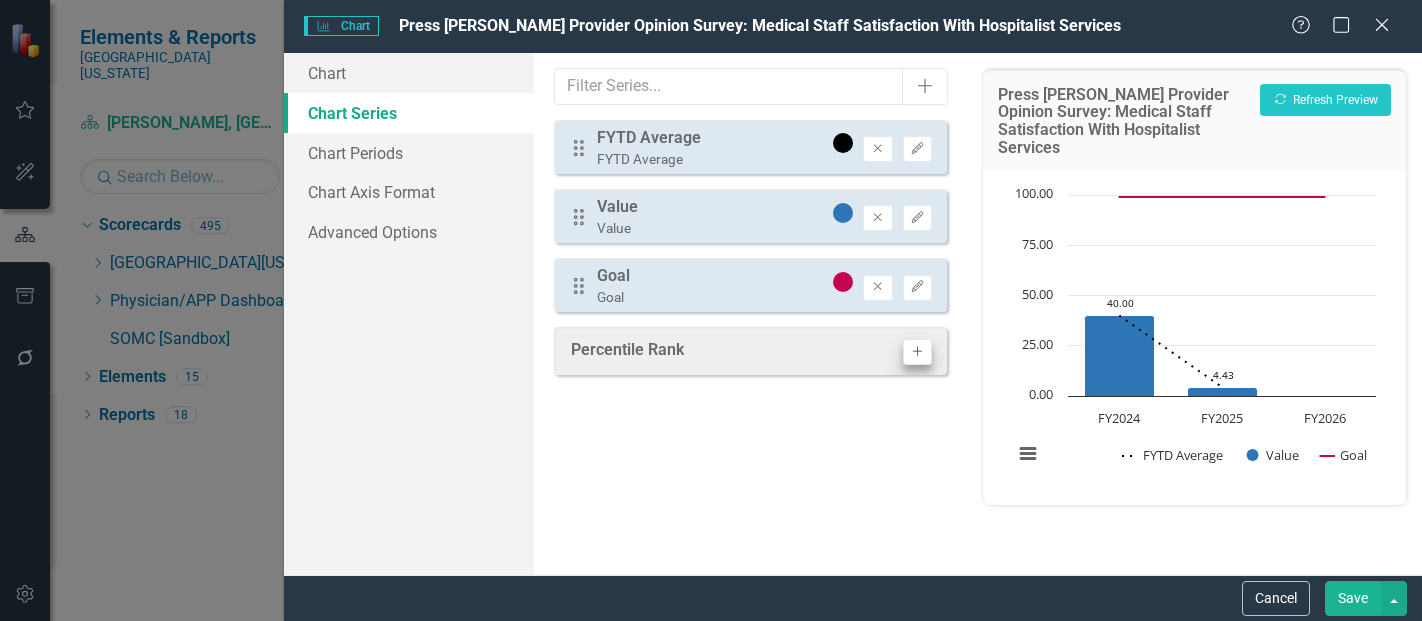 scroll, scrollTop: 0, scrollLeft: 0, axis: both 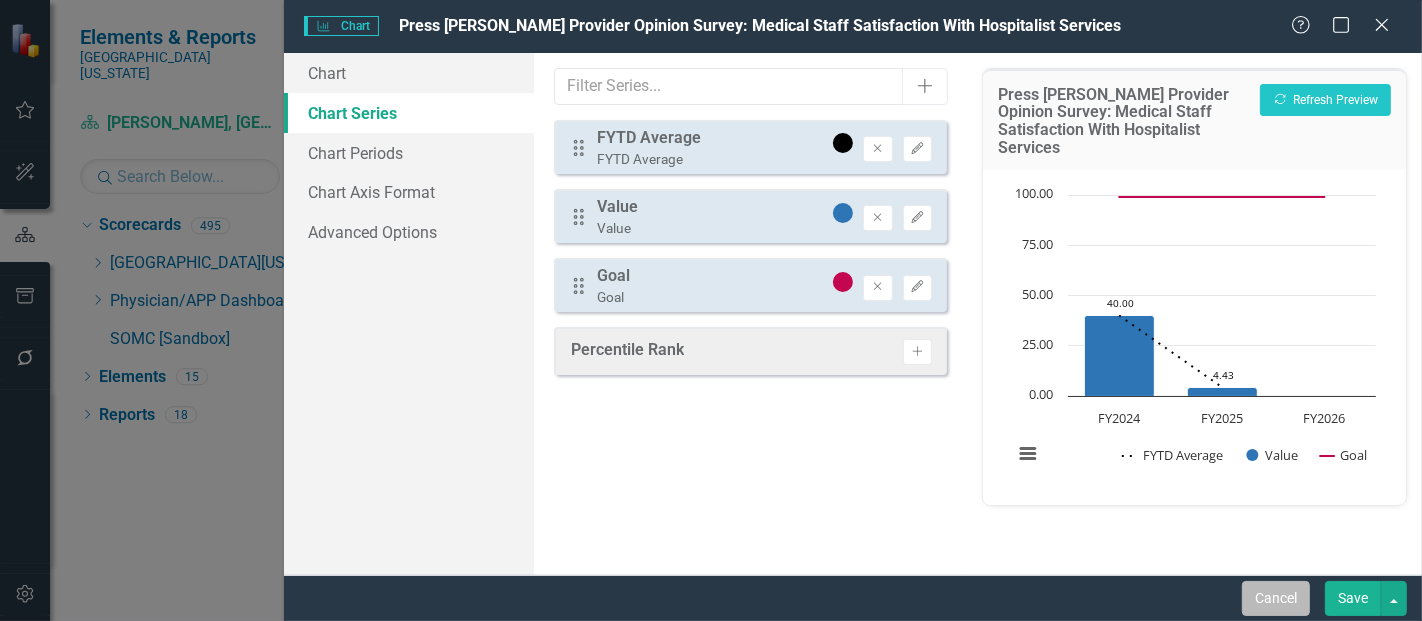 click on "Cancel" at bounding box center (1276, 598) 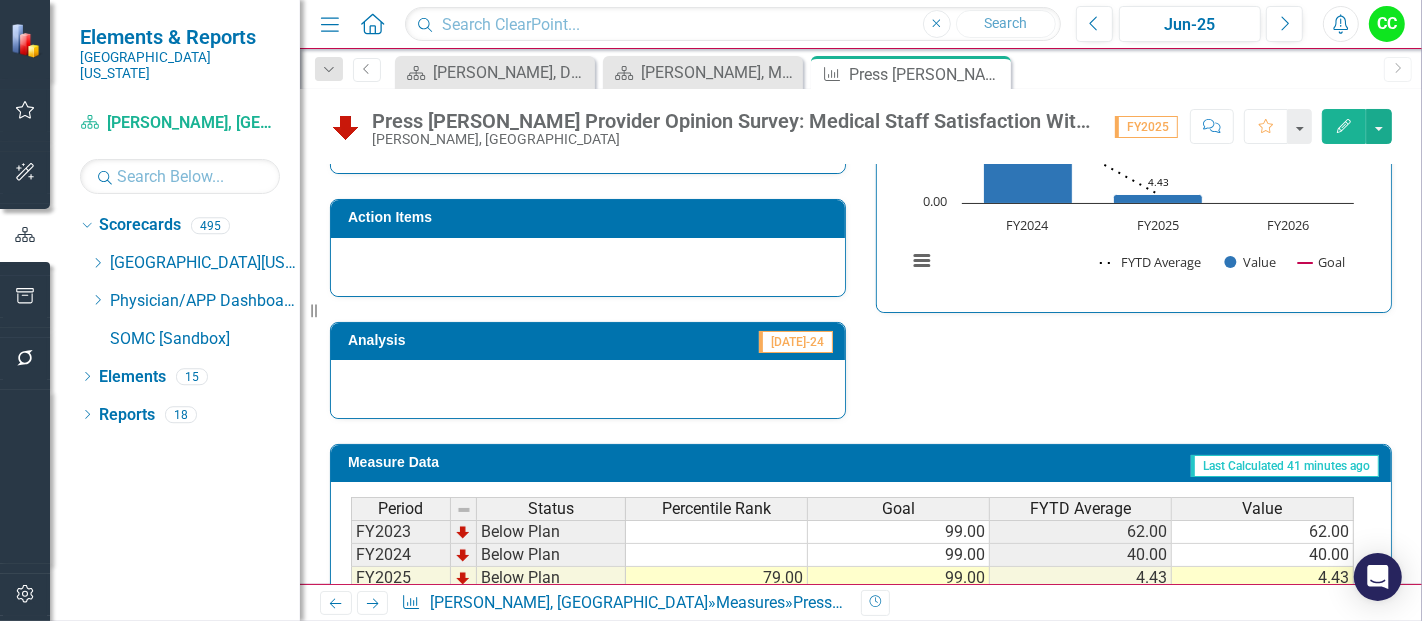 scroll, scrollTop: 675, scrollLeft: 0, axis: vertical 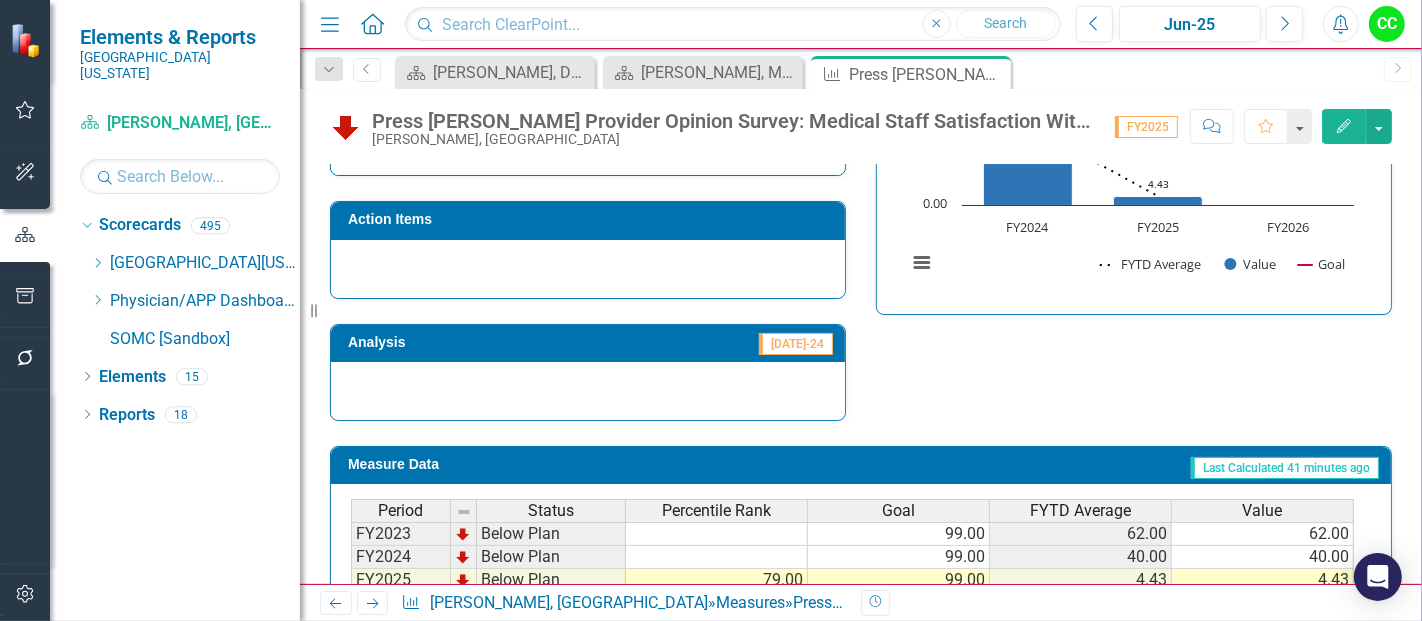 click on "Edit" 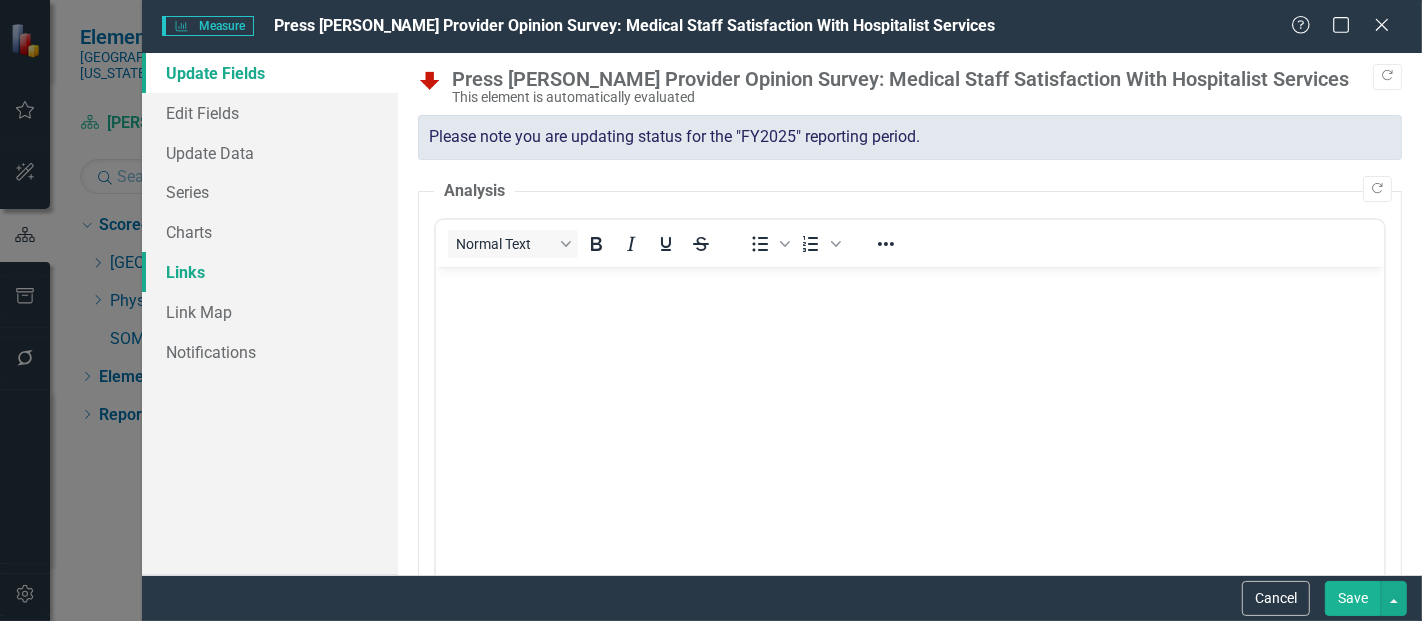 scroll, scrollTop: 0, scrollLeft: 0, axis: both 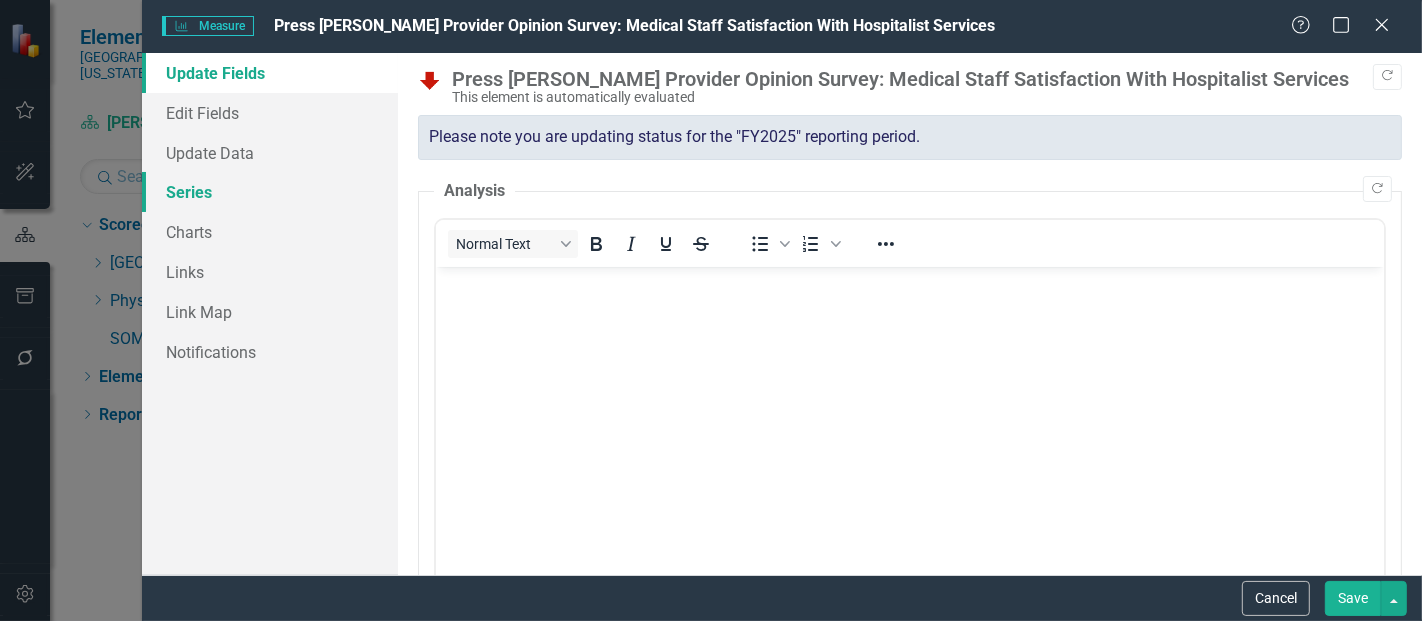 click on "Series" at bounding box center (270, 192) 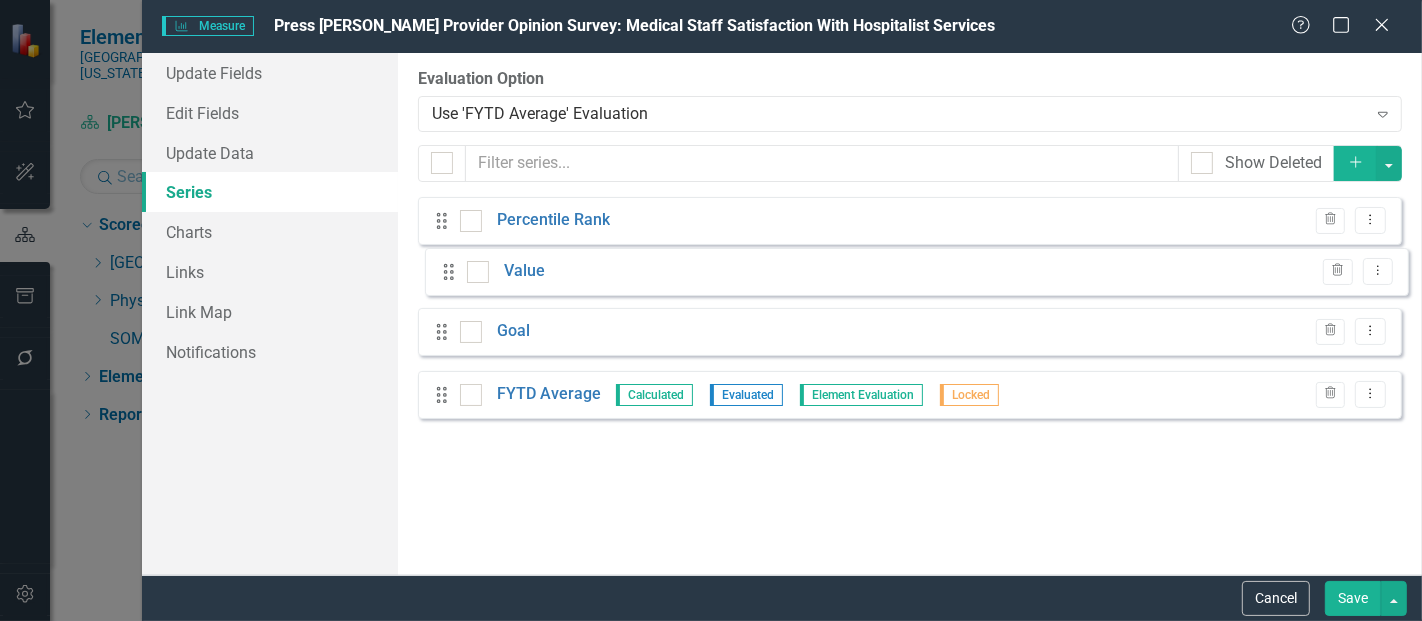 drag, startPoint x: 443, startPoint y: 419, endPoint x: 450, endPoint y: 281, distance: 138.17743 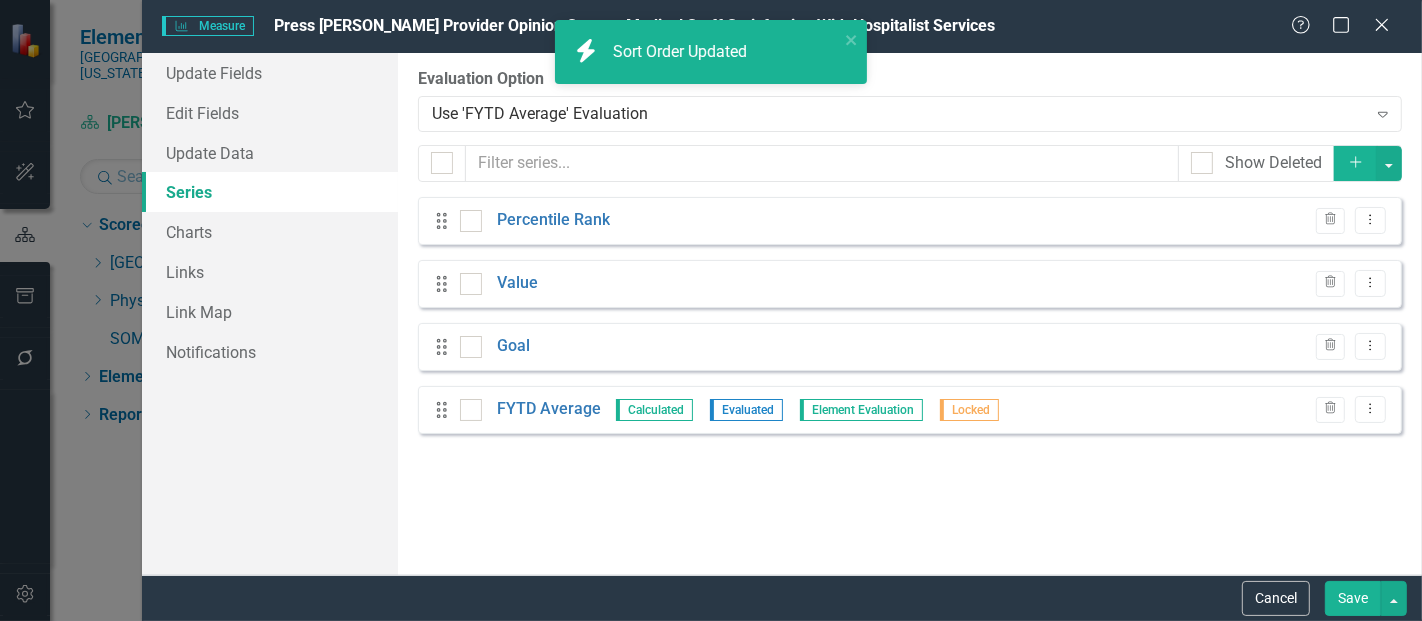 click on "Save" at bounding box center [1353, 598] 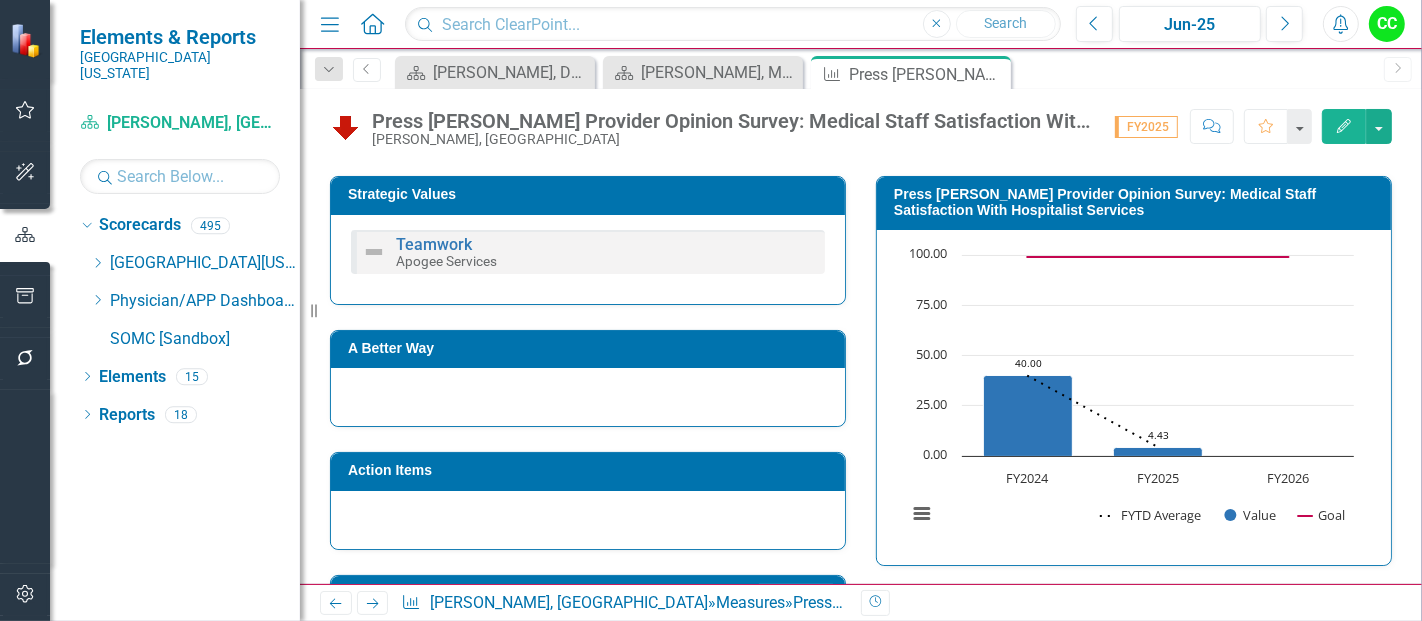 scroll, scrollTop: 423, scrollLeft: 0, axis: vertical 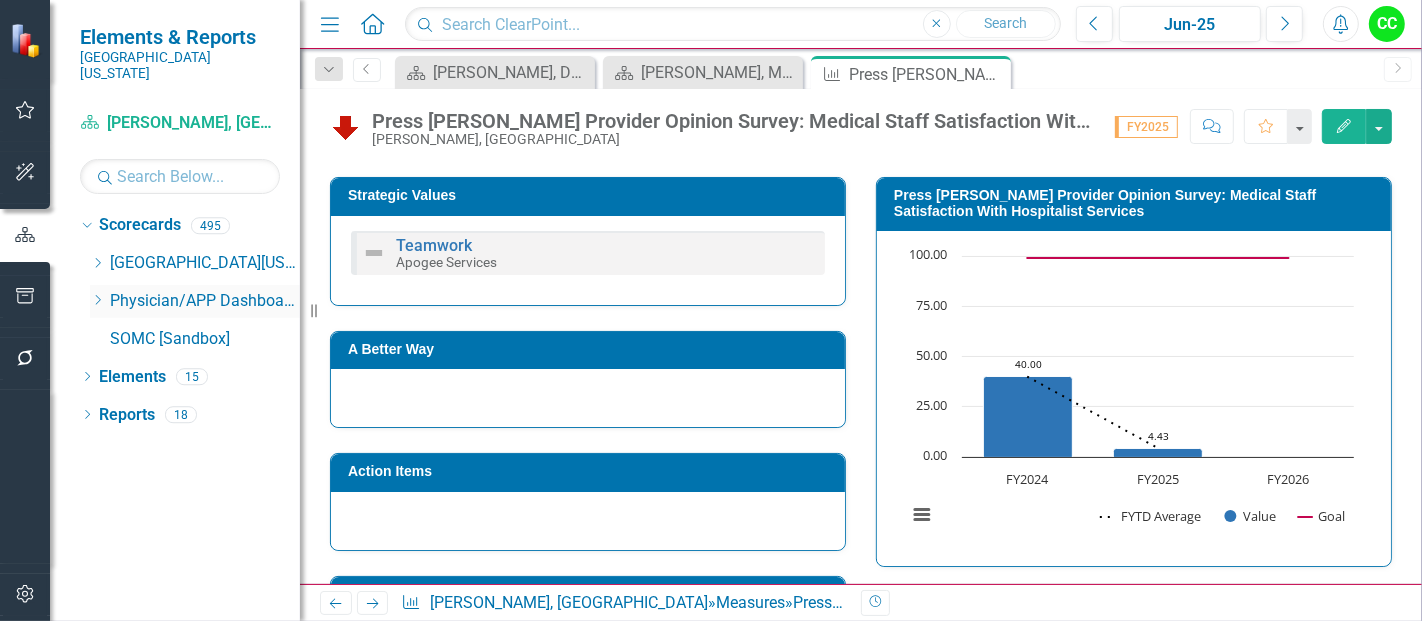 click on "Dropdown" 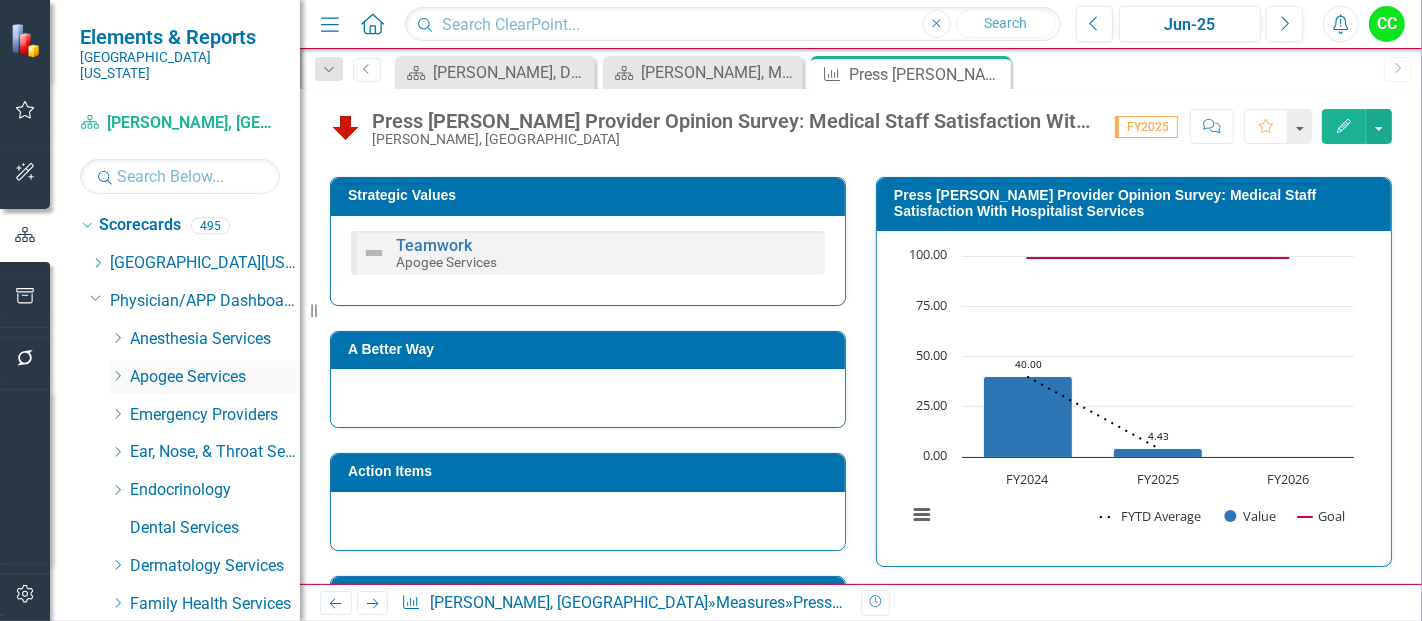 click on "Dropdown" 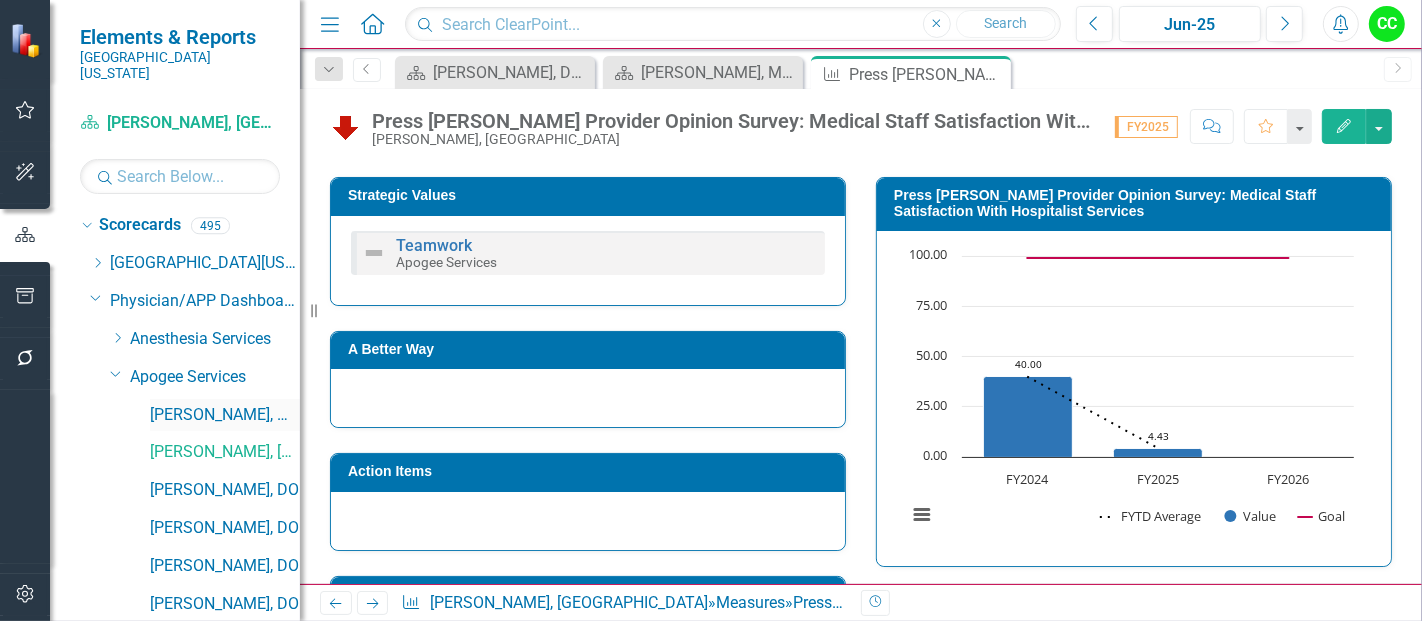 click on "[PERSON_NAME], MD" at bounding box center (225, 415) 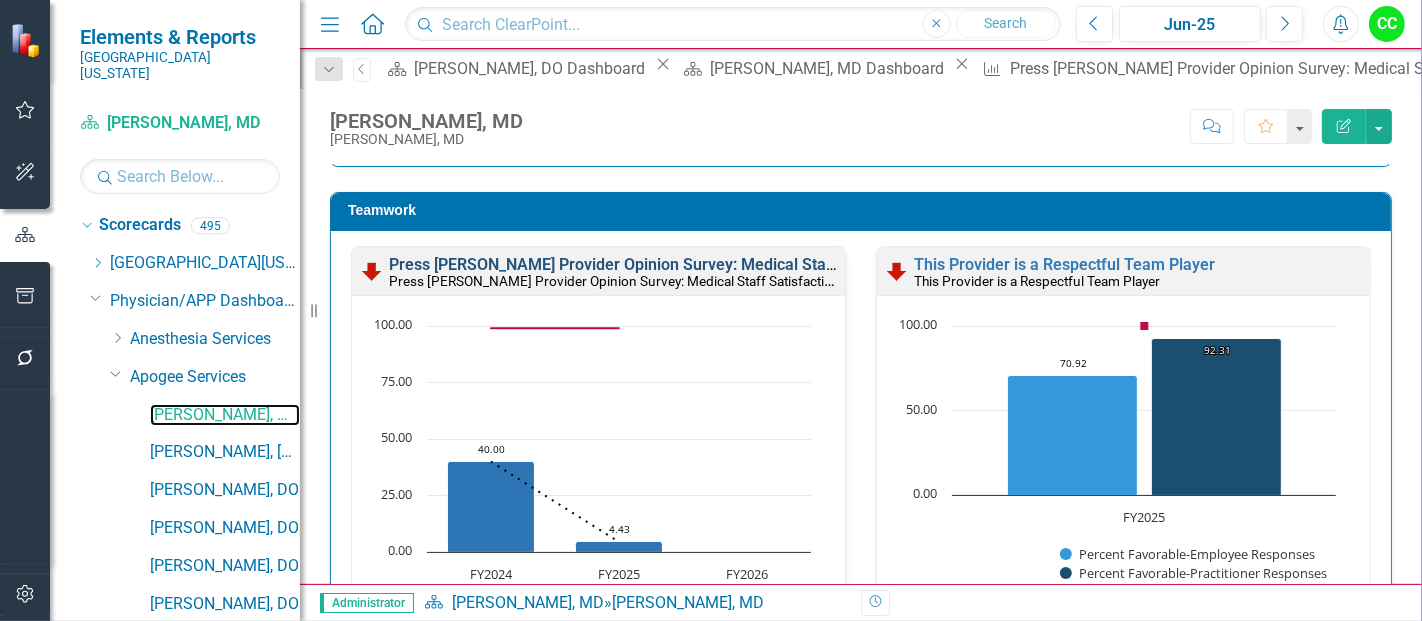 scroll, scrollTop: 2552, scrollLeft: 0, axis: vertical 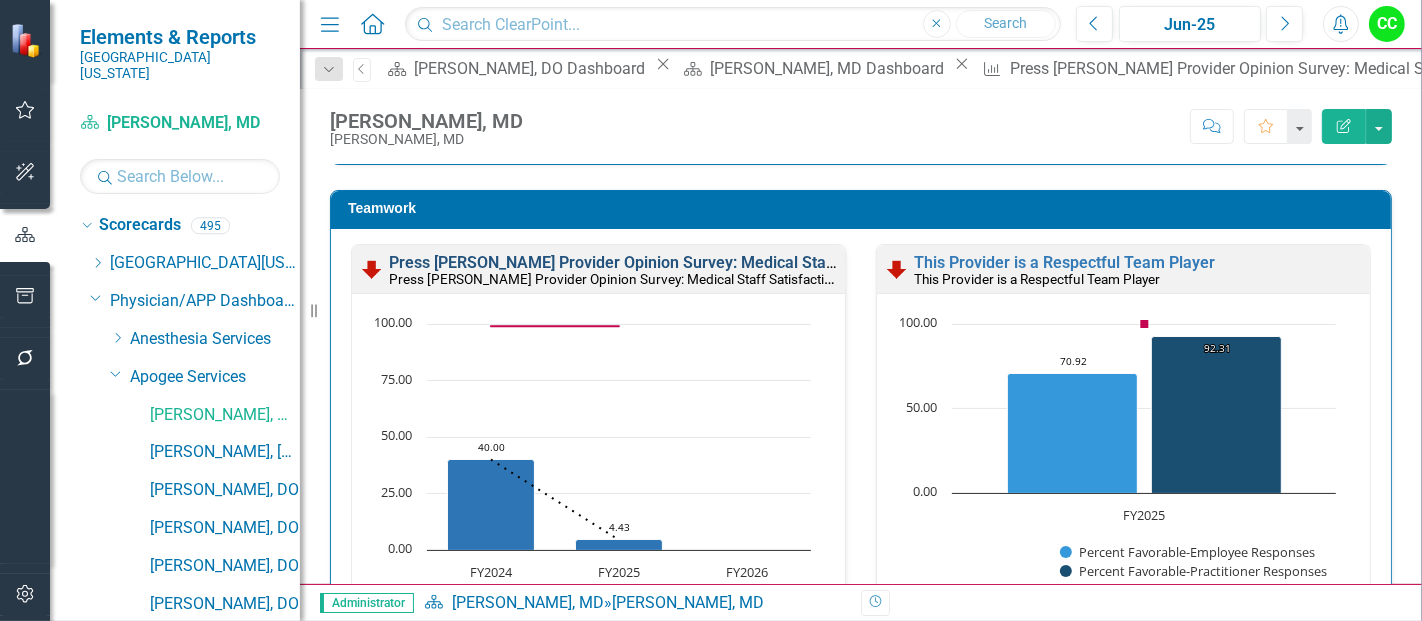 click on "Press [PERSON_NAME] Provider Opinion Survey: Medical Staff Satisfaction With Hospitalist Services" at bounding box center [749, 262] 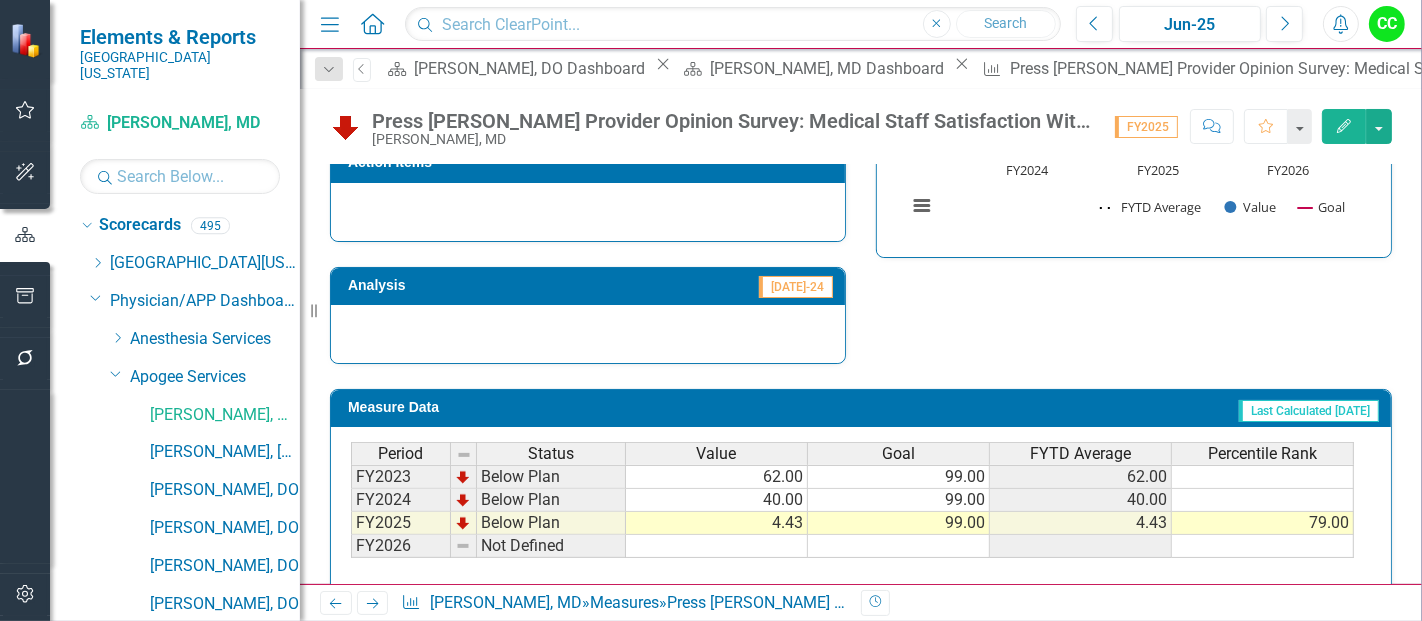 scroll, scrollTop: 834, scrollLeft: 0, axis: vertical 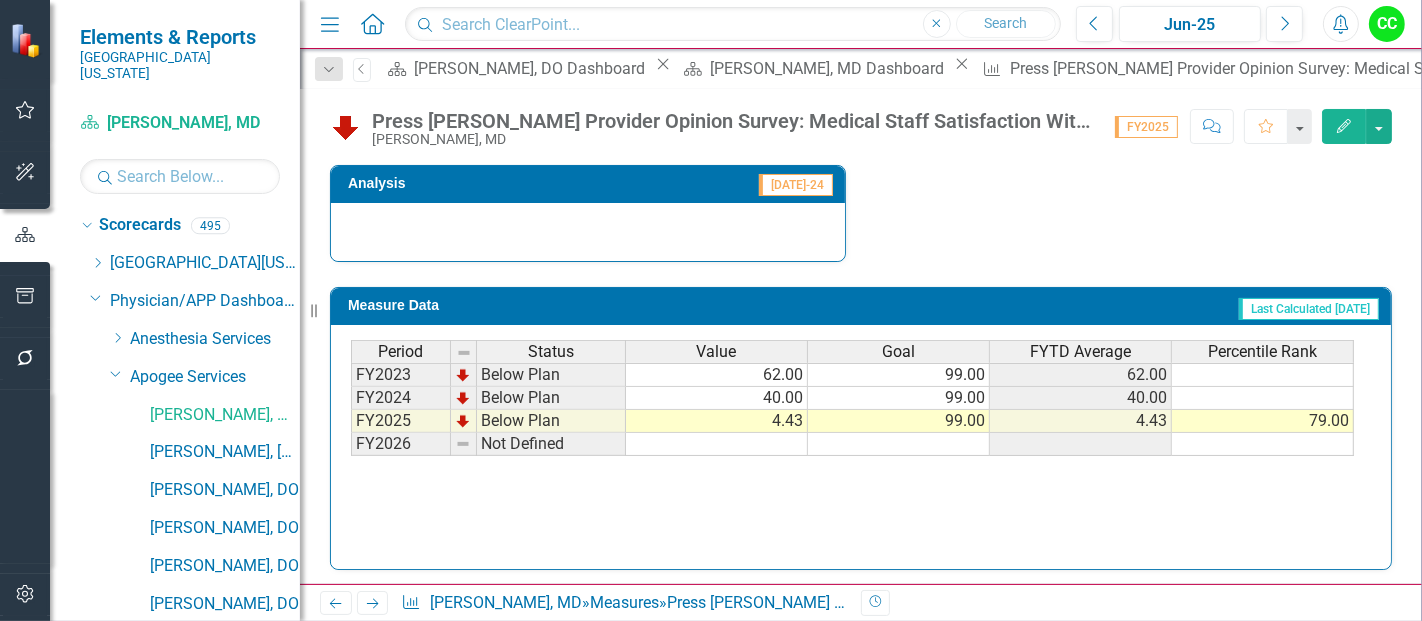 click 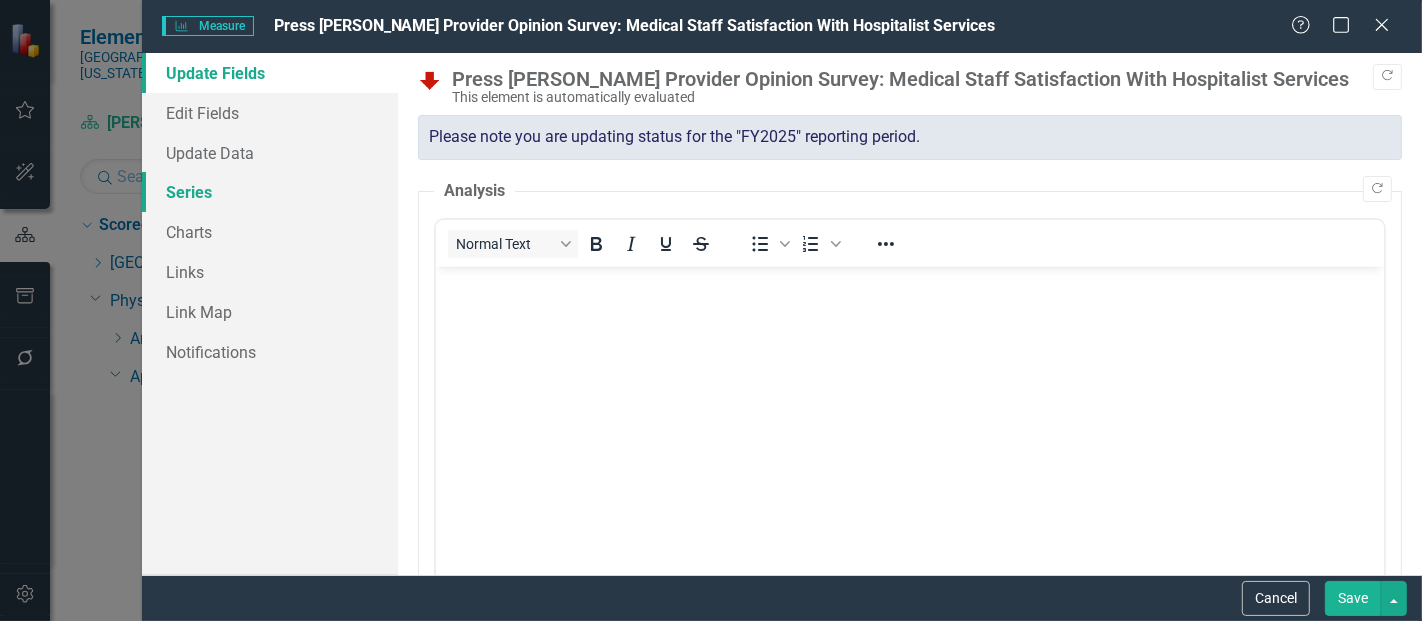 scroll, scrollTop: 0, scrollLeft: 0, axis: both 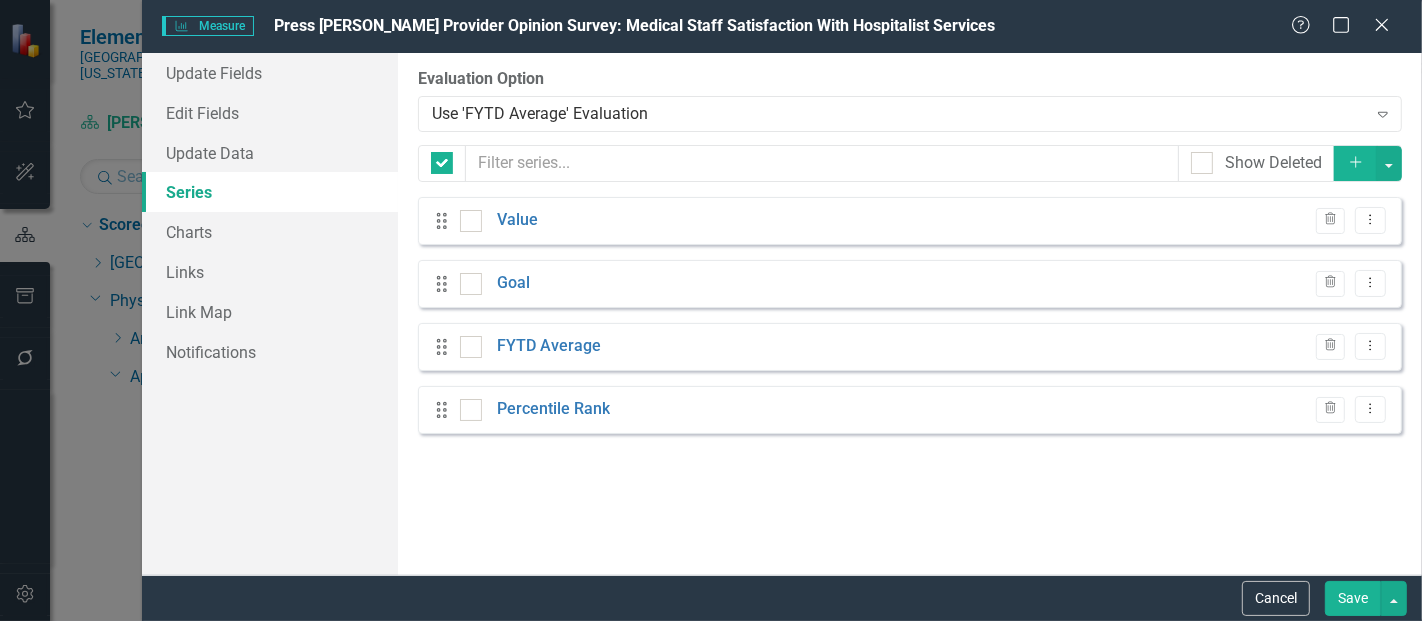 checkbox on "false" 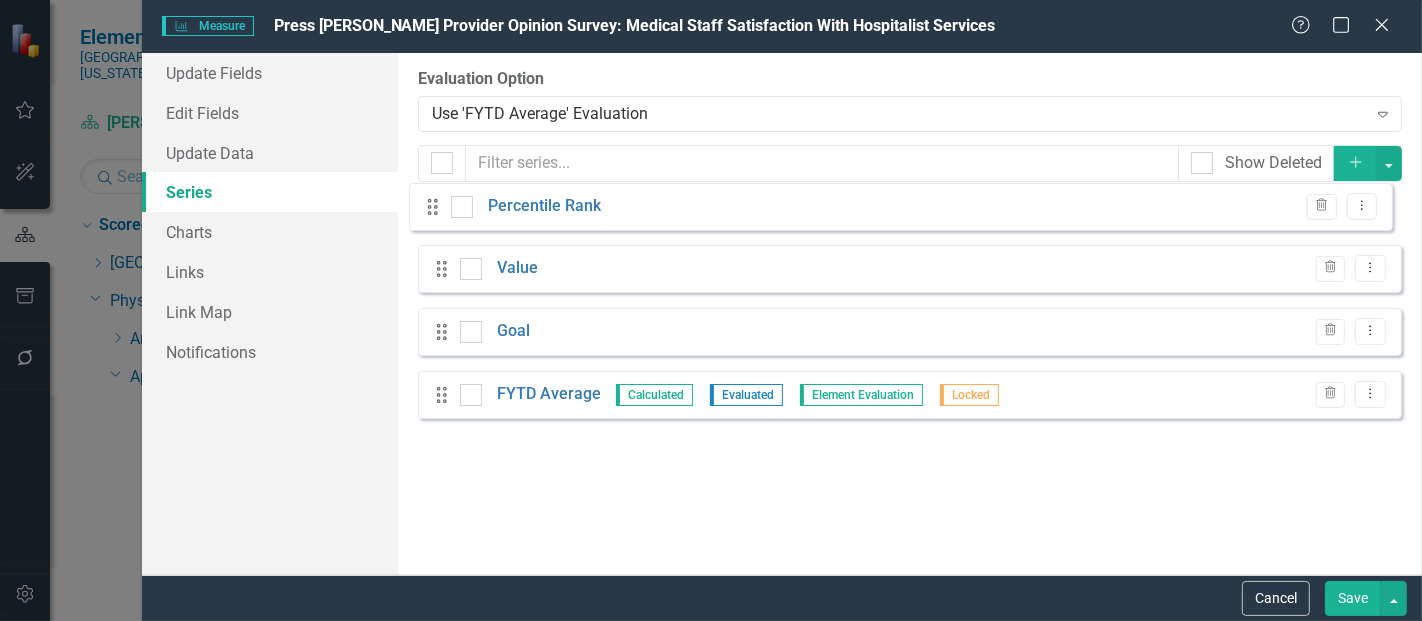 drag, startPoint x: 440, startPoint y: 413, endPoint x: 431, endPoint y: 210, distance: 203.1994 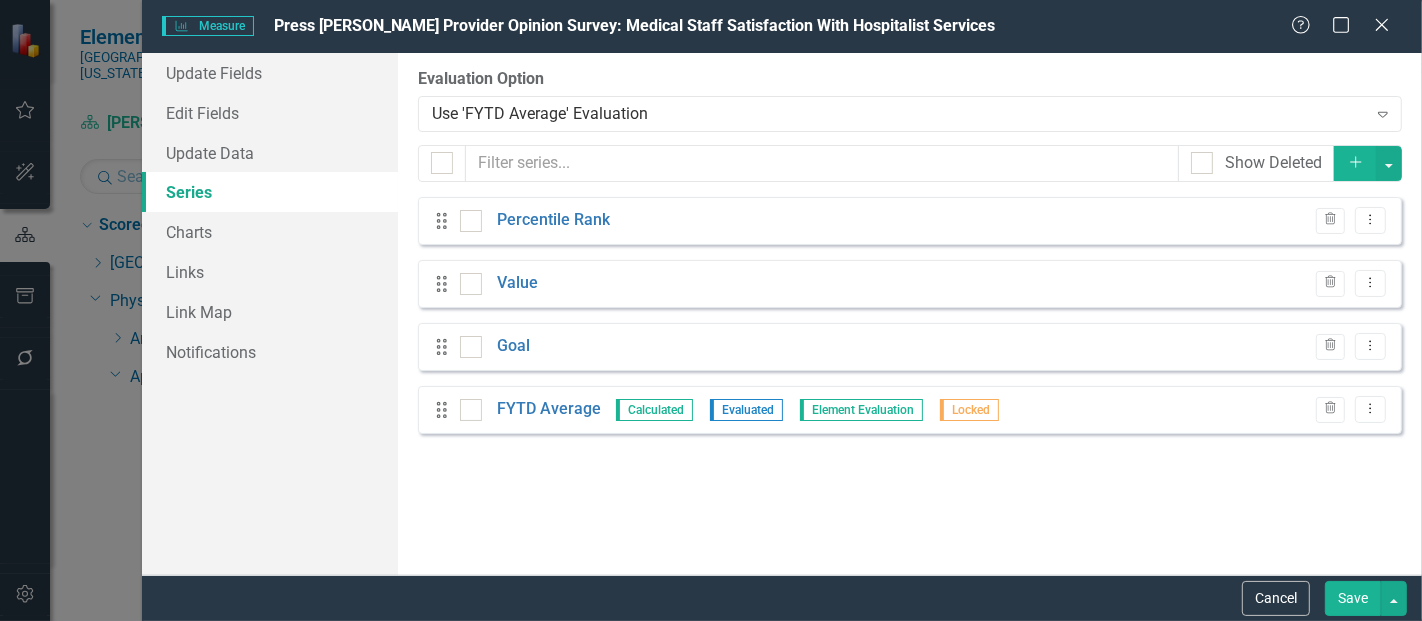 click on "Save" at bounding box center [1353, 598] 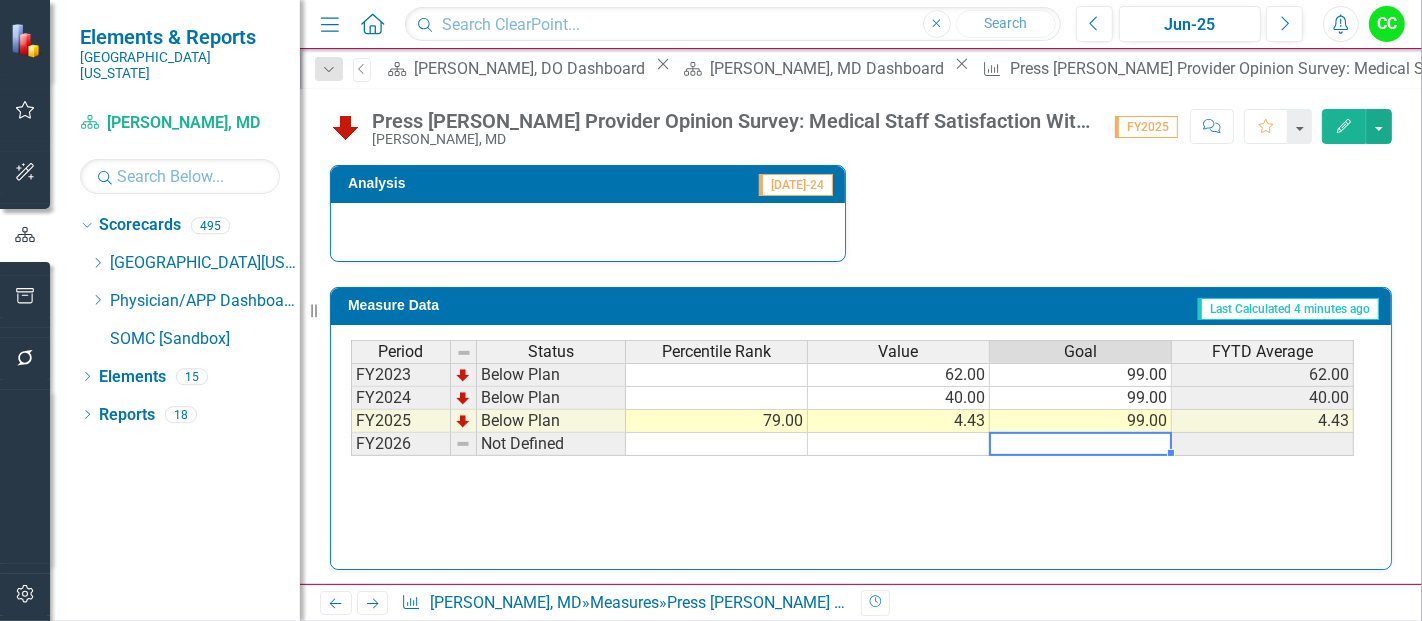 click at bounding box center (1081, 444) 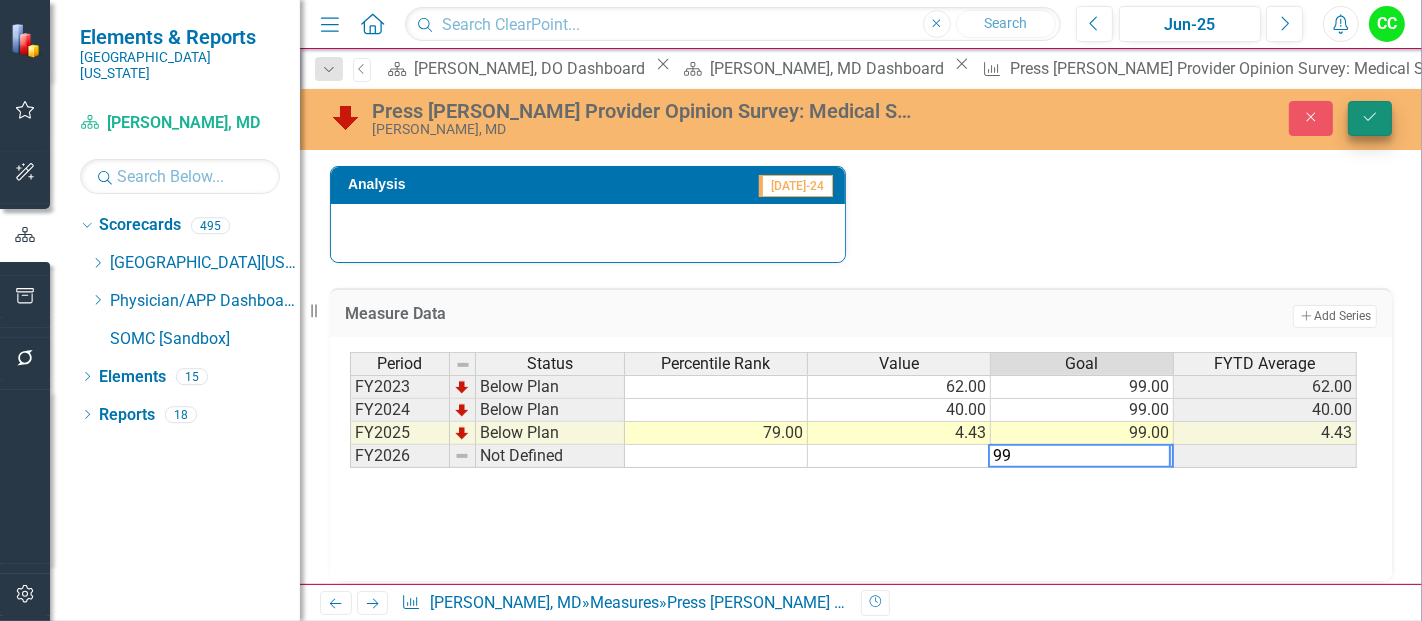 type on "99" 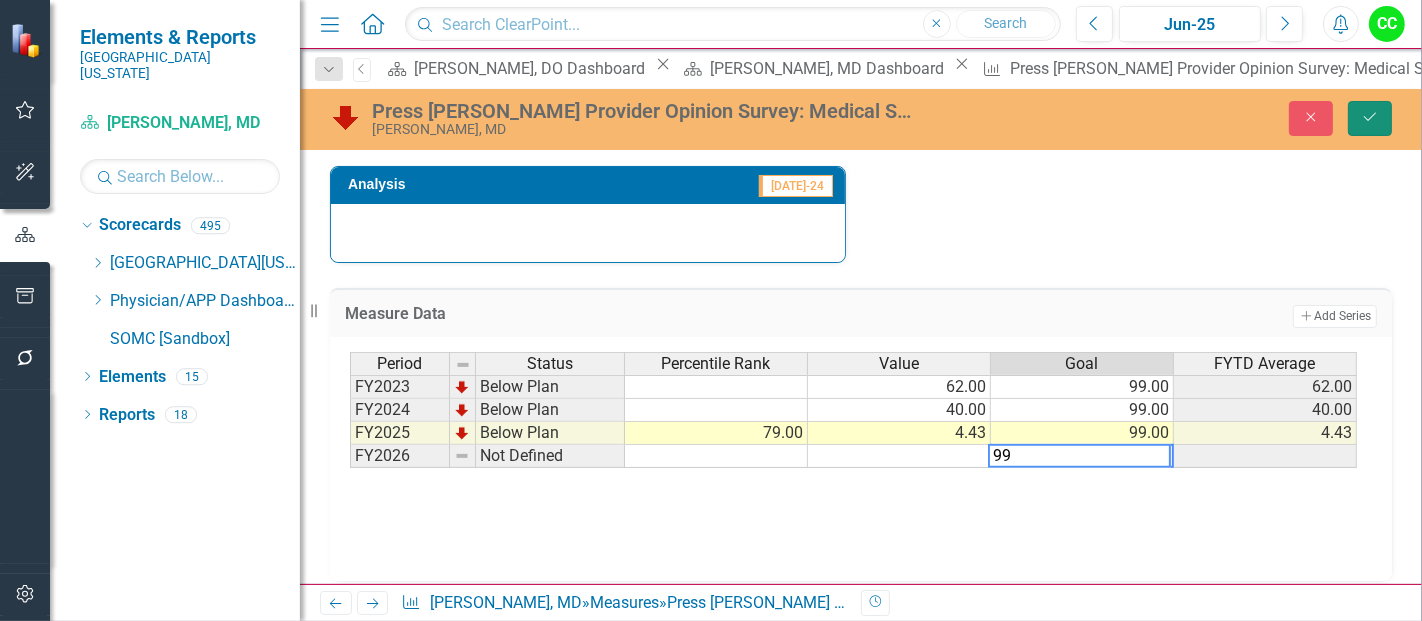 click on "Save" at bounding box center (1370, 118) 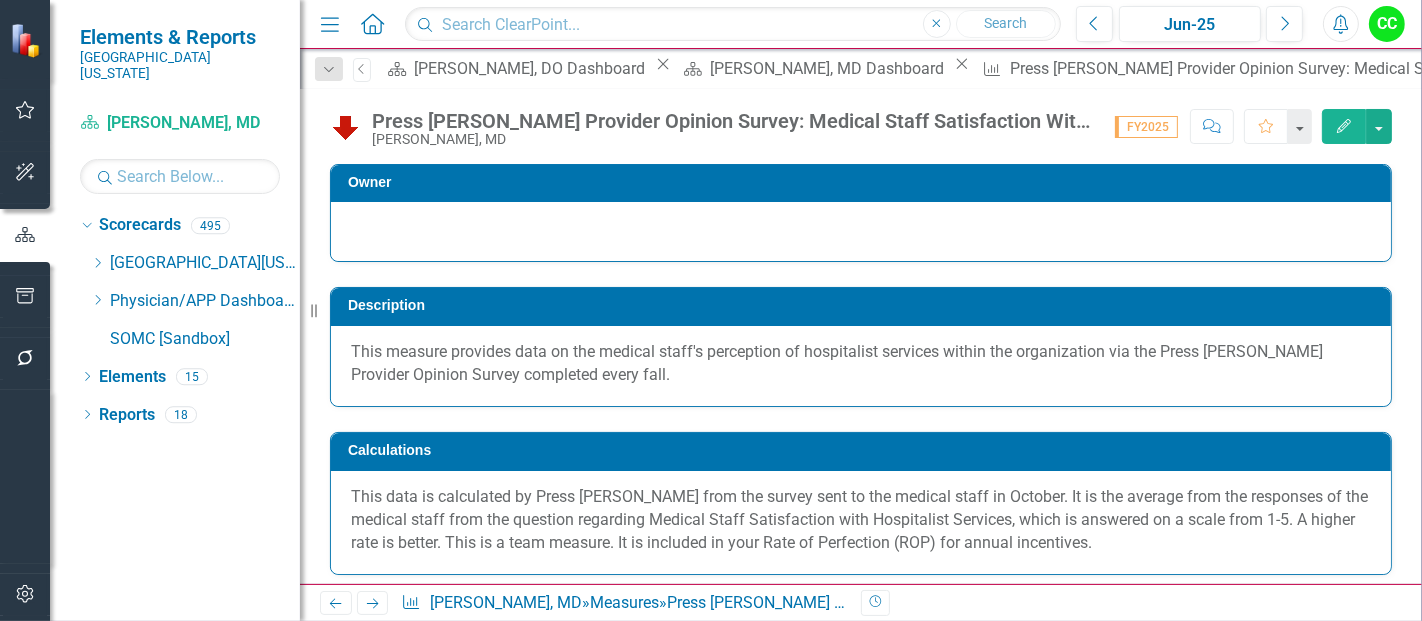 click on "Close" 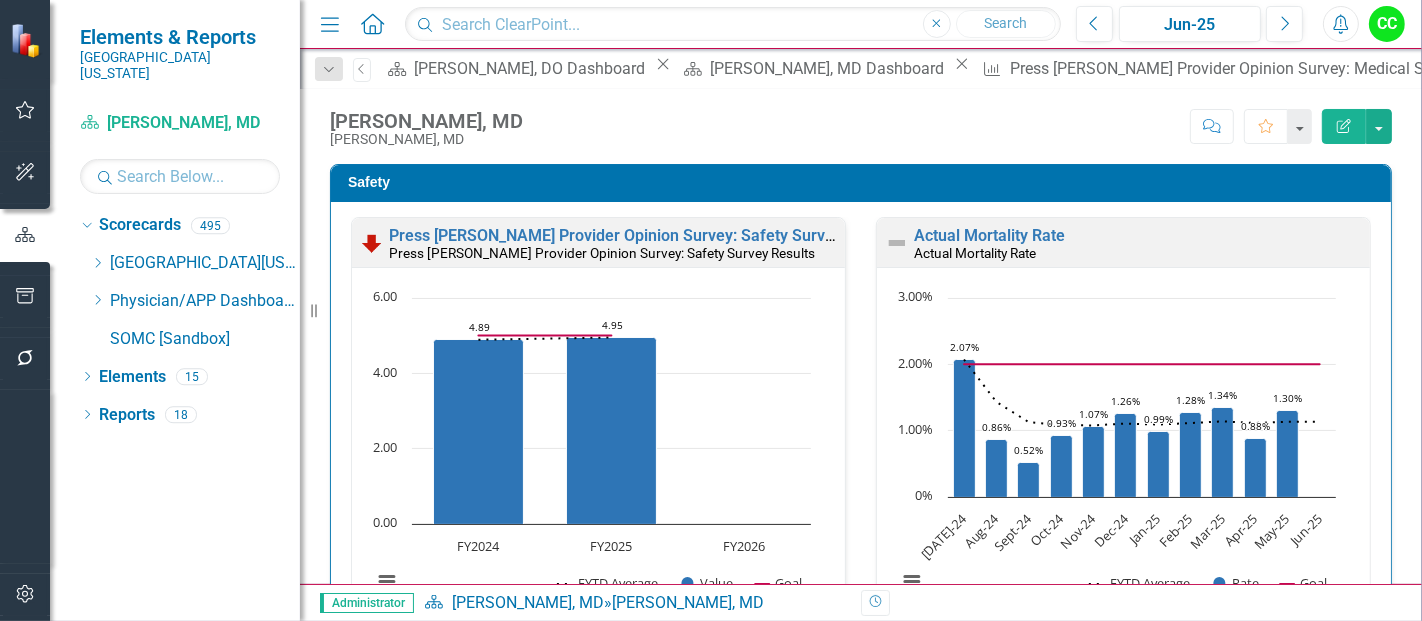 click on "Close" 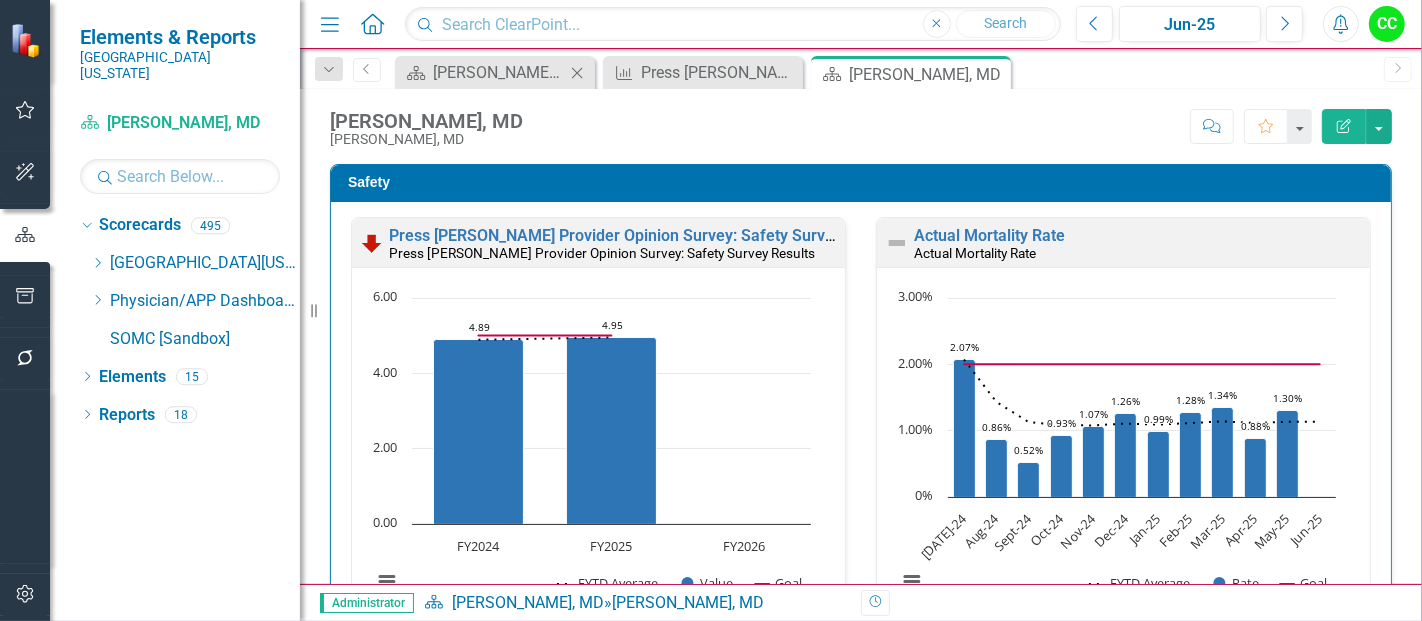 click on "Close" 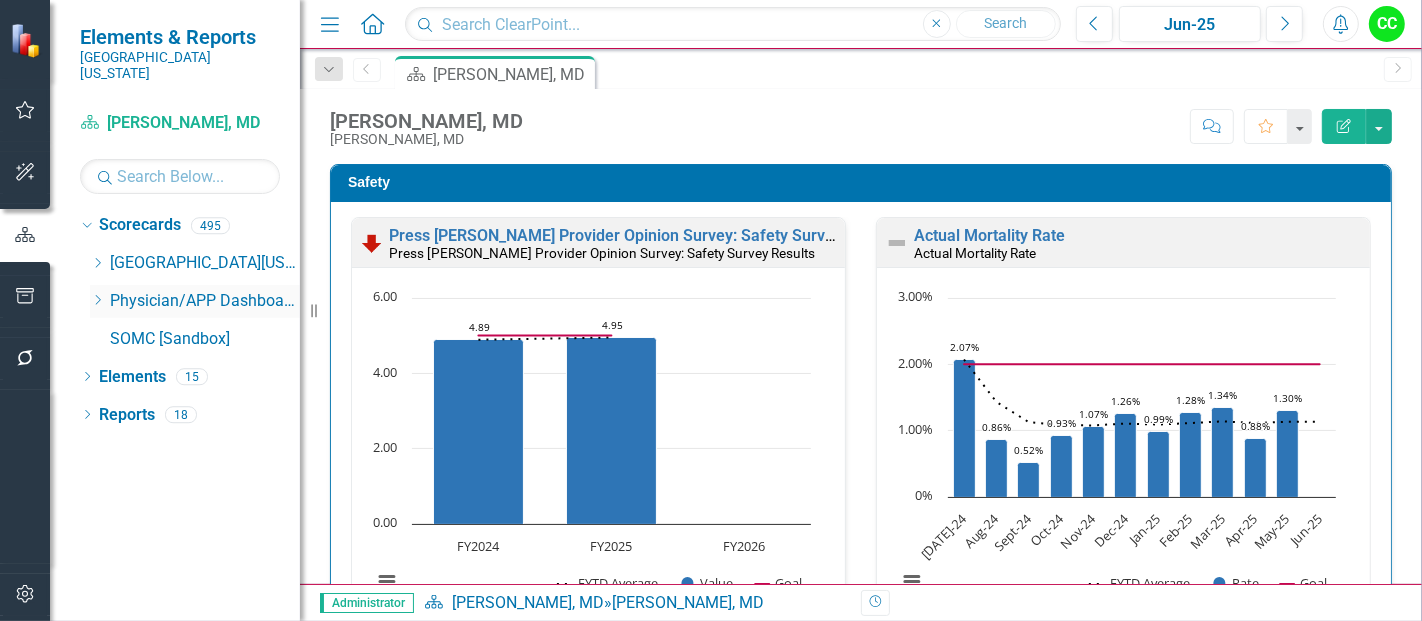 click on "Dropdown" 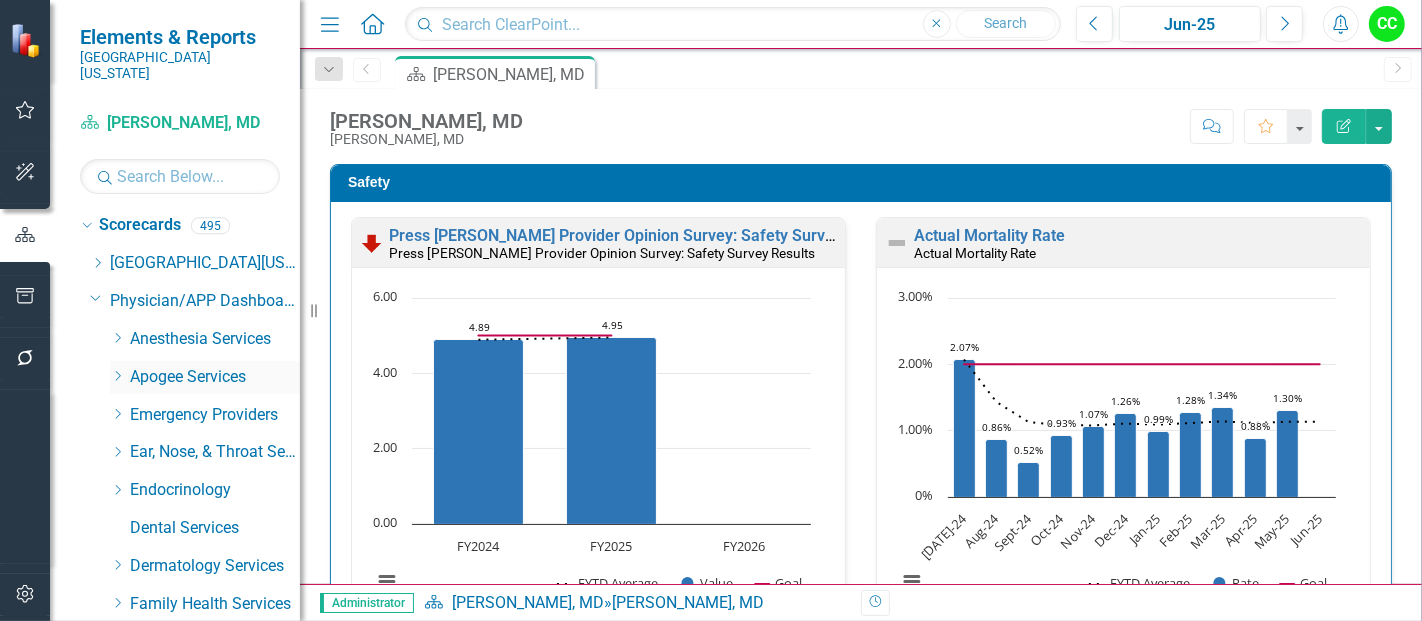 scroll, scrollTop: 14, scrollLeft: 0, axis: vertical 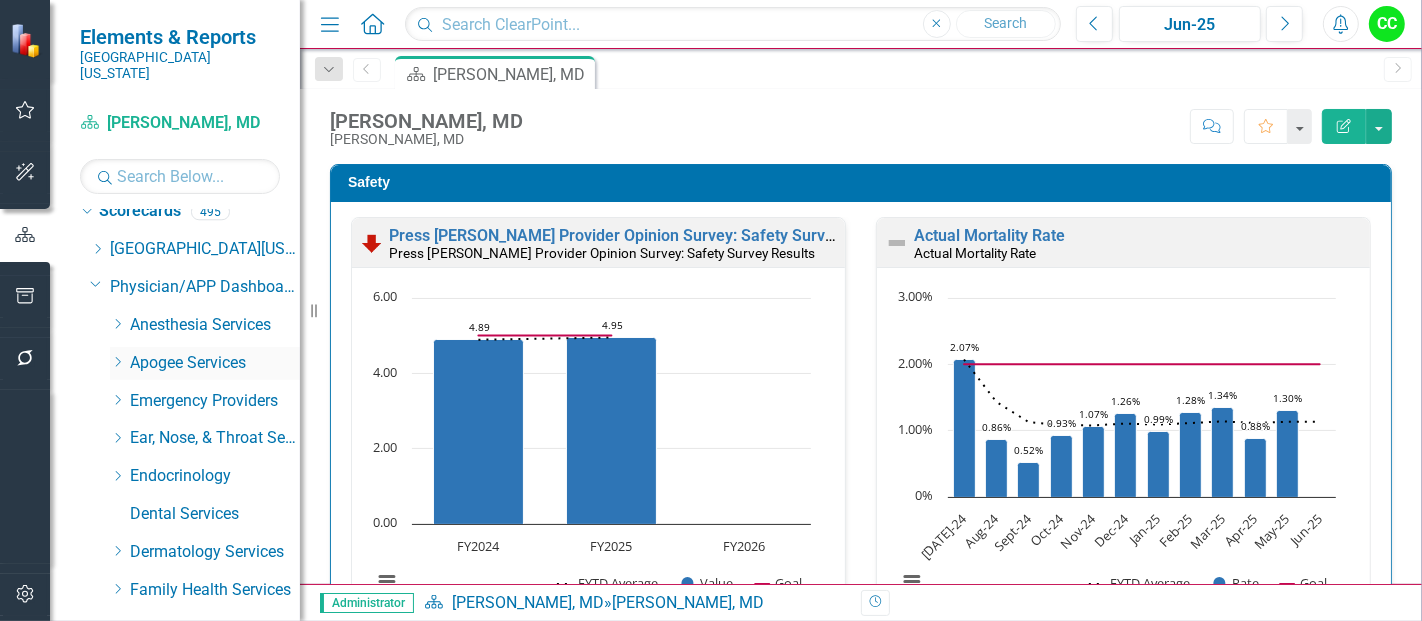 click on "Dropdown" 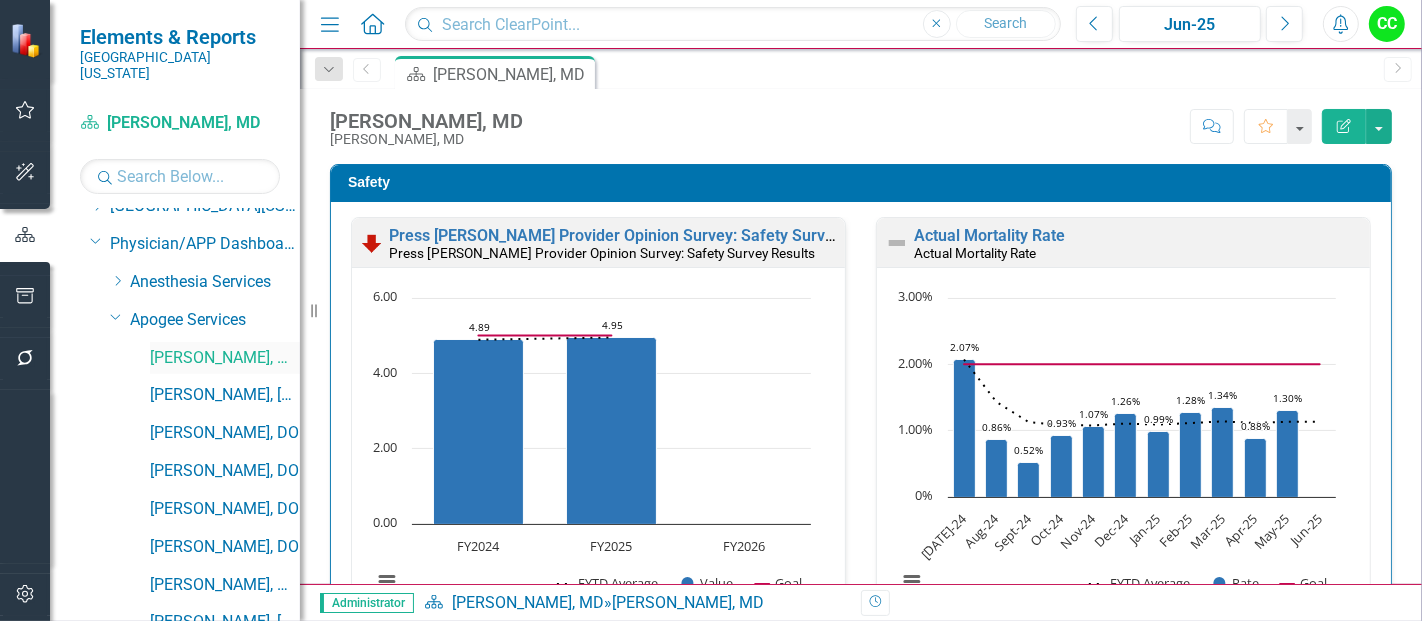 scroll, scrollTop: 59, scrollLeft: 0, axis: vertical 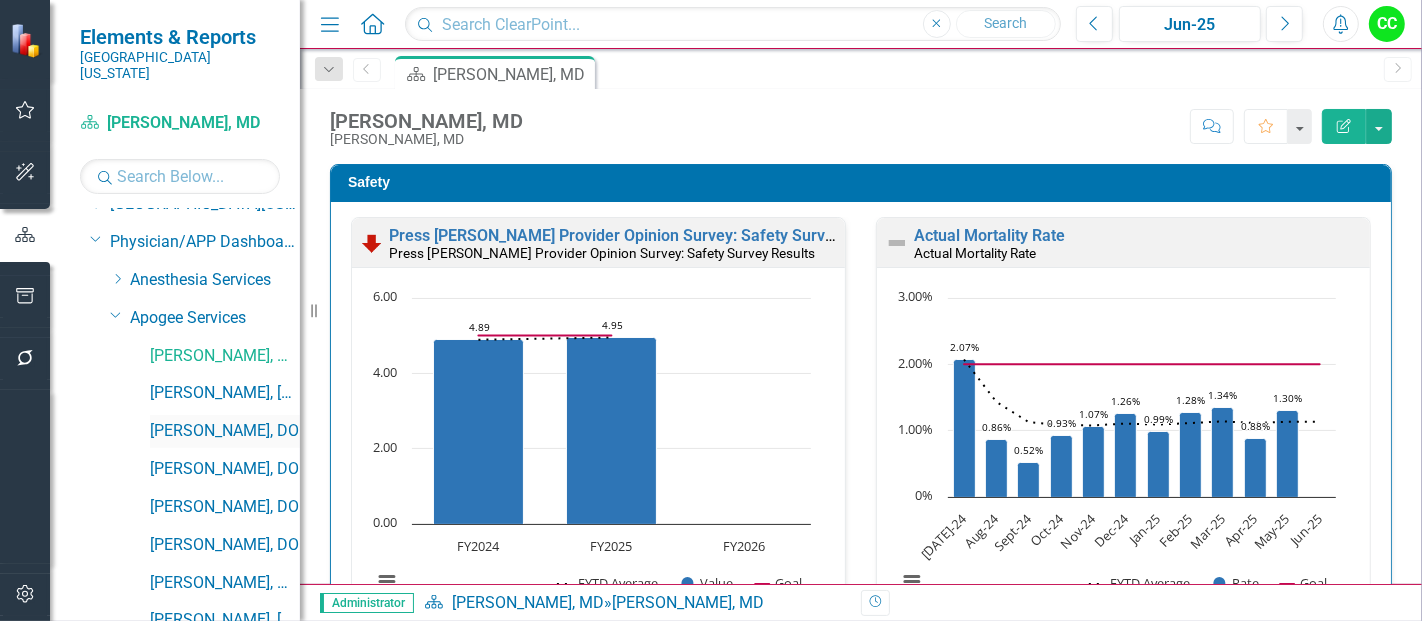 click on "[PERSON_NAME], DO" at bounding box center (225, 431) 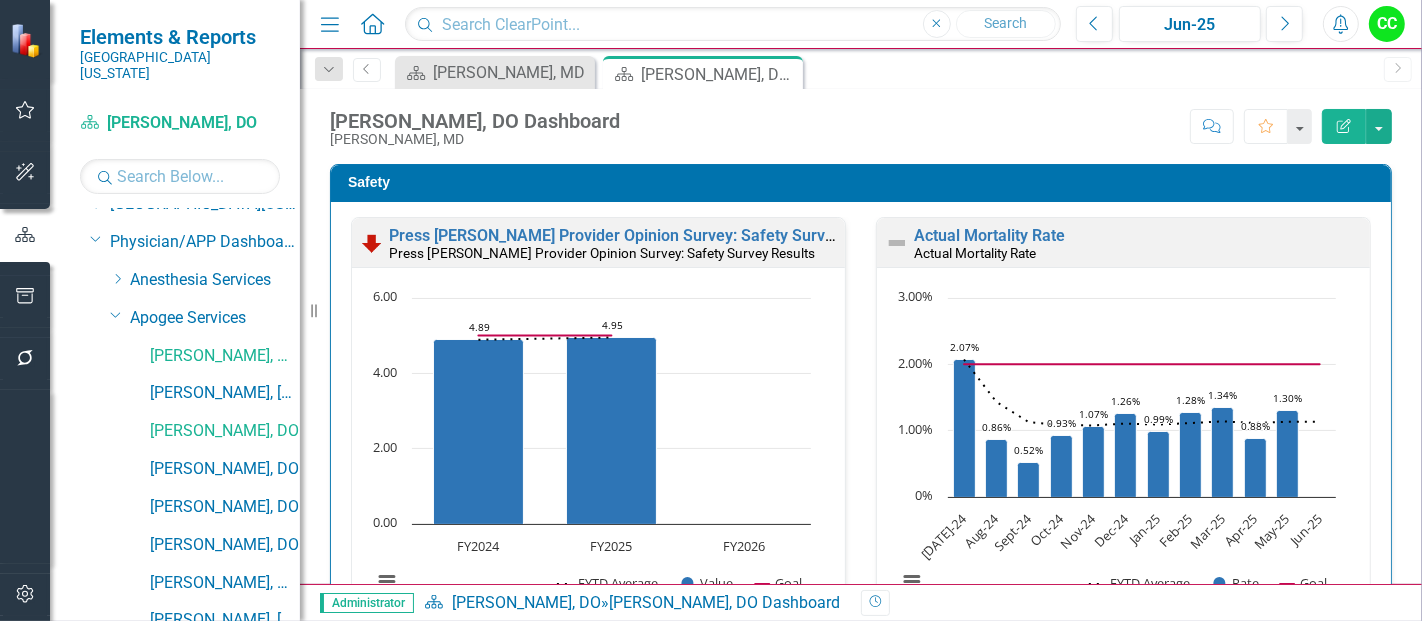 click 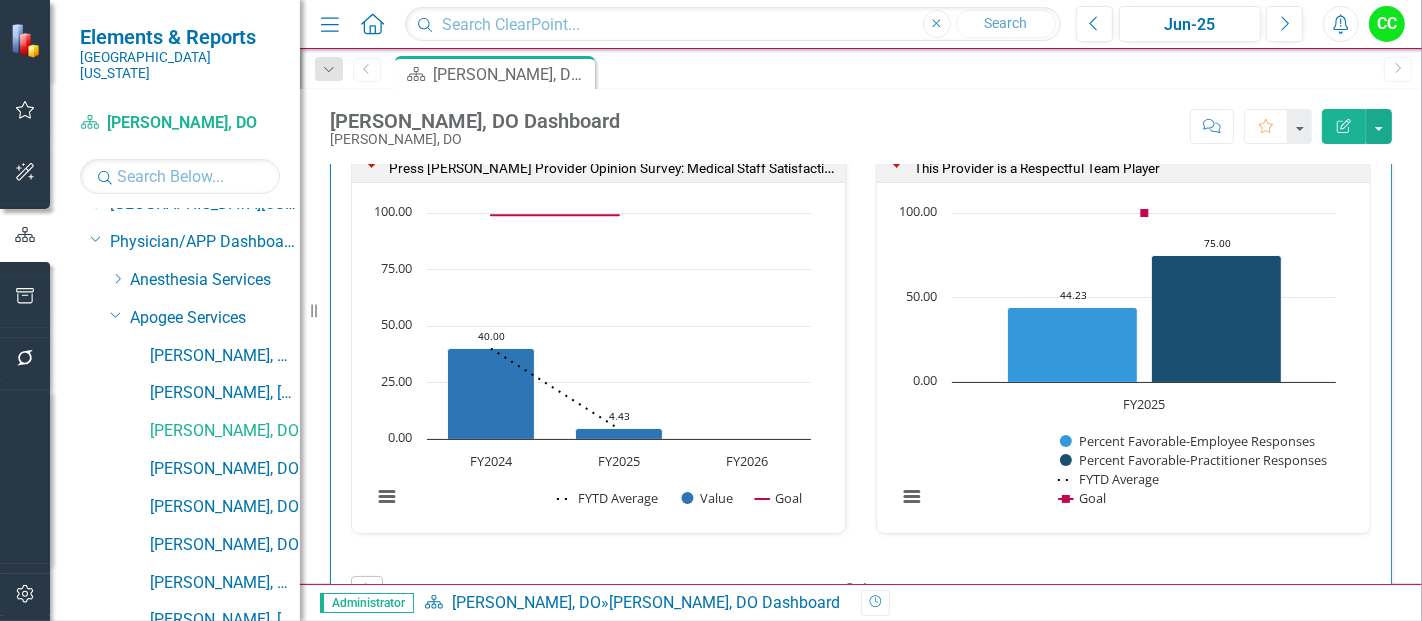 scroll, scrollTop: 2171, scrollLeft: 0, axis: vertical 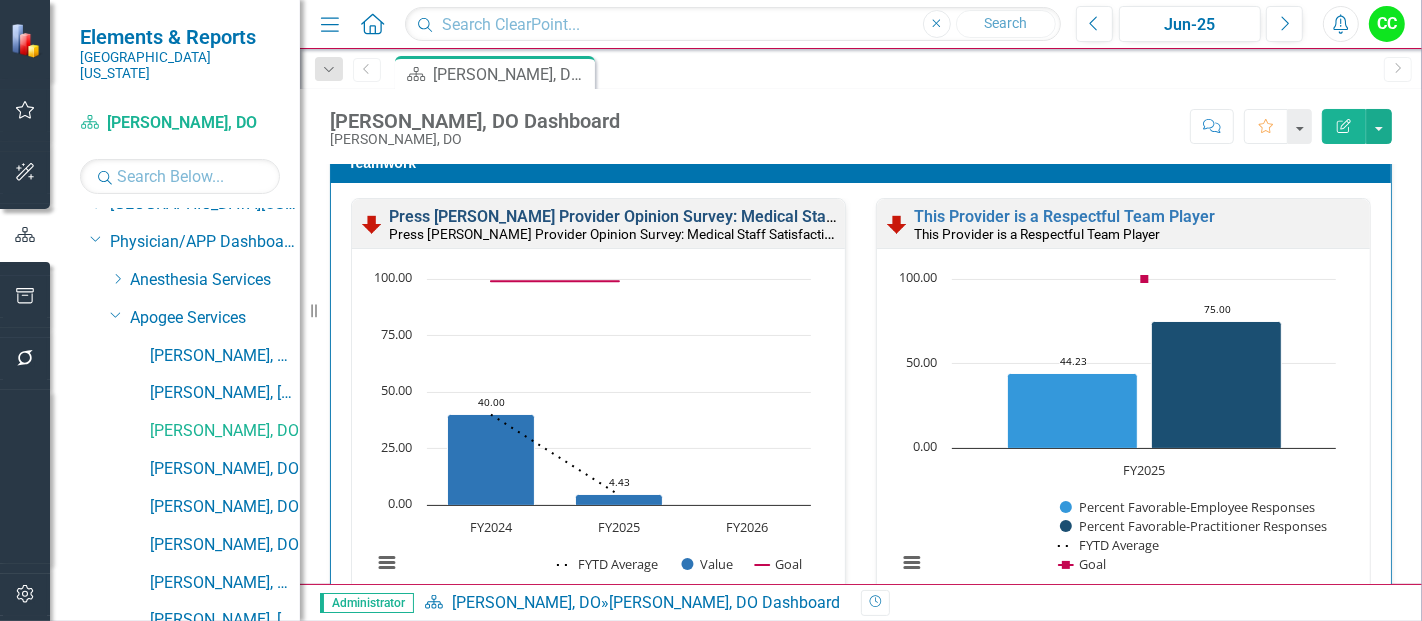 click on "Press [PERSON_NAME] Provider Opinion Survey: Medical Staff Satisfaction With Hospitalist Services" at bounding box center [749, 216] 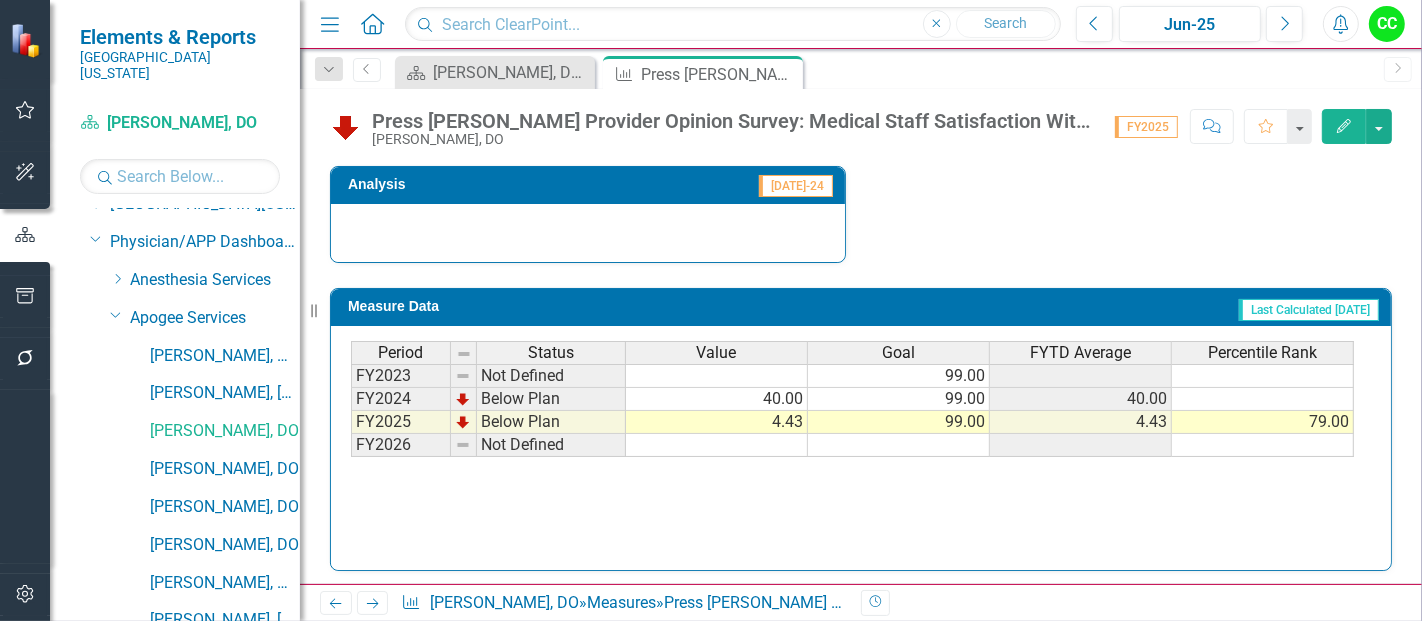 scroll, scrollTop: 834, scrollLeft: 0, axis: vertical 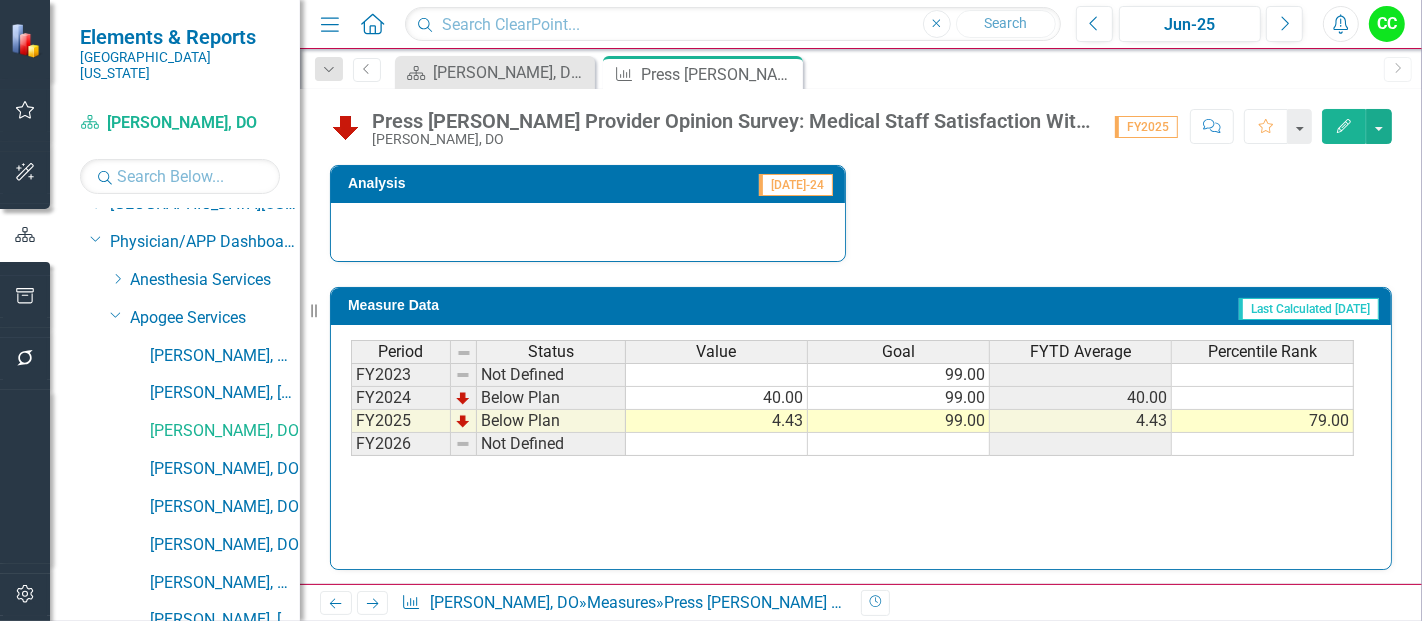 click on "Edit" at bounding box center [1344, 126] 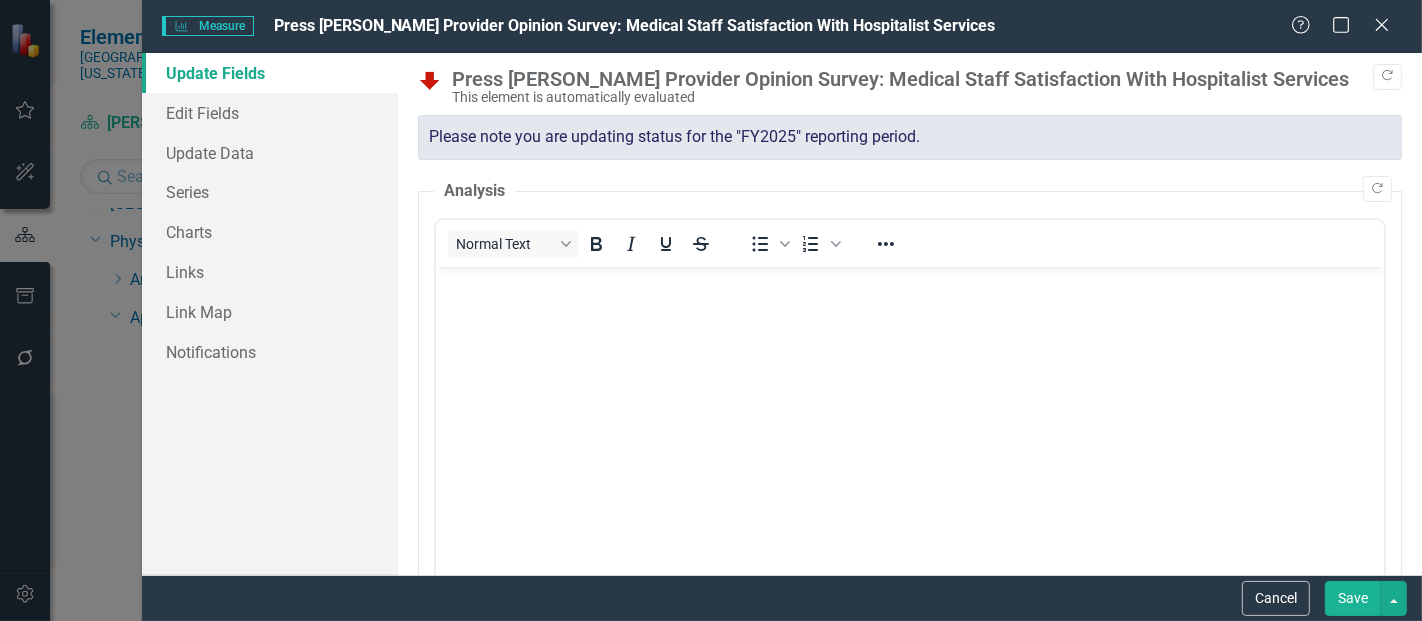 scroll, scrollTop: 0, scrollLeft: 0, axis: both 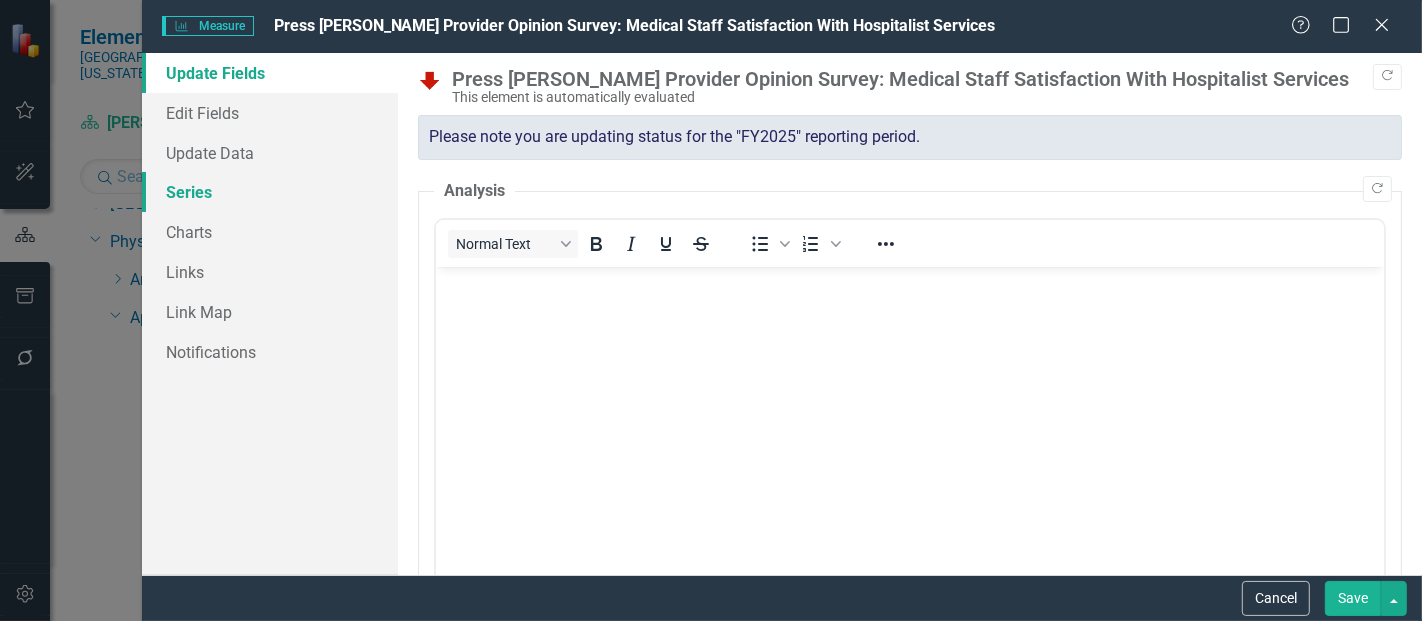 click on "Series" at bounding box center [270, 192] 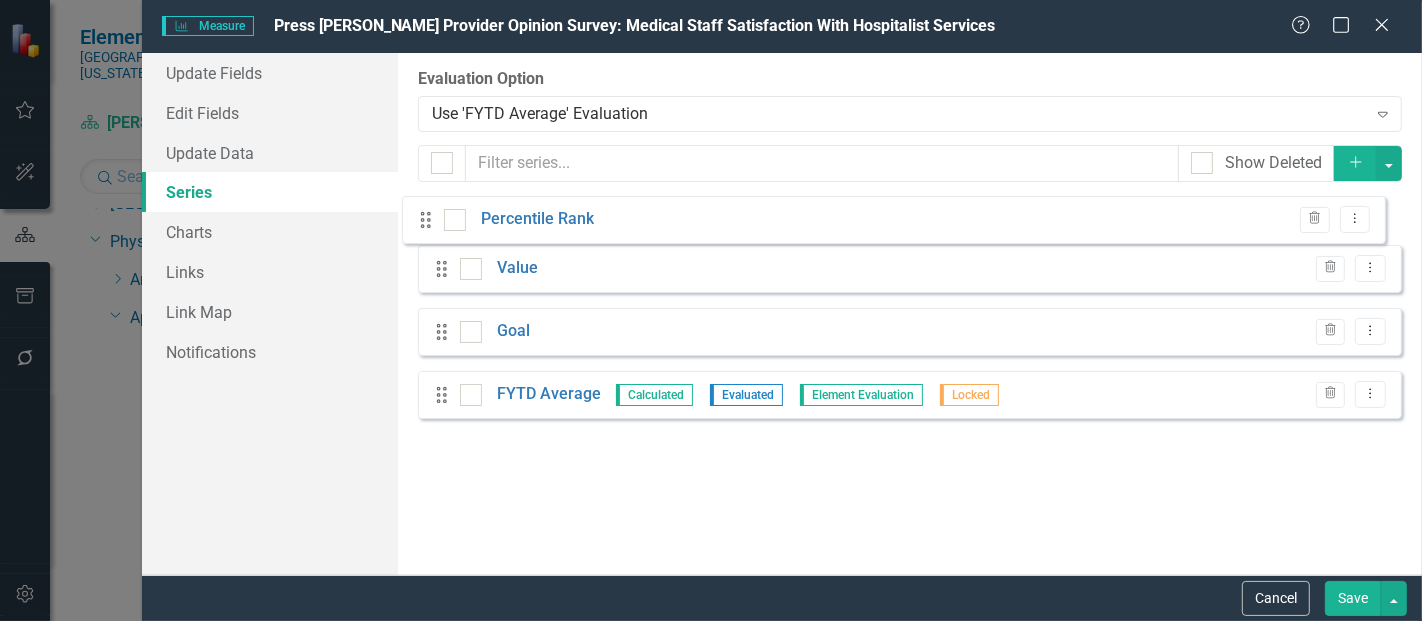 drag, startPoint x: 440, startPoint y: 408, endPoint x: 424, endPoint y: 218, distance: 190.6725 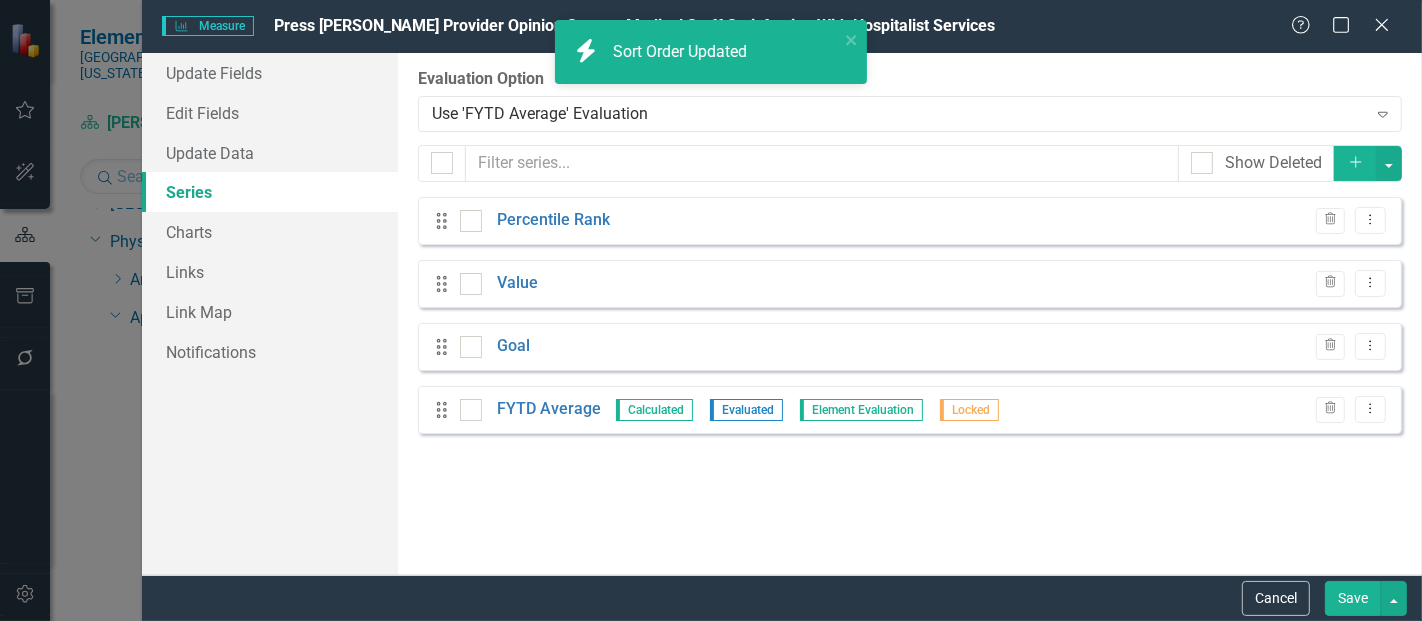 click on "Save" at bounding box center (1353, 598) 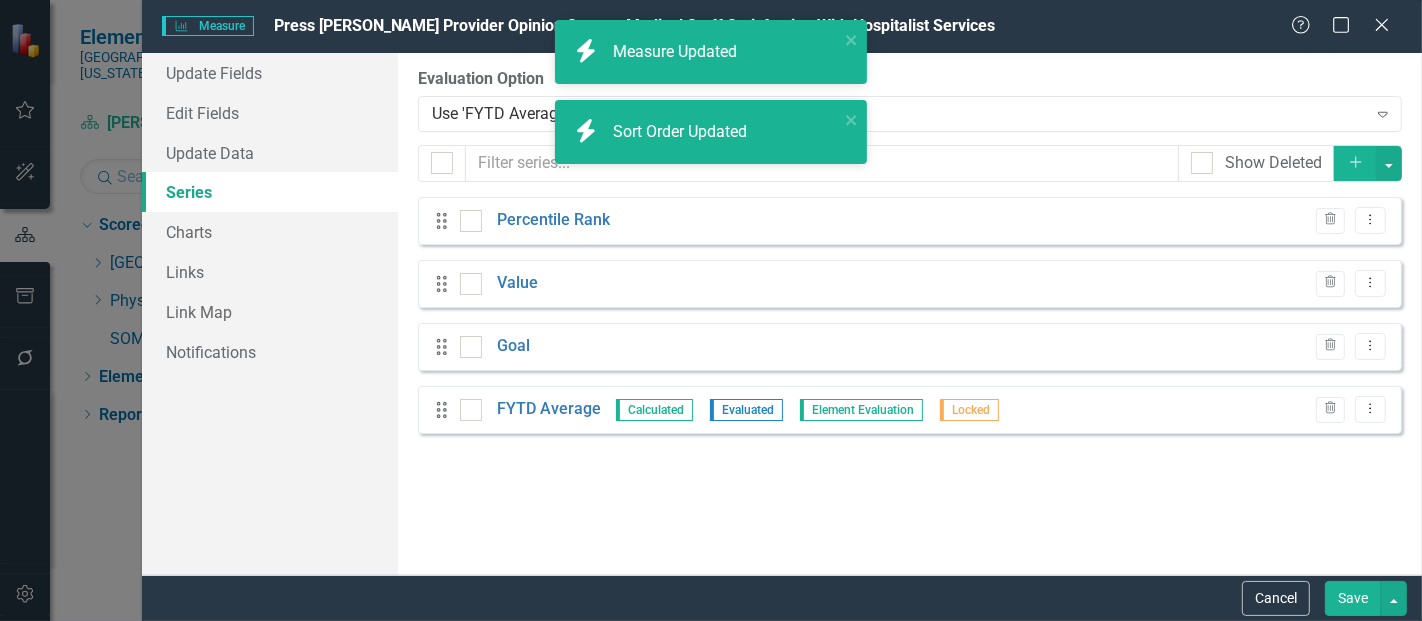 scroll, scrollTop: 0, scrollLeft: 0, axis: both 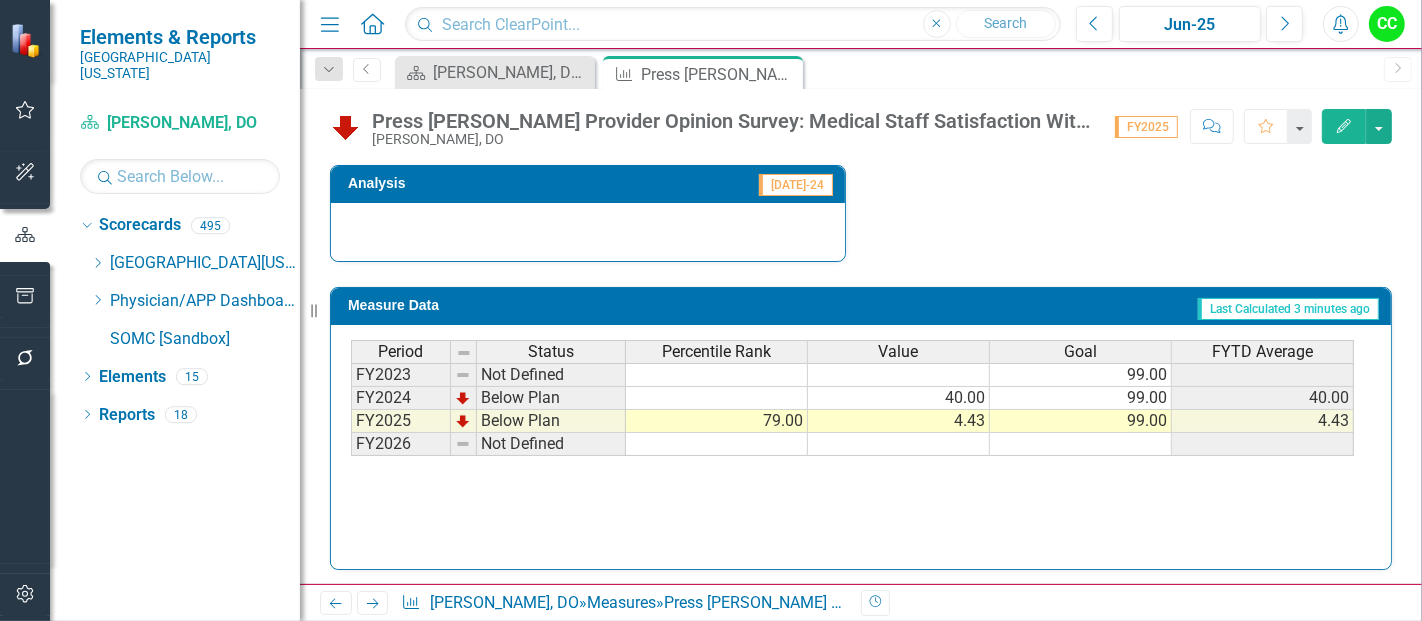 click at bounding box center [1081, 444] 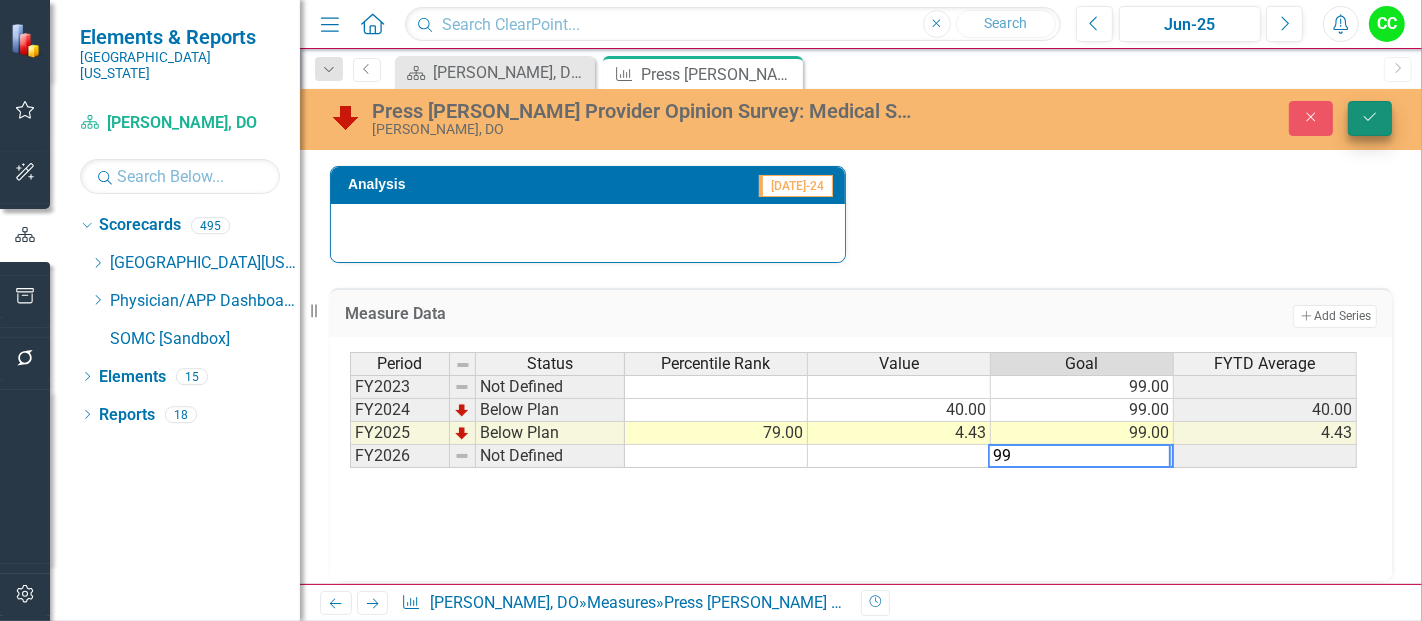 type on "99" 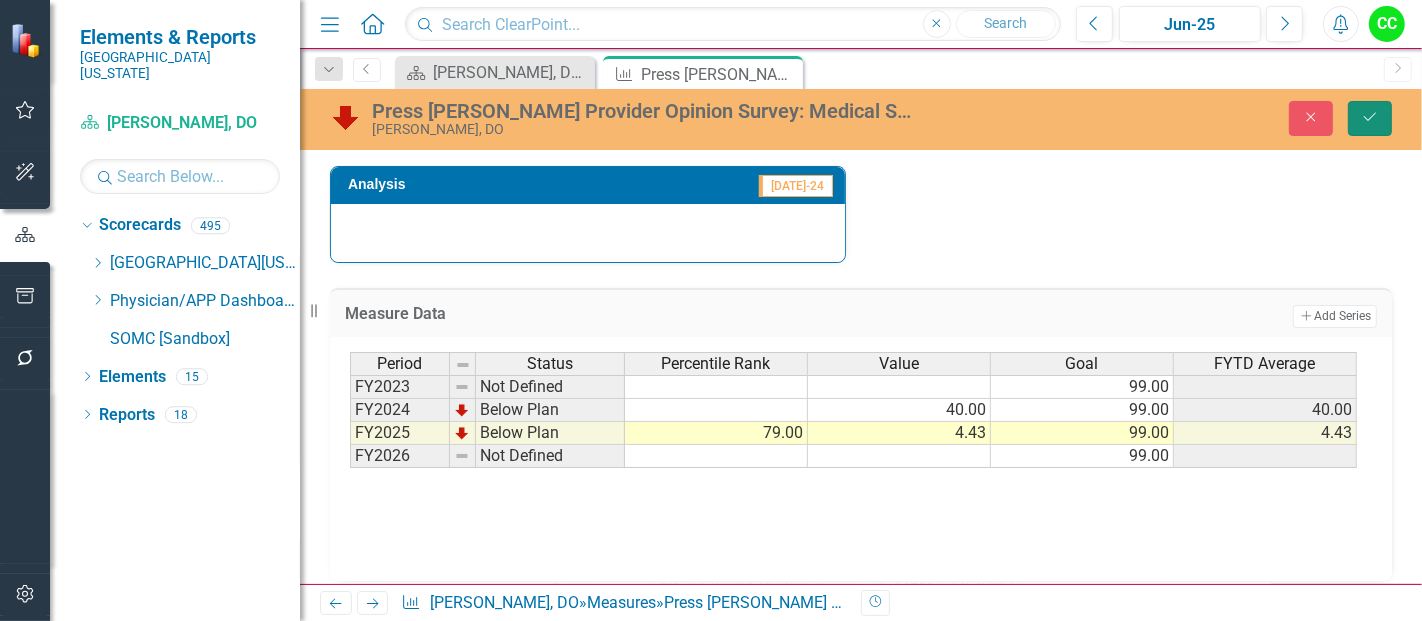 click on "Save" at bounding box center (1370, 118) 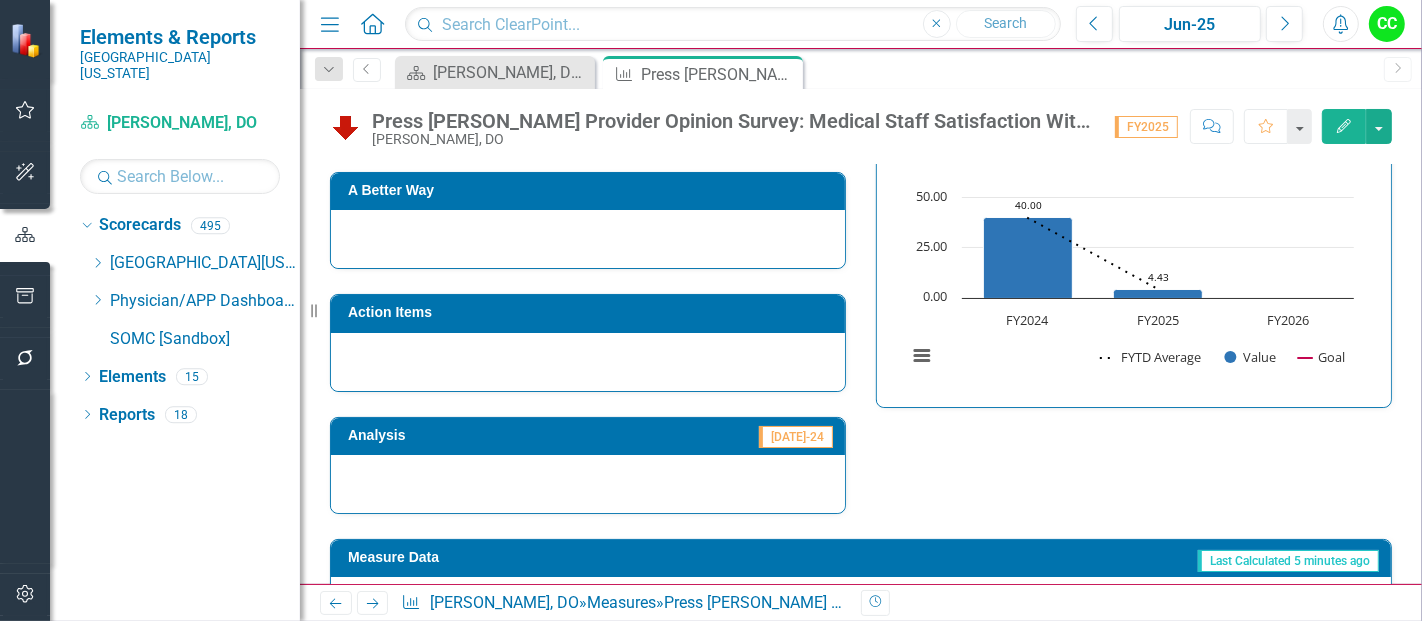 scroll, scrollTop: 568, scrollLeft: 0, axis: vertical 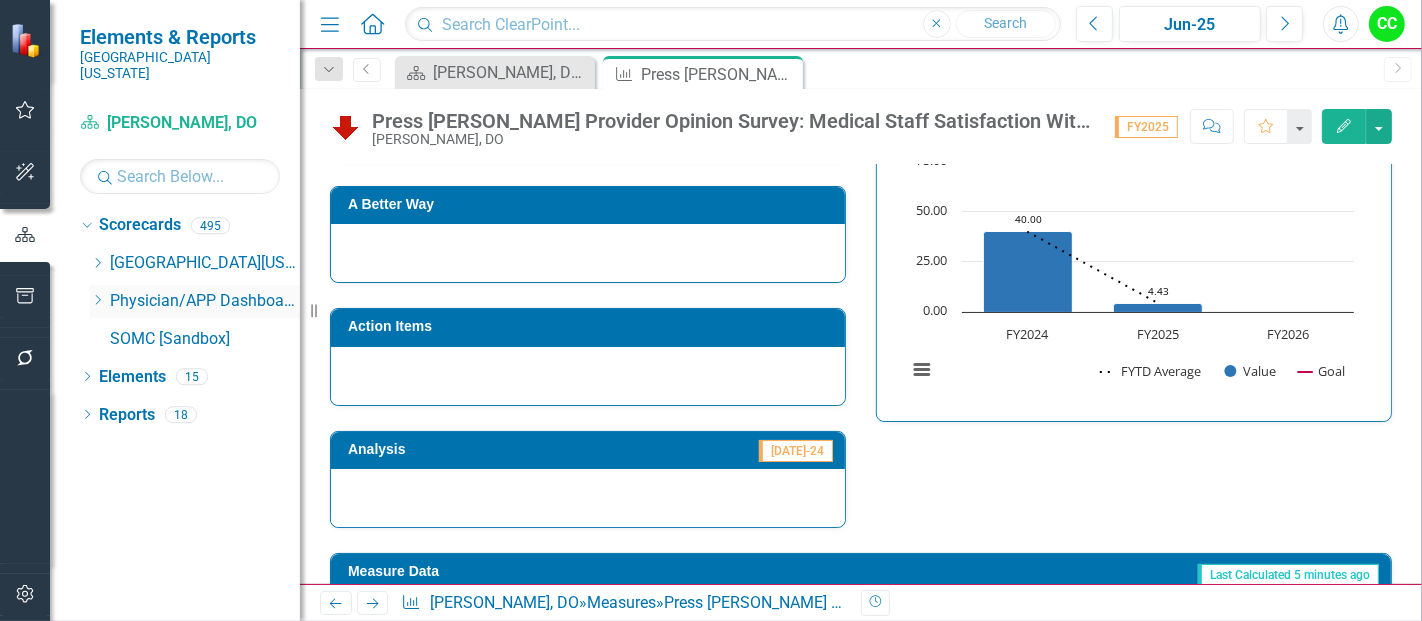 click on "Dropdown" 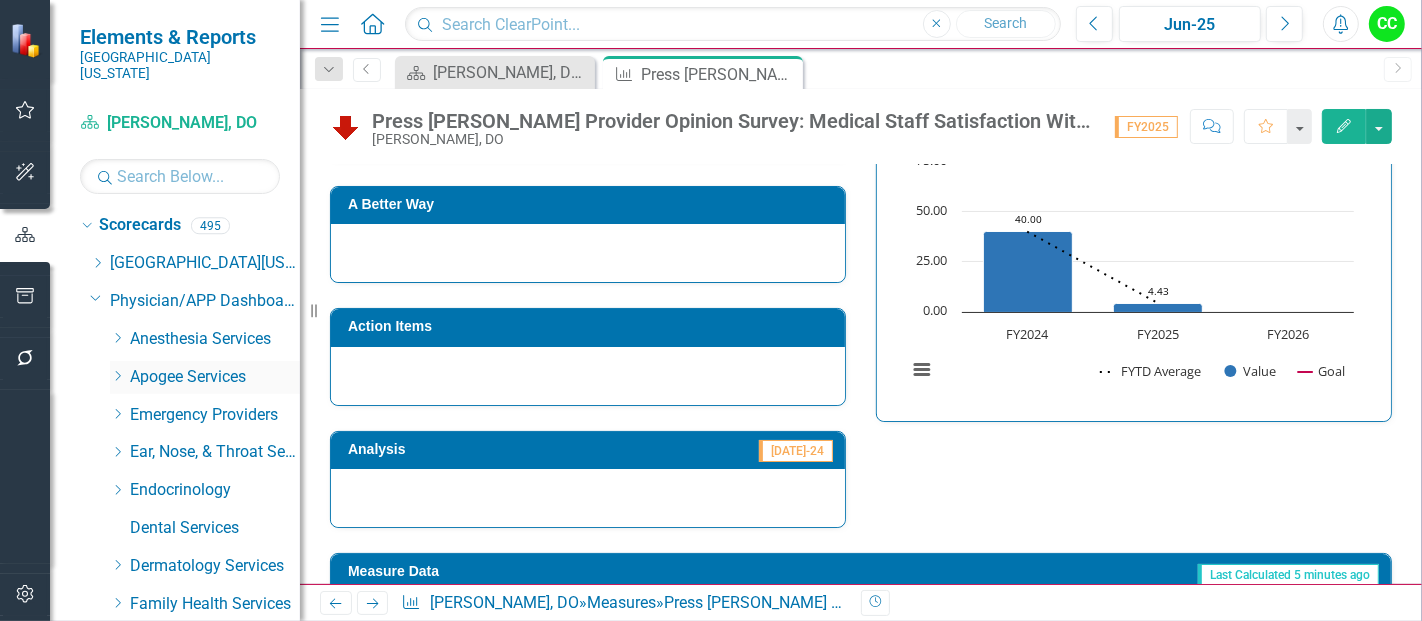 click on "Dropdown" 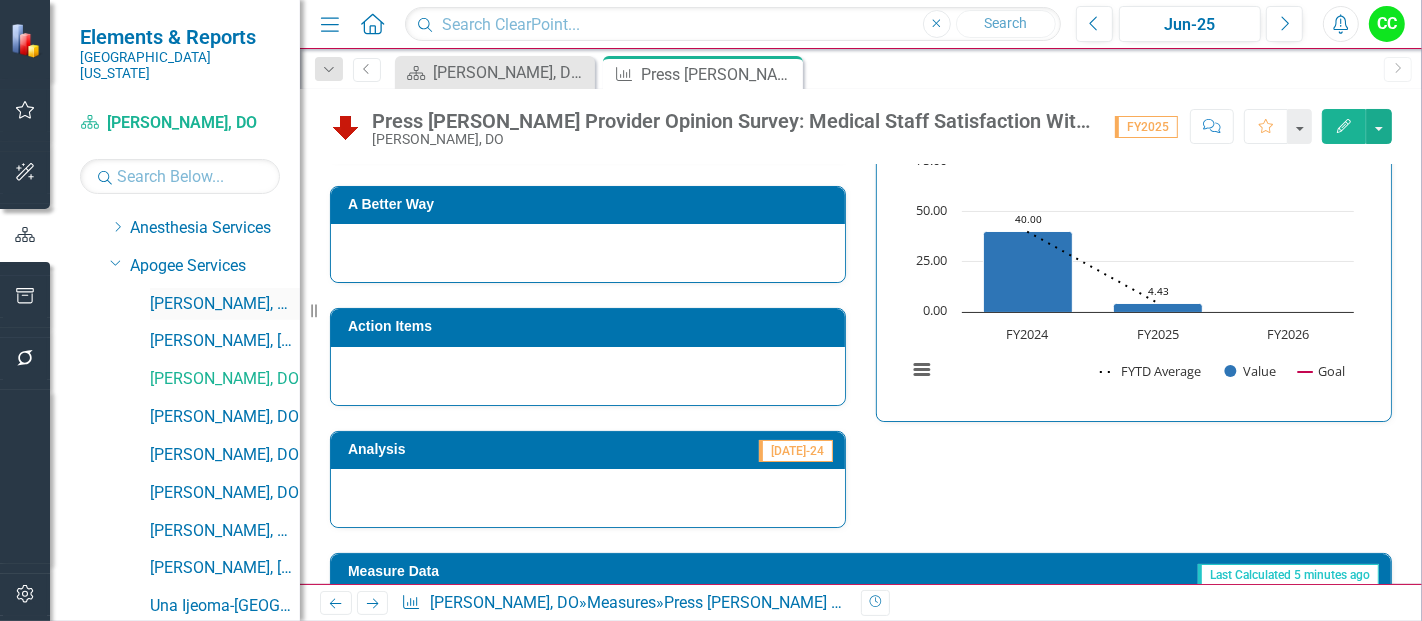 scroll, scrollTop: 123, scrollLeft: 0, axis: vertical 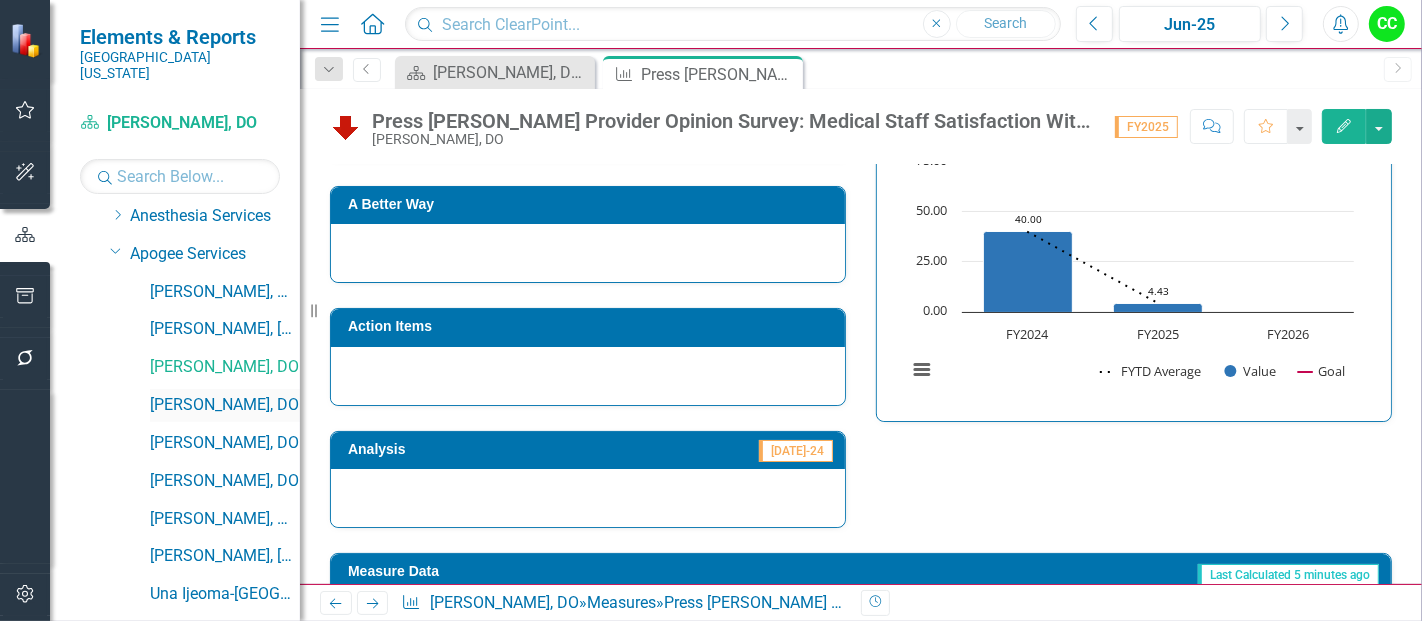 click on "[PERSON_NAME], DO" at bounding box center (225, 405) 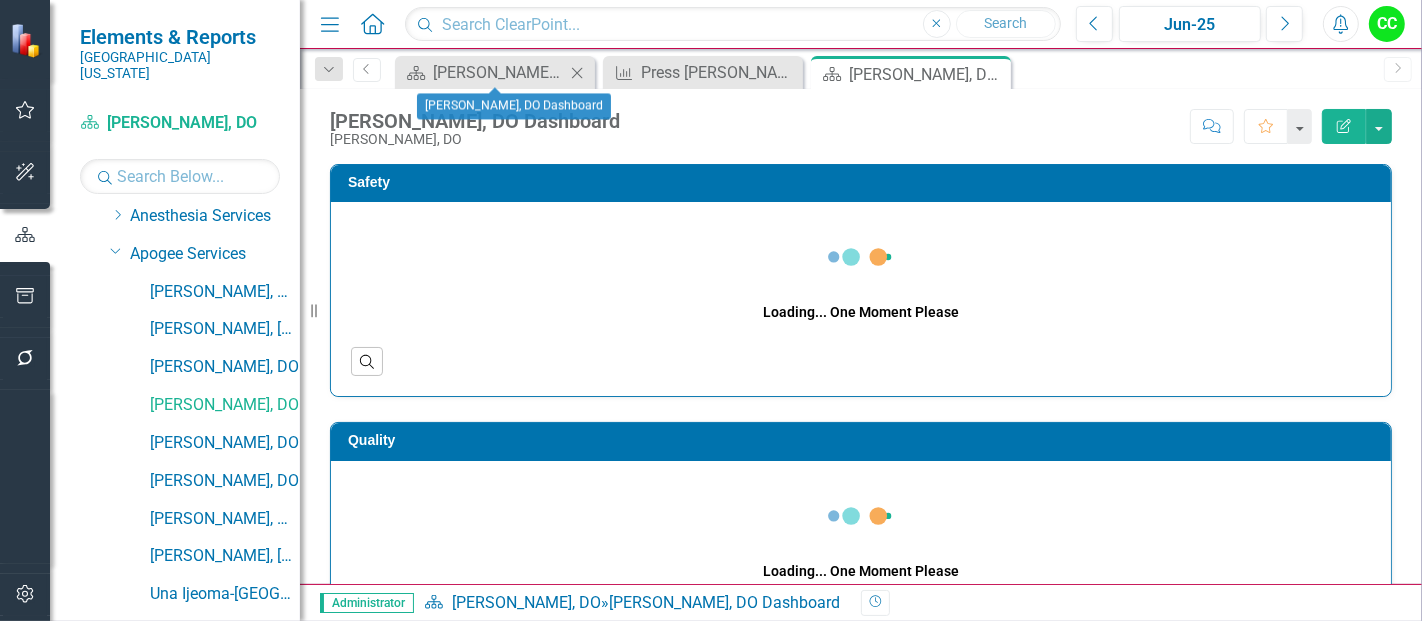 click on "Close" 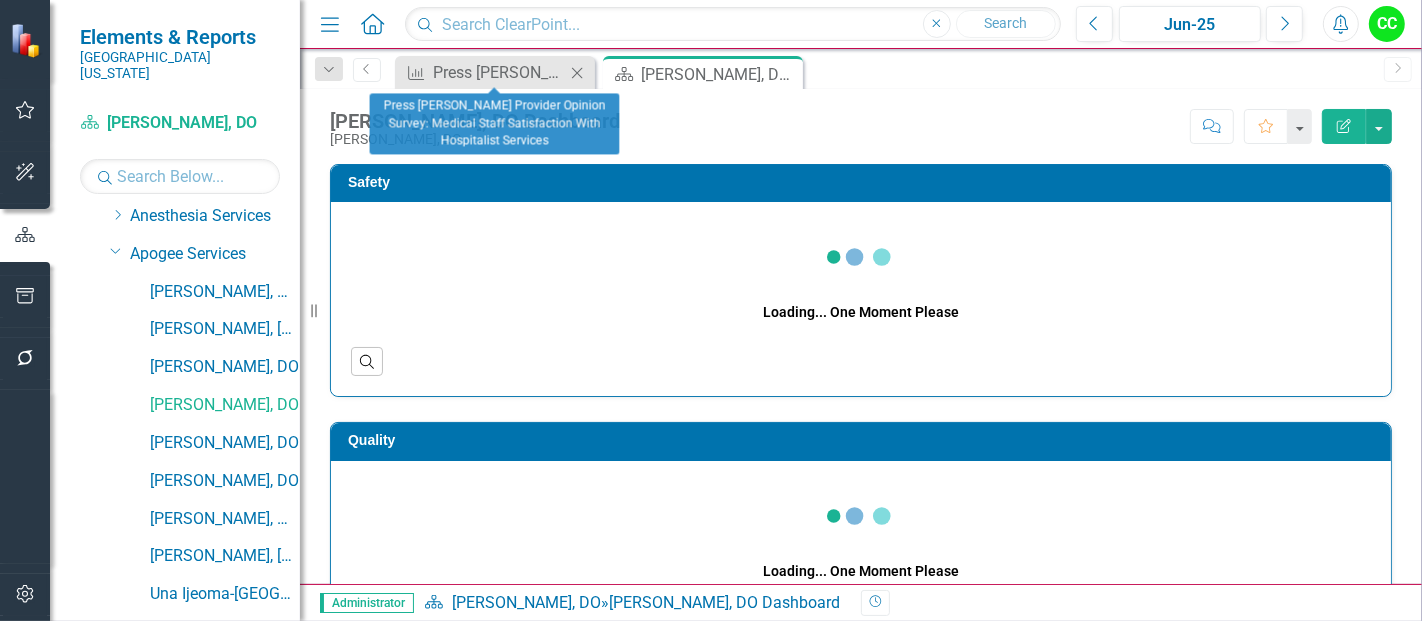 click 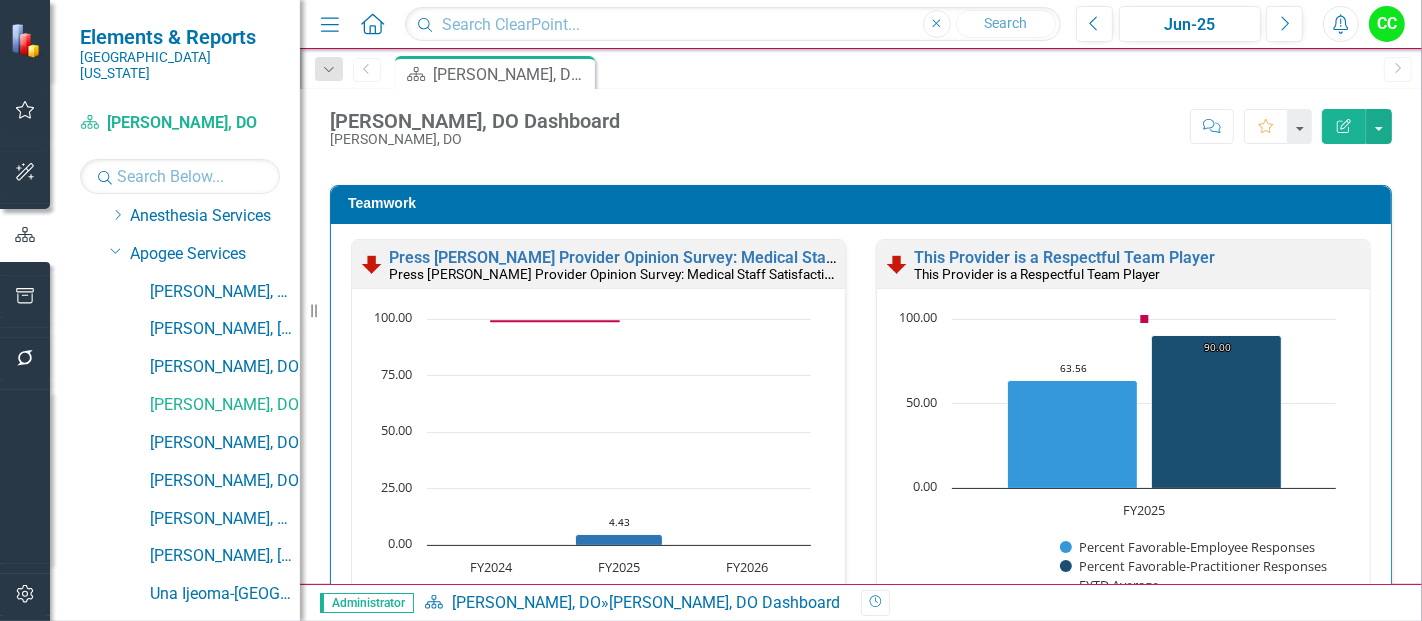 scroll, scrollTop: 2569, scrollLeft: 0, axis: vertical 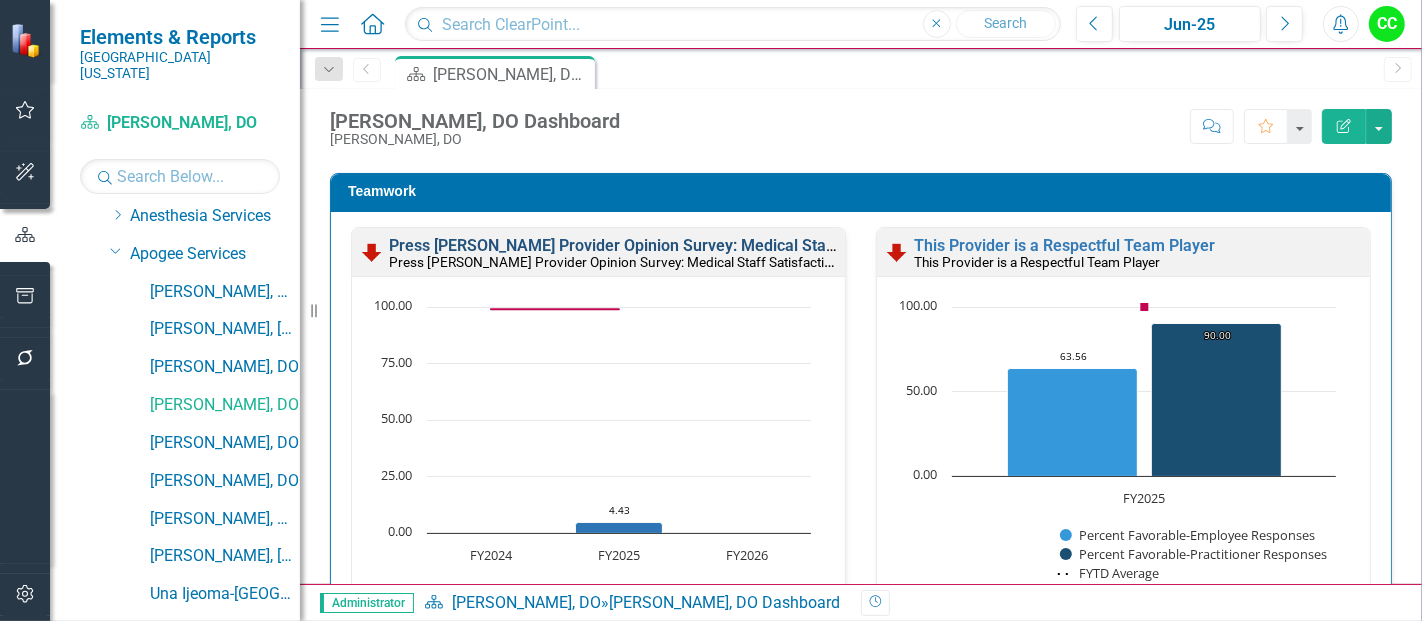 click on "Press [PERSON_NAME] Provider Opinion Survey: Medical Staff Satisfaction With Hospitalist Services" at bounding box center [749, 245] 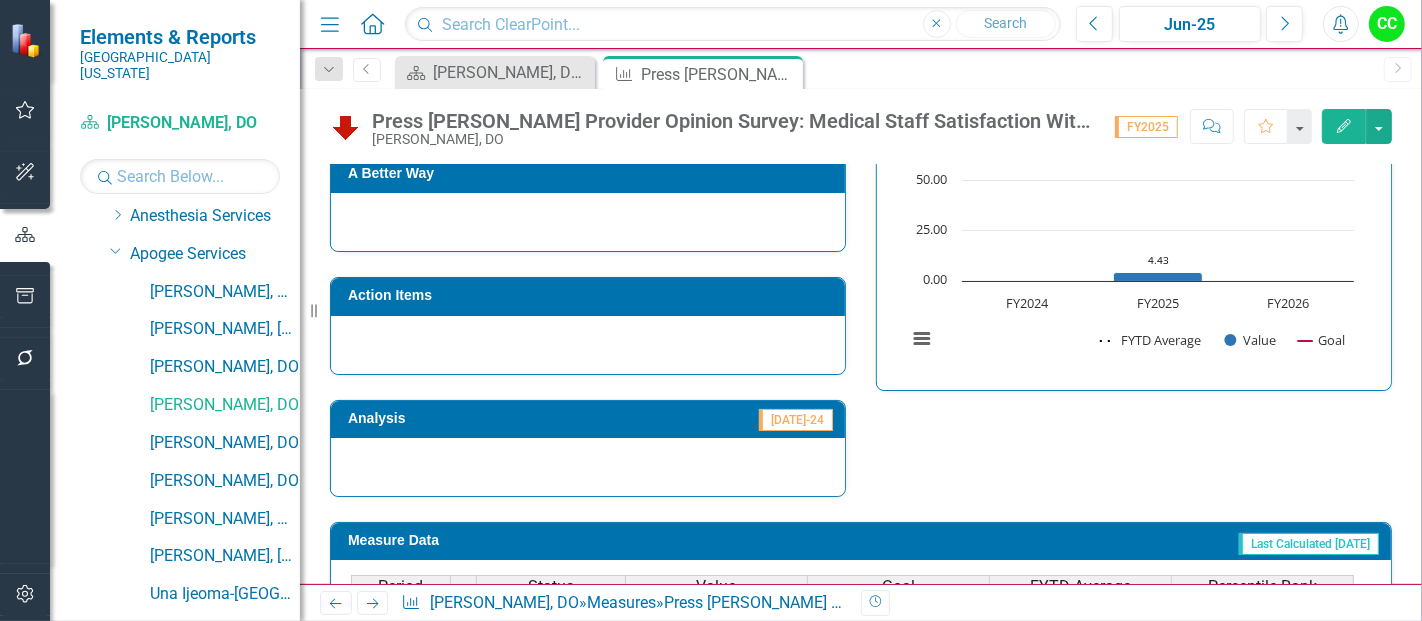 scroll, scrollTop: 834, scrollLeft: 0, axis: vertical 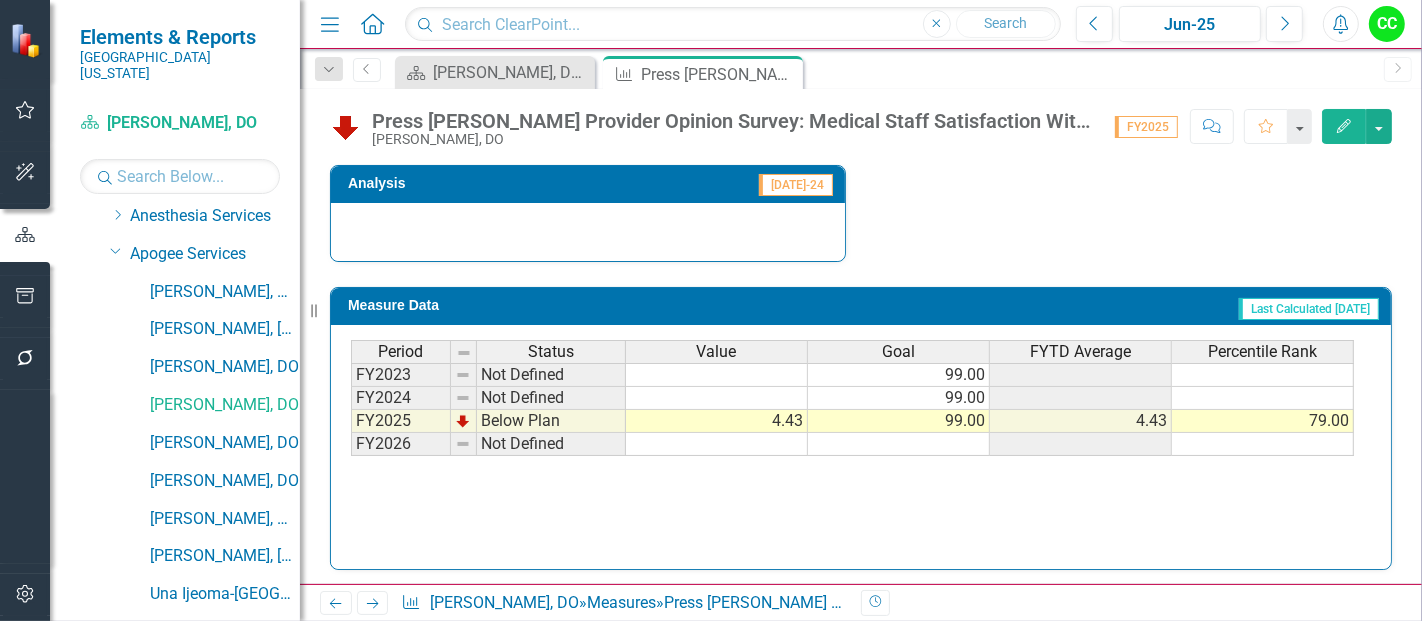 click on "Edit" at bounding box center (1344, 126) 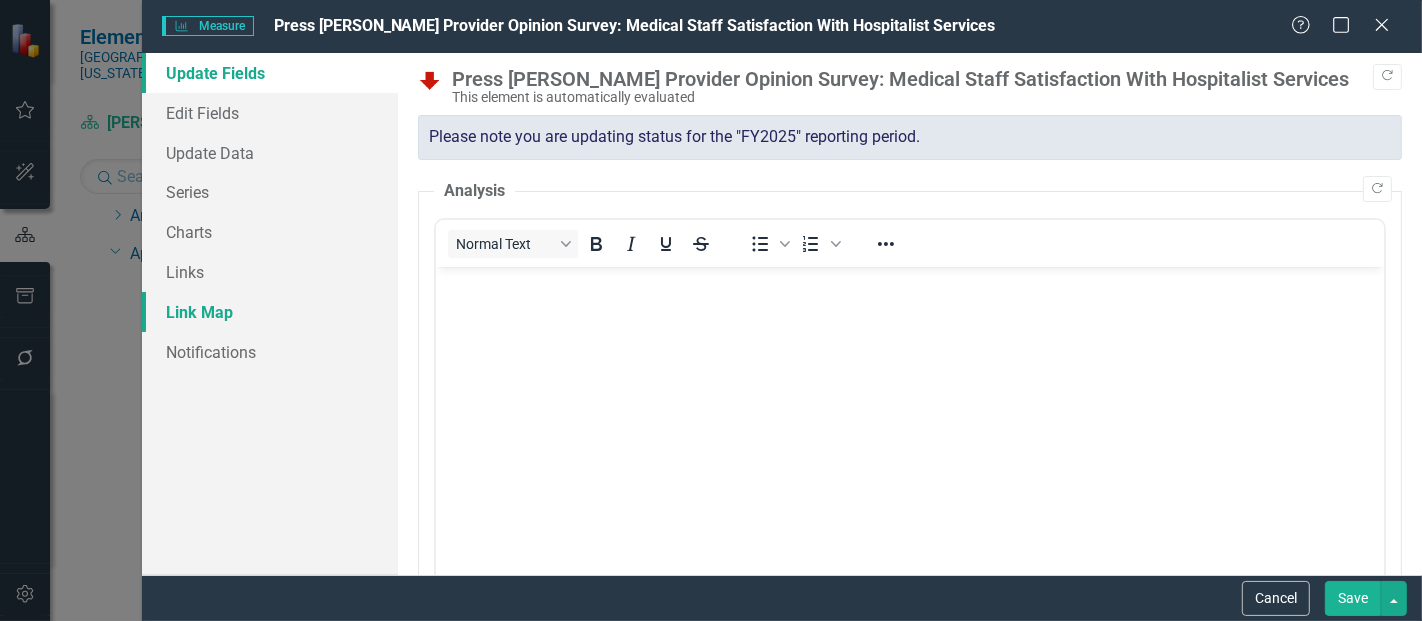 scroll, scrollTop: 0, scrollLeft: 0, axis: both 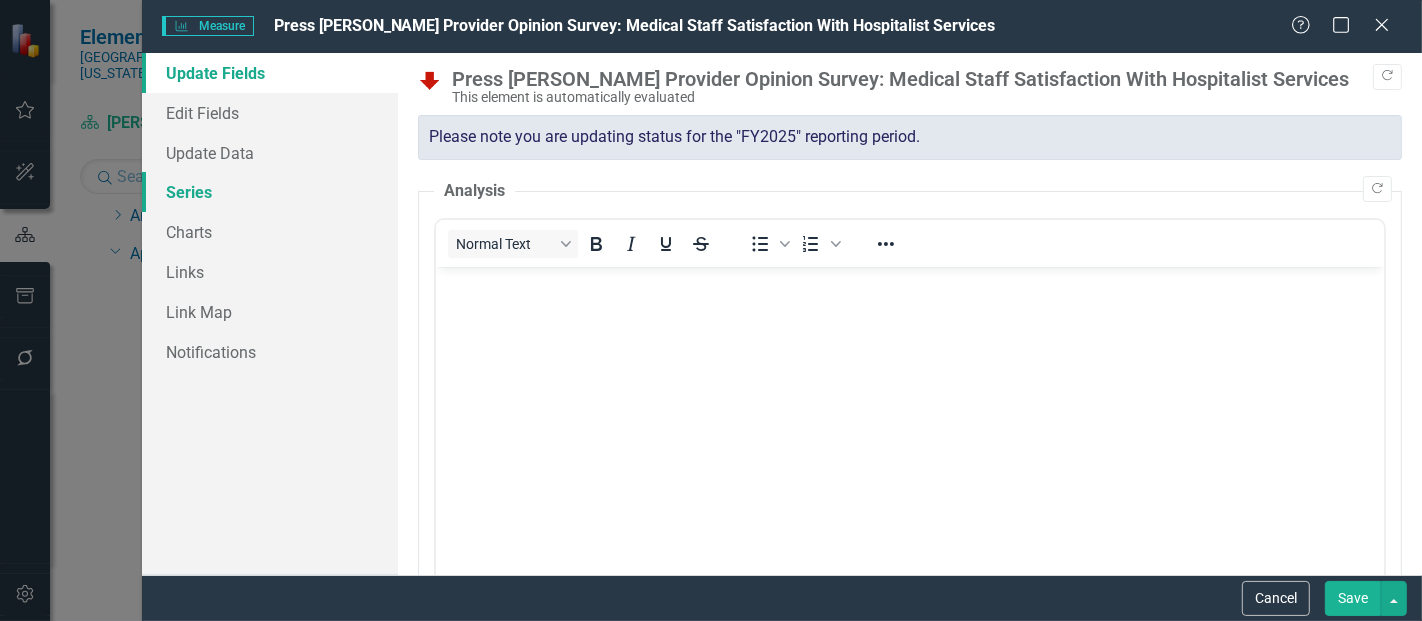 click on "Series" at bounding box center [270, 192] 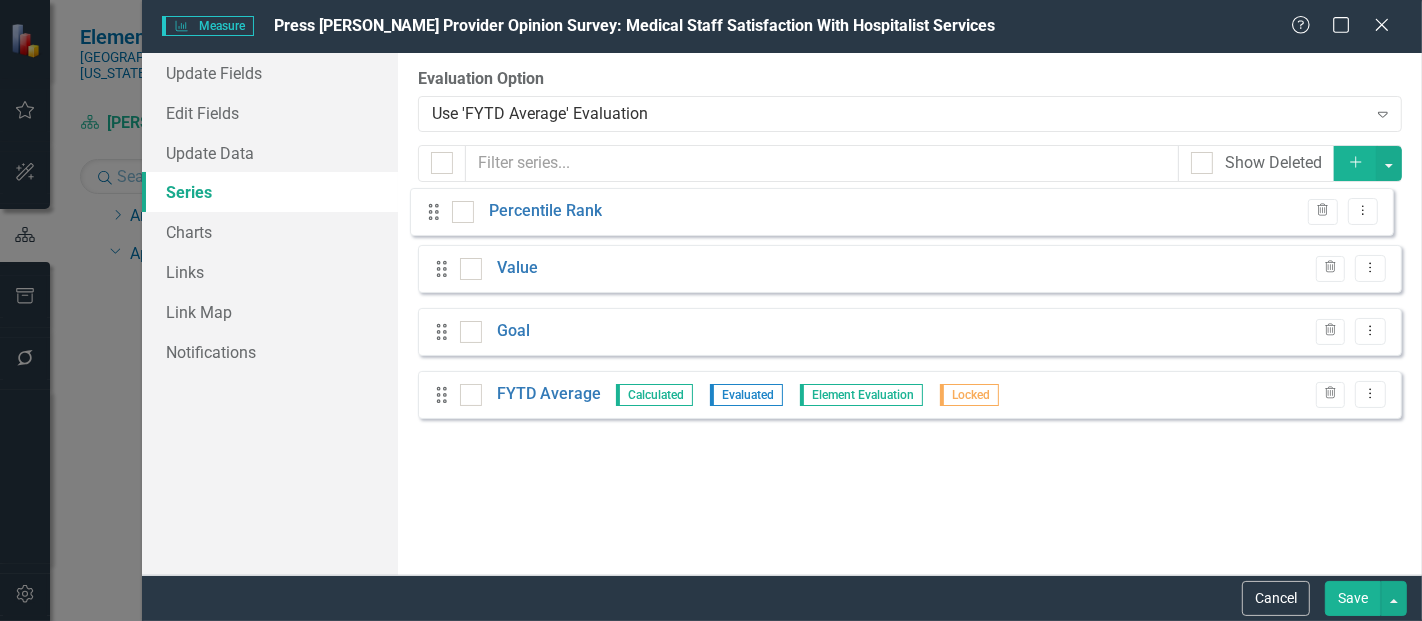 drag, startPoint x: 444, startPoint y: 405, endPoint x: 435, endPoint y: 210, distance: 195.20758 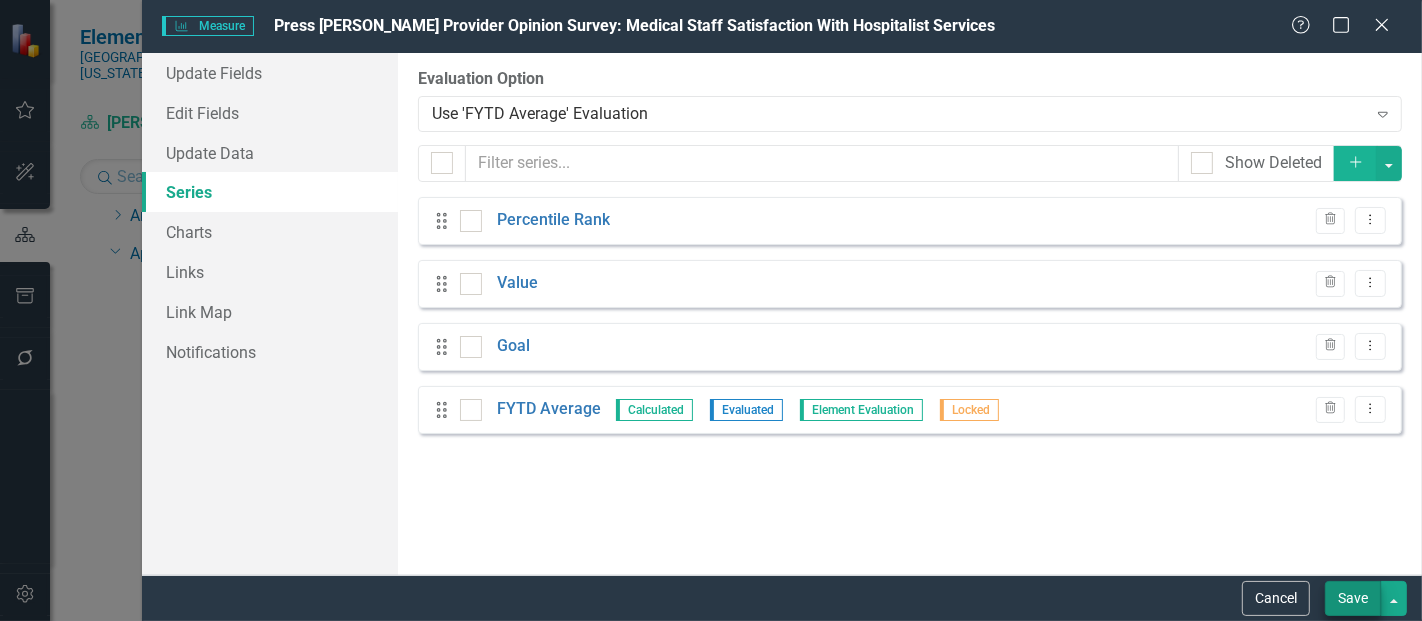 click on "Save" at bounding box center [1353, 598] 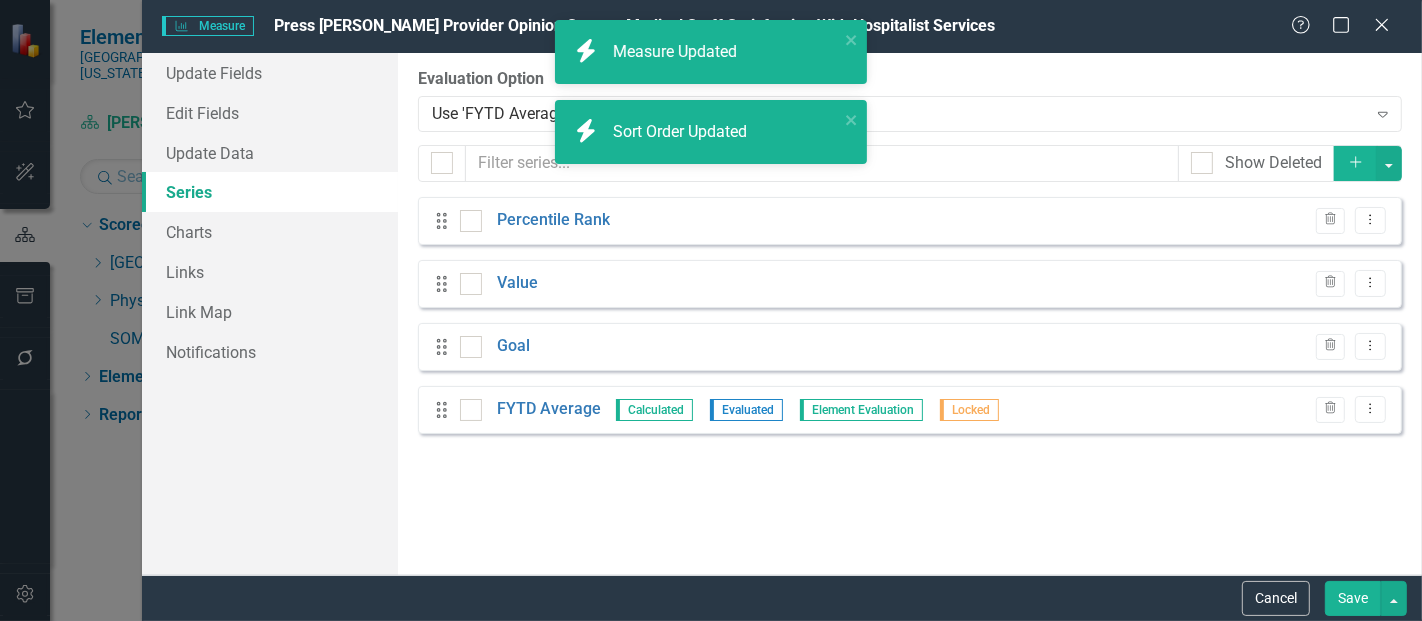 scroll, scrollTop: 0, scrollLeft: 0, axis: both 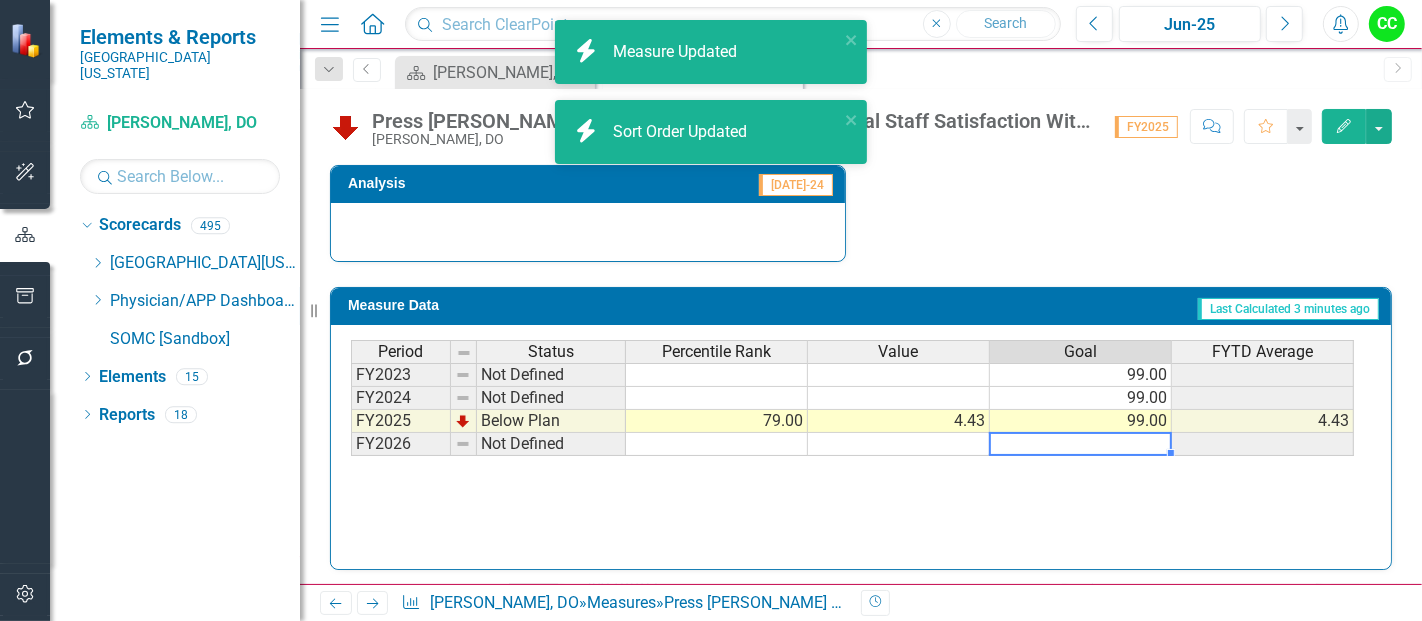 click at bounding box center [1081, 444] 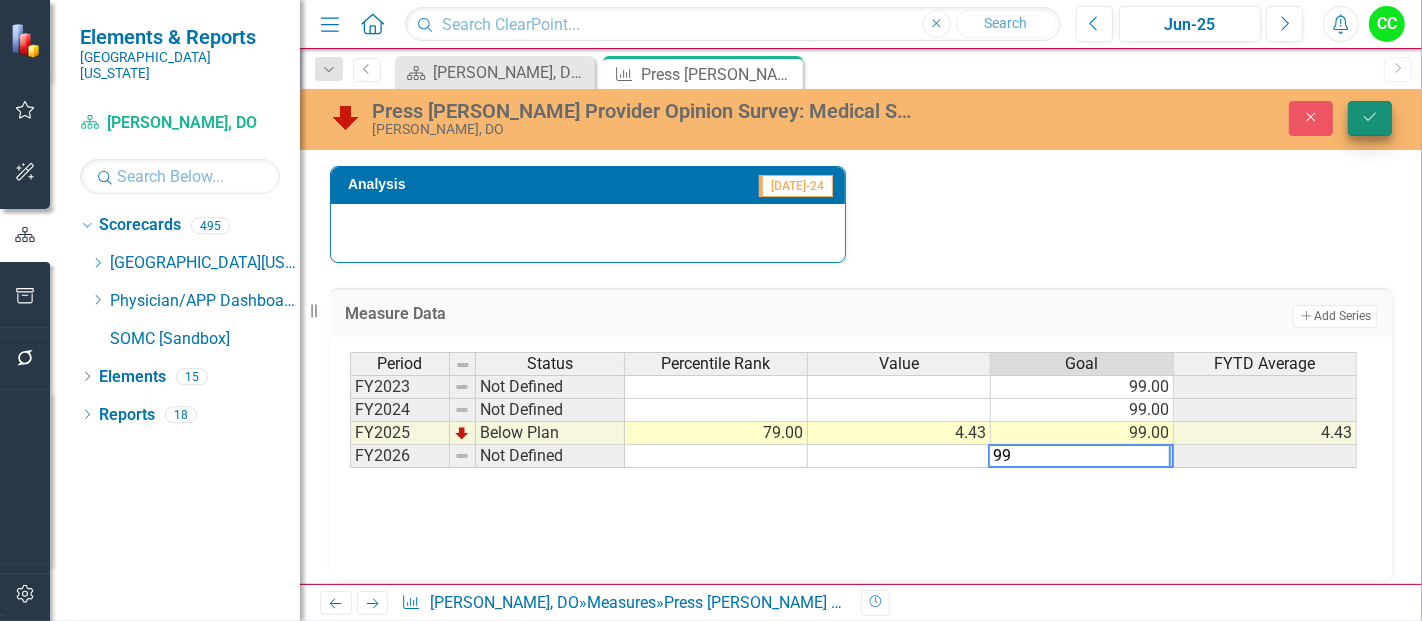 type on "99" 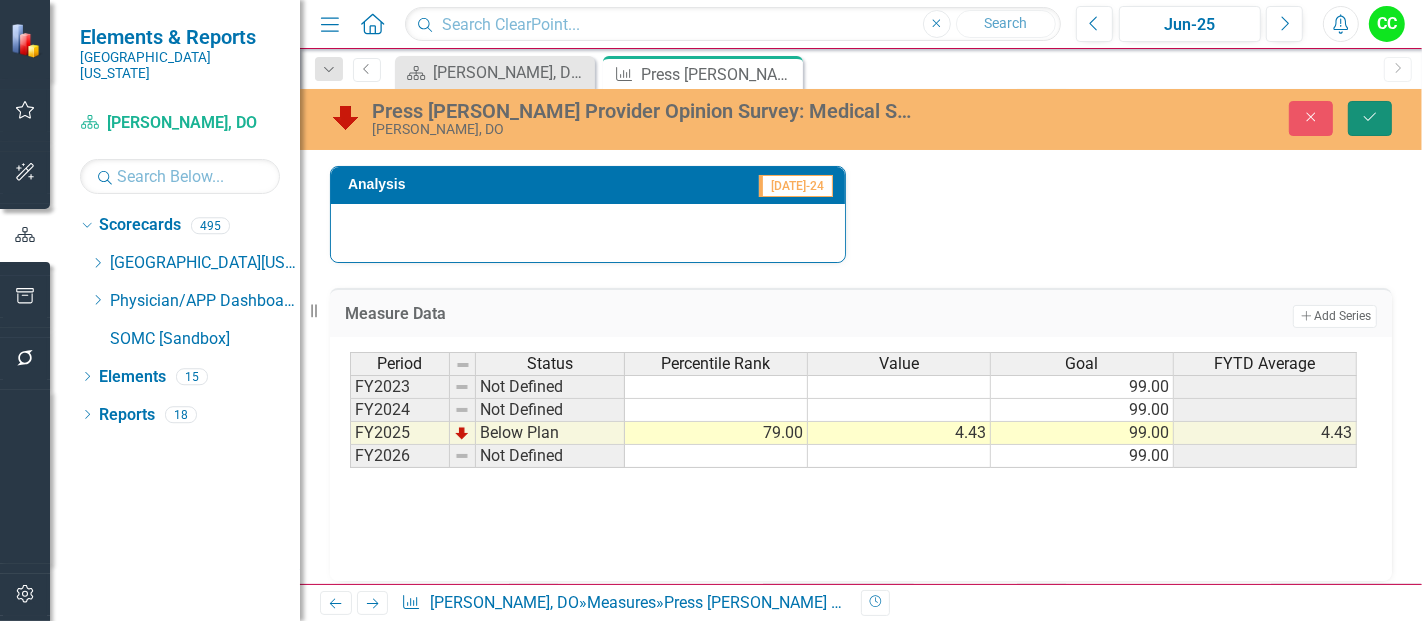 click on "Save" 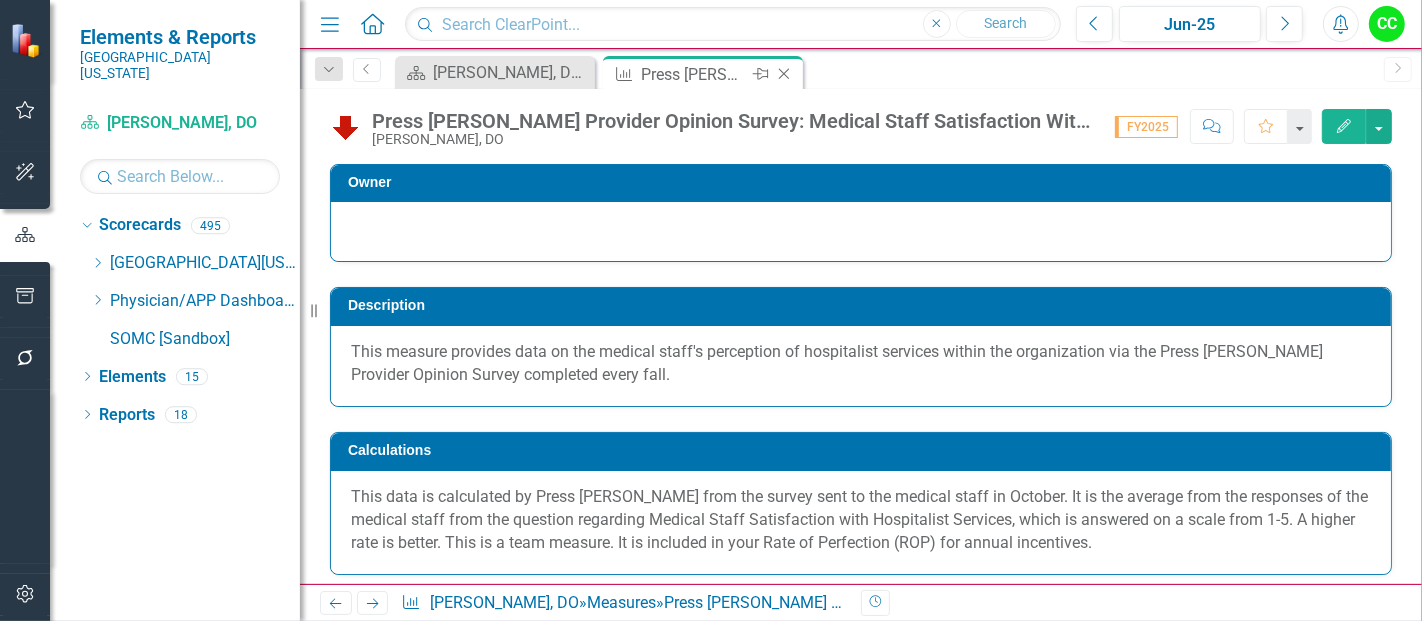click 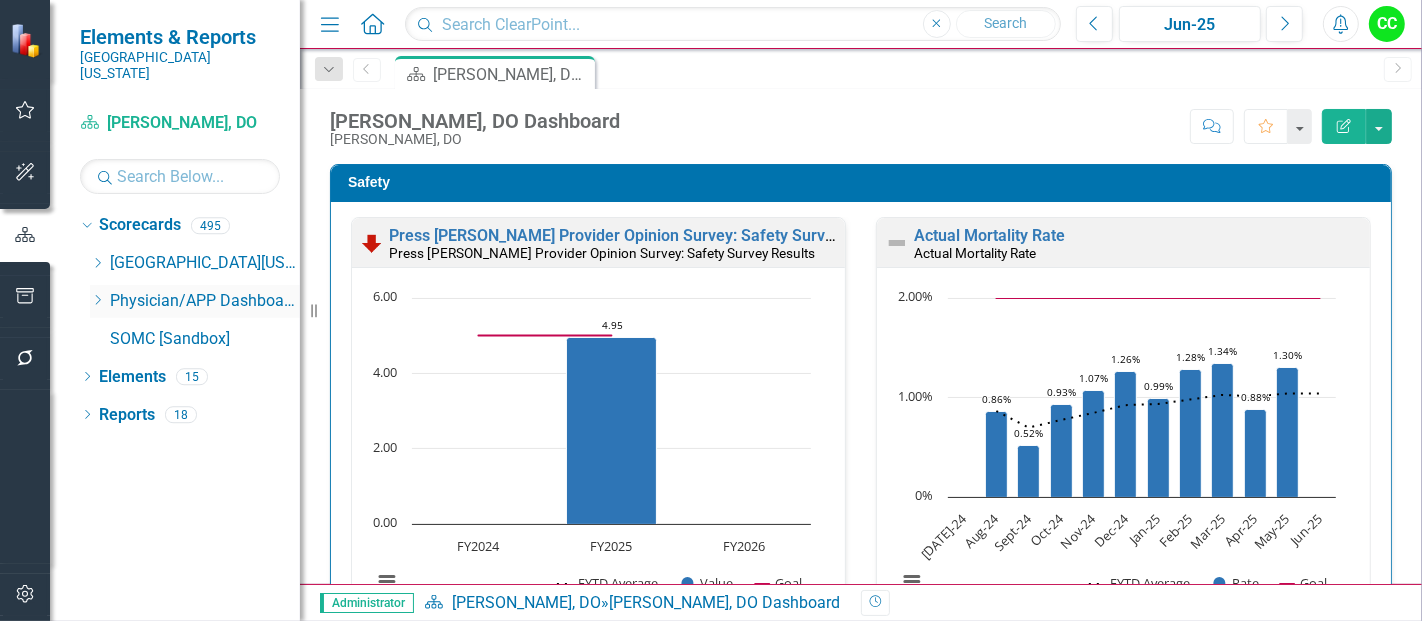 click on "Dropdown" 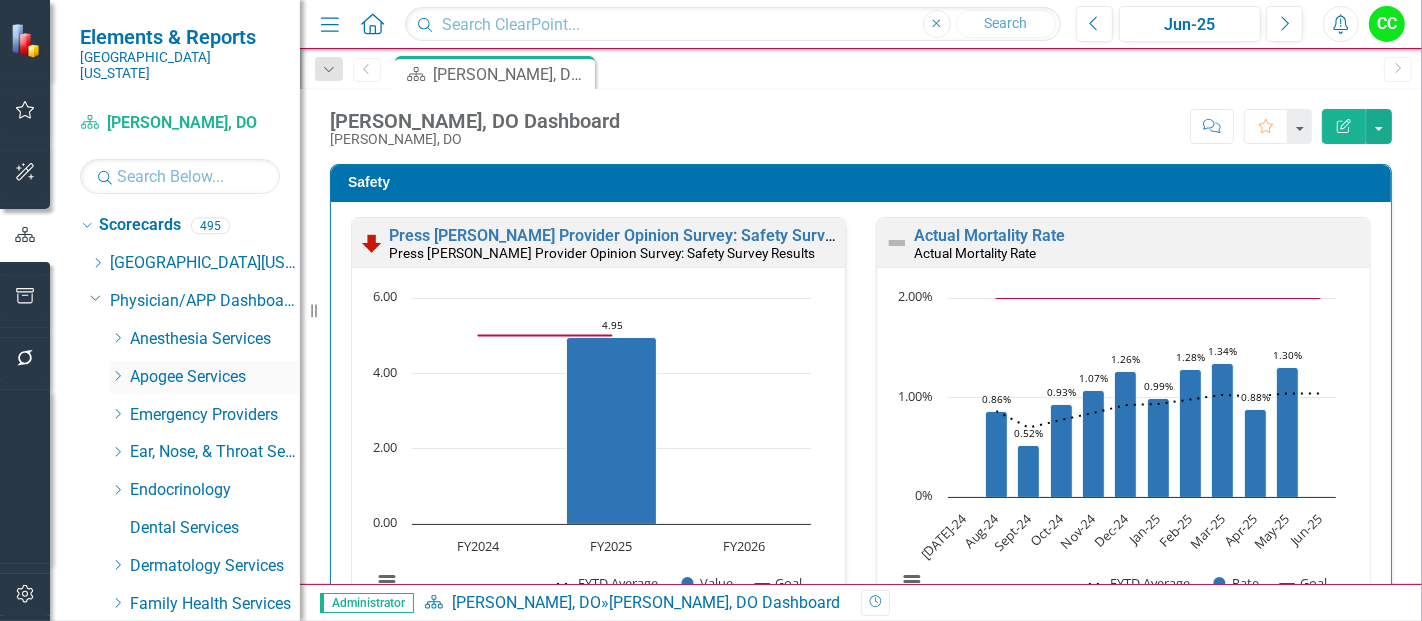 click on "Dropdown" 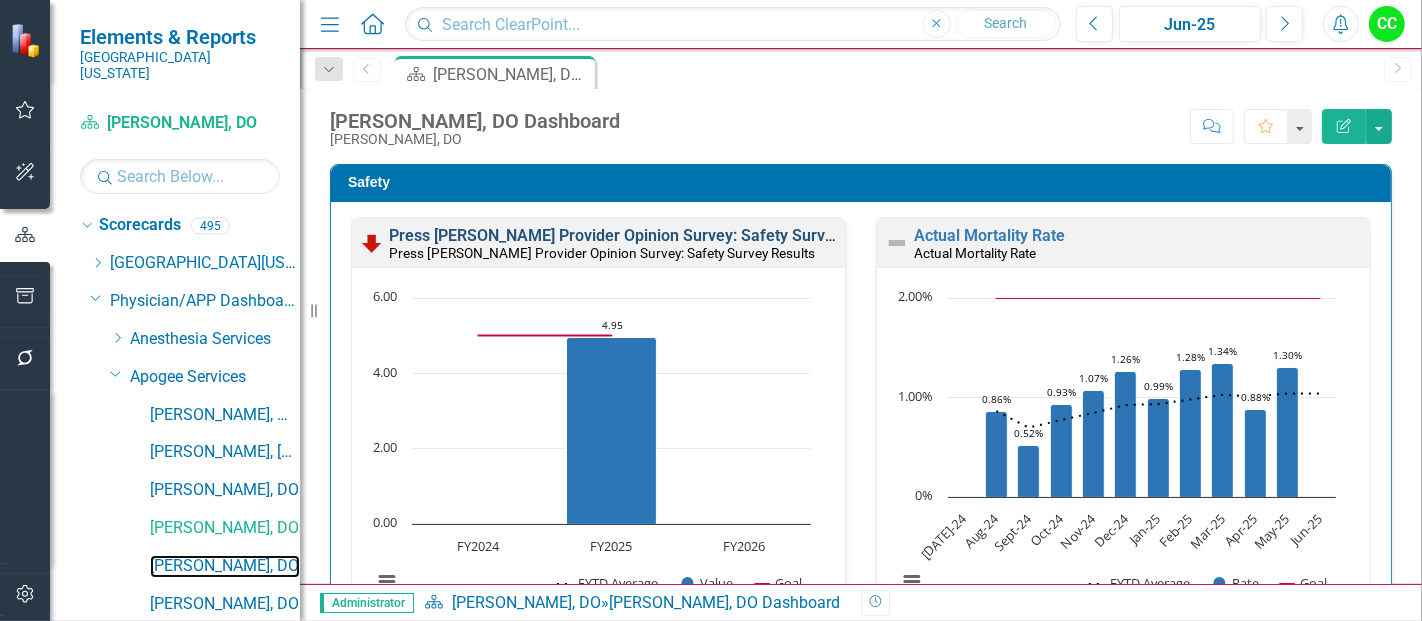 click on "[PERSON_NAME], DO" at bounding box center (225, 566) 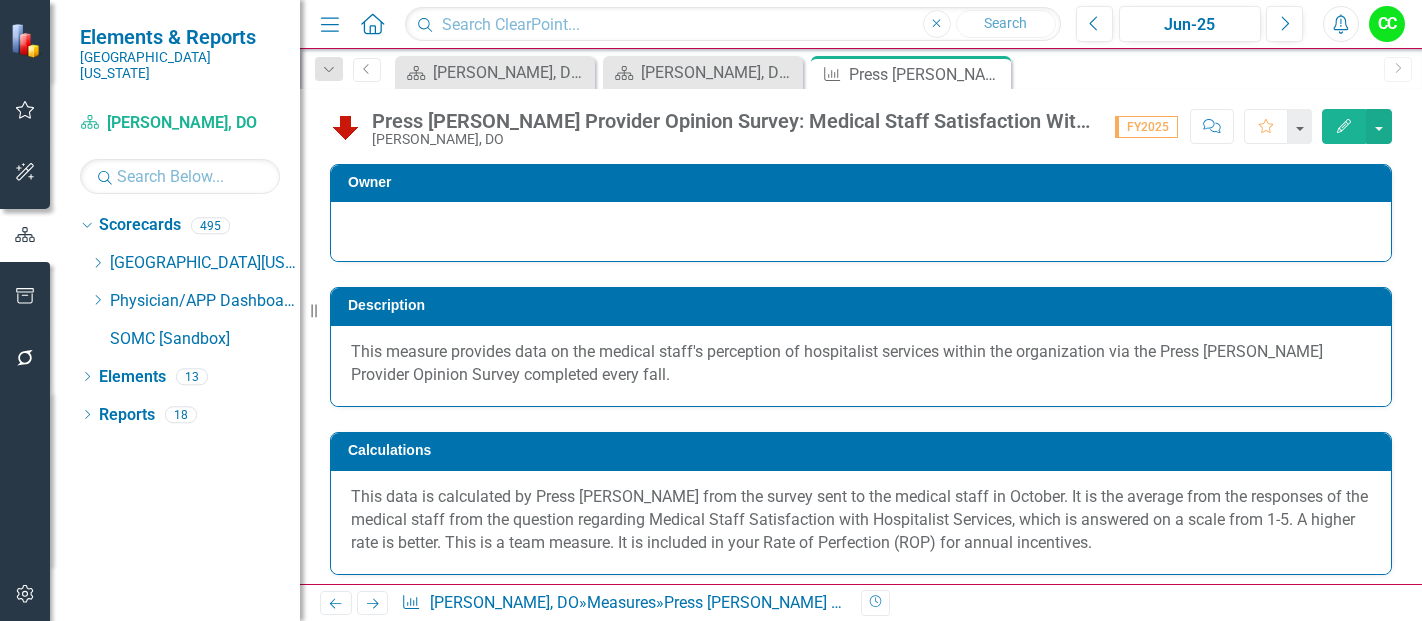scroll, scrollTop: 0, scrollLeft: 0, axis: both 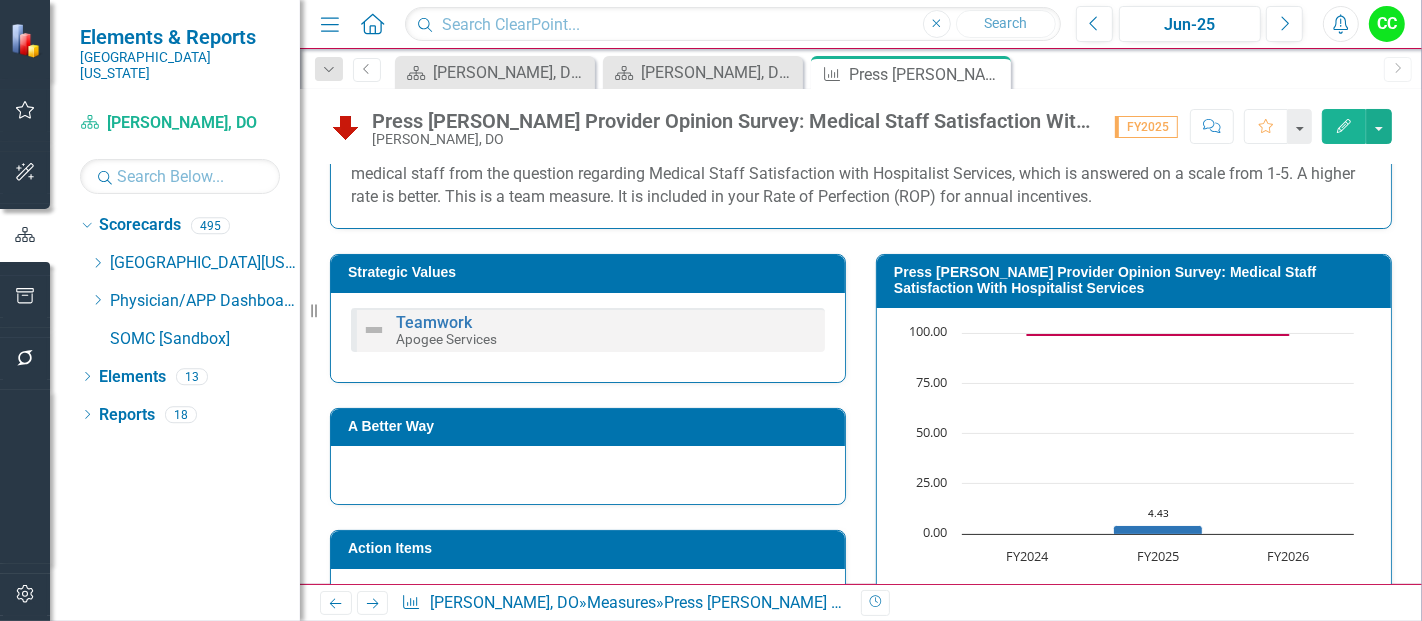 click on "Press [PERSON_NAME] Provider Opinion Survey: Medical Staff Satisfaction With Hospitalist Services" at bounding box center (1137, 280) 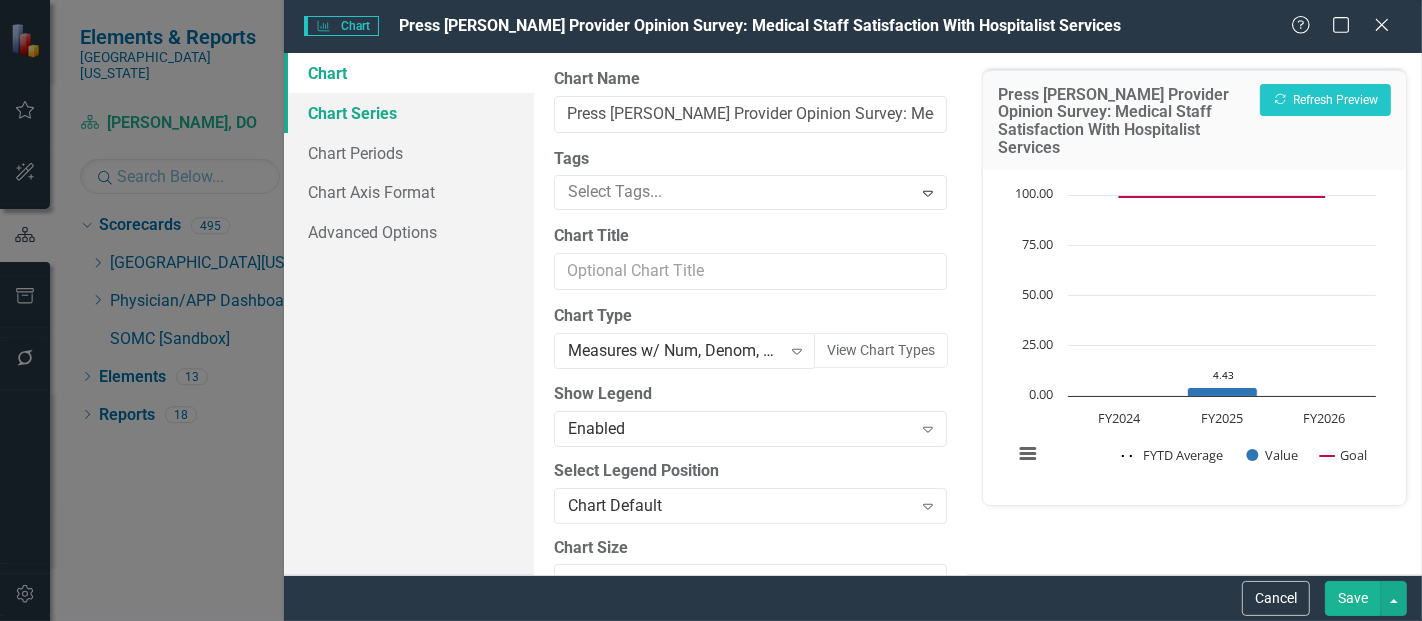 click on "Chart Series" at bounding box center (409, 113) 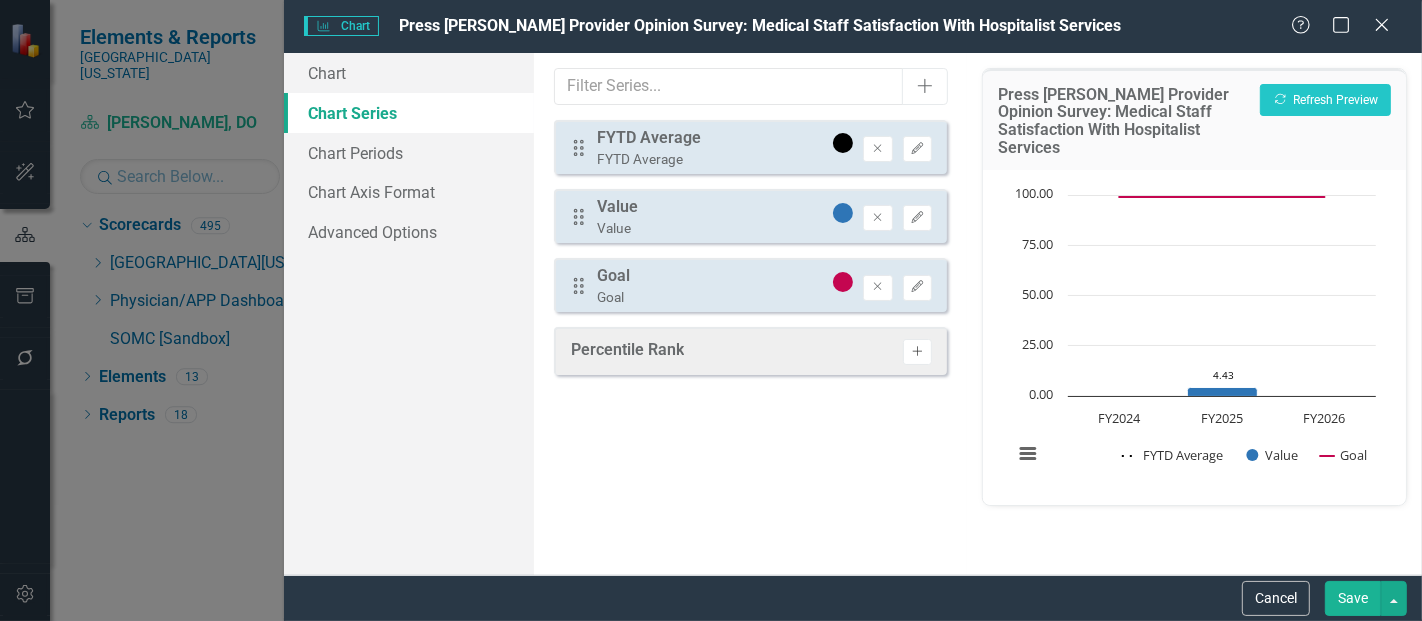 click on "Activate" at bounding box center (917, 352) 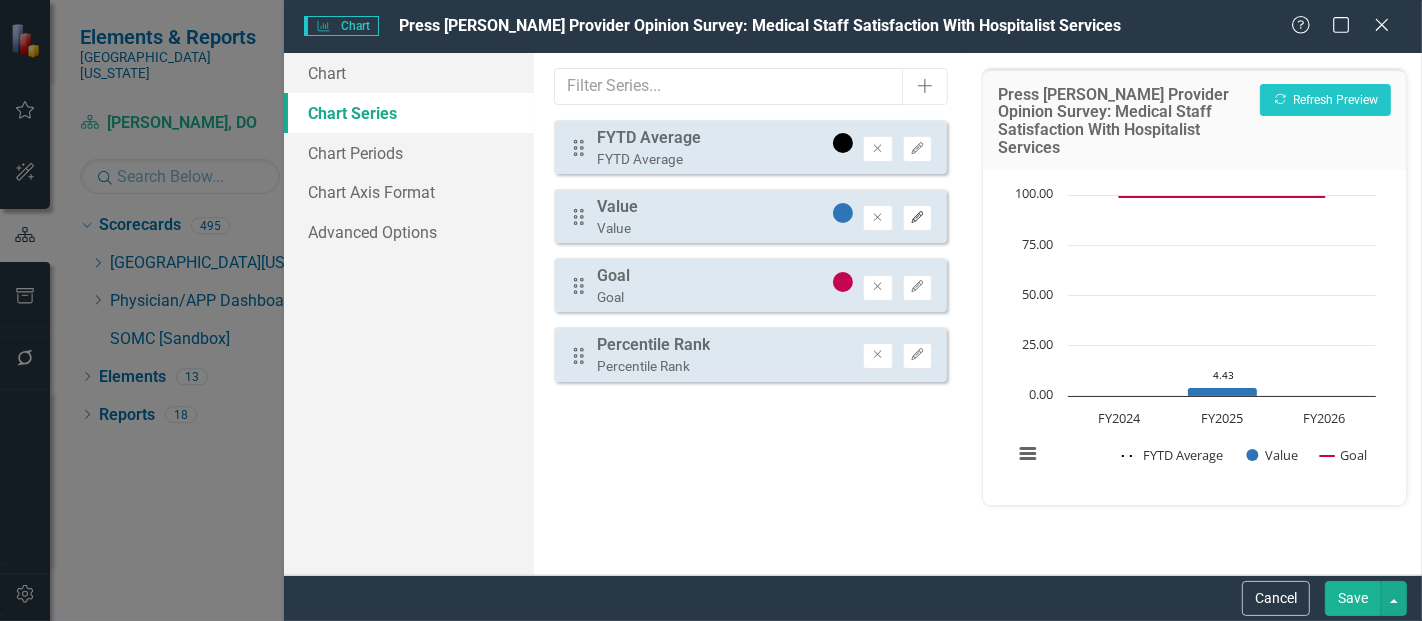 click on "Edit" at bounding box center [917, 218] 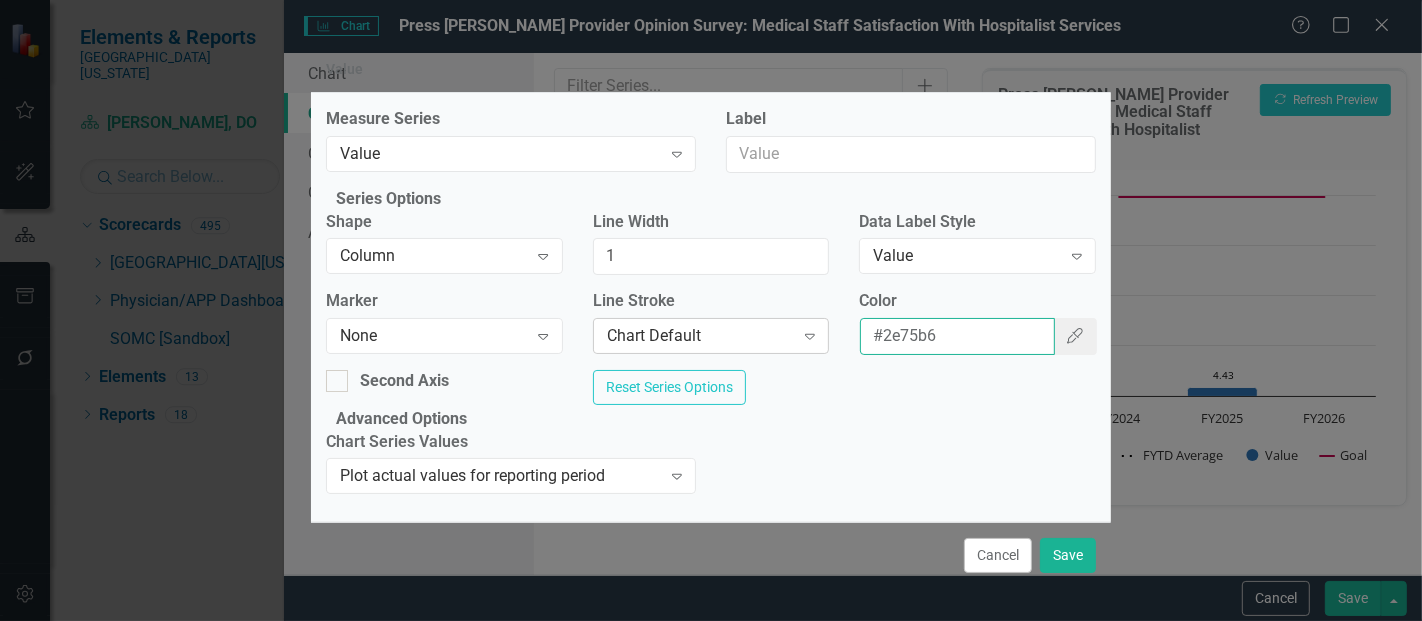 drag, startPoint x: 970, startPoint y: 364, endPoint x: 800, endPoint y: 358, distance: 170.10585 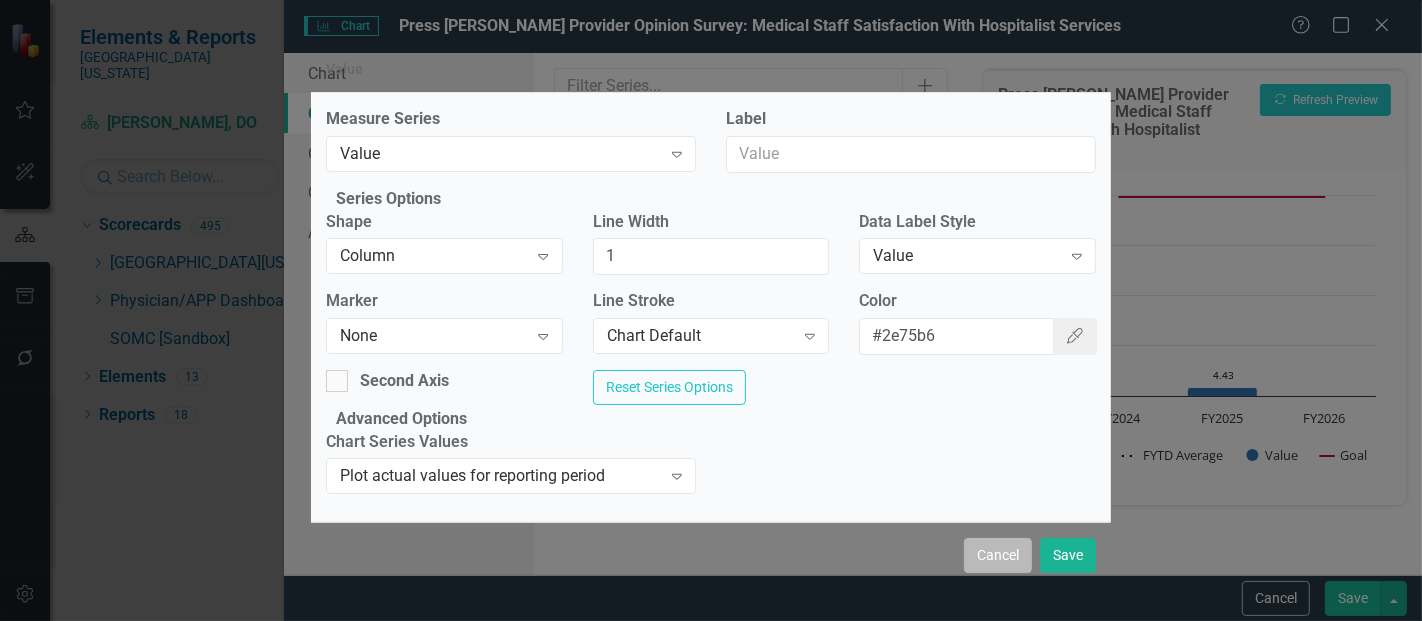 click on "Cancel" at bounding box center [998, 555] 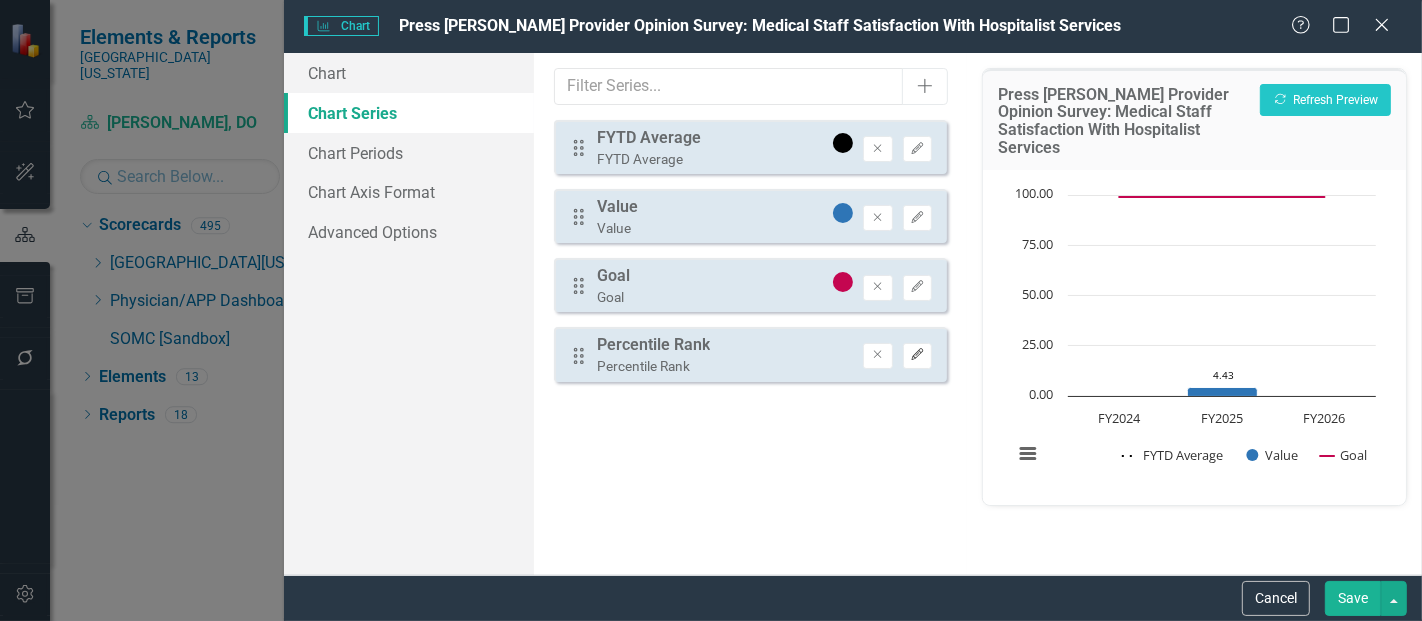 click on "Edit" 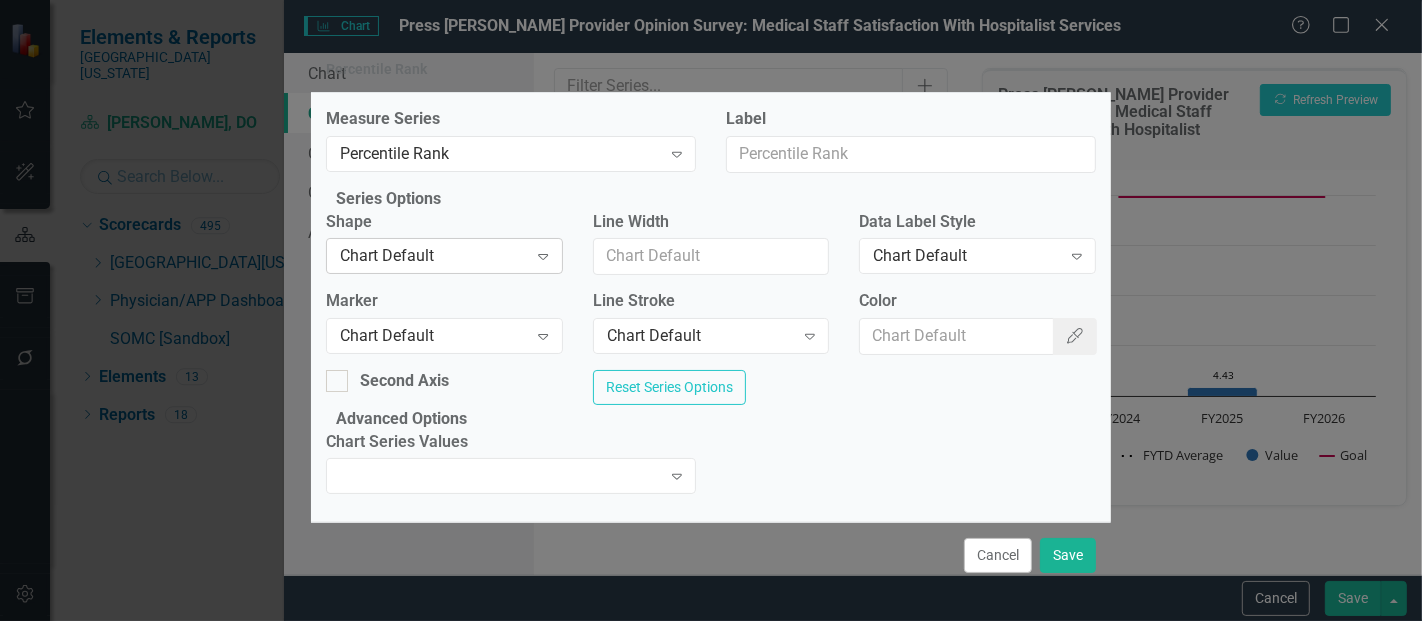 click on "Chart Default" at bounding box center [433, 256] 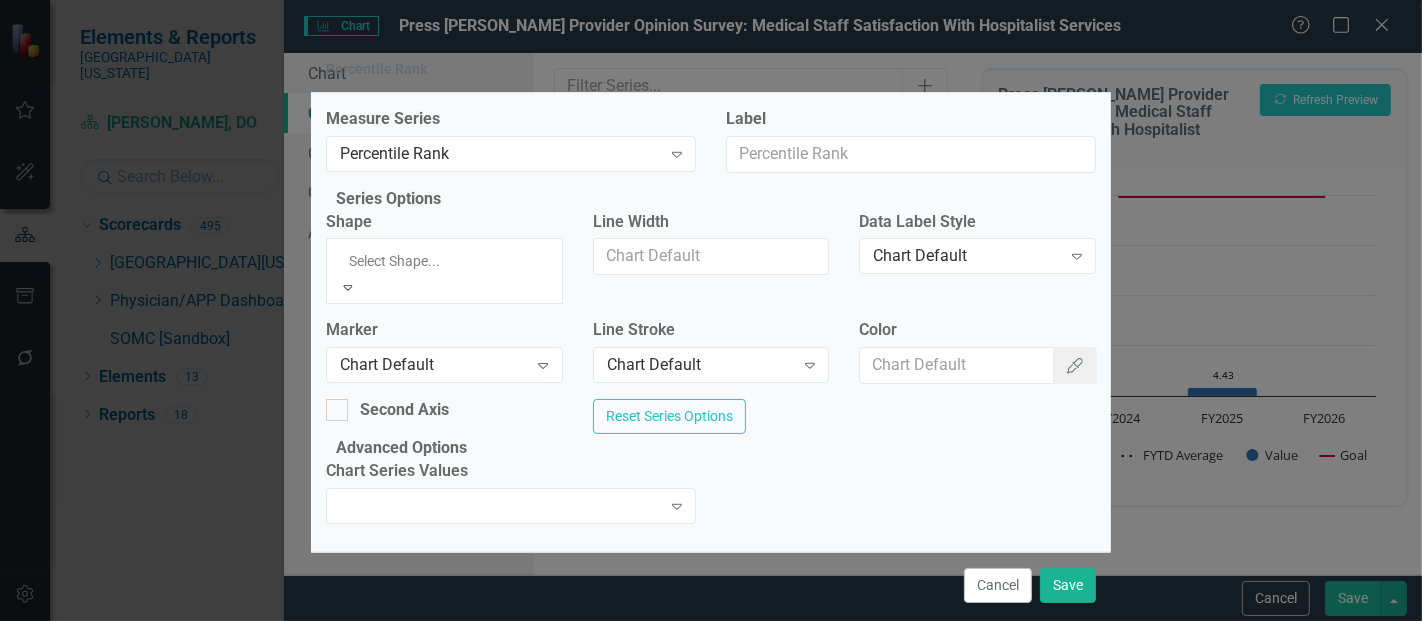 click on "Column" at bounding box center [711, 655] 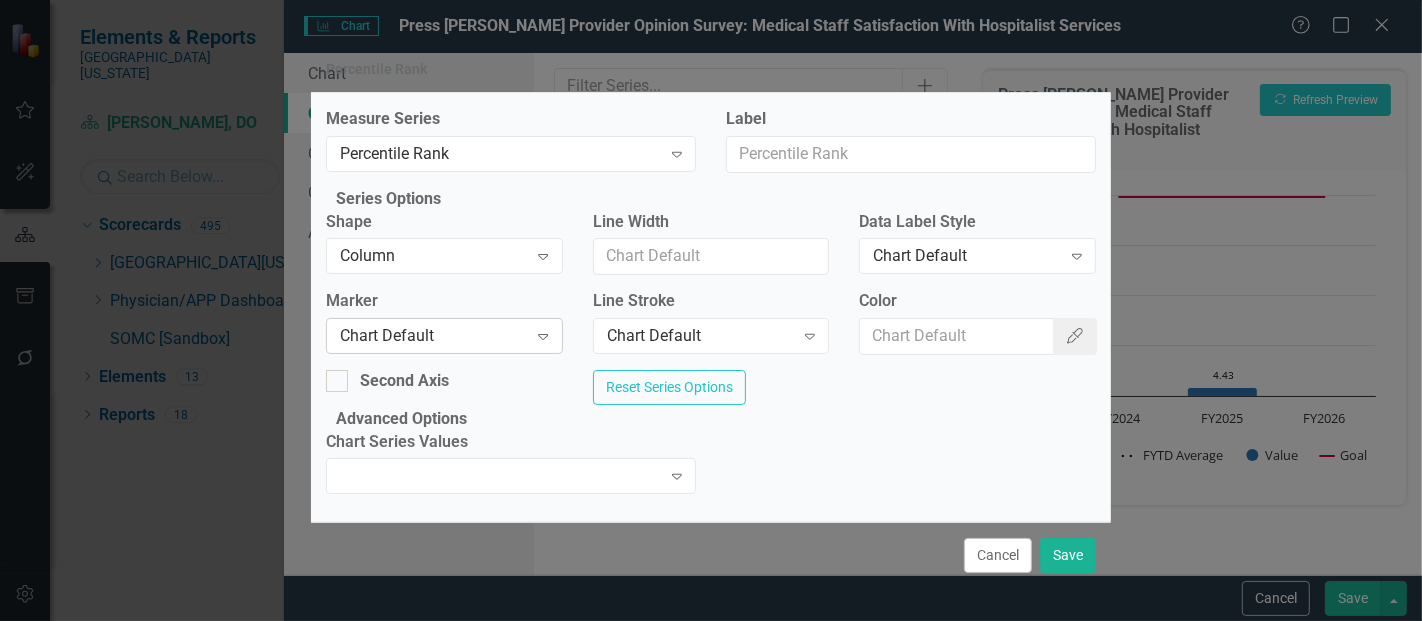 click on "Chart Default" at bounding box center [433, 336] 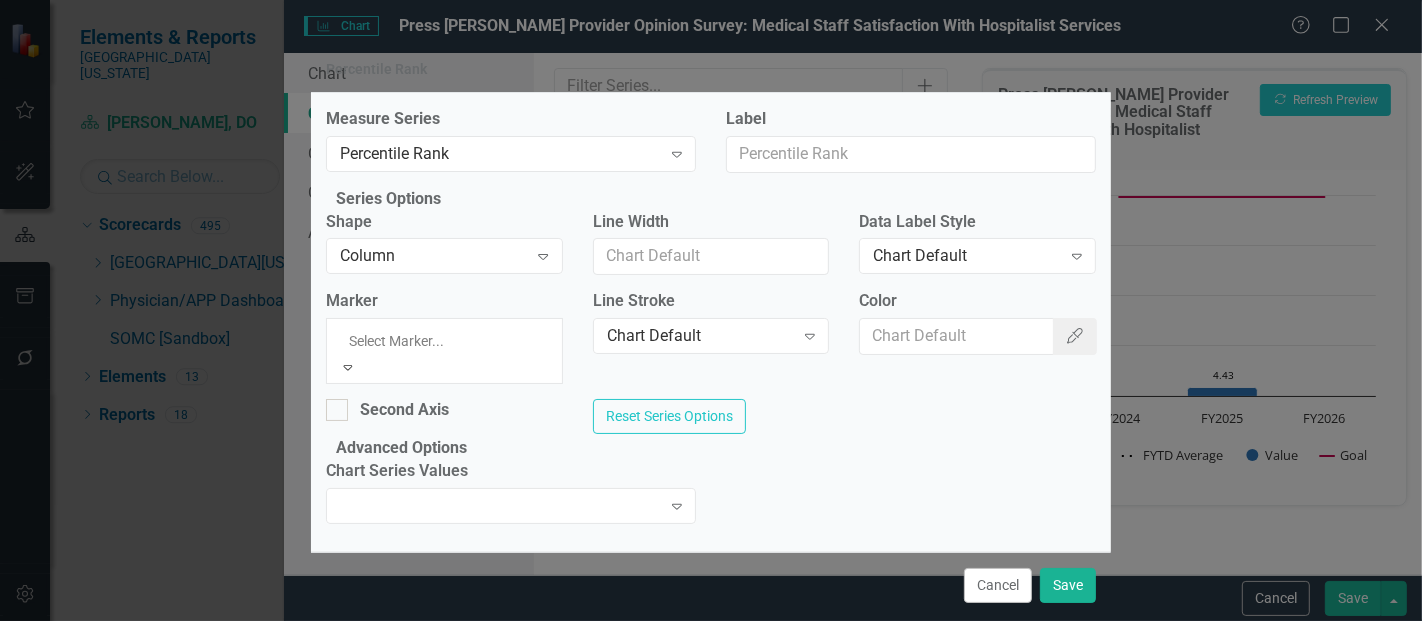 click on "None" at bounding box center (711, 655) 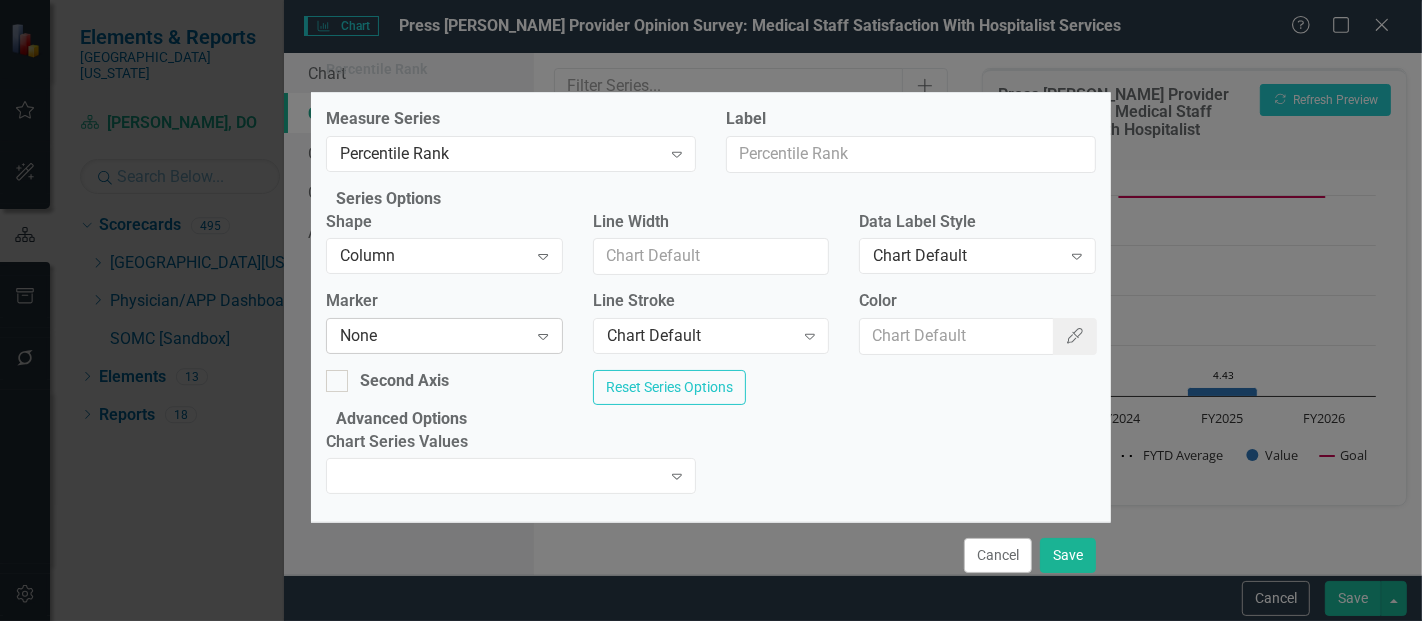 click on "None" at bounding box center [433, 336] 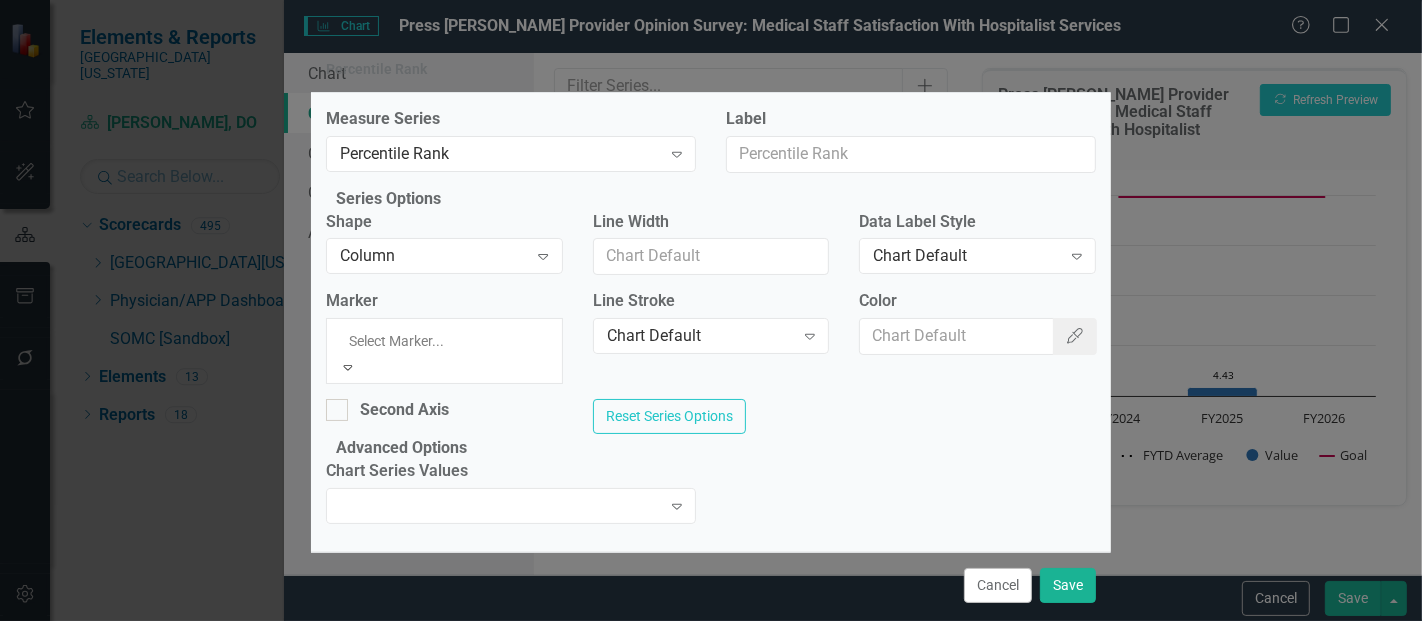 click on "Chart Default" at bounding box center (711, 632) 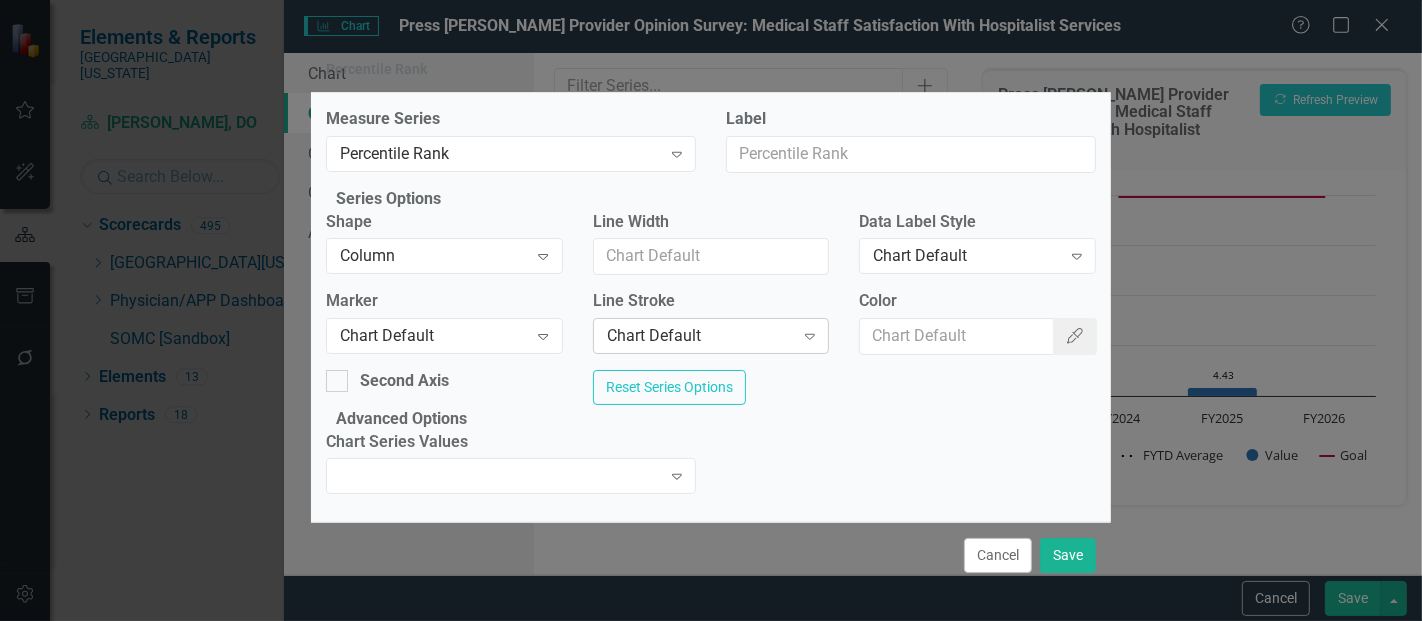click on "Expand" at bounding box center [810, 336] 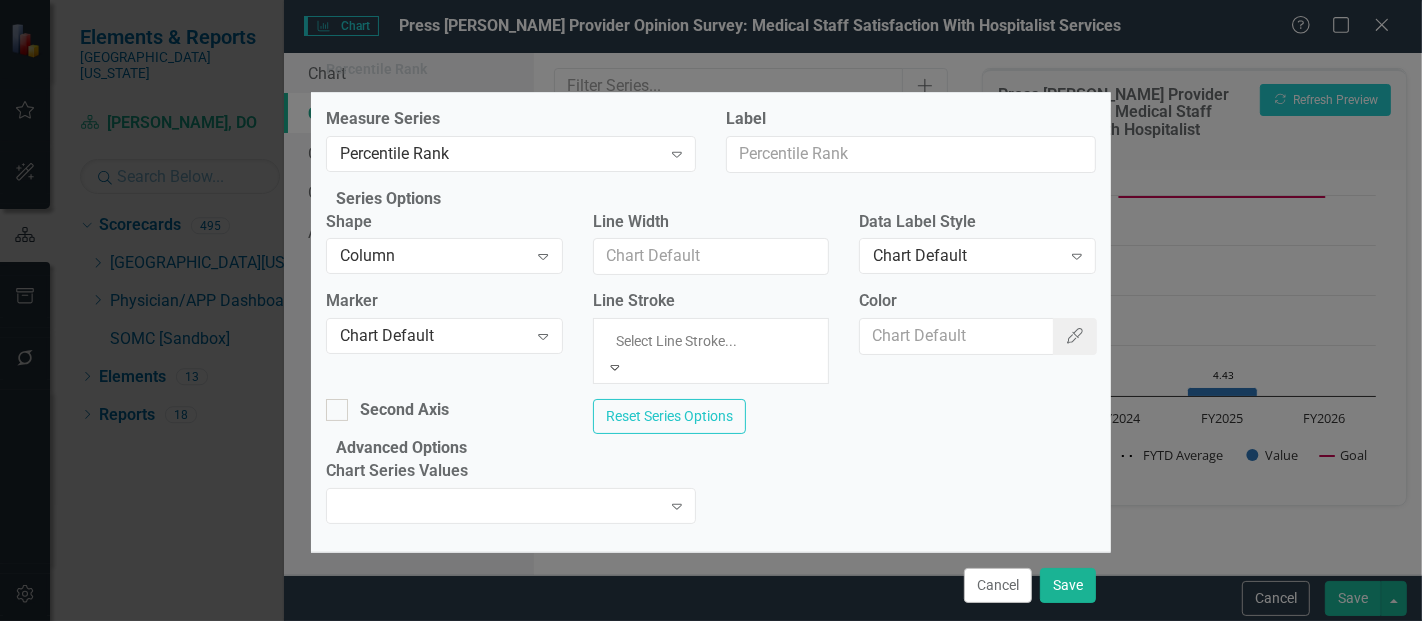 scroll, scrollTop: 0, scrollLeft: 0, axis: both 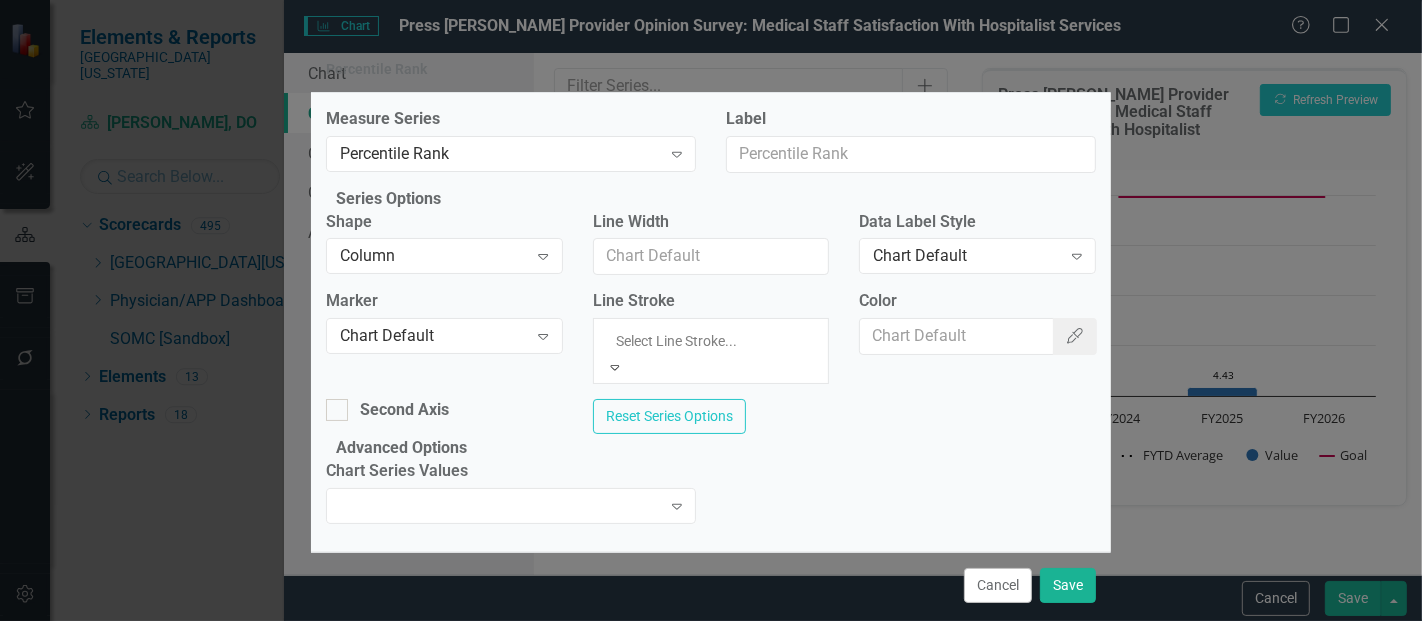click on "Chart Default" at bounding box center (711, 632) 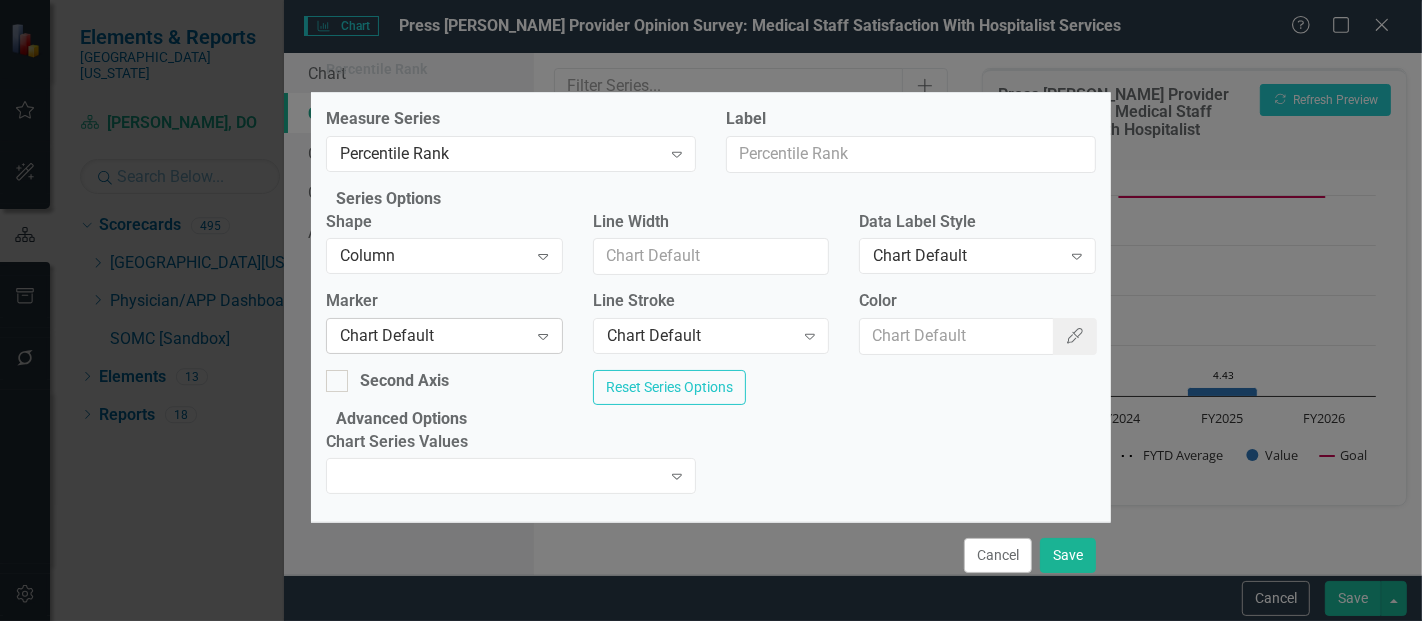 click on "Chart Default" at bounding box center [433, 336] 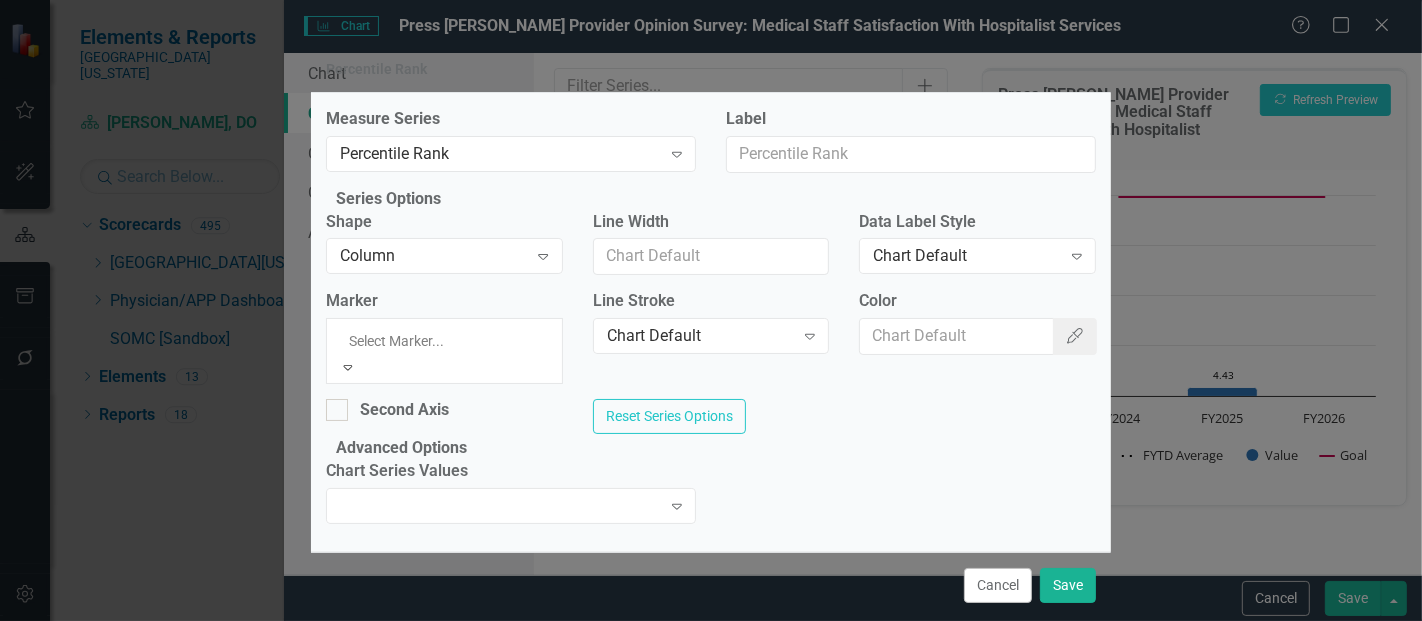 click on "None" at bounding box center (711, 655) 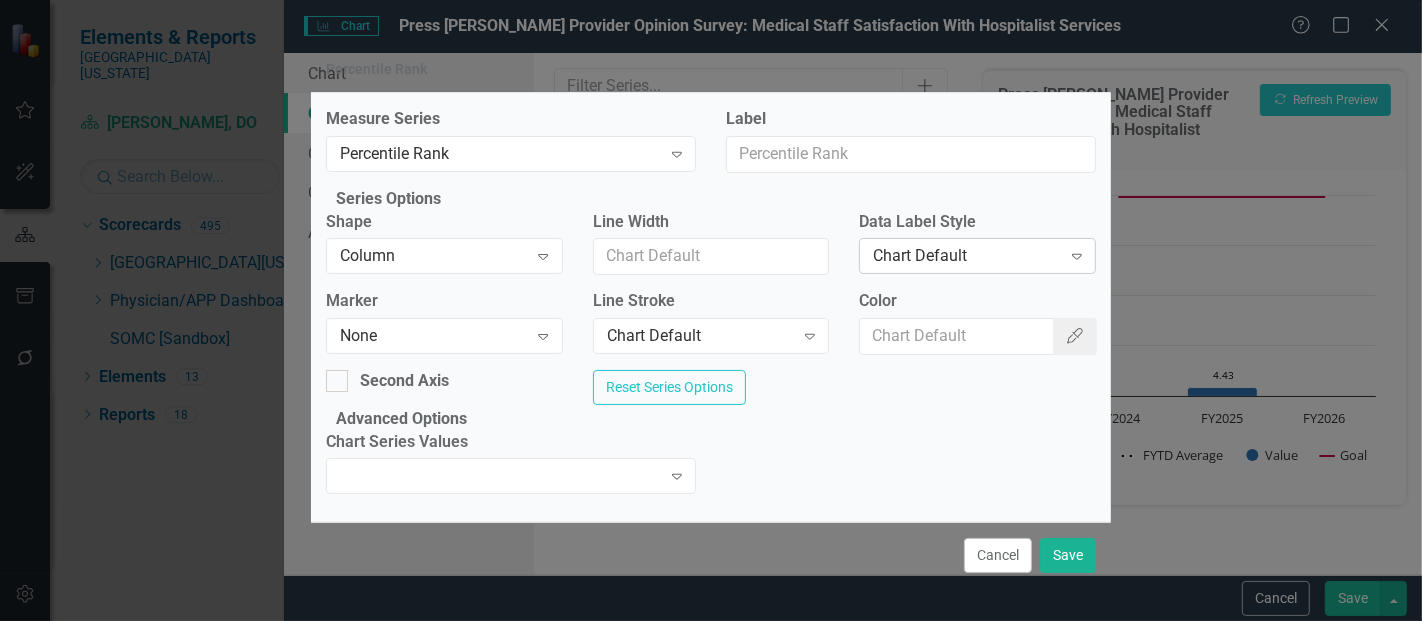 click on "Chart Default" at bounding box center (966, 256) 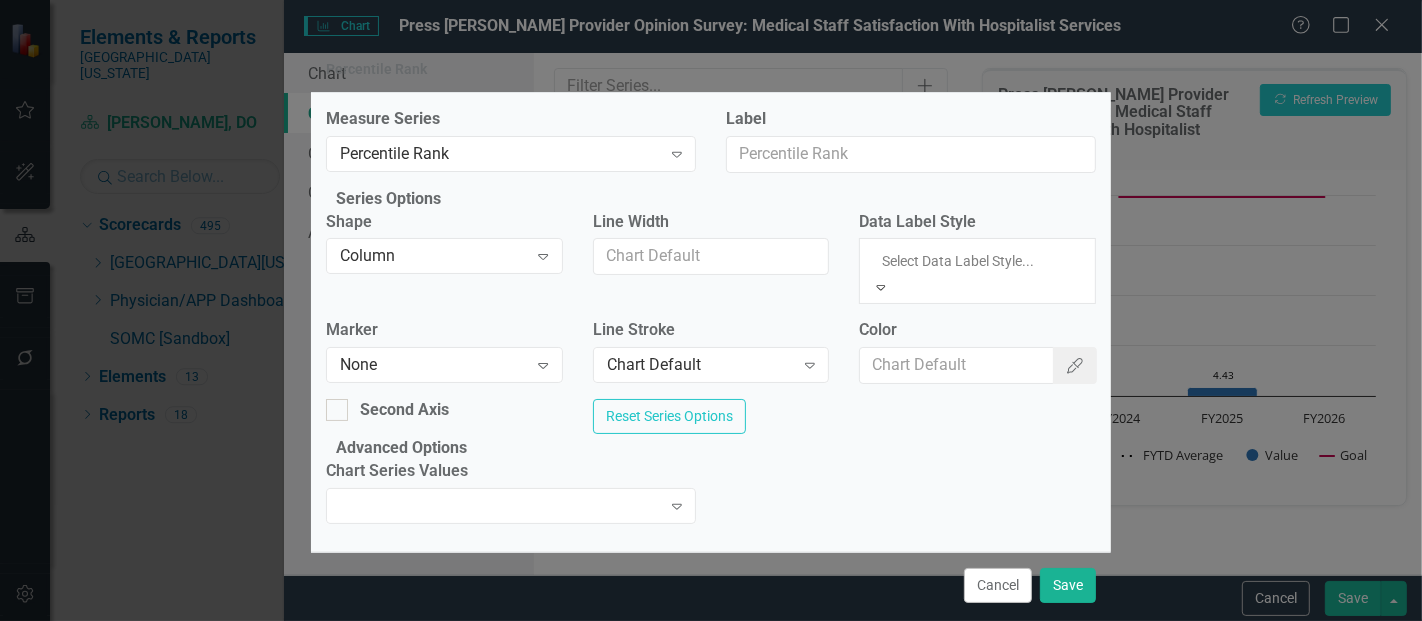 click on "Value" at bounding box center [711, 678] 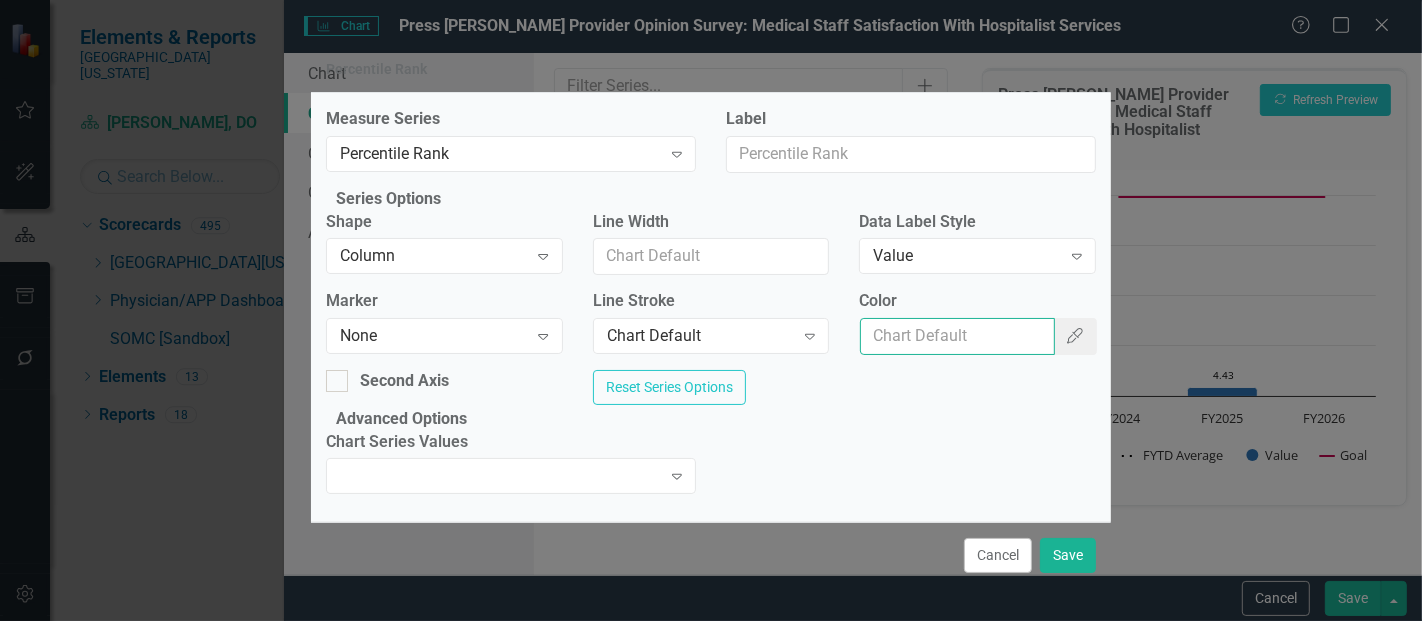 click on "Color" at bounding box center (957, 336) 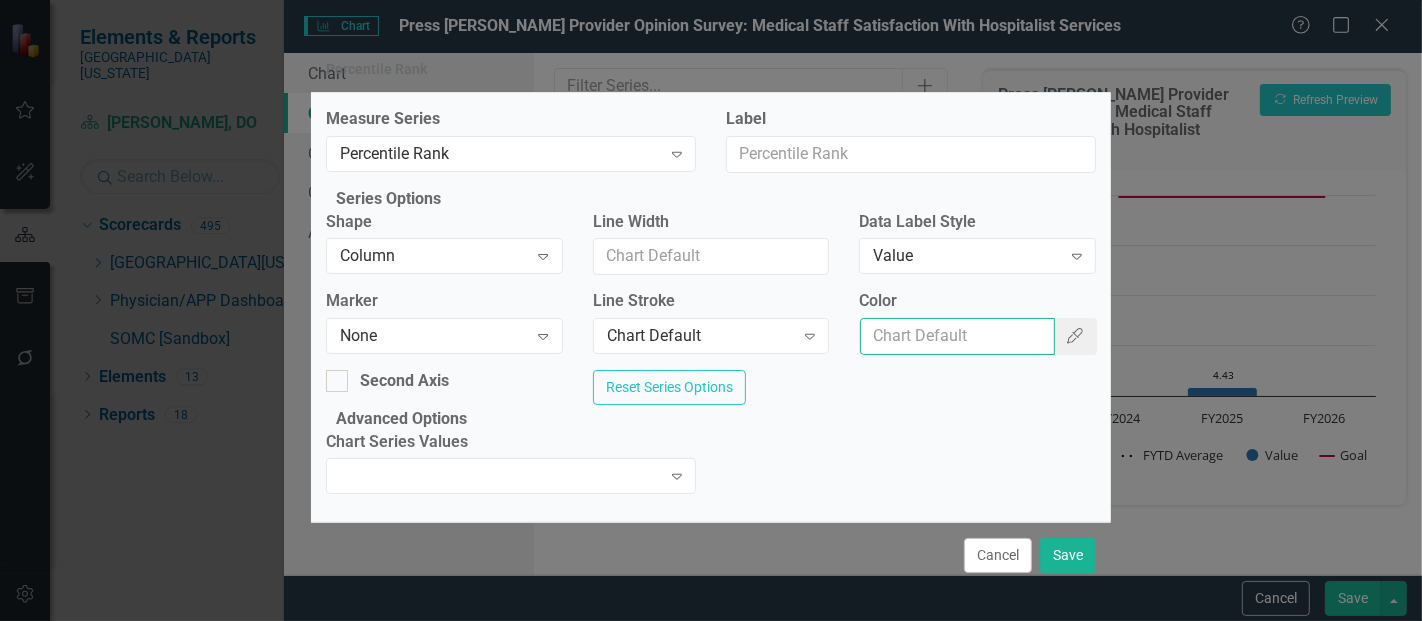 paste on "#2e75b6" 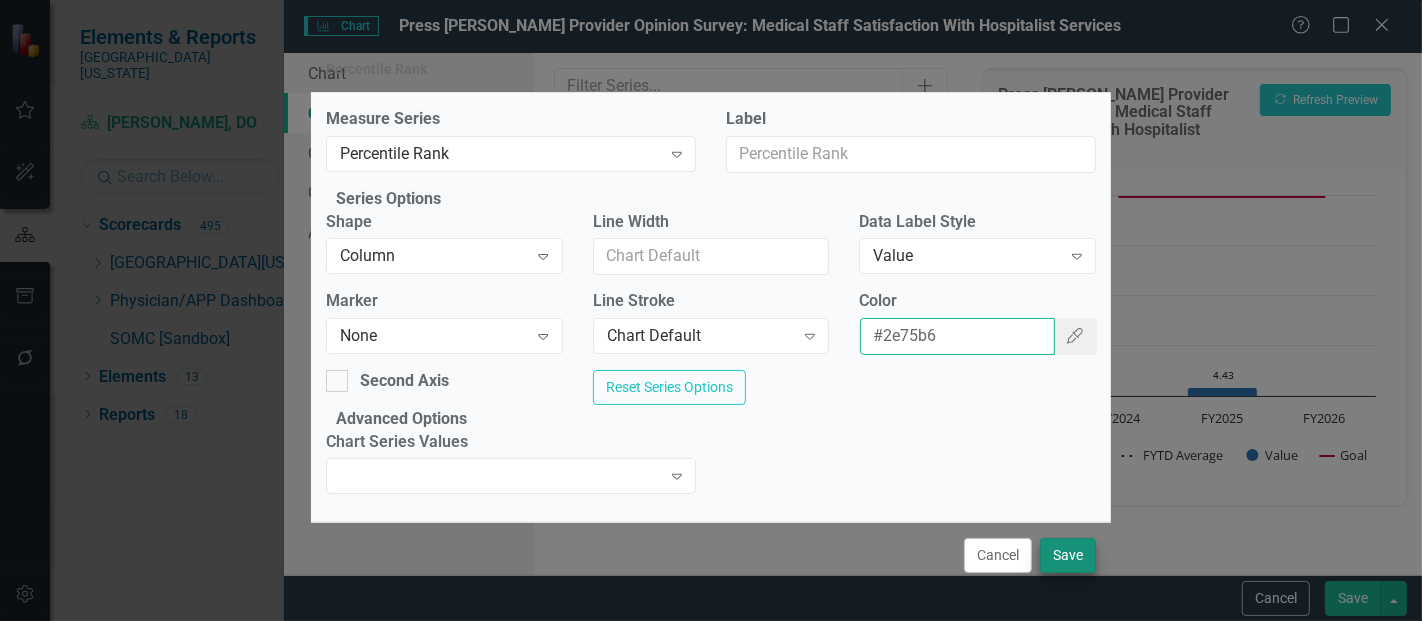 type on "#2e75b6" 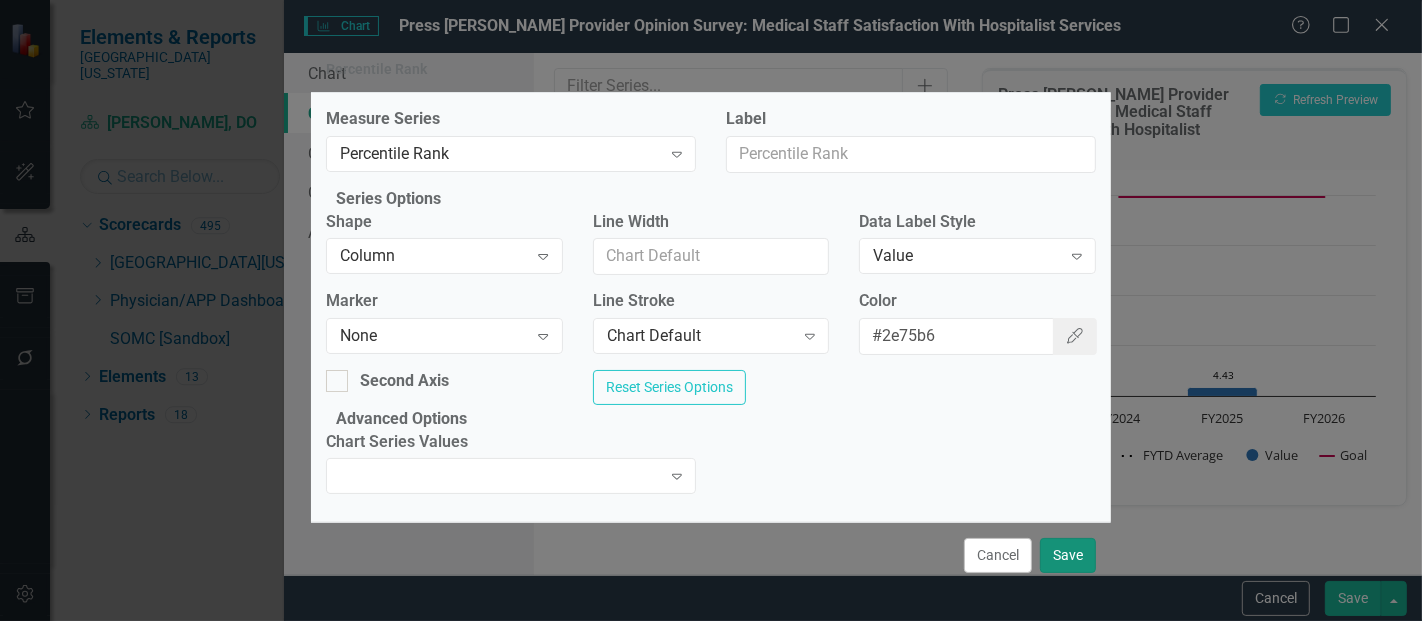 click on "Save" at bounding box center [1068, 555] 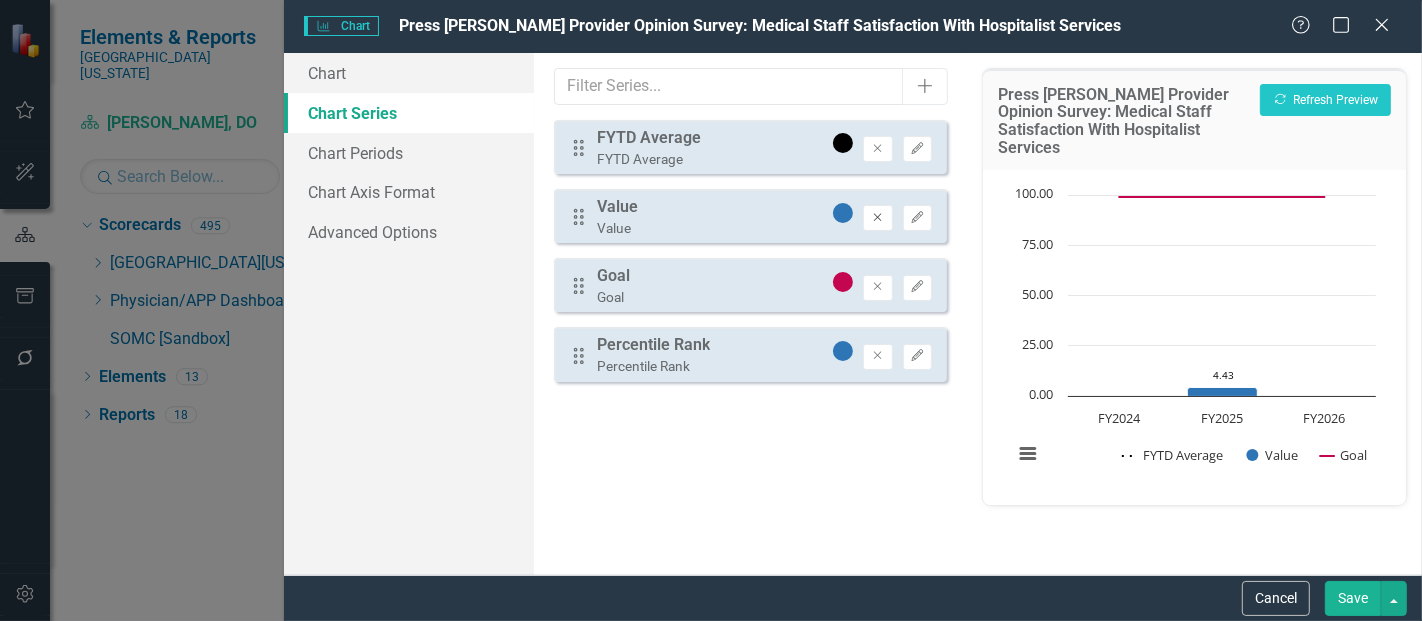 click 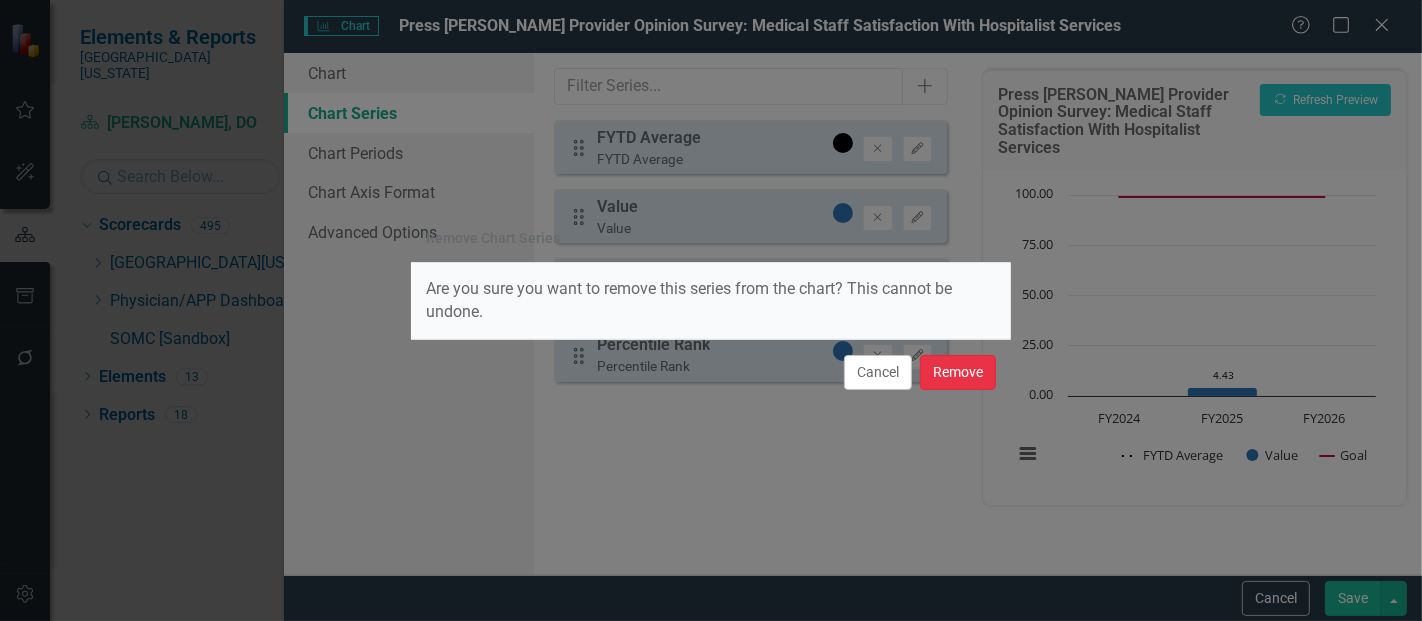 click on "Remove" at bounding box center (958, 372) 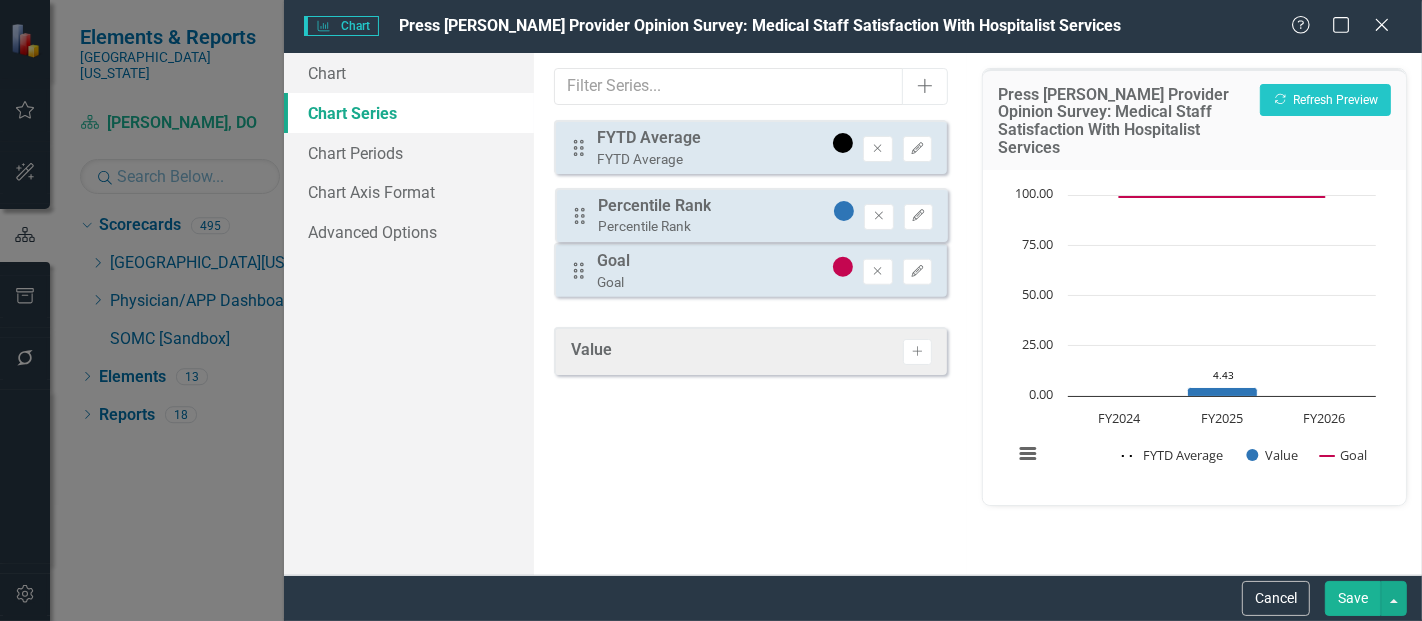 drag, startPoint x: 582, startPoint y: 292, endPoint x: 583, endPoint y: 222, distance: 70.00714 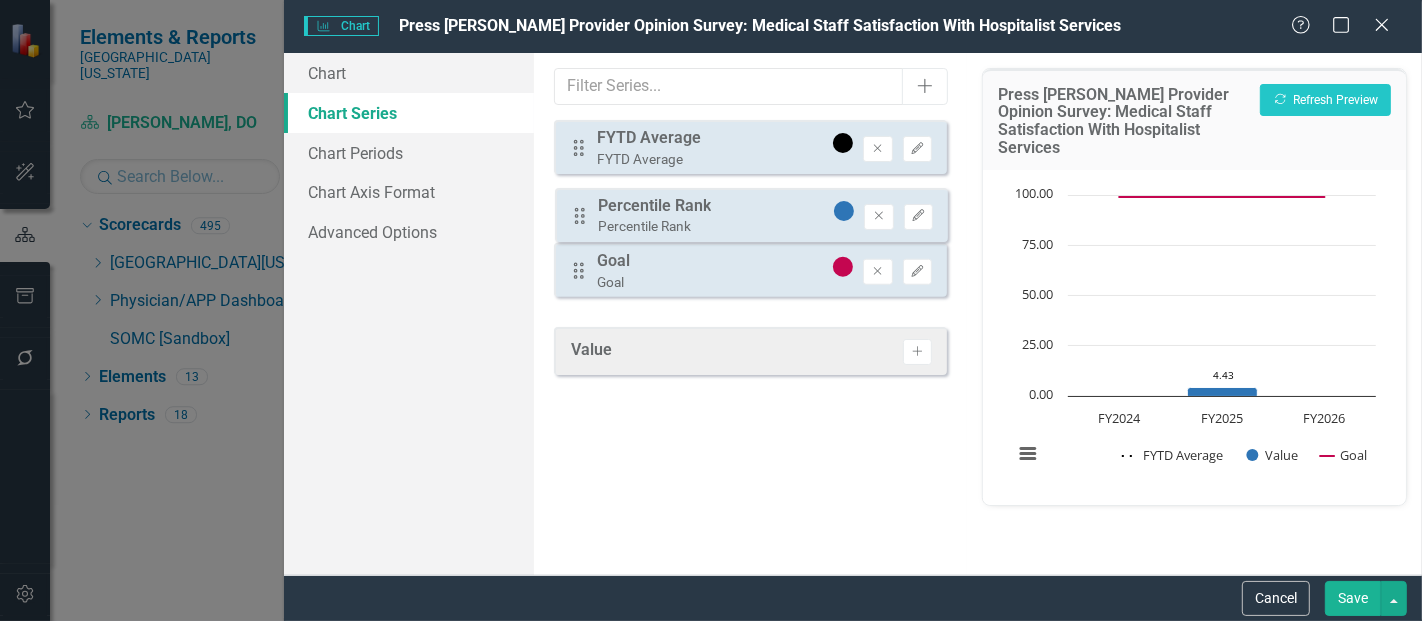 click on "Drag FYTD Average FYTD Average Remove Edit Drag Goal Goal Remove Edit Drag Percentile Rank Percentile Rank Remove Edit" at bounding box center [750, 216] 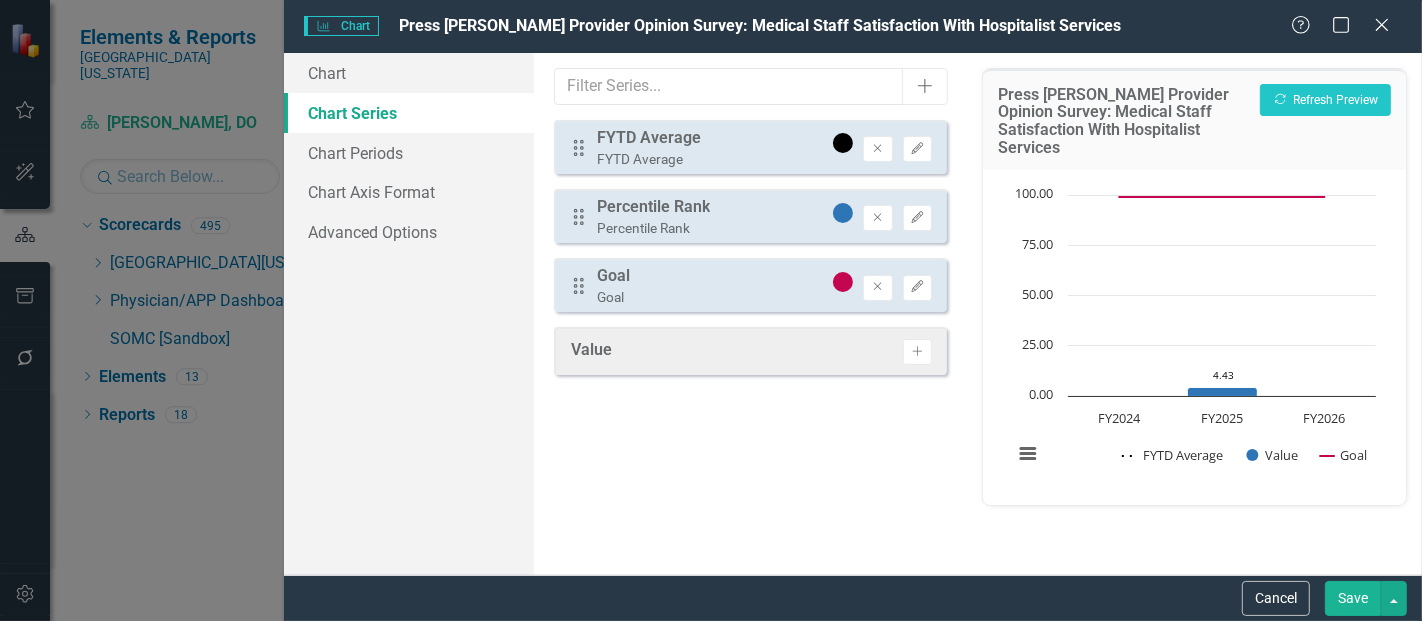 click on "Save" at bounding box center [1353, 598] 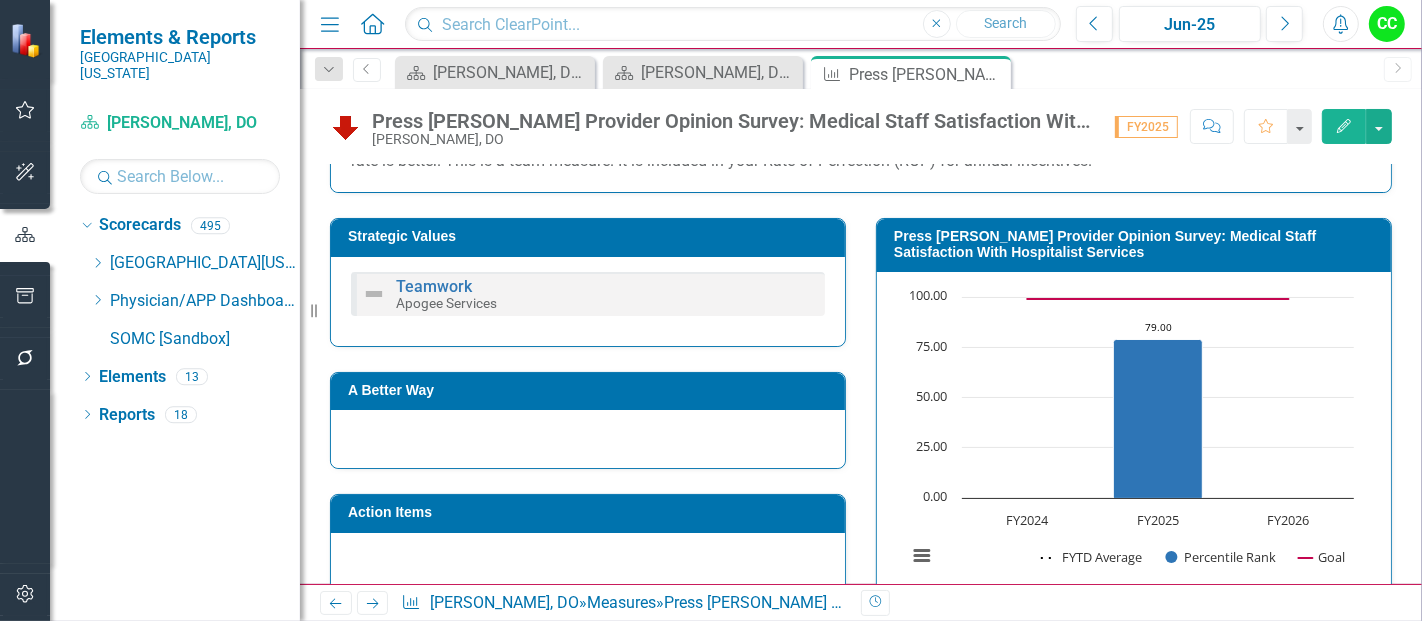 scroll, scrollTop: 382, scrollLeft: 0, axis: vertical 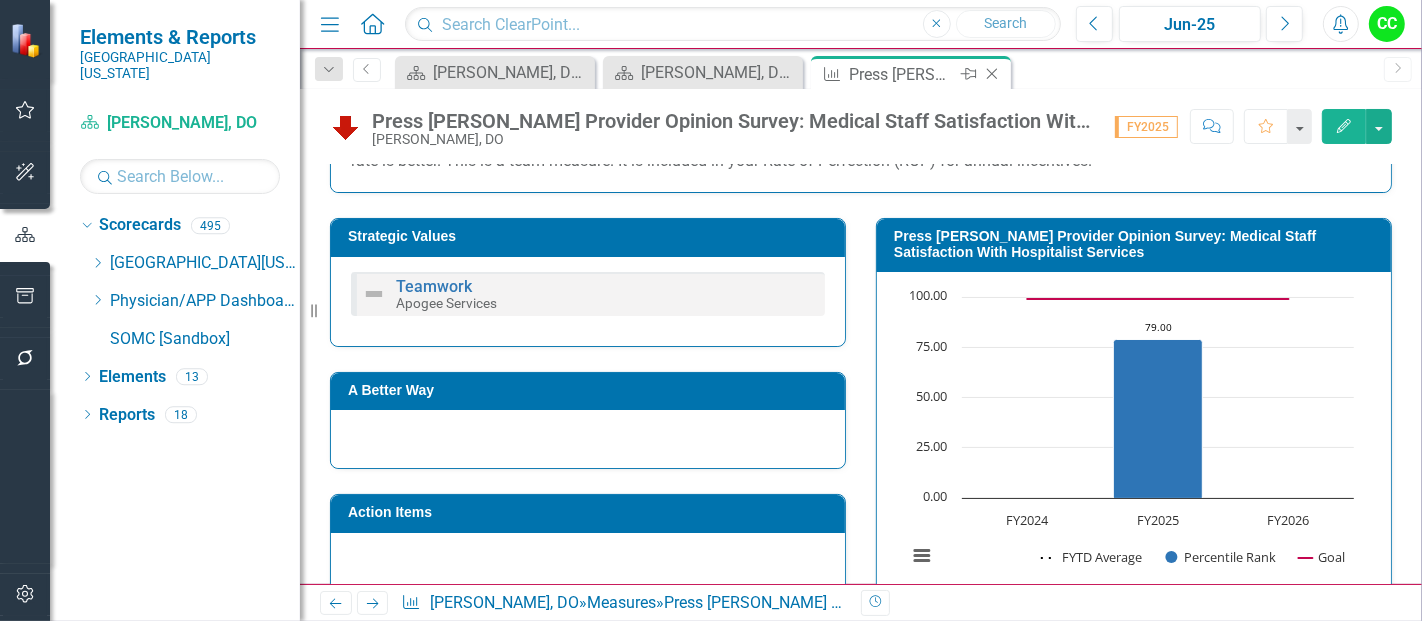click on "Close" 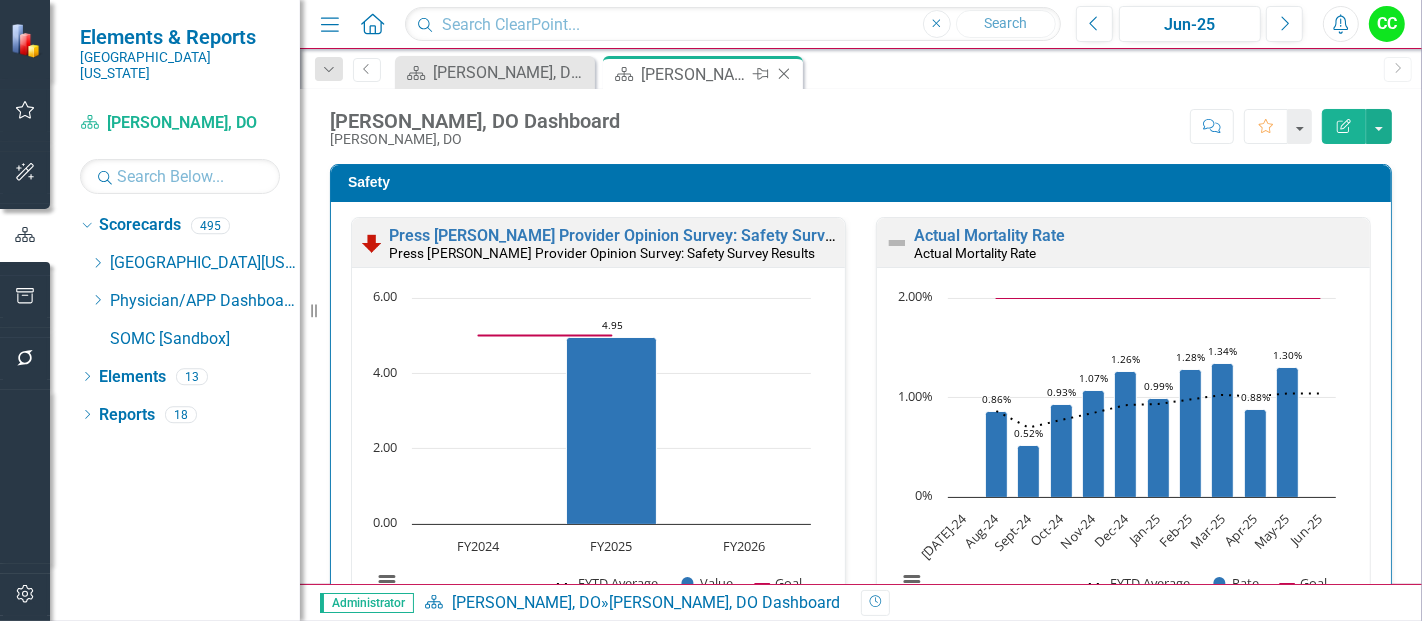 click on "Close" 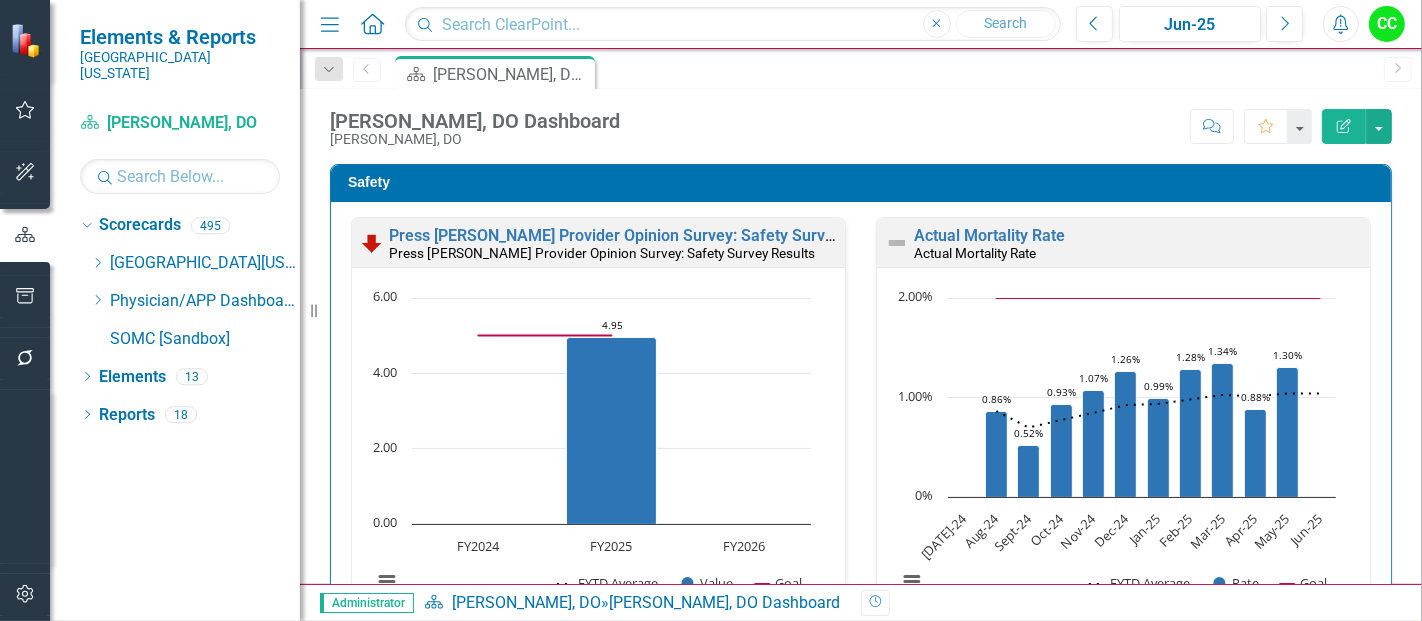 scroll, scrollTop: 1, scrollLeft: 0, axis: vertical 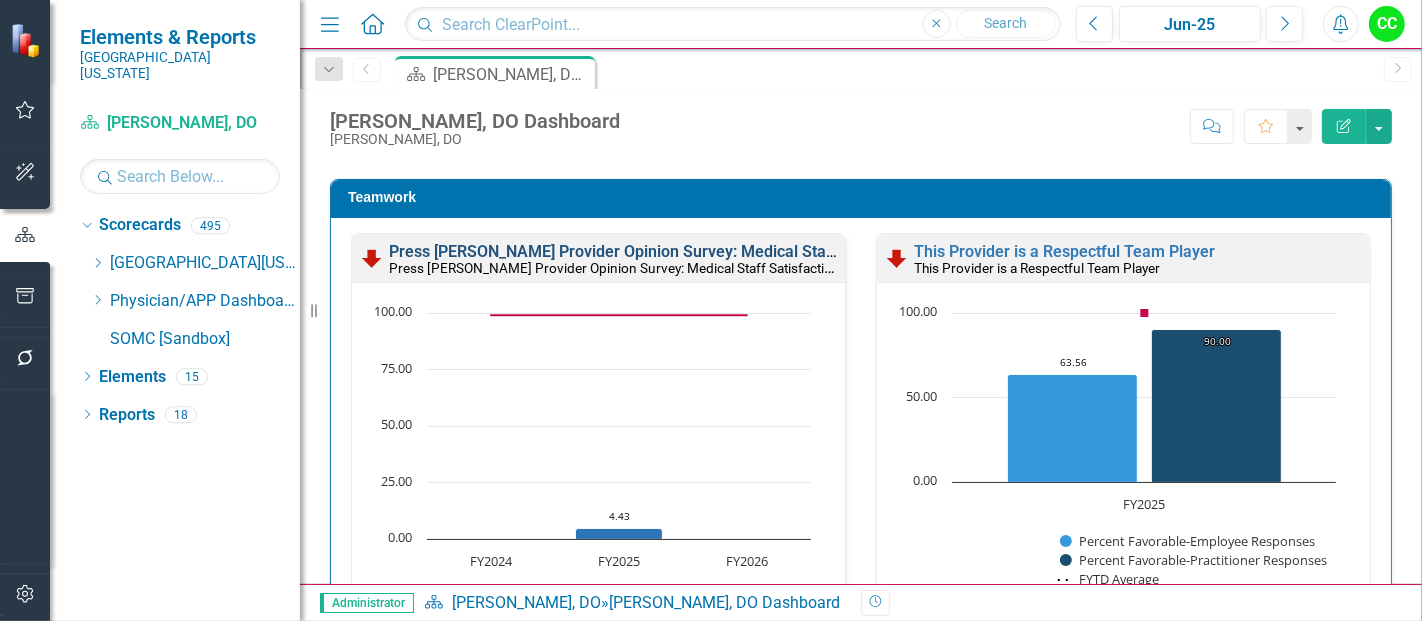 click on "Press [PERSON_NAME] Provider Opinion Survey: Medical Staff Satisfaction With Hospitalist Services" at bounding box center [749, 251] 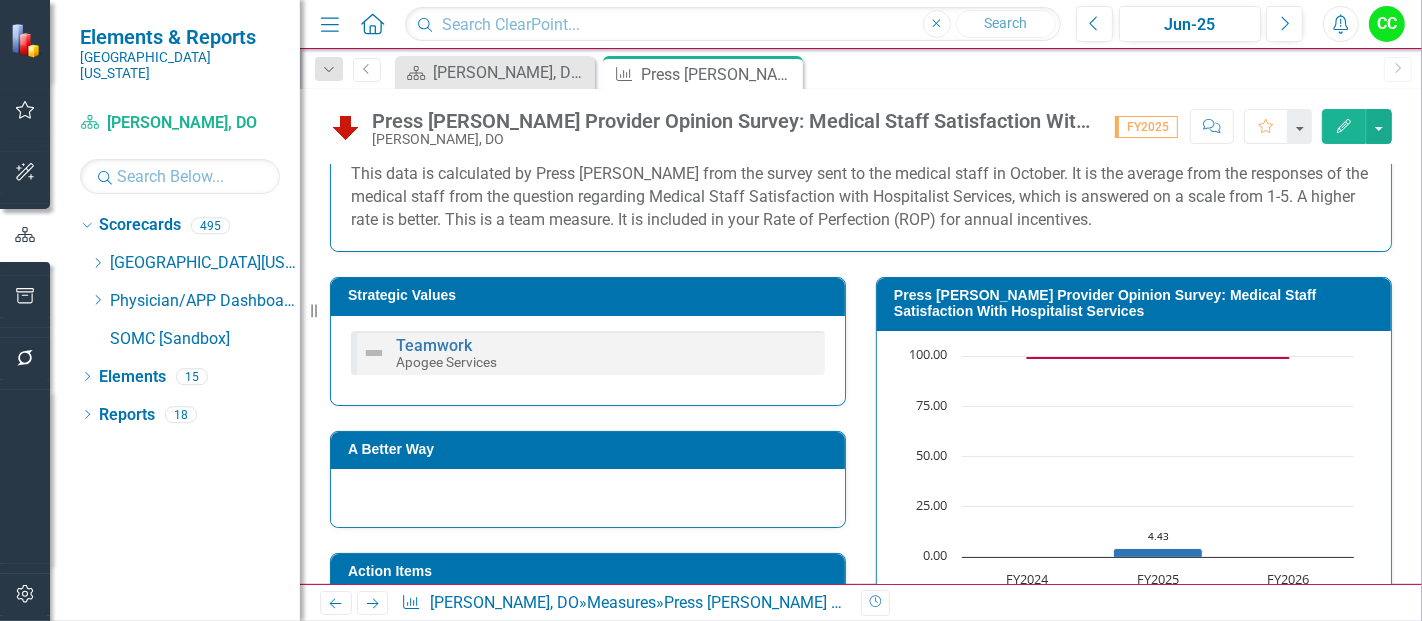 scroll, scrollTop: 834, scrollLeft: 0, axis: vertical 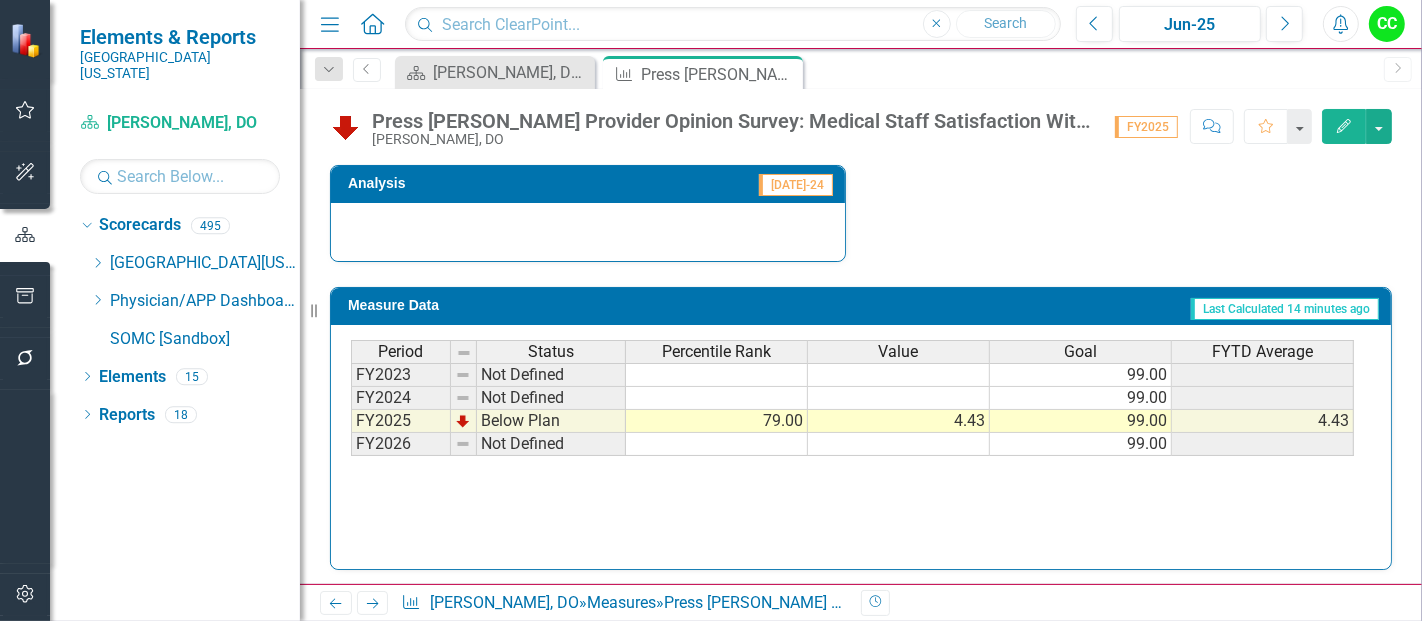 click on "Edit" at bounding box center (1344, 126) 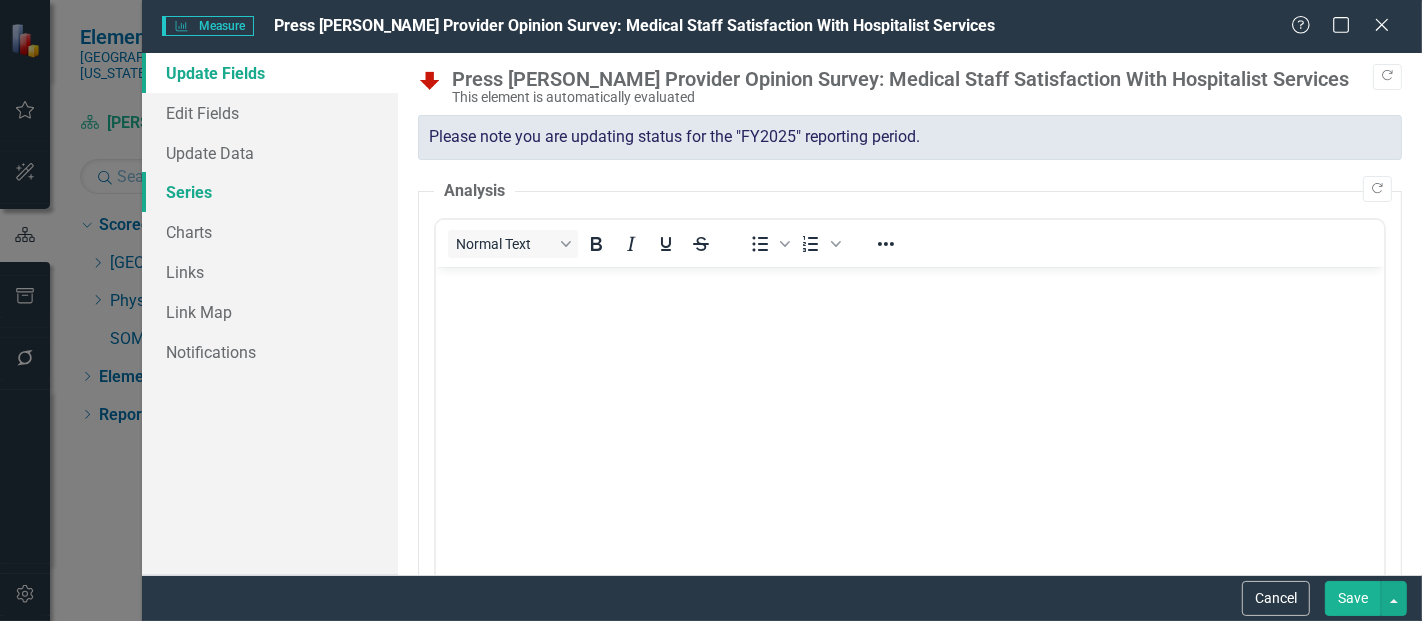 scroll, scrollTop: 0, scrollLeft: 0, axis: both 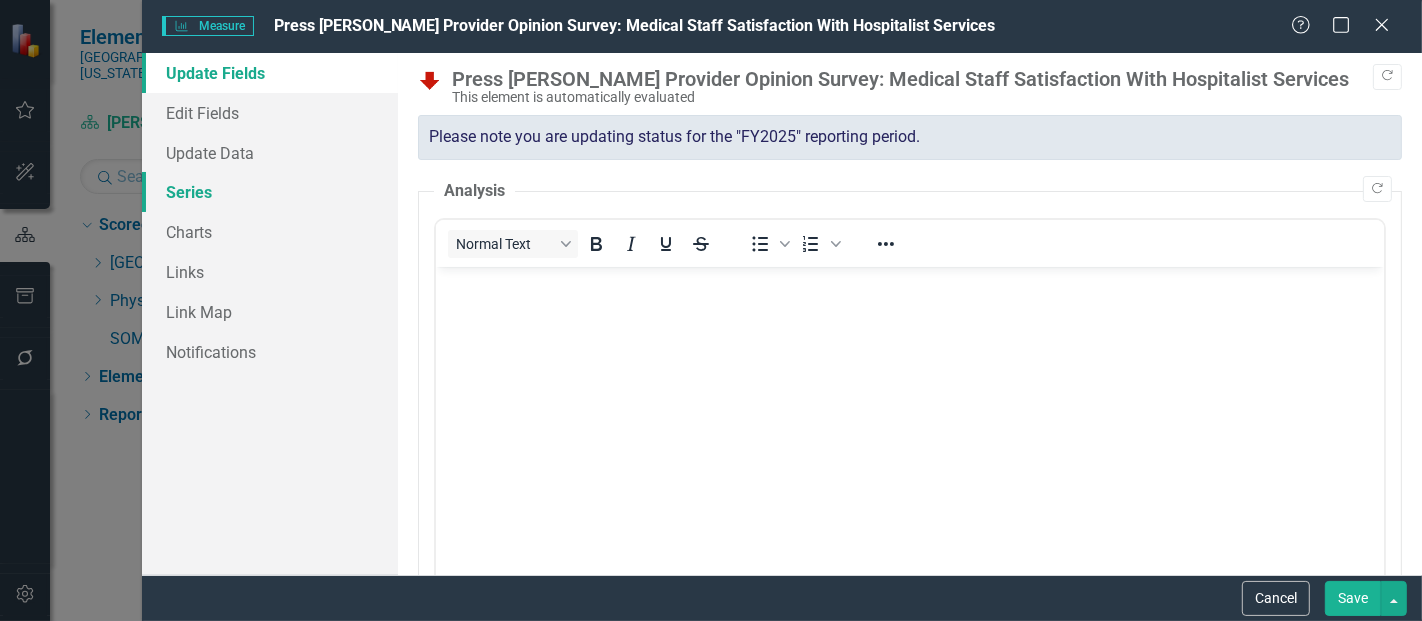 click on "Series" at bounding box center (270, 192) 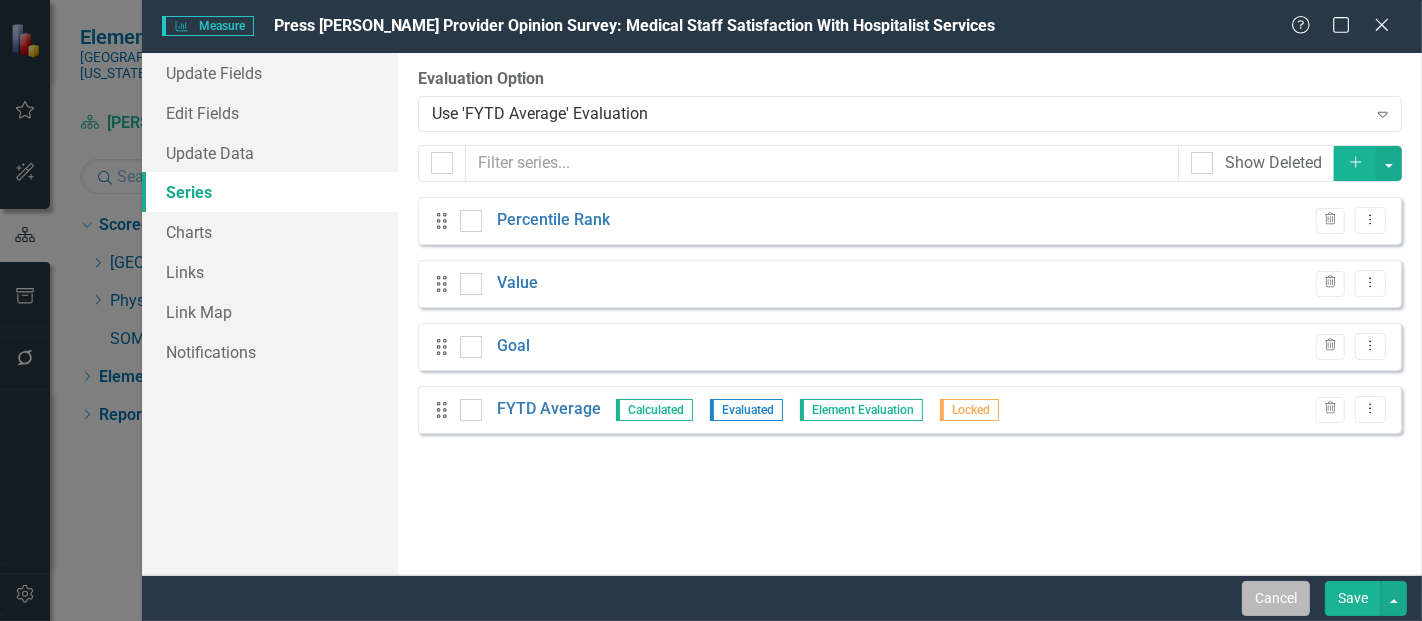 click on "Cancel" at bounding box center [1276, 598] 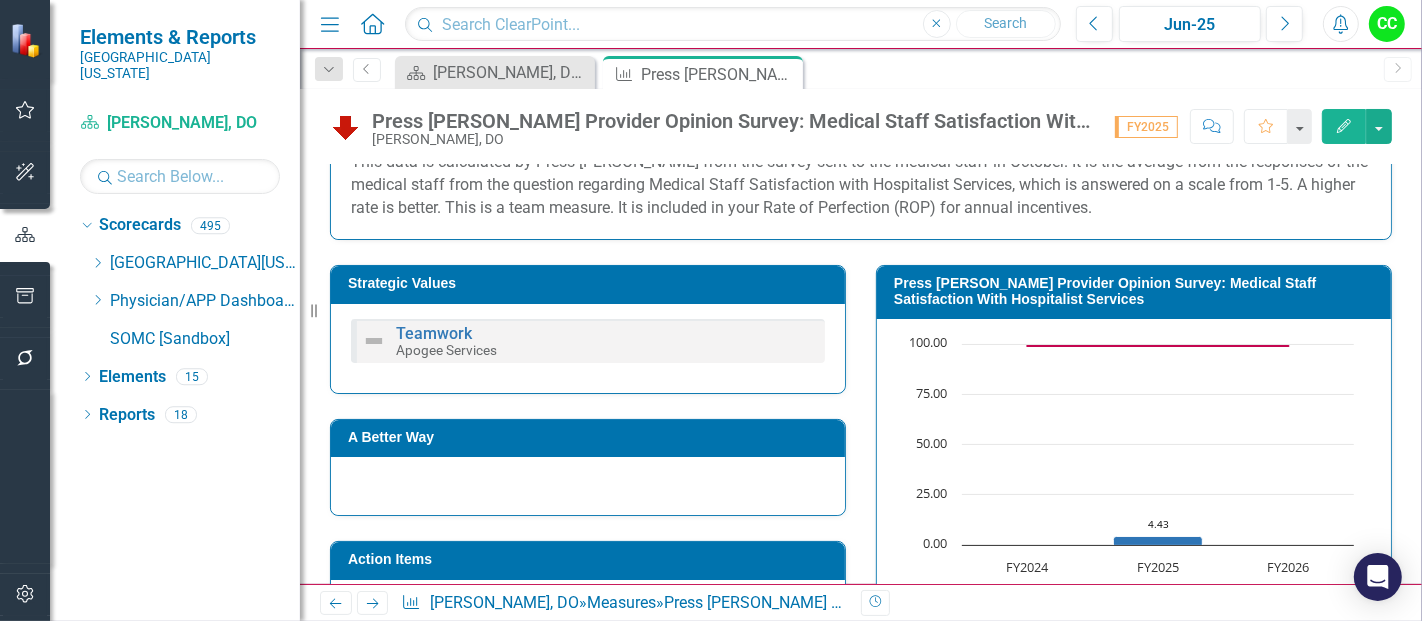 scroll, scrollTop: 334, scrollLeft: 0, axis: vertical 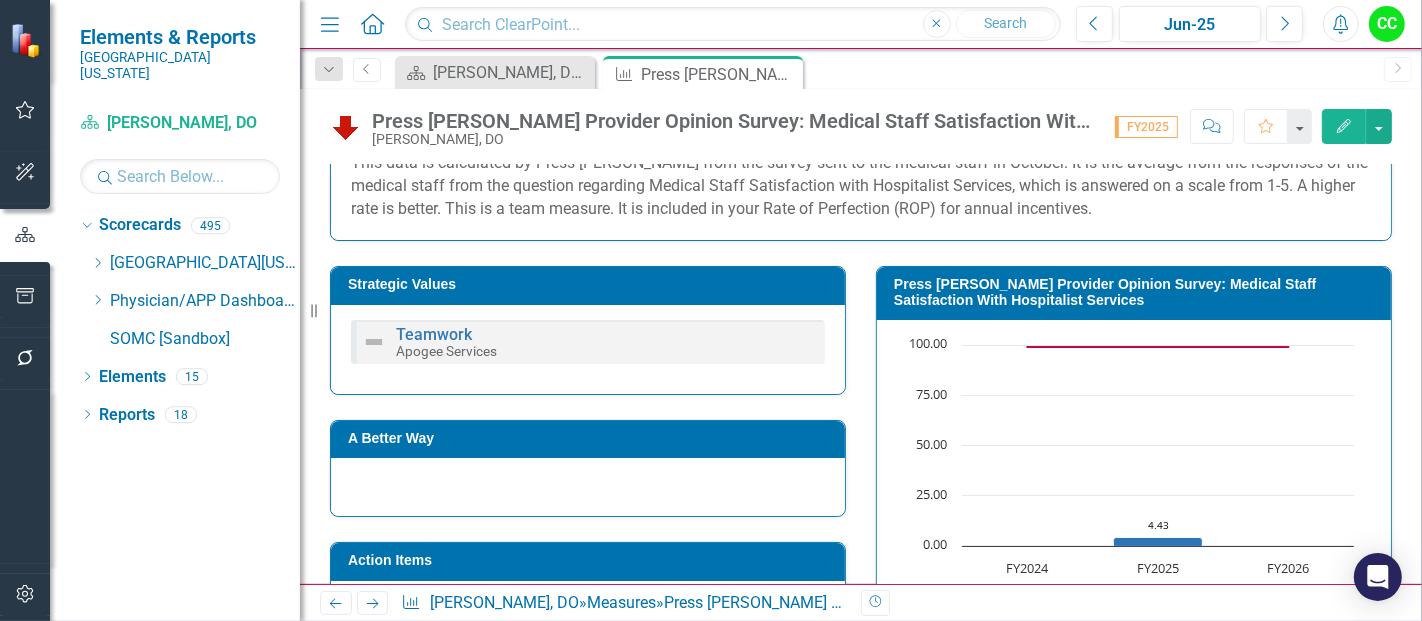 click on "Press [PERSON_NAME] Provider Opinion Survey: Medical Staff Satisfaction With Hospitalist Services" at bounding box center [1137, 292] 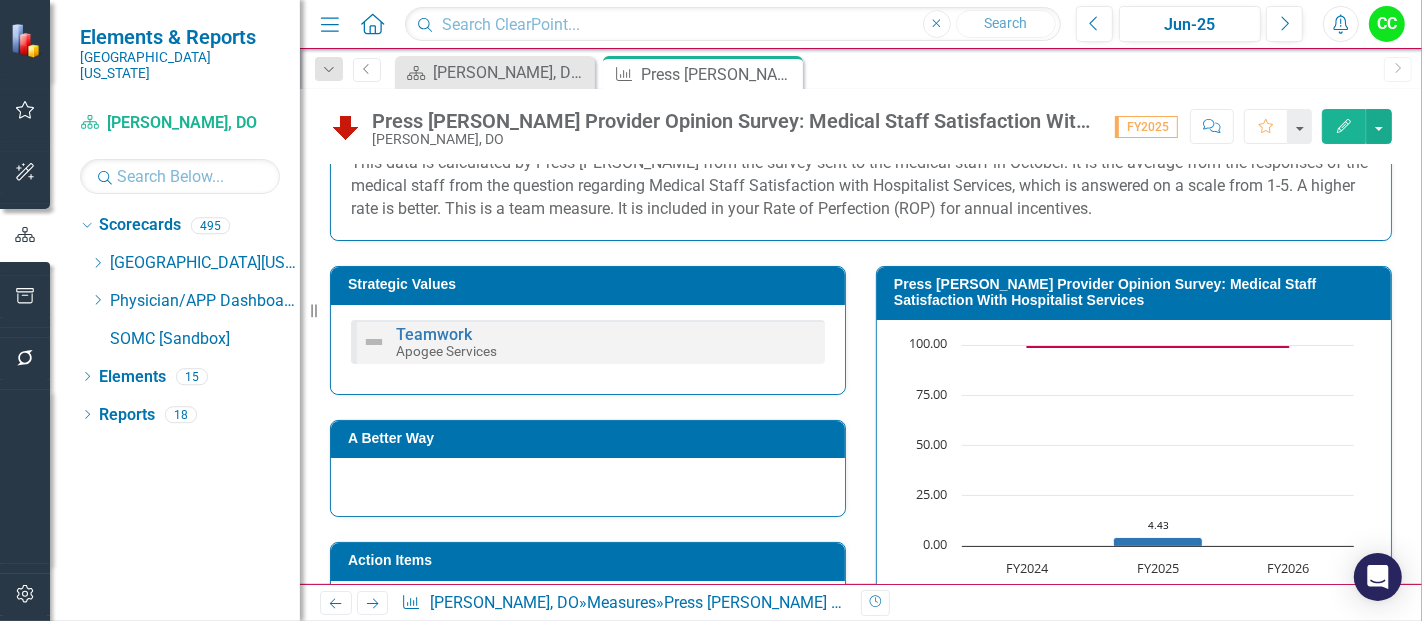 click on "Press [PERSON_NAME] Provider Opinion Survey: Medical Staff Satisfaction With Hospitalist Services" at bounding box center (1137, 292) 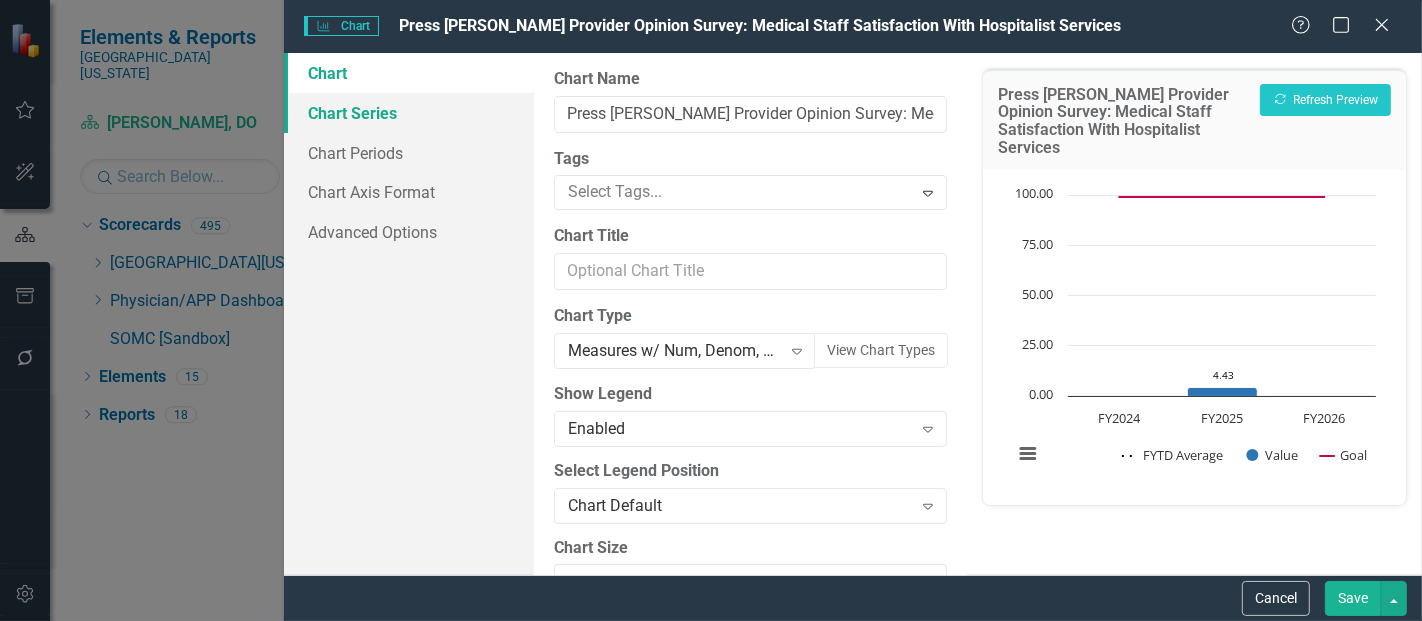 click on "Chart Series" at bounding box center (409, 113) 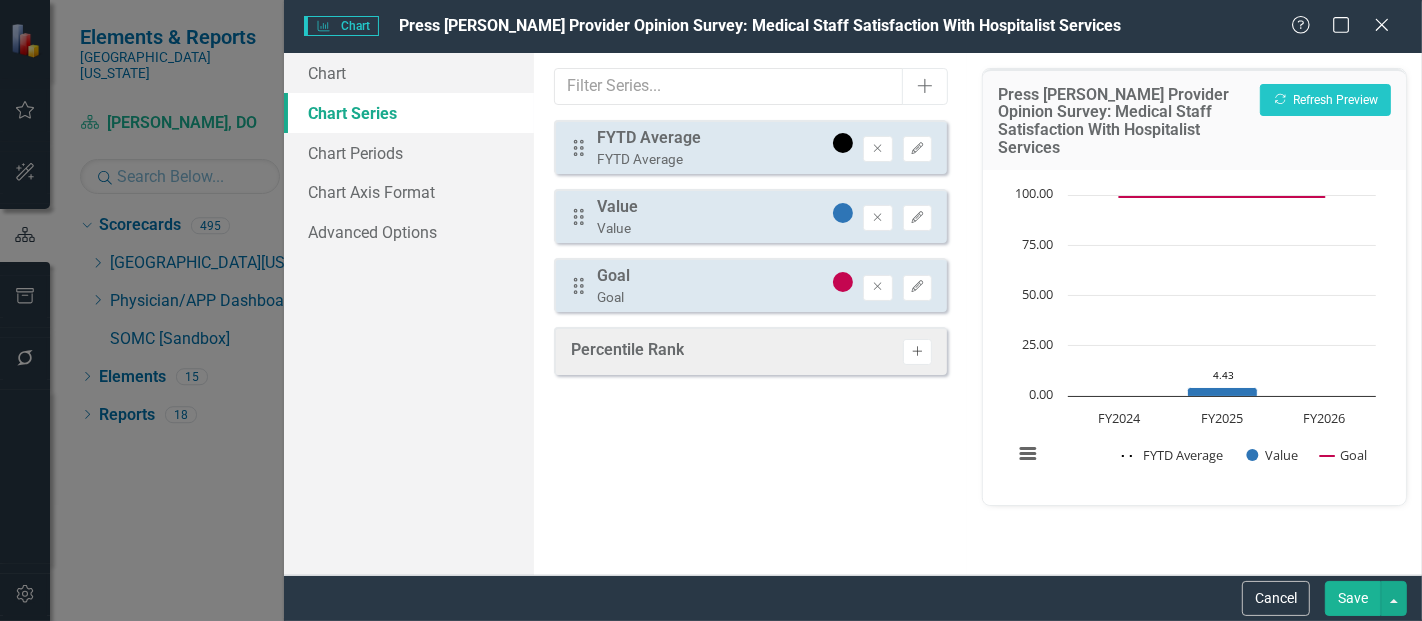 click on "Activate" 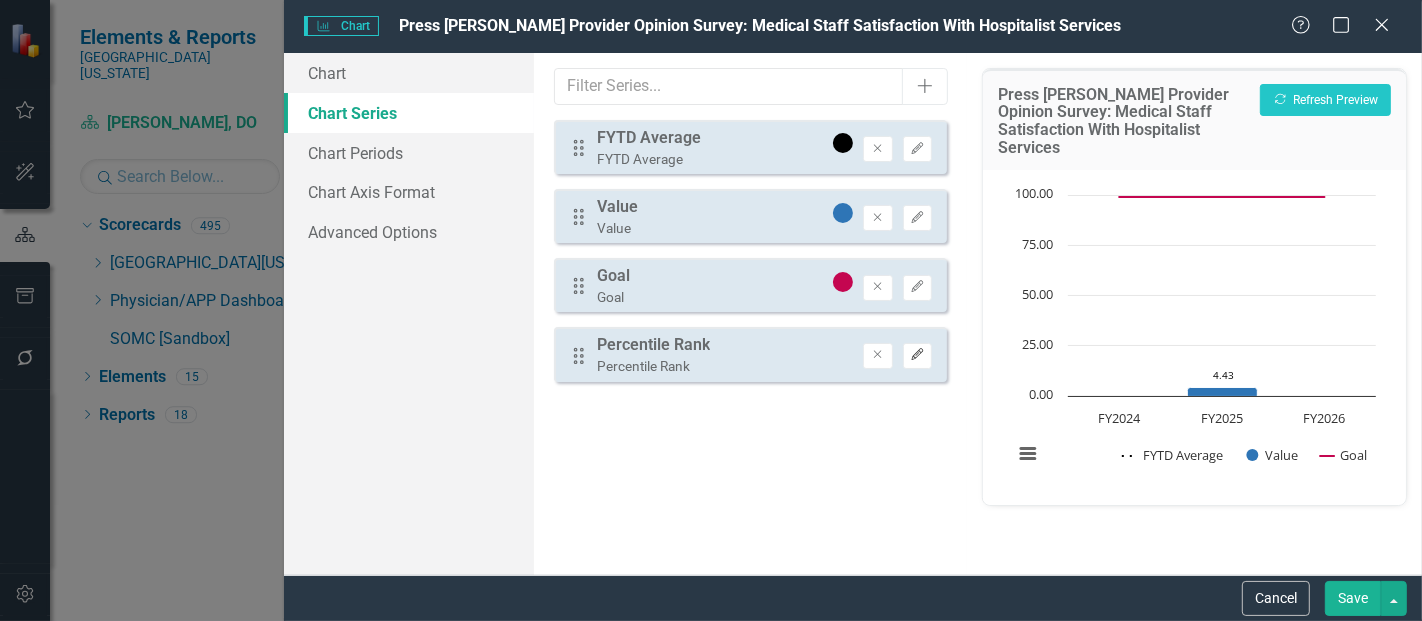 click on "Edit" at bounding box center [917, 356] 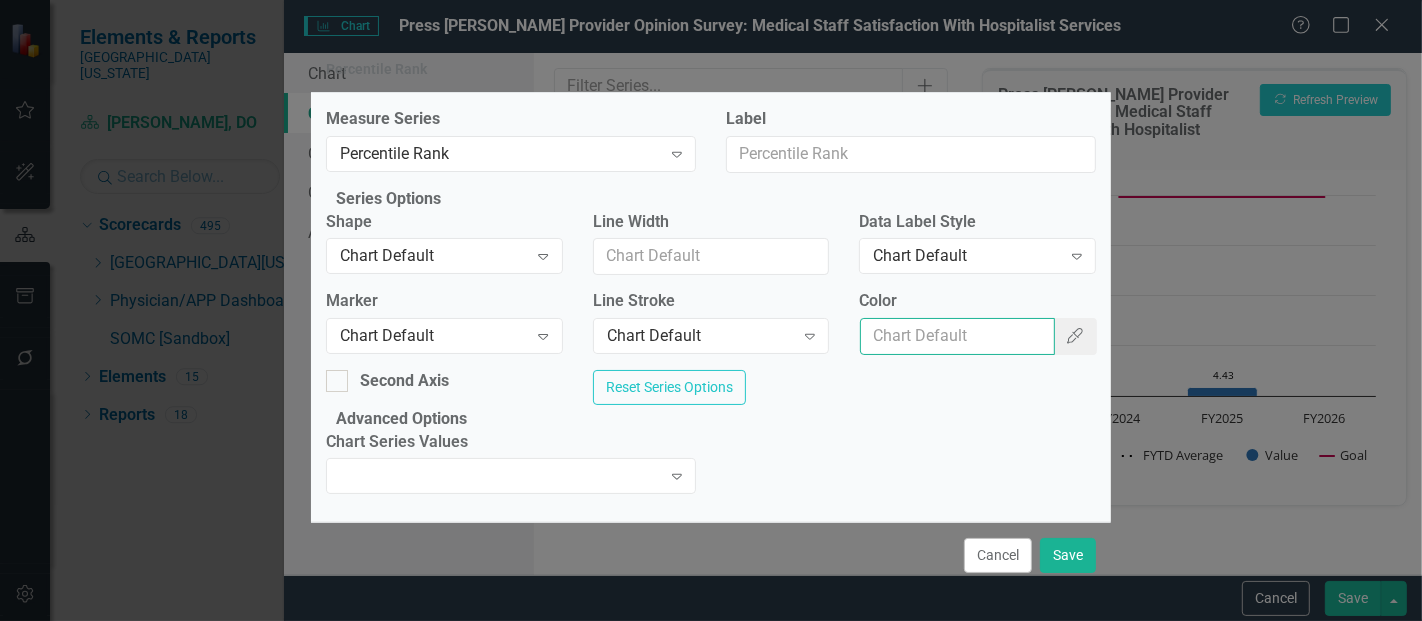 click on "Color" at bounding box center [957, 336] 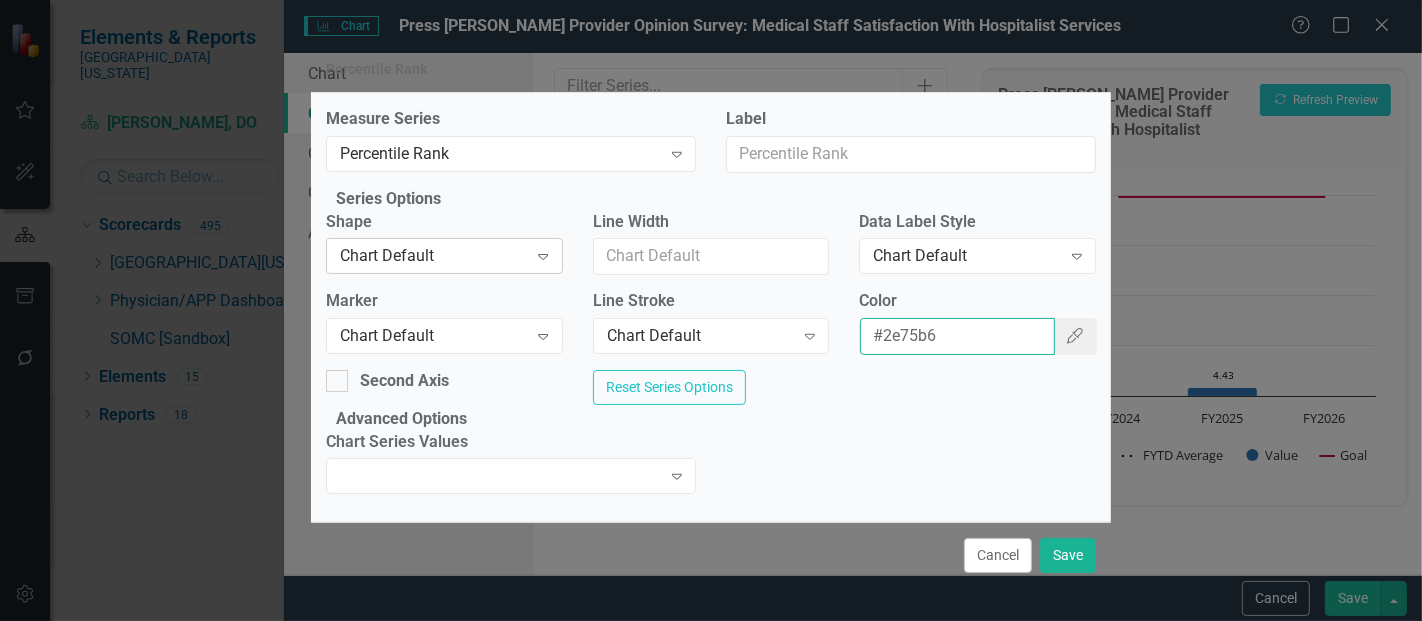 type on "#2e75b6" 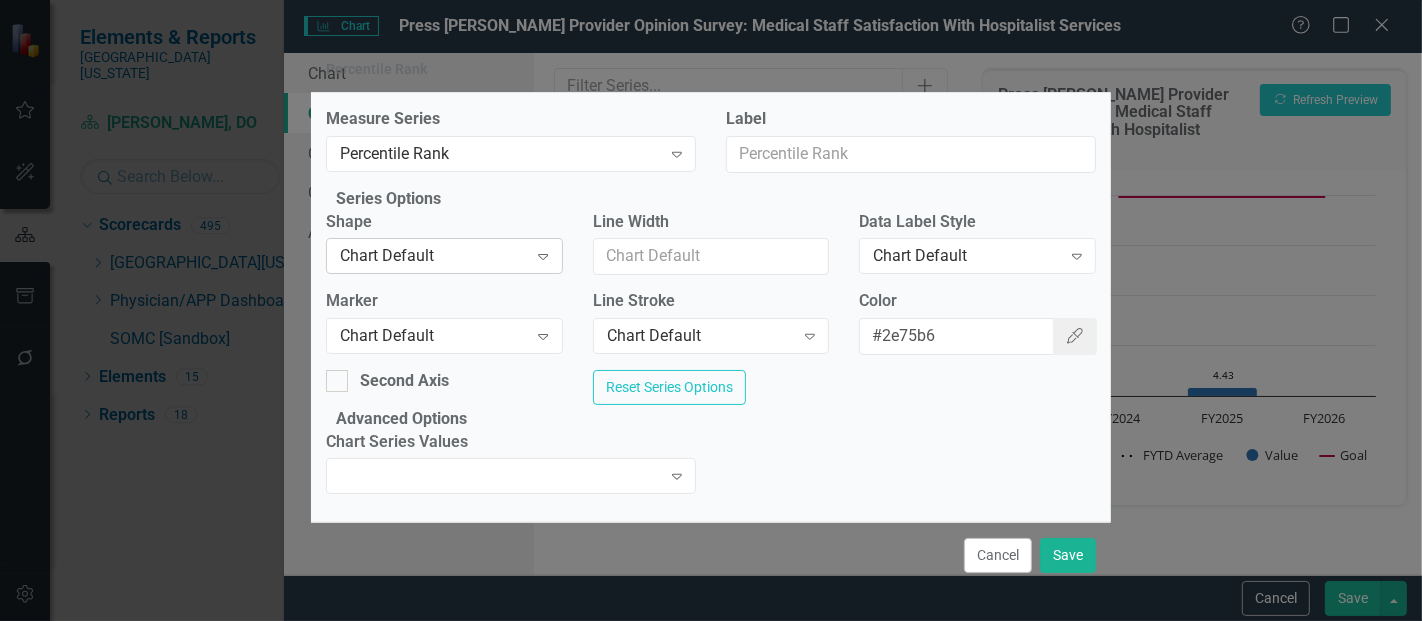 click on "Chart Default" at bounding box center [433, 256] 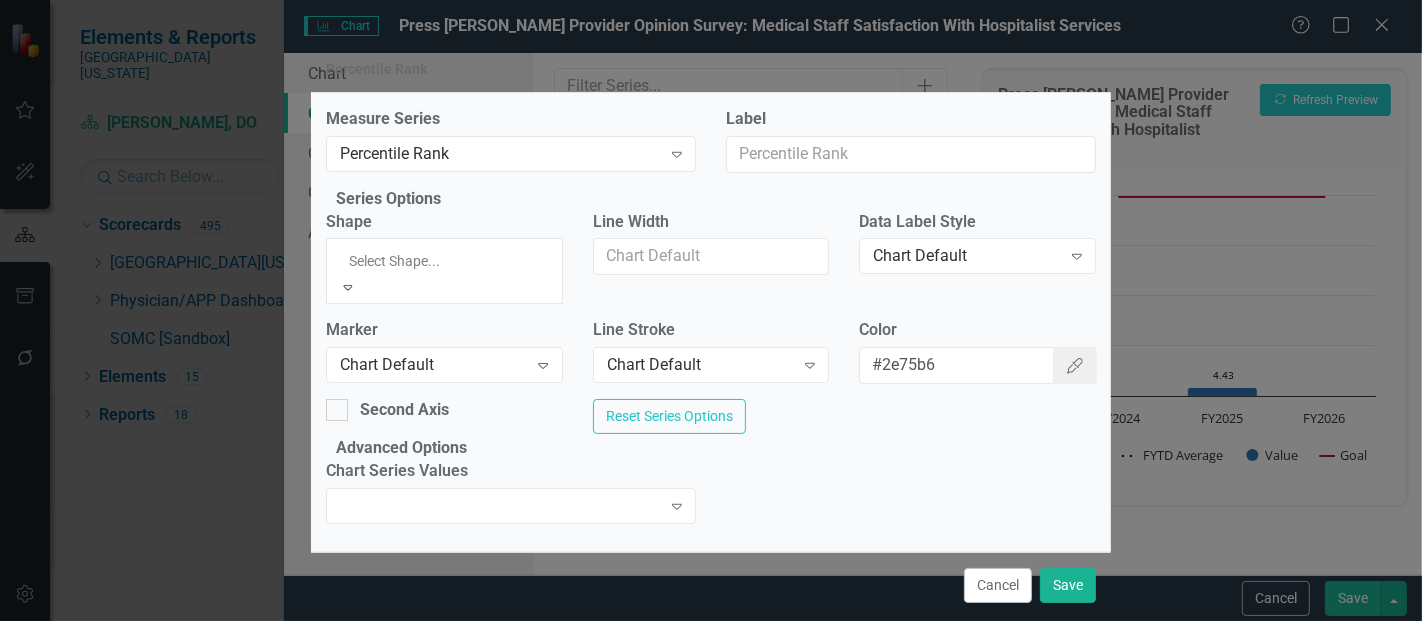 click on "Column" at bounding box center [711, 655] 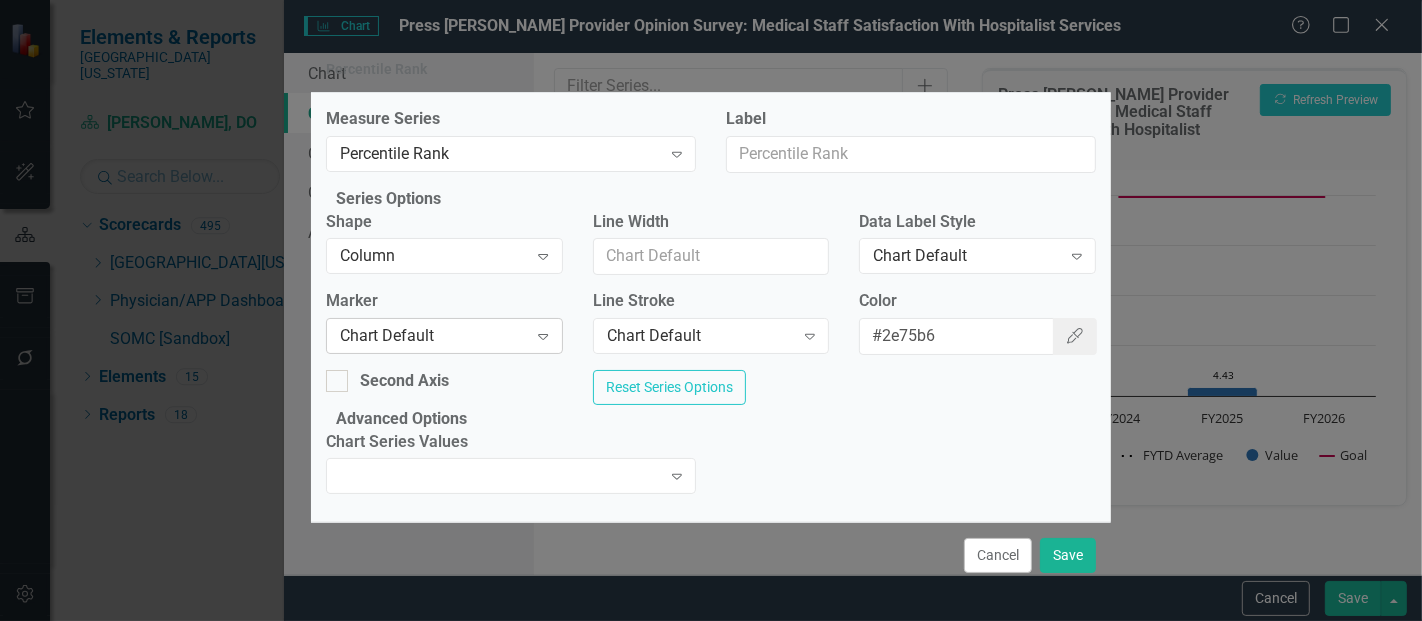 click on "Chart Default Expand" at bounding box center [444, 336] 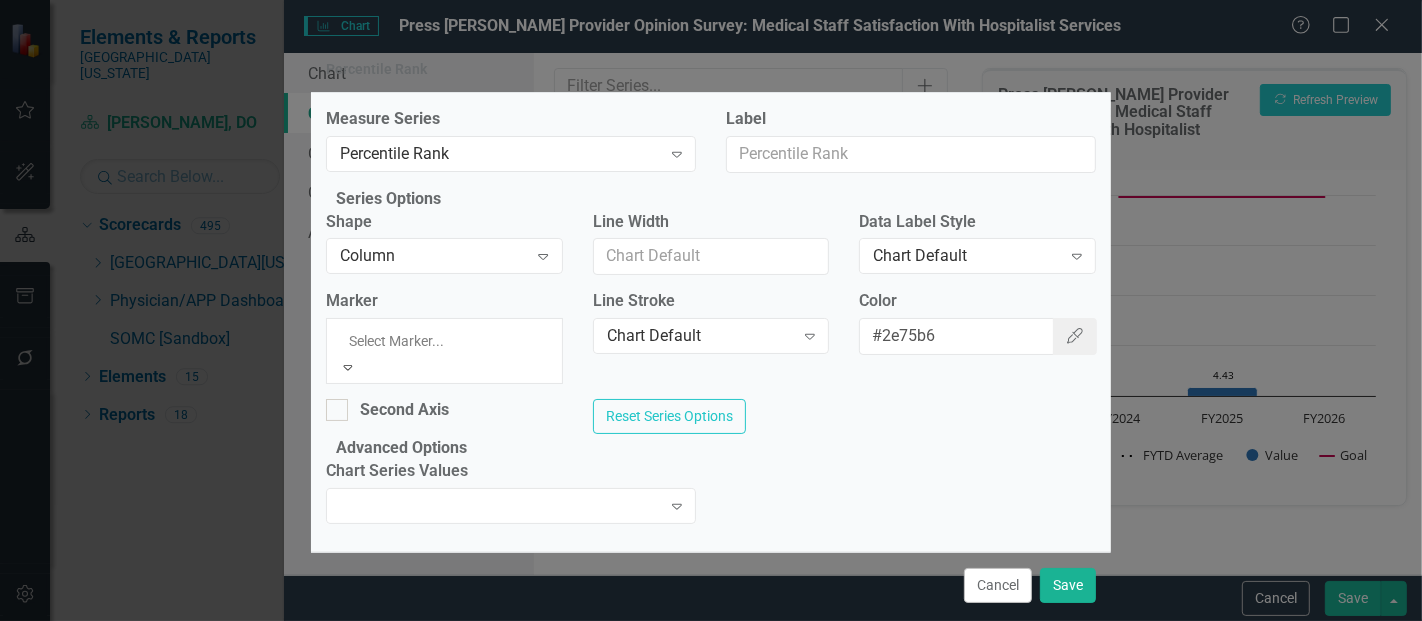 click on "None" at bounding box center [711, 655] 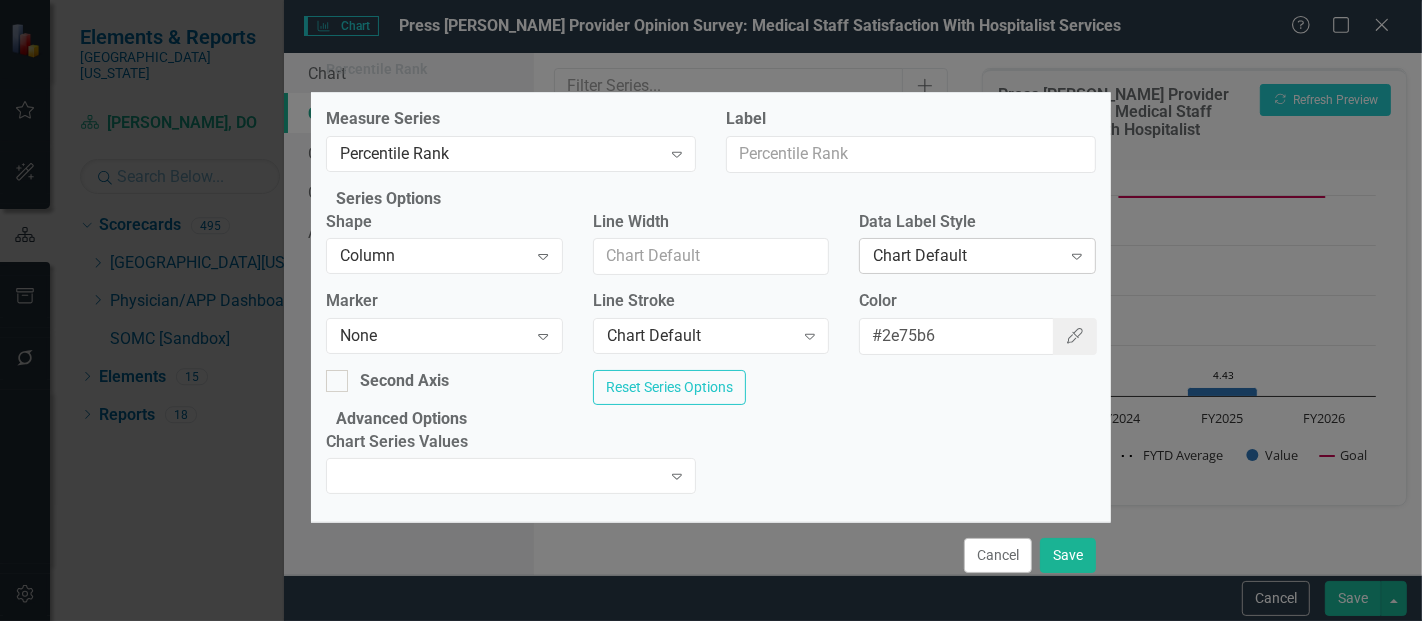 click on "Chart Default" at bounding box center (966, 256) 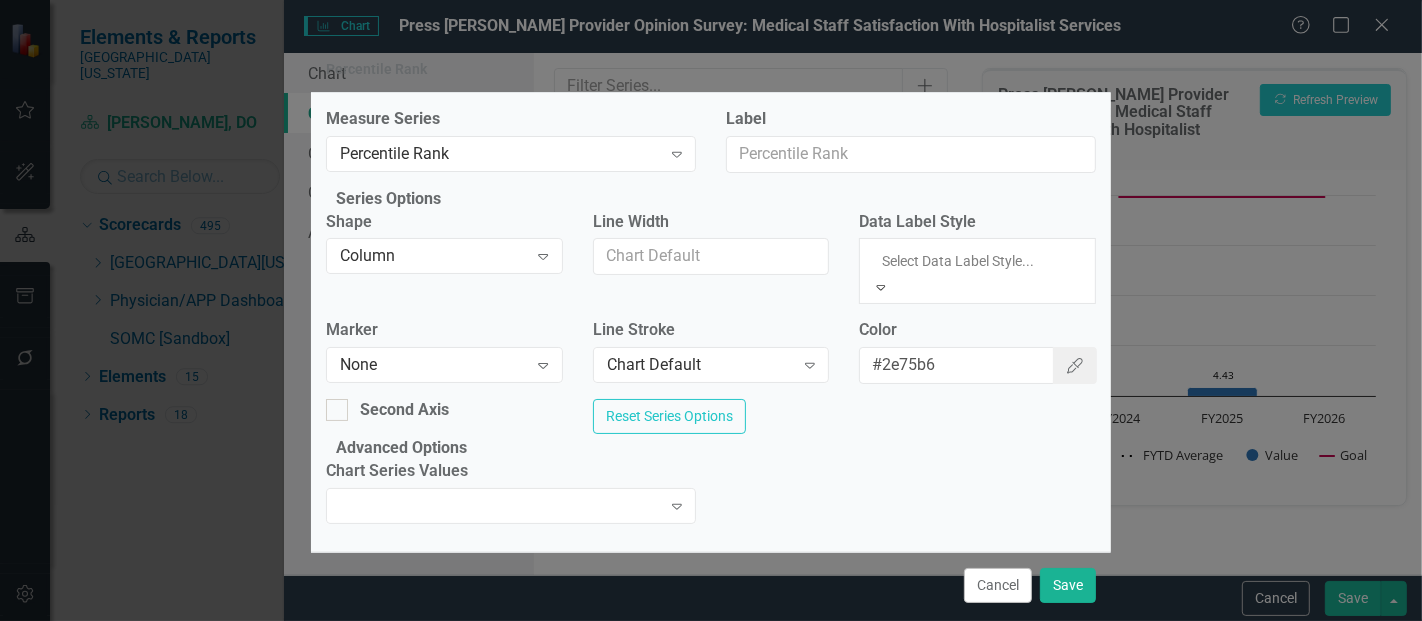 click on "Value" at bounding box center [711, 678] 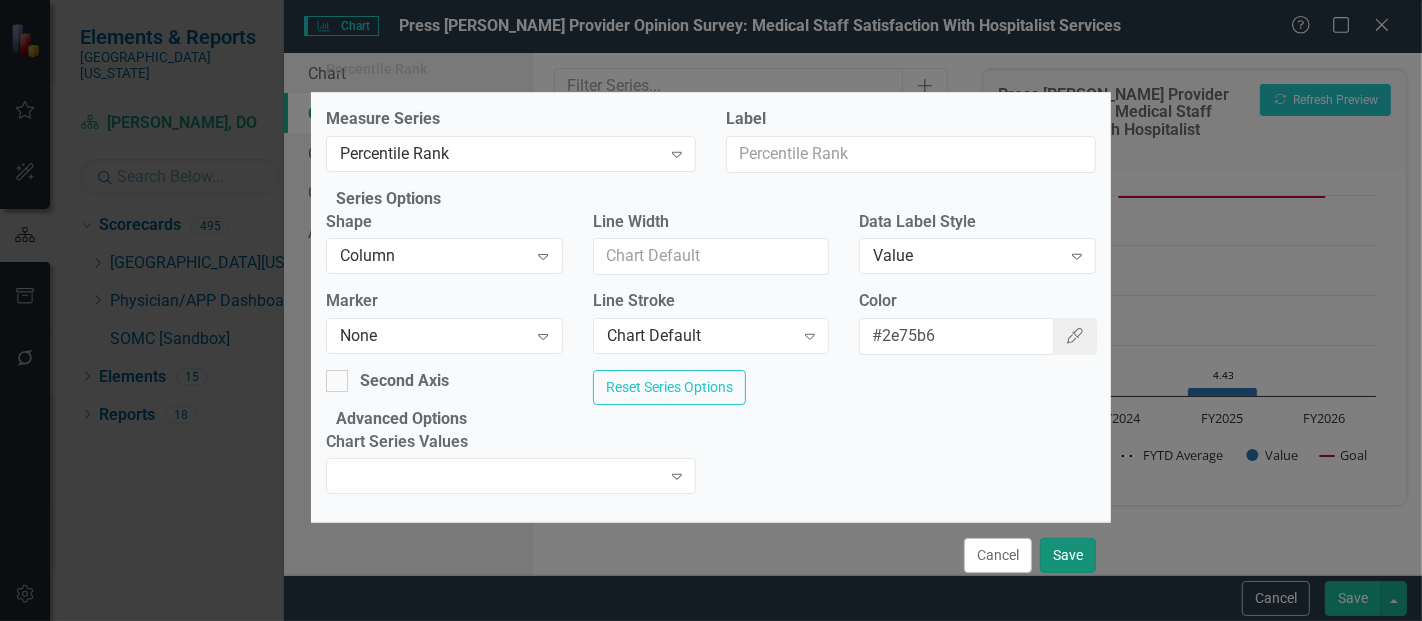 click on "Save" at bounding box center (1068, 555) 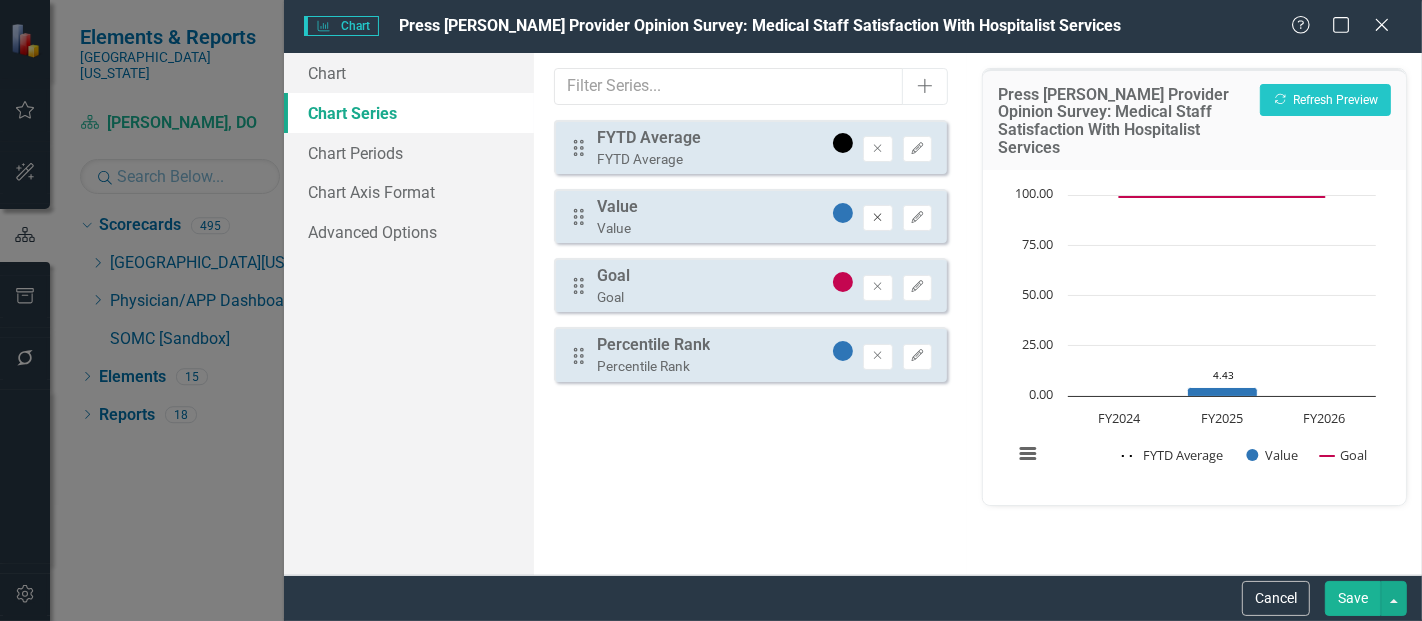 click on "Remove" at bounding box center [877, 218] 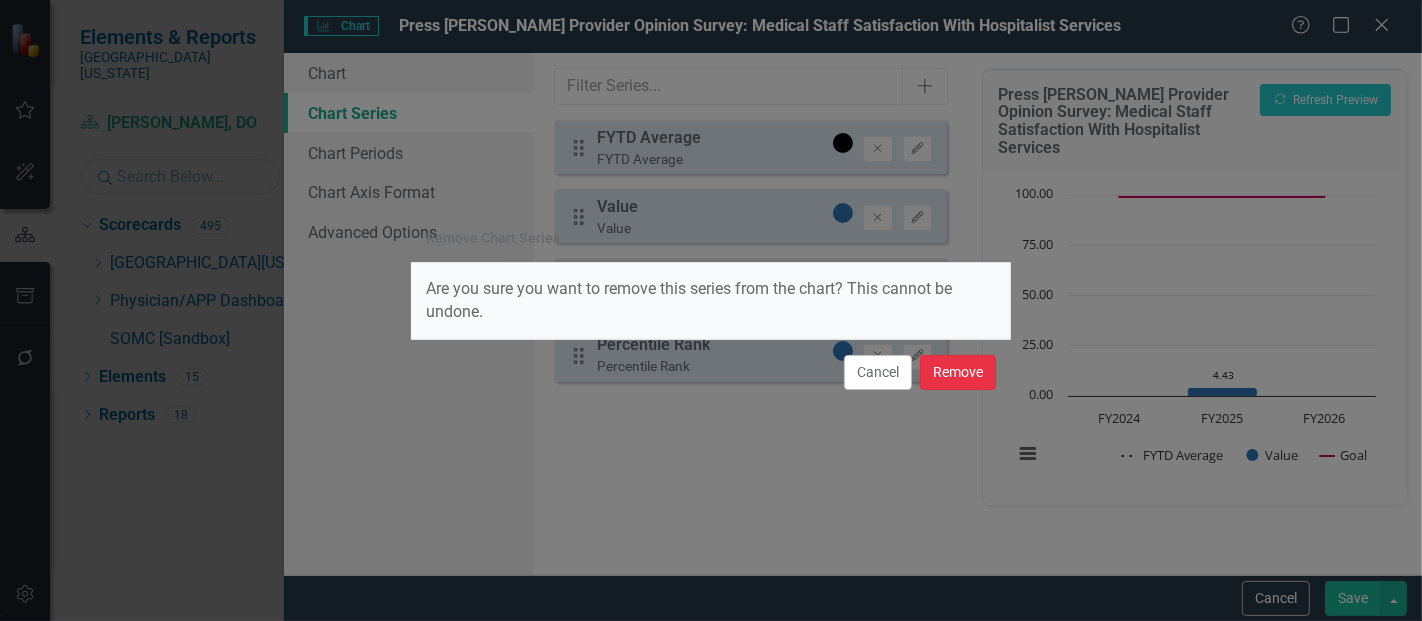 click on "Remove" at bounding box center (958, 372) 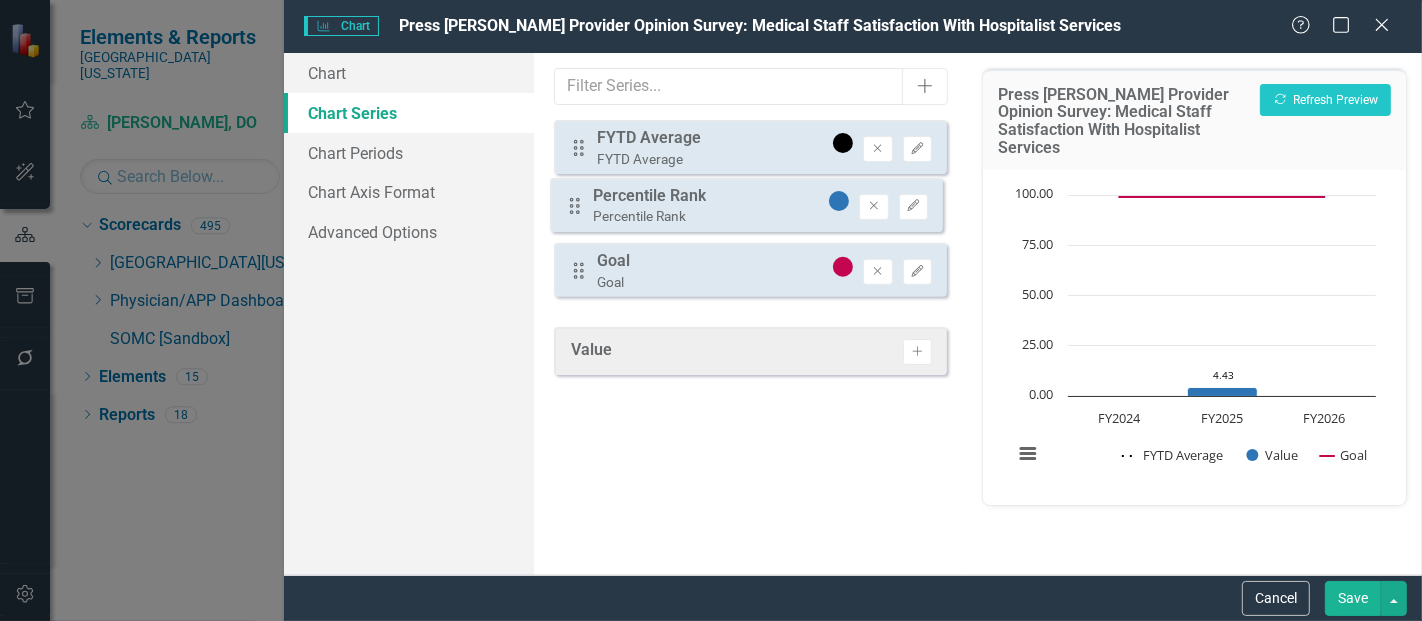 drag, startPoint x: 577, startPoint y: 283, endPoint x: 573, endPoint y: 202, distance: 81.09871 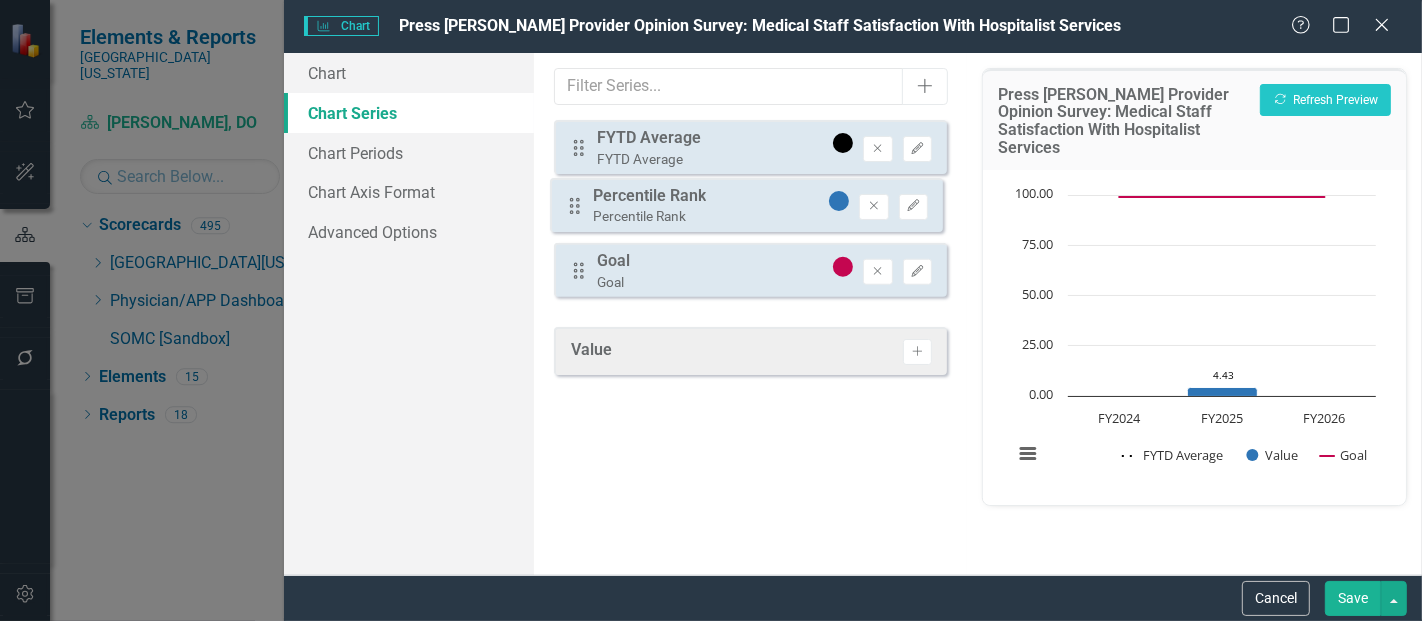 click on "Drag FYTD Average FYTD Average Remove Edit Drag Goal Goal Remove Edit Drag Percentile Rank Percentile Rank Remove Edit" at bounding box center [750, 216] 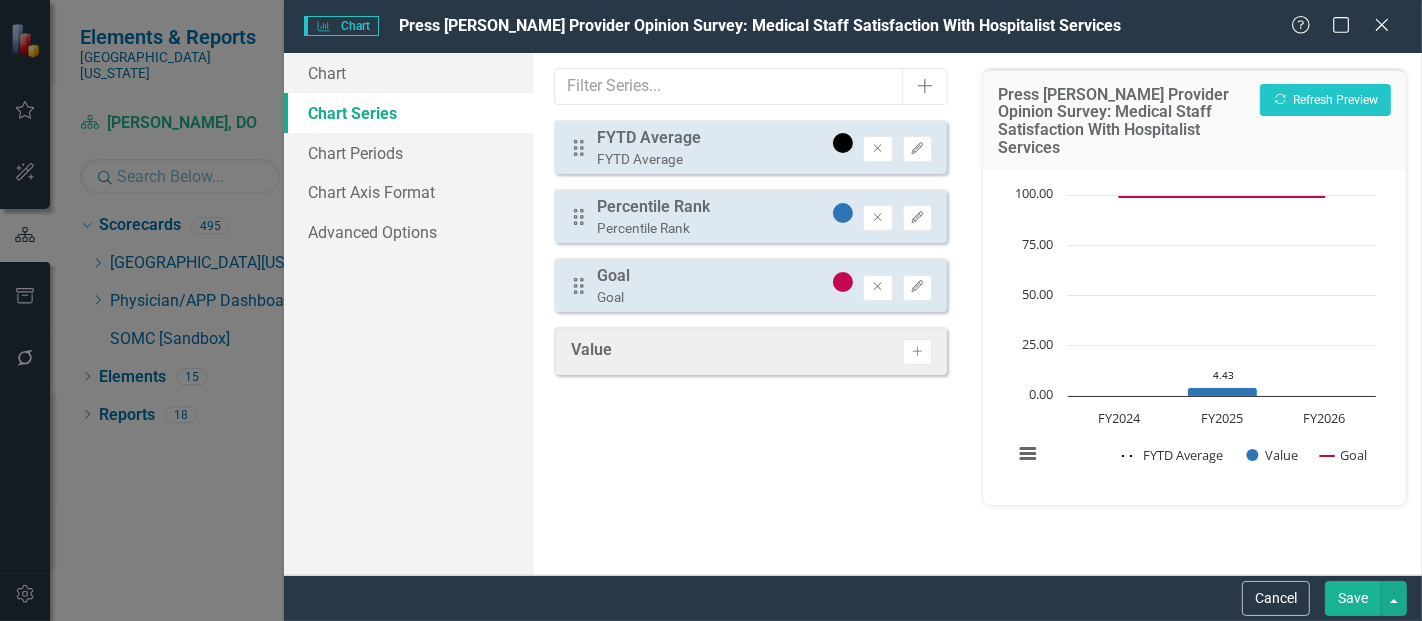 click on "Save" at bounding box center (1353, 598) 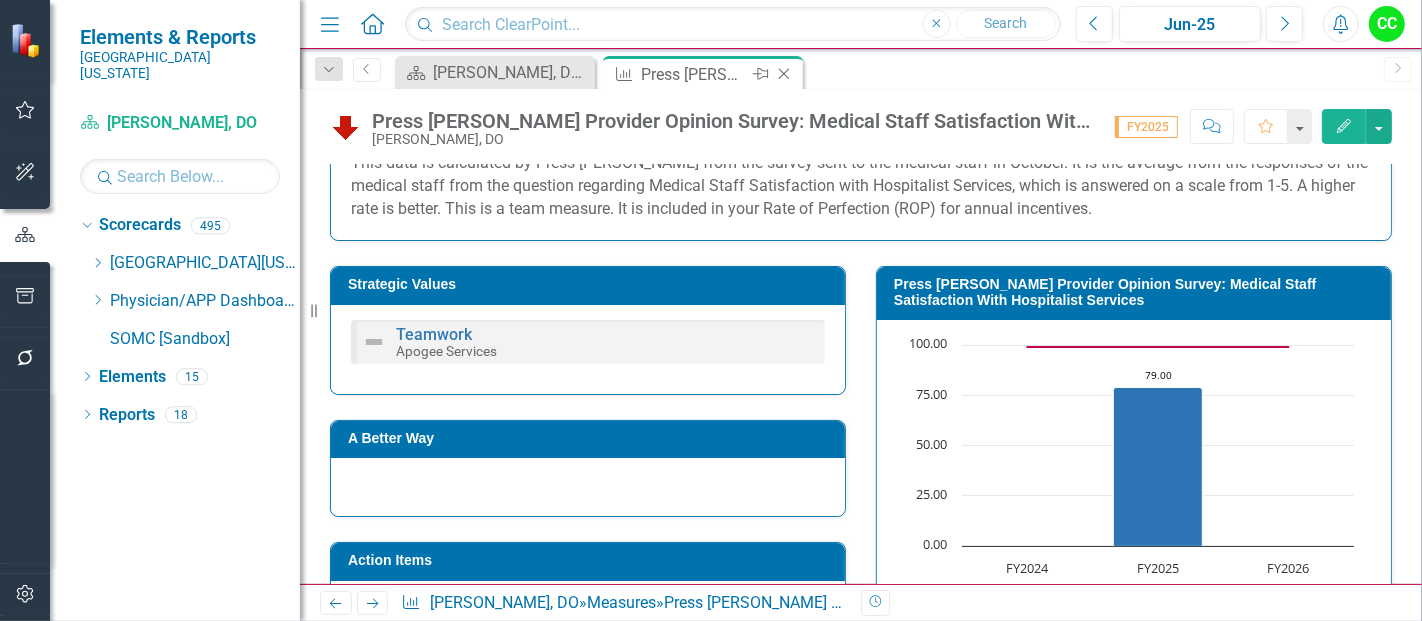 click on "Close" 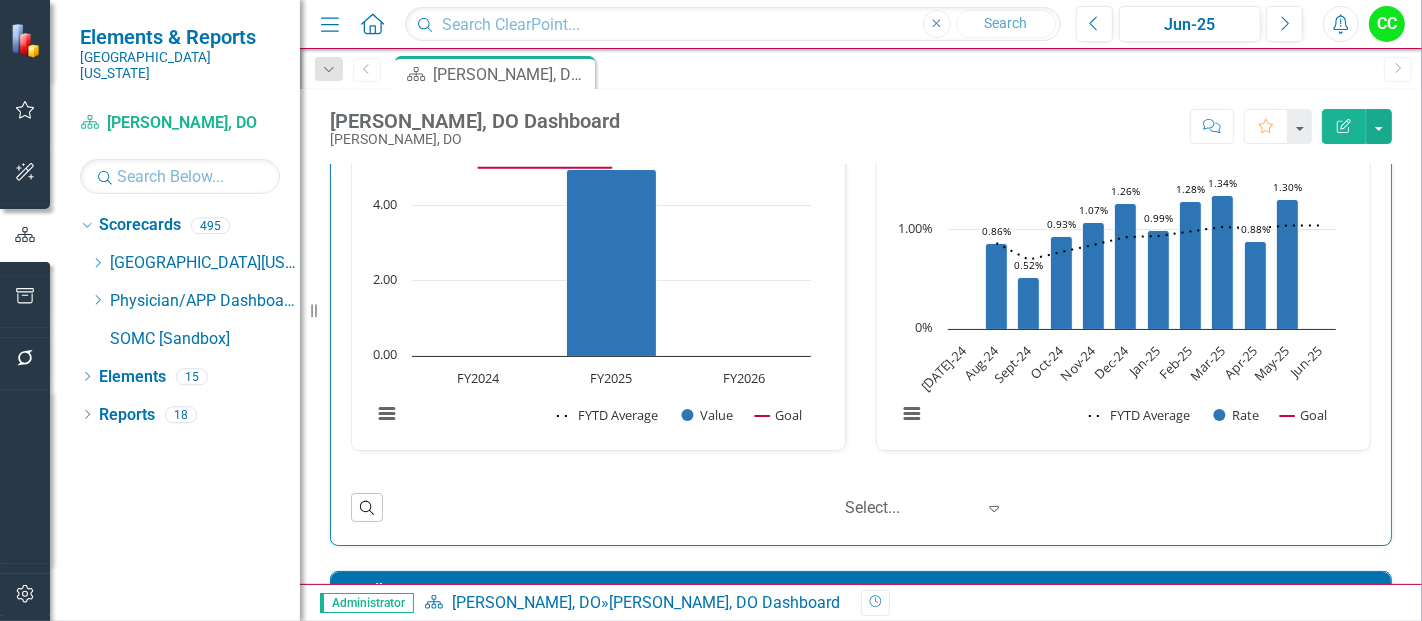 scroll, scrollTop: 185, scrollLeft: 0, axis: vertical 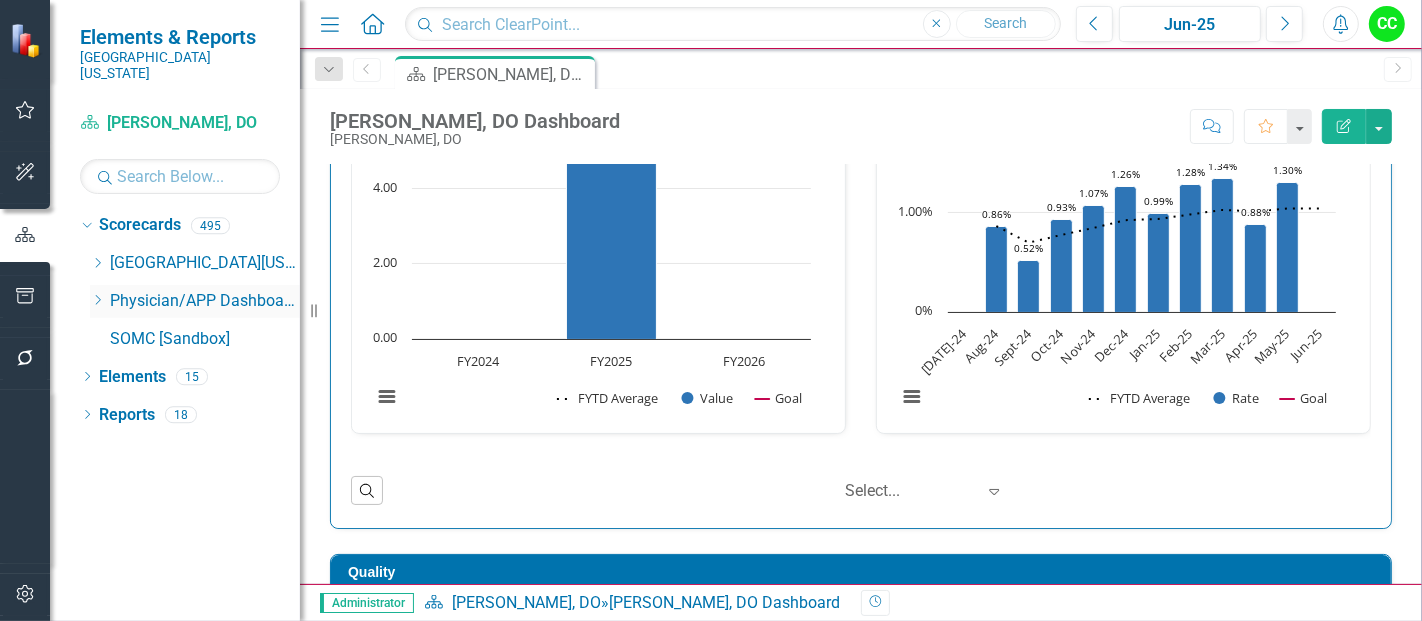click on "Dropdown" 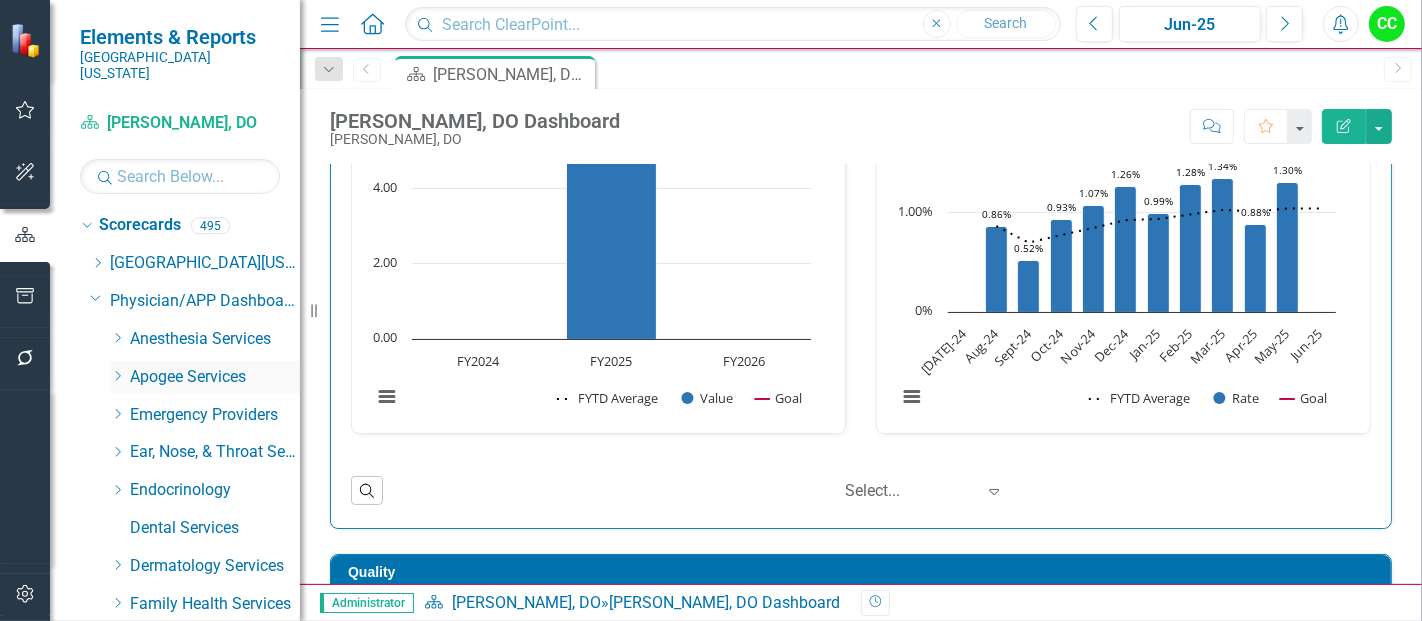 click on "Dropdown" 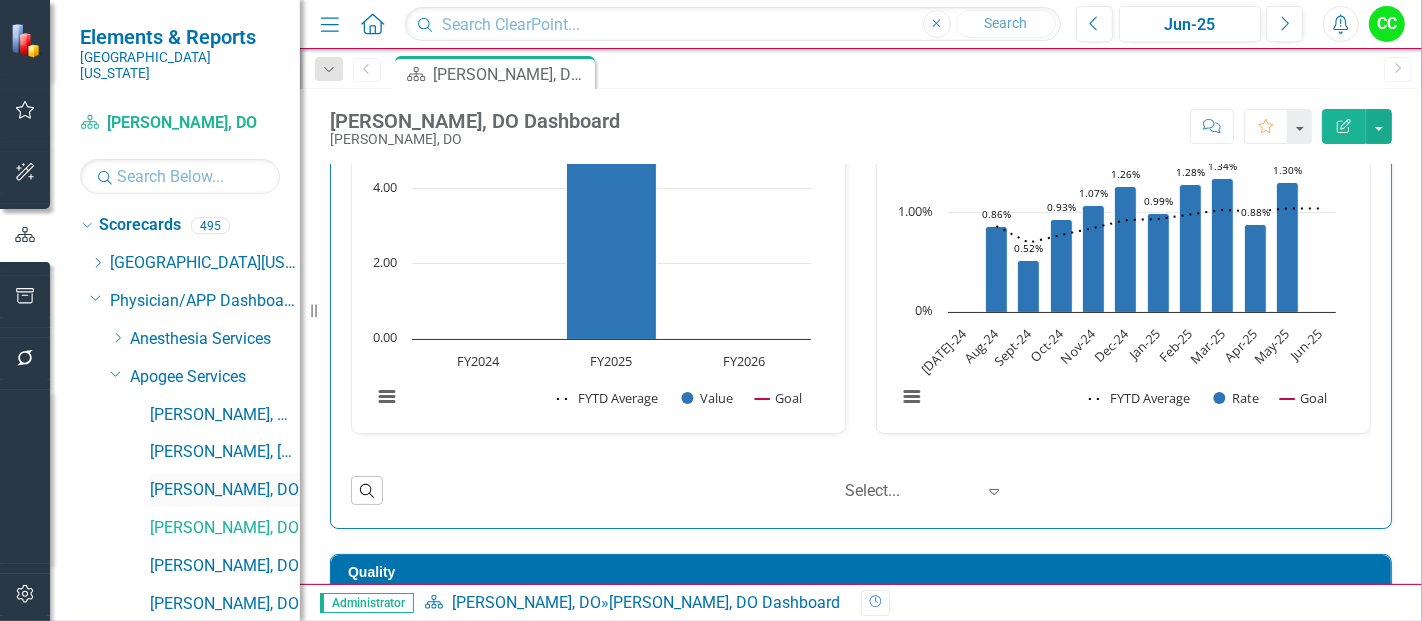 click on "[PERSON_NAME], DO" at bounding box center (225, 490) 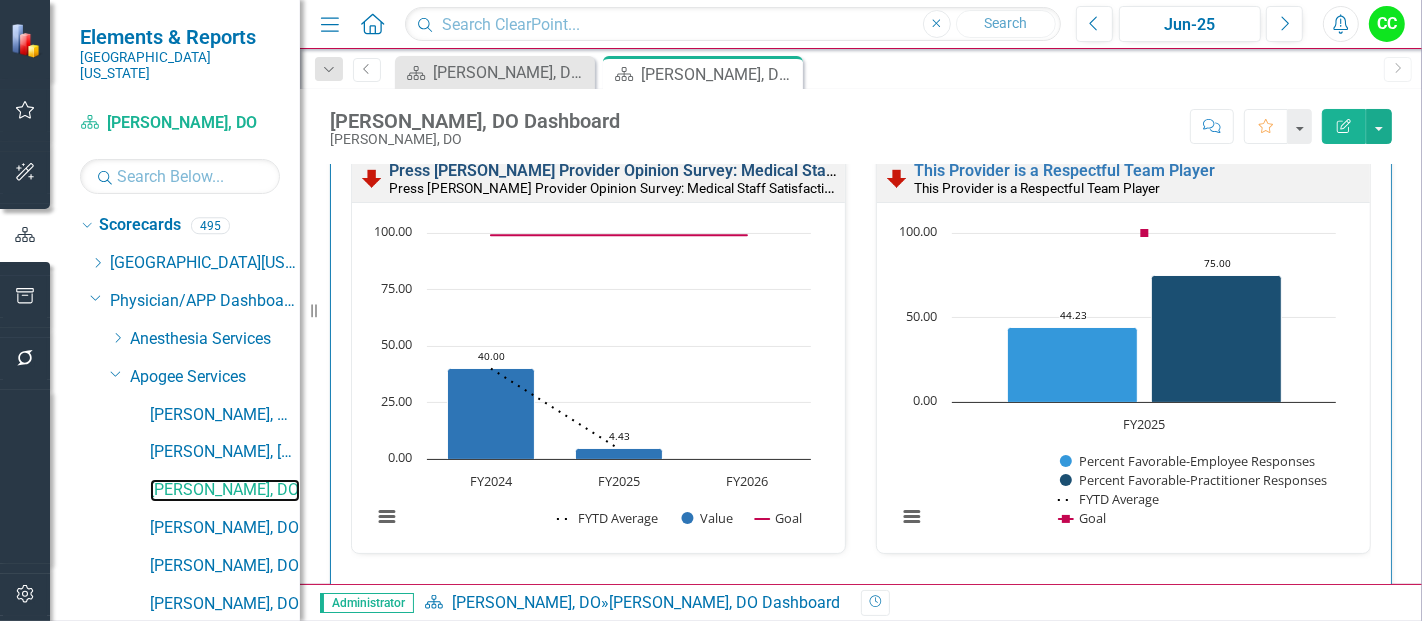 scroll, scrollTop: 2152, scrollLeft: 0, axis: vertical 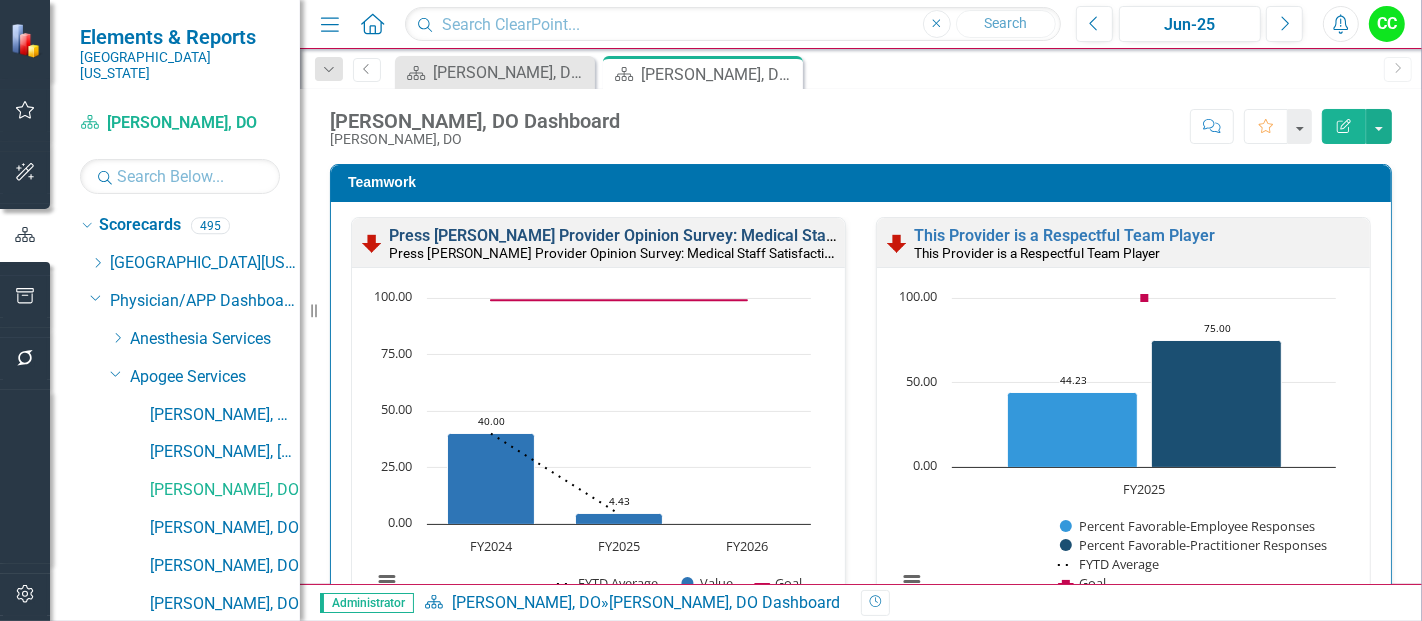 click on "Press [PERSON_NAME] Provider Opinion Survey: Medical Staff Satisfaction With Hospitalist Services" at bounding box center [749, 235] 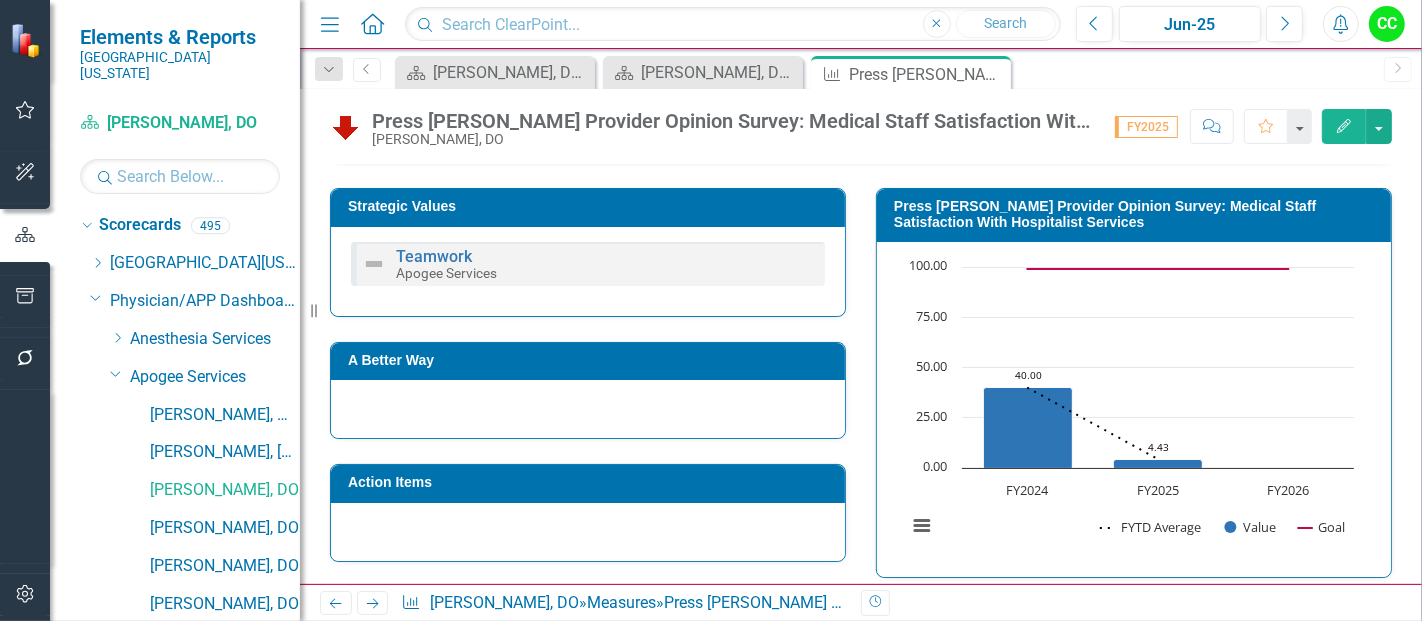 scroll, scrollTop: 834, scrollLeft: 0, axis: vertical 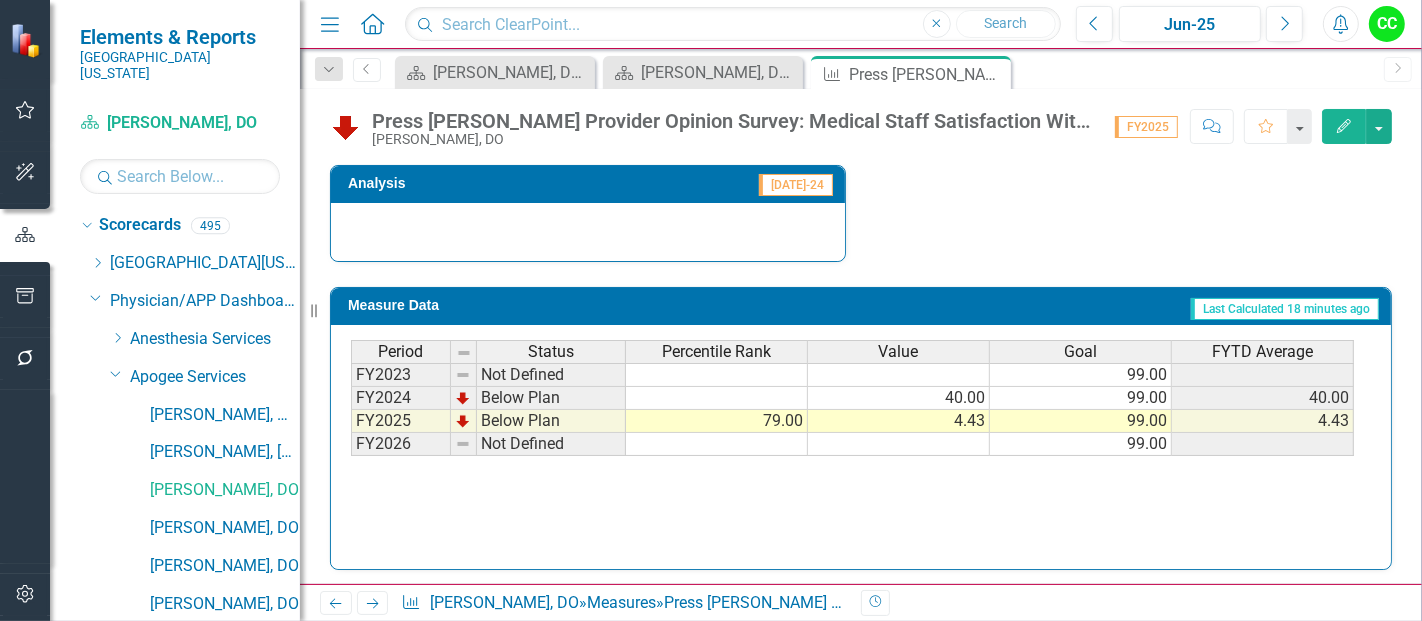 click 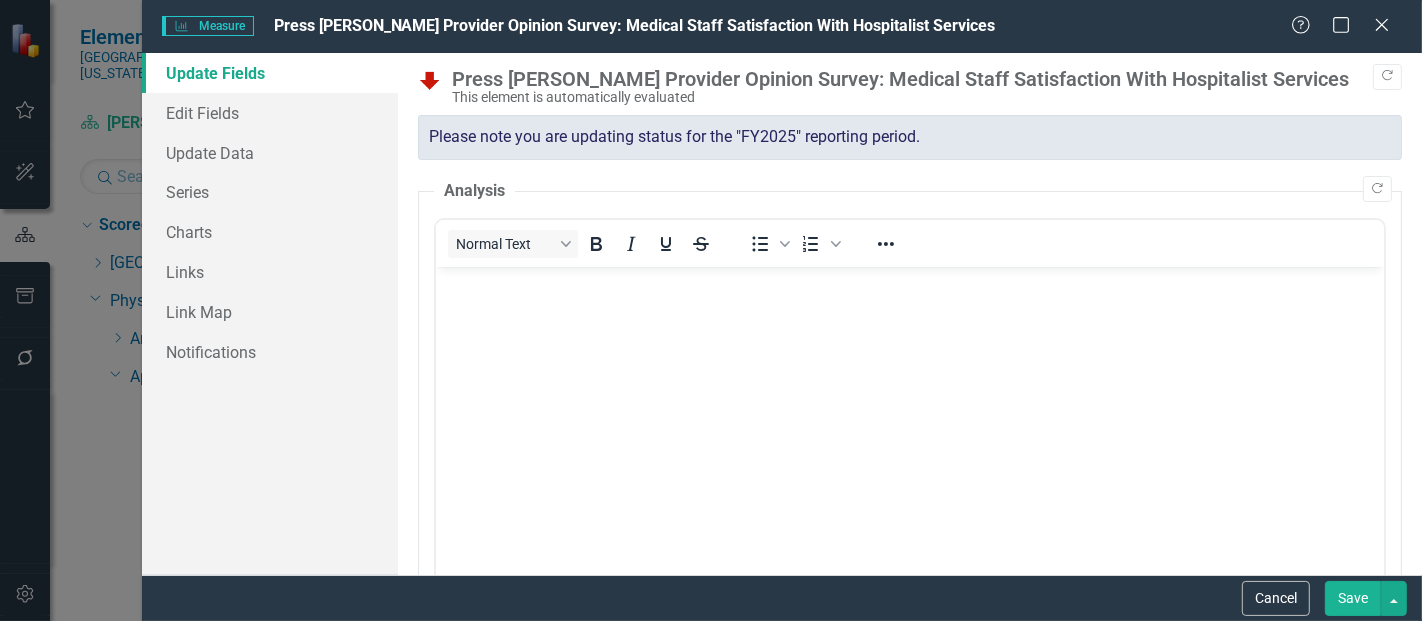 scroll, scrollTop: 0, scrollLeft: 0, axis: both 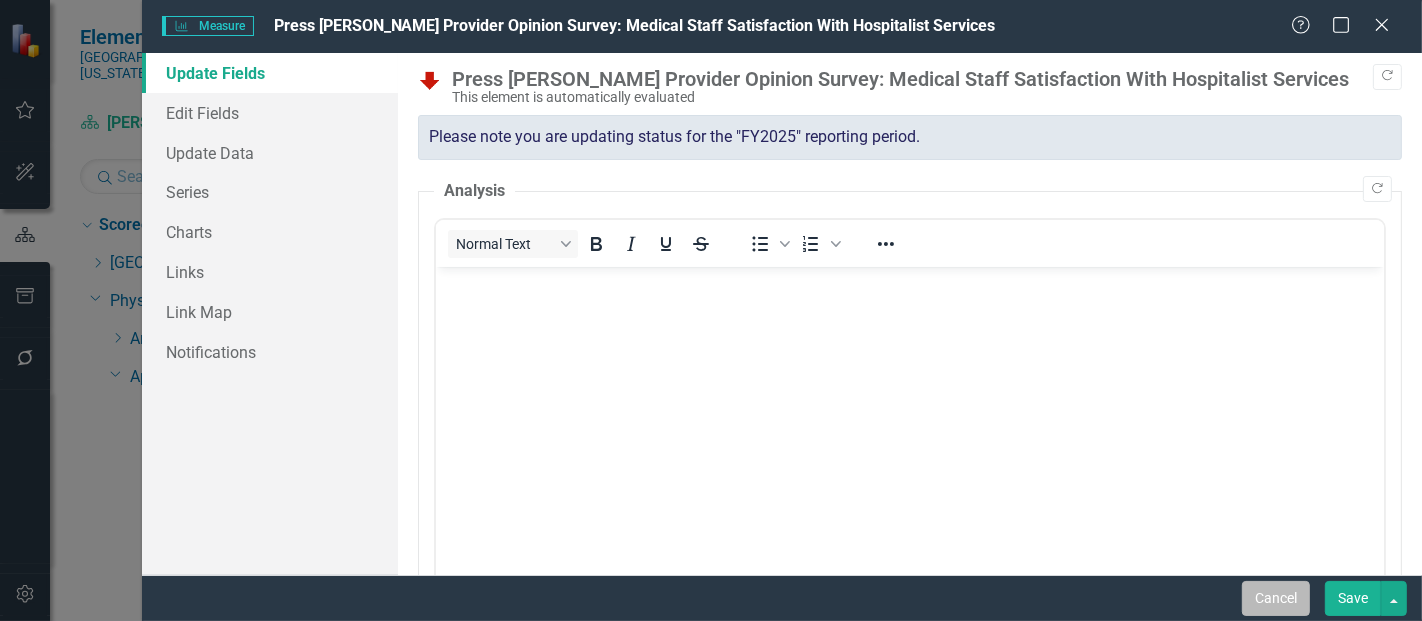 click on "Cancel" at bounding box center [1276, 598] 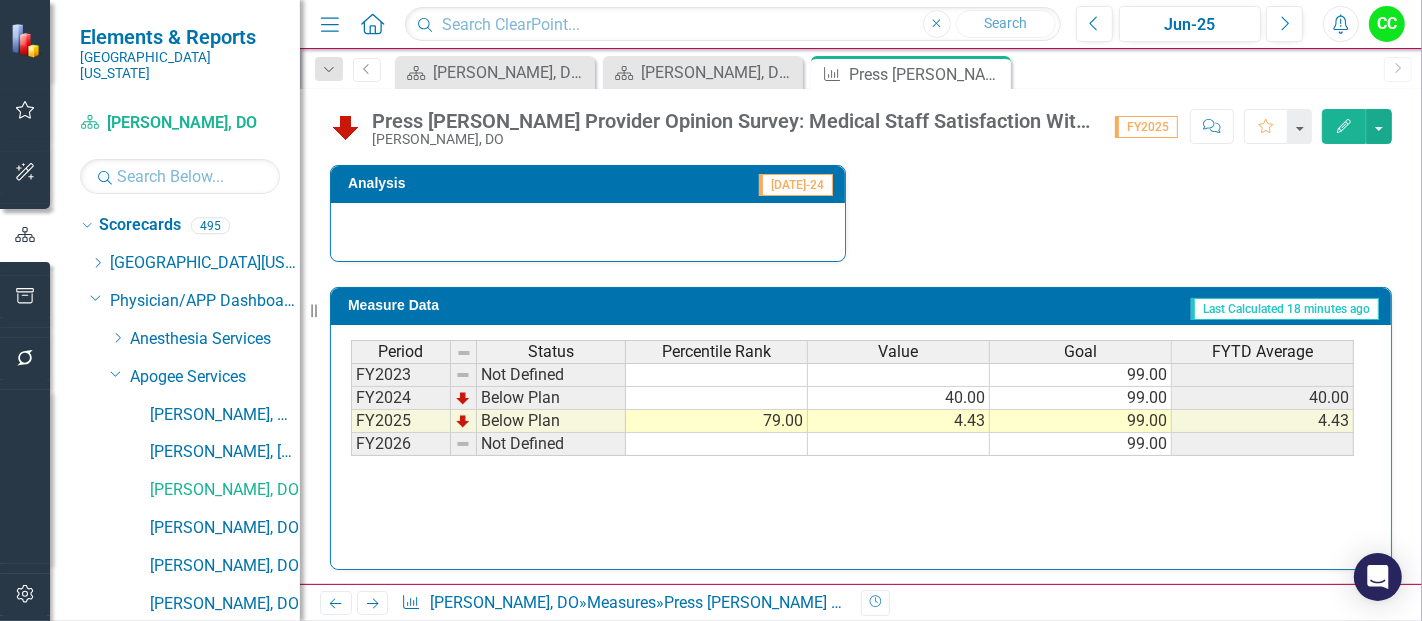 scroll, scrollTop: 166, scrollLeft: 0, axis: vertical 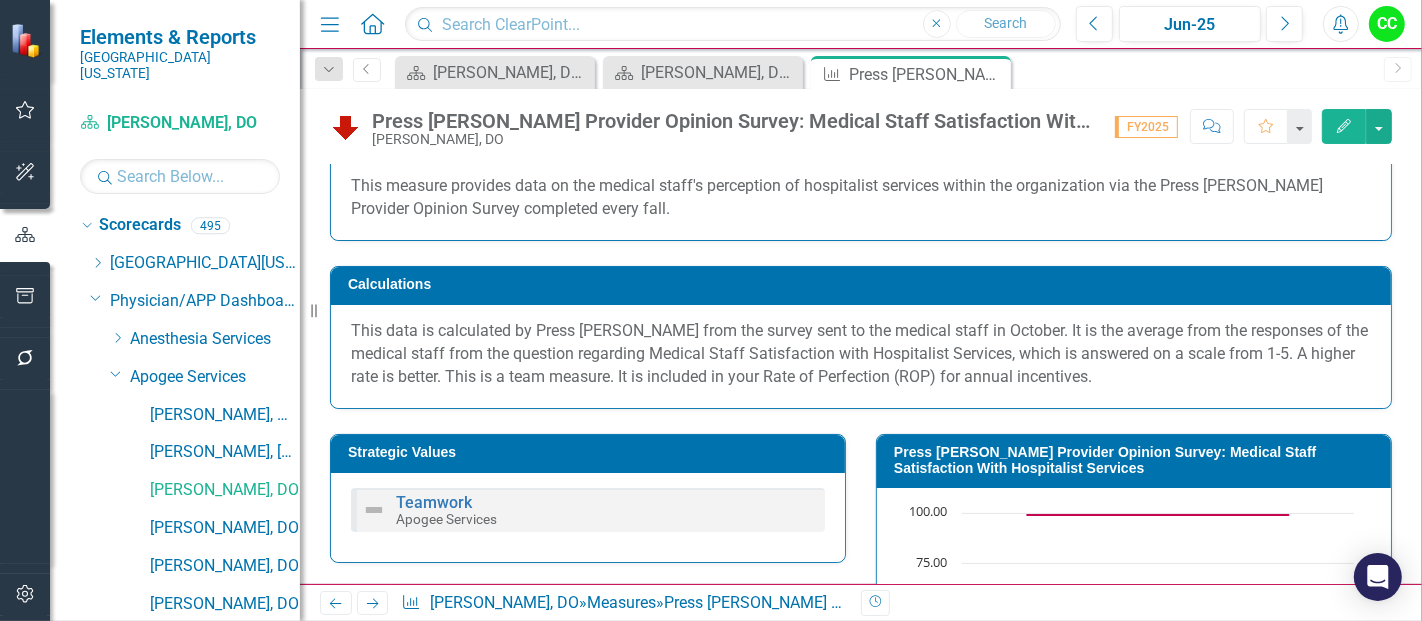 click on "Press [PERSON_NAME] Provider Opinion Survey: Medical Staff Satisfaction With Hospitalist Services" at bounding box center (1137, 460) 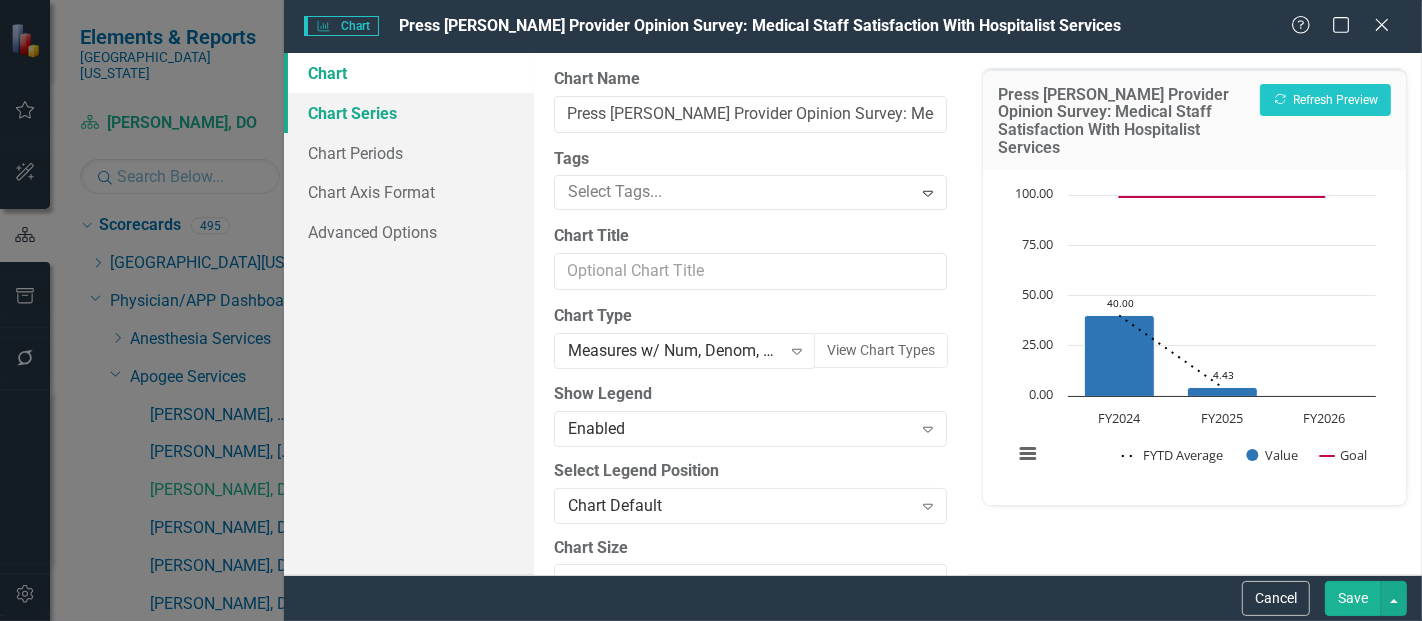 click on "Chart Series" at bounding box center (409, 113) 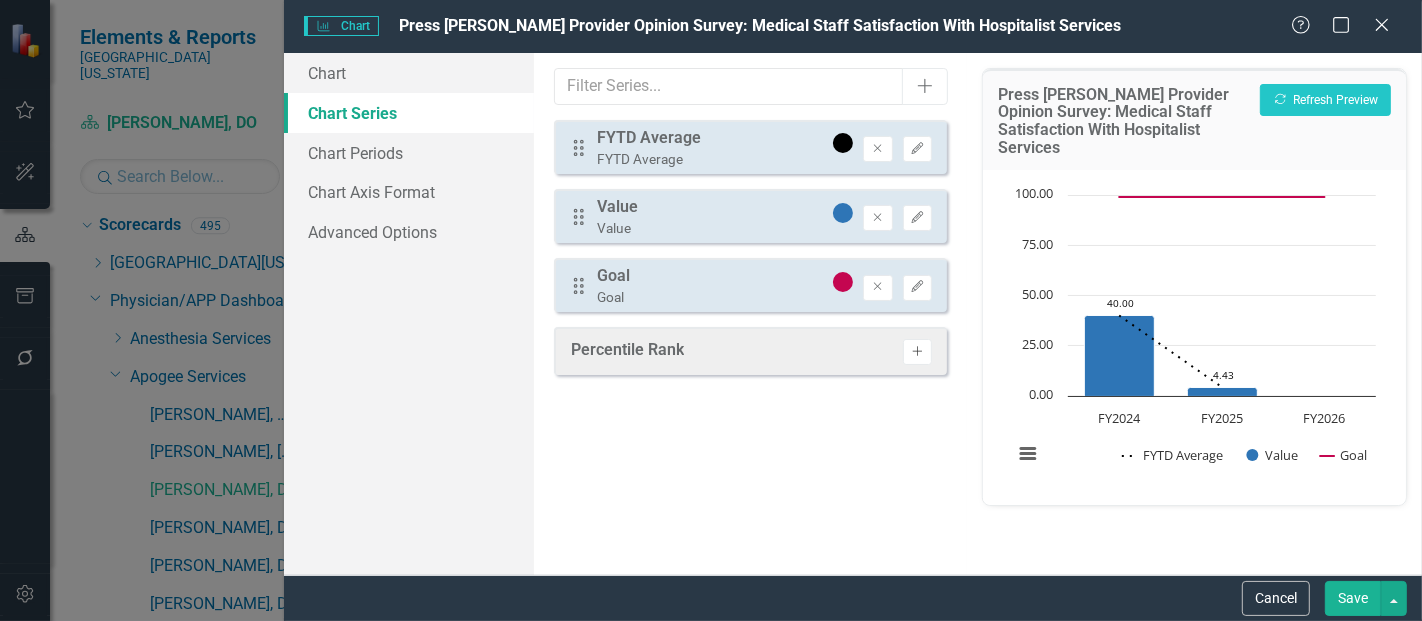click on "Activate" 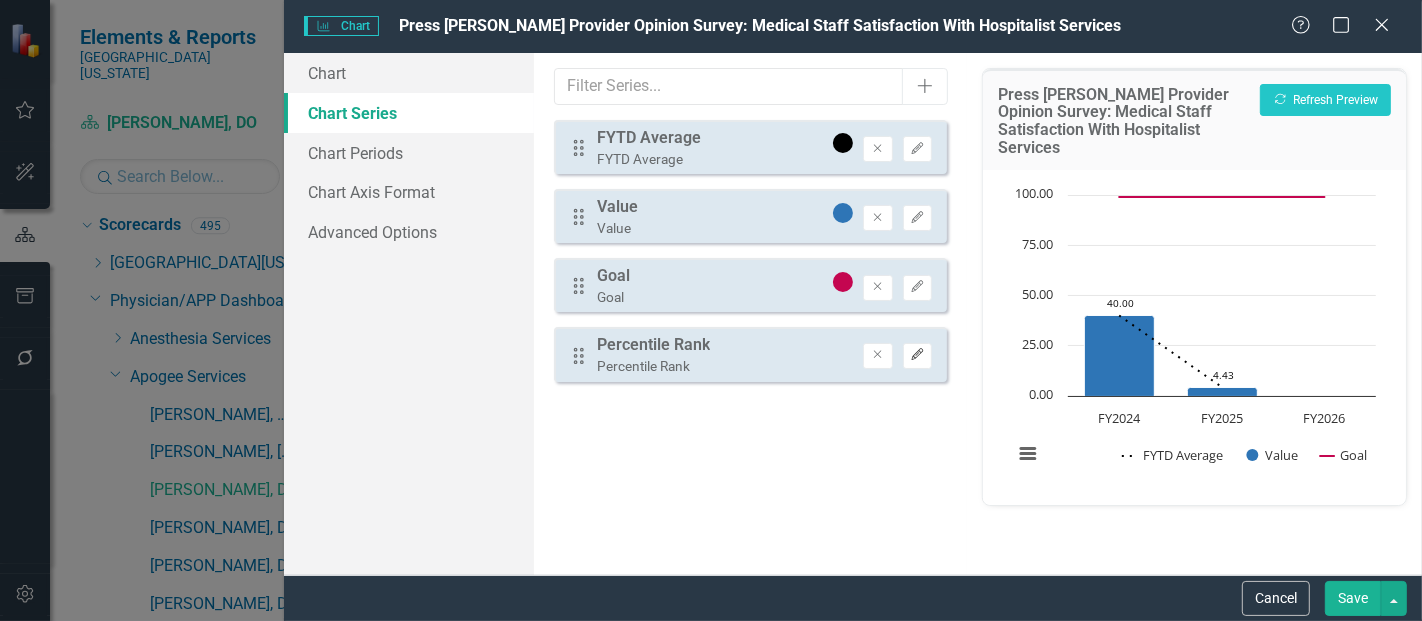 click on "Edit" at bounding box center [917, 356] 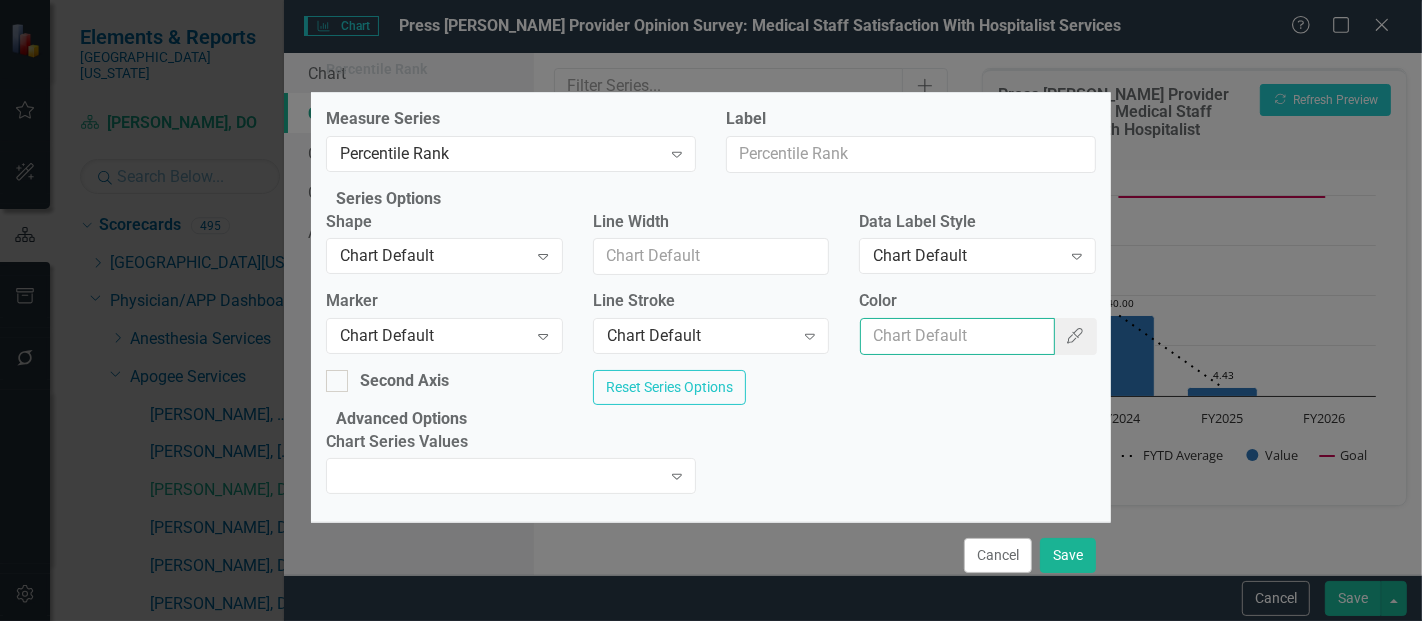 click on "Color" at bounding box center [957, 336] 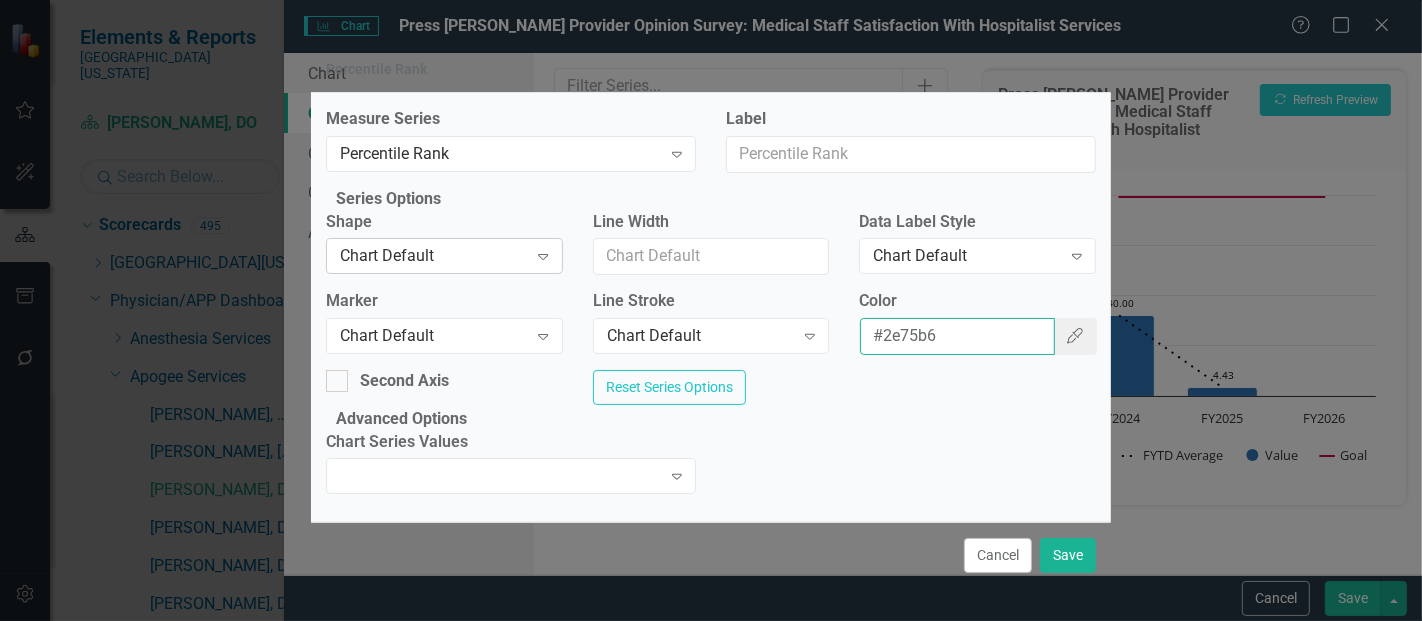 type on "#2e75b6" 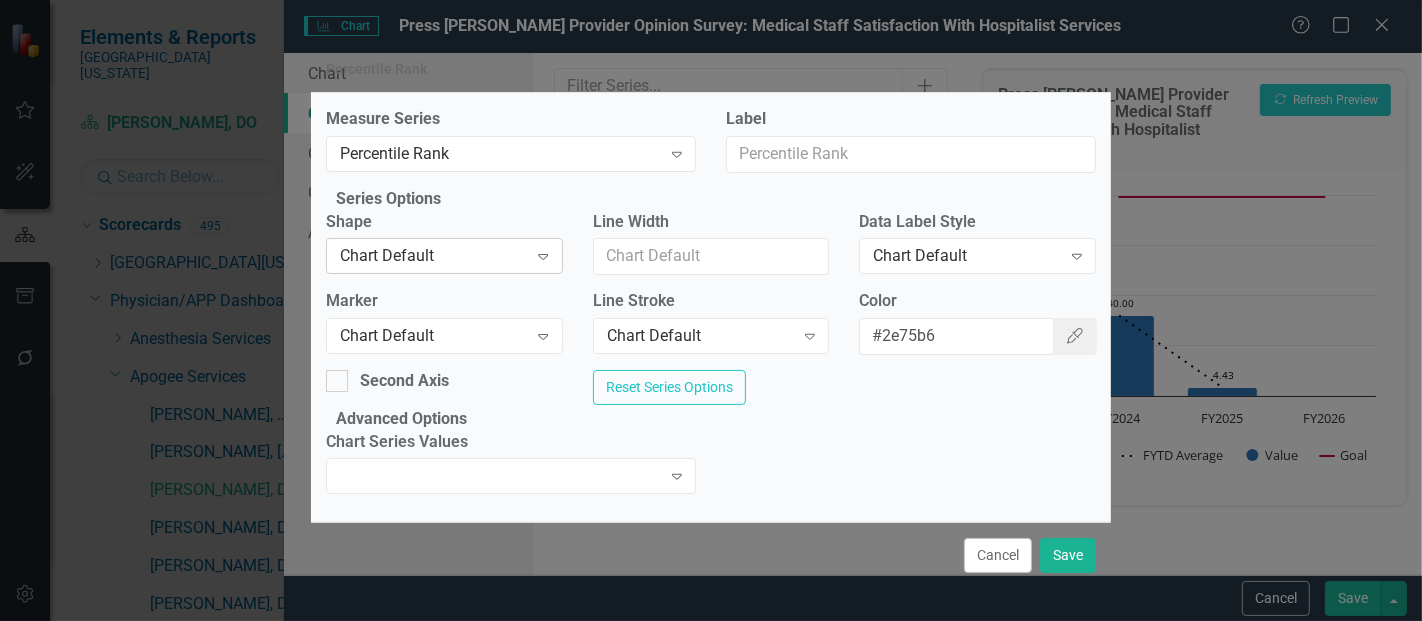 click on "Chart Default" at bounding box center (433, 256) 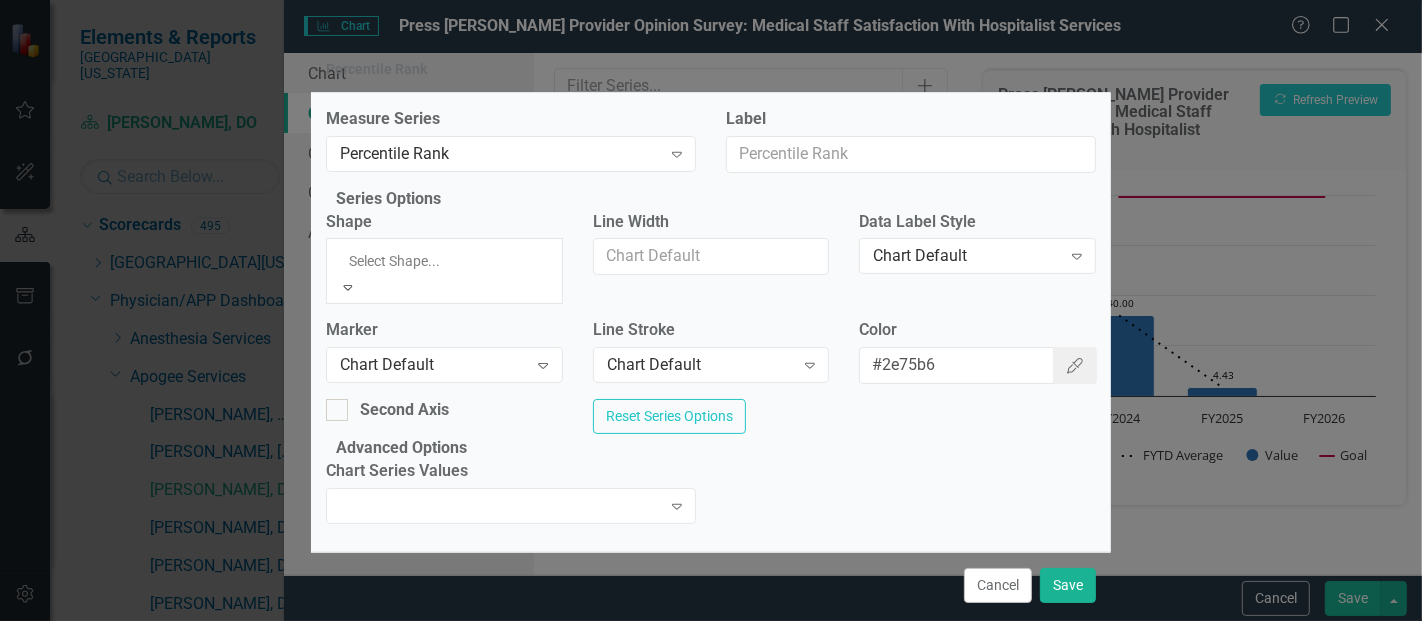click on "Column" at bounding box center (711, 655) 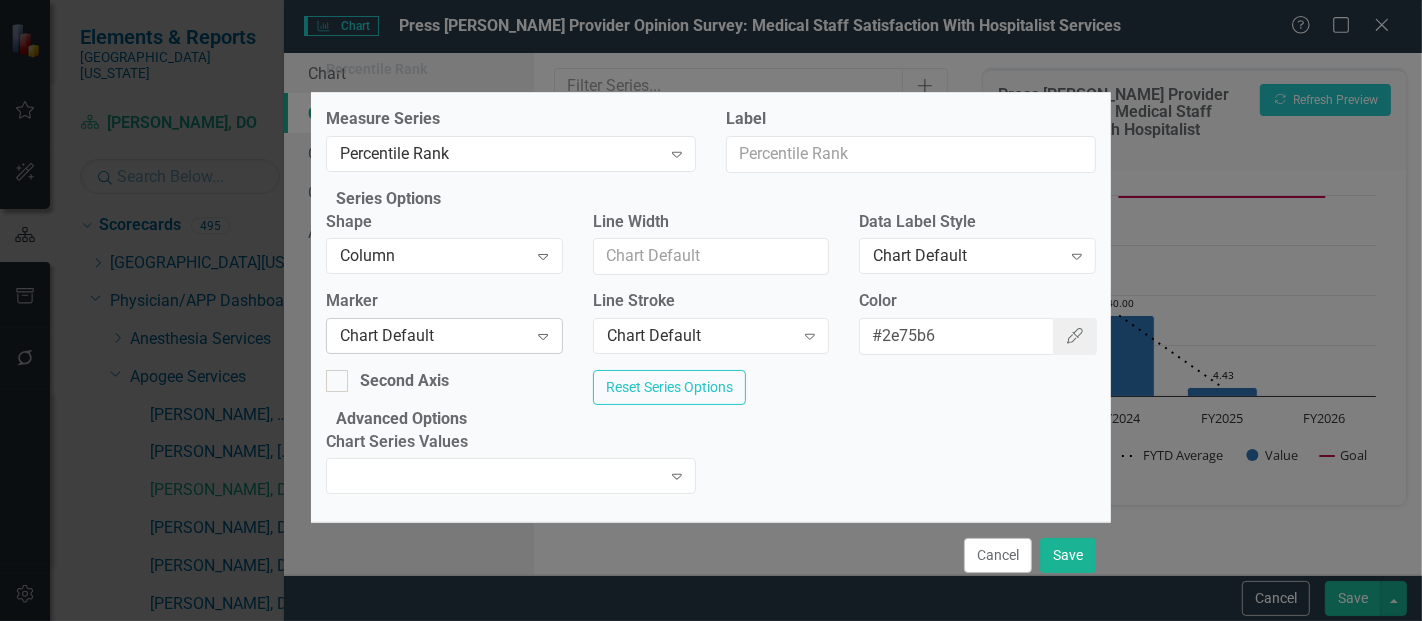 click on "Chart Default Expand" at bounding box center [444, 336] 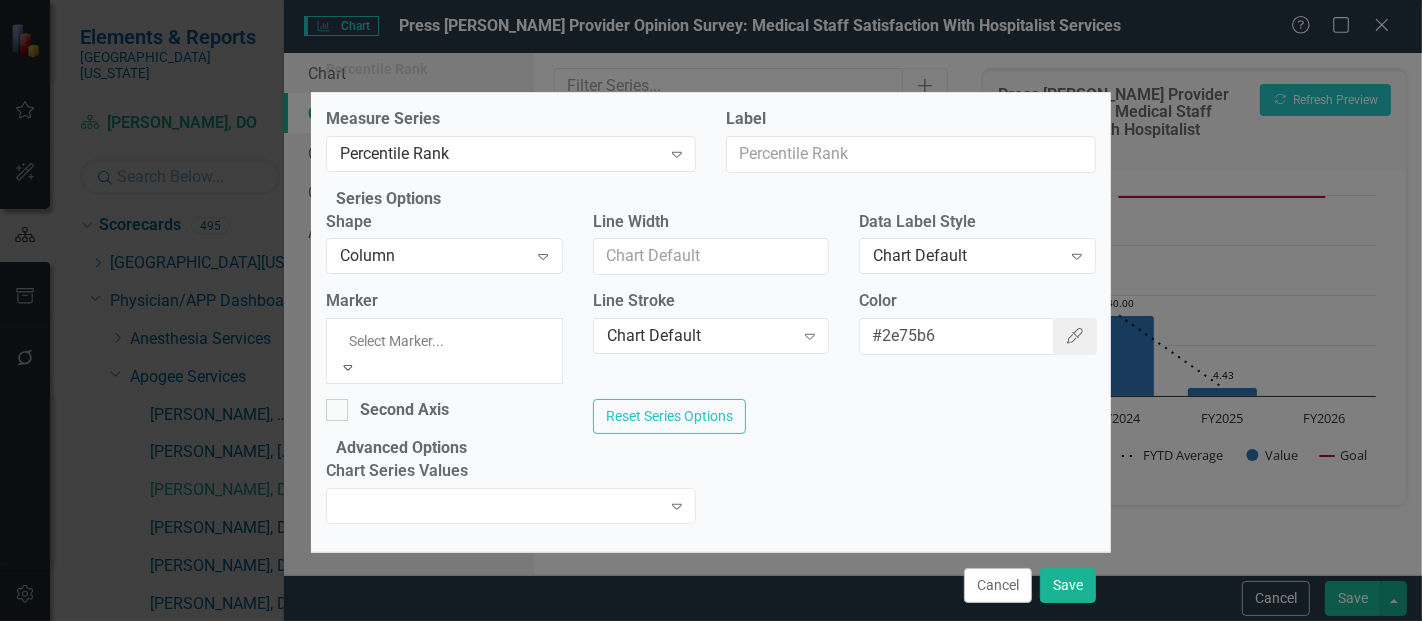 click on "None" at bounding box center [711, 655] 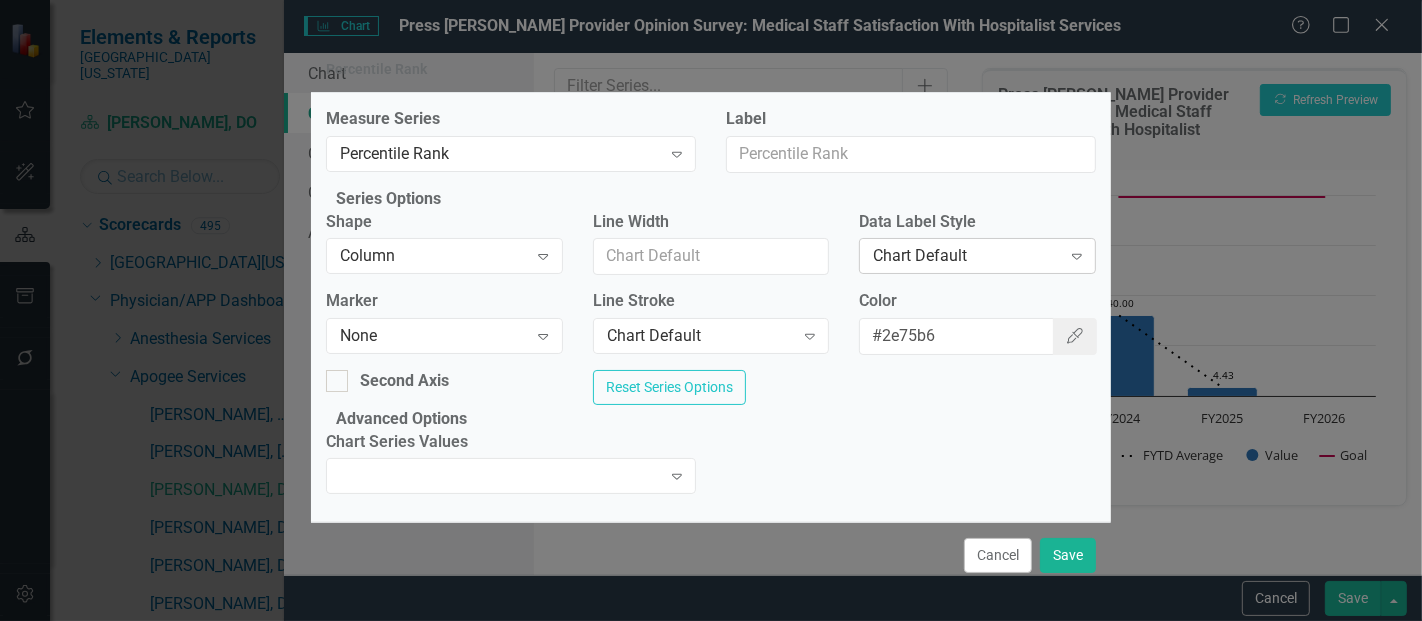 click on "Chart Default" at bounding box center [966, 256] 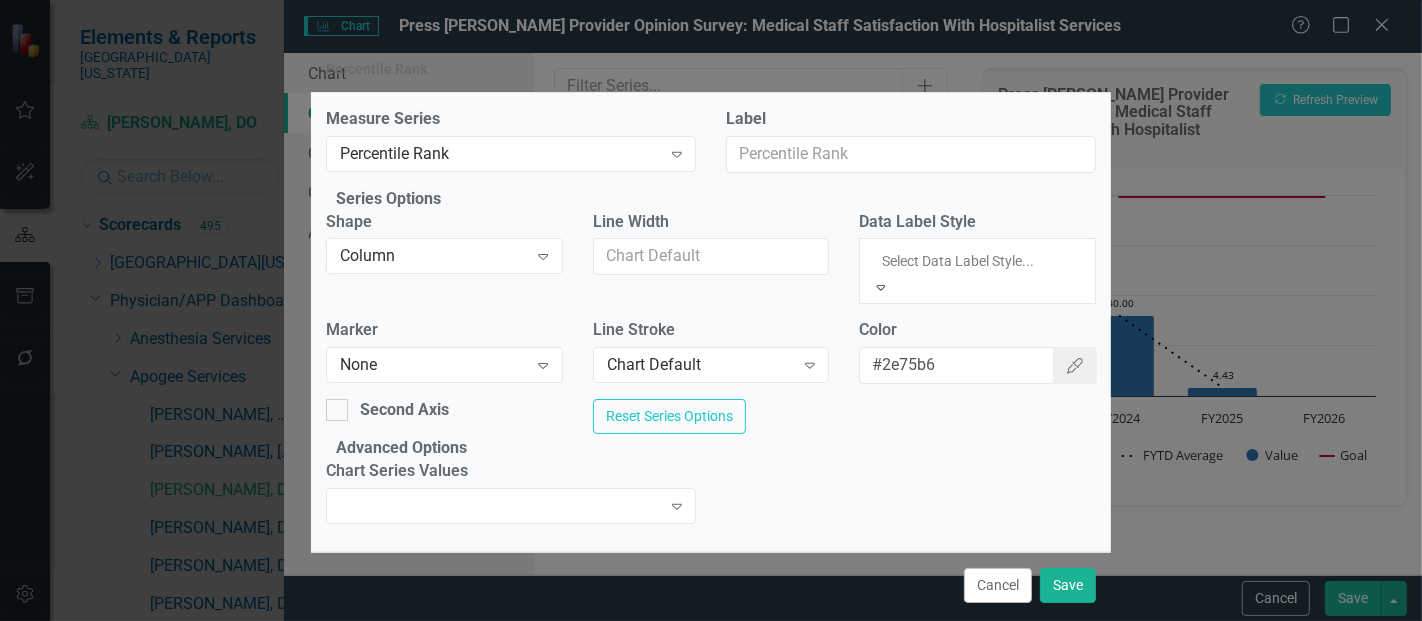 click on "Value" at bounding box center [711, 678] 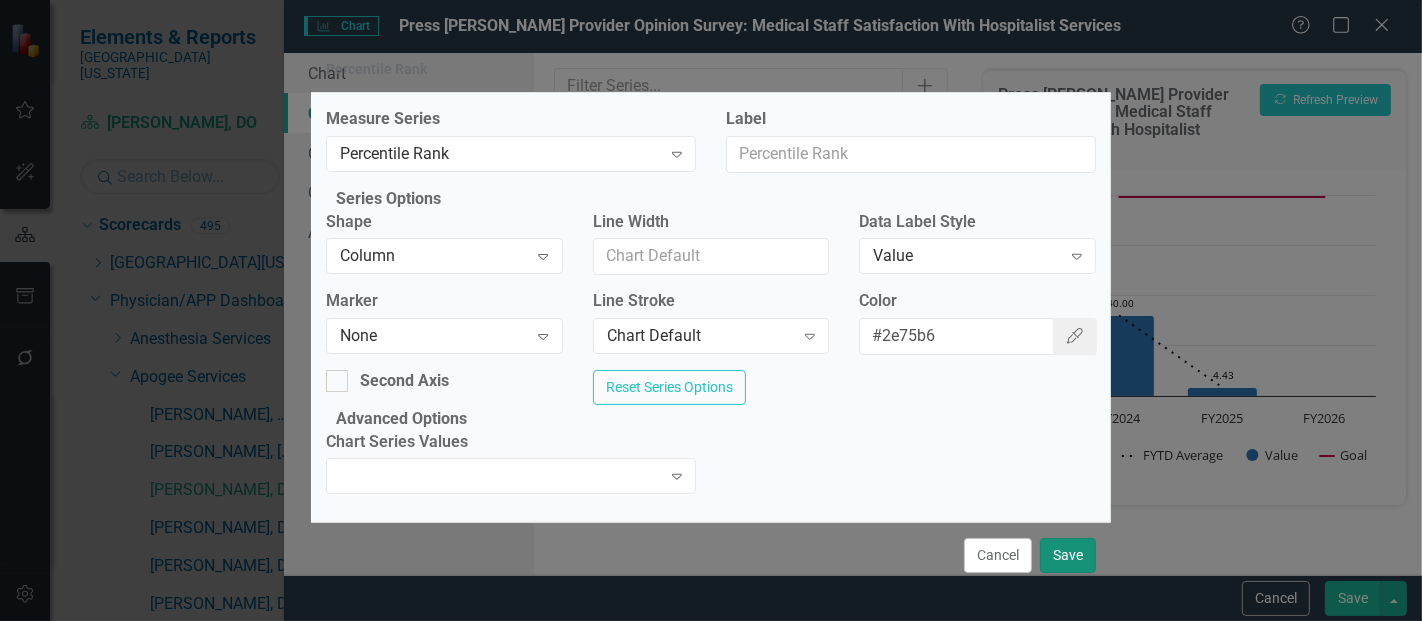 click on "Save" at bounding box center [1068, 555] 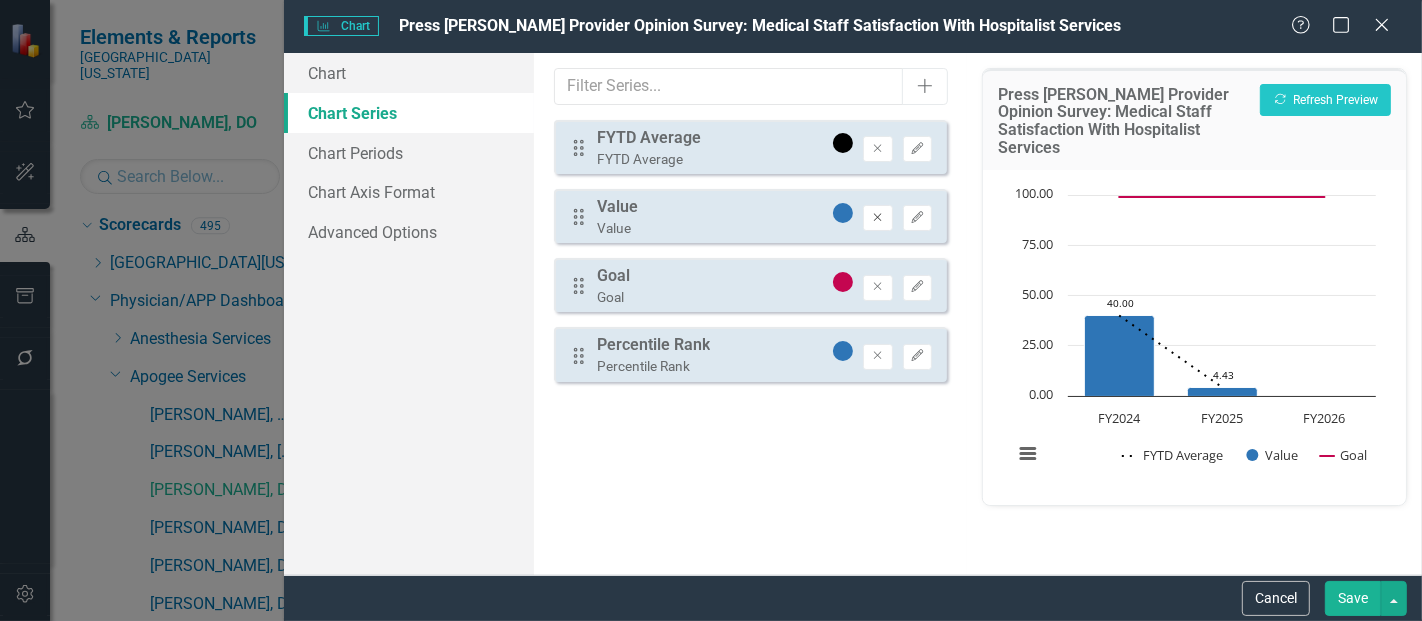 click on "Remove" at bounding box center (877, 218) 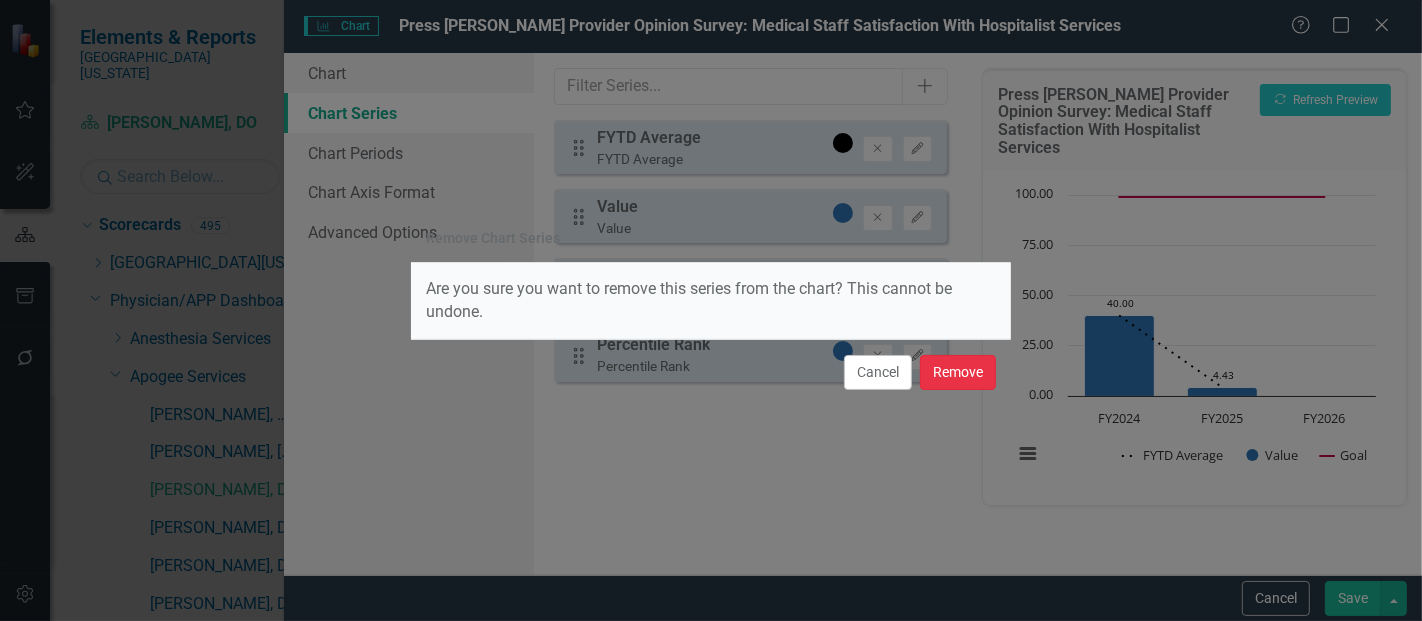 click on "Remove" at bounding box center [958, 372] 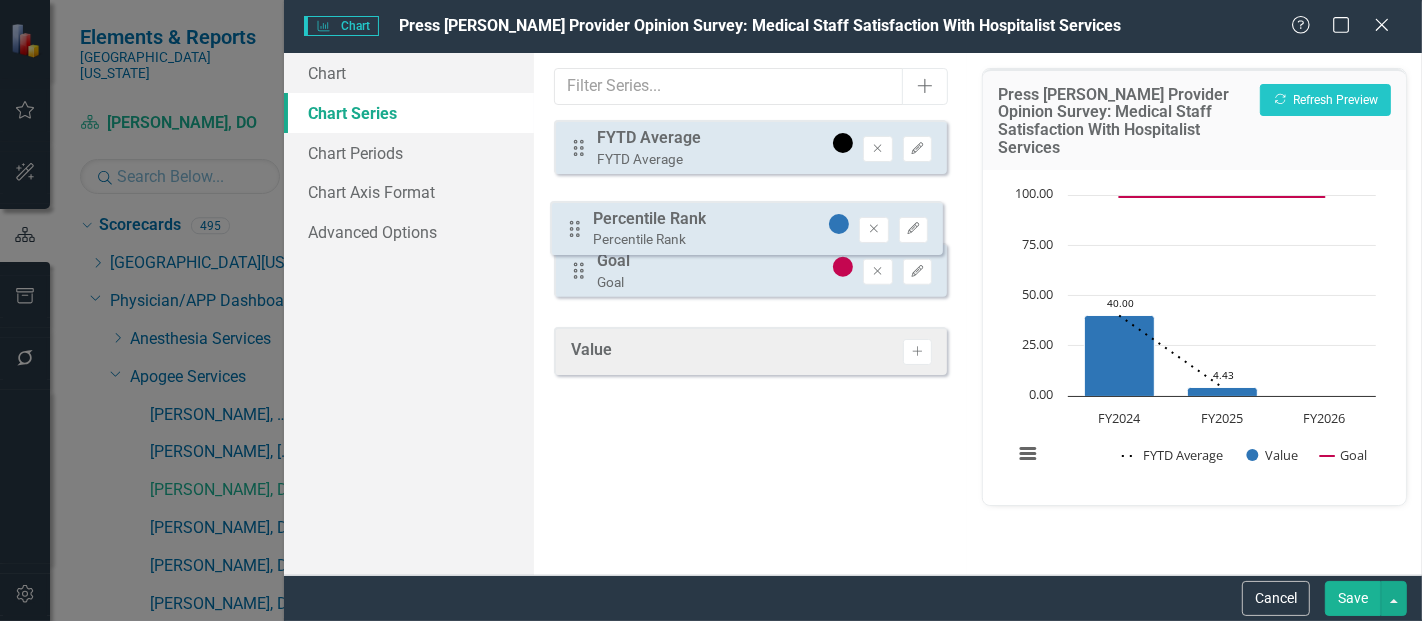drag, startPoint x: 578, startPoint y: 283, endPoint x: 577, endPoint y: 215, distance: 68.007355 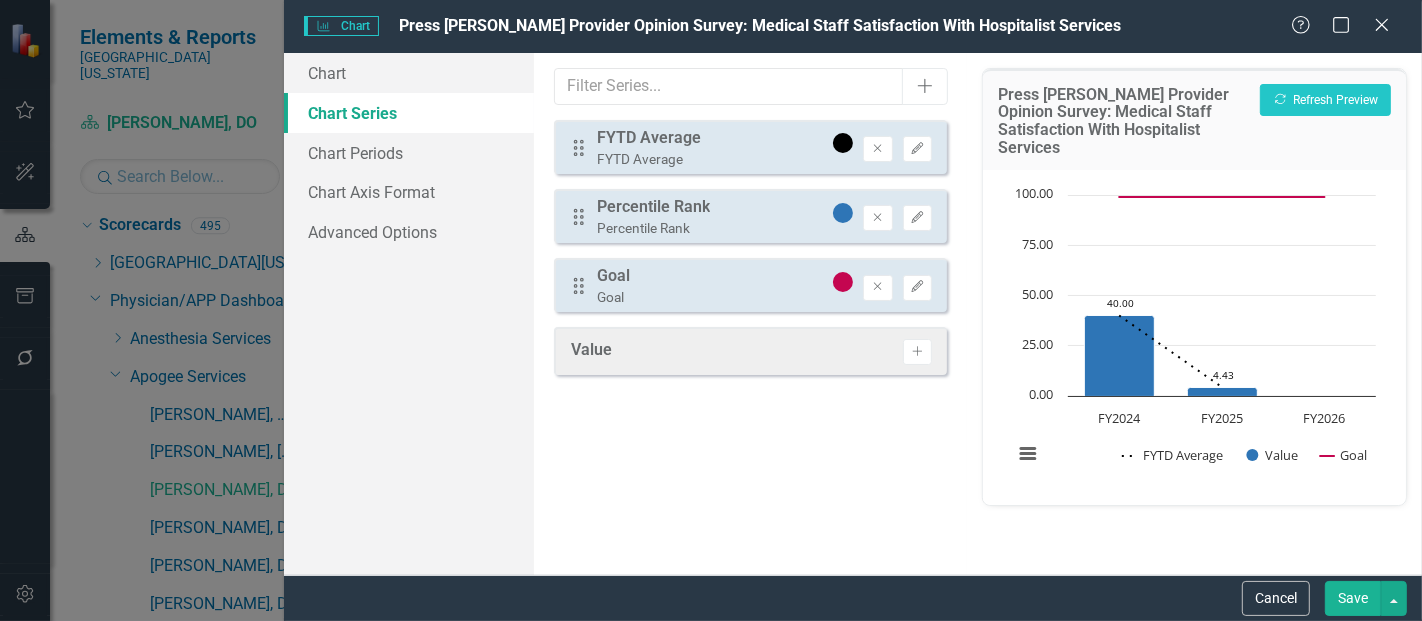 click on "Save" at bounding box center (1353, 598) 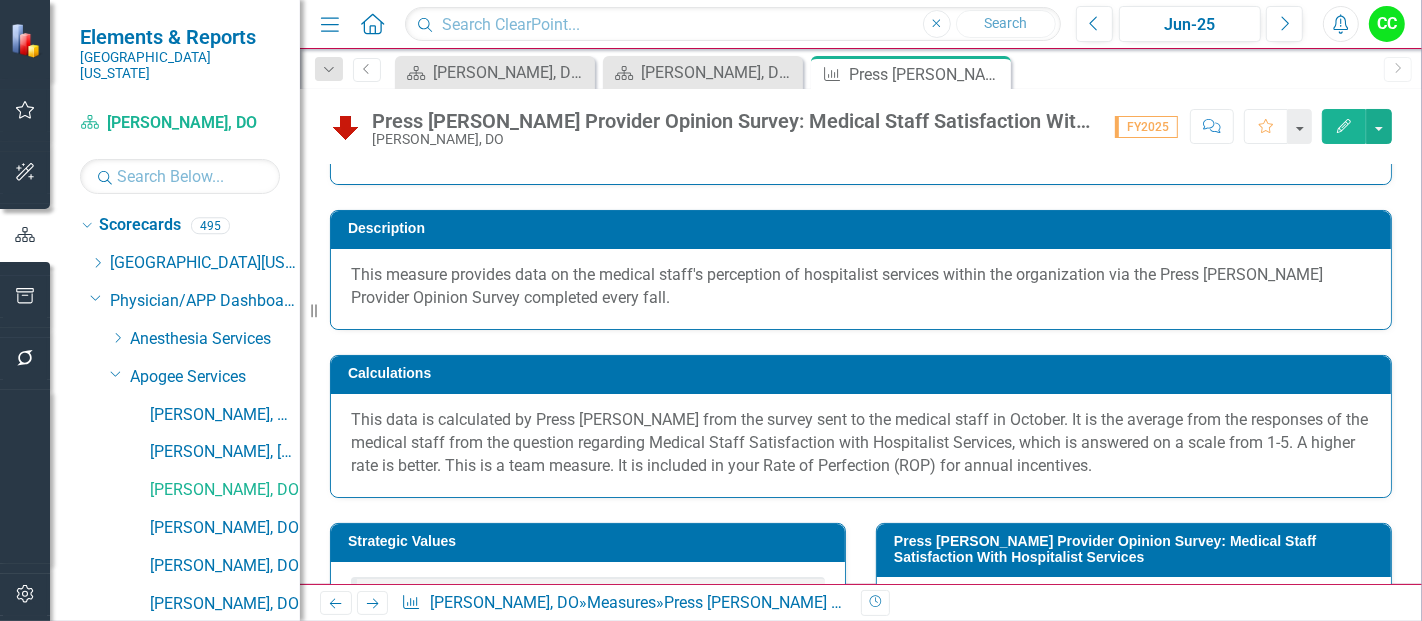 scroll, scrollTop: 0, scrollLeft: 0, axis: both 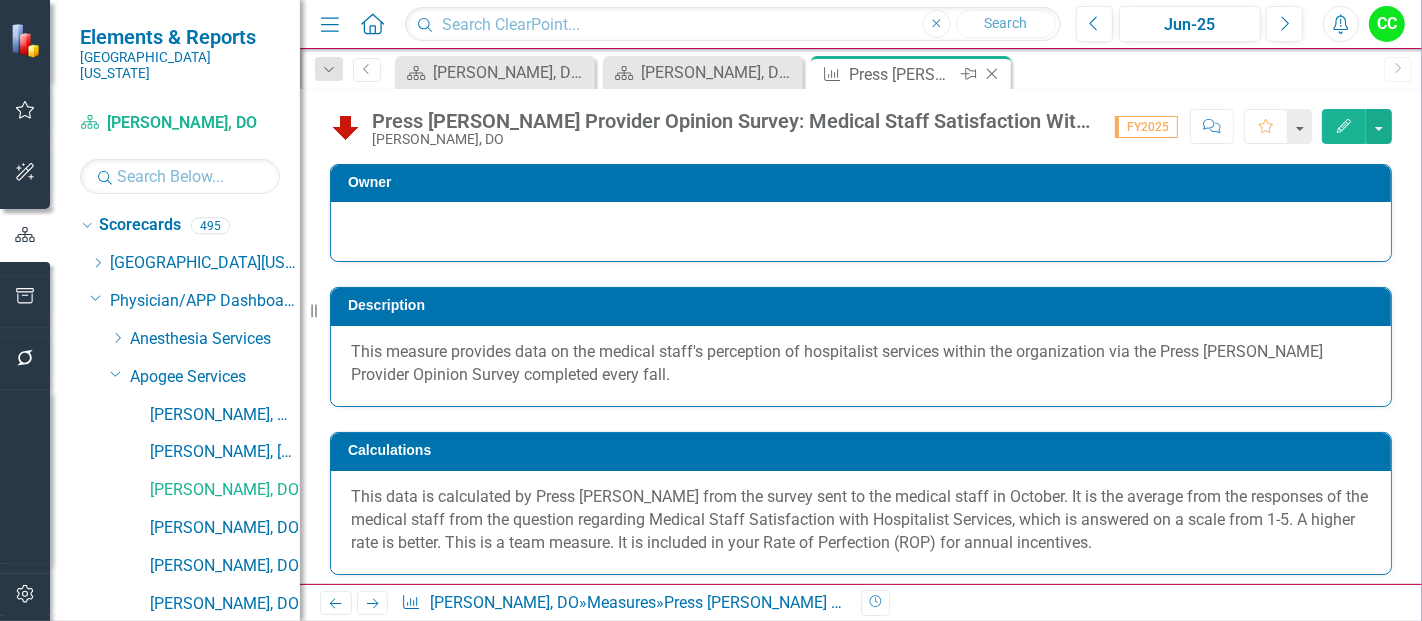 click on "Close" 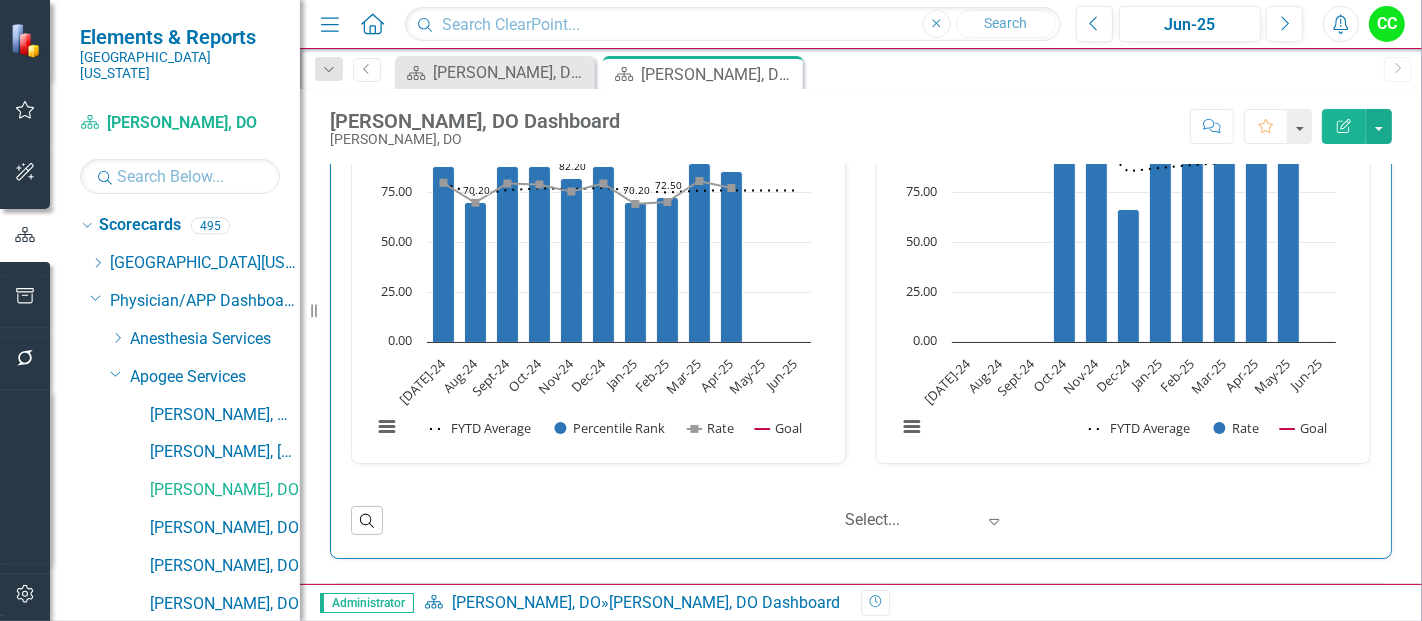 scroll, scrollTop: 1179, scrollLeft: 0, axis: vertical 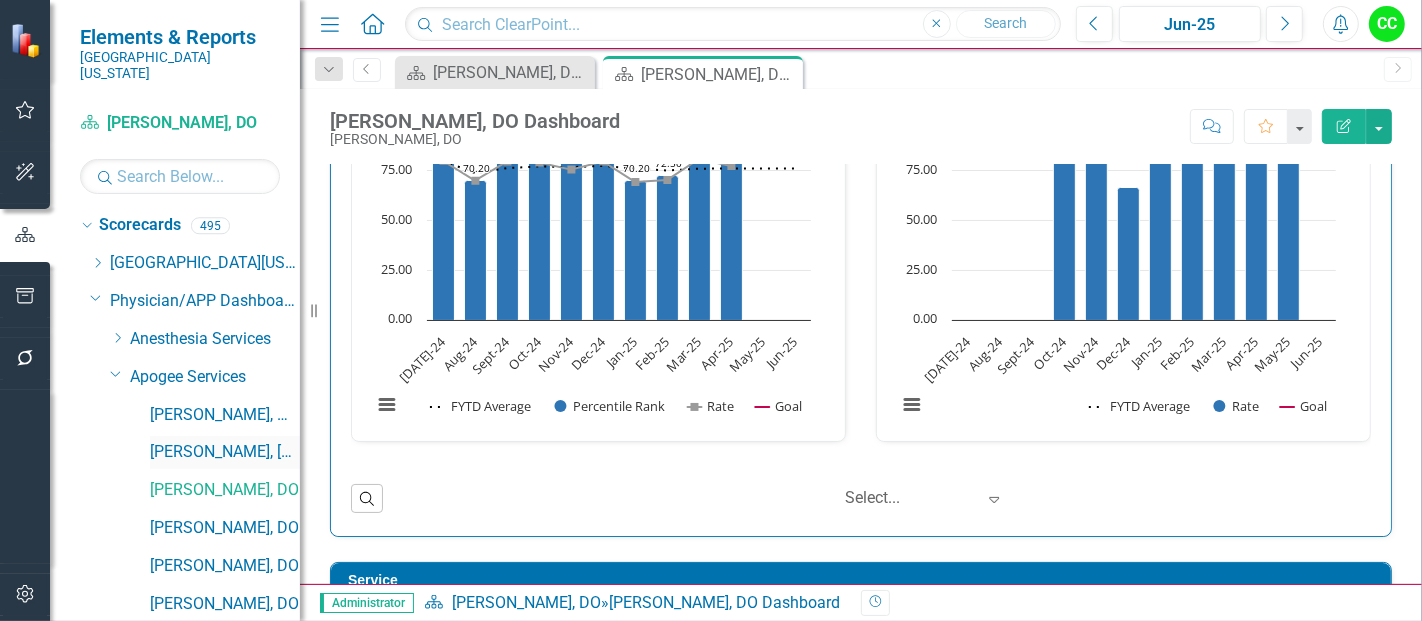 click on "[PERSON_NAME], [GEOGRAPHIC_DATA]" at bounding box center [225, 452] 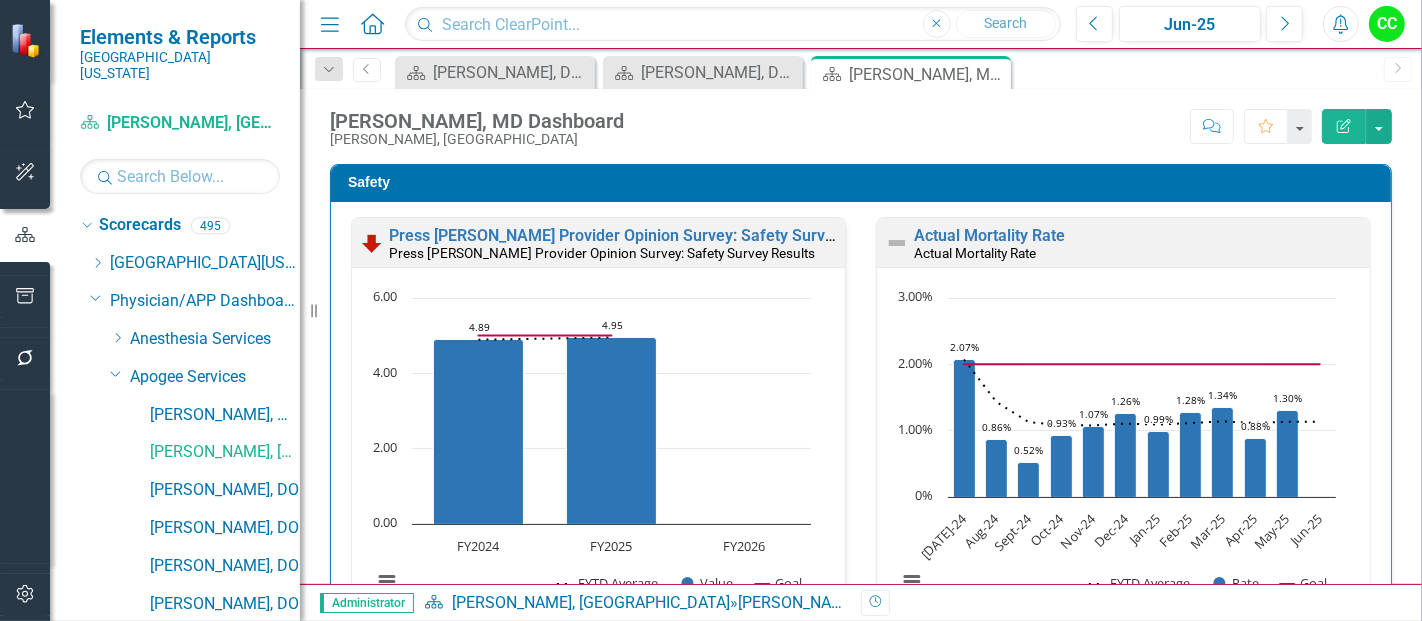 click on "Press [PERSON_NAME] Provider Opinion Survey: Medical Staff Satisfaction With Hospitalist Services" at bounding box center [749, 2387] 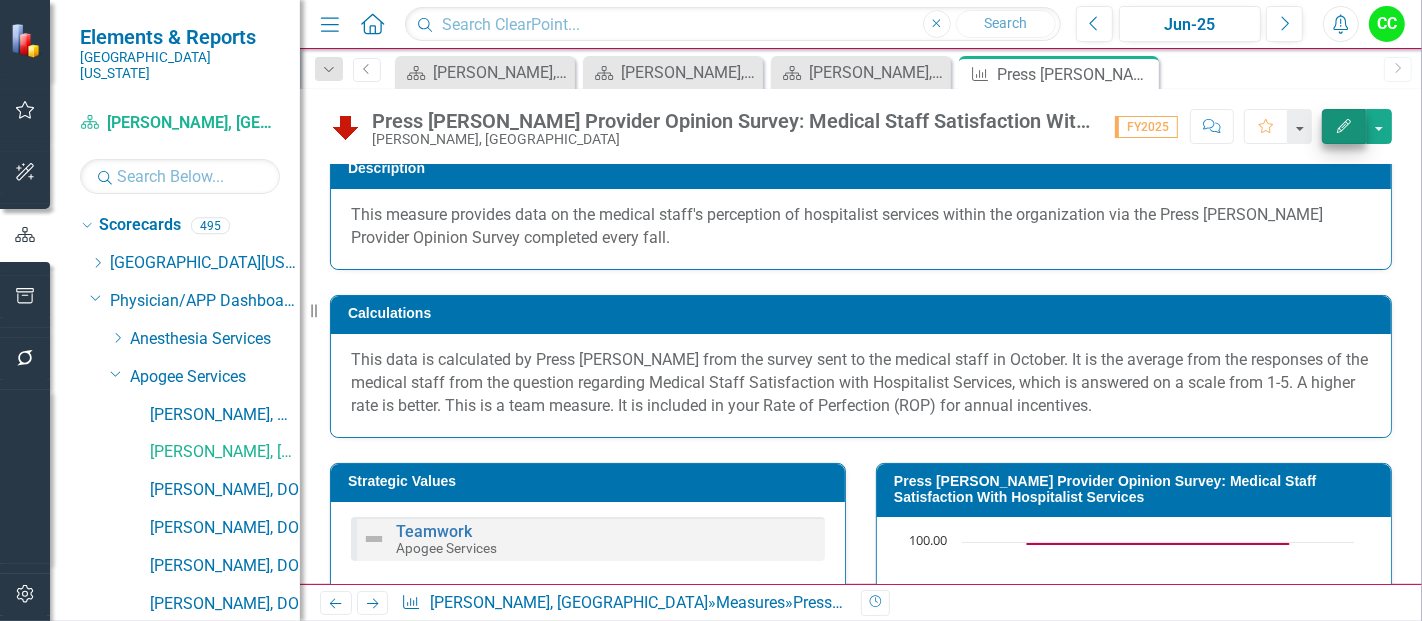 scroll, scrollTop: 136, scrollLeft: 0, axis: vertical 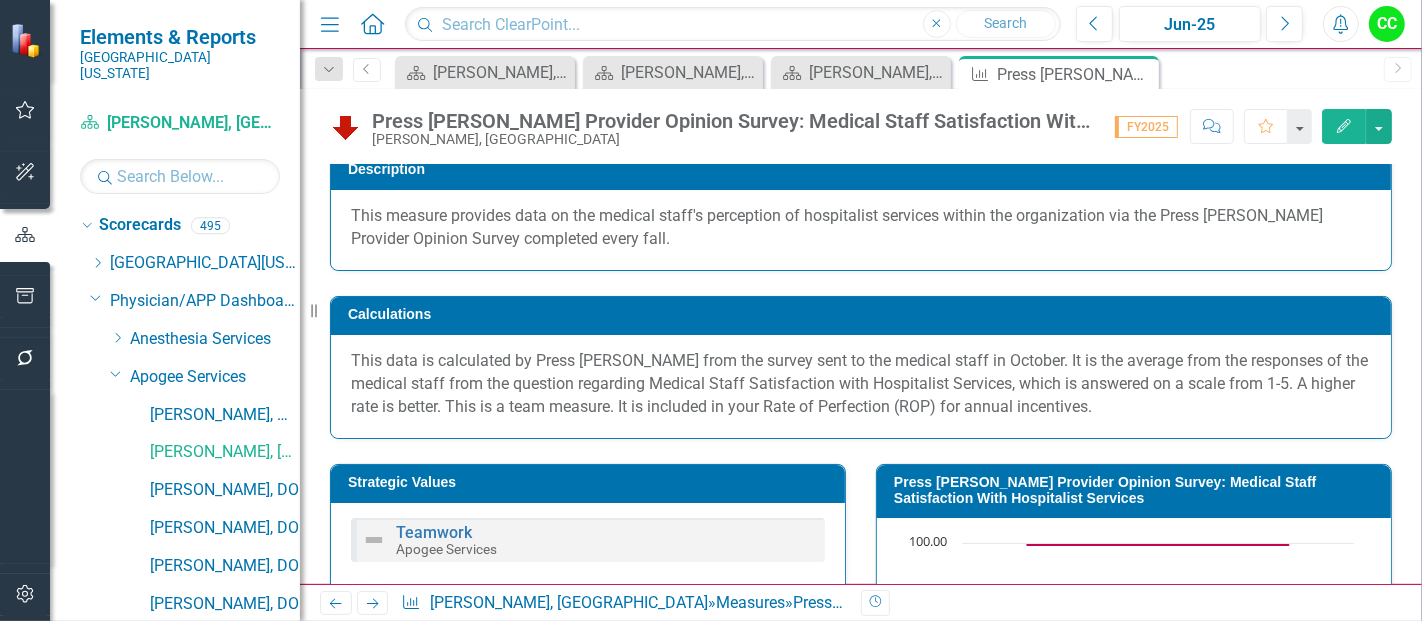 click on "Edit" 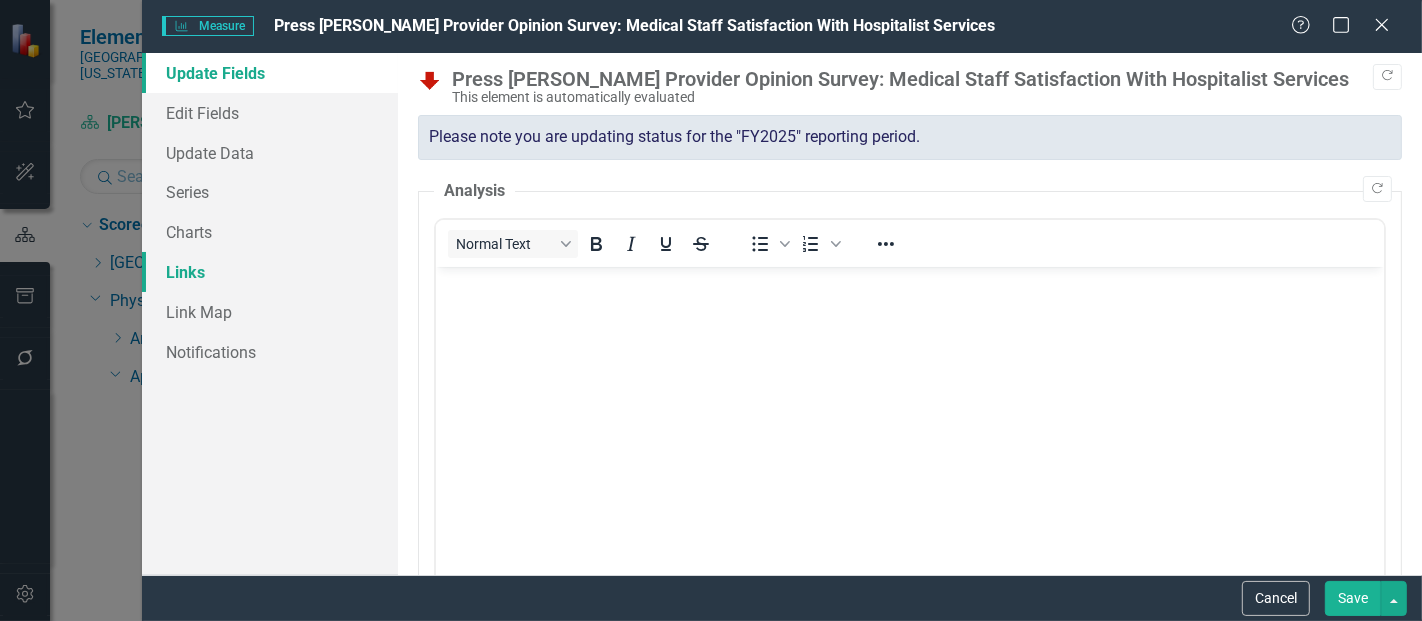 scroll, scrollTop: 0, scrollLeft: 0, axis: both 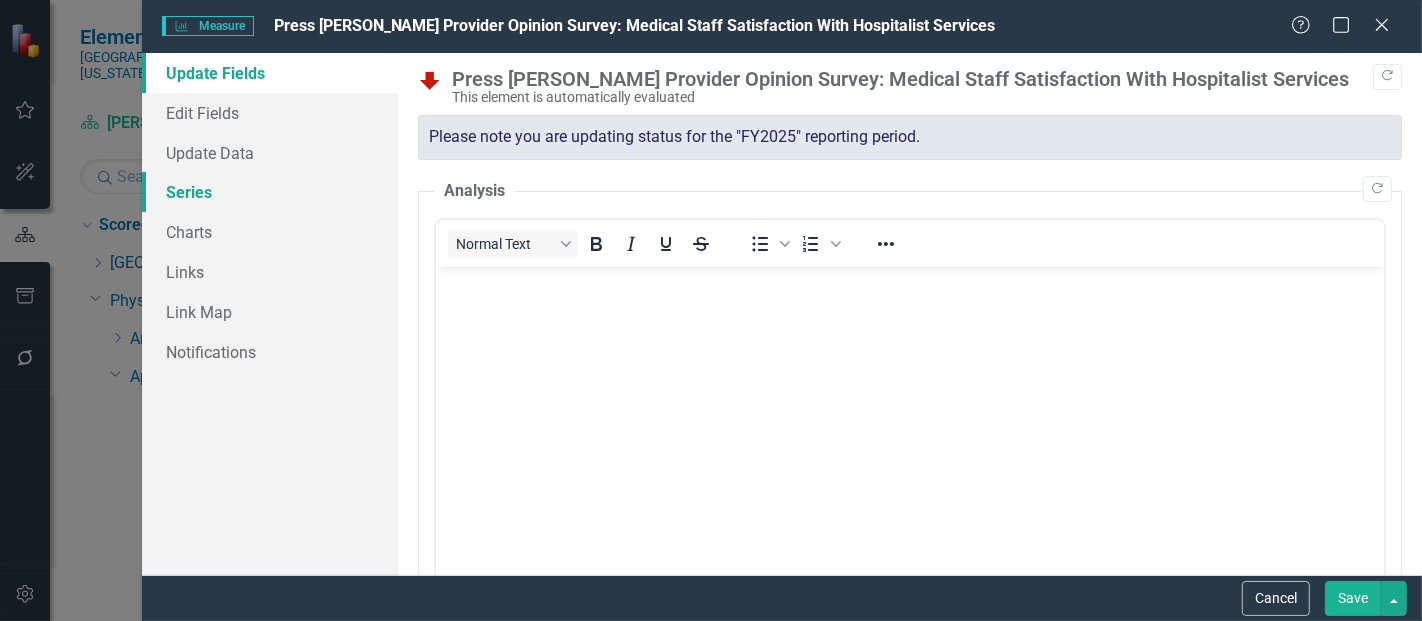 click on "Series" at bounding box center [270, 192] 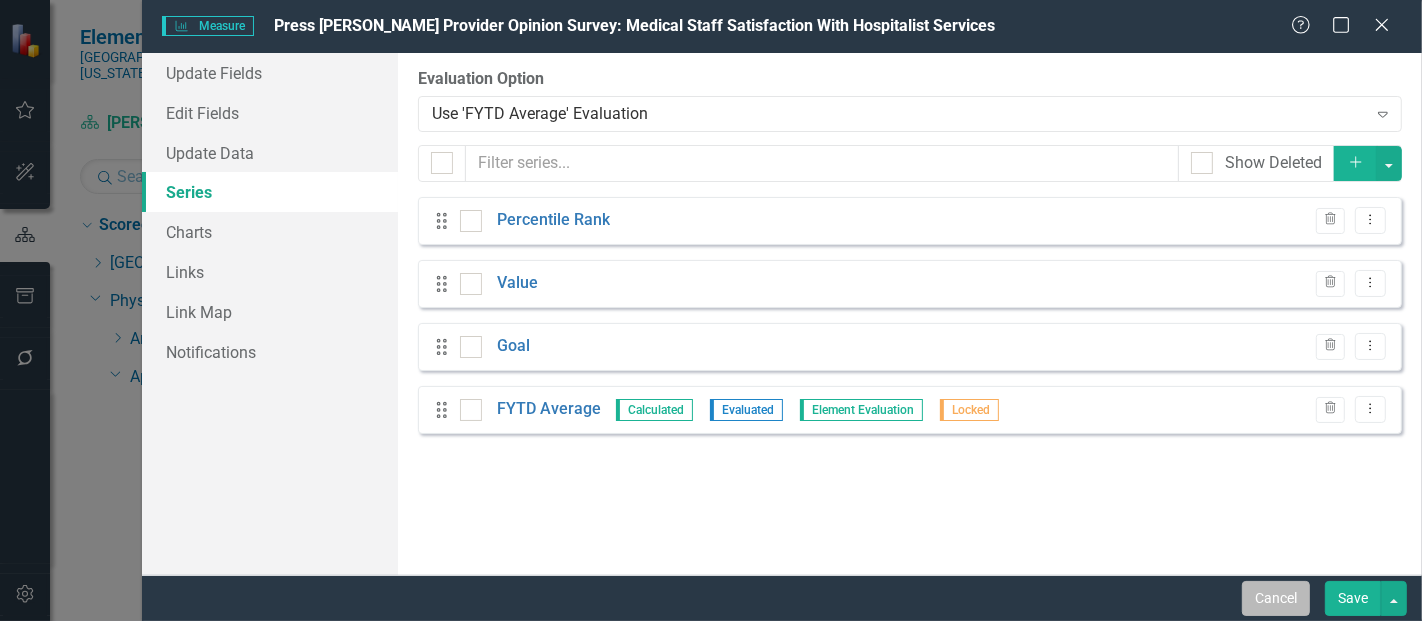 click on "Cancel" at bounding box center [1276, 598] 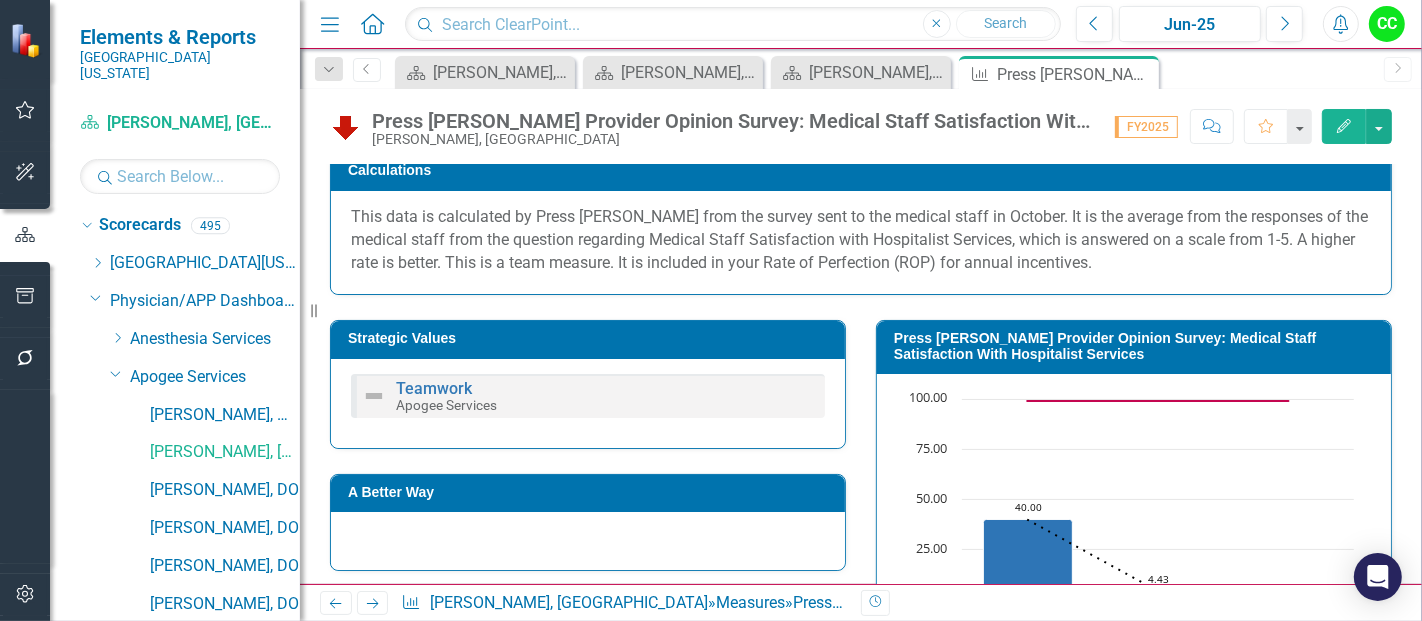 scroll, scrollTop: 289, scrollLeft: 0, axis: vertical 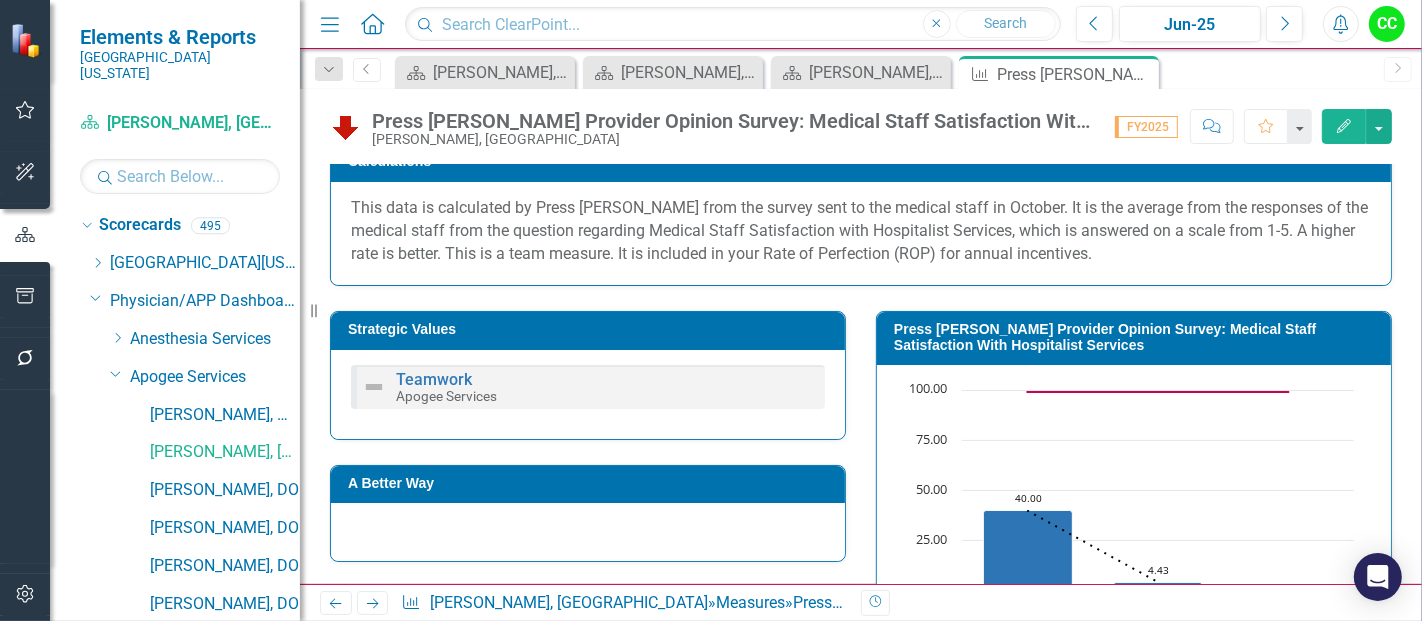 click on "Press [PERSON_NAME] Provider Opinion Survey: Medical Staff Satisfaction With Hospitalist Services" at bounding box center [1137, 337] 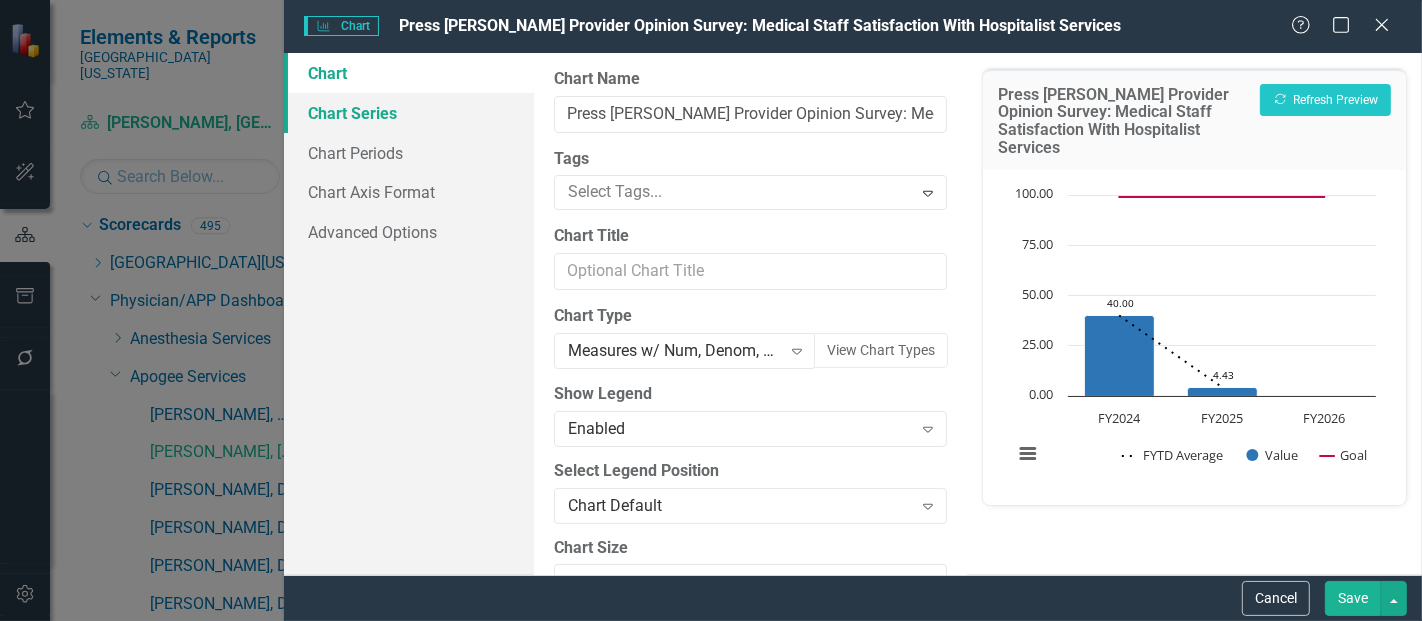 click on "Chart Series" at bounding box center (409, 113) 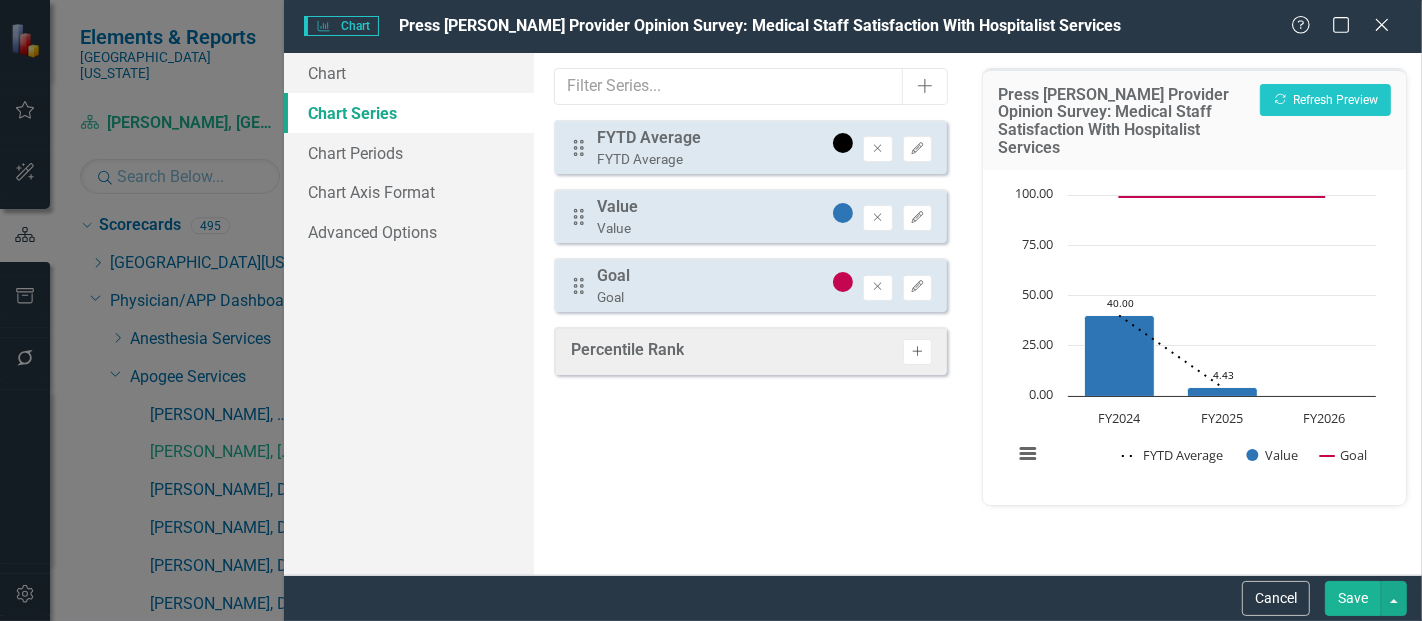 click on "Activate" at bounding box center (917, 352) 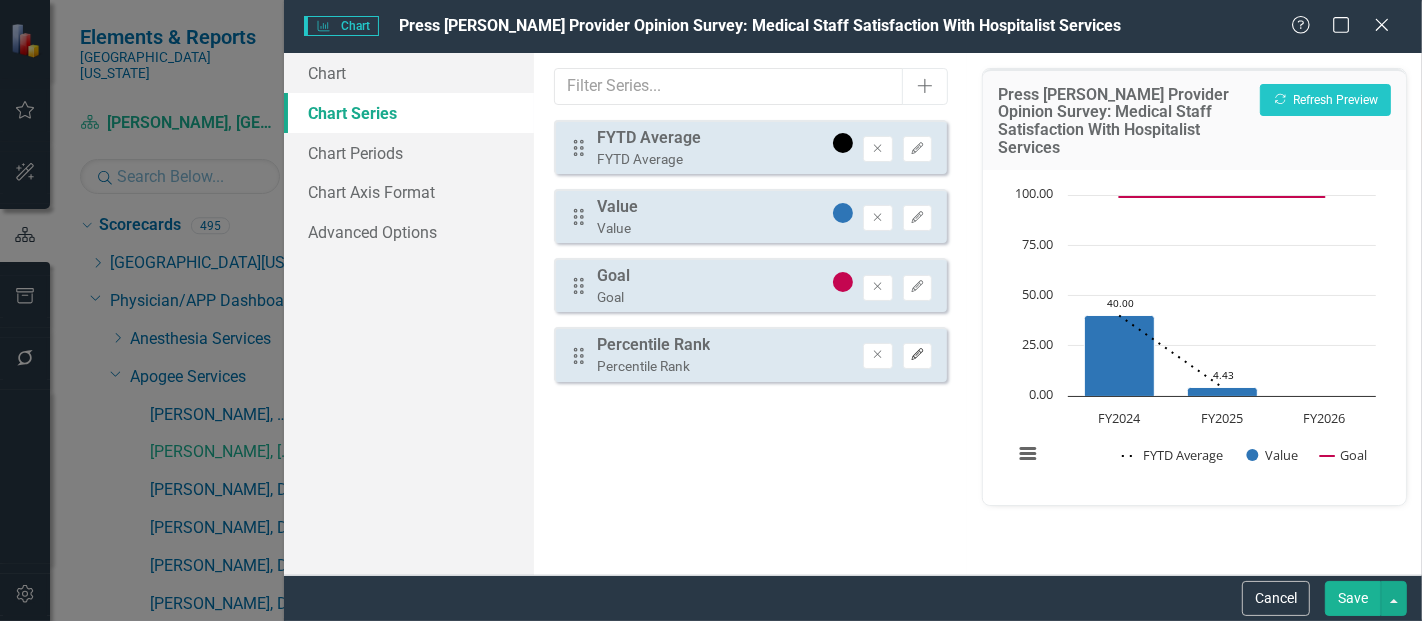 click on "Edit" 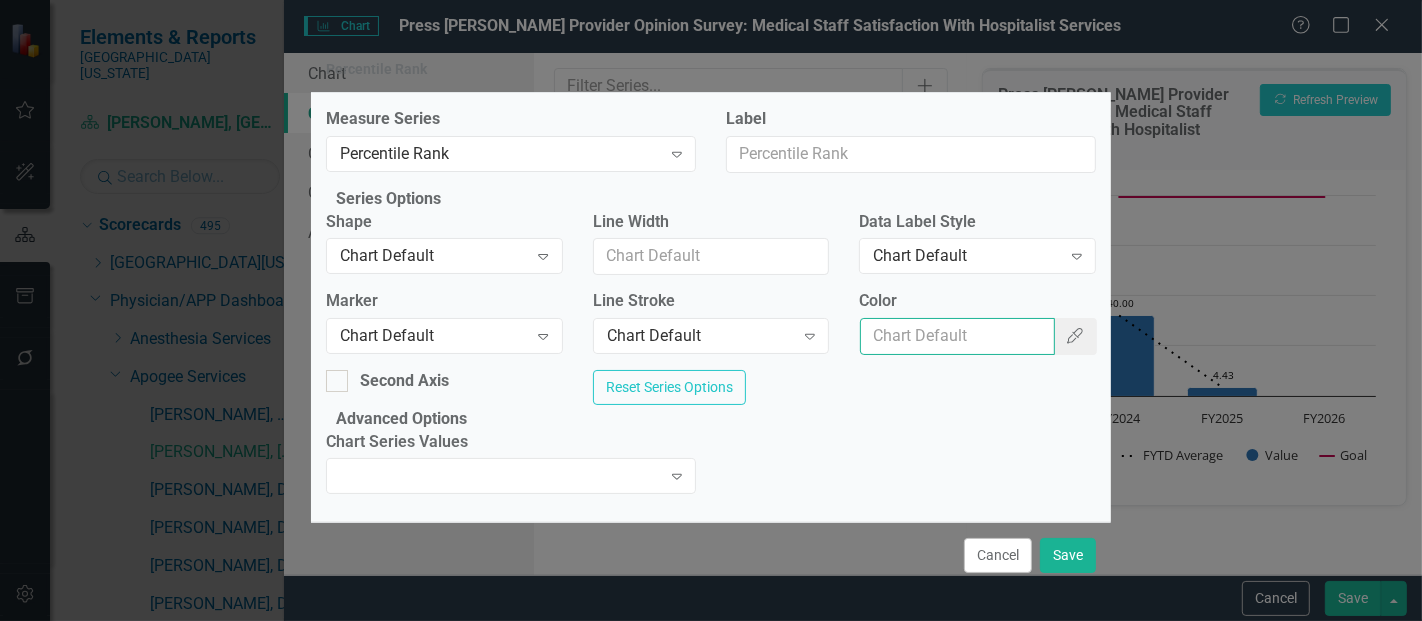 click on "Color" at bounding box center [957, 336] 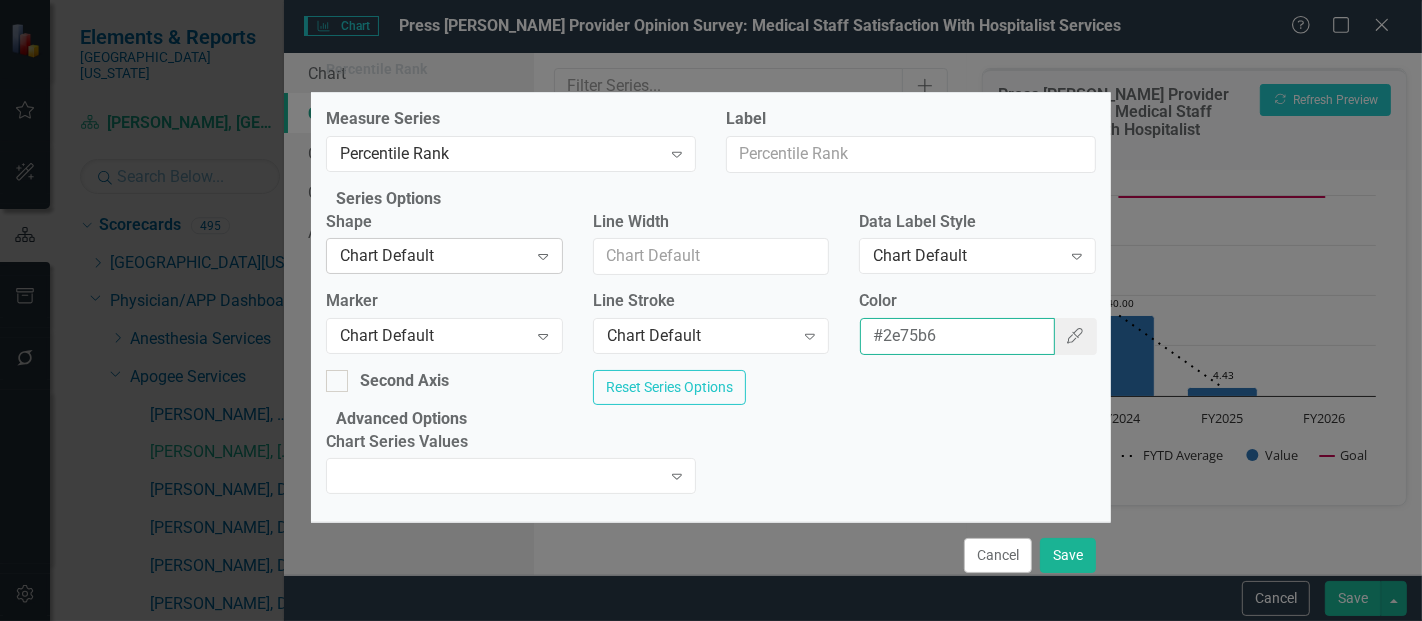 type on "#2e75b6" 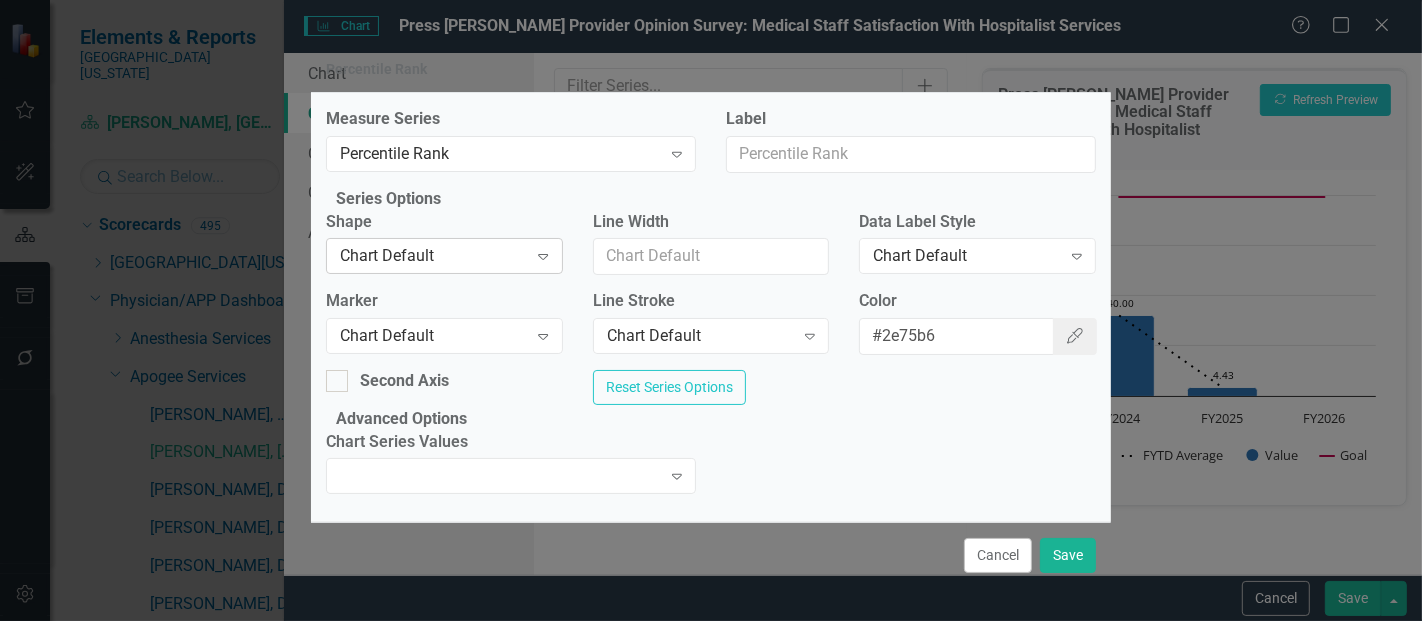 click on "Chart Default" at bounding box center [433, 256] 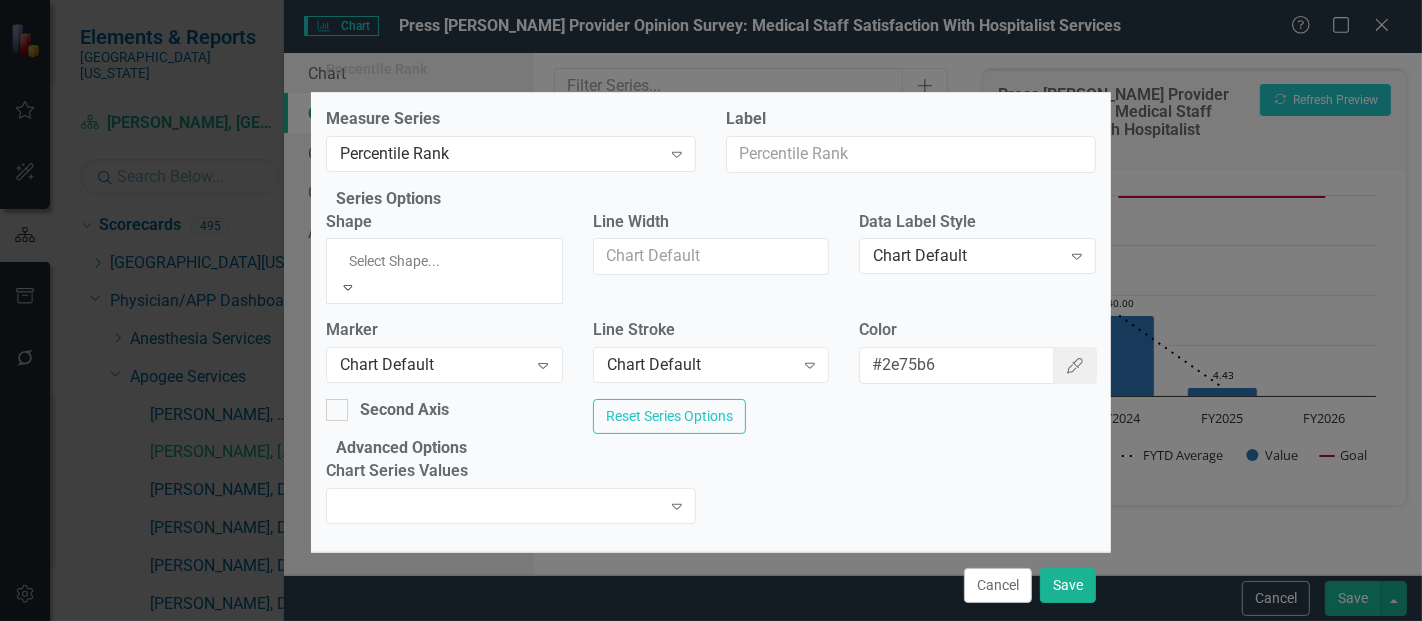 click on "Column" at bounding box center [711, 655] 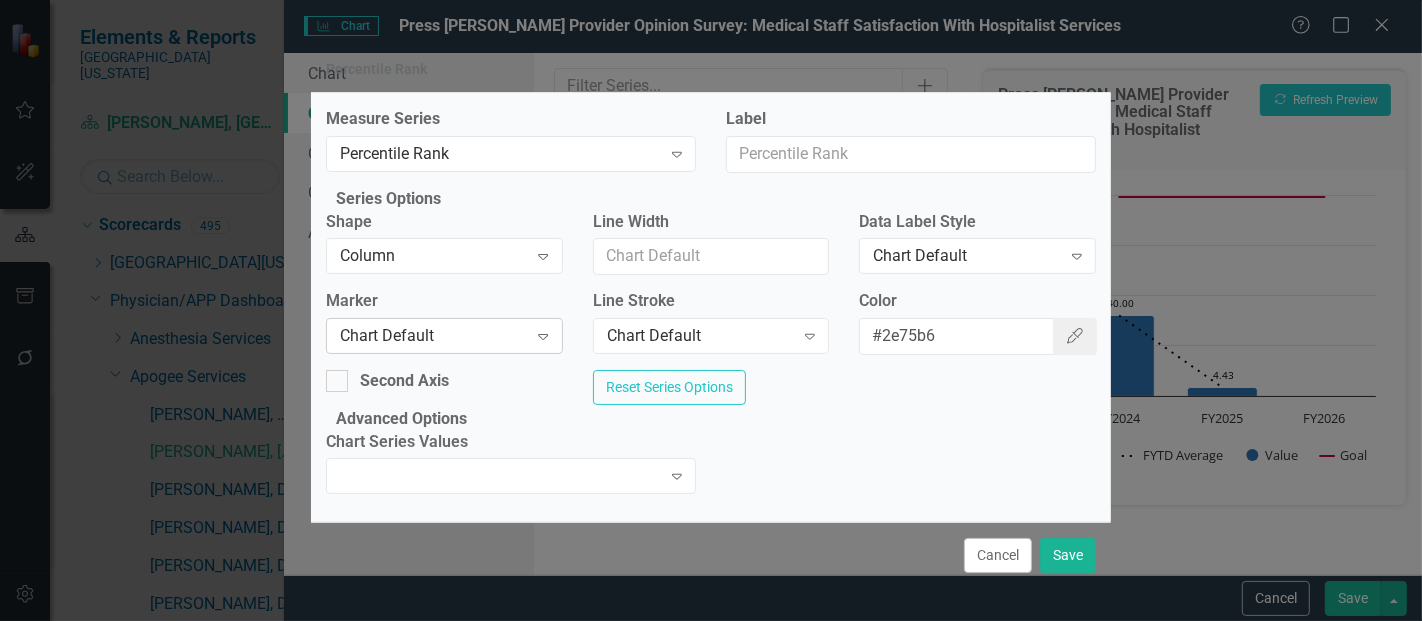 click on "Chart Default" at bounding box center [433, 336] 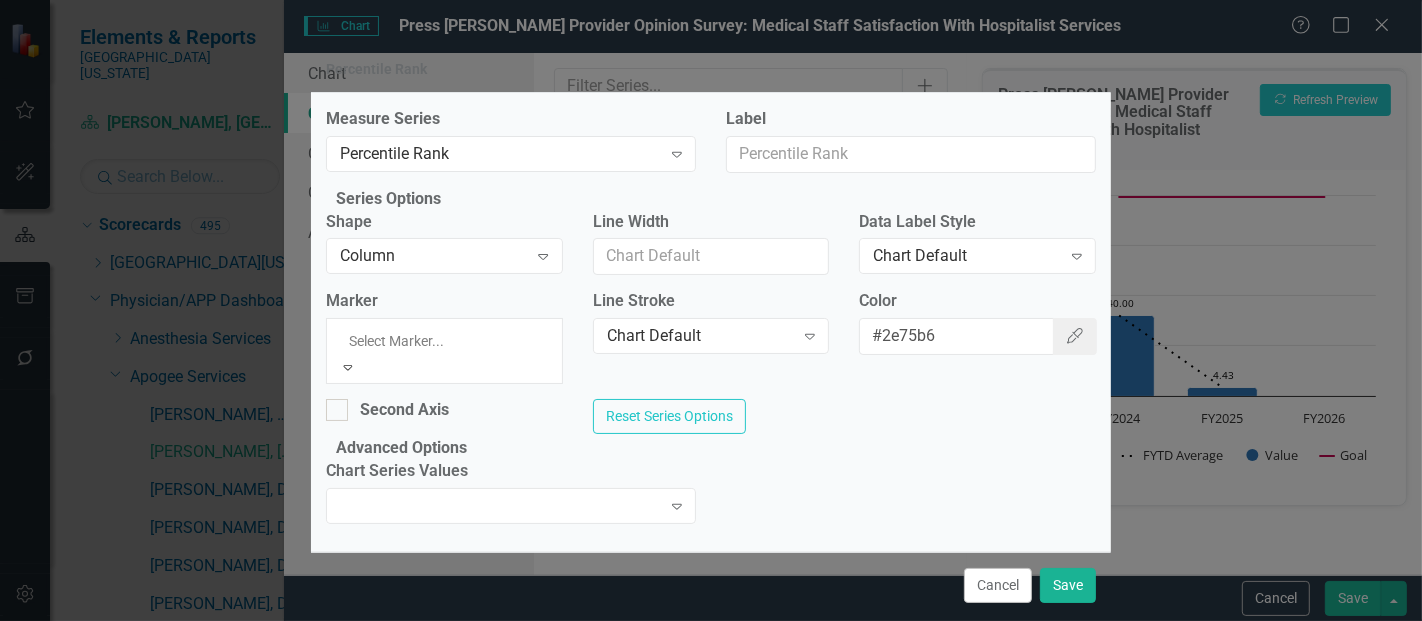 click on "None" at bounding box center (711, 655) 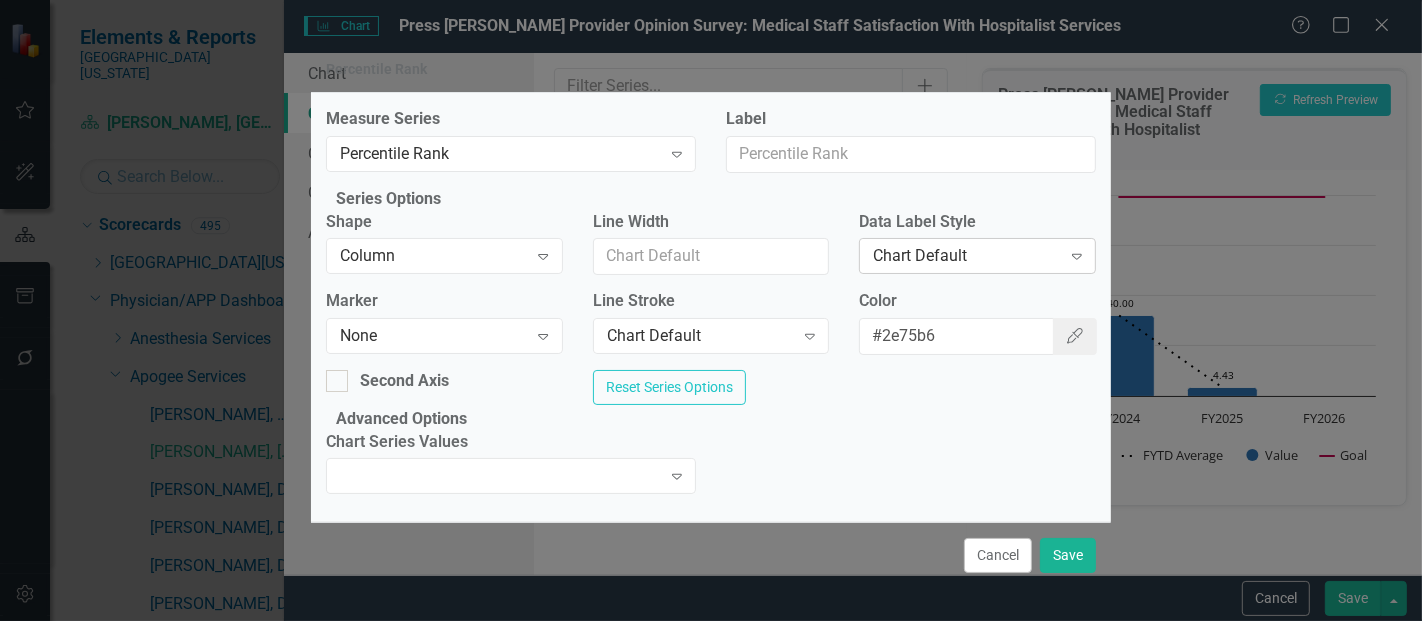 drag, startPoint x: 903, startPoint y: 288, endPoint x: 918, endPoint y: 276, distance: 19.209373 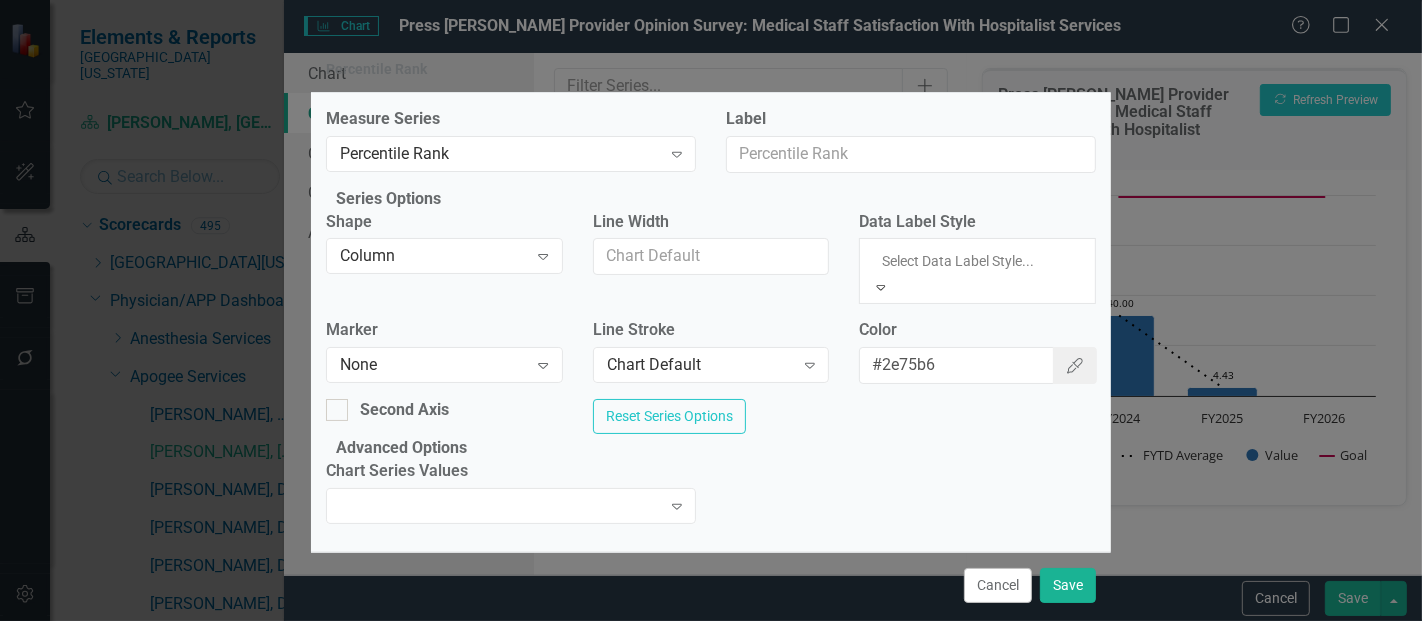 click on "Value" at bounding box center [711, 678] 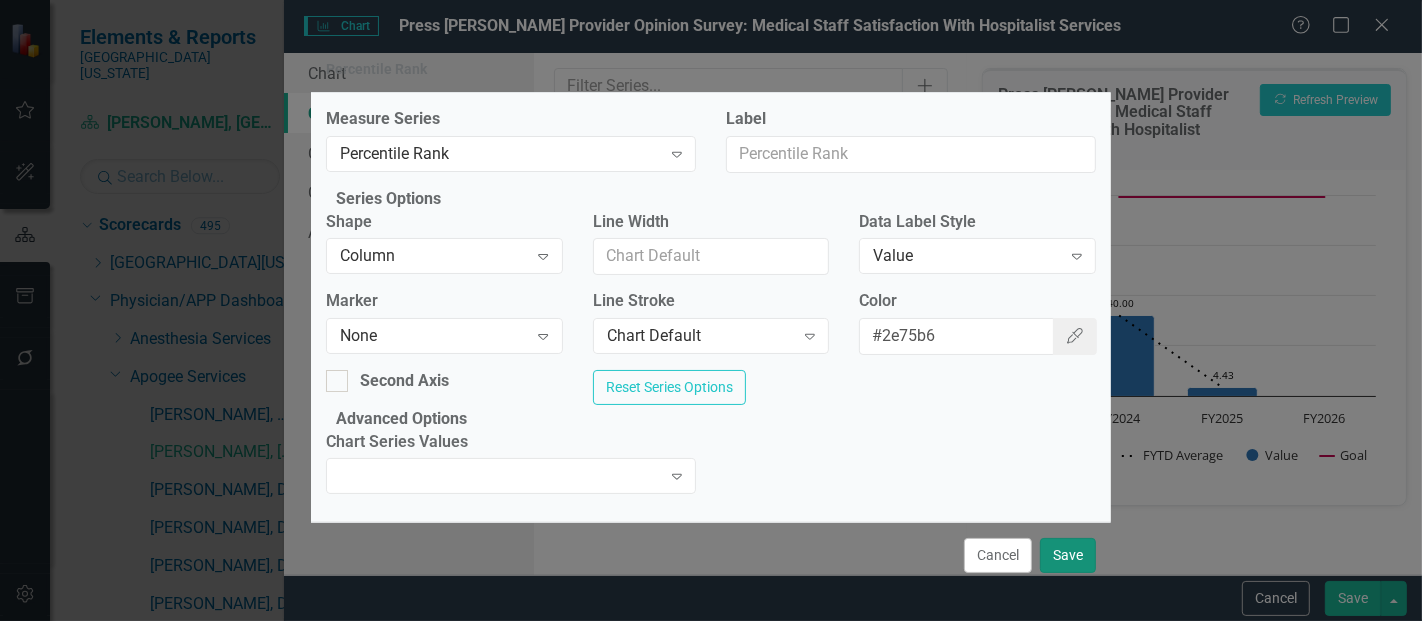 click on "Save" at bounding box center [1068, 555] 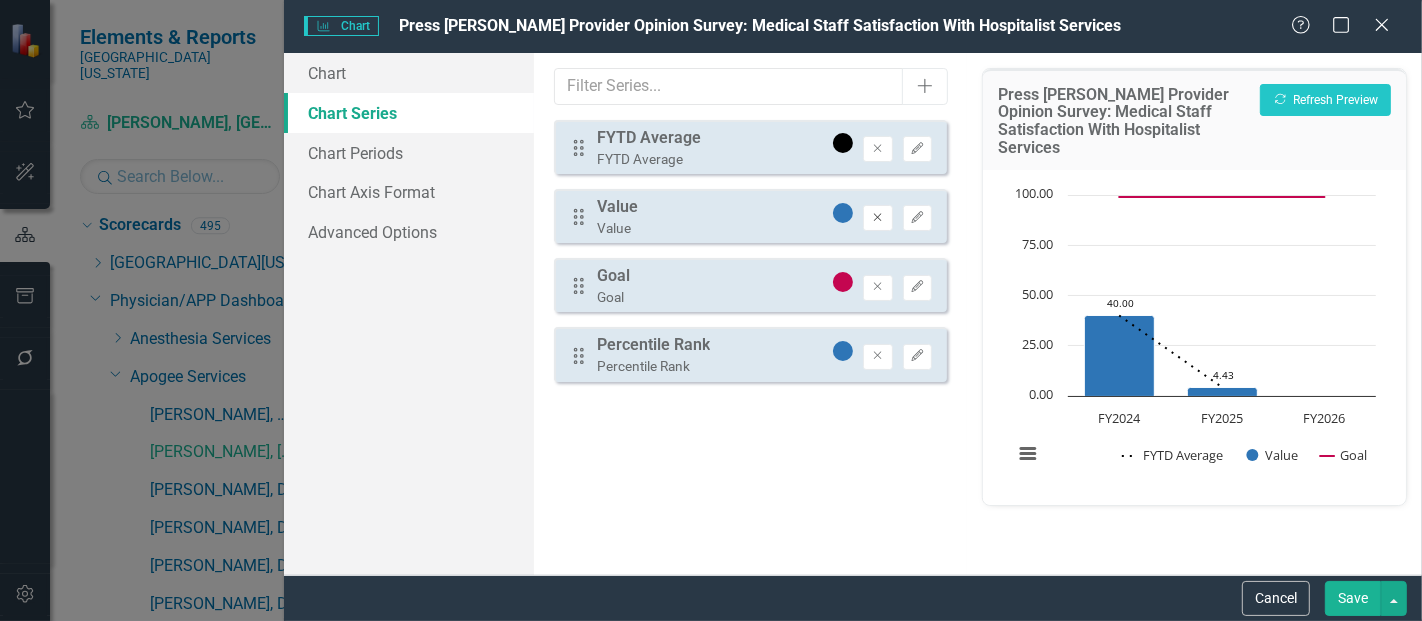 click on "Remove" 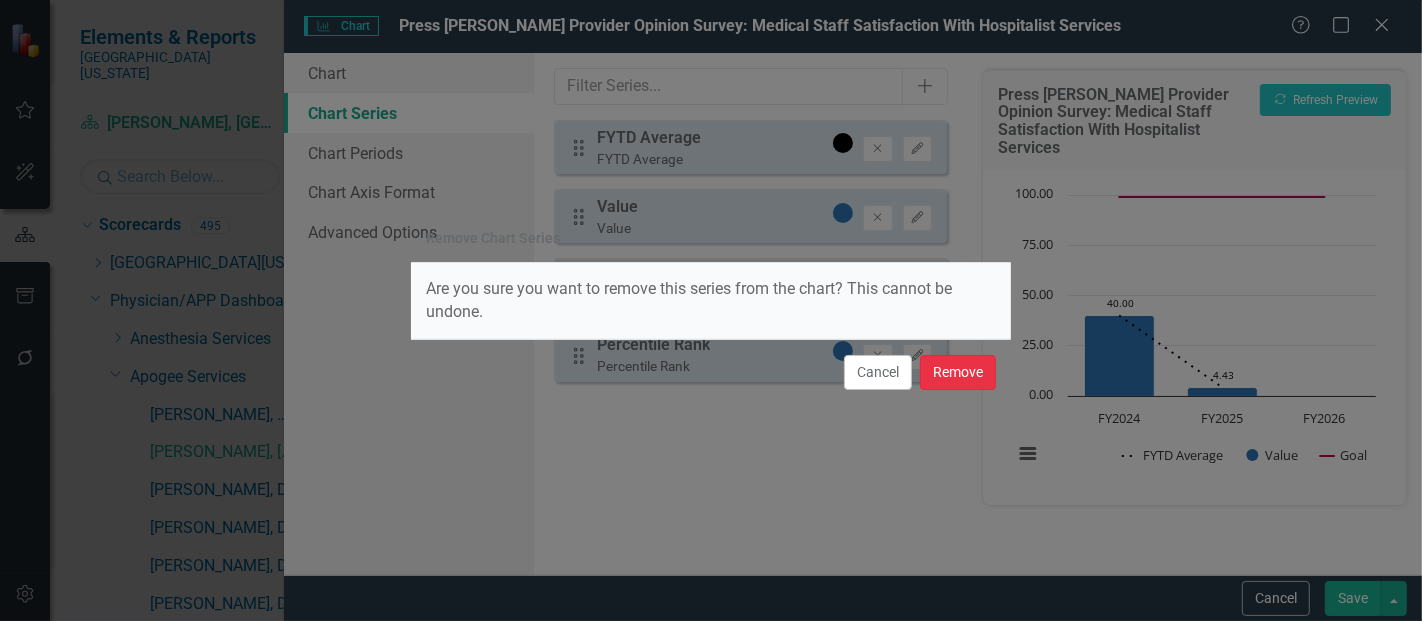 click on "Remove" at bounding box center (958, 372) 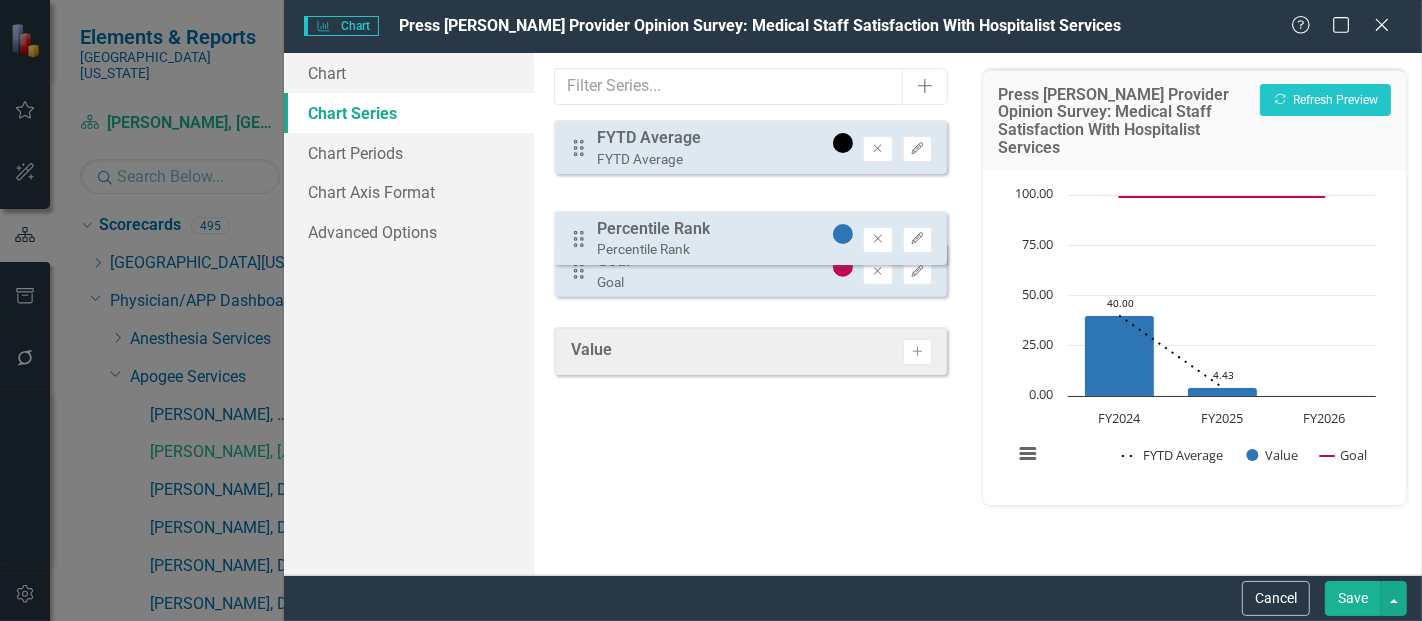 drag, startPoint x: 584, startPoint y: 284, endPoint x: 586, endPoint y: 216, distance: 68.0294 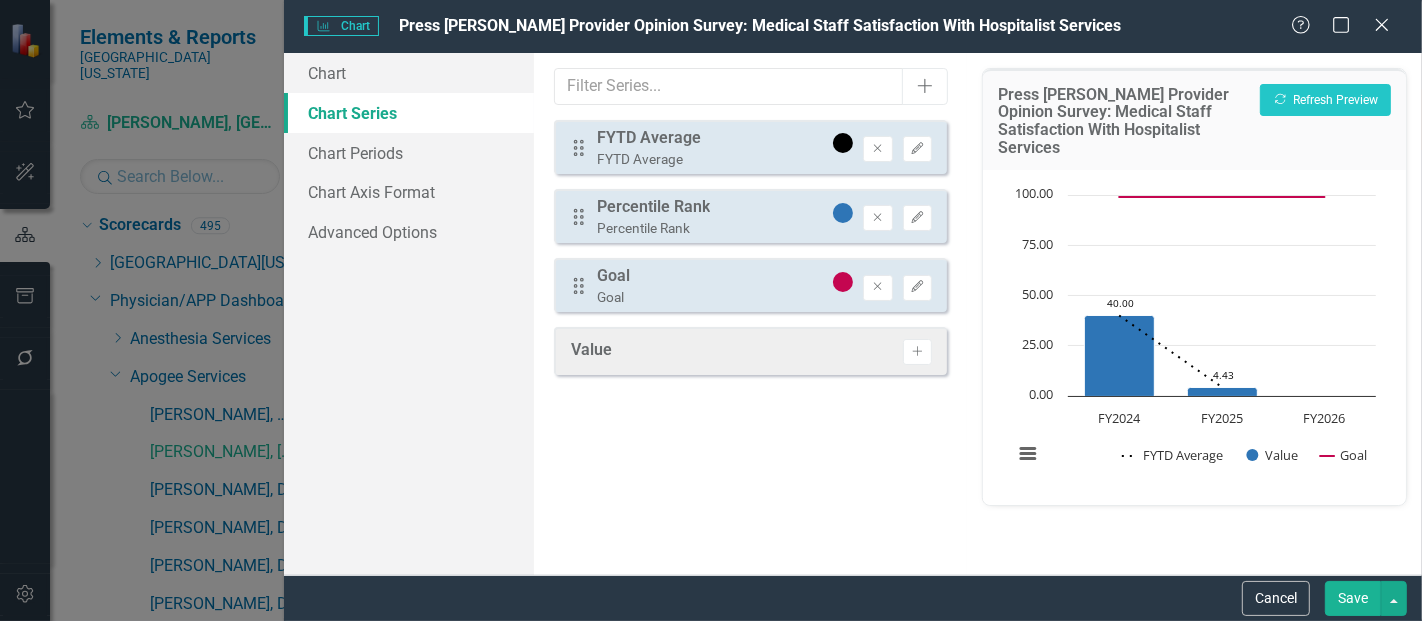 click on "Save" at bounding box center (1353, 598) 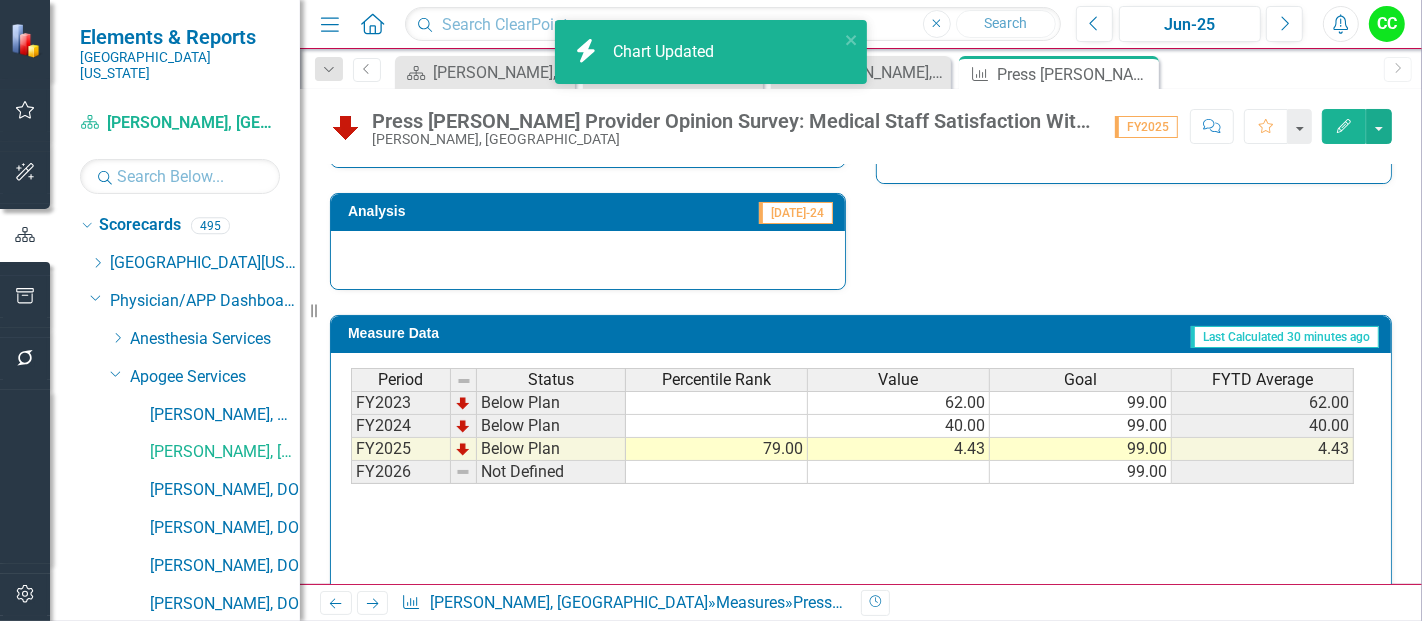 scroll, scrollTop: 834, scrollLeft: 0, axis: vertical 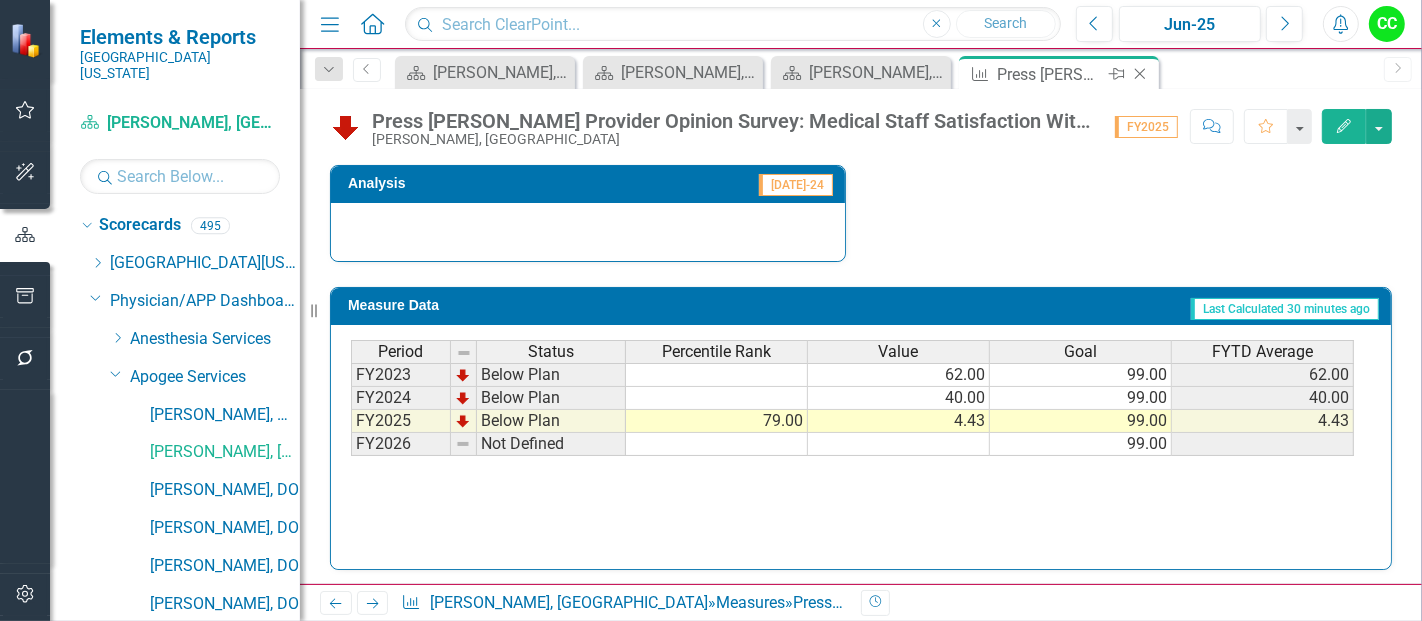 click 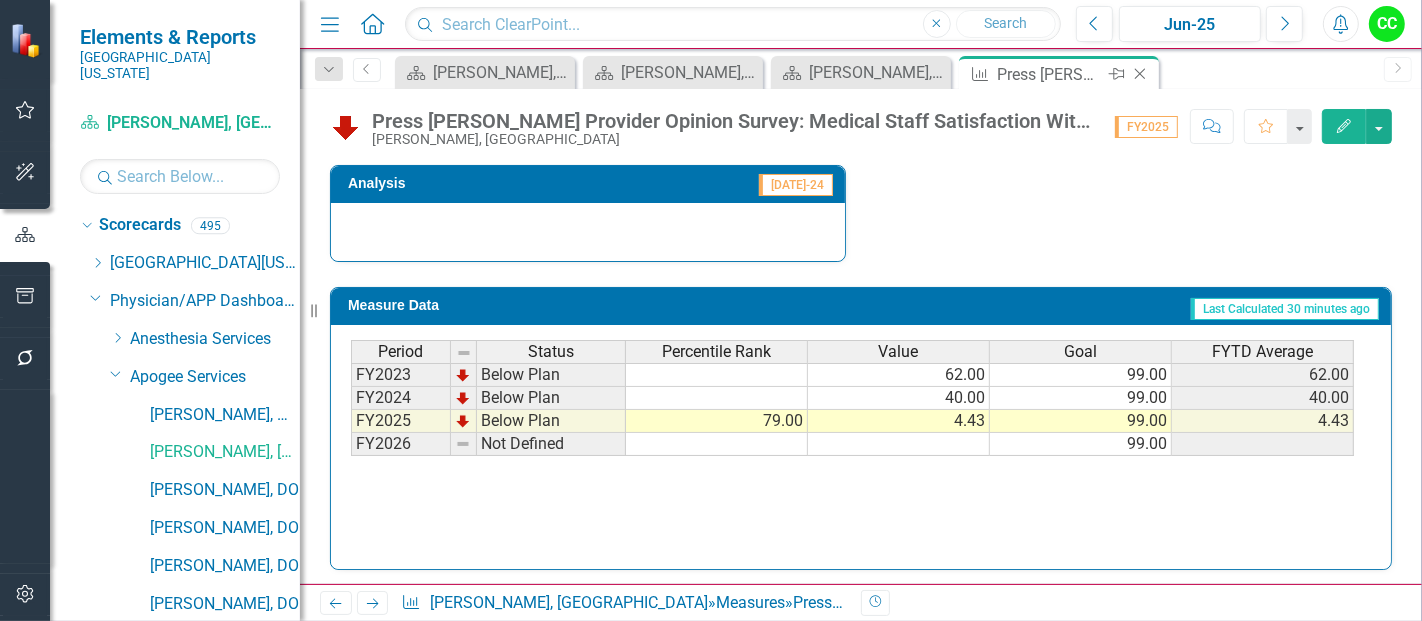 click on "Scorecard Ethan Hiles, DO Dashboard Close Scorecard Darrell Gill, DO Dashboard Close Scorecard Tanya Escalona, MD Dashboard Close Measure Press Ganey Provider Opinion Survey: Medical Staff Satisfaction With Hospitalist Services Pin Close" at bounding box center [882, 72] 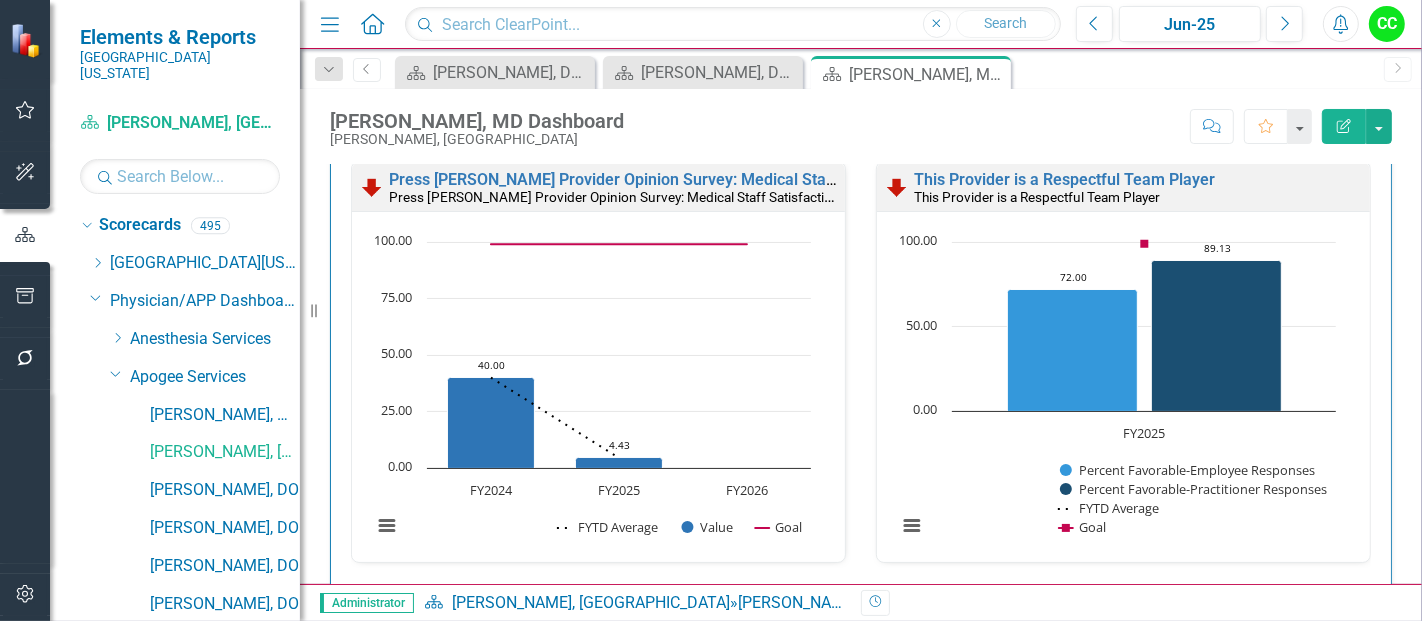 scroll, scrollTop: 2203, scrollLeft: 0, axis: vertical 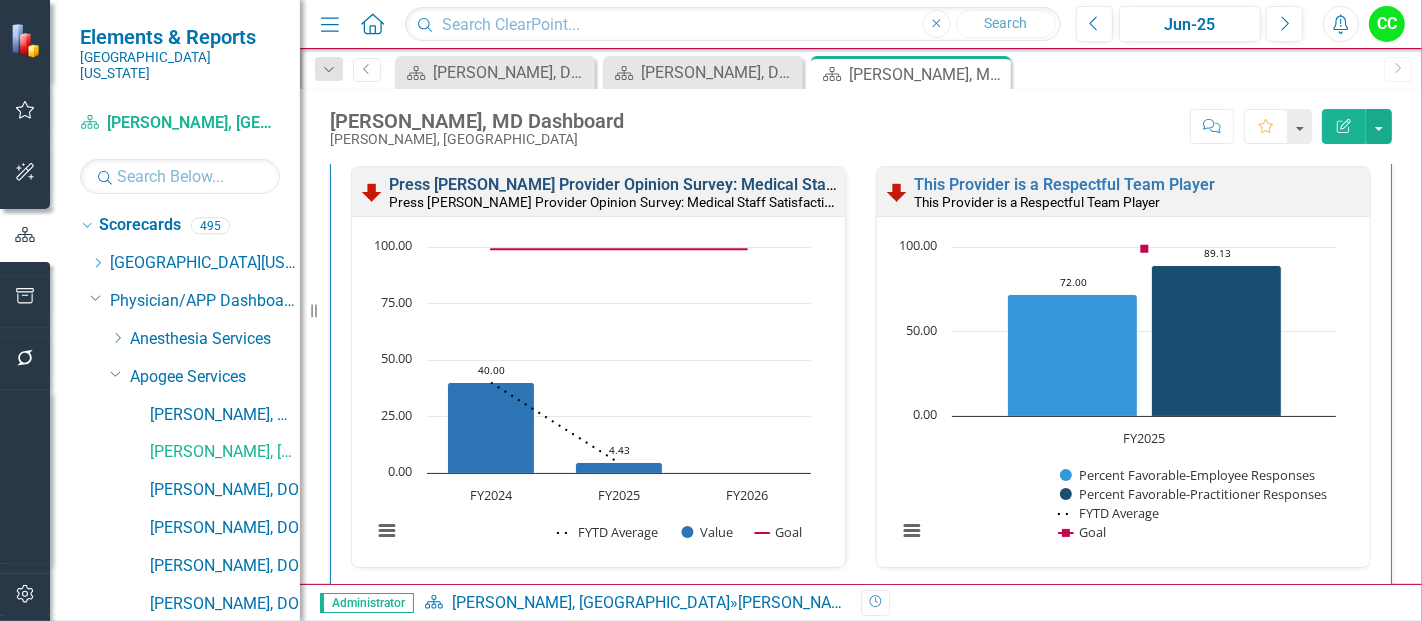 click on "Press [PERSON_NAME] Provider Opinion Survey: Medical Staff Satisfaction With Hospitalist Services" at bounding box center [749, 184] 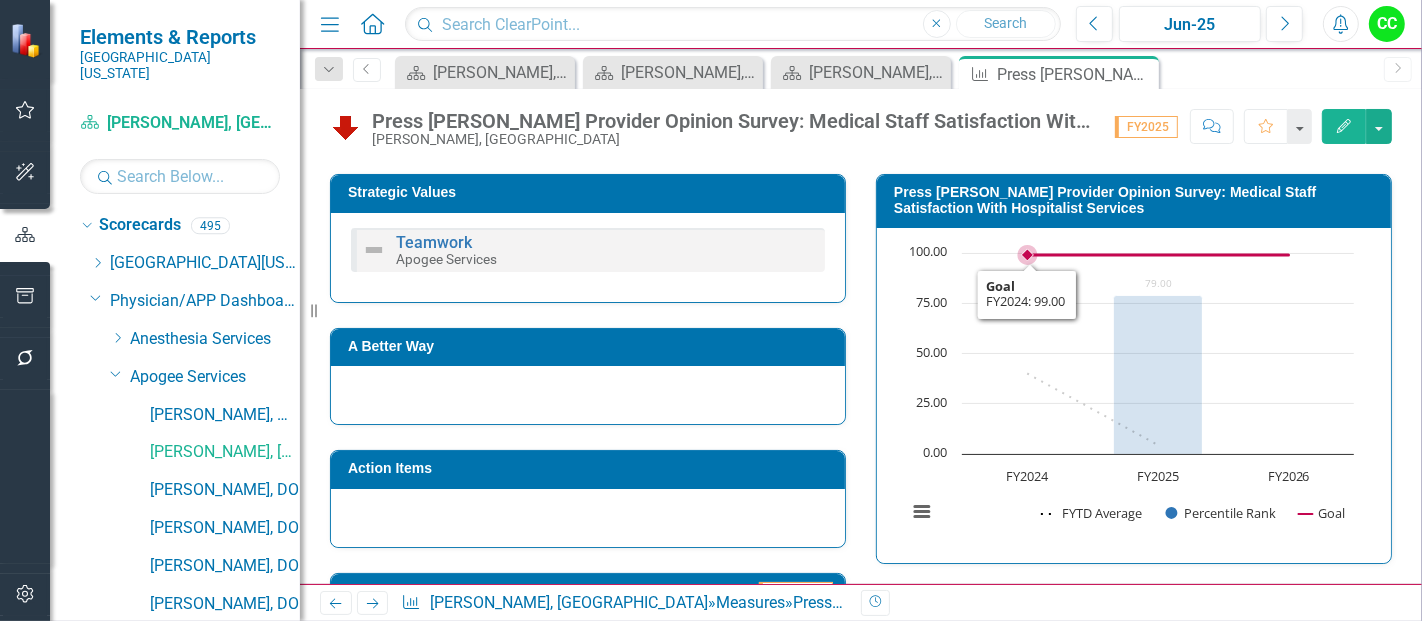 scroll, scrollTop: 431, scrollLeft: 0, axis: vertical 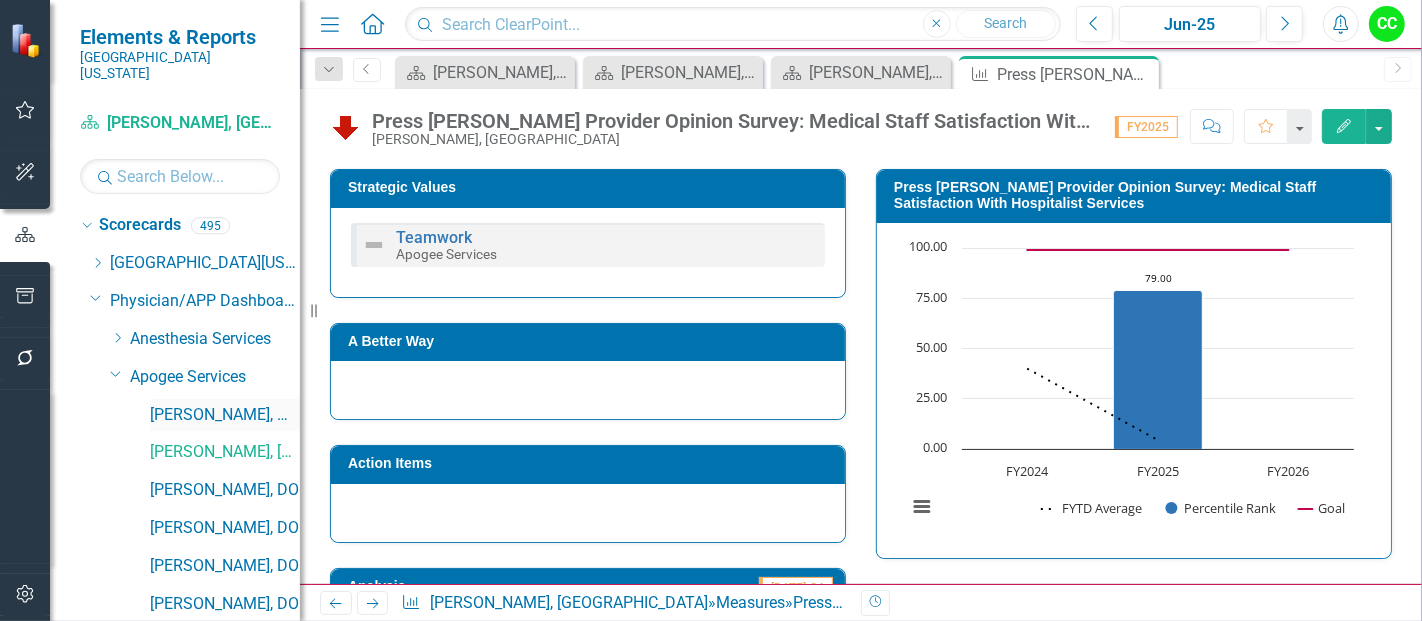 click on "[PERSON_NAME], MD" at bounding box center (225, 415) 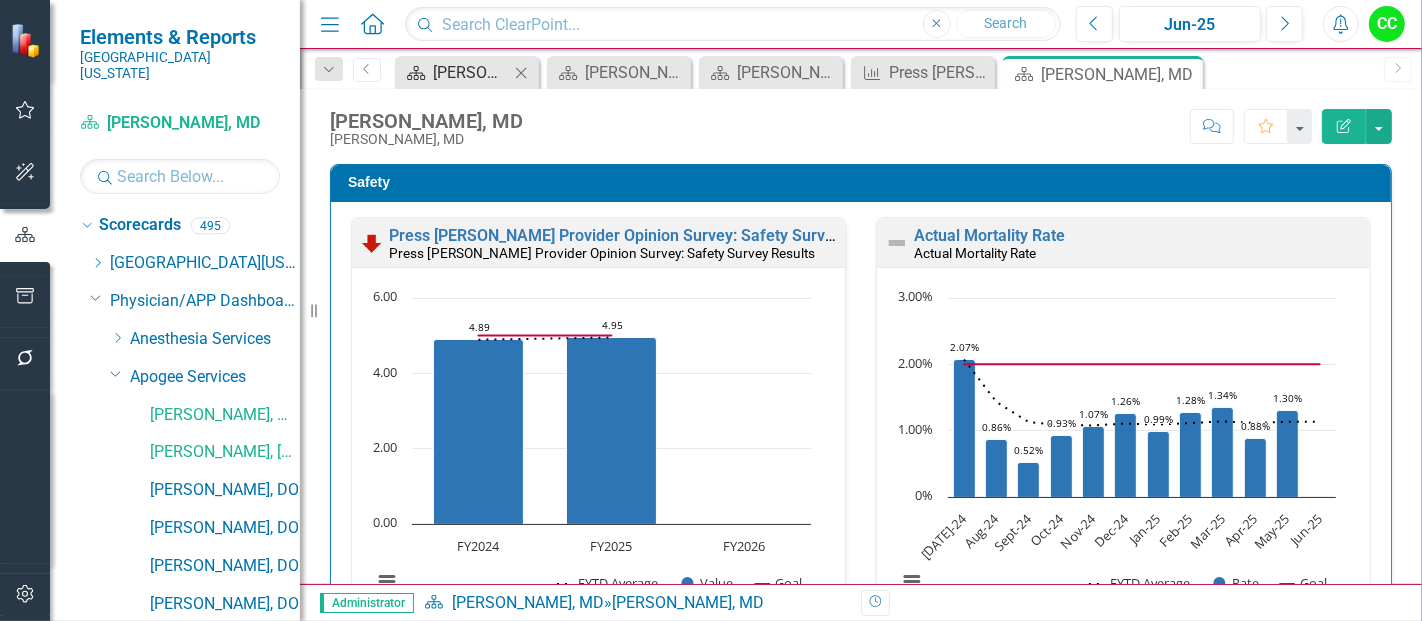 click on "Close" 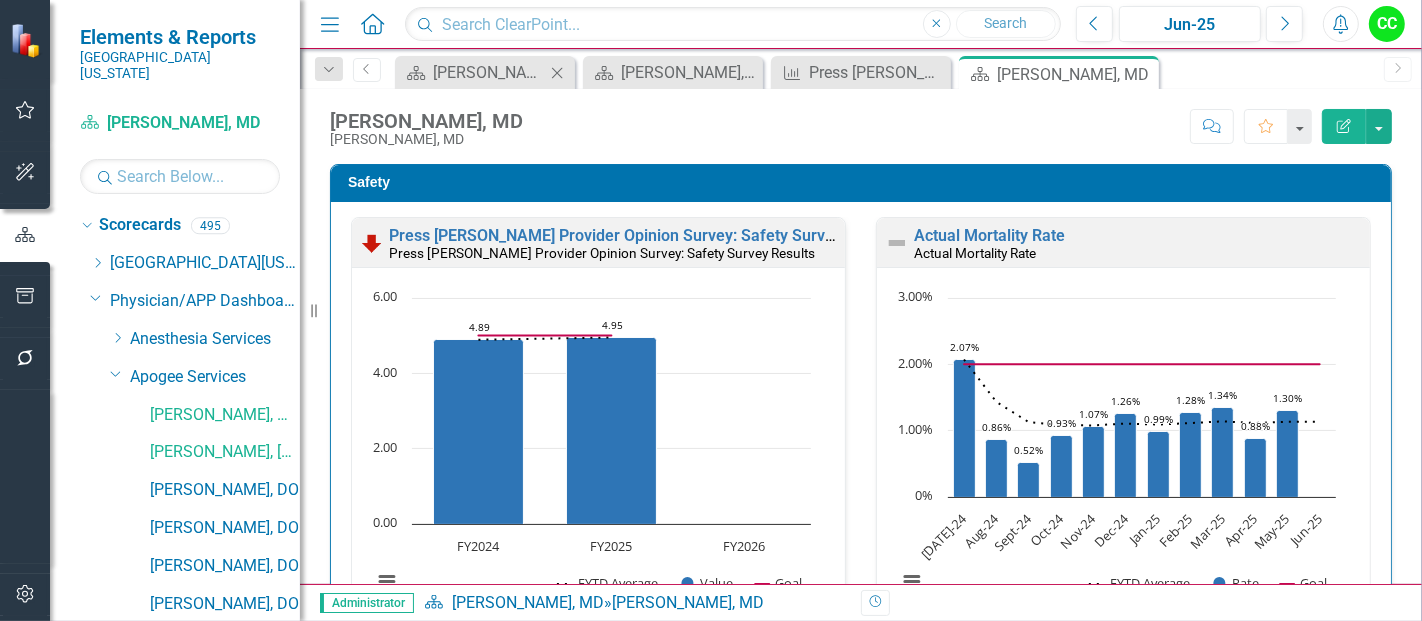 click 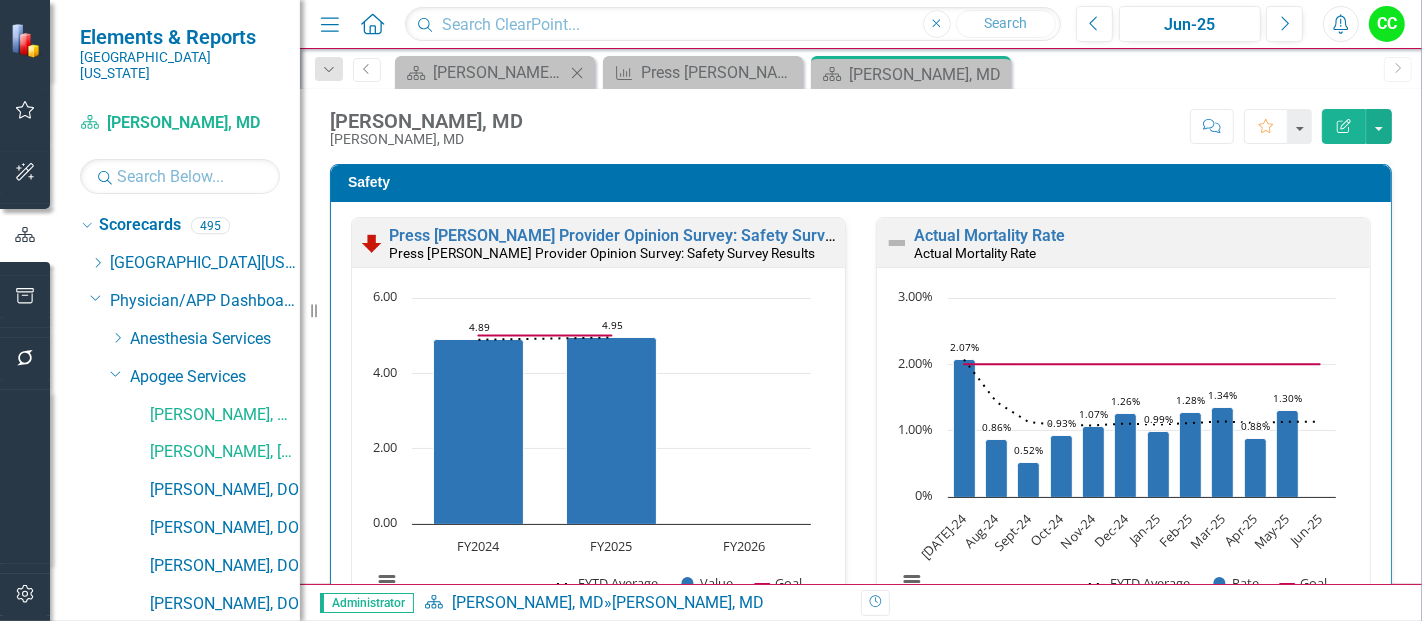 click on "Close" 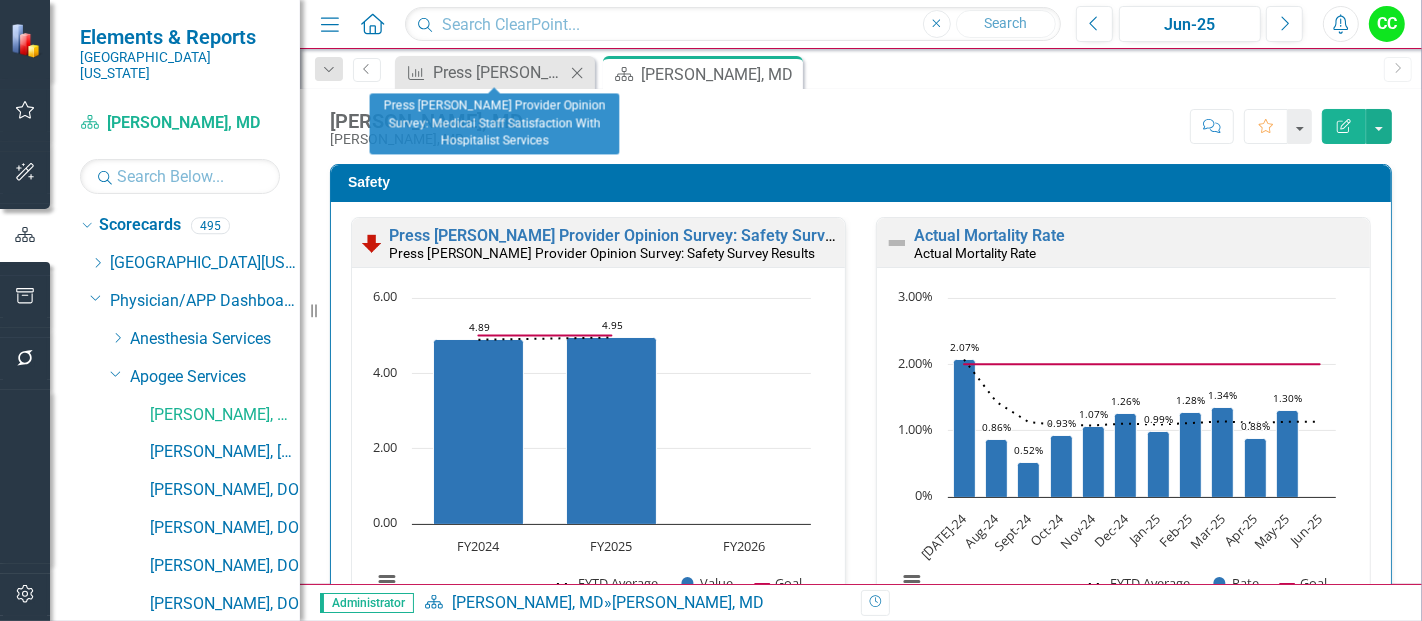 click on "Close" 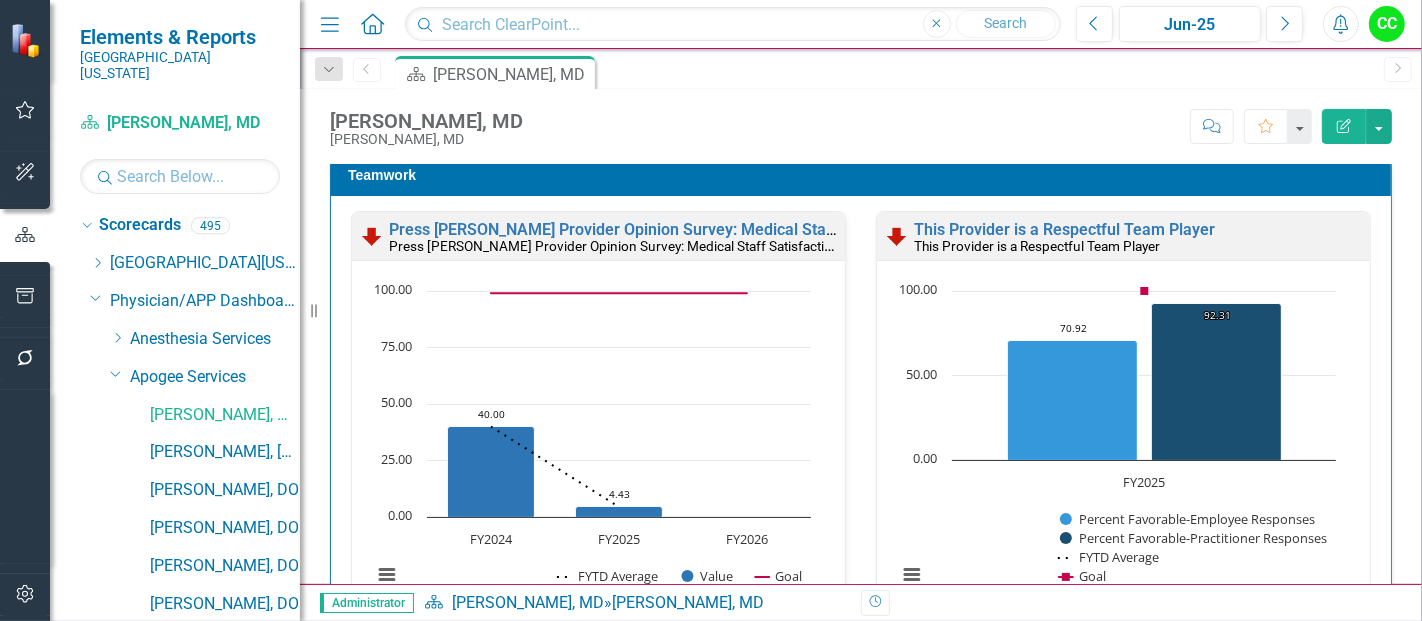 scroll, scrollTop: 2584, scrollLeft: 0, axis: vertical 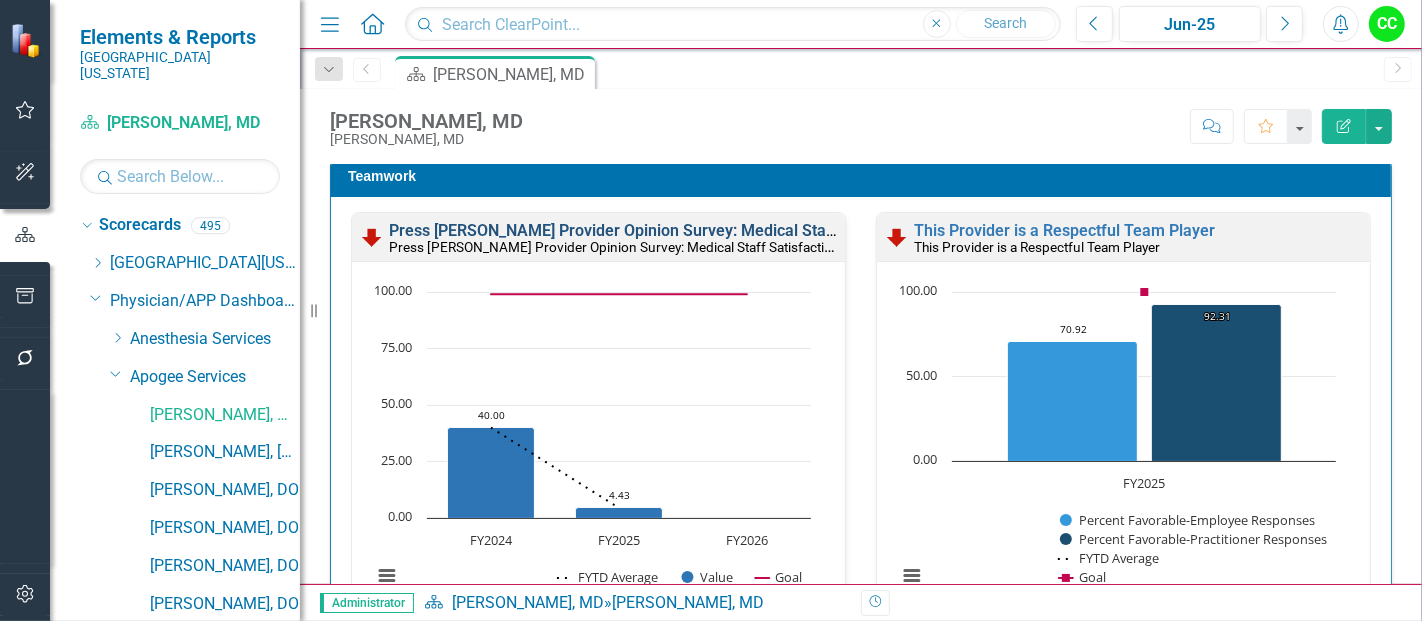 click on "Press [PERSON_NAME] Provider Opinion Survey: Medical Staff Satisfaction With Hospitalist Services" at bounding box center (749, 230) 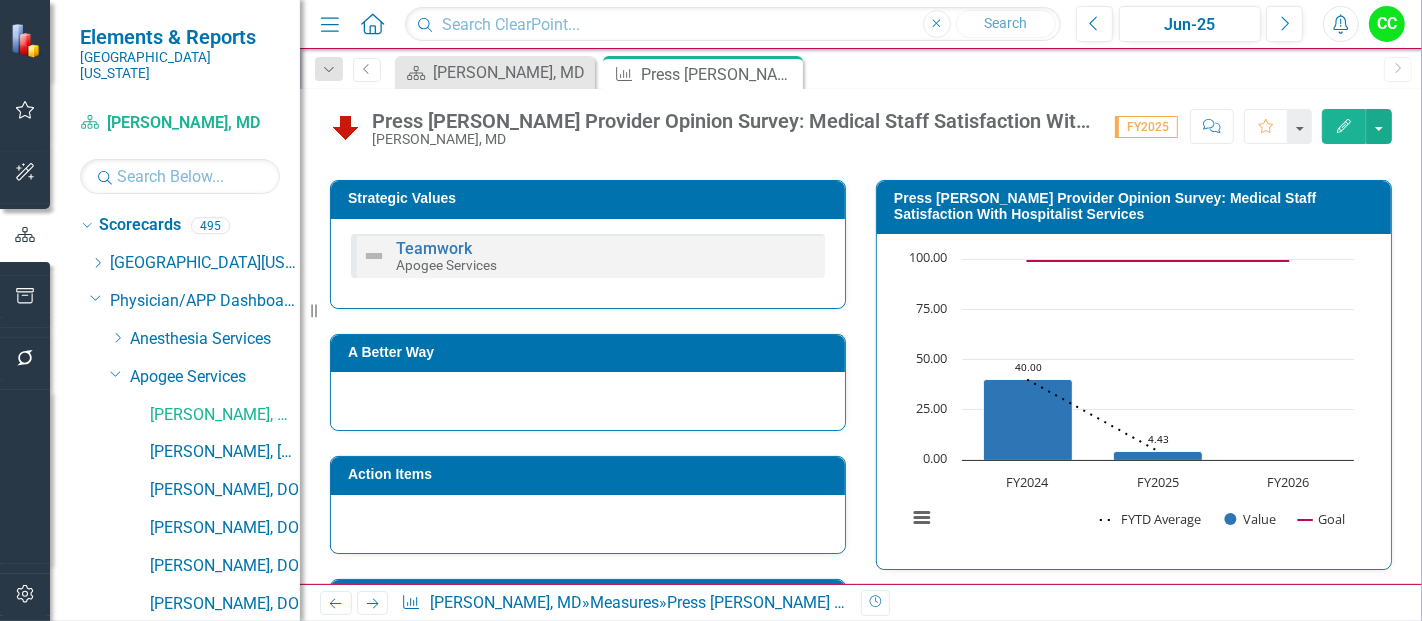 scroll, scrollTop: 396, scrollLeft: 0, axis: vertical 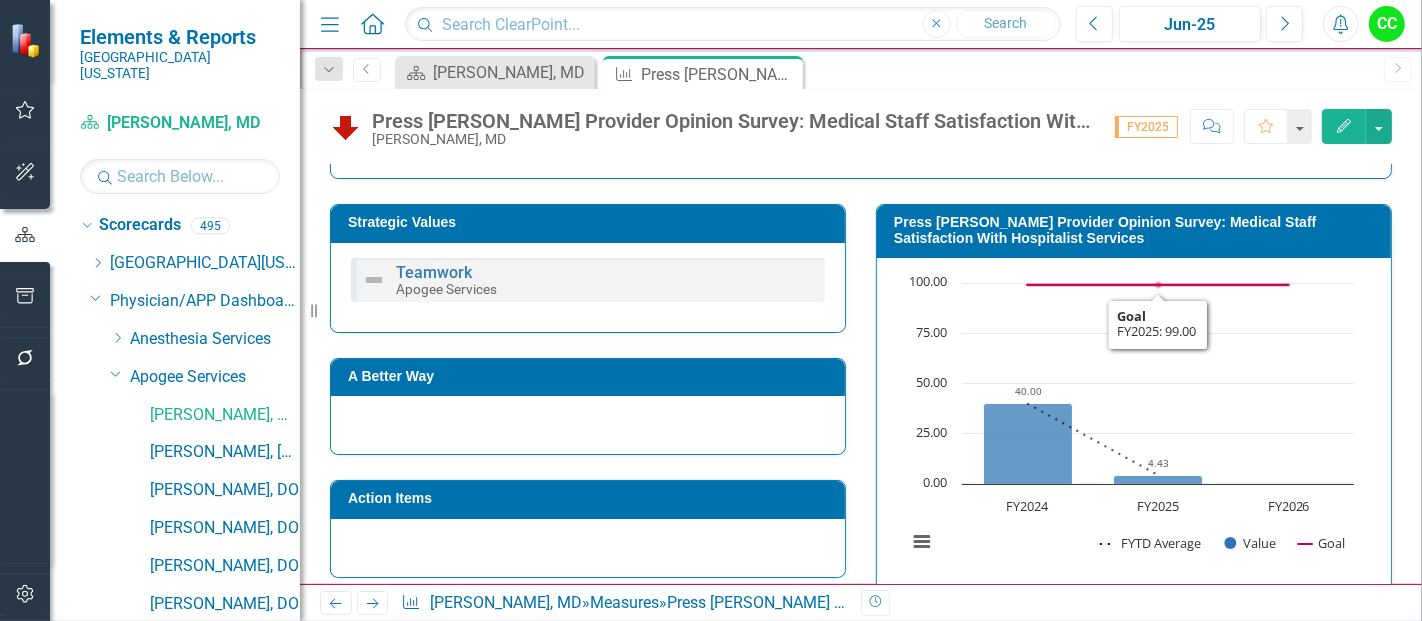 click on "Press [PERSON_NAME] Provider Opinion Survey: Medical Staff Satisfaction With Hospitalist Services" at bounding box center [1137, 230] 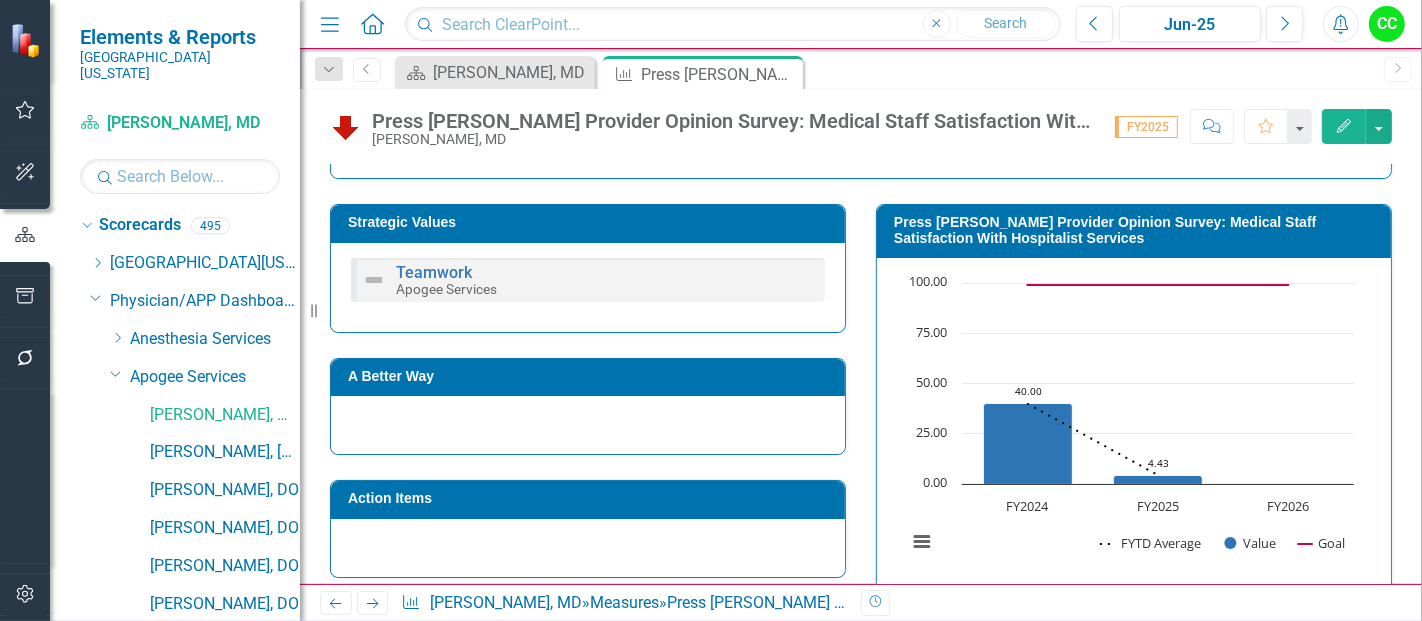 click on "Press [PERSON_NAME] Provider Opinion Survey: Medical Staff Satisfaction With Hospitalist Services" at bounding box center [1137, 230] 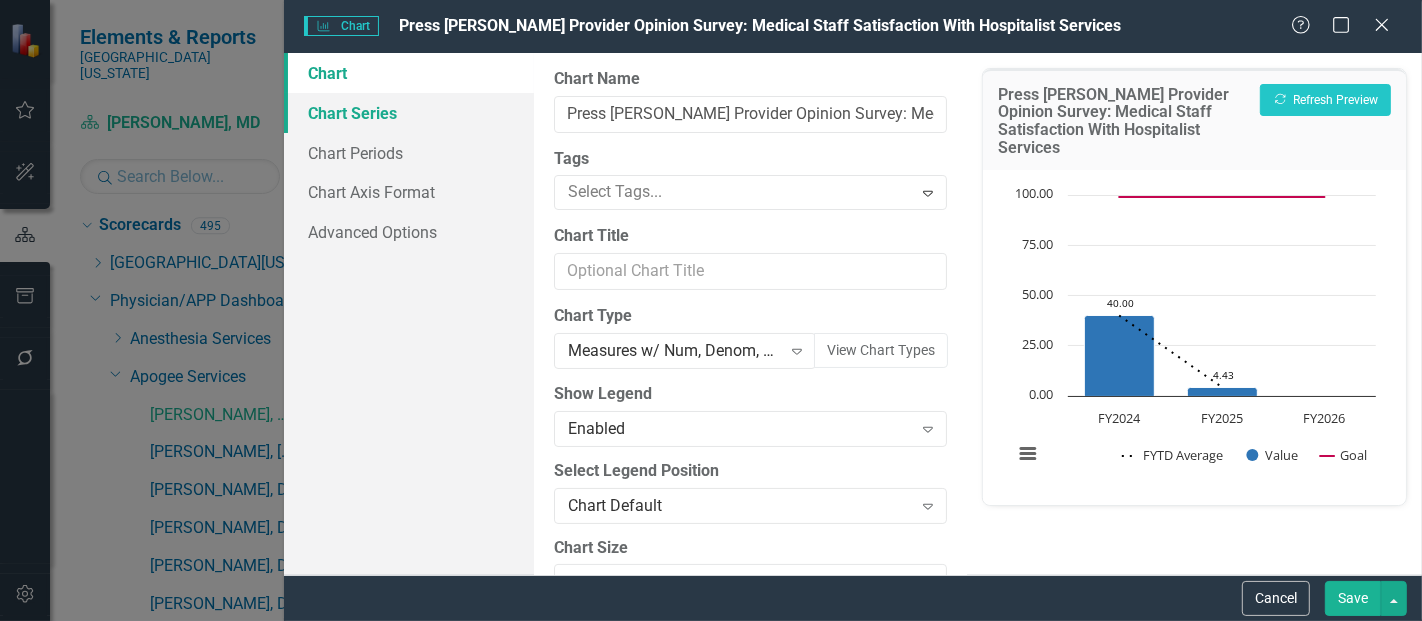 click on "Chart Series" at bounding box center (409, 113) 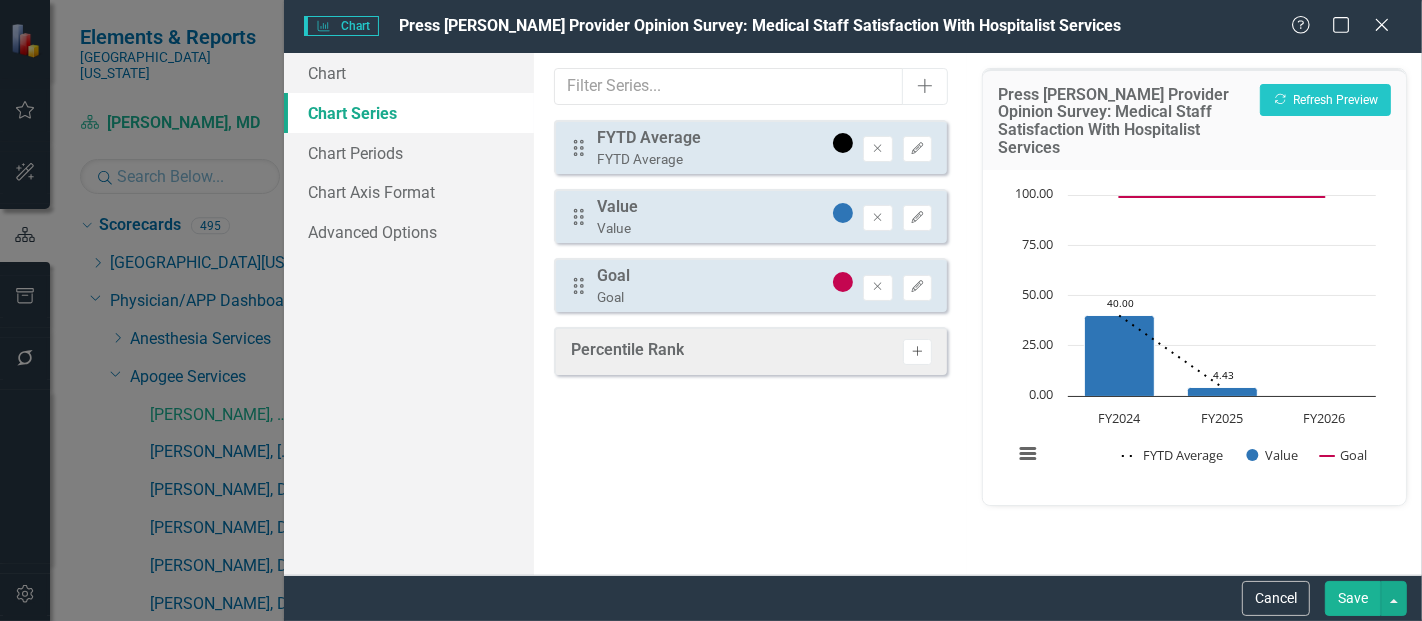 click on "Activate" 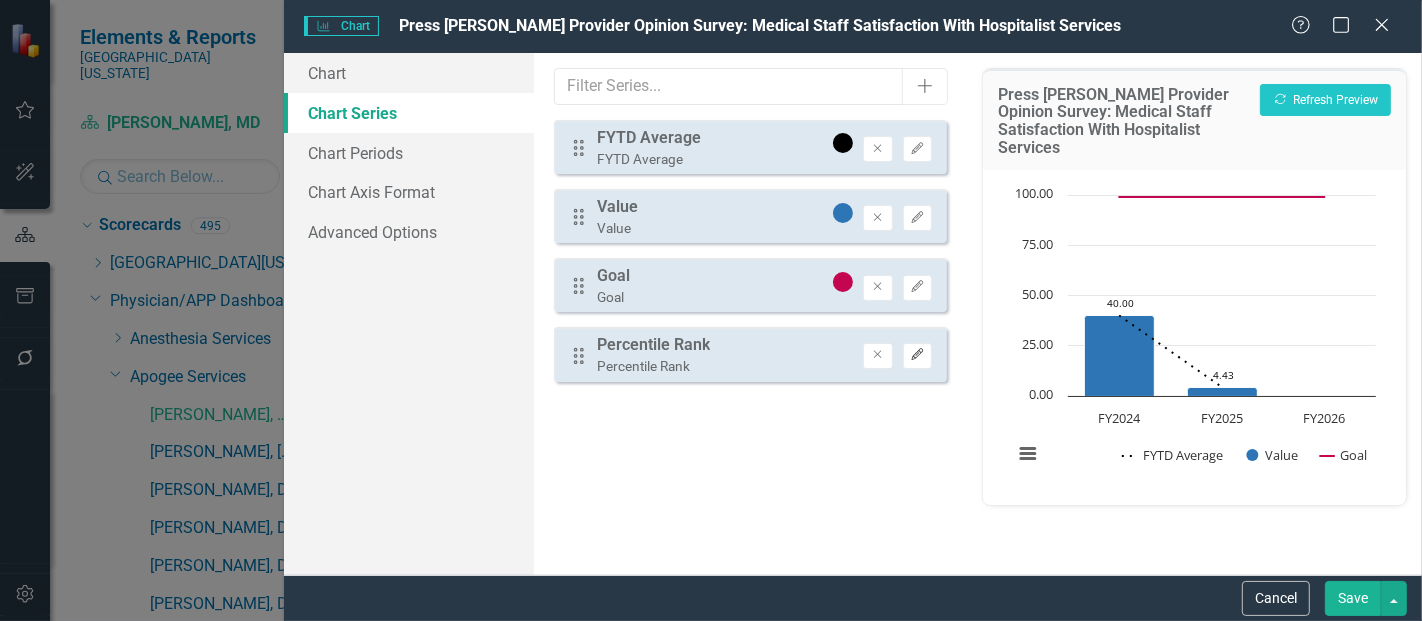 click on "Edit" at bounding box center [917, 356] 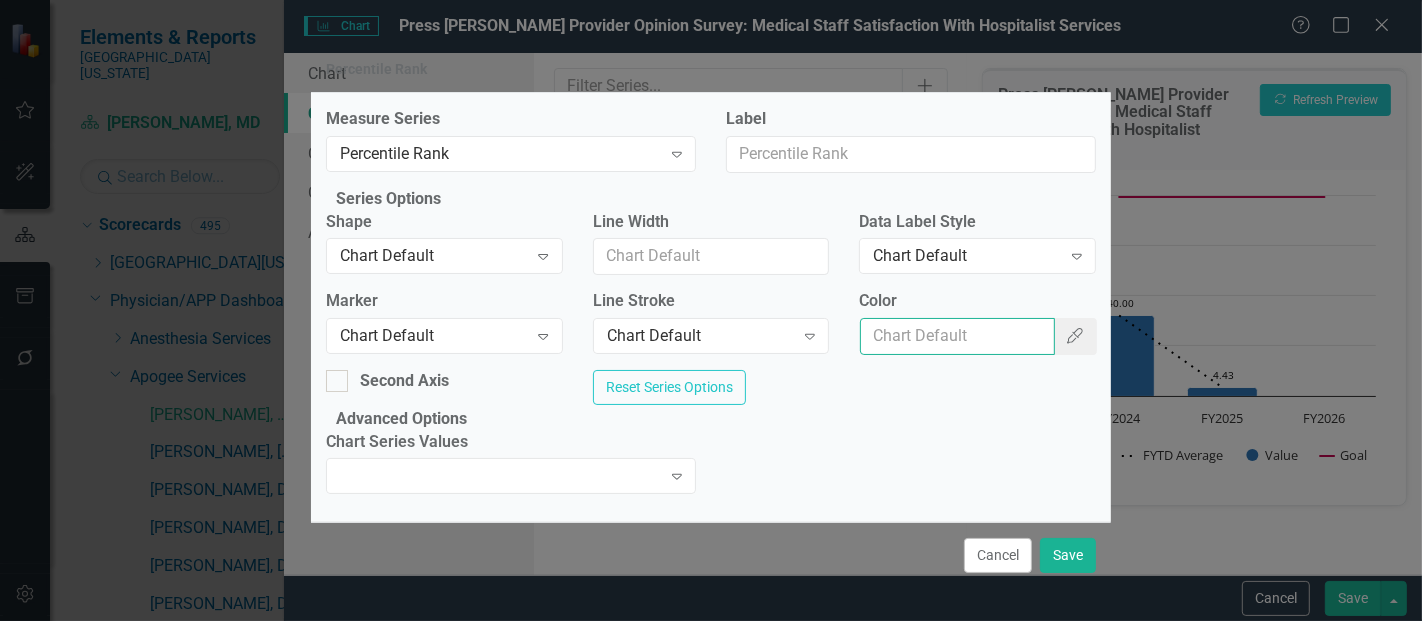 click on "Color" at bounding box center (957, 336) 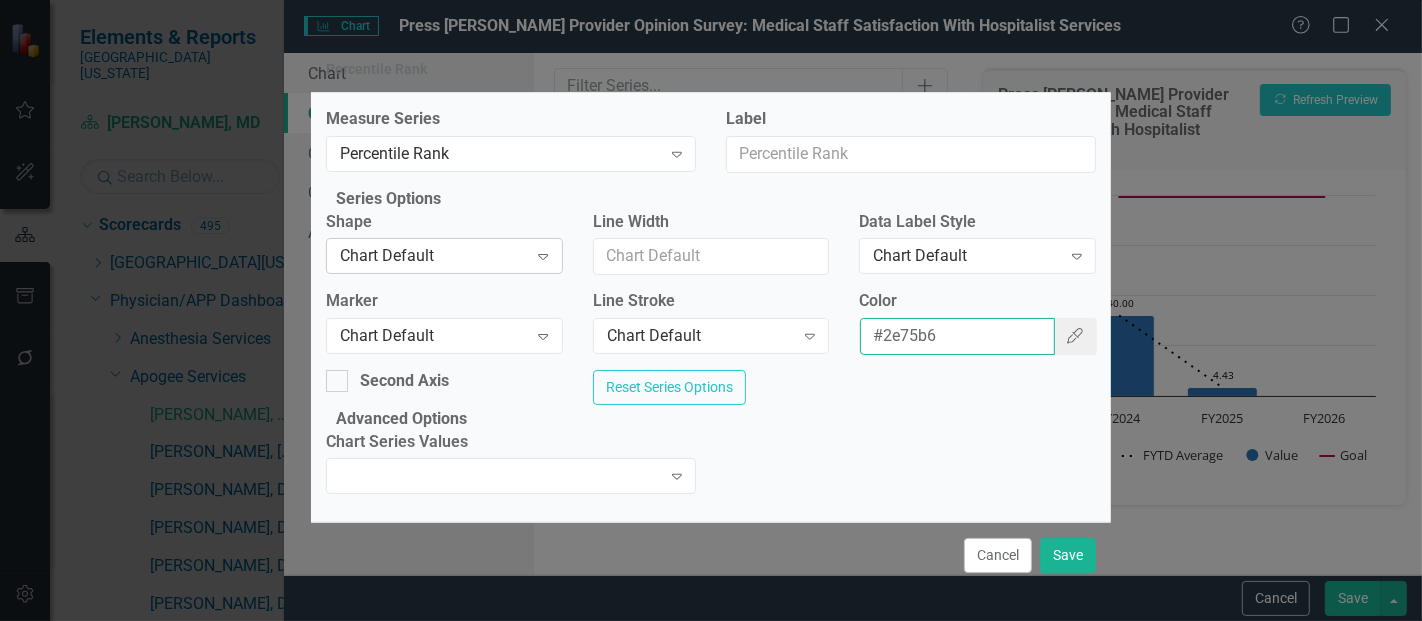 type on "#2e75b6" 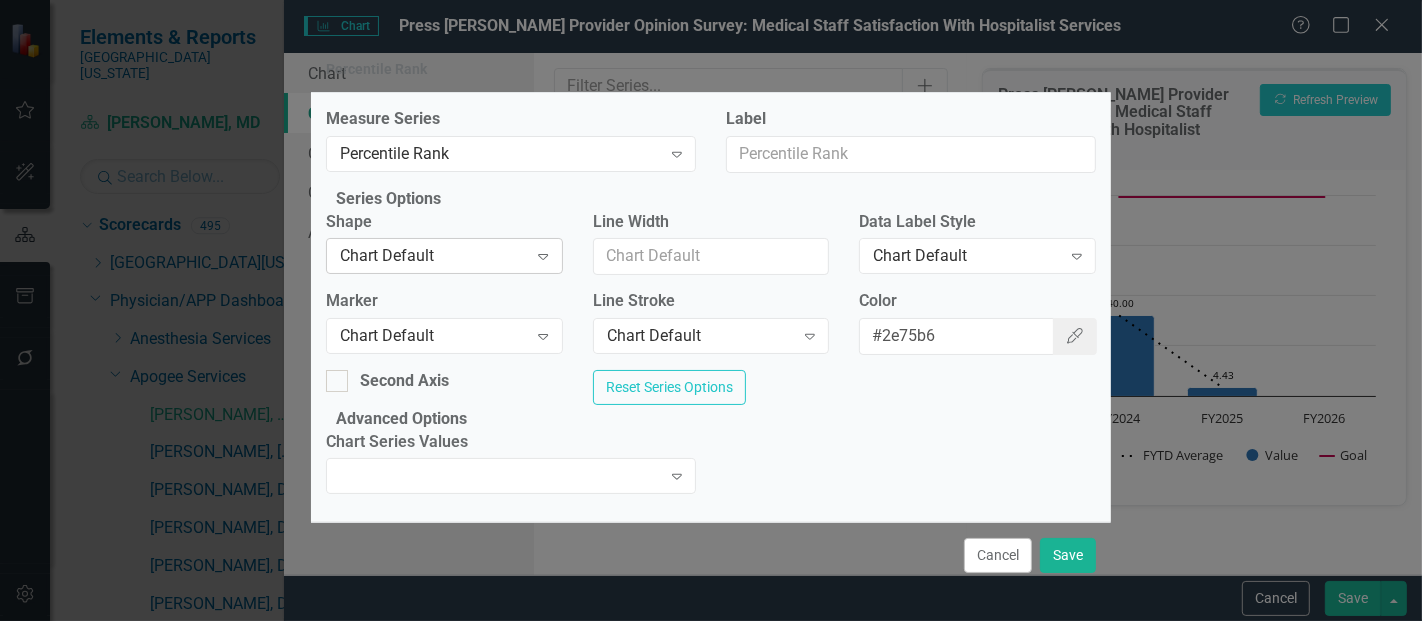 click on "Chart Default" at bounding box center (433, 256) 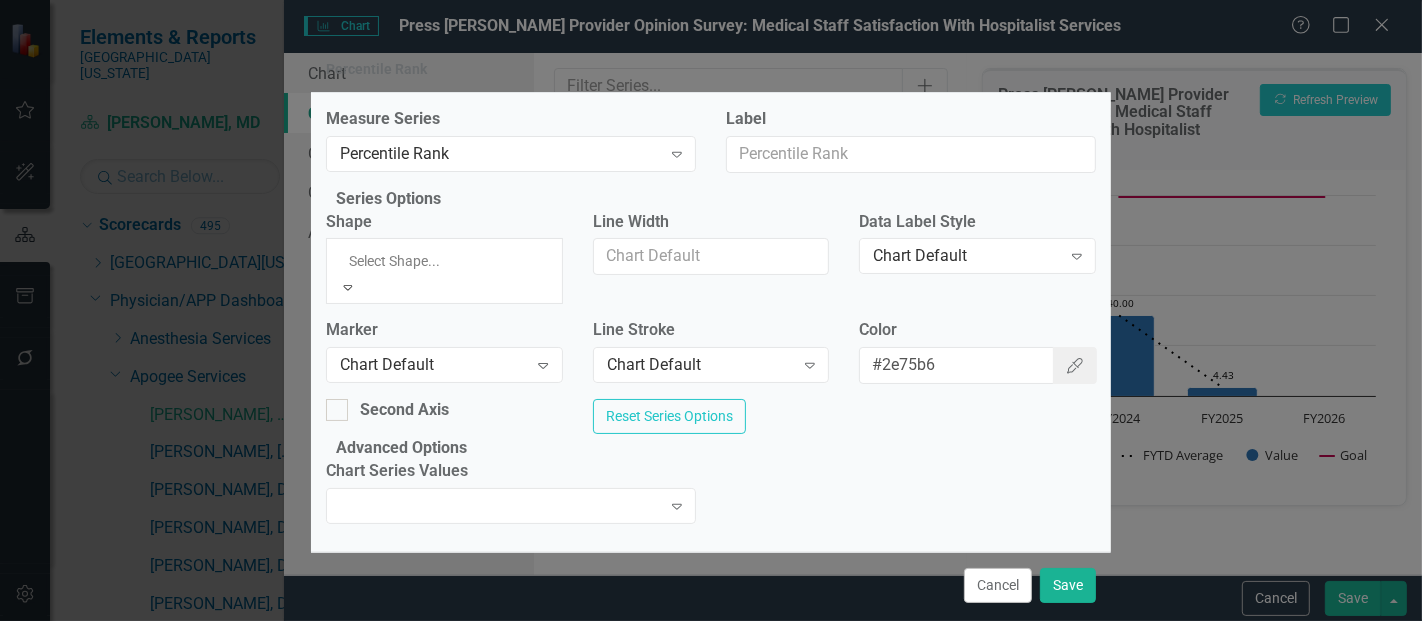 click on "Column" at bounding box center (711, 655) 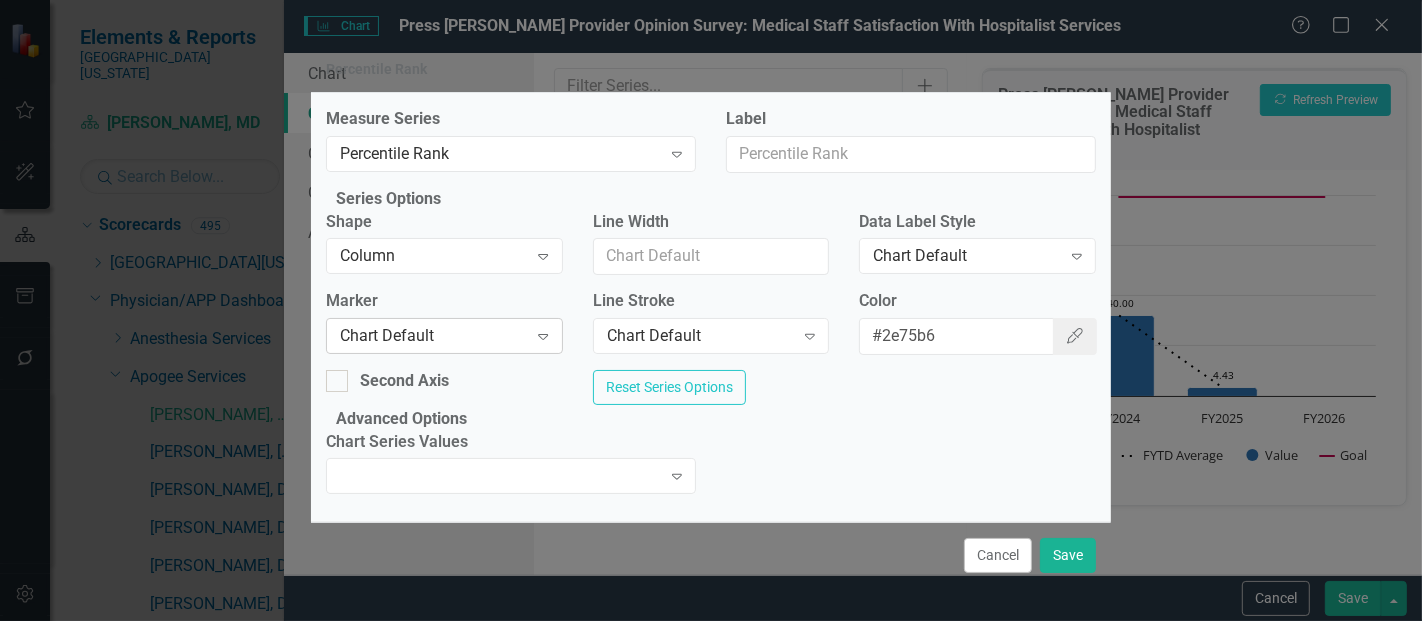 click on "Chart Default" at bounding box center [433, 336] 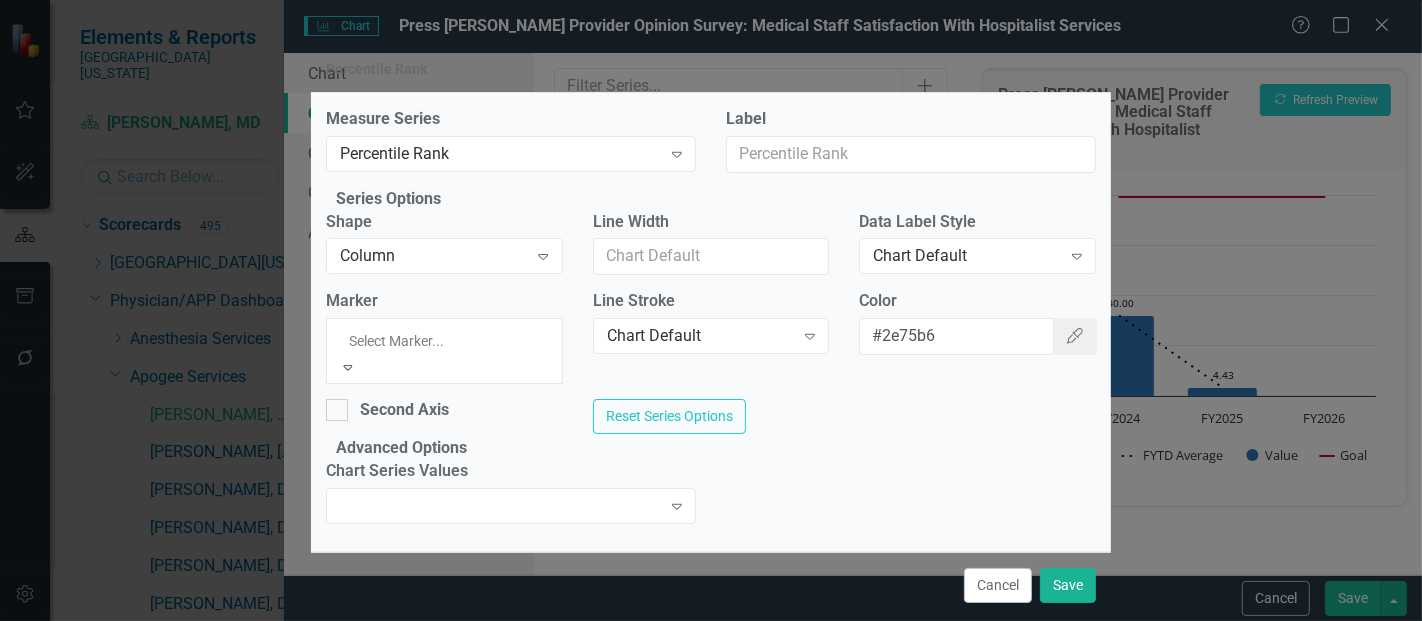 click on "None" at bounding box center (711, 655) 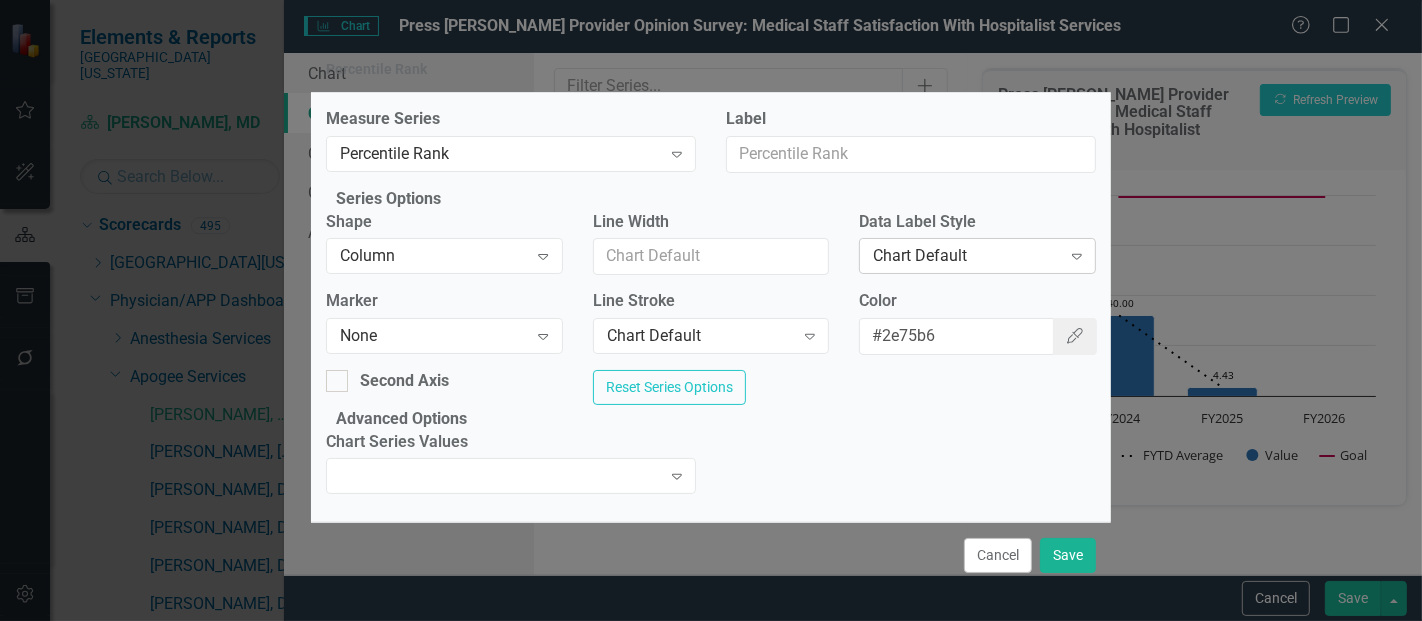 click on "Chart Default" at bounding box center [966, 256] 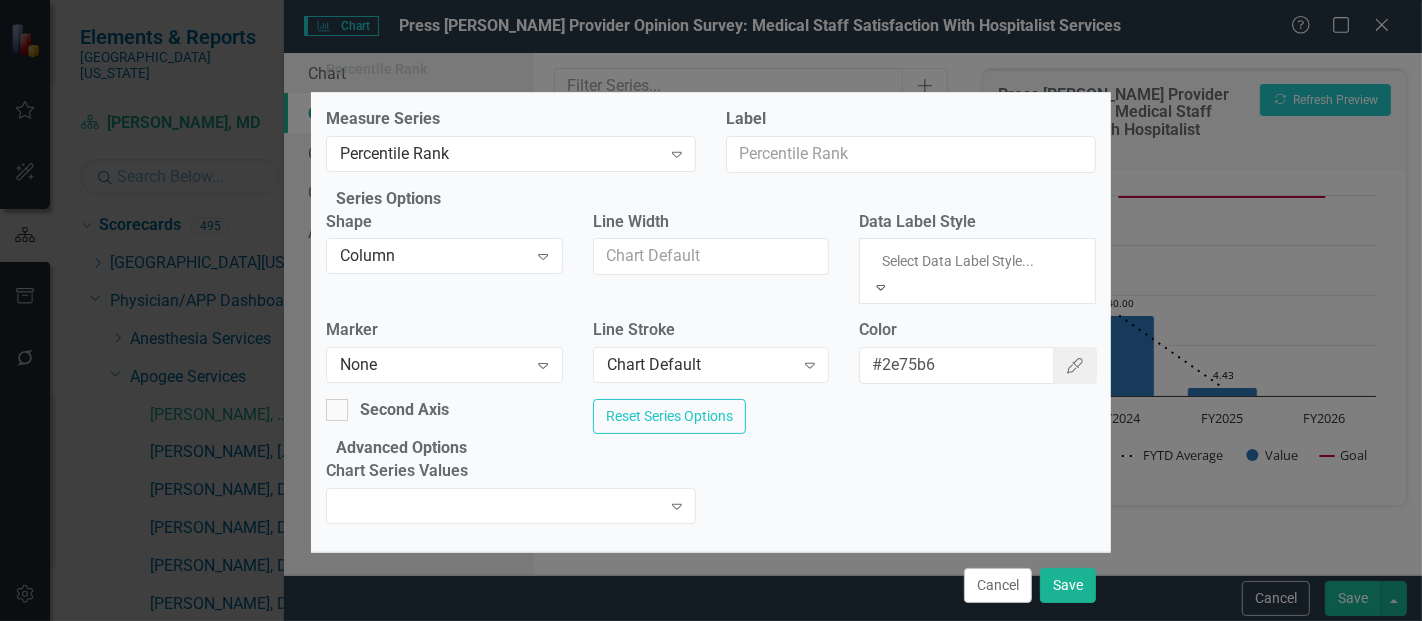 click on "Value" at bounding box center (711, 678) 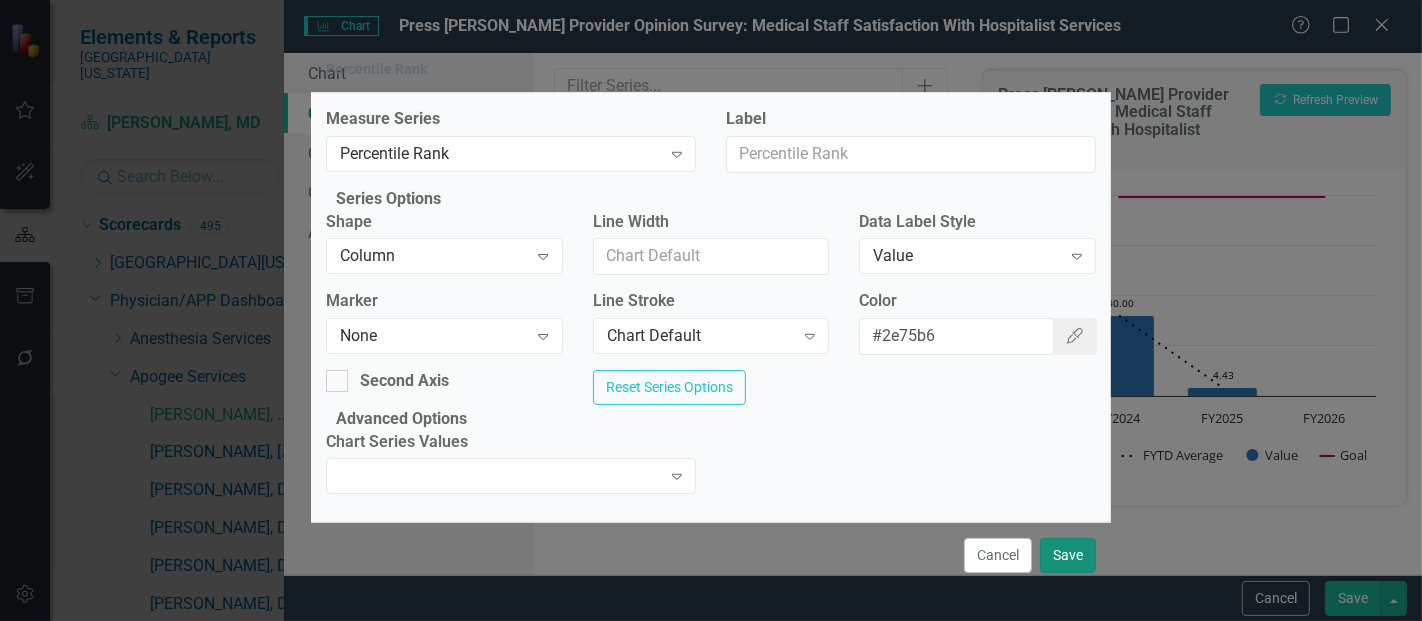 click on "Save" at bounding box center [1068, 555] 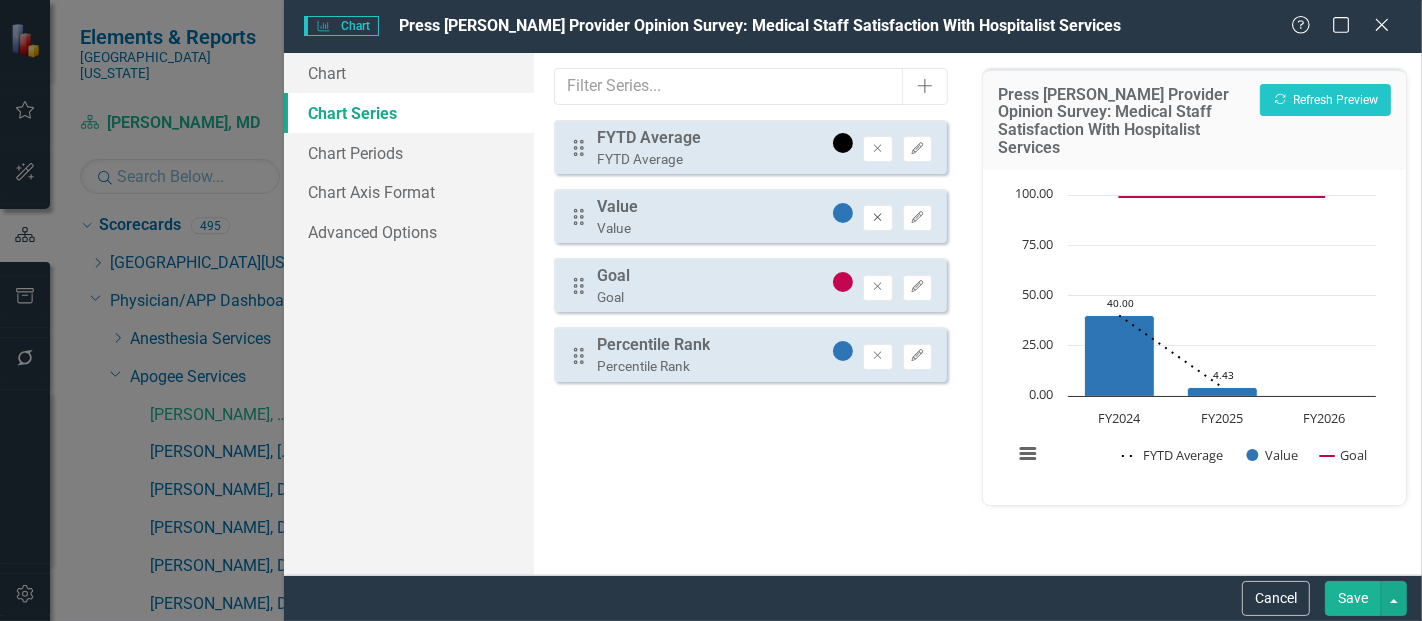 click on "Remove" at bounding box center [877, 218] 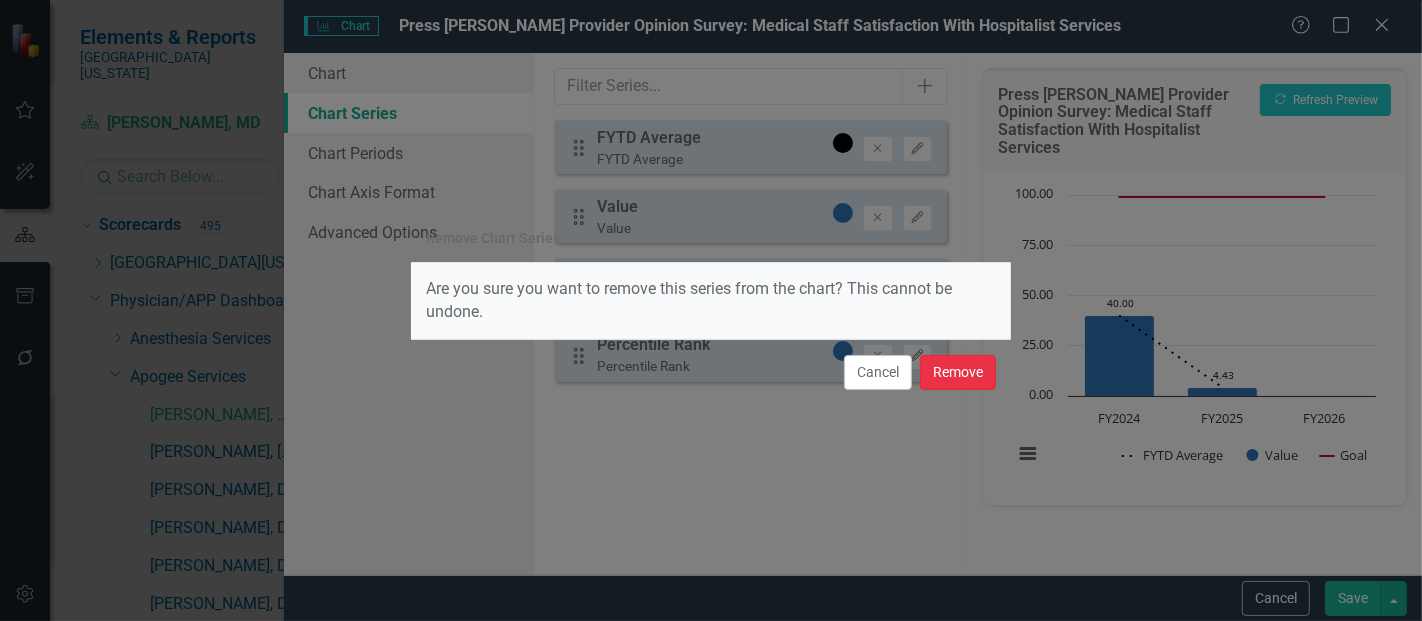 click on "Remove" at bounding box center (958, 372) 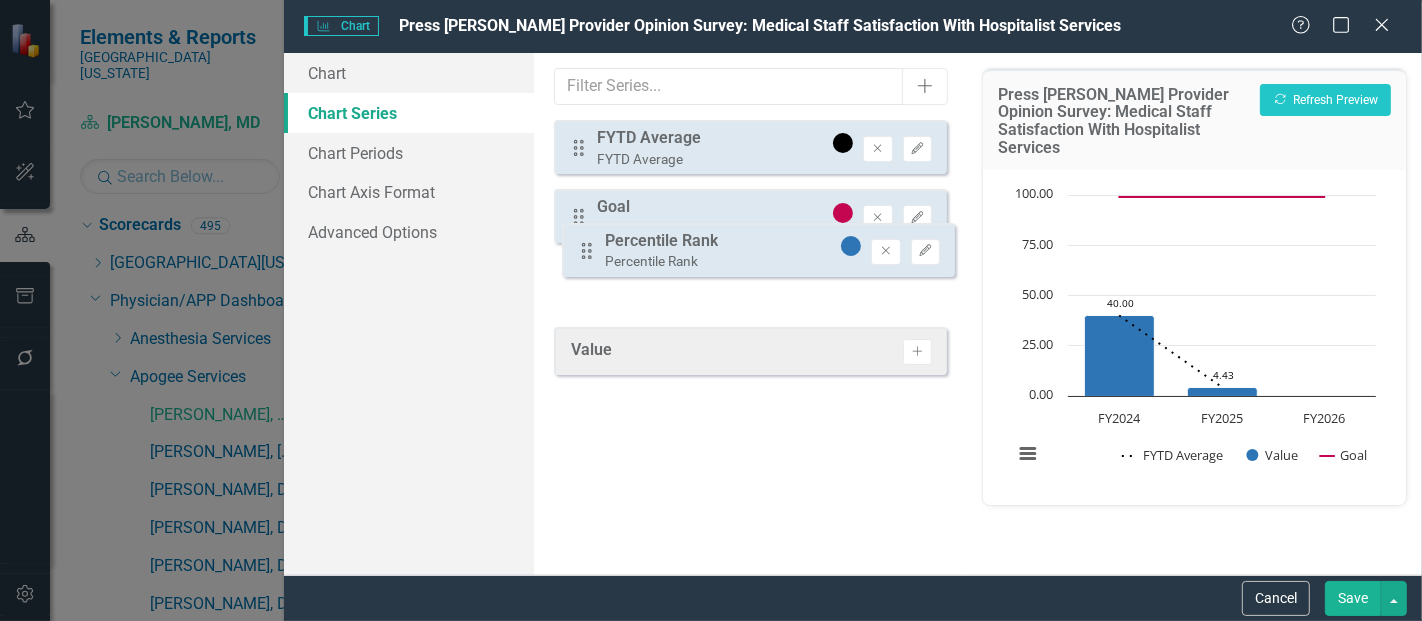 drag, startPoint x: 571, startPoint y: 293, endPoint x: 582, endPoint y: 227, distance: 66.910385 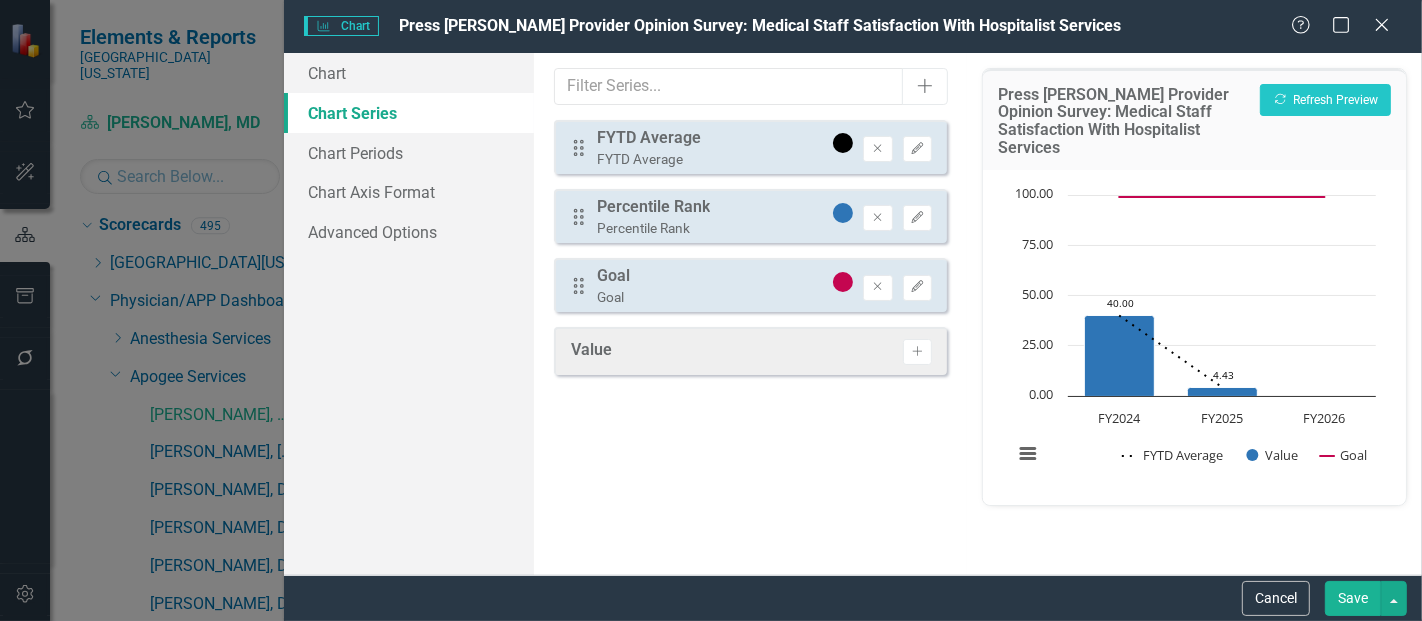 click on "Save" at bounding box center (1353, 598) 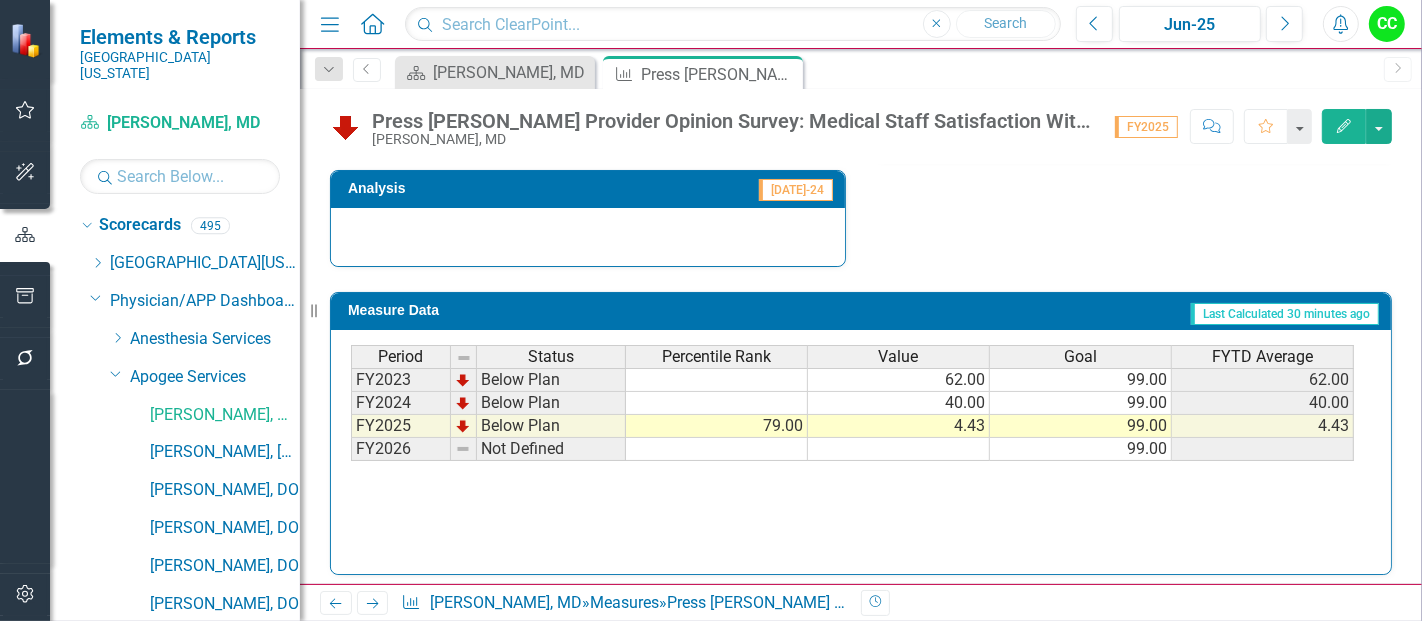 scroll, scrollTop: 834, scrollLeft: 0, axis: vertical 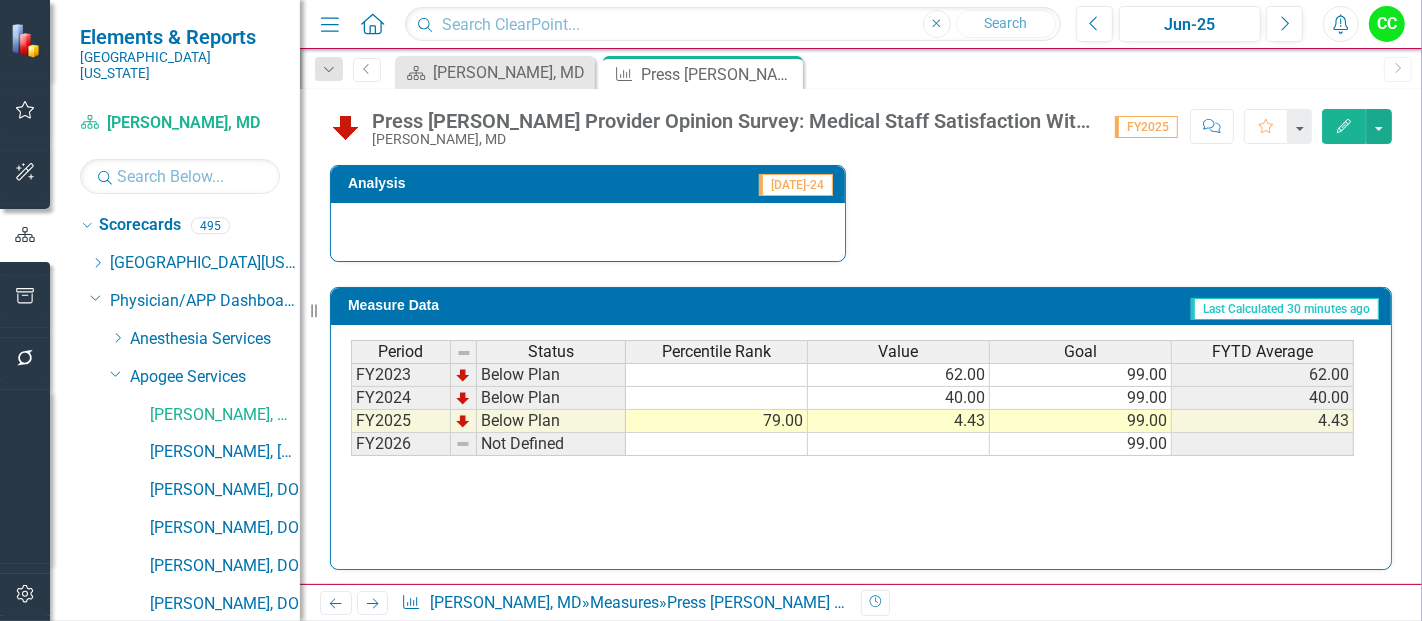 click on "Edit" at bounding box center [1344, 126] 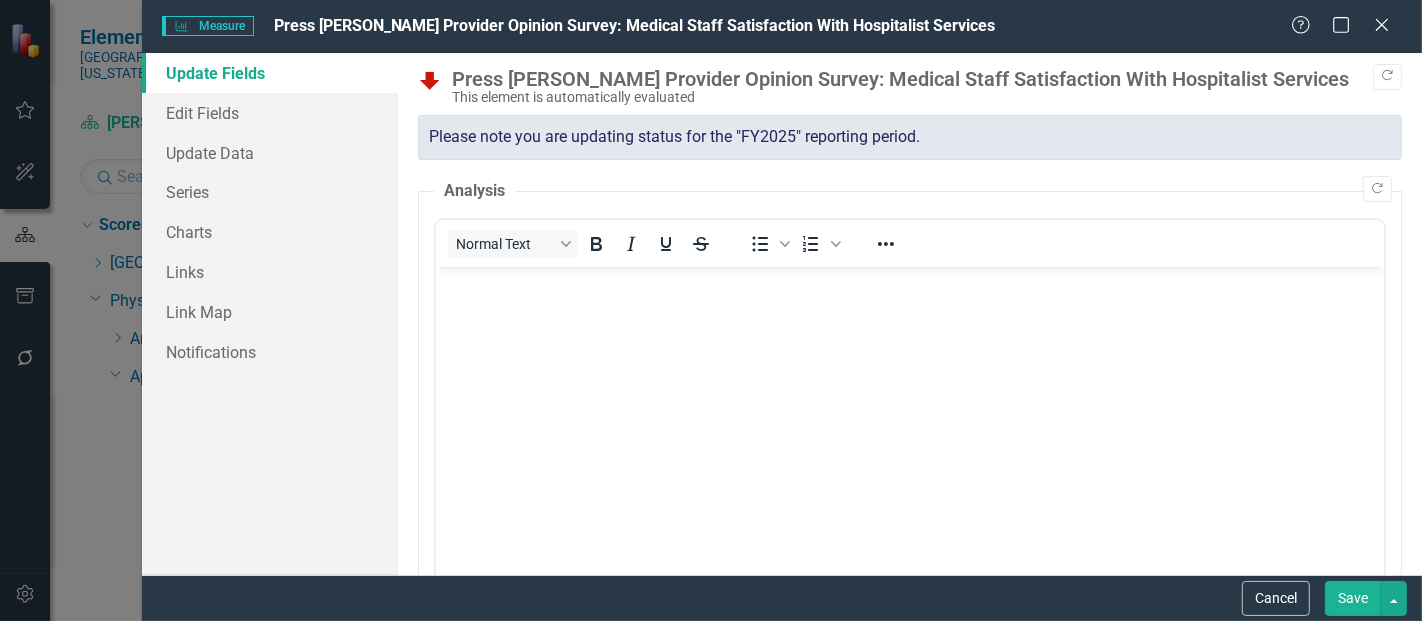 scroll, scrollTop: 0, scrollLeft: 0, axis: both 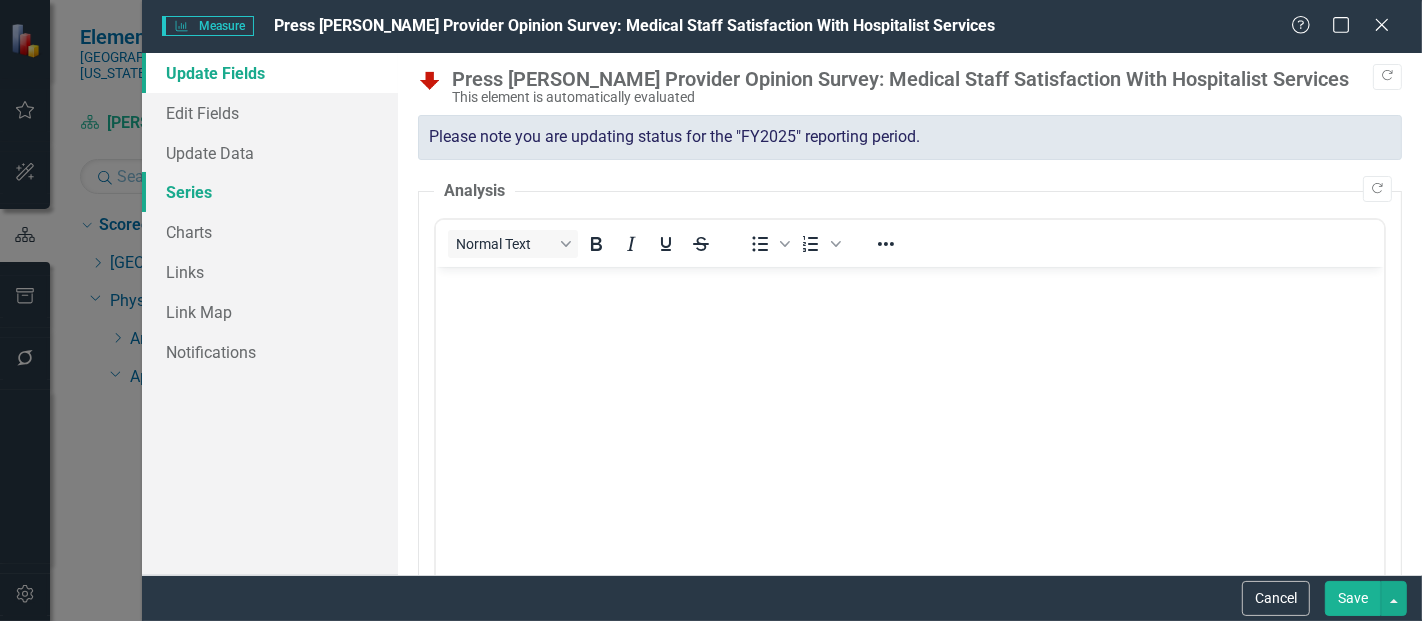 click on "Series" at bounding box center (270, 192) 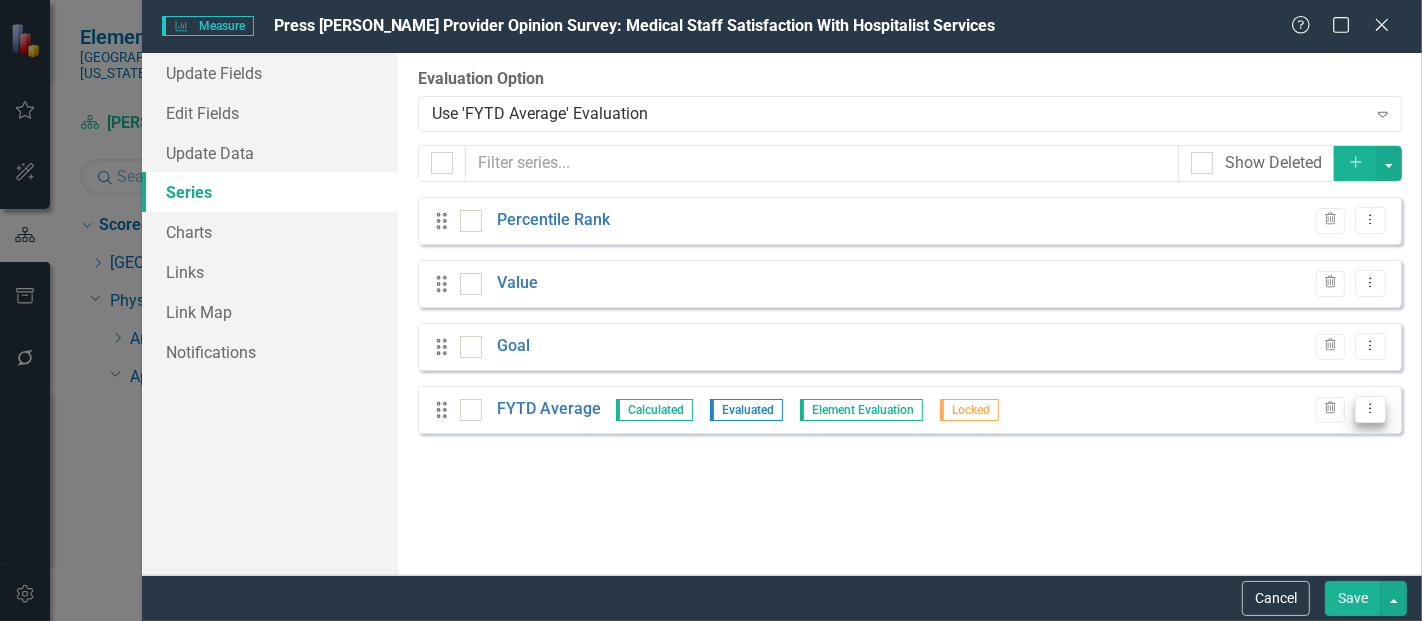 click on "Dropdown Menu" 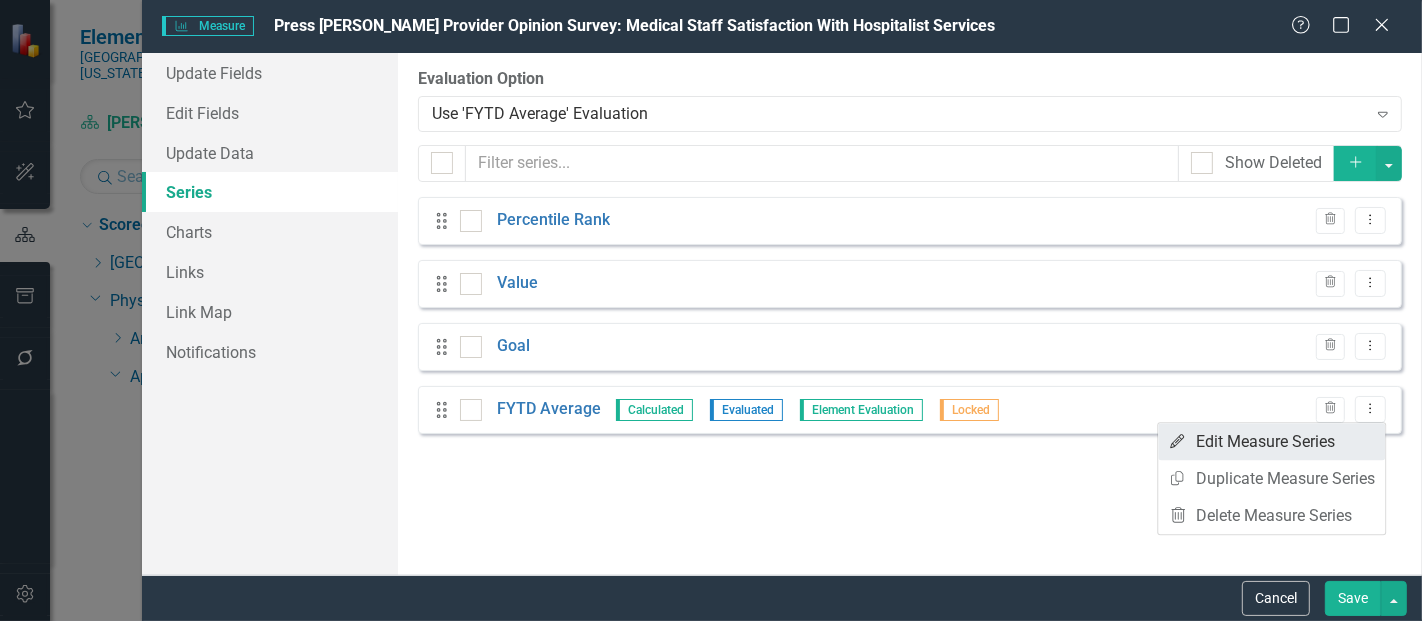 click on "Edit Edit Measure Series" at bounding box center [1271, 441] 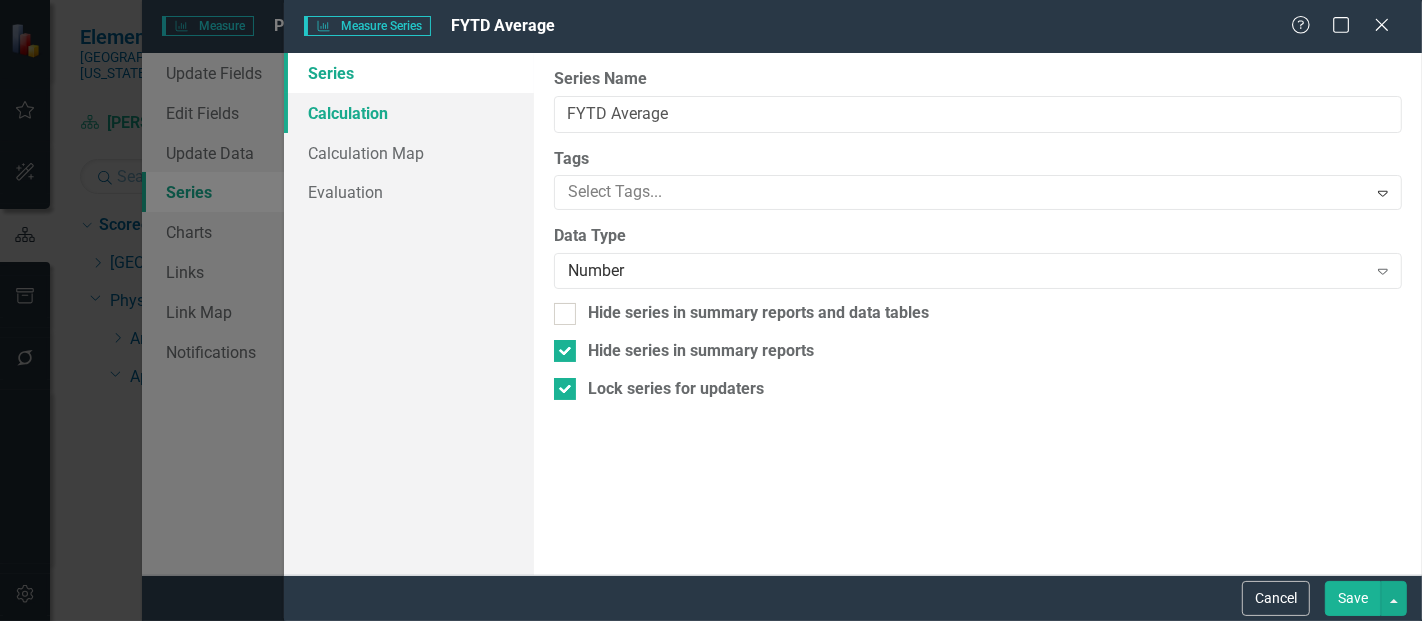 click on "Calculation" at bounding box center [409, 113] 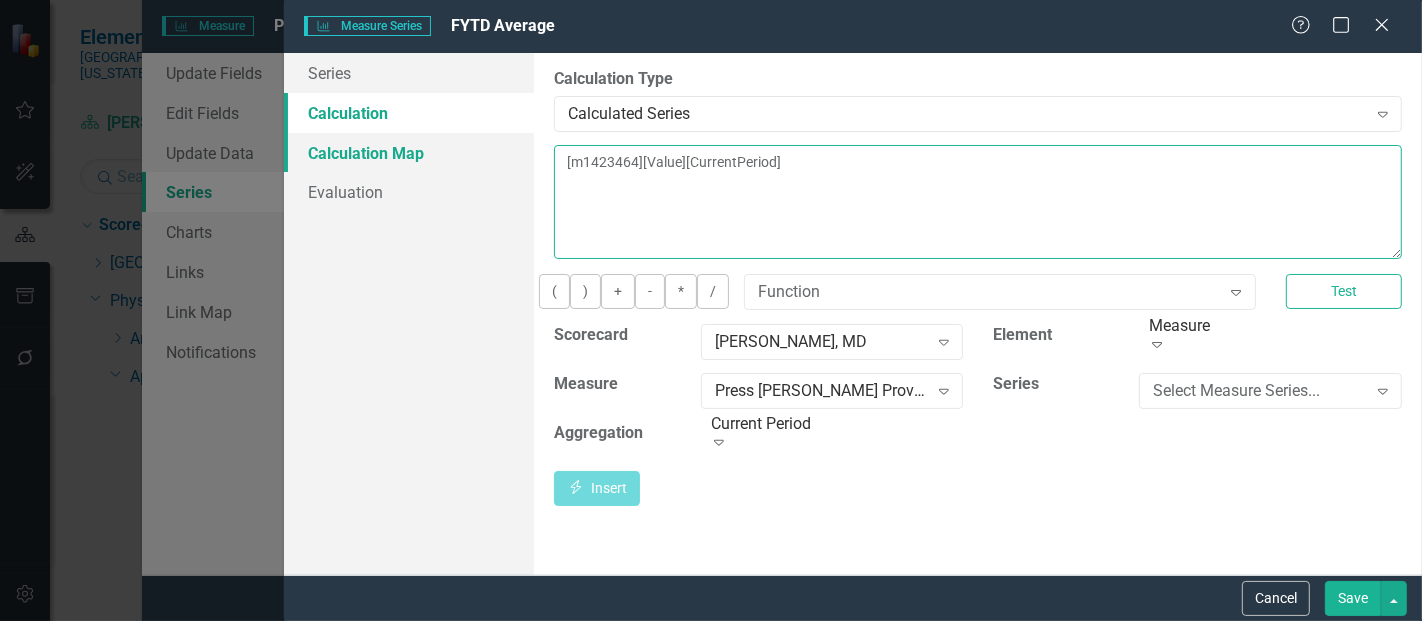 drag, startPoint x: 948, startPoint y: 167, endPoint x: 525, endPoint y: 144, distance: 423.62485 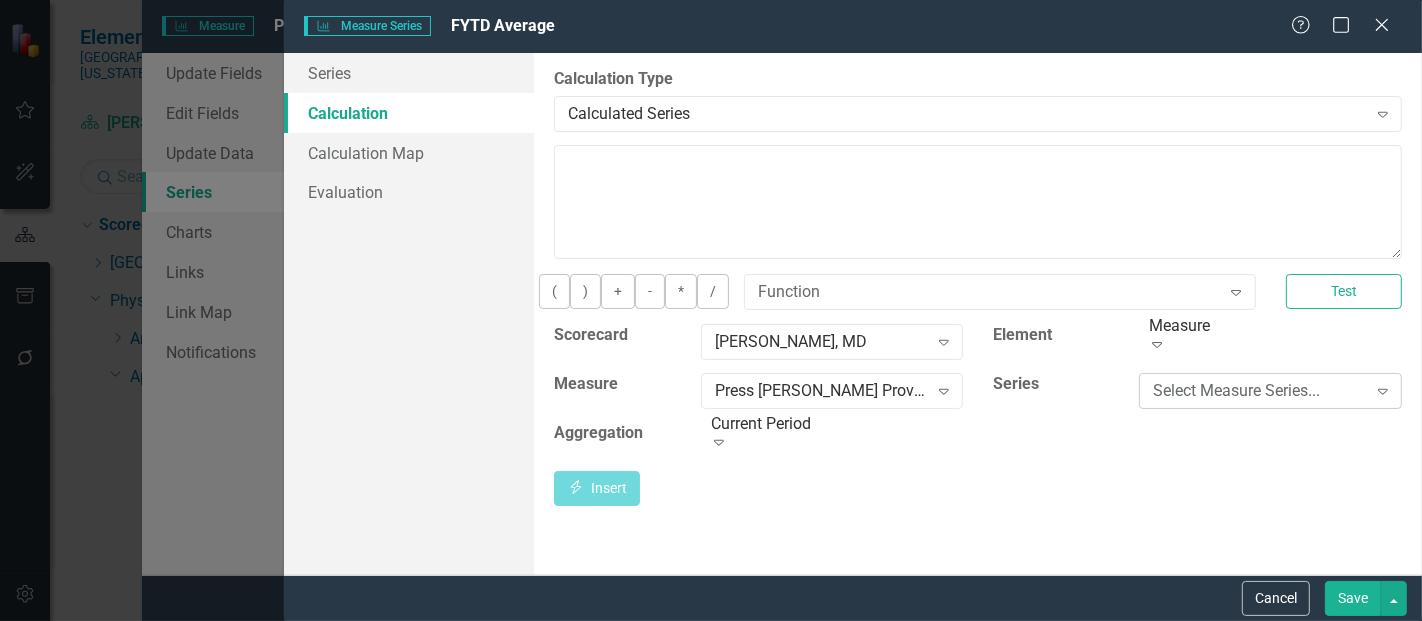 click on "Select Measure Series..." at bounding box center (1259, 390) 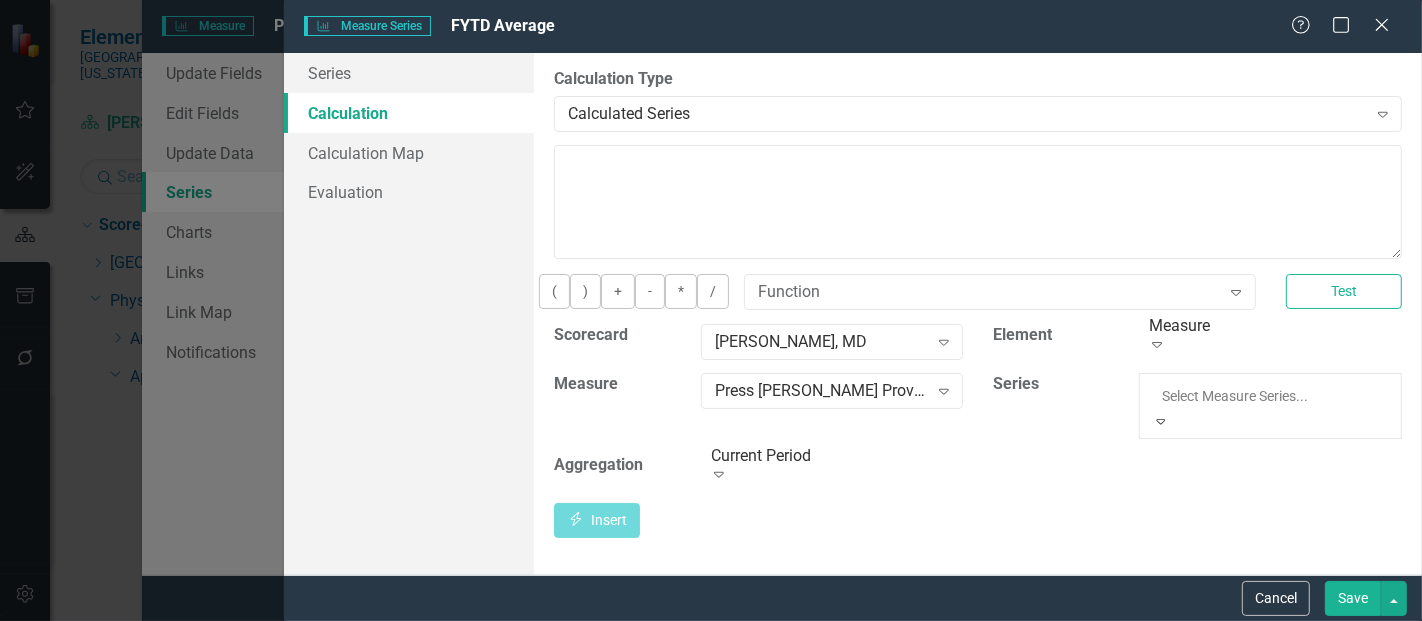 click on "Percentile Rank" at bounding box center [711, 632] 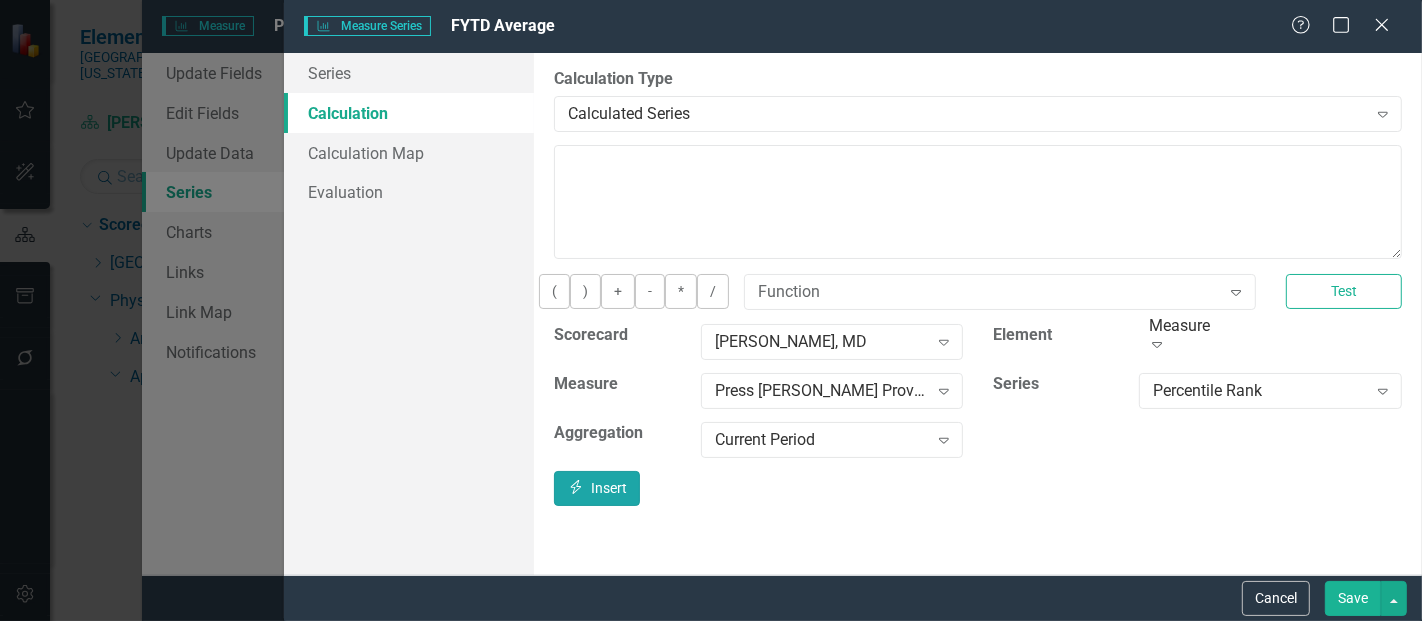 click on "Insert    Insert" at bounding box center (597, 488) 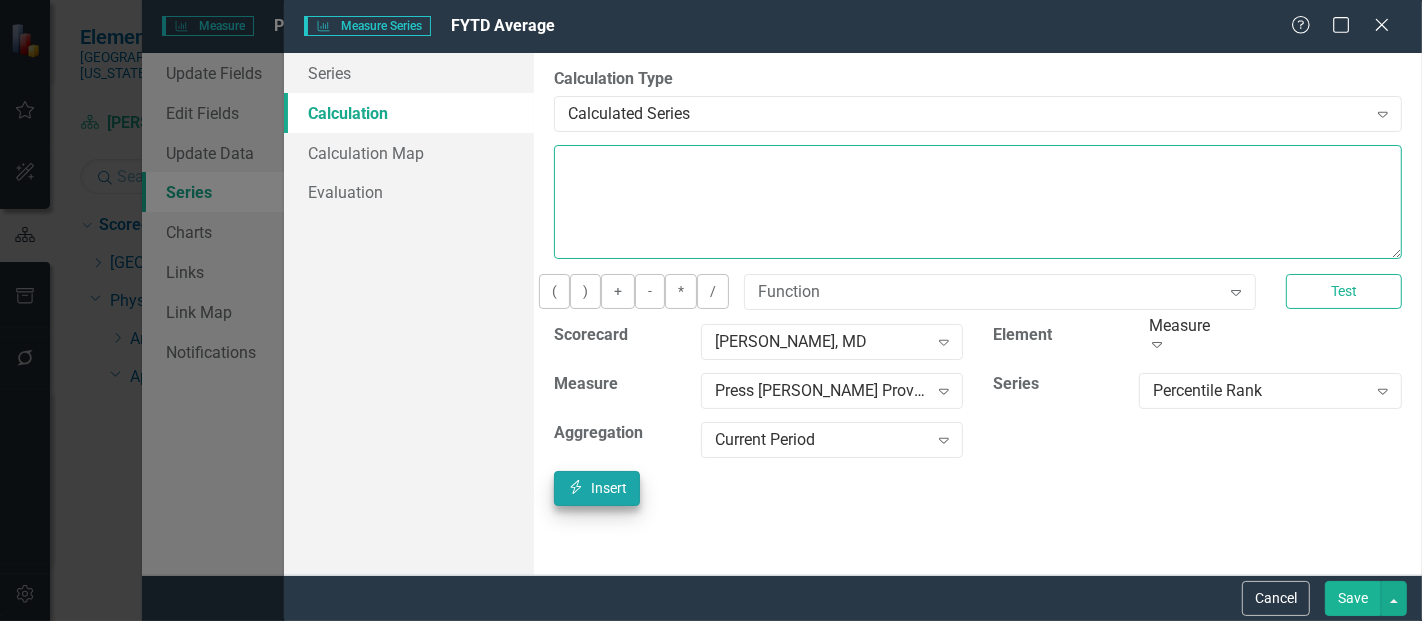 type on "[m1423464][Percentile Rank][CurrentPeriod]" 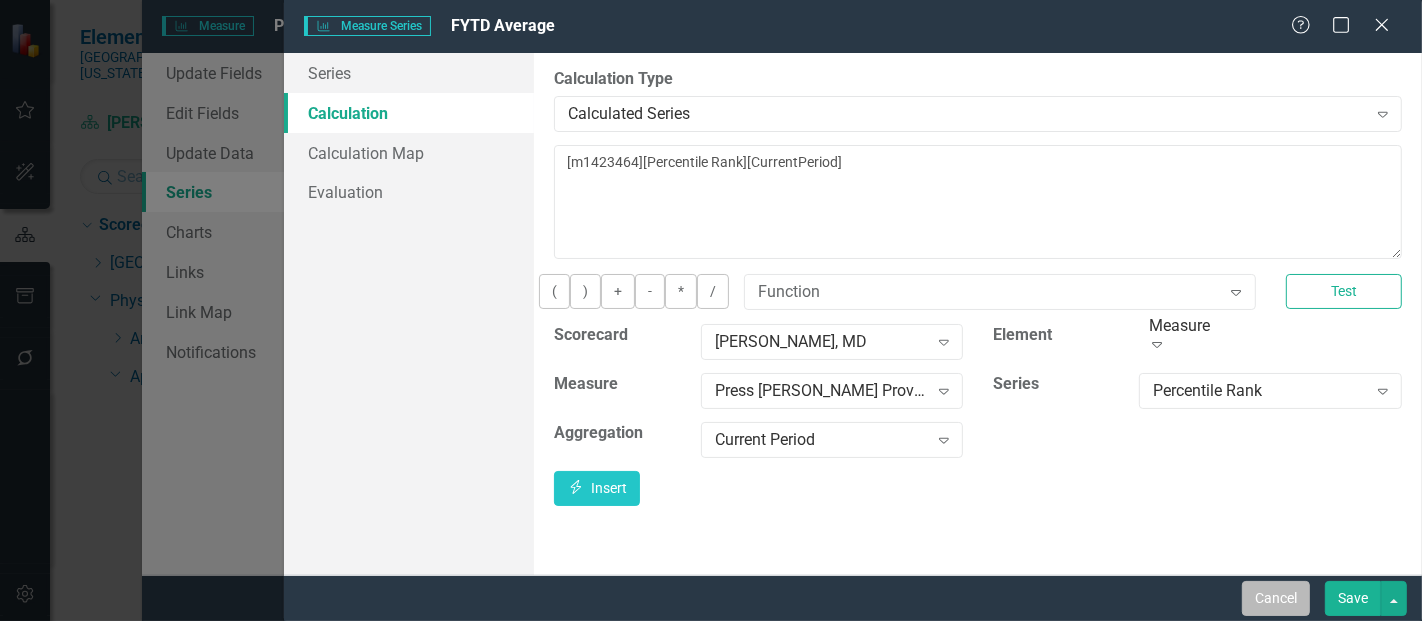 click on "Cancel" at bounding box center [1276, 598] 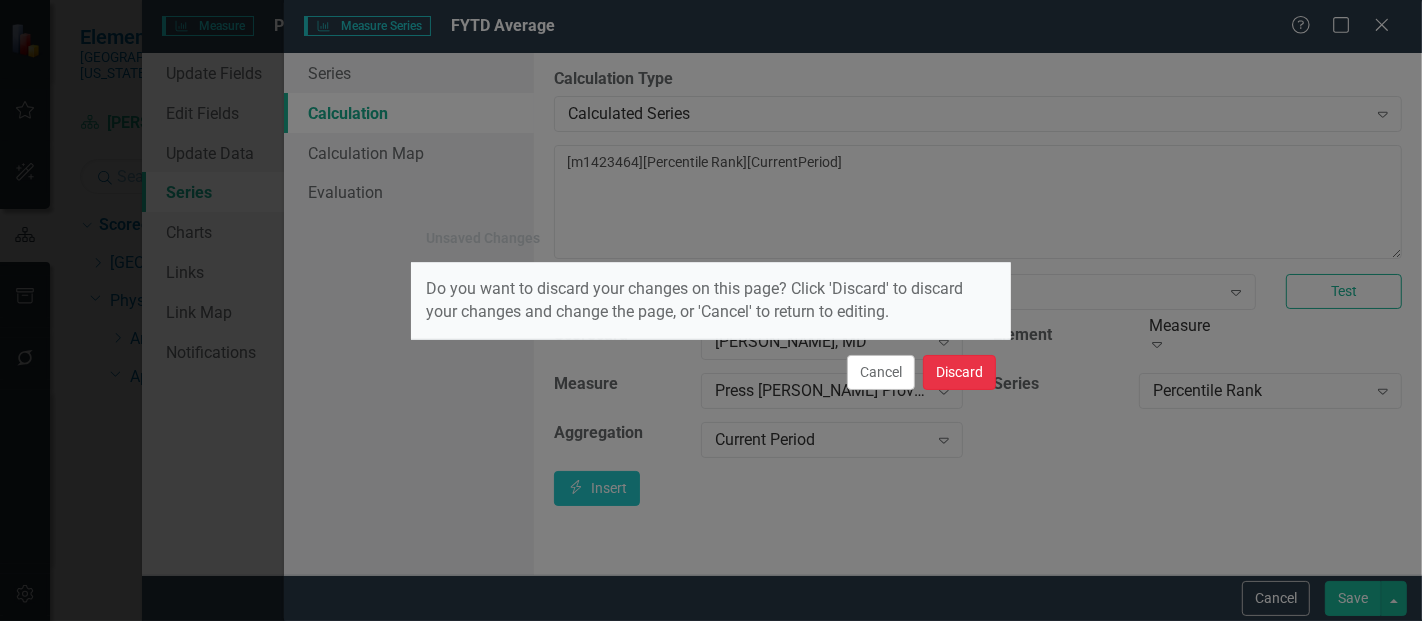 click on "Discard" at bounding box center (959, 372) 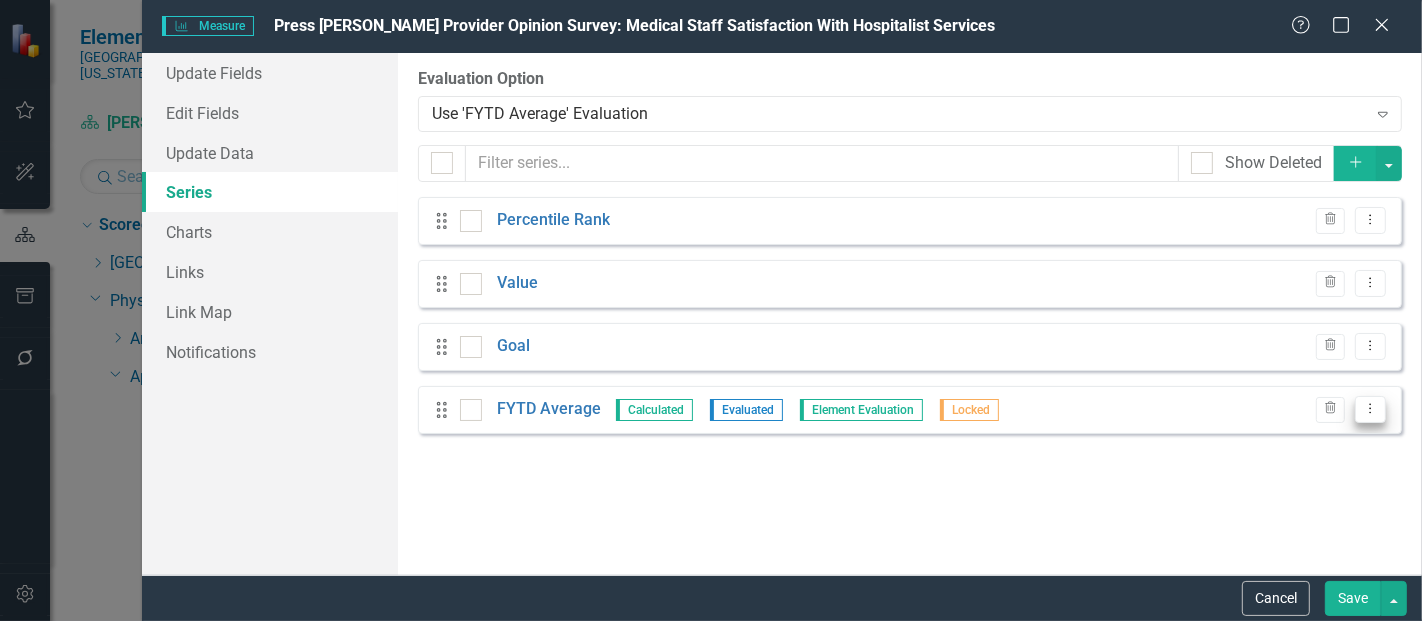click 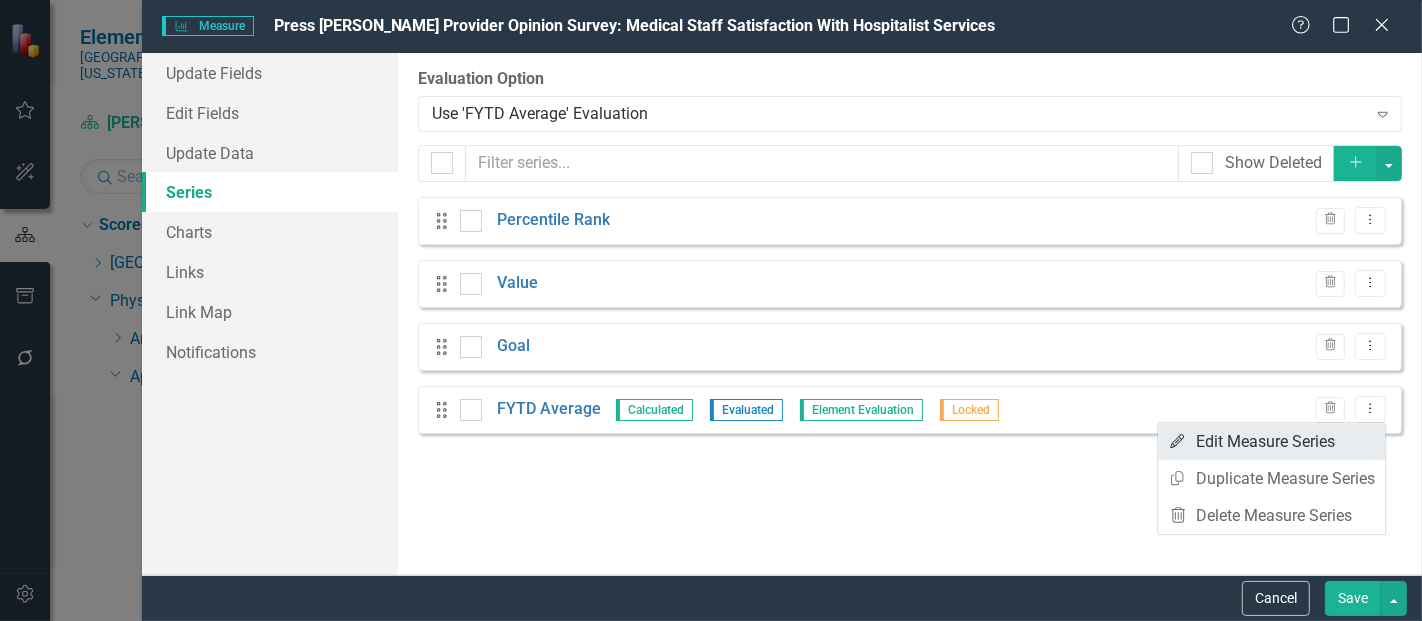 click on "Edit Edit Measure Series" at bounding box center (1271, 441) 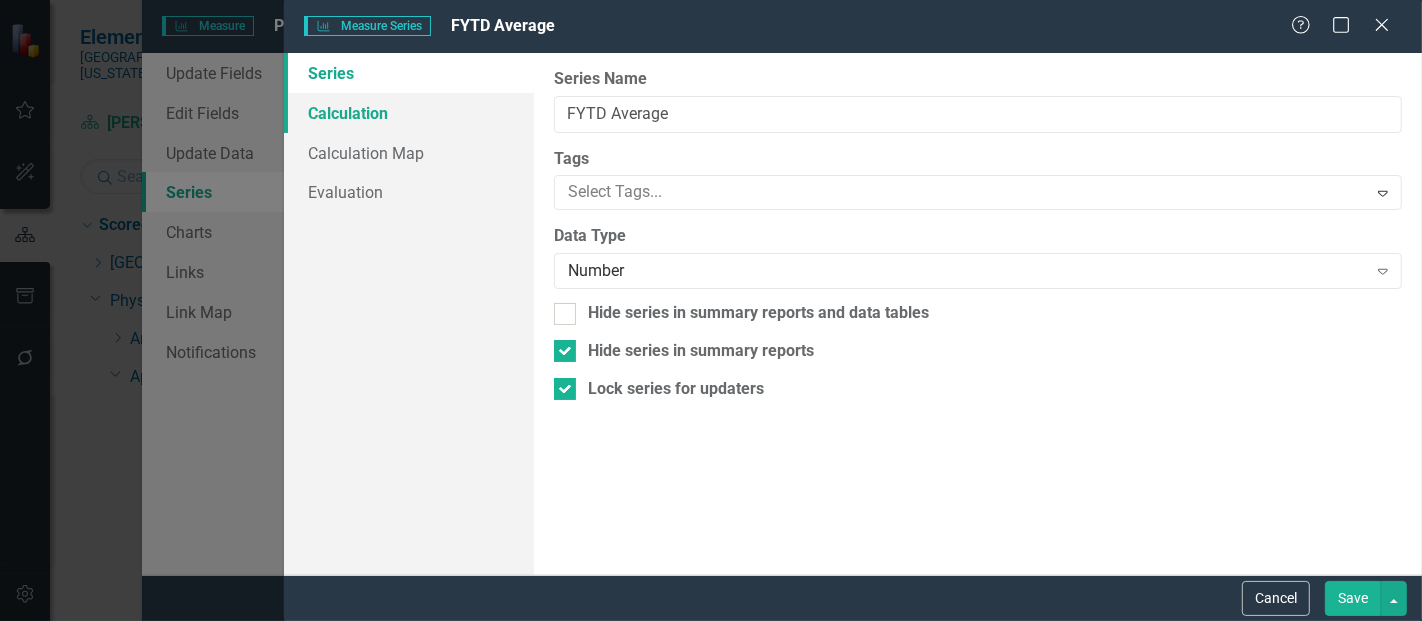 click on "Calculation" at bounding box center (409, 113) 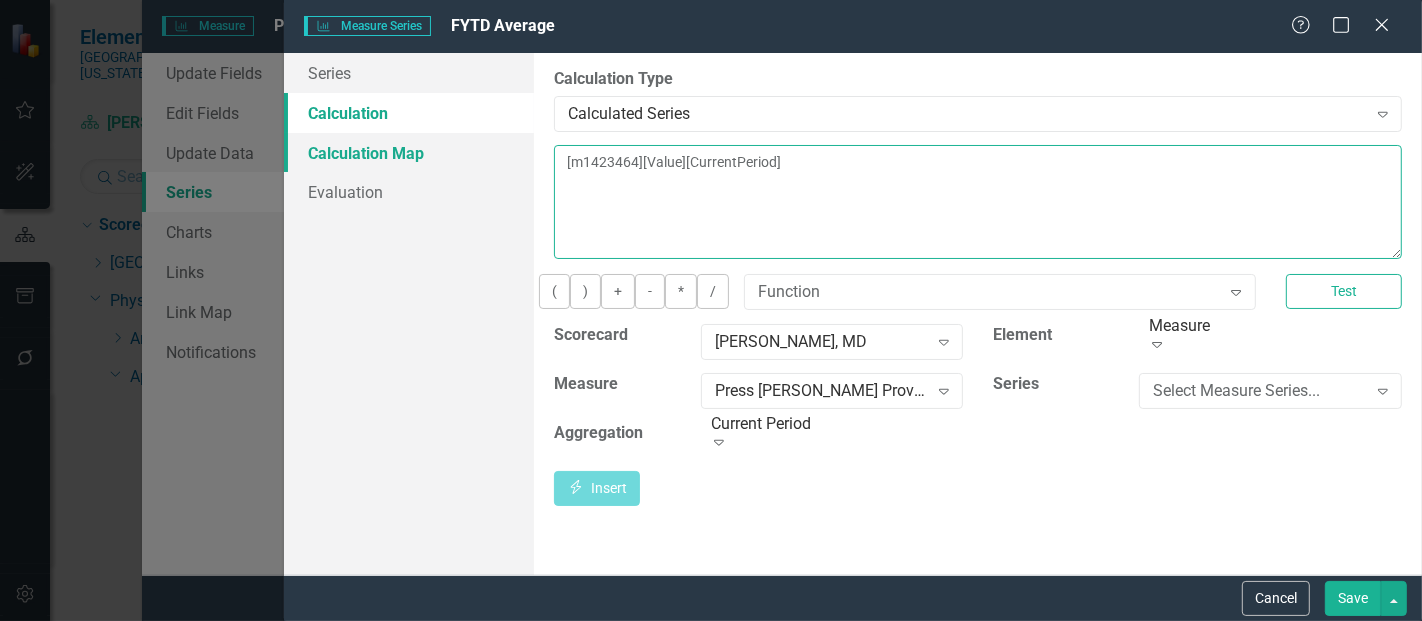 drag, startPoint x: 880, startPoint y: 176, endPoint x: 462, endPoint y: 147, distance: 419.00476 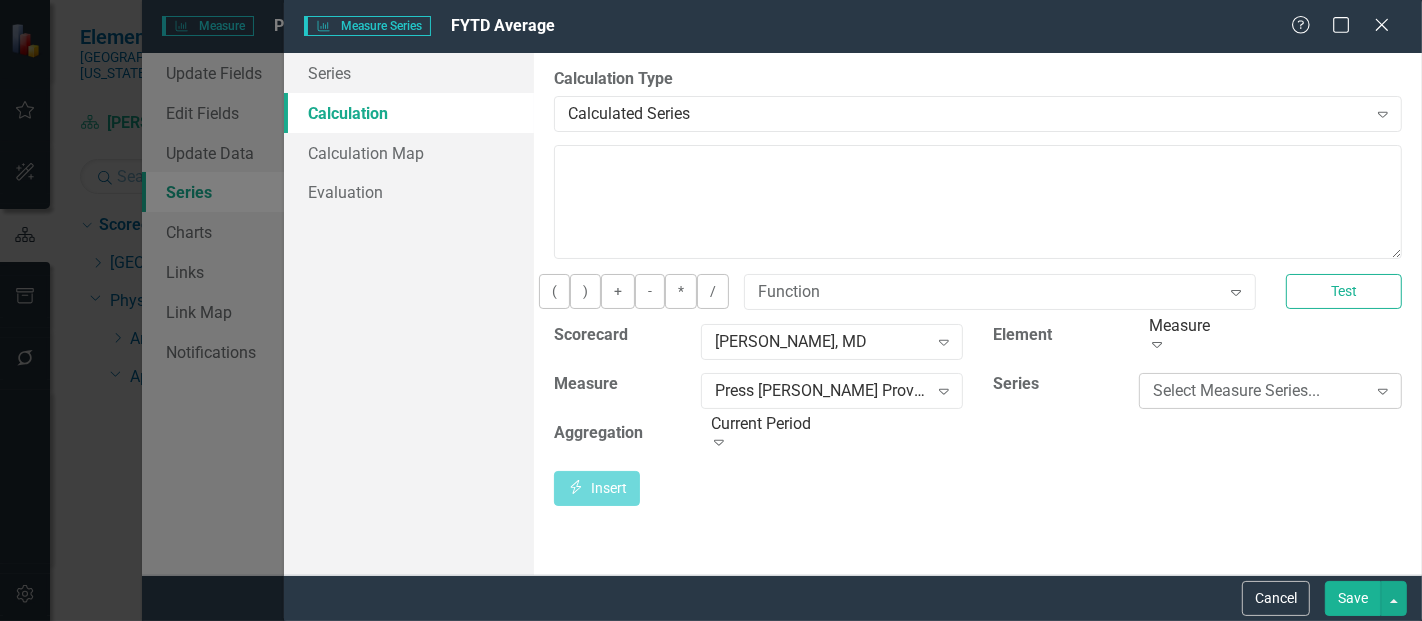 click on "Select Measure Series..." at bounding box center [1259, 390] 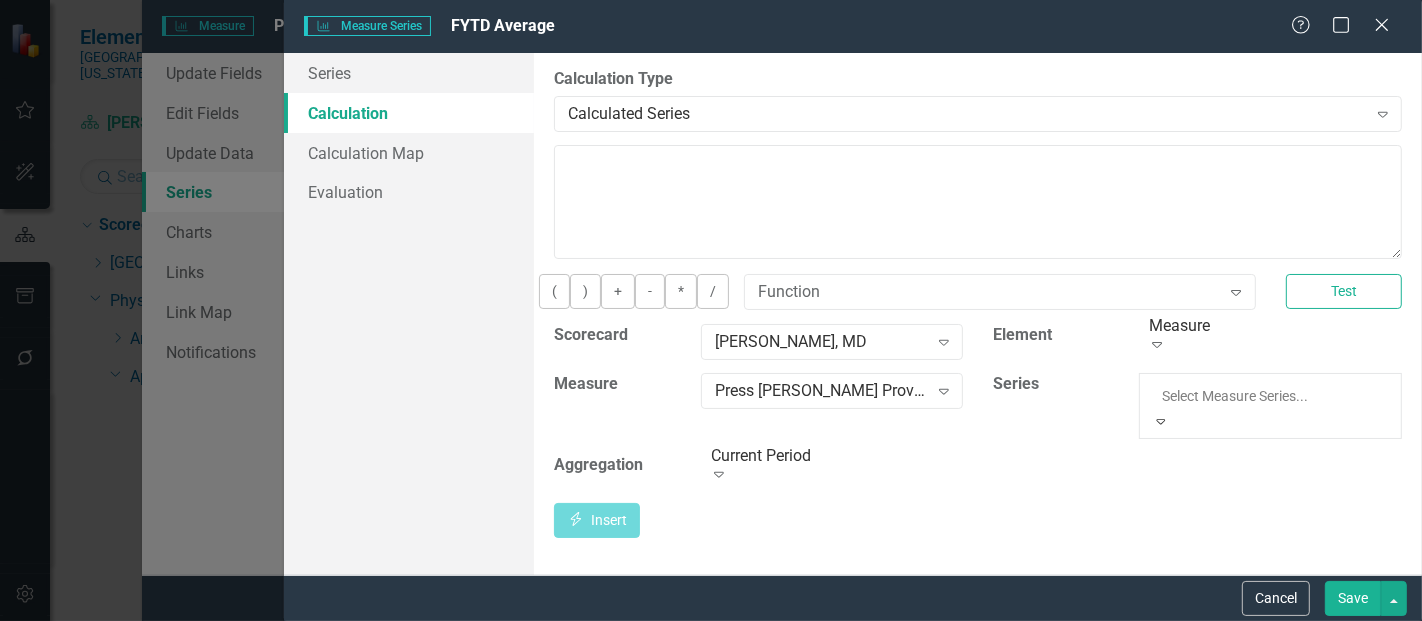 click on "Percentile Rank" at bounding box center (711, 632) 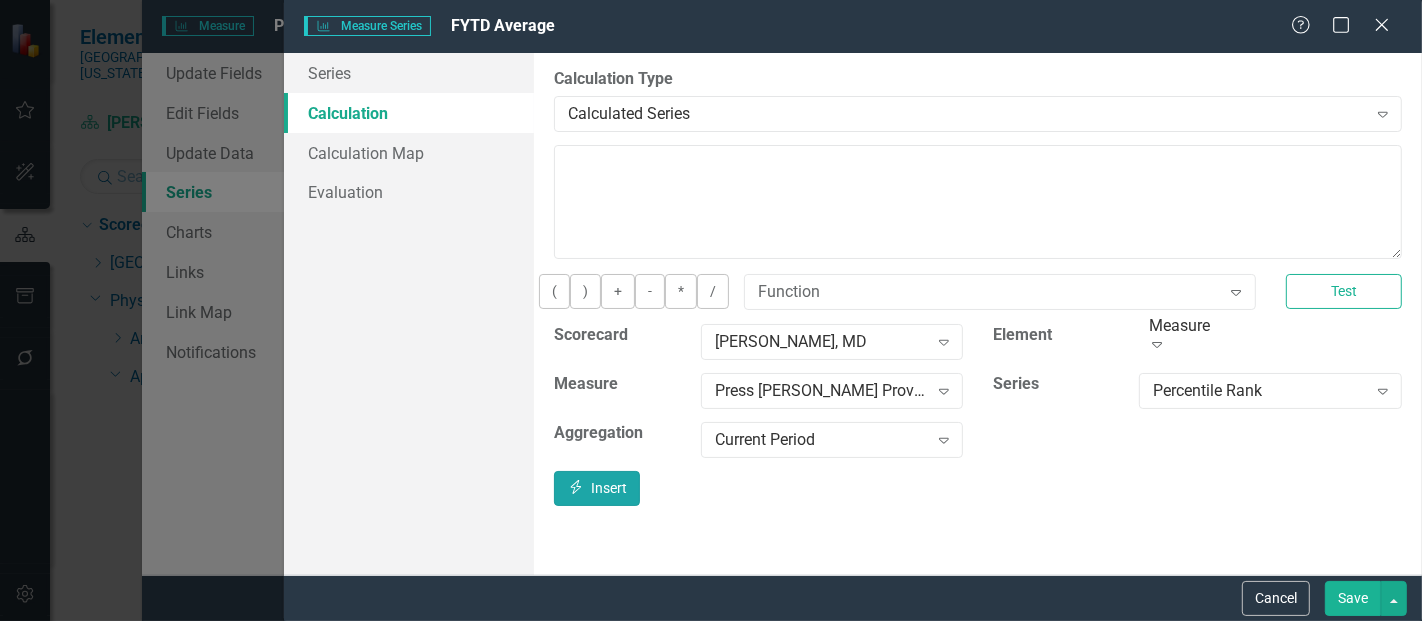 click on "Insert" 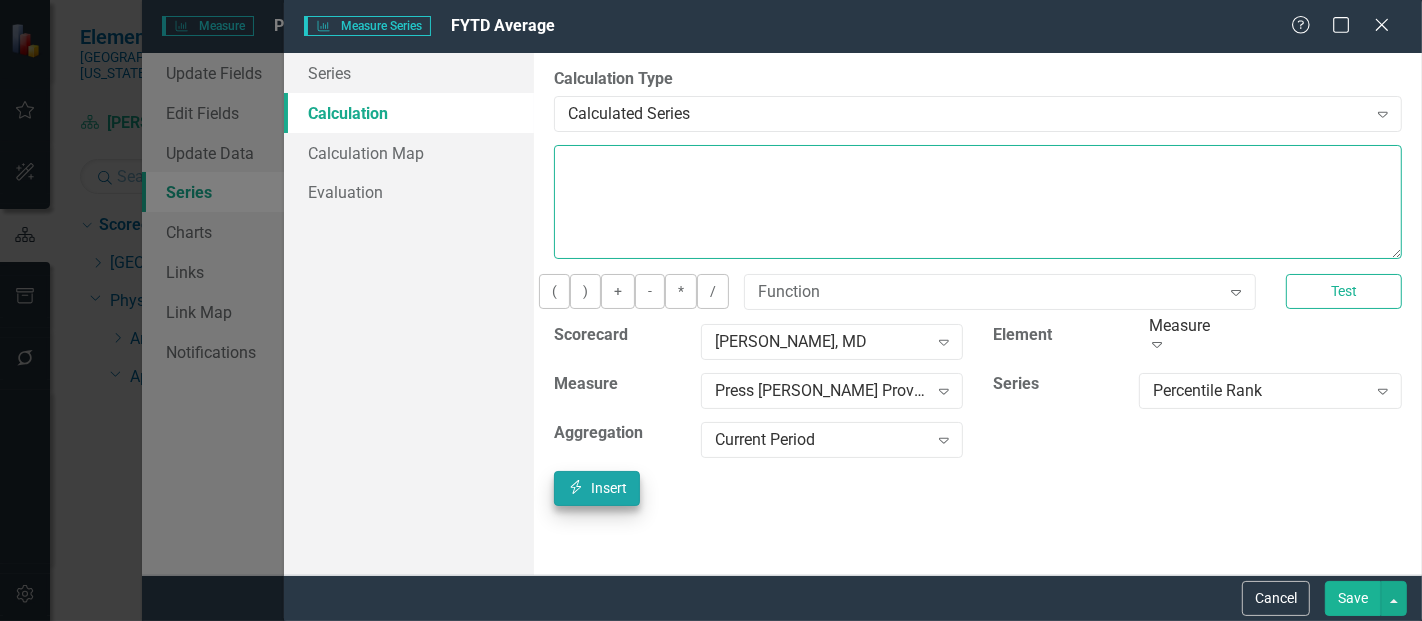 type on "[m1423464][Percentile Rank][CurrentPeriod]" 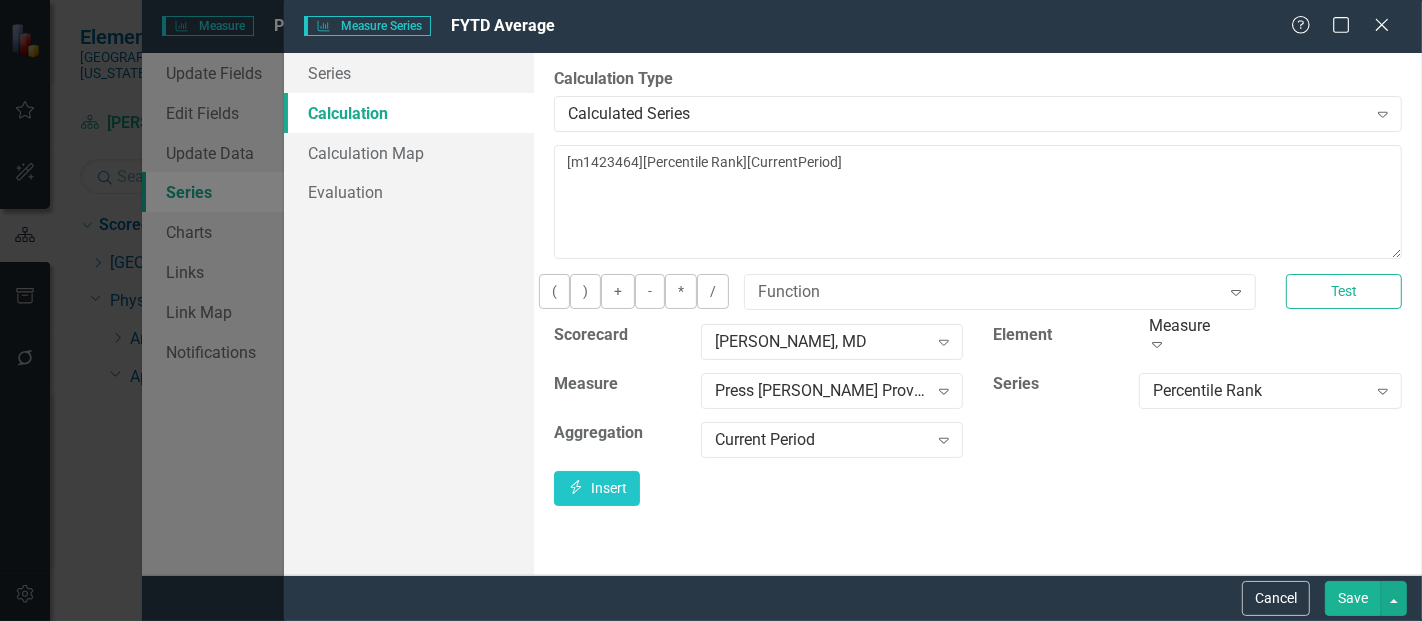 click on "Save" at bounding box center (1353, 598) 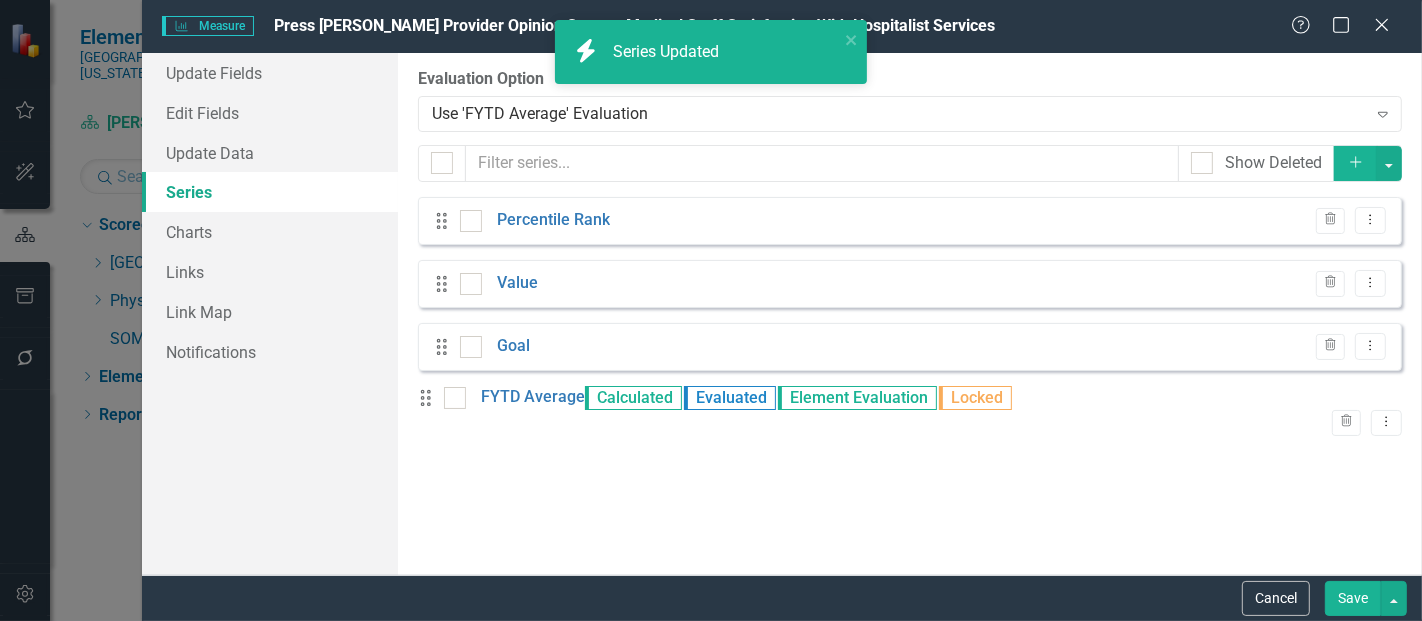 click on "Save" at bounding box center [1353, 598] 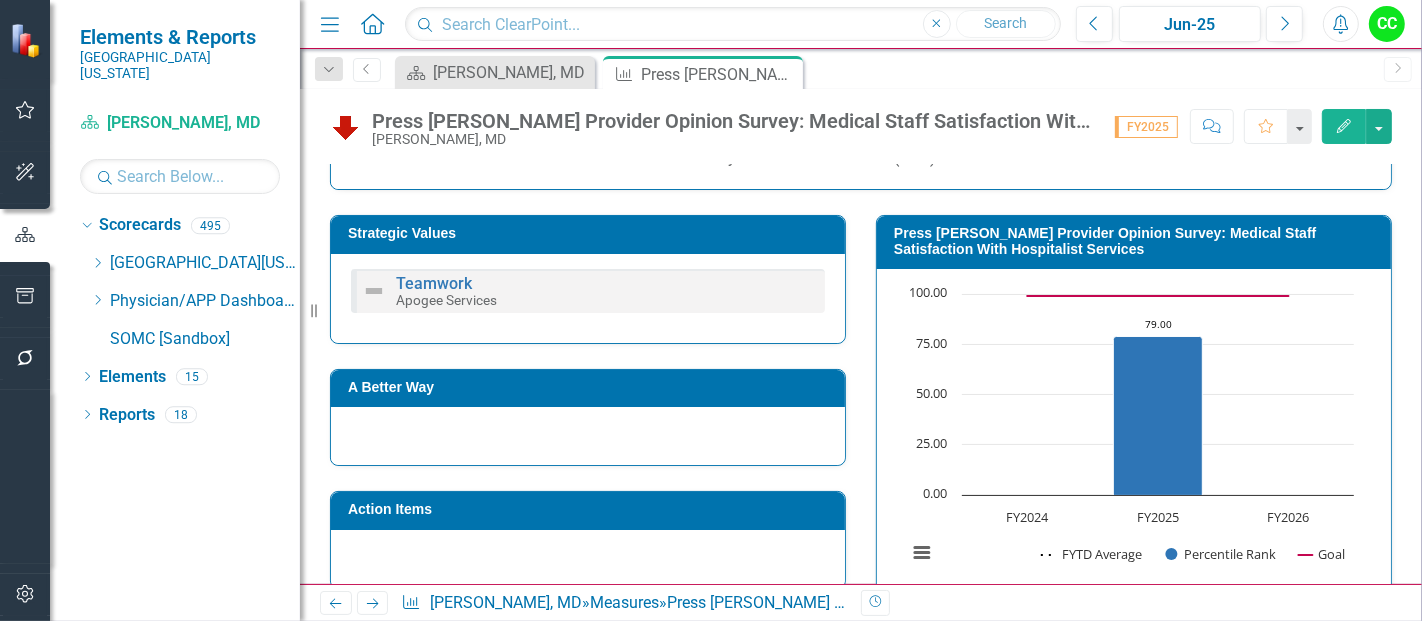 scroll, scrollTop: 428, scrollLeft: 0, axis: vertical 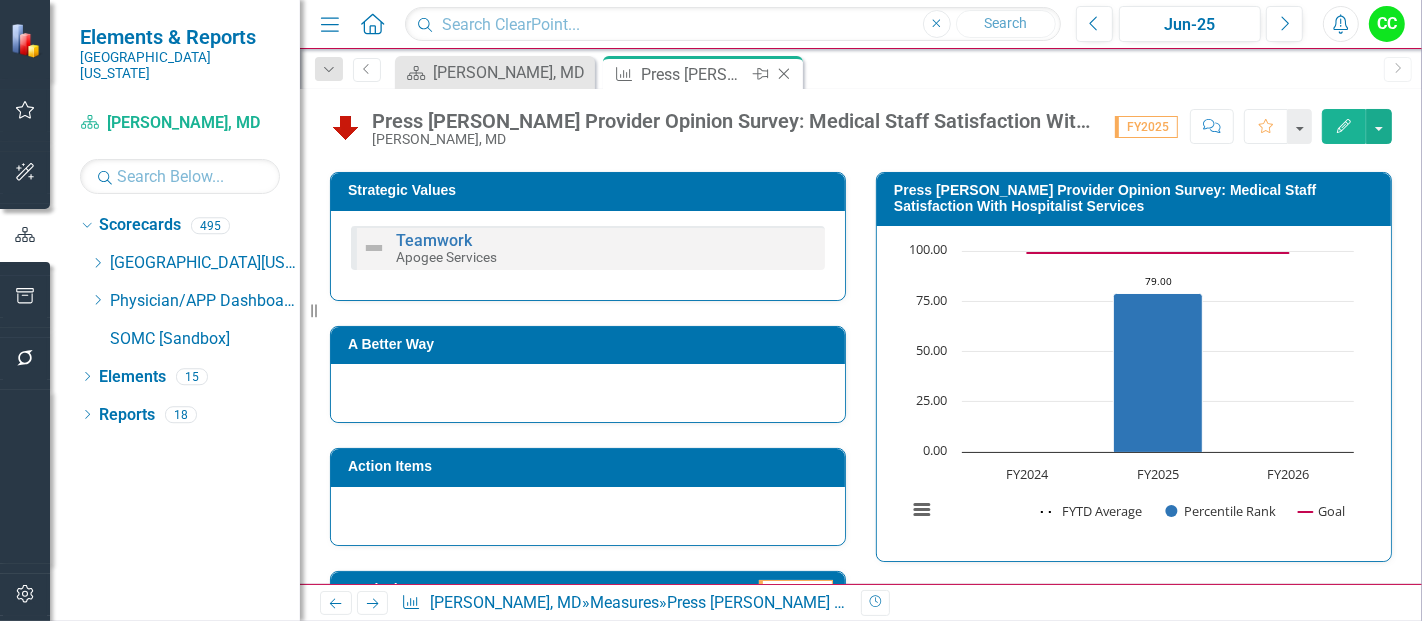 click on "Close" 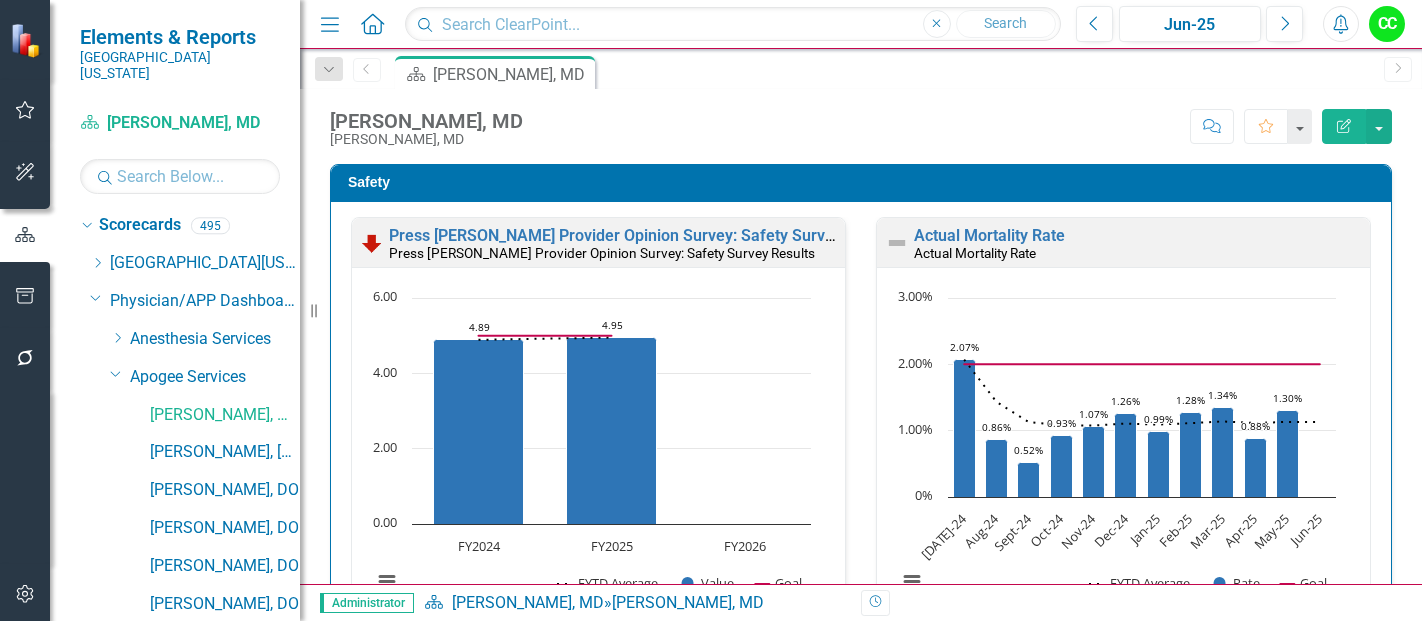 scroll, scrollTop: 0, scrollLeft: 0, axis: both 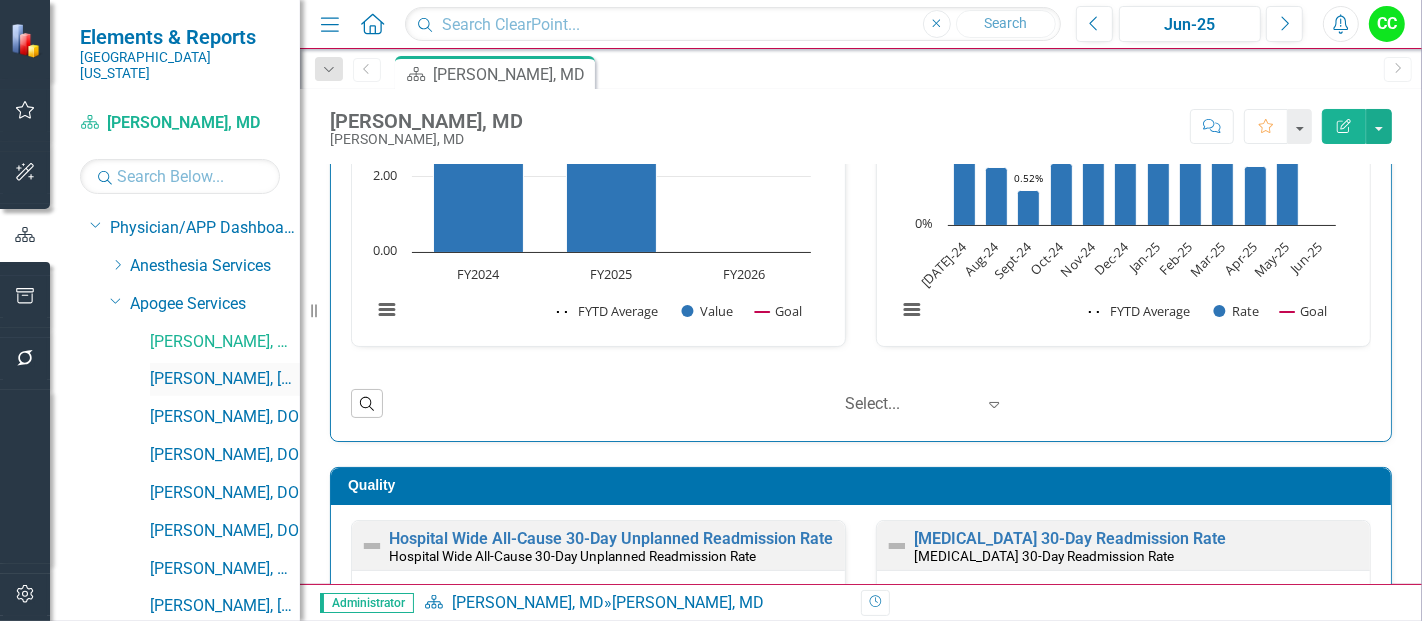click on "[PERSON_NAME], [GEOGRAPHIC_DATA]" at bounding box center [225, 379] 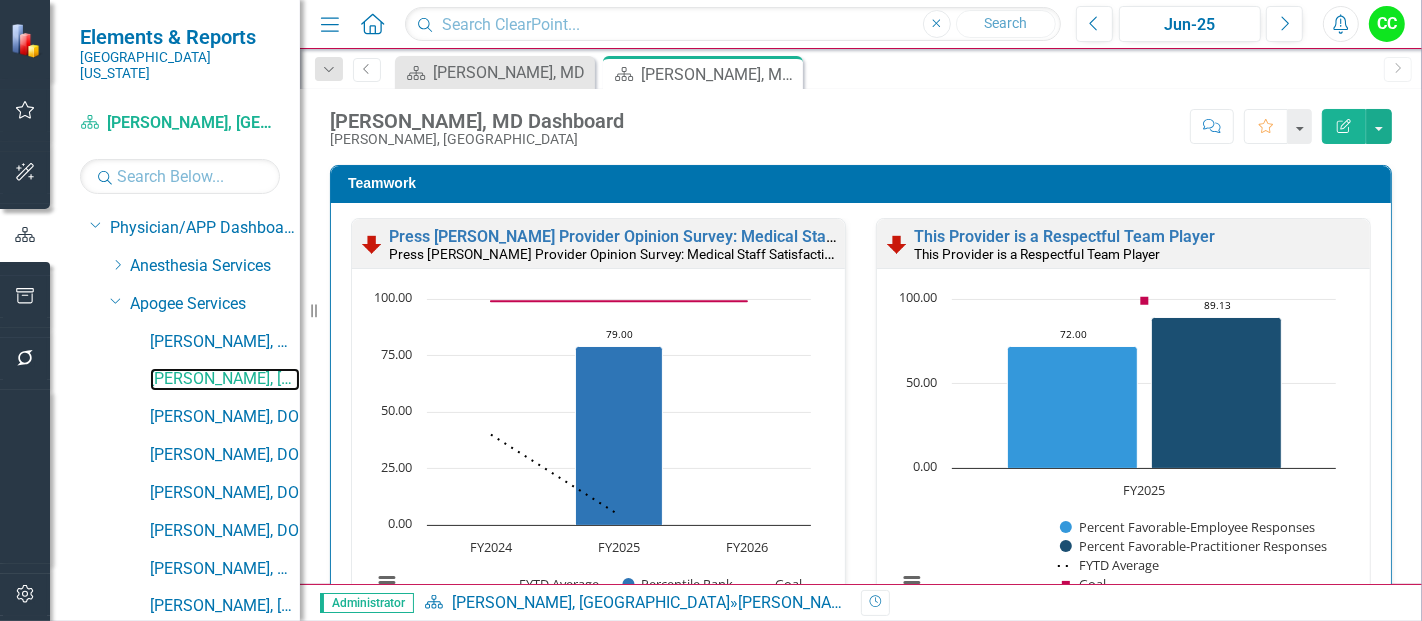scroll, scrollTop: 2152, scrollLeft: 0, axis: vertical 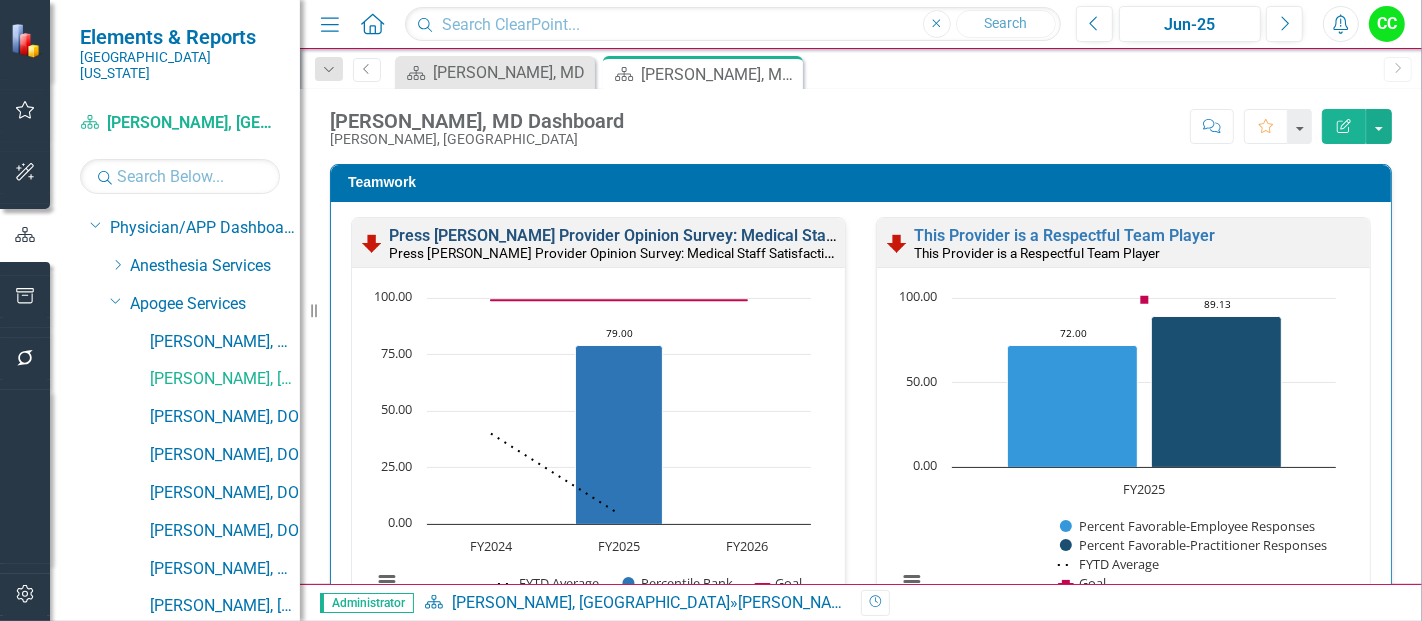 click on "Press [PERSON_NAME] Provider Opinion Survey: Medical Staff Satisfaction With Hospitalist Services" at bounding box center [749, 235] 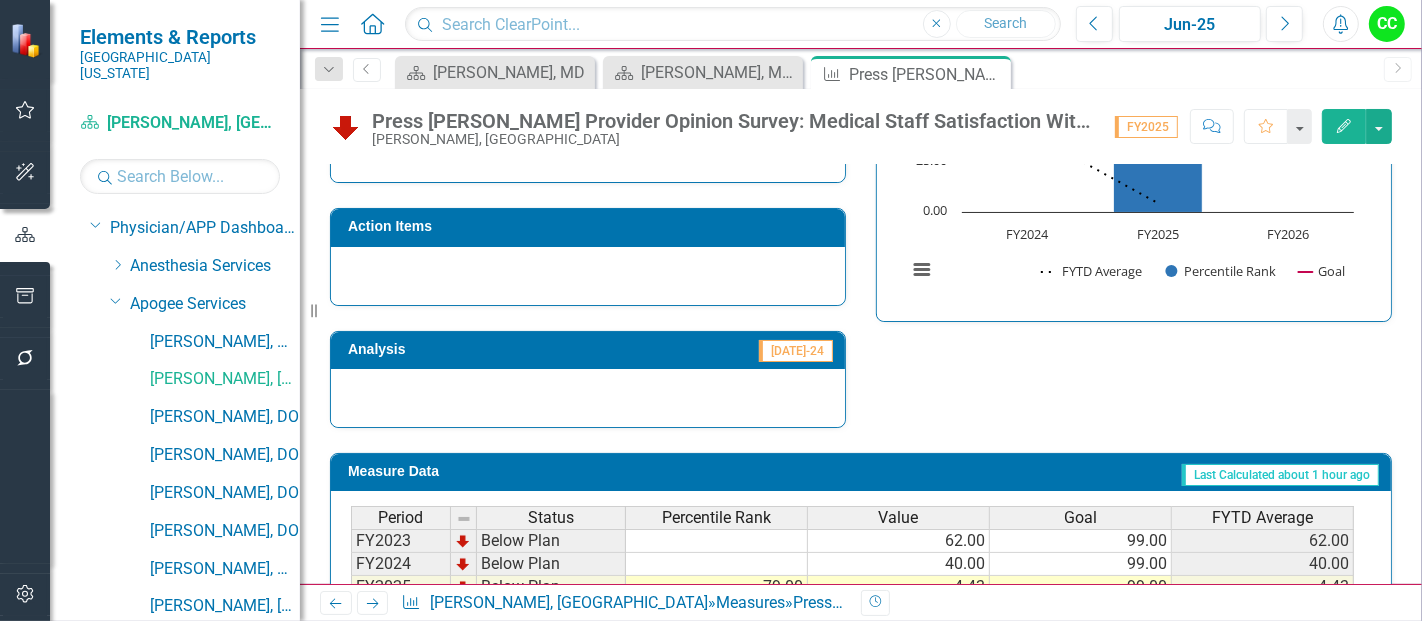 scroll, scrollTop: 834, scrollLeft: 0, axis: vertical 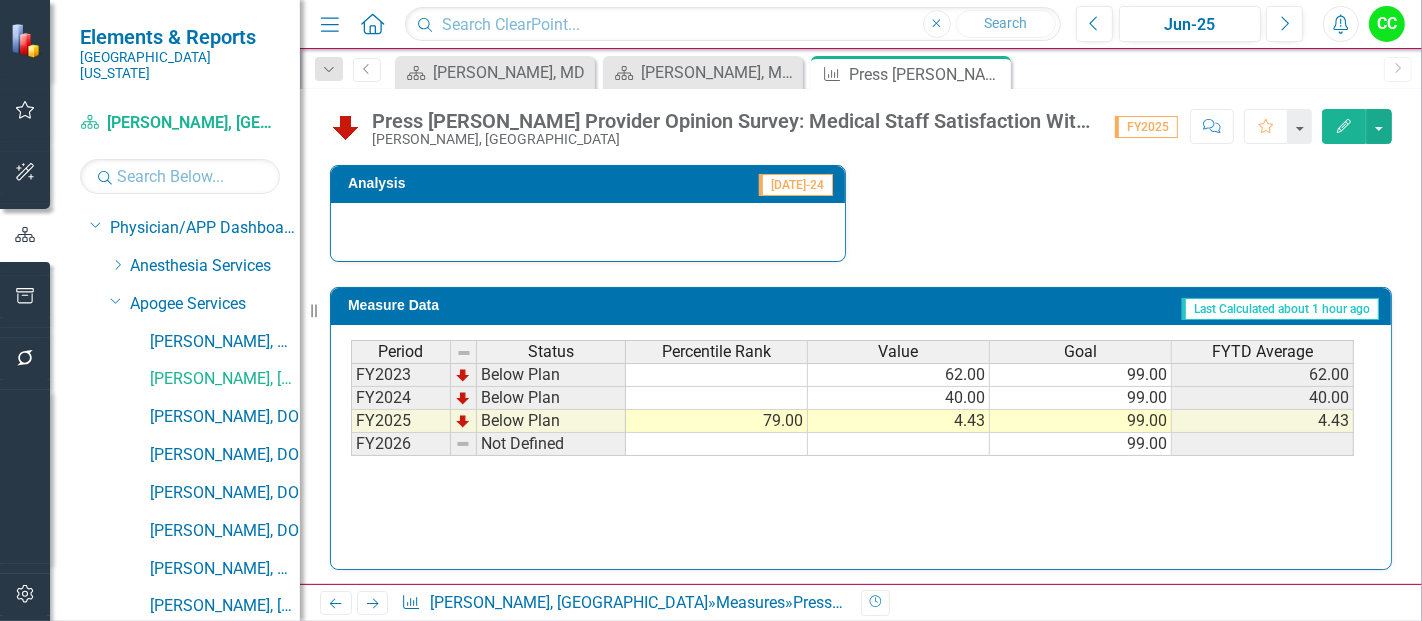 click on "Edit" at bounding box center (1344, 126) 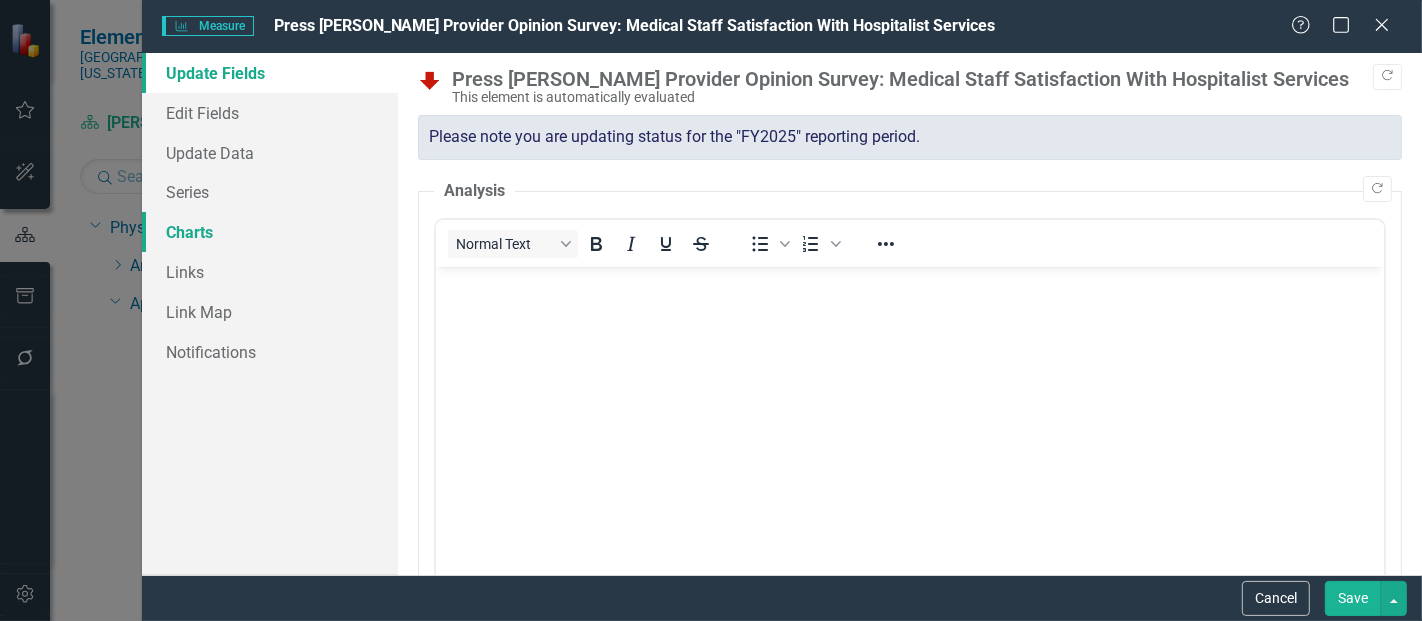 scroll, scrollTop: 0, scrollLeft: 0, axis: both 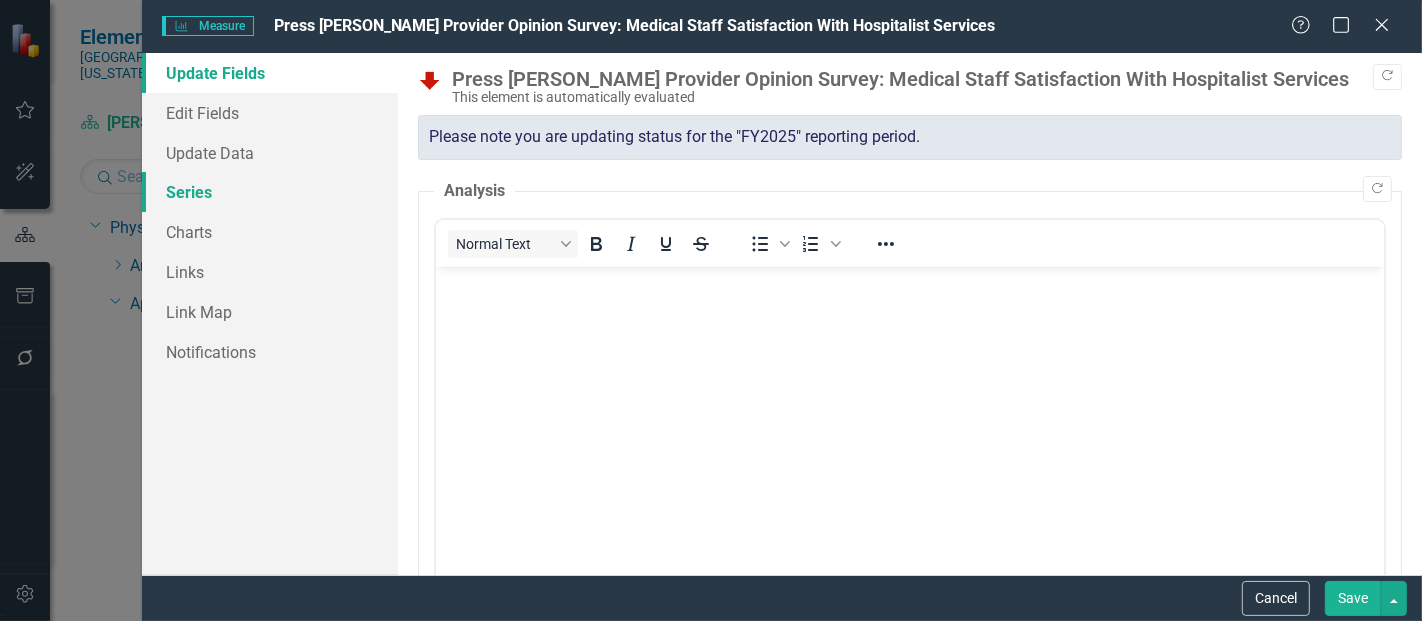 click on "Series" at bounding box center [270, 192] 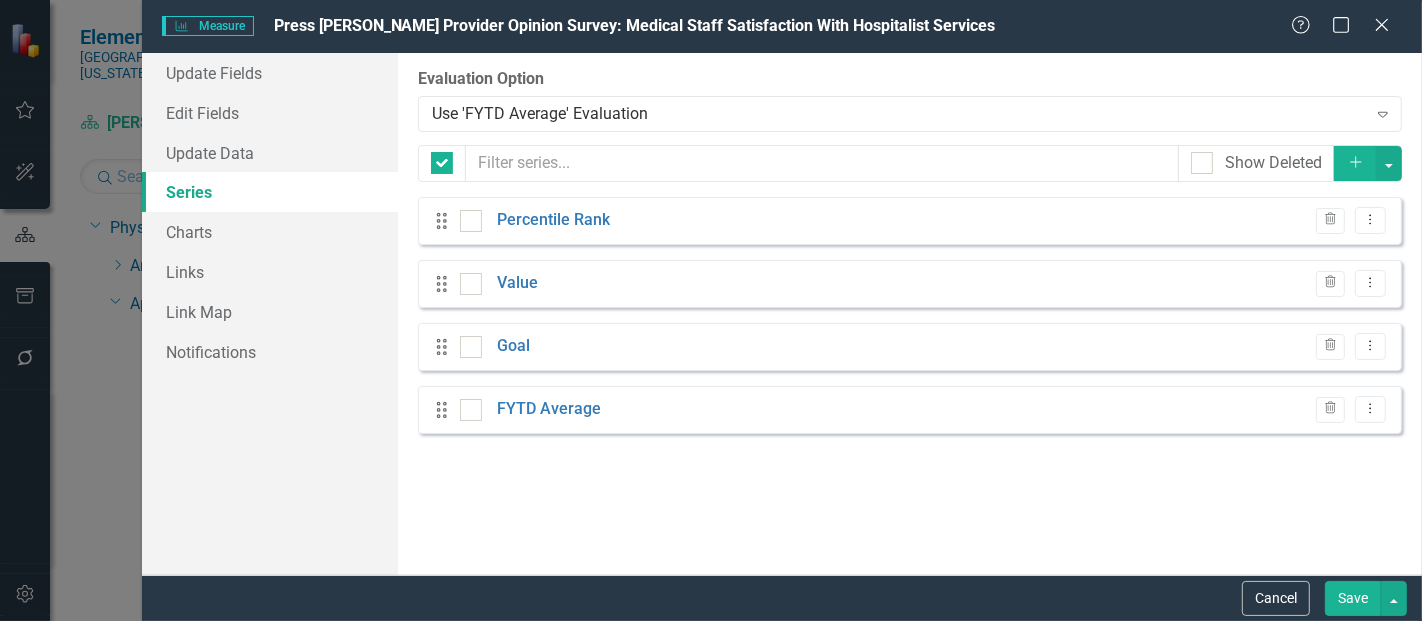 checkbox on "false" 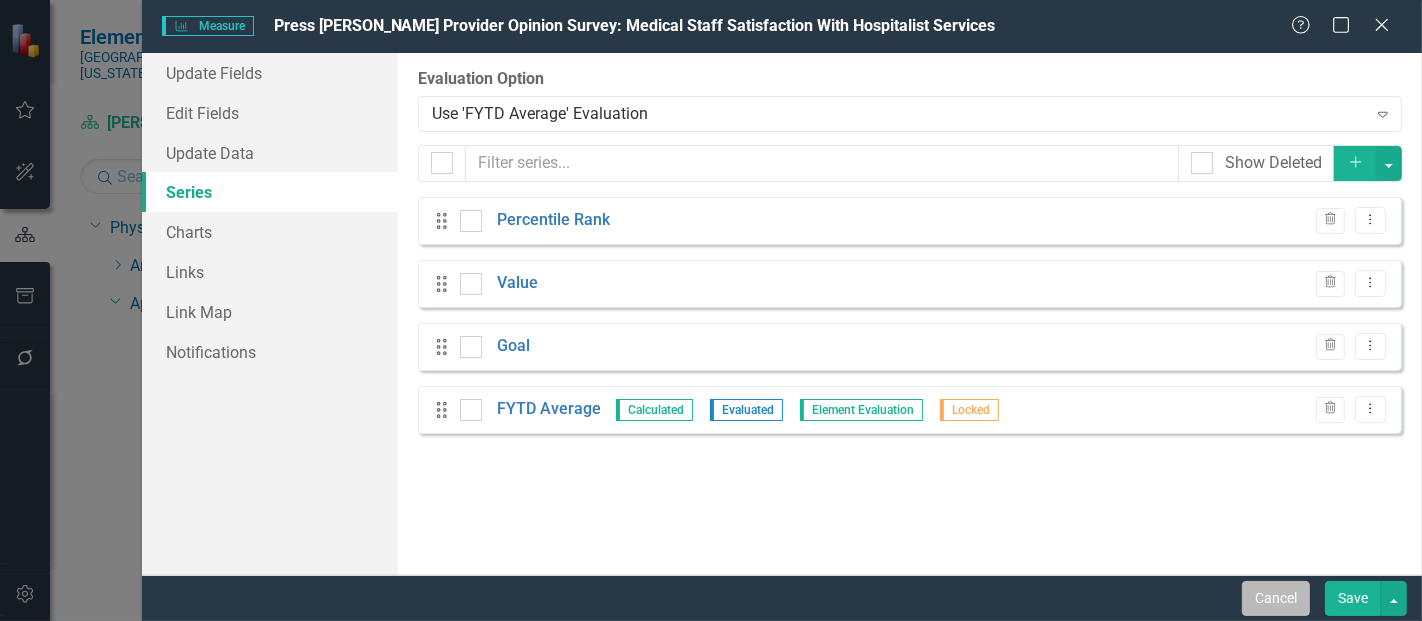 click on "Cancel" at bounding box center (1276, 598) 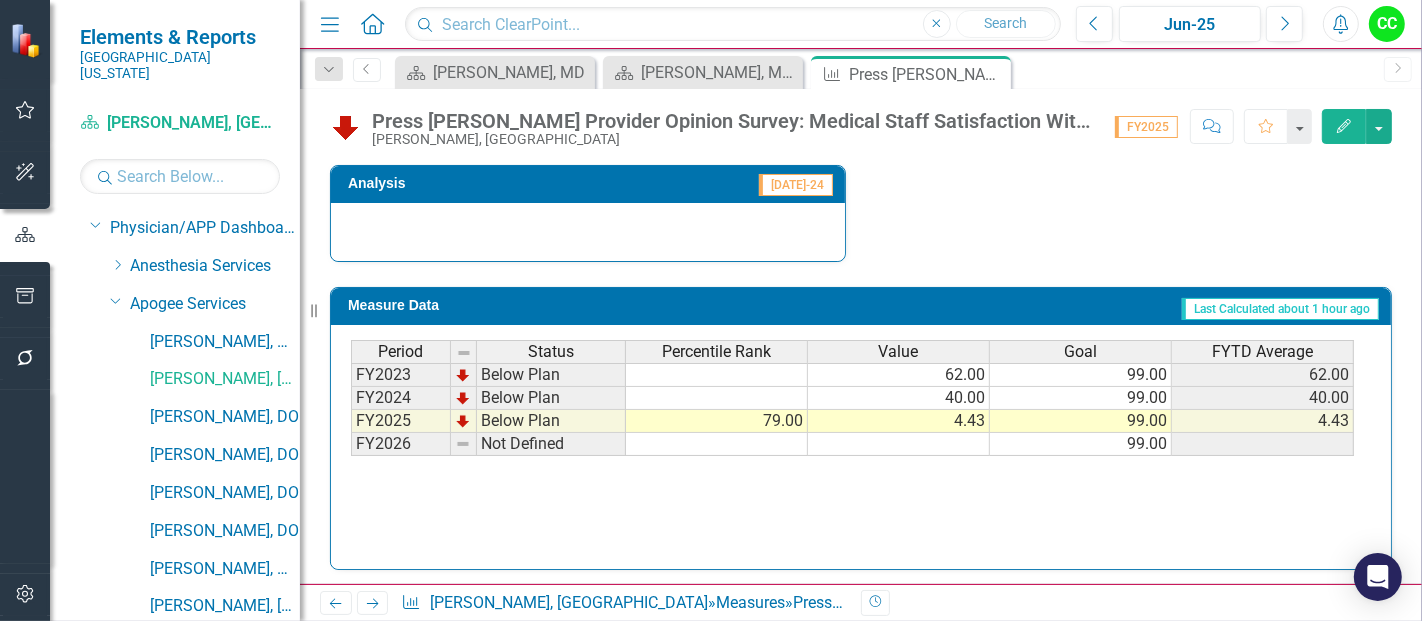 scroll, scrollTop: 791, scrollLeft: 0, axis: vertical 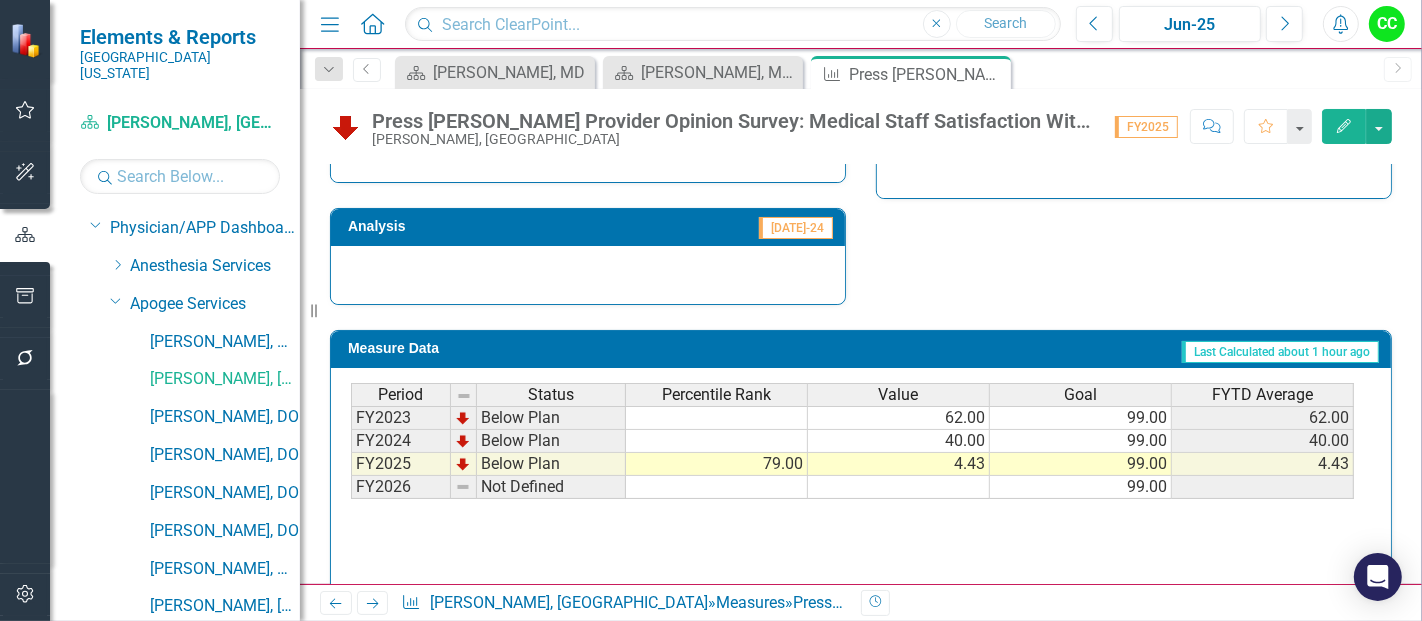click on "Edit" 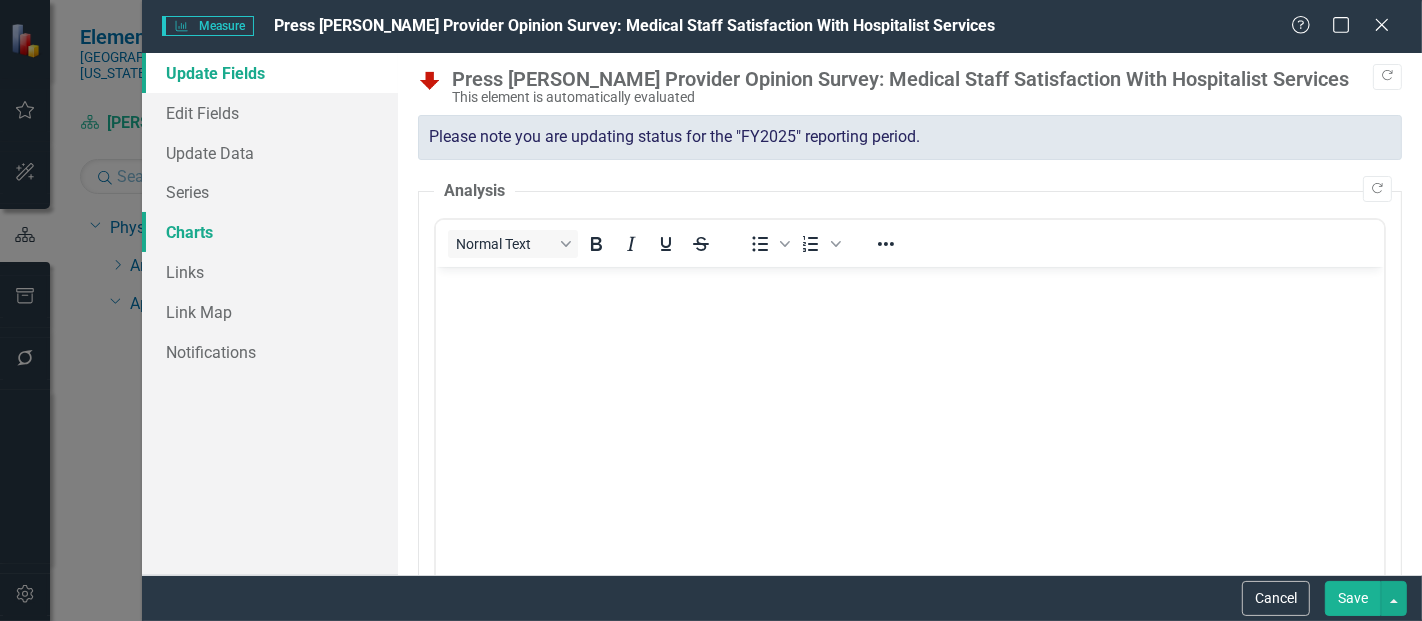 scroll, scrollTop: 0, scrollLeft: 0, axis: both 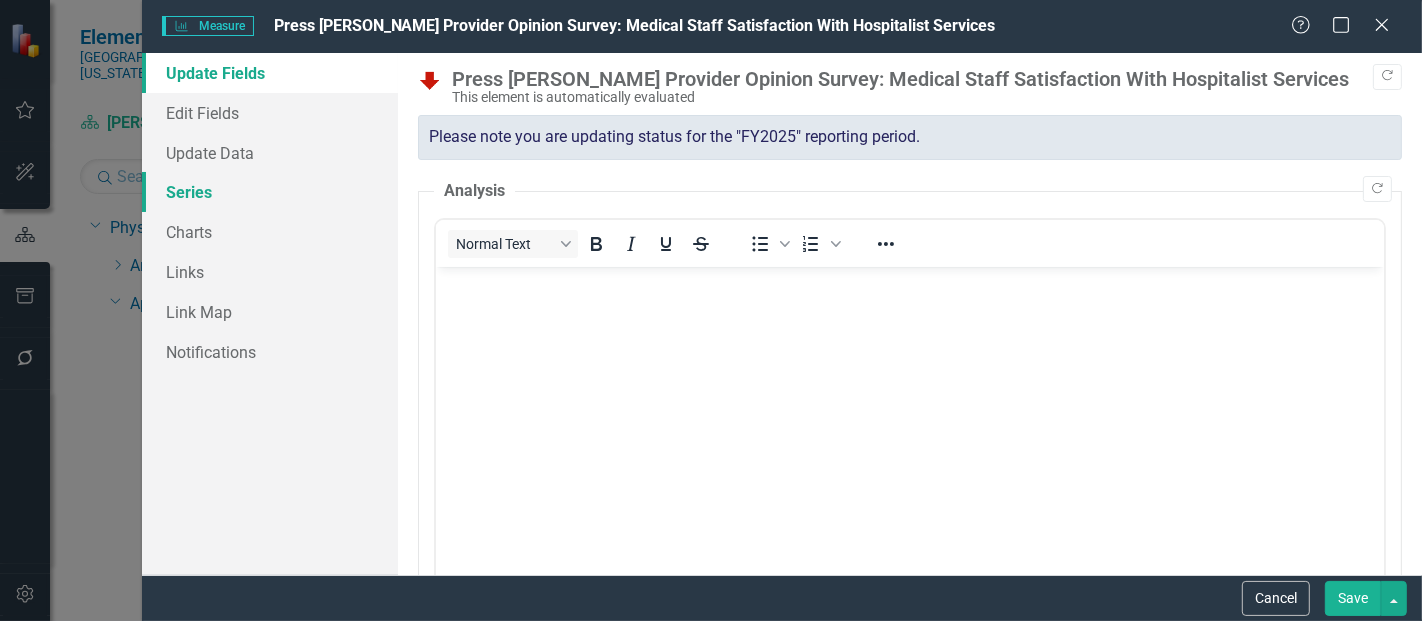 click on "Series" at bounding box center (270, 192) 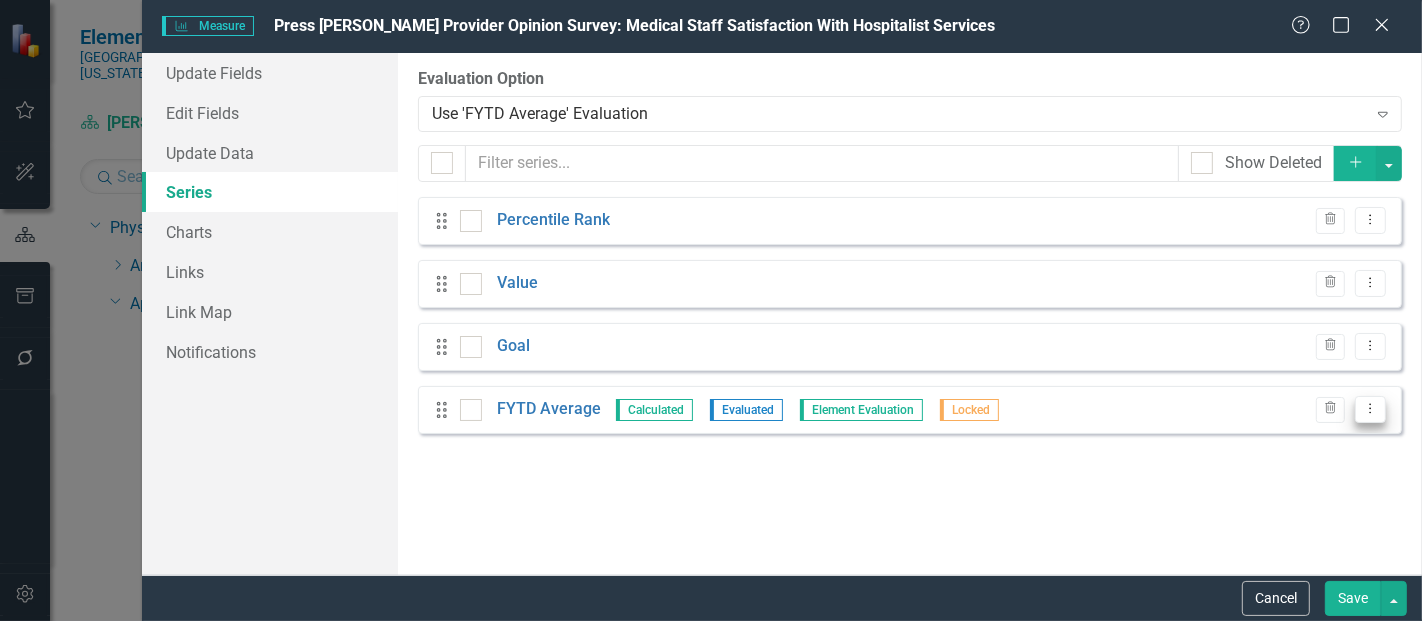 click on "Dropdown Menu" at bounding box center [1370, 409] 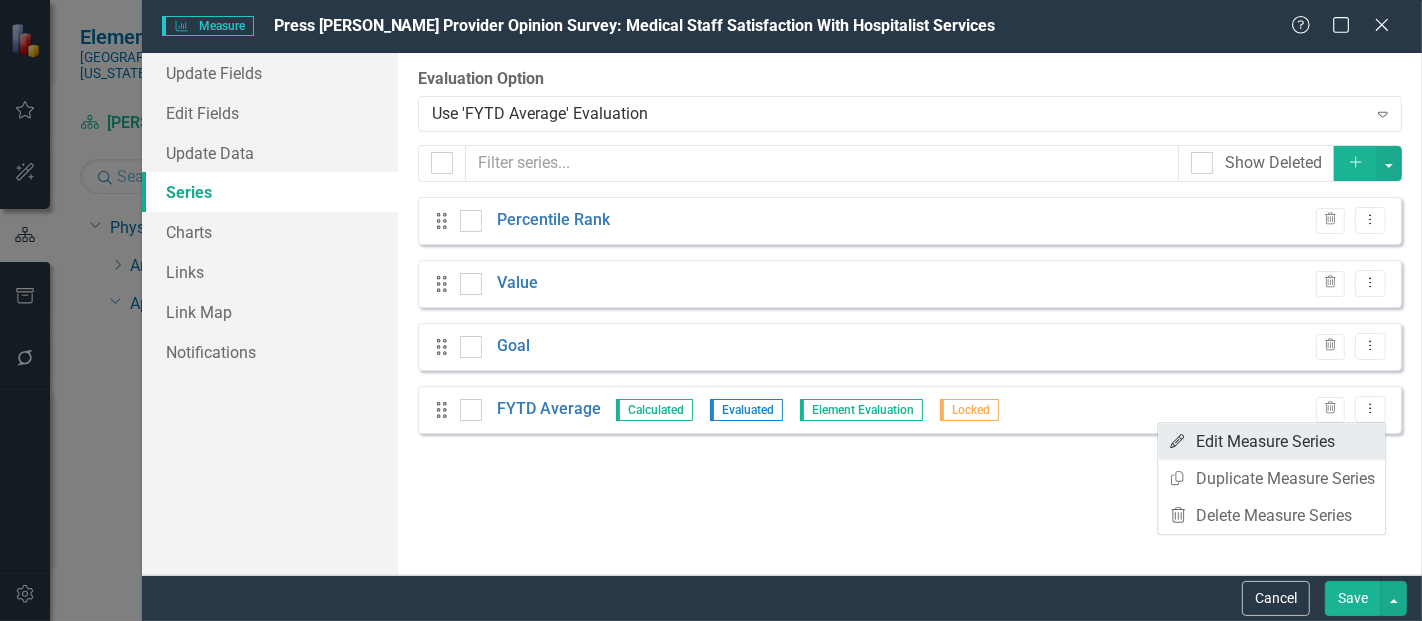 click on "Edit Edit Measure Series" at bounding box center [1271, 441] 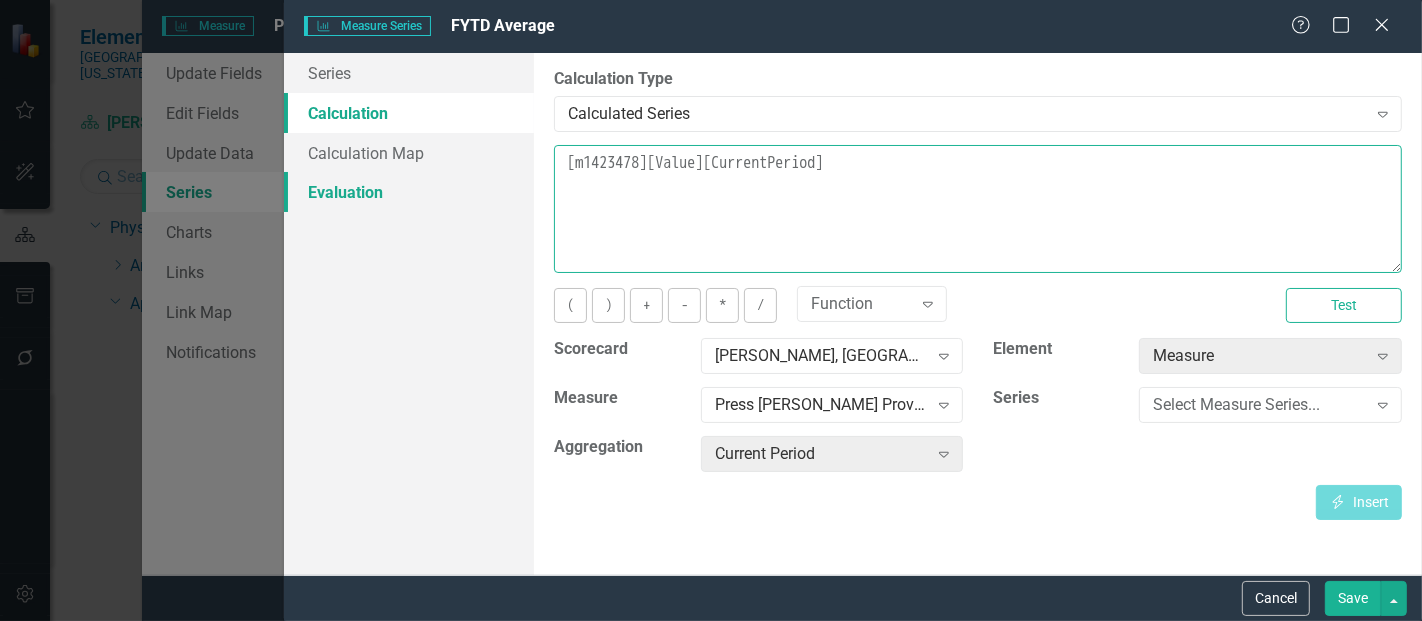 drag, startPoint x: 892, startPoint y: 180, endPoint x: 525, endPoint y: 176, distance: 367.0218 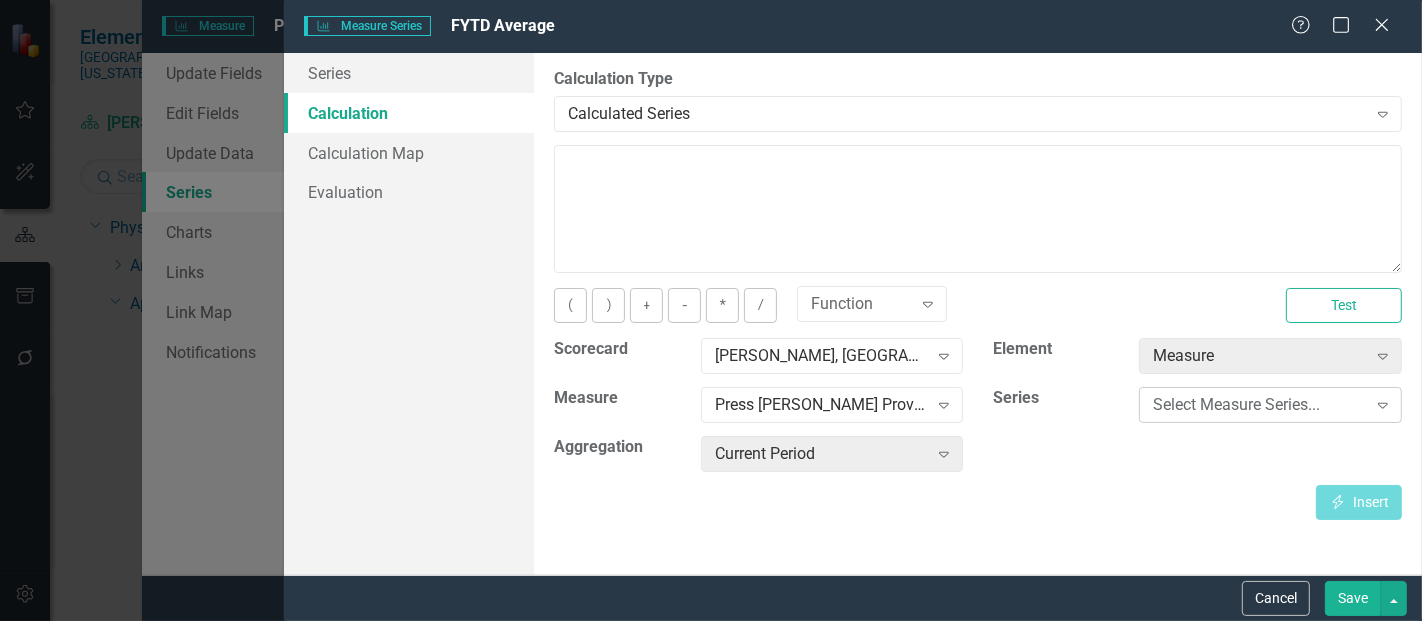 click on "Select Measure Series..." at bounding box center (1259, 405) 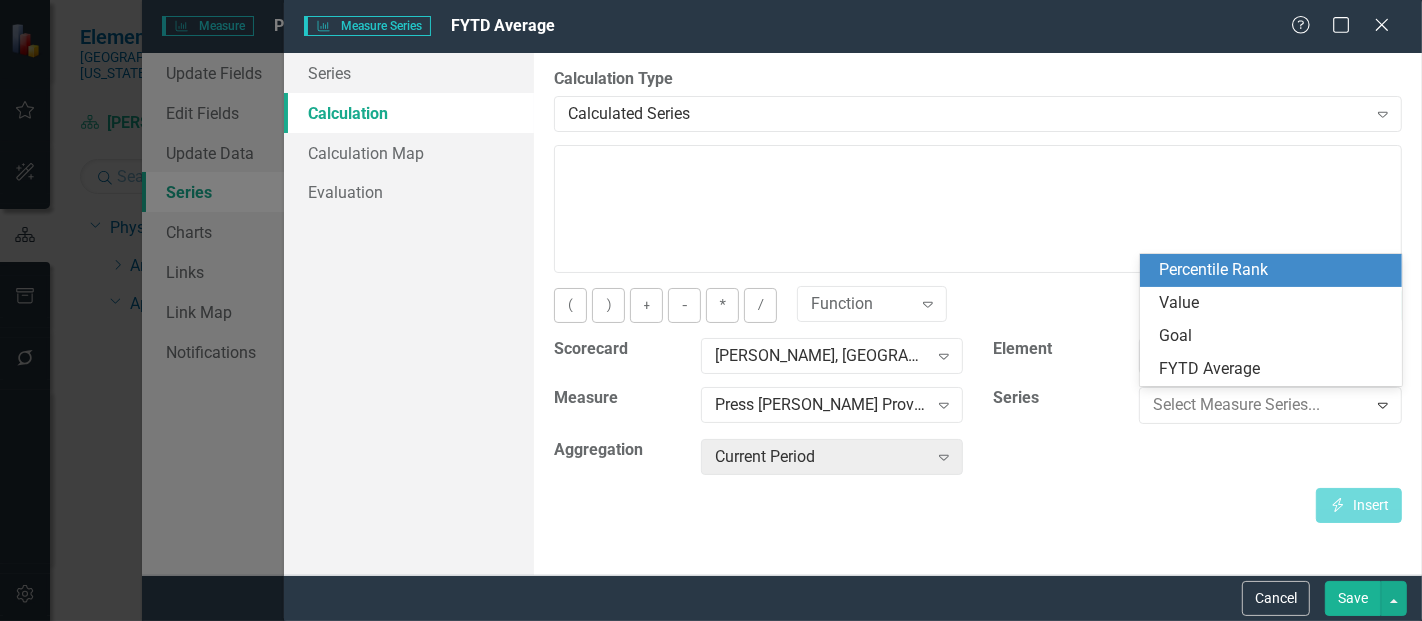 click on "Percentile Rank" at bounding box center (1275, 270) 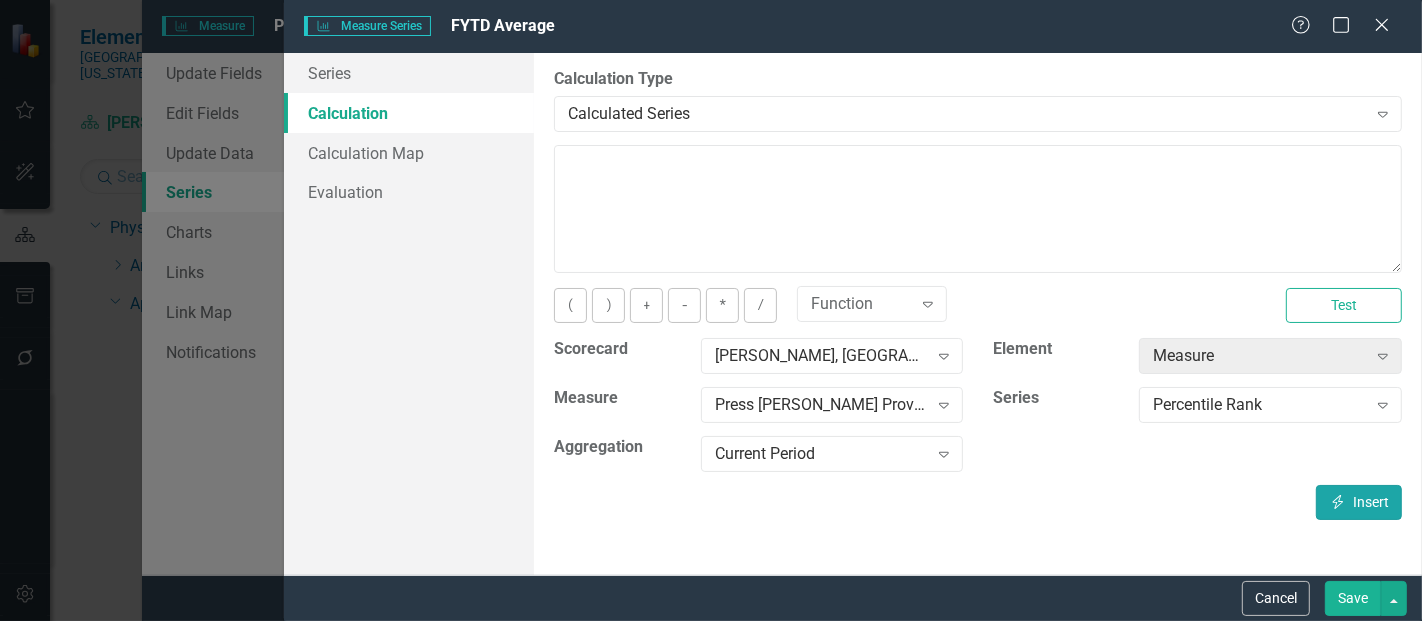 click on "Insert" 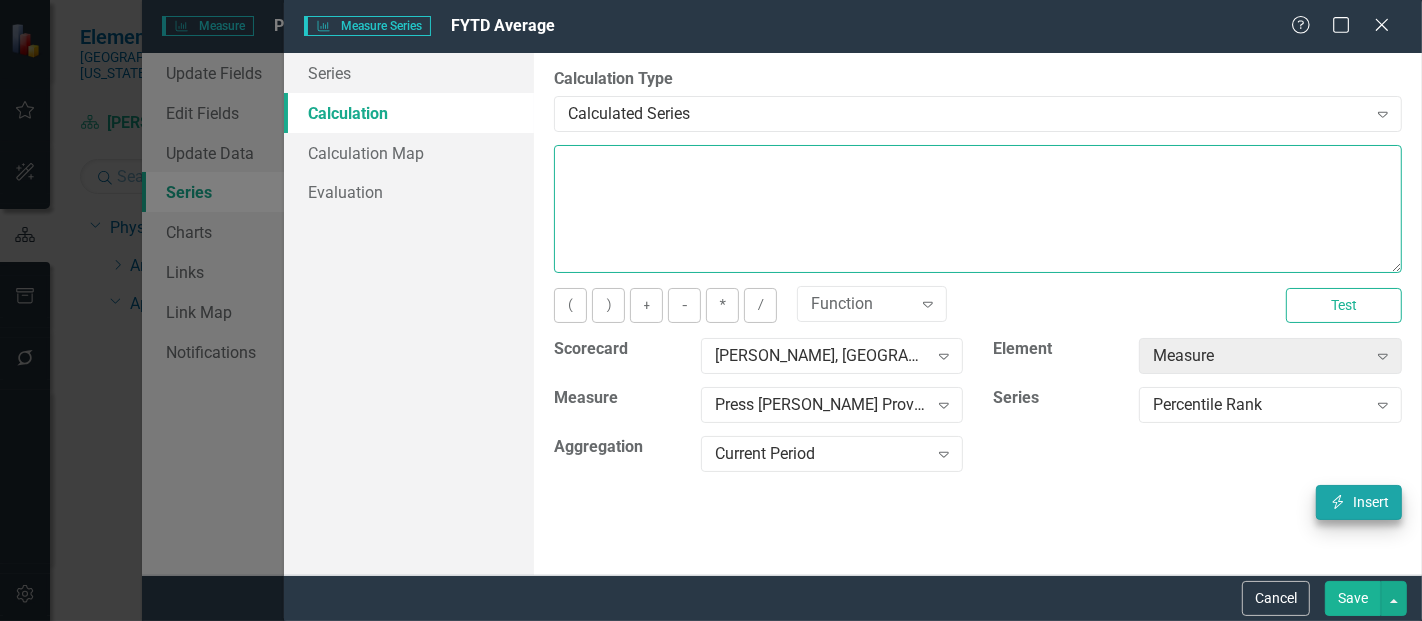 type on "[m1423478][Percentile Rank][CurrentPeriod]" 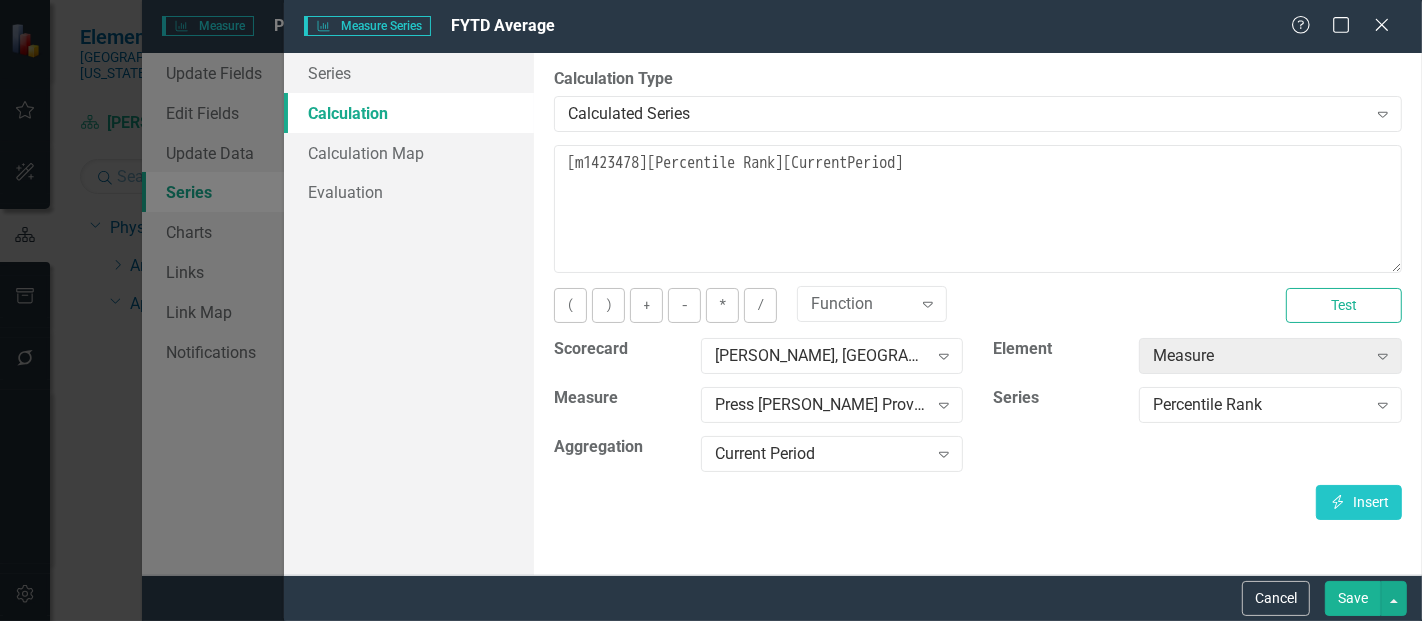 click on "Save" at bounding box center [1353, 598] 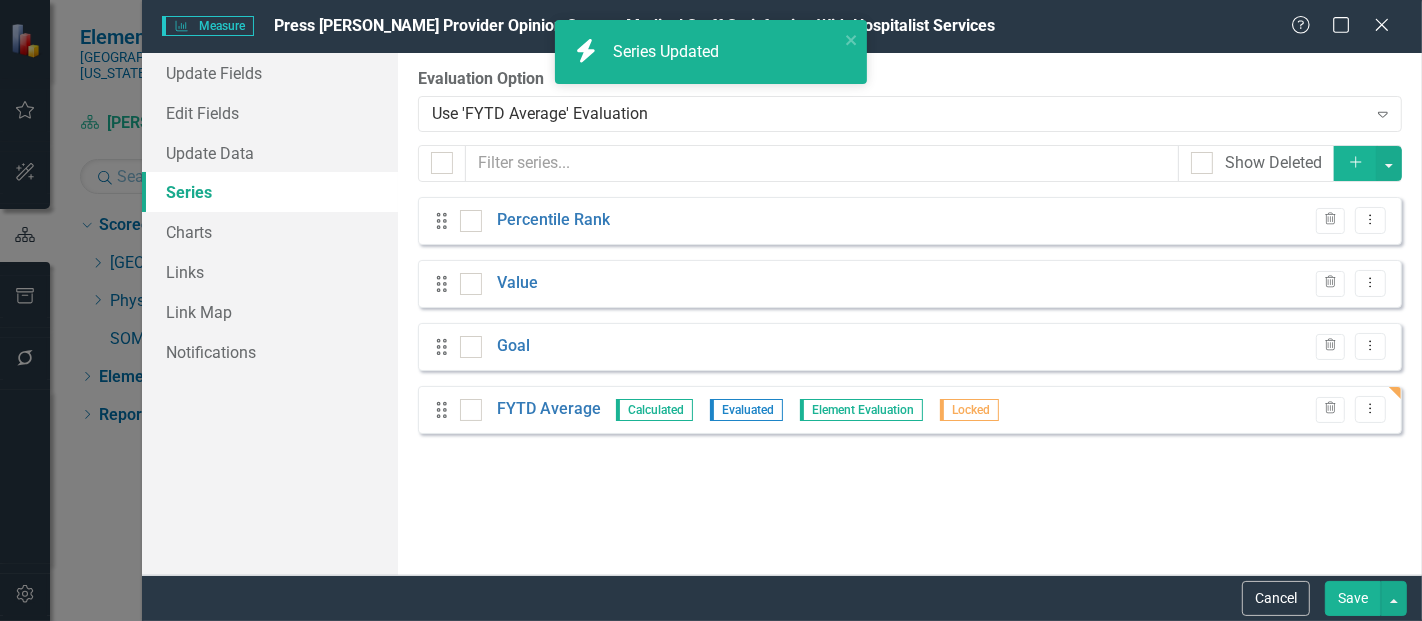 scroll, scrollTop: 0, scrollLeft: 0, axis: both 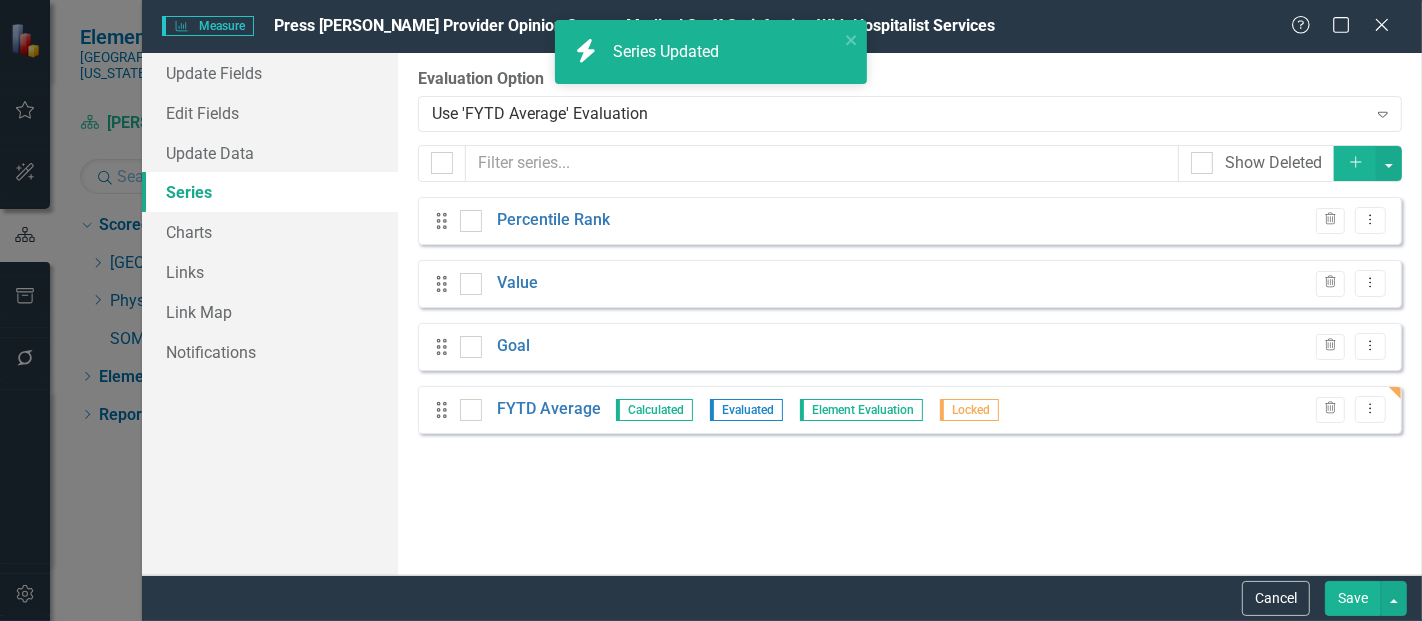 click on "Save" at bounding box center (1353, 598) 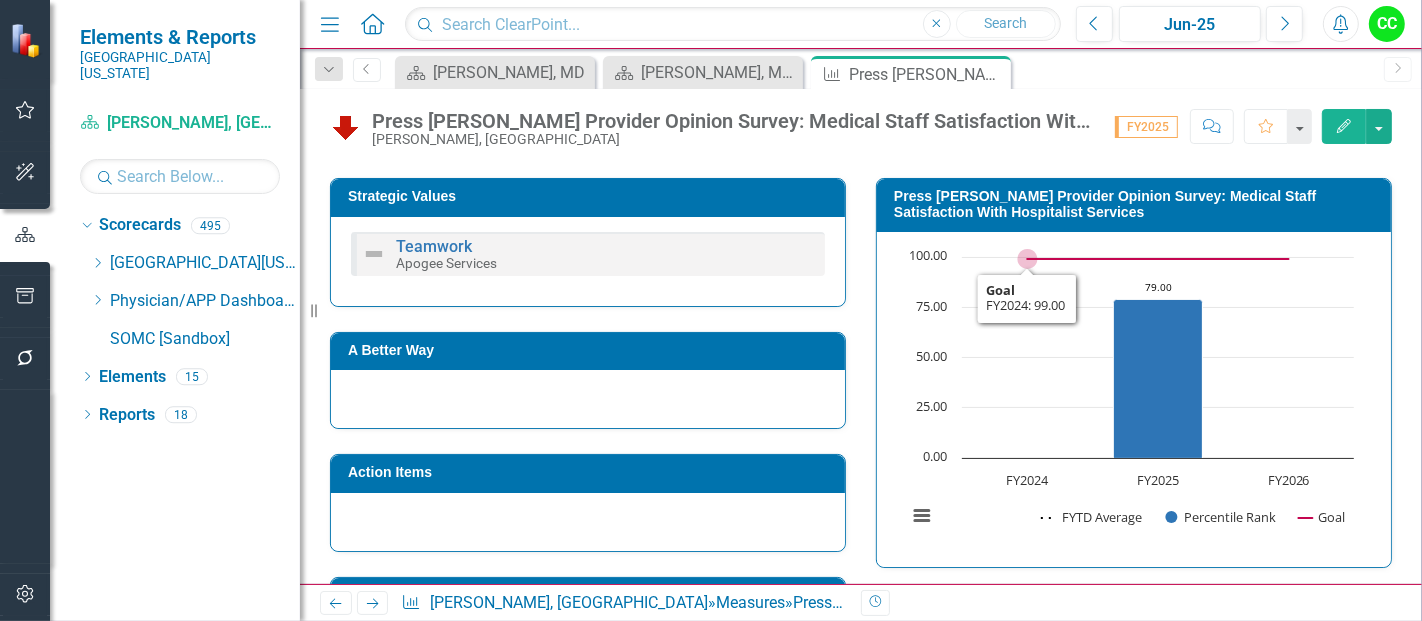scroll, scrollTop: 420, scrollLeft: 0, axis: vertical 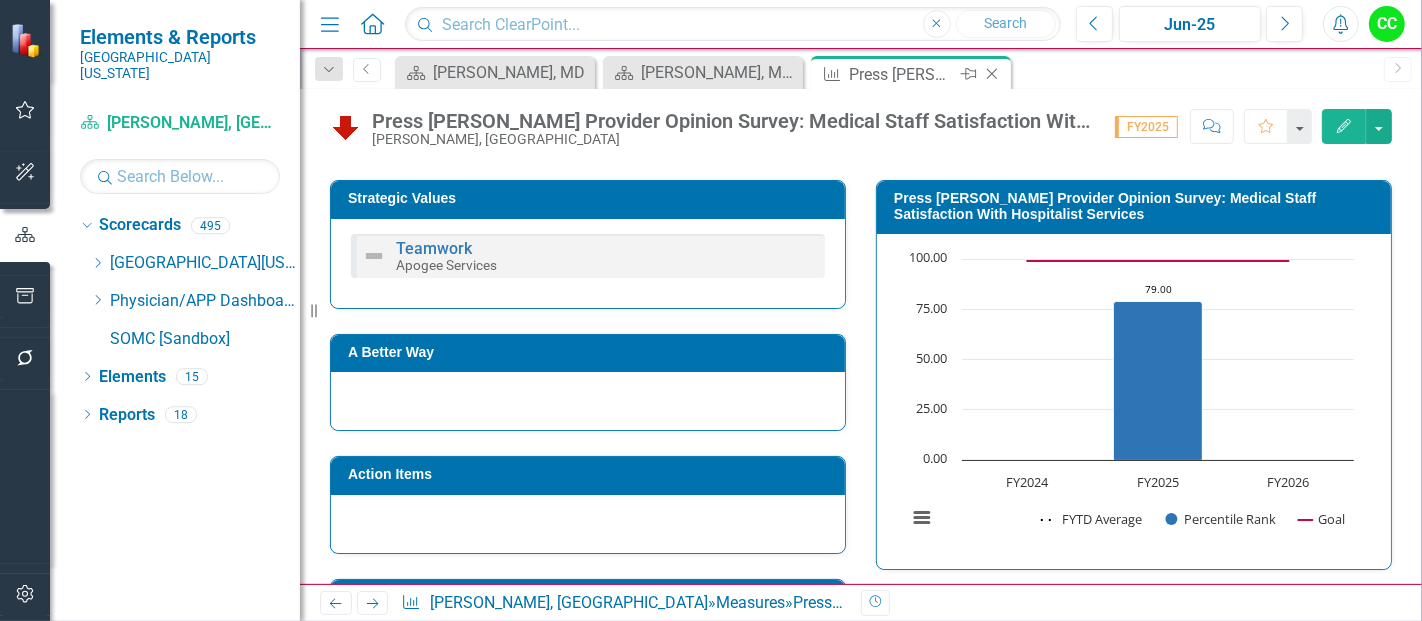 click on "Close" 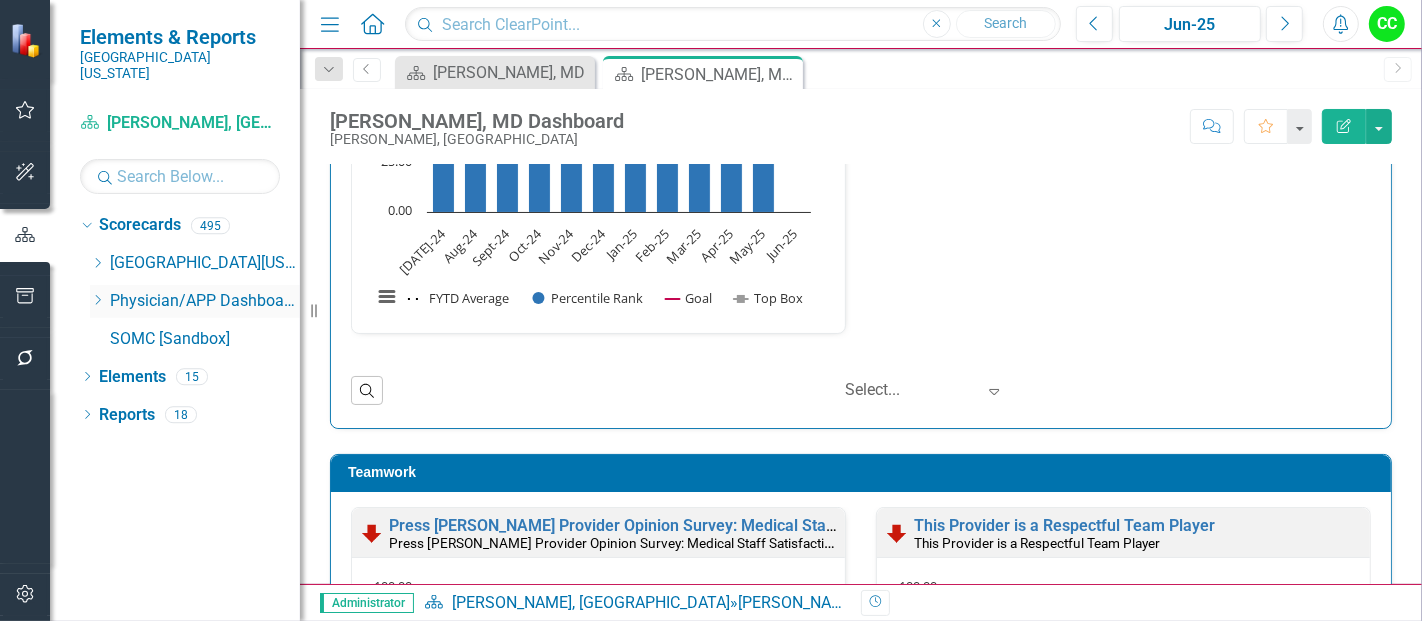 scroll, scrollTop: 2315, scrollLeft: 0, axis: vertical 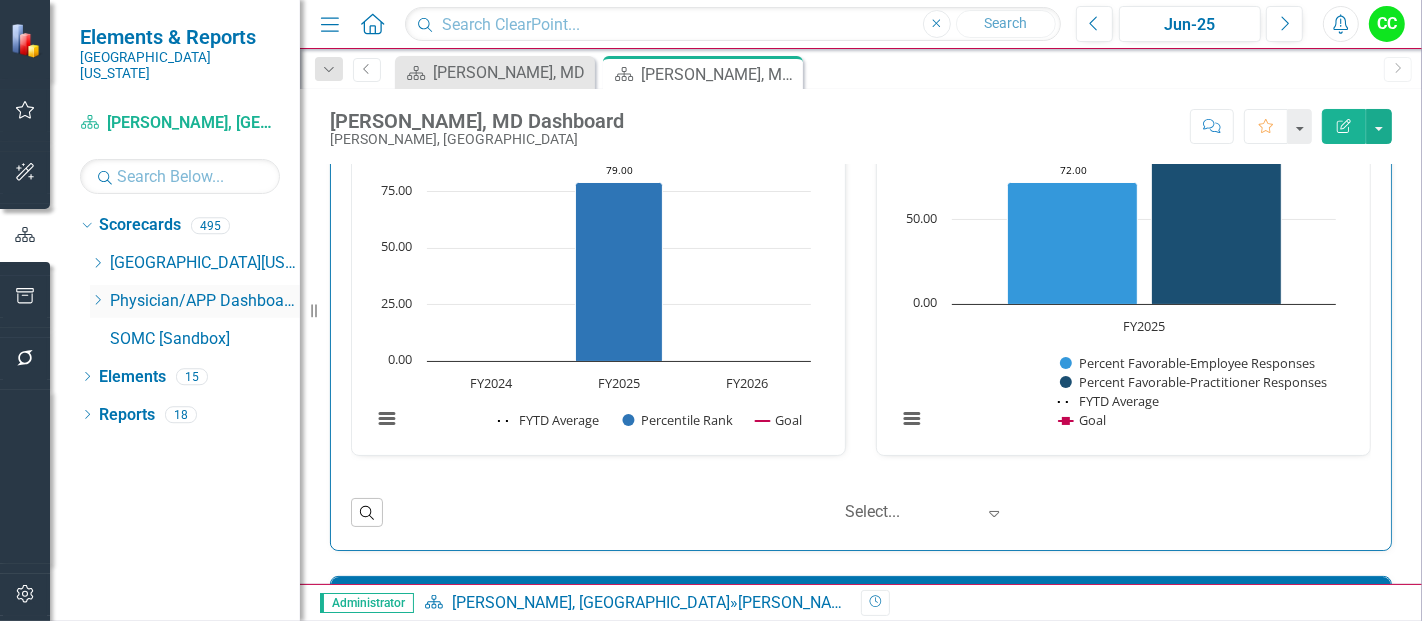 click on "Dropdown" 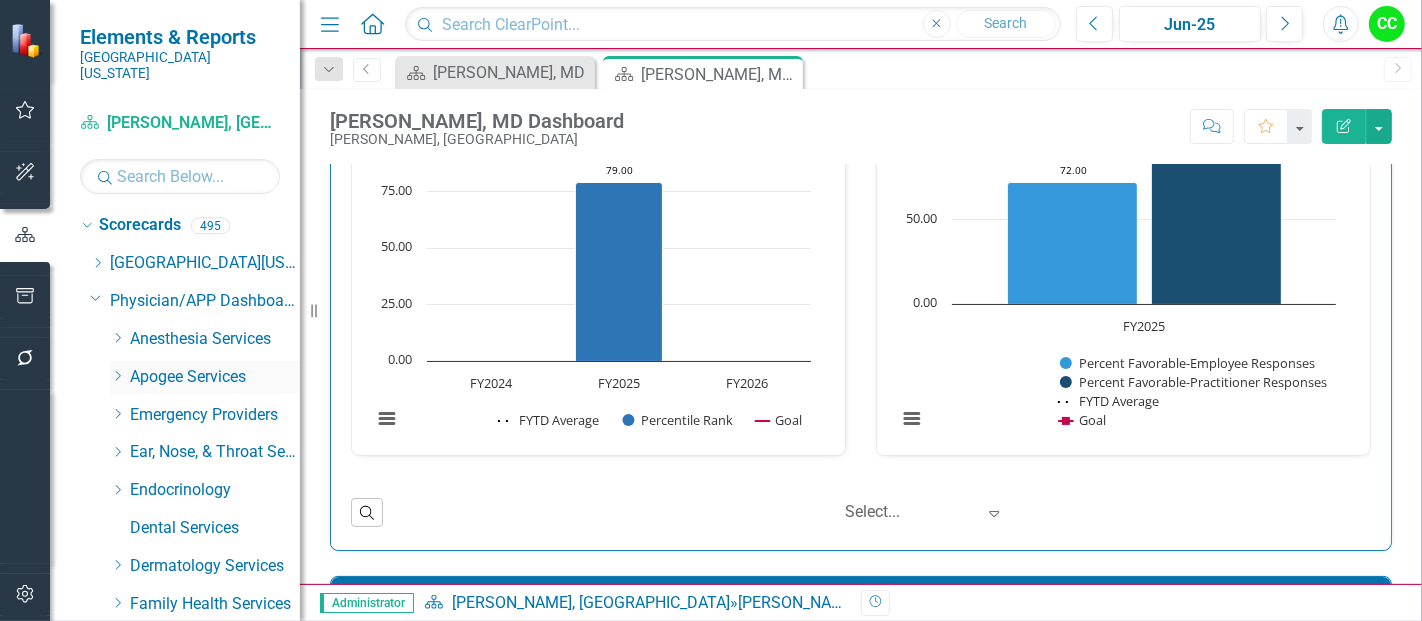 click on "Dropdown" 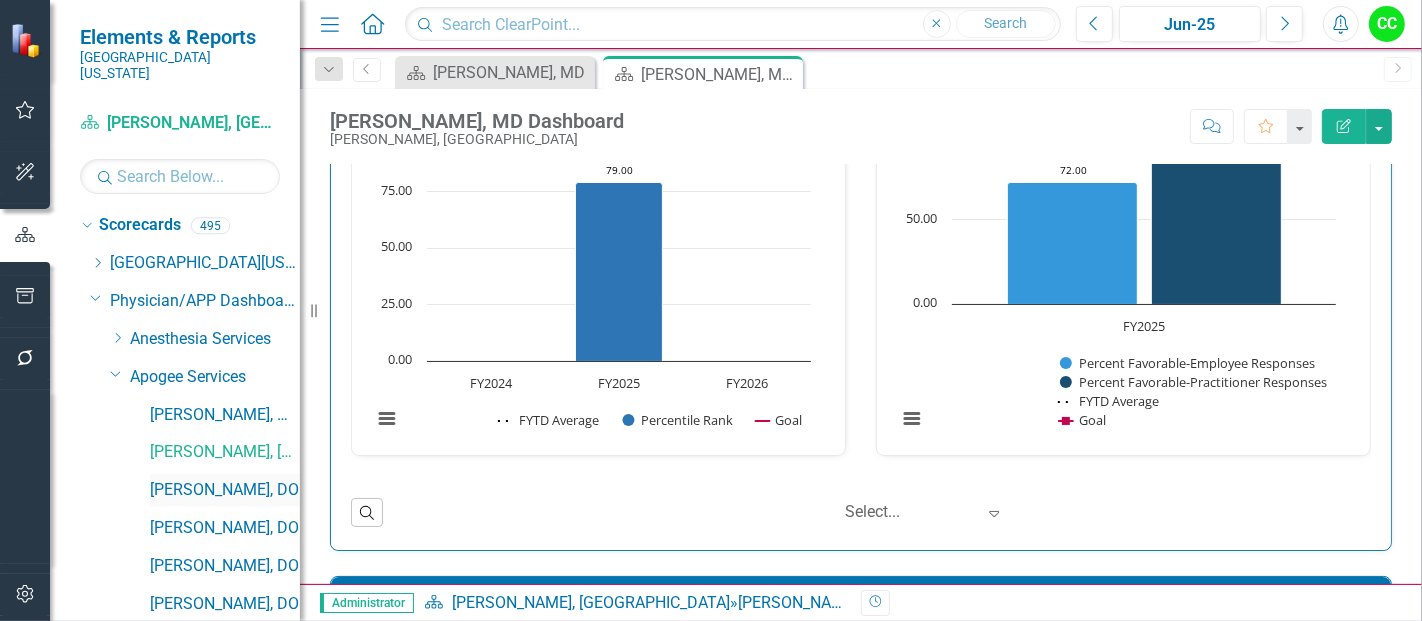 click on "[PERSON_NAME], DO" at bounding box center (225, 490) 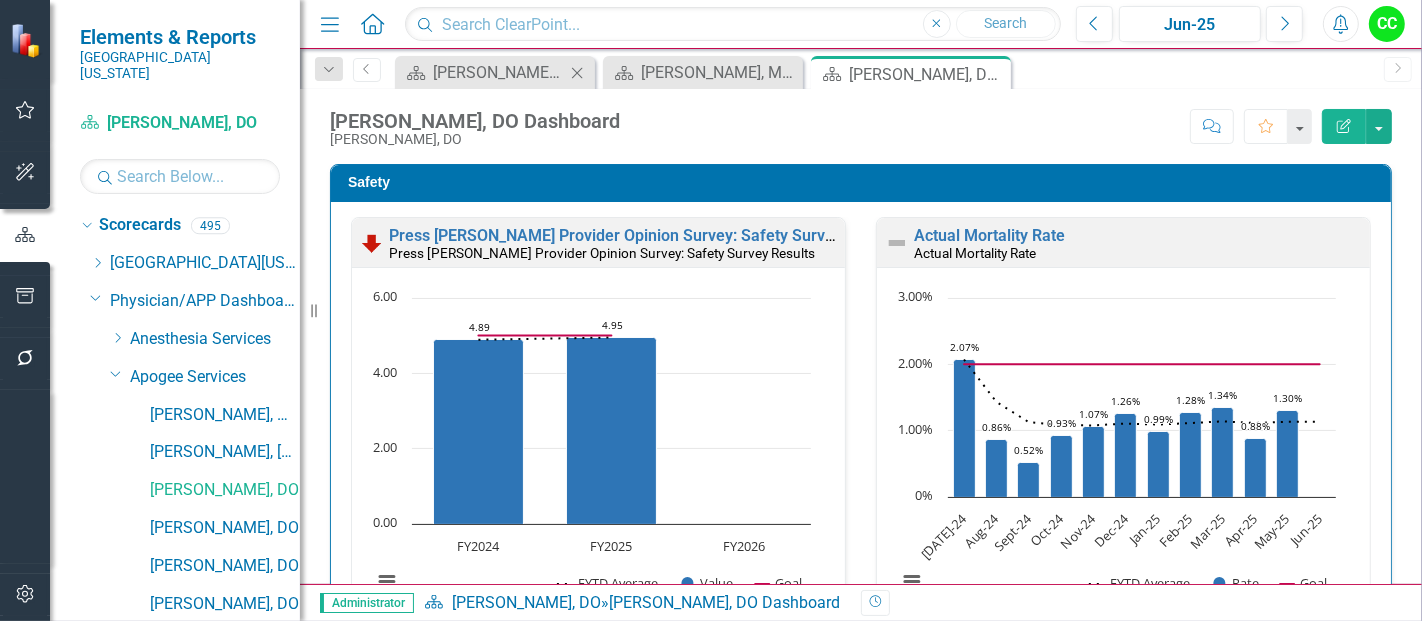 click 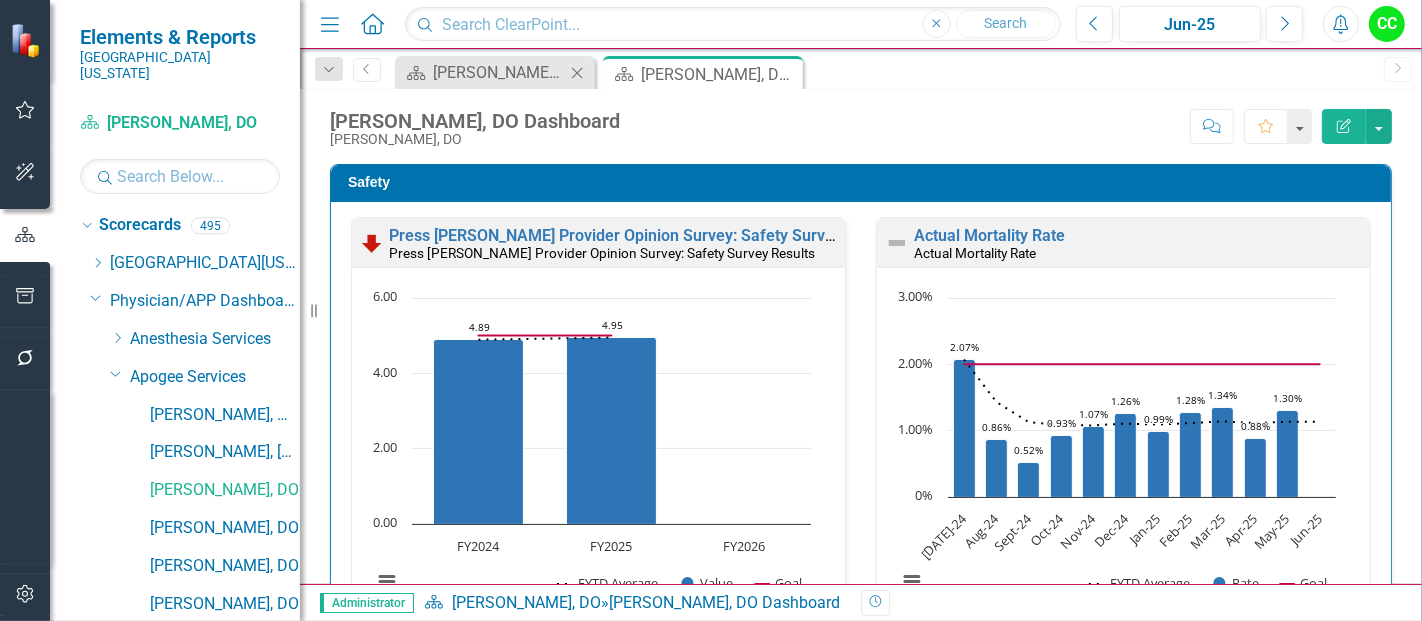 click on "Close" 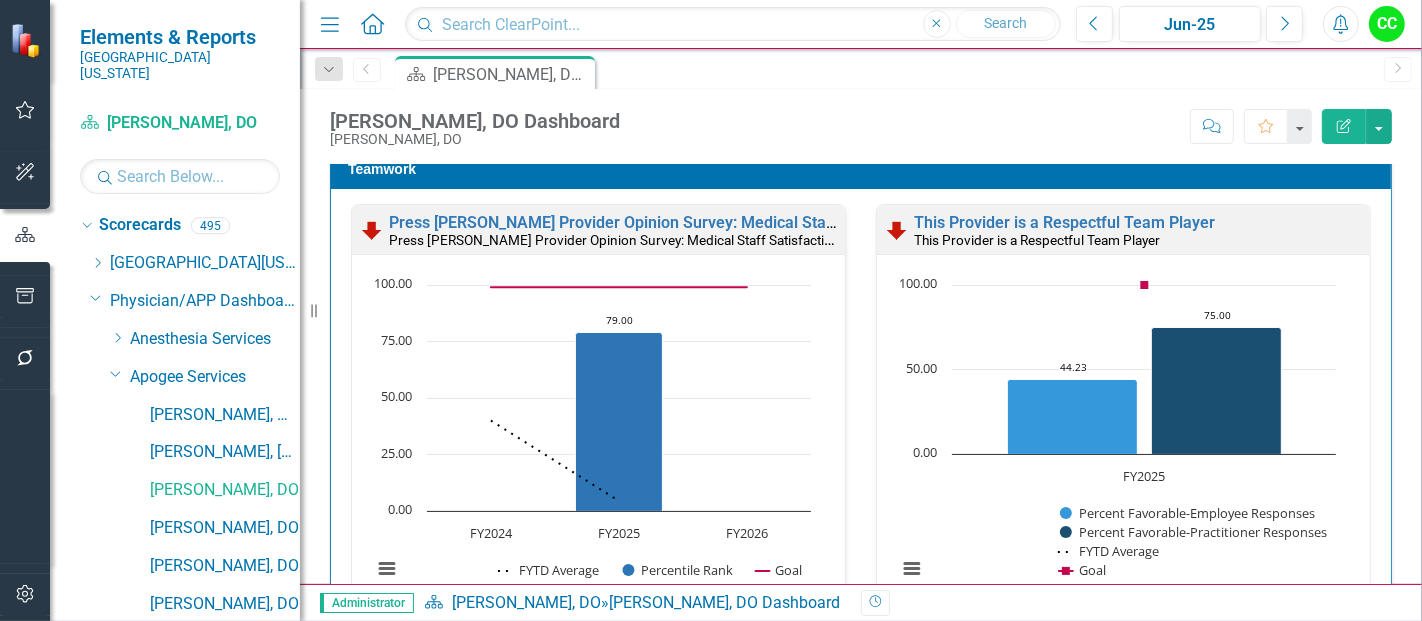 scroll, scrollTop: 2166, scrollLeft: 0, axis: vertical 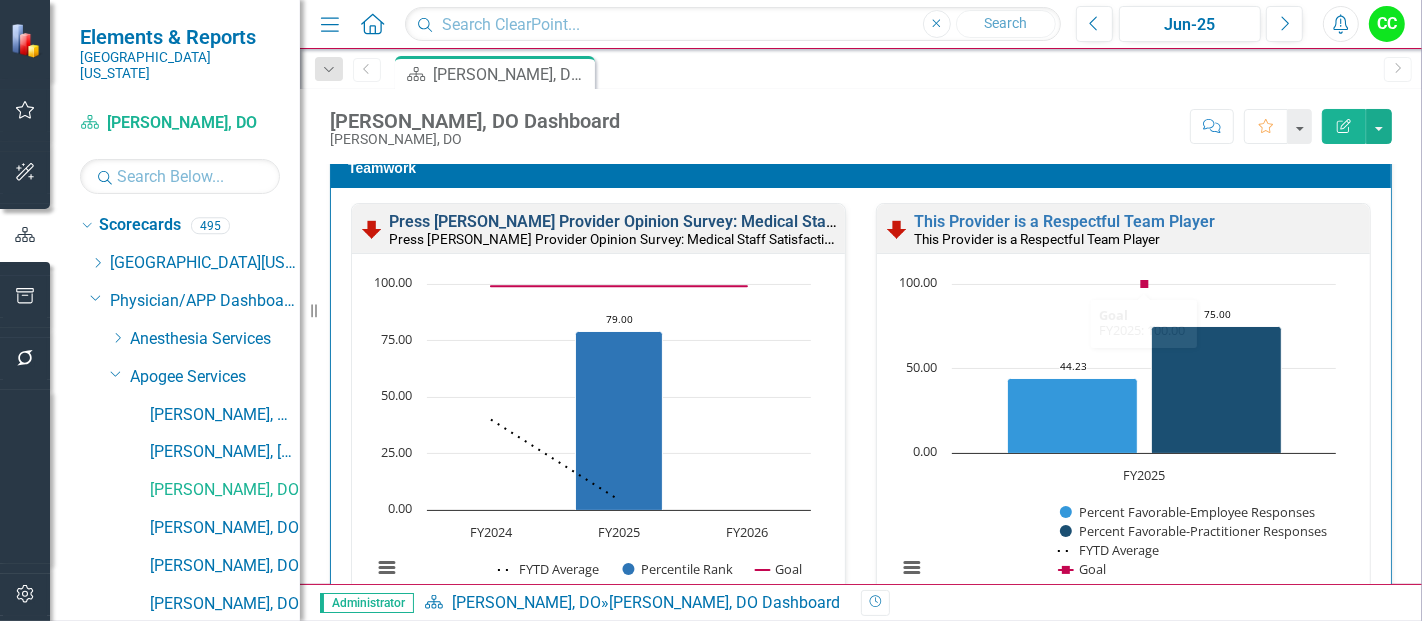 click on "Press [PERSON_NAME] Provider Opinion Survey: Medical Staff Satisfaction With Hospitalist Services" at bounding box center [749, 221] 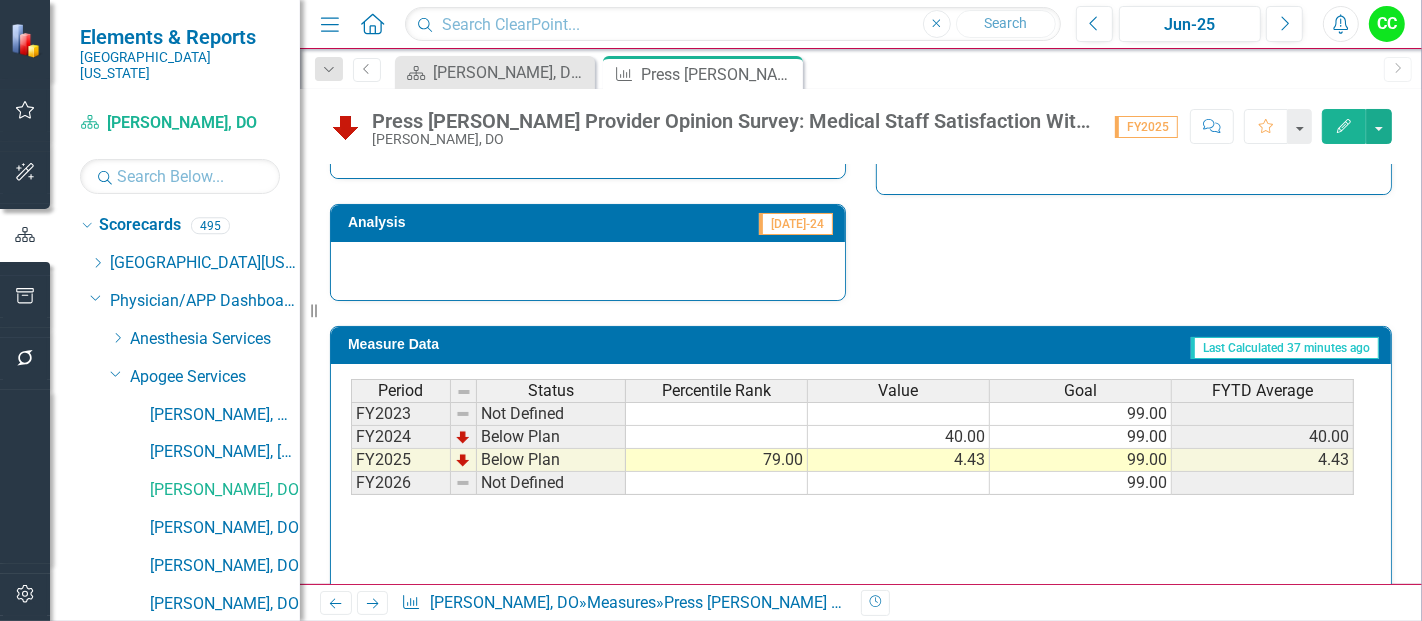 scroll, scrollTop: 834, scrollLeft: 0, axis: vertical 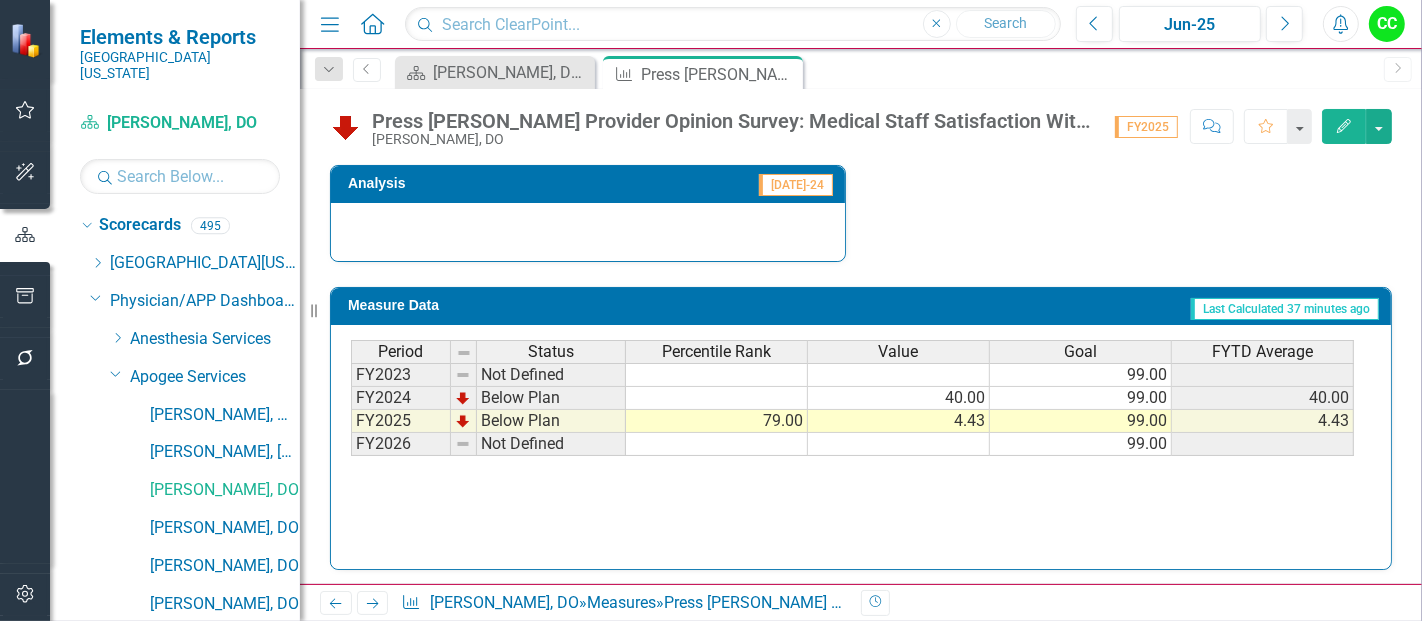 click on "Edit" at bounding box center (1344, 126) 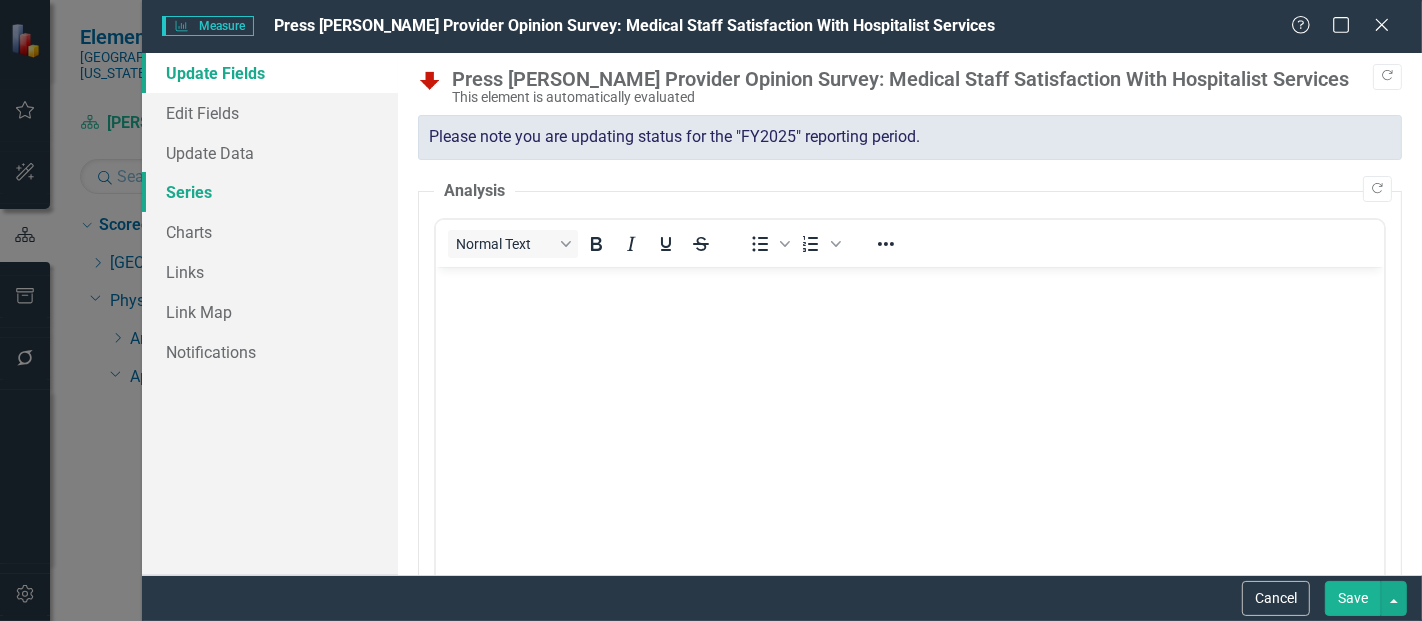 scroll, scrollTop: 0, scrollLeft: 0, axis: both 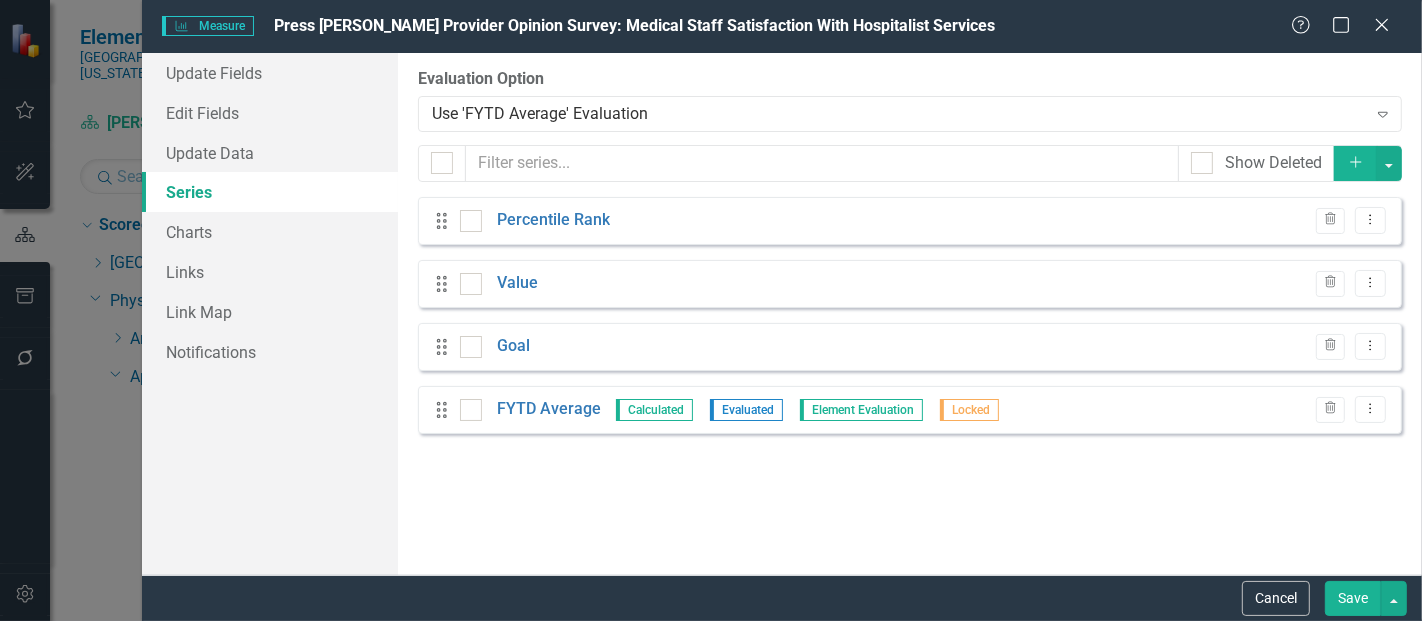 click on "Drag FYTD Average Calculated Evaluated Element Evaluation Locked Trash Dropdown Menu" at bounding box center (910, 410) 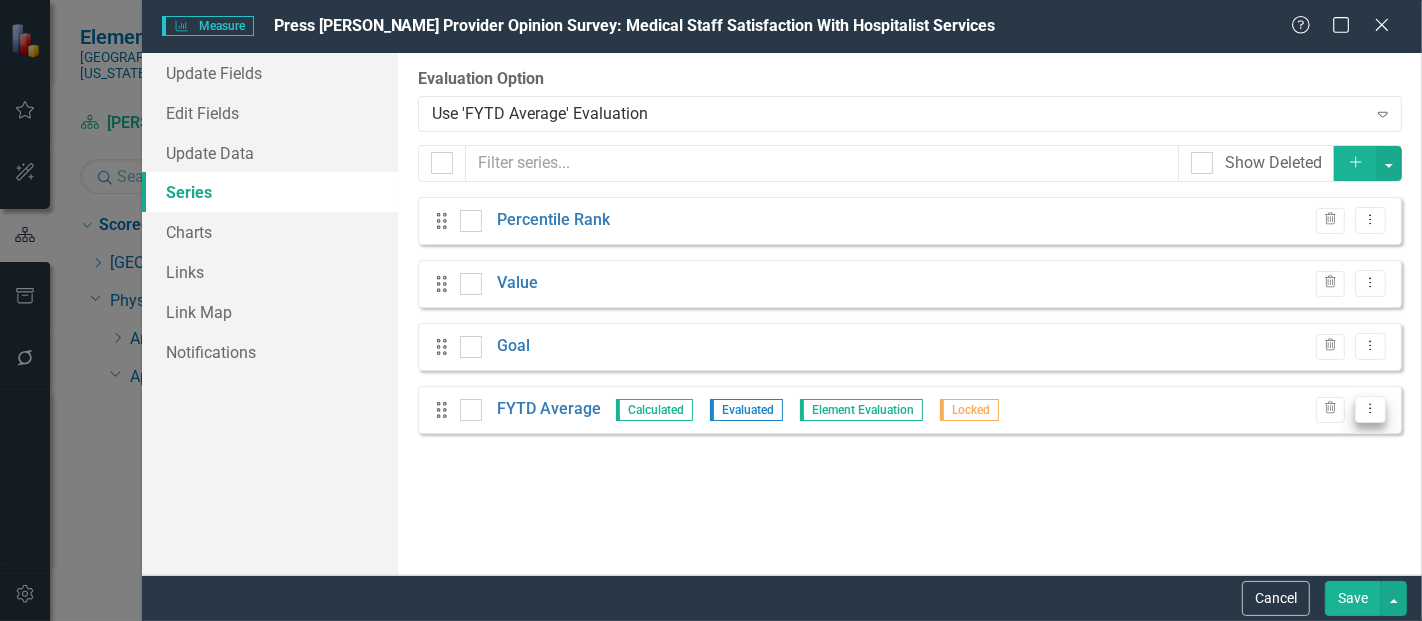 click on "Dropdown Menu" 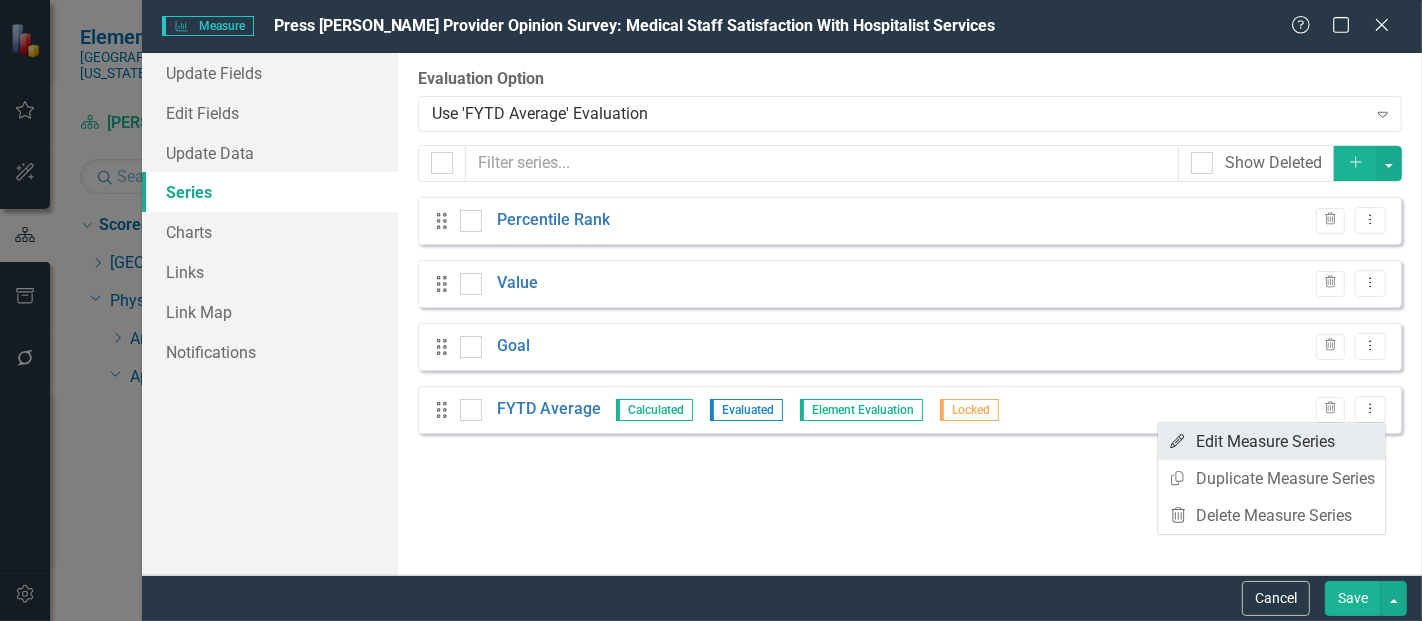 click on "Edit Edit Measure Series" at bounding box center (1271, 441) 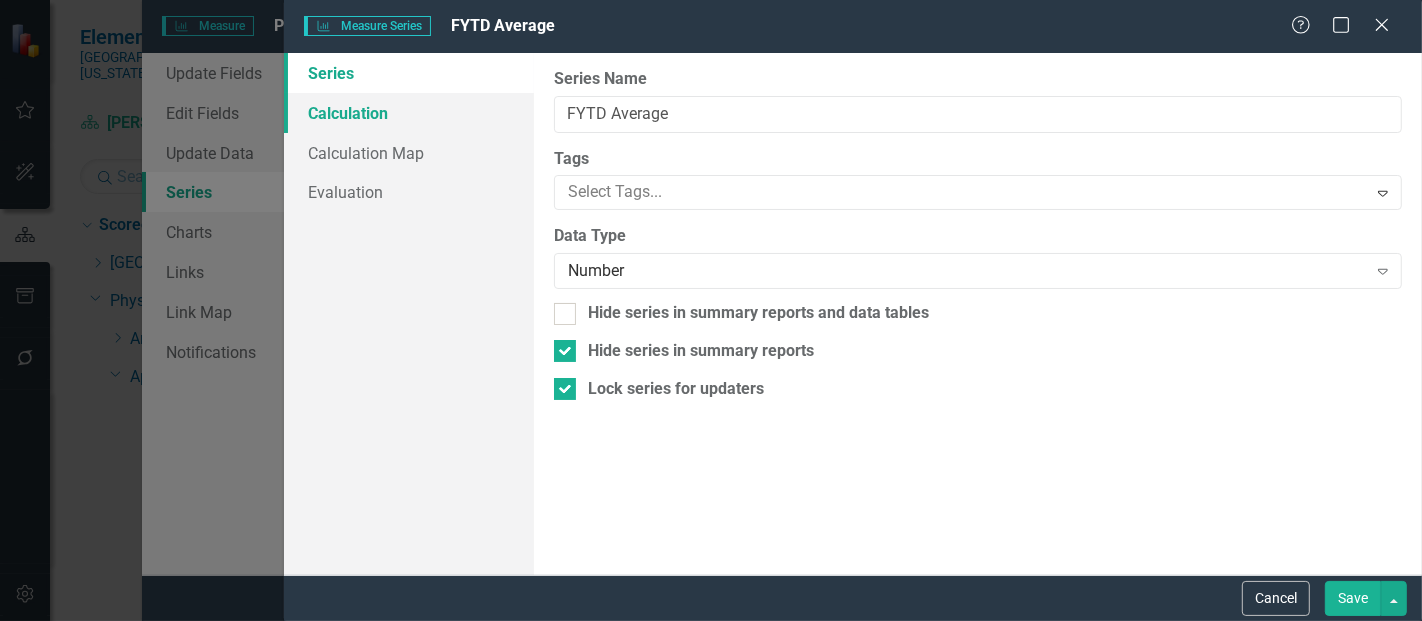 click on "Calculation" at bounding box center [409, 113] 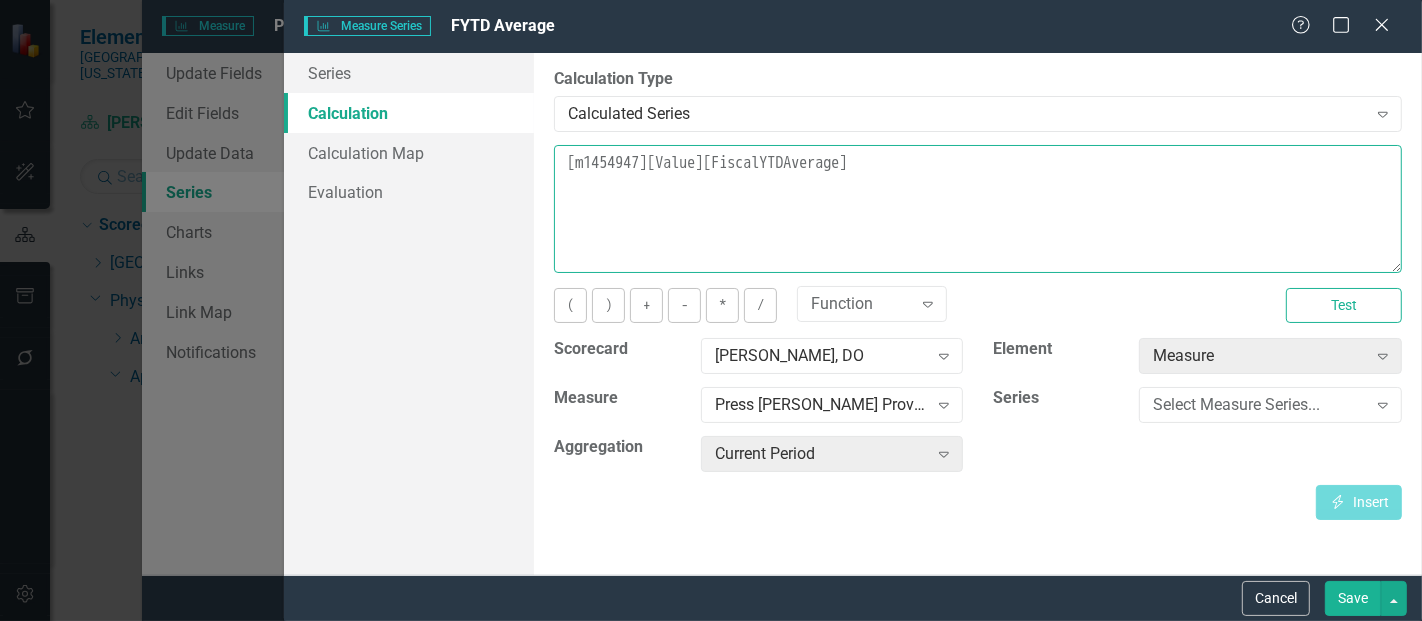 drag, startPoint x: 976, startPoint y: 204, endPoint x: 534, endPoint y: 181, distance: 442.59802 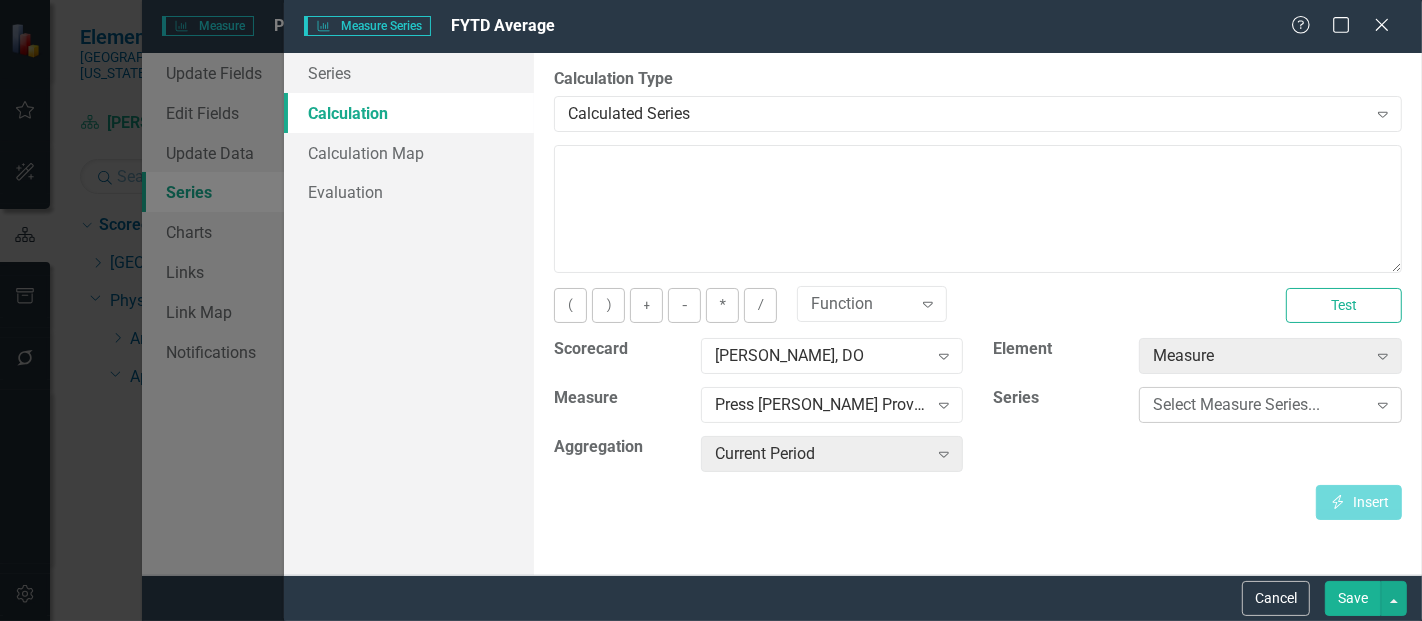 click on "Select Measure Series... Expand" at bounding box center (1270, 405) 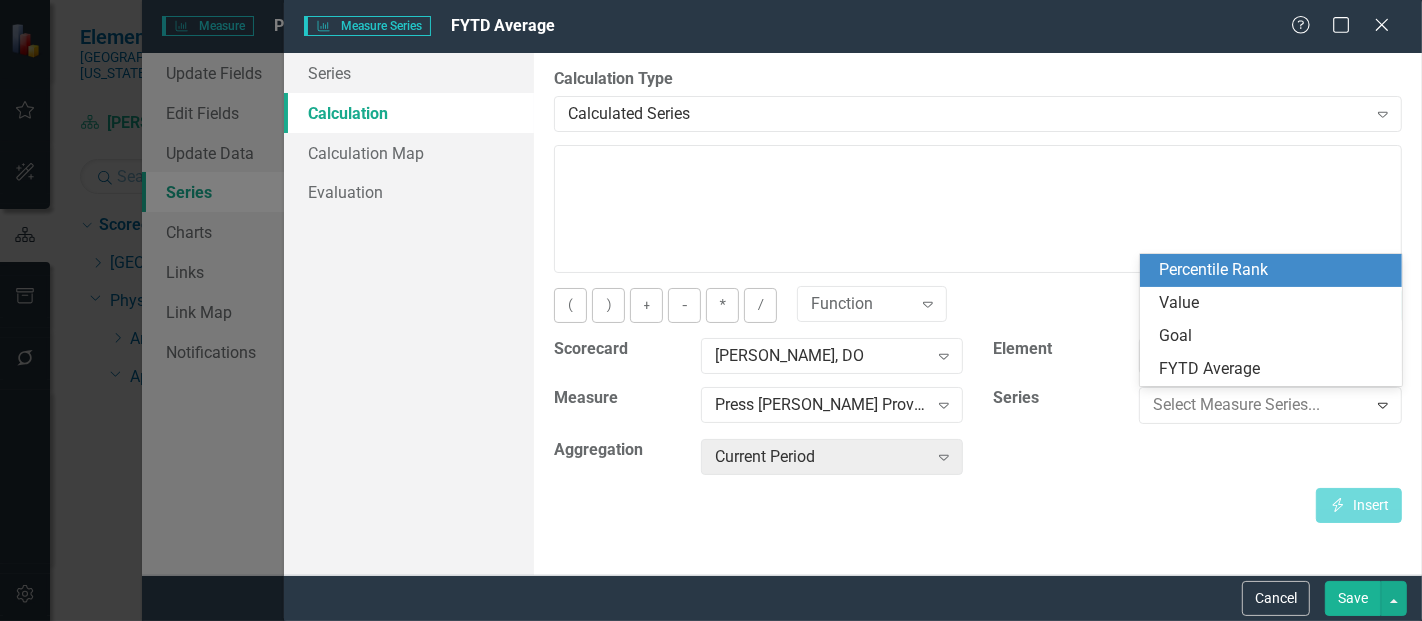 click on "Percentile Rank" at bounding box center [1275, 270] 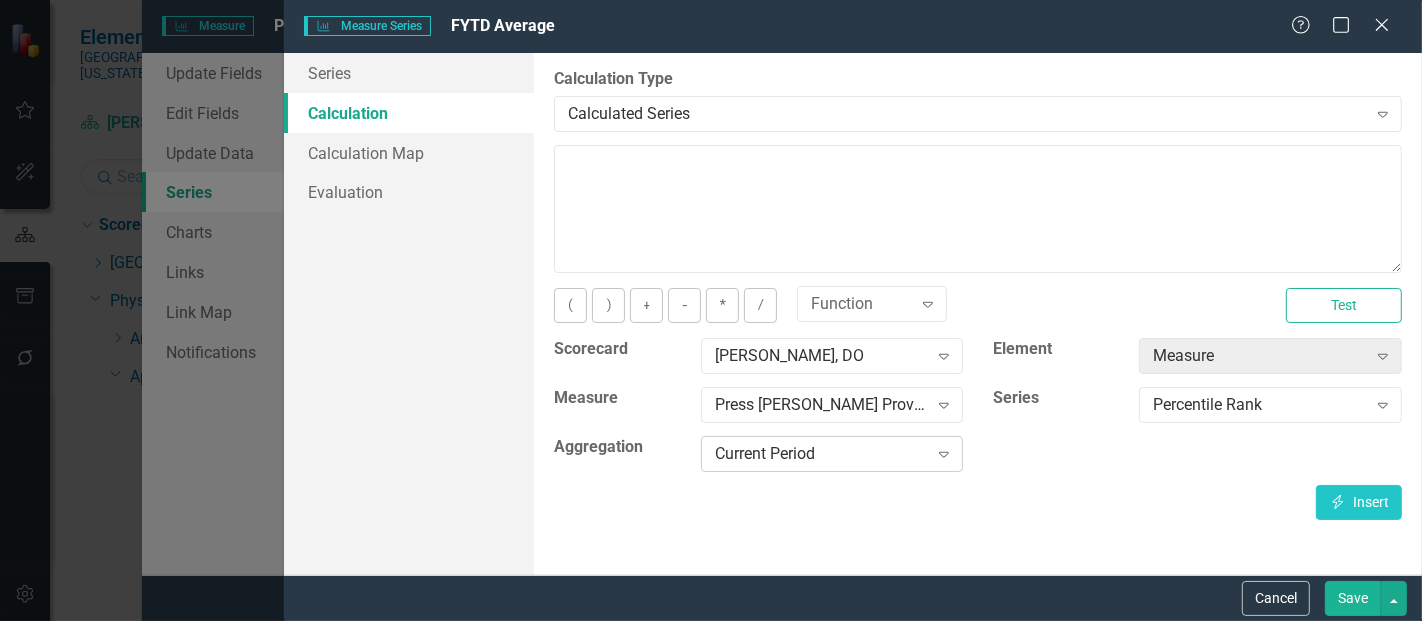 click on "Current Period" at bounding box center [821, 454] 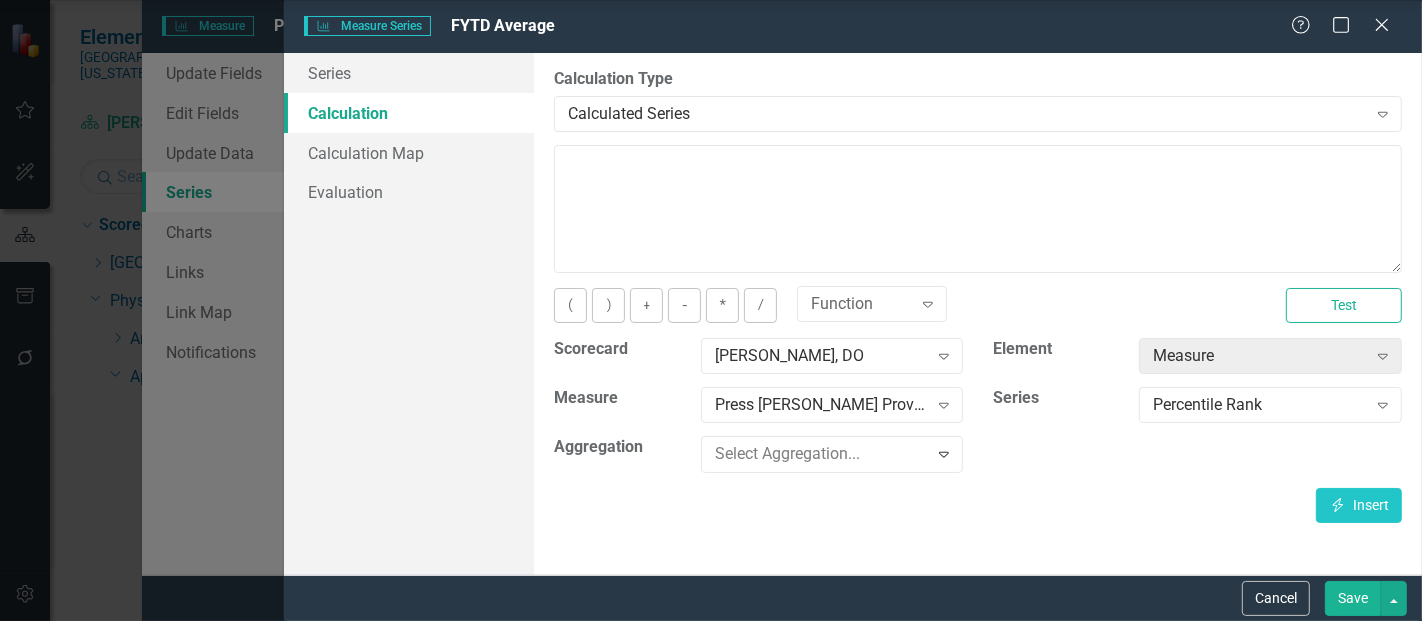 scroll, scrollTop: 73, scrollLeft: 0, axis: vertical 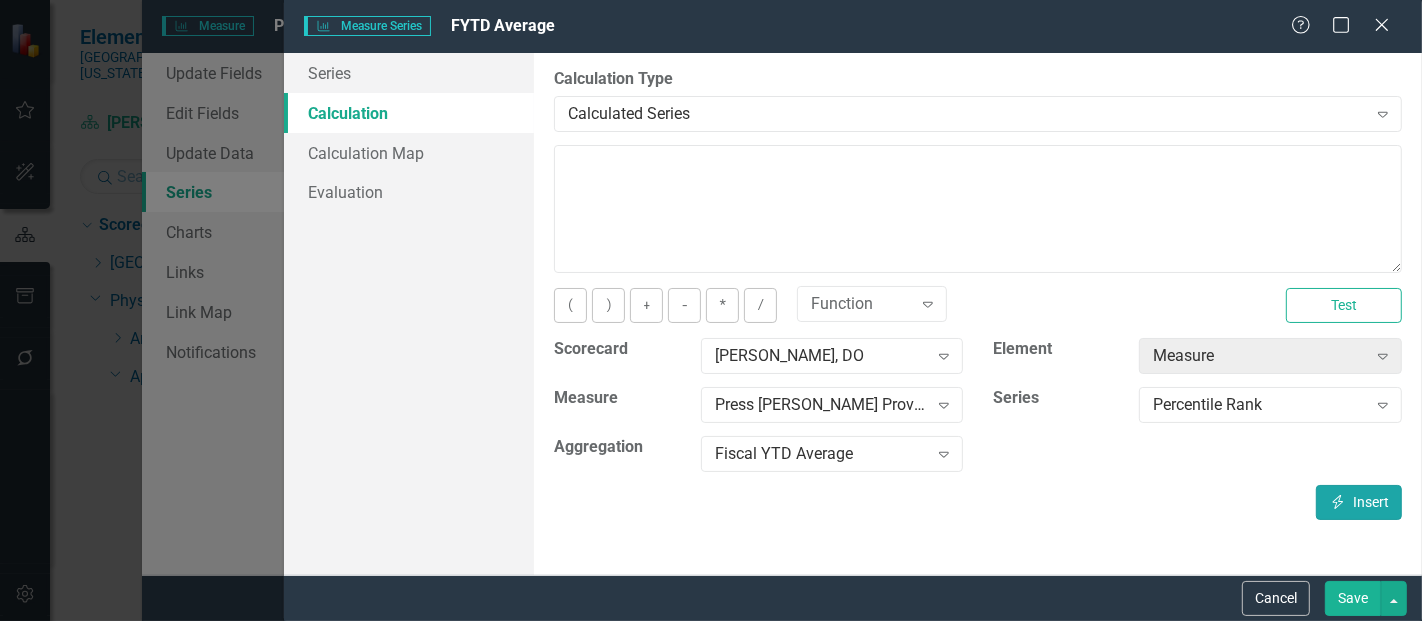 click on "Insert    Insert" at bounding box center [1359, 502] 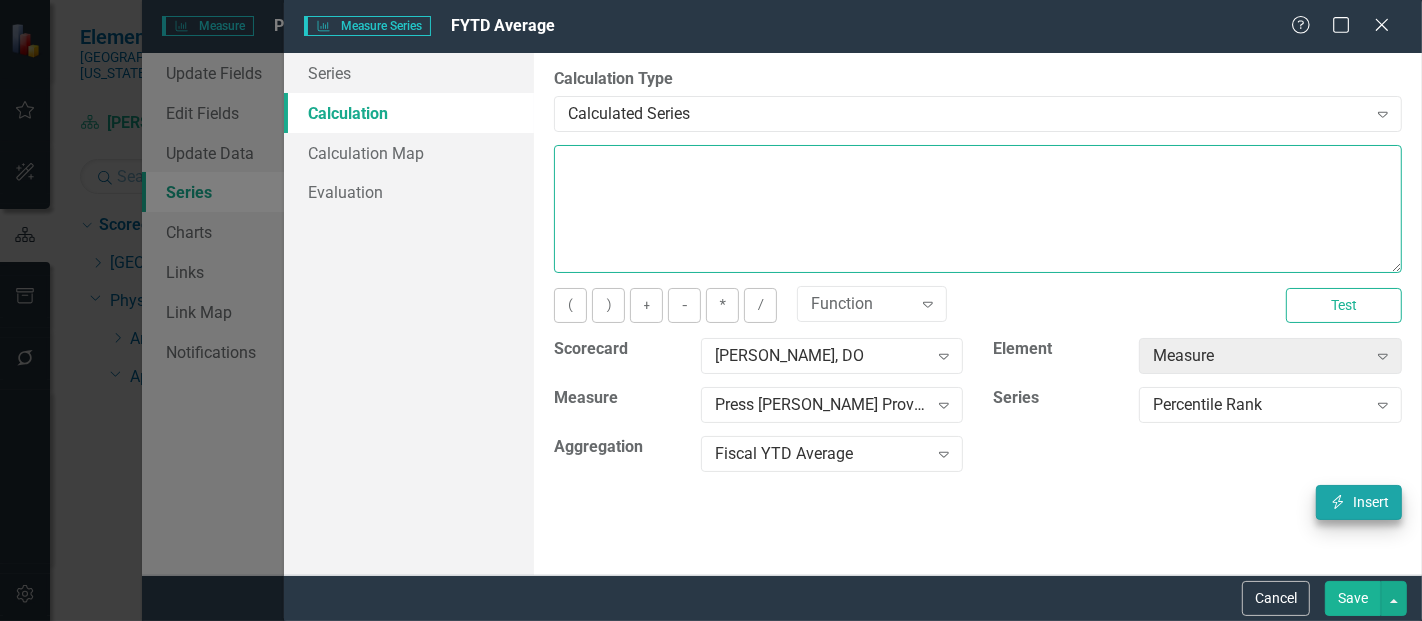 type on "[m1454947][Percentile Rank][FiscalYTDAverage]" 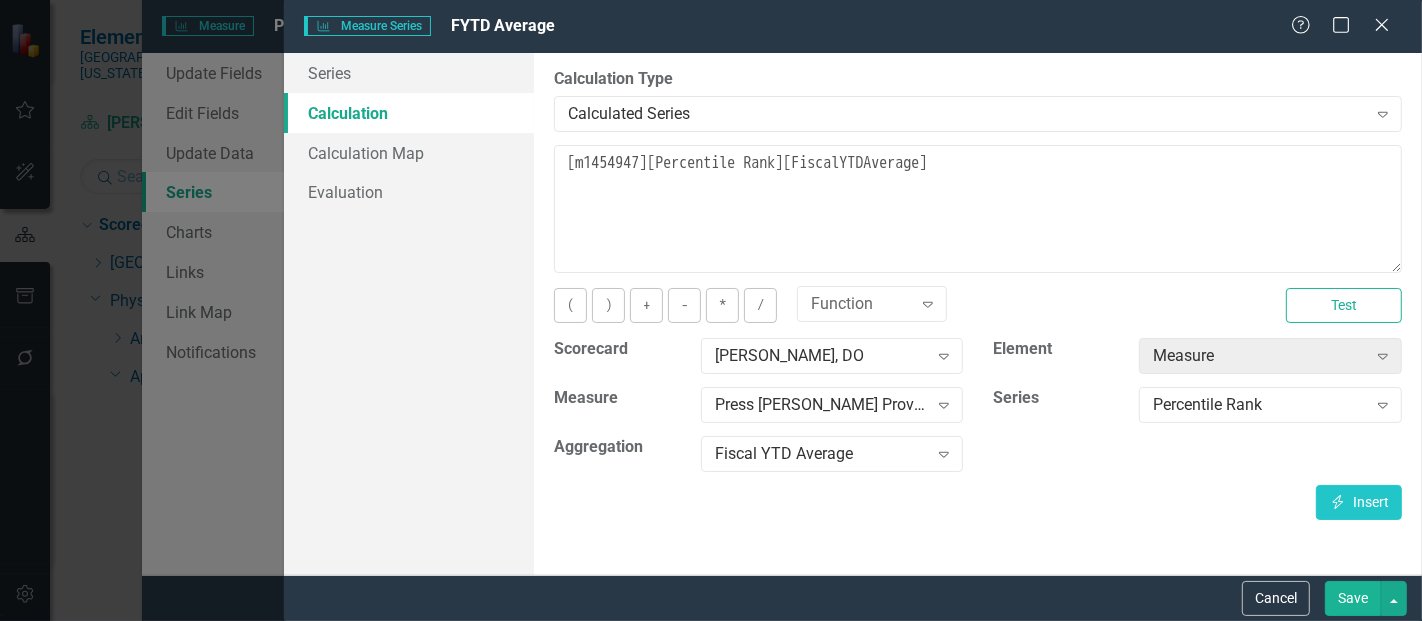 click on "Save" at bounding box center [1353, 598] 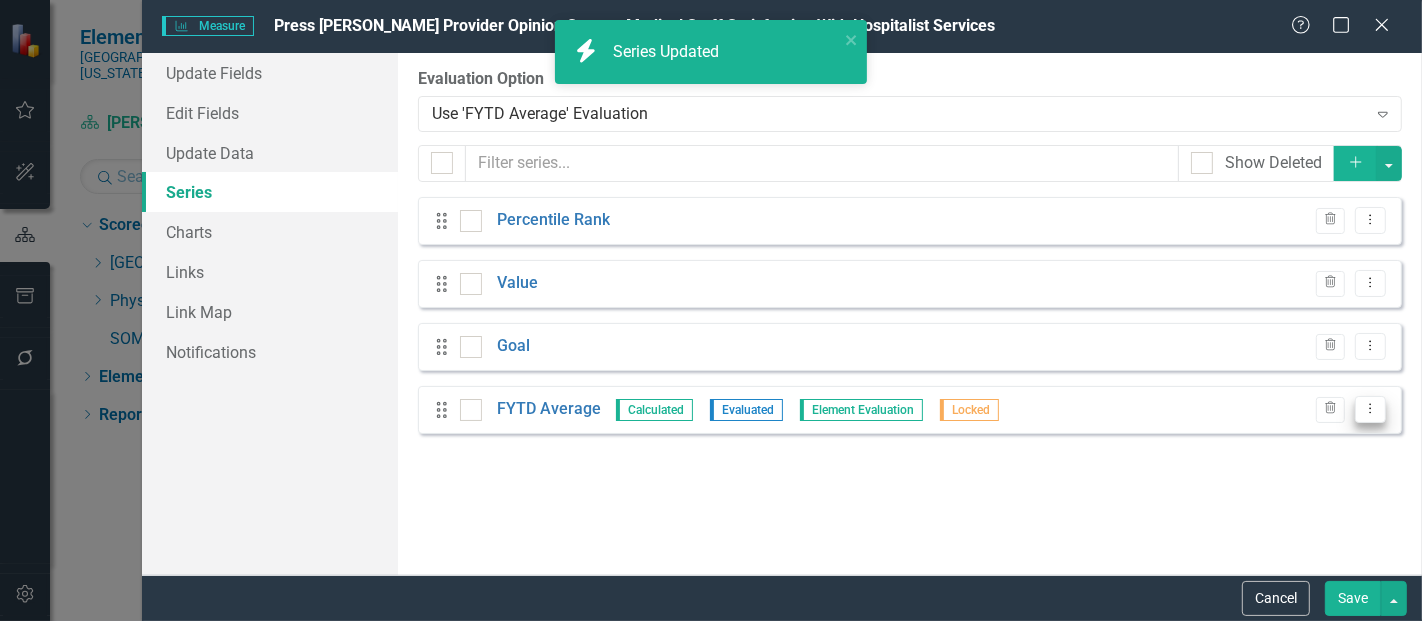 click on "Dropdown Menu" 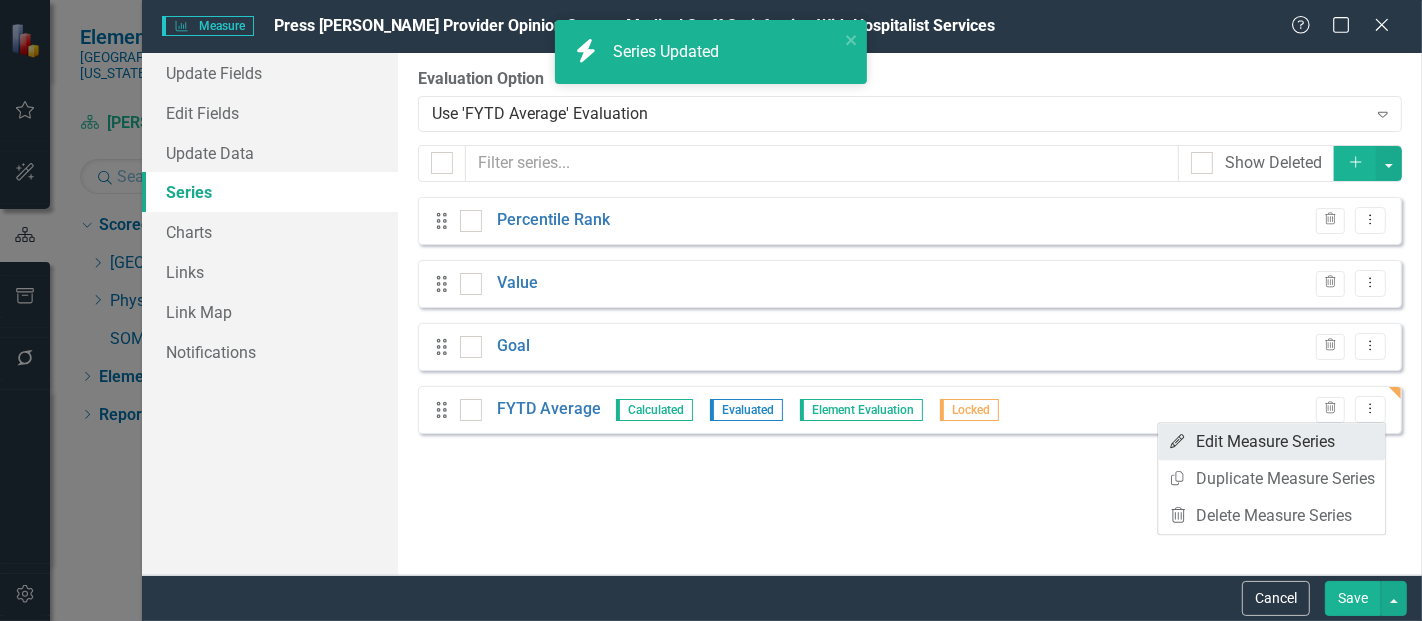 click on "Edit Edit Measure Series" at bounding box center [1271, 441] 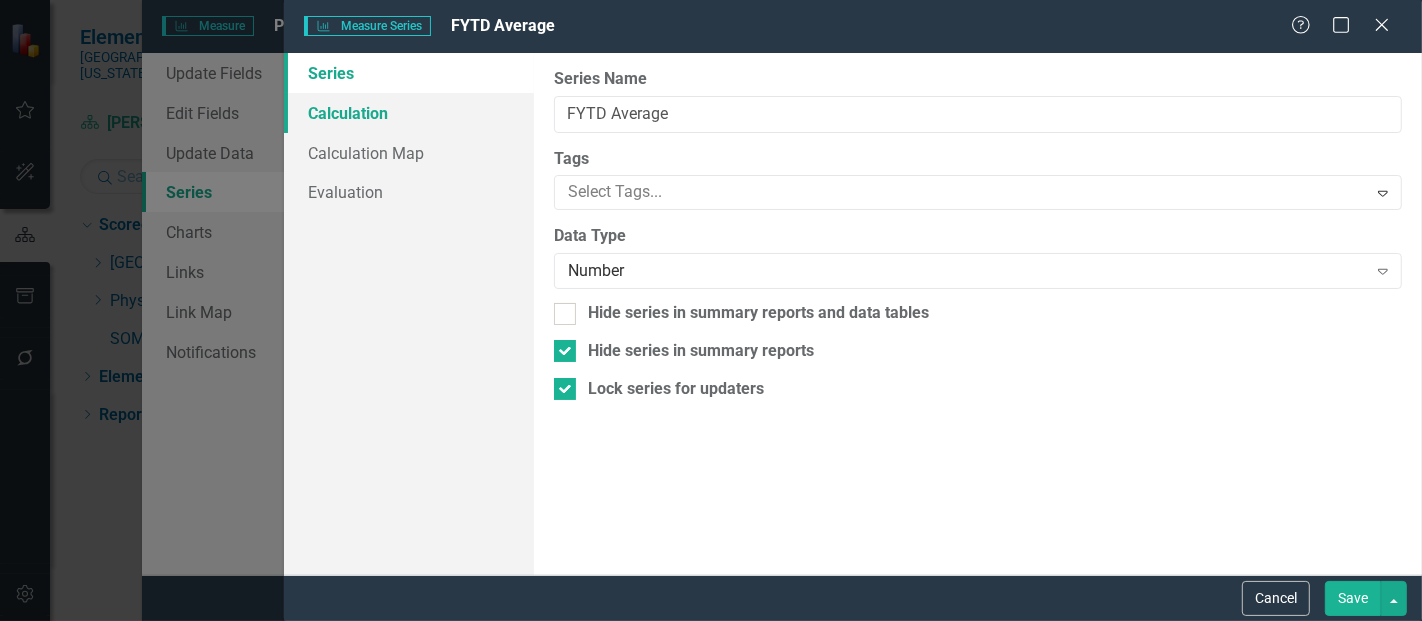 click on "Calculation" at bounding box center [409, 113] 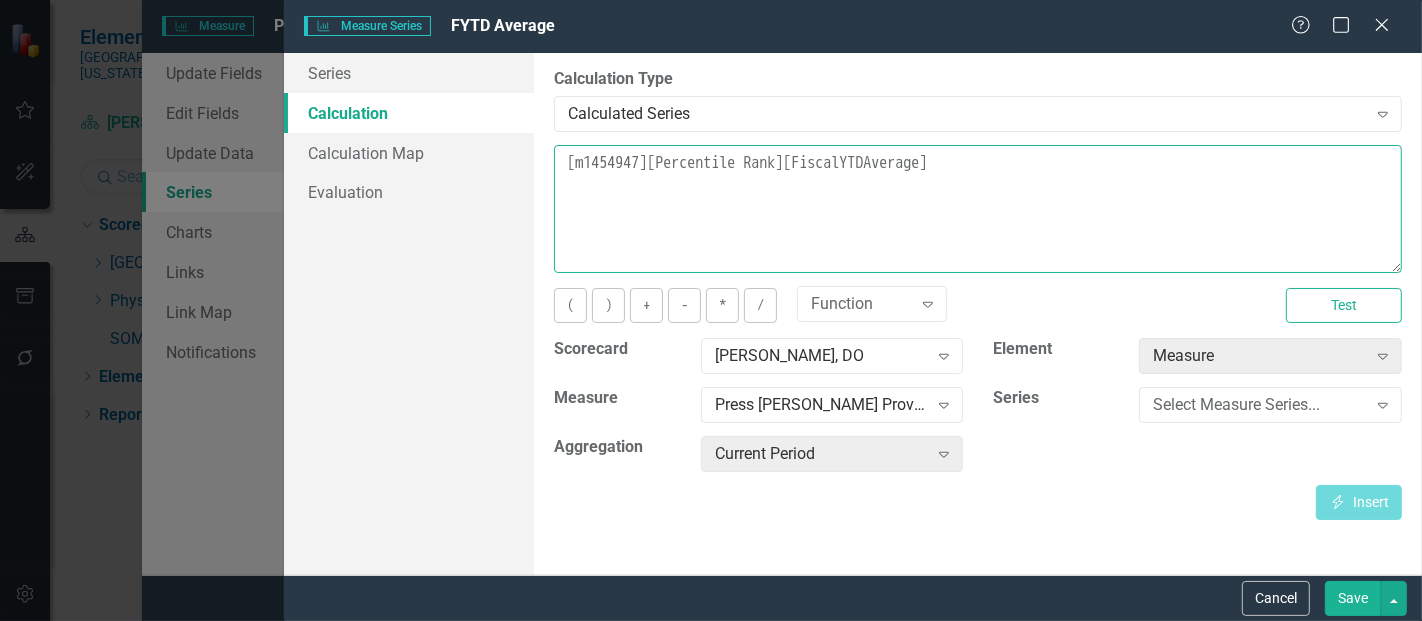 drag, startPoint x: 1031, startPoint y: 190, endPoint x: 425, endPoint y: 100, distance: 612.6467 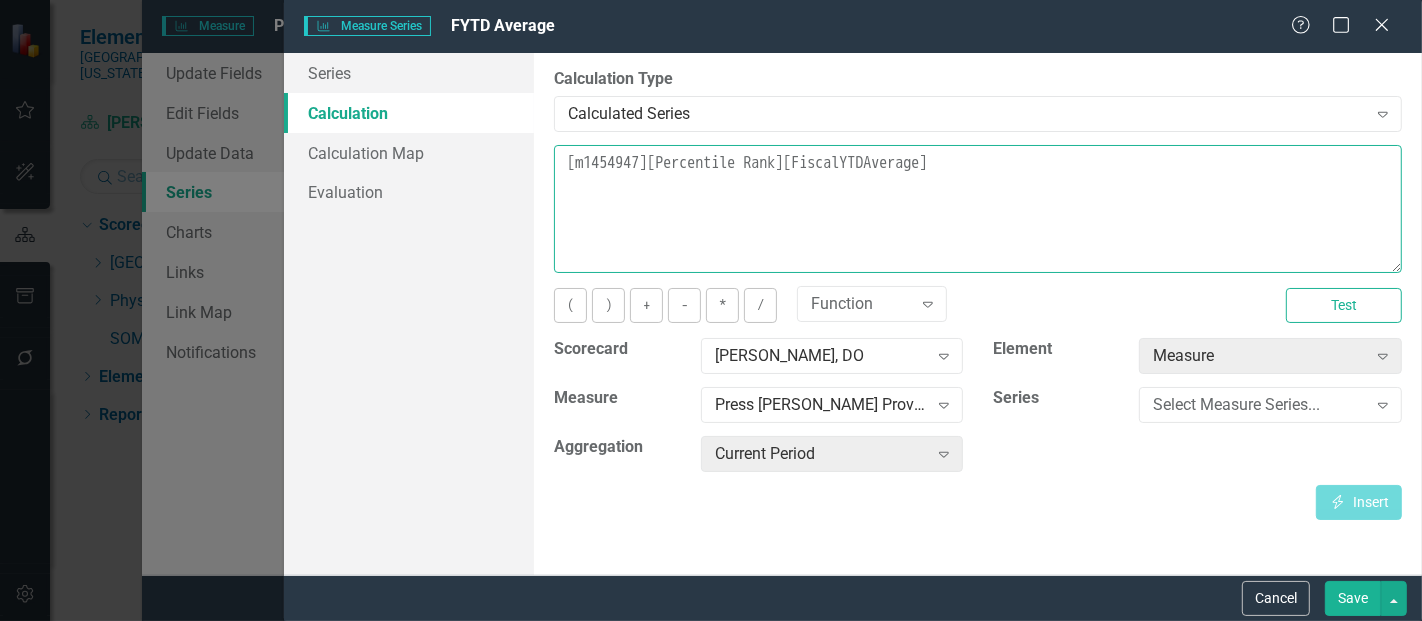 click on "Series Calculation Calculation Map Evaluation From this page, you can edit the name, type, and visibility options of your series.   Learn more in the ClearPoint Support Center. Close Help Series Name FYTD Average Tags Select Tags... Expand Data Type Number Expand Hide series in summary reports and data tables Hide series in summary reports Lock series for updaters By default, series in ClearPoint are not calculated. So, if you leave the form below blank, you can manually enter (or upload) data into this series. However, if you want to calculate the series, you can use the drop-downs below to reference any other series value in ClearPoint, and (optionally) add aggregations. Standard mathematical operators and logical functions are also supported.    Learn more in the ClearPoint Support Center. Close Help Calculation Type Calculated Series Expand   Learn more in the ClearPoint Support Center. Close Help [m1454947][Percentile Rank][FiscalYTDAverage] ( ) + - * / Function Expand Test Scorecard Darrell Gill, DO" at bounding box center (853, 314) 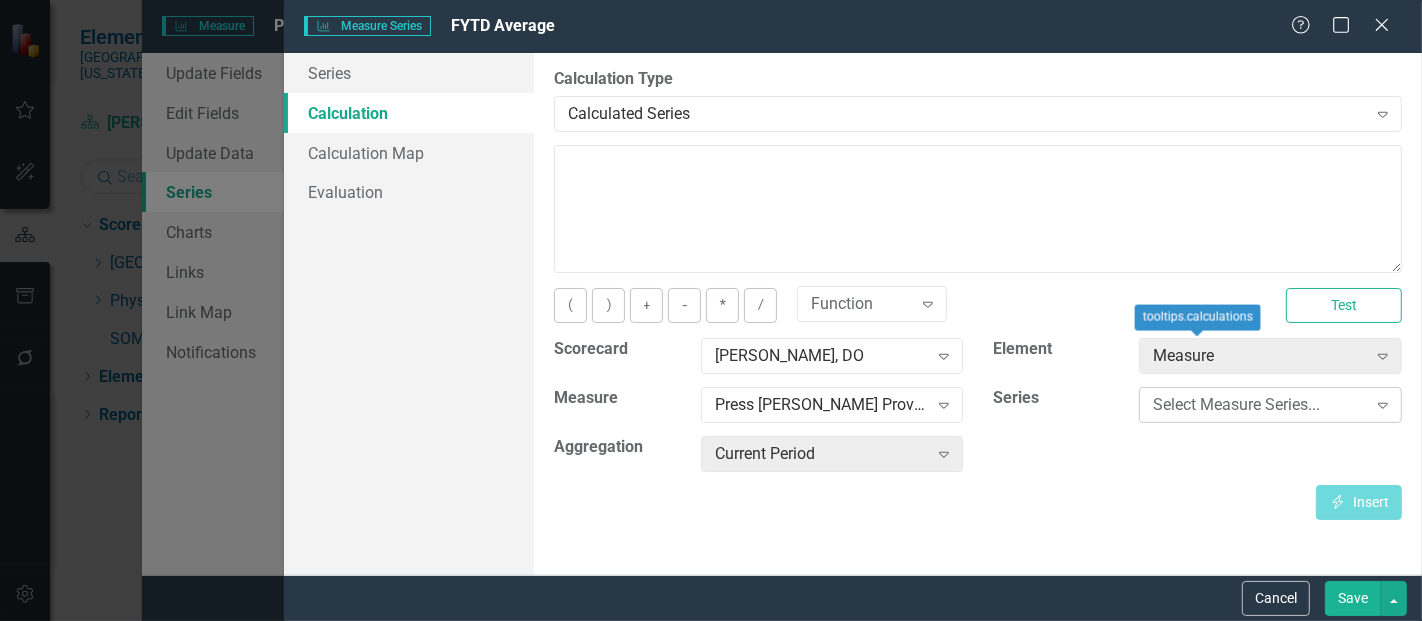 click on "Select Measure Series..." at bounding box center (1259, 405) 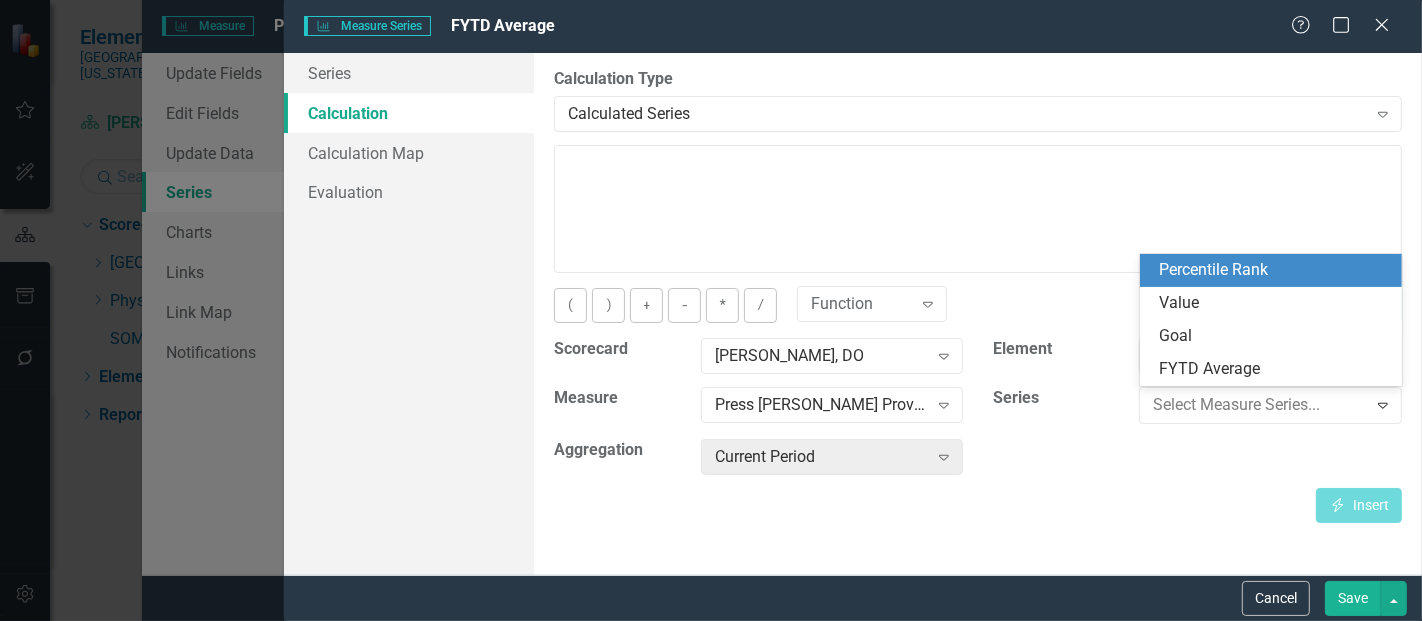 click on "Percentile Rank" at bounding box center [1275, 270] 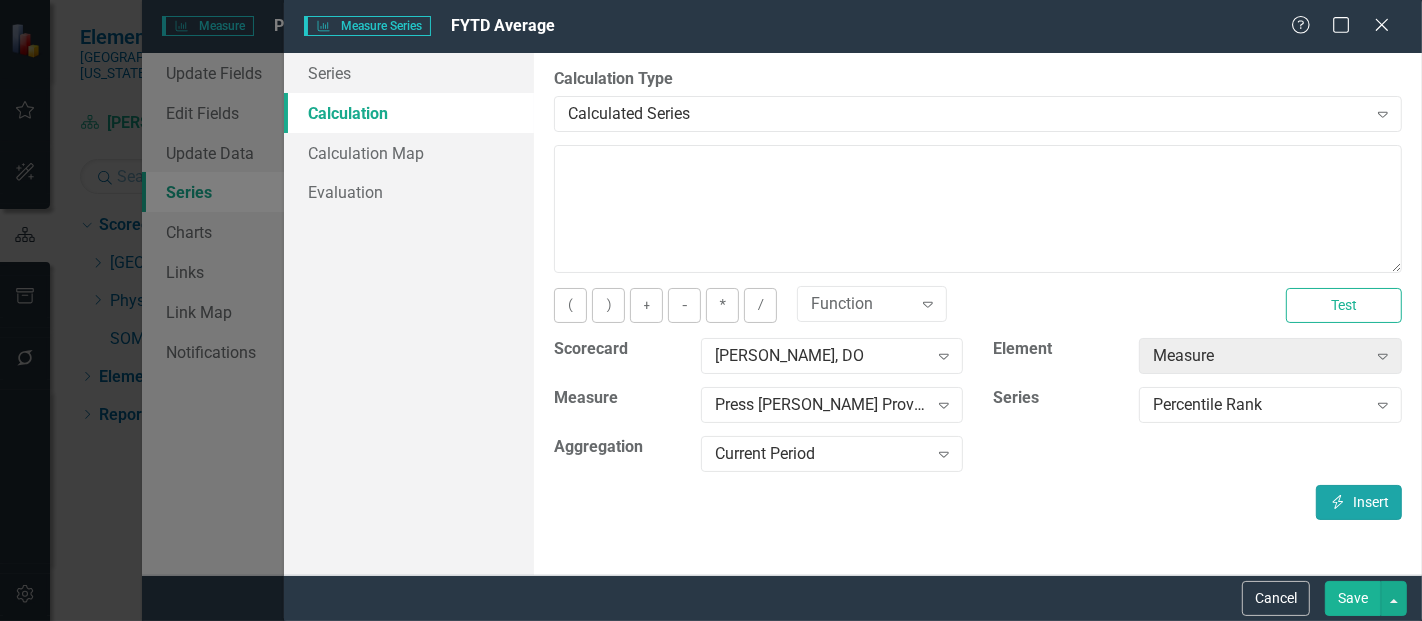 click on "Insert    Insert" at bounding box center (1359, 502) 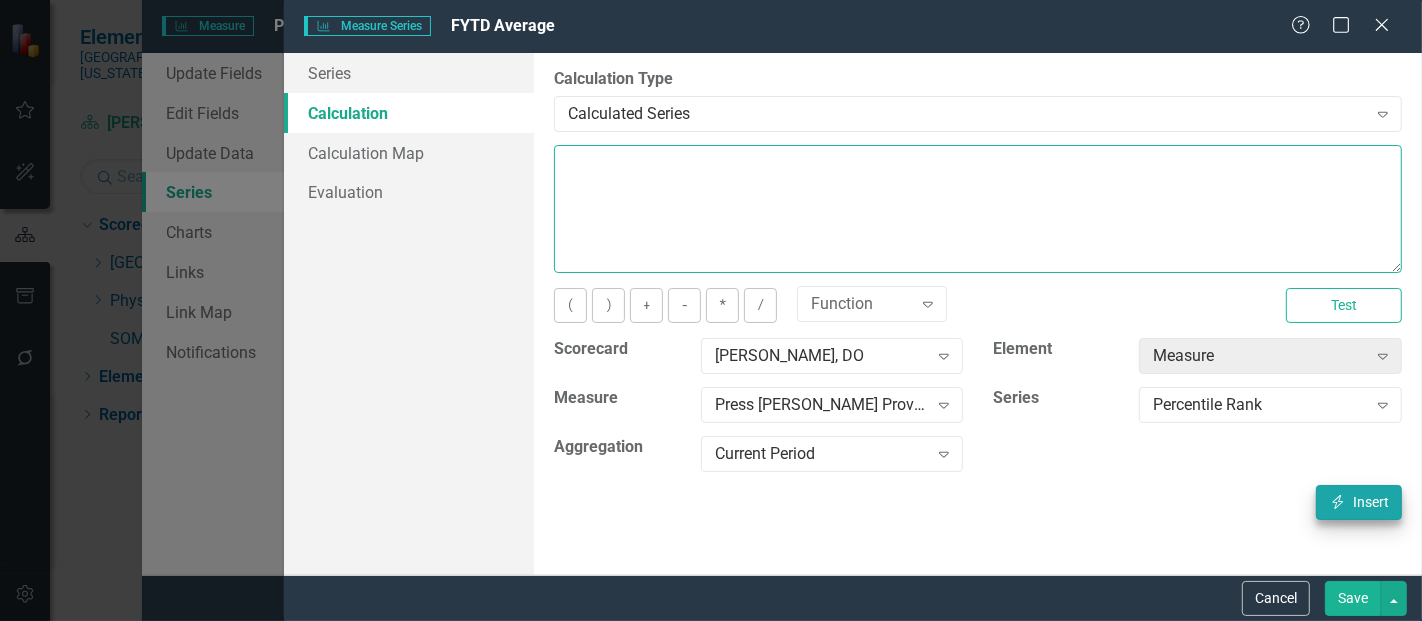 type on "[m1454947][Percentile Rank][CurrentPeriod]" 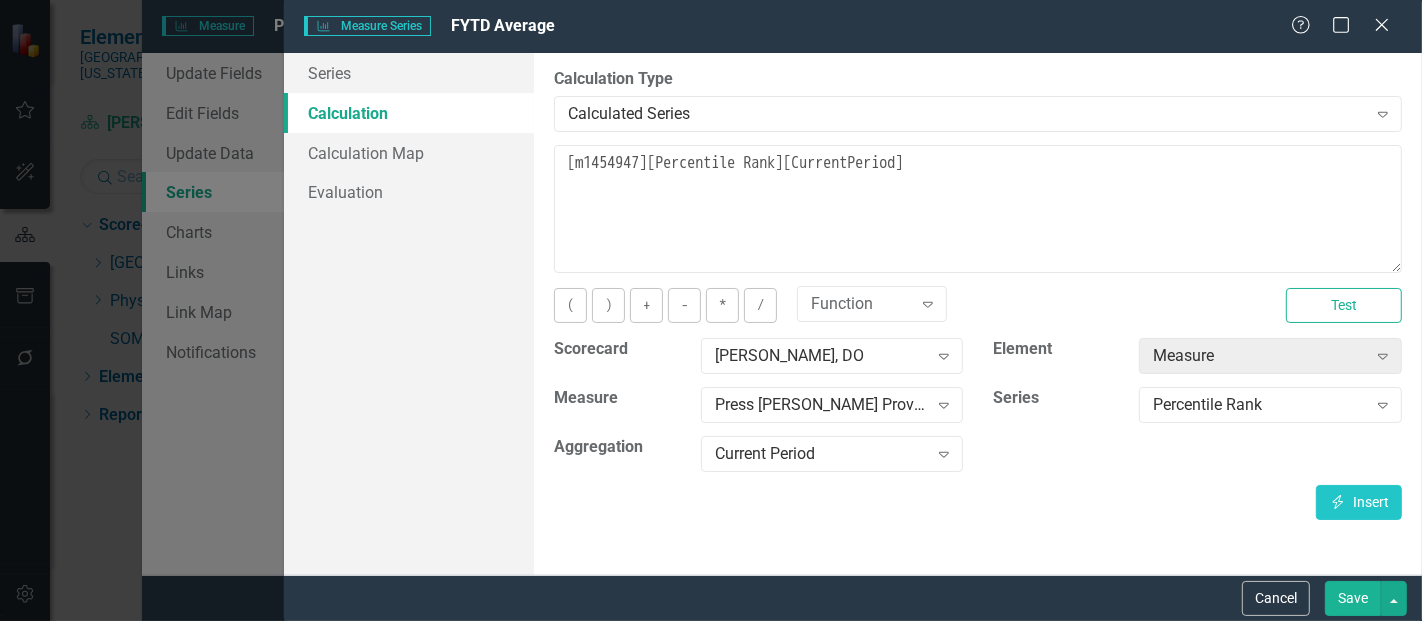 click on "Save" at bounding box center [1353, 598] 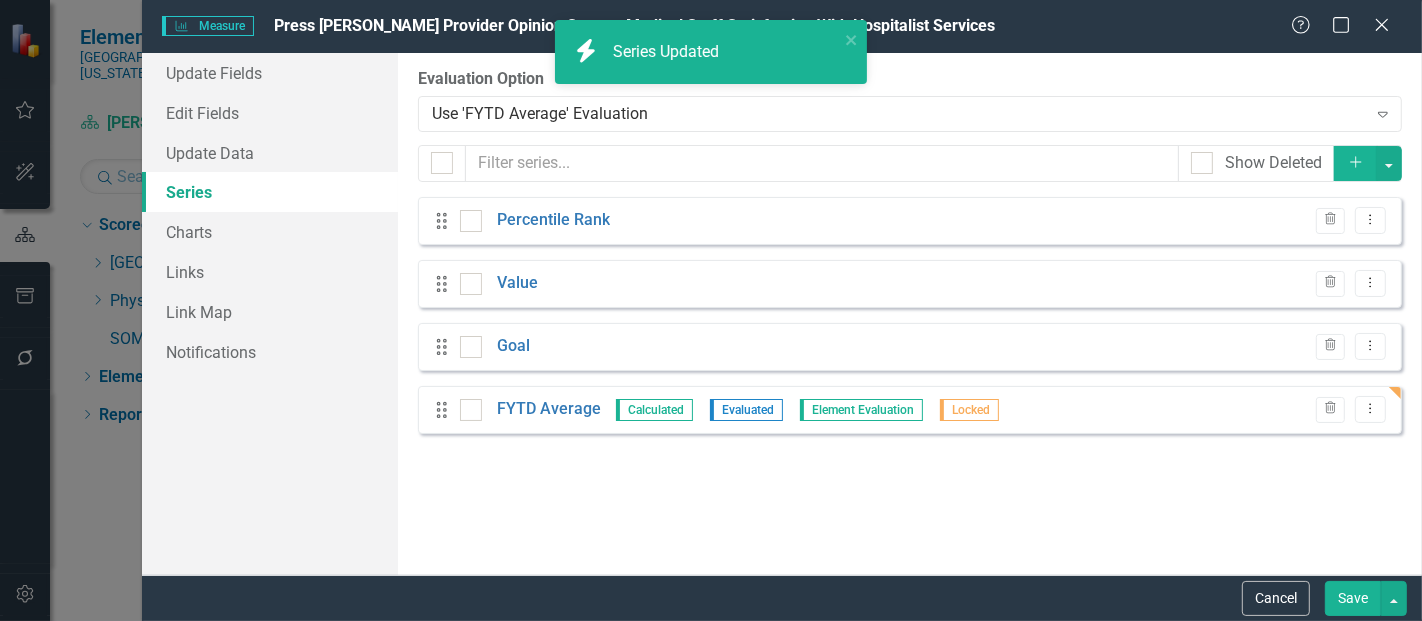click on "Save" at bounding box center (1353, 598) 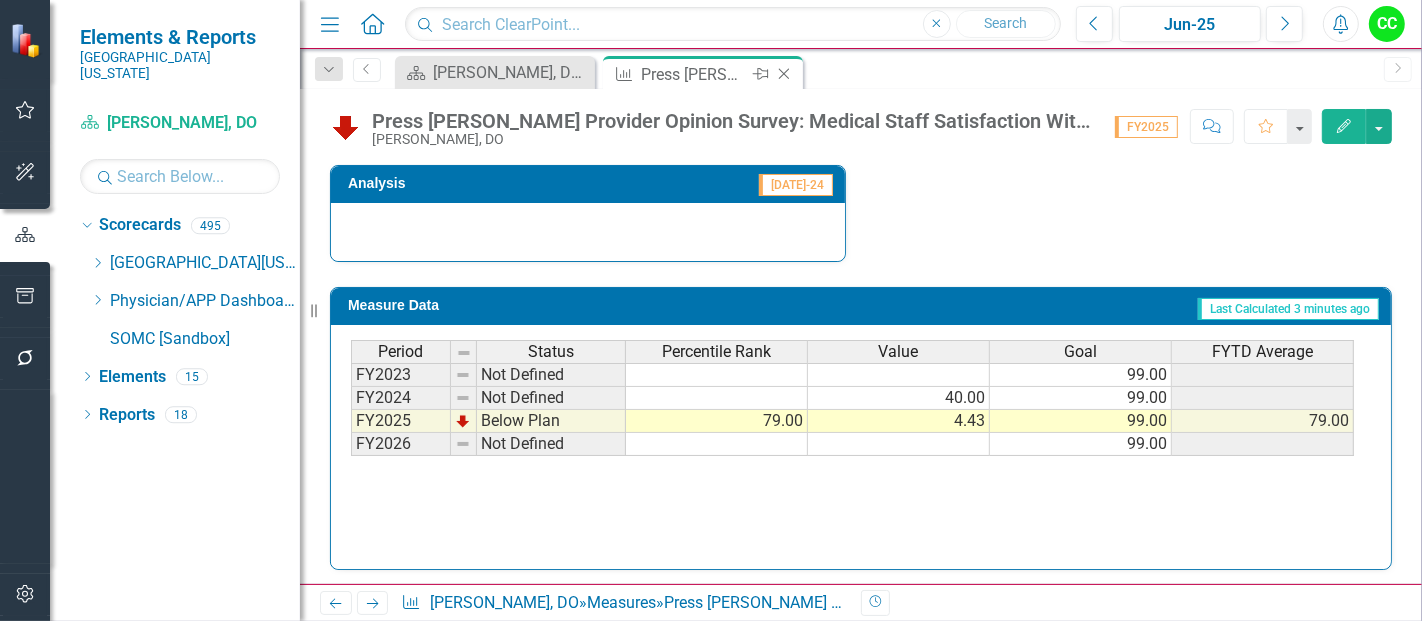 click on "Close" 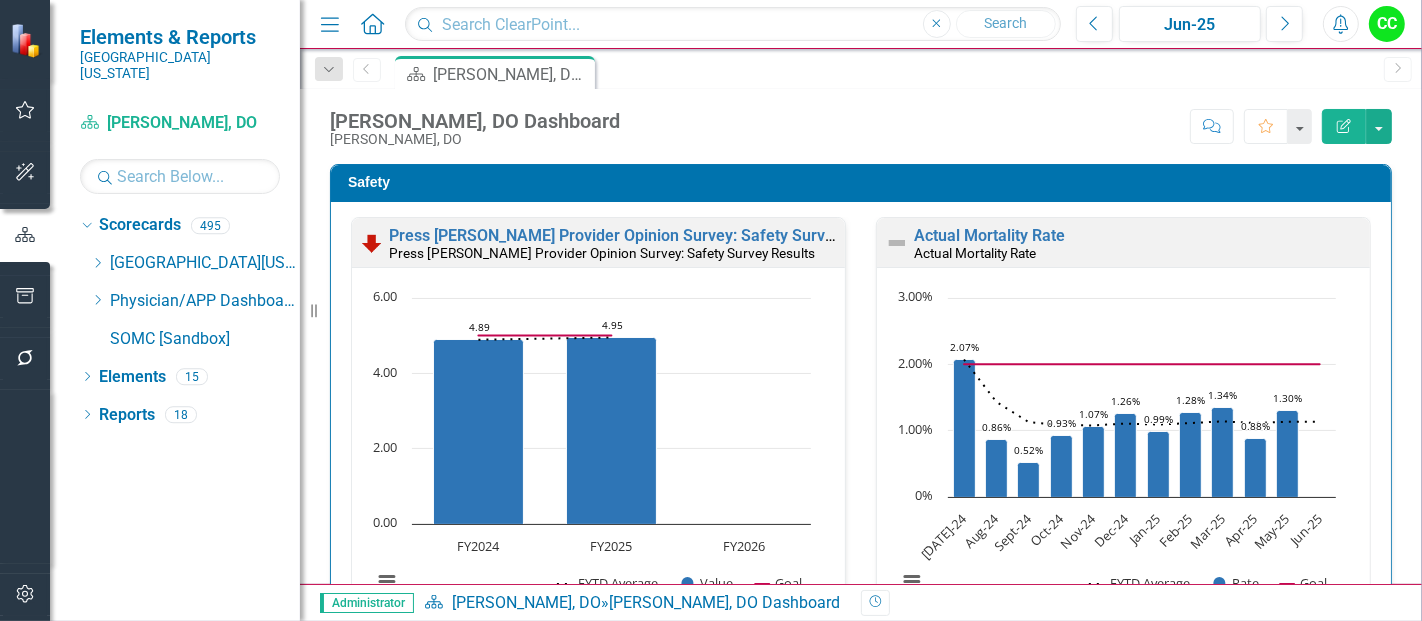 scroll, scrollTop: 823, scrollLeft: 0, axis: vertical 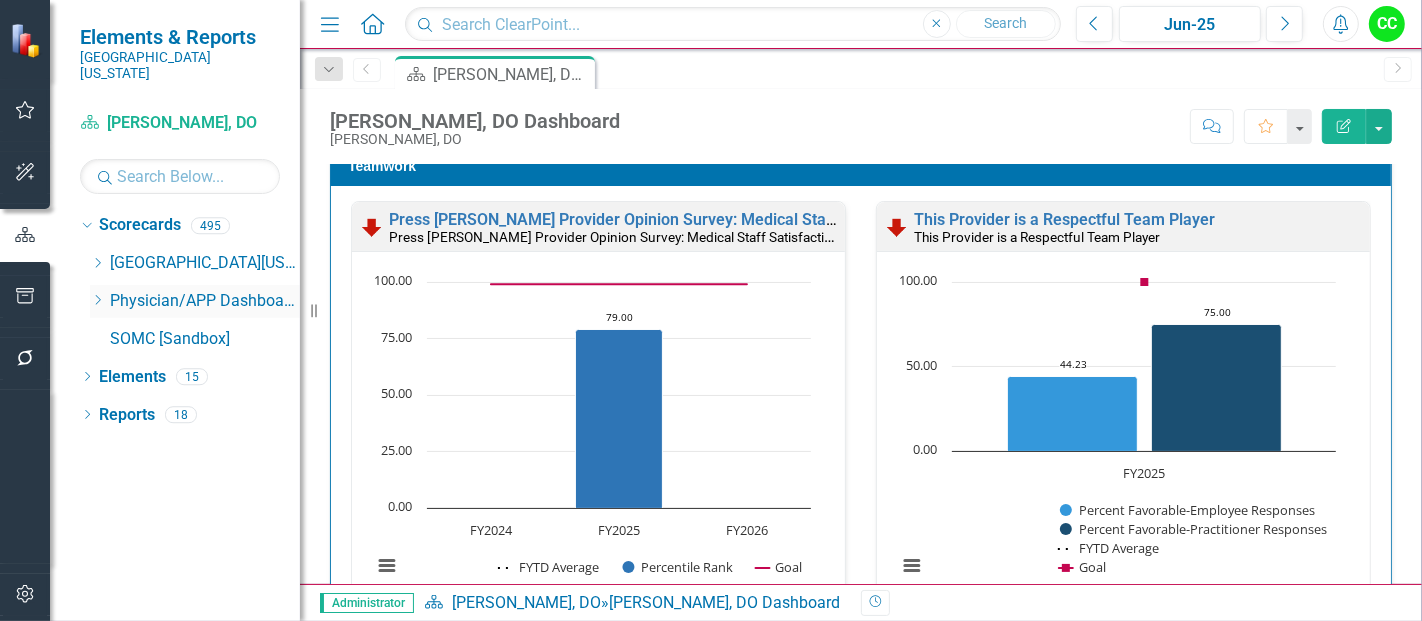 click on "Dropdown" 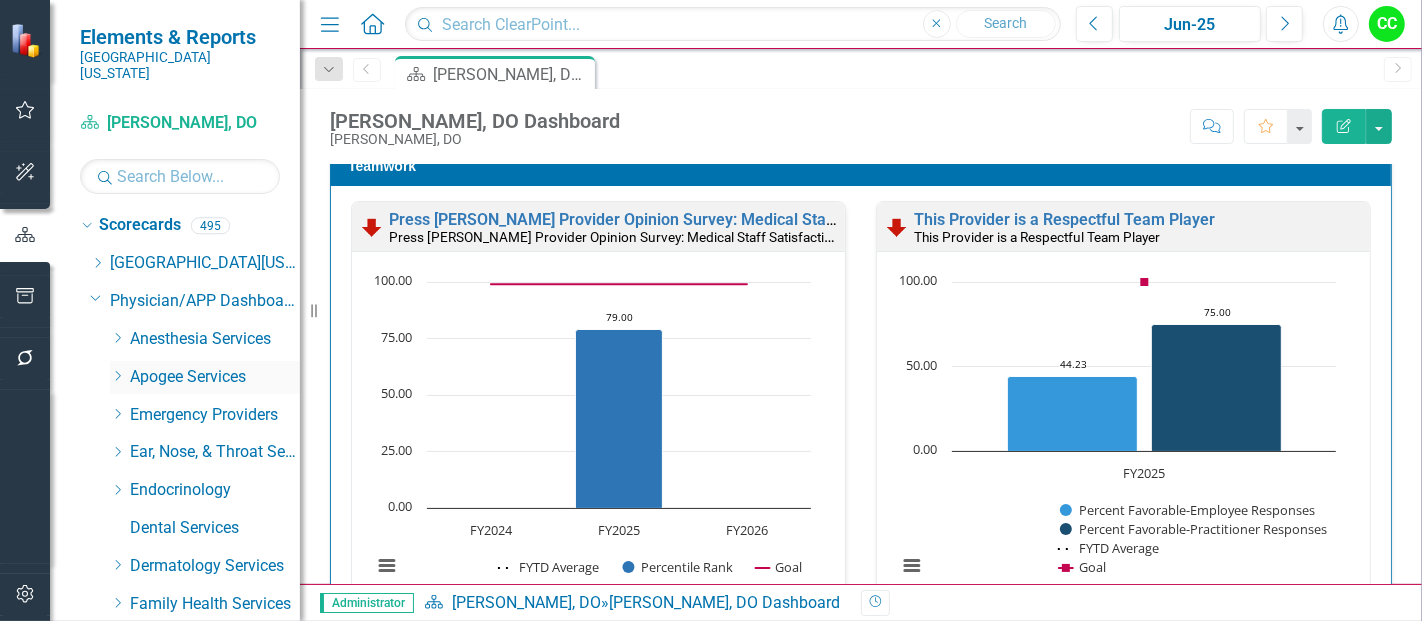 click on "Dropdown" 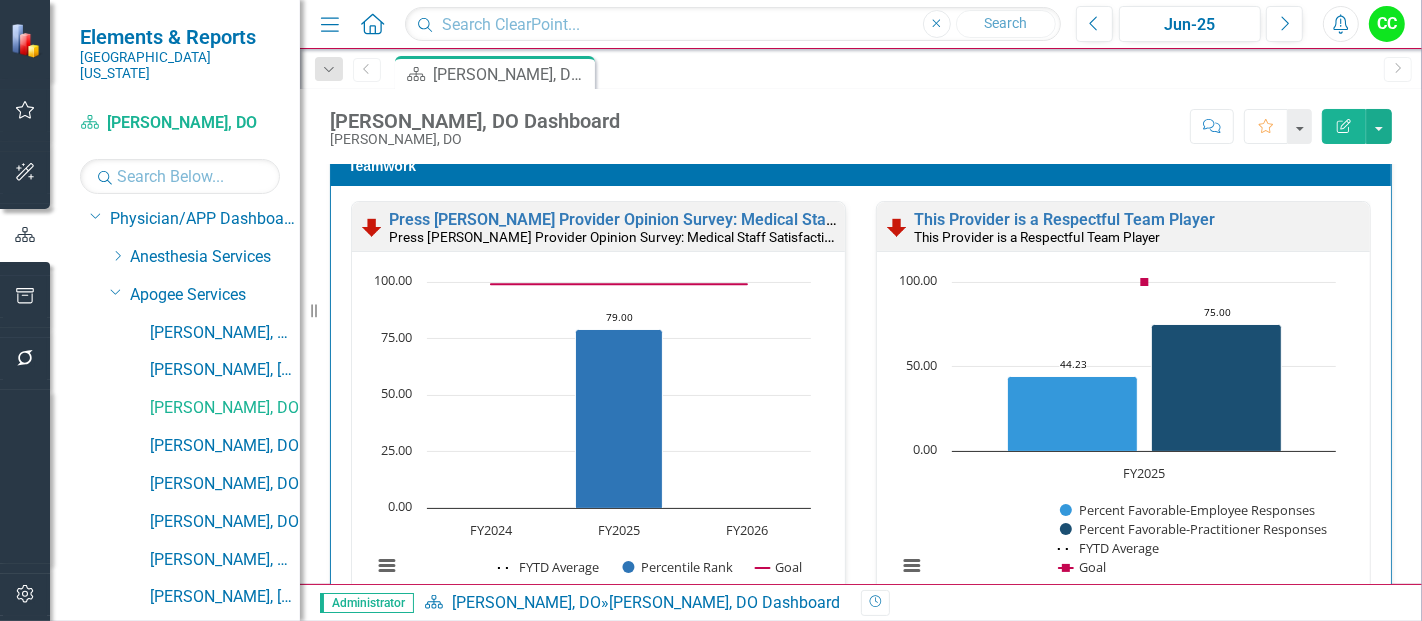 scroll, scrollTop: 85, scrollLeft: 0, axis: vertical 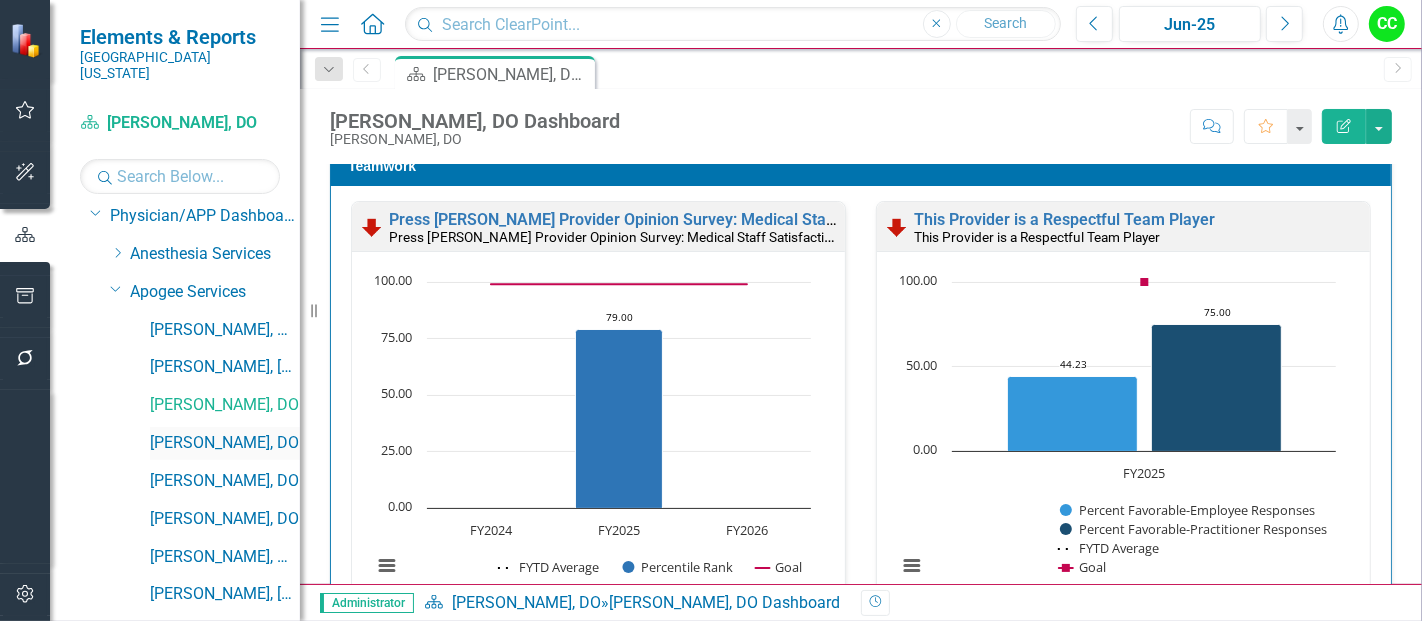 click on "[PERSON_NAME], DO" at bounding box center (225, 443) 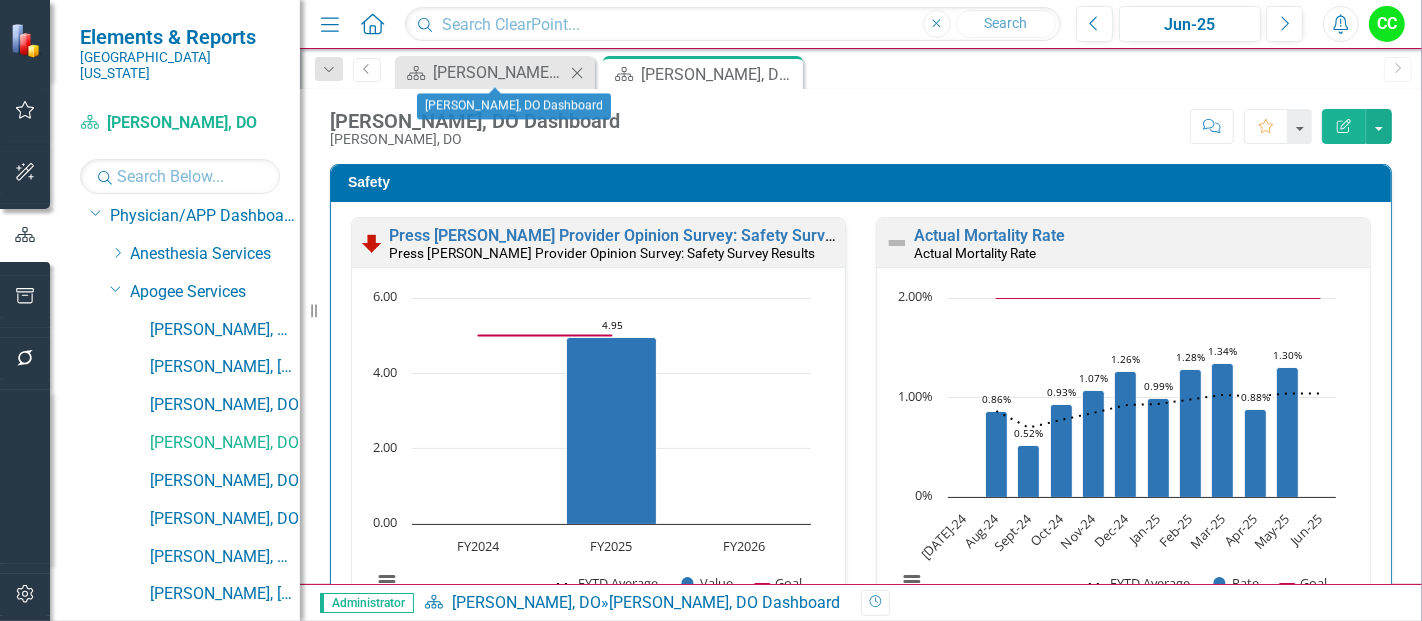 click on "Close" 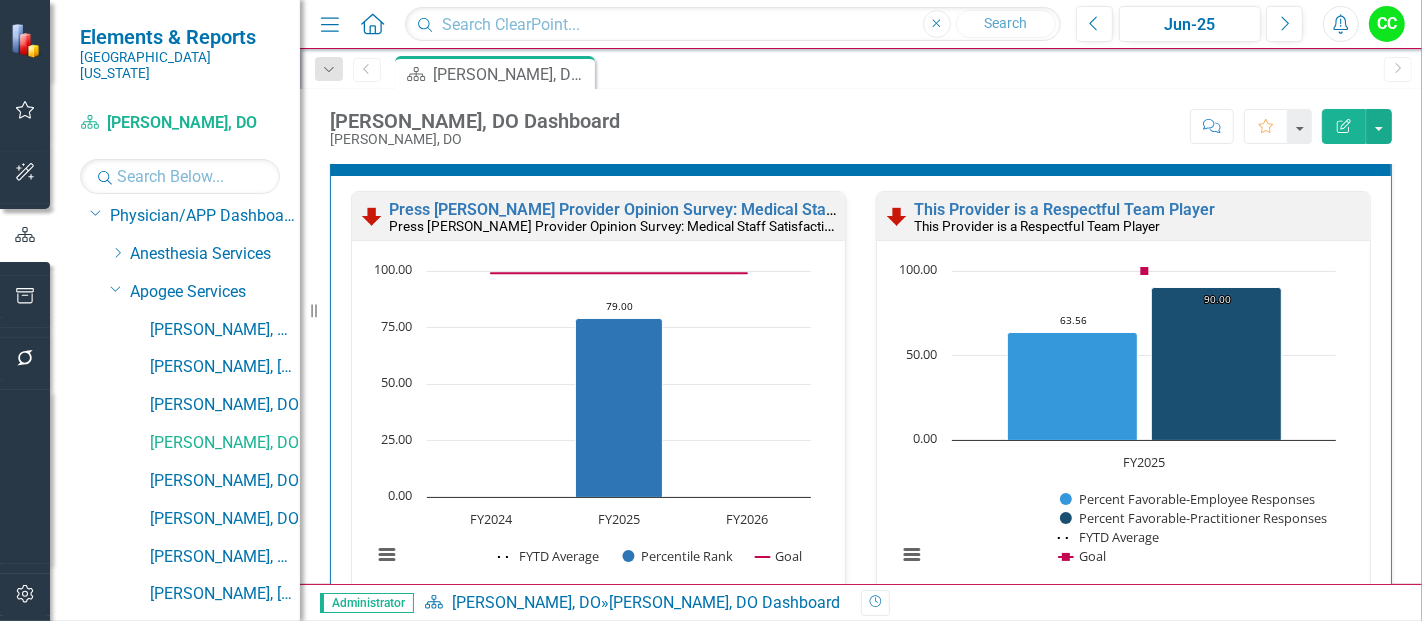 scroll, scrollTop: 2606, scrollLeft: 0, axis: vertical 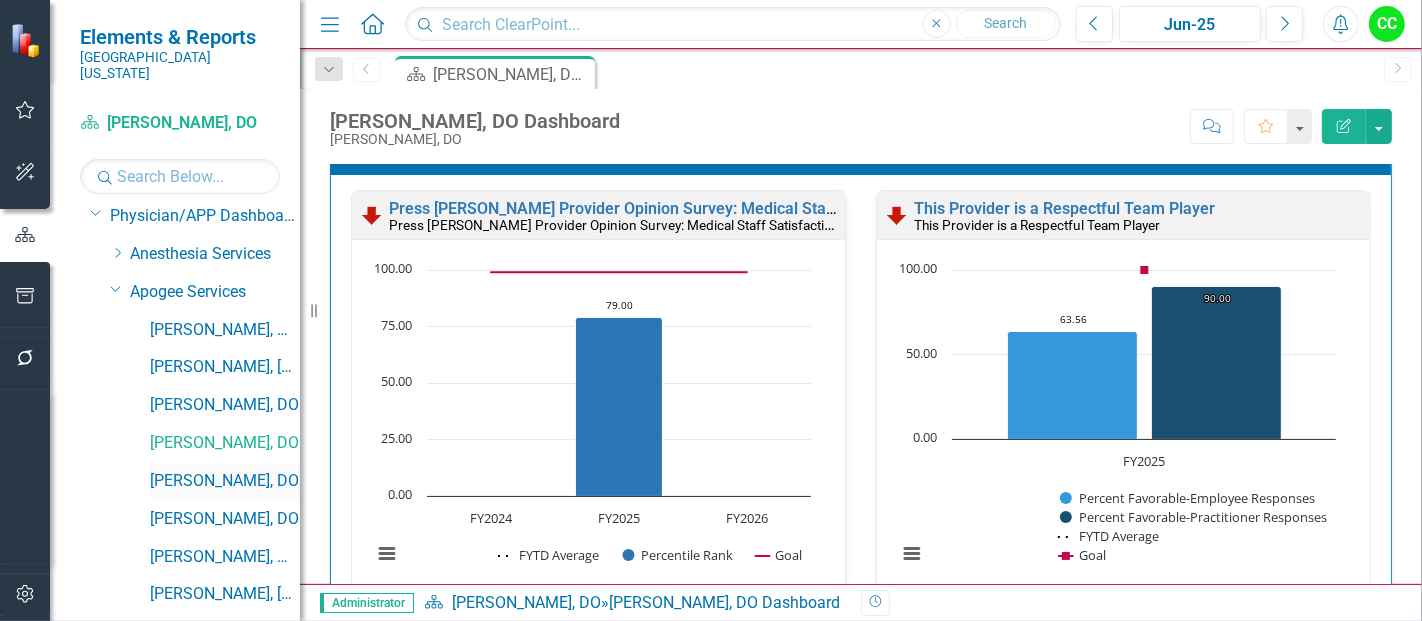 click on "[PERSON_NAME], DO" at bounding box center (225, 481) 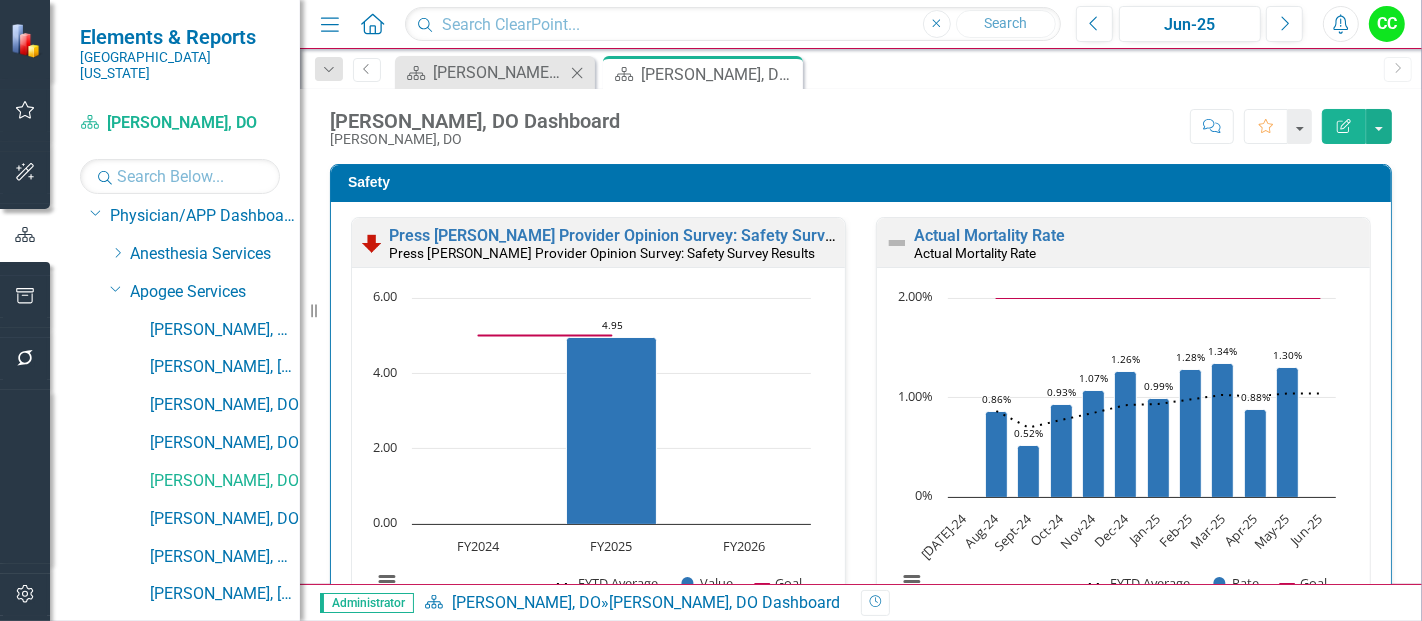 click on "Close" 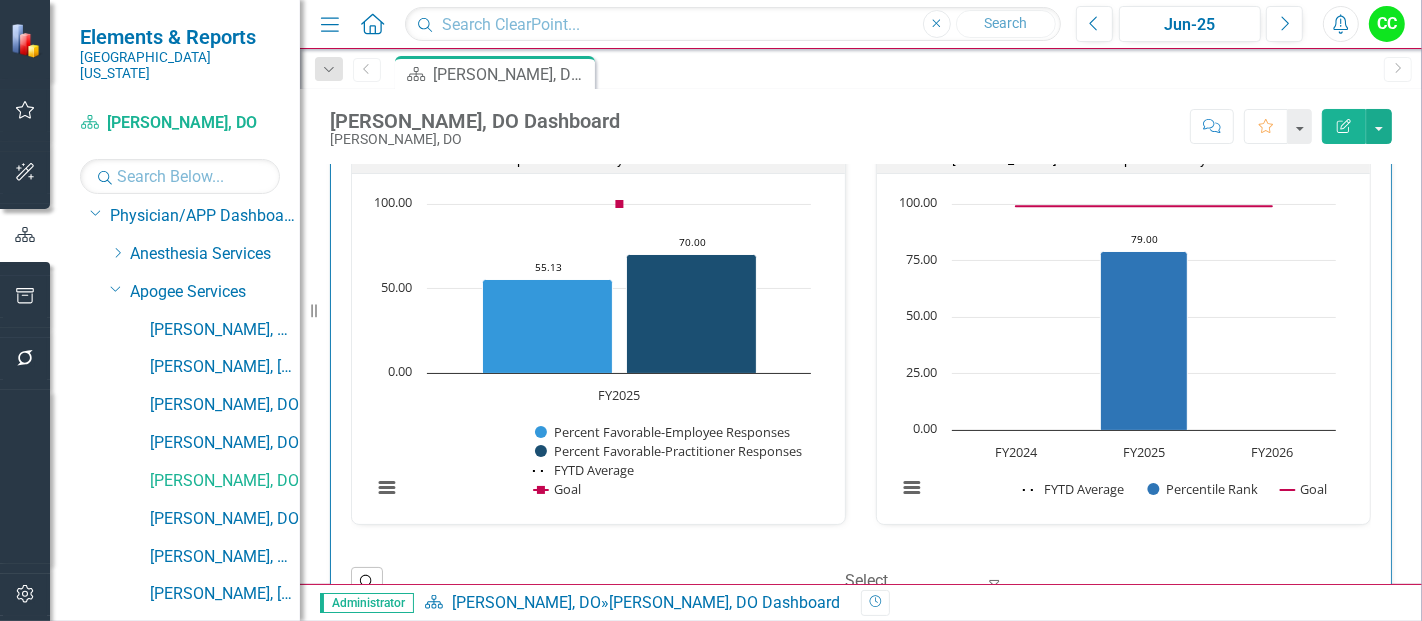 scroll, scrollTop: 2106, scrollLeft: 0, axis: vertical 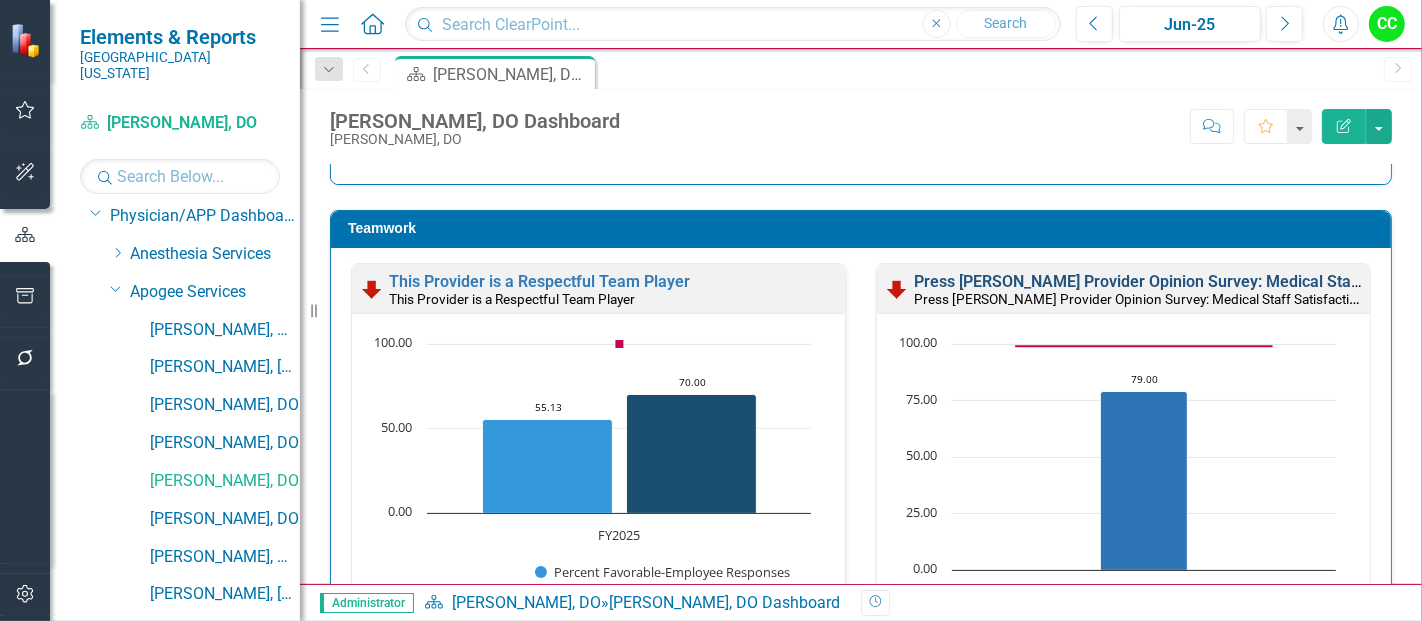 click on "Press [PERSON_NAME] Provider Opinion Survey: Medical Staff Satisfaction With Hospitalist Services" at bounding box center (1274, 281) 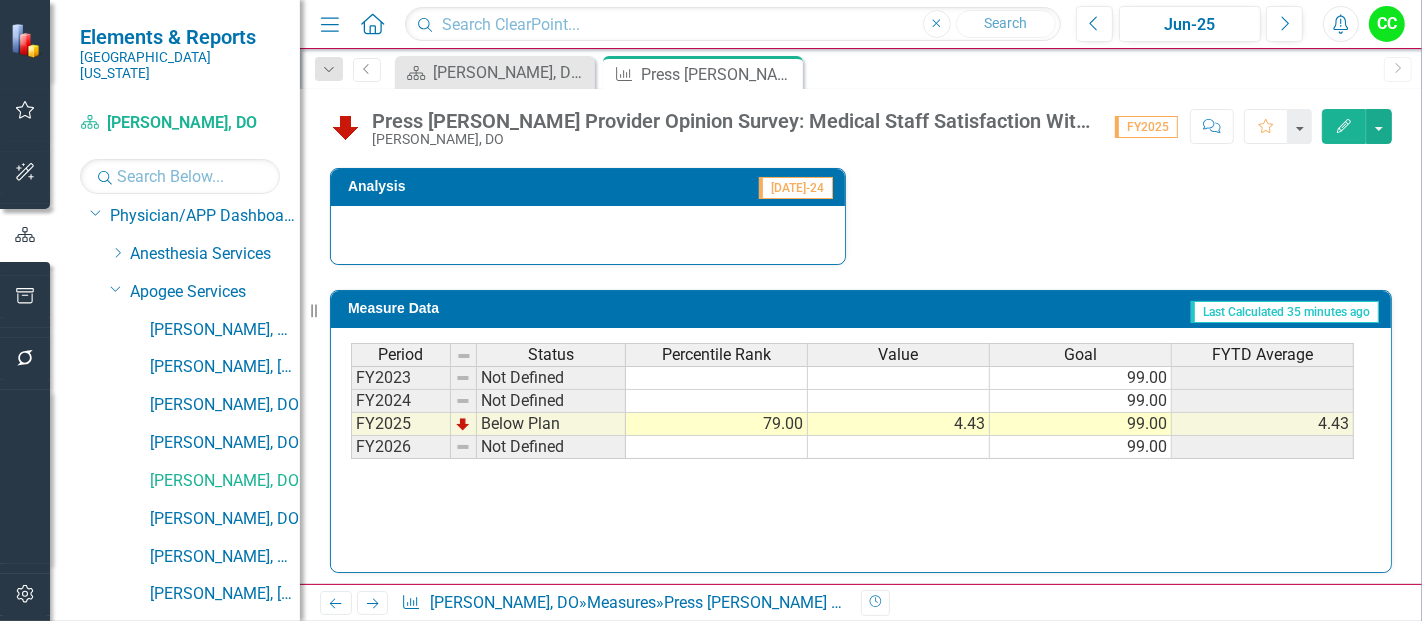 scroll, scrollTop: 834, scrollLeft: 0, axis: vertical 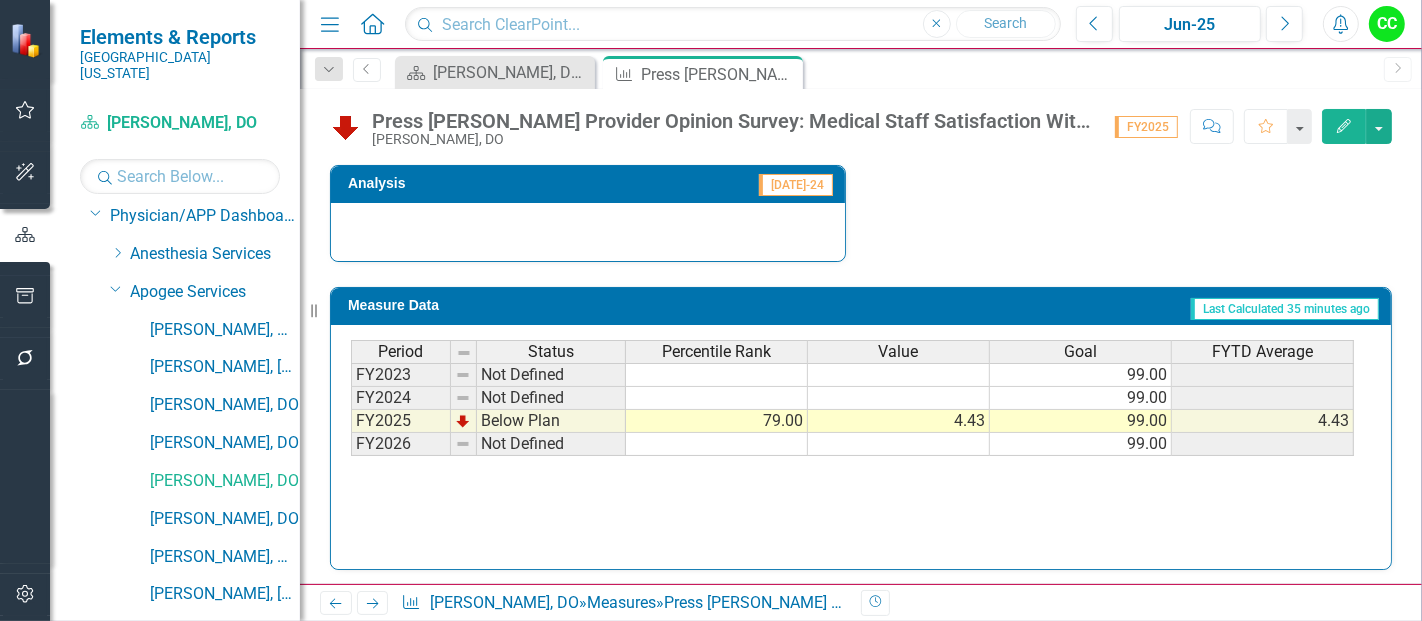 click on "Edit" 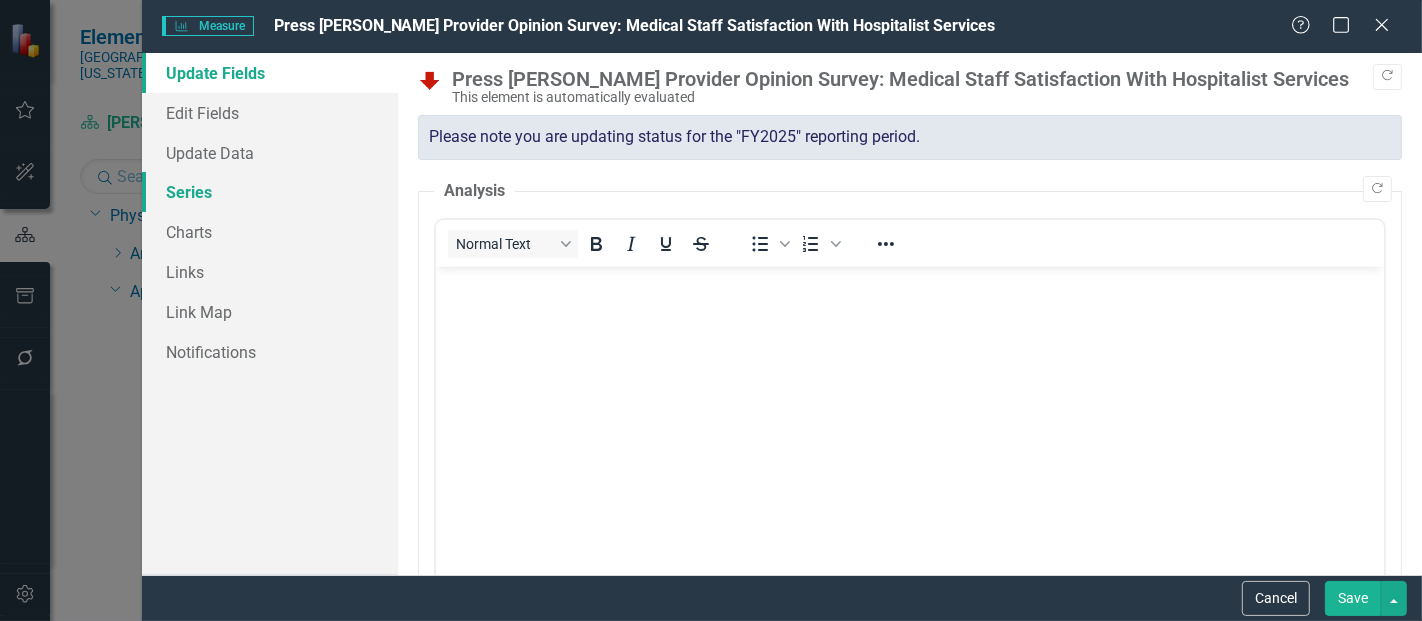 scroll, scrollTop: 0, scrollLeft: 0, axis: both 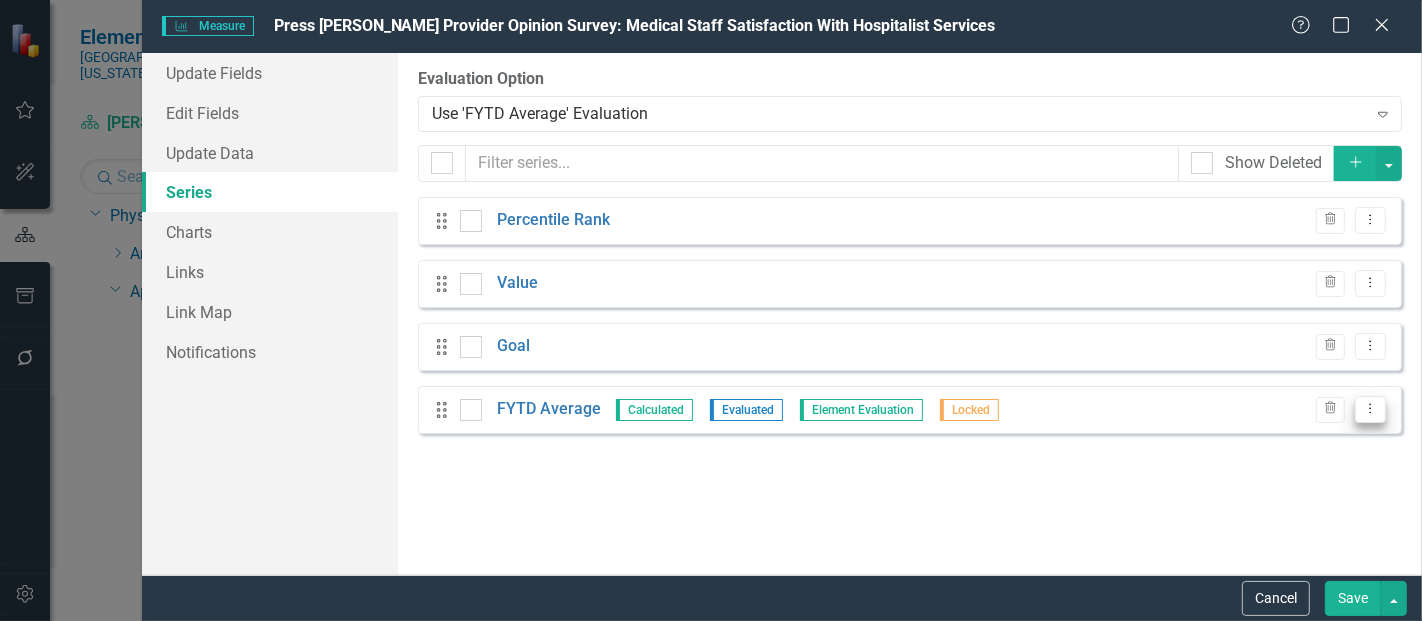 click on "Dropdown Menu" 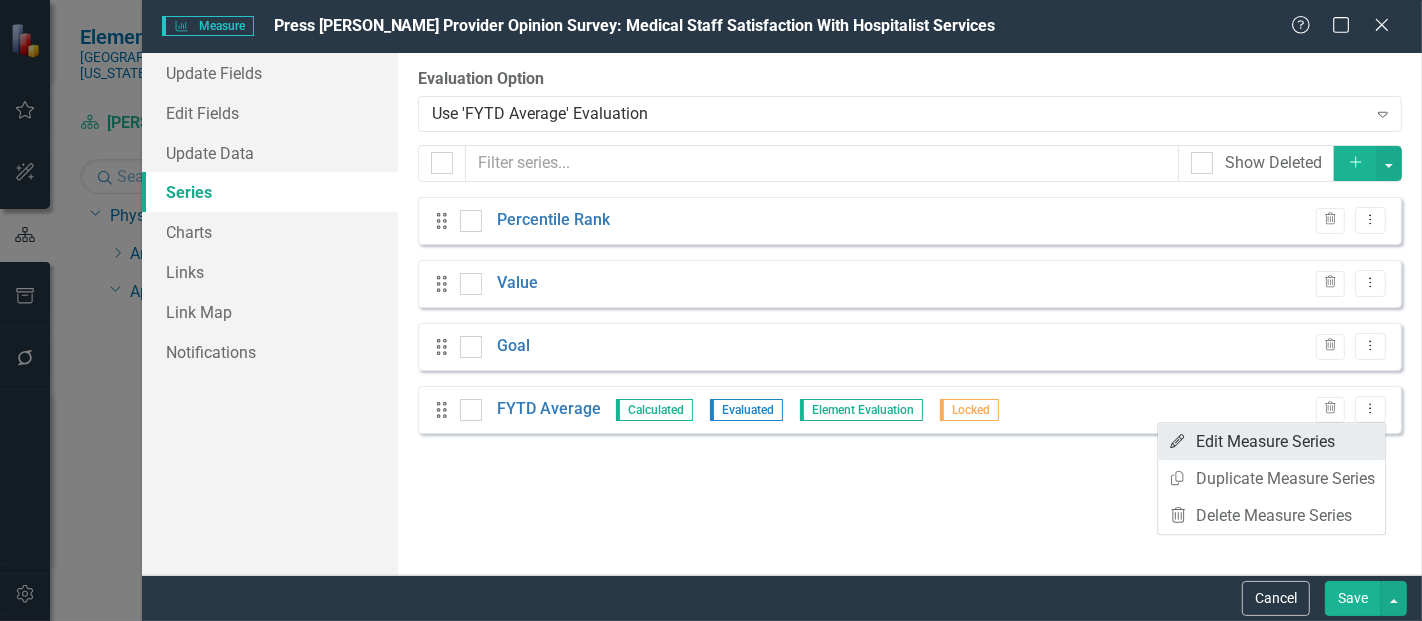 click on "Edit Edit Measure Series" at bounding box center (1271, 441) 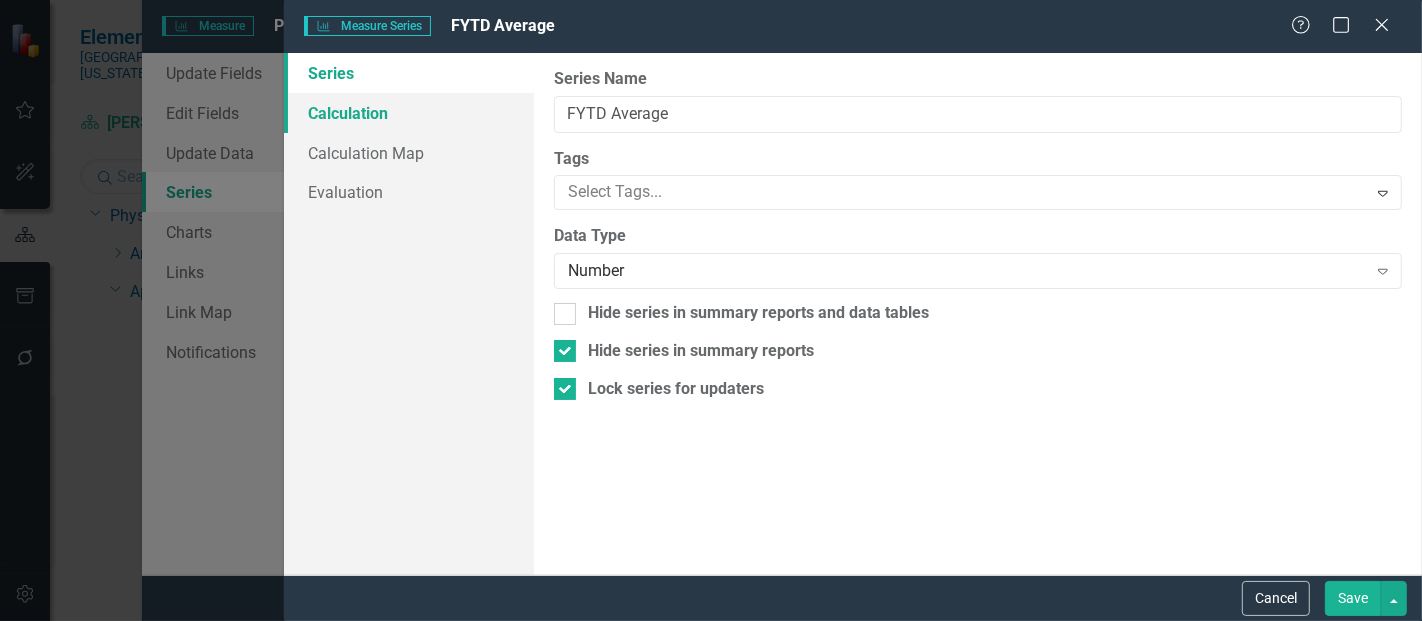 click on "Calculation" at bounding box center (409, 113) 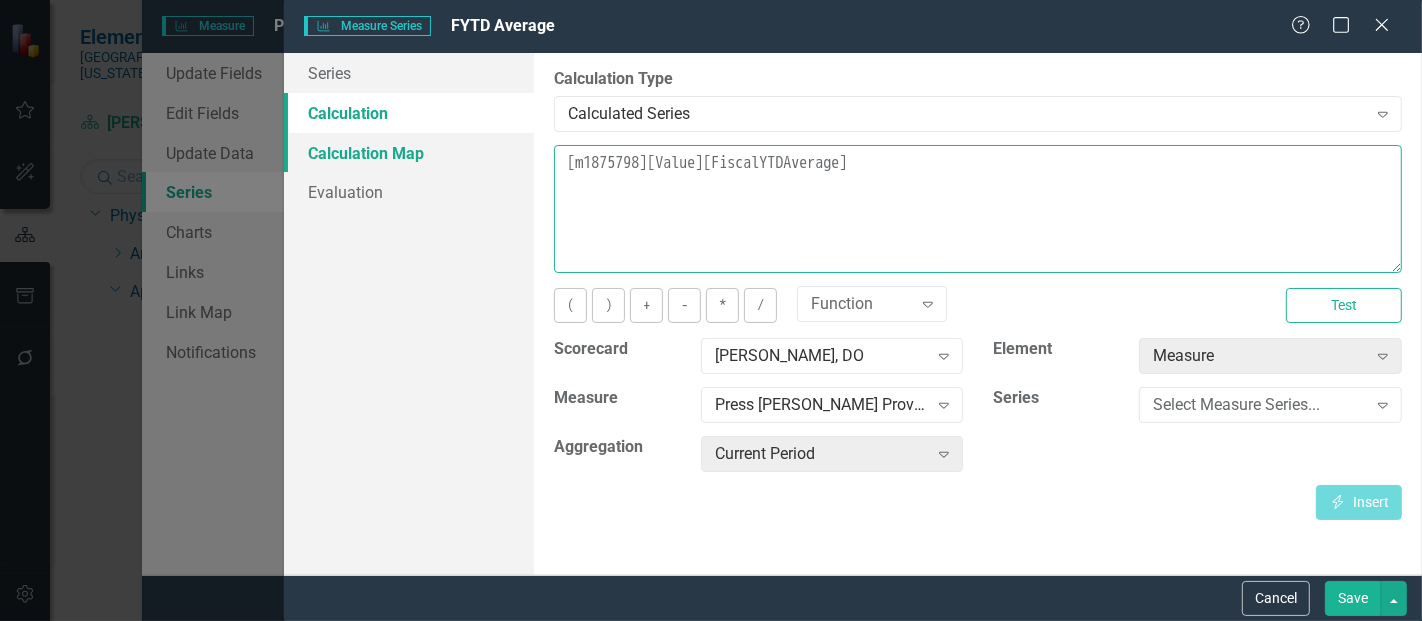 drag, startPoint x: 981, startPoint y: 195, endPoint x: 506, endPoint y: 154, distance: 476.7662 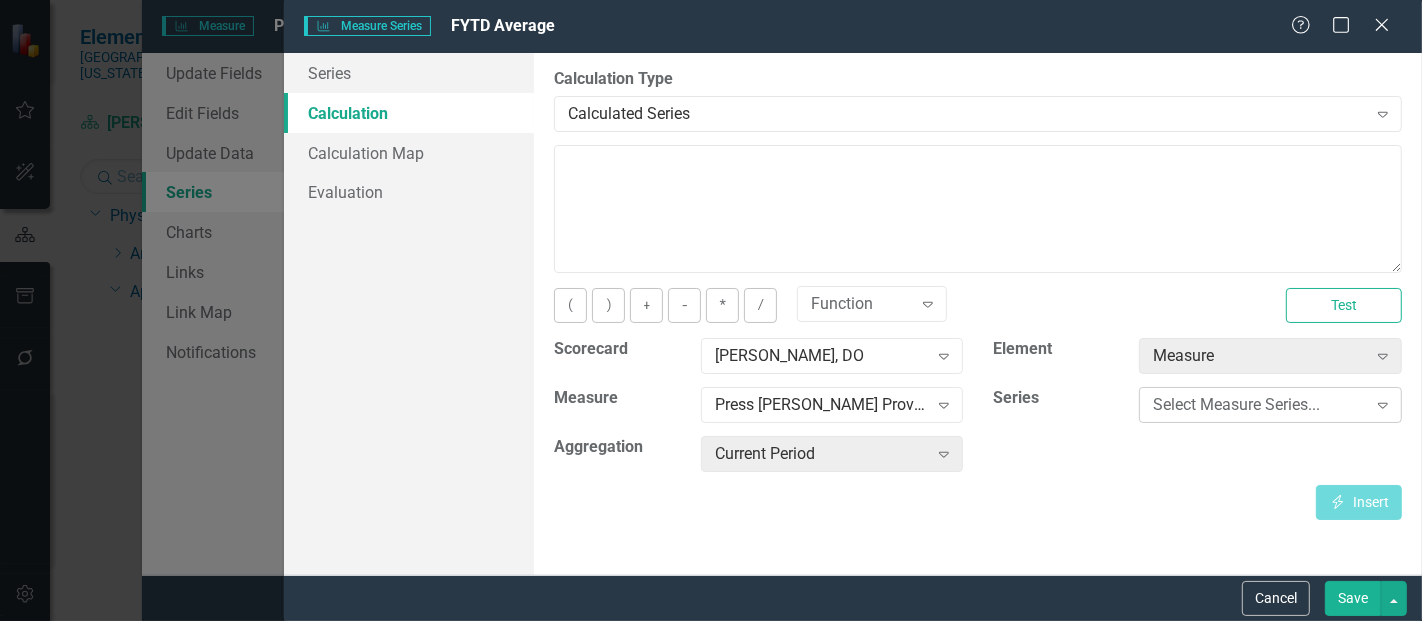 click on "Select Measure Series..." at bounding box center [1259, 405] 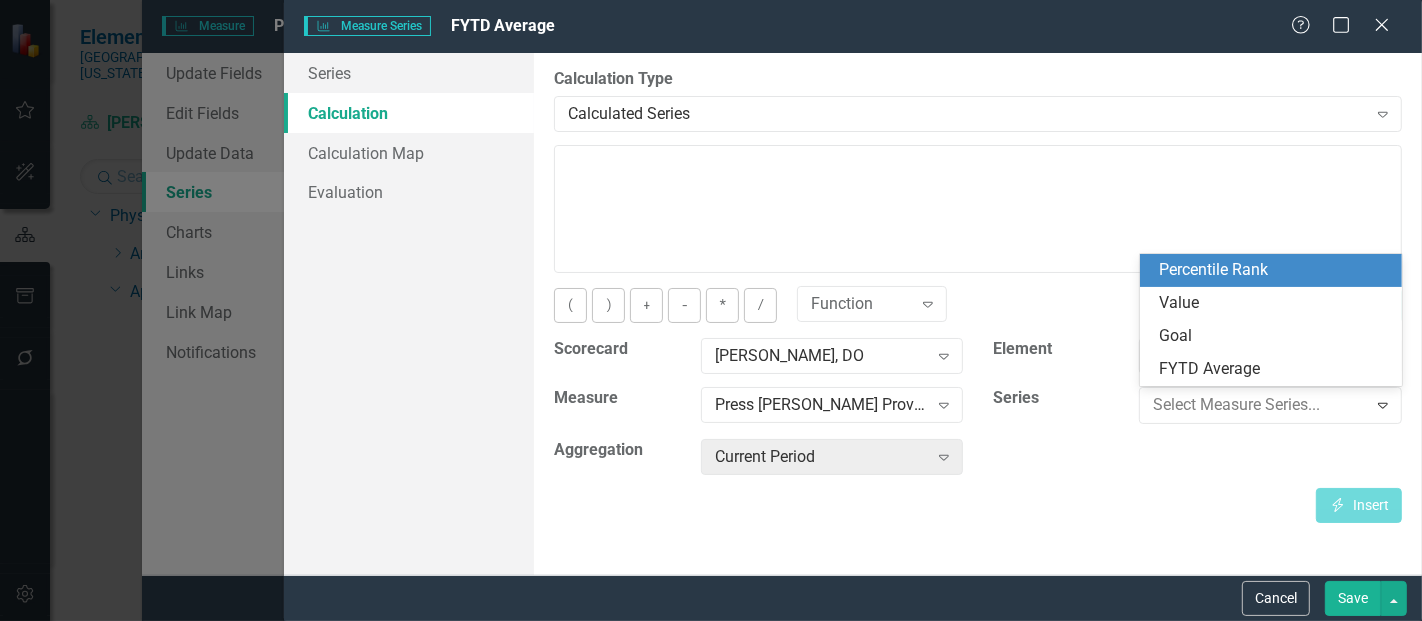 click on "Percentile Rank" at bounding box center (1275, 270) 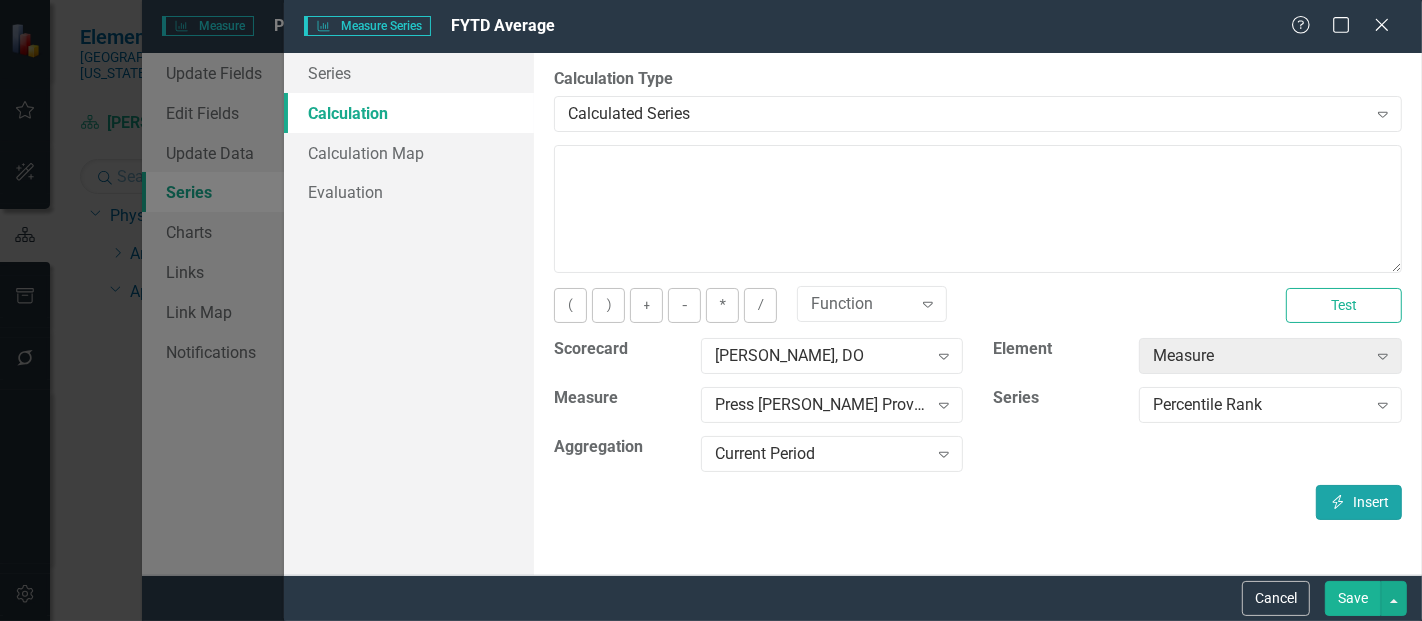 click on "Insert    Insert" at bounding box center (1359, 502) 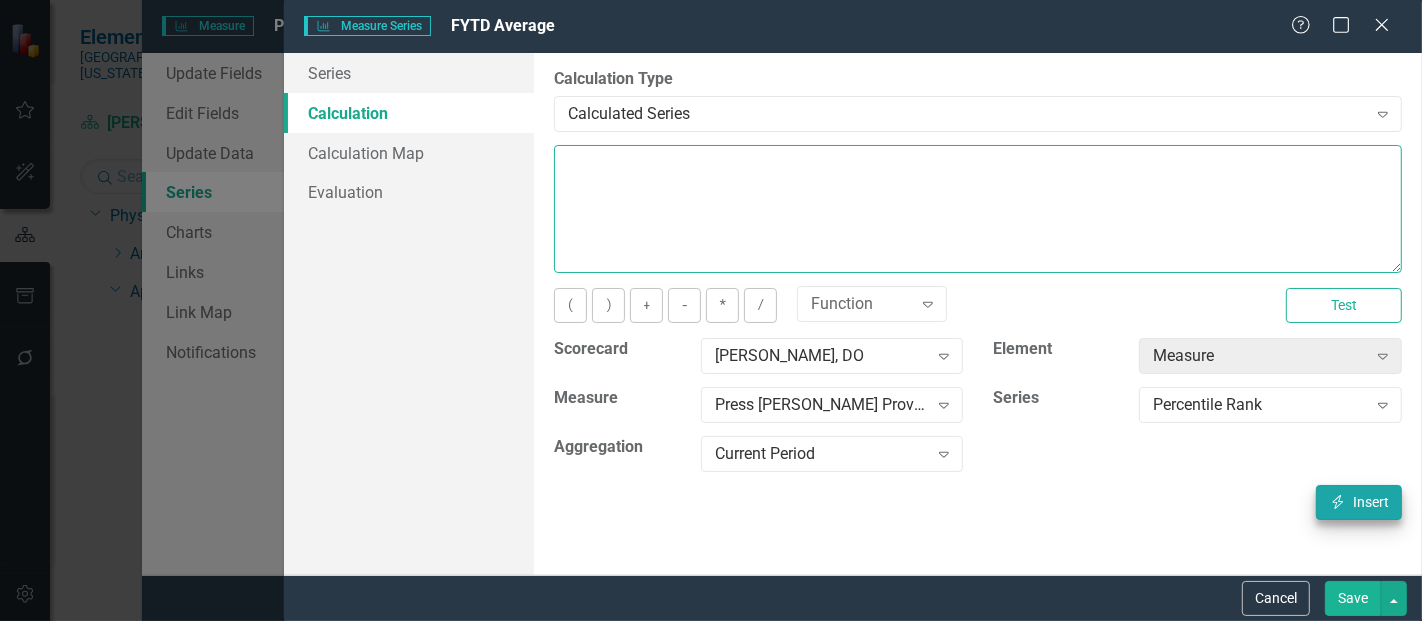 type on "[m1875798][Percentile Rank][CurrentPeriod]" 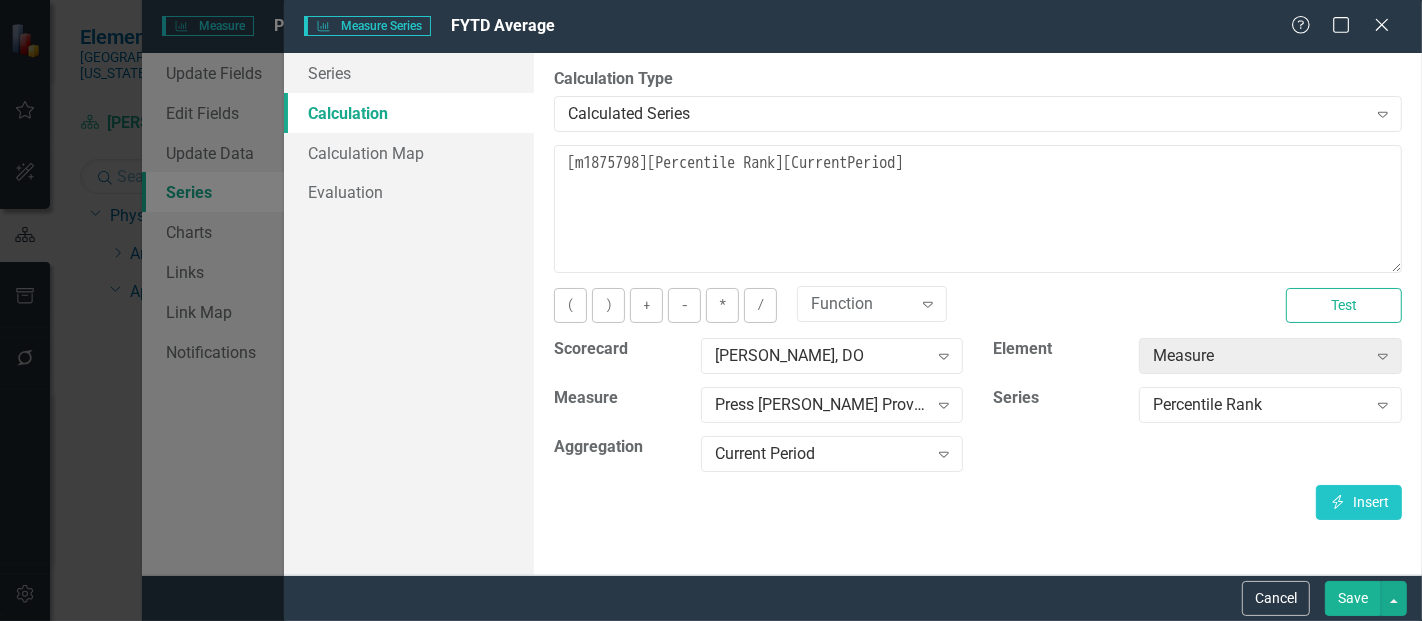 click on "Save" at bounding box center (1353, 598) 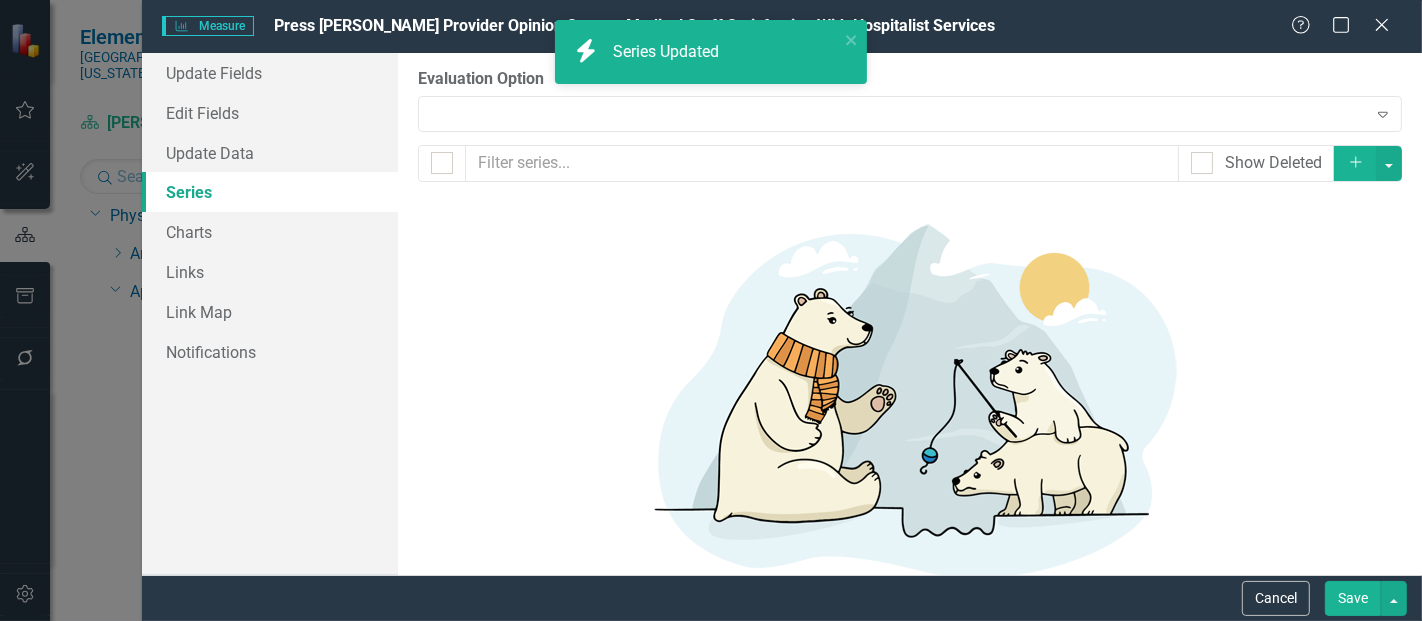 scroll, scrollTop: 0, scrollLeft: 0, axis: both 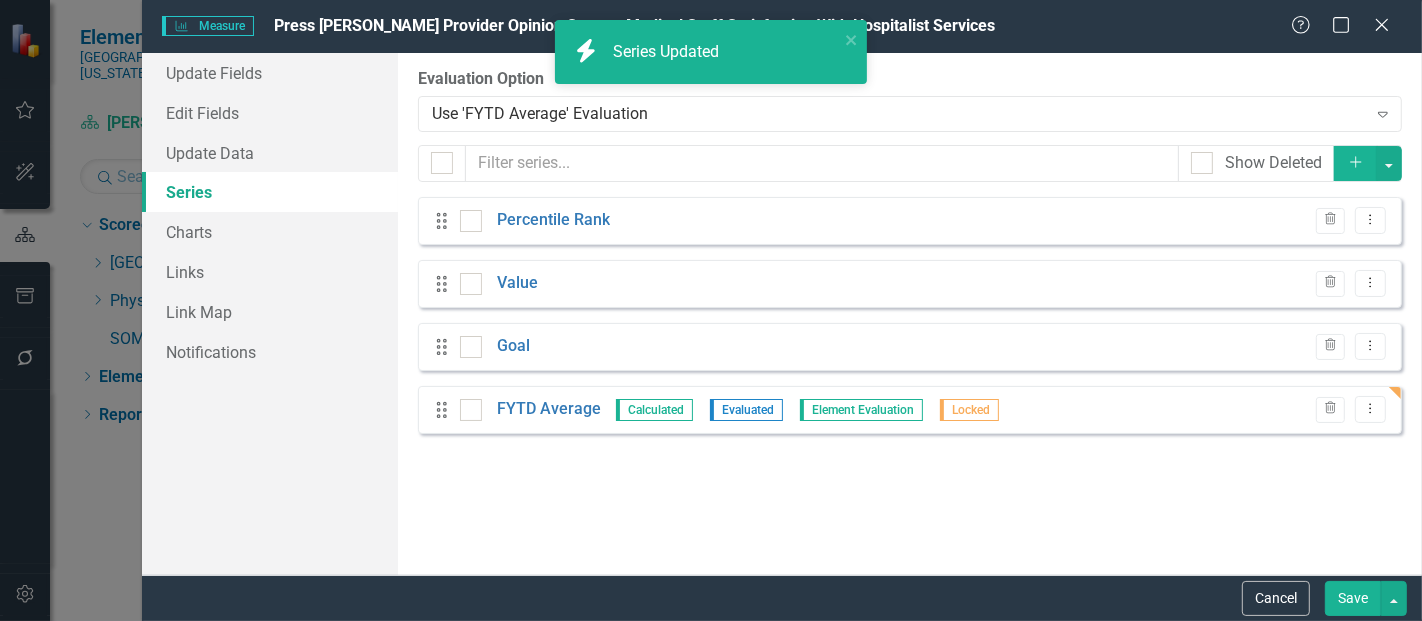 click on "Save" at bounding box center (1353, 598) 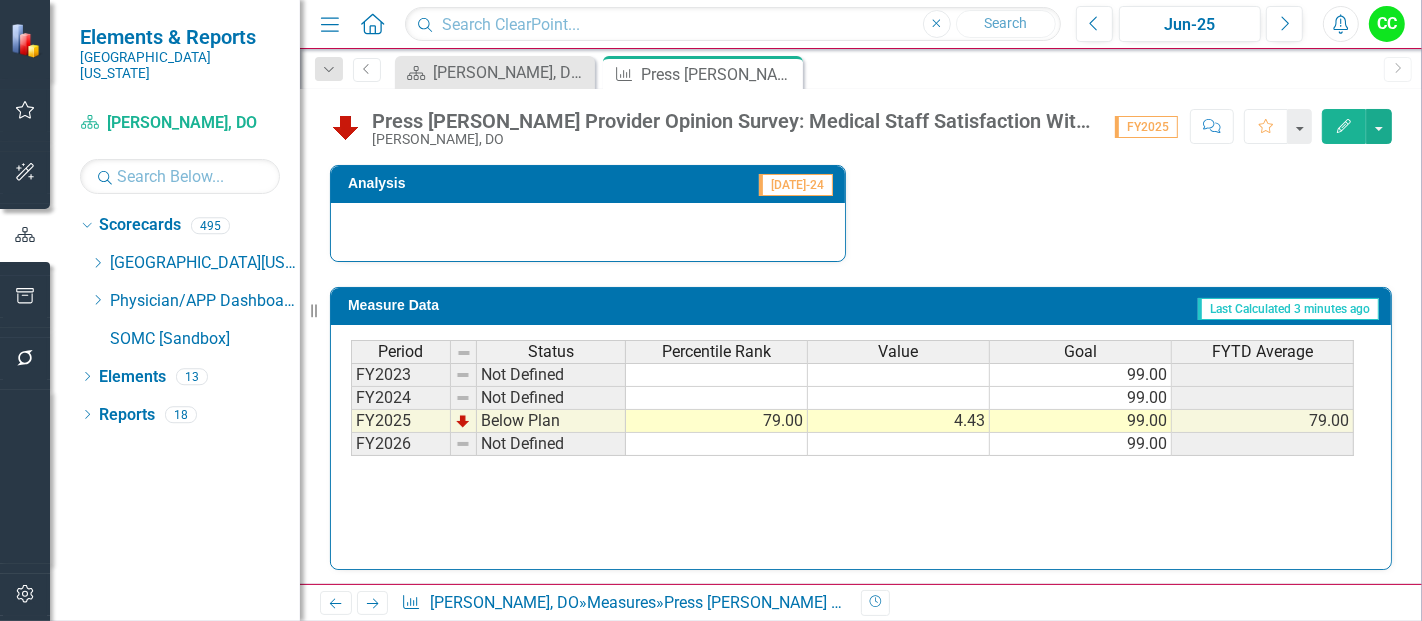 click on "Dropdown Scorecards 495 Dropdown Southern Ohio Medical Center Safety Quality Teamwork Service Finance Dropdown Community Health & Athletic Training Athletic Training Community Health & Wellness Life Center Dropdown Community Relations Services Community Relations Development Volunteers Dropdown Critical Care & Heart and Vascular Services Cardiovascular Testing Heart Care Unit Intensive Care Unit Cardiopulmonary Rehab Cath Lab Dialysis - DCI (Contracted Staff) Hicuity Health (Contracted Staff) Wound Center Dropdown Emergency Services Emergency Department Envision Dropdown Environmental Services Team Environmental Services Dropdown Financial Accounting Accounting Accounts Payable Treasury Decision Support Dropdown Health Information Management Services Health Information Management UR Case Management Dropdown Hospice Services Hospice Hospice Center Dropdown Human Resources Services Human Resources Workforce Development Employee Health & Wellness Dropdown Information Services Team Information Services Dropdown" at bounding box center (190, 284) 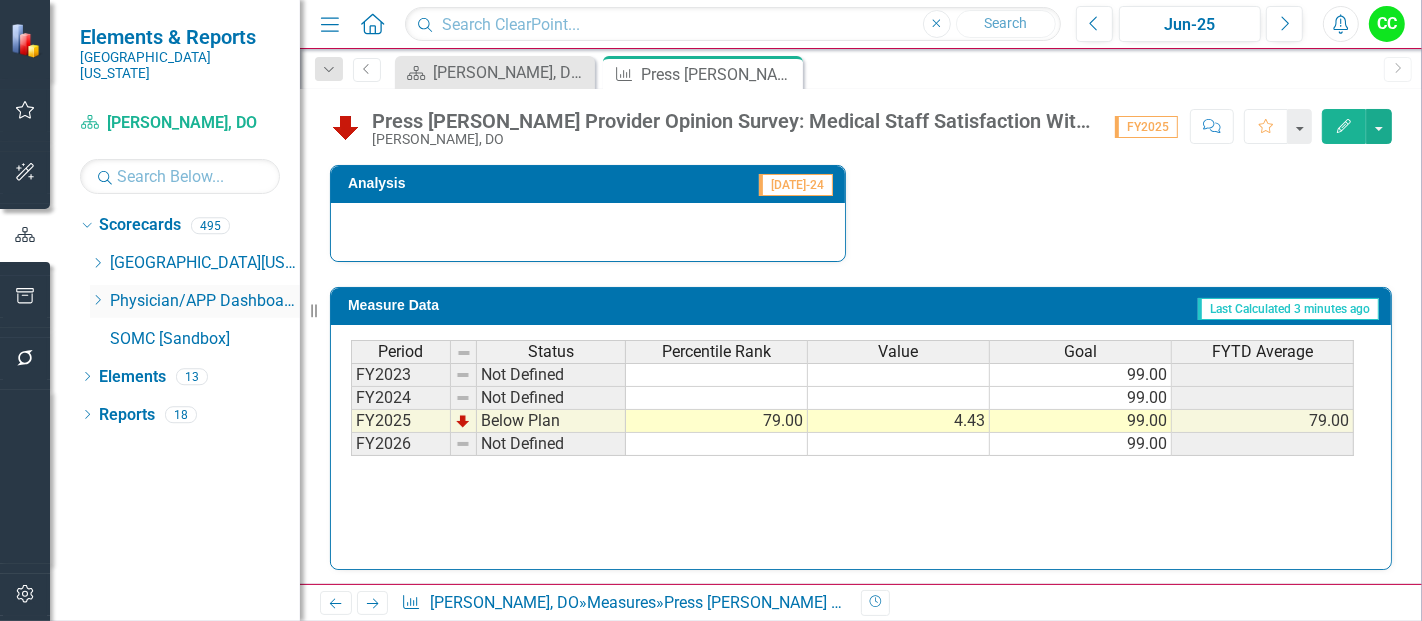 click on "Dropdown" 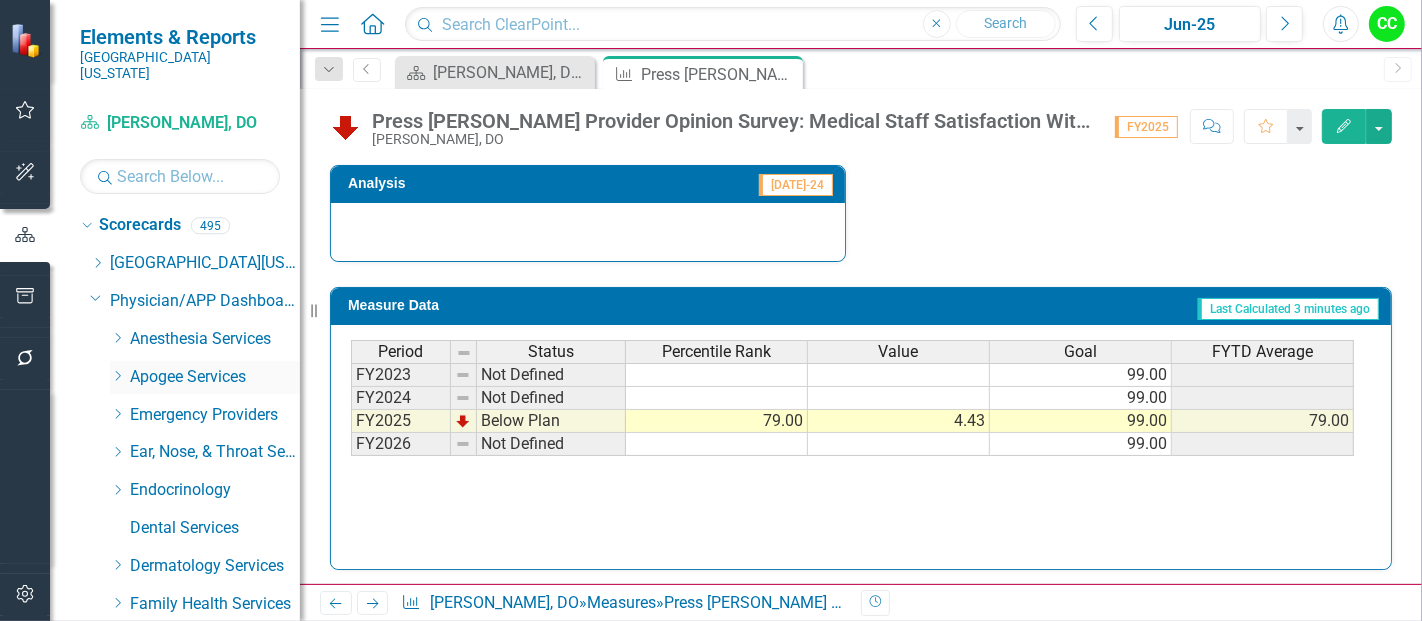 click on "Dropdown" 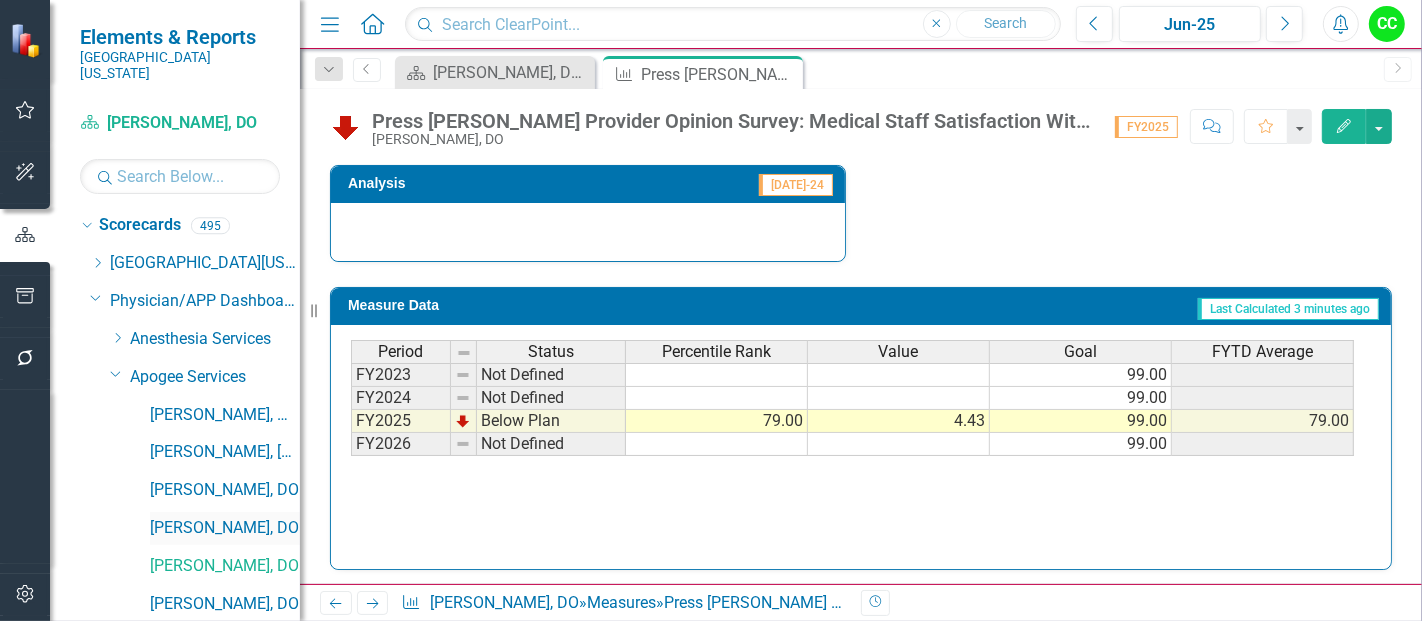 click on "[PERSON_NAME], DO" at bounding box center (225, 528) 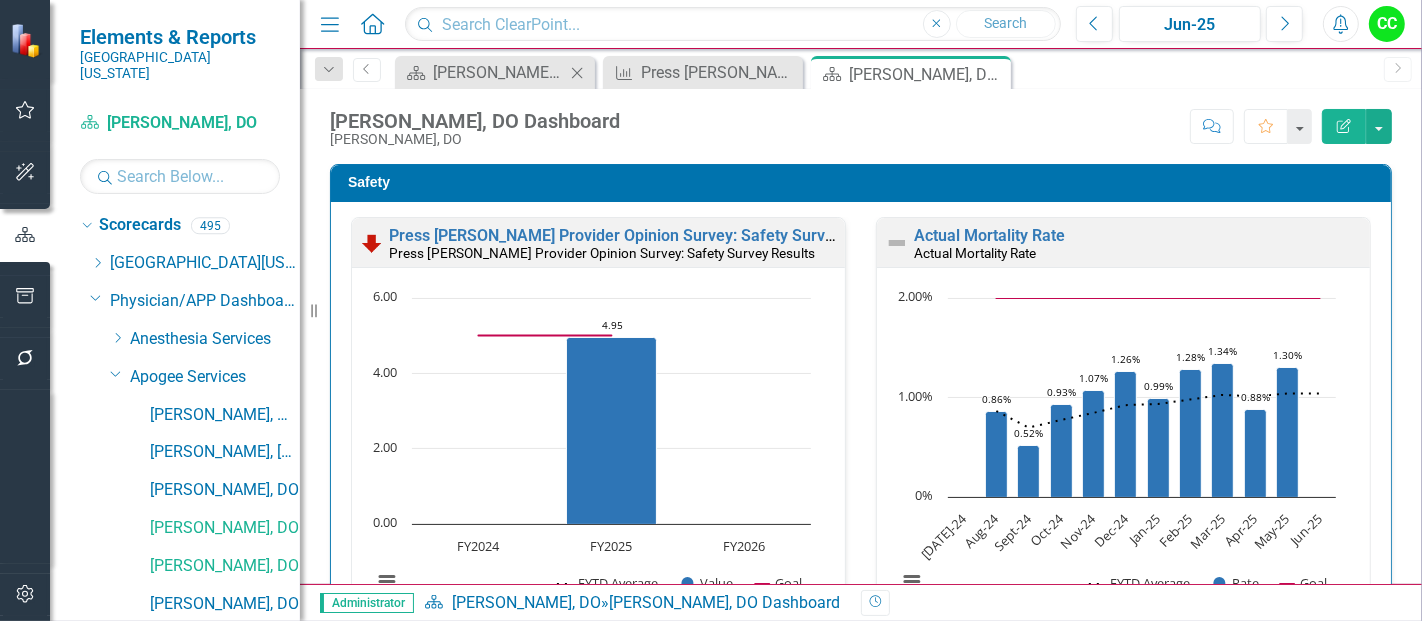 click on "Close" 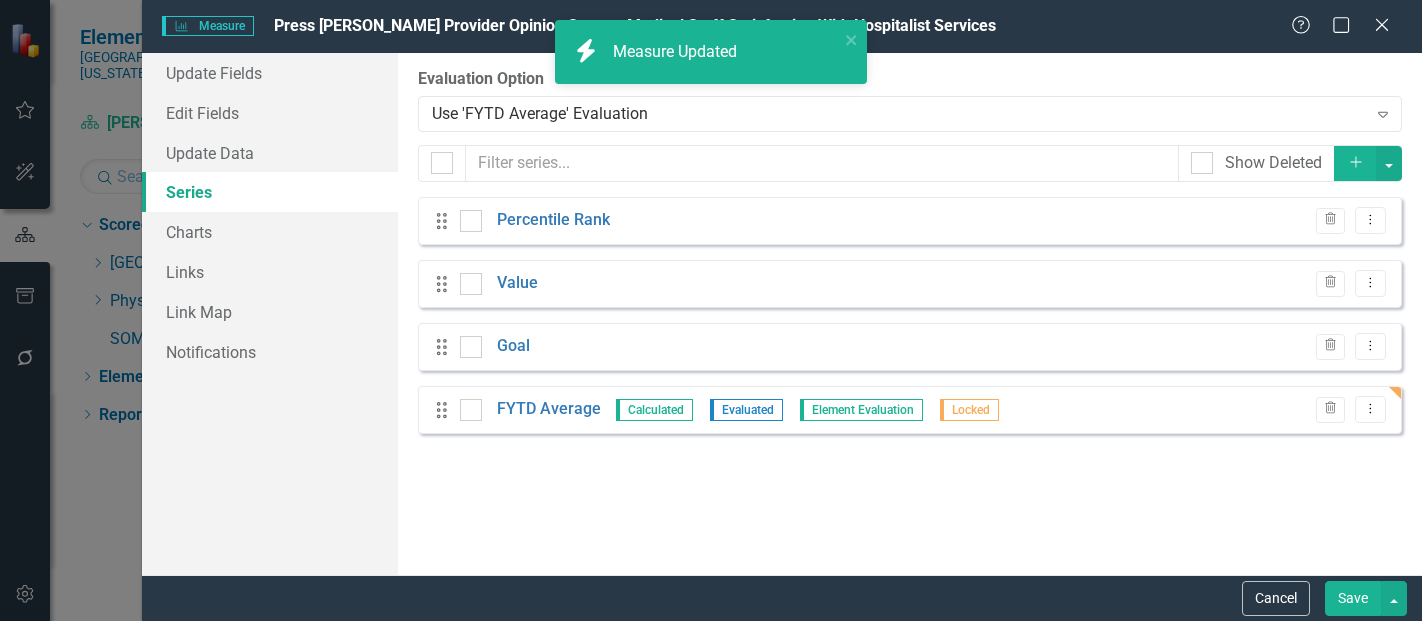 scroll, scrollTop: 0, scrollLeft: 0, axis: both 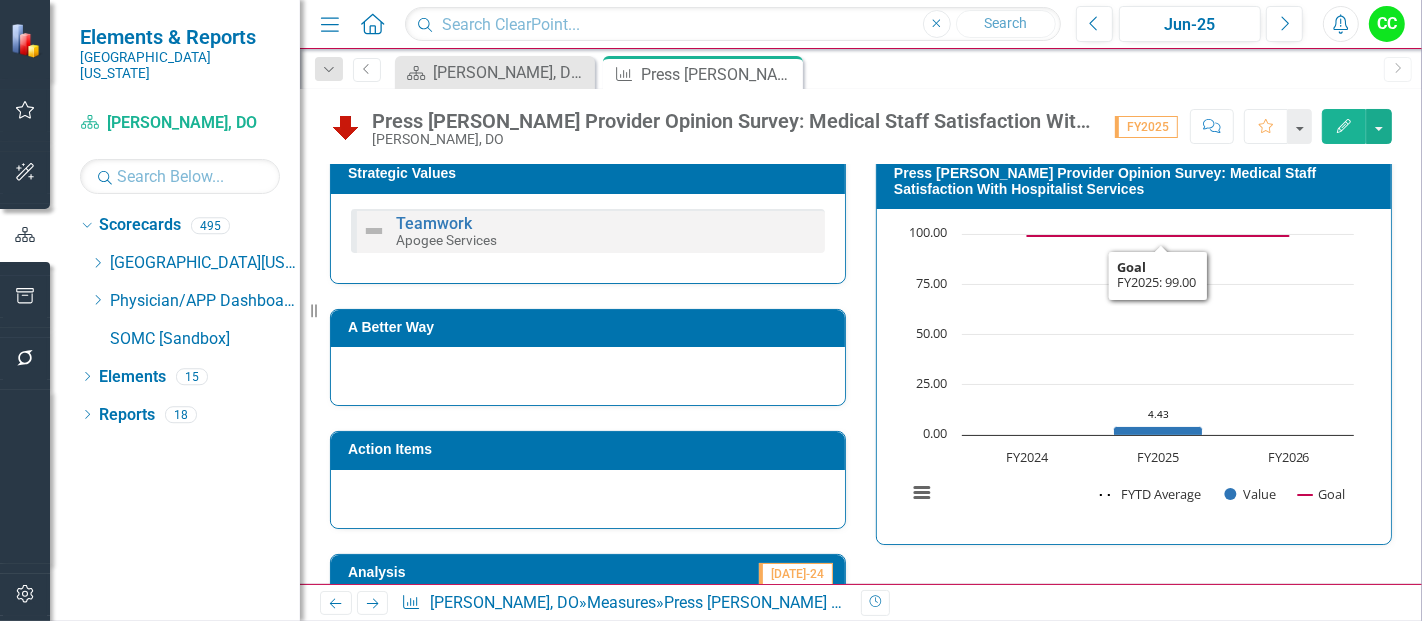 click on "Press [PERSON_NAME] Provider Opinion Survey: Medical Staff Satisfaction With Hospitalist Services" at bounding box center [1137, 181] 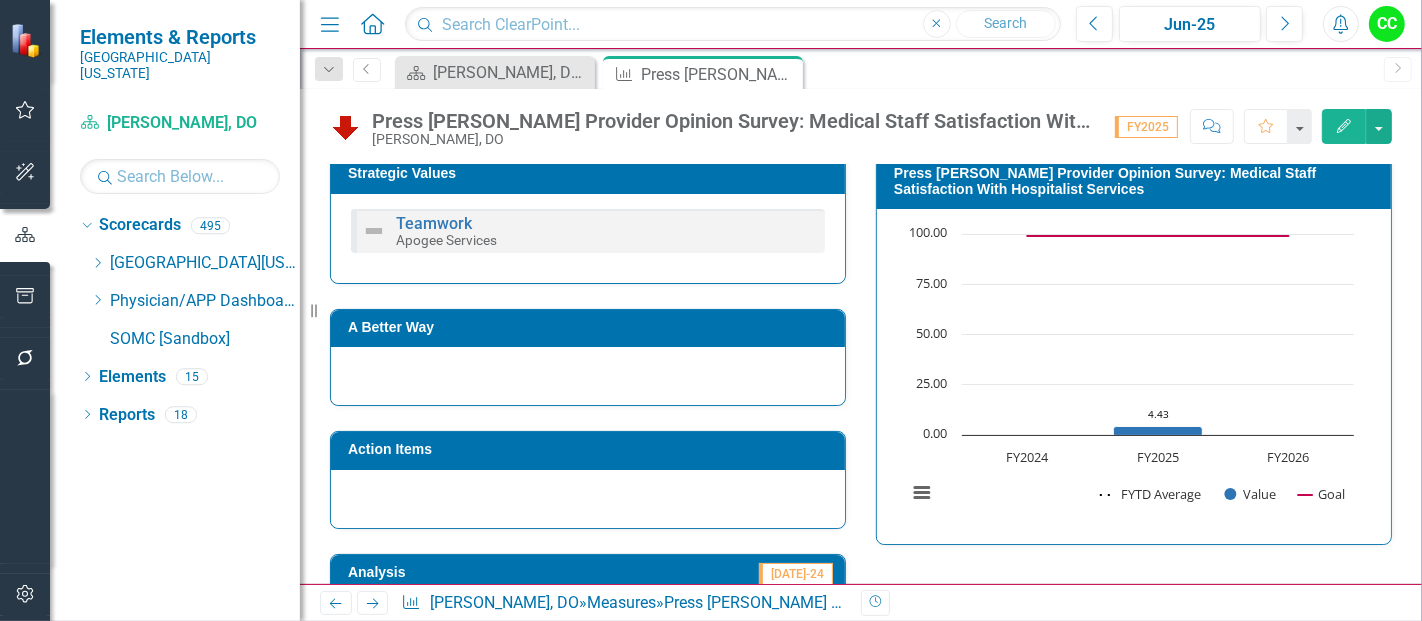 click on "Press [PERSON_NAME] Provider Opinion Survey: Medical Staff Satisfaction With Hospitalist Services" at bounding box center [1137, 181] 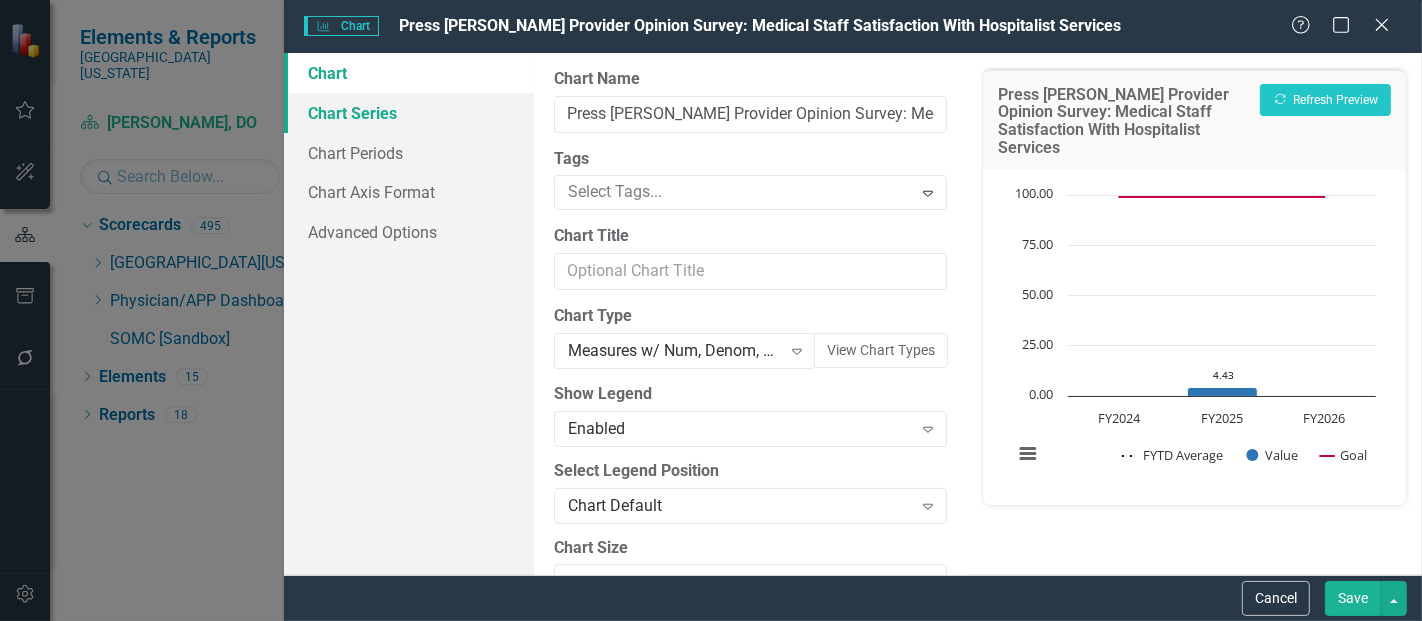 click on "Chart Series" at bounding box center [409, 113] 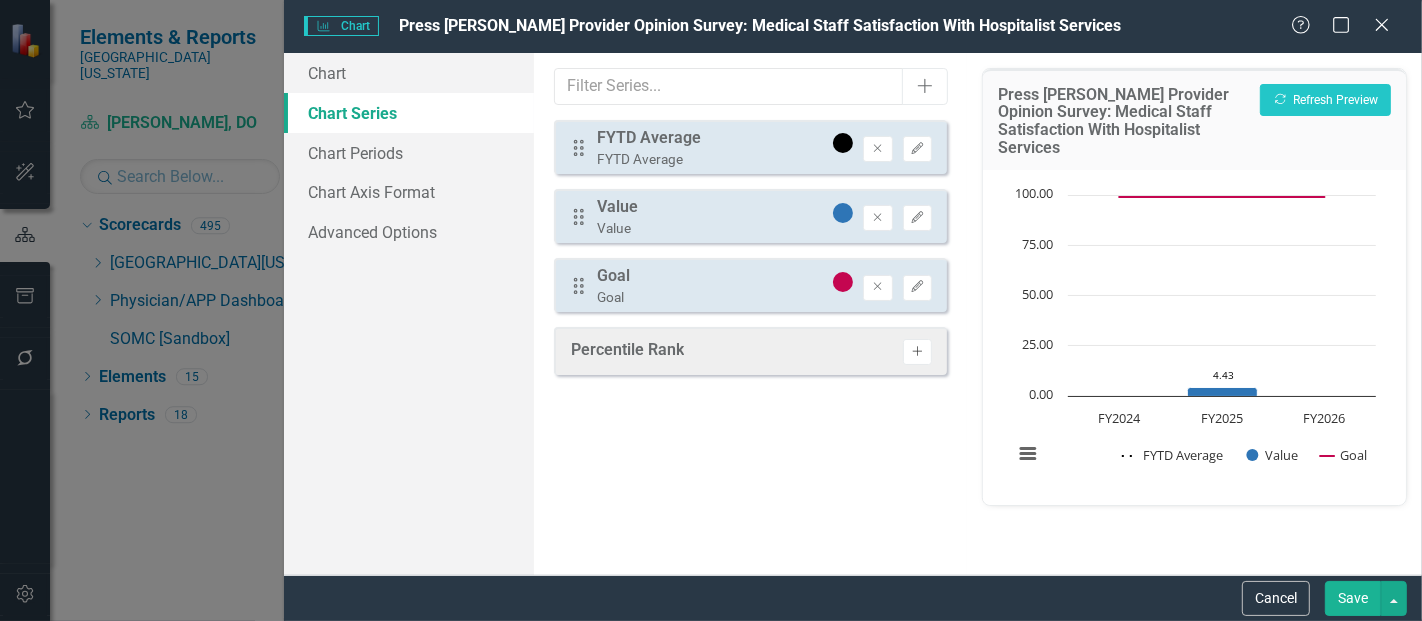click on "Activate" 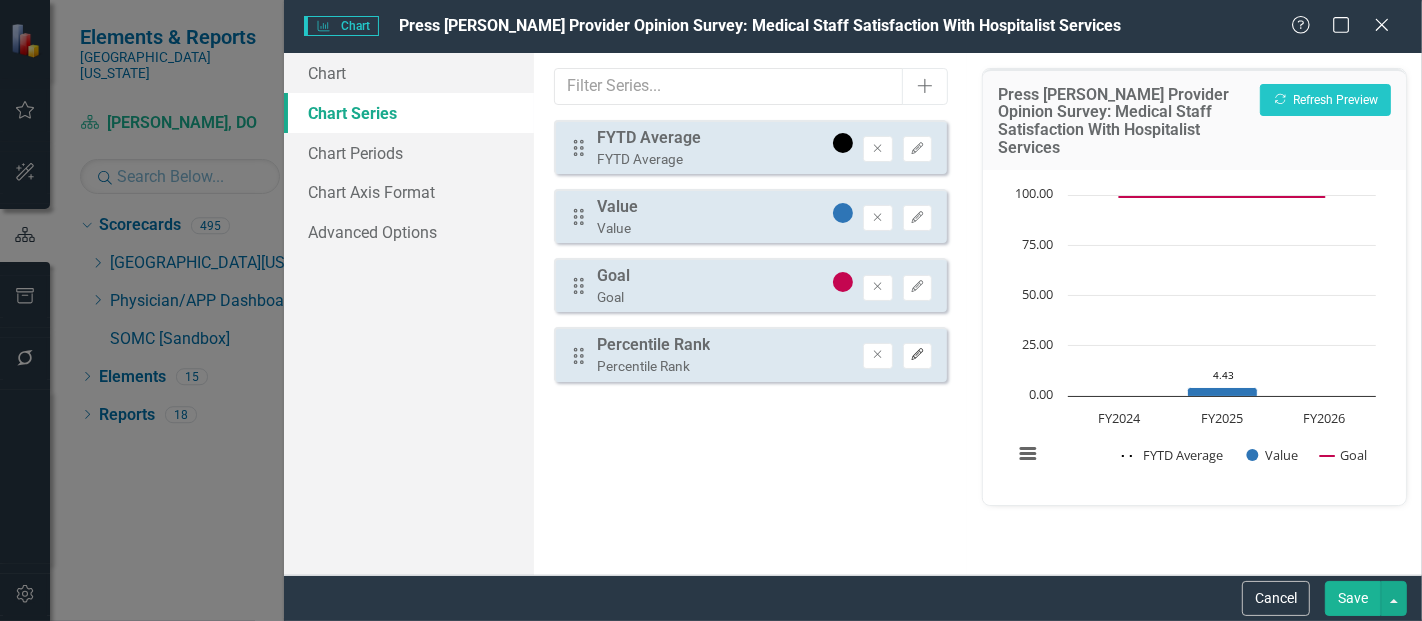 click 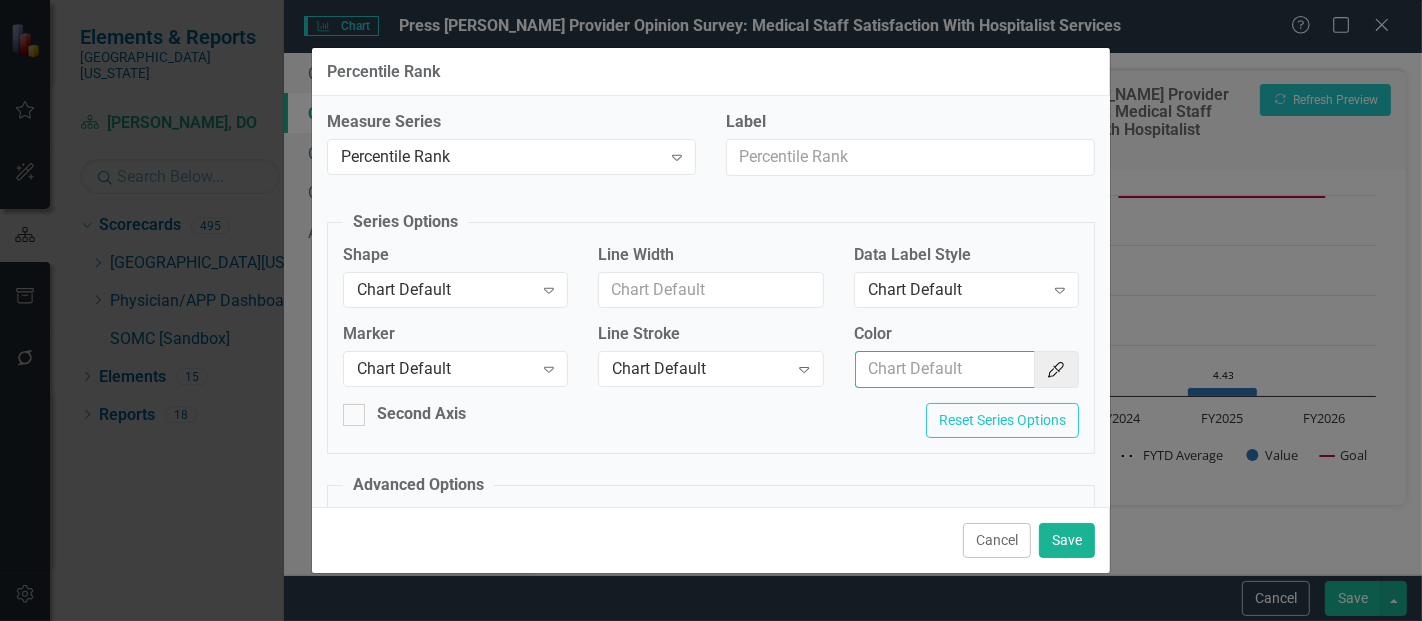 click on "Color" at bounding box center [945, 369] 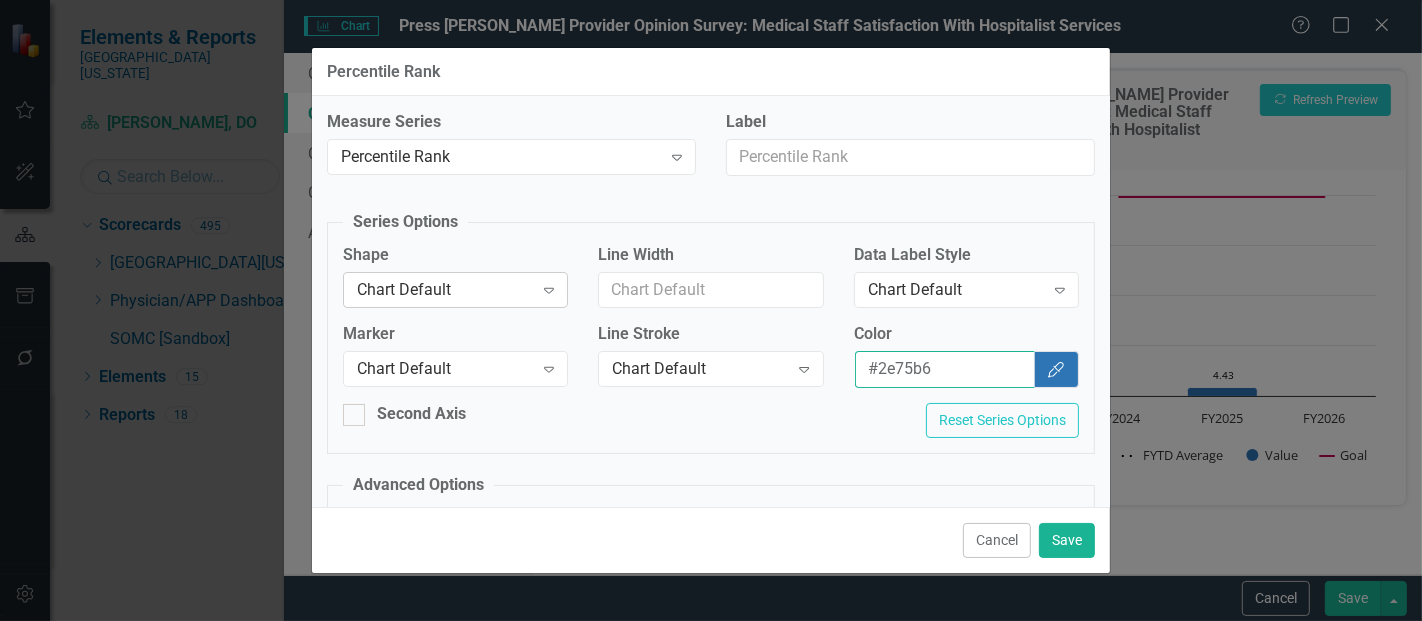 type on "#2e75b6" 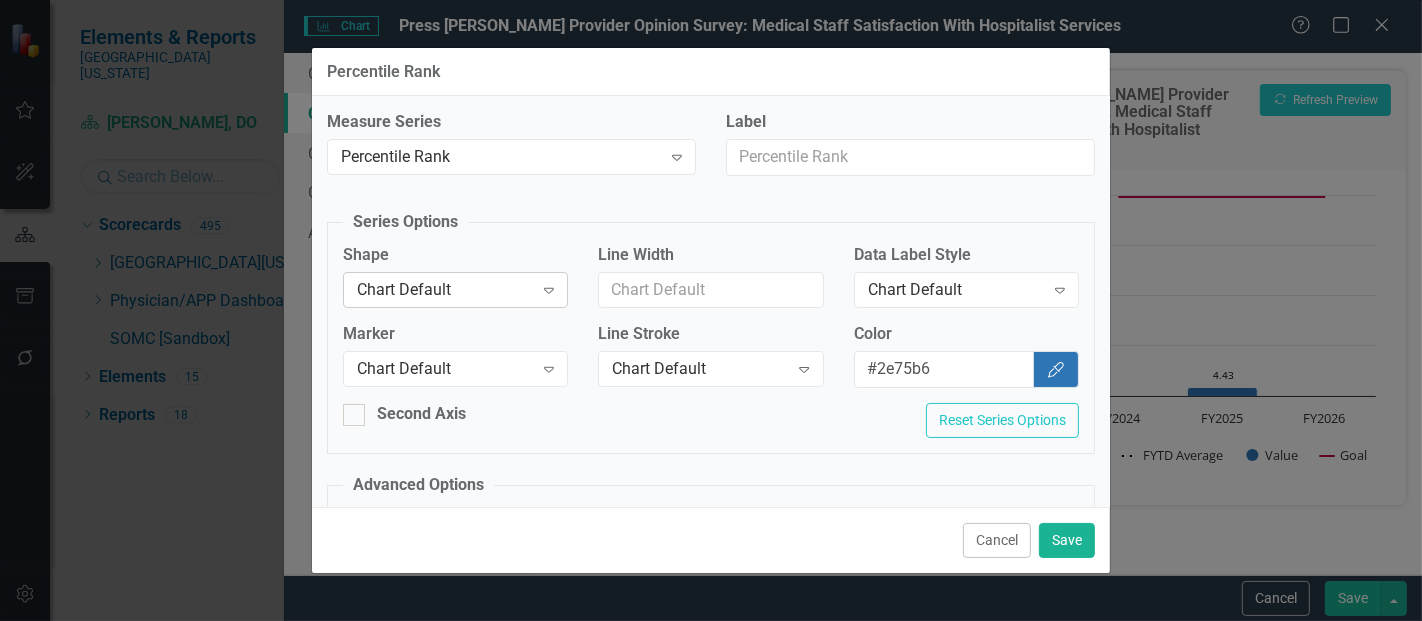 click on "Chart Default" at bounding box center [445, 289] 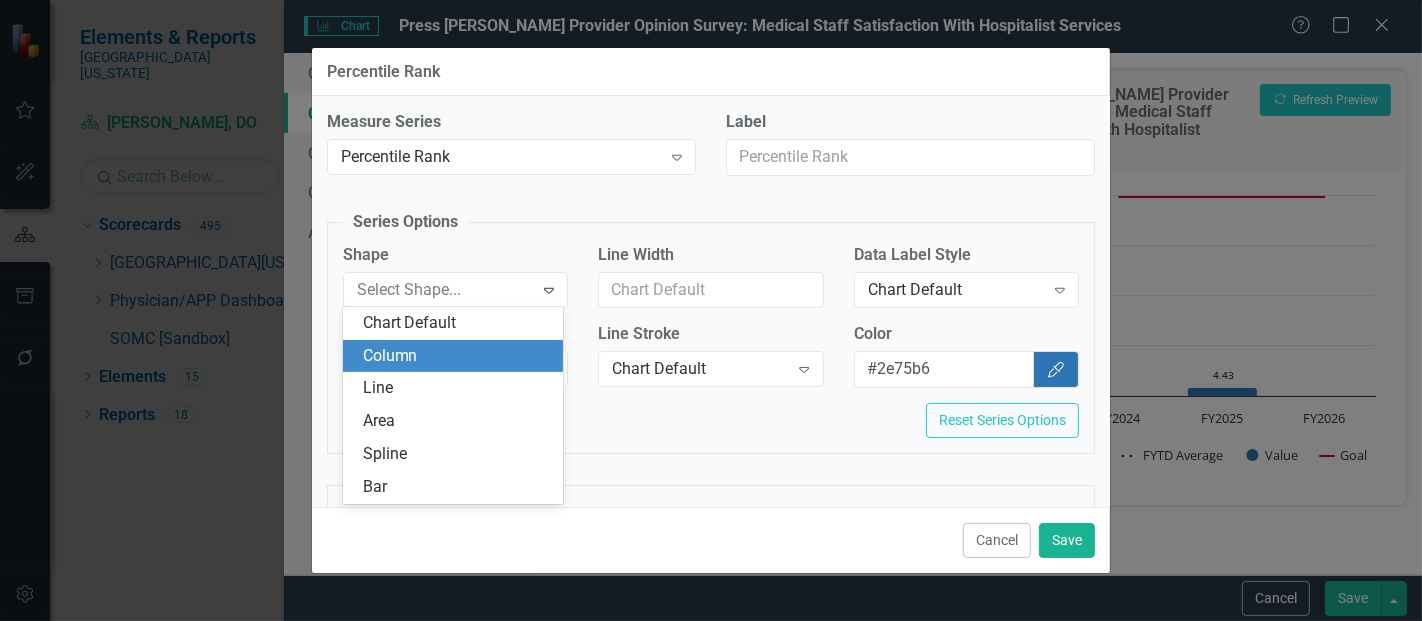 click on "Column" at bounding box center [457, 356] 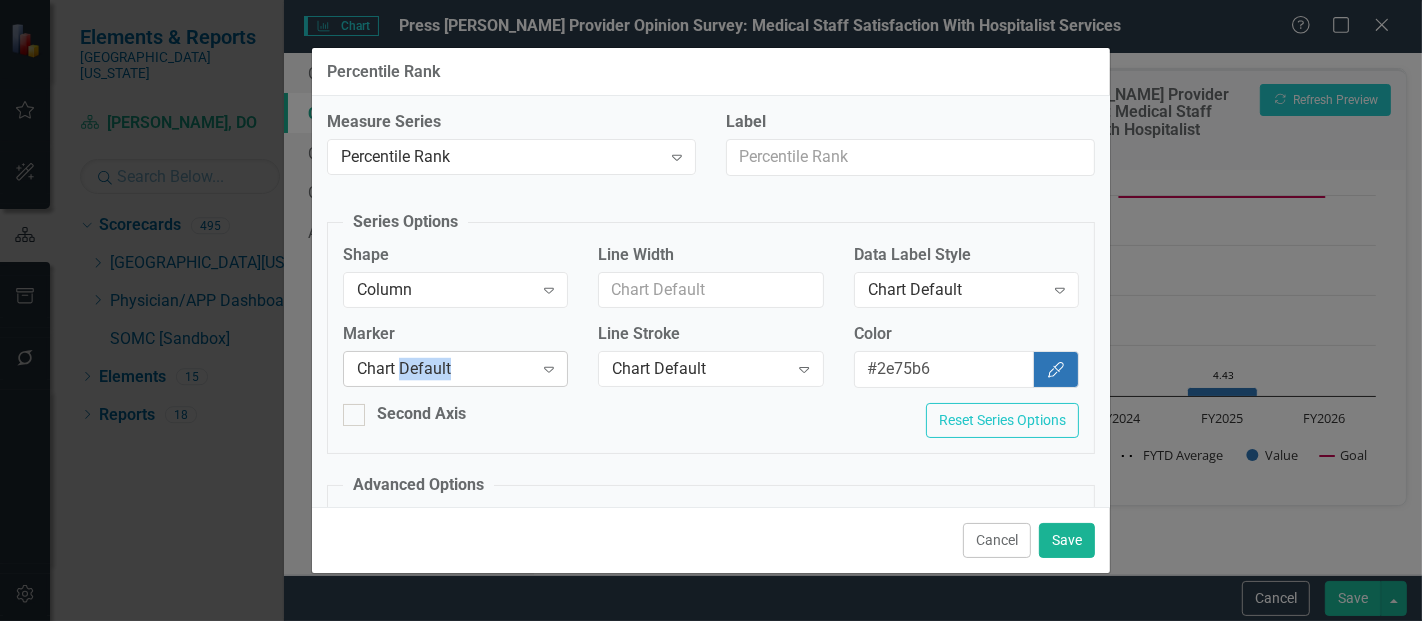 click on "Chart Default" at bounding box center [445, 369] 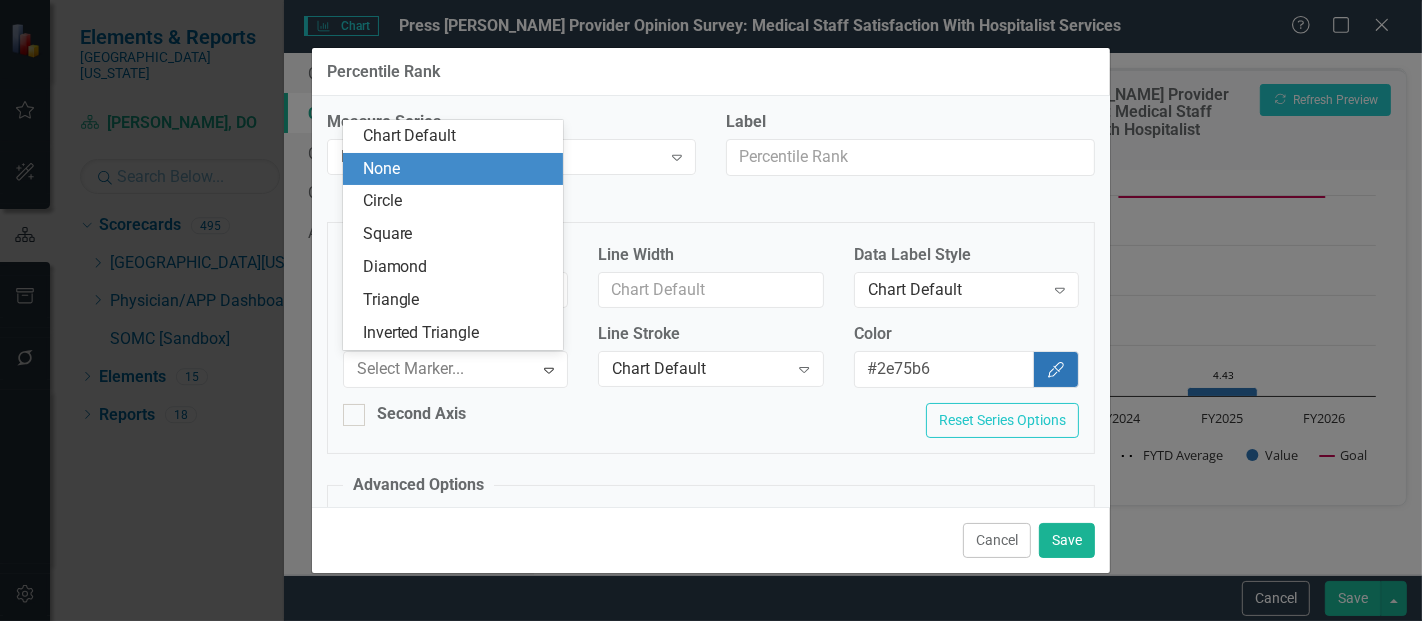 click on "None" at bounding box center (457, 169) 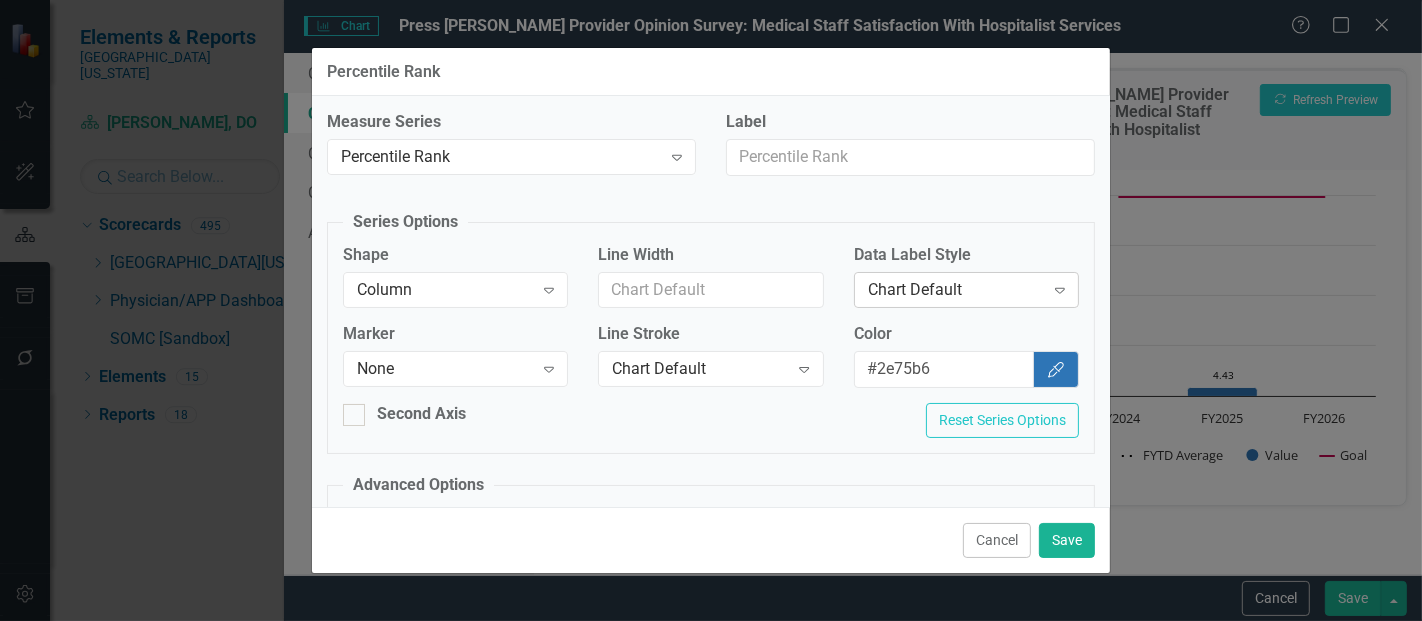 click on "Chart Default" at bounding box center [956, 289] 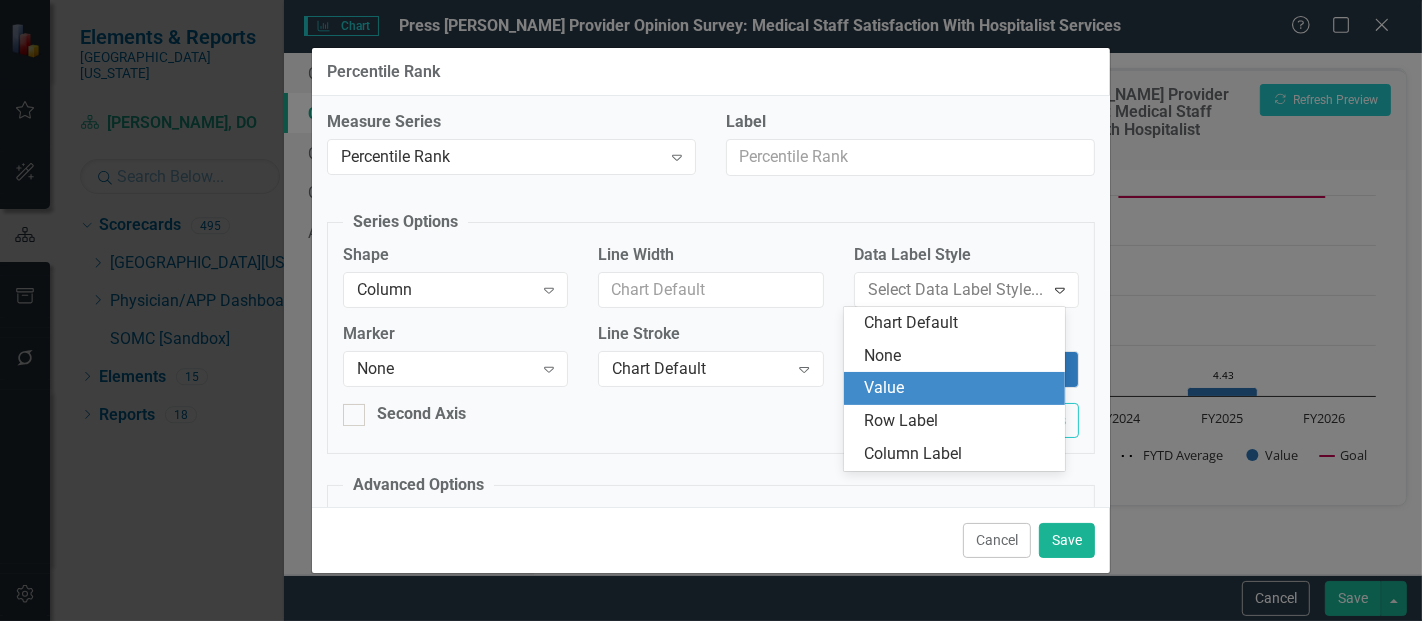 click on "Value" at bounding box center [958, 388] 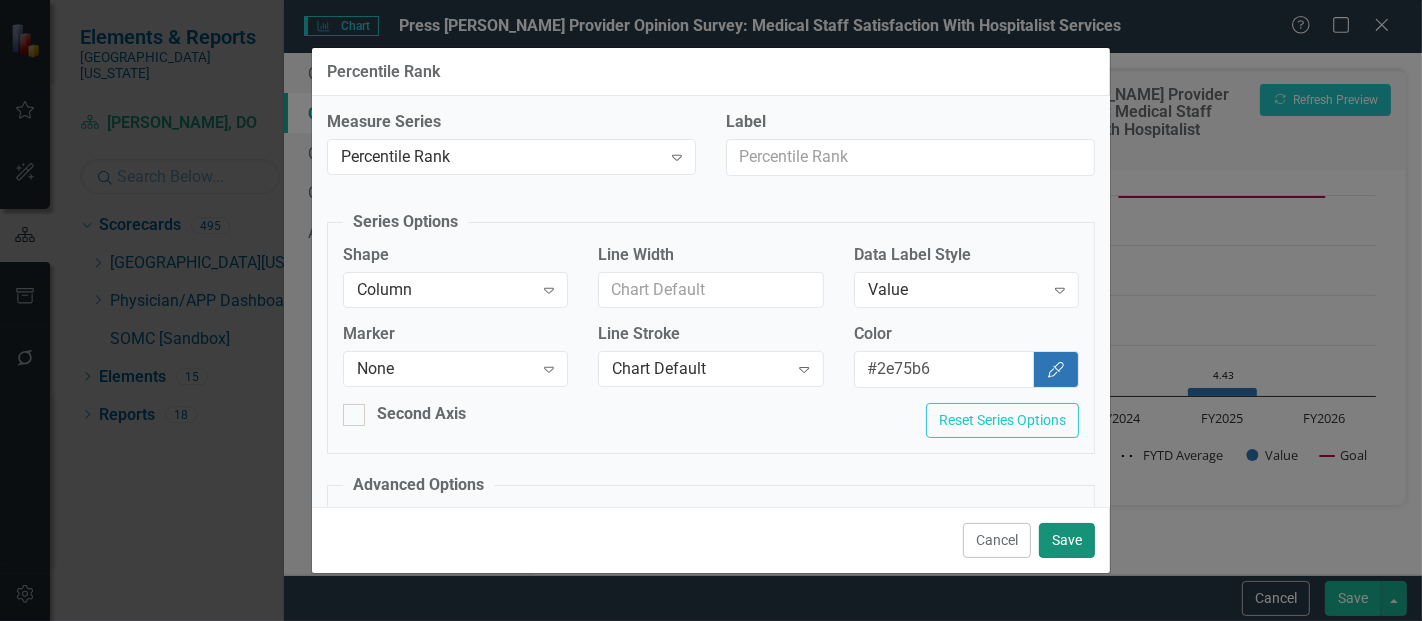 click on "Save" at bounding box center [1067, 540] 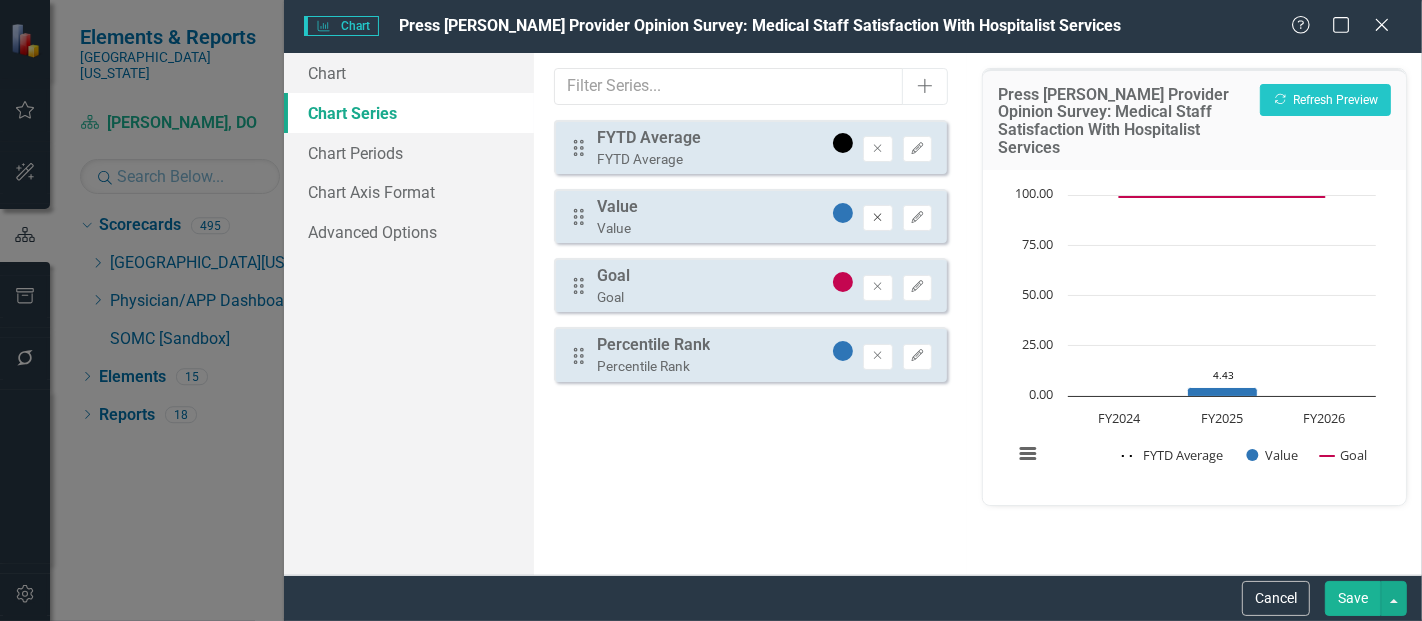click on "Remove" 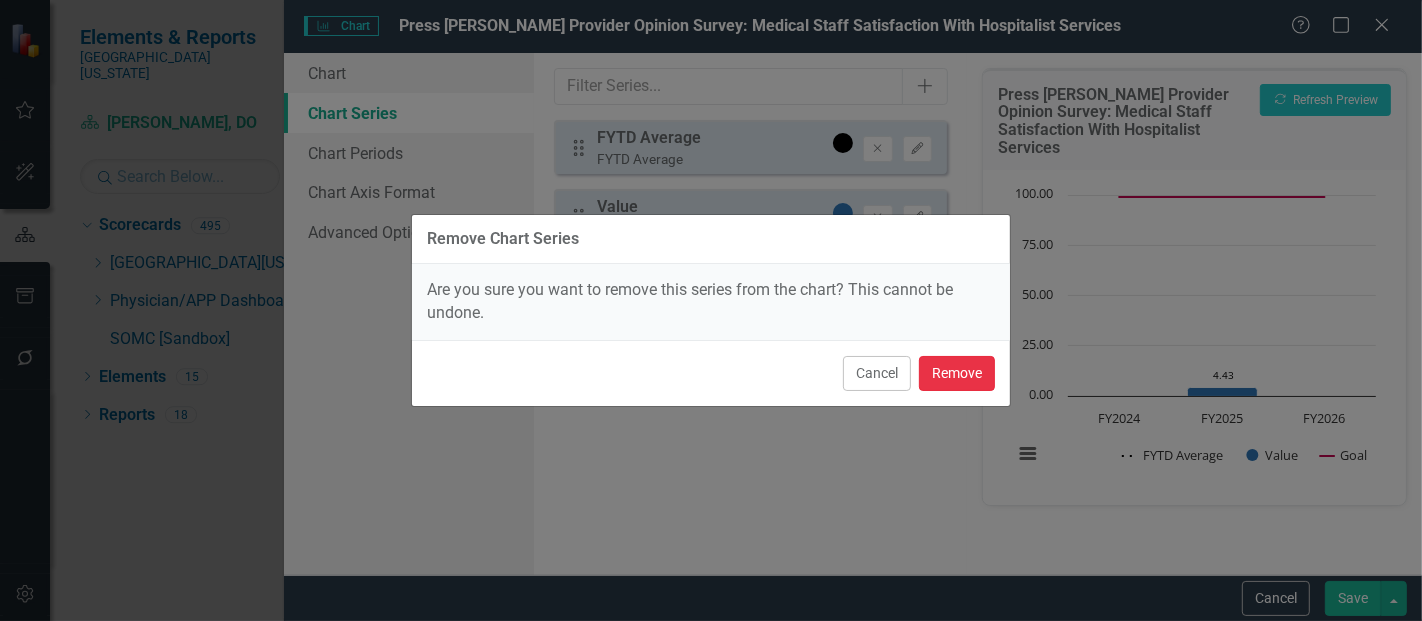click on "Remove" at bounding box center [957, 373] 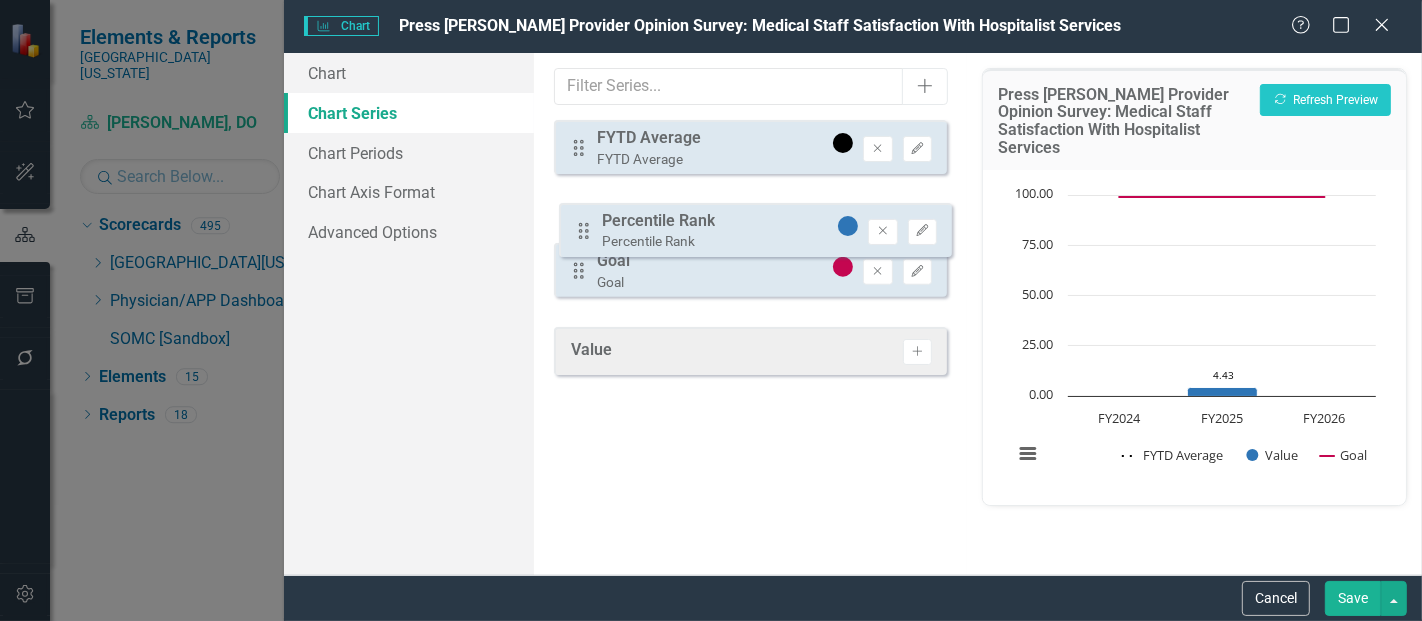 drag, startPoint x: 578, startPoint y: 290, endPoint x: 584, endPoint y: 230, distance: 60.299255 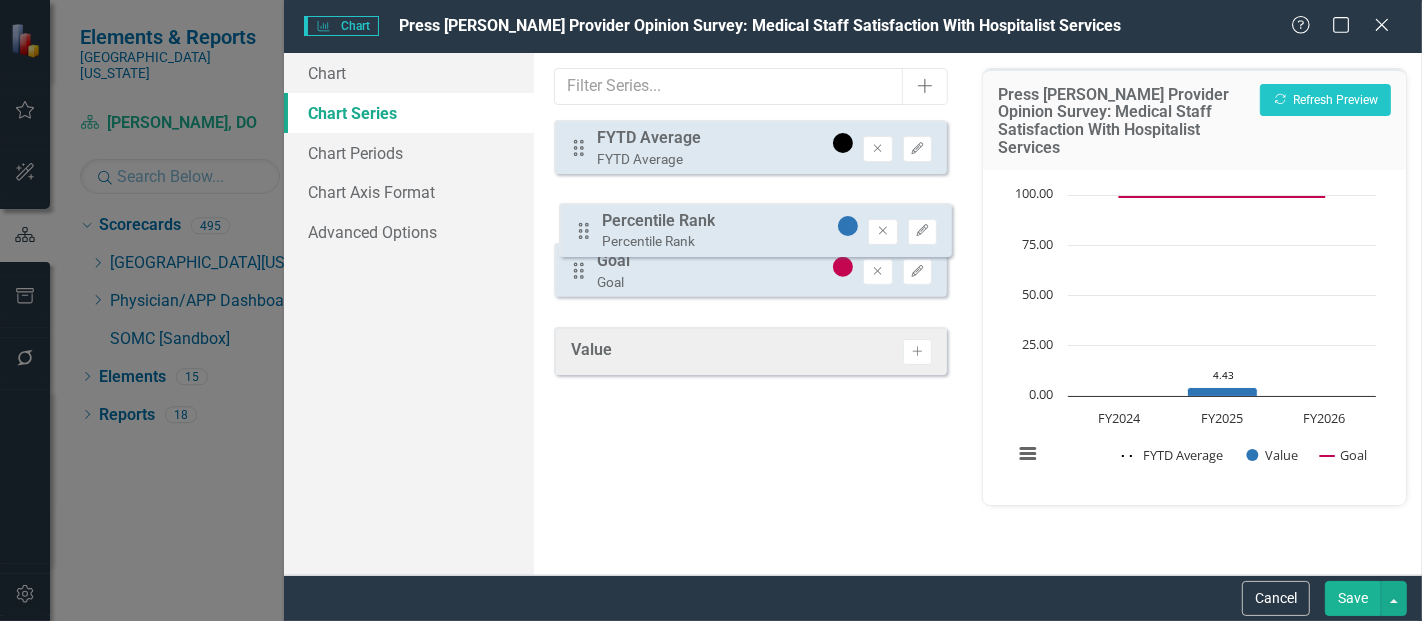 click on "Drag FYTD Average FYTD Average Remove Edit Drag Goal Goal Remove Edit Drag Percentile Rank Percentile Rank Remove Edit" at bounding box center [750, 216] 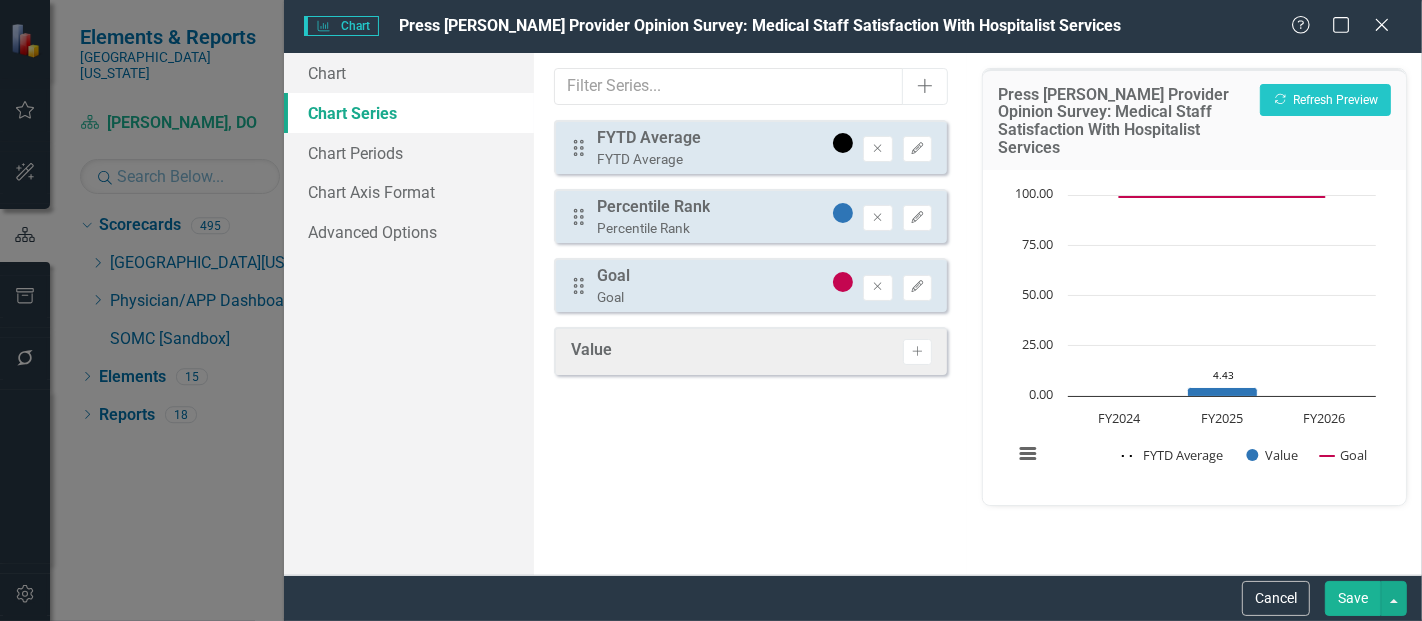 click on "Save" at bounding box center [1353, 598] 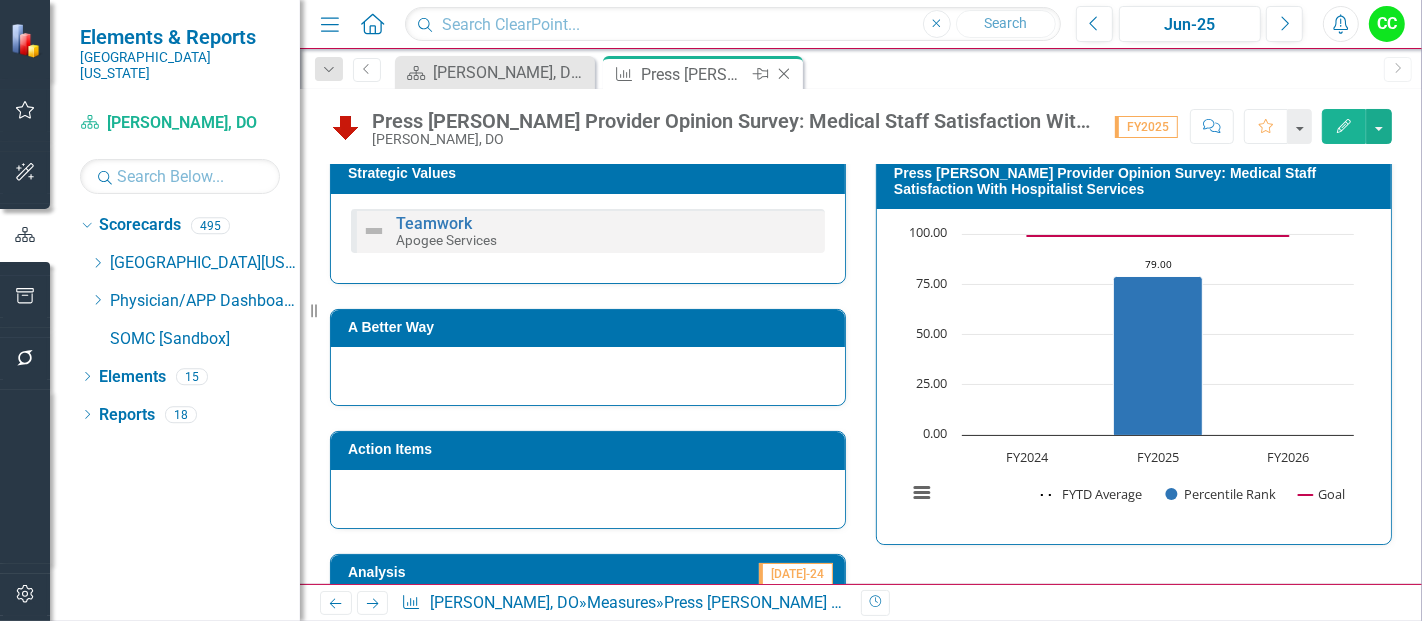click on "Close" 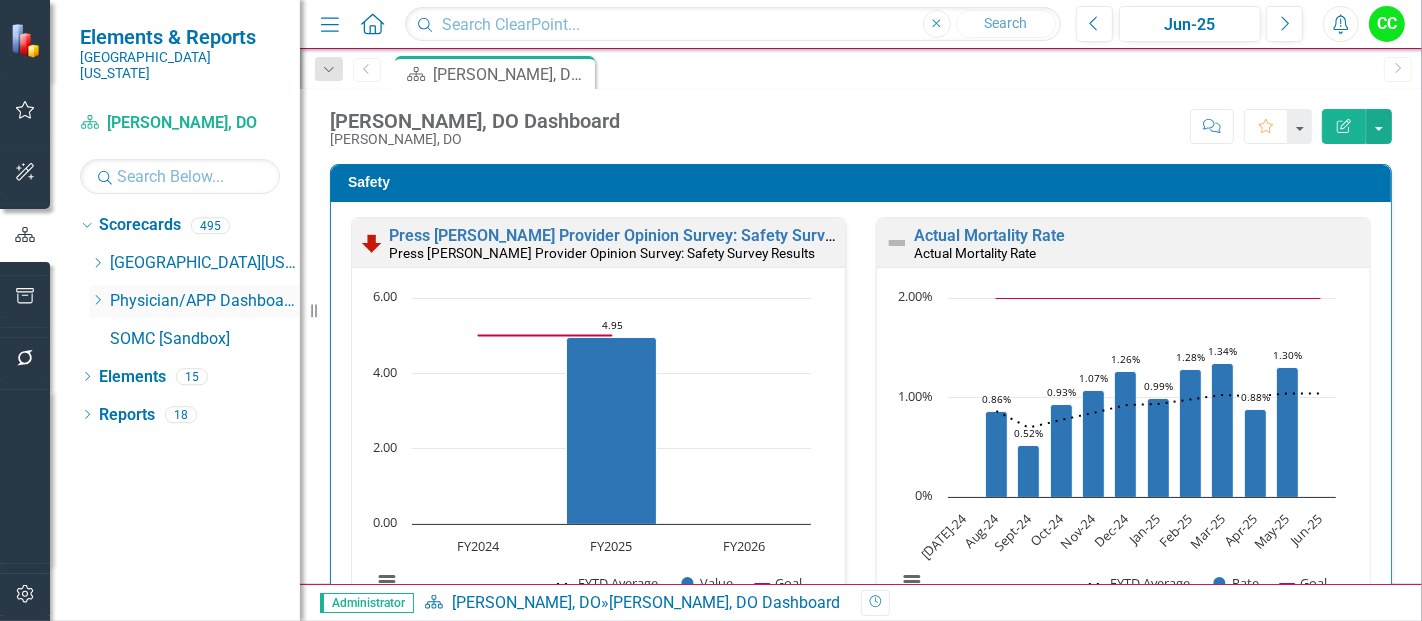 click on "Dropdown" 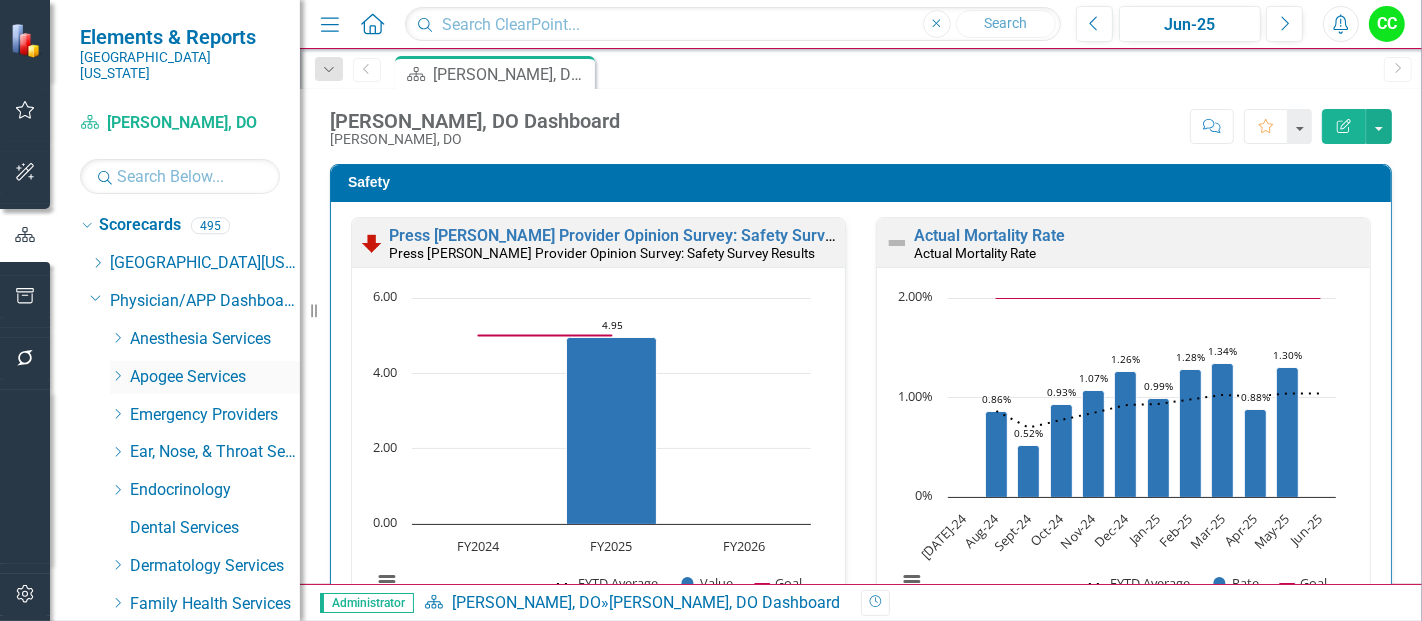 click on "Dropdown" 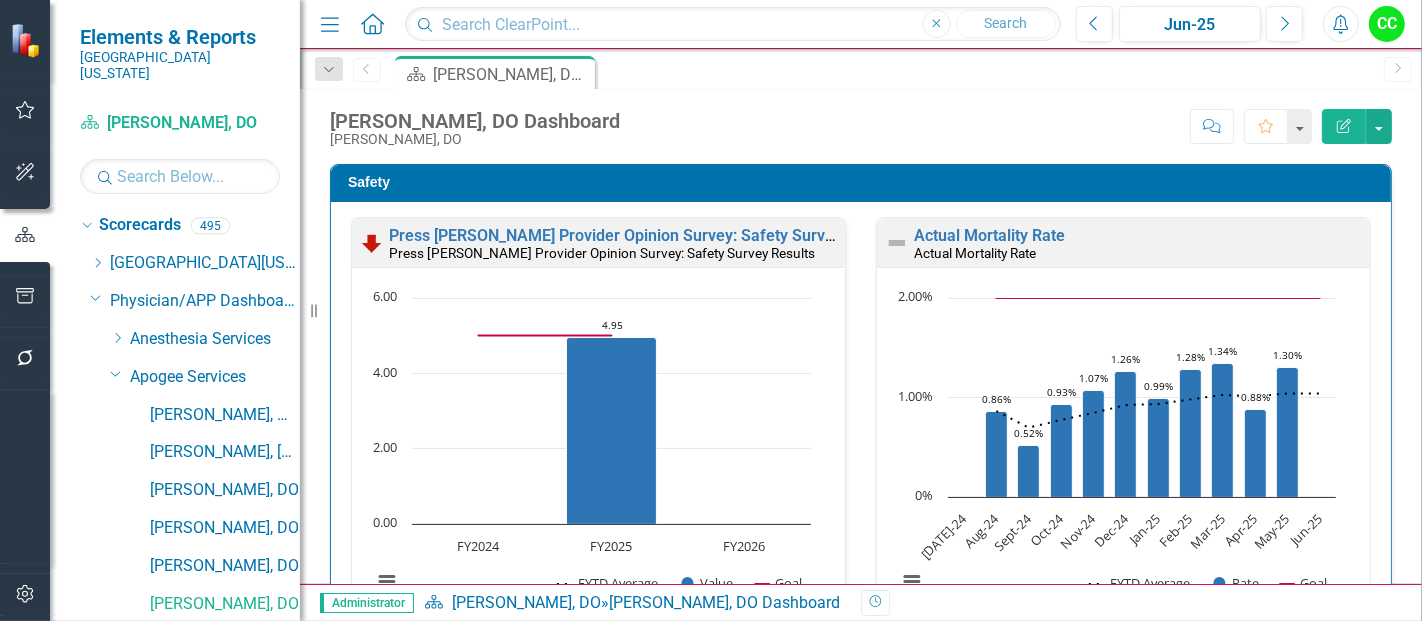click on "[PERSON_NAME], MD" at bounding box center [225, 642] 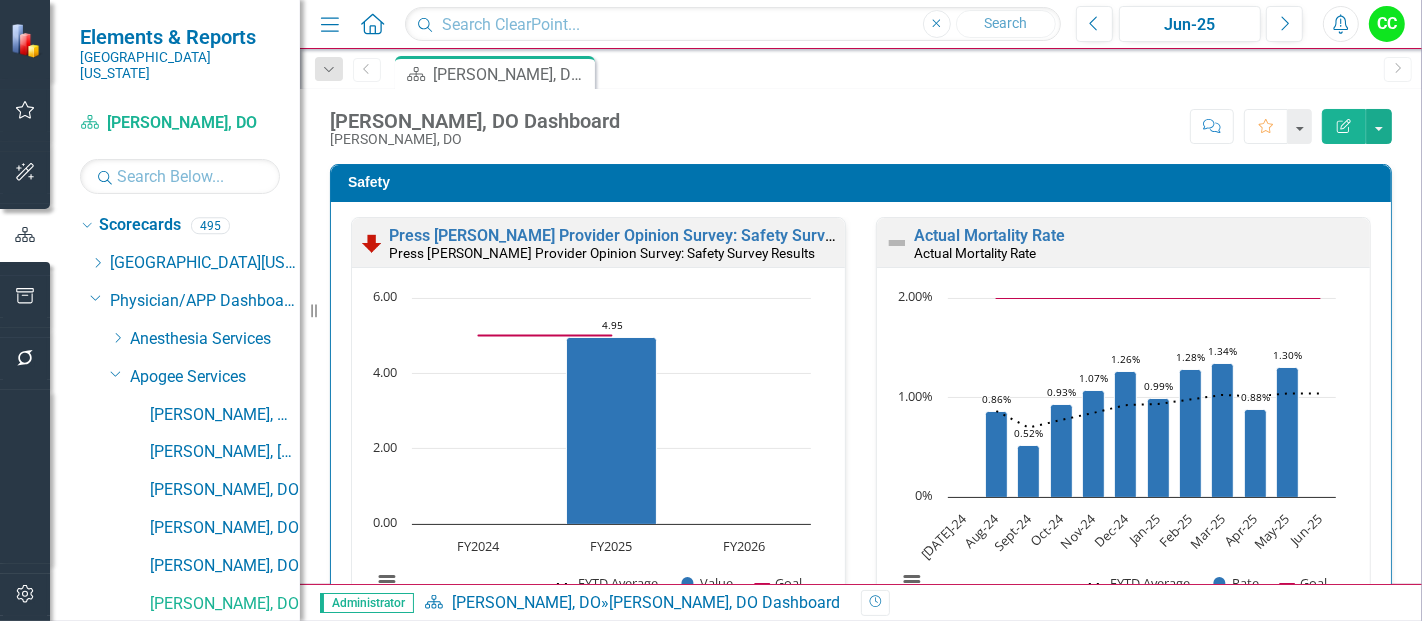 scroll, scrollTop: 335, scrollLeft: 0, axis: vertical 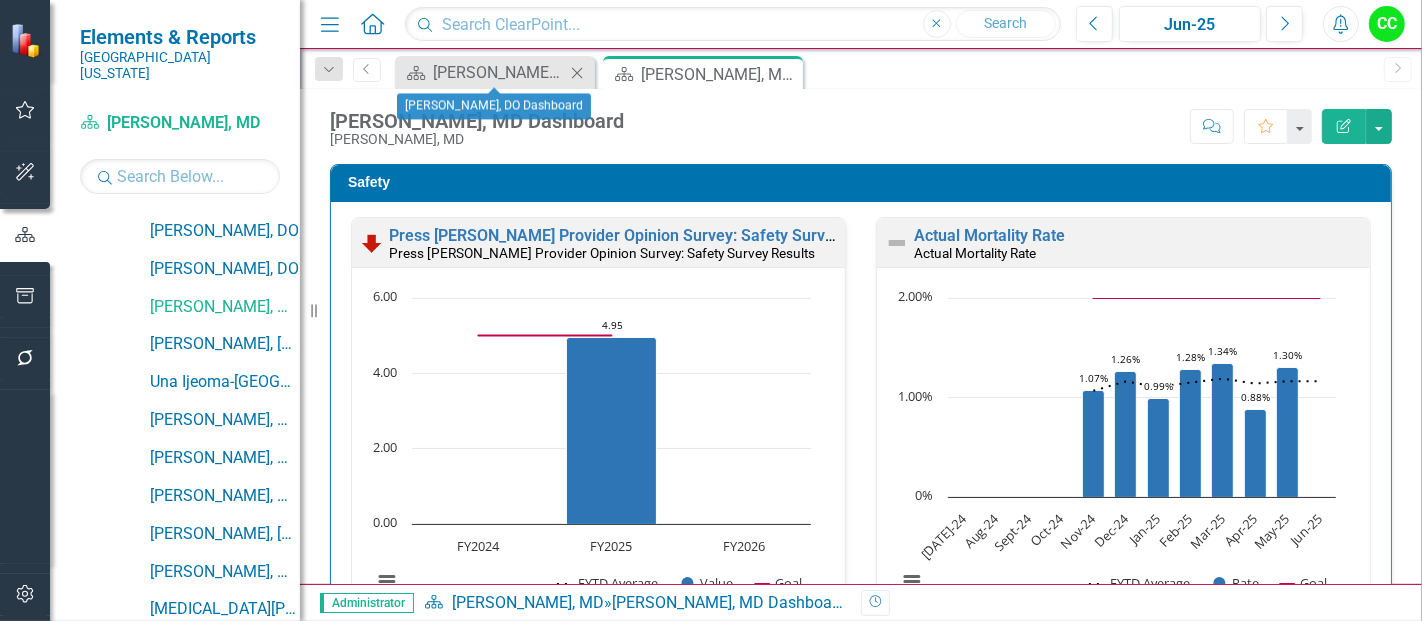 click 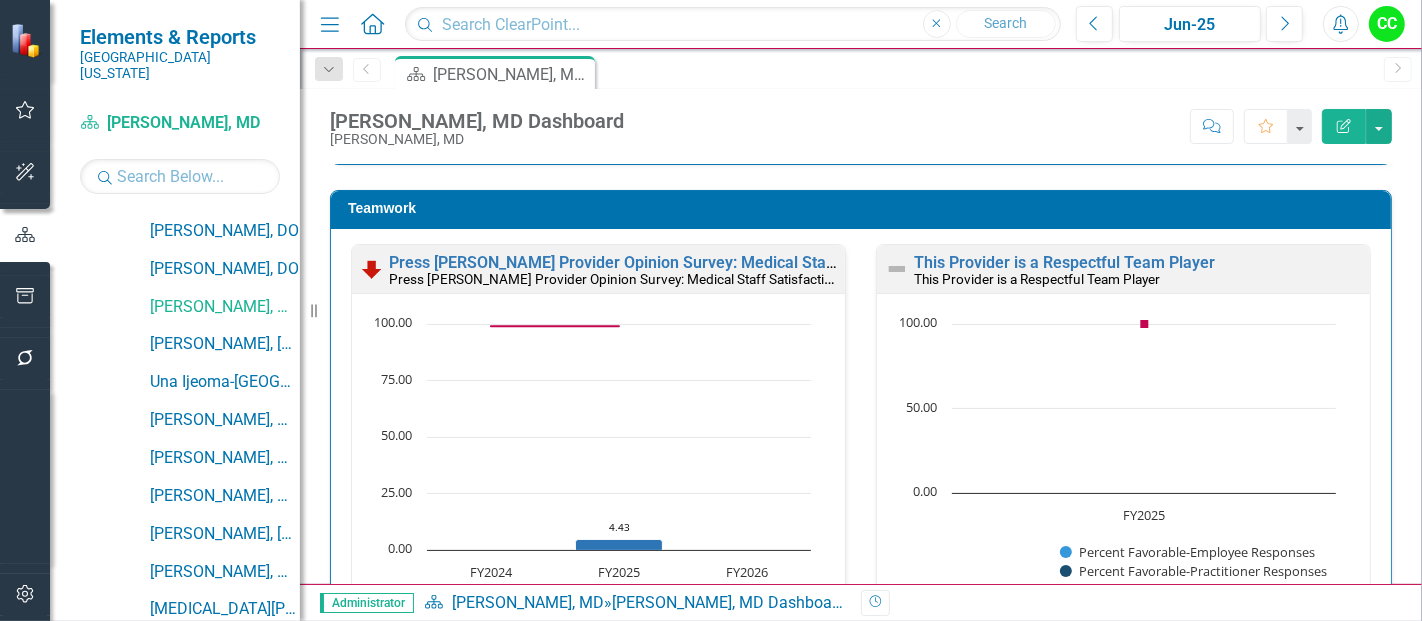scroll, scrollTop: 2582, scrollLeft: 0, axis: vertical 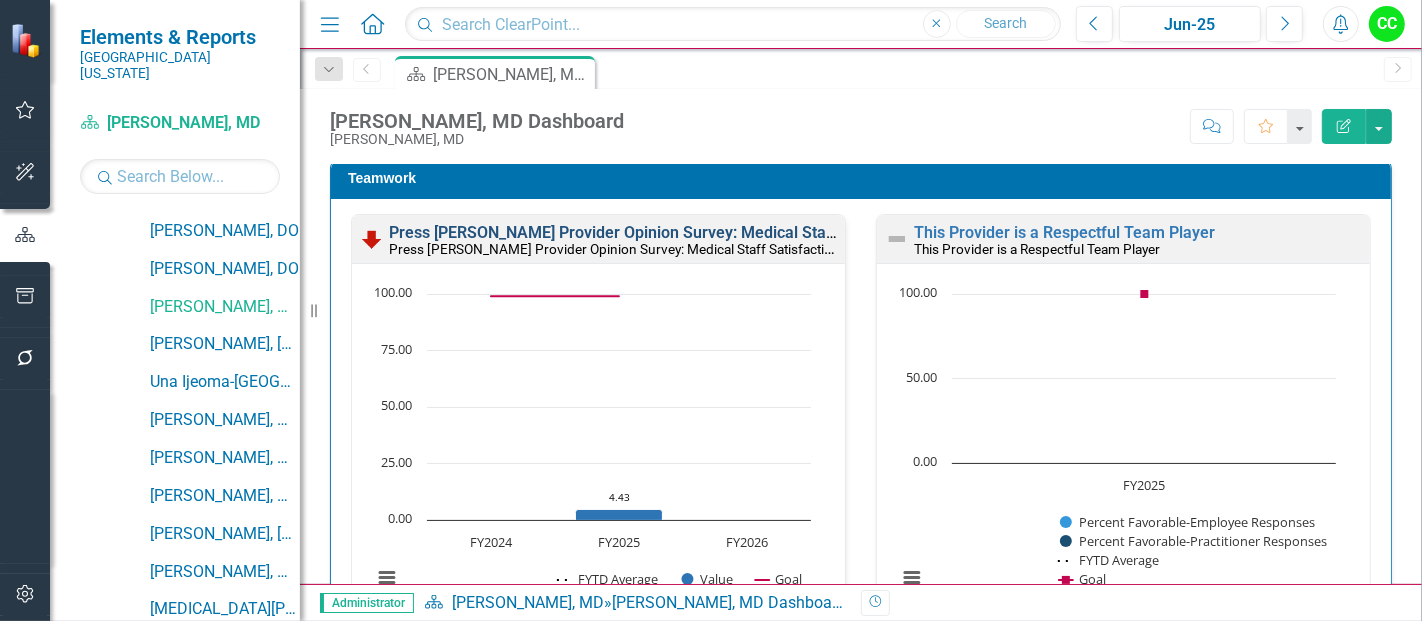 click on "Press [PERSON_NAME] Provider Opinion Survey: Medical Staff Satisfaction With Hospitalist Services" at bounding box center (749, 232) 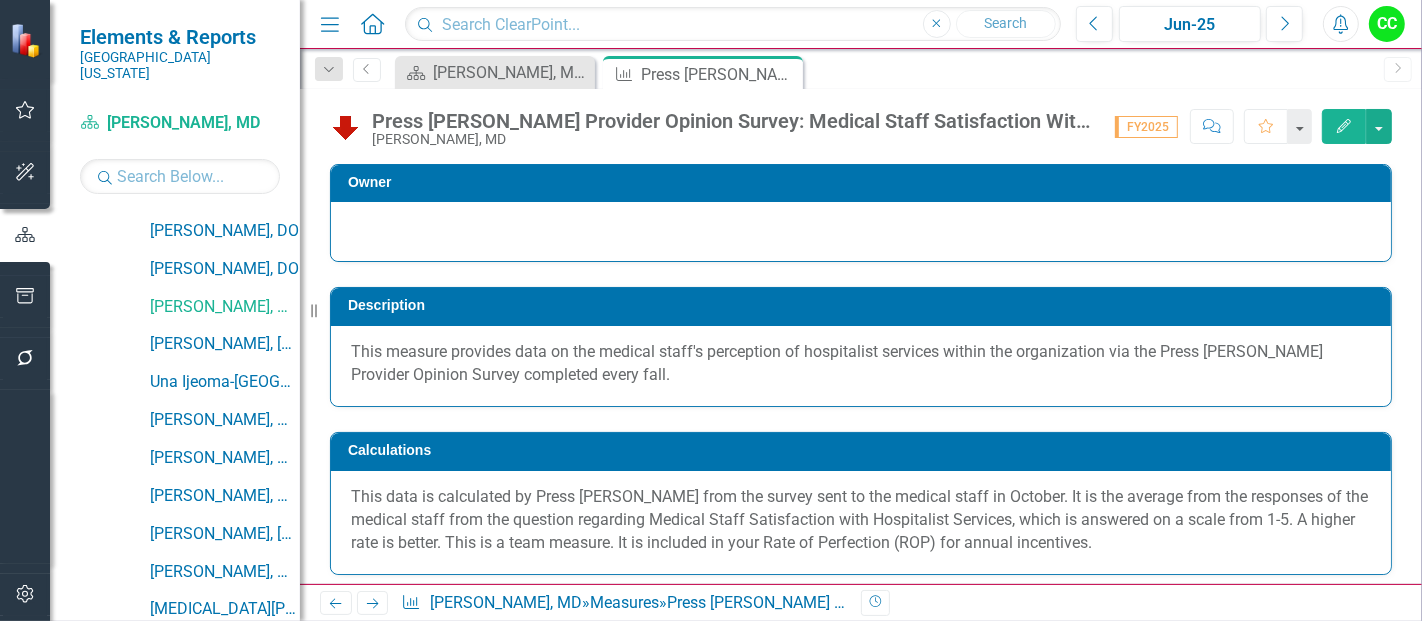 scroll, scrollTop: 834, scrollLeft: 0, axis: vertical 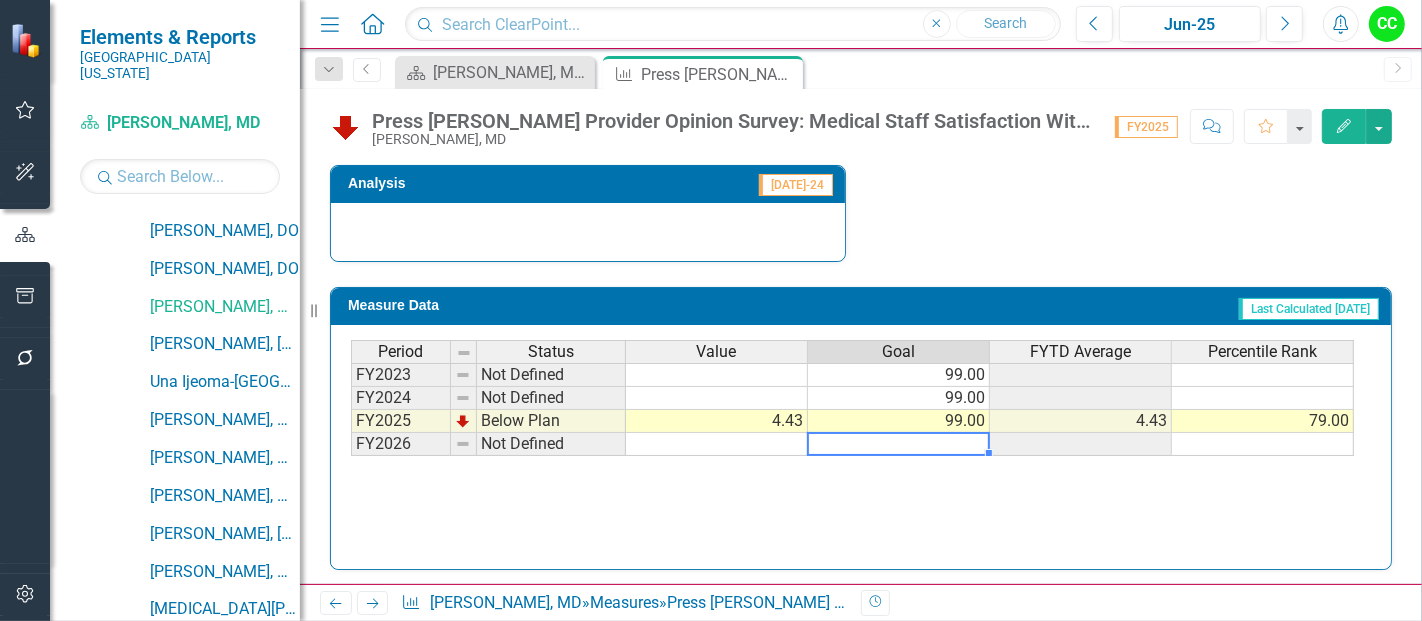 click at bounding box center [899, 444] 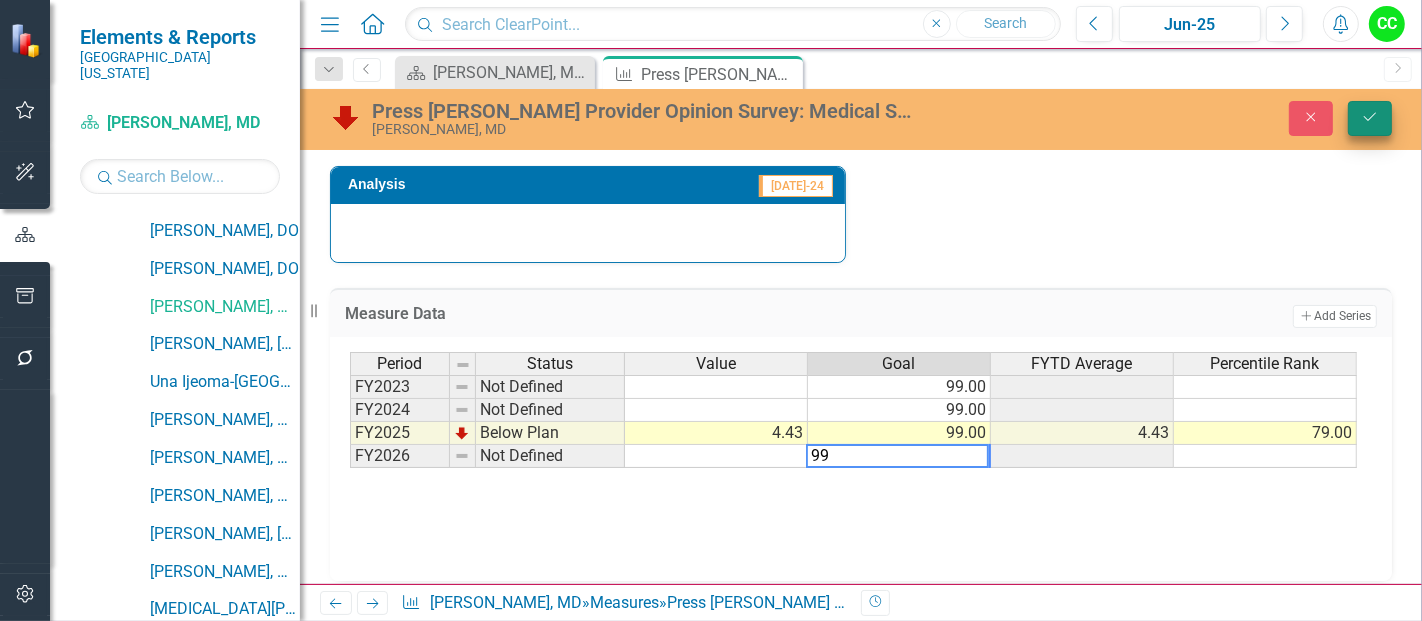 type on "99" 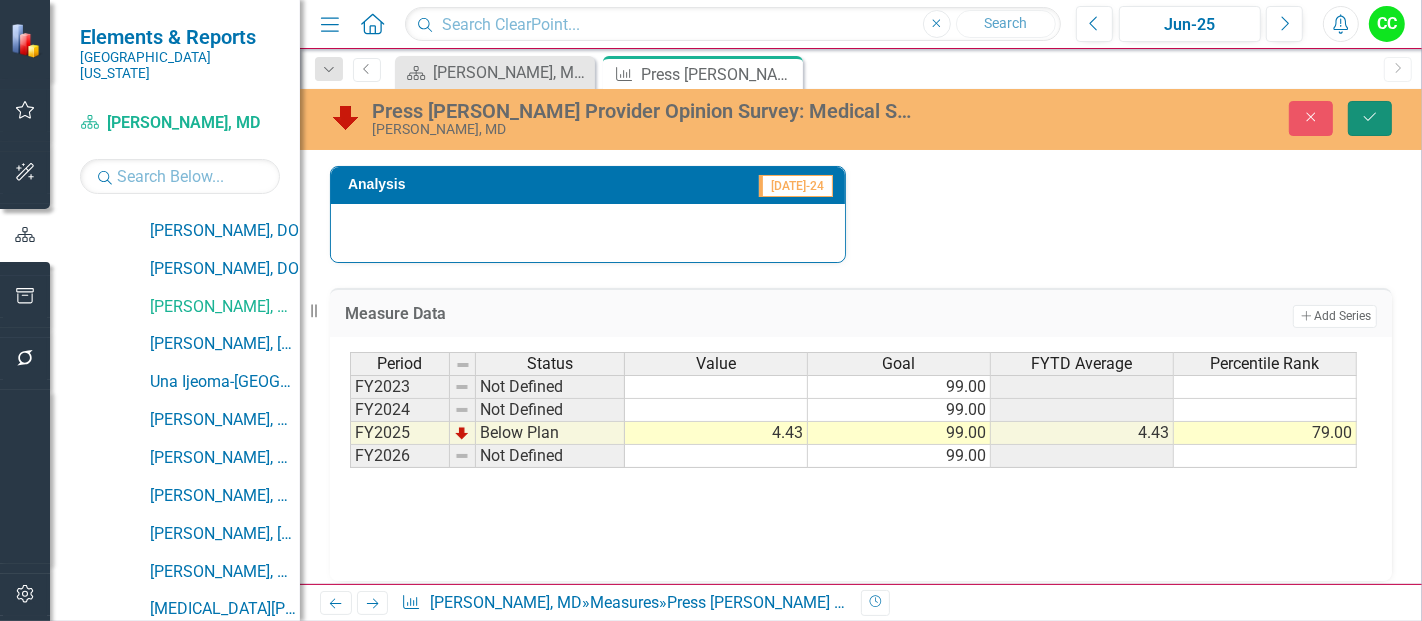 click on "Save" at bounding box center (1370, 118) 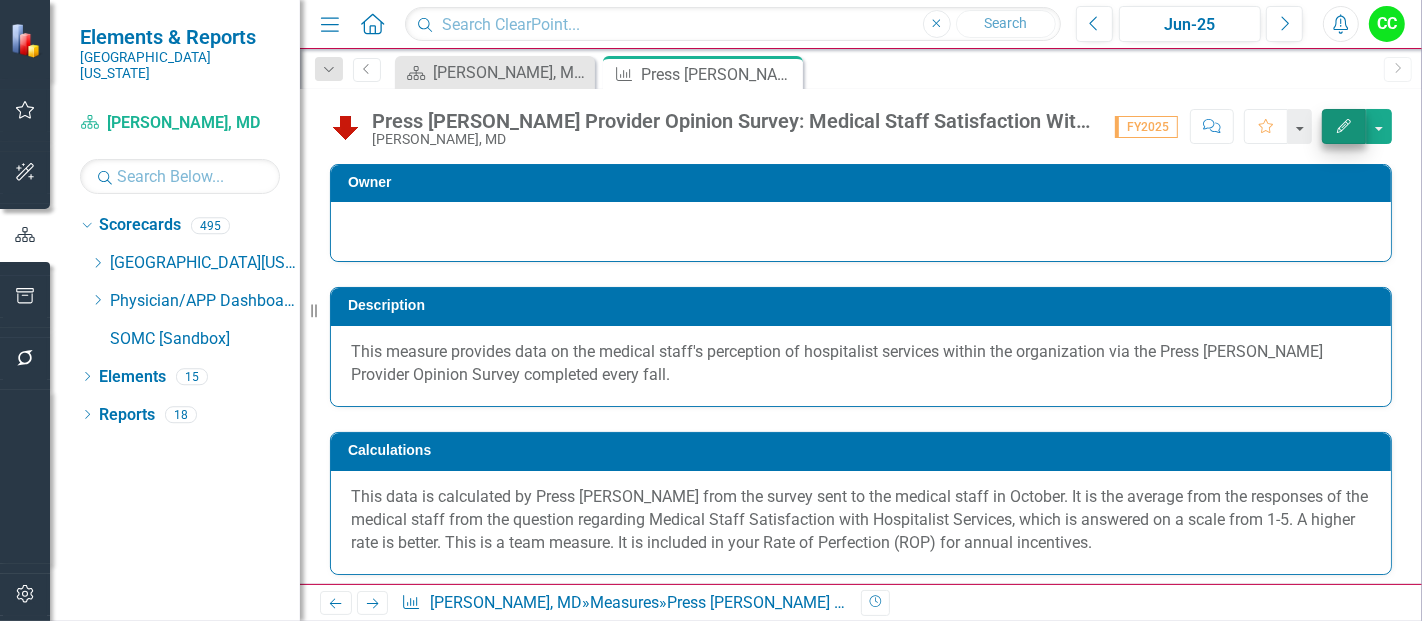 scroll, scrollTop: 0, scrollLeft: 0, axis: both 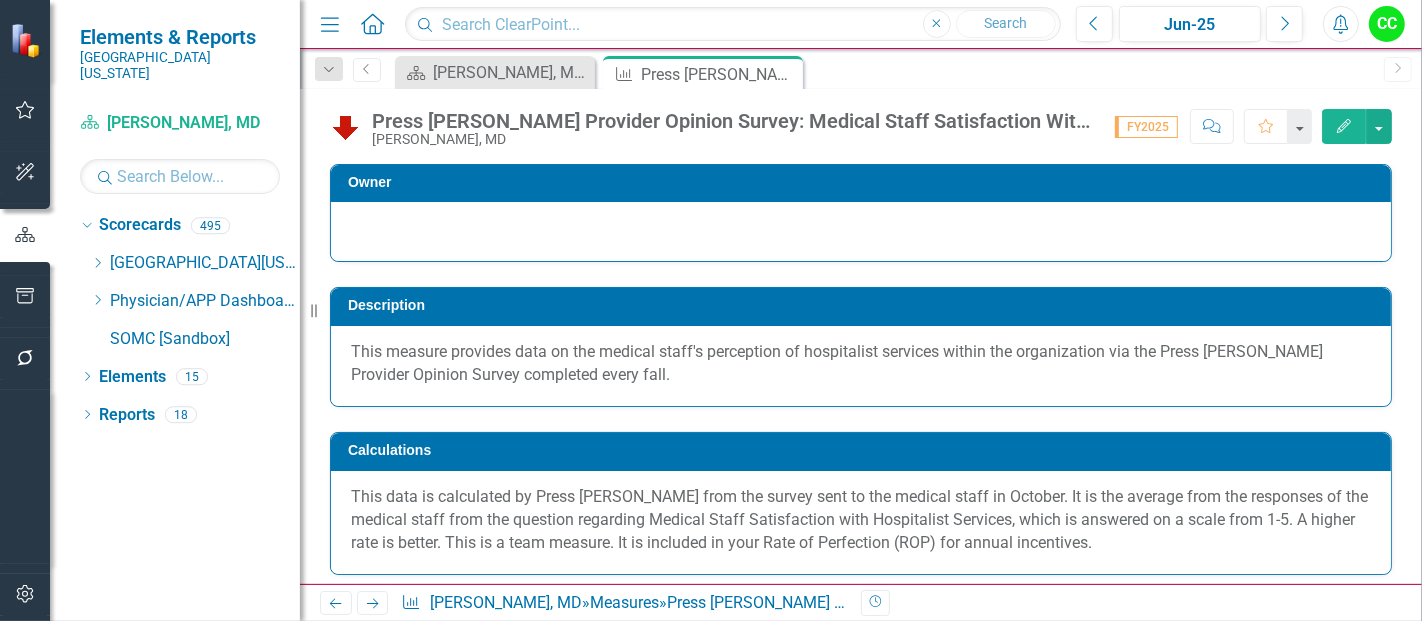 click 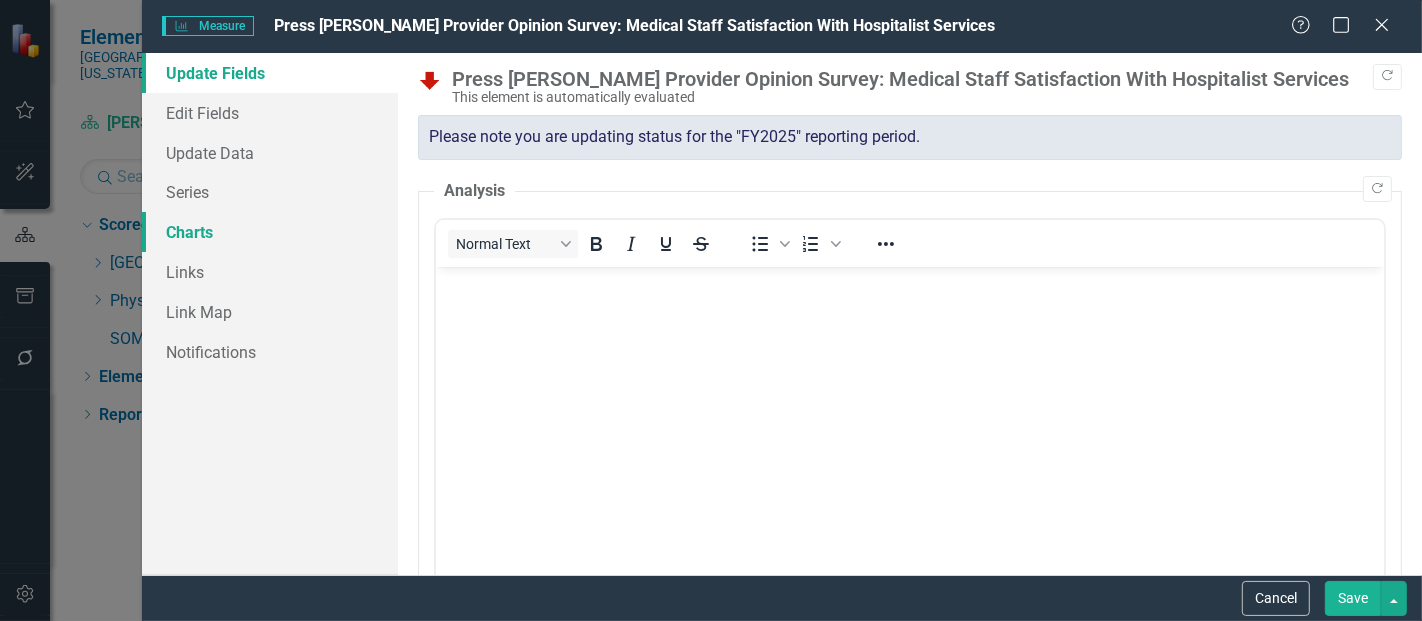 scroll, scrollTop: 0, scrollLeft: 0, axis: both 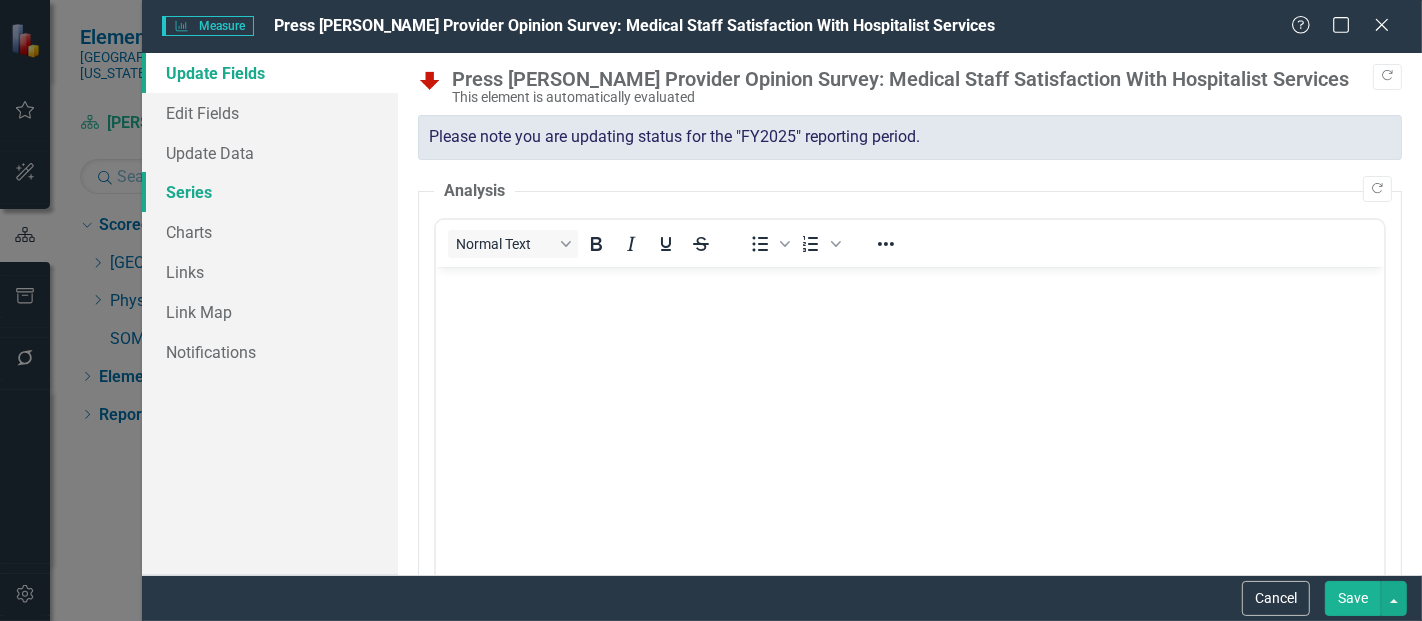 click on "Series" at bounding box center [270, 192] 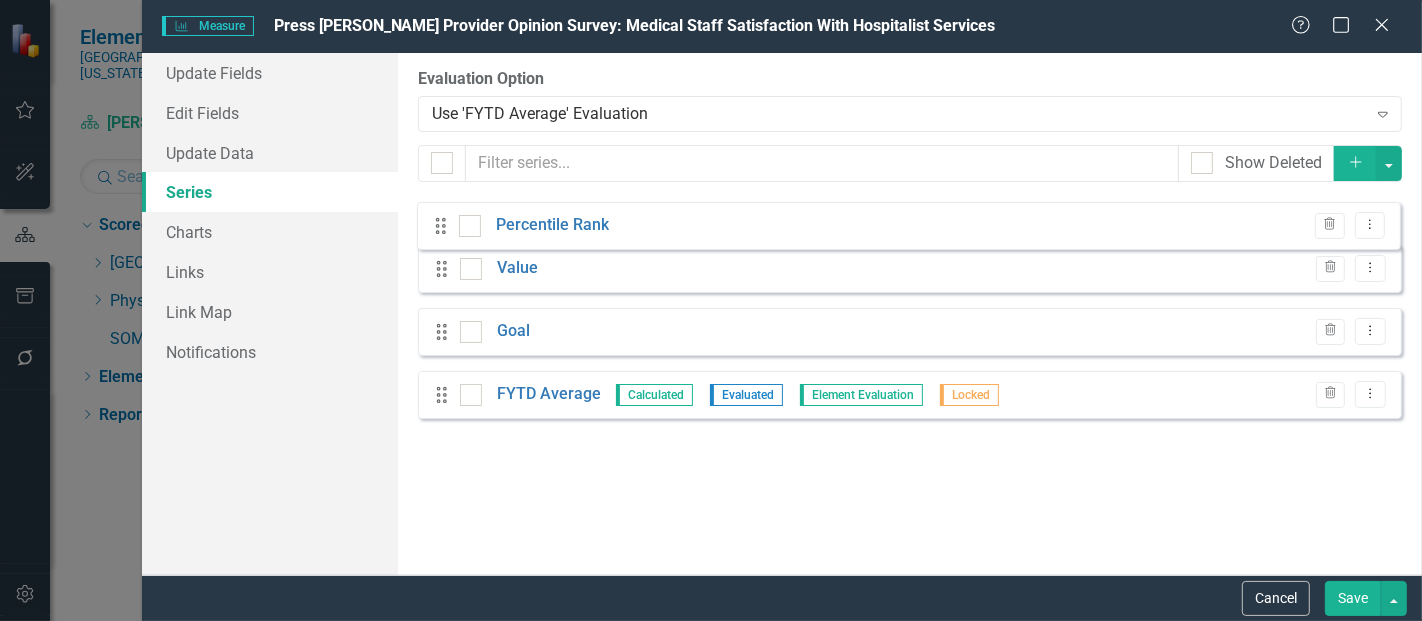 drag, startPoint x: 442, startPoint y: 416, endPoint x: 441, endPoint y: 232, distance: 184.00272 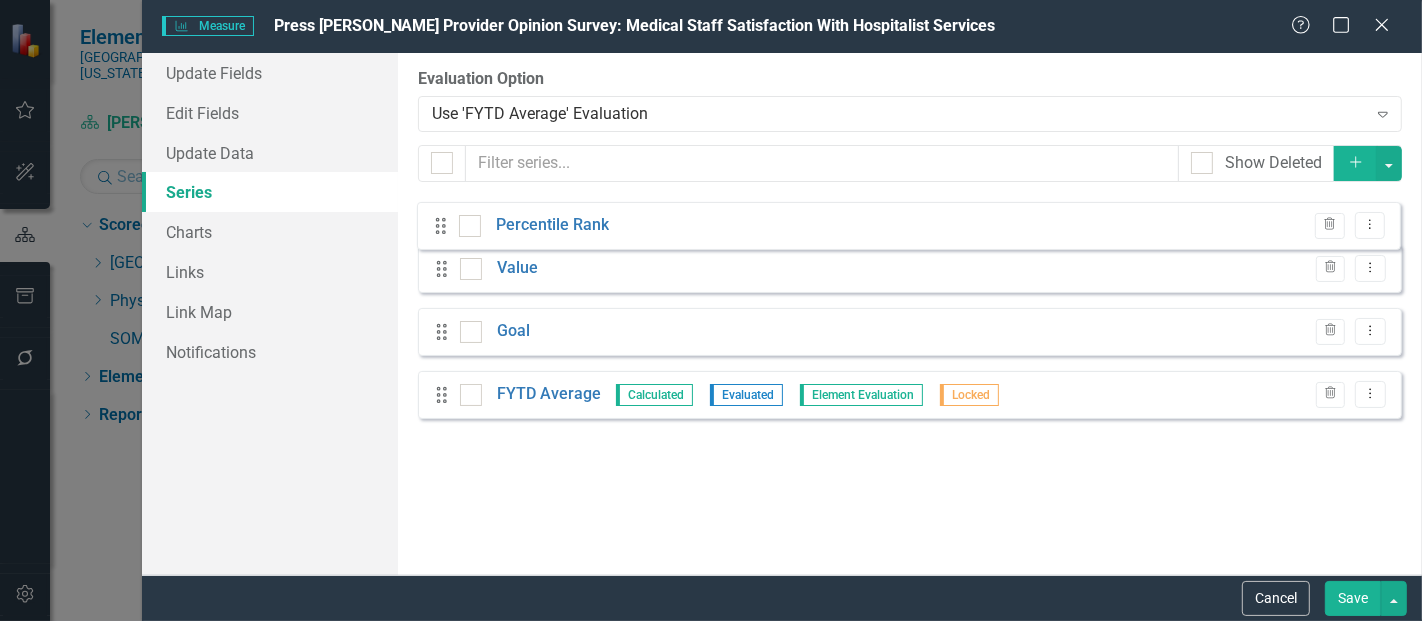click on "Drag Value Trash Dropdown Menu Drag Goal Trash Dropdown Menu Drag FYTD Average Calculated Evaluated Element Evaluation Locked Trash Dropdown Menu Drag Percentile Rank Trash Dropdown Menu" at bounding box center (910, 315) 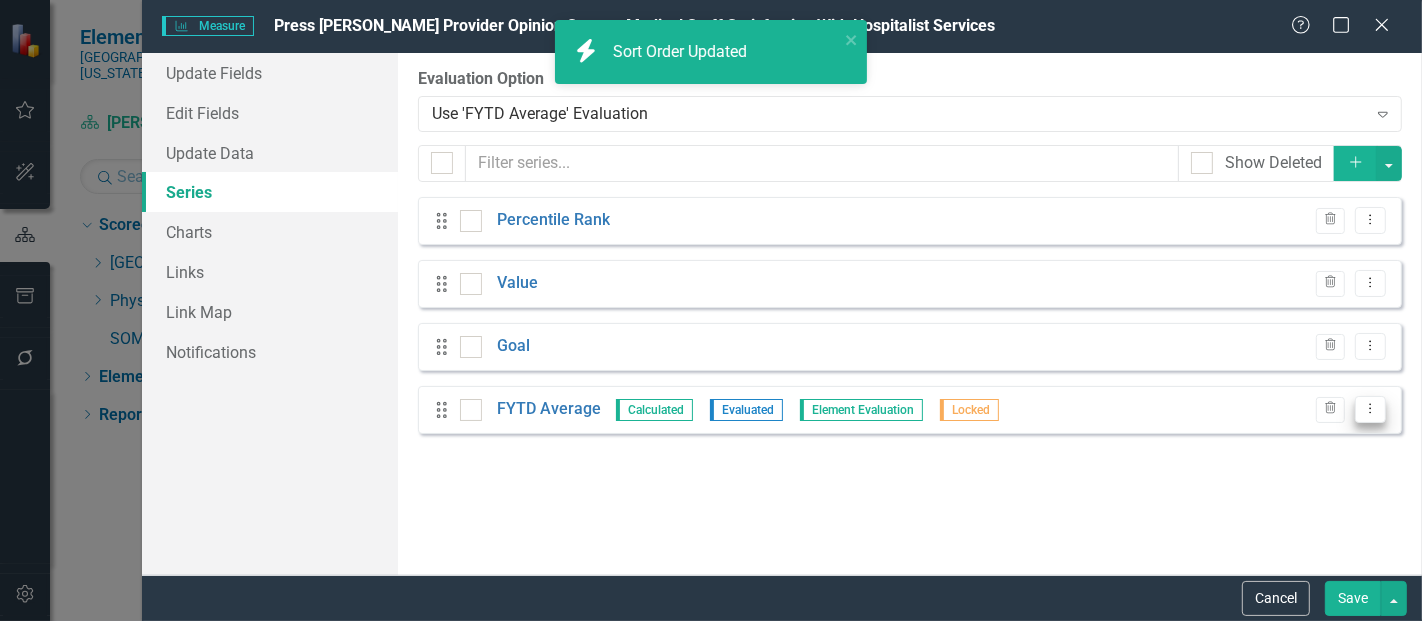 click on "Dropdown Menu" 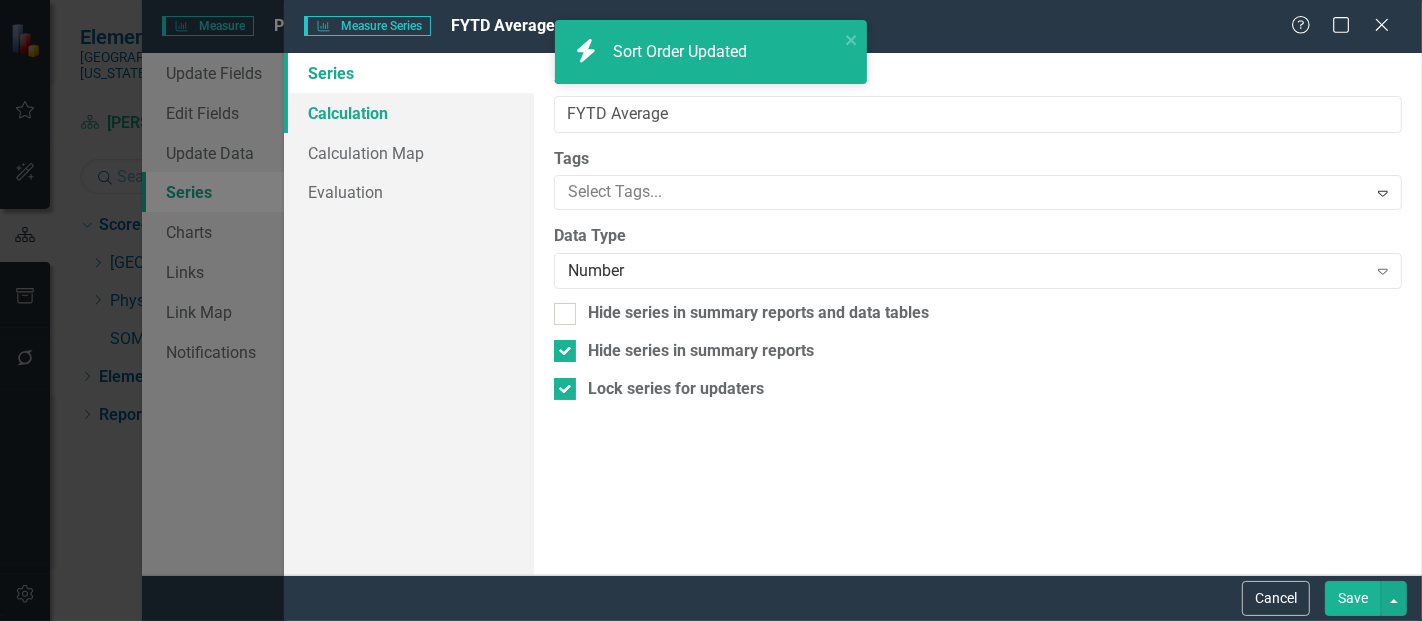 click on "Calculation" at bounding box center [409, 113] 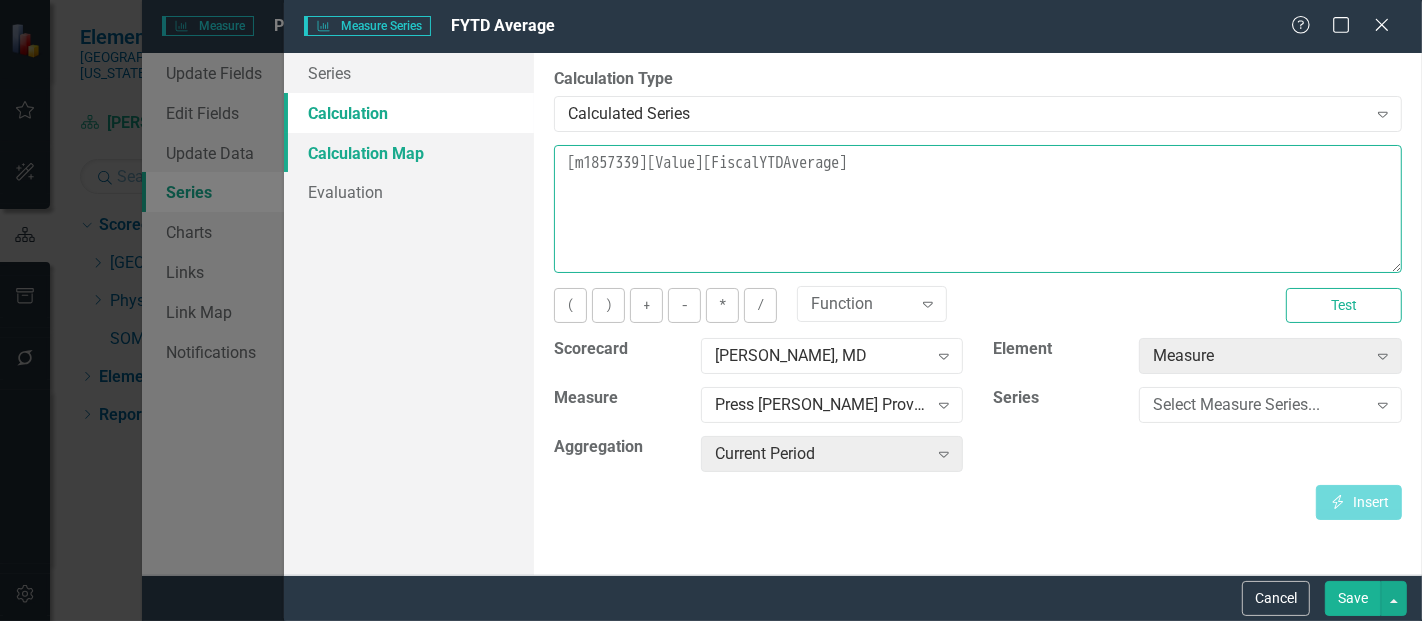 drag, startPoint x: 953, startPoint y: 175, endPoint x: 474, endPoint y: 138, distance: 480.42688 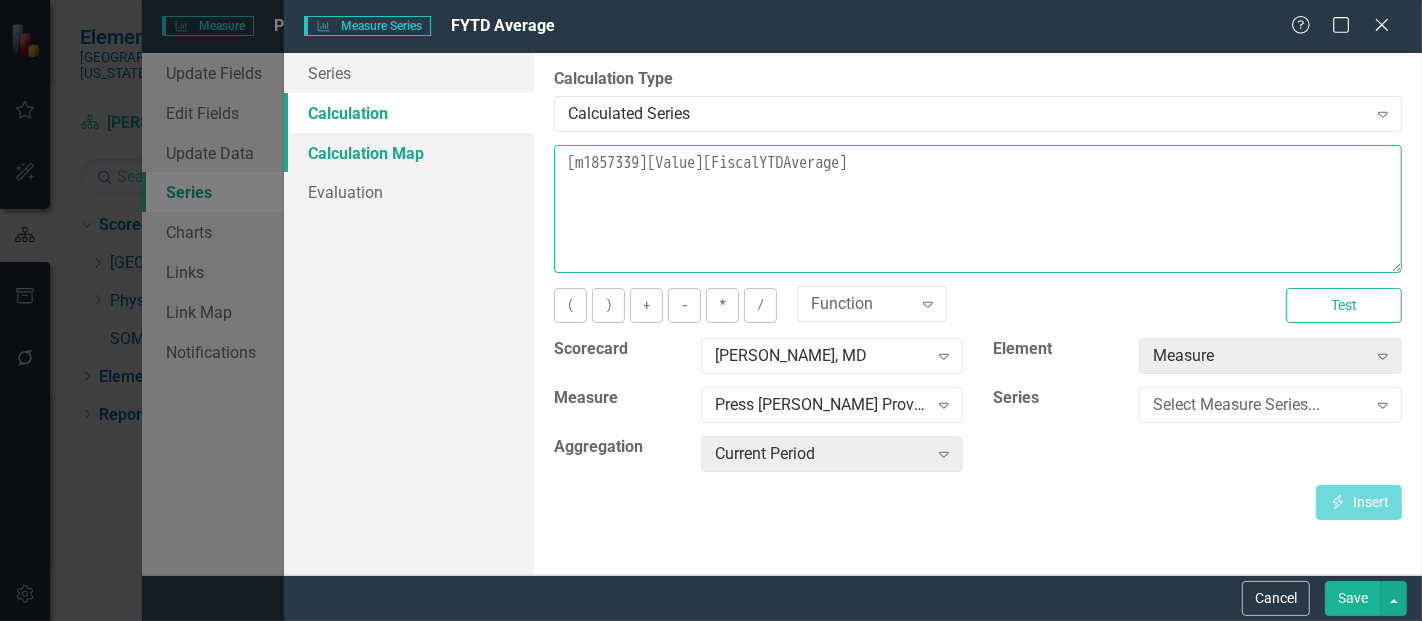 click on "Series Calculation Calculation Map Evaluation From this page, you can edit the name, type, and visibility options of your series.   Learn more in the ClearPoint Support Center. Close Help Series Name FYTD Average Tags Select Tags... Expand Data Type Number Expand Hide series in summary reports and data tables Hide series in summary reports Lock series for updaters By default, series in ClearPoint are not calculated. So, if you leave the form below blank, you can manually enter (or upload) data into this series. However, if you want to calculate the series, you can use the drop-downs below to reference any other series value in ClearPoint, and (optionally) add aggregations. Standard mathematical operators and logical functions are also supported.    Learn more in the ClearPoint Support Center. Close Help Calculation Type Calculated Series Expand   Learn more in the ClearPoint Support Center. Close Help [m1857339][Value][FiscalYTDAverage] ( ) + - * / Function Expand Test Scorecard Milad Modarresi, MD Expand" at bounding box center [853, 314] 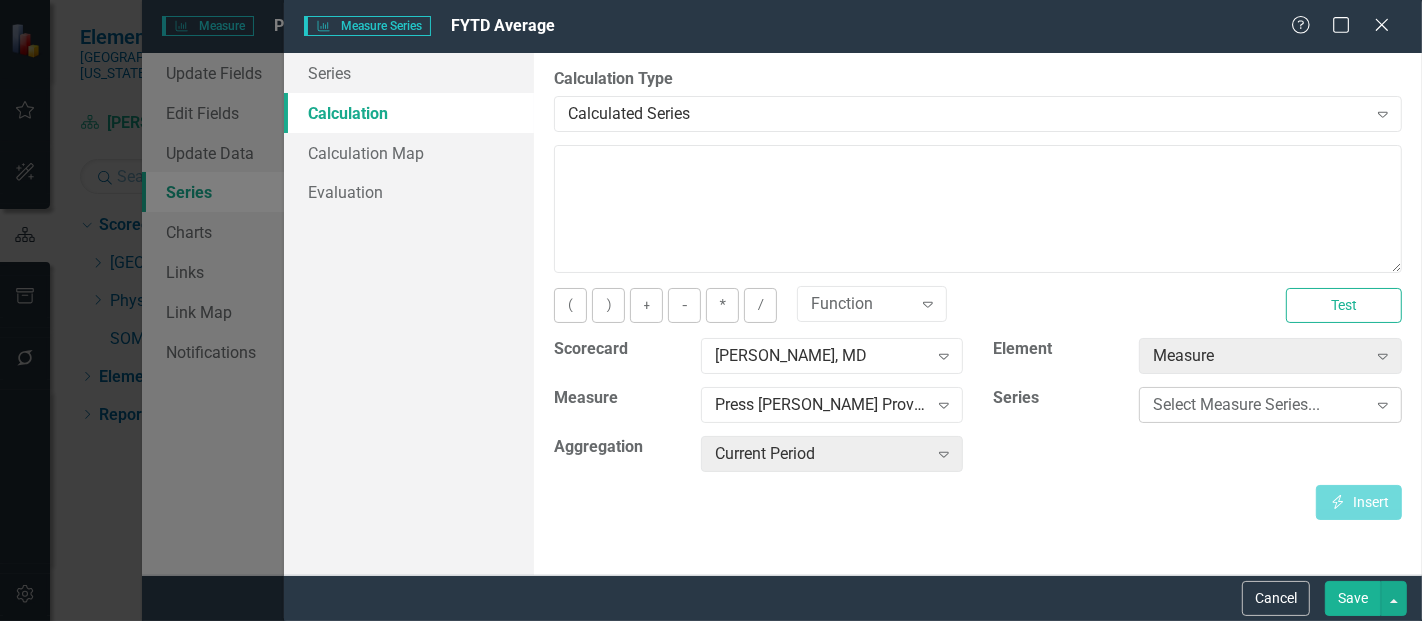 click on "Select Measure Series..." at bounding box center (1259, 405) 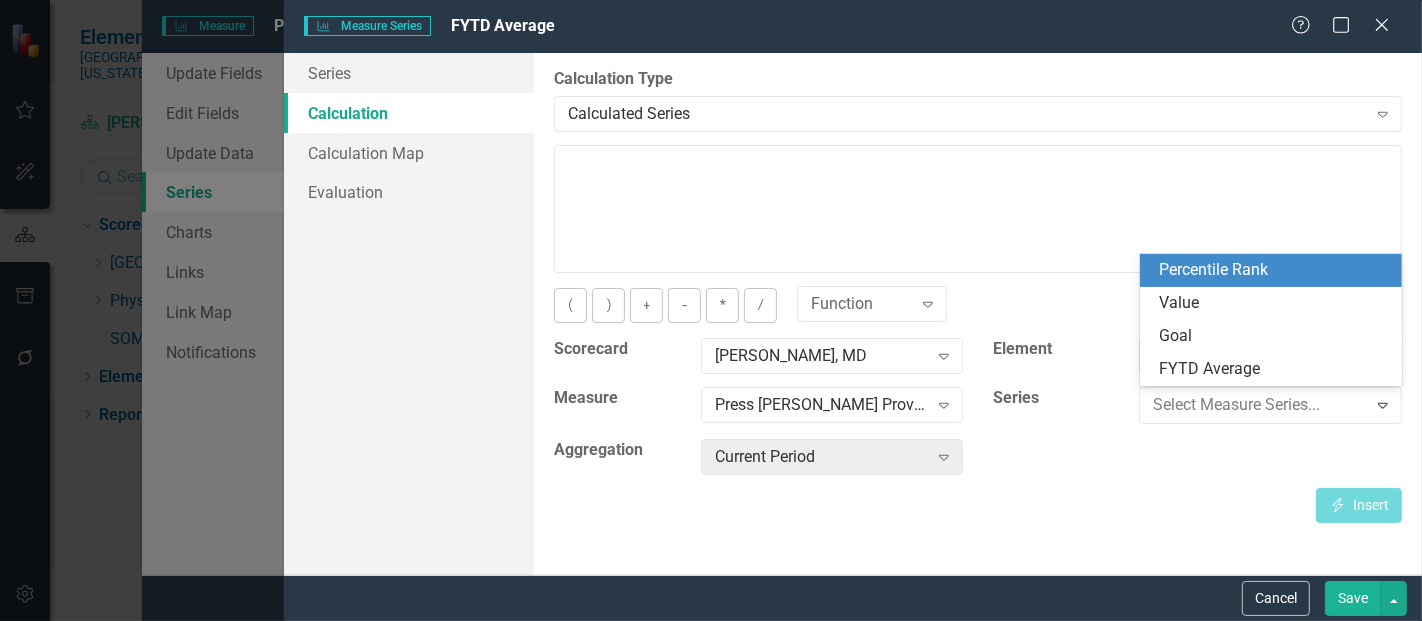 click on "Percentile Rank" at bounding box center (1275, 270) 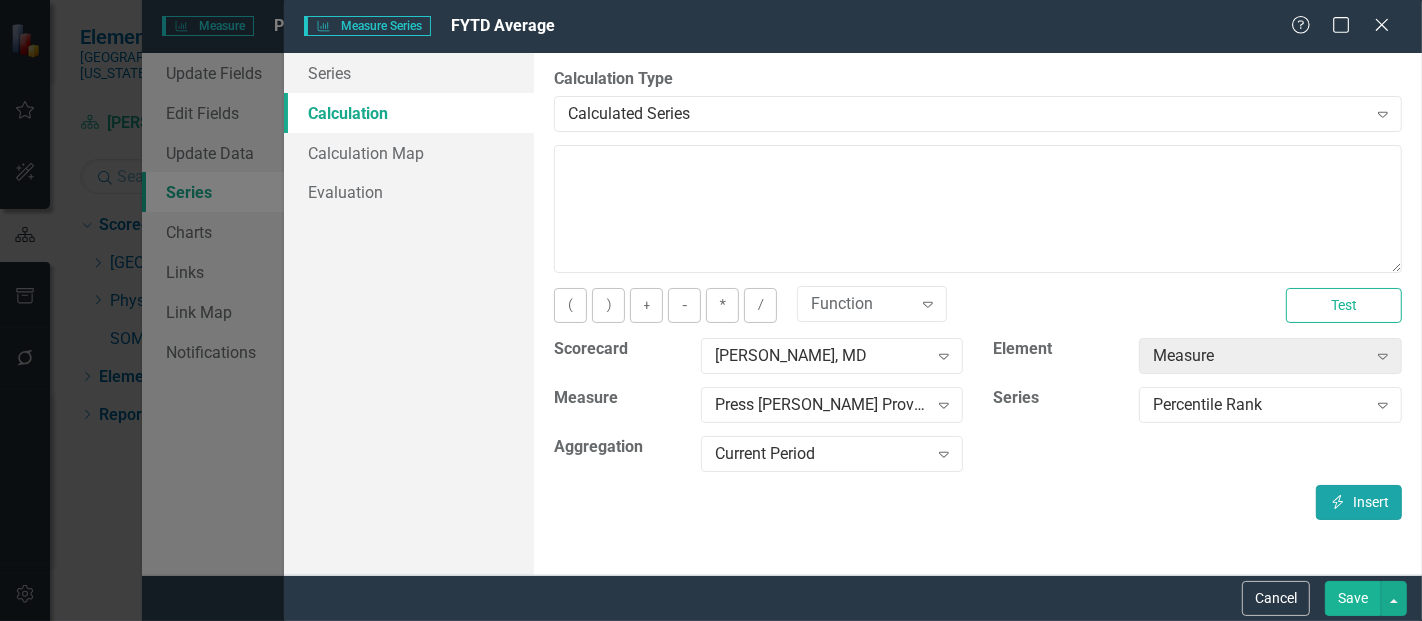click on "Insert    Insert" at bounding box center (1359, 502) 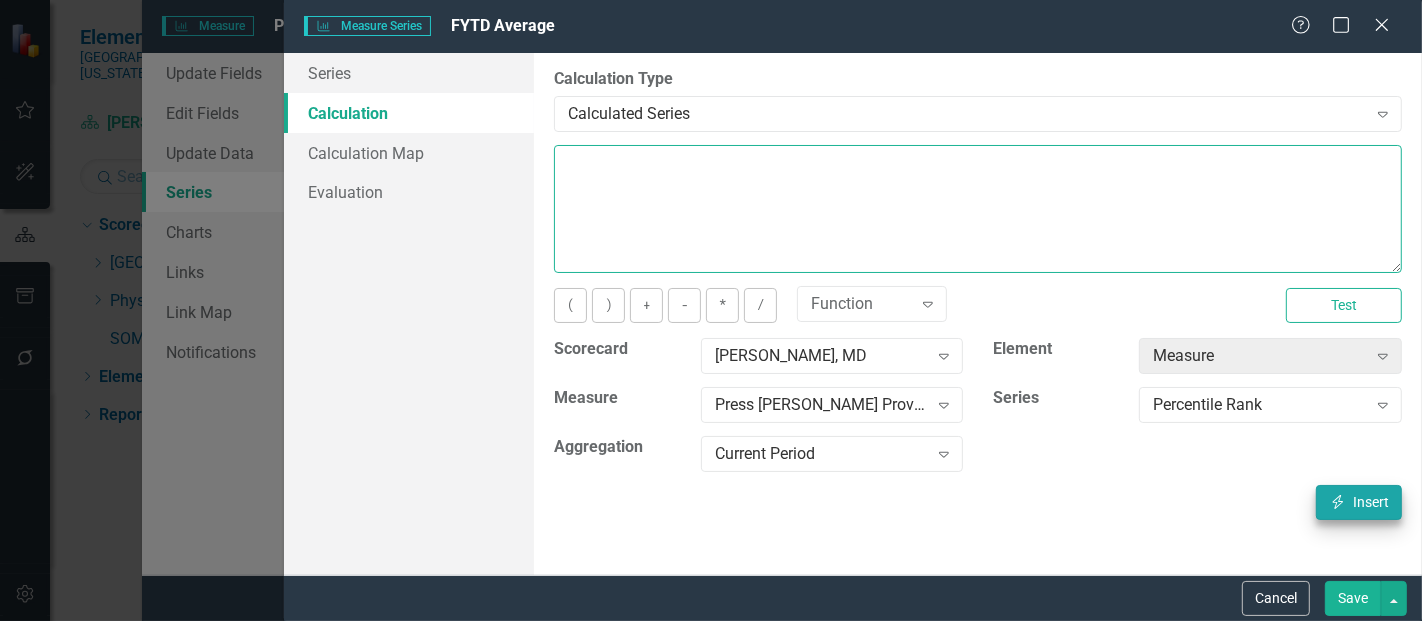 type on "[m1857339][Percentile Rank][CurrentPeriod]" 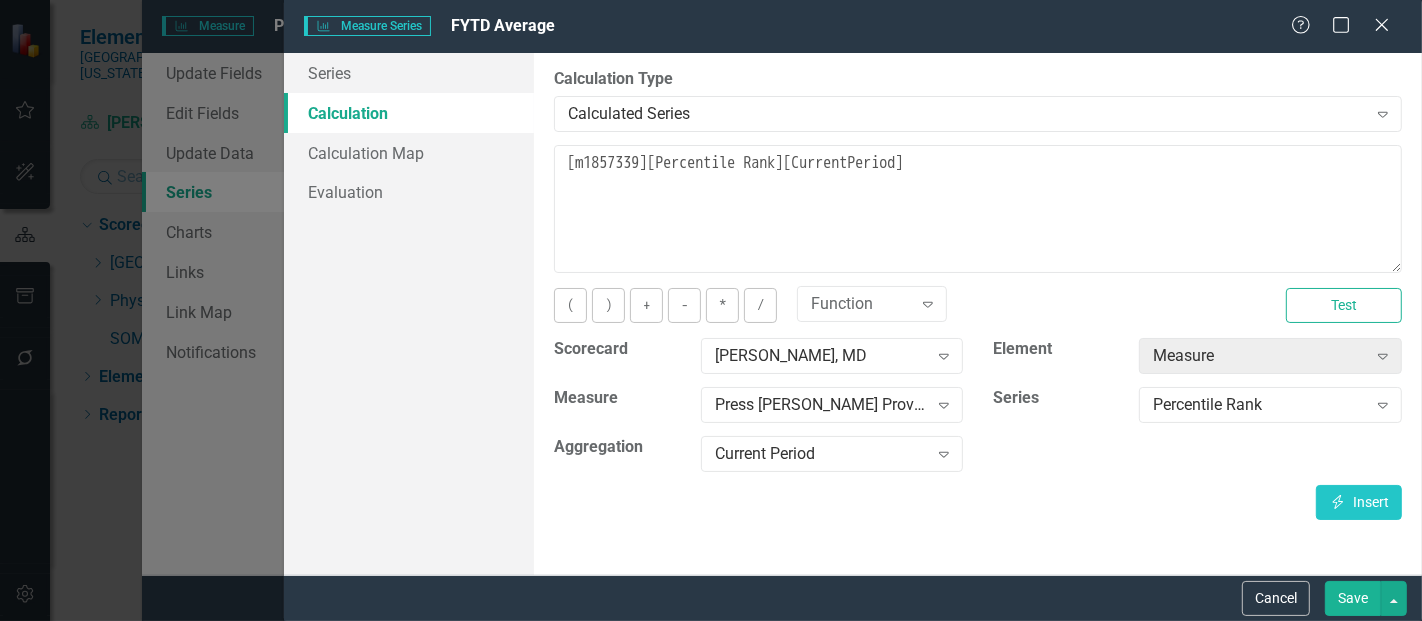 click on "Save" at bounding box center [1353, 598] 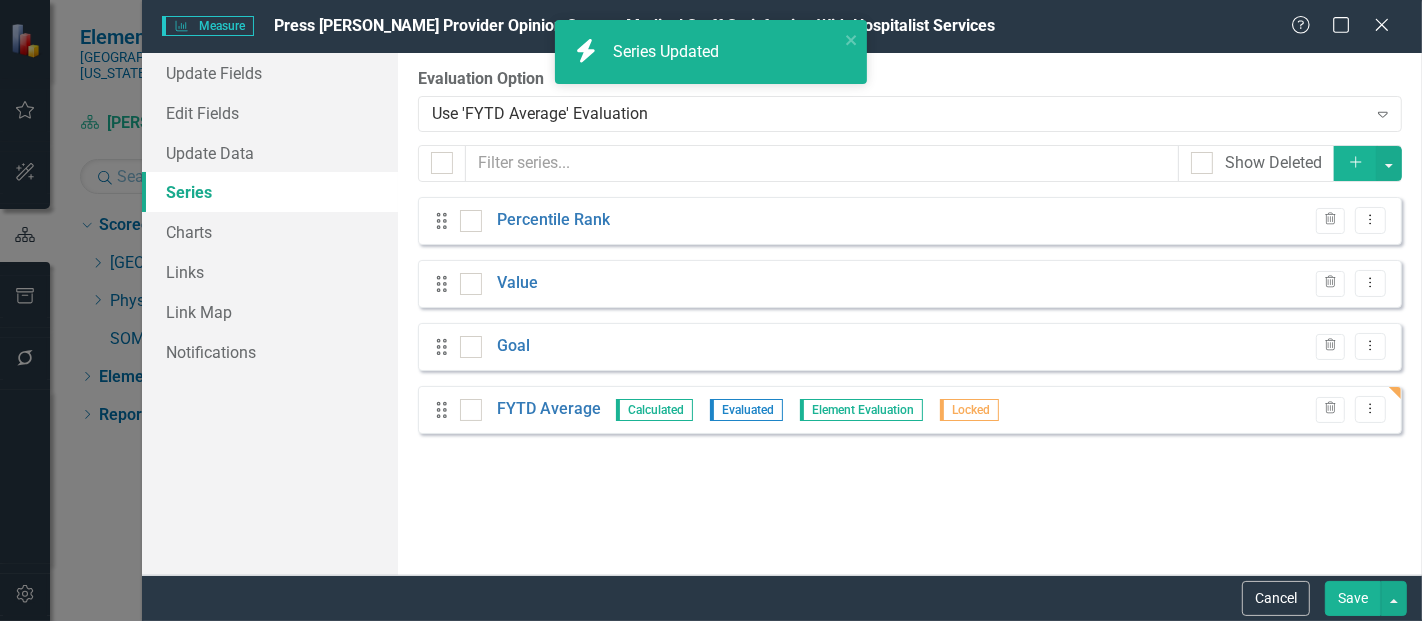 click on "Save" at bounding box center (1353, 598) 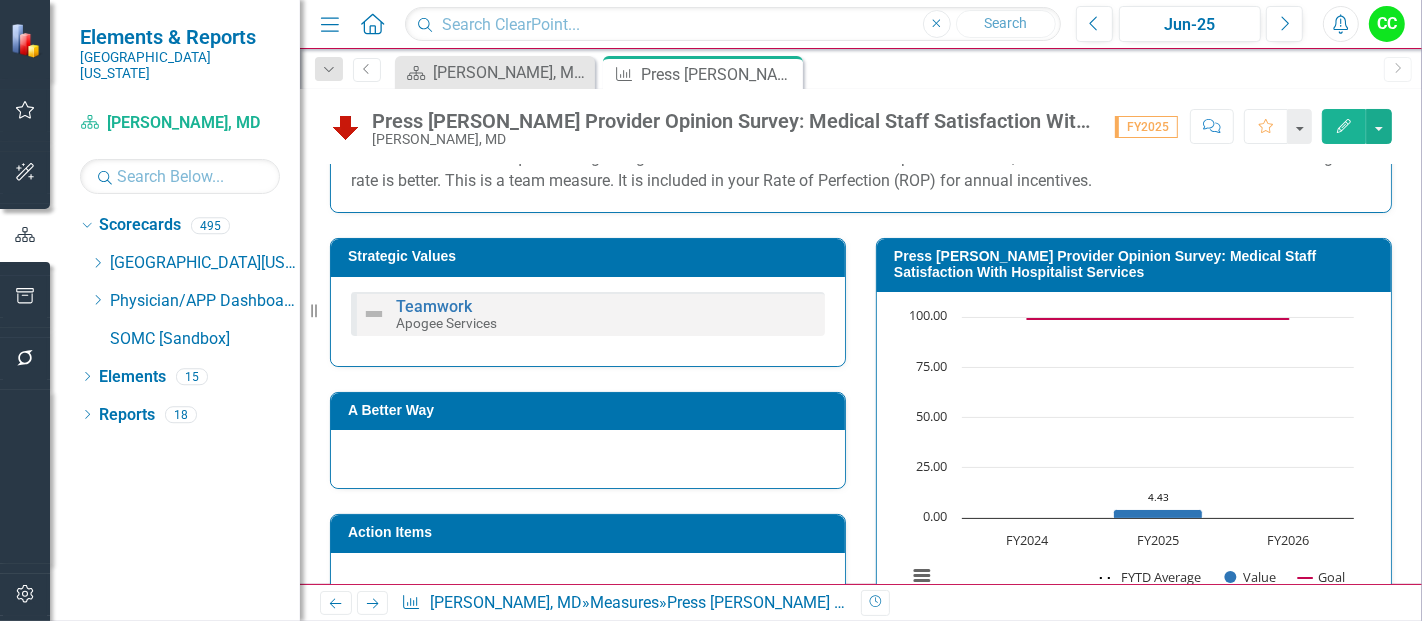 scroll, scrollTop: 361, scrollLeft: 0, axis: vertical 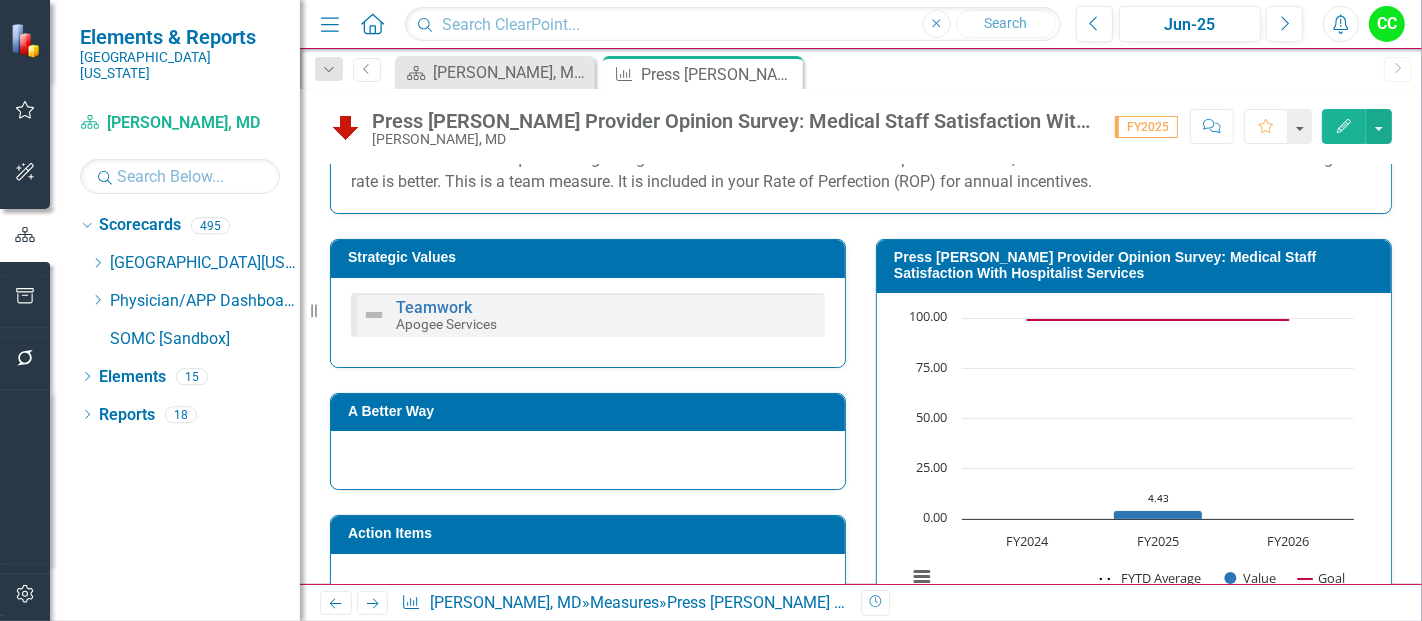click on "Press [PERSON_NAME] Provider Opinion Survey: Medical Staff Satisfaction With Hospitalist Services" at bounding box center (1137, 265) 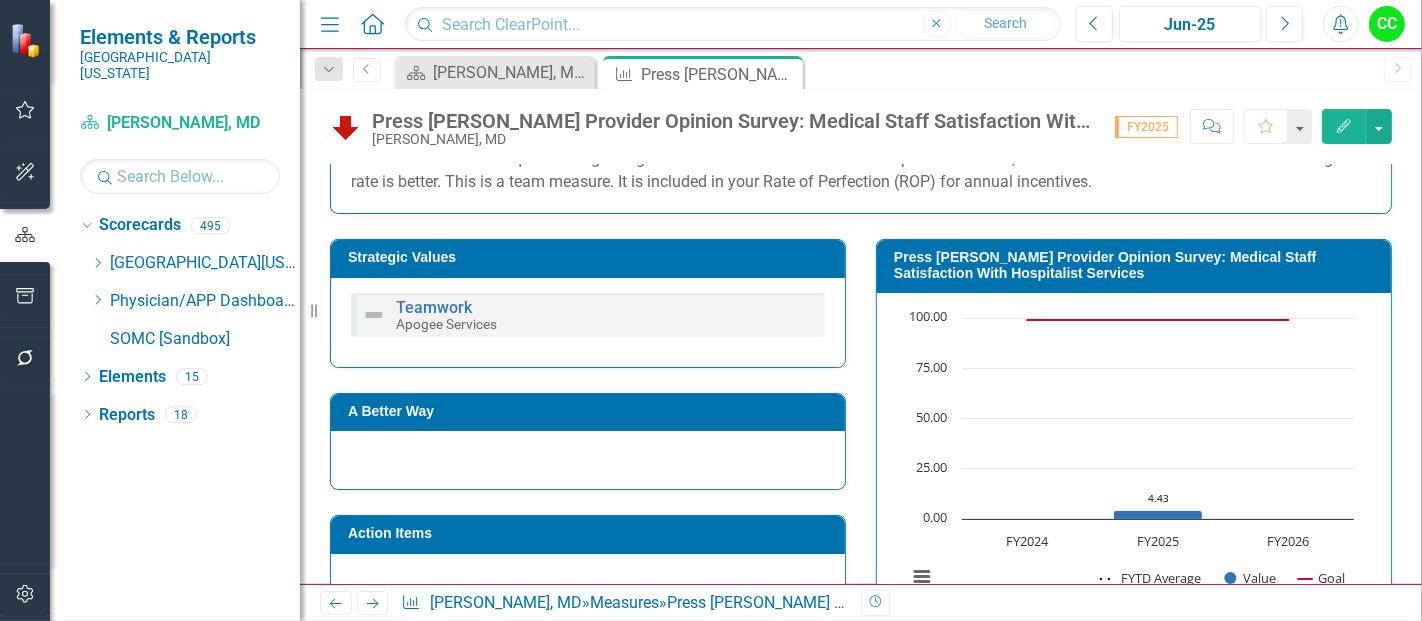 click on "Press [PERSON_NAME] Provider Opinion Survey: Medical Staff Satisfaction With Hospitalist Services" at bounding box center [1137, 265] 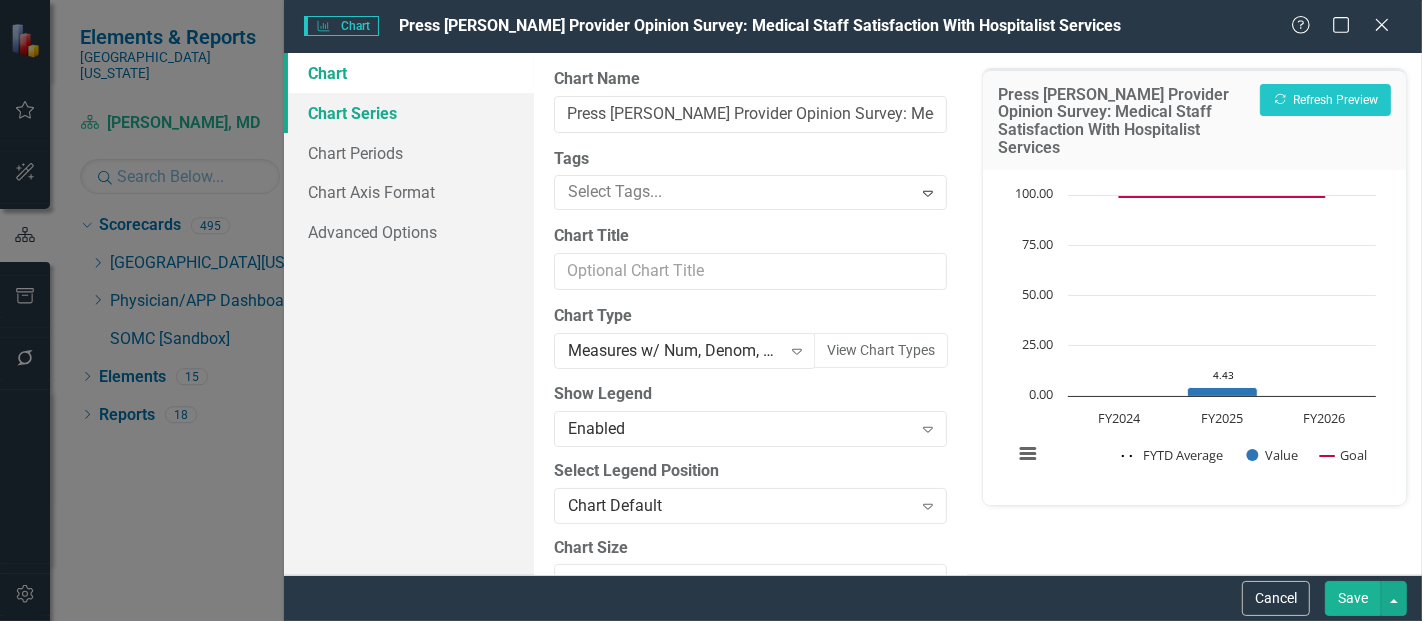 click on "Chart Series" at bounding box center (409, 113) 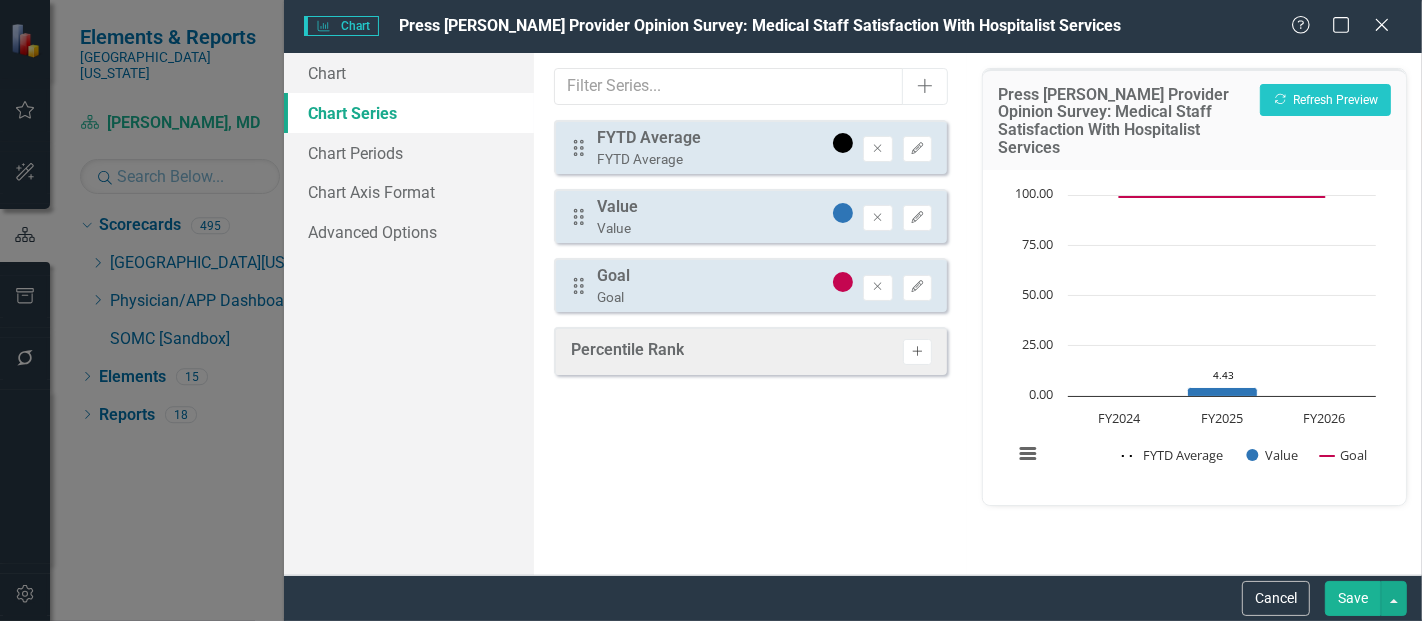 click on "Activate" 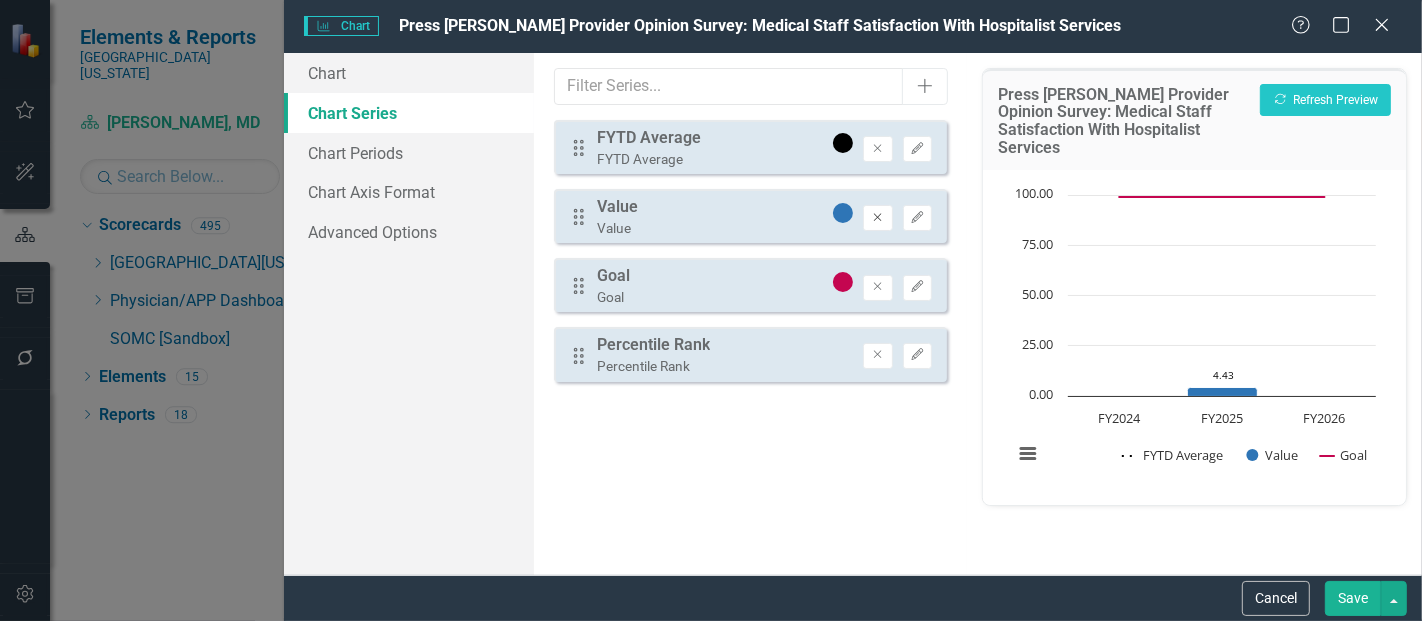 click on "Remove" at bounding box center [877, 218] 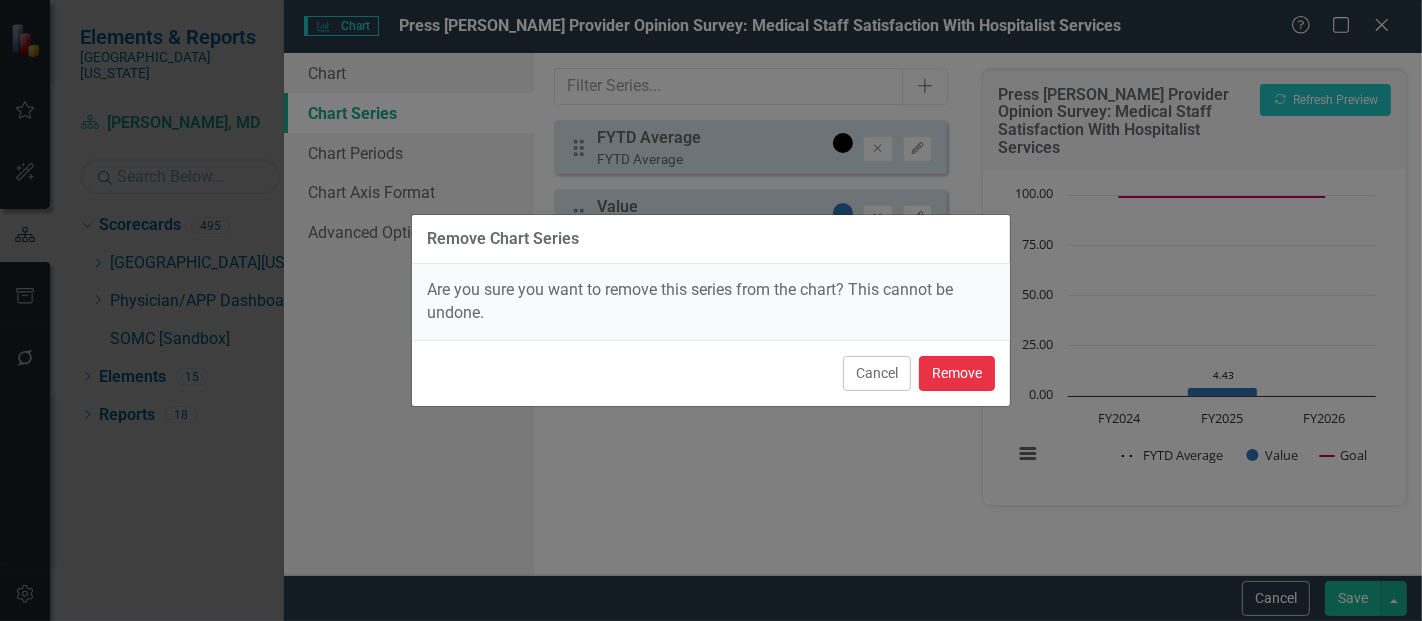 click on "Remove" at bounding box center [957, 373] 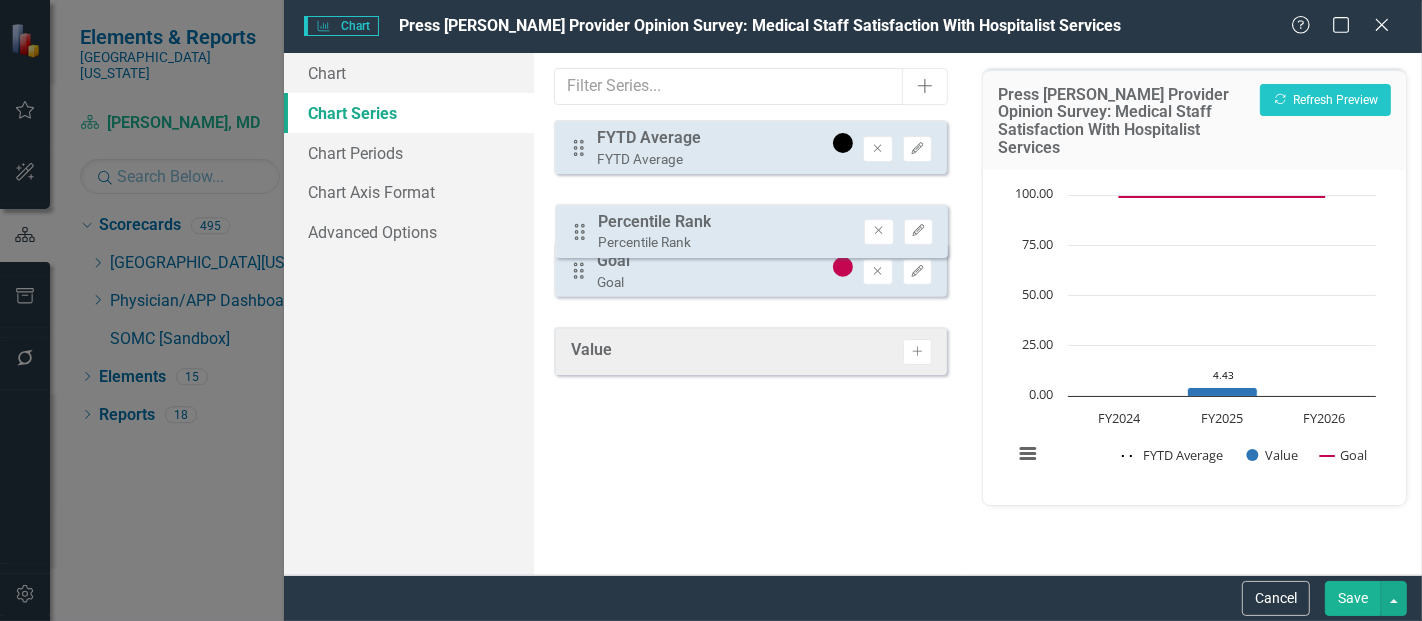 drag, startPoint x: 571, startPoint y: 288, endPoint x: 572, endPoint y: 212, distance: 76.00658 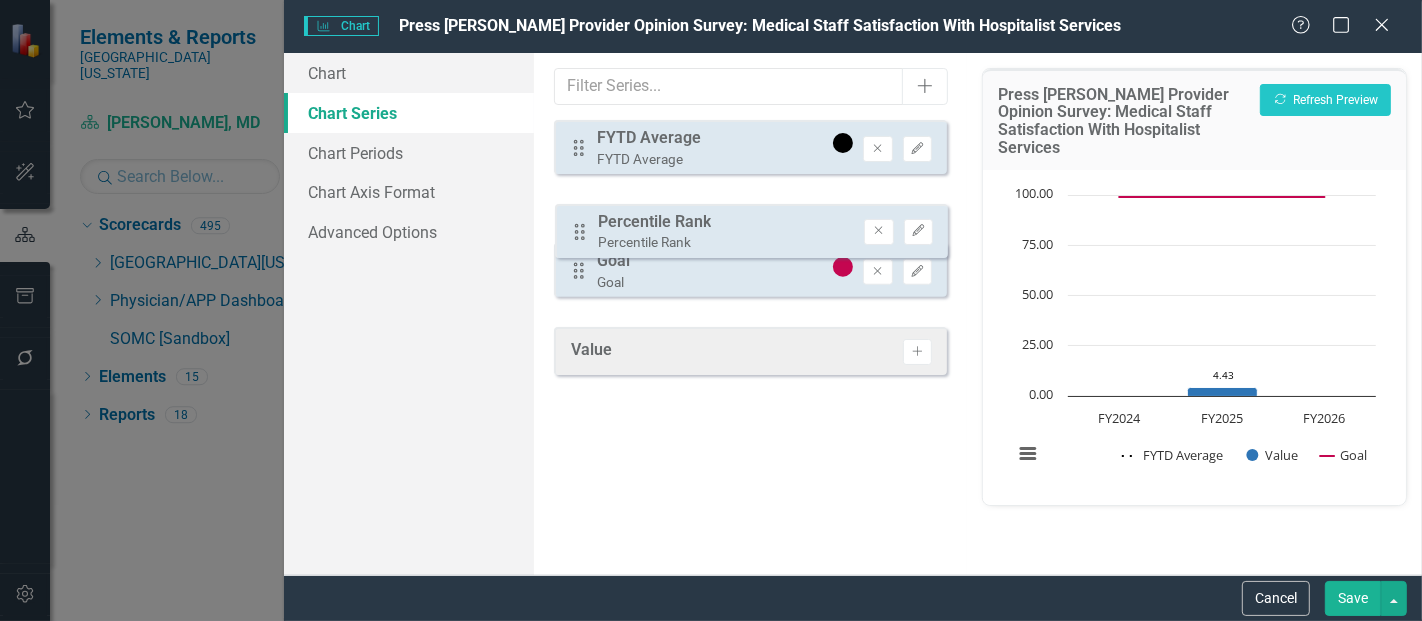 click on "Drag FYTD Average FYTD Average Remove Edit Drag Goal Goal Remove Edit Drag Percentile Rank Percentile Rank Remove Edit" at bounding box center [750, 216] 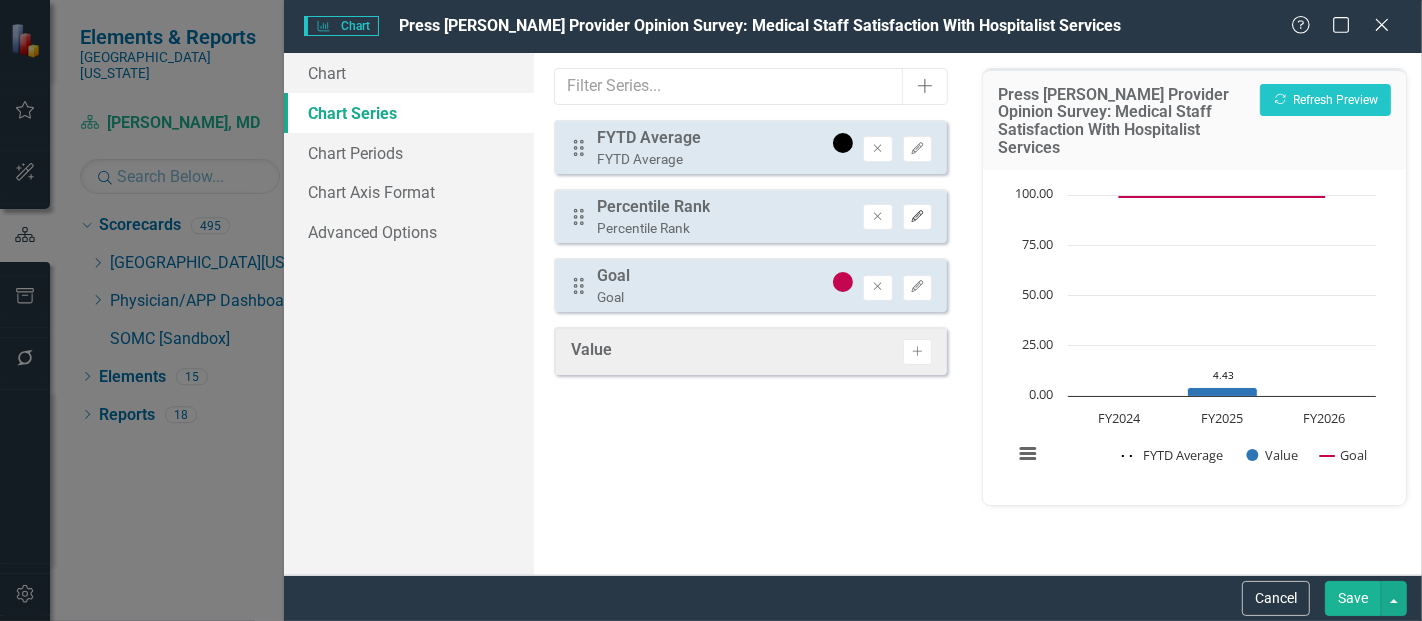 click 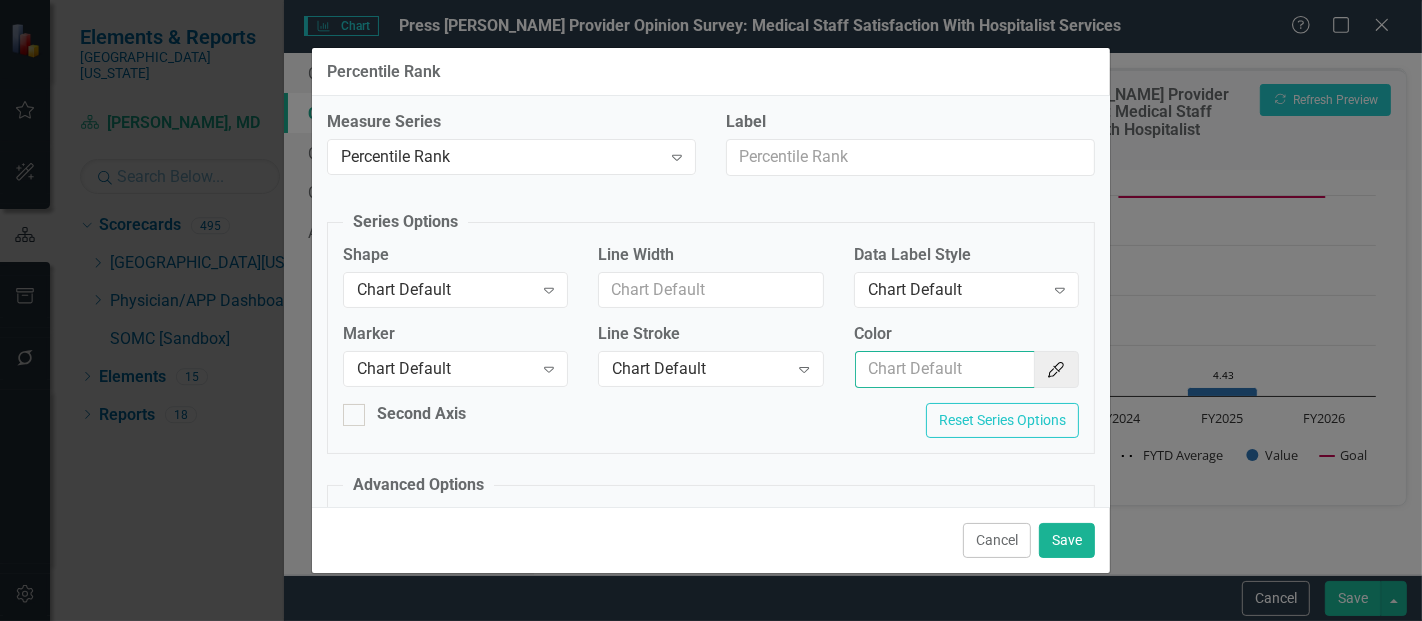 click on "Color" at bounding box center (945, 369) 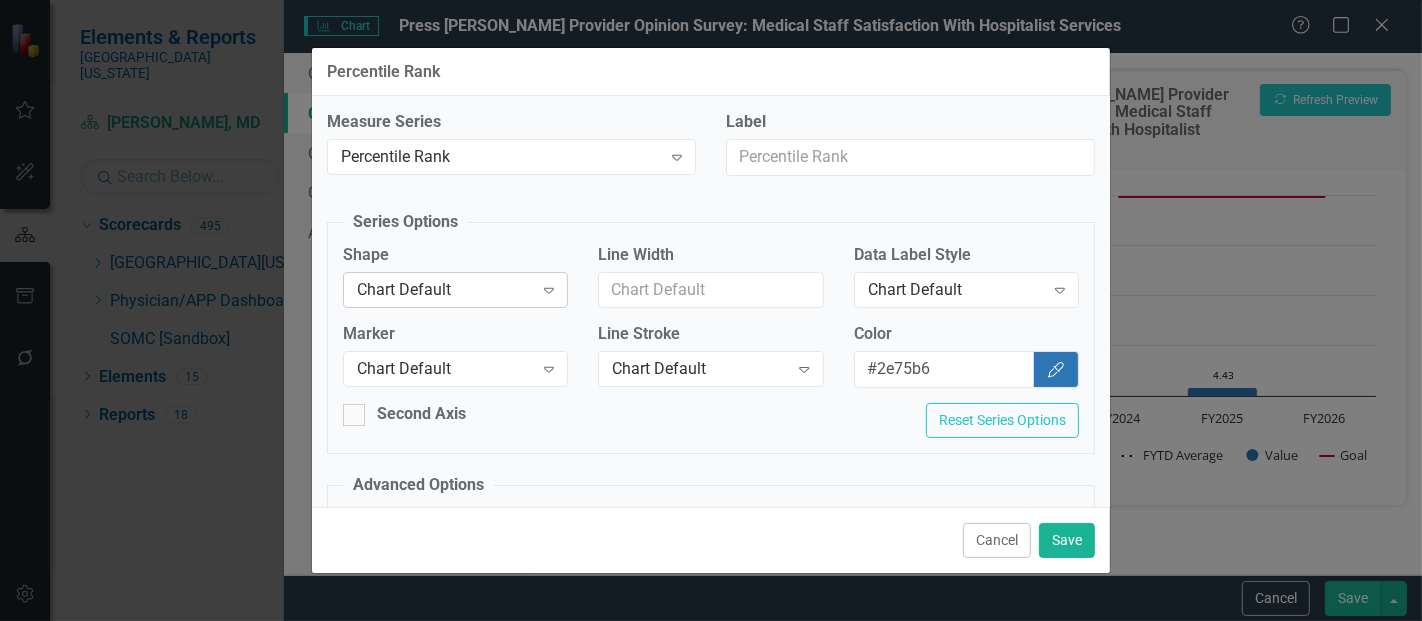 click on "Expand" at bounding box center (549, 290) 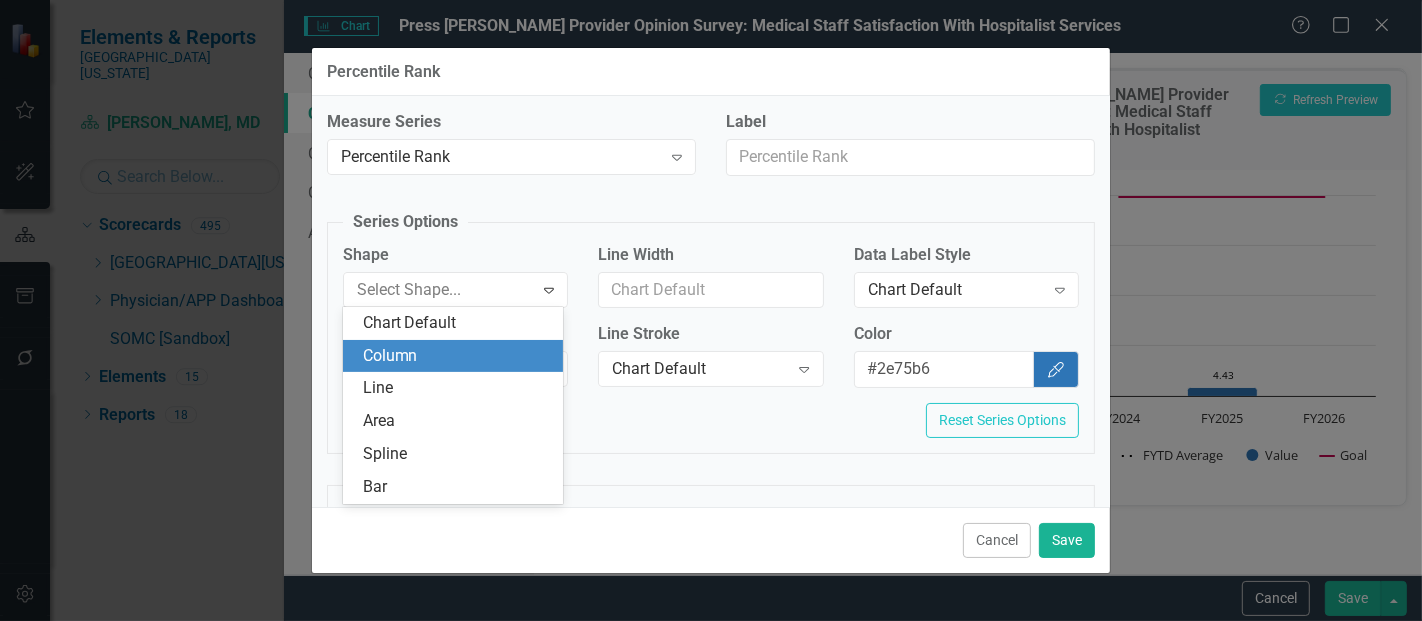 click on "Column" at bounding box center [457, 356] 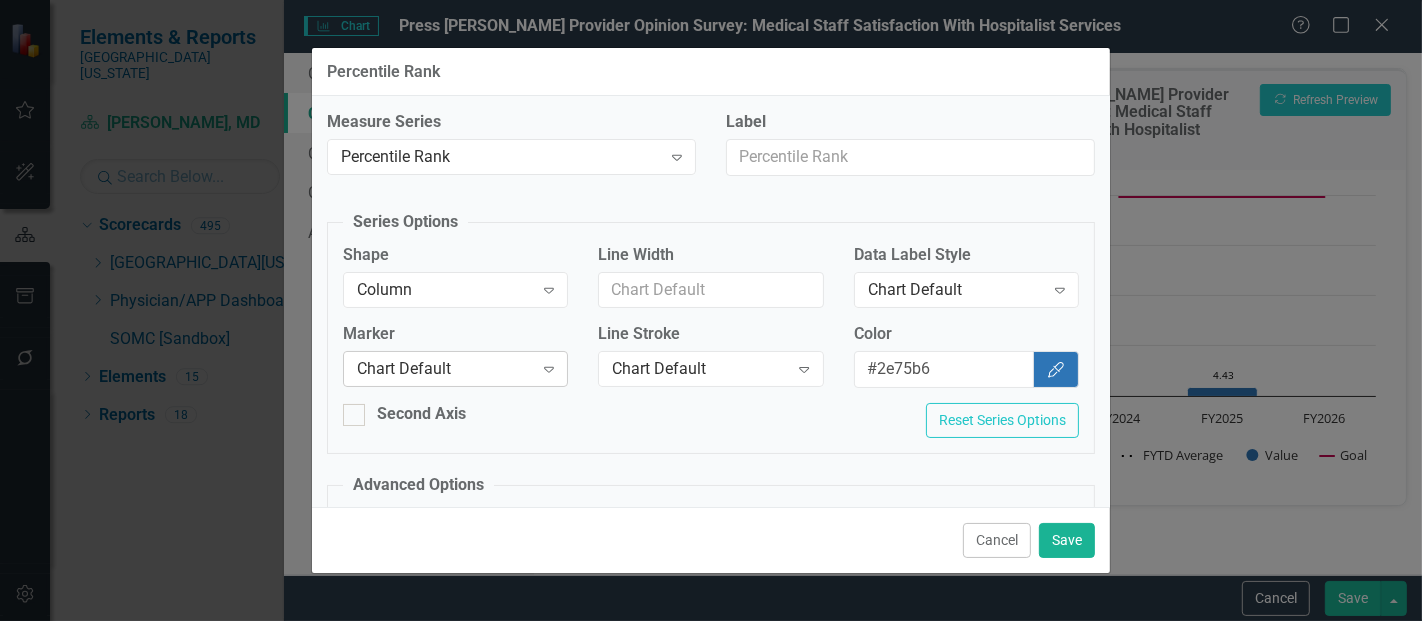 drag, startPoint x: 434, startPoint y: 362, endPoint x: 405, endPoint y: 358, distance: 29.274563 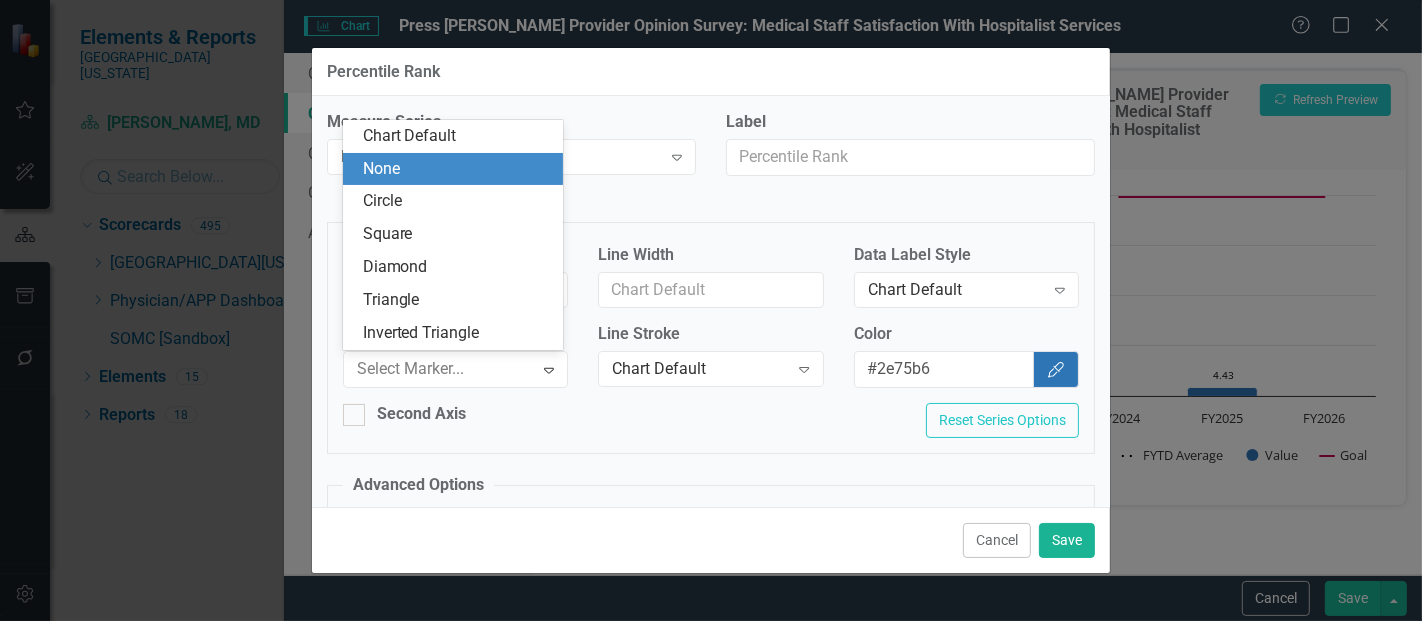 click on "None" at bounding box center [457, 169] 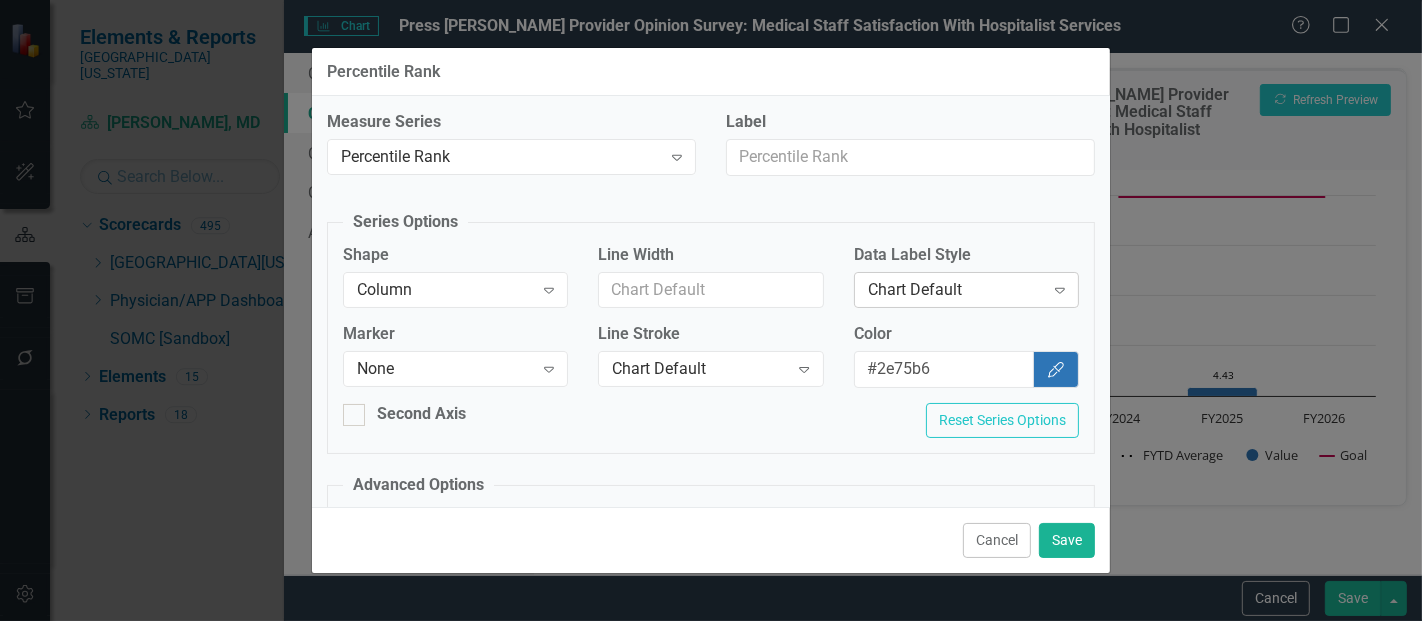 click on "Chart Default" at bounding box center (956, 289) 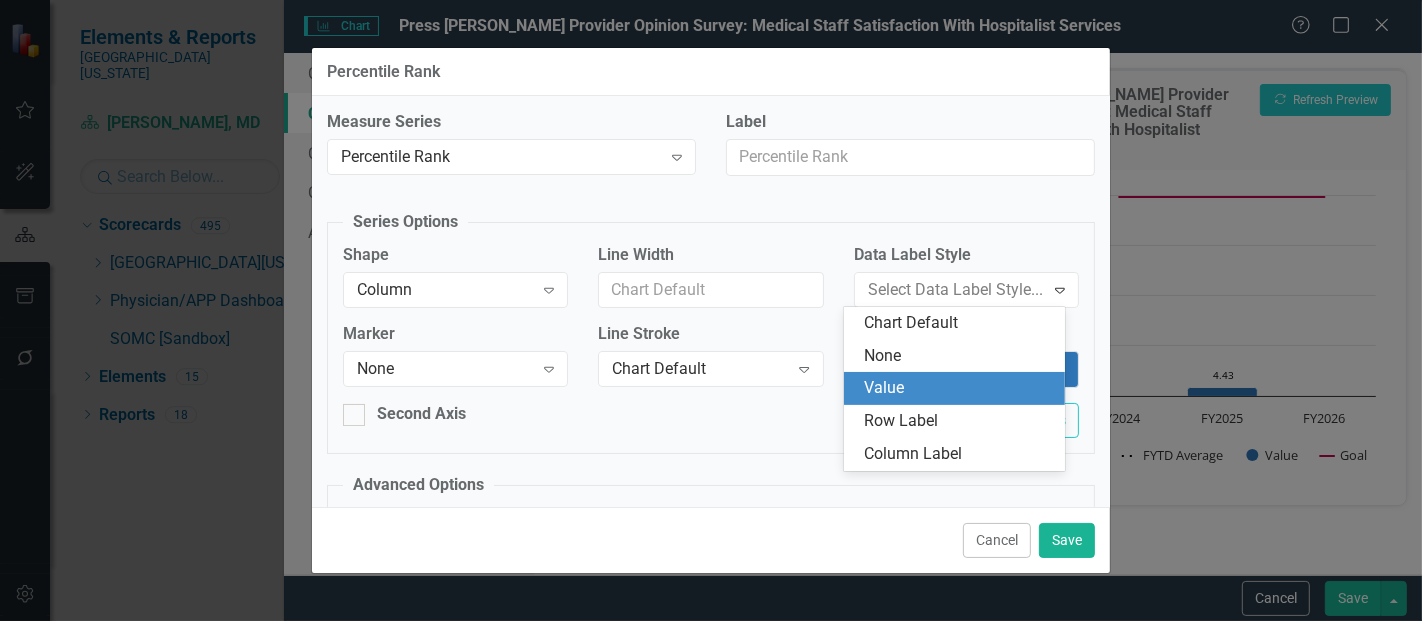 click on "Value" at bounding box center (958, 388) 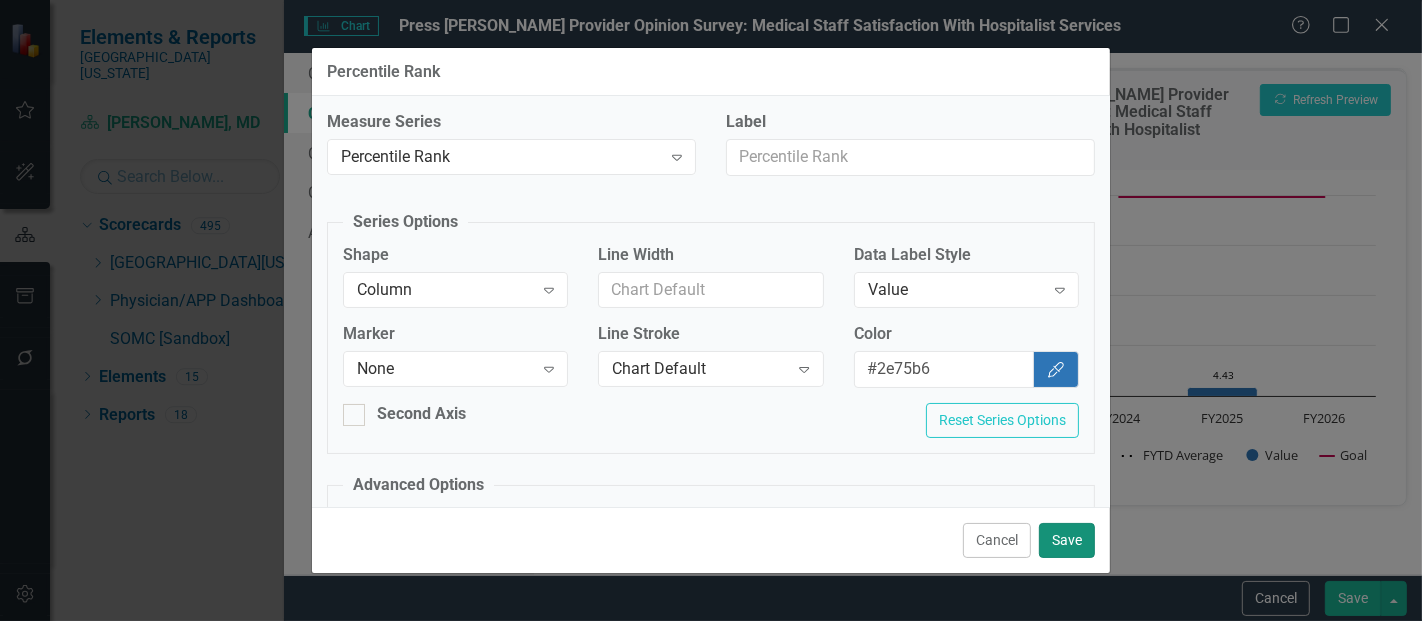 click on "Save" at bounding box center (1067, 540) 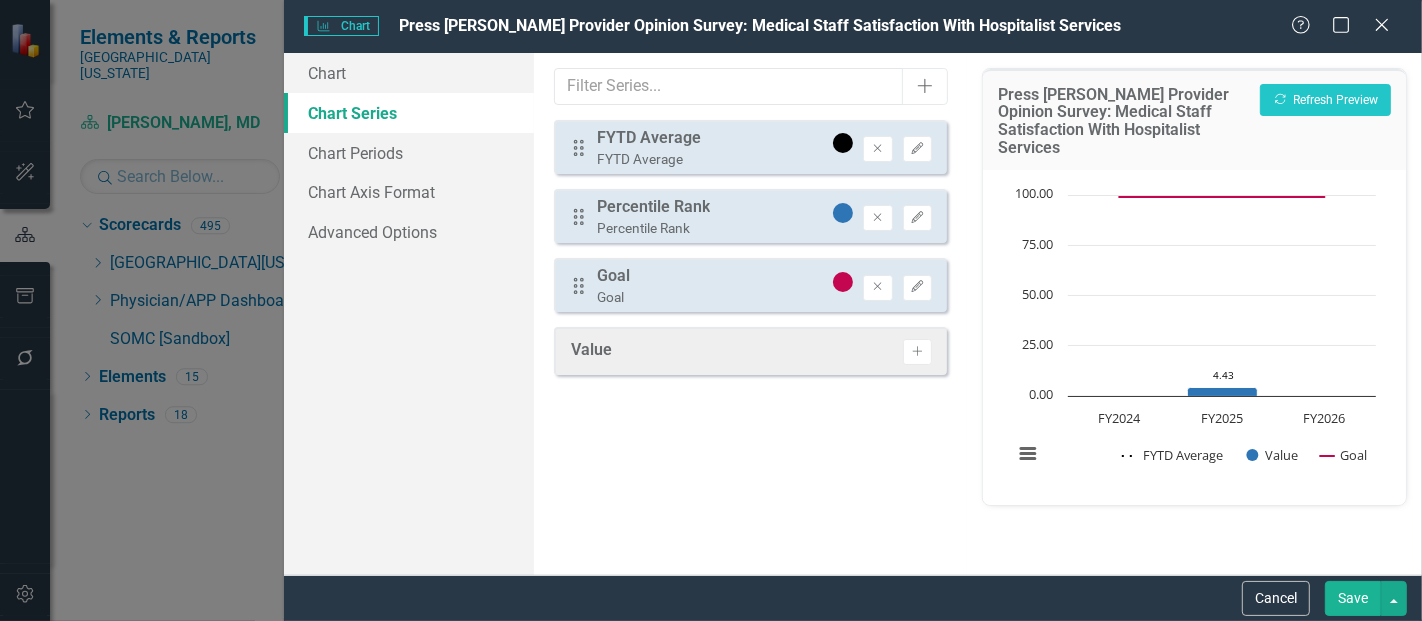 click on "Save" at bounding box center [1353, 598] 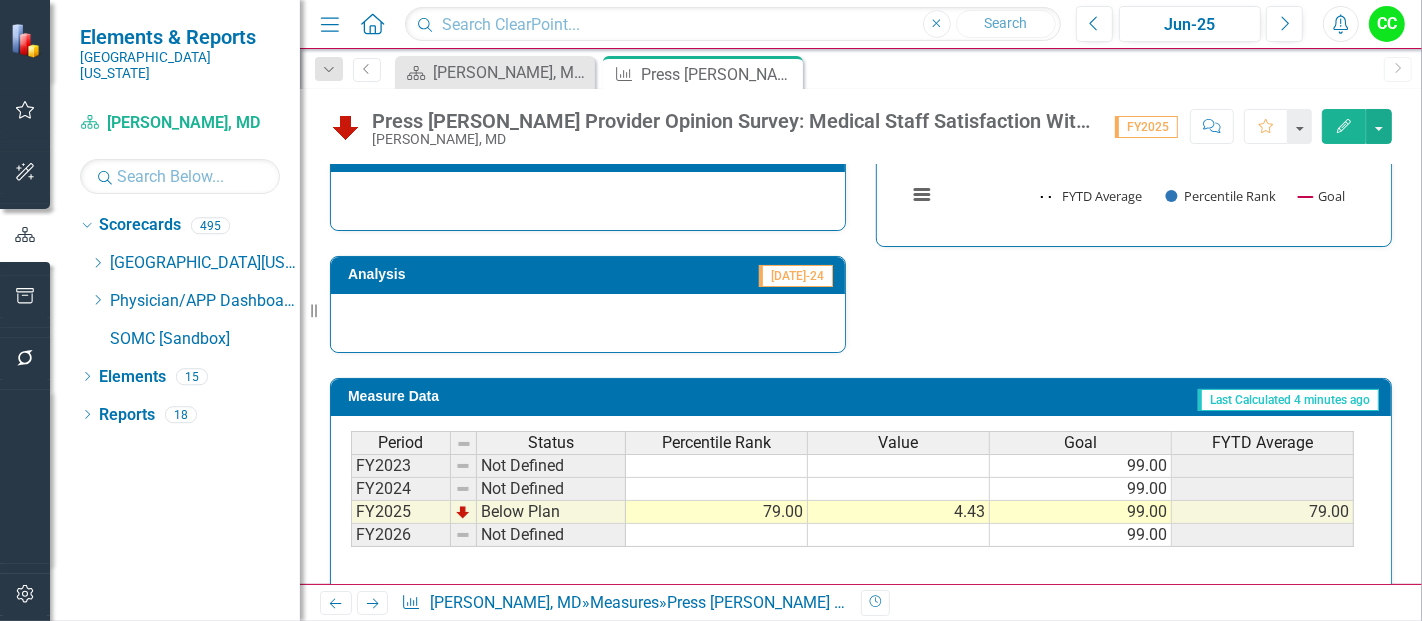 scroll, scrollTop: 834, scrollLeft: 0, axis: vertical 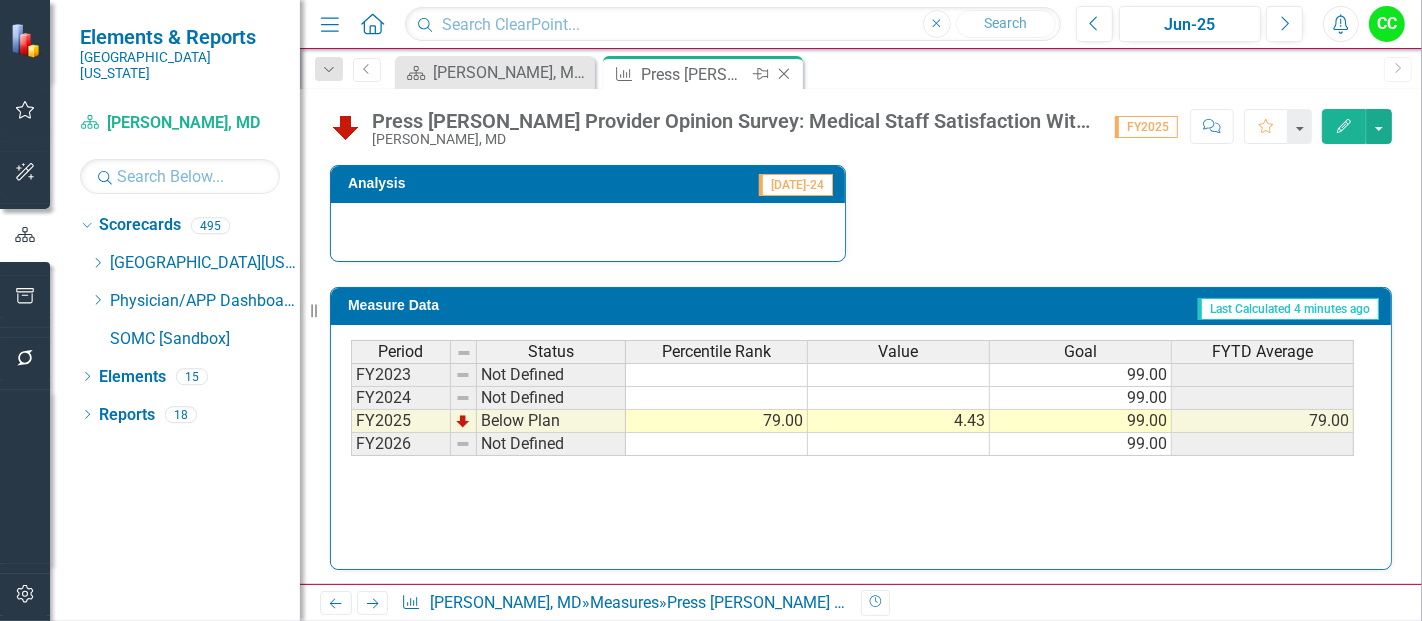 click on "Close" at bounding box center [785, 74] 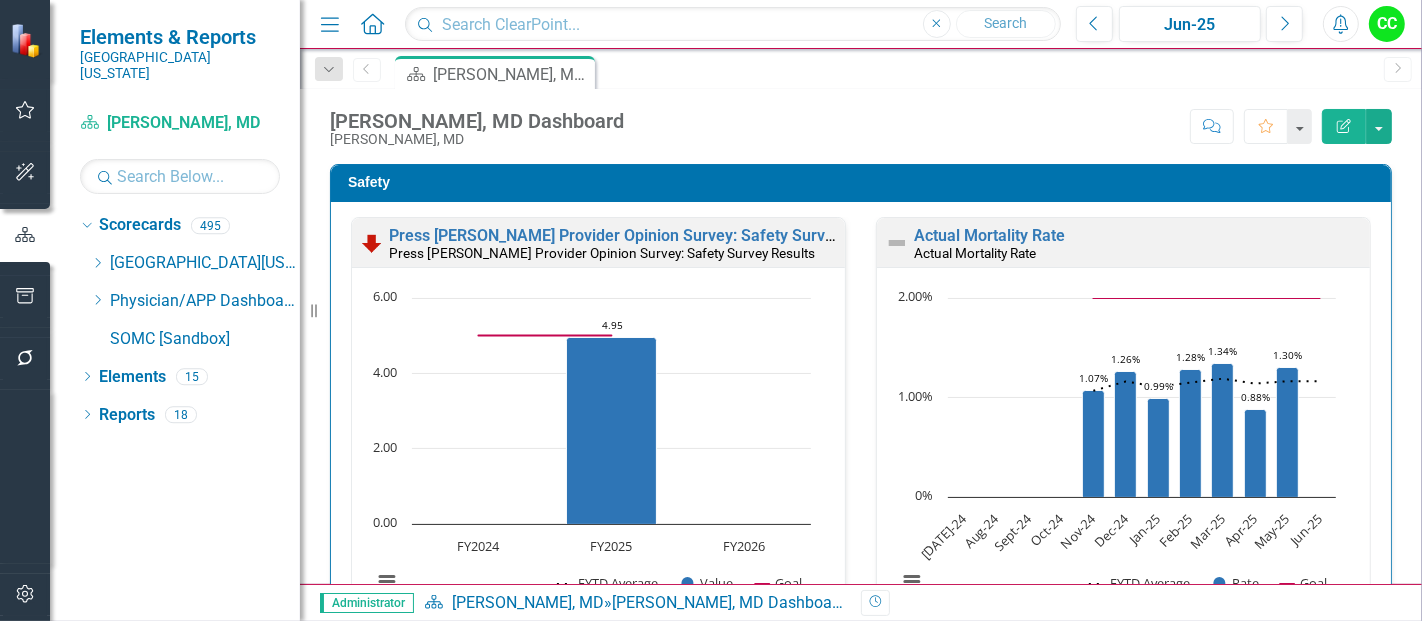 click on "Dropdown" 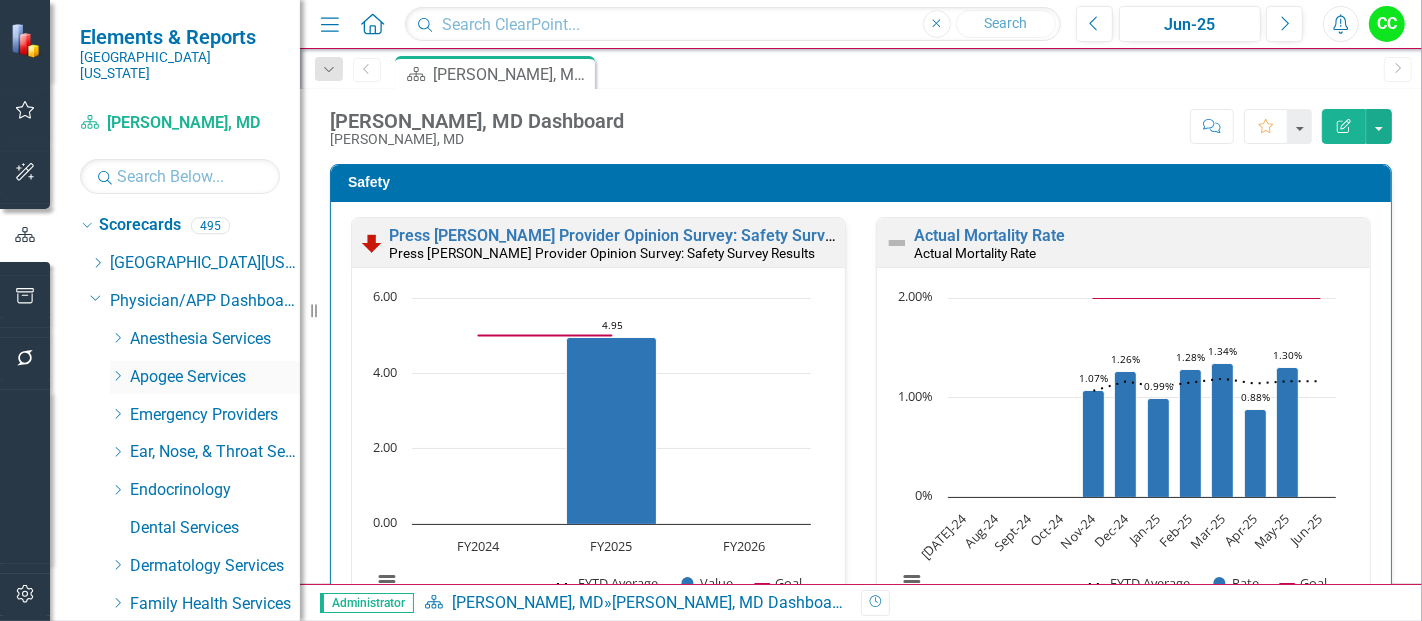 click on "Dropdown" at bounding box center (117, 377) 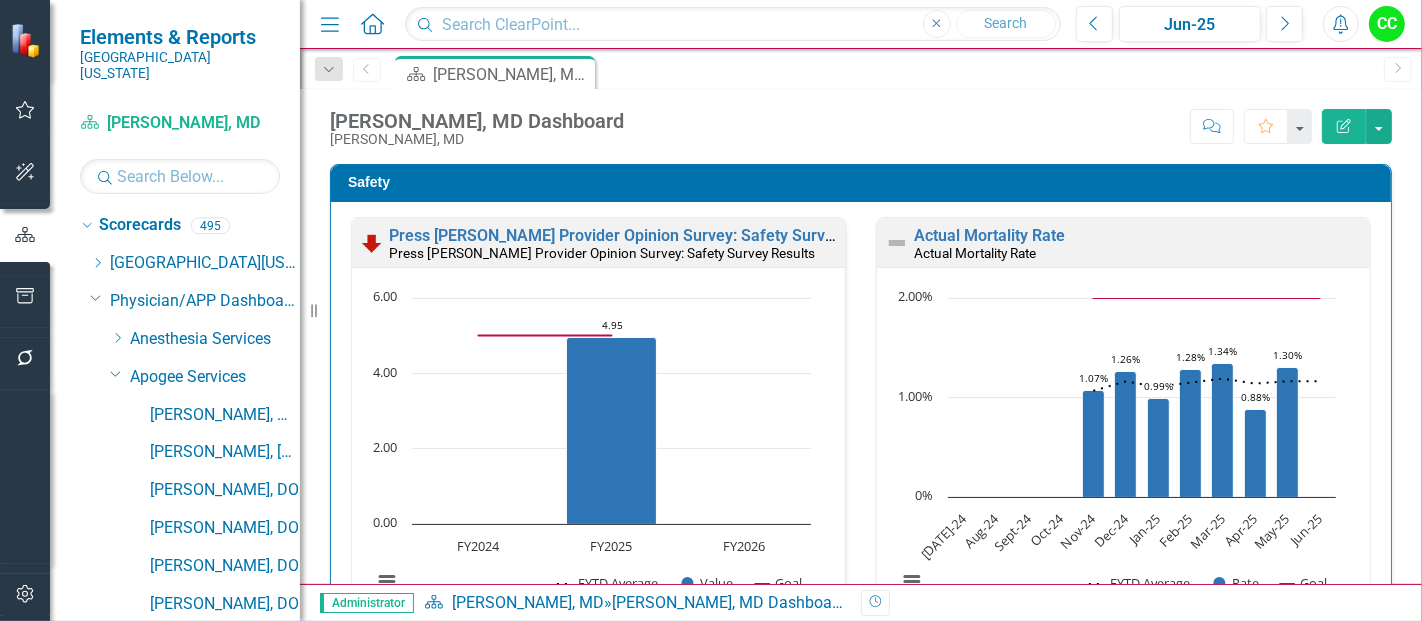 click on "[PERSON_NAME], [GEOGRAPHIC_DATA]" at bounding box center [225, 679] 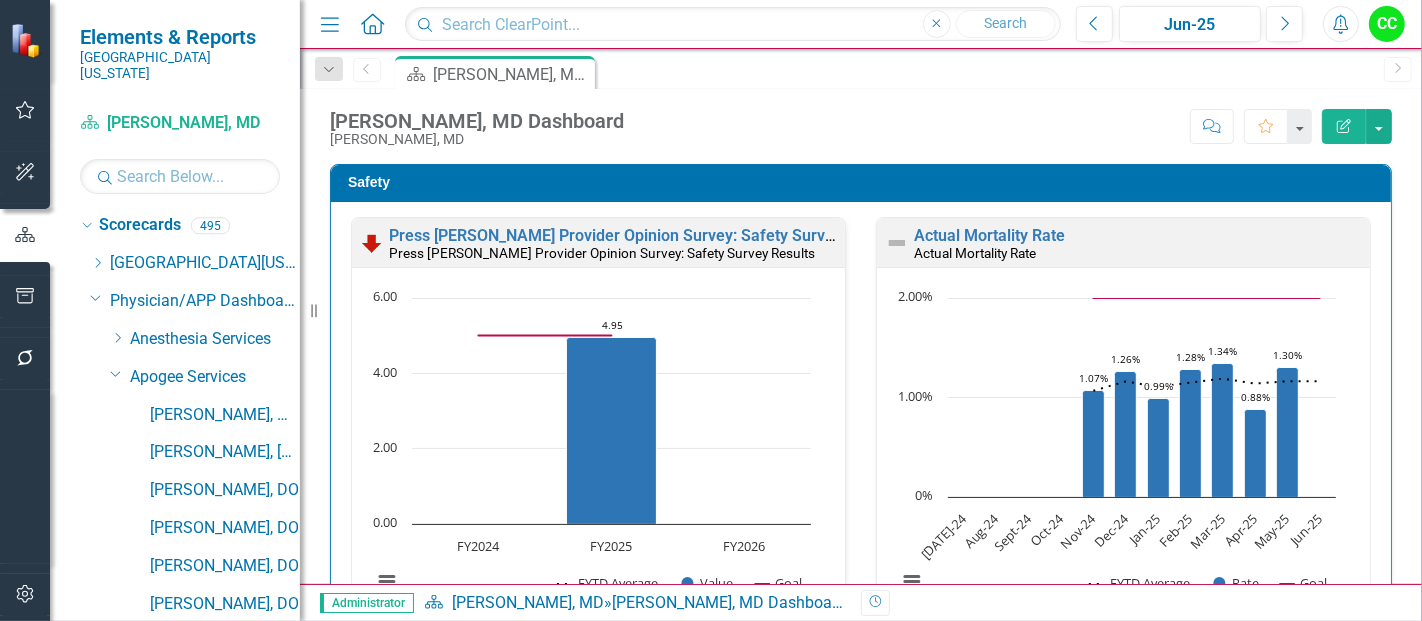 scroll, scrollTop: 328, scrollLeft: 0, axis: vertical 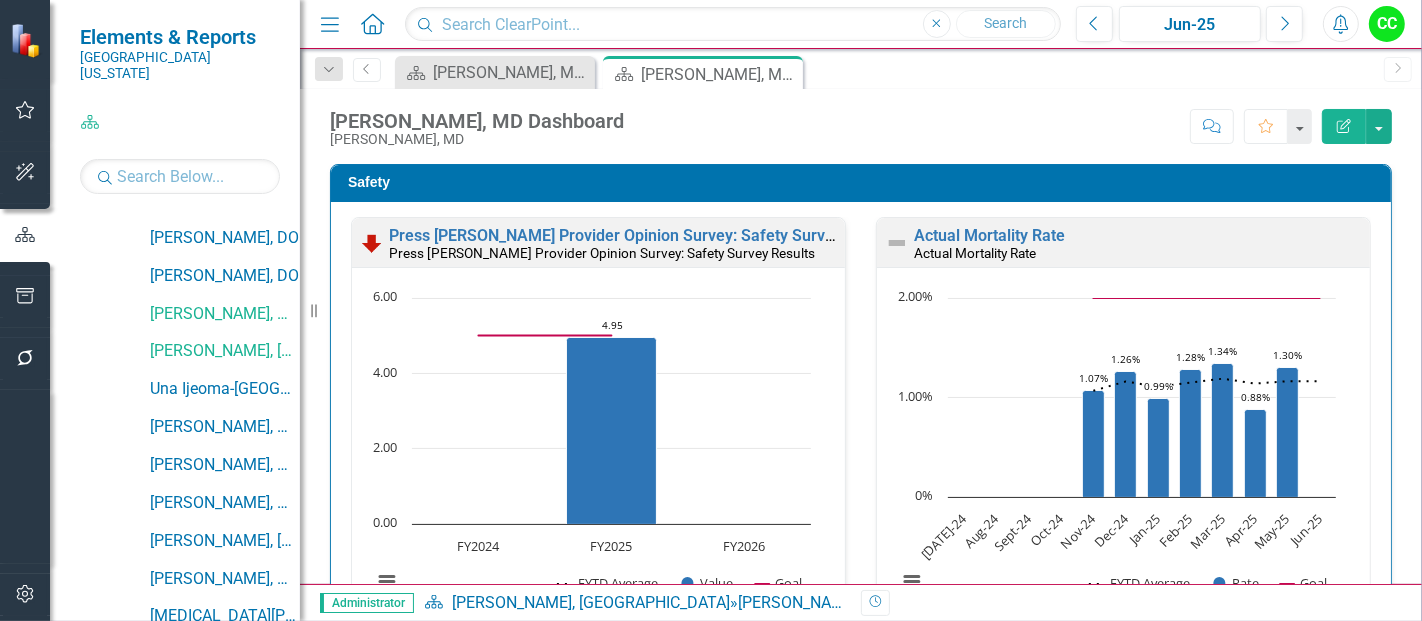 click on "Close" 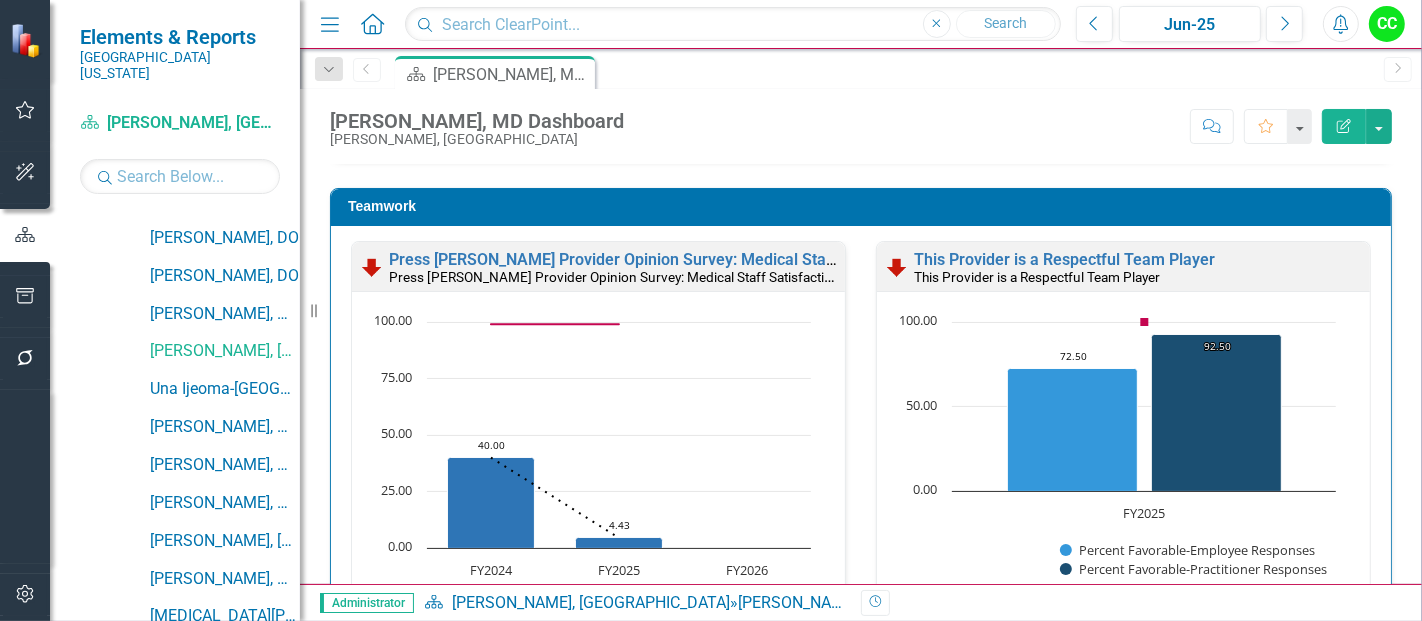 scroll, scrollTop: 2126, scrollLeft: 0, axis: vertical 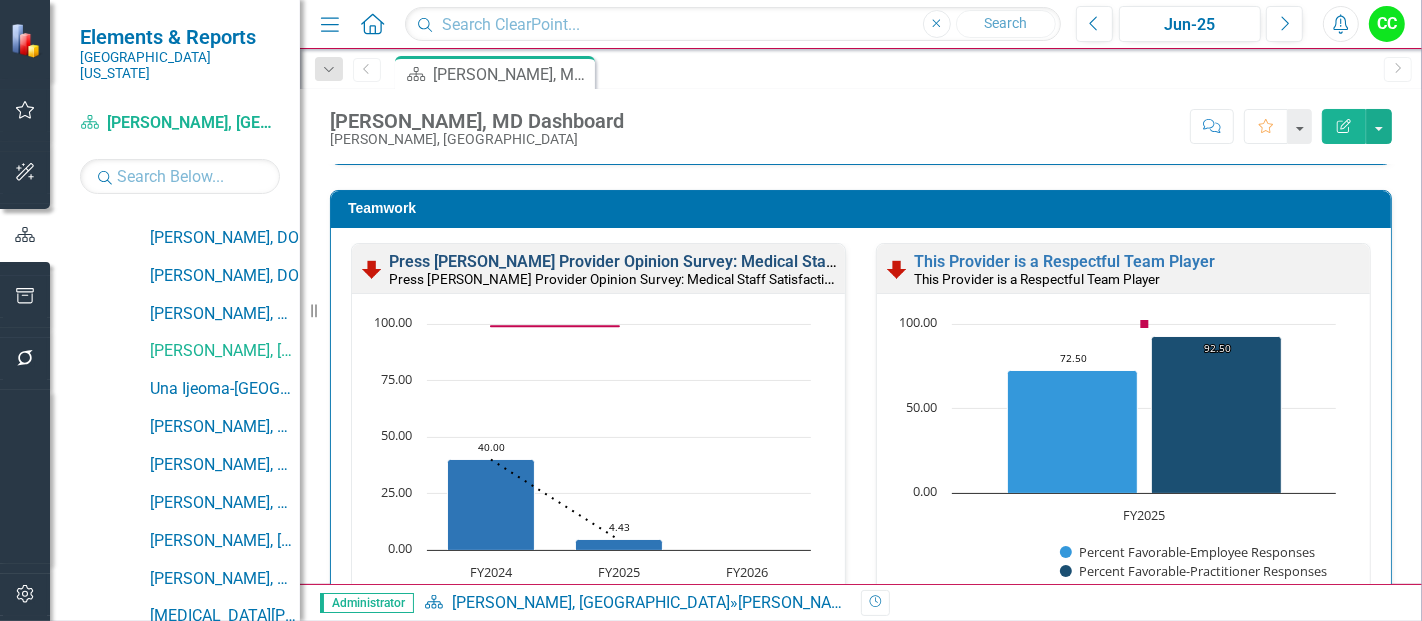 click on "Press [PERSON_NAME] Provider Opinion Survey: Medical Staff Satisfaction With Hospitalist Services" at bounding box center (749, 261) 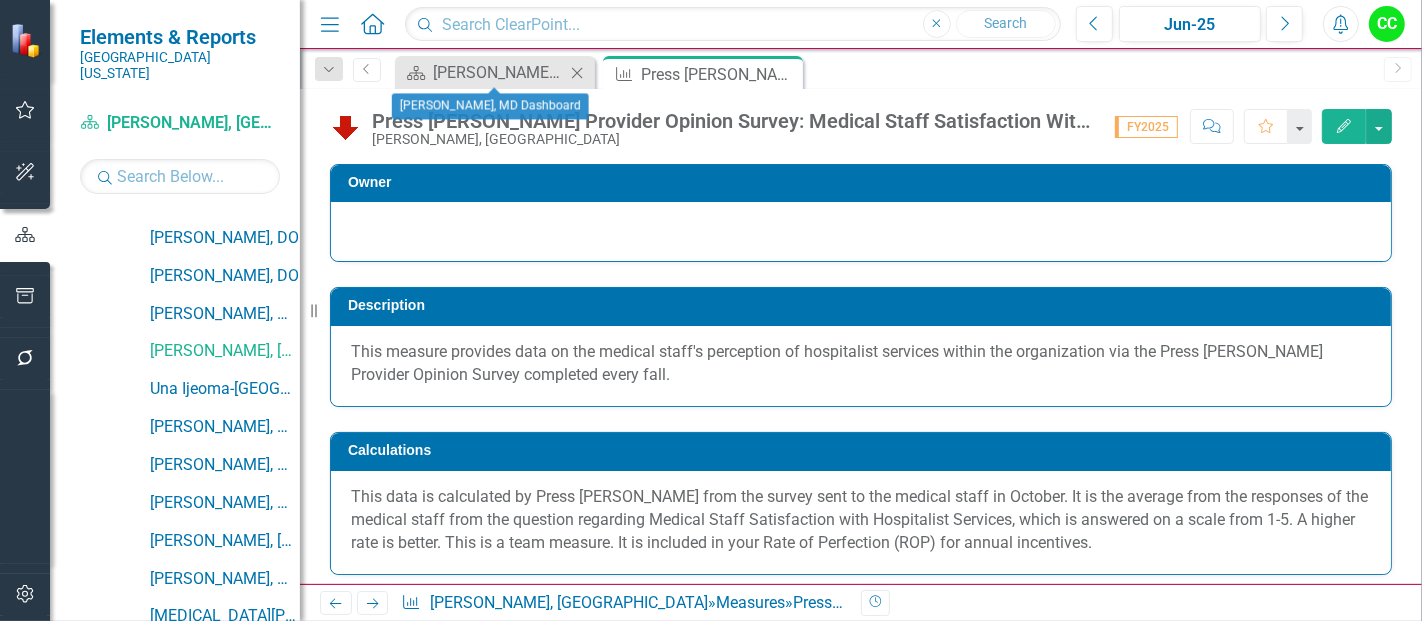 click on "Close" 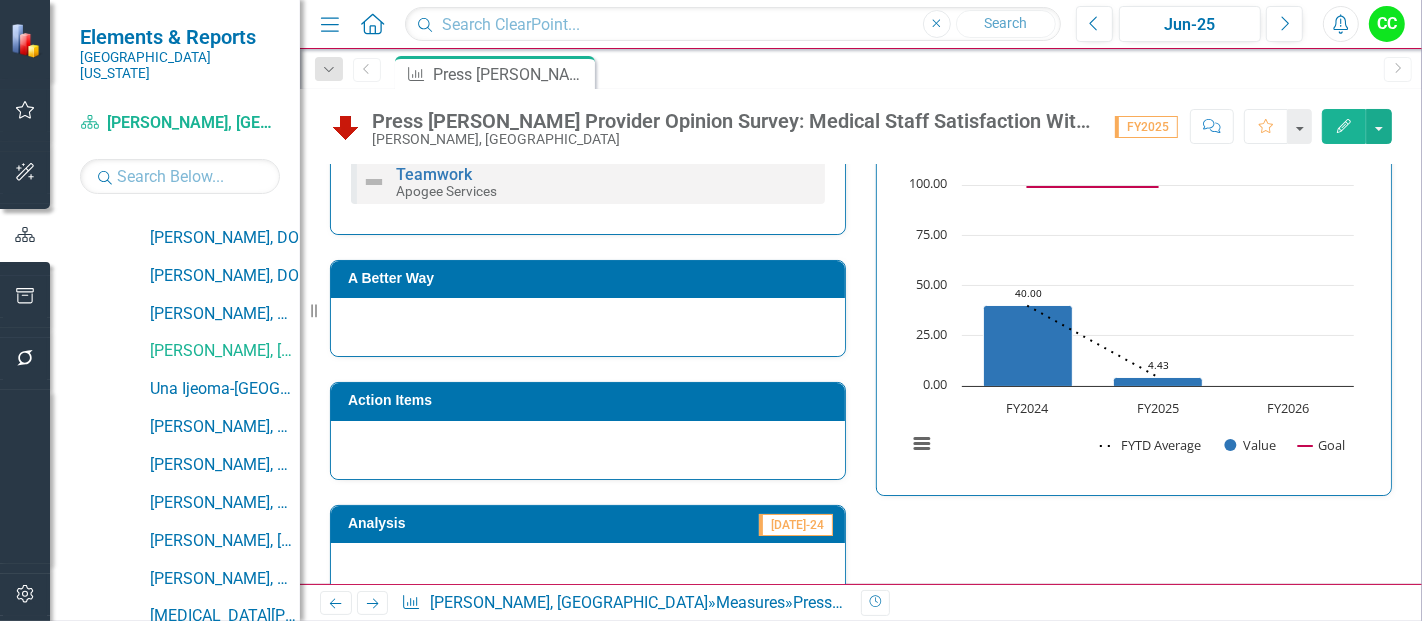 scroll, scrollTop: 834, scrollLeft: 0, axis: vertical 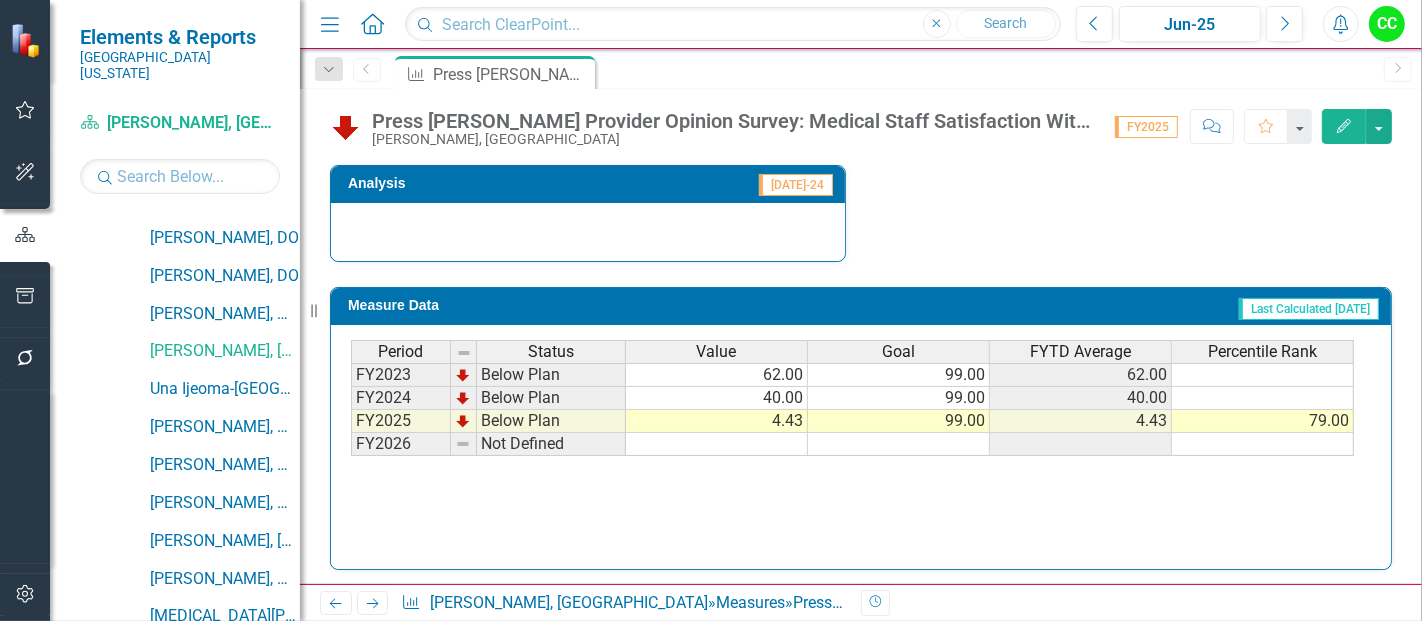 click at bounding box center (899, 444) 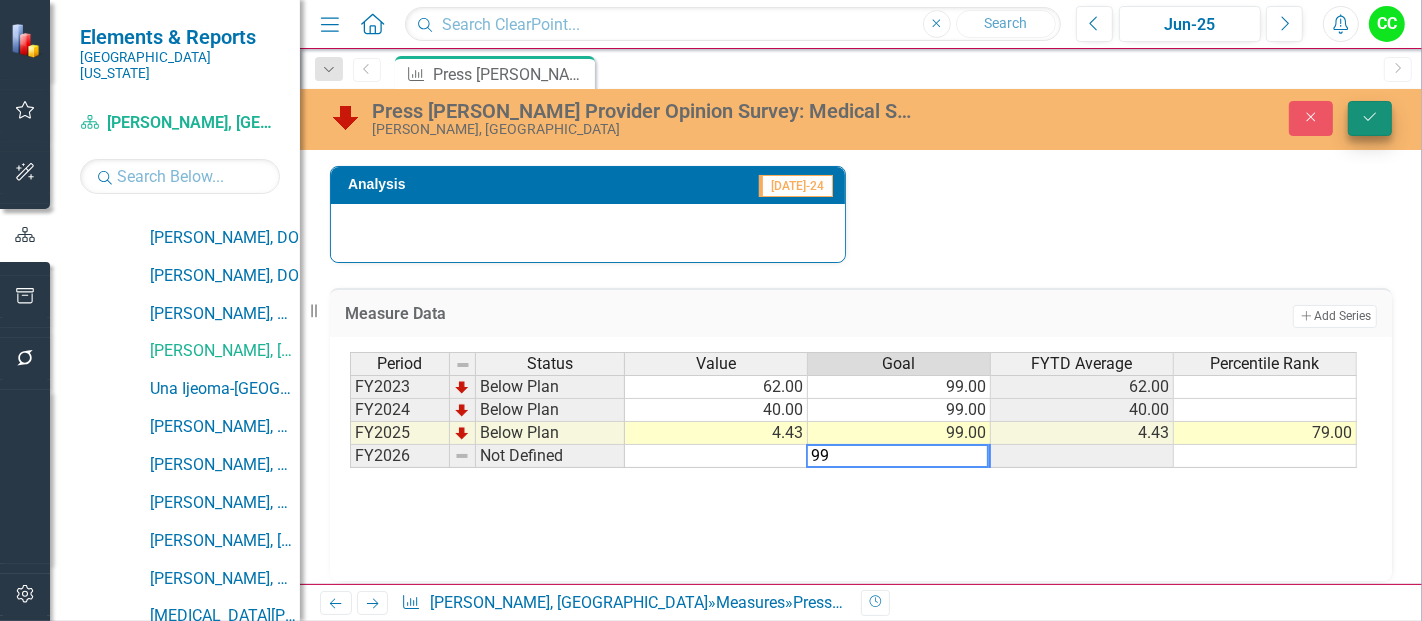 type on "99" 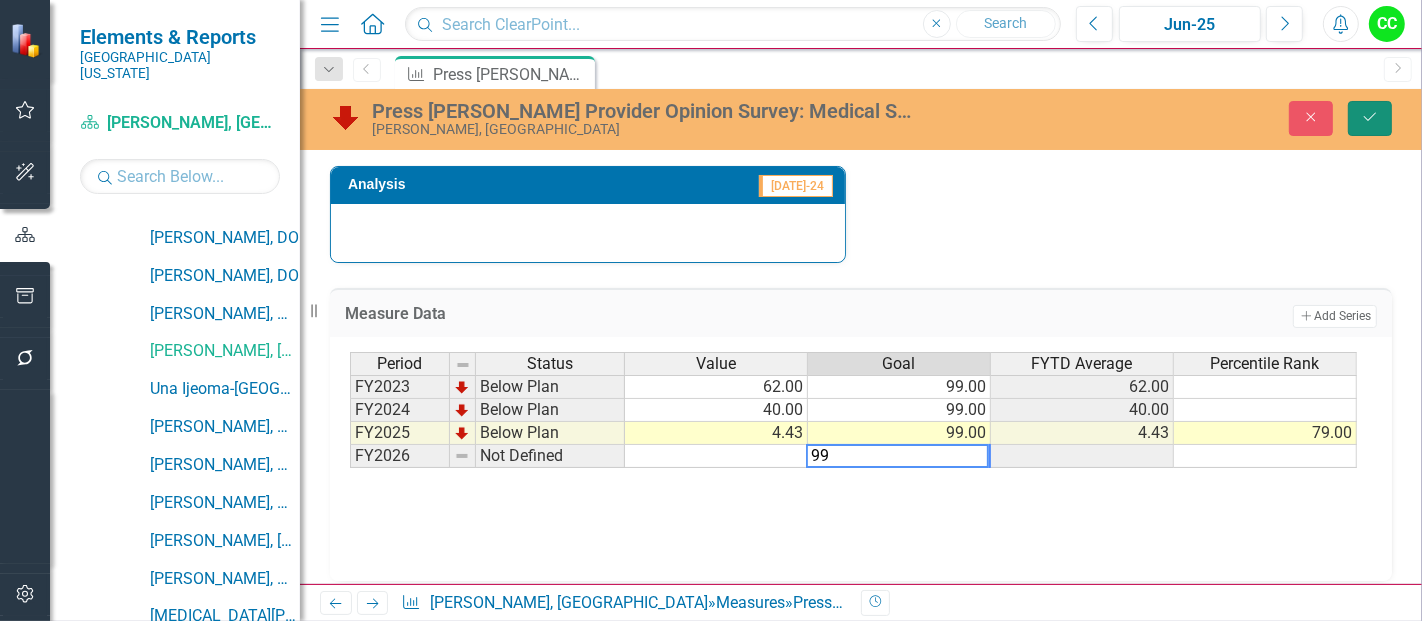 click on "Save" at bounding box center [1370, 118] 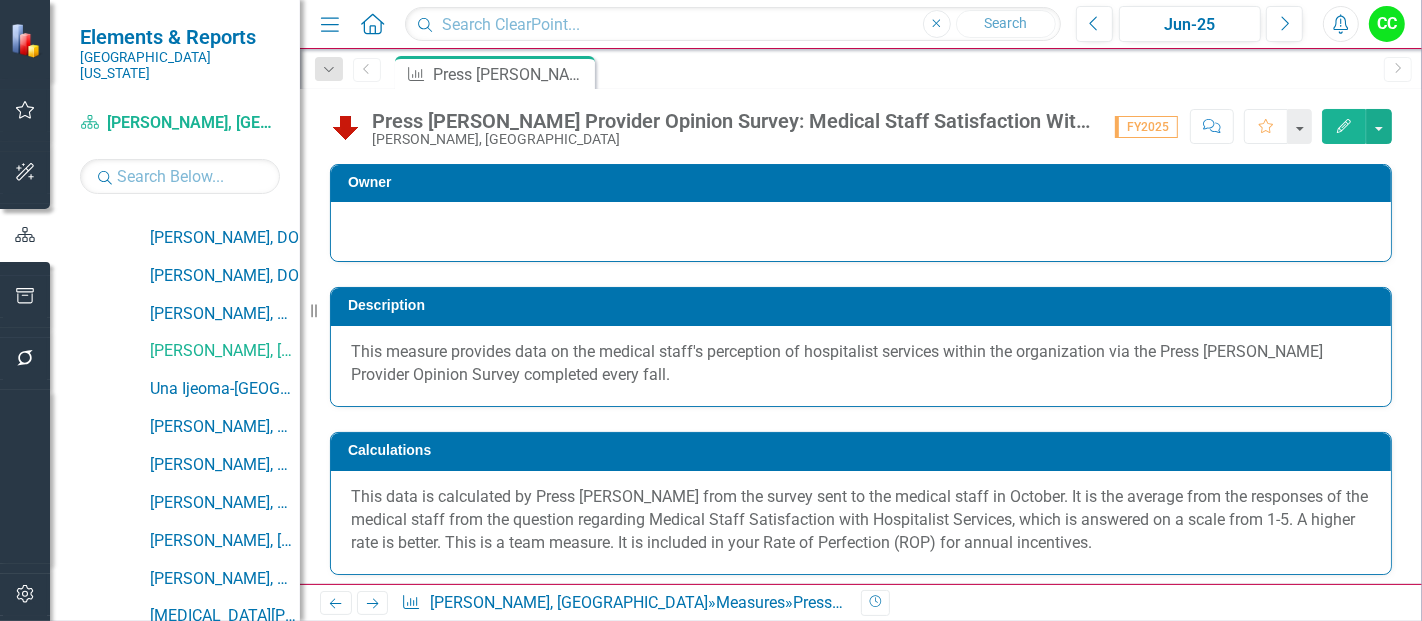 click on "Edit" 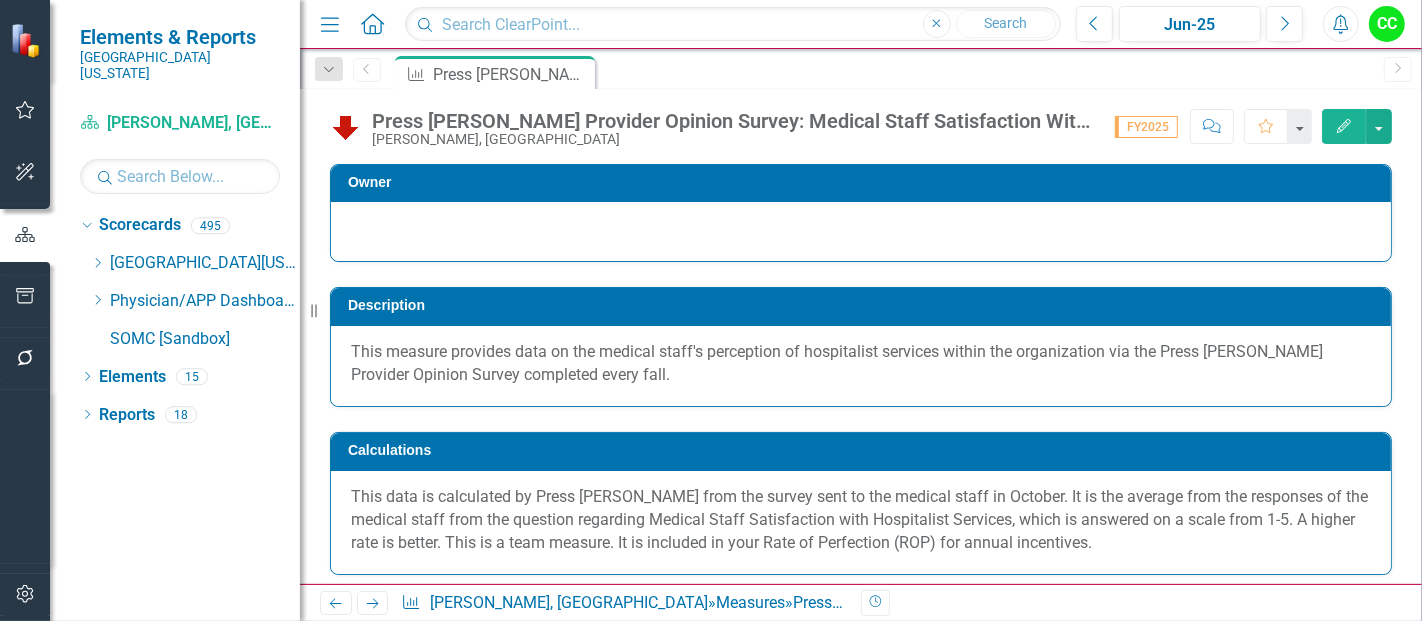 scroll, scrollTop: 0, scrollLeft: 0, axis: both 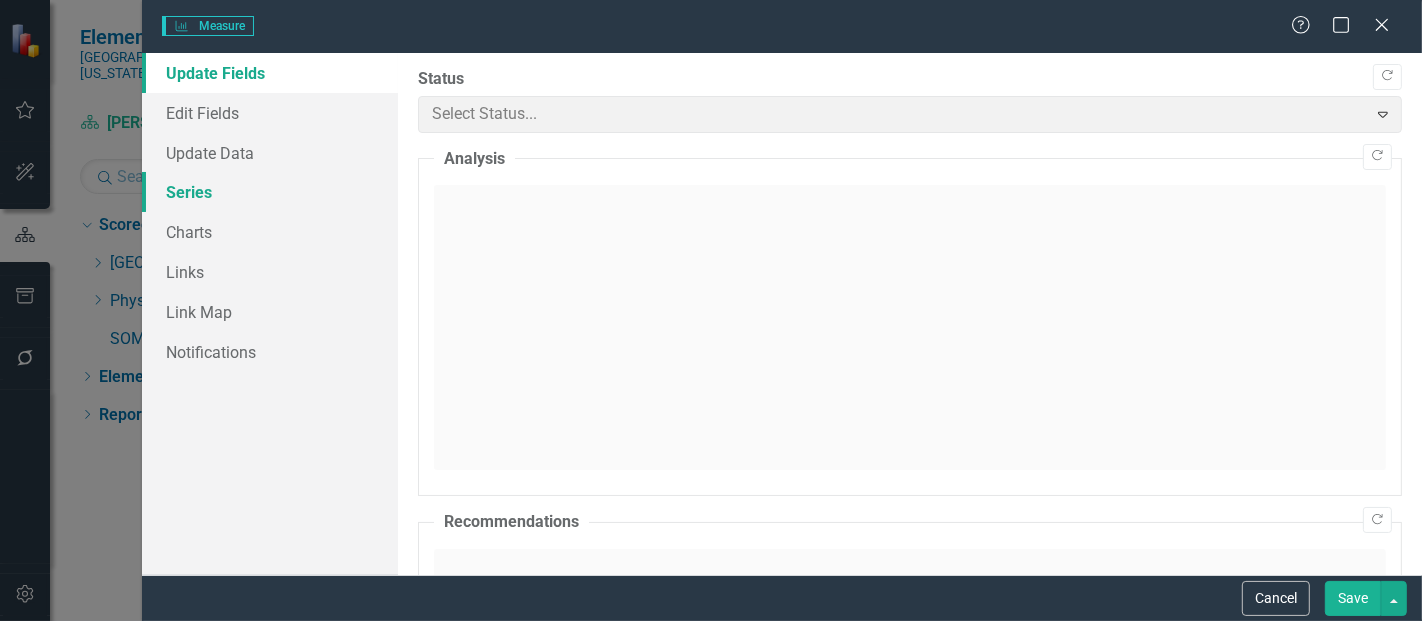 click on "Series" at bounding box center [270, 192] 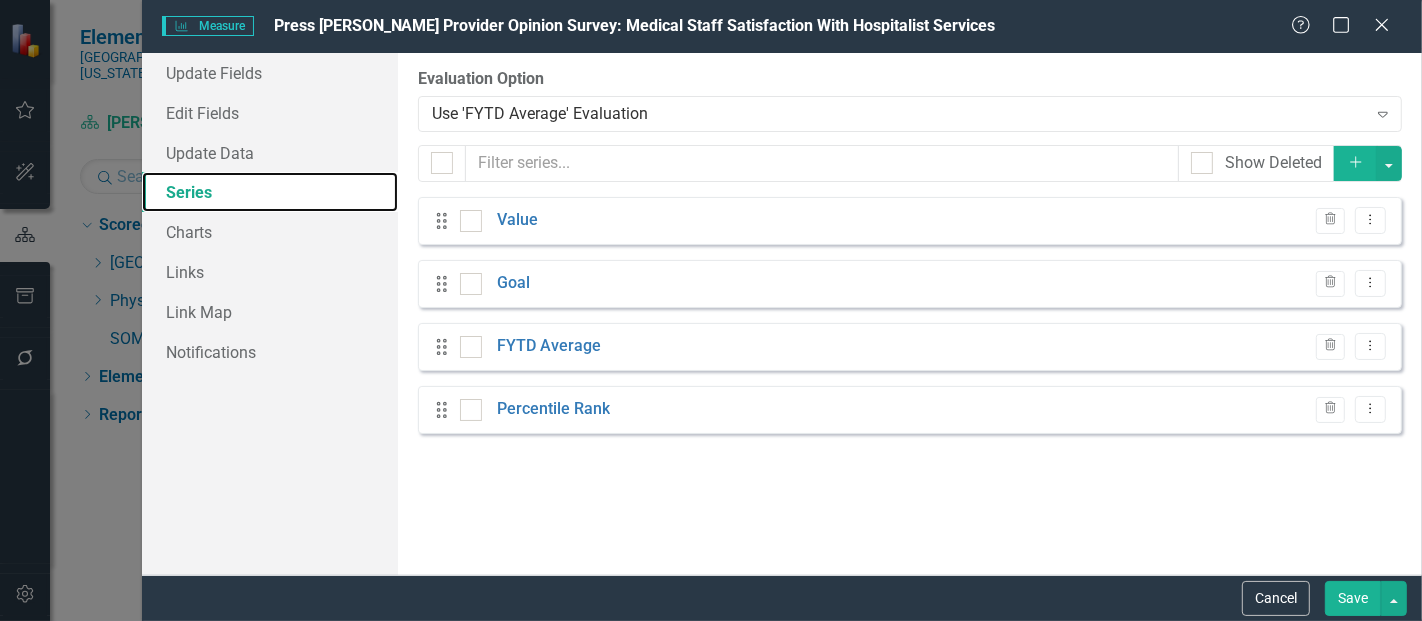 scroll, scrollTop: 0, scrollLeft: 0, axis: both 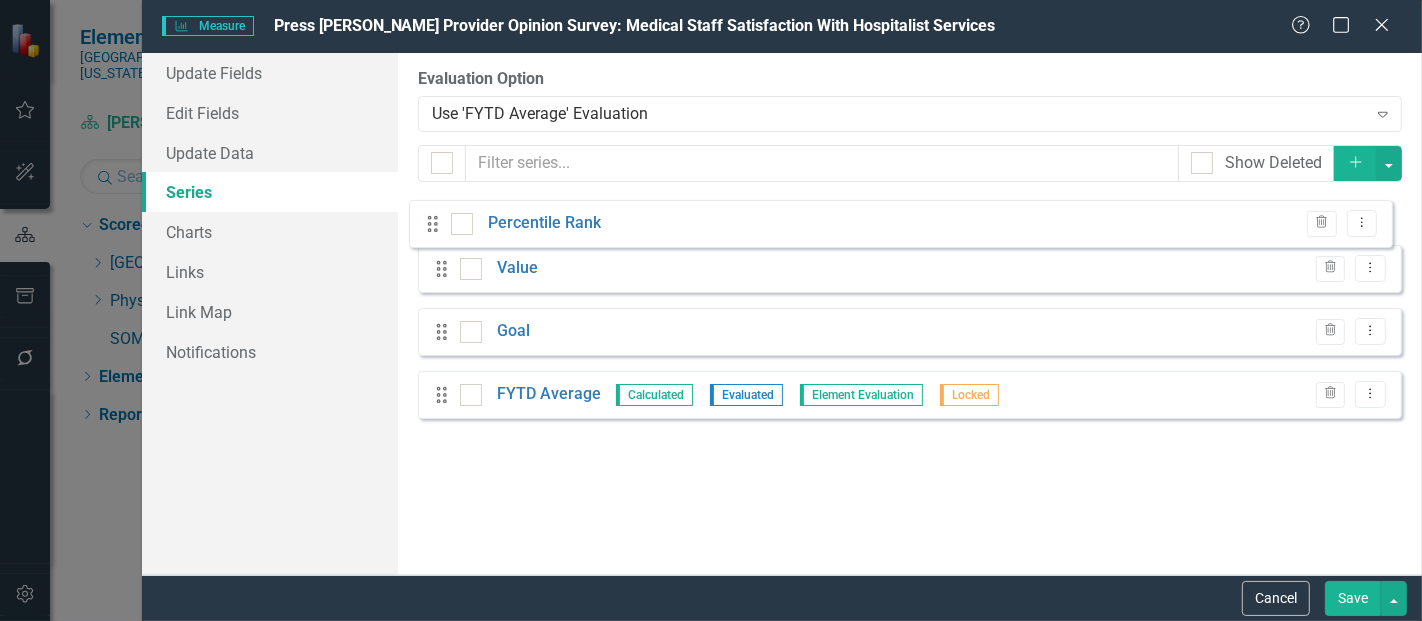 drag, startPoint x: 435, startPoint y: 410, endPoint x: 427, endPoint y: 224, distance: 186.17197 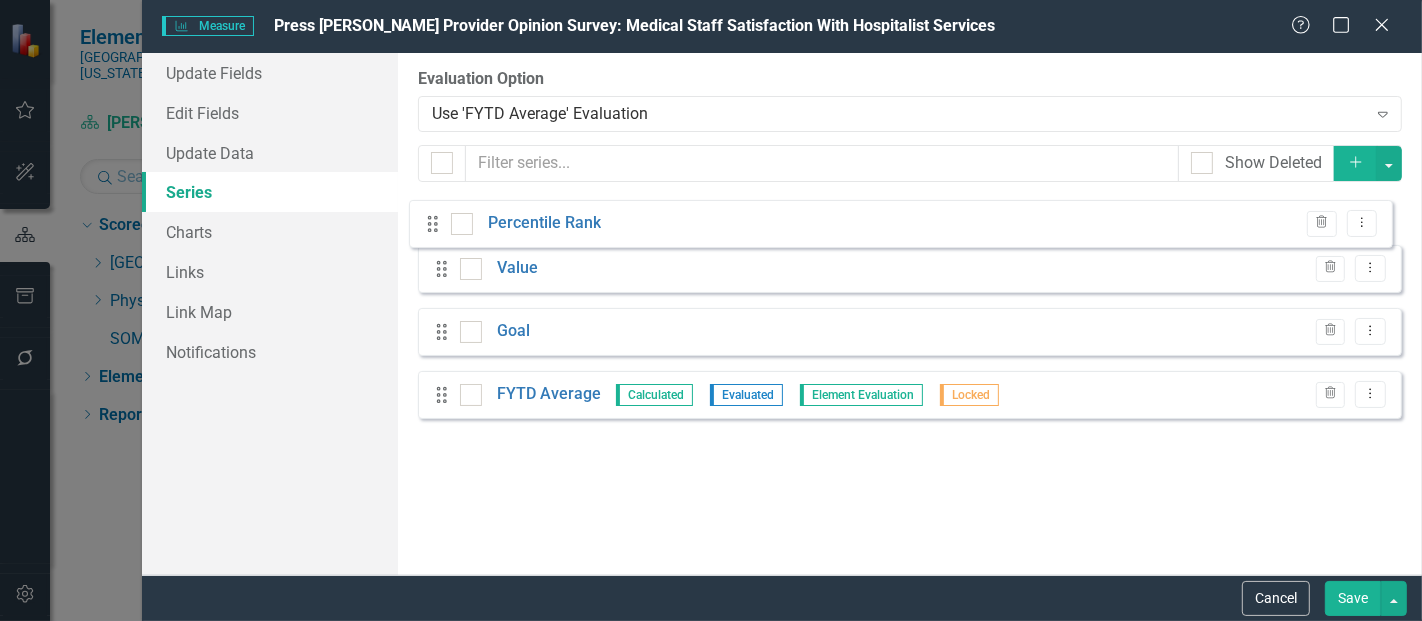 click on "Drag Value Trash Dropdown Menu Drag Goal Trash Dropdown Menu Drag FYTD Average Calculated Evaluated Element Evaluation Locked Trash Dropdown Menu Drag Percentile Rank Trash Dropdown Menu" at bounding box center (910, 315) 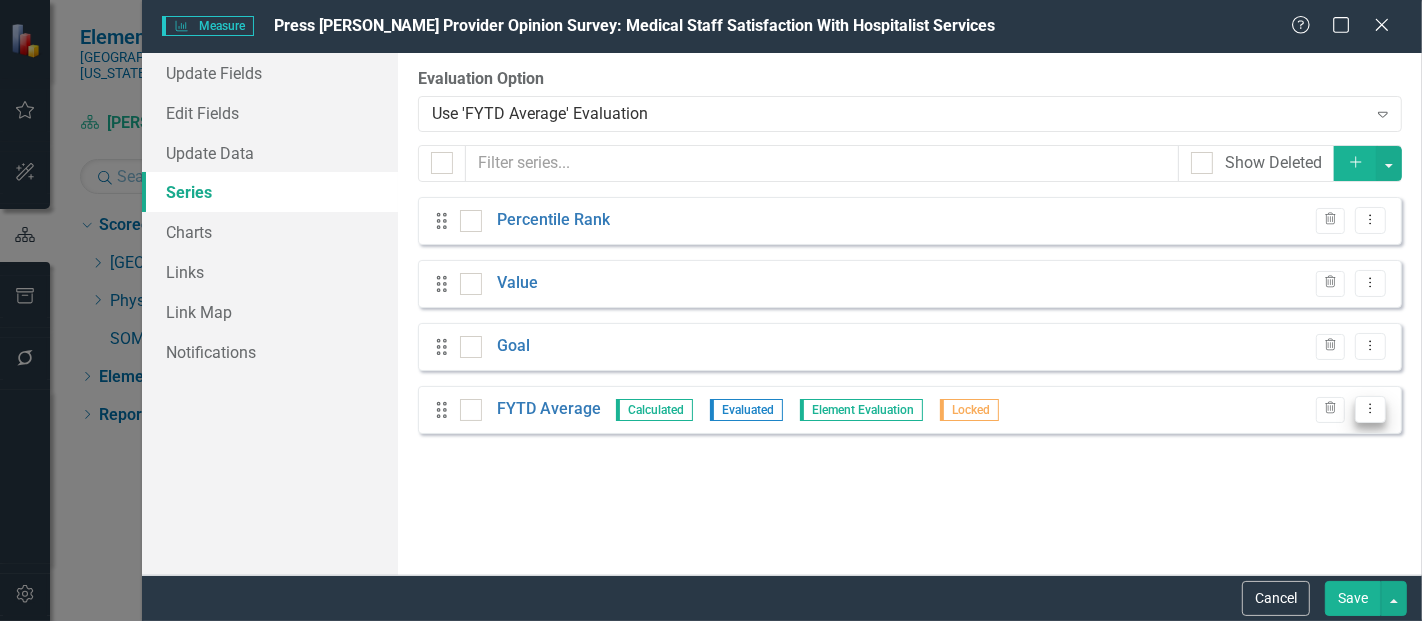 click on "Dropdown Menu" 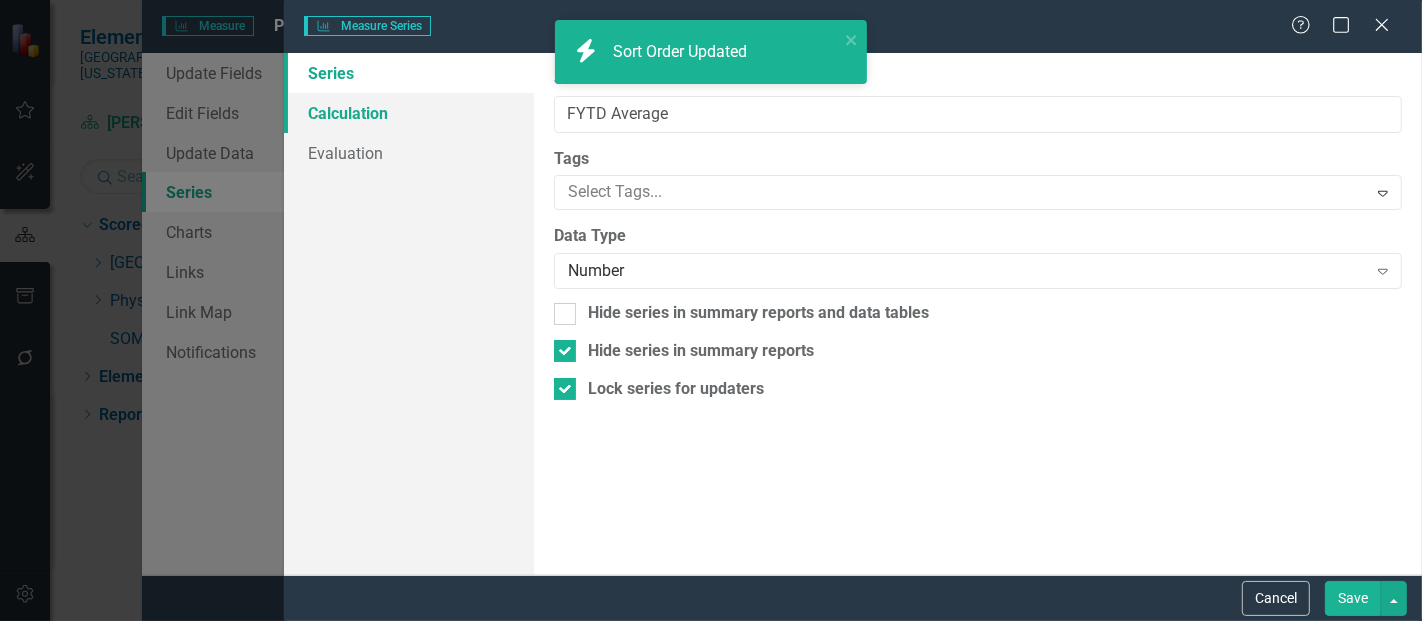 type on "FYTD Average" 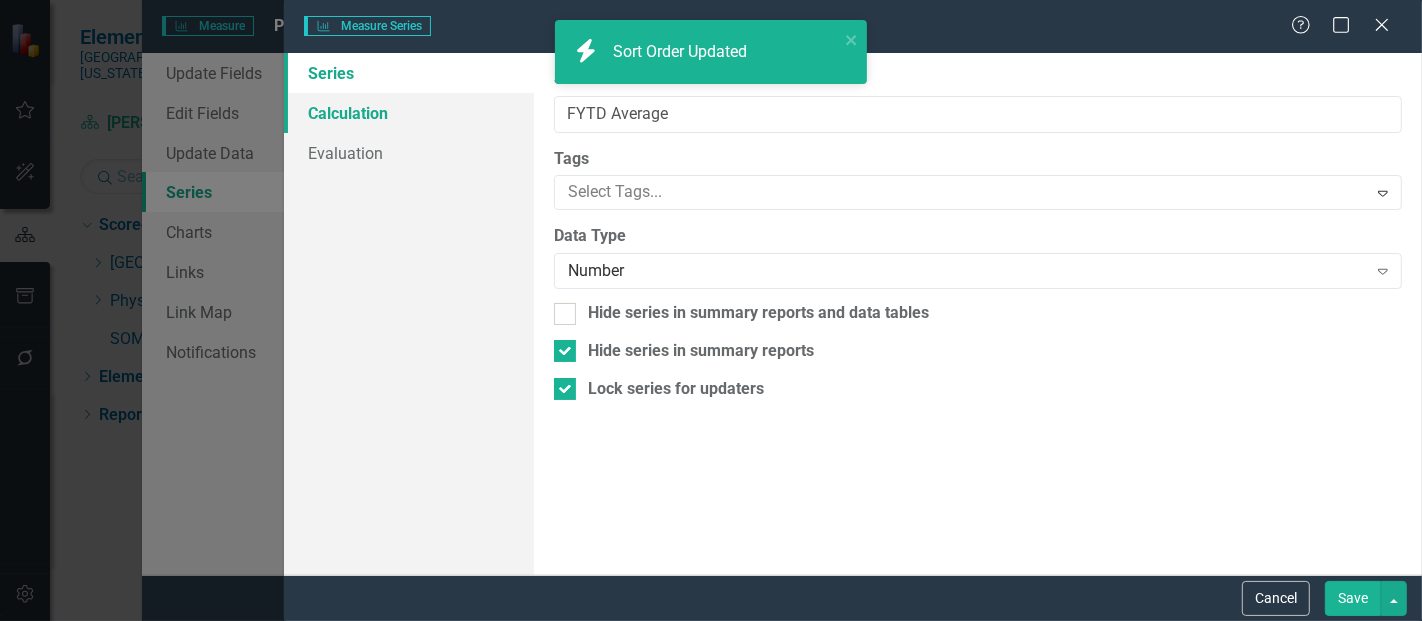 checkbox on "true" 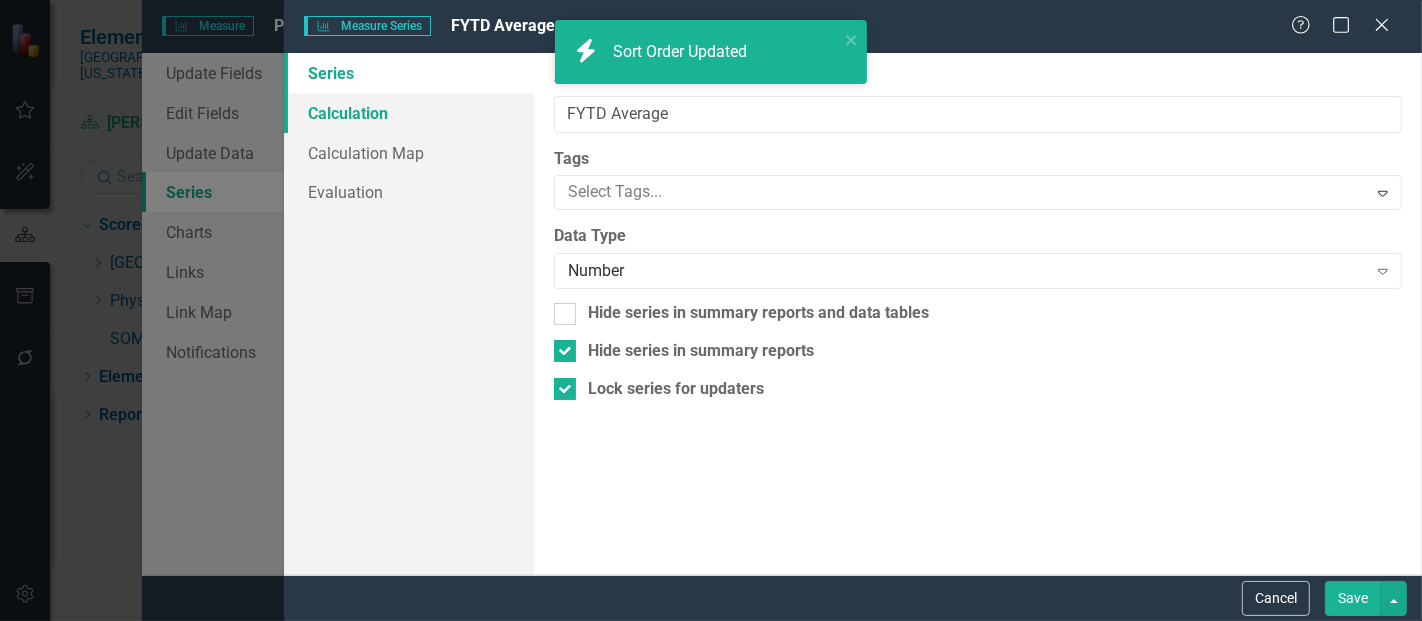 click on "Calculation" at bounding box center [409, 113] 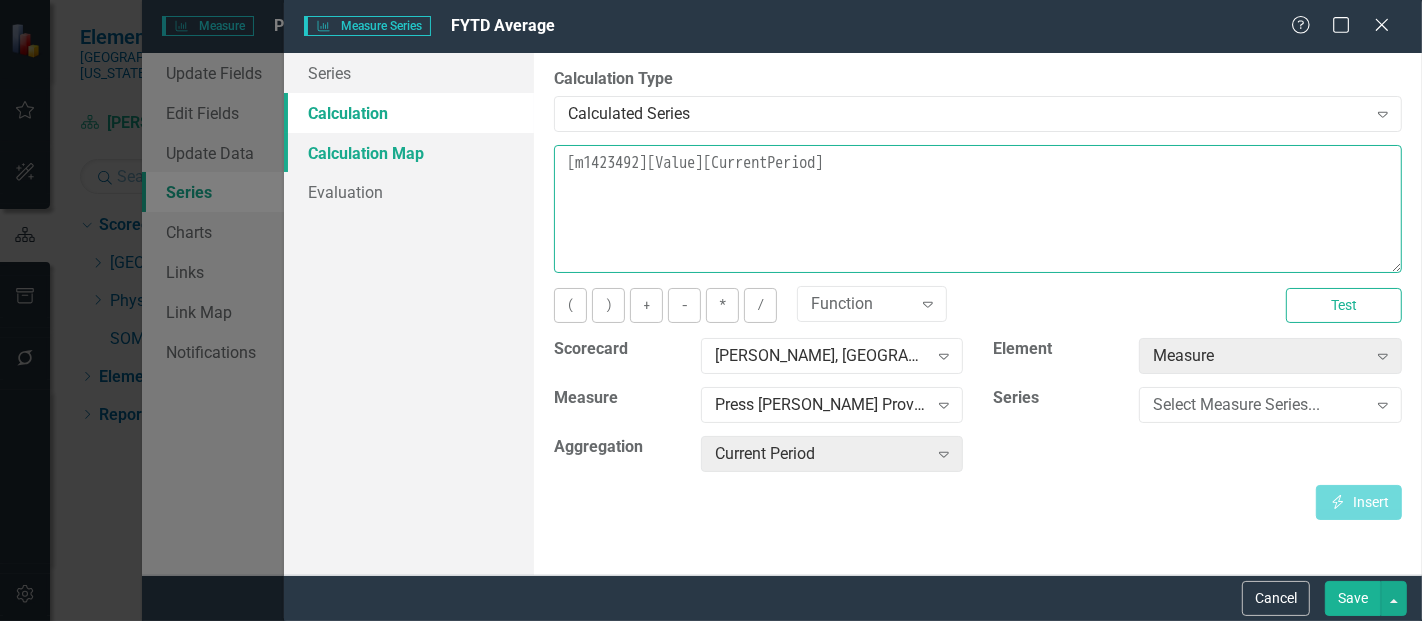 drag, startPoint x: 920, startPoint y: 180, endPoint x: 489, endPoint y: 135, distance: 433.34283 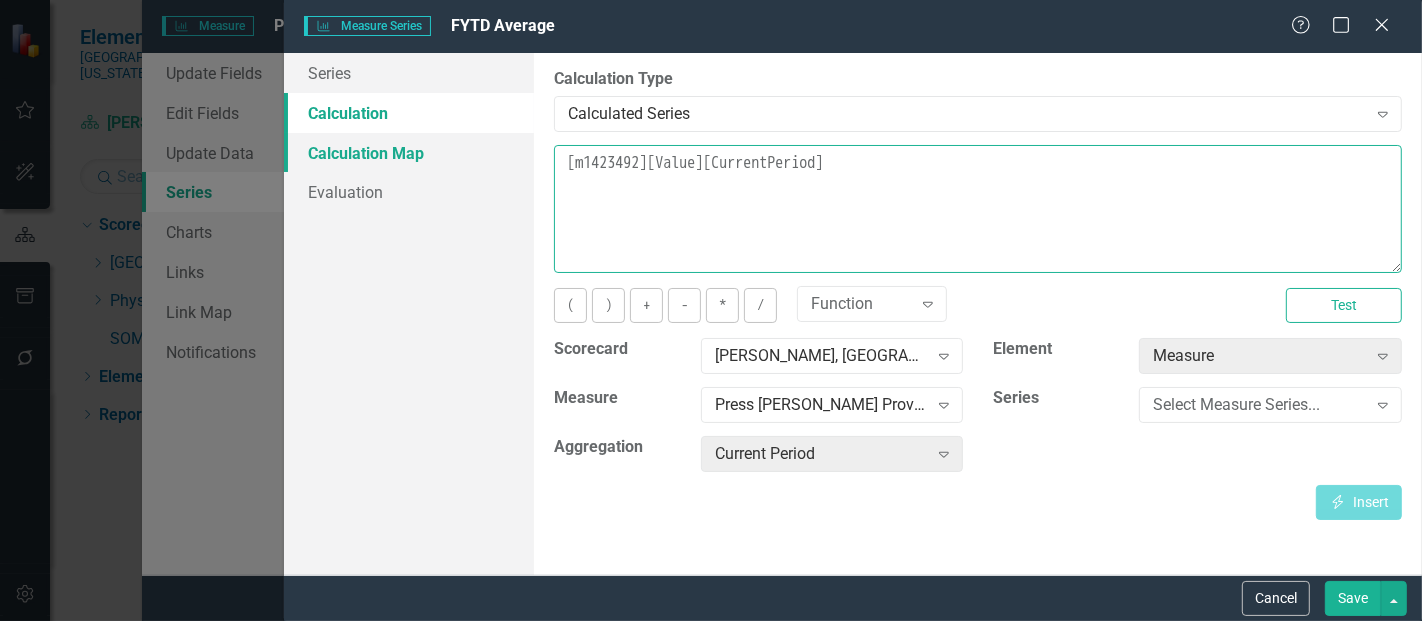 click on "Series Calculation Calculation Map Evaluation From this page, you can edit the name, type, and visibility options of your series.   Learn more in the ClearPoint Support Center. Close Help Series Name FYTD Average Tags Select Tags... Expand Data Type Number Expand Hide series in summary reports and data tables Hide series in summary reports Lock series for updaters By default, series in ClearPoint are not calculated. So, if you leave the form below blank, you can manually enter (or upload) data into this series. However, if you want to calculate the series, you can use the drop-downs below to reference any other series value in ClearPoint, and (optionally) add aggregations. Standard mathematical operators and logical functions are also supported.    Learn more in the ClearPoint Support Center. Close Help Calculation Type Calculated Series Expand   Learn more in the ClearPoint Support Center. Close Help [m1423492][Value][CurrentPeriod] ( ) + - * / Function Expand Test Scorecard Usreesha Gourneni, MD Expand" at bounding box center [853, 314] 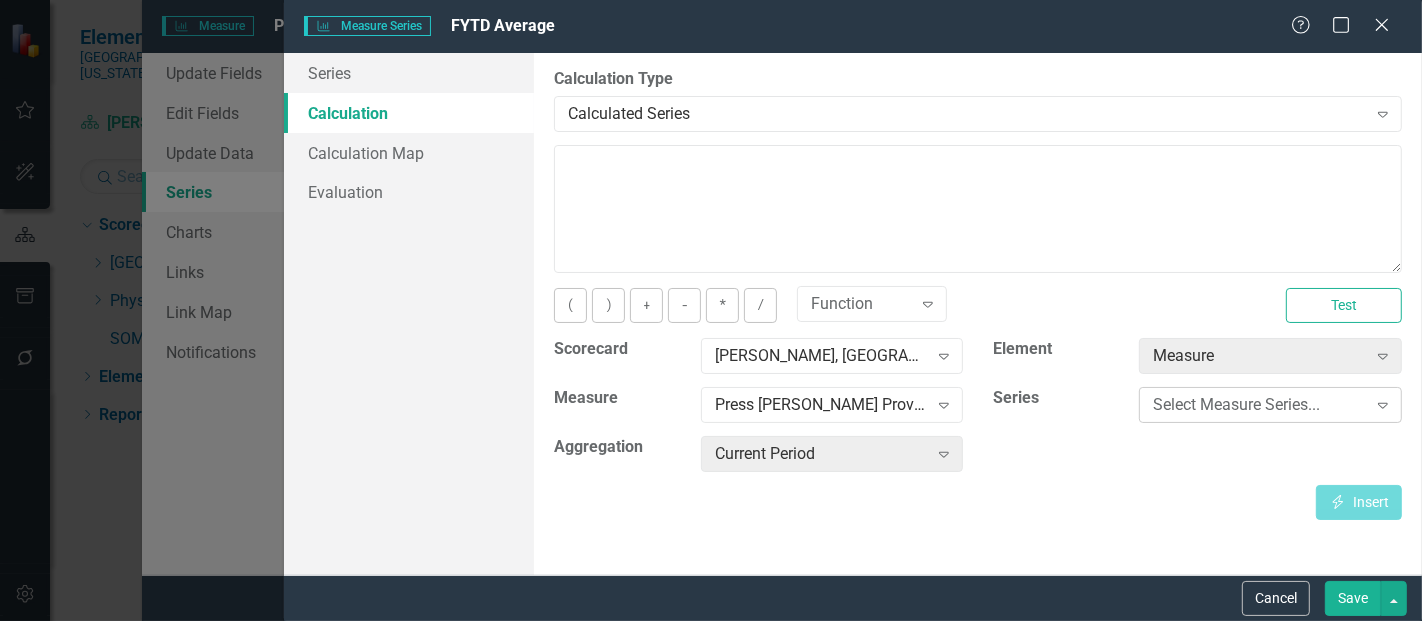 click on "Select Measure Series..." at bounding box center [1259, 405] 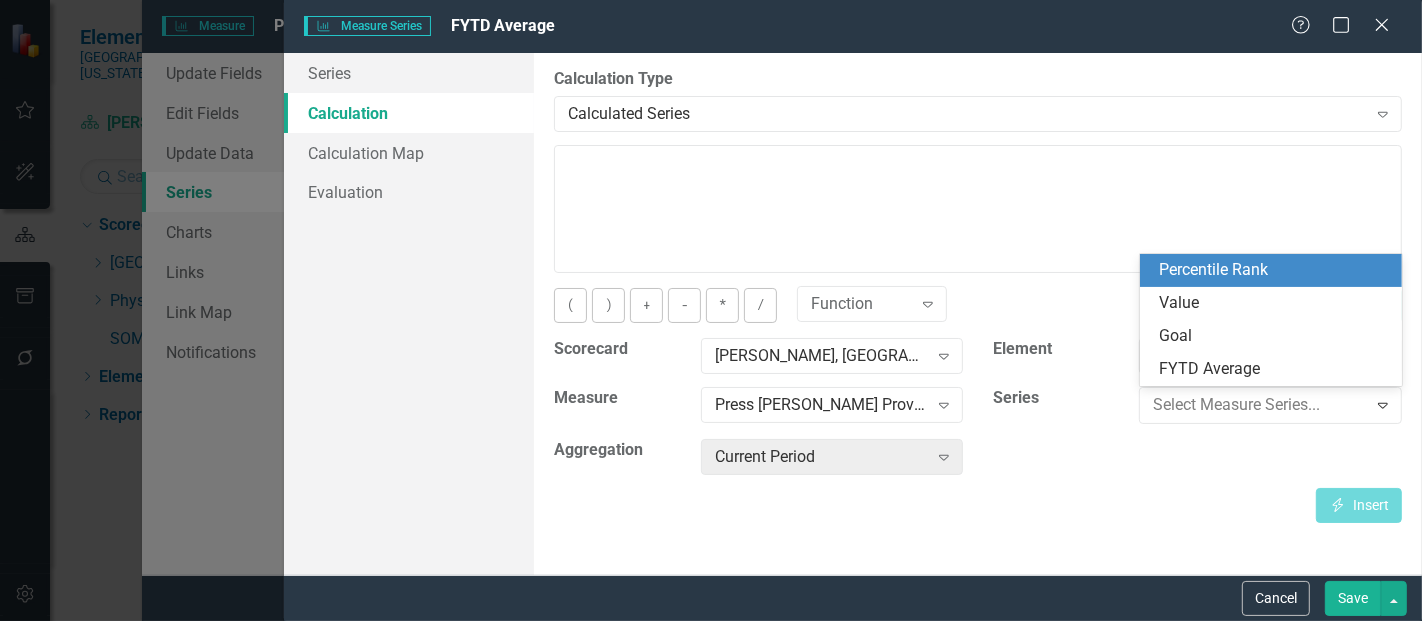 click on "Percentile Rank" at bounding box center [1275, 270] 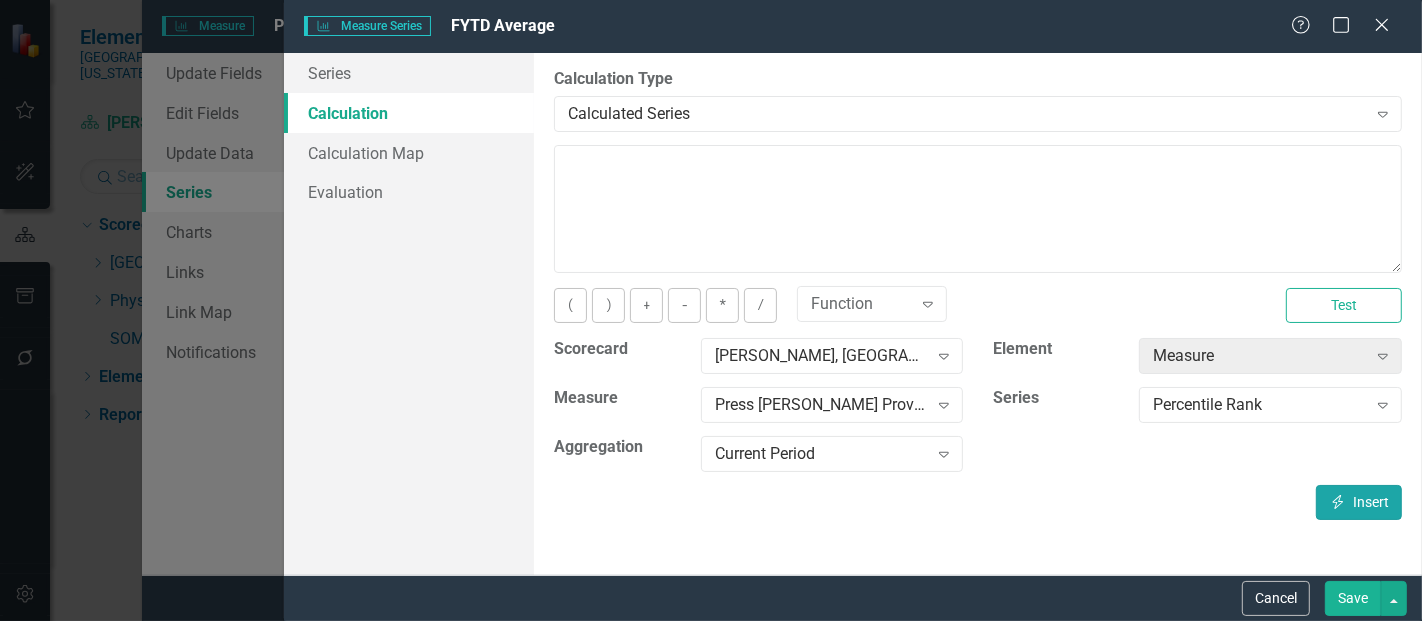 click on "Insert" 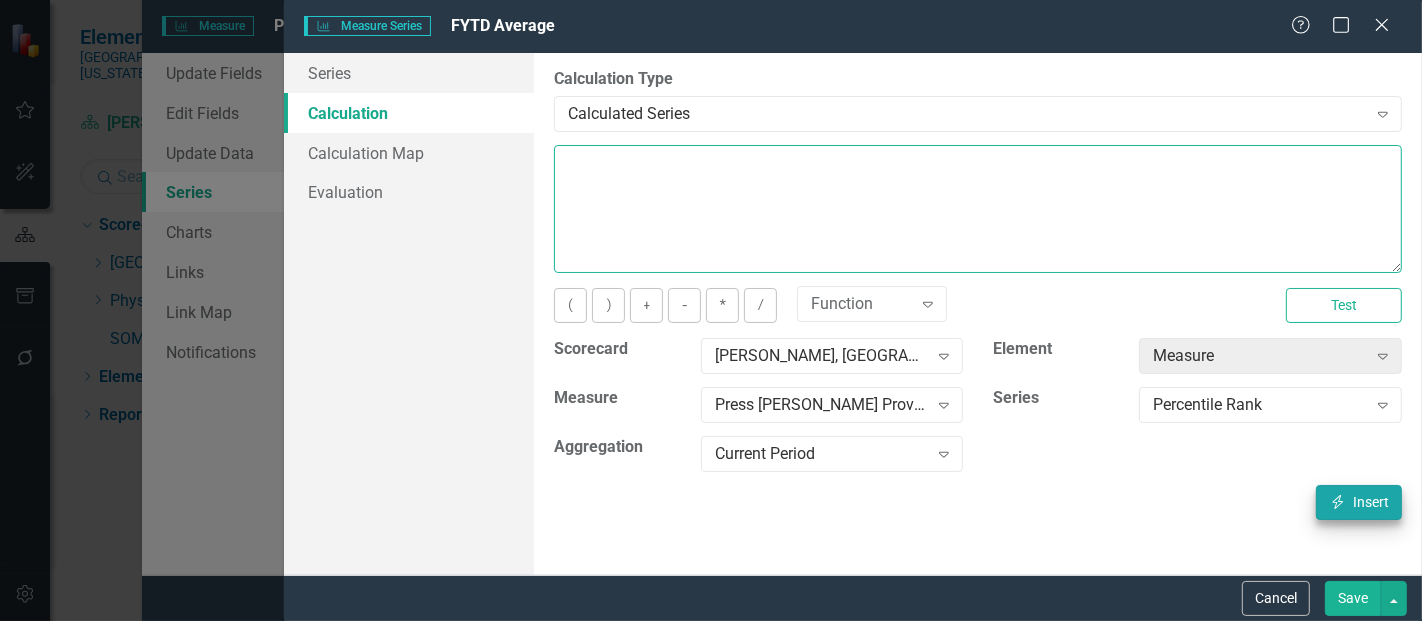 type on "[m1423492][Percentile Rank][CurrentPeriod]" 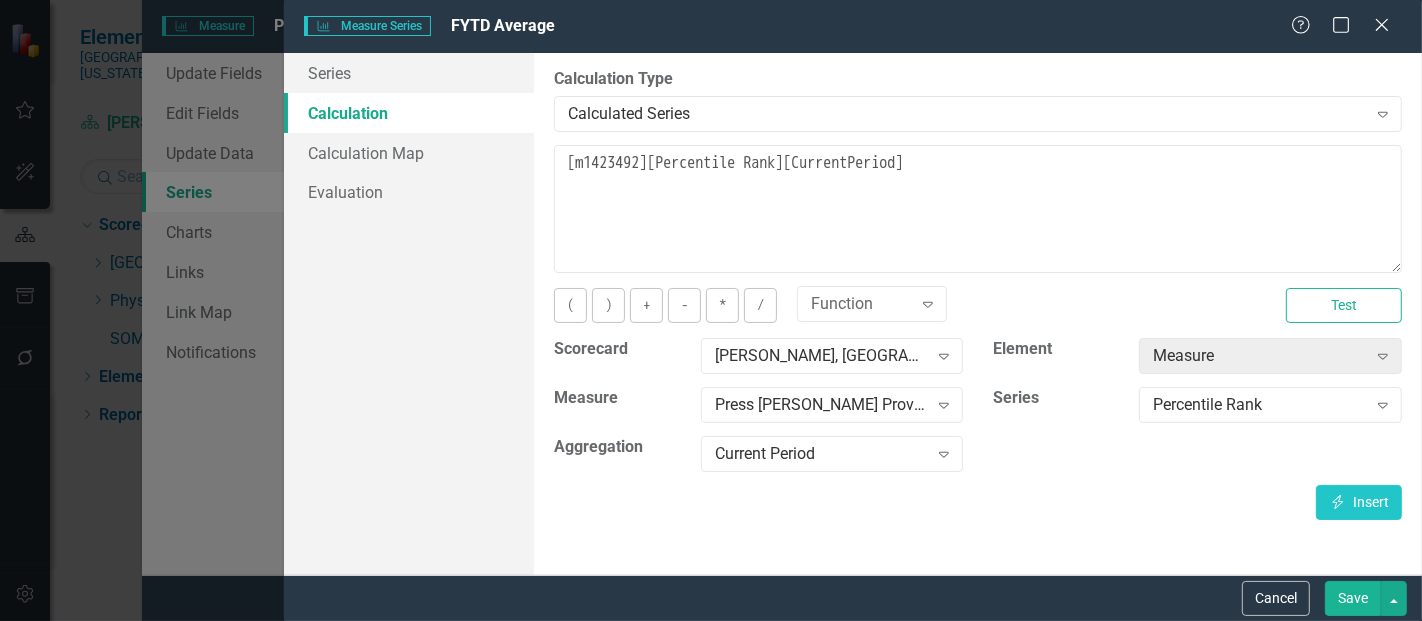 click on "Save" at bounding box center [1353, 598] 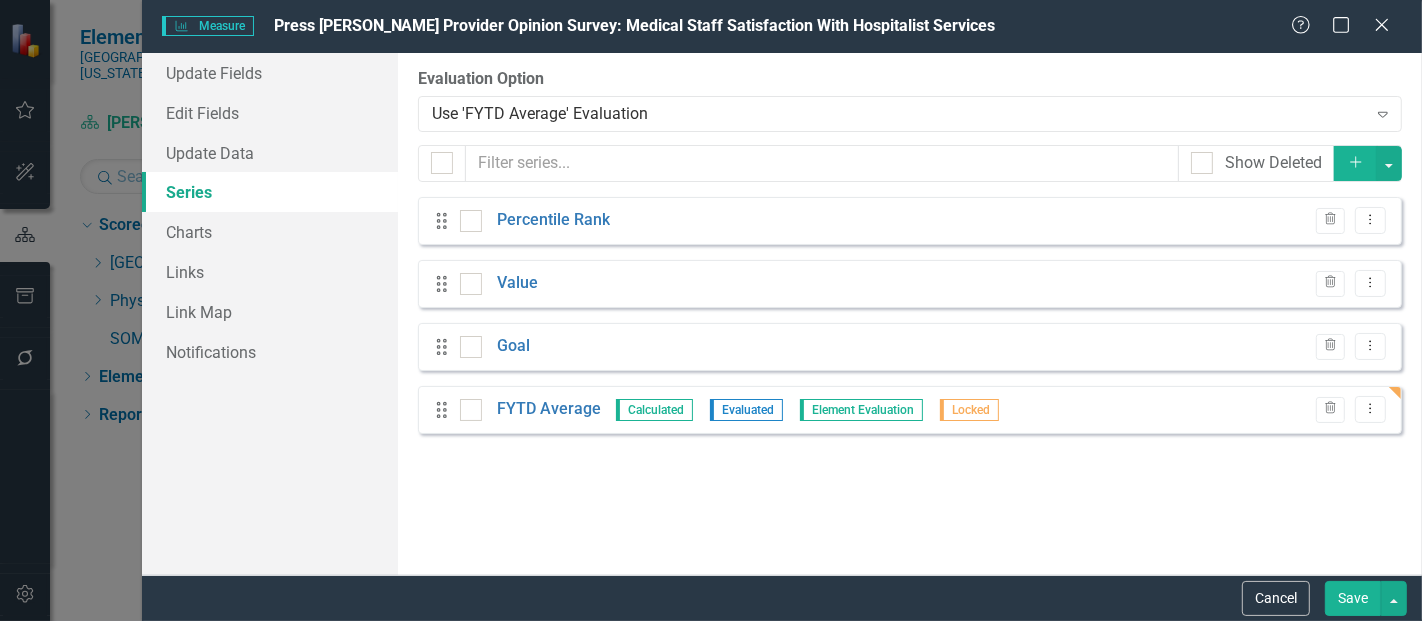 click on "Save" at bounding box center (1353, 598) 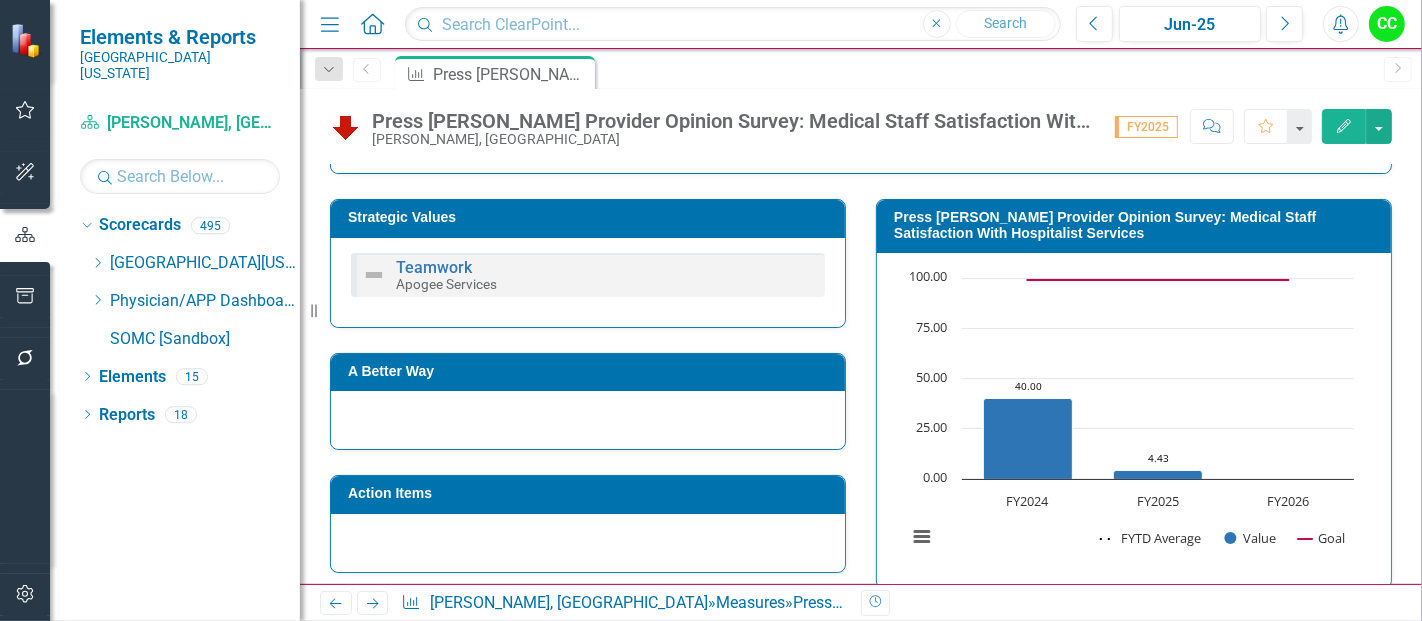 scroll, scrollTop: 400, scrollLeft: 0, axis: vertical 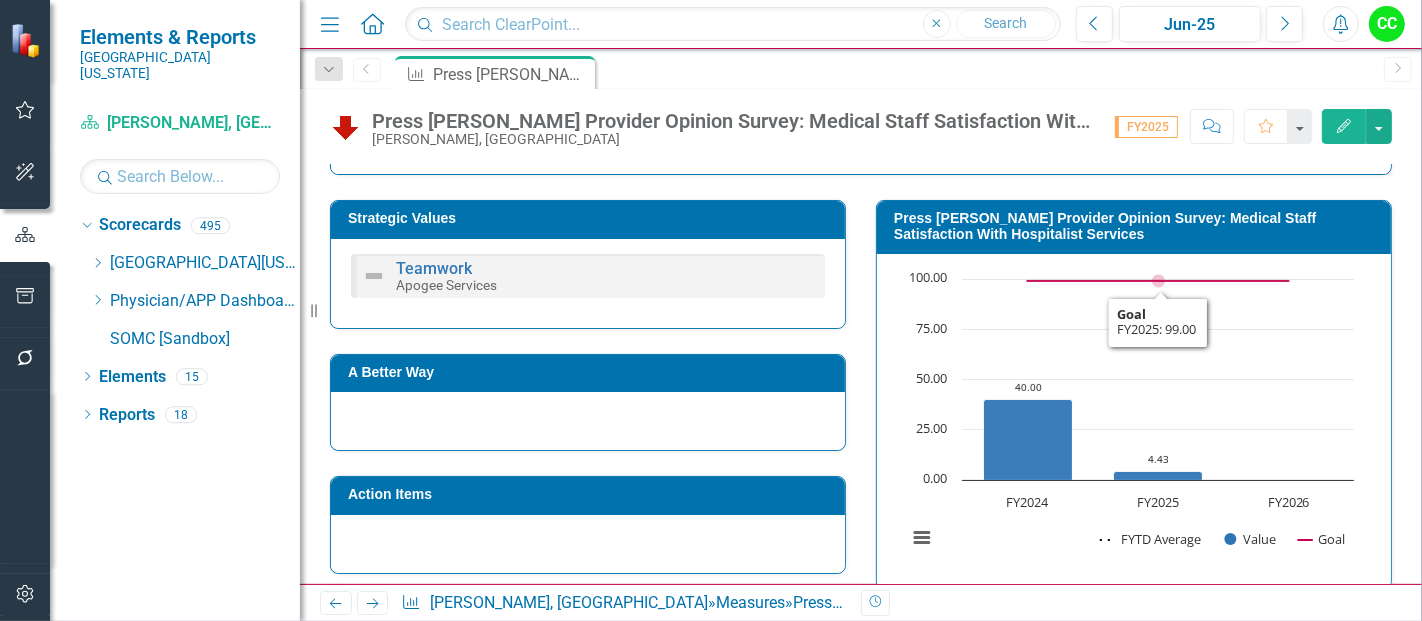 click on "Press [PERSON_NAME] Provider Opinion Survey: Medical Staff Satisfaction With Hospitalist Services" at bounding box center [1137, 226] 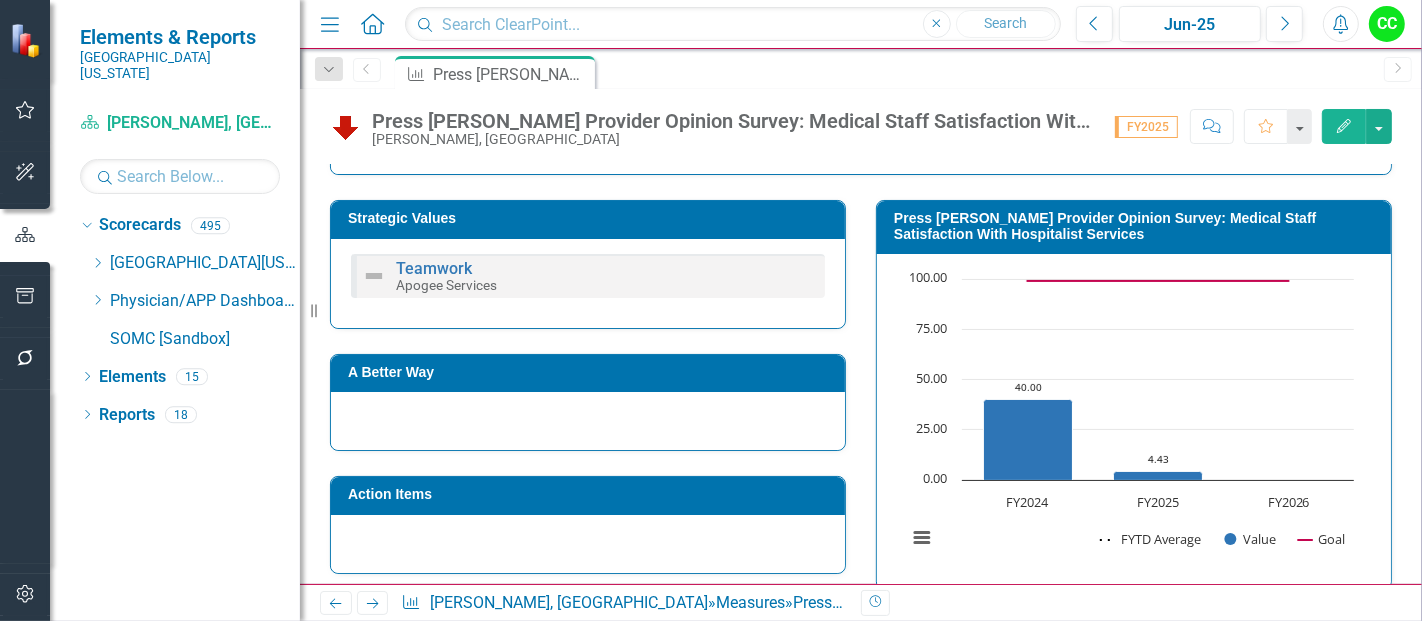 click on "Press [PERSON_NAME] Provider Opinion Survey: Medical Staff Satisfaction With Hospitalist Services" at bounding box center [1137, 226] 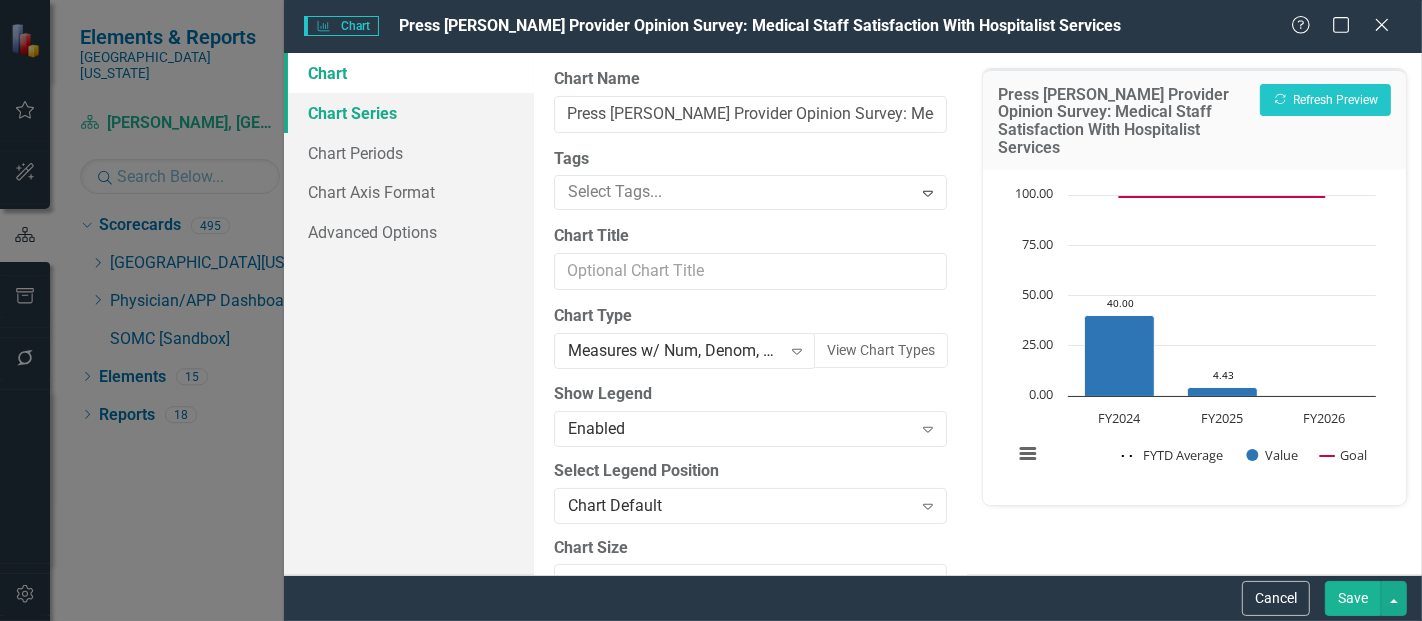 click on "Chart Series" at bounding box center (409, 113) 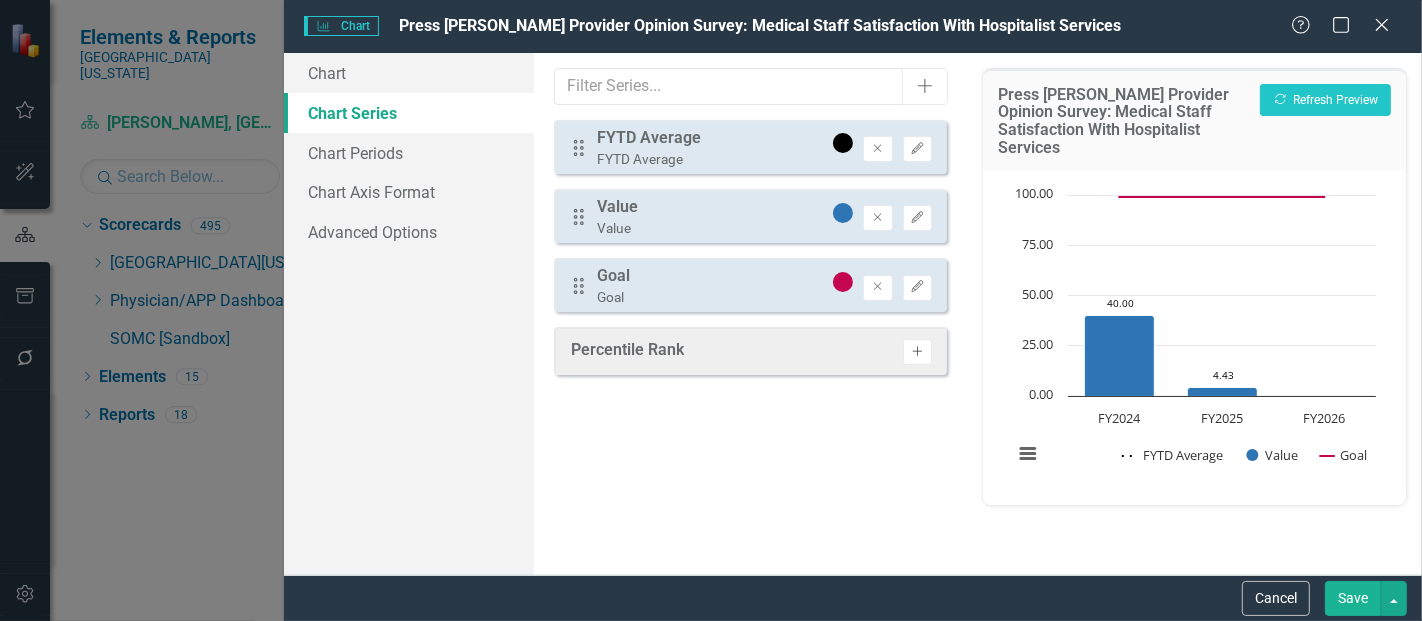 click on "Activate" 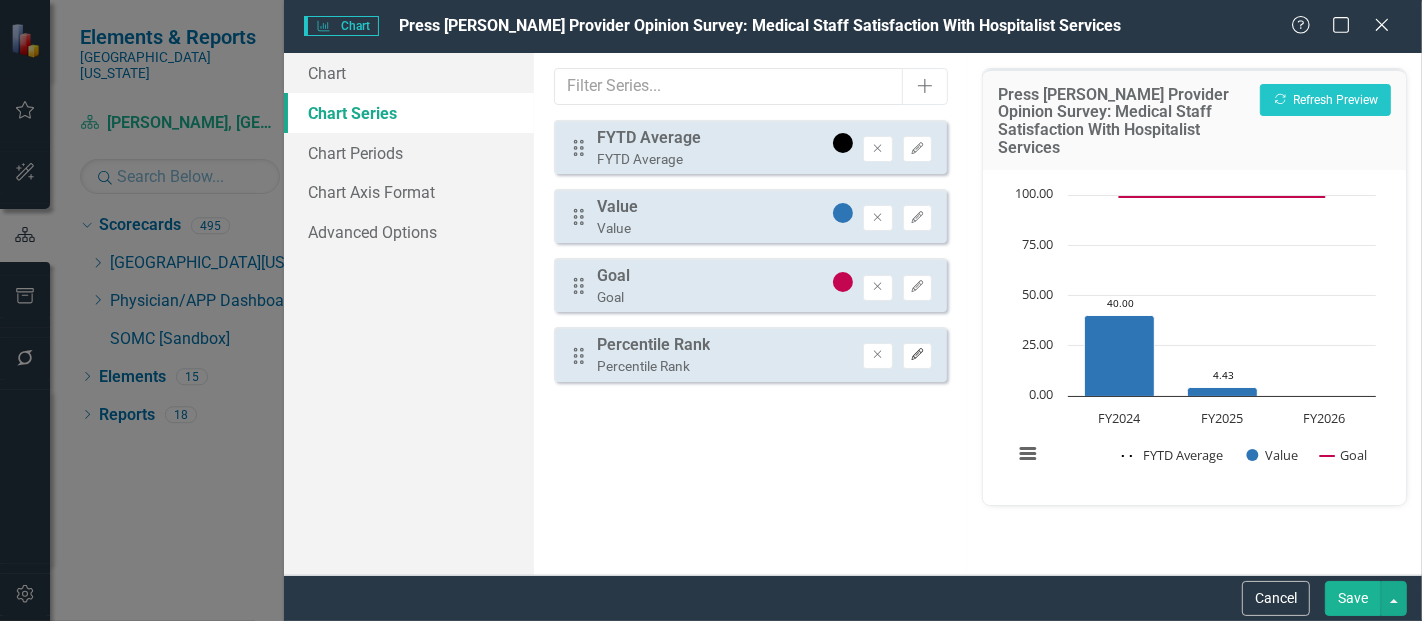 click on "Edit" at bounding box center [917, 356] 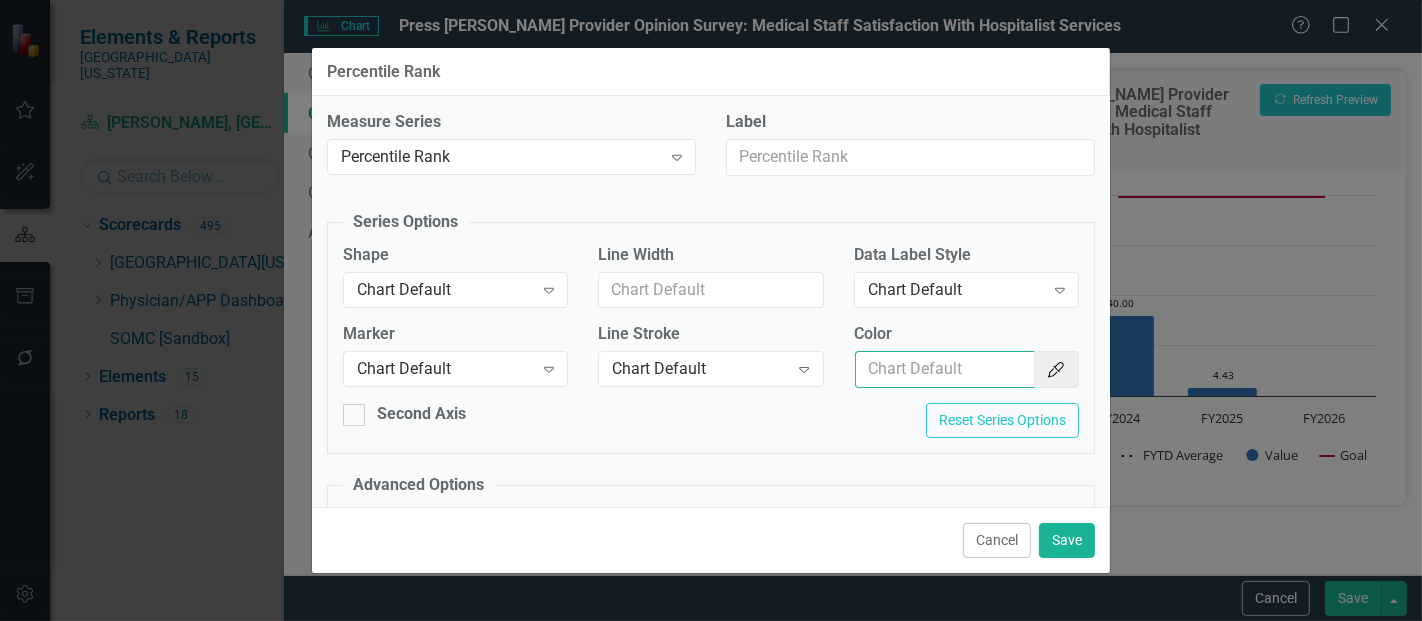 click on "Color" at bounding box center [945, 369] 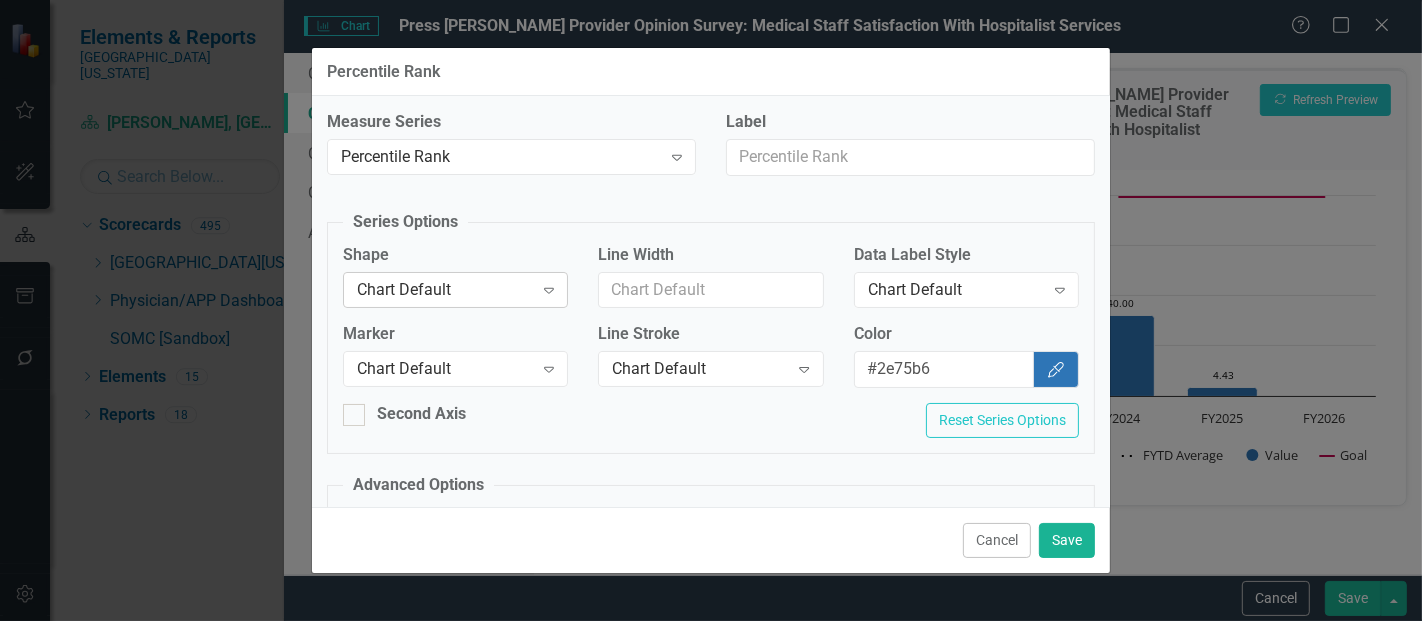 click on "Chart Default" at bounding box center [445, 289] 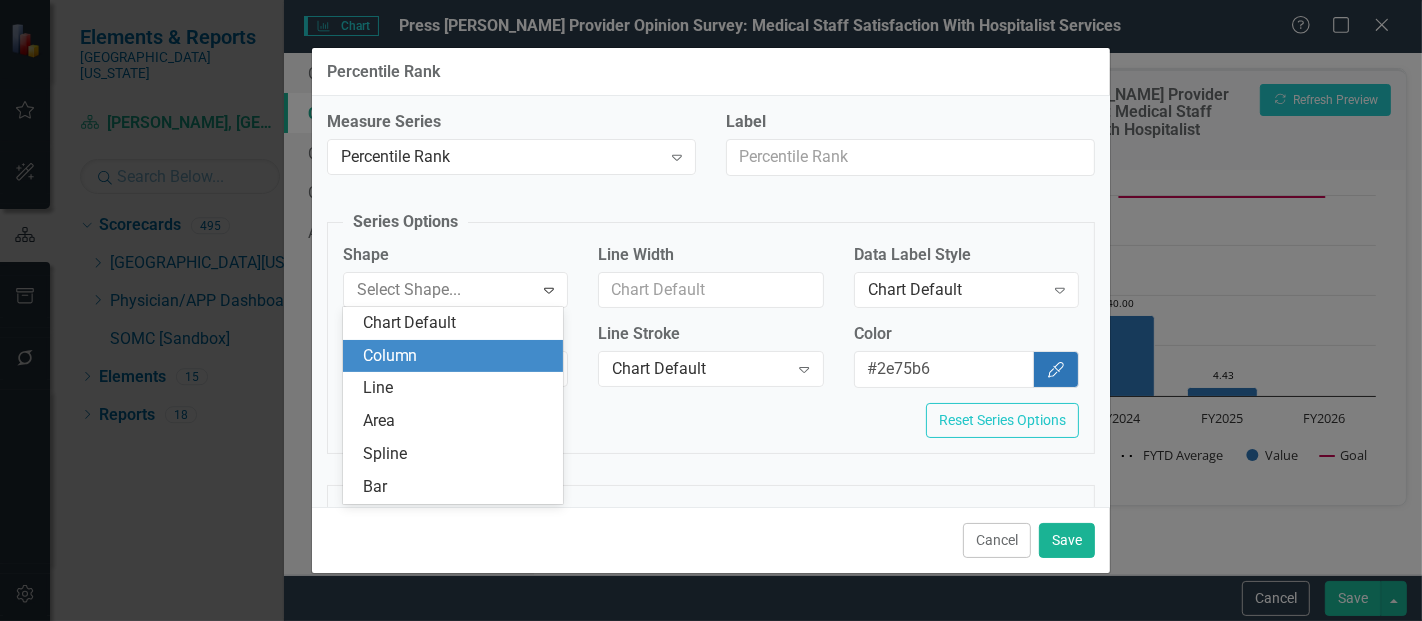 click on "Column" at bounding box center [457, 356] 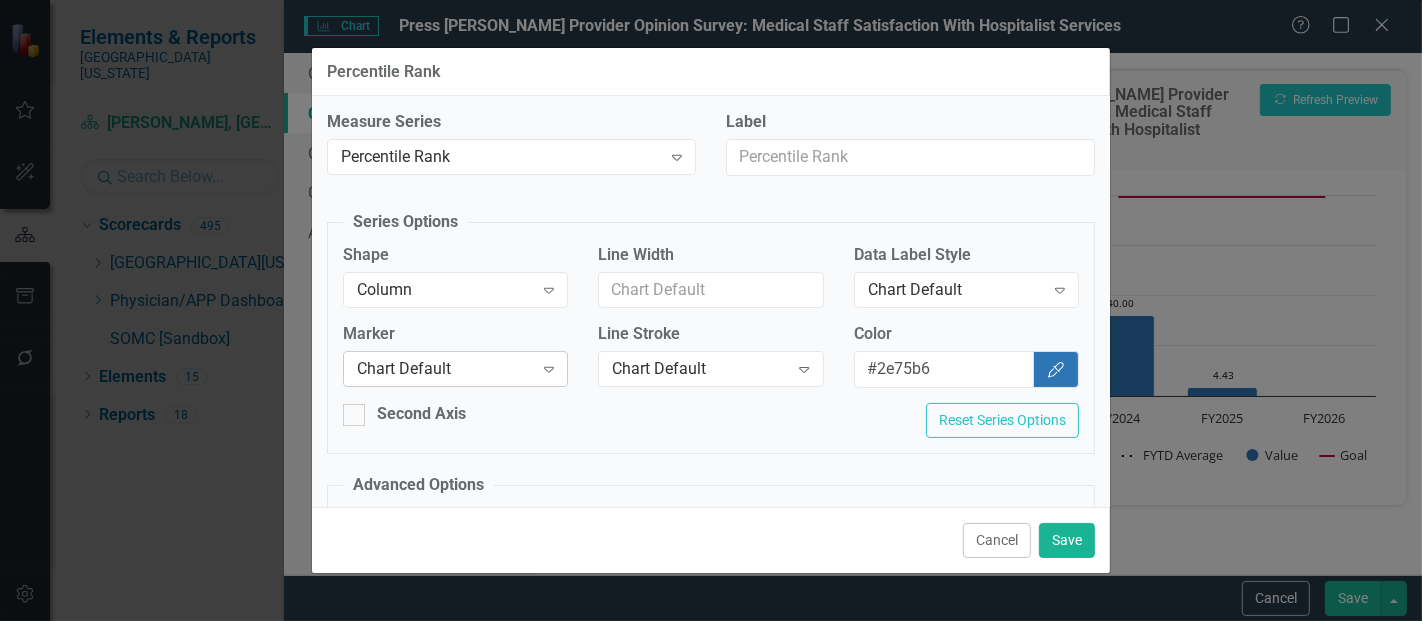 click on "Chart Default" at bounding box center [445, 369] 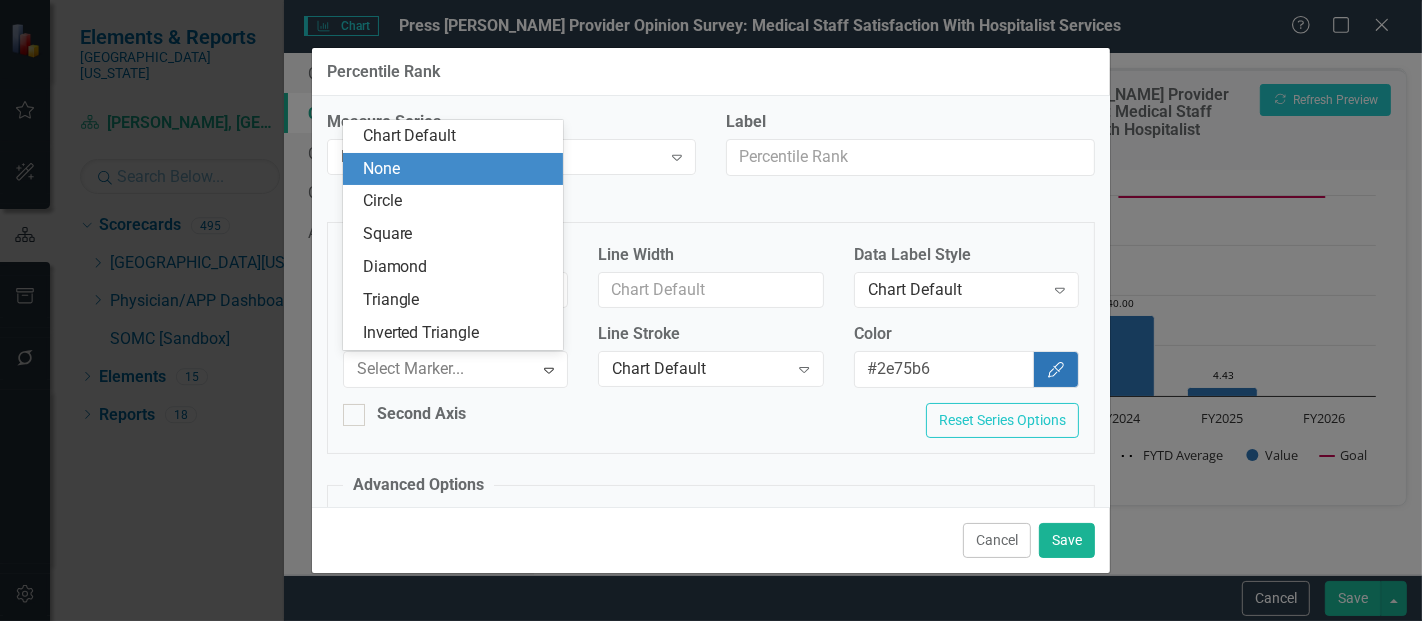 click on "None" at bounding box center [457, 169] 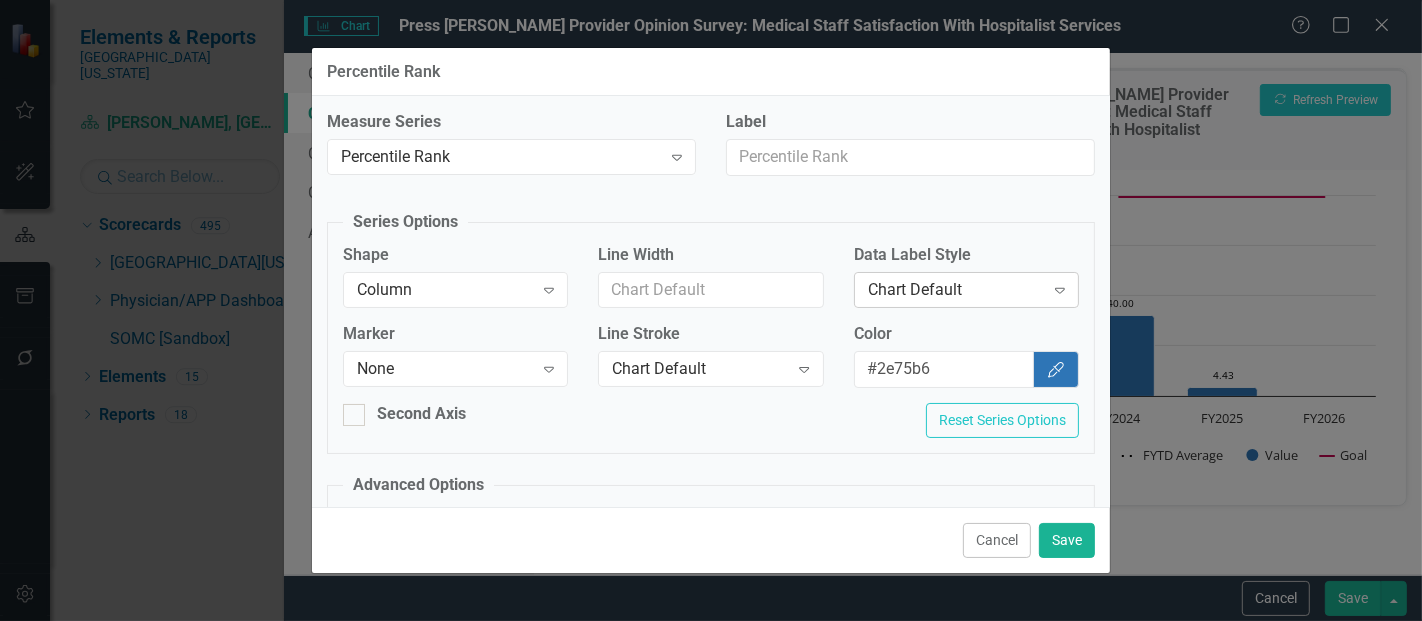 click on "Chart Default" at bounding box center [956, 289] 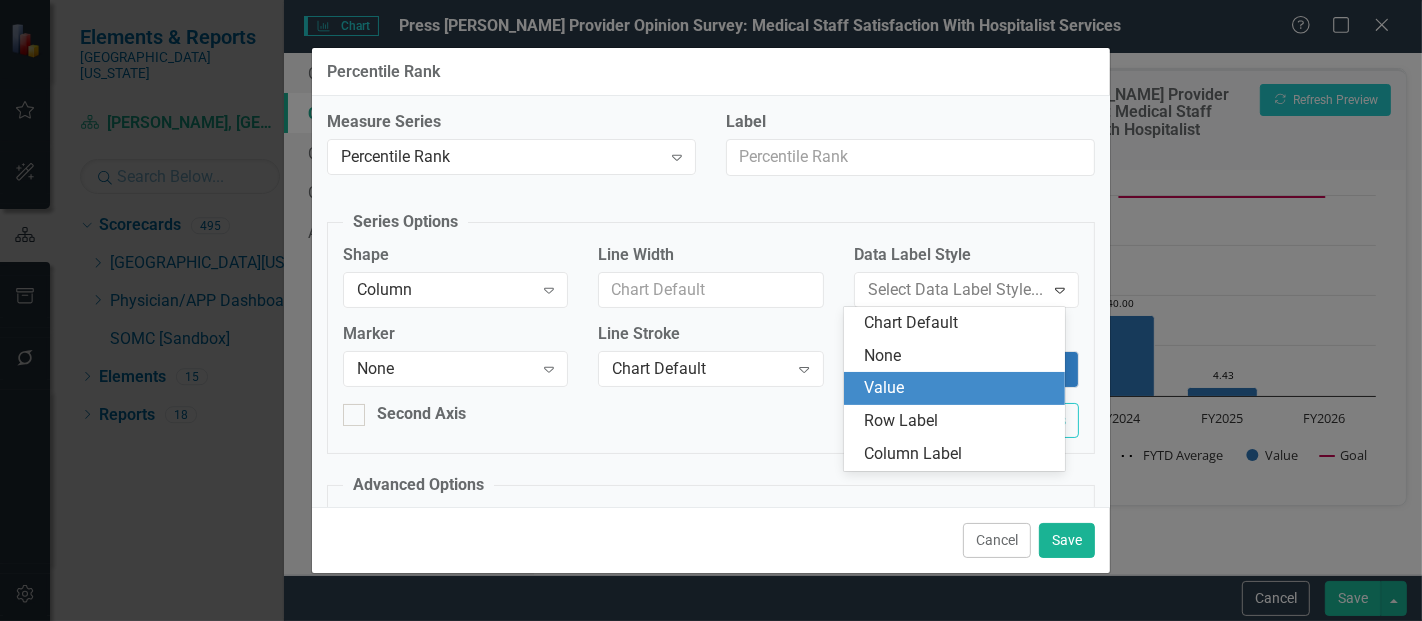 click on "Value" at bounding box center (958, 388) 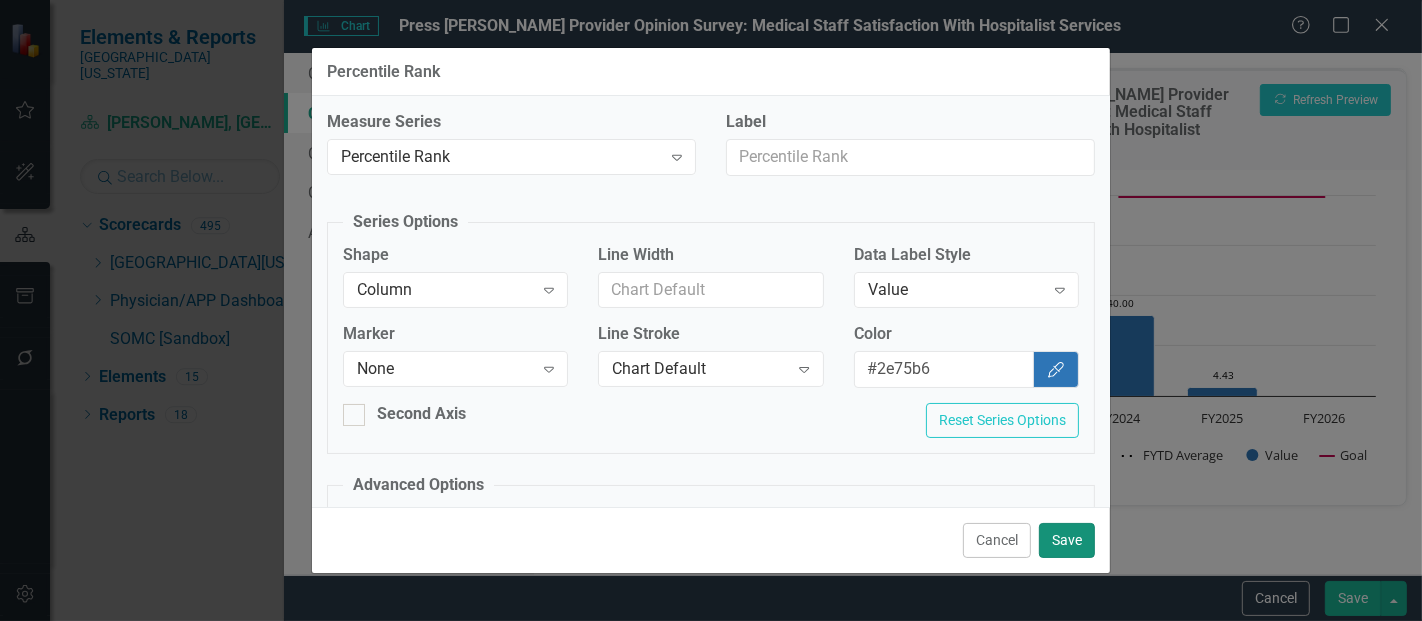 click on "Save" at bounding box center (1067, 540) 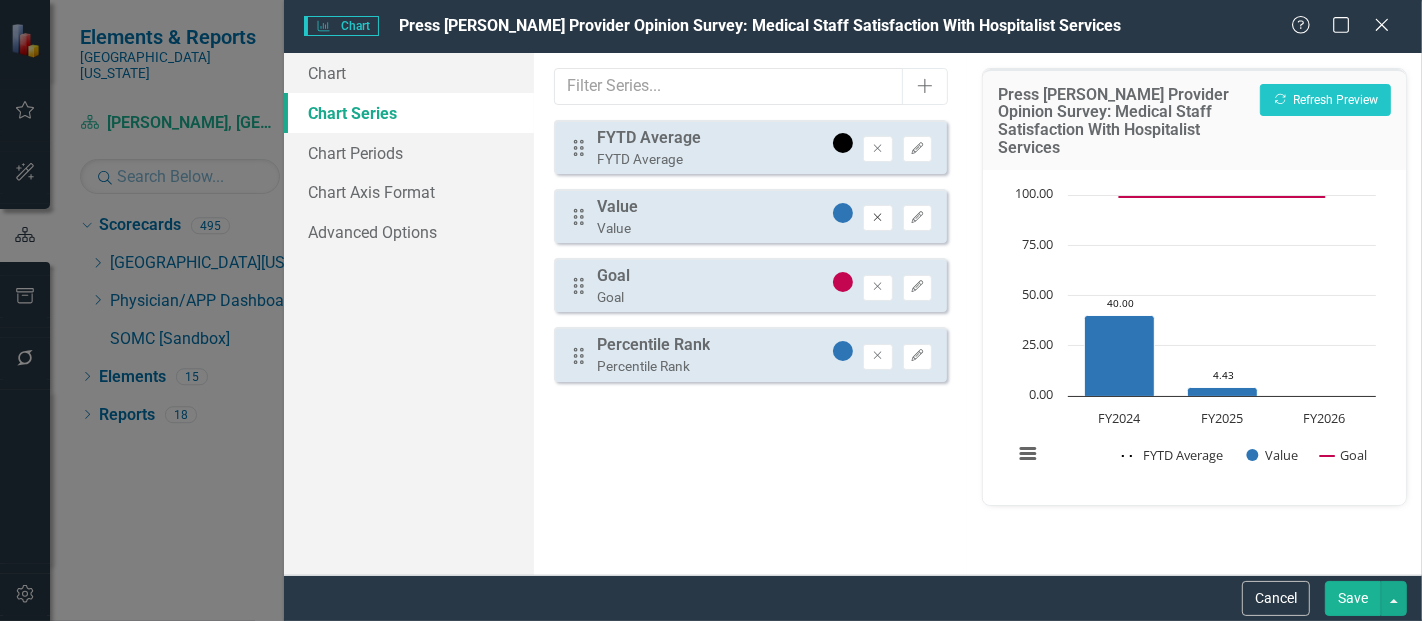 click on "Remove" 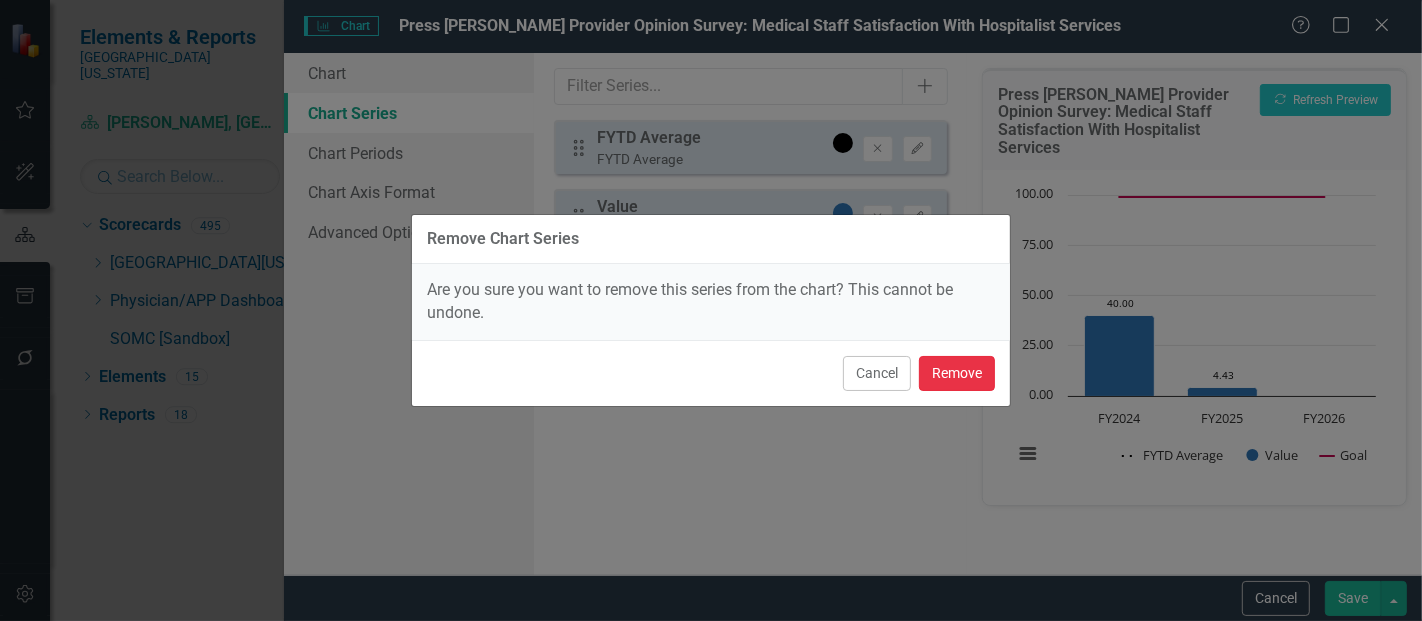 click on "Remove" at bounding box center (957, 373) 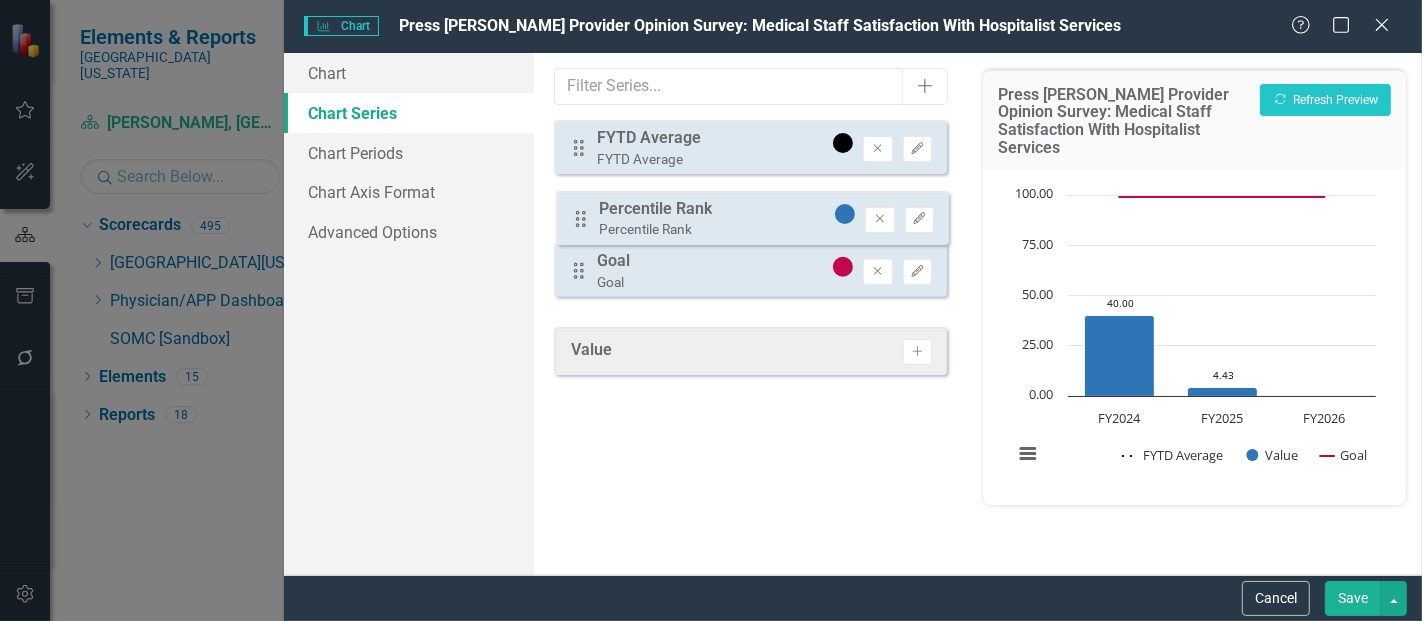 drag, startPoint x: 571, startPoint y: 288, endPoint x: 573, endPoint y: 221, distance: 67.02985 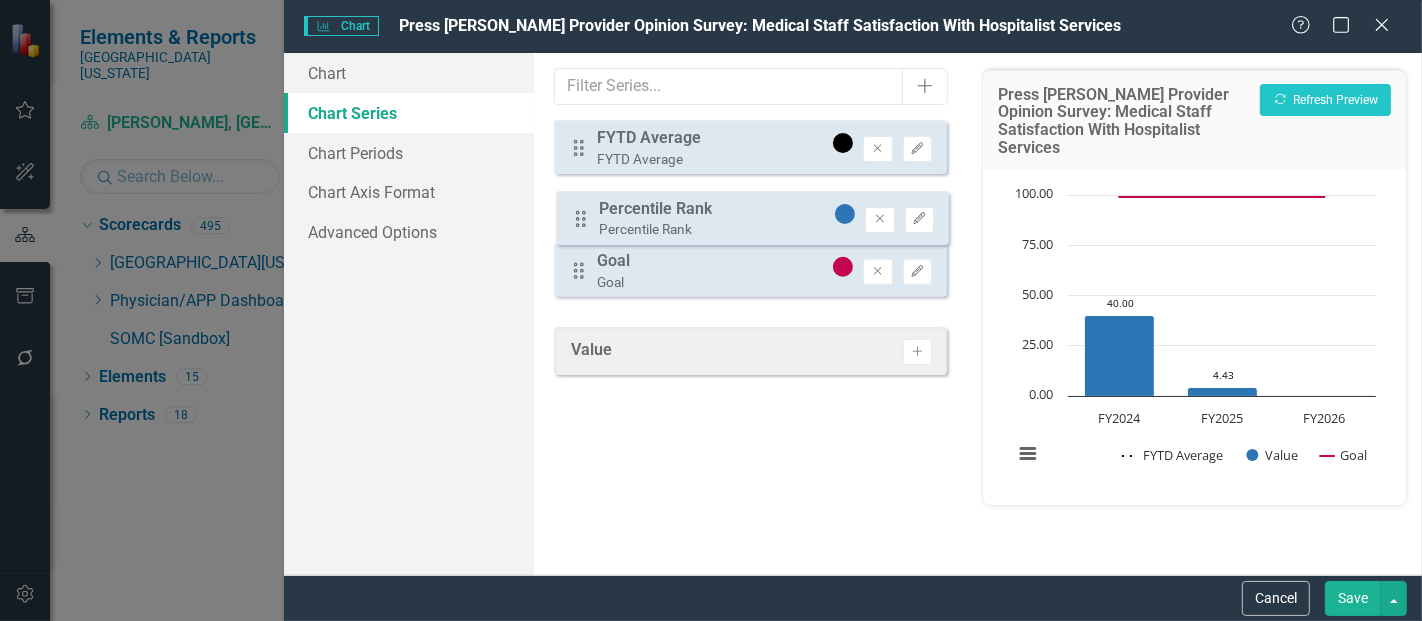 click on "Drag FYTD Average FYTD Average Remove Edit Drag Goal Goal Remove Edit Drag Percentile Rank Percentile Rank Remove Edit" at bounding box center [750, 216] 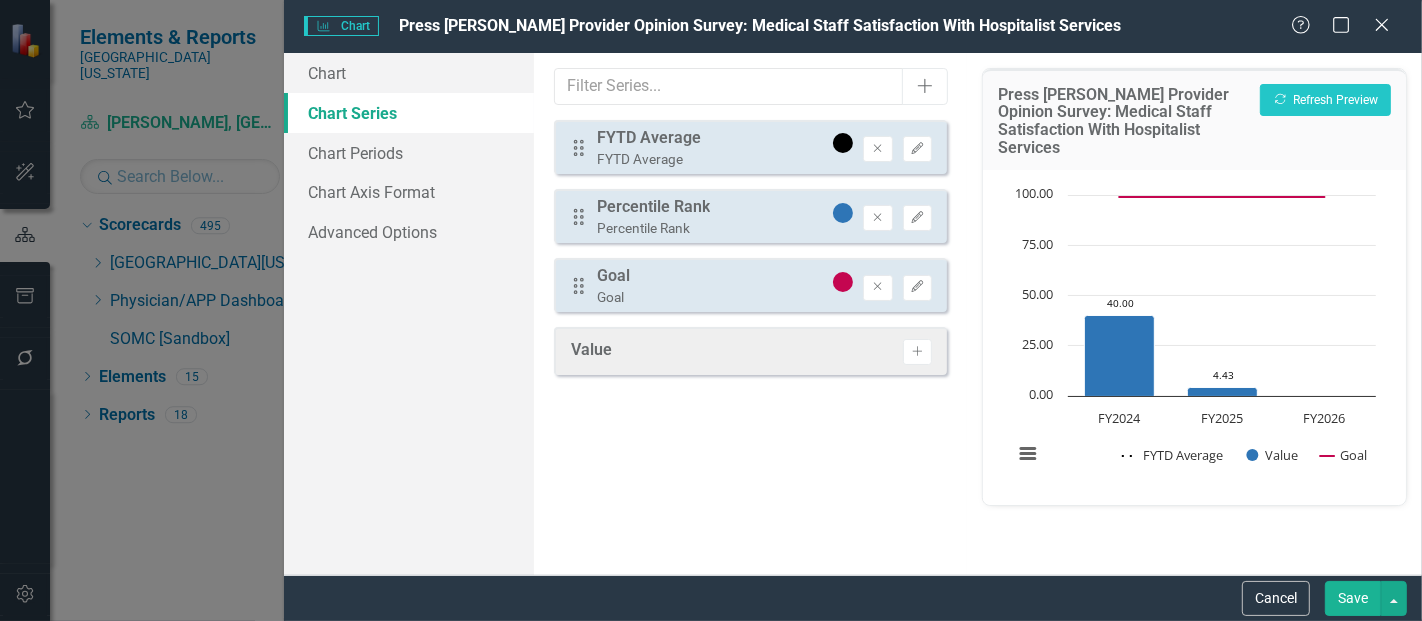 click on "Save" at bounding box center [1353, 598] 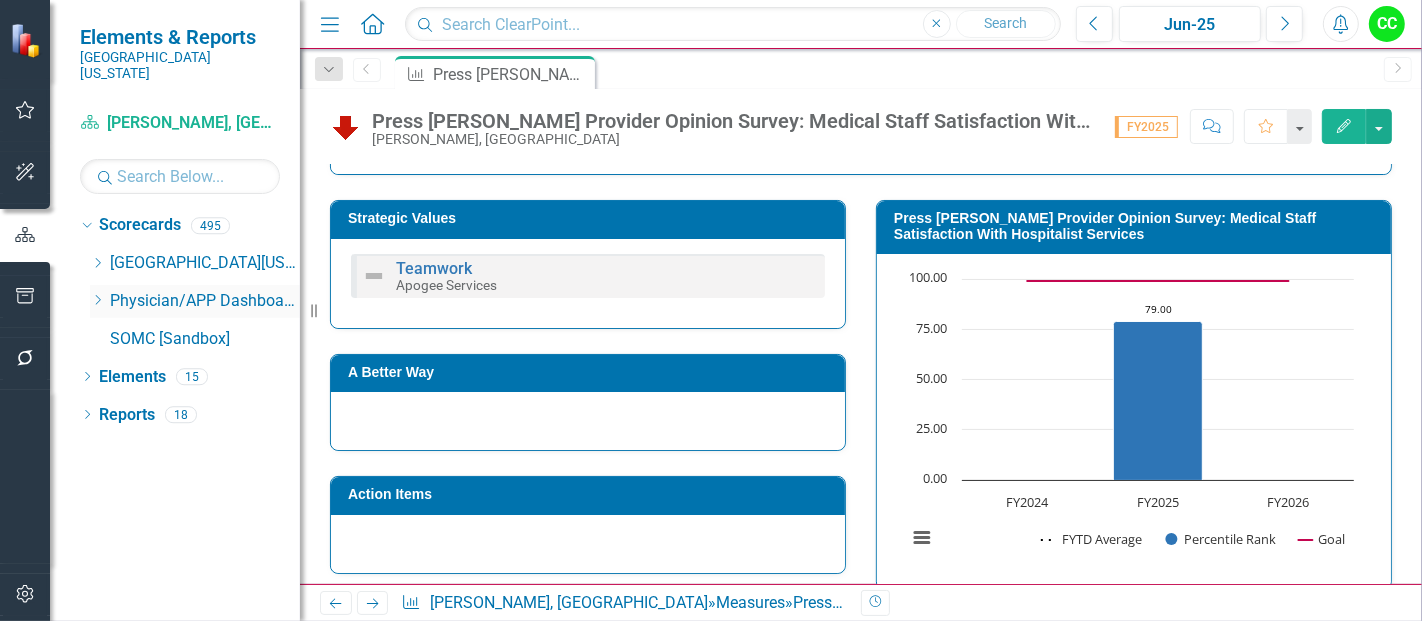 click on "Dropdown" 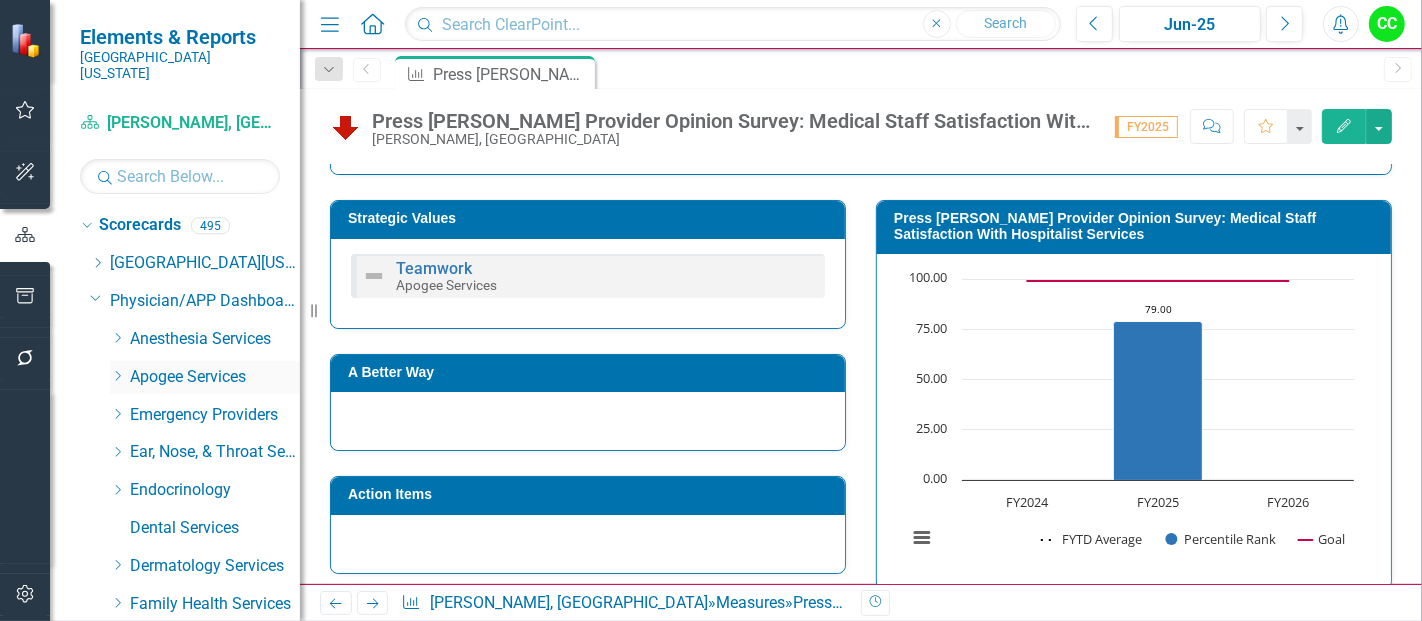 click on "Dropdown" 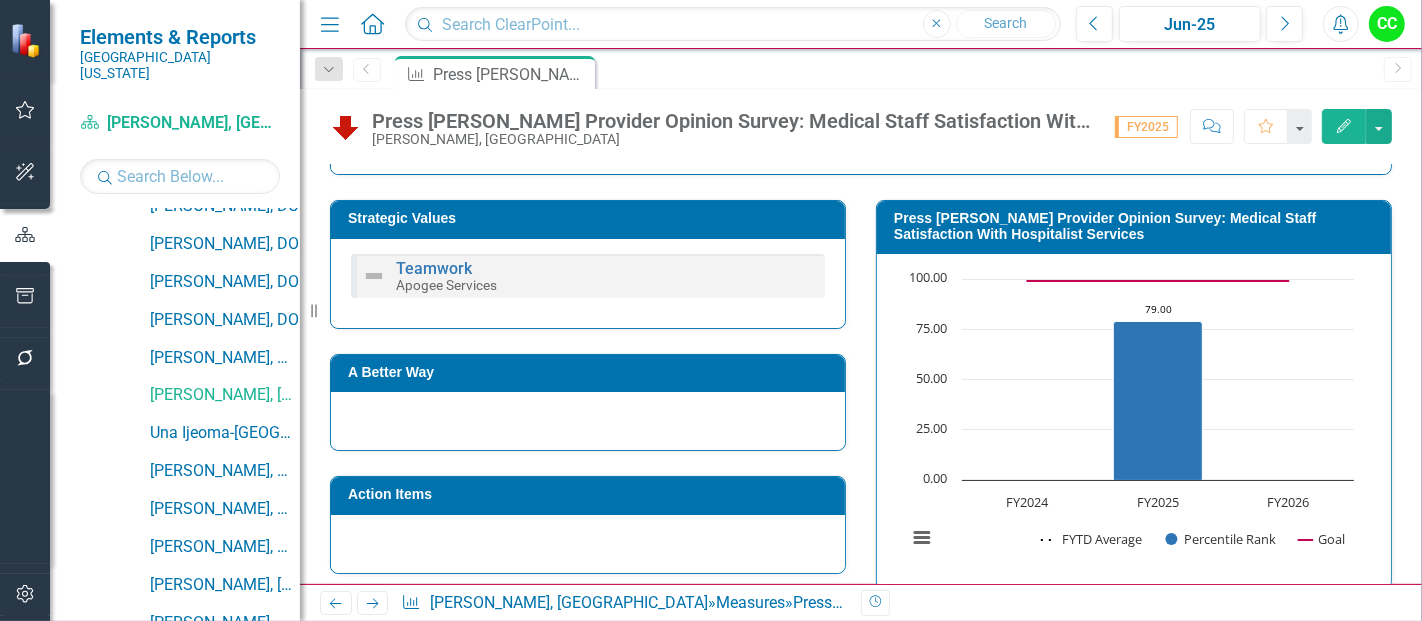 scroll, scrollTop: 285, scrollLeft: 0, axis: vertical 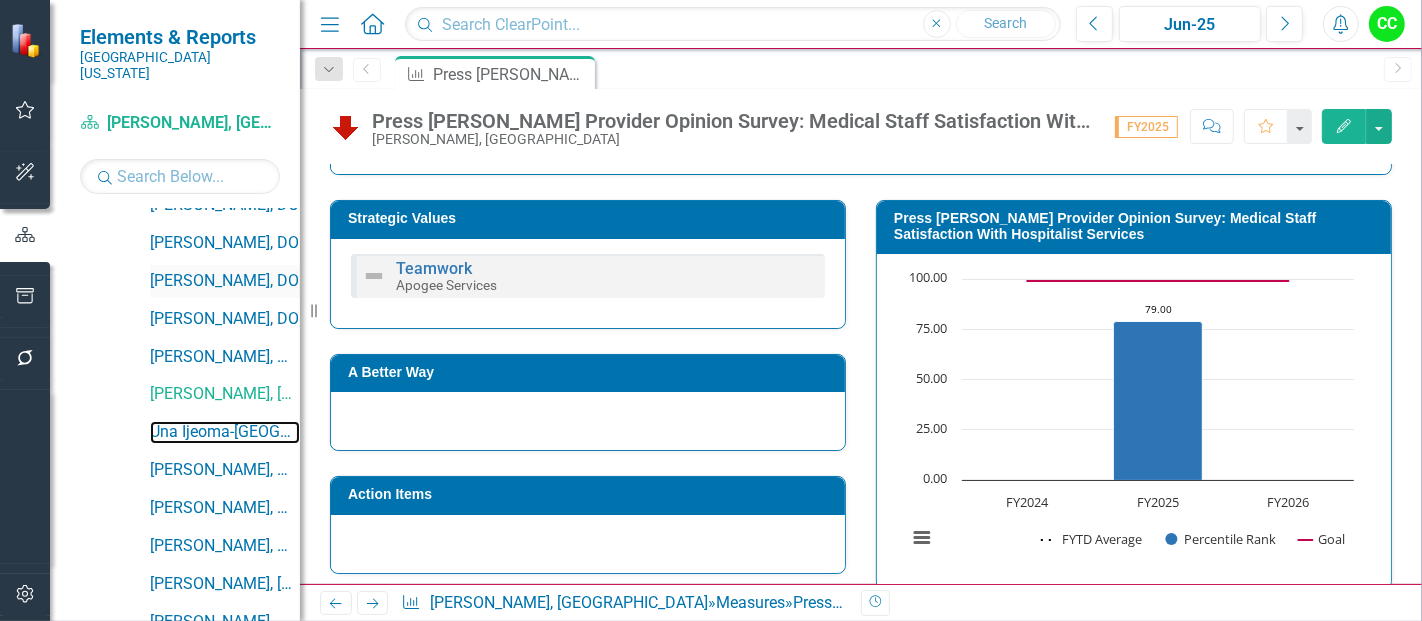 click on "Una Ijeoma-[GEOGRAPHIC_DATA], [GEOGRAPHIC_DATA]" at bounding box center (225, 432) 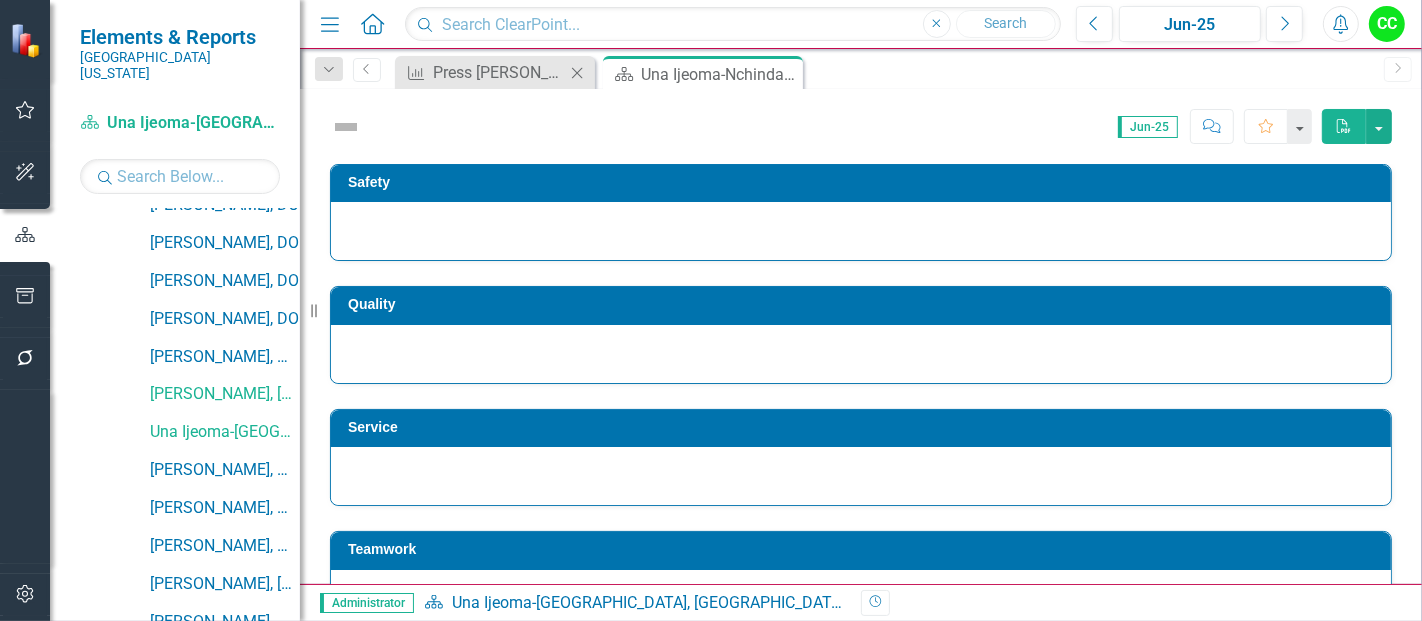 click on "Close" 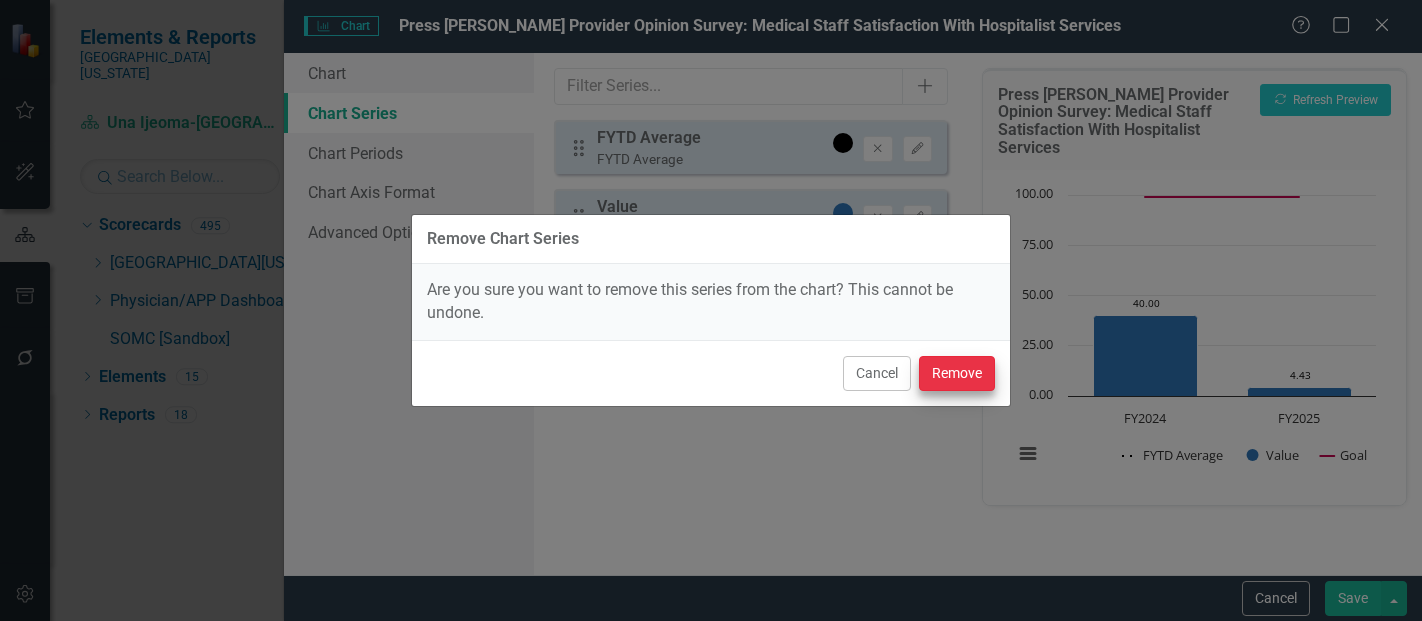 scroll, scrollTop: 0, scrollLeft: 0, axis: both 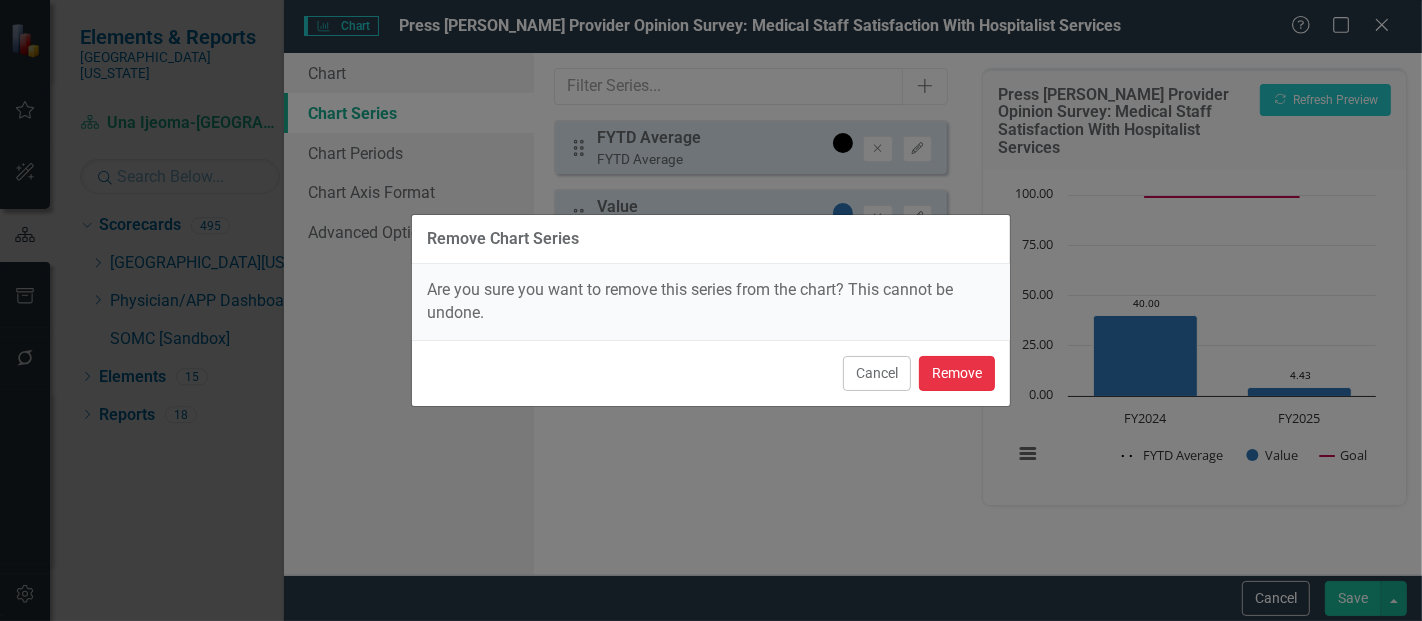 click on "Remove" at bounding box center [957, 373] 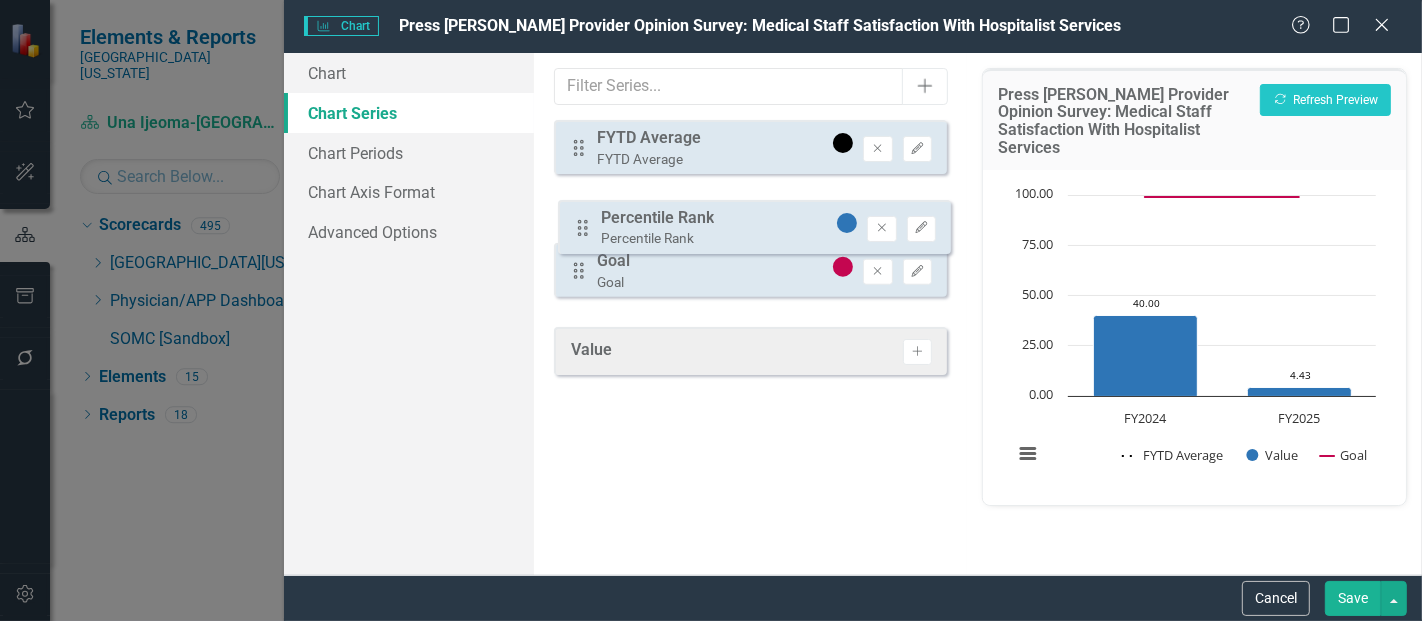 drag, startPoint x: 571, startPoint y: 279, endPoint x: 576, endPoint y: 221, distance: 58.21512 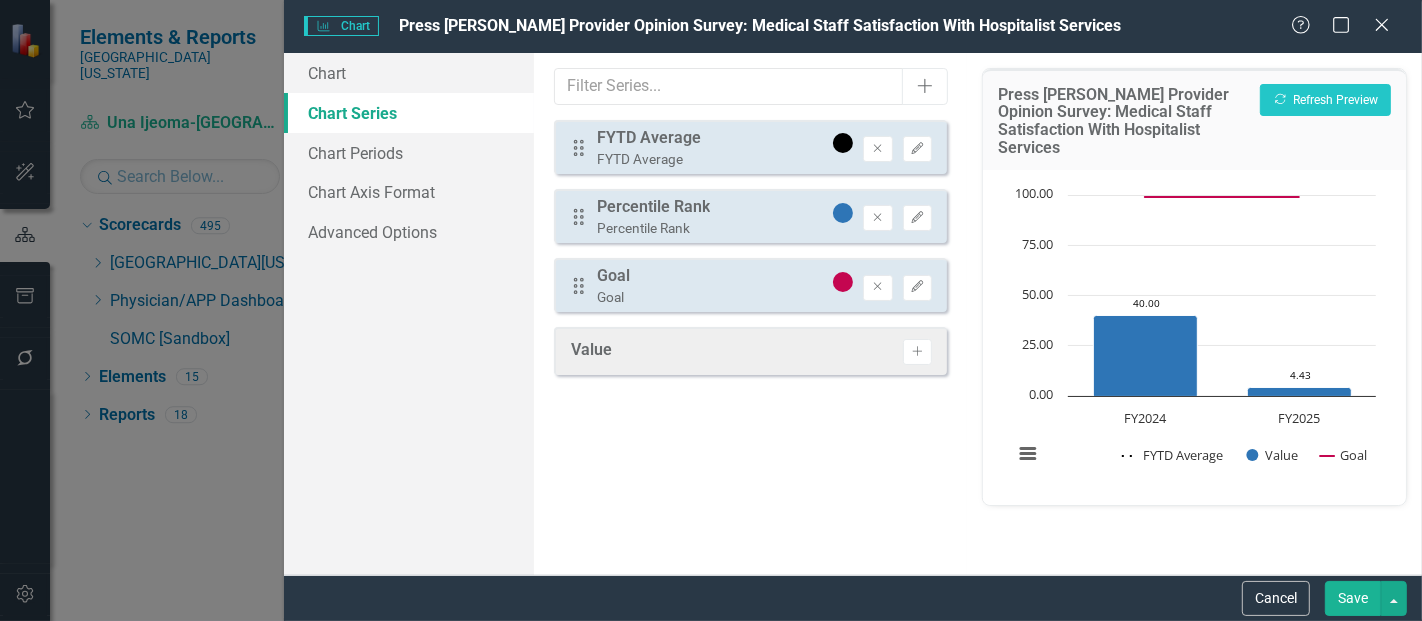 click on "Save" at bounding box center (1353, 598) 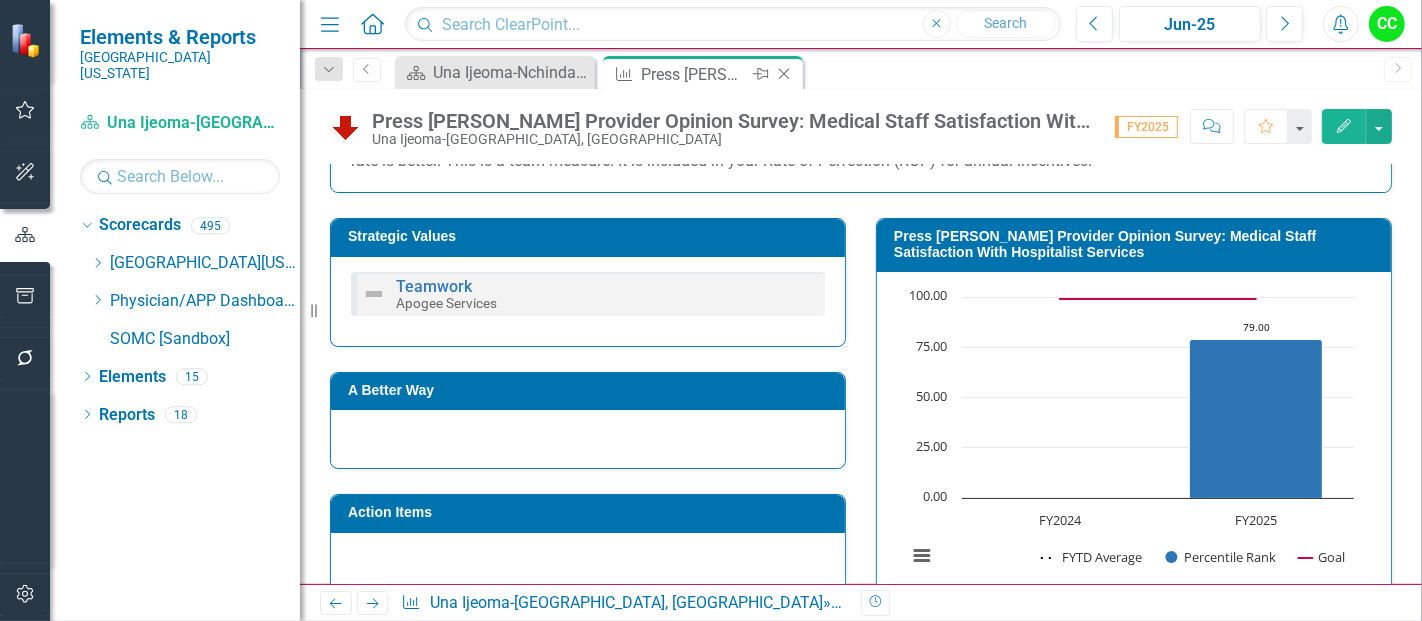 click on "Close" 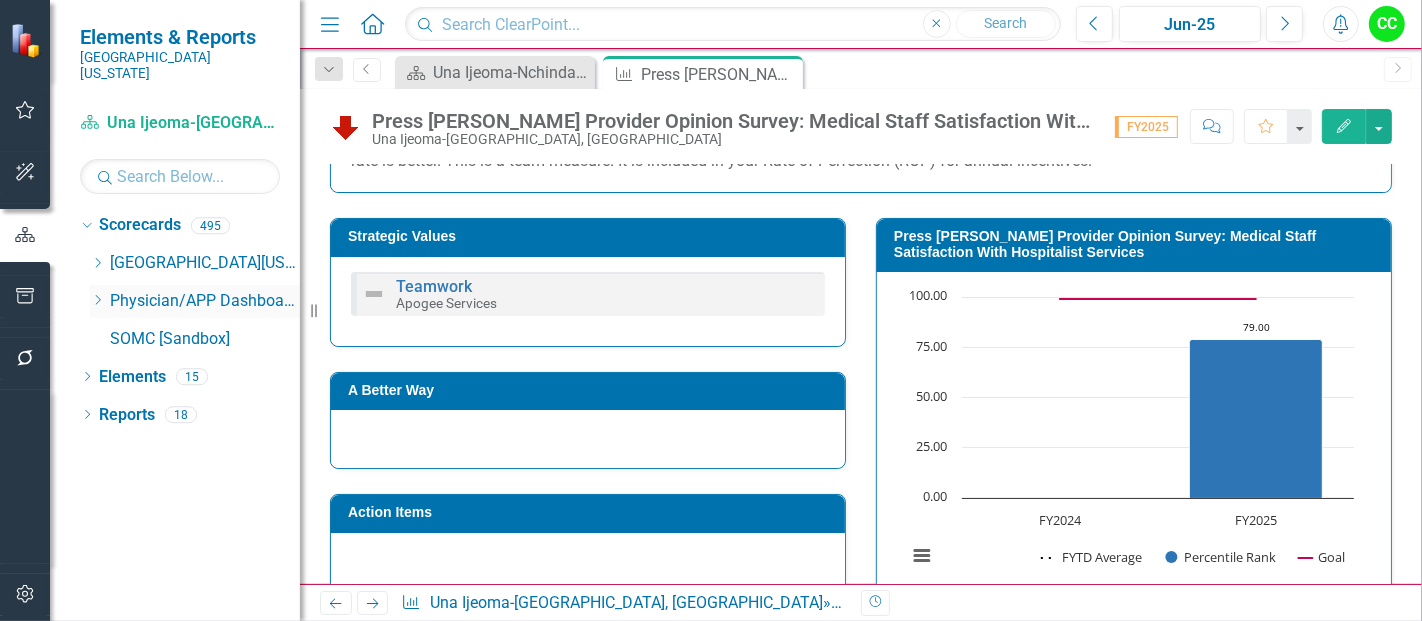 click on "Dropdown" 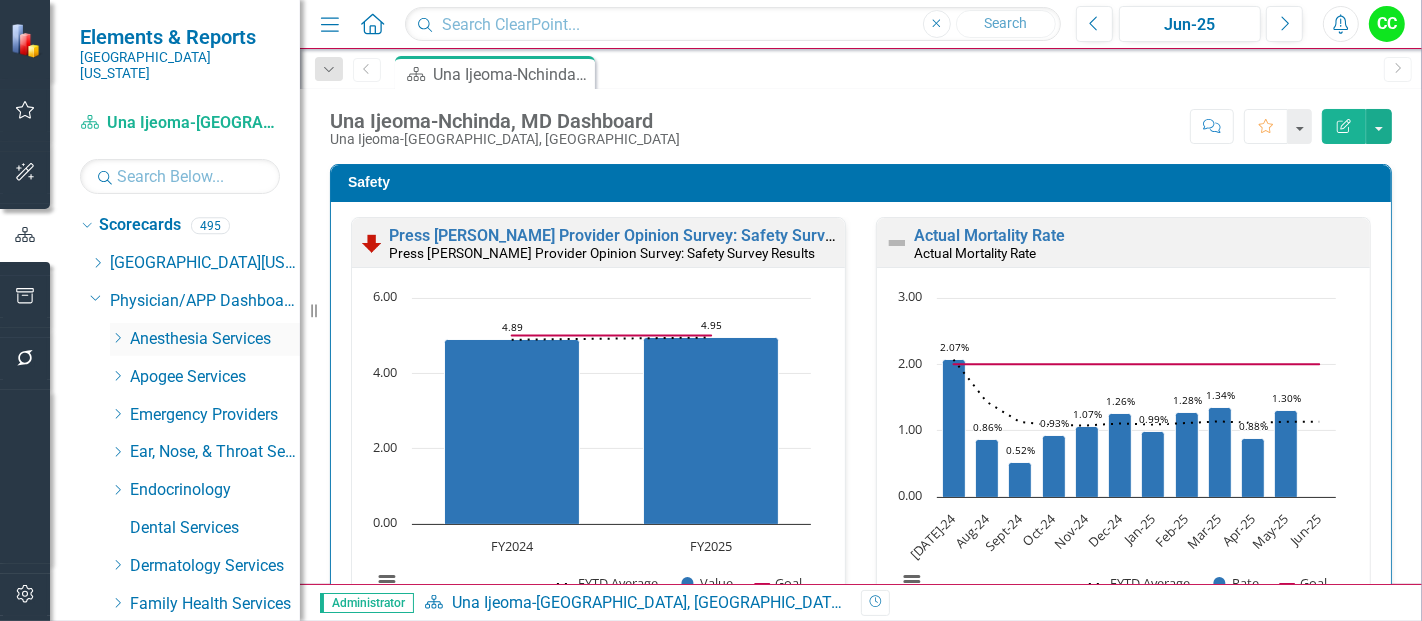 scroll, scrollTop: 54, scrollLeft: 0, axis: vertical 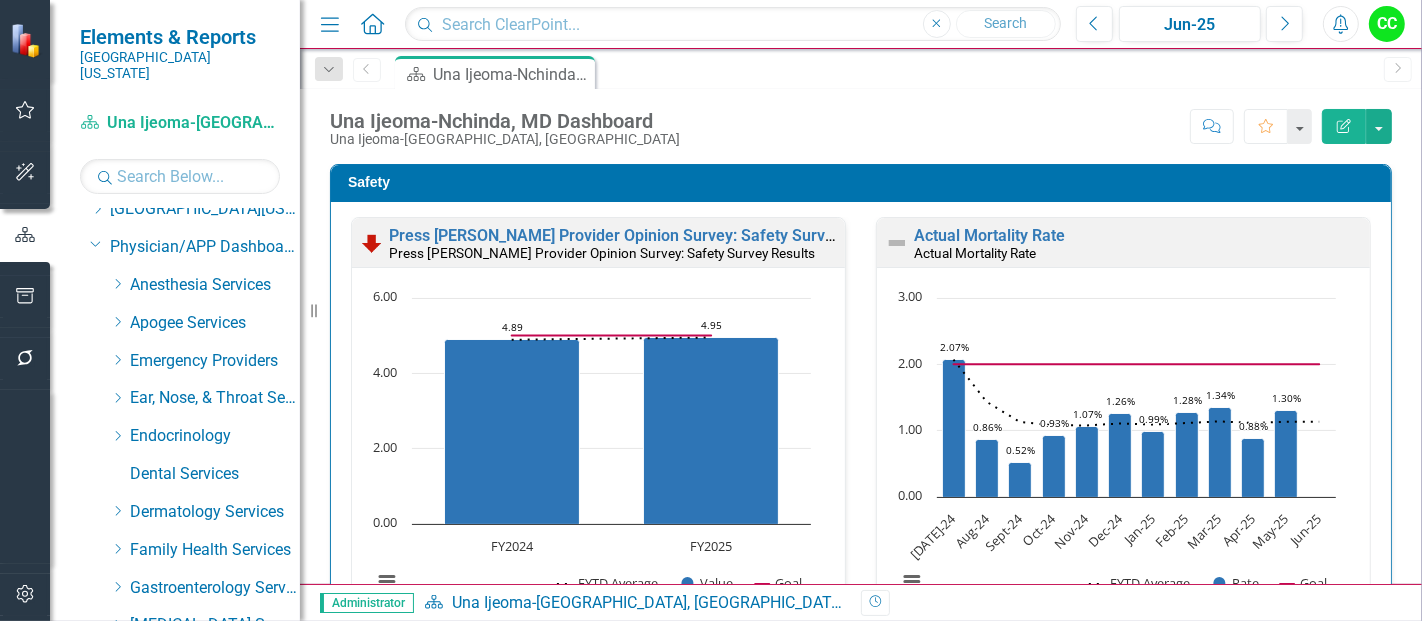 click on "Dropdown" 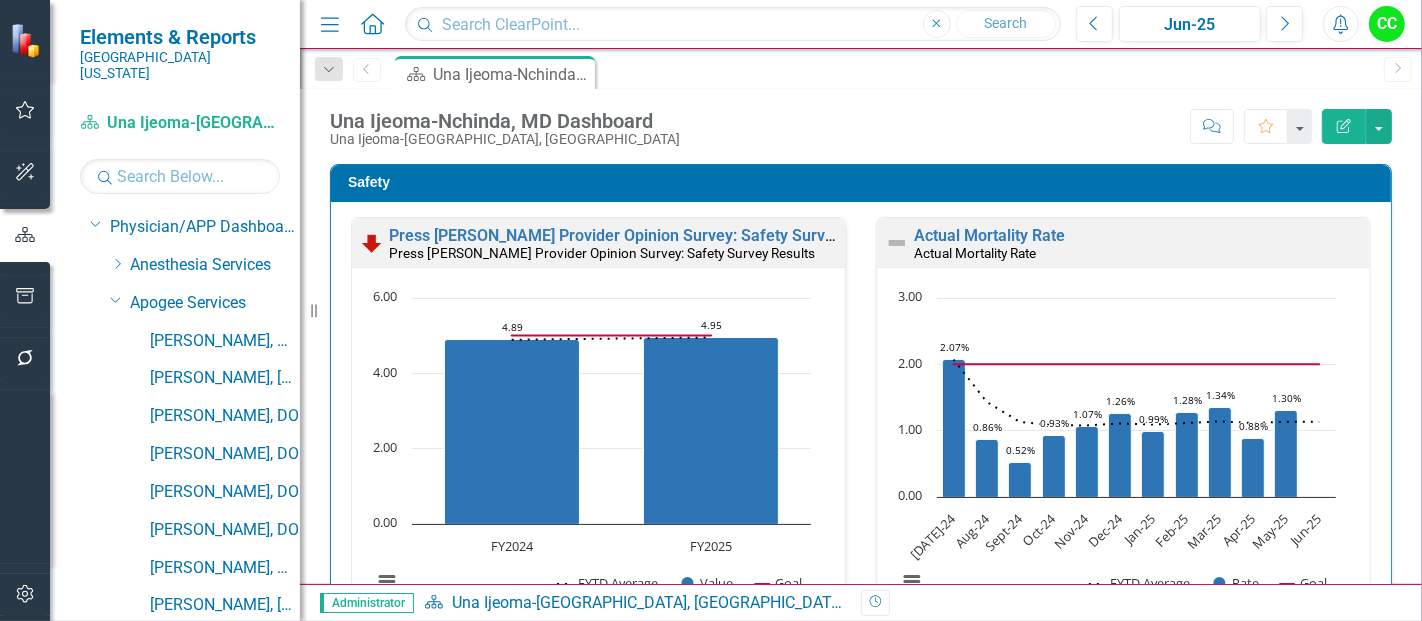 scroll, scrollTop: 404, scrollLeft: 0, axis: vertical 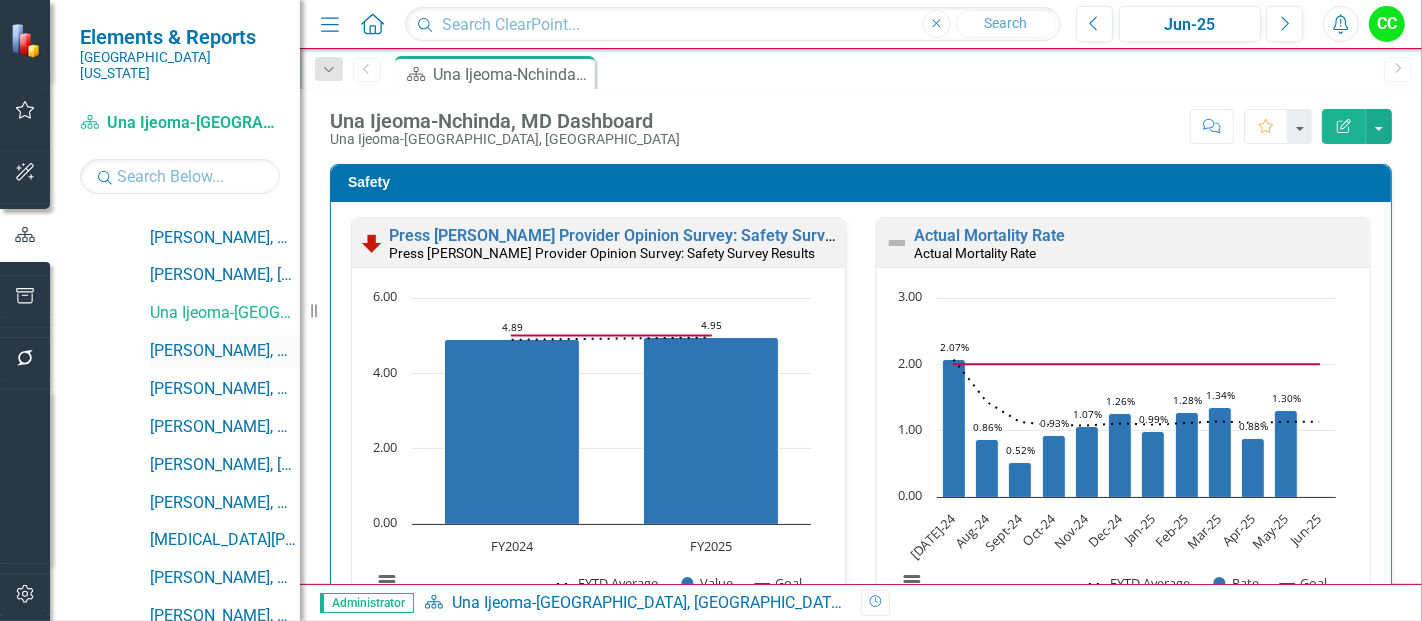 click on "[PERSON_NAME], MD" at bounding box center (225, 351) 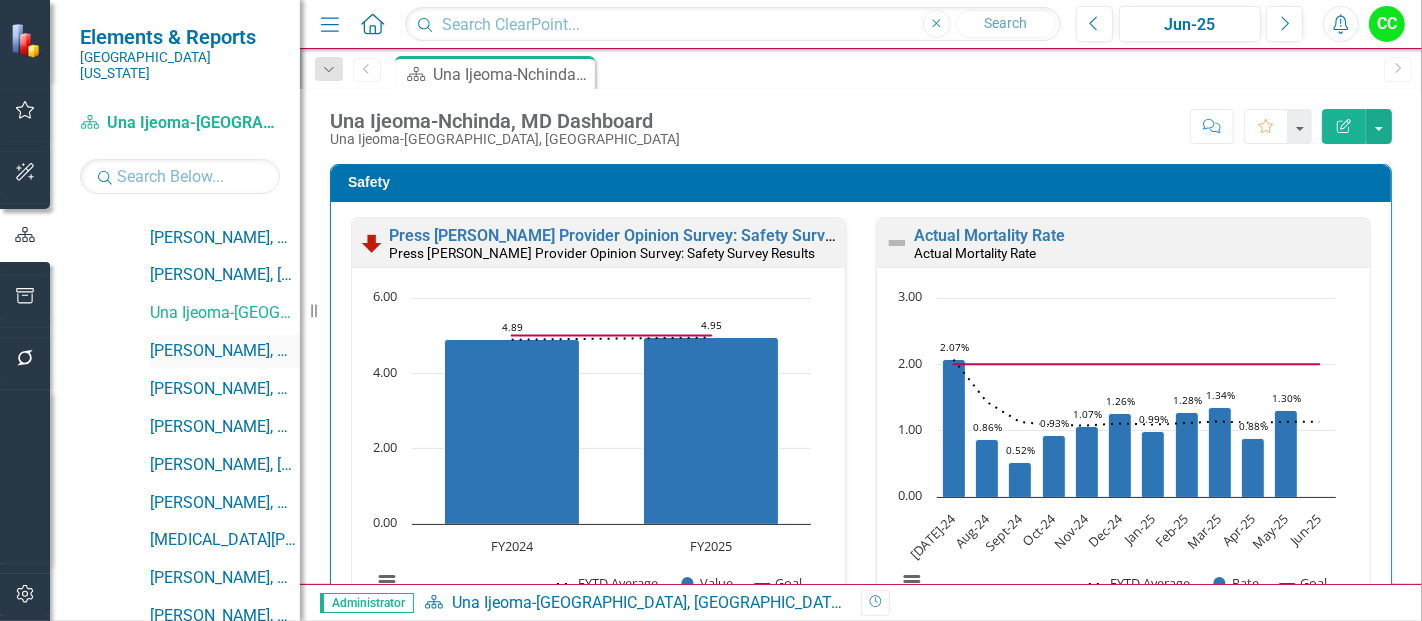 scroll, scrollTop: 405, scrollLeft: 0, axis: vertical 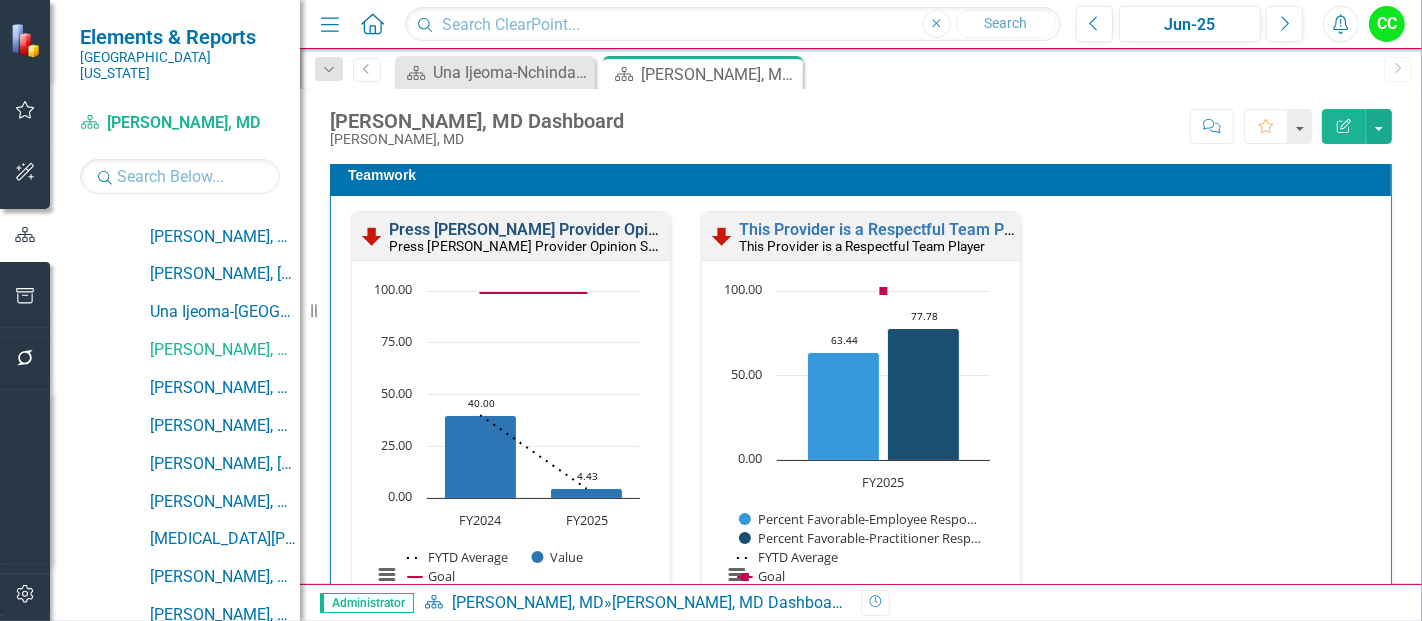 click on "Press [PERSON_NAME] Provider Opinion Survey: Medical Staff Satisfaction With Hospitalist Services" at bounding box center [749, 229] 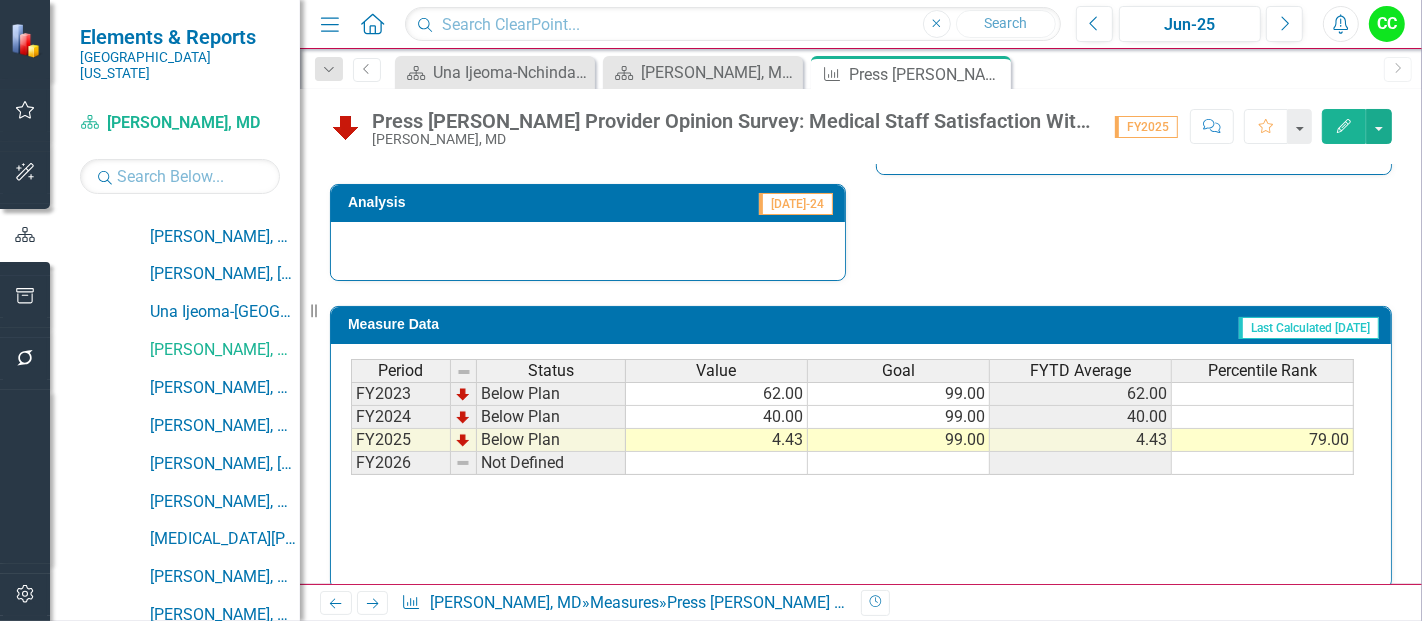 scroll, scrollTop: 834, scrollLeft: 0, axis: vertical 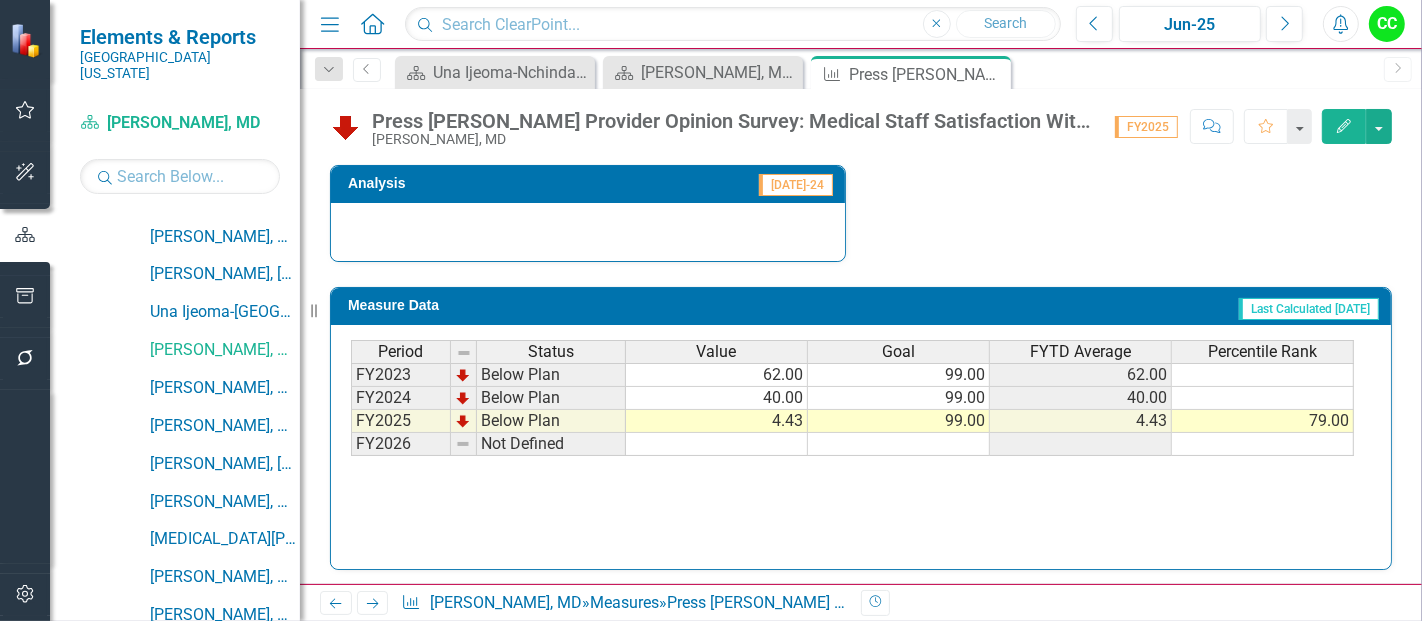 click at bounding box center [899, 444] 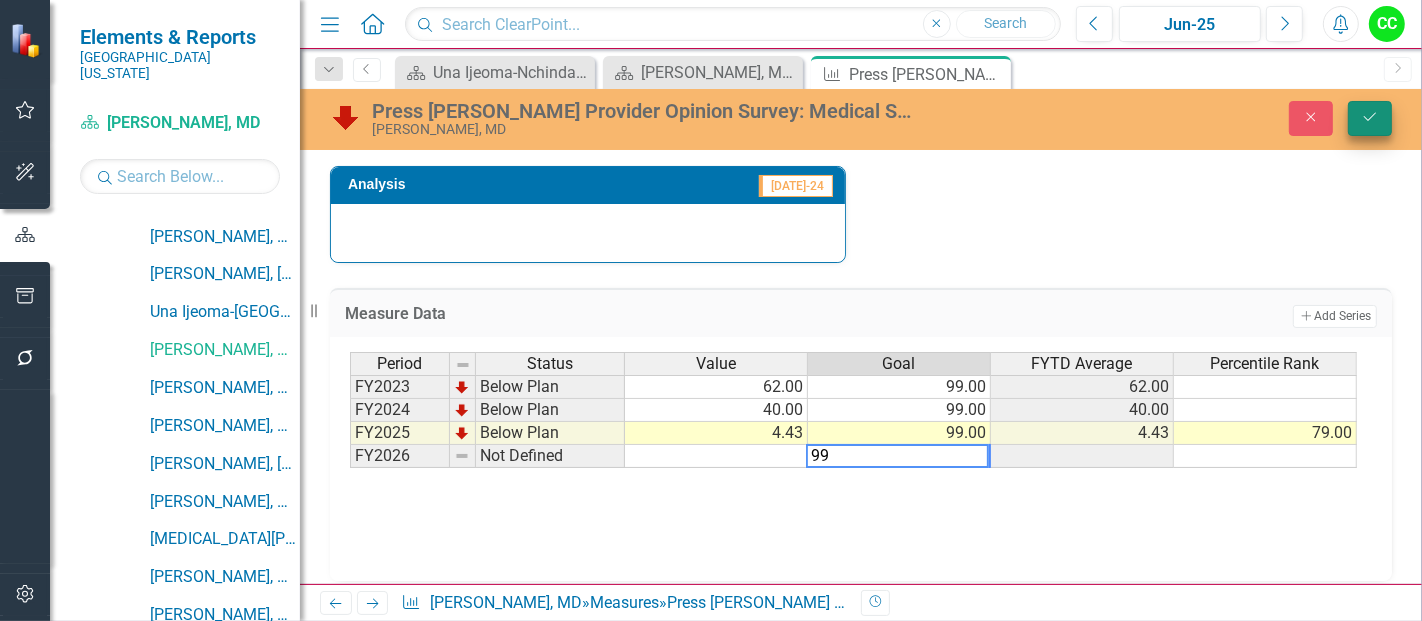 type on "99" 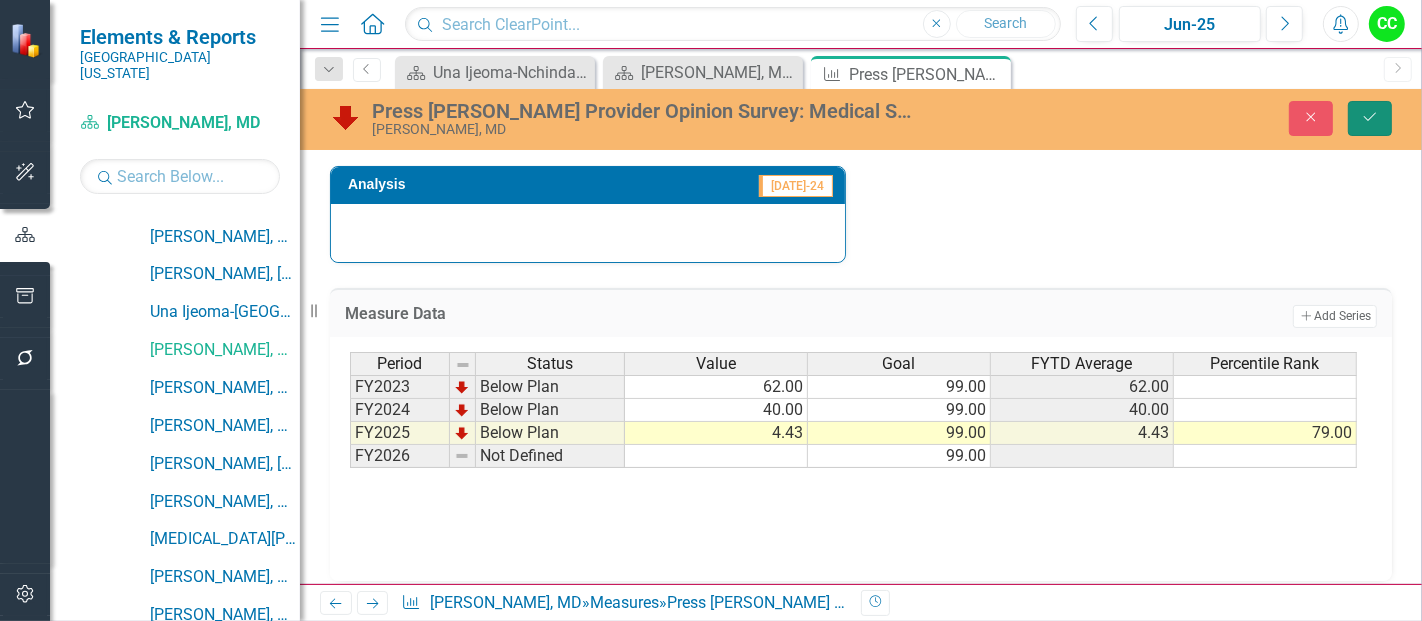click on "Save" at bounding box center (1370, 118) 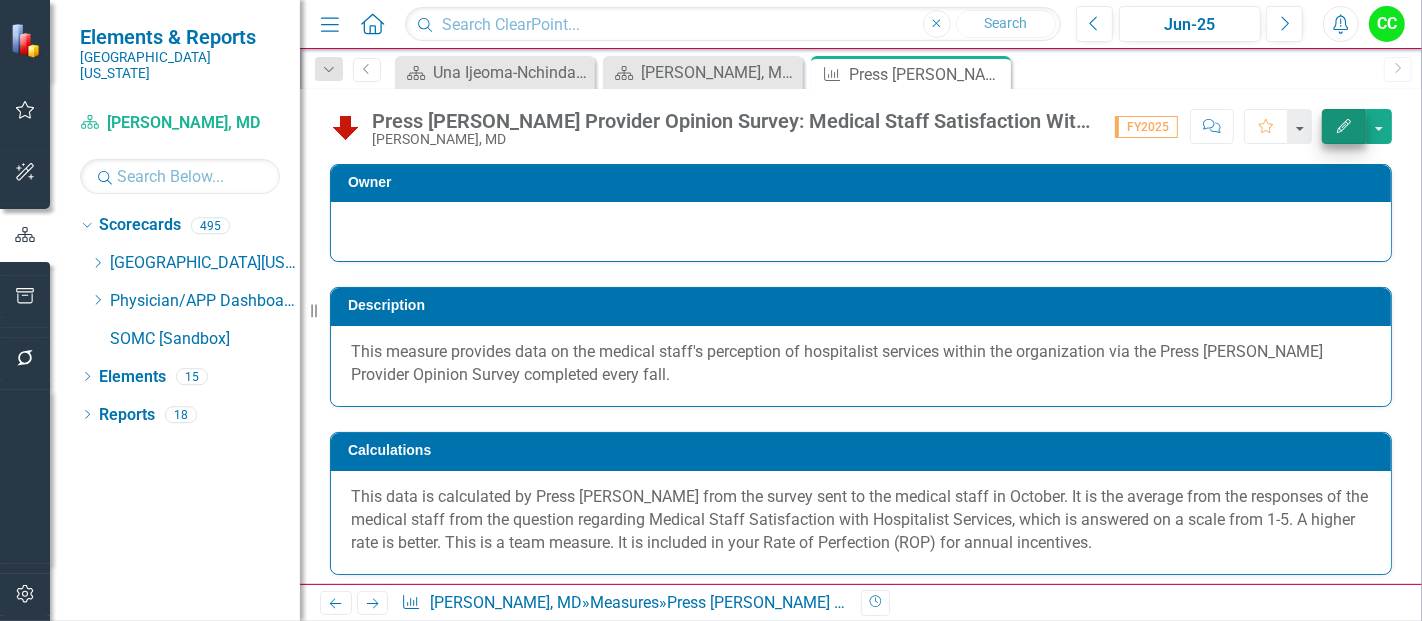 scroll, scrollTop: 0, scrollLeft: 0, axis: both 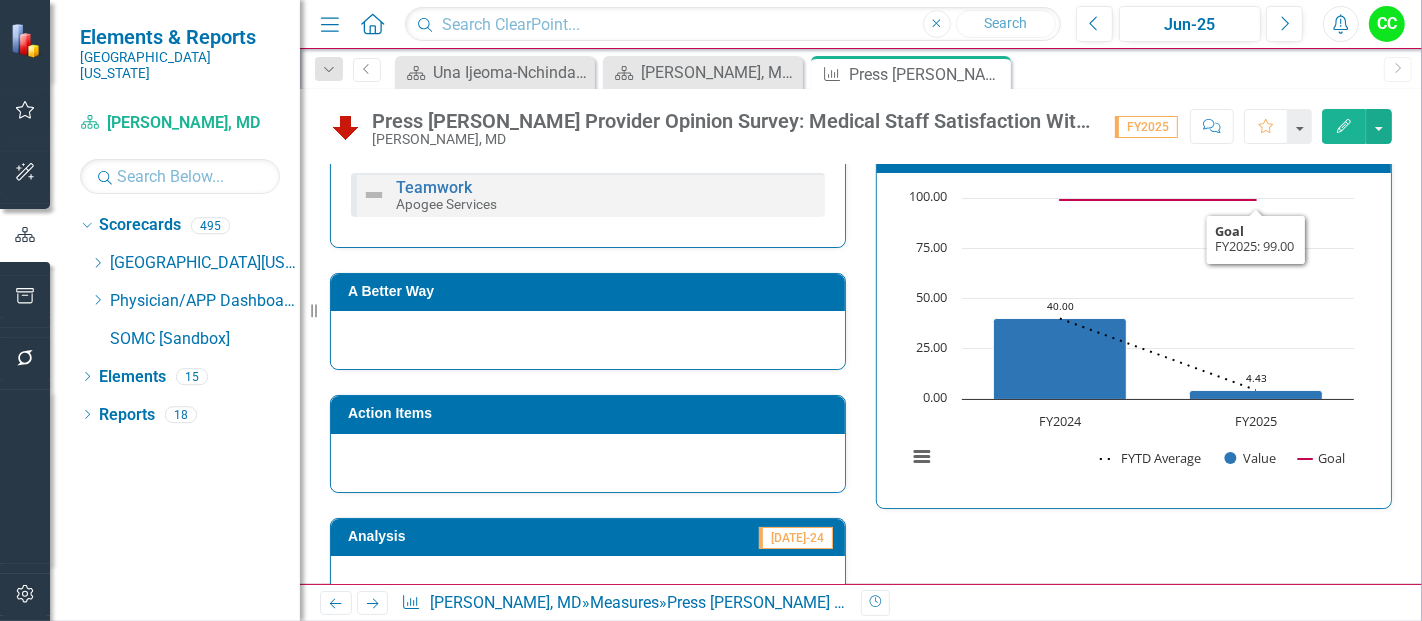 click 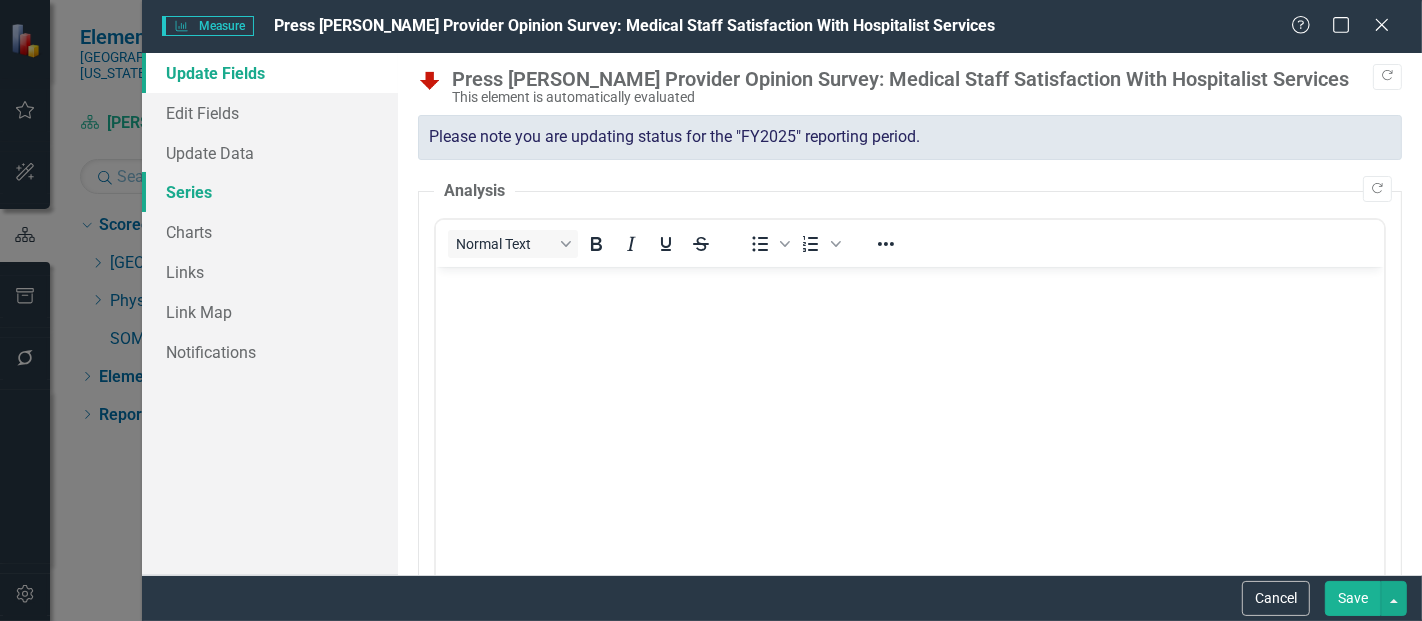 scroll, scrollTop: 0, scrollLeft: 0, axis: both 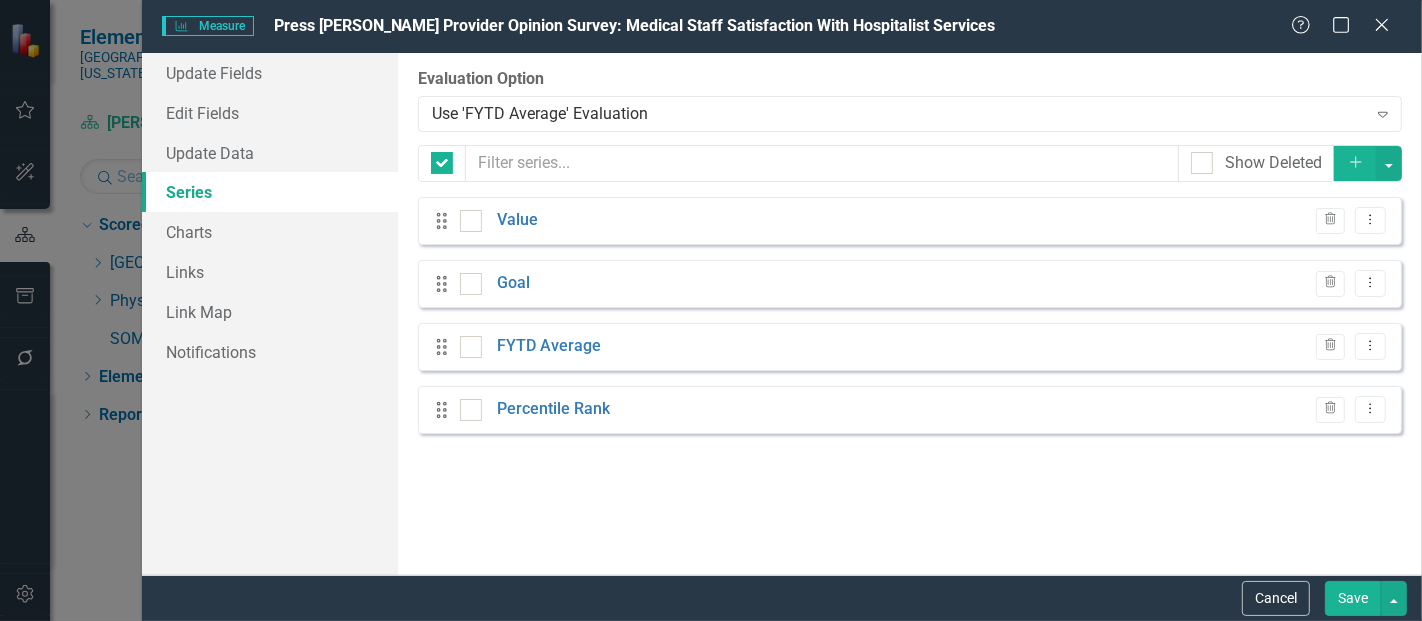 checkbox on "false" 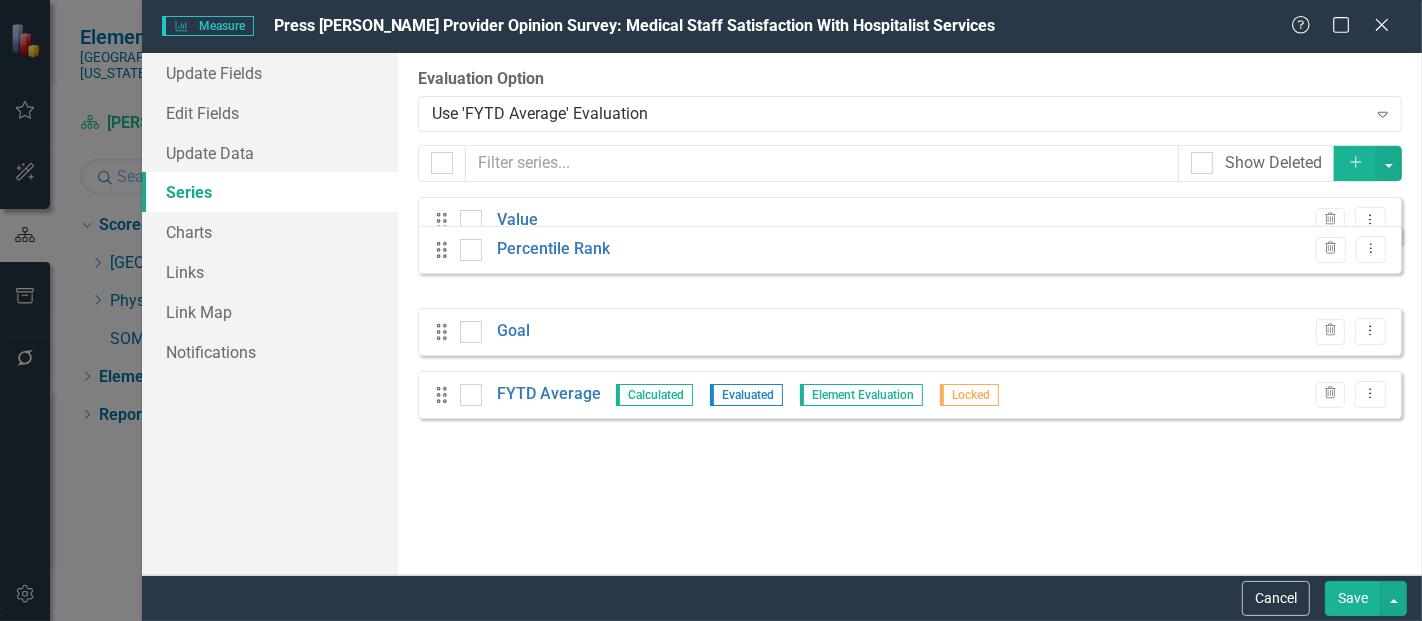 drag, startPoint x: 442, startPoint y: 413, endPoint x: 440, endPoint y: 228, distance: 185.0108 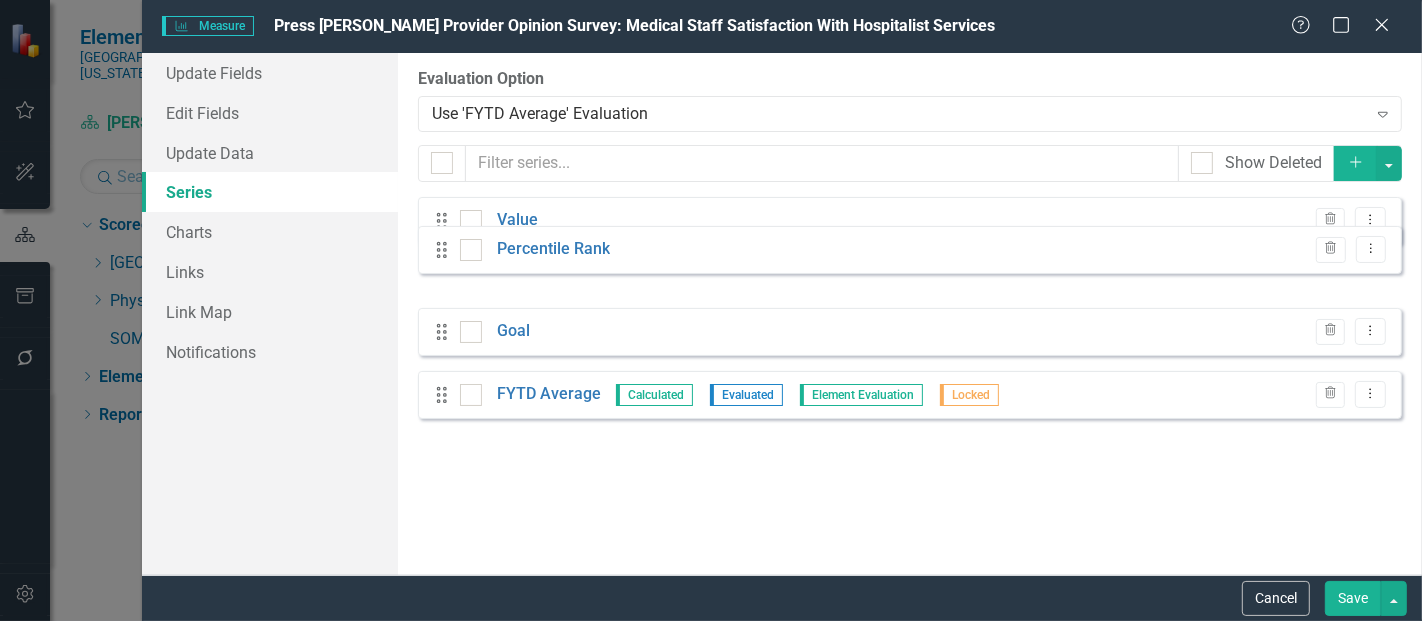 click on "Drag Value Trash Dropdown Menu Drag Goal Trash Dropdown Menu Drag FYTD Average Calculated Evaluated Element Evaluation Locked Trash Dropdown Menu Drag Percentile Rank Trash Dropdown Menu" at bounding box center (910, 315) 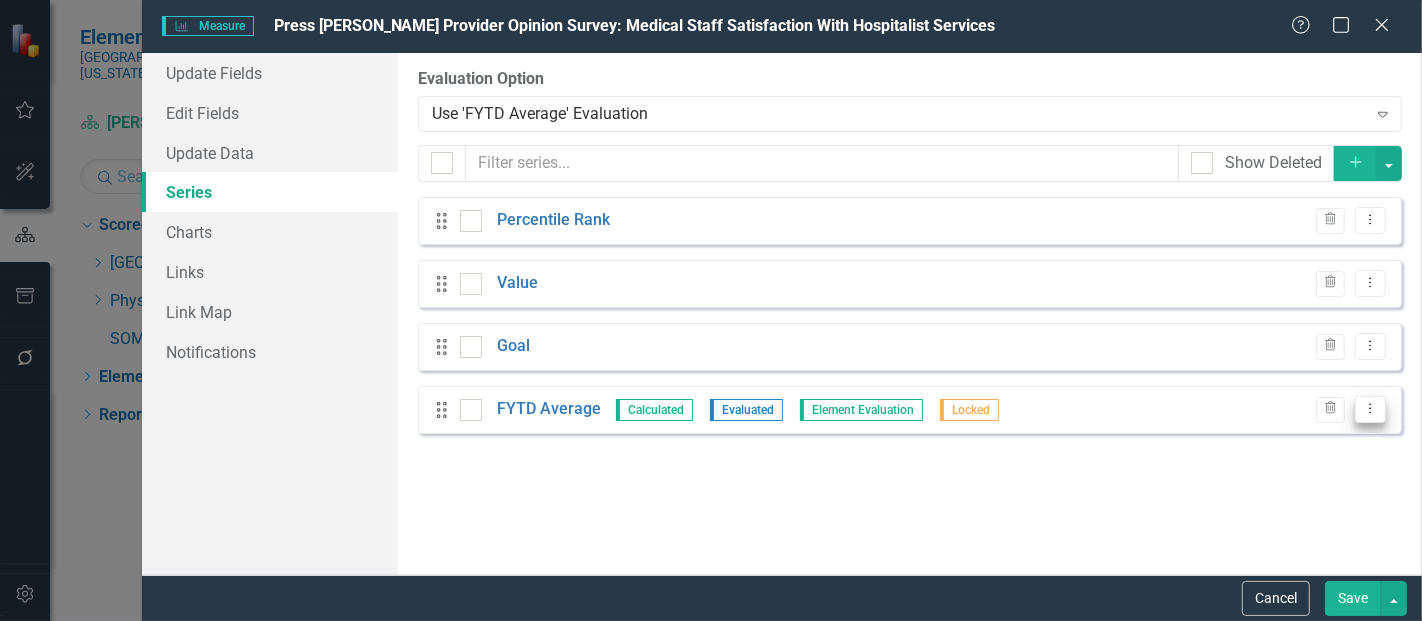 click on "Dropdown Menu" at bounding box center (1370, 409) 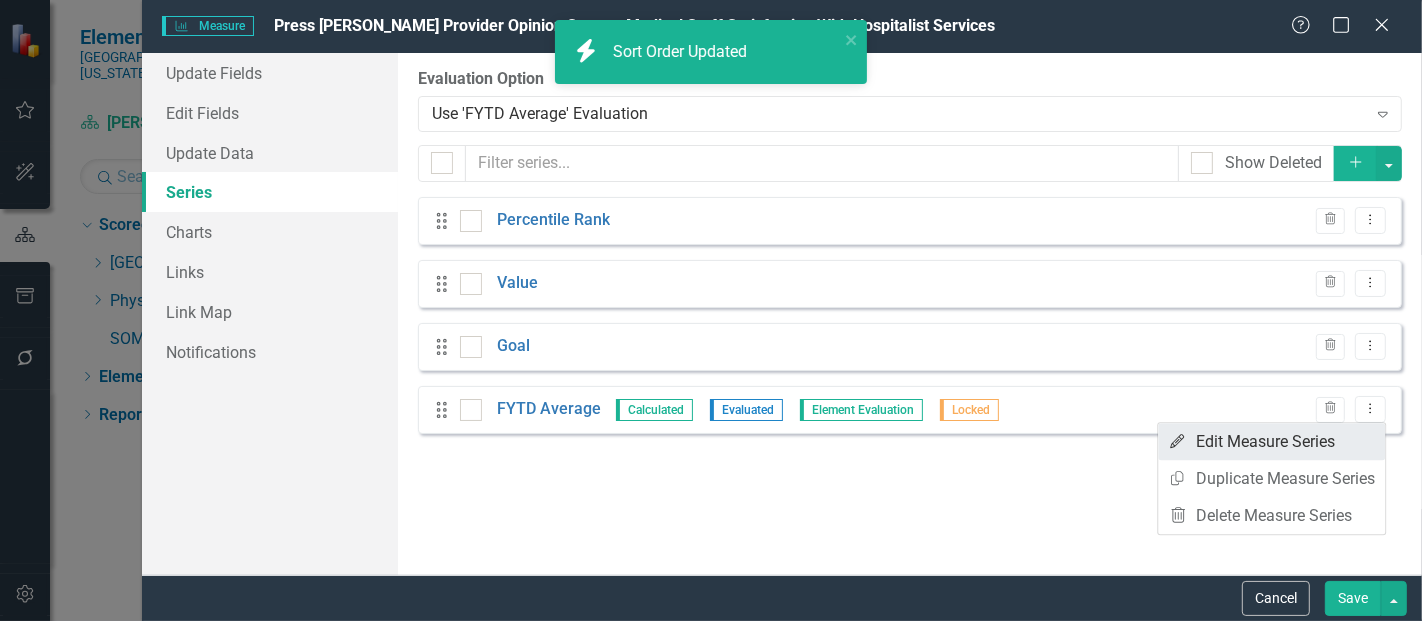 click on "Edit Edit Measure Series" at bounding box center [1271, 441] 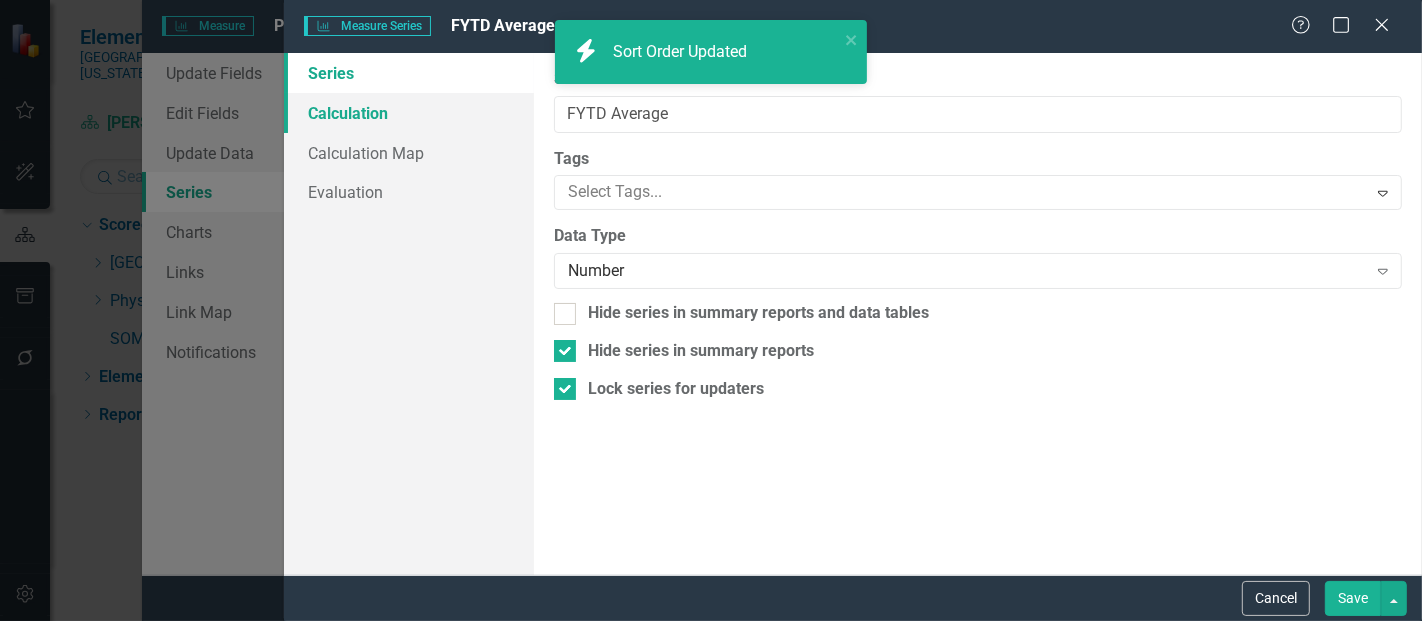 click on "Calculation" at bounding box center [409, 113] 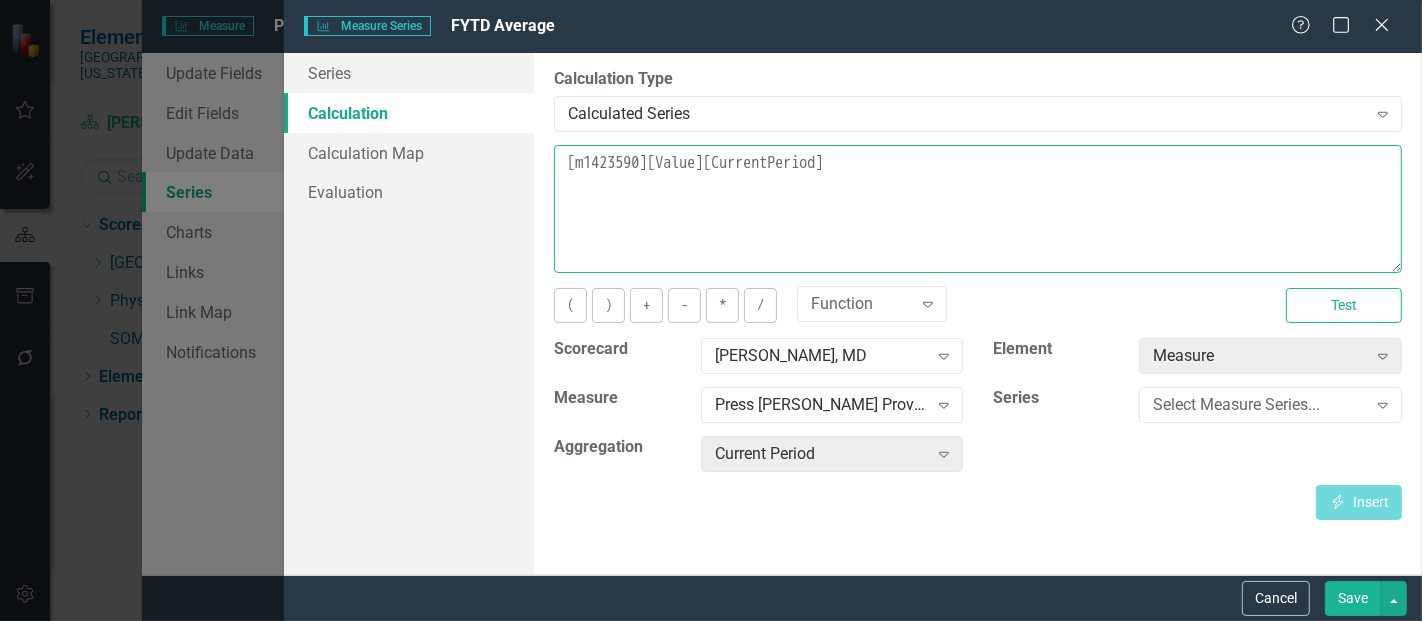 drag, startPoint x: 921, startPoint y: 175, endPoint x: 535, endPoint y: 176, distance: 386.00128 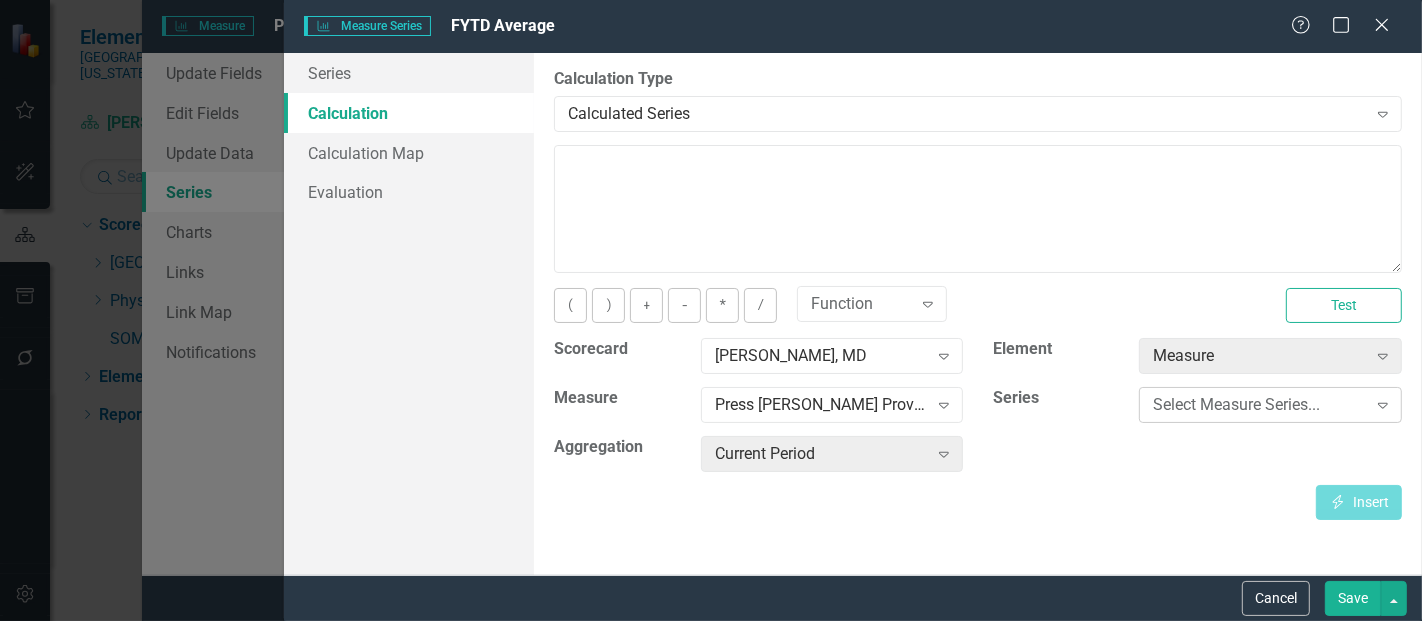 click on "Select Measure Series..." at bounding box center [1259, 405] 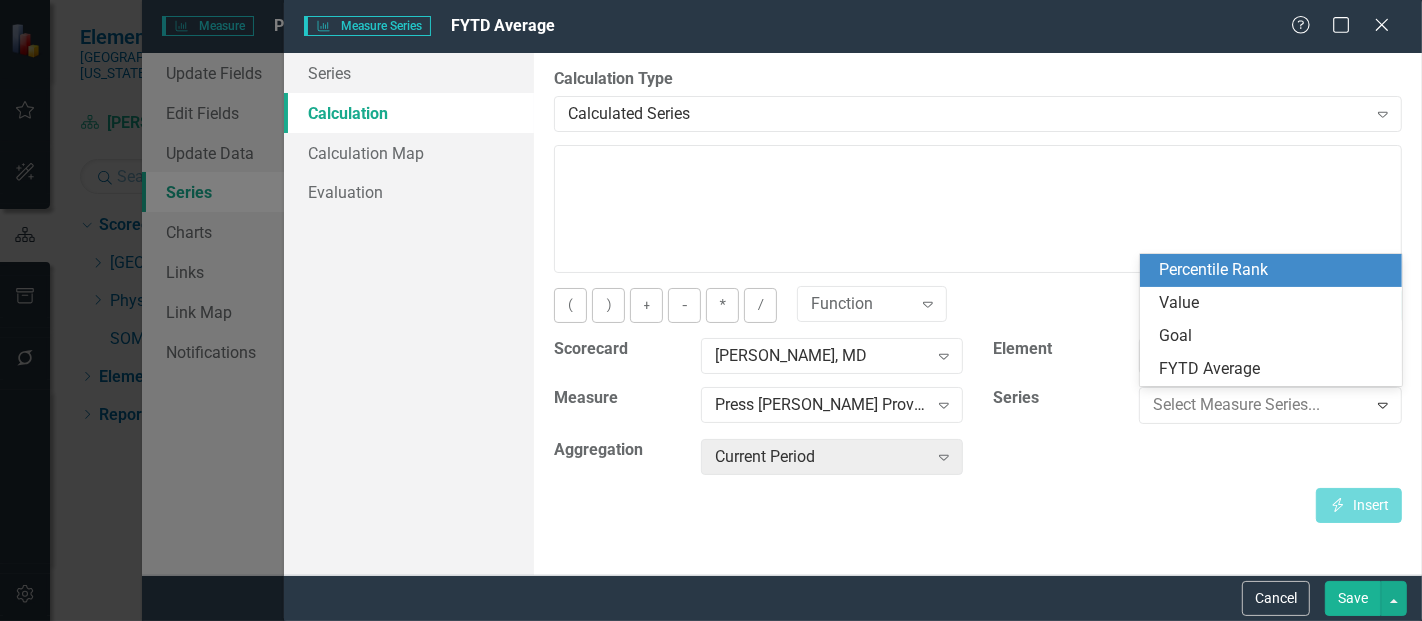 click on "Percentile Rank" at bounding box center (1275, 270) 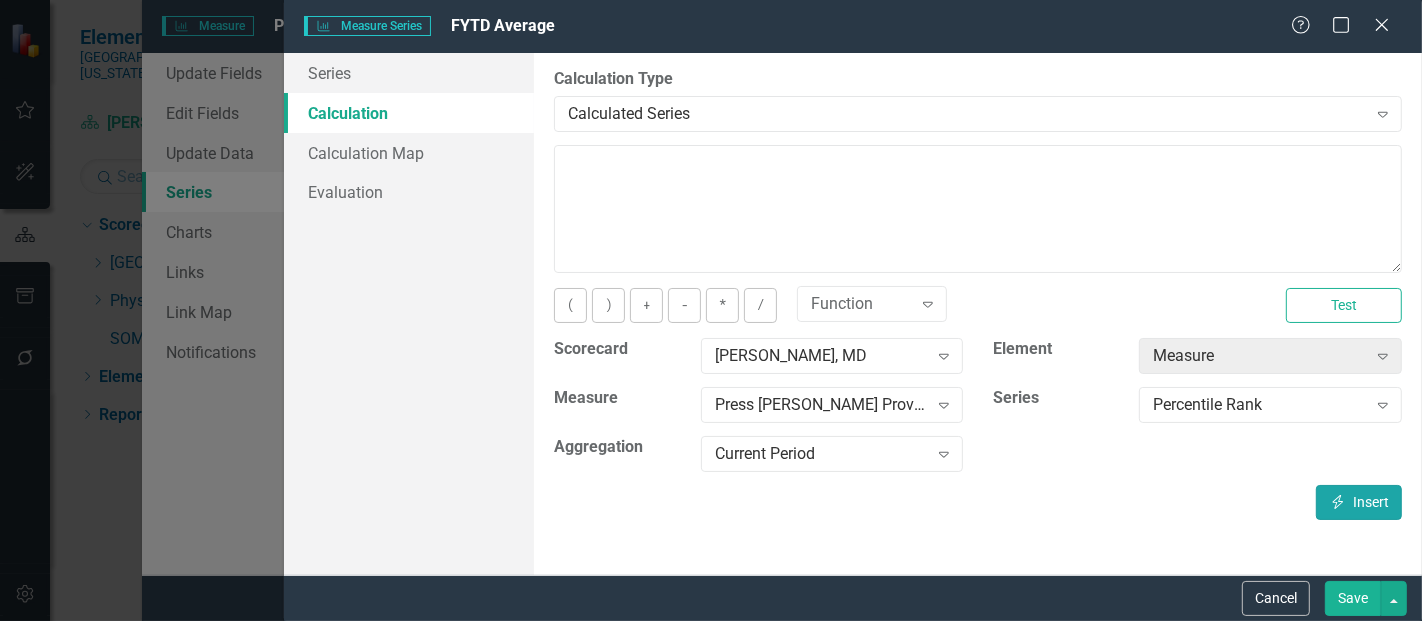 click on "Insert    Insert" at bounding box center (1359, 502) 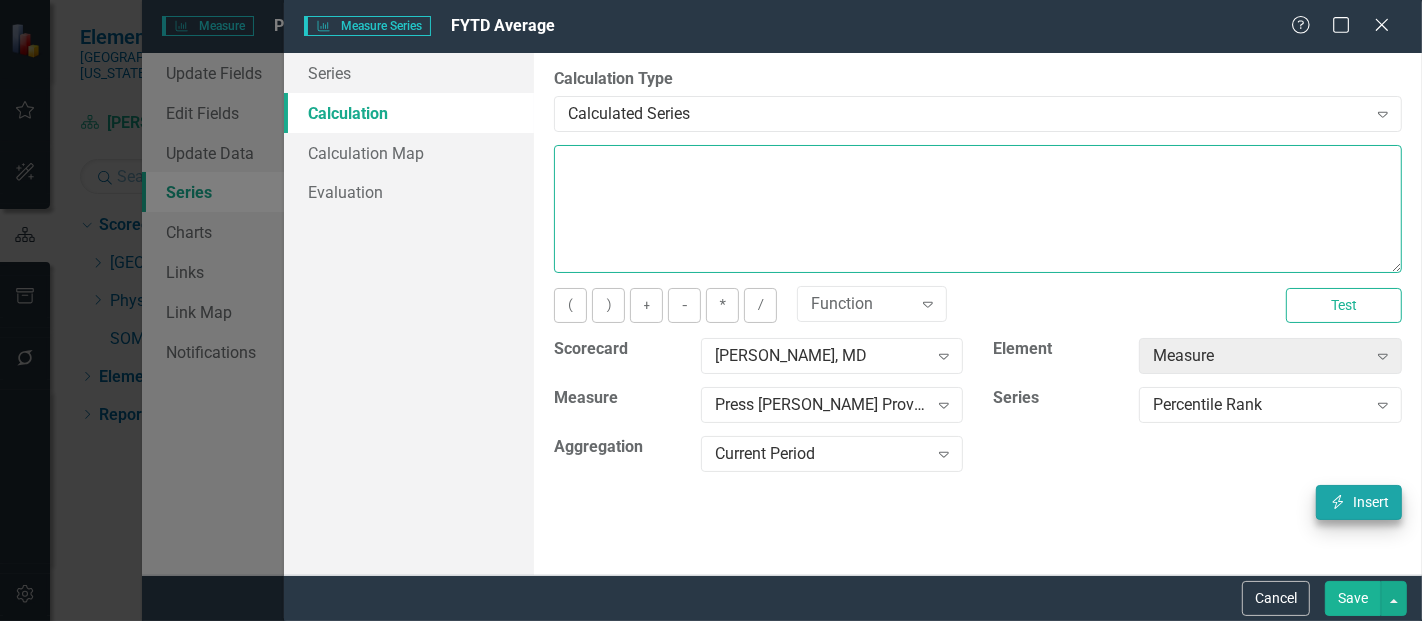 type on "[m1423590][Percentile Rank][CurrentPeriod]" 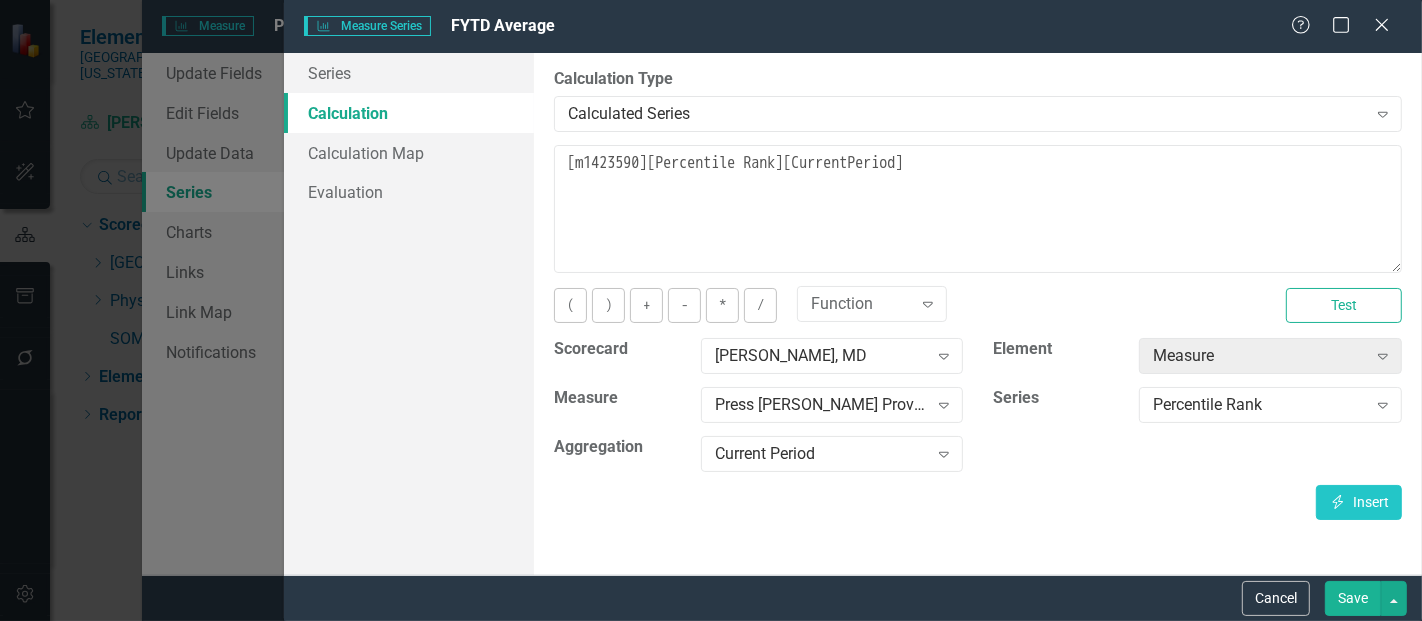 click on "Save" at bounding box center [1353, 598] 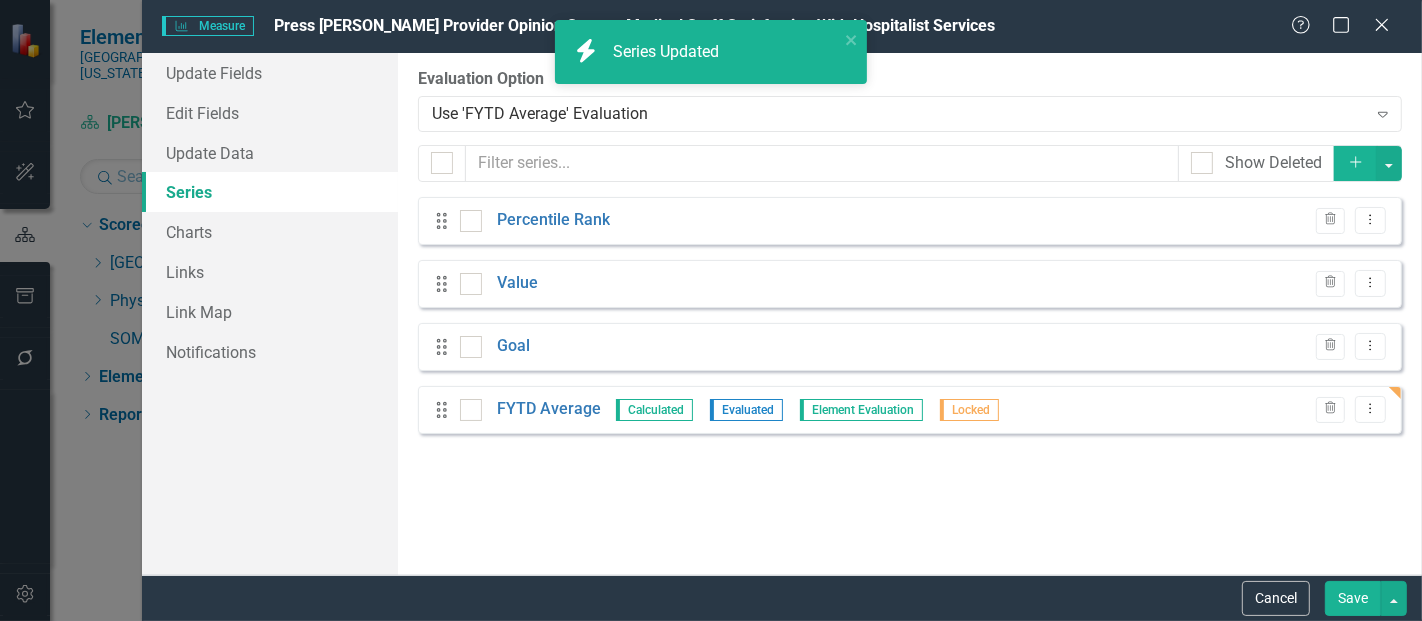 click on "Save" at bounding box center (1353, 598) 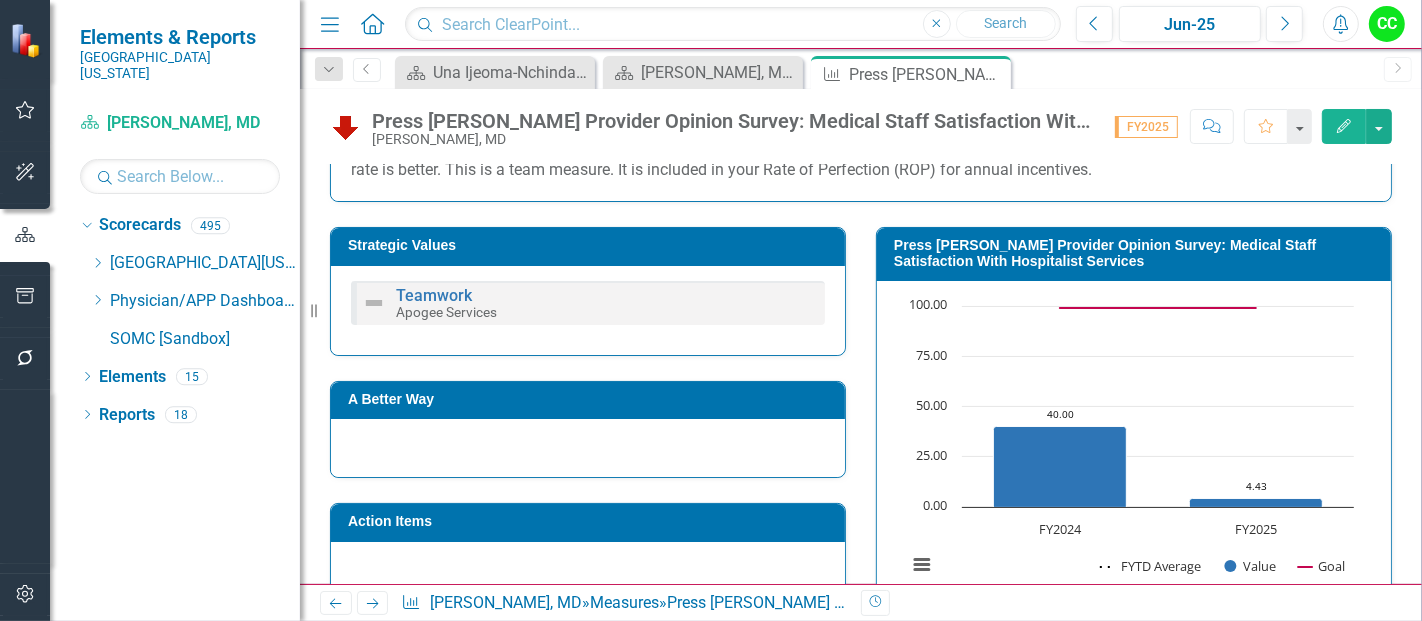 scroll, scrollTop: 369, scrollLeft: 0, axis: vertical 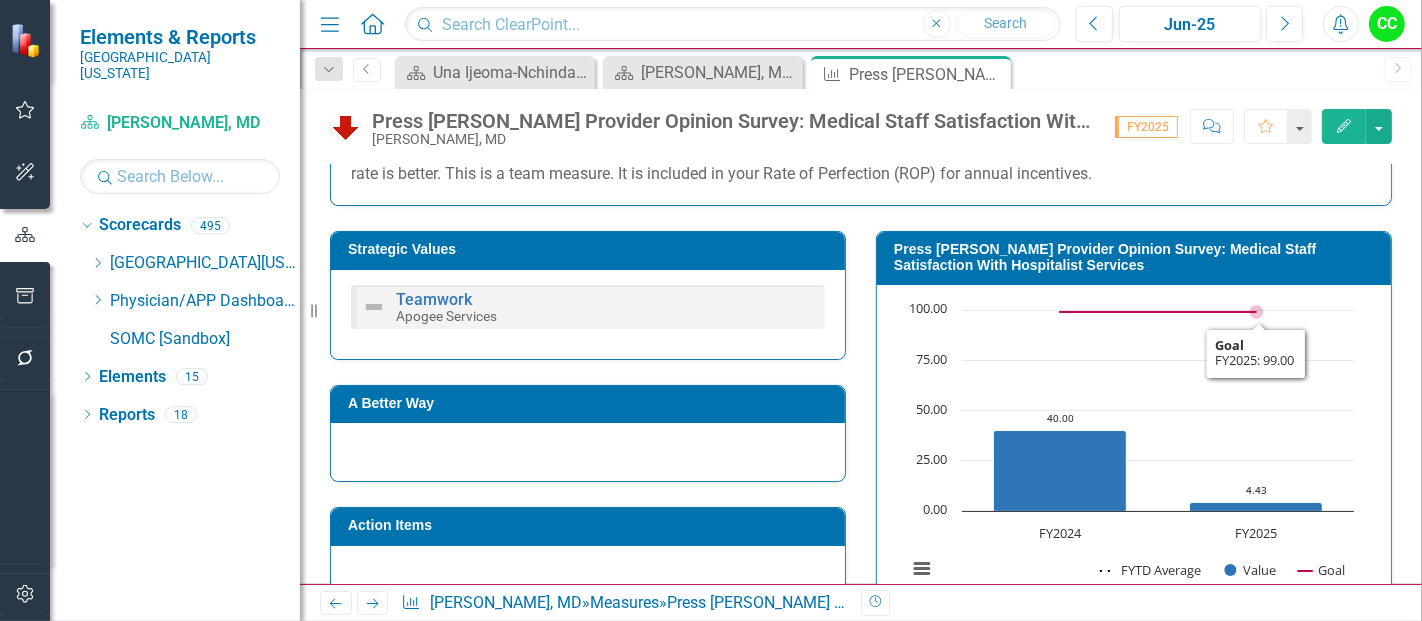 click on "Press [PERSON_NAME] Provider Opinion Survey: Medical Staff Satisfaction With Hospitalist Services" at bounding box center (1137, 260) 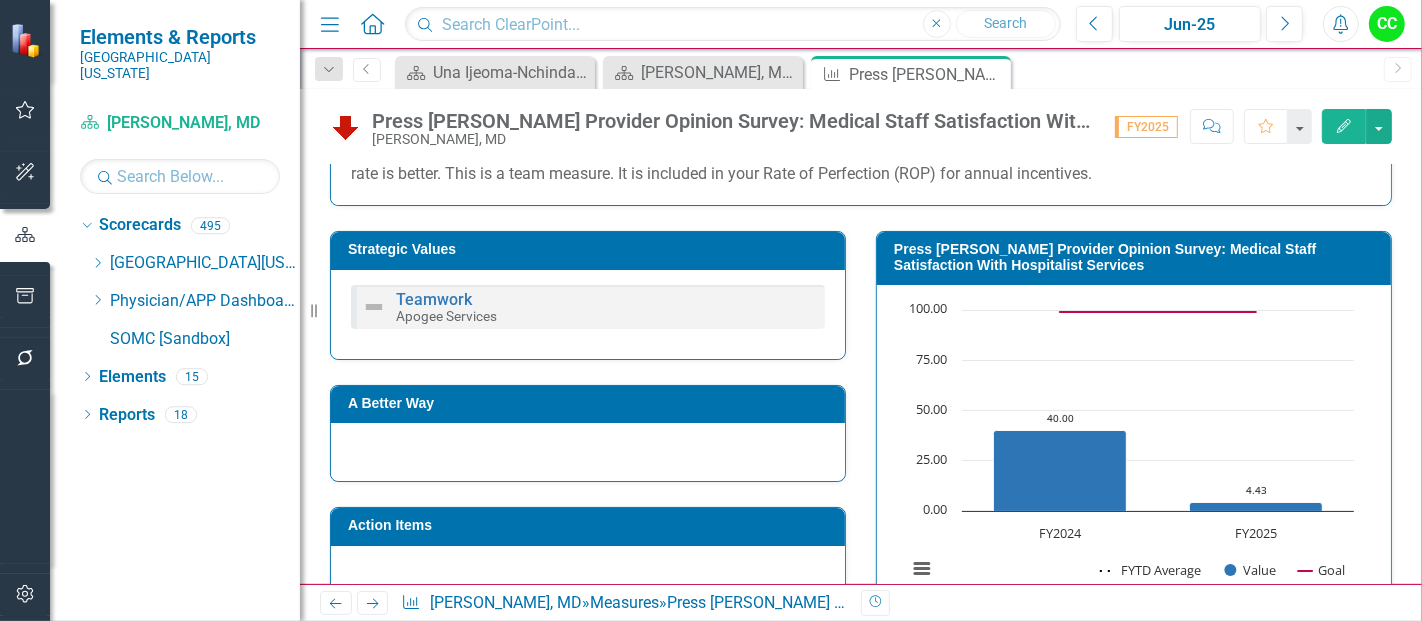 click on "Press [PERSON_NAME] Provider Opinion Survey: Medical Staff Satisfaction With Hospitalist Services" at bounding box center [1137, 260] 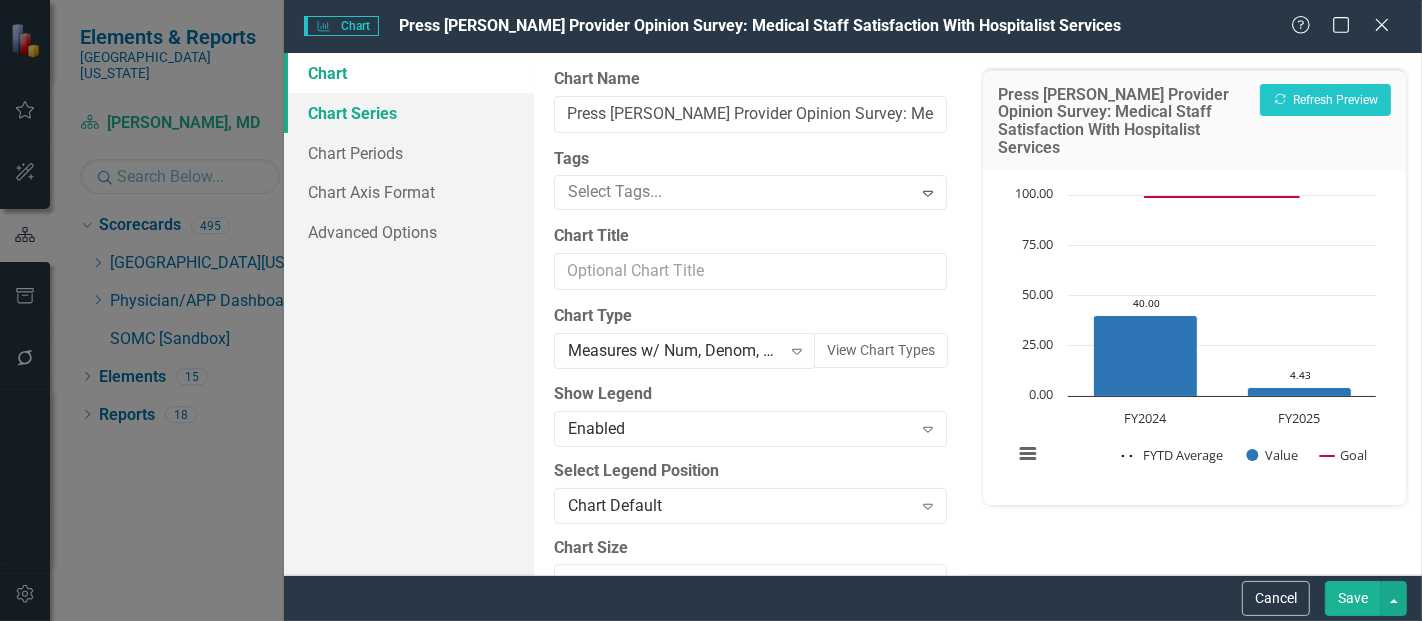 click on "Chart Series" at bounding box center (409, 113) 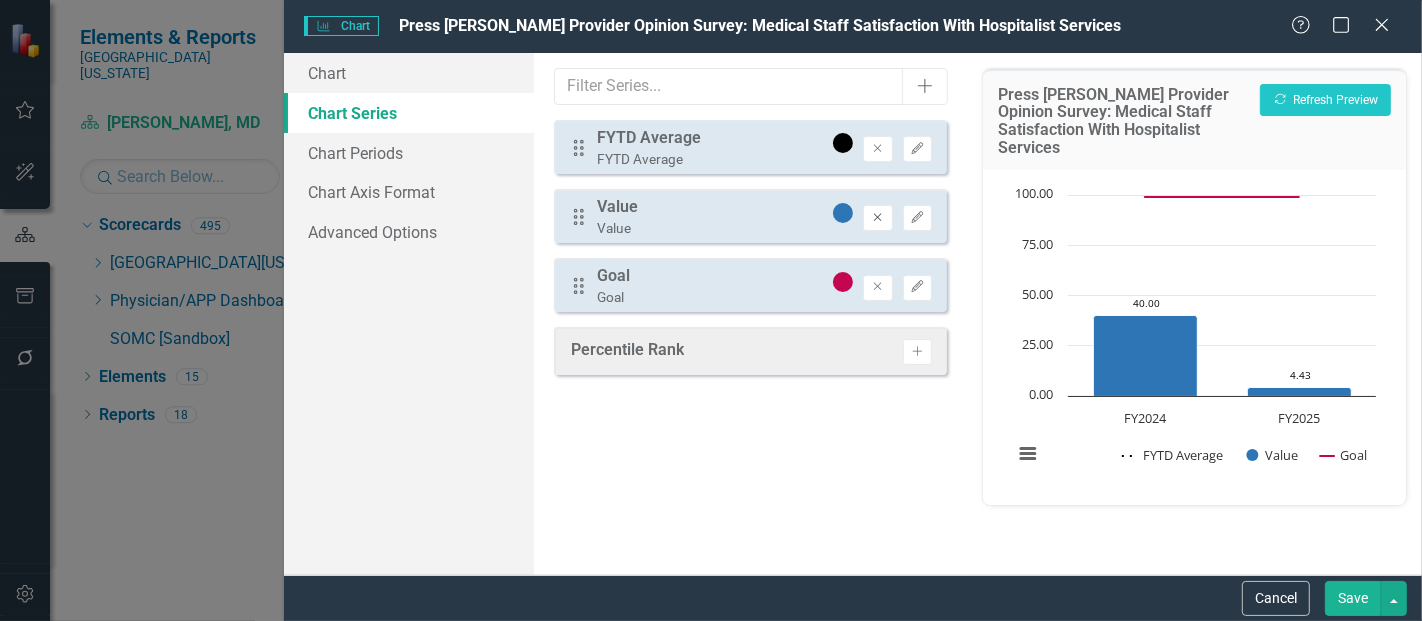 click 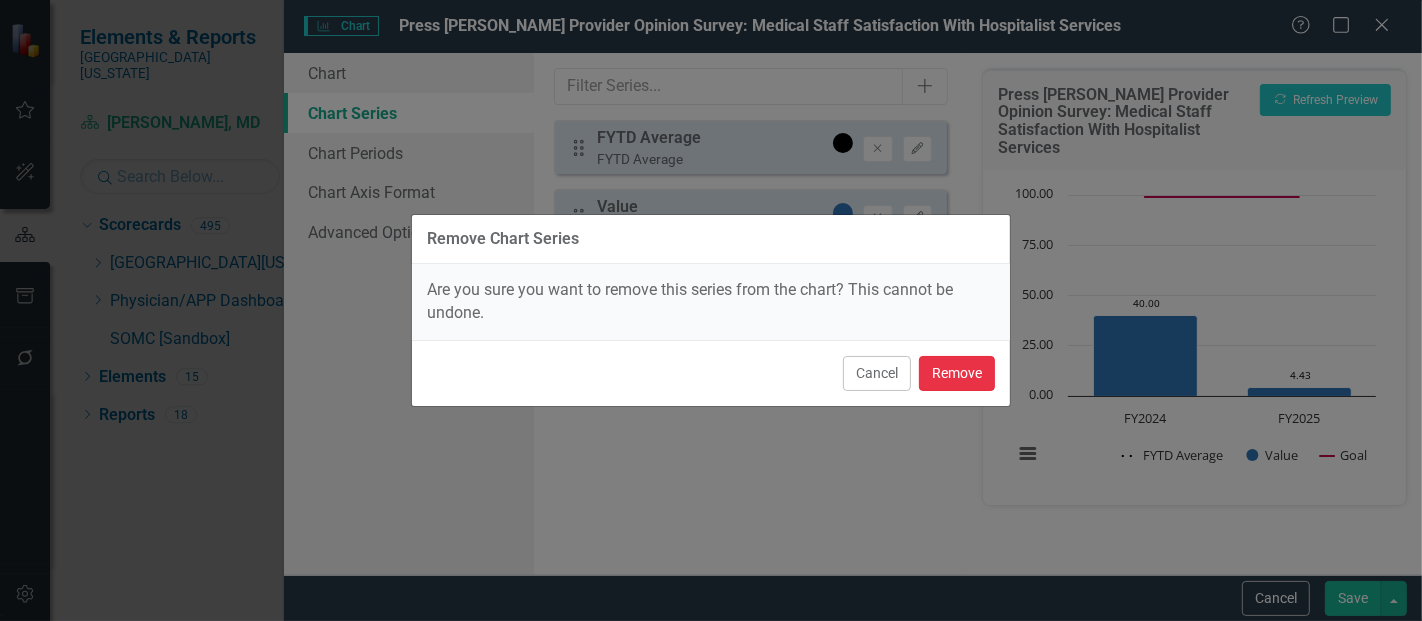click on "Remove" at bounding box center (957, 373) 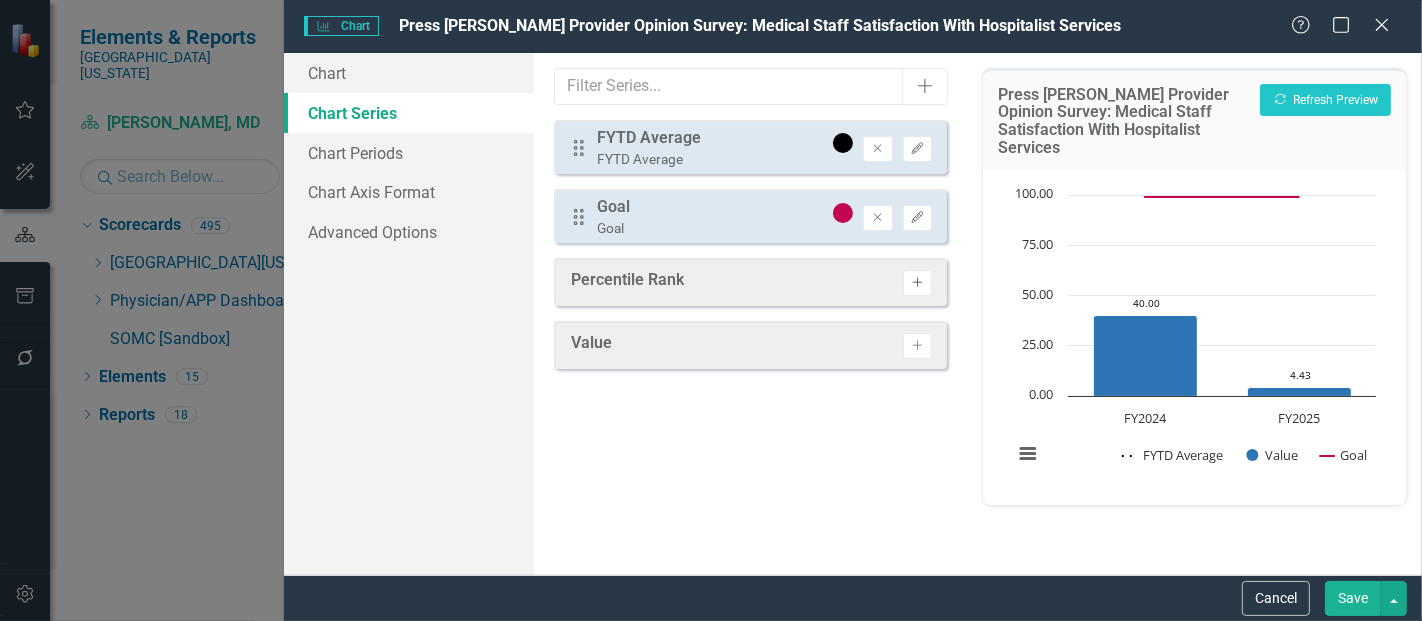 click on "Activate" 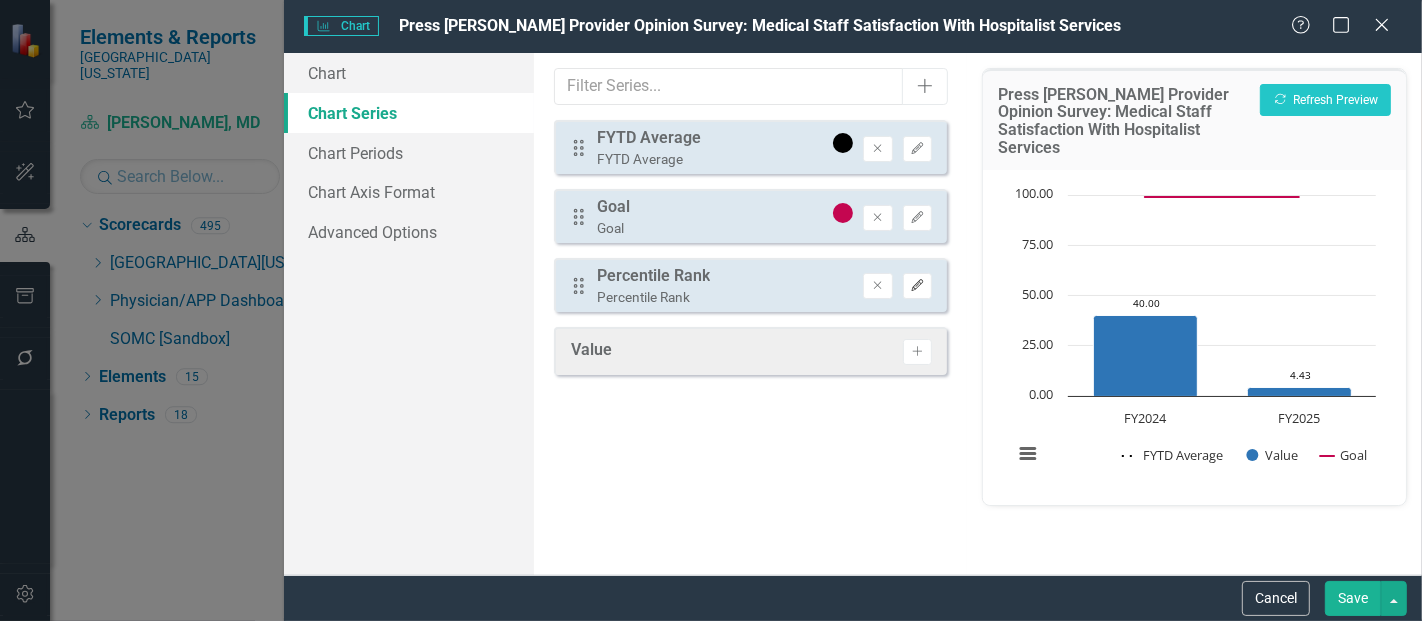click on "Edit" 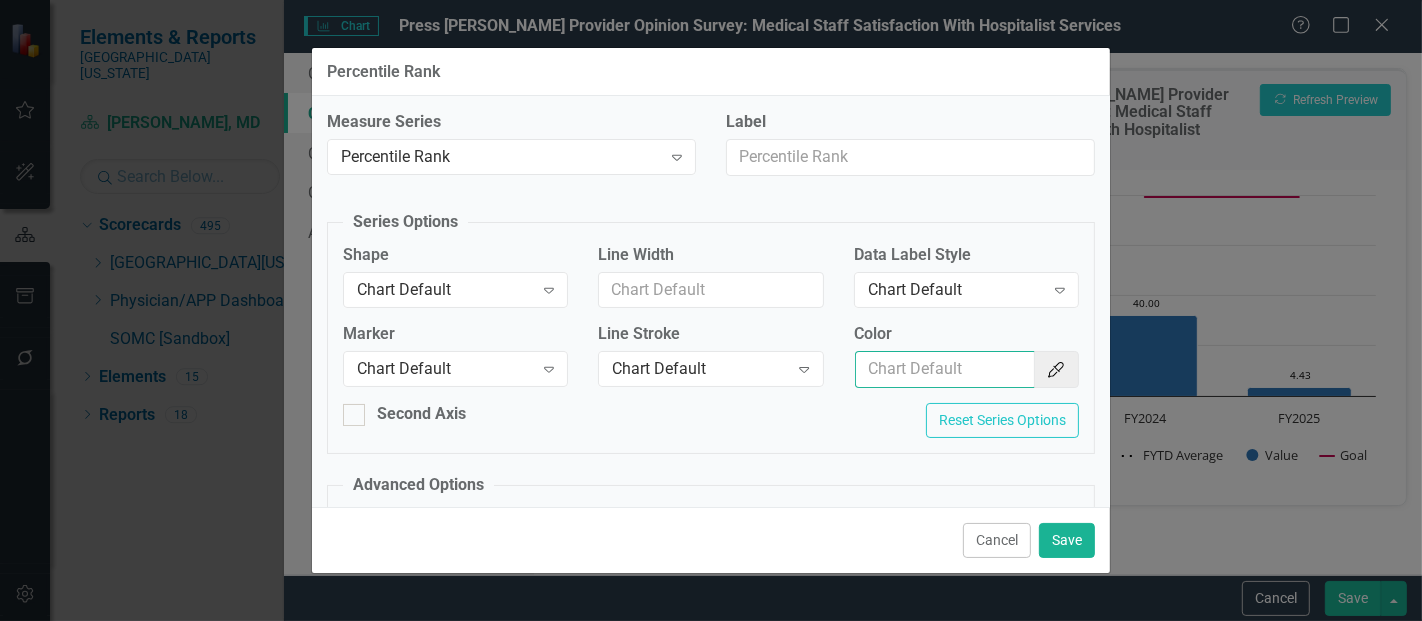 click on "Color" at bounding box center [945, 369] 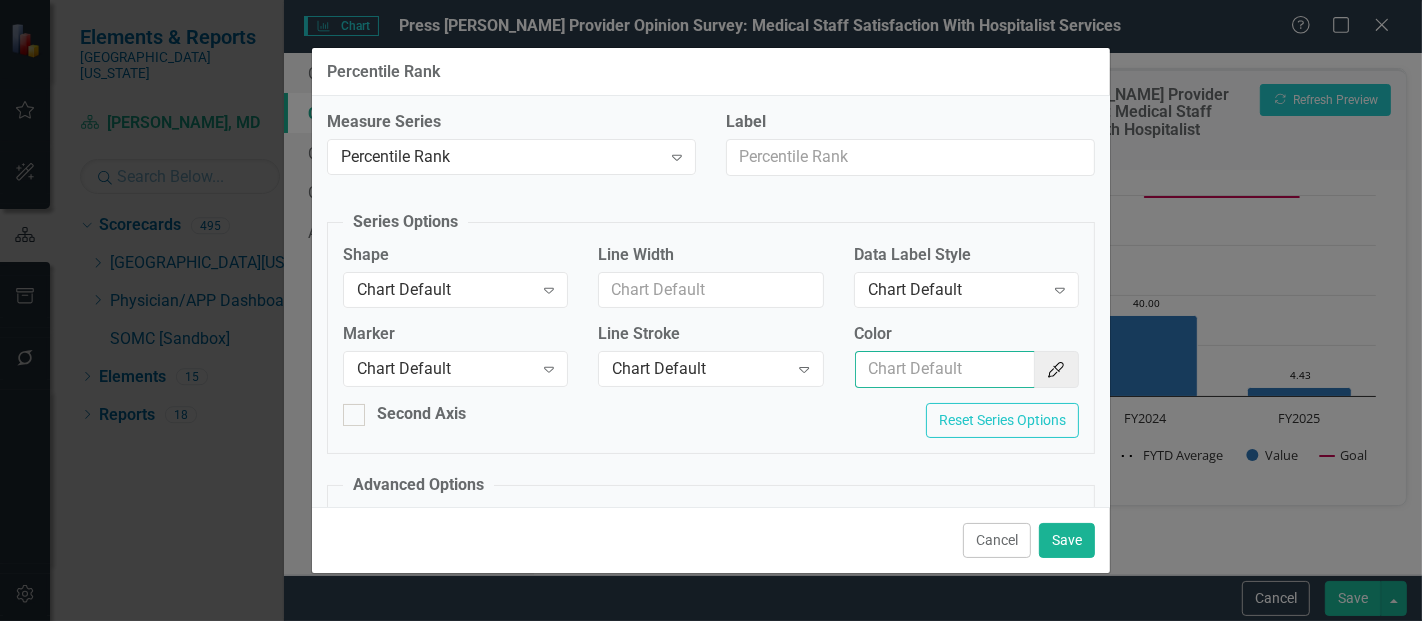 type on "#2e75b6" 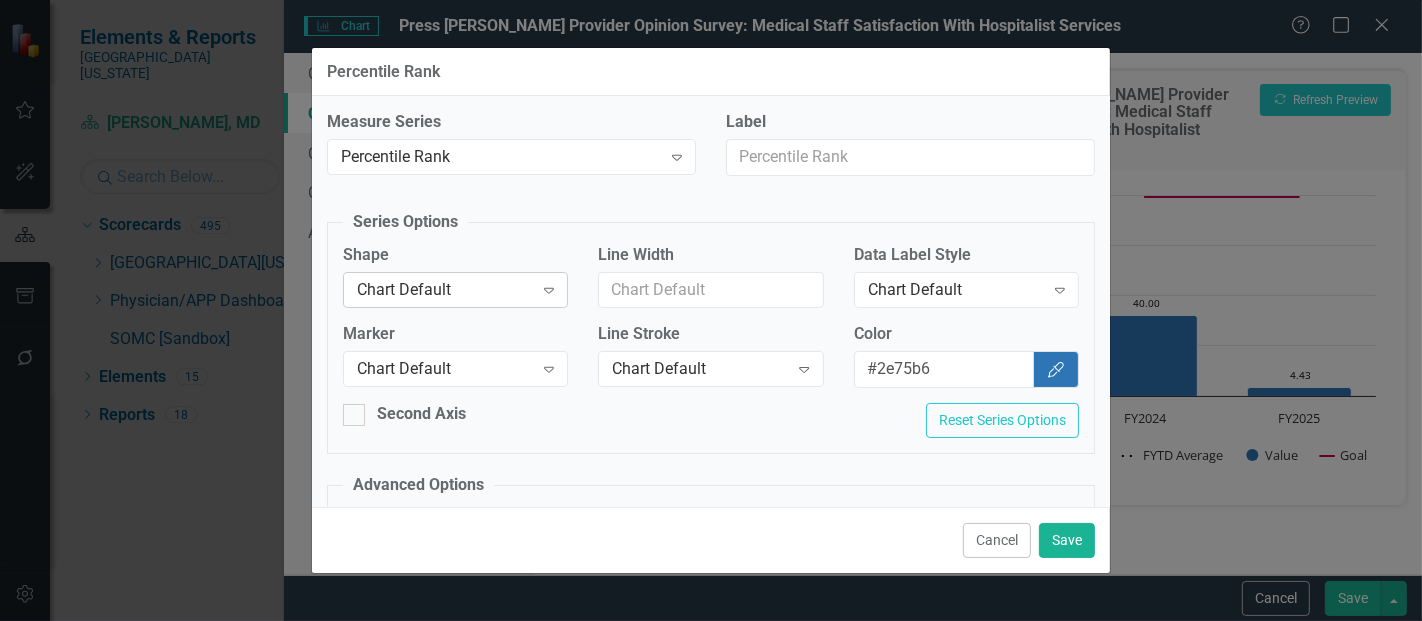 click on "Chart Default" at bounding box center [445, 289] 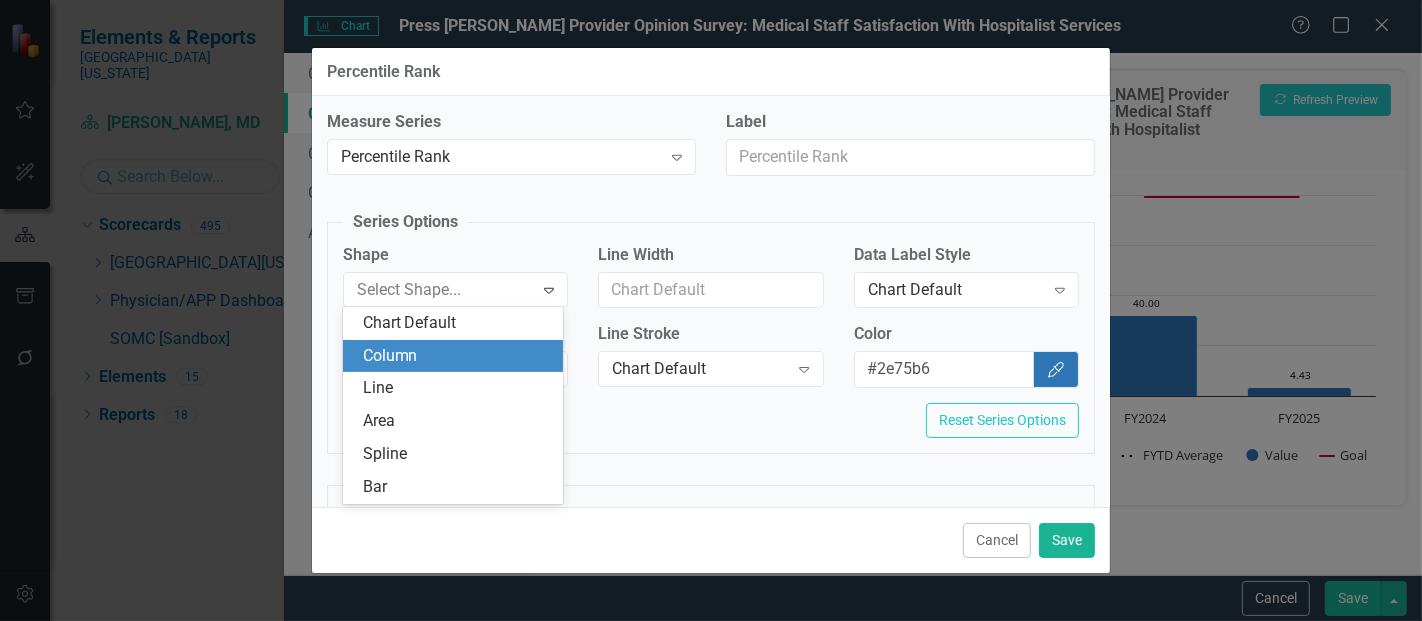 click on "Column" at bounding box center (457, 356) 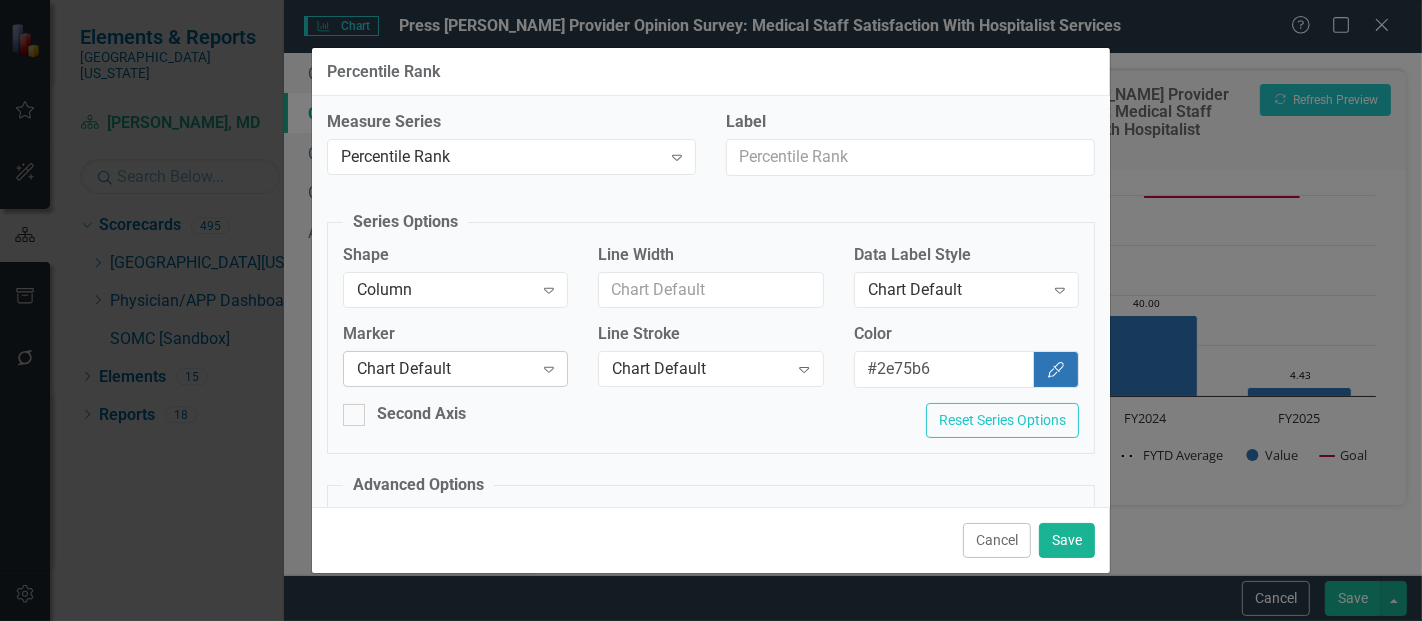 click on "Chart Default" at bounding box center [445, 369] 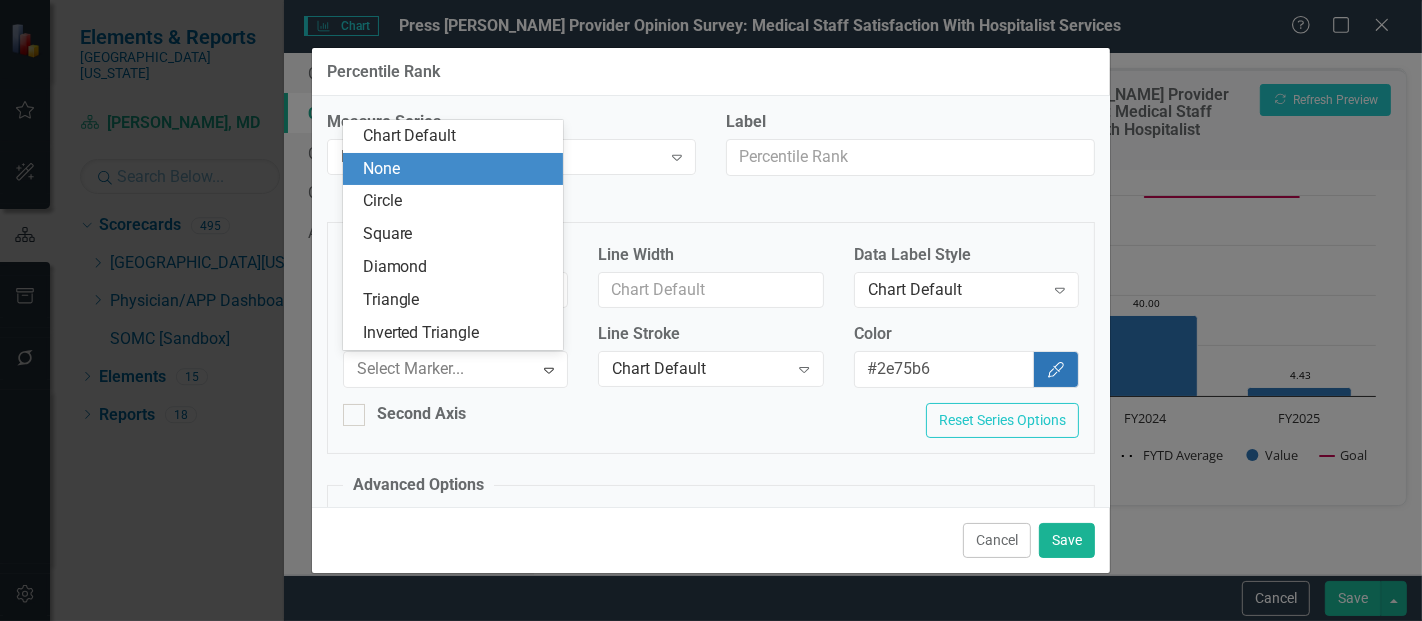 click on "None" at bounding box center [453, 169] 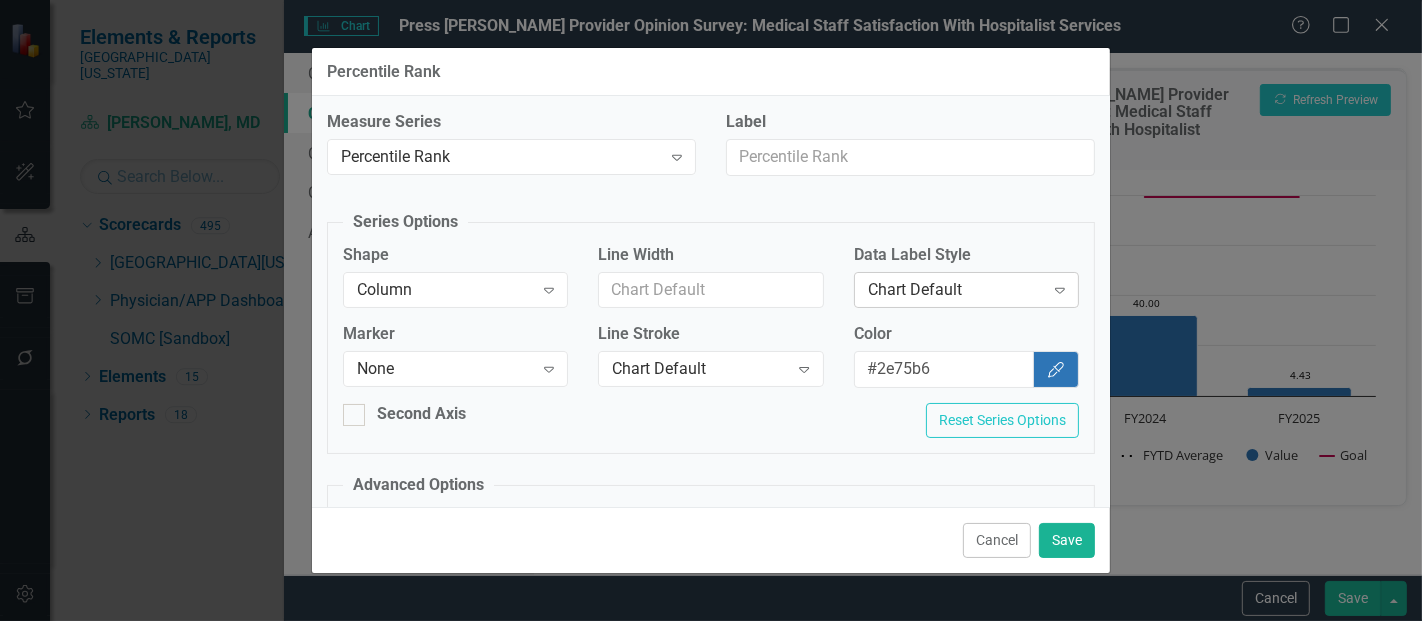 click on "Chart Default" at bounding box center (956, 289) 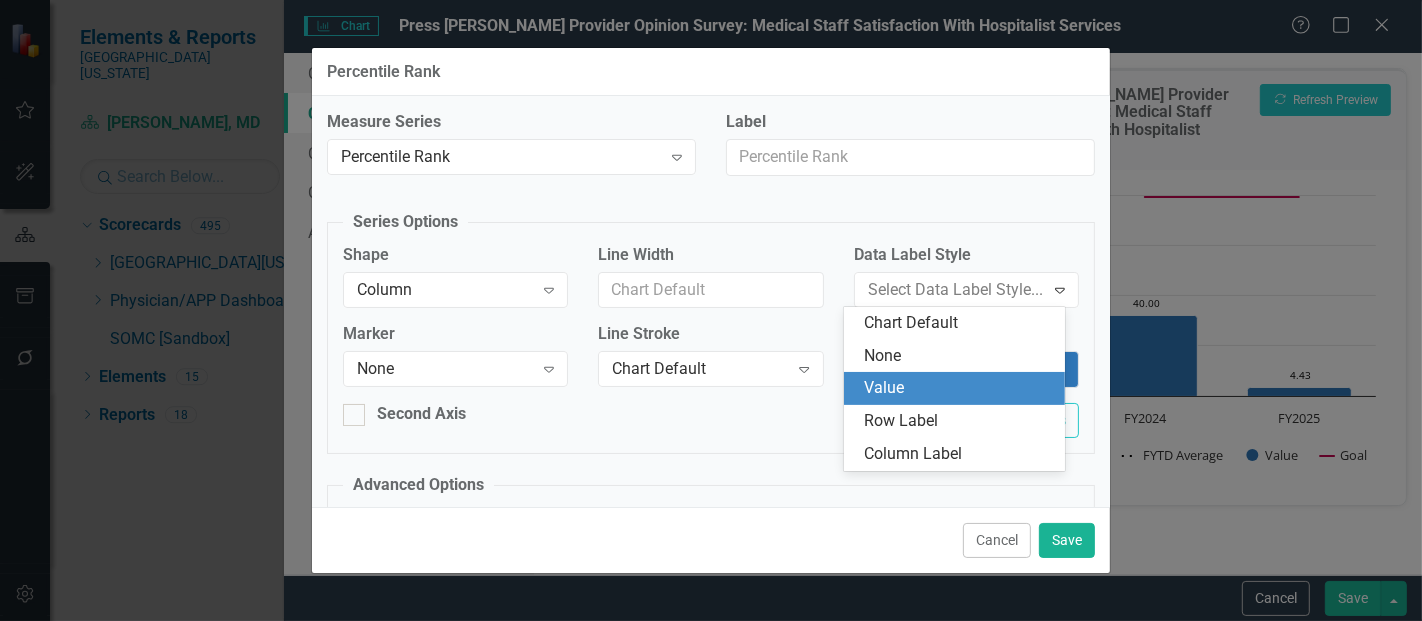 click on "Value" at bounding box center (958, 388) 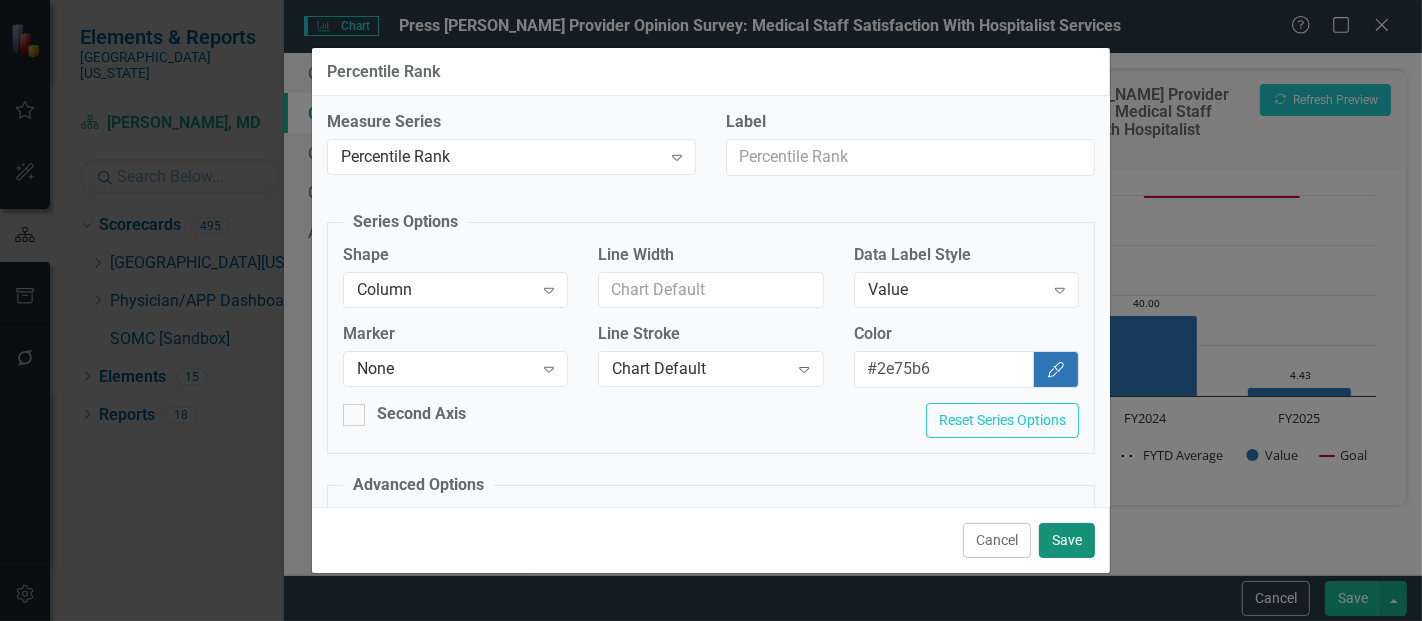 click on "Save" at bounding box center (1067, 540) 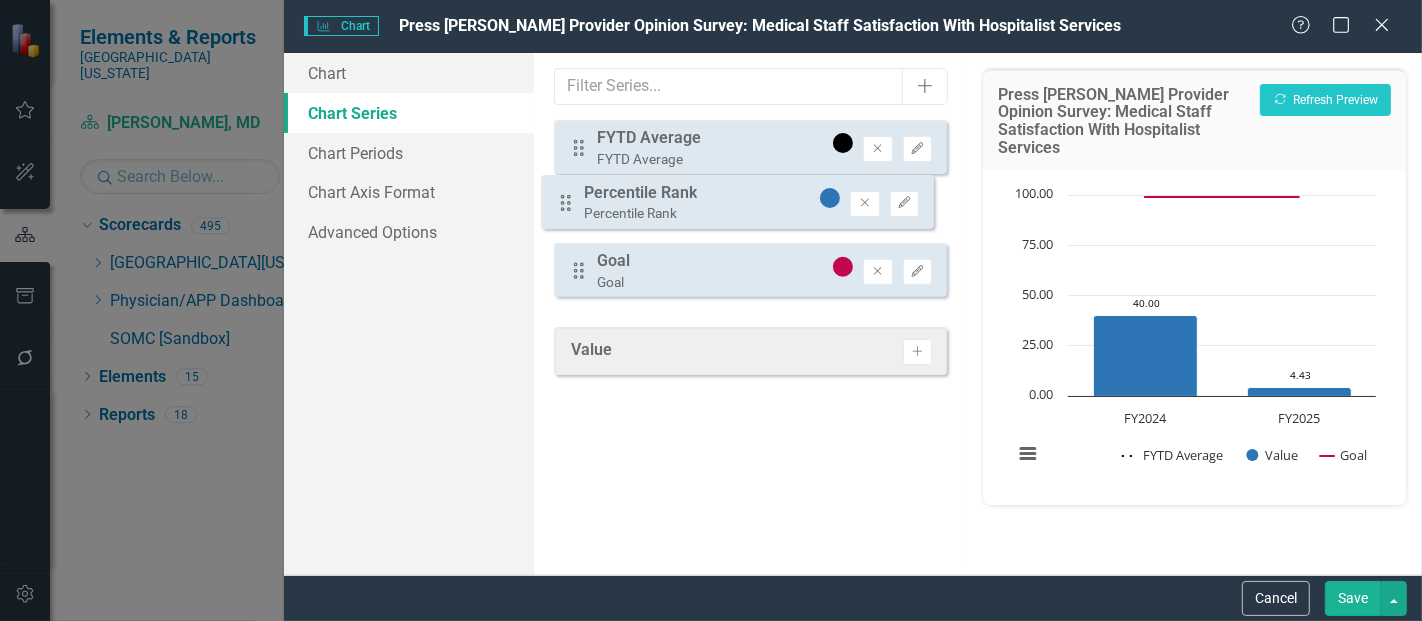 drag, startPoint x: 576, startPoint y: 289, endPoint x: 563, endPoint y: 207, distance: 83.02409 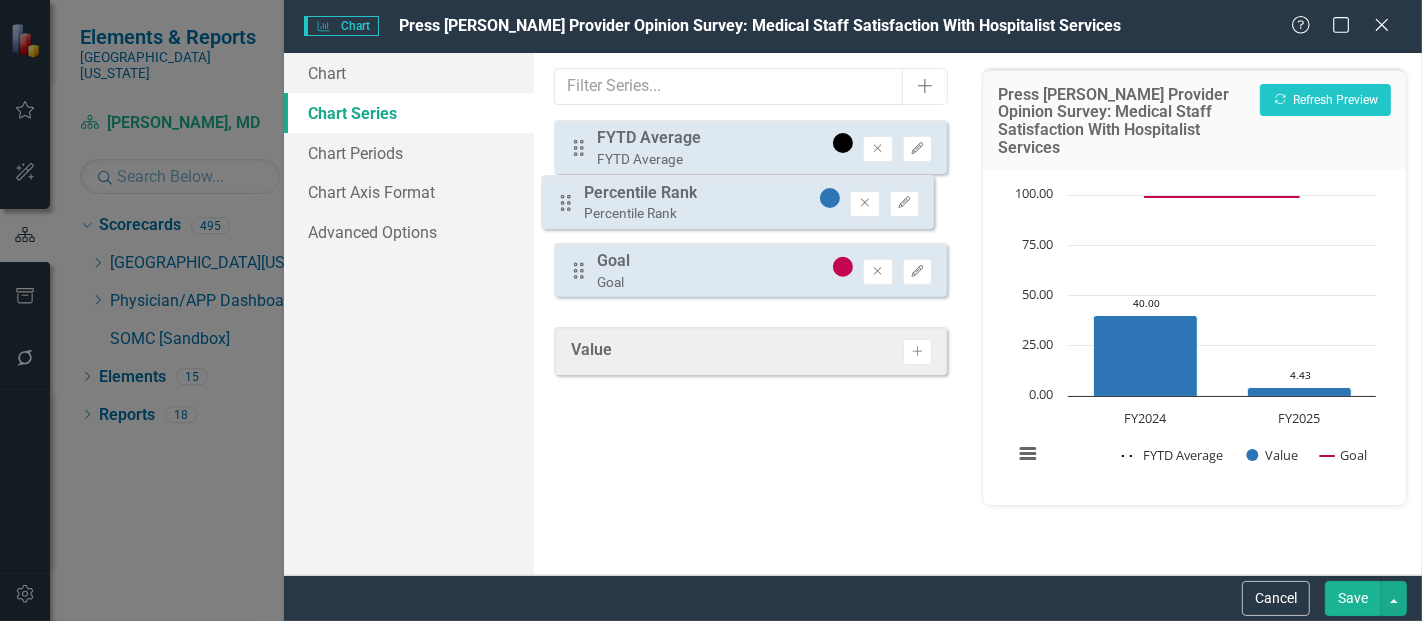 click on "Drag FYTD Average FYTD Average Remove Edit Drag Goal Goal Remove Edit Drag Percentile Rank Percentile Rank Remove Edit" at bounding box center (750, 216) 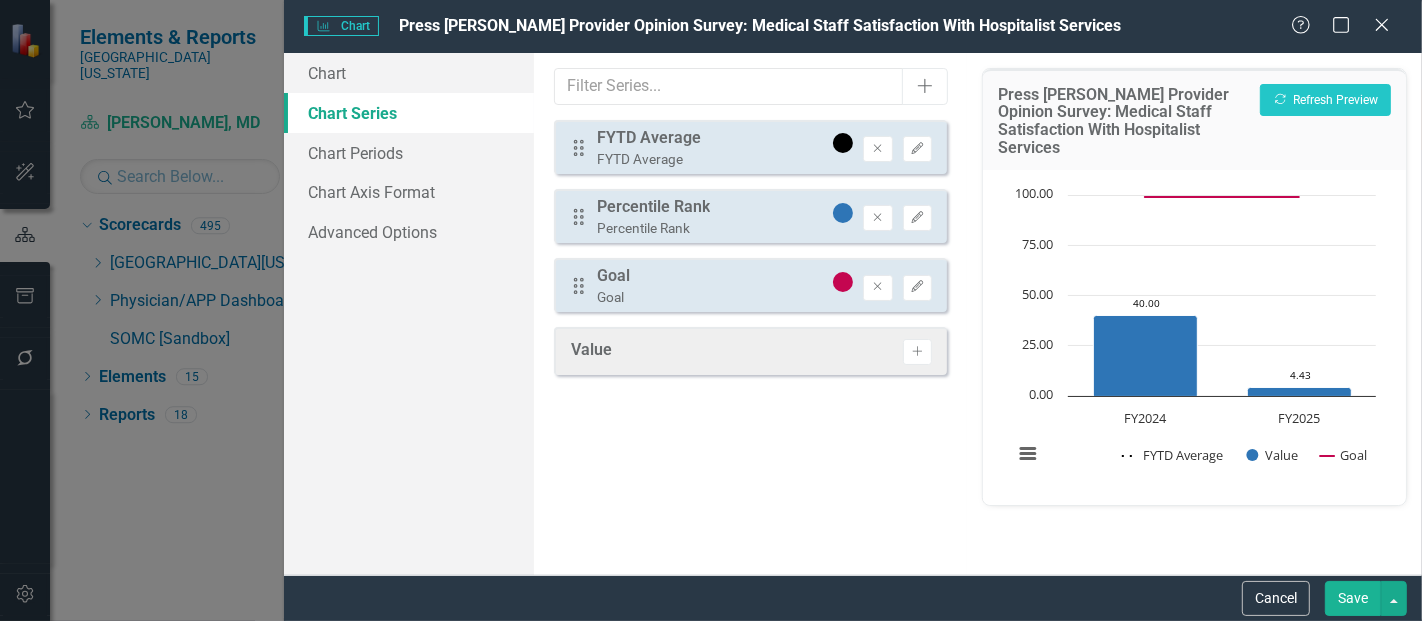click on "Save" at bounding box center [1353, 598] 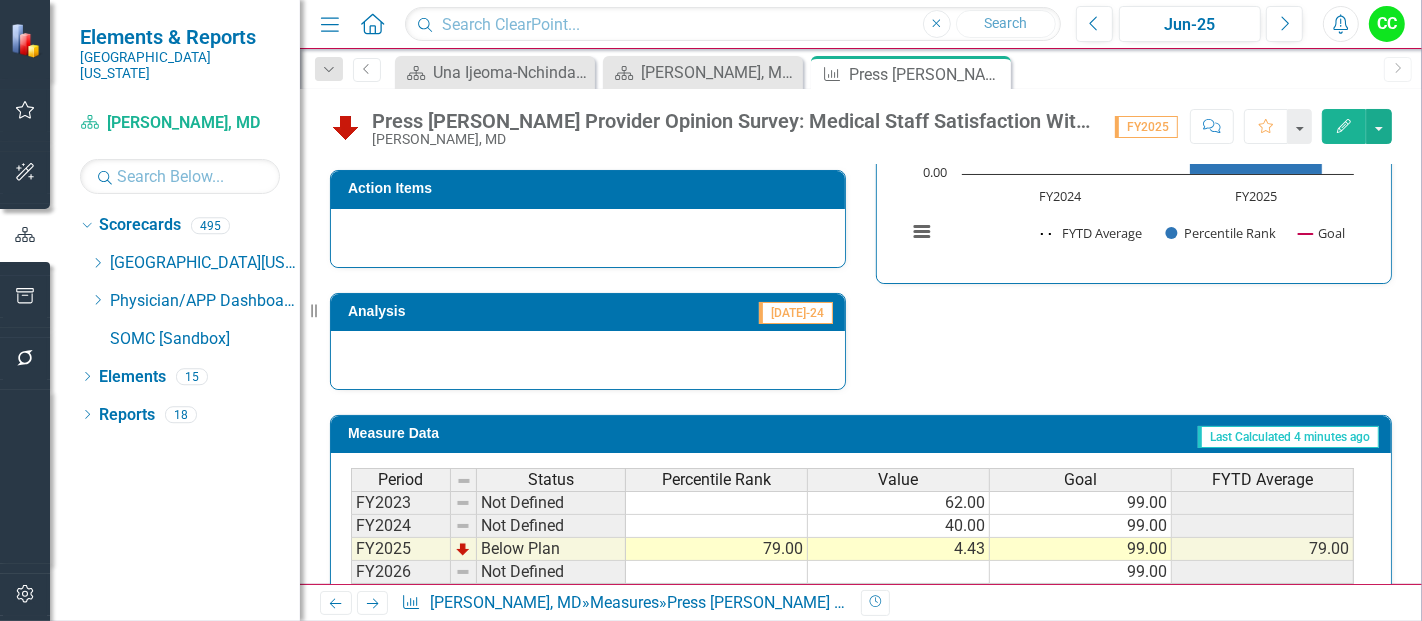 scroll, scrollTop: 834, scrollLeft: 0, axis: vertical 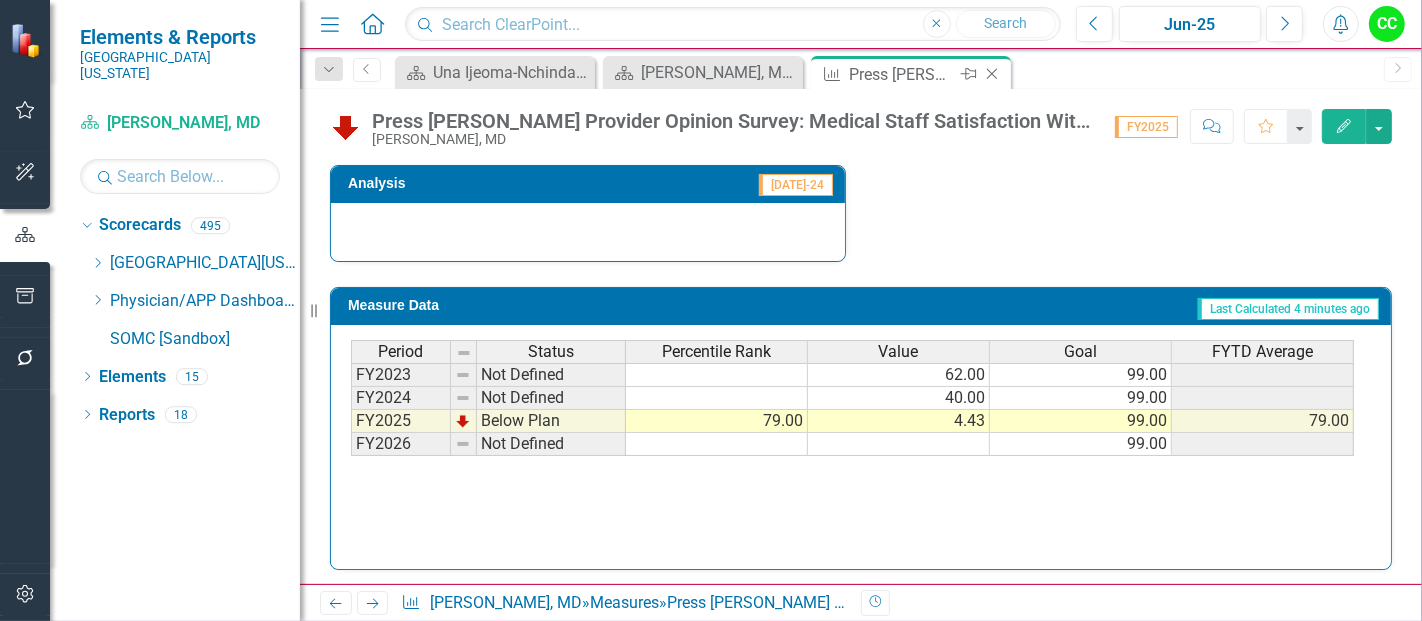 click on "Close" 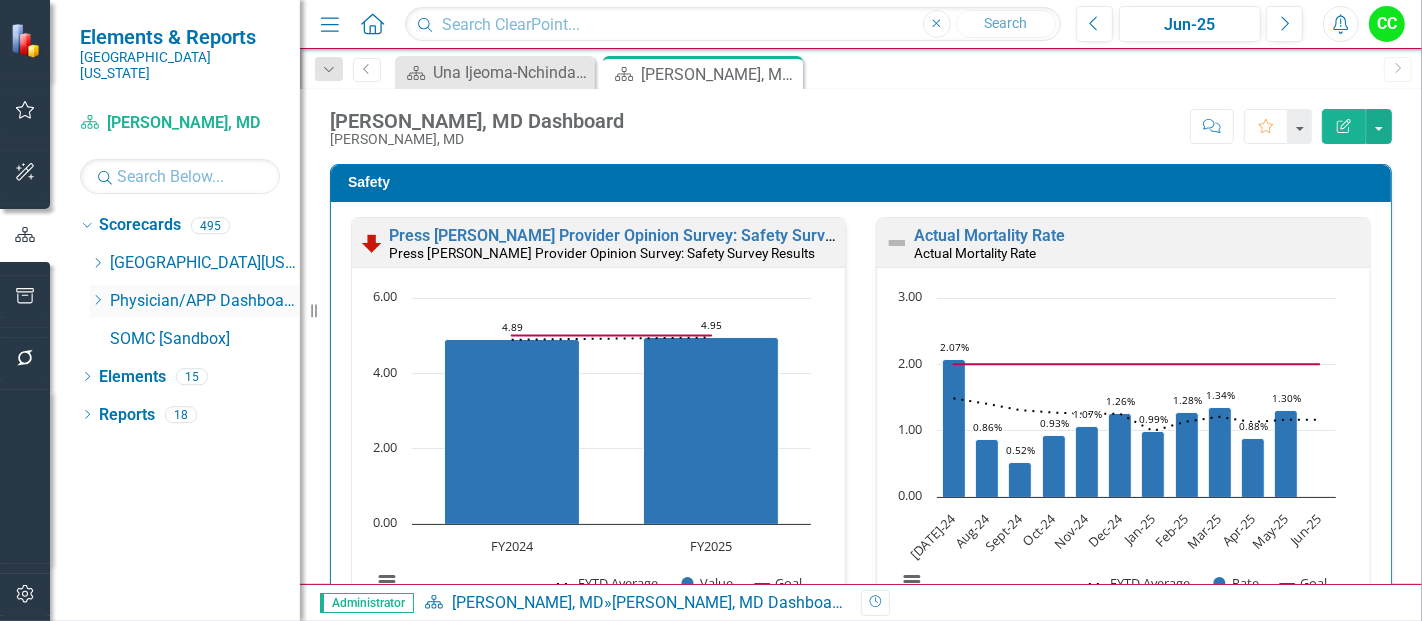 scroll, scrollTop: 628, scrollLeft: 0, axis: vertical 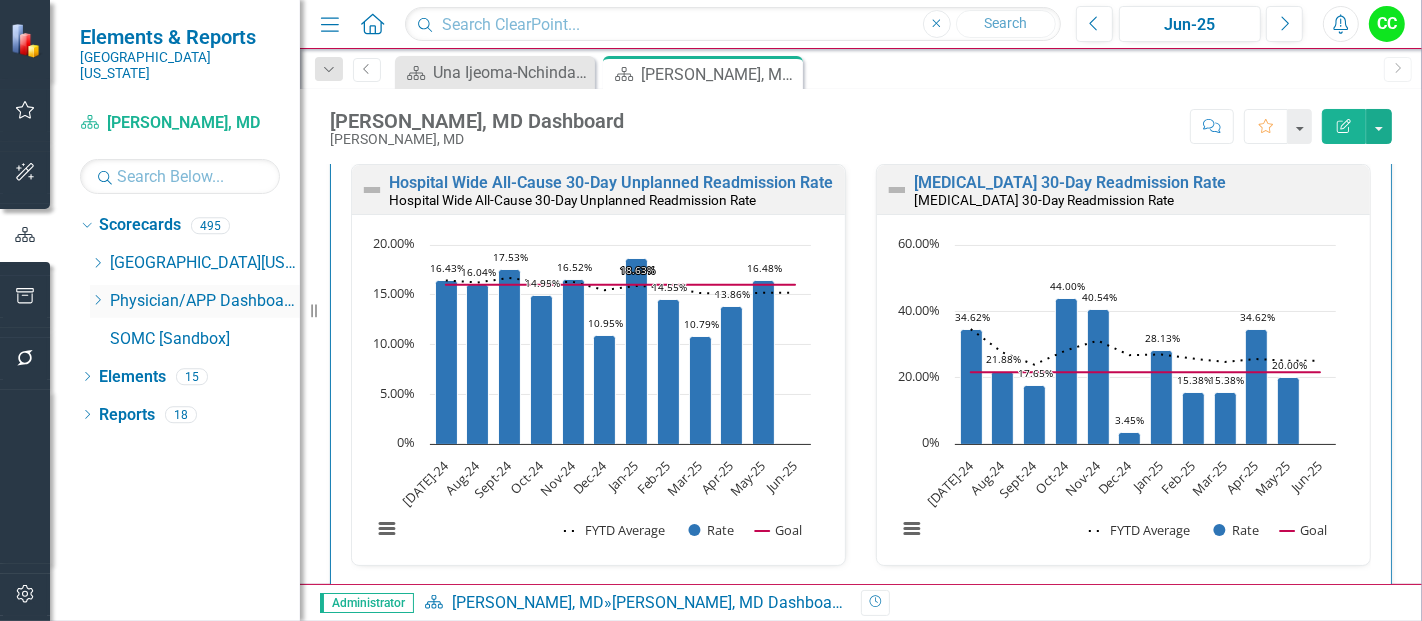 click on "Dropdown" 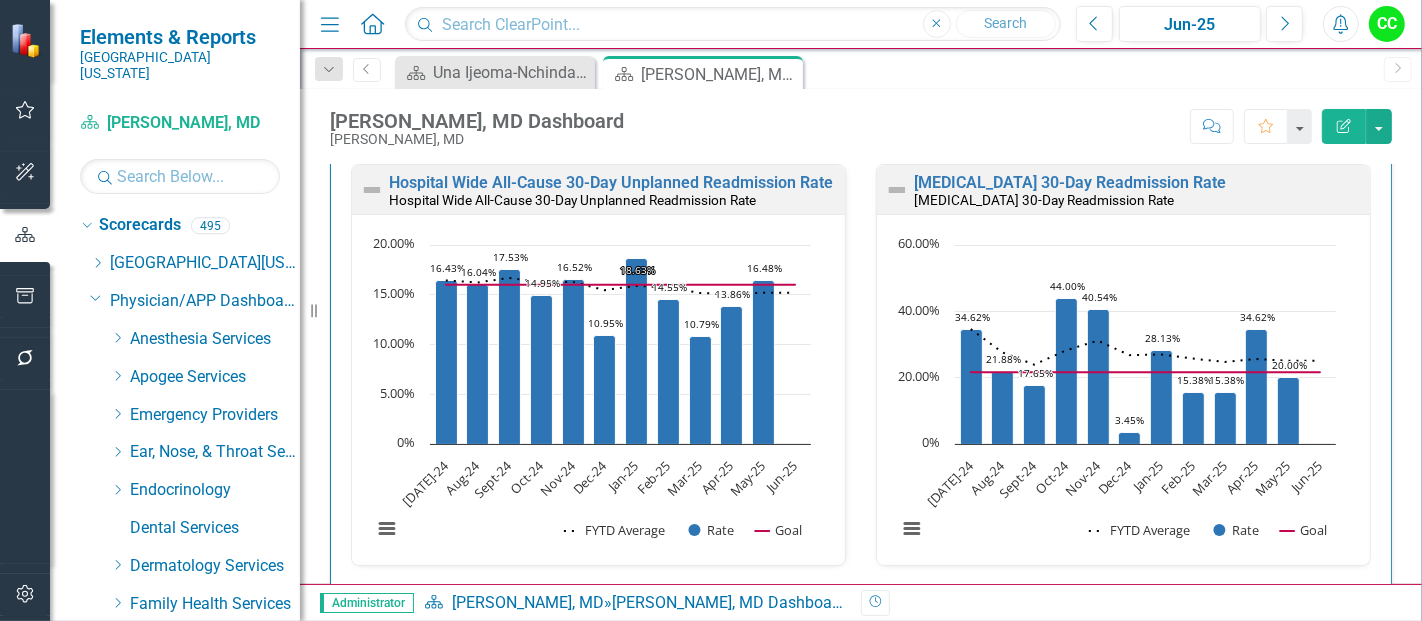 click on "Dropdown" 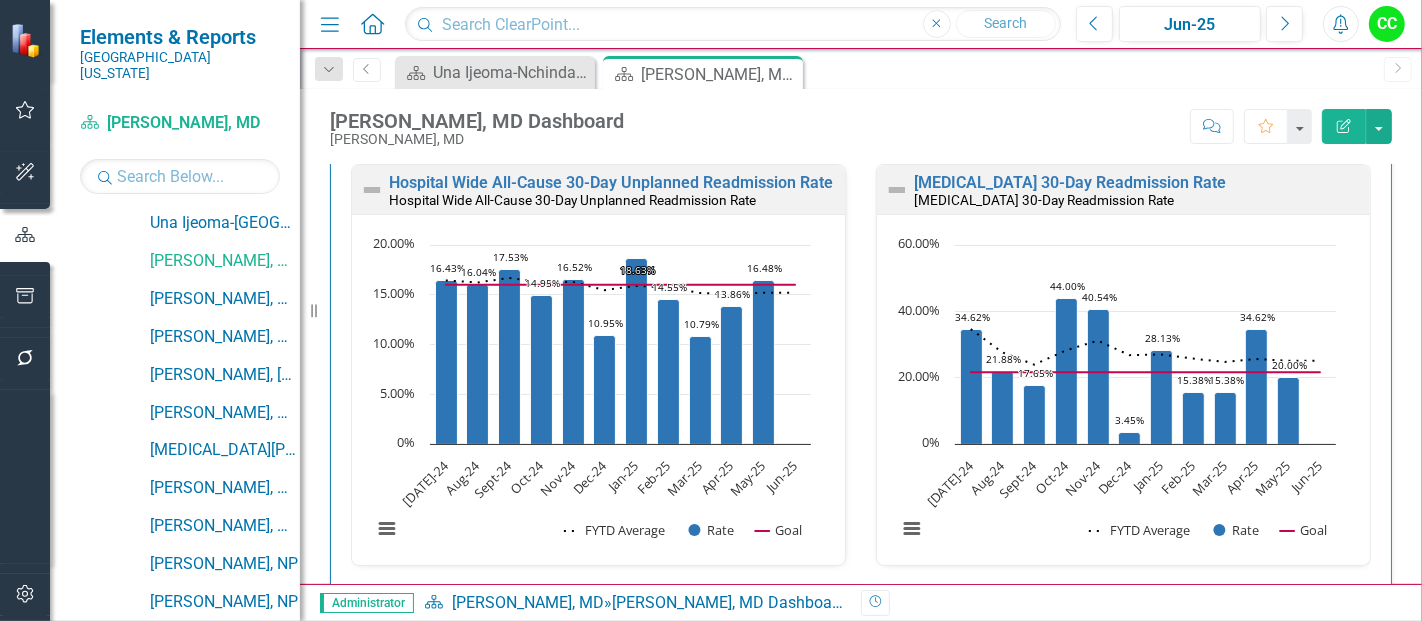 scroll, scrollTop: 493, scrollLeft: 0, axis: vertical 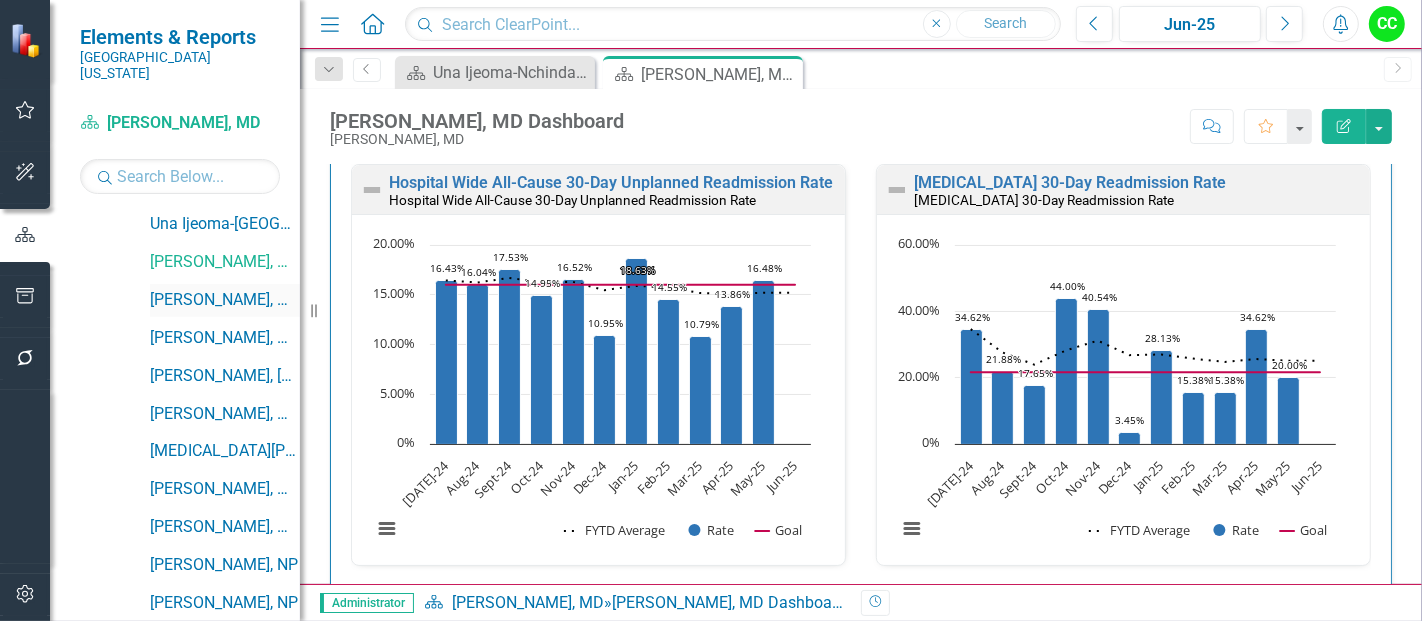 click on "[PERSON_NAME], MD" at bounding box center (225, 300) 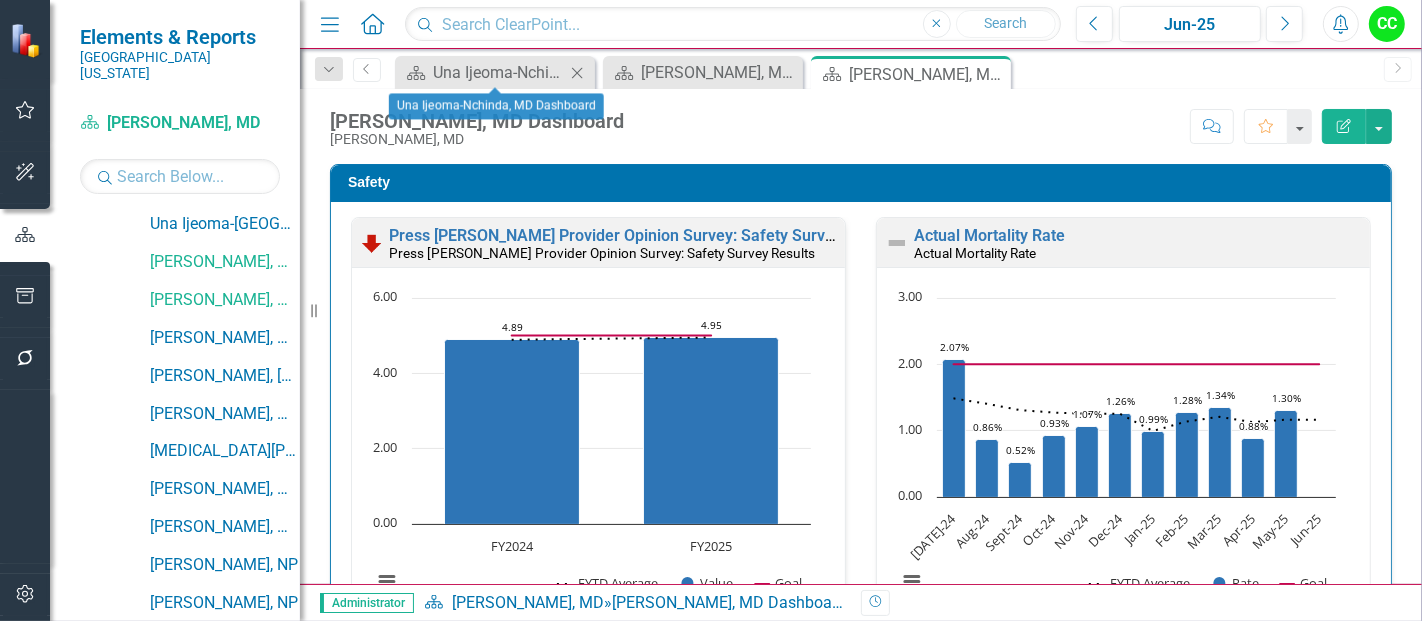 click on "Close" 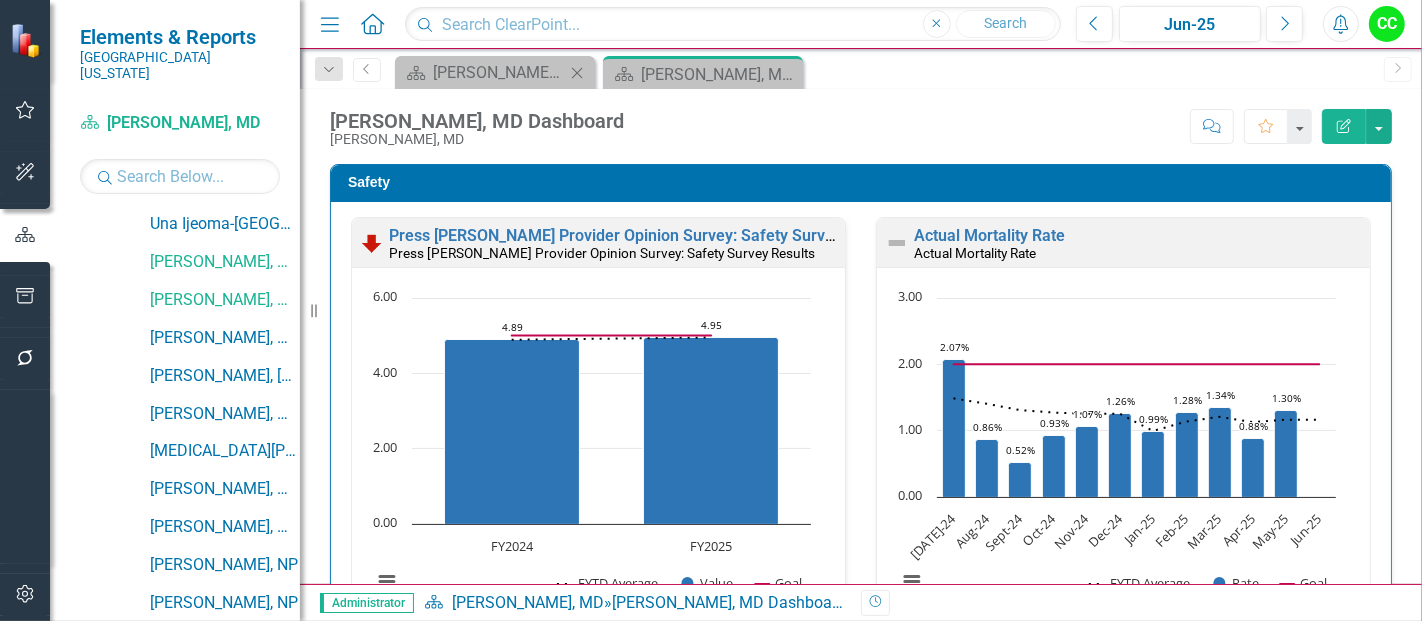 click 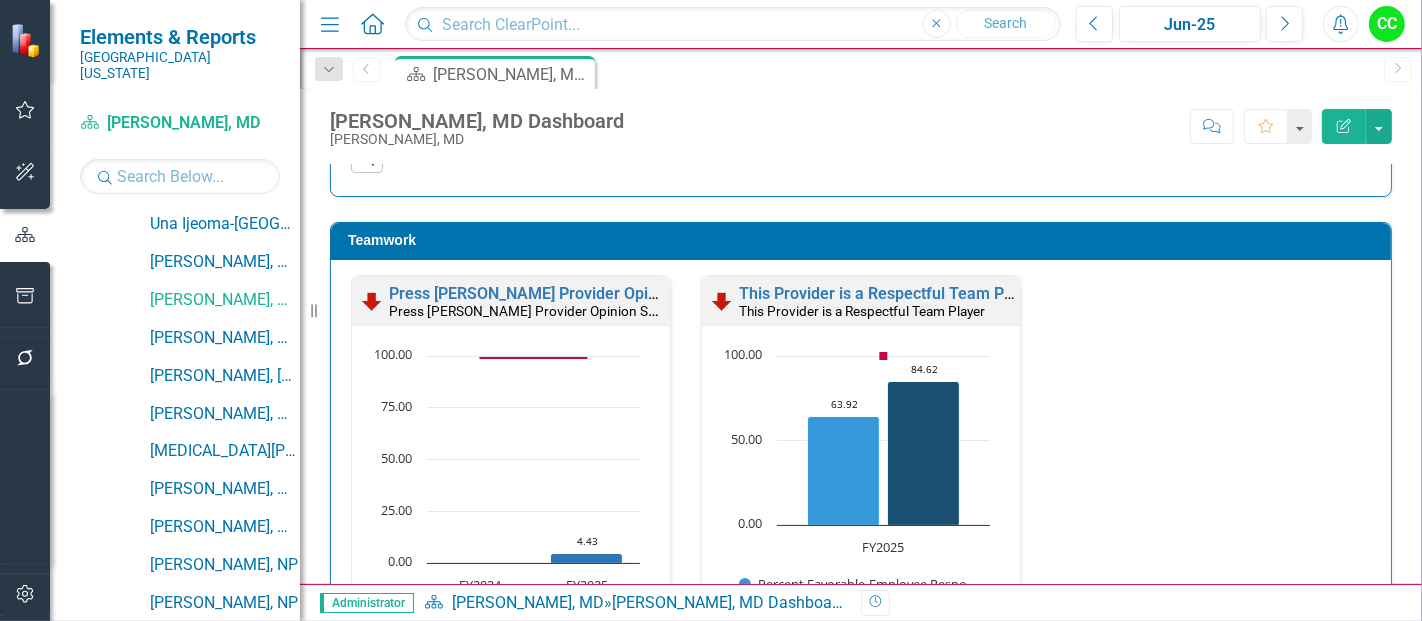 scroll, scrollTop: 2096, scrollLeft: 0, axis: vertical 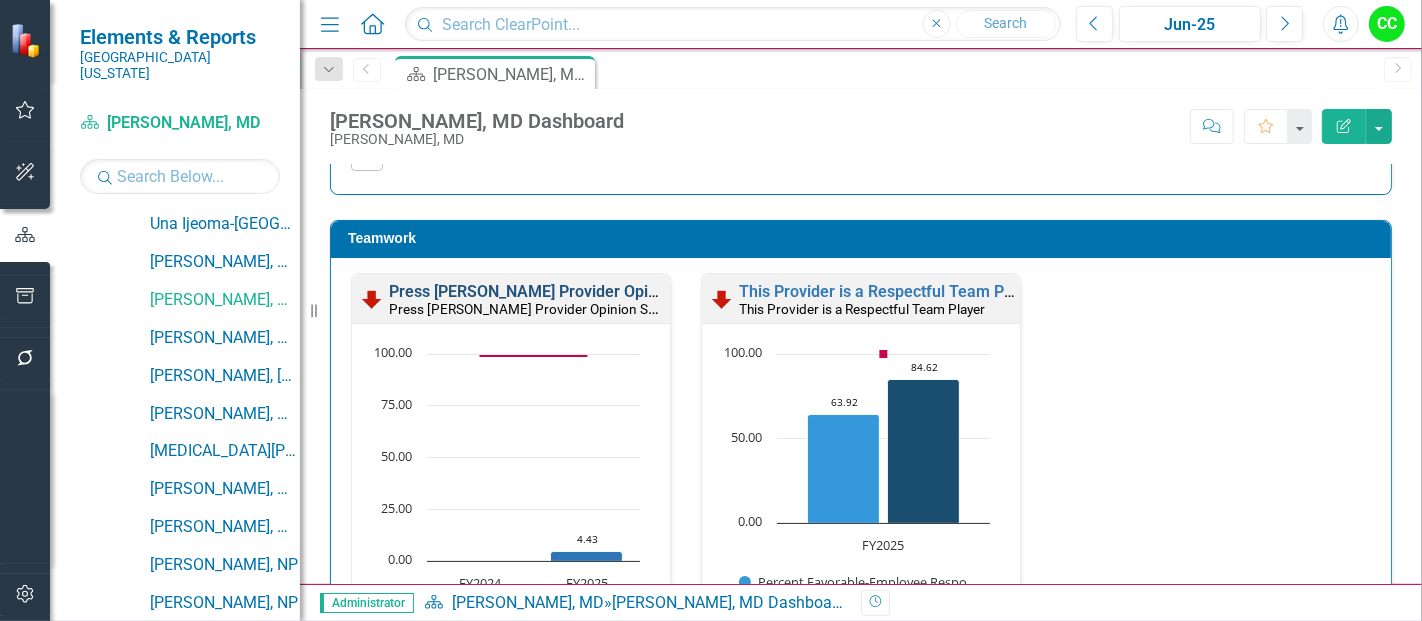 click on "Press [PERSON_NAME] Provider Opinion Survey: Medical Staff Satisfaction With Hospitalist Services" at bounding box center (749, 291) 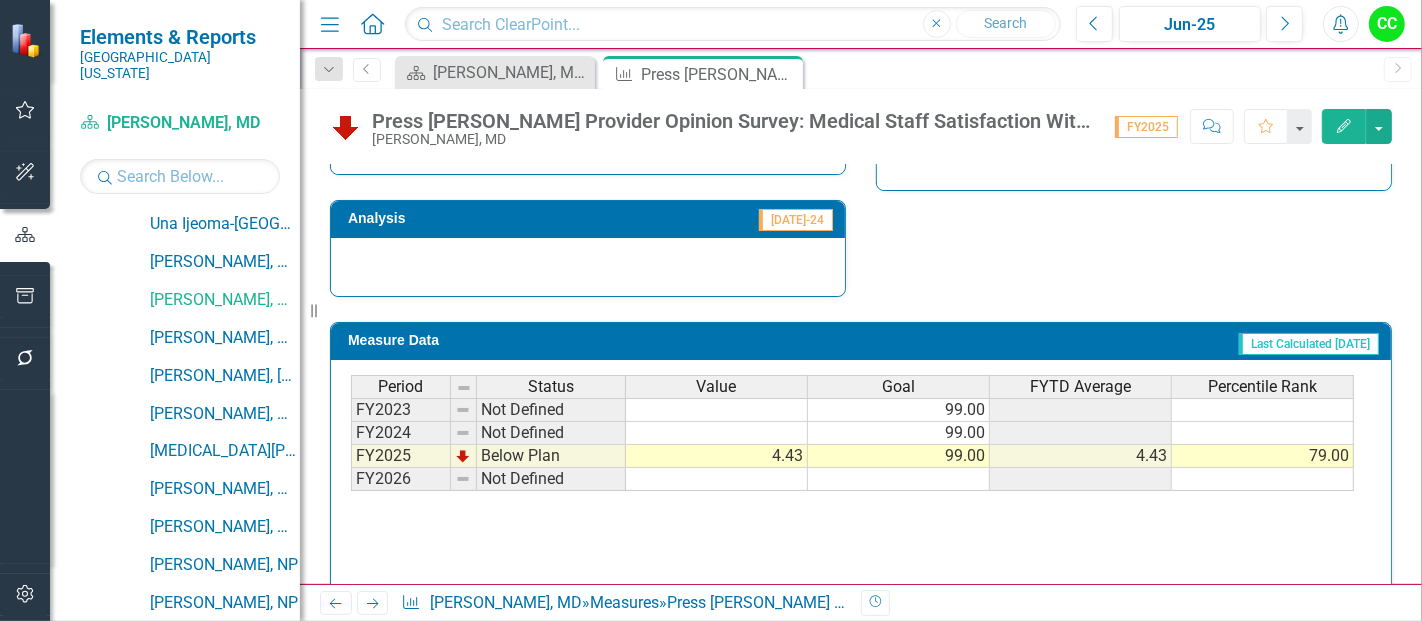 scroll, scrollTop: 834, scrollLeft: 0, axis: vertical 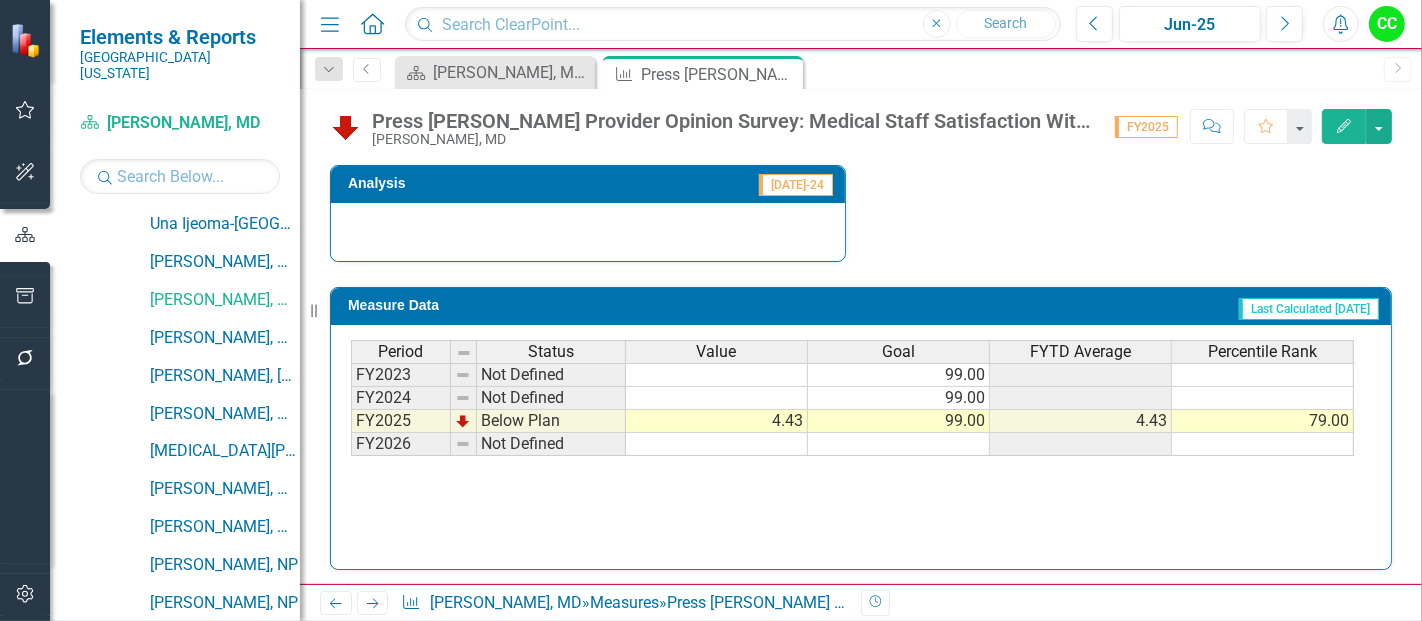 click at bounding box center (899, 444) 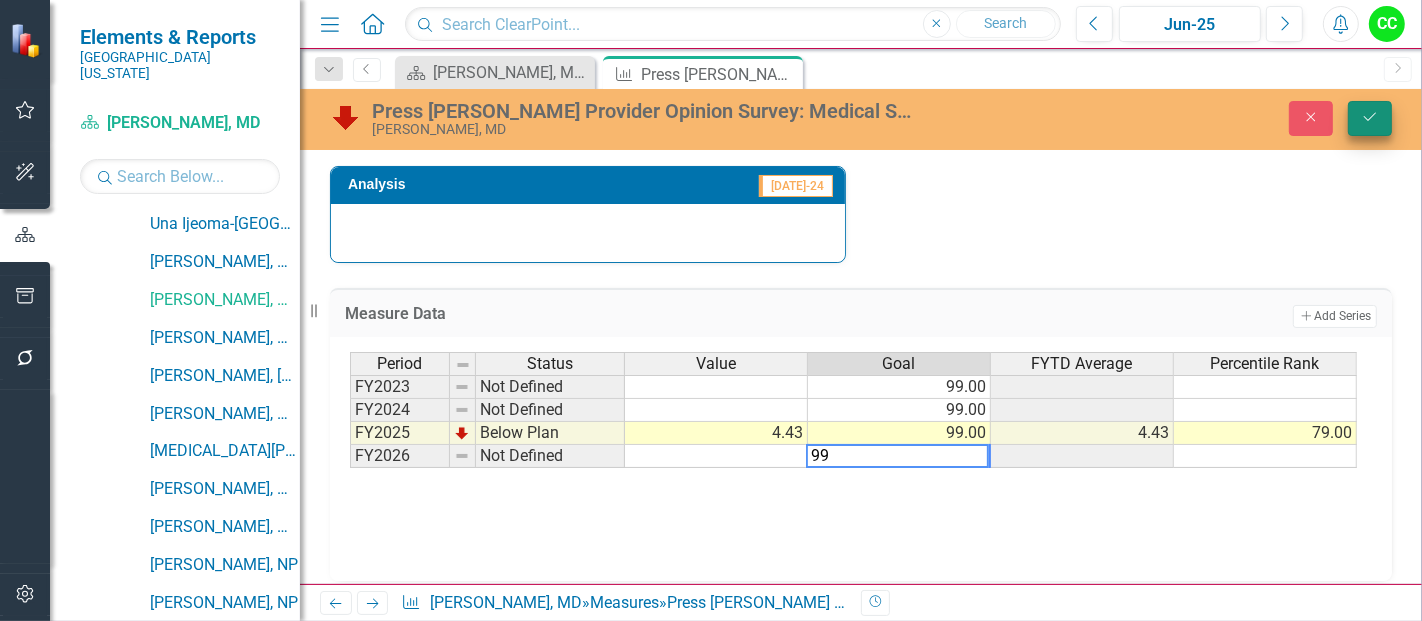 type on "99" 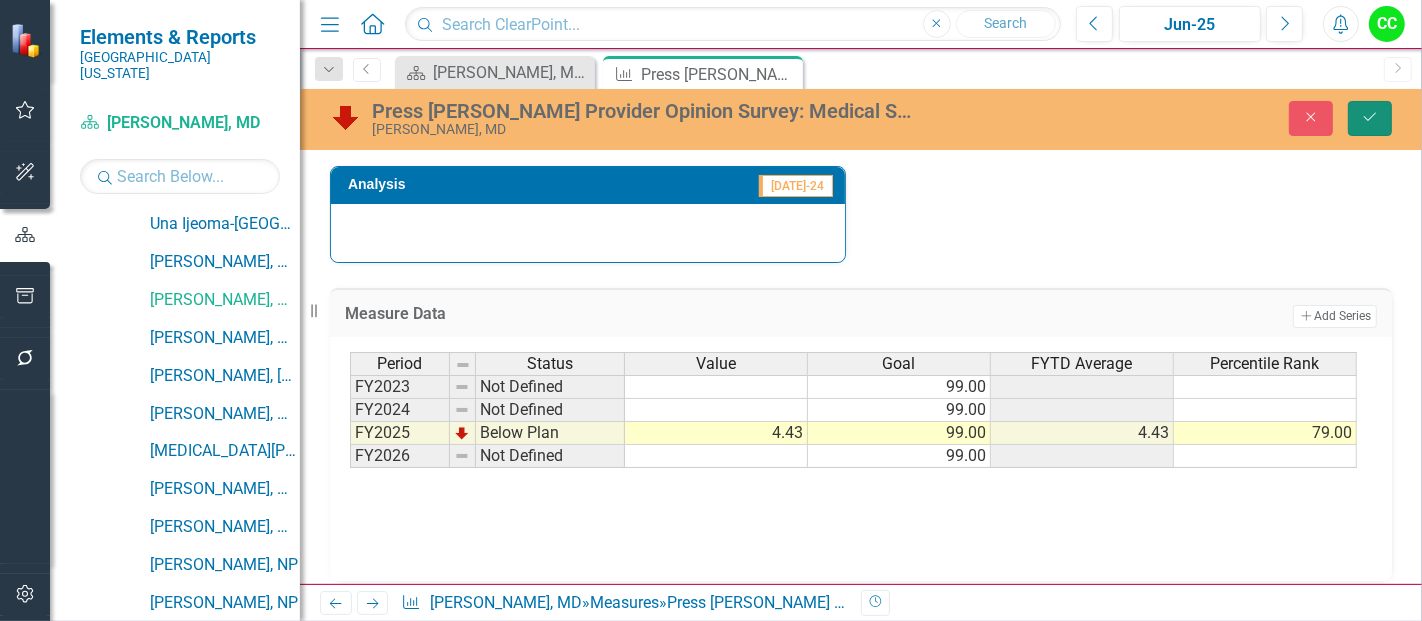 click on "Save" at bounding box center [1370, 118] 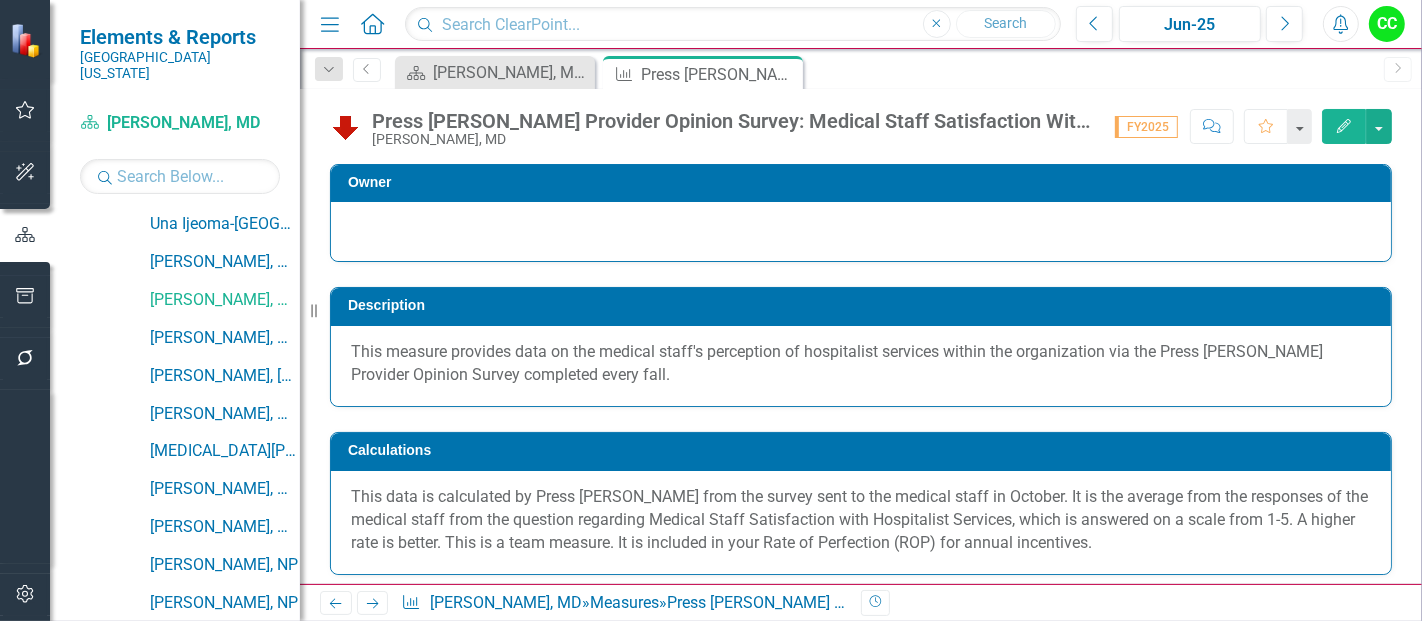 click on "Edit" at bounding box center [1344, 126] 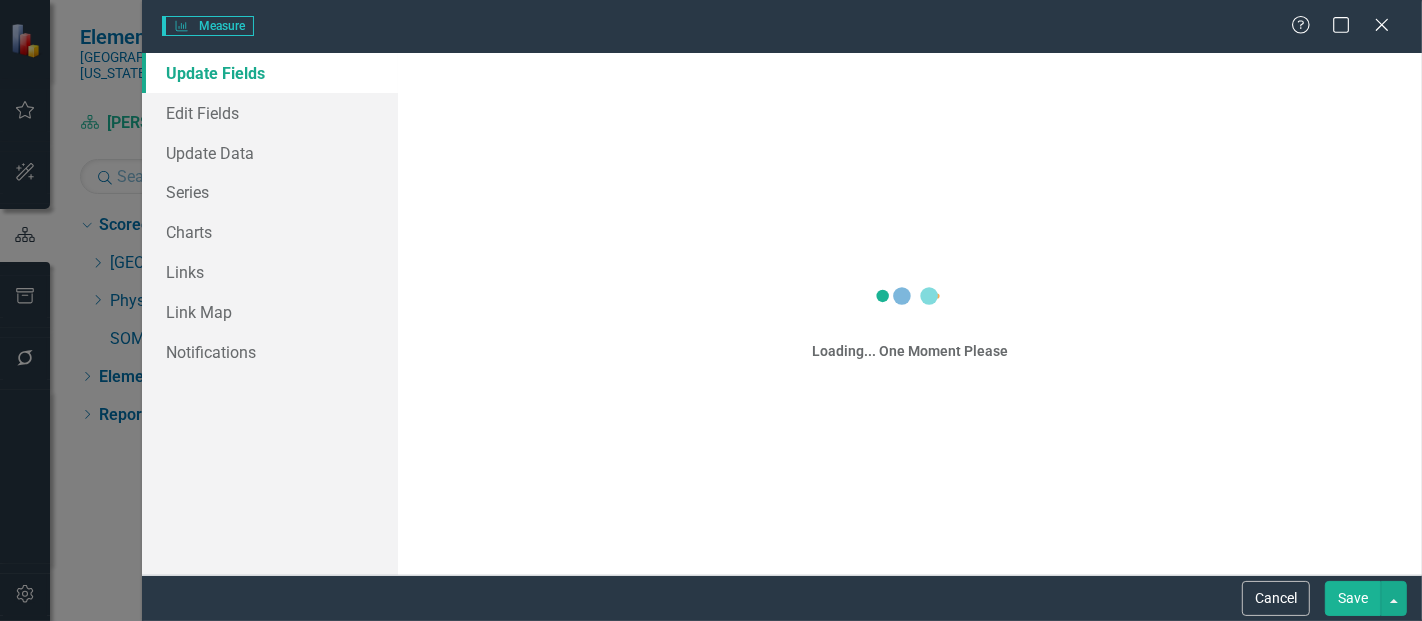 scroll, scrollTop: 0, scrollLeft: 0, axis: both 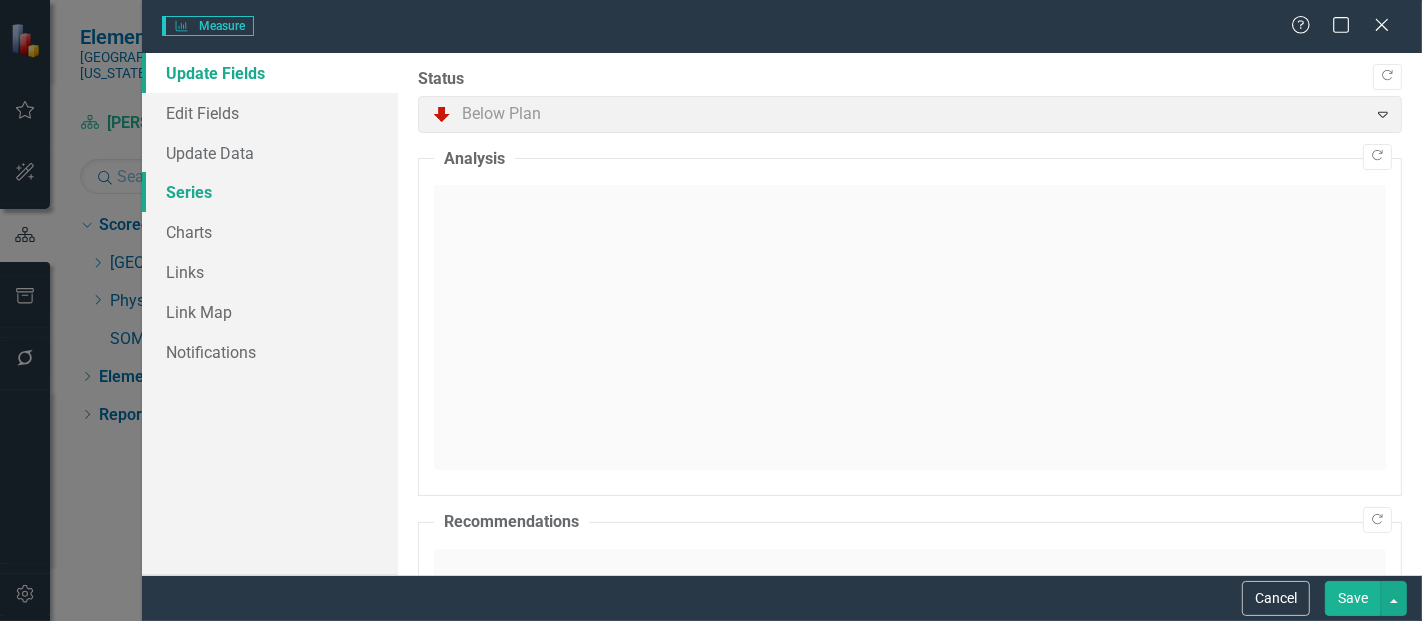 click on "Series" at bounding box center [270, 192] 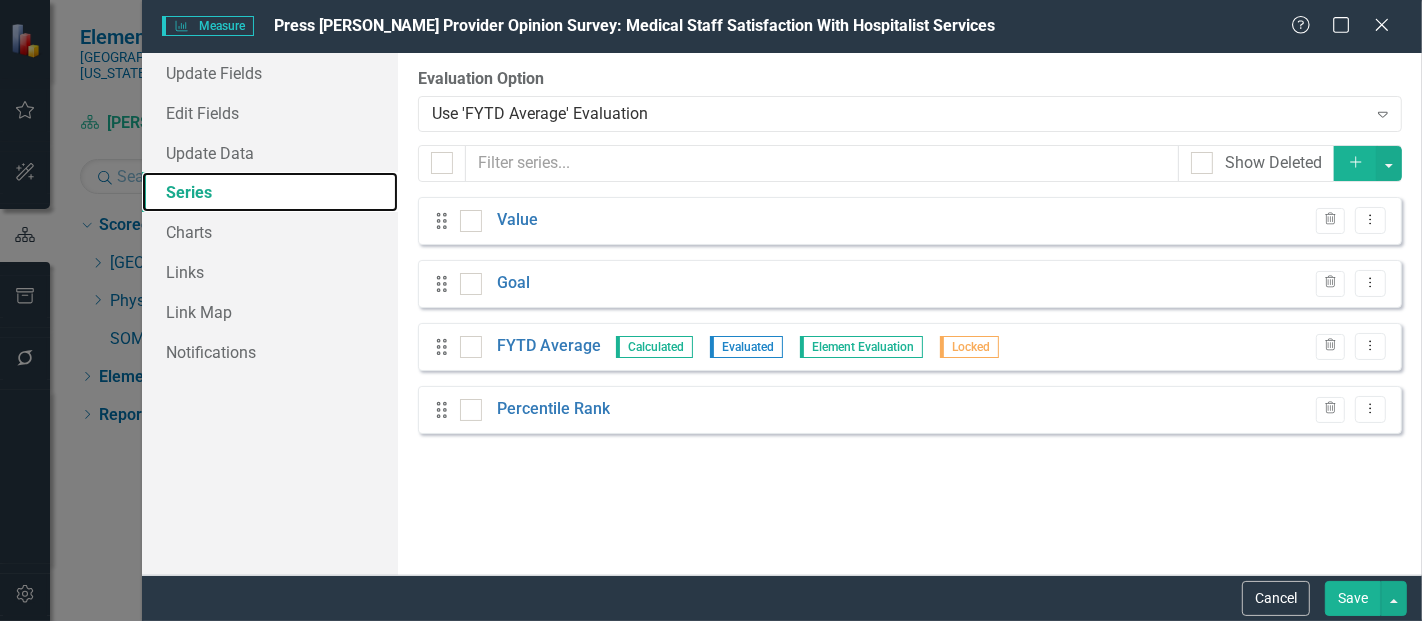checkbox on "false" 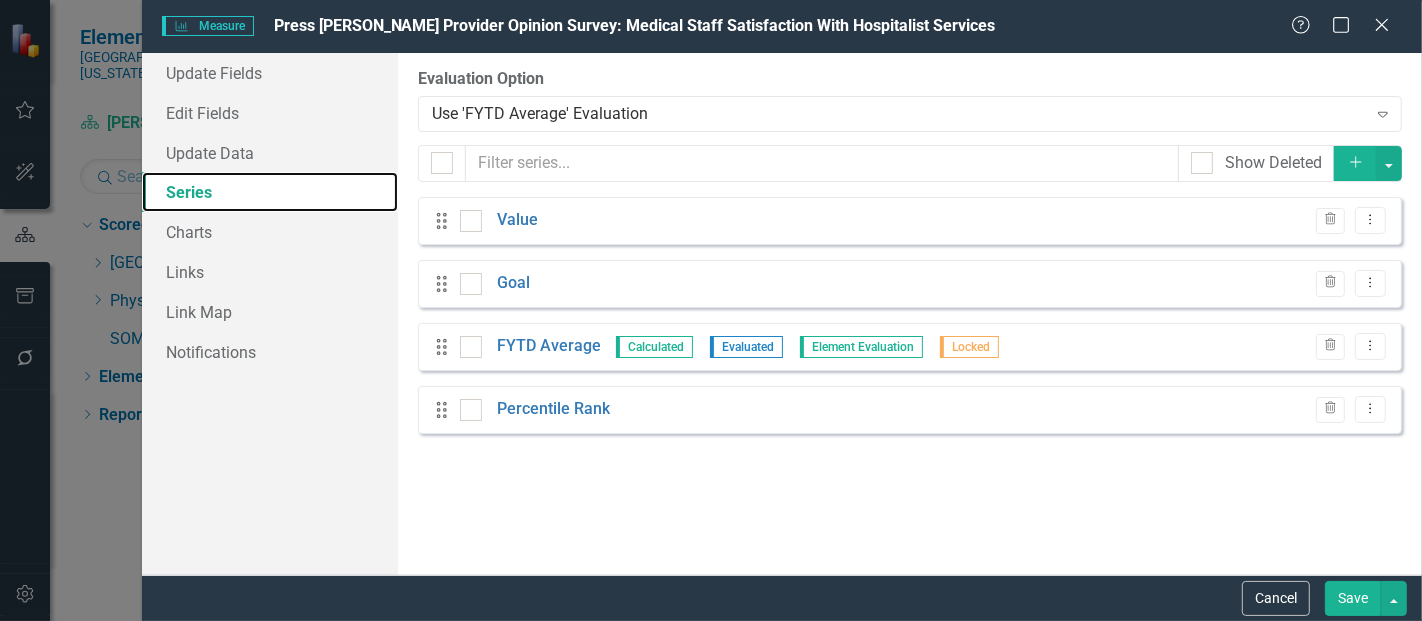 scroll, scrollTop: 0, scrollLeft: 0, axis: both 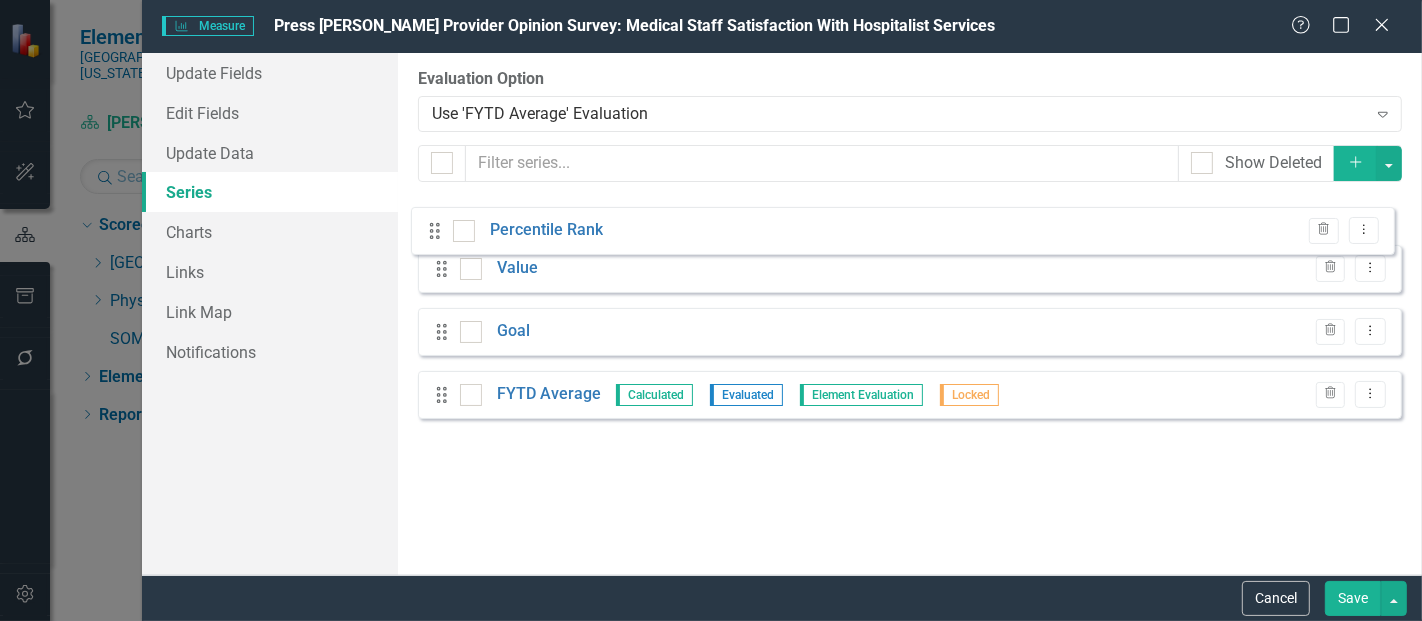 drag, startPoint x: 441, startPoint y: 411, endPoint x: 434, endPoint y: 231, distance: 180.13606 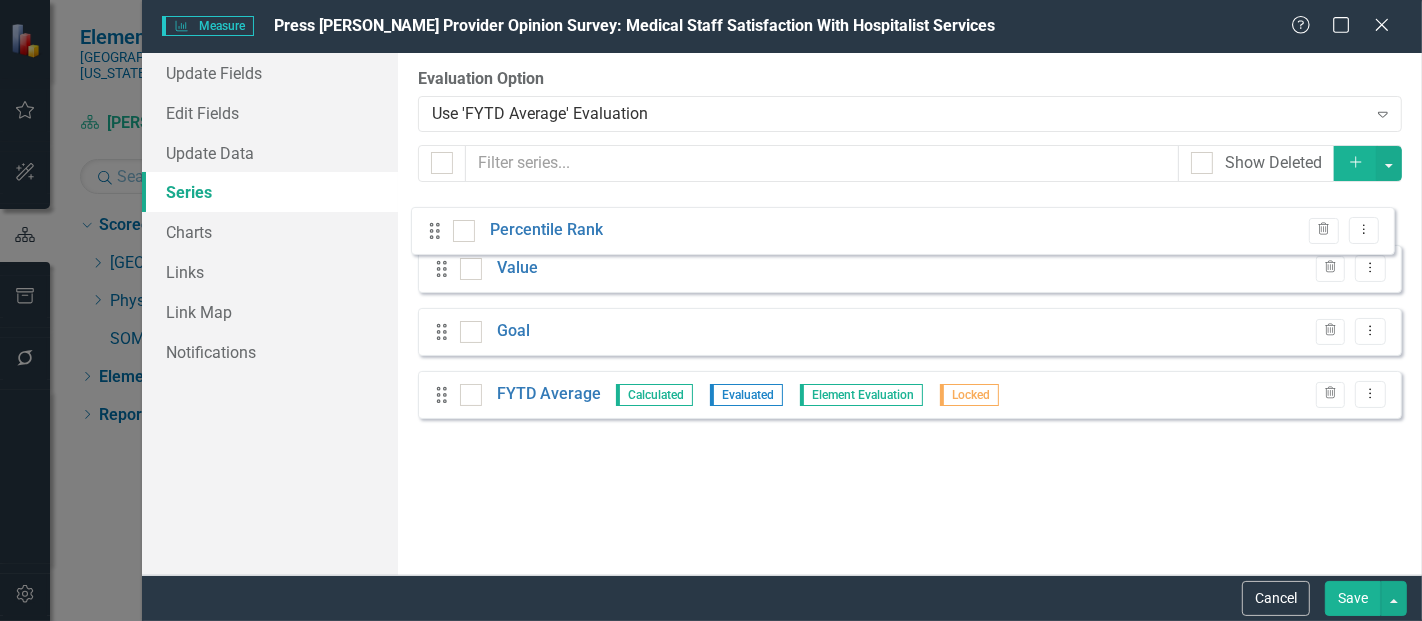 click on "Drag Value Trash Dropdown Menu Drag Goal Trash Dropdown Menu Drag FYTD Average Calculated Evaluated Element Evaluation Locked Trash Dropdown Menu Drag Percentile Rank Trash Dropdown Menu" at bounding box center (910, 315) 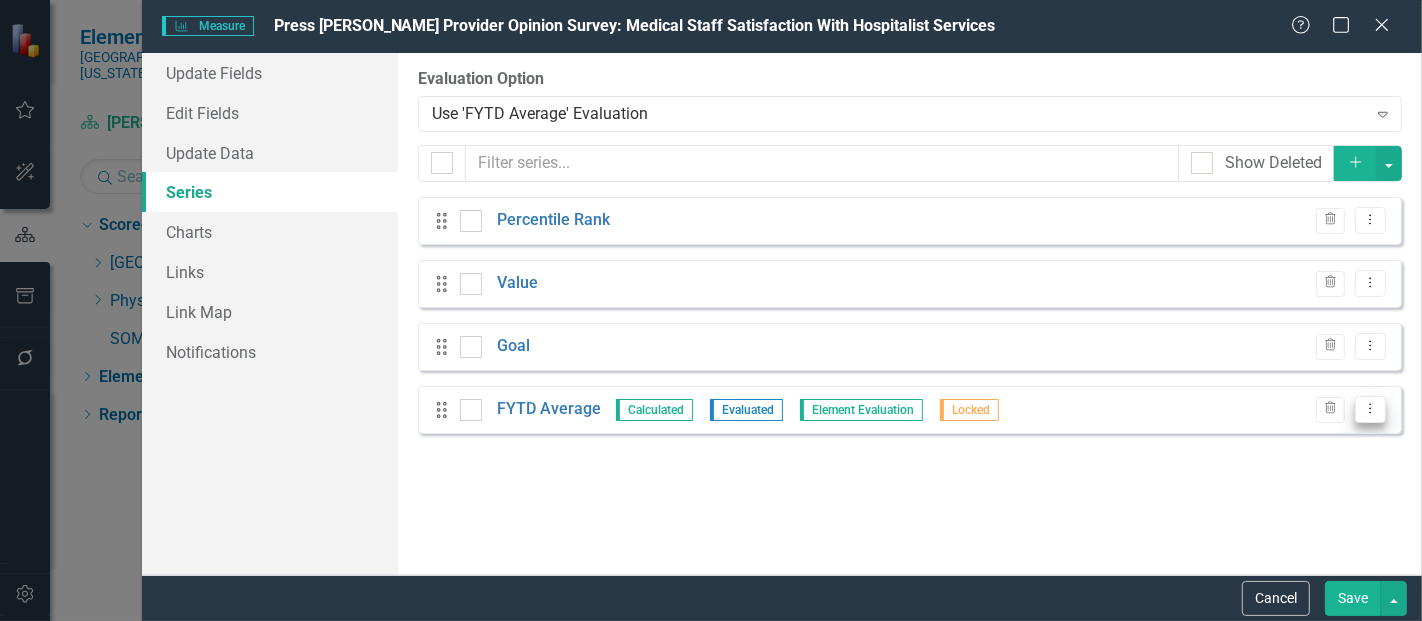 click on "Dropdown Menu" 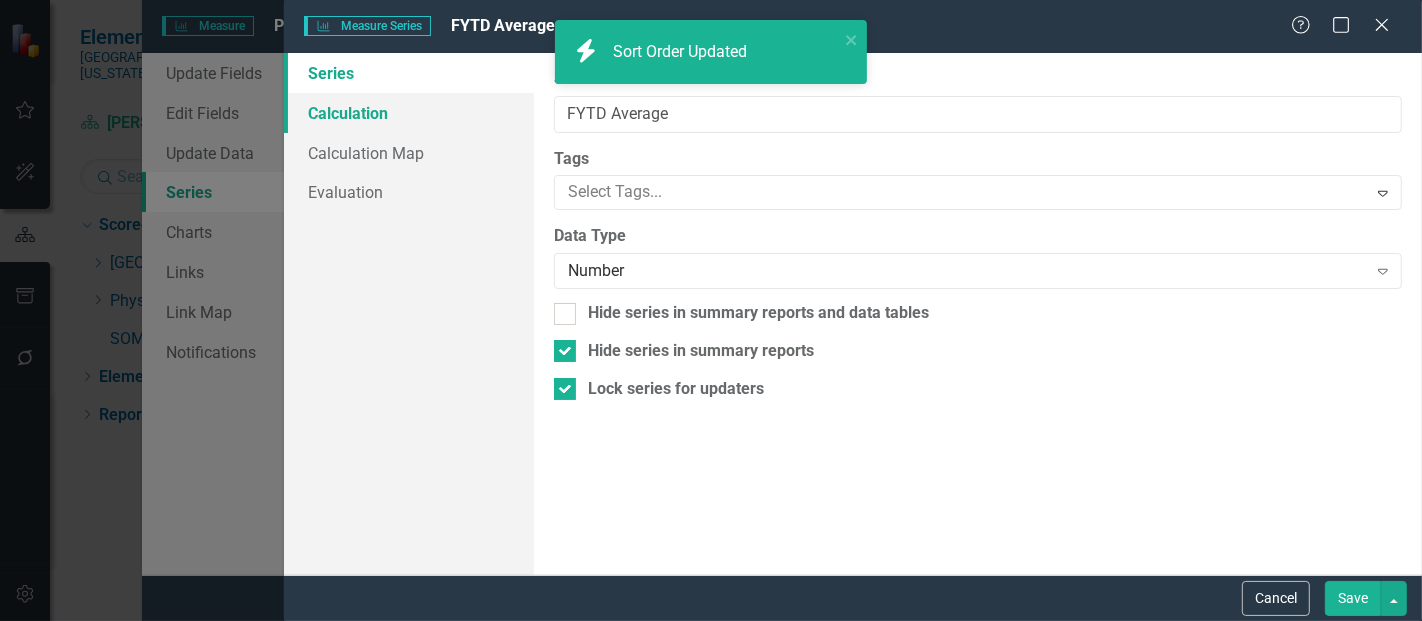 click on "Calculation" at bounding box center (409, 113) 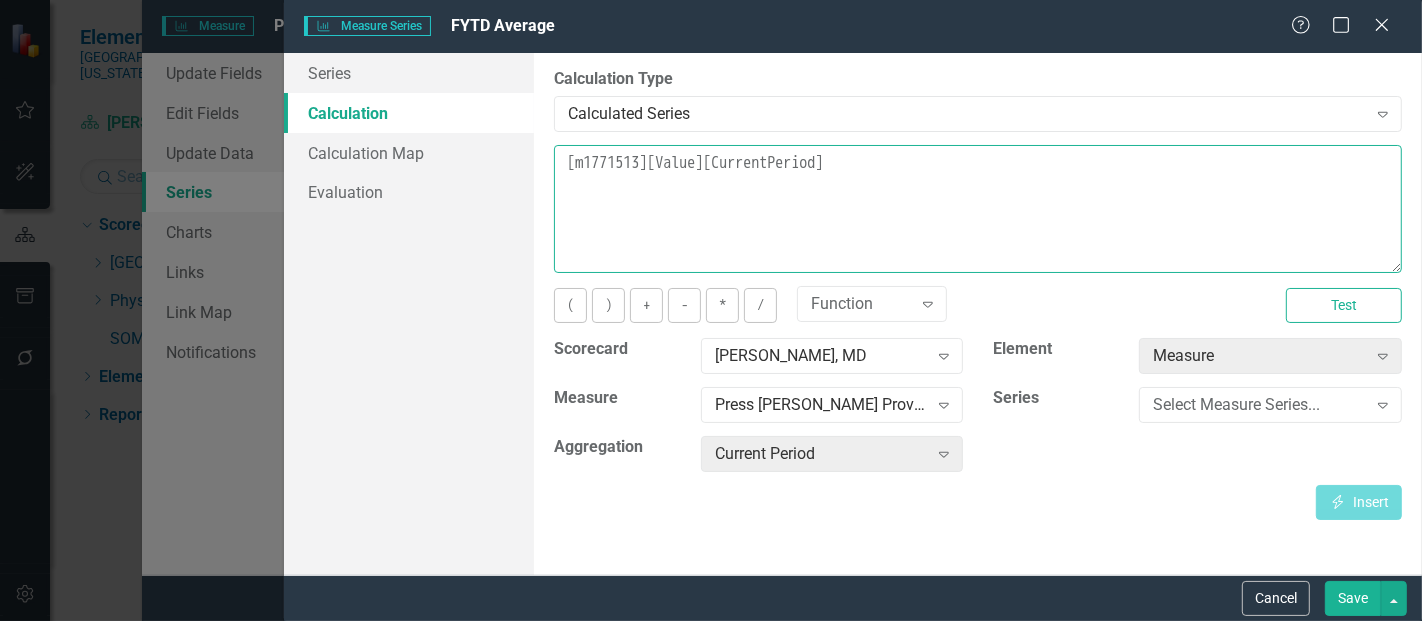 drag, startPoint x: 928, startPoint y: 210, endPoint x: 534, endPoint y: 166, distance: 396.44925 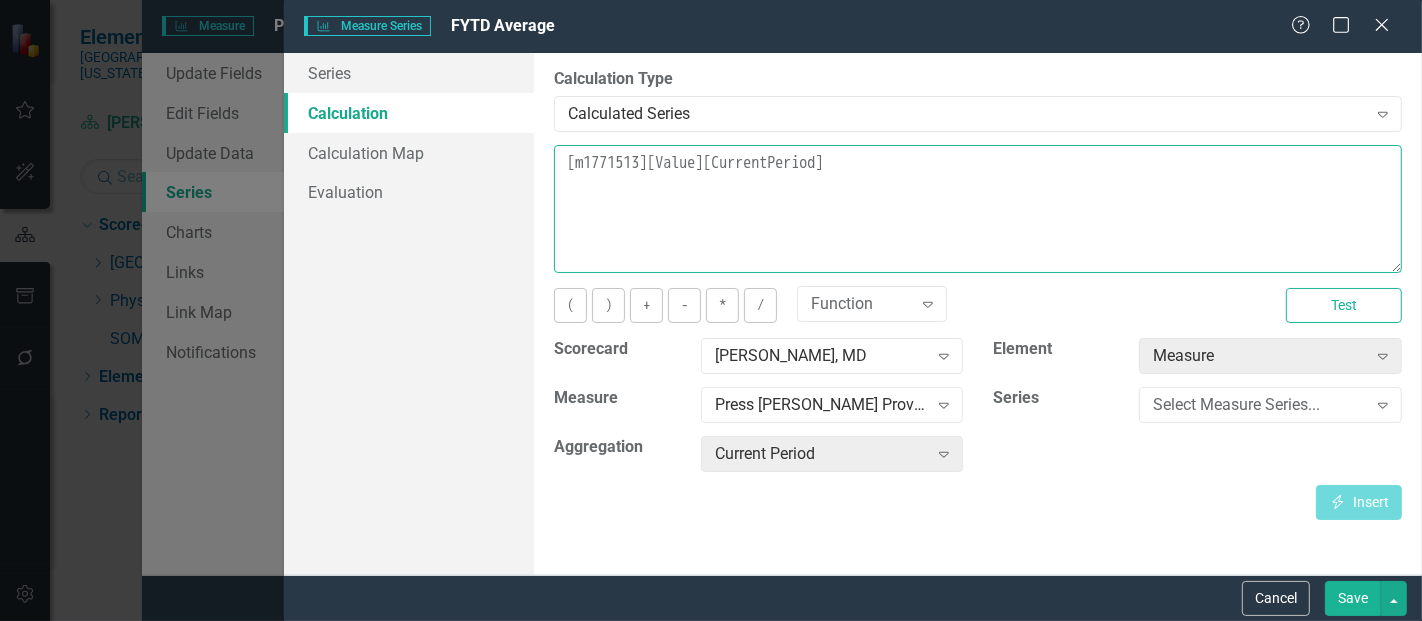 click on "By default, series in ClearPoint are not calculated. So, if you leave the form below blank, you can manually enter (or upload) data into this series. However, if you want to calculate the series, you can use the drop-downs below to reference any other series value in ClearPoint, and (optionally) add aggregations. Standard mathematical operators and logical functions are also supported.    Learn more in the ClearPoint Support Center. Close Help Calculation Type Calculated Series Expand You can define a default calculation for this series by referencing other series in this measure like so: [m][Actual]. You can also reference existing measure series by using the standard [m123][Actual] notation. All series must exist or the calculation will be invalid.    Learn more in the ClearPoint Support Center. Close Help [m1771513][Value][CurrentPeriod] ( ) + - * / Function Expand Test Scorecard Christopher Mays, MD Expand Element Measure Expand Measure Expand Series Select Measure Series... Expand Aggregation Expand" at bounding box center (978, 314) 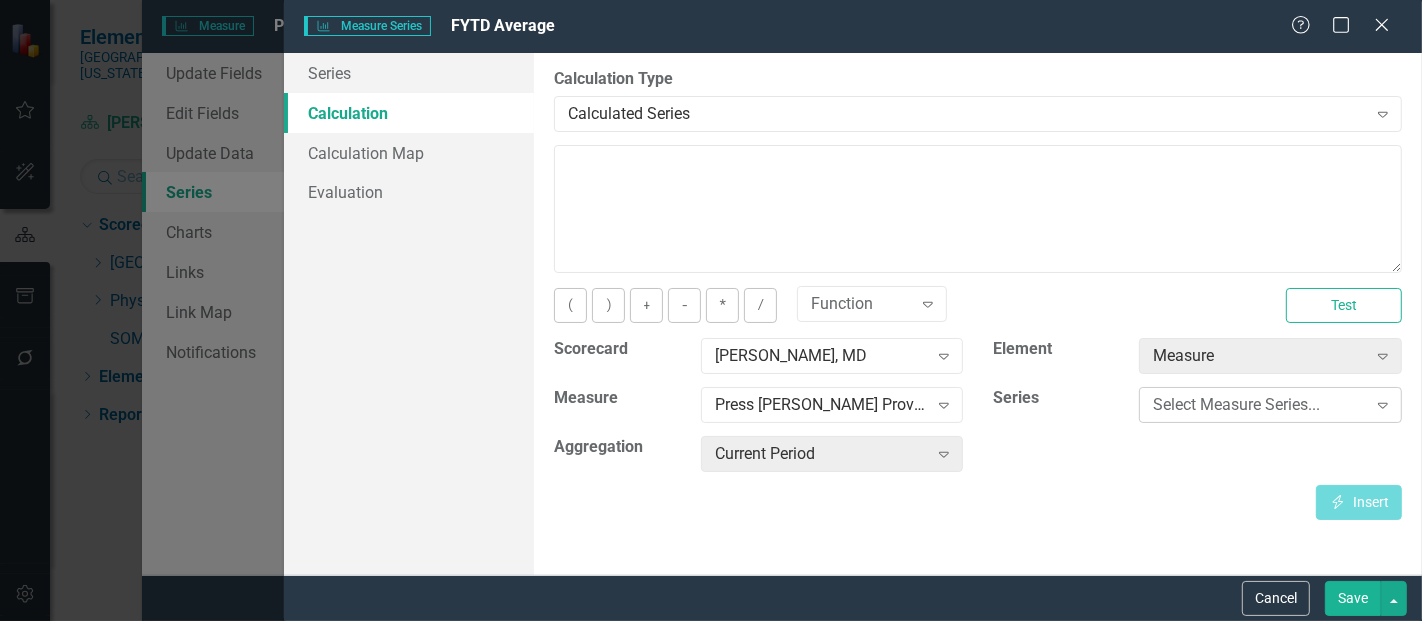 click on "Select Measure Series..." at bounding box center [1259, 405] 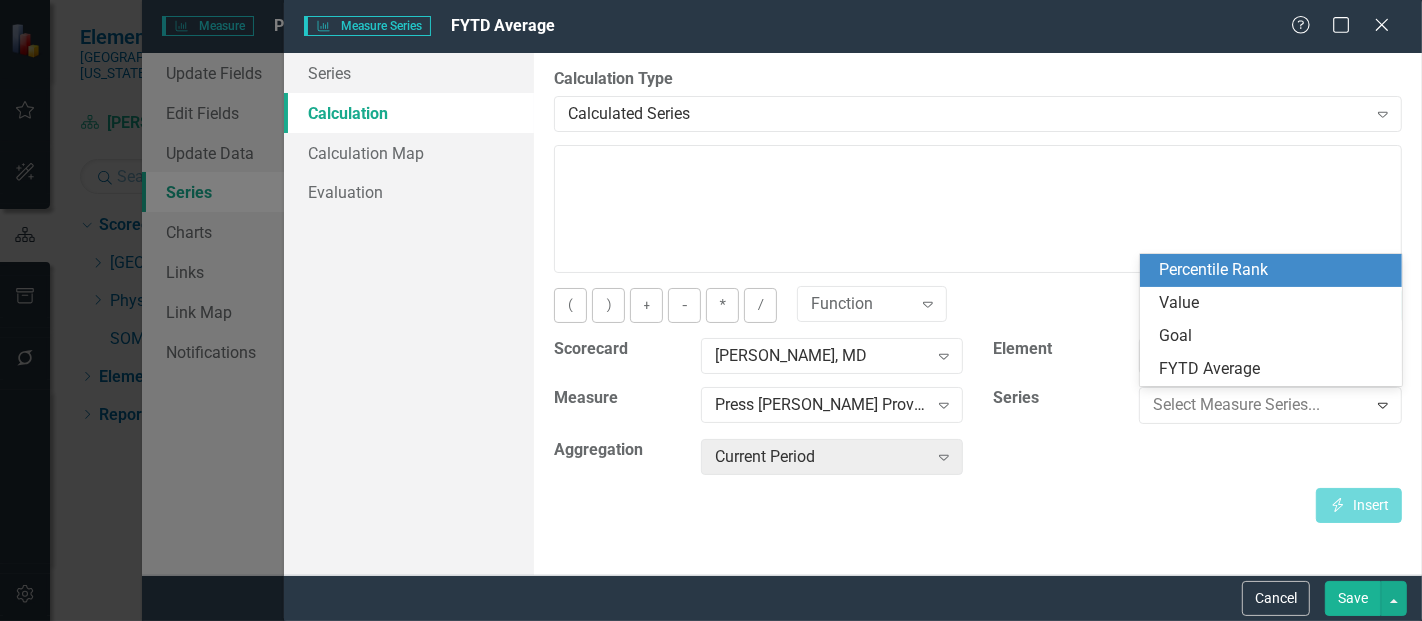 click on "Percentile Rank" at bounding box center (1275, 270) 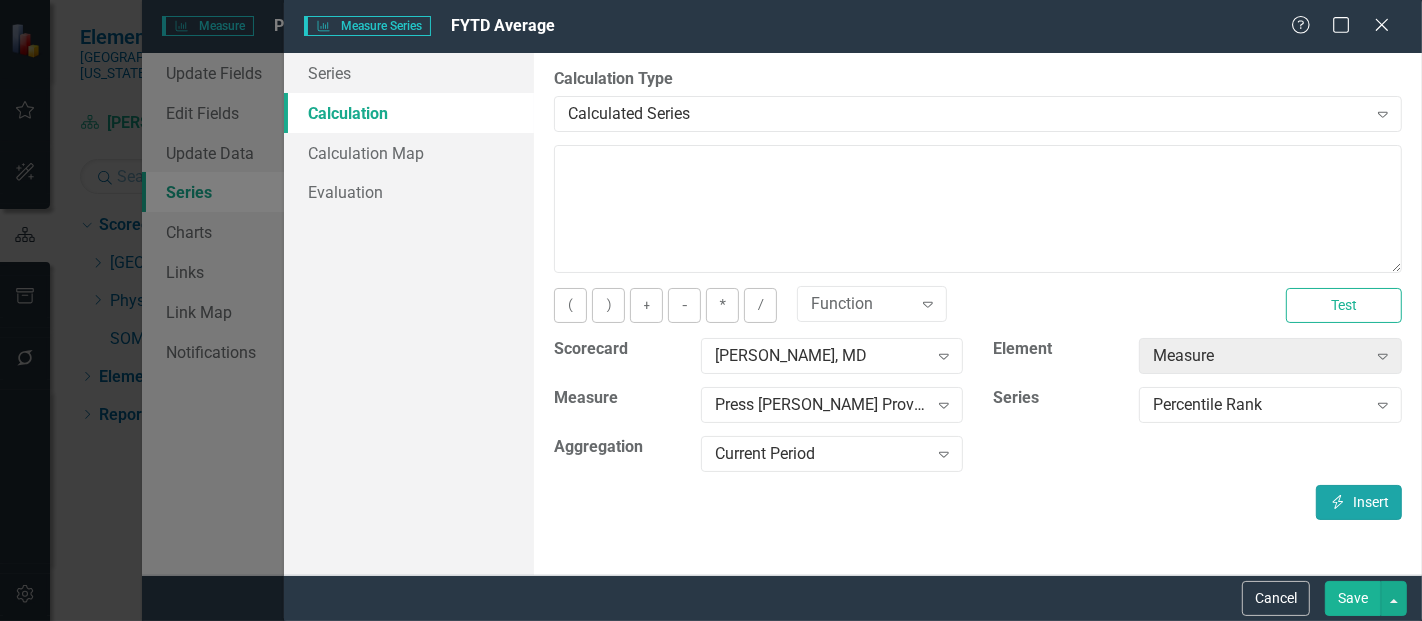 click on "Insert    Insert" at bounding box center (1359, 502) 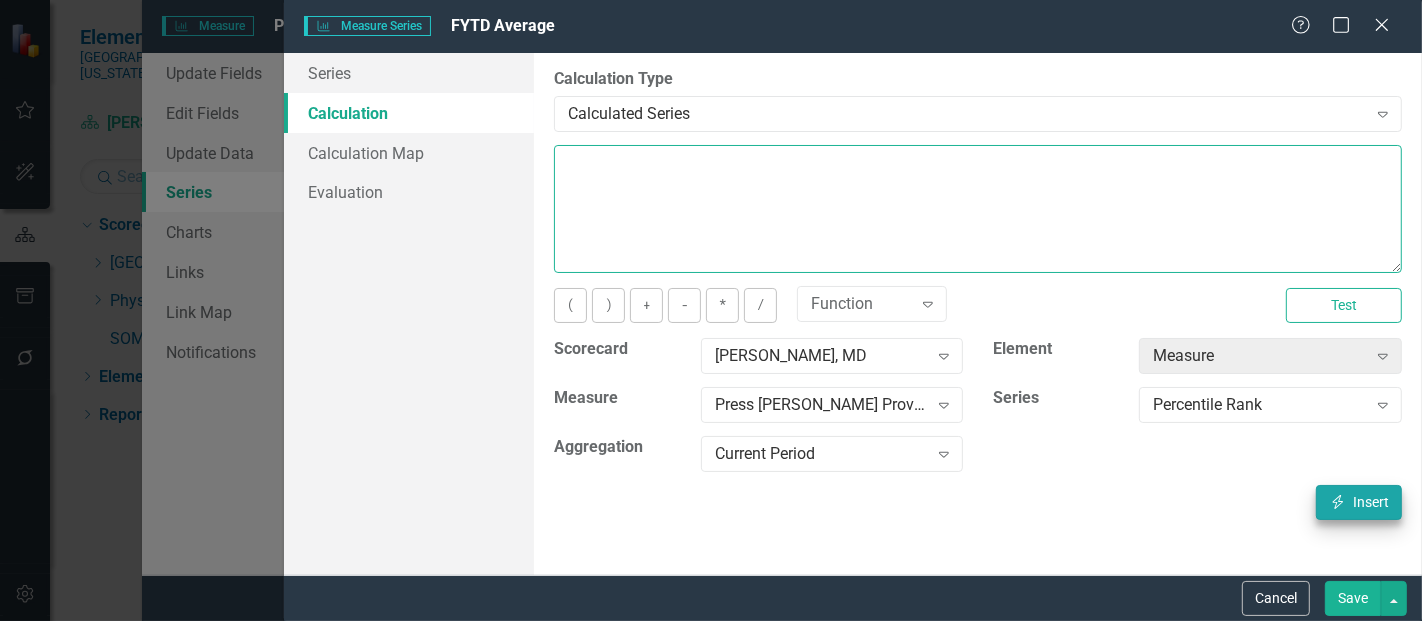 type on "[m1771513][Percentile Rank][CurrentPeriod]" 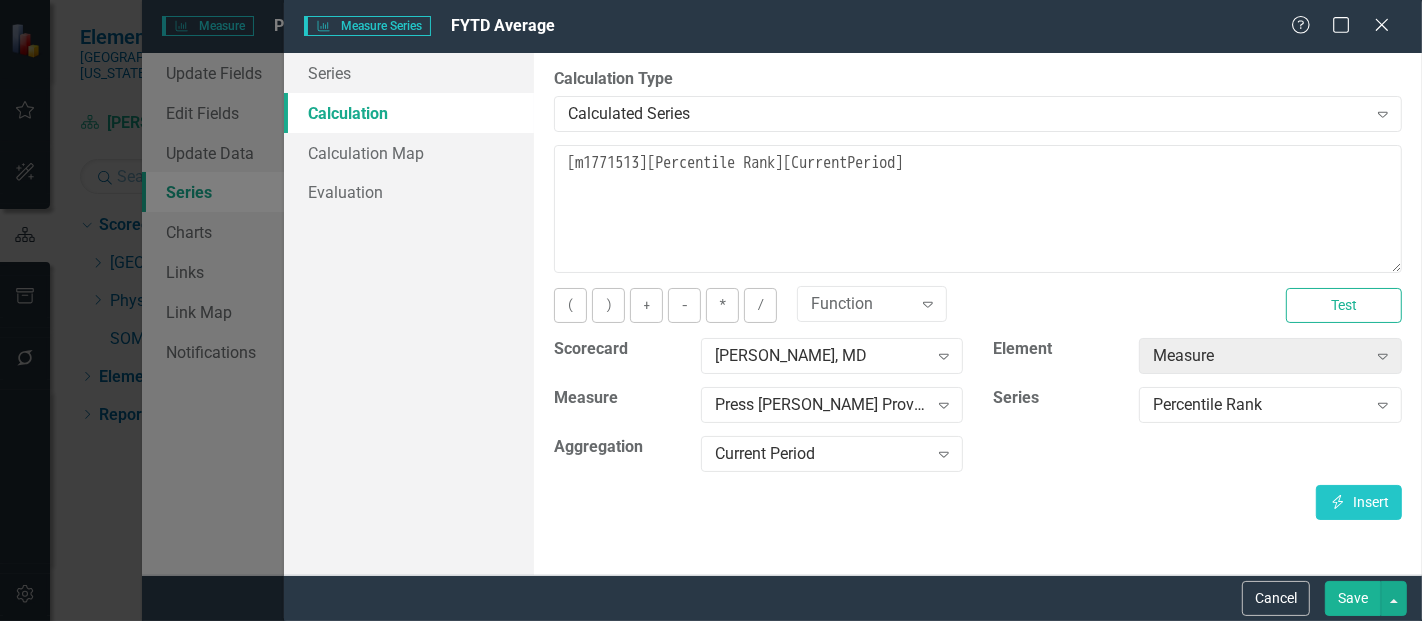 click on "By default, series in ClearPoint are not calculated. So, if you leave the form below blank, you can manually enter (or upload) data into this series. However, if you want to calculate the series, you can use the drop-downs below to reference any other series value in ClearPoint, and (optionally) add aggregations. Standard mathematical operators and logical functions are also supported.    Learn more in the ClearPoint Support Center. Close Help Calculation Type Calculated Series Expand You can define a default calculation for this series by referencing other series in this measure like so: [m][Actual]. You can also reference existing measure series by using the standard [m123][Actual] notation. All series must exist or the calculation will be invalid.    Learn more in the ClearPoint Support Center. Close Help [m1771513][Percentile Rank][CurrentPeriod]  ( ) + - * / Function Expand Test Scorecard Christopher Mays, MD Expand Element Measure Expand Measure Expand Series Percentile Rank Expand Aggregation Expand" at bounding box center [978, 314] 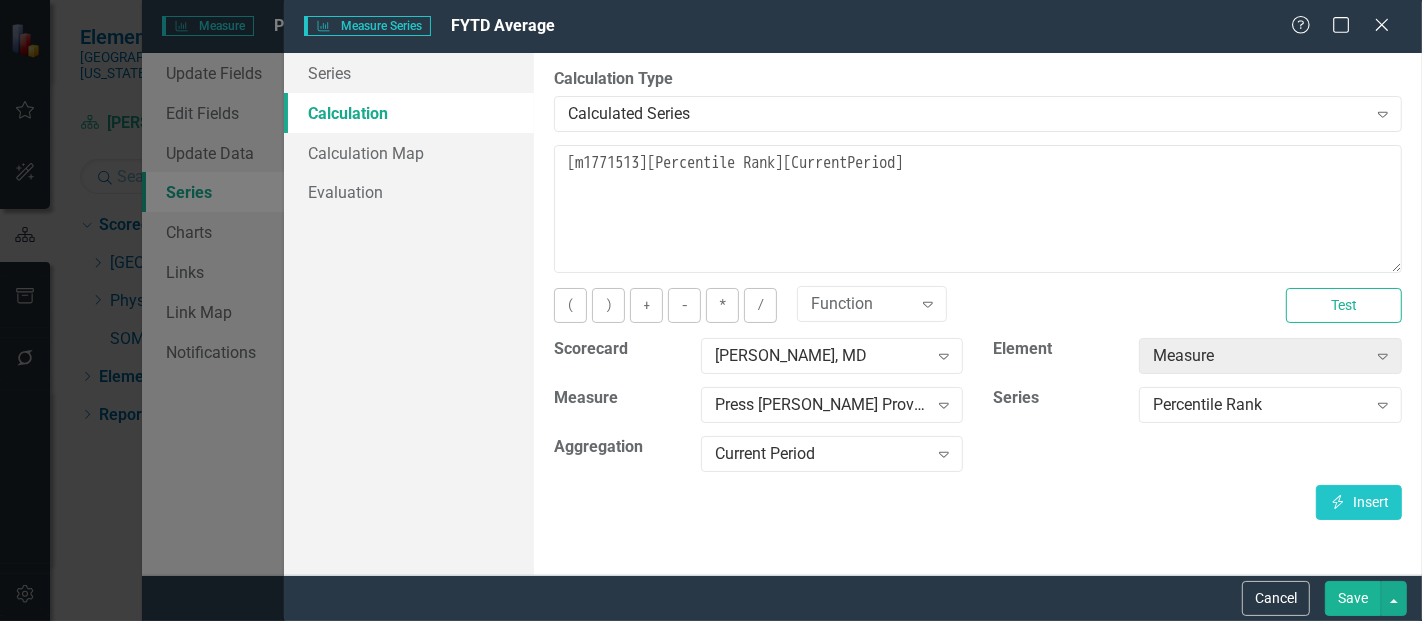 click on "Save" at bounding box center (1353, 598) 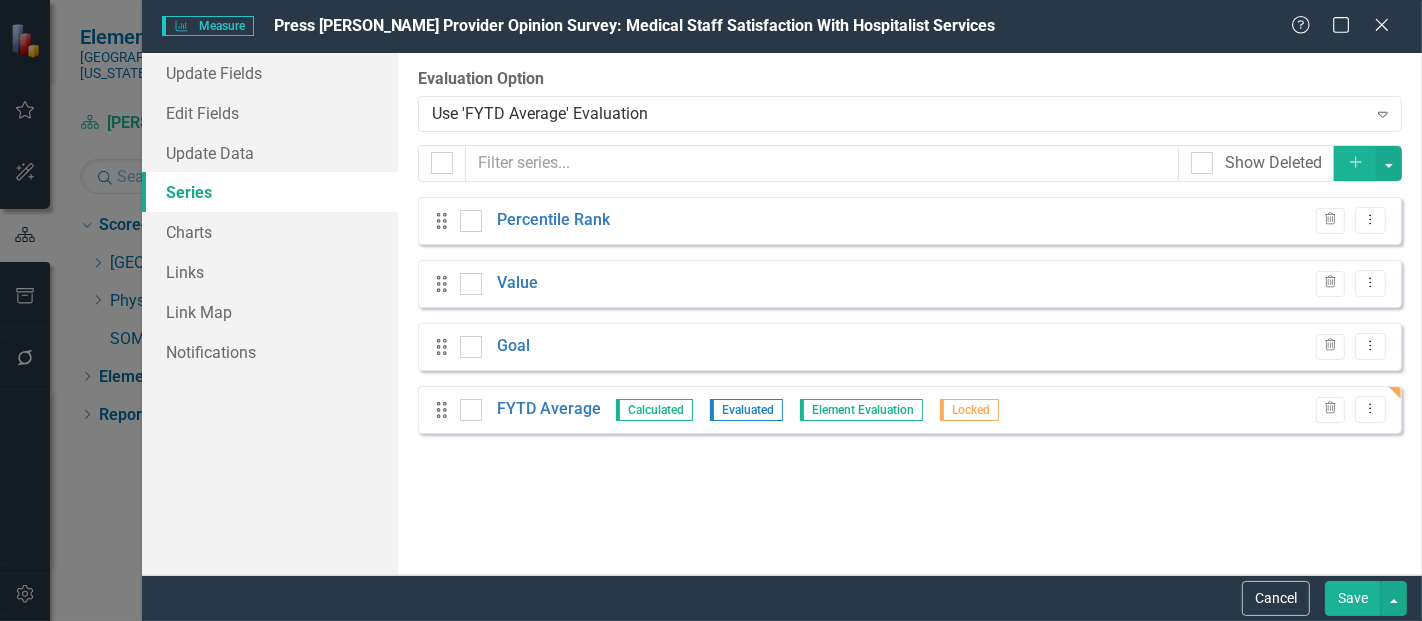 click on "Save" at bounding box center [1363, 598] 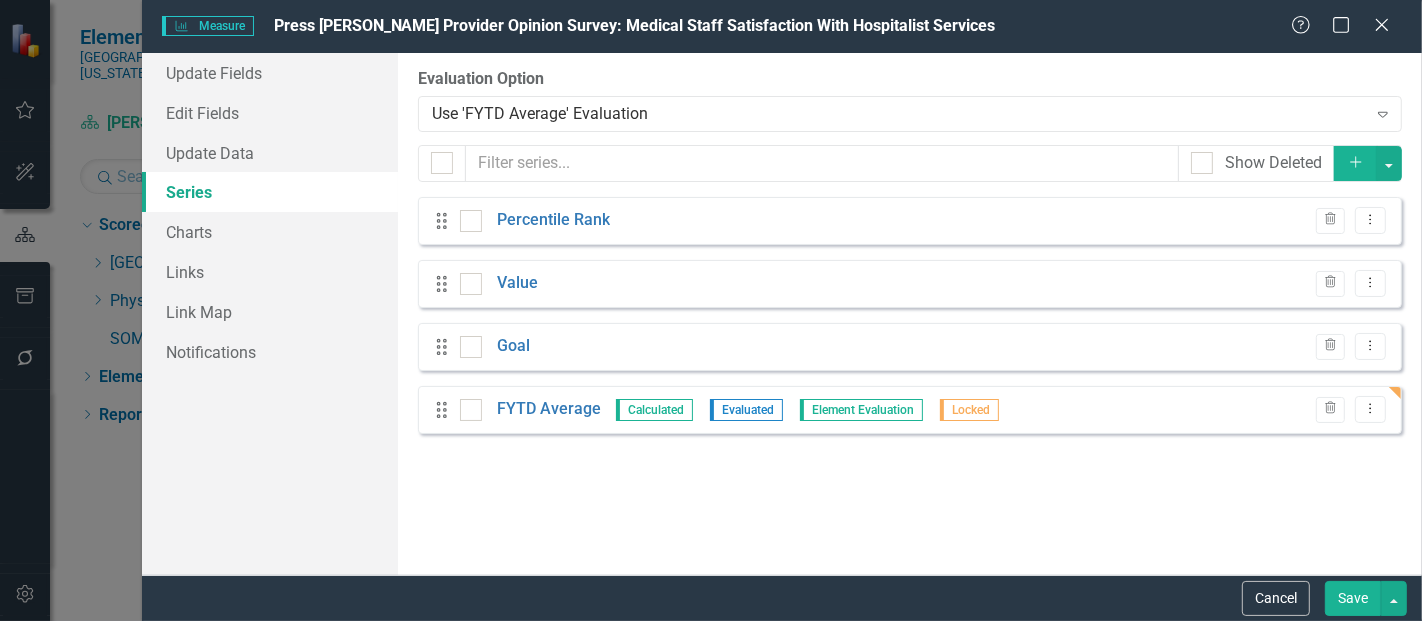 click on "Save" at bounding box center (1353, 598) 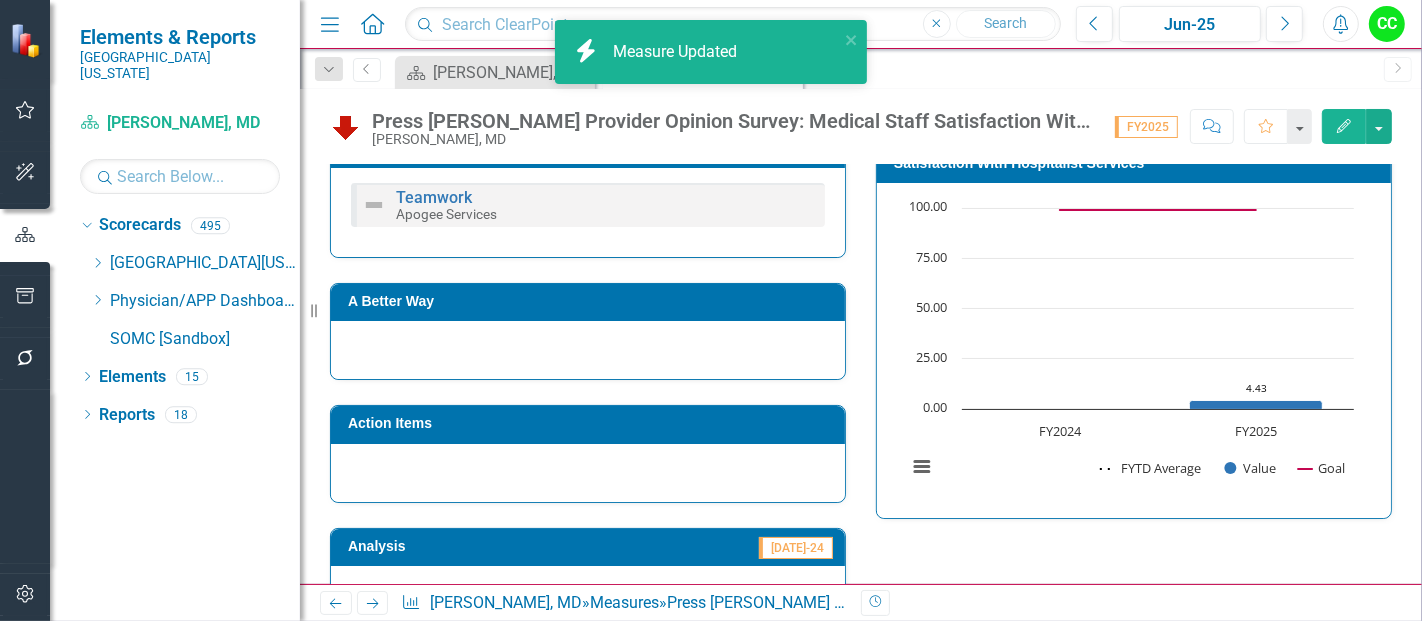 scroll, scrollTop: 422, scrollLeft: 0, axis: vertical 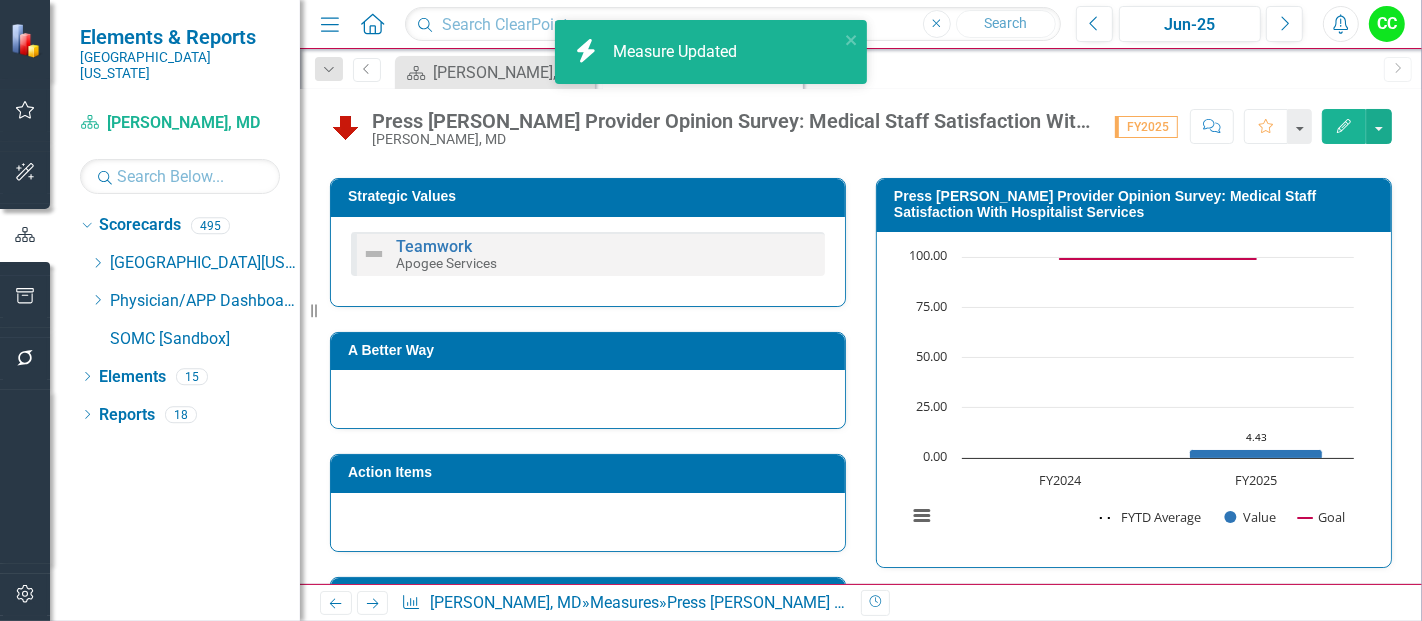 click on "Press [PERSON_NAME] Provider Opinion Survey: Medical Staff Satisfaction With Hospitalist Services" at bounding box center (1137, 204) 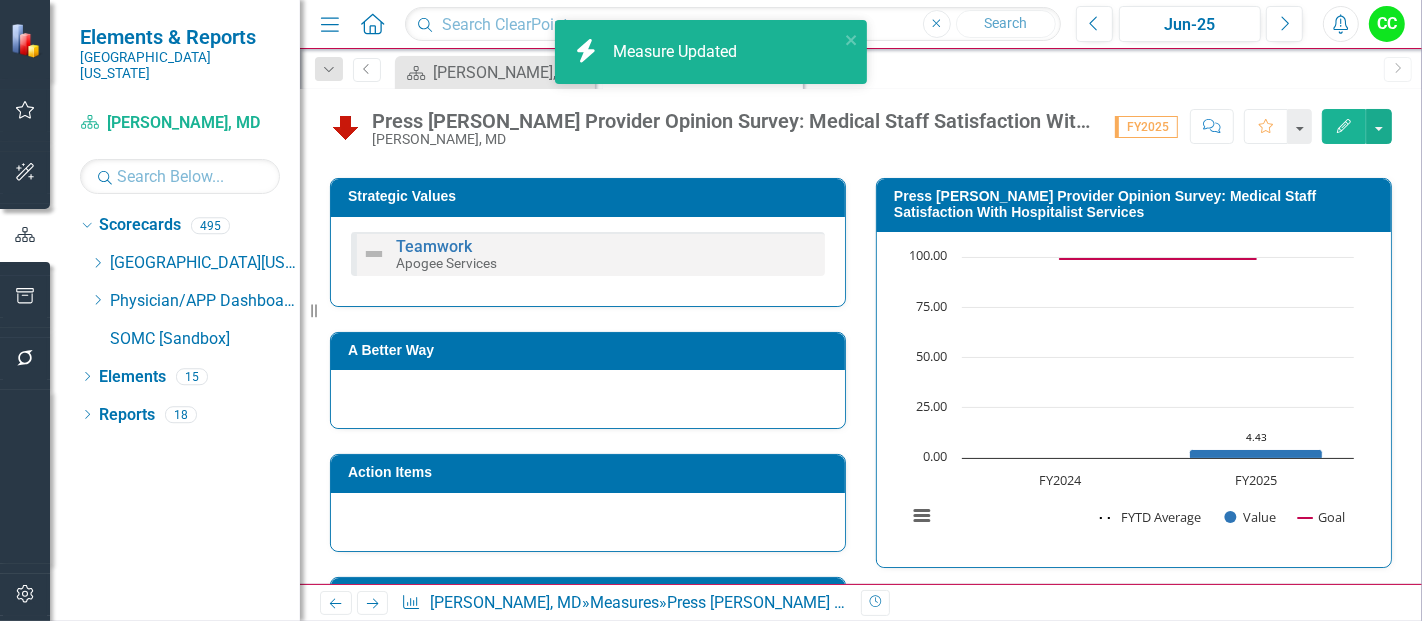 click on "Press [PERSON_NAME] Provider Opinion Survey: Medical Staff Satisfaction With Hospitalist Services" at bounding box center (1137, 204) 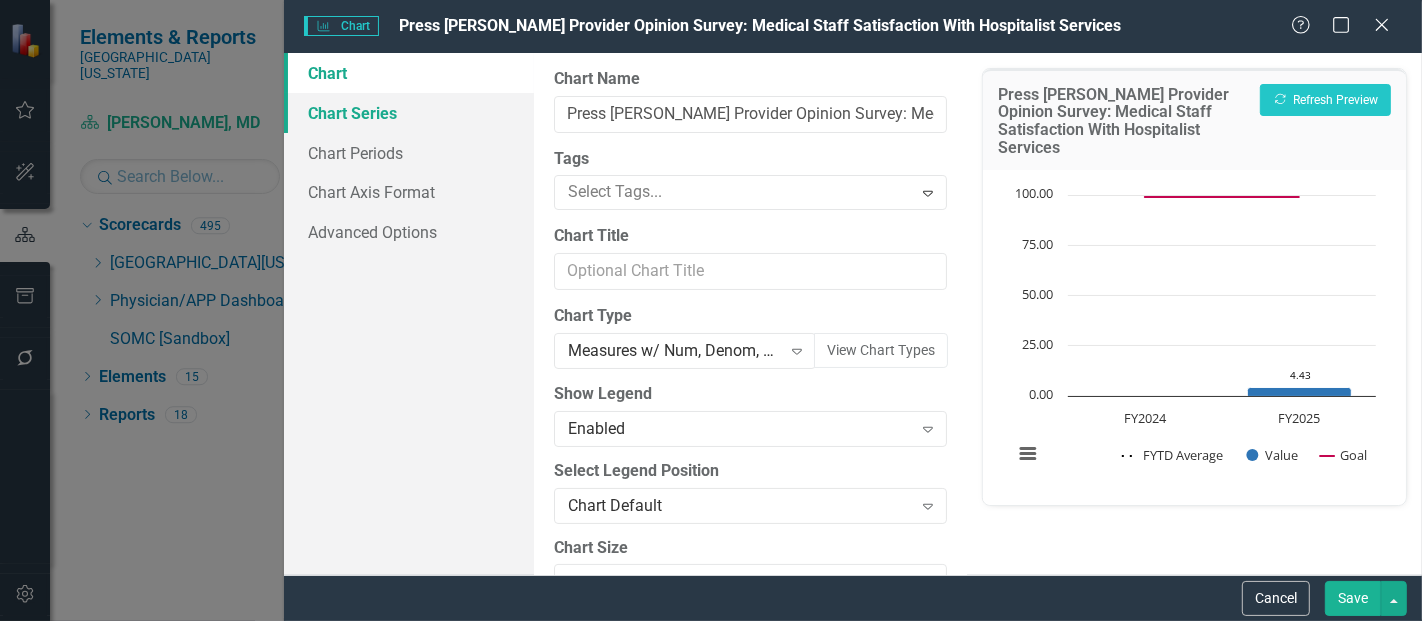 click on "Chart Series" at bounding box center [409, 113] 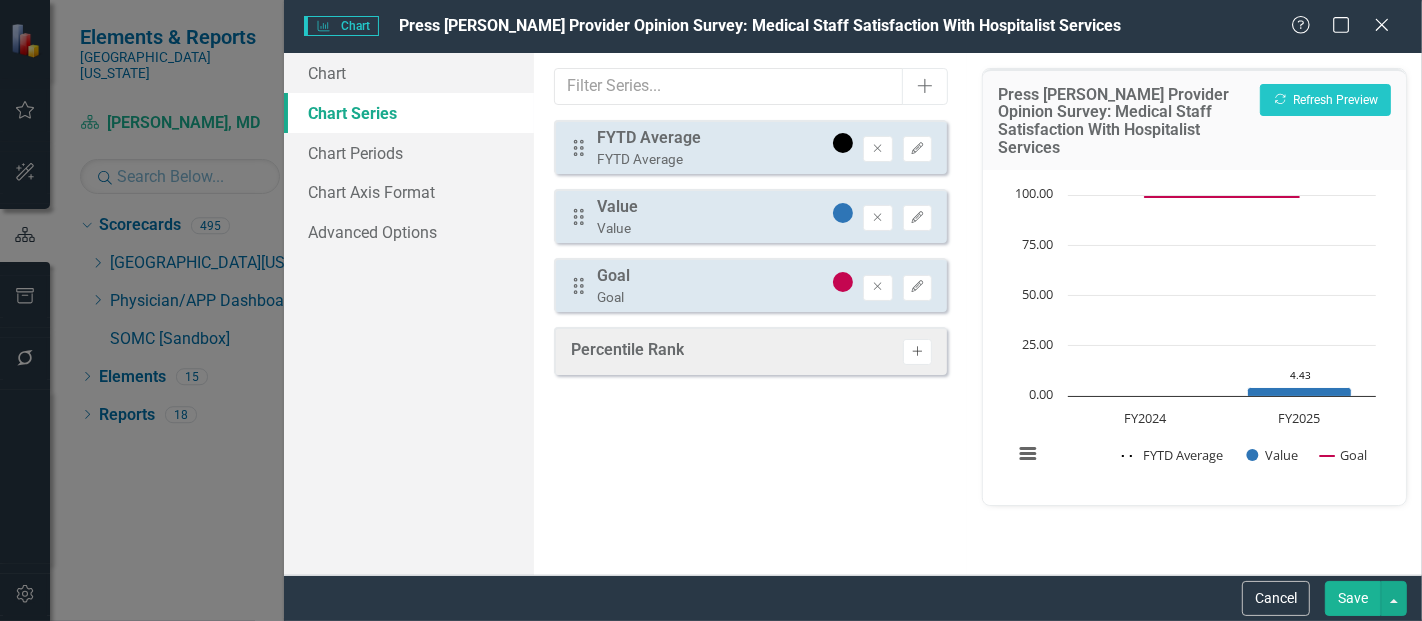 click on "Activate" 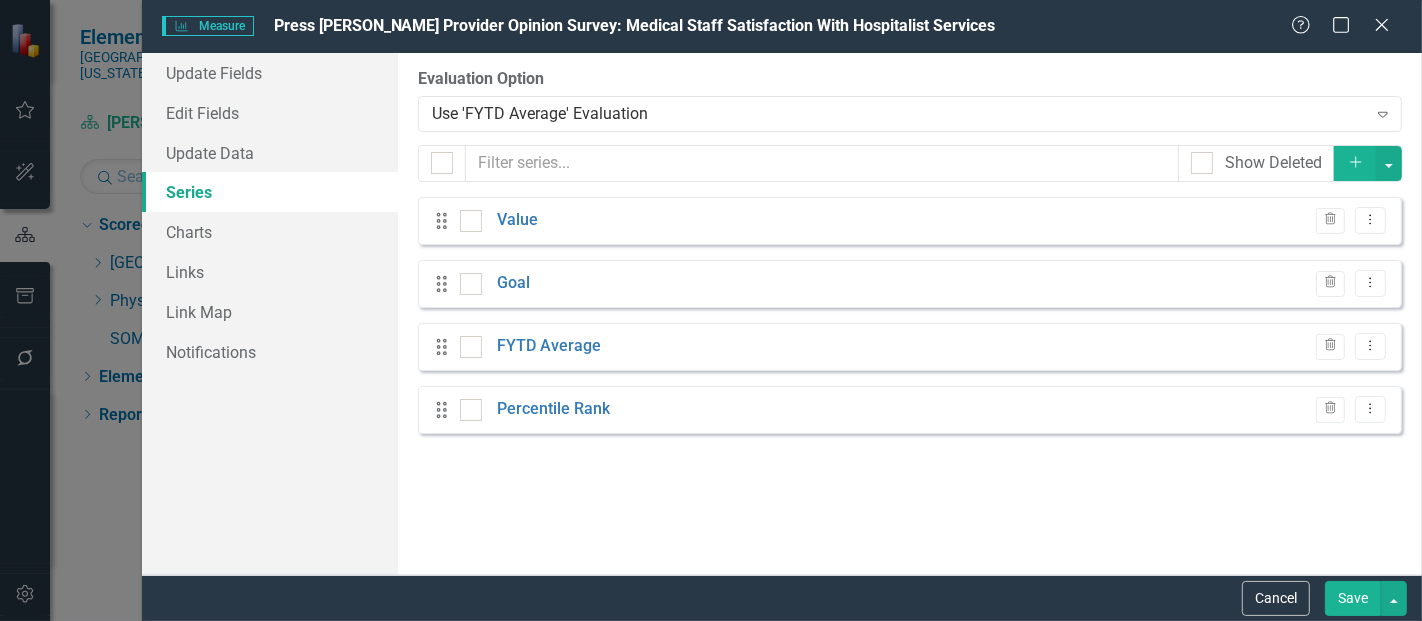 scroll, scrollTop: 0, scrollLeft: 0, axis: both 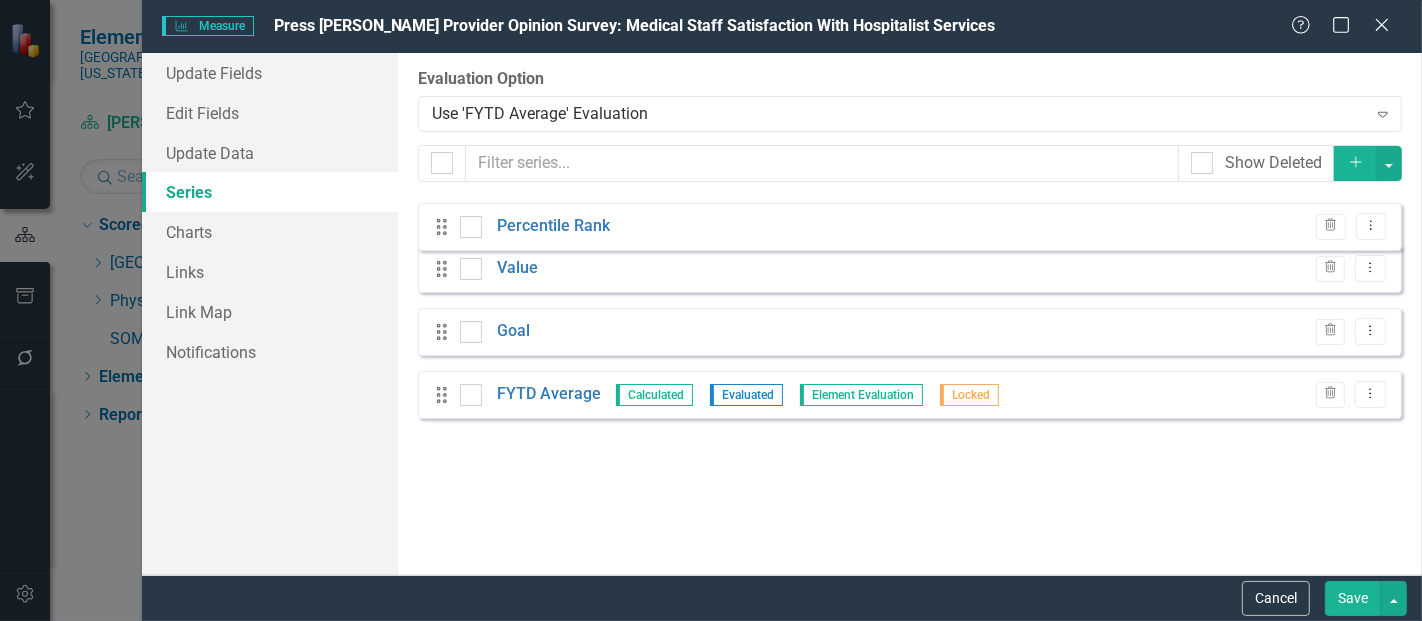 drag, startPoint x: 438, startPoint y: 410, endPoint x: 438, endPoint y: 226, distance: 184 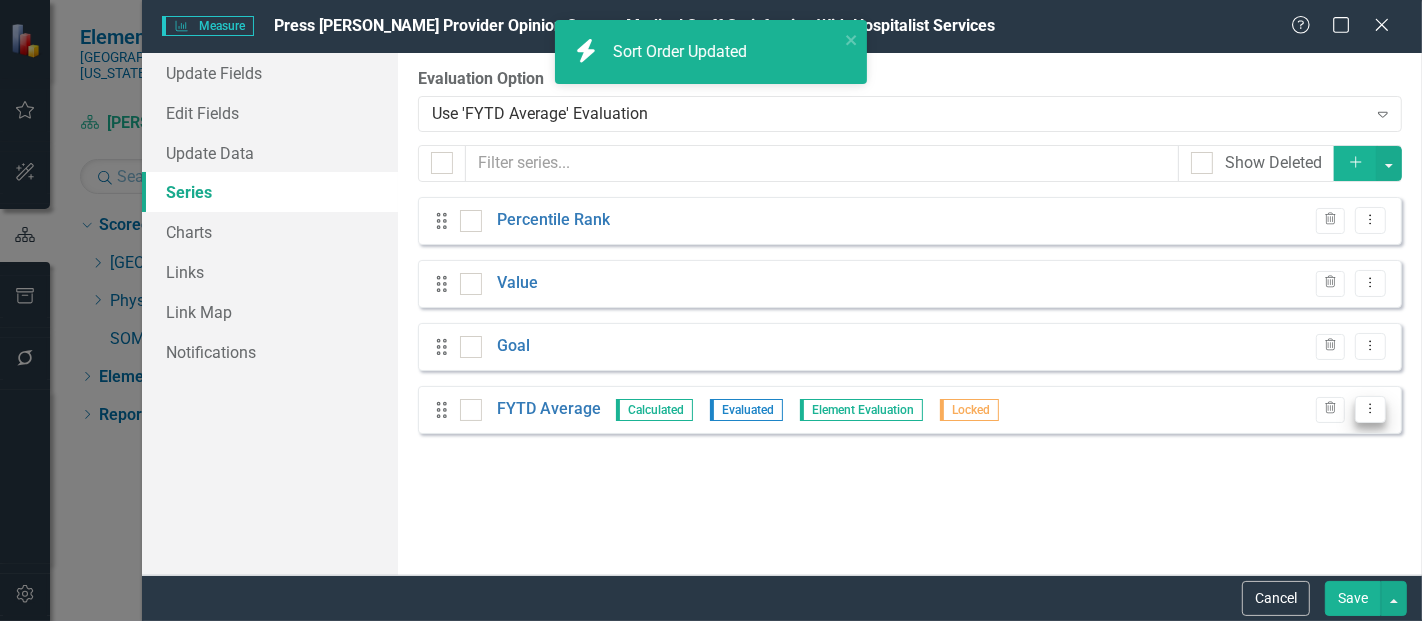 click on "Dropdown Menu" at bounding box center [1370, 409] 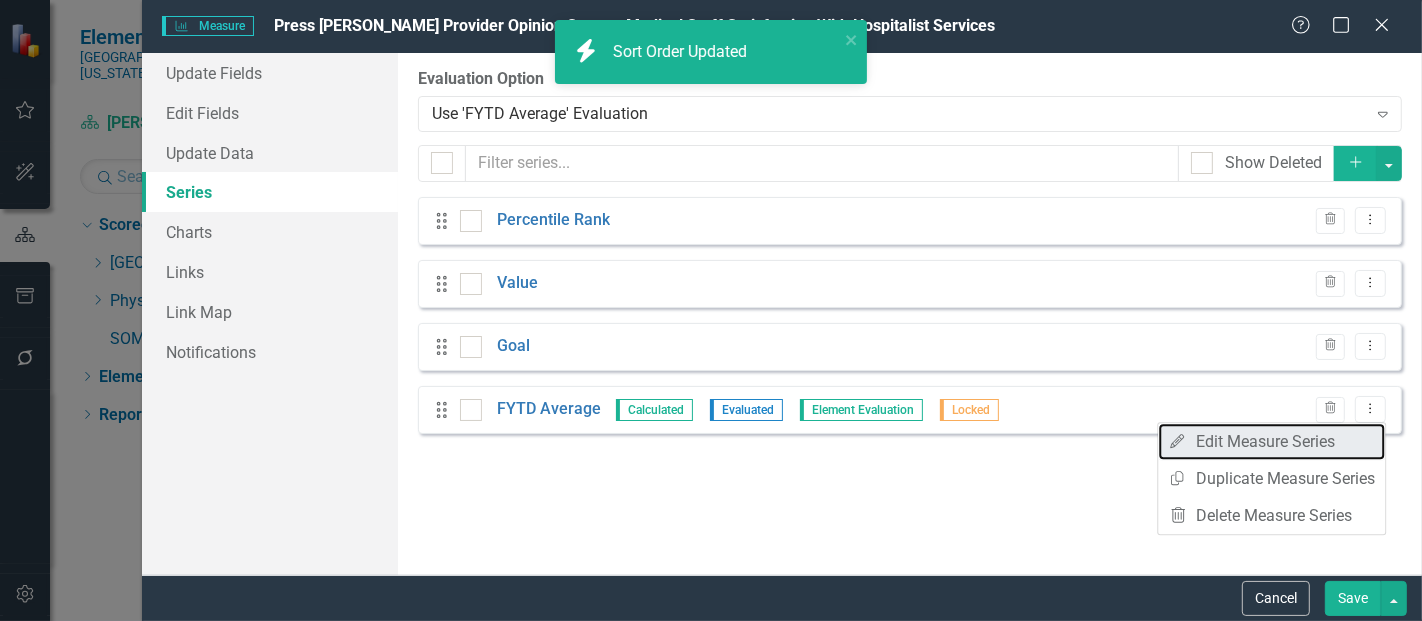 click on "Edit Edit Measure Series" at bounding box center [1271, 441] 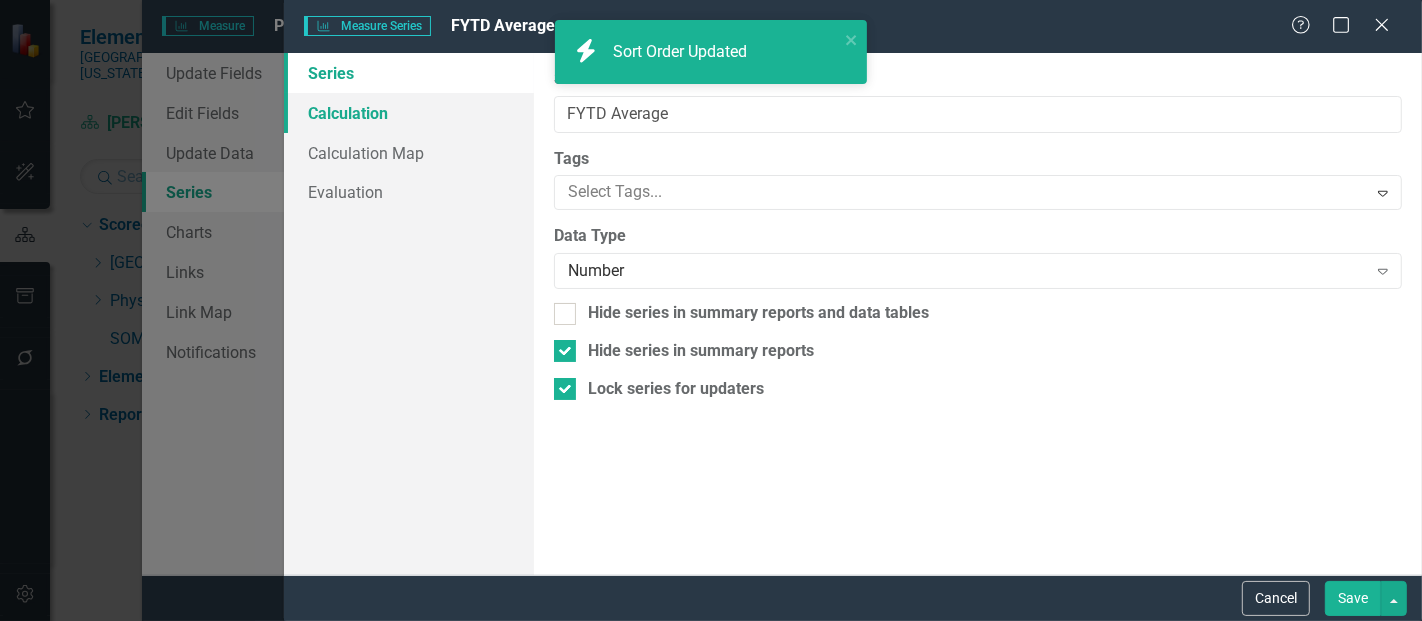 click on "Calculation" at bounding box center (409, 113) 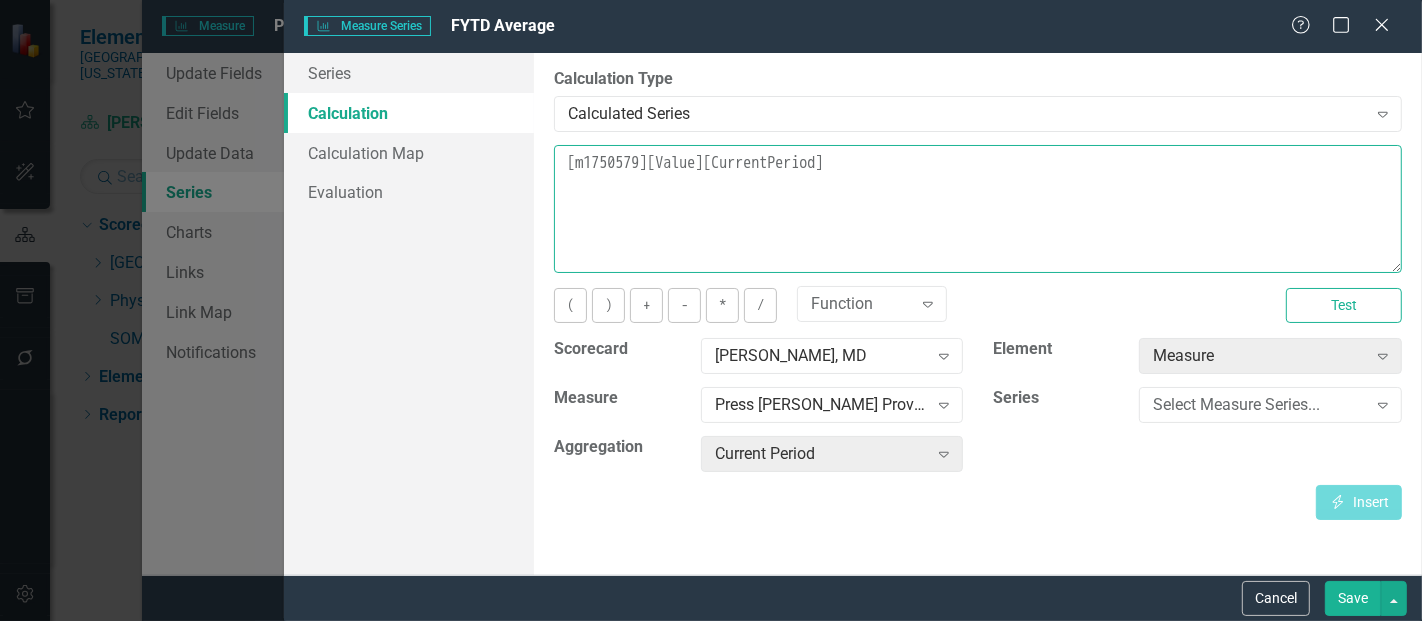 drag, startPoint x: 950, startPoint y: 191, endPoint x: 577, endPoint y: 172, distance: 373.4836 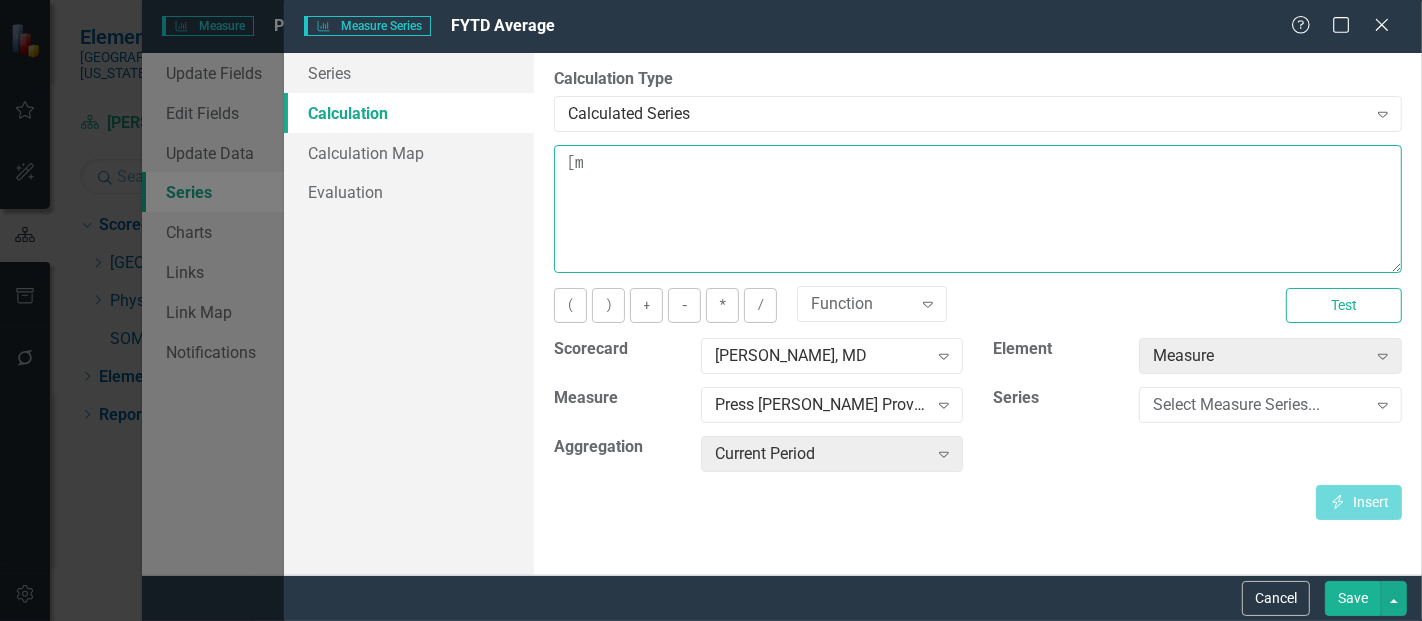 type on "[" 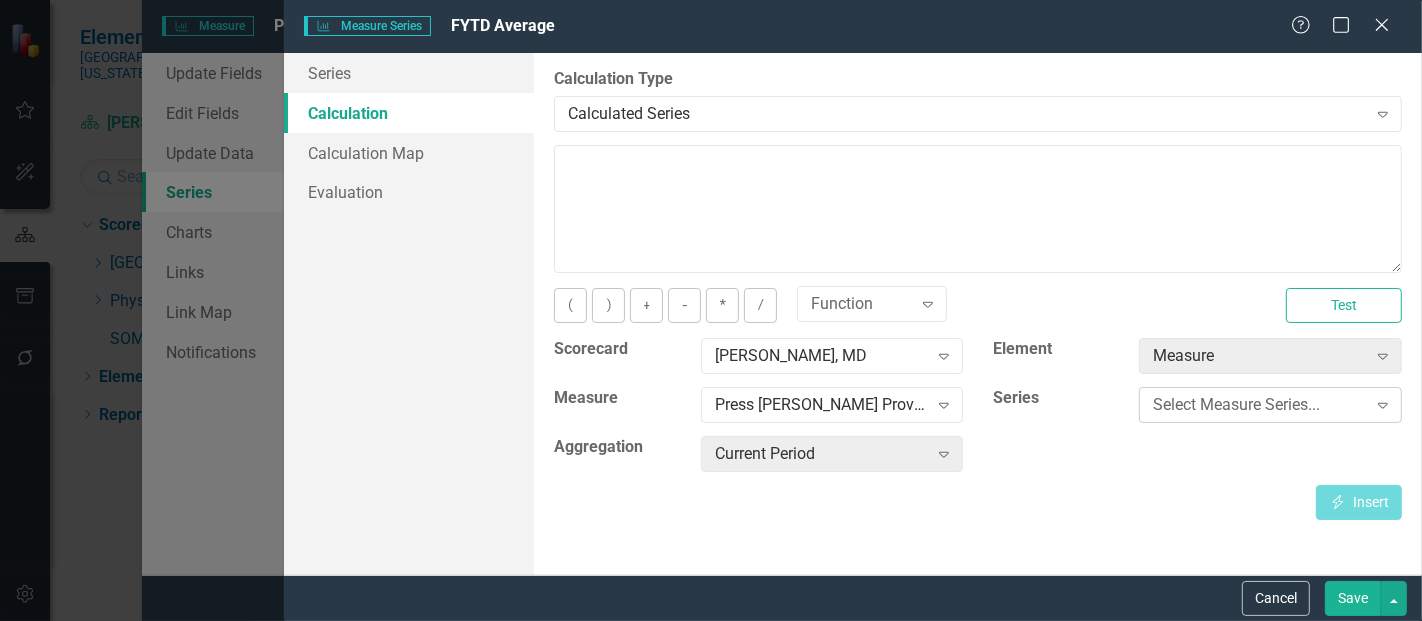 click on "Select Measure Series..." at bounding box center [1259, 405] 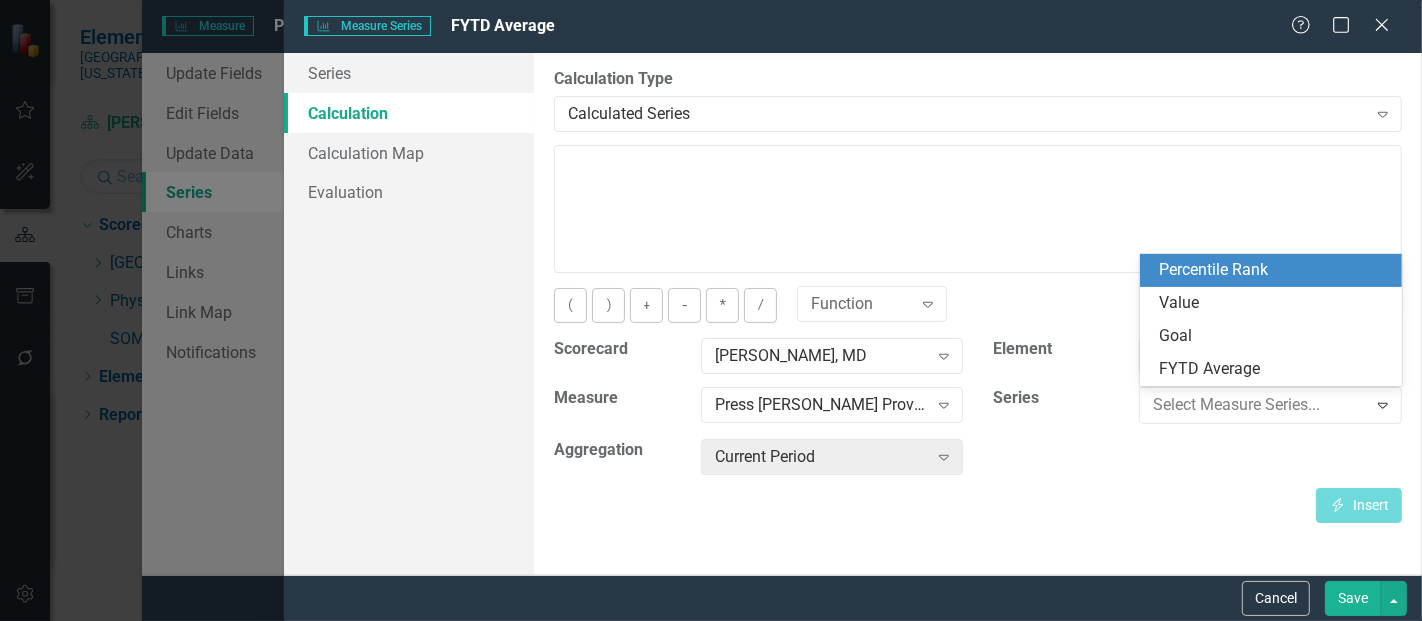 click on "Percentile Rank" at bounding box center [1275, 270] 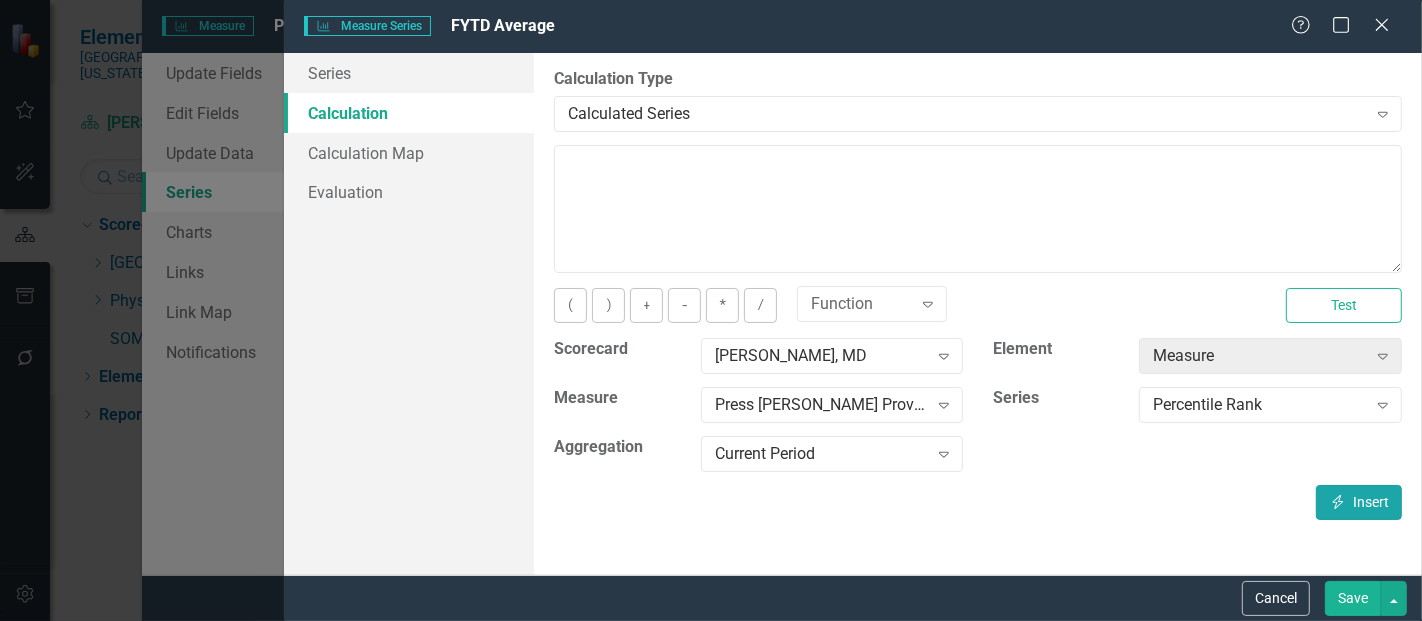 click on "Insert    Insert" at bounding box center (1359, 502) 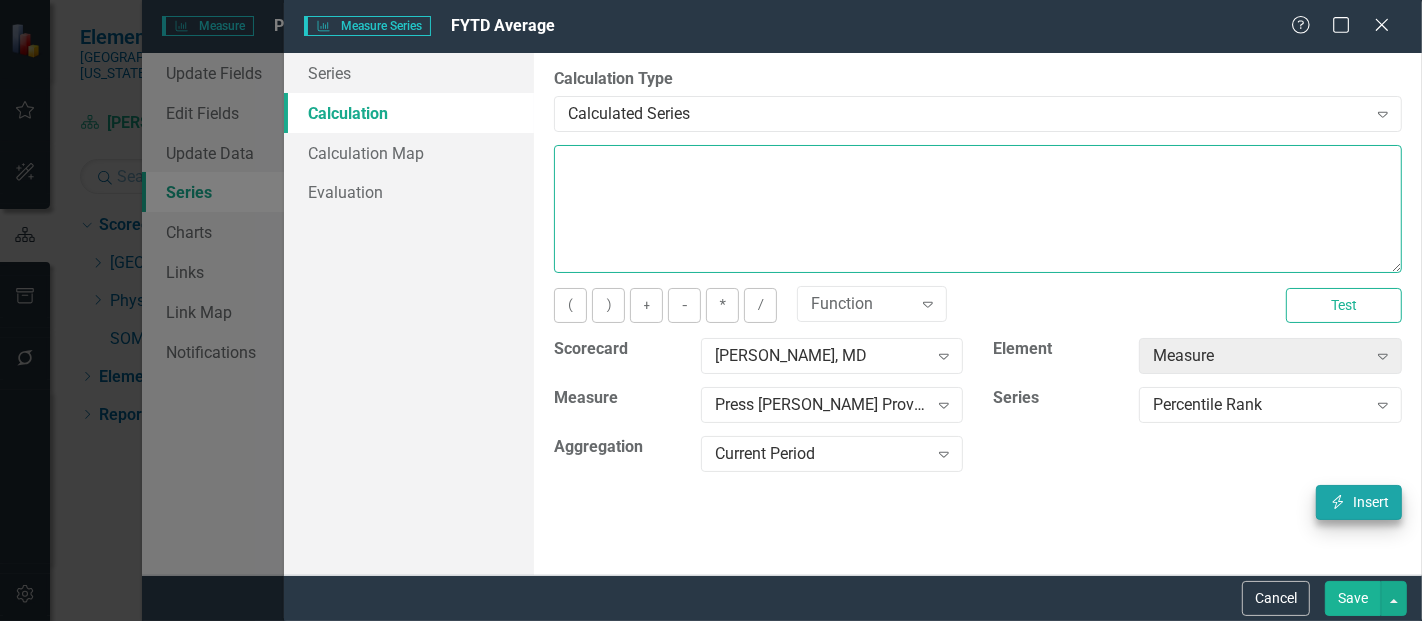 type on "[m1750579][Percentile Rank][CurrentPeriod]" 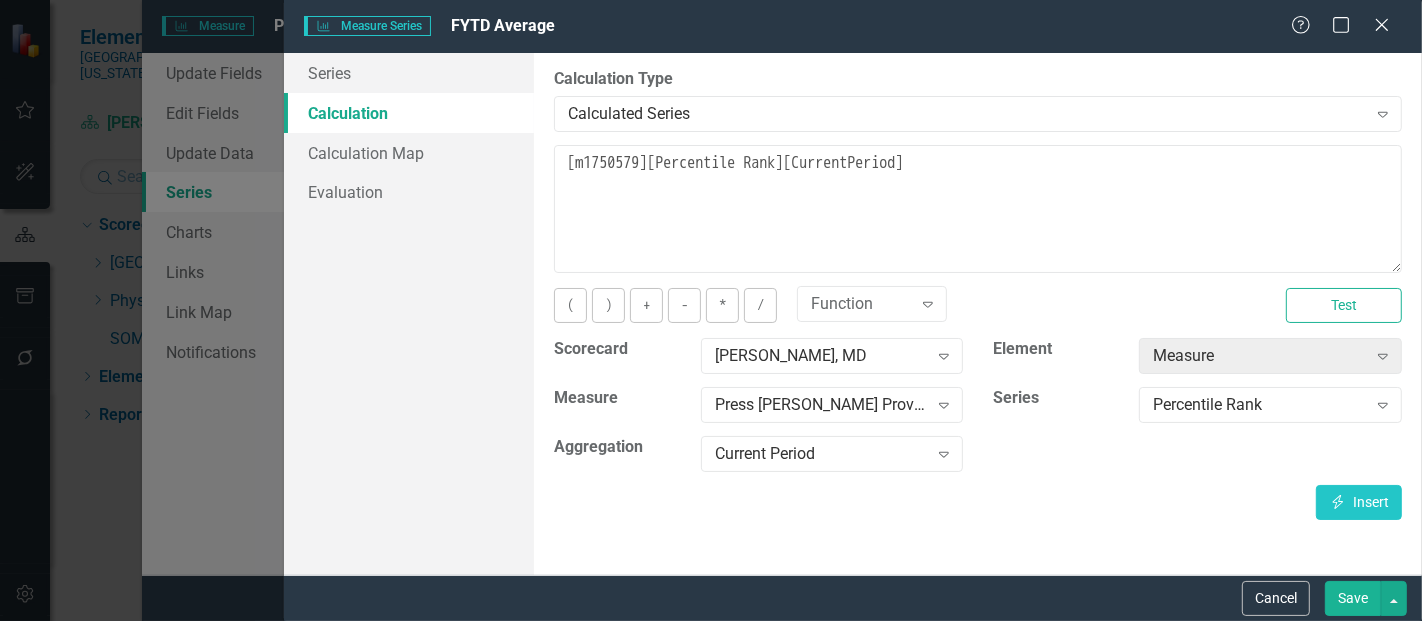 click on "Save" at bounding box center (1353, 598) 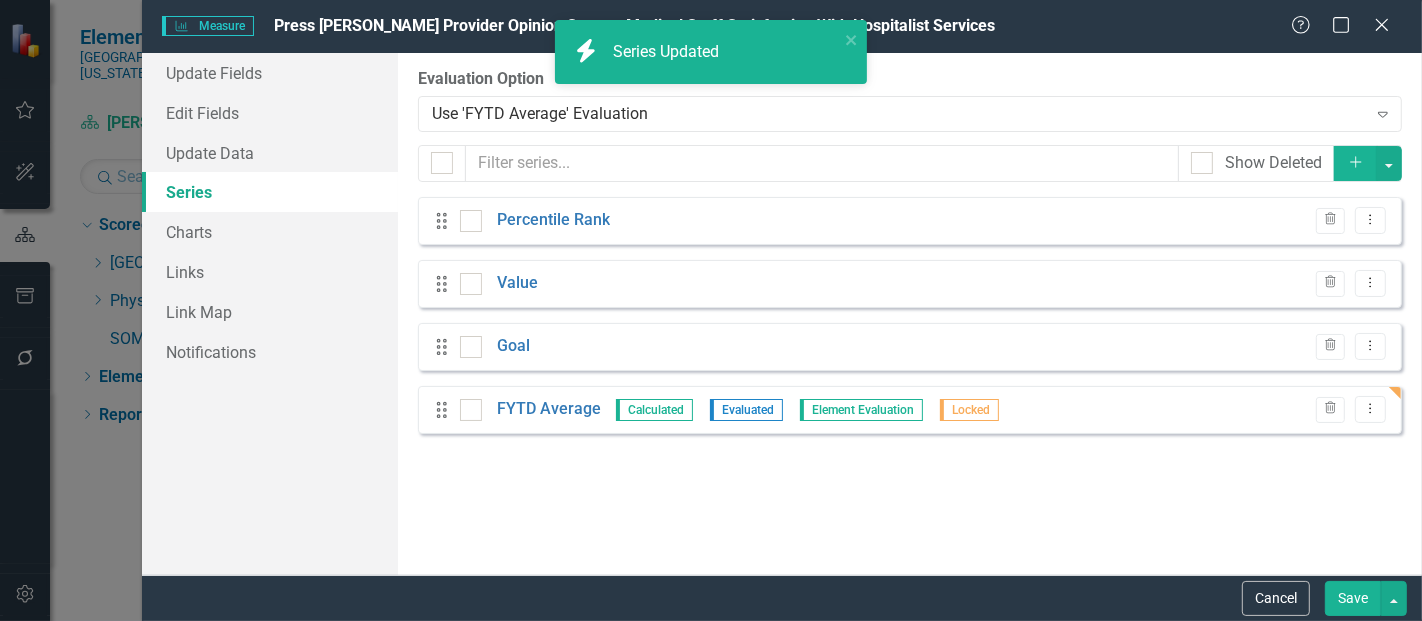 click on "Save" at bounding box center [1353, 598] 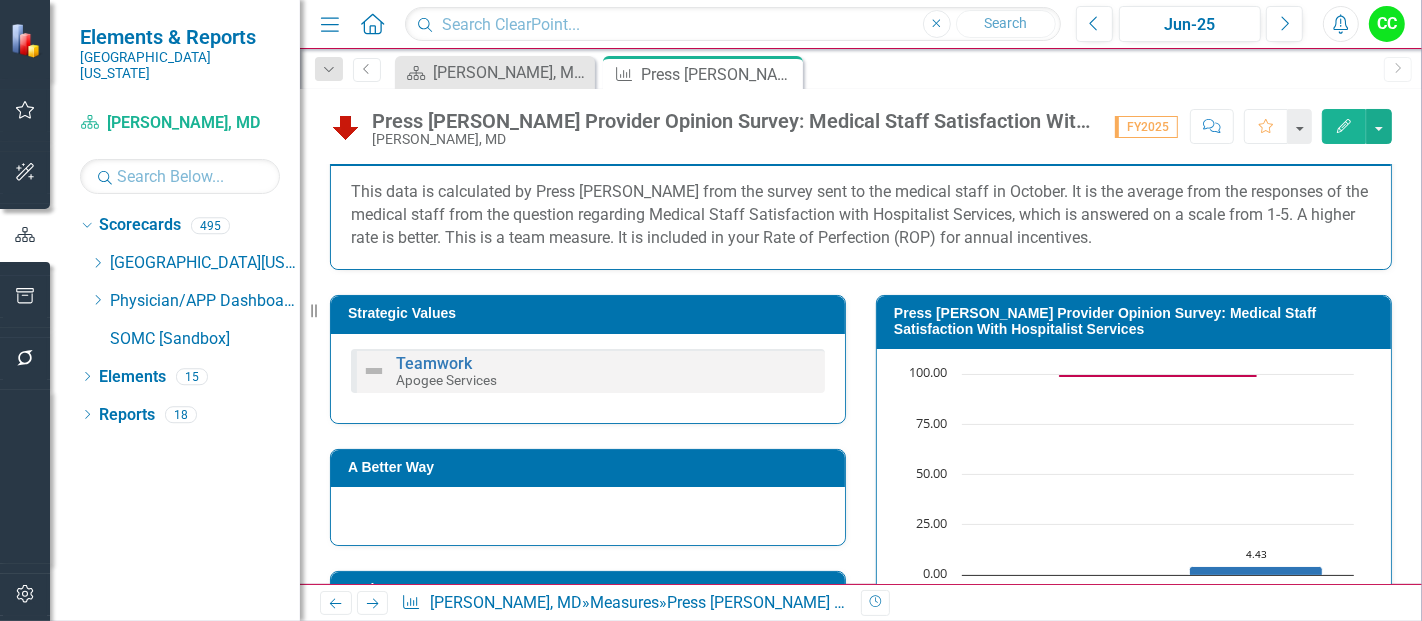 scroll, scrollTop: 304, scrollLeft: 0, axis: vertical 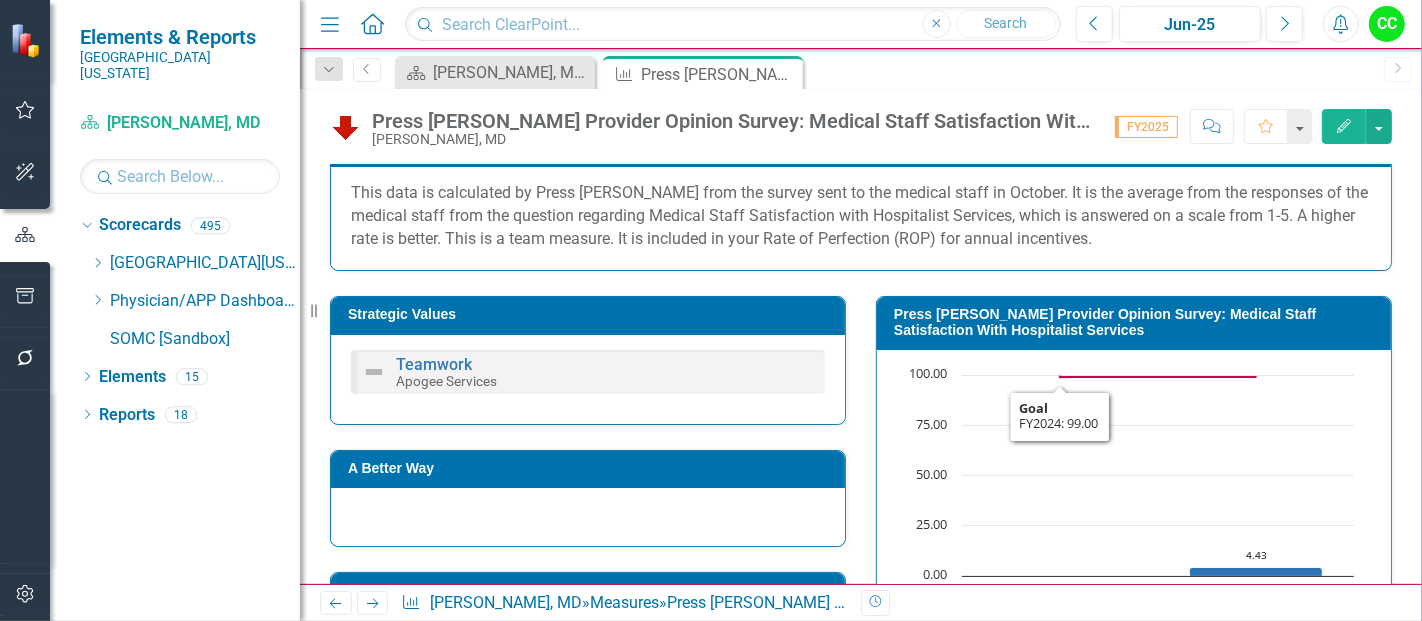 click on "Press [PERSON_NAME] Provider Opinion Survey: Medical Staff Satisfaction With Hospitalist Services" at bounding box center [1137, 322] 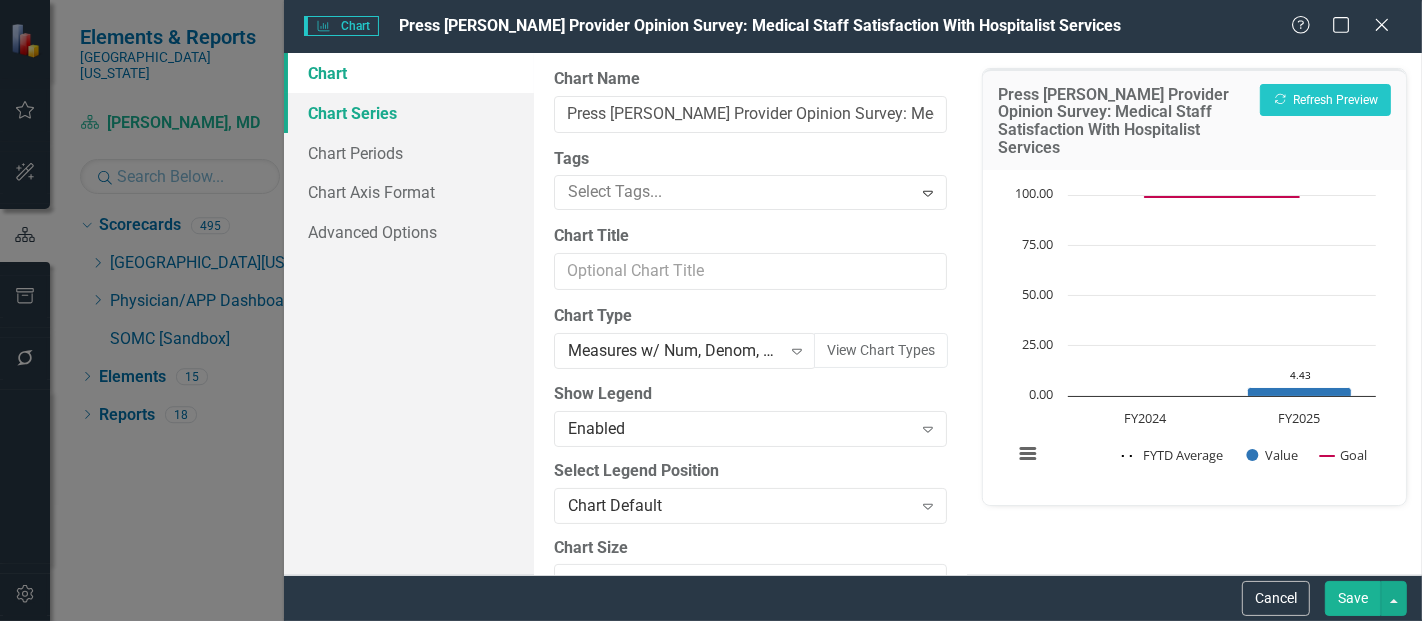 click on "Chart Series" at bounding box center [409, 113] 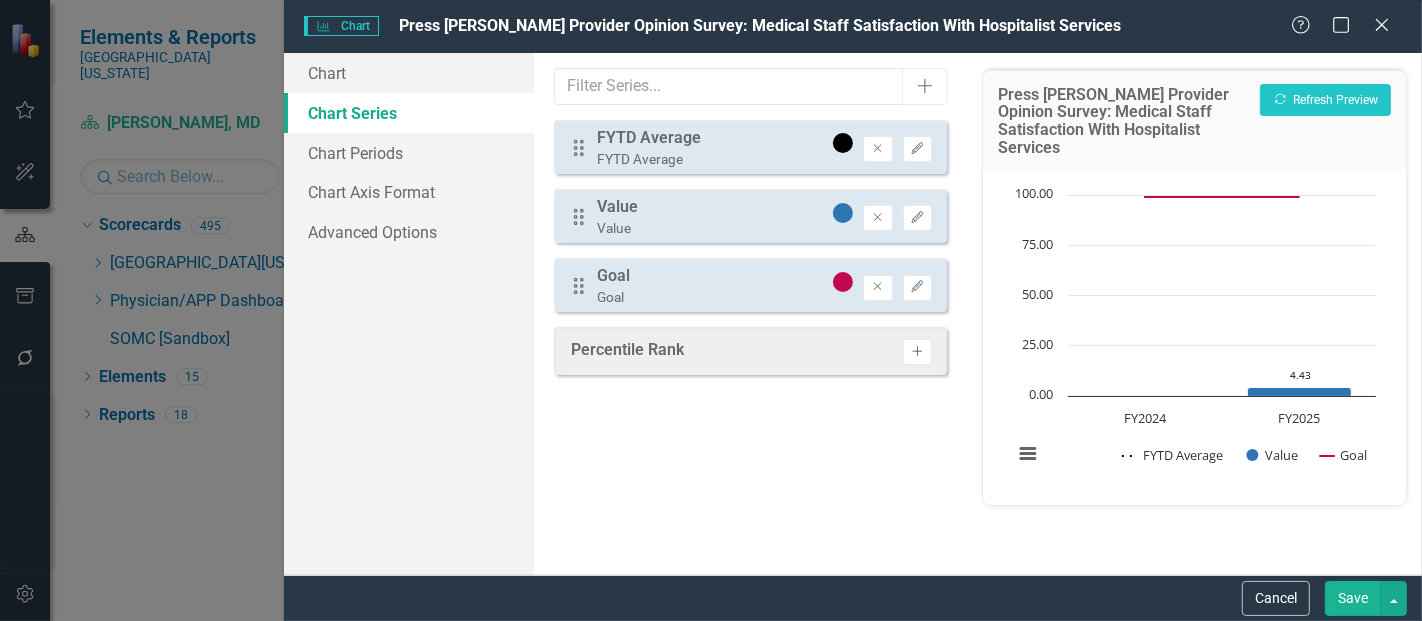 click on "Activate" at bounding box center [917, 352] 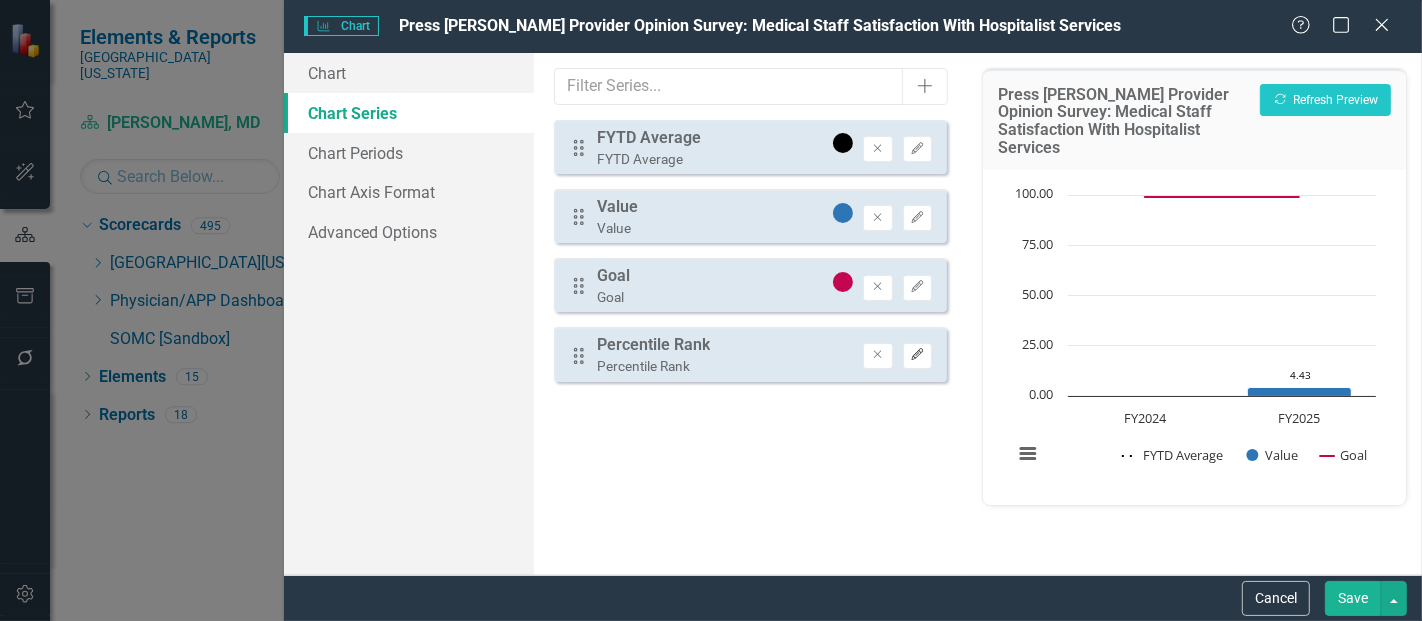 click on "Edit" at bounding box center (917, 356) 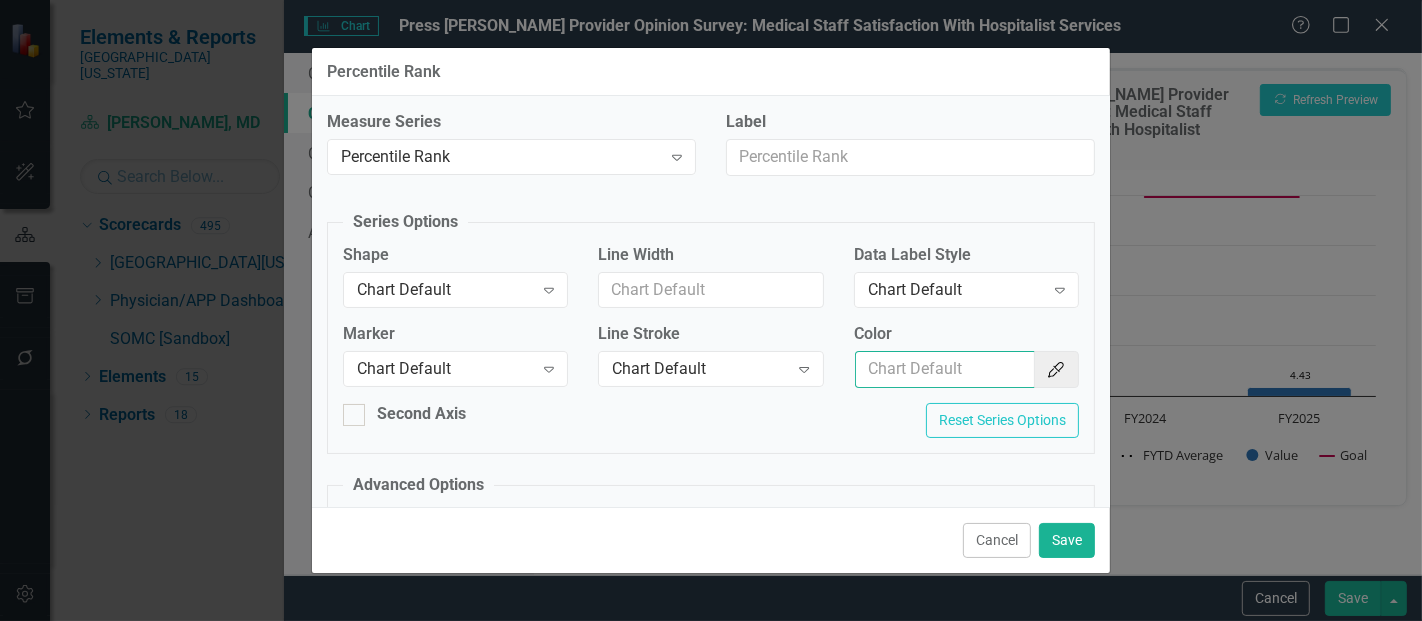 click on "Color" at bounding box center [945, 369] 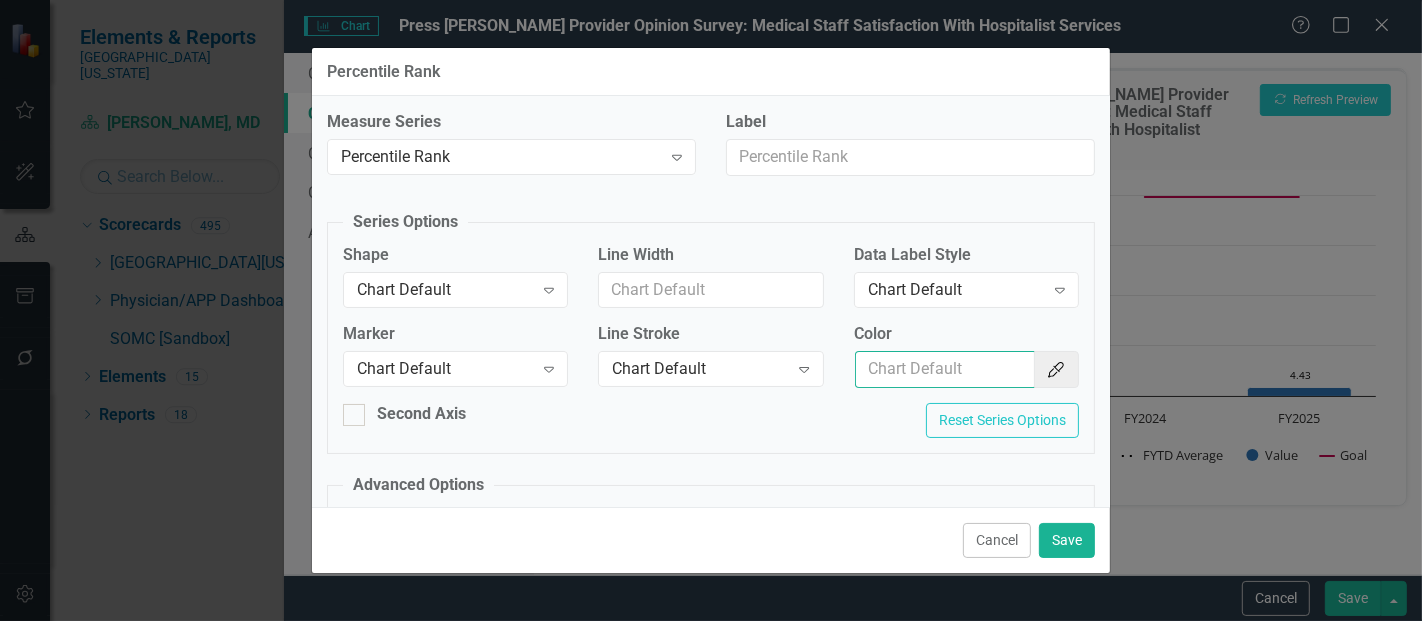 type on "#2e75b6" 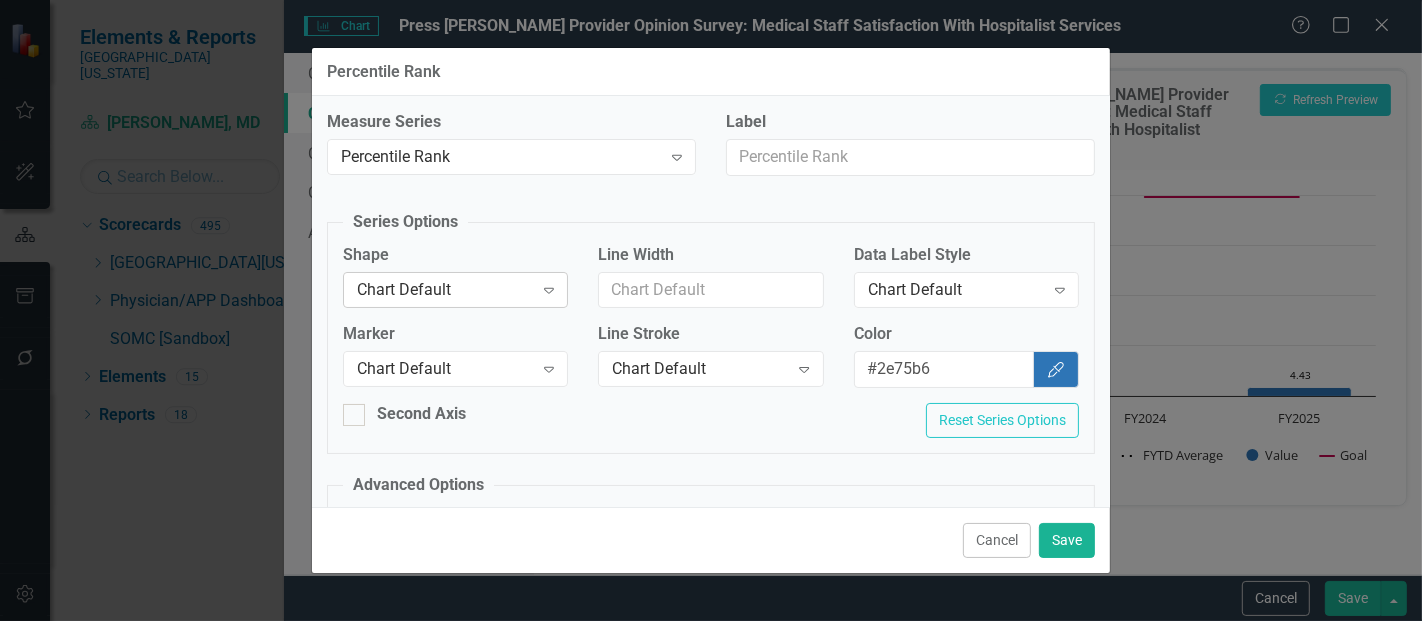 click on "Chart Default Expand" at bounding box center (455, 290) 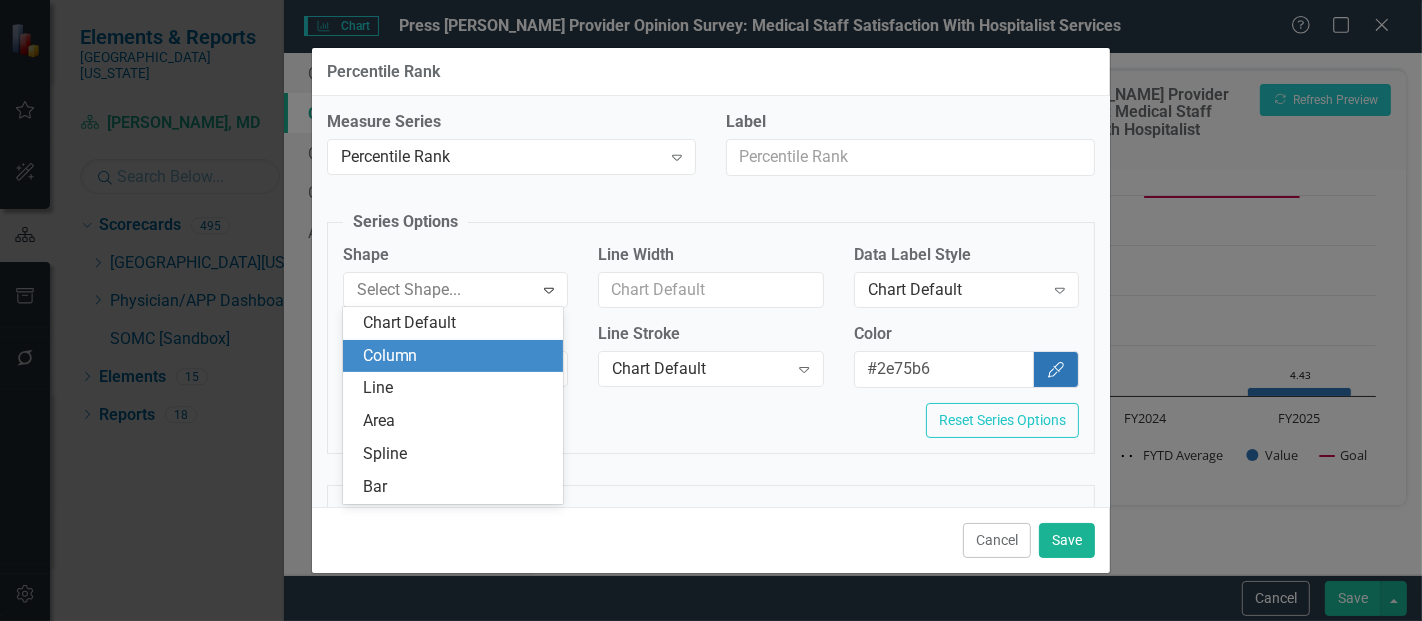 click on "Column" at bounding box center [457, 356] 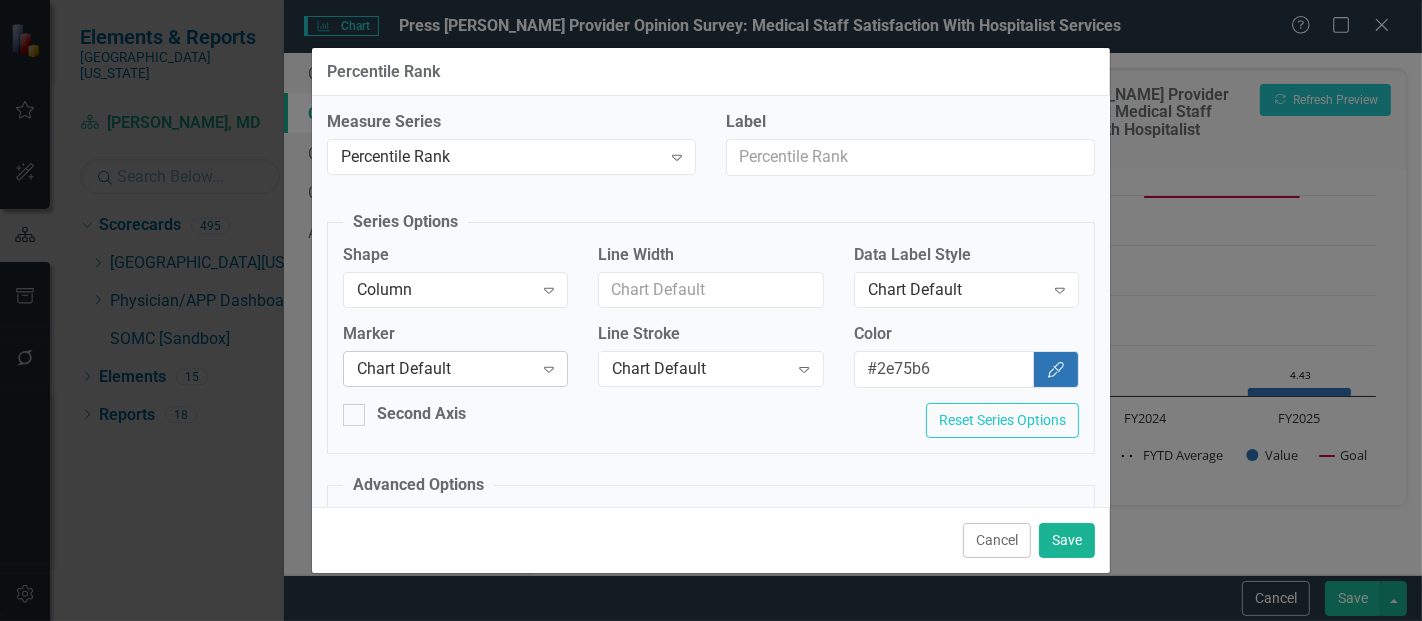 click on "Chart Default" at bounding box center (445, 369) 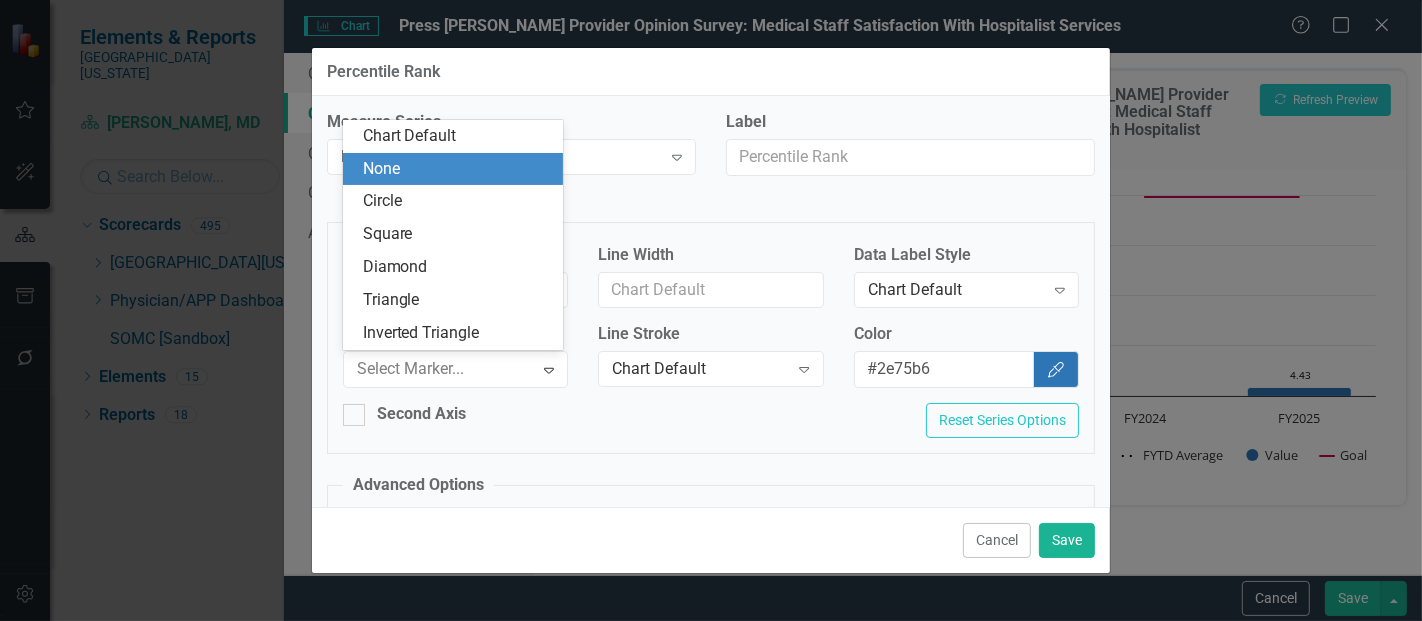 click on "None" at bounding box center [457, 169] 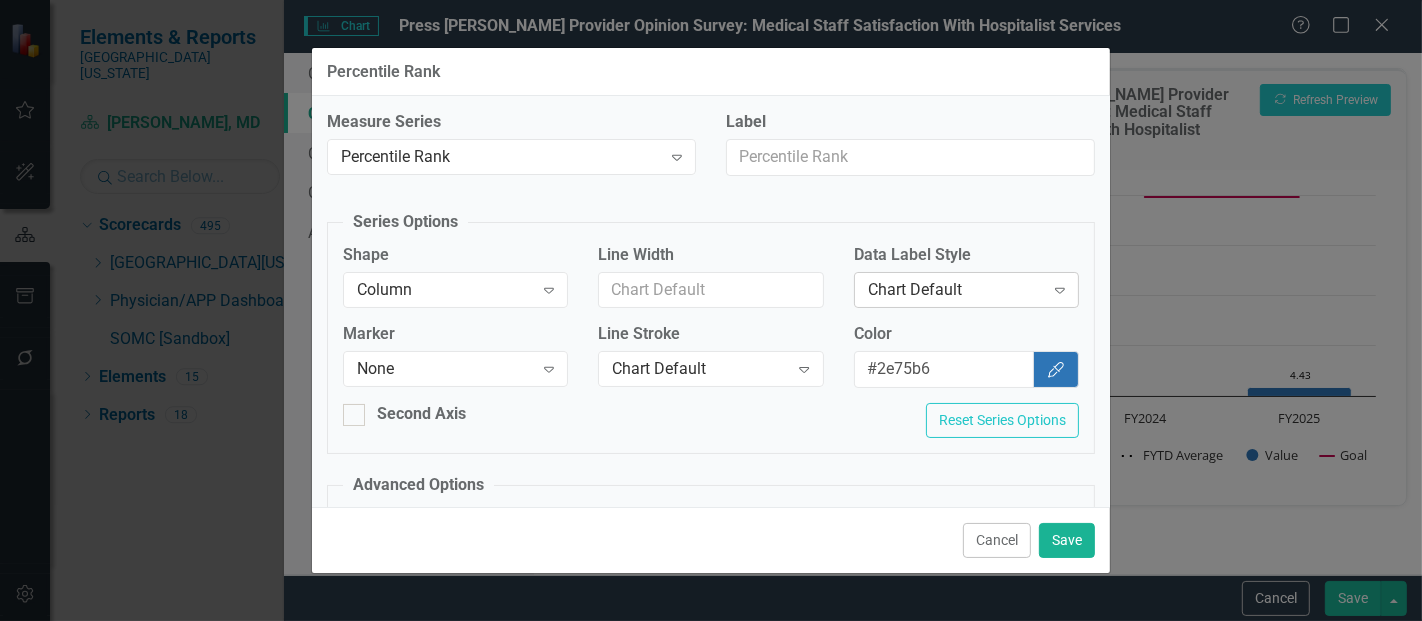 click on "Chart Default" at bounding box center [956, 289] 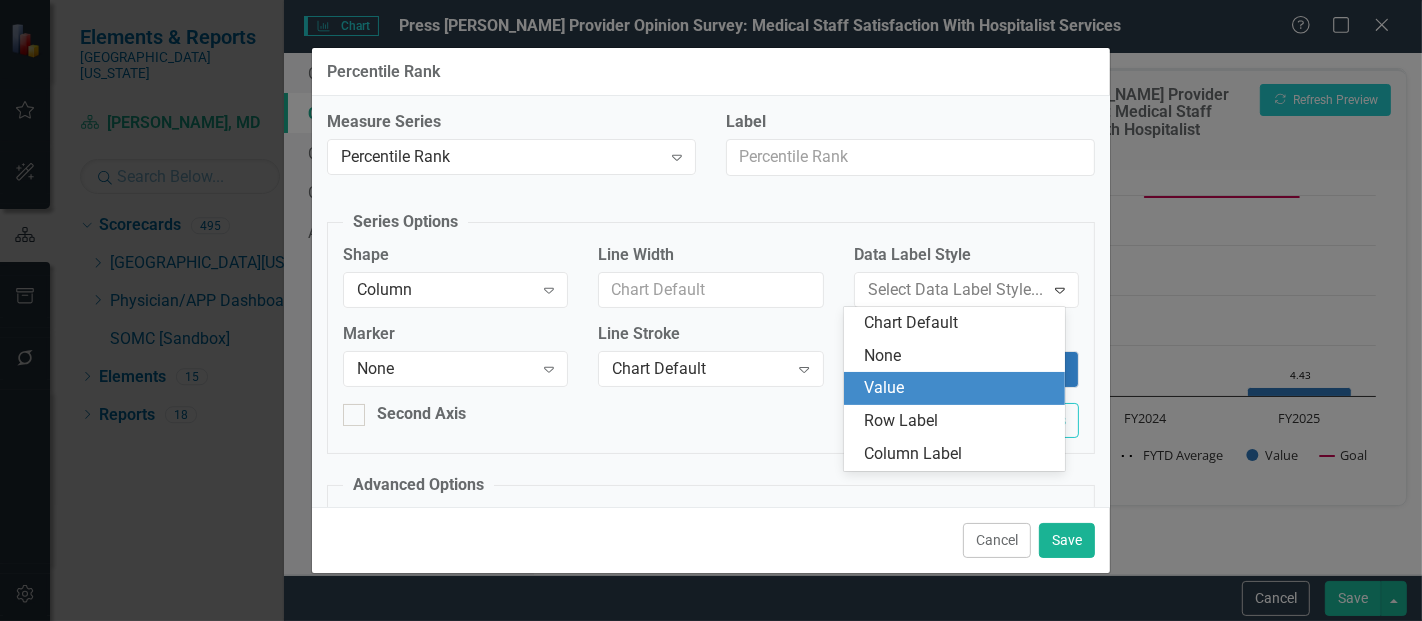 click on "Value" at bounding box center (958, 388) 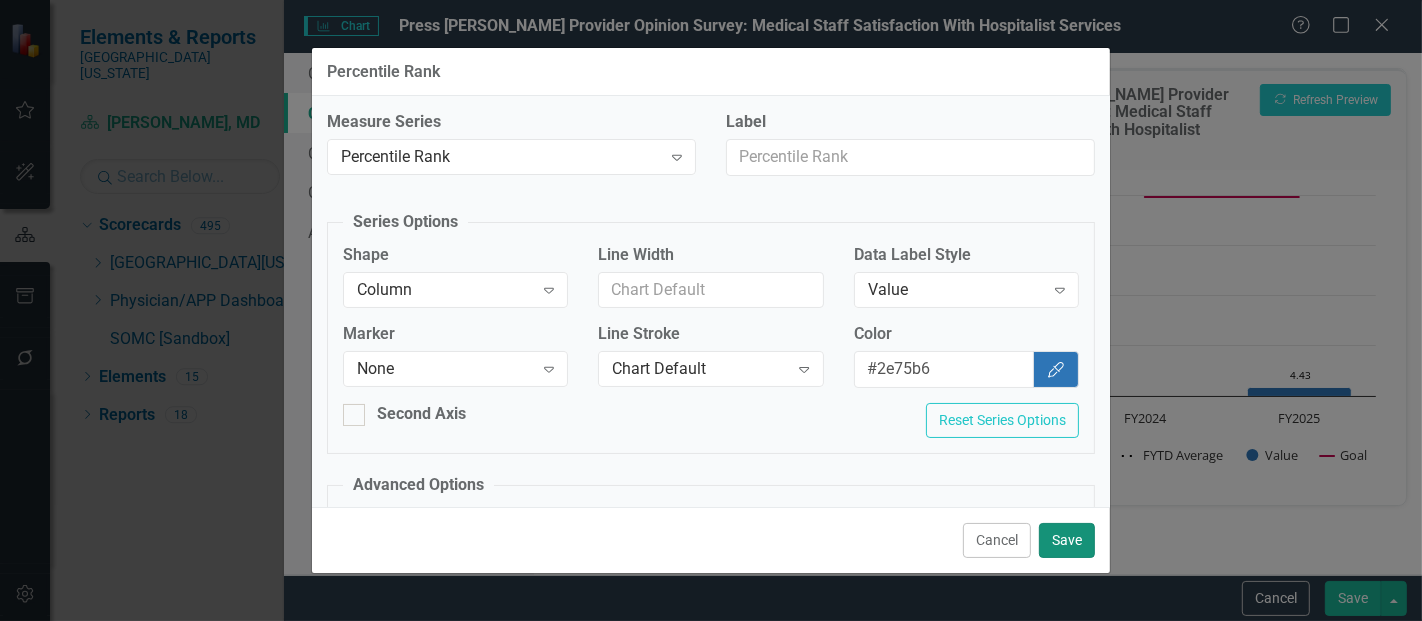 click on "Save" at bounding box center [1067, 540] 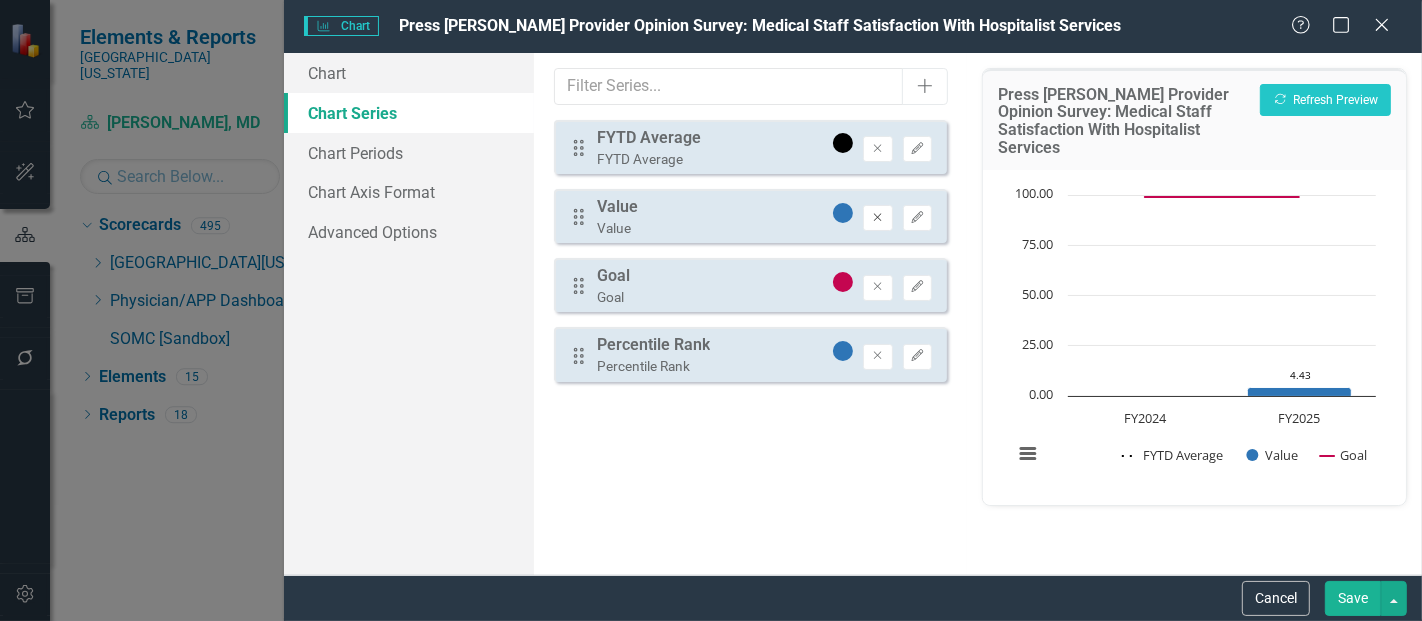 click on "Remove" at bounding box center (877, 218) 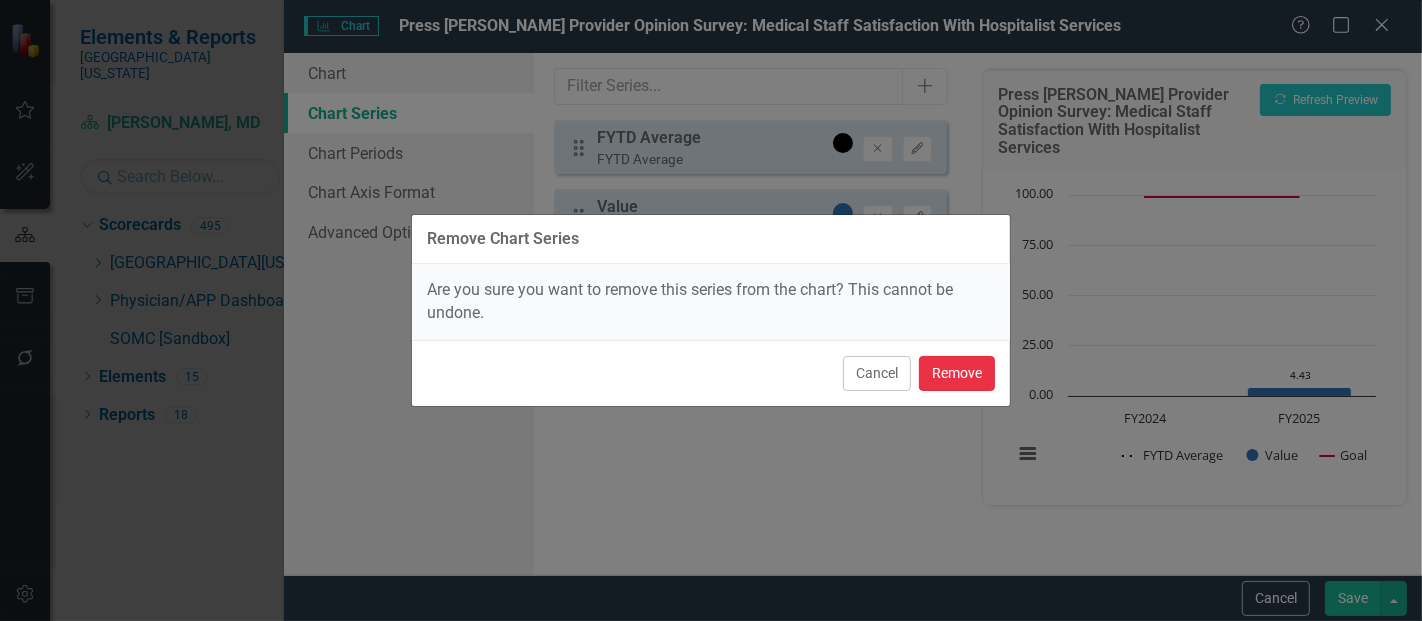 click on "Remove" at bounding box center [957, 373] 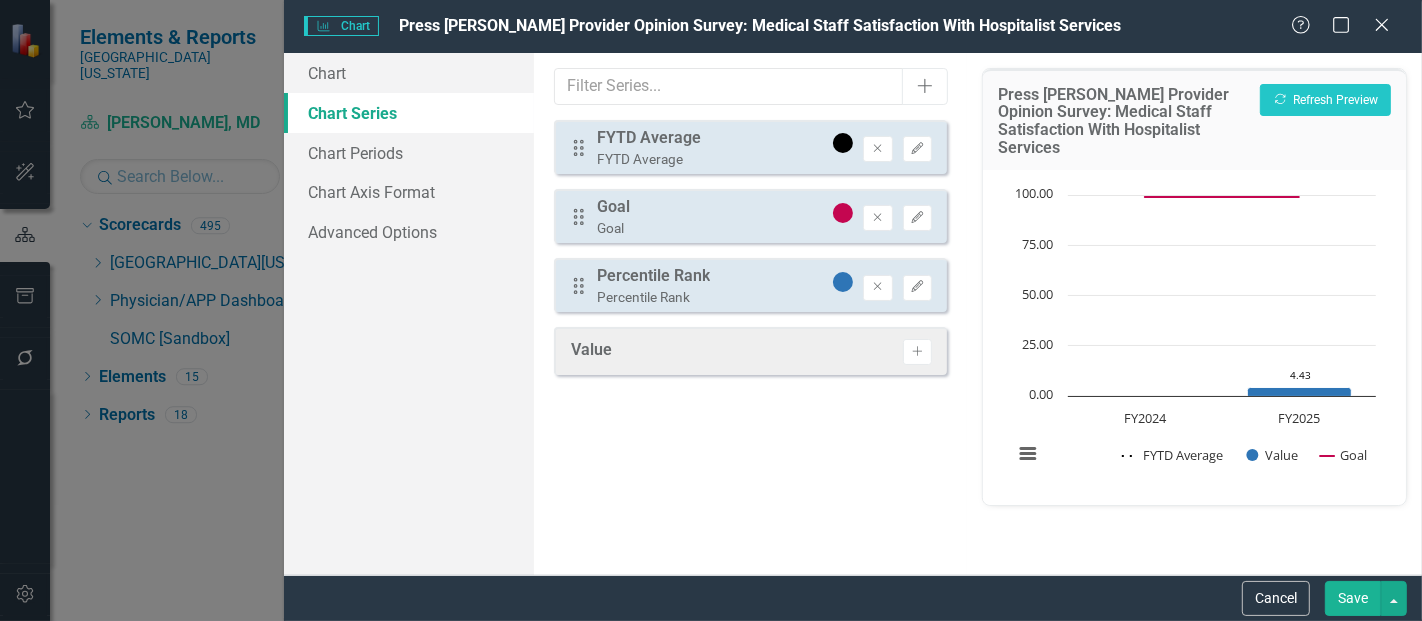 drag, startPoint x: 566, startPoint y: 289, endPoint x: 570, endPoint y: 279, distance: 10.770329 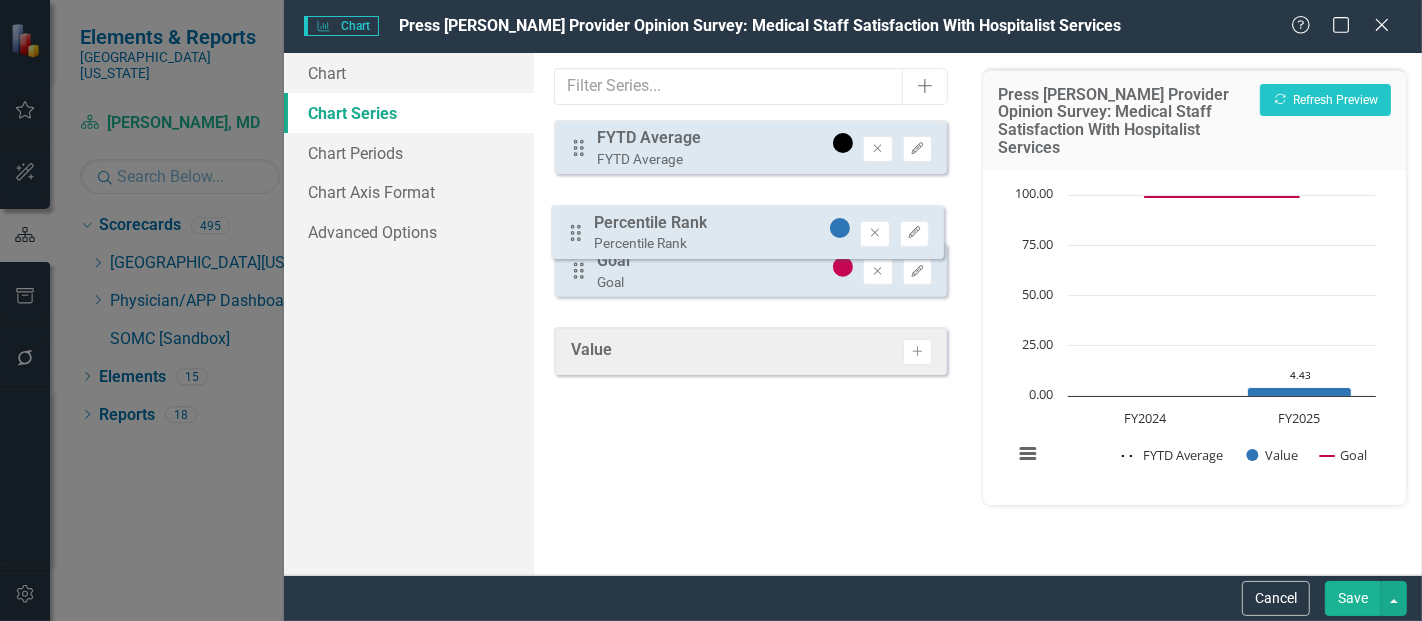 drag, startPoint x: 574, startPoint y: 282, endPoint x: 572, endPoint y: 220, distance: 62.03225 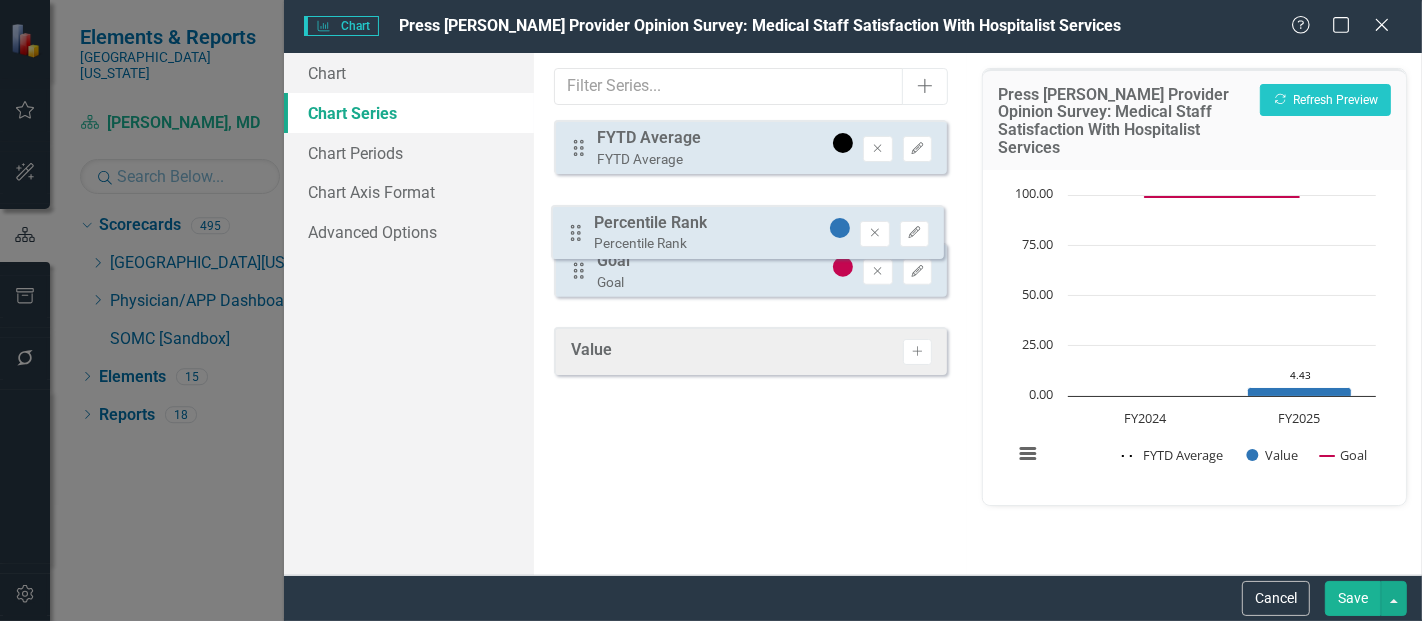 click on "Drag FYTD Average FYTD Average Remove Edit Drag Goal Goal Remove Edit Drag Percentile Rank Percentile Rank Remove Edit" at bounding box center (750, 216) 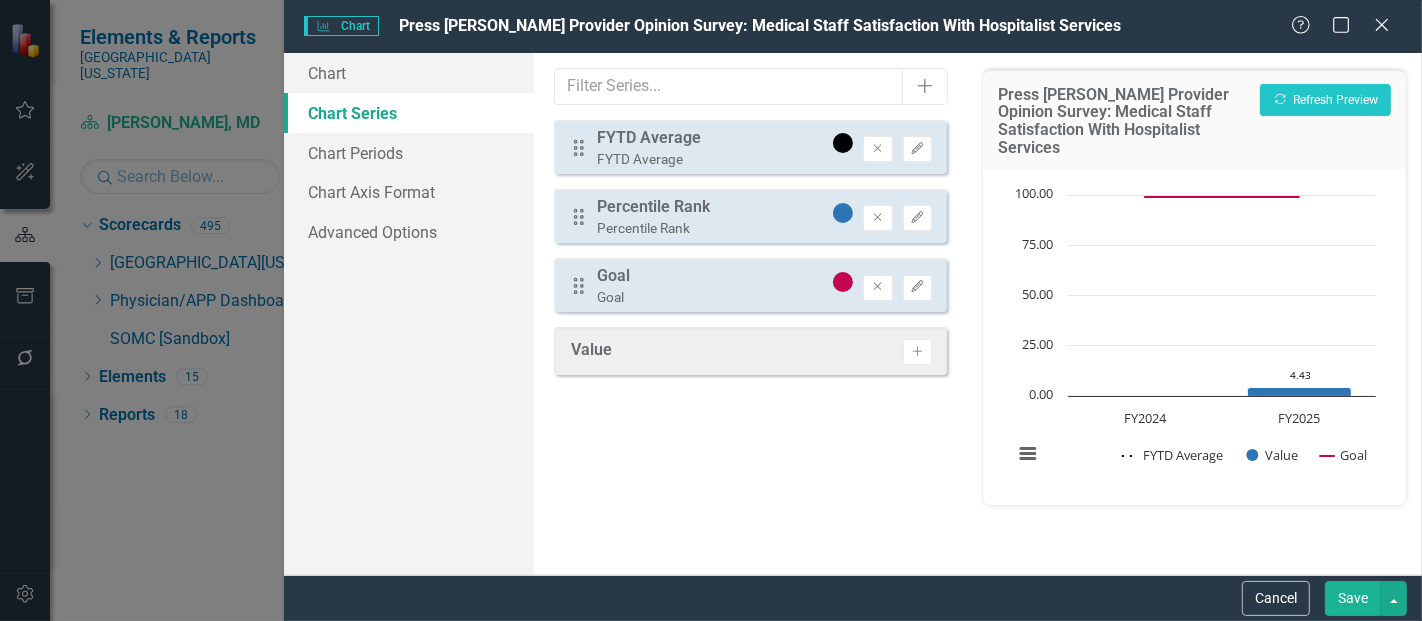 click on "Save" at bounding box center (1353, 598) 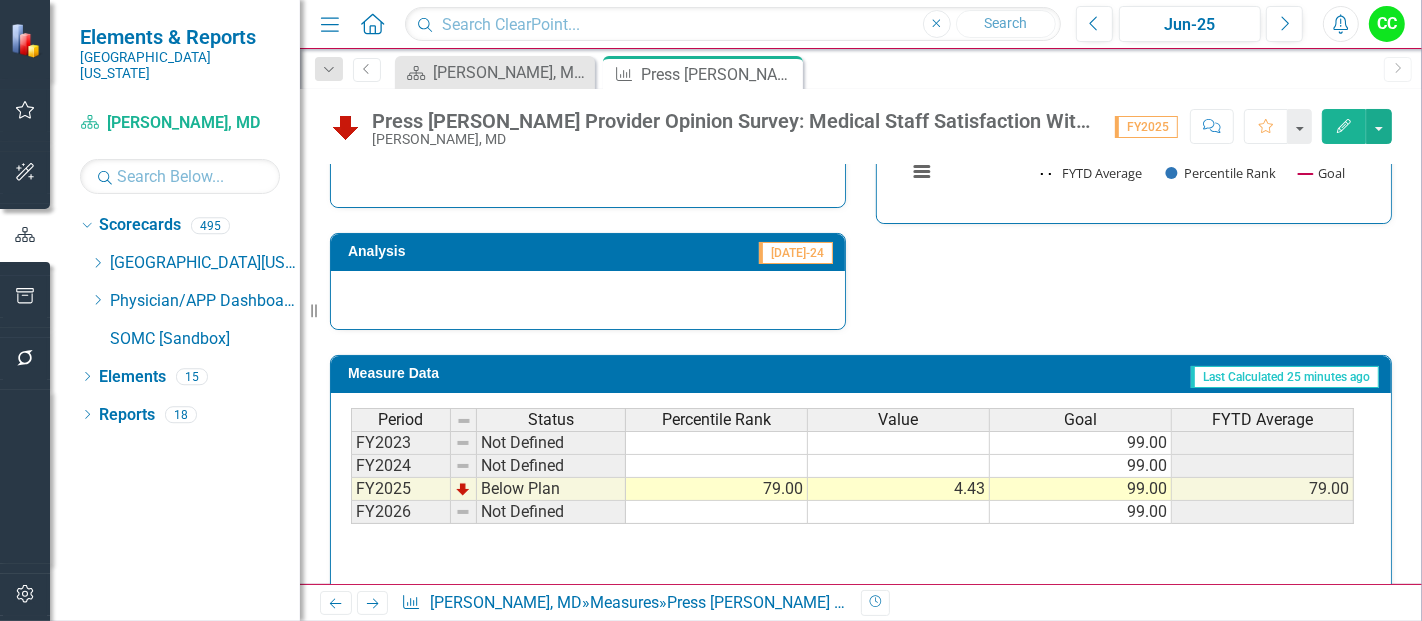 scroll, scrollTop: 834, scrollLeft: 0, axis: vertical 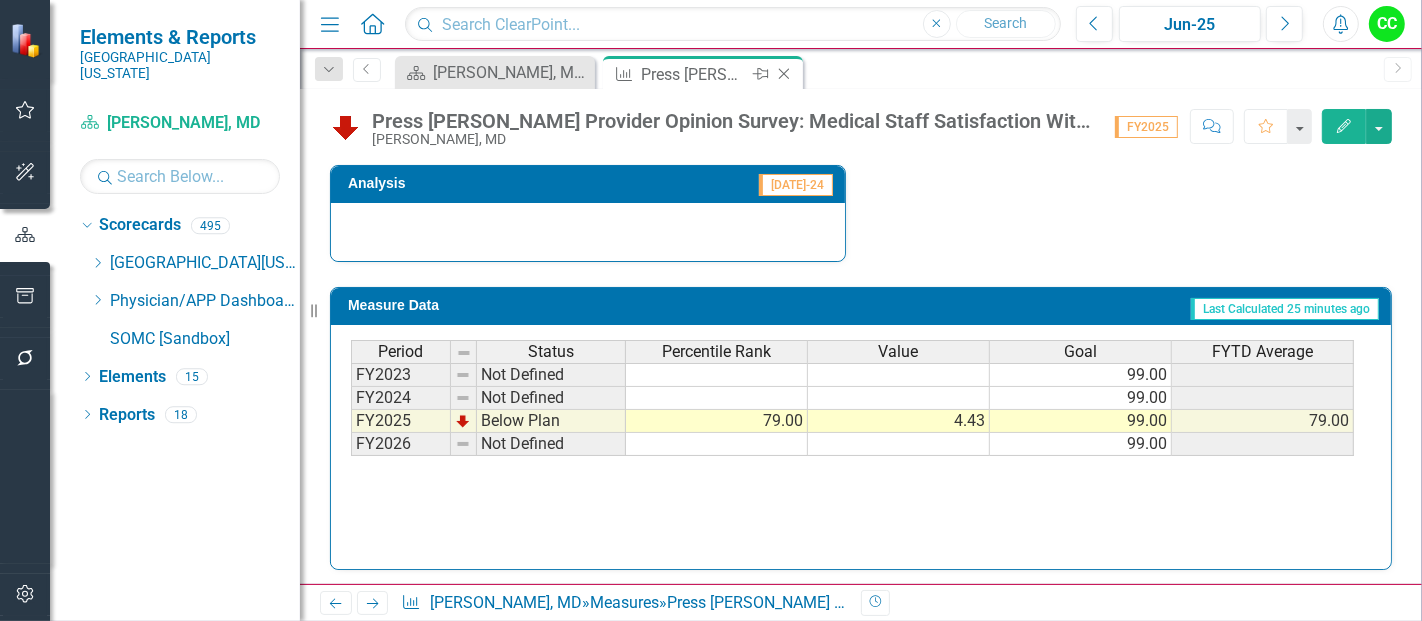 click on "Close" 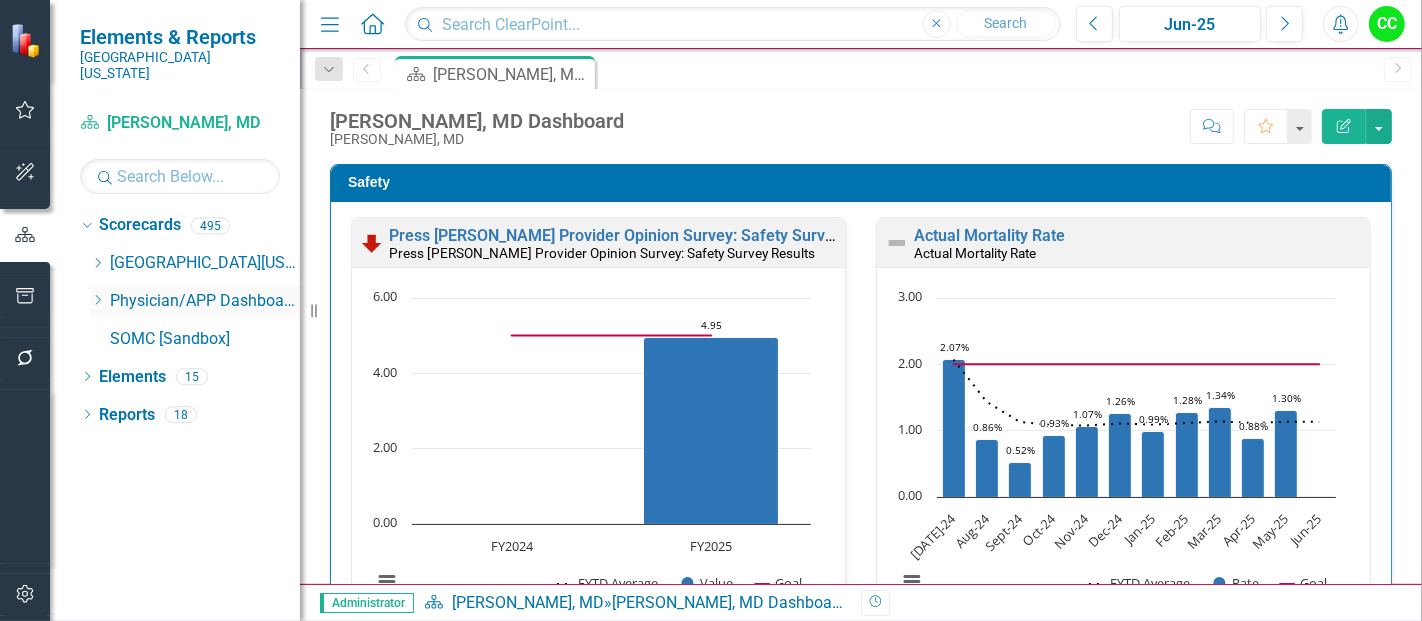 scroll, scrollTop: 1, scrollLeft: 0, axis: vertical 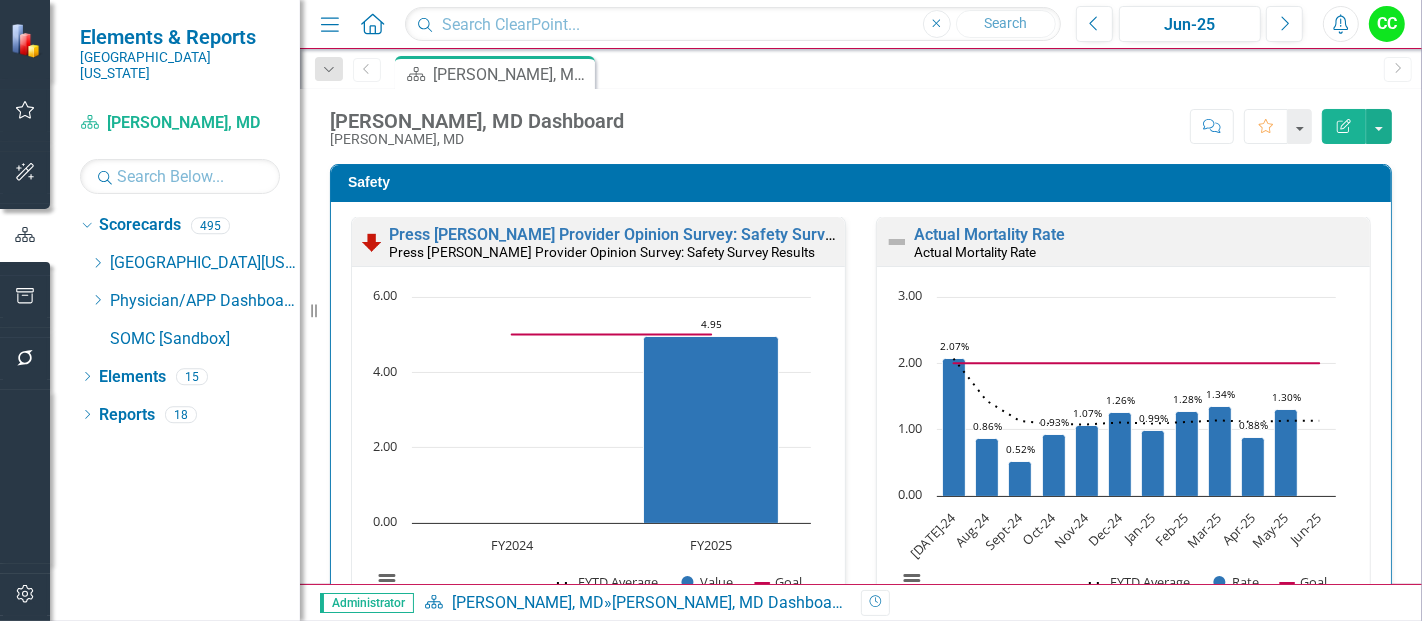 click on "Dropdown" 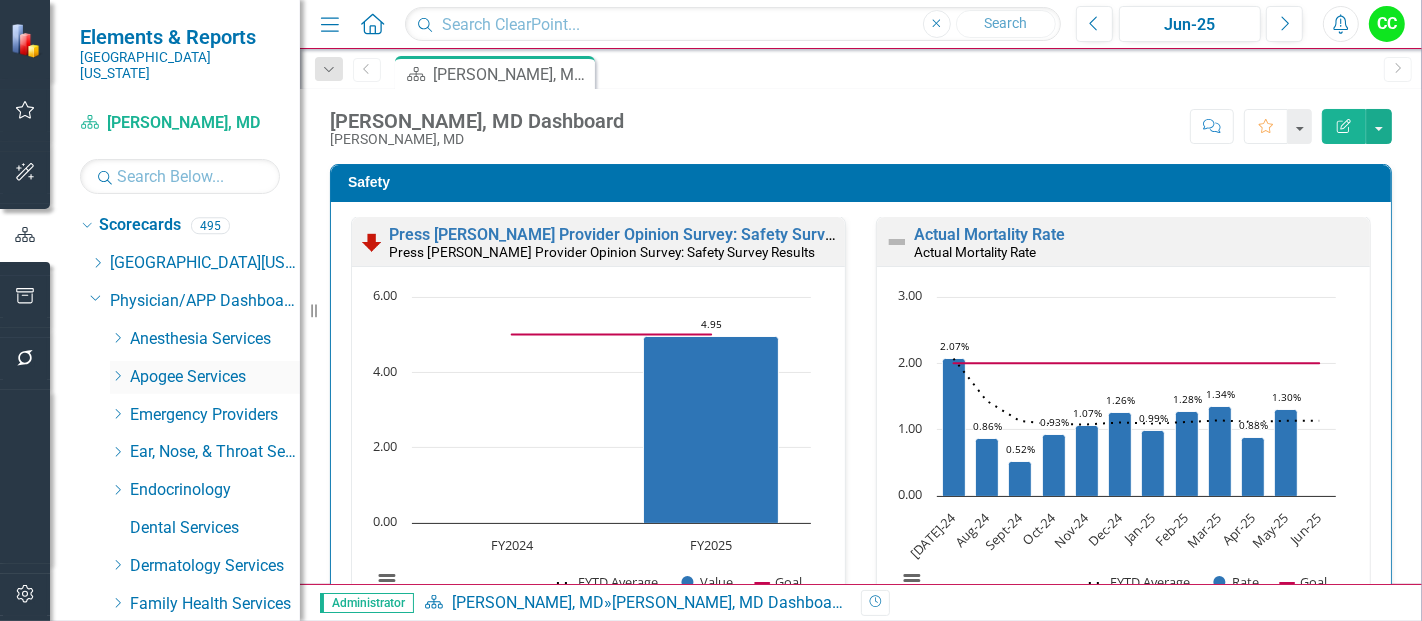 click on "Dropdown" 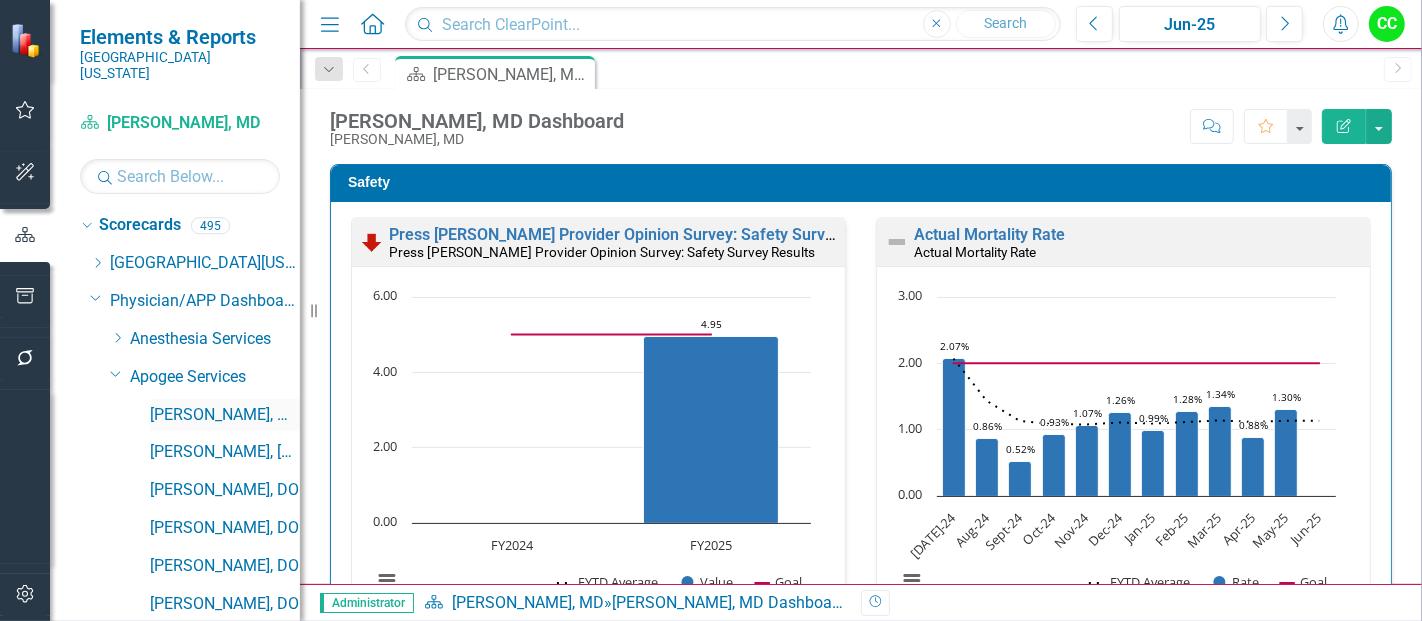 scroll, scrollTop: 581, scrollLeft: 0, axis: vertical 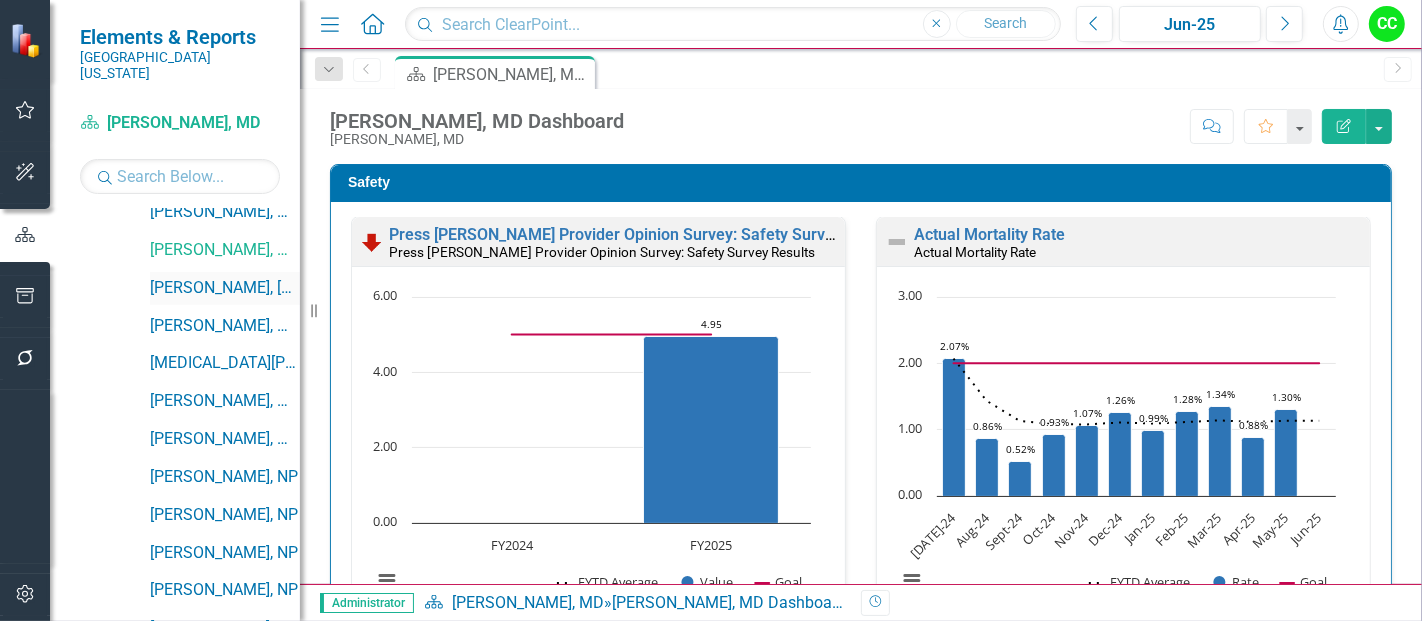 click on "[PERSON_NAME], [GEOGRAPHIC_DATA]" at bounding box center [225, 288] 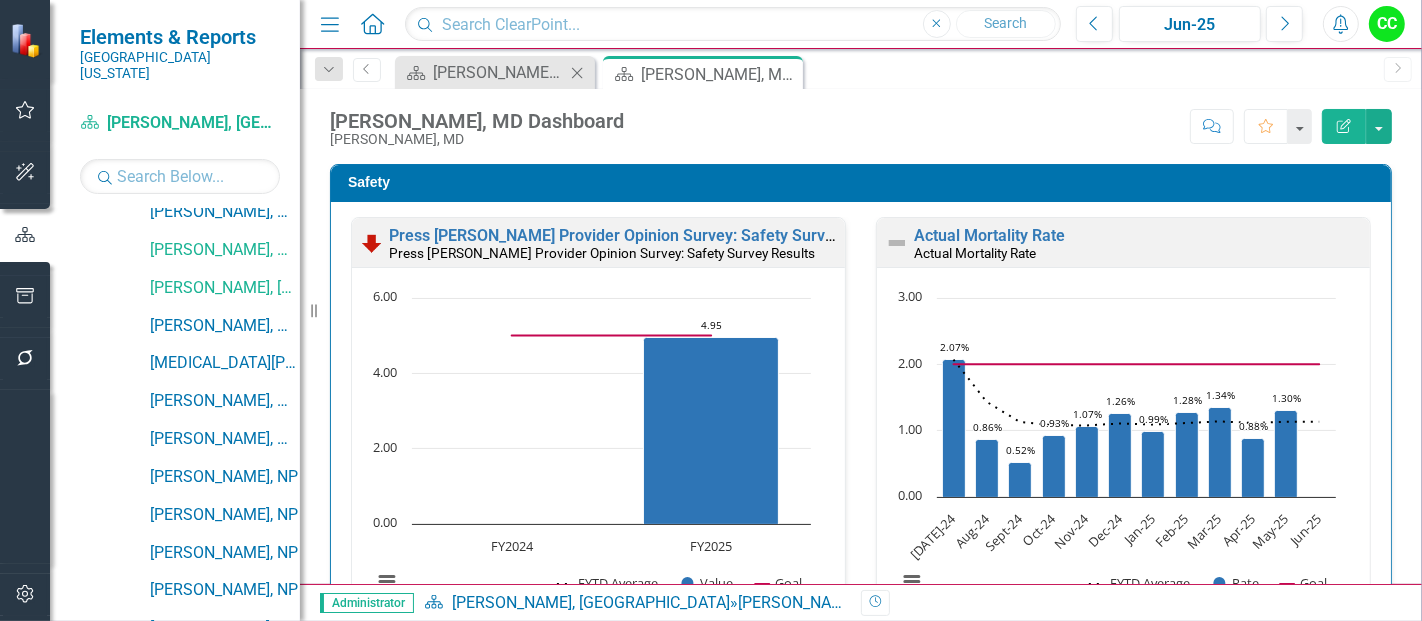 click on "Close" 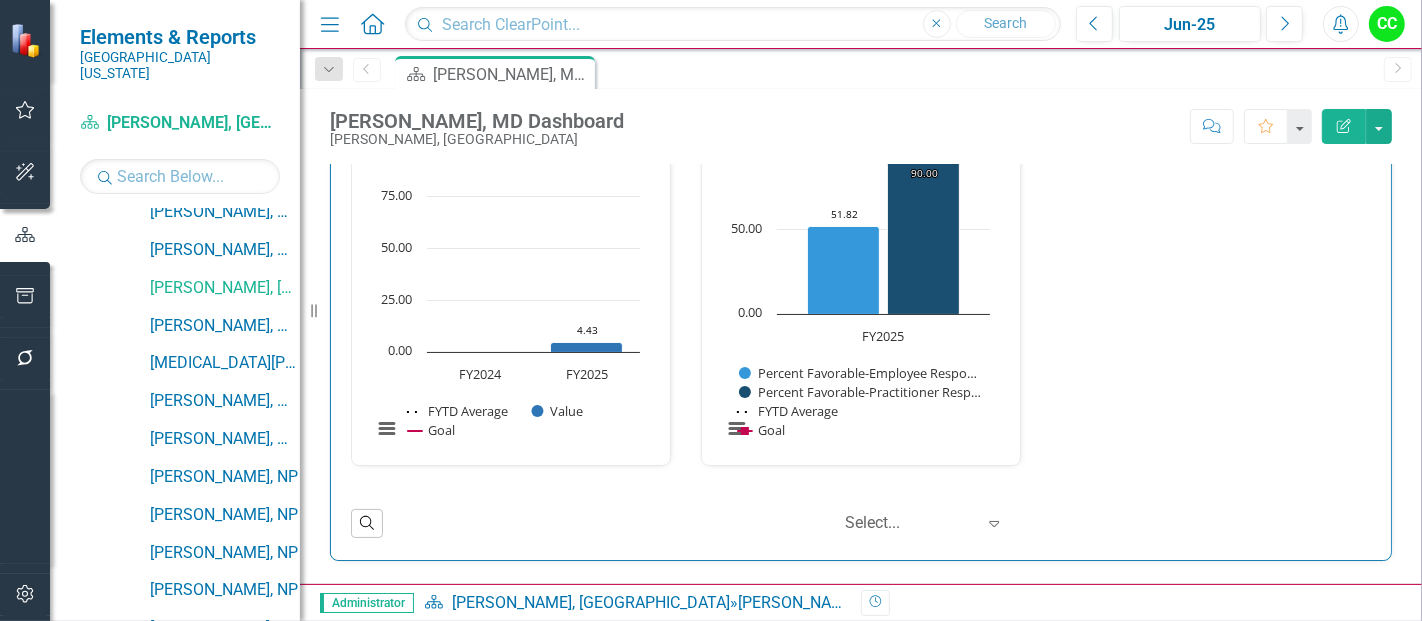 scroll, scrollTop: 2607, scrollLeft: 0, axis: vertical 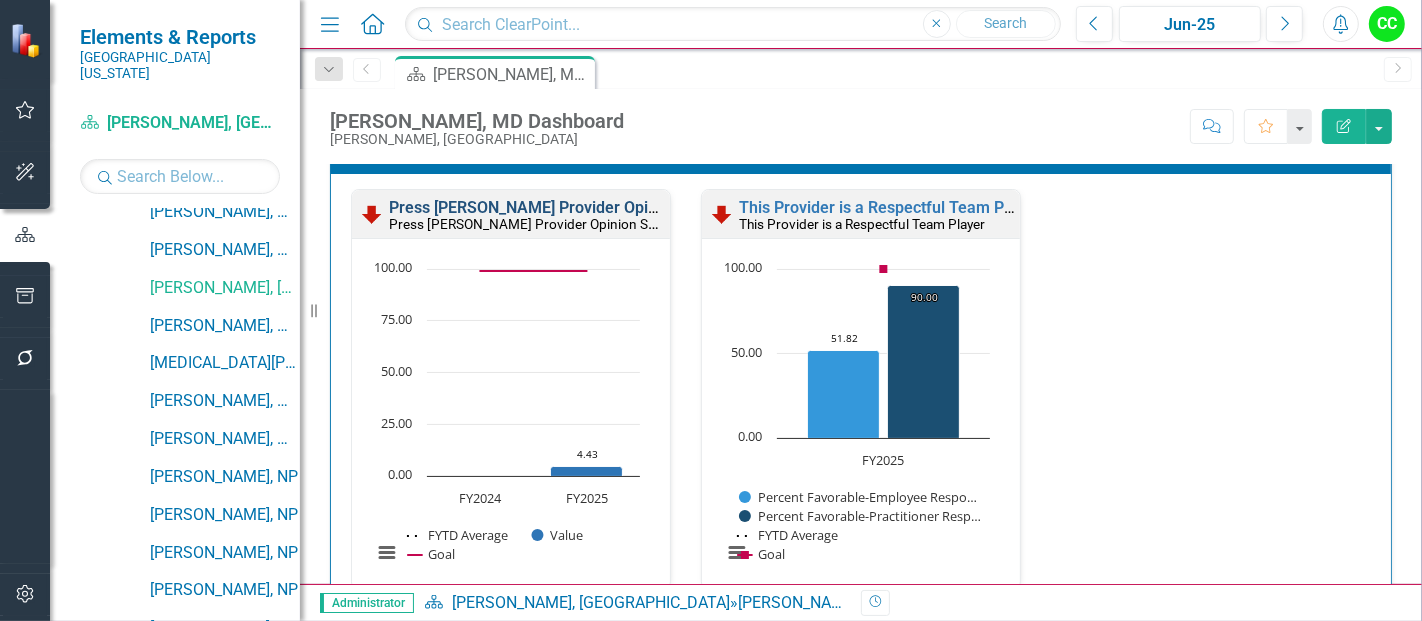 click on "Press [PERSON_NAME] Provider Opinion Survey: Medical Staff Satisfaction With Hospitalist Services" at bounding box center (749, 207) 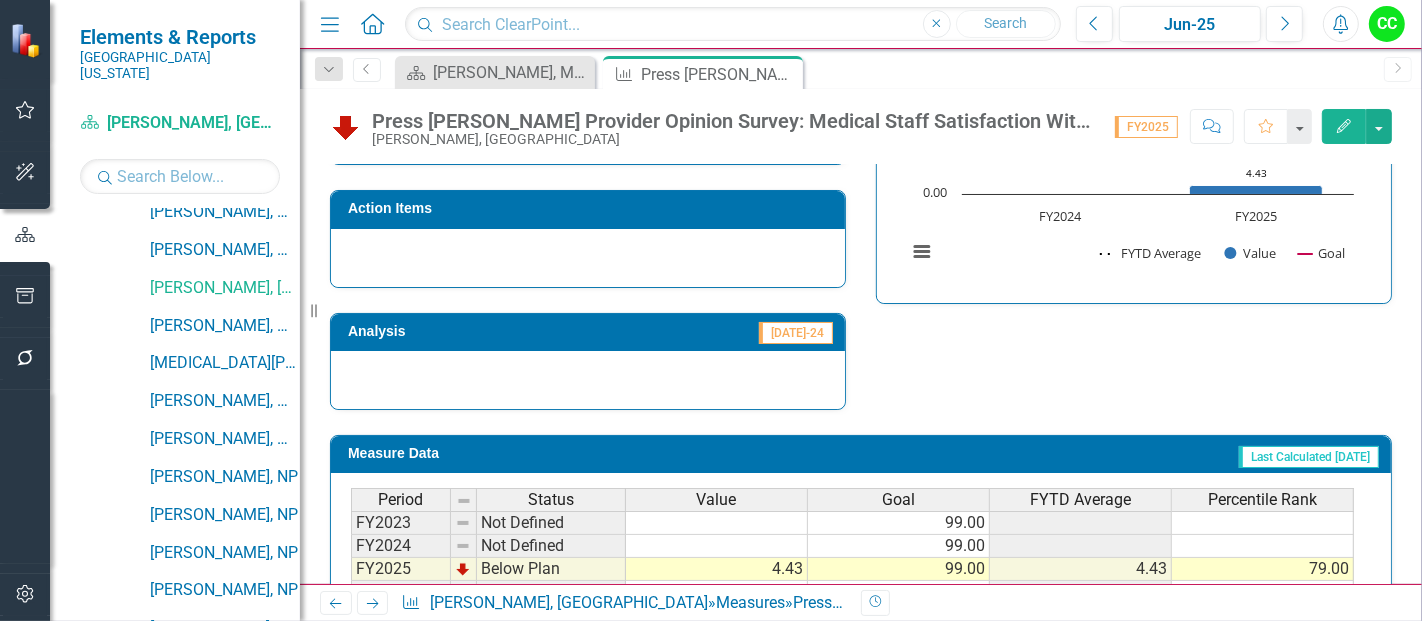 scroll, scrollTop: 834, scrollLeft: 0, axis: vertical 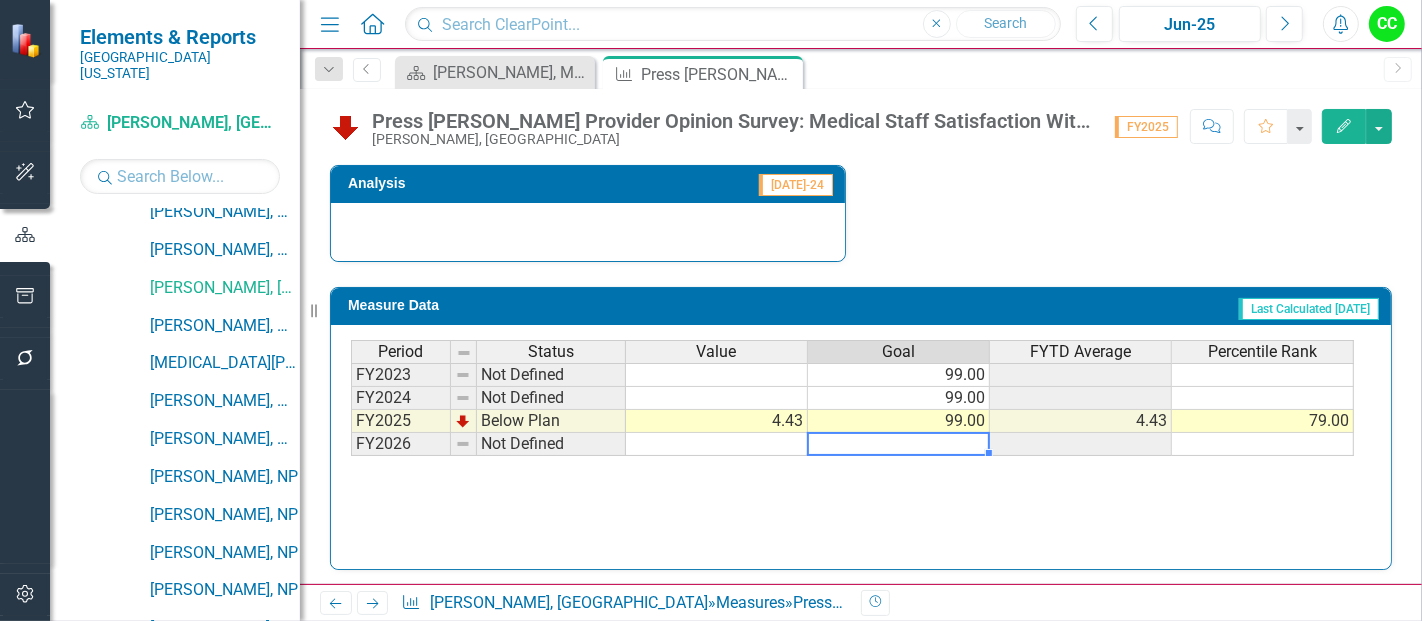 click at bounding box center (899, 444) 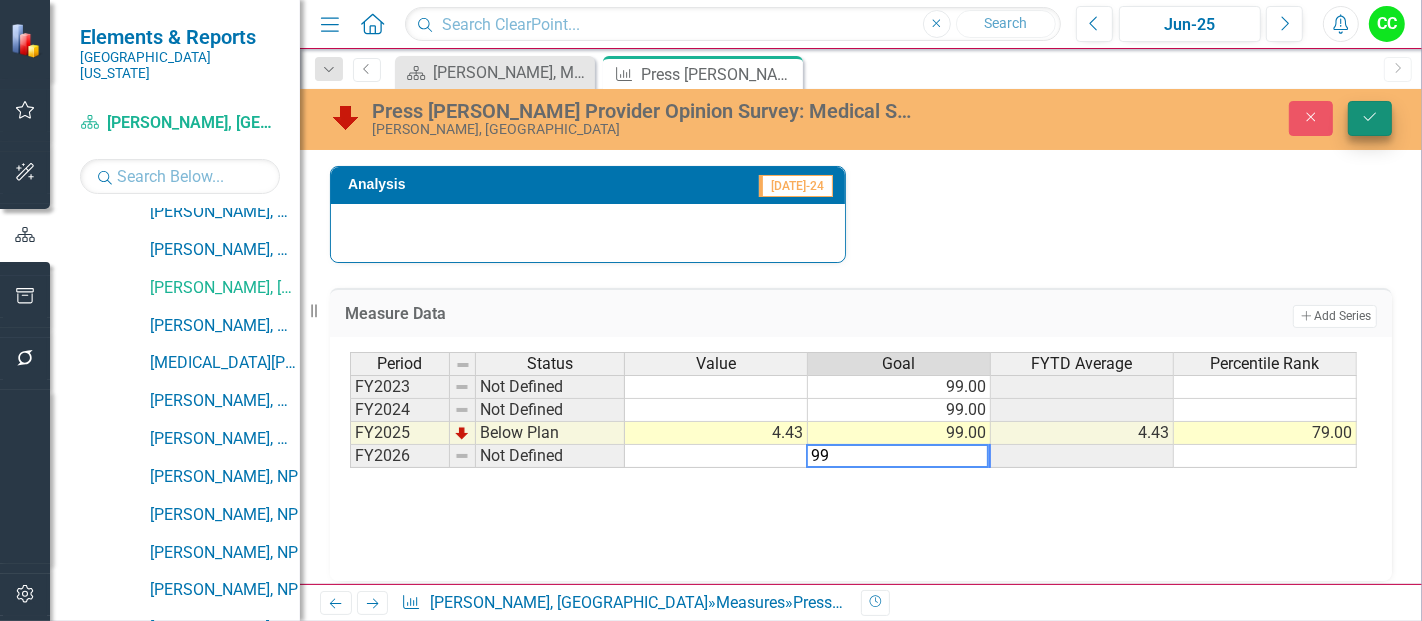 type on "99" 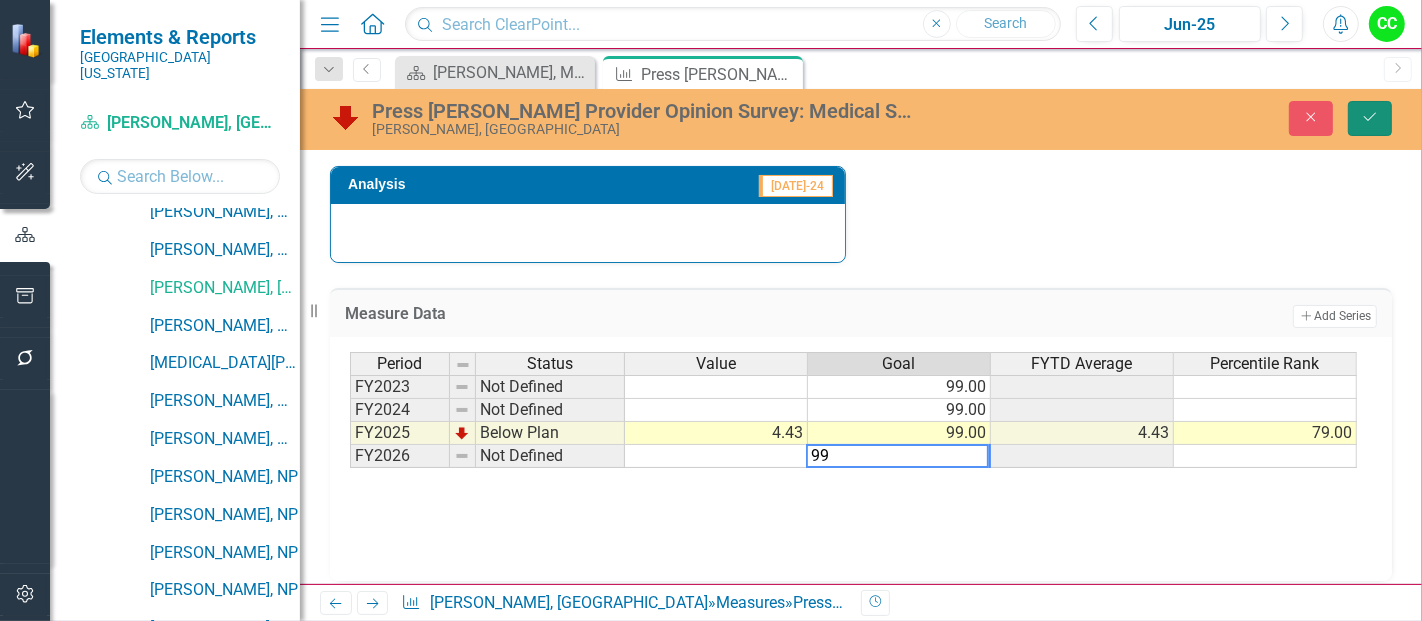 click on "Save" at bounding box center [1370, 118] 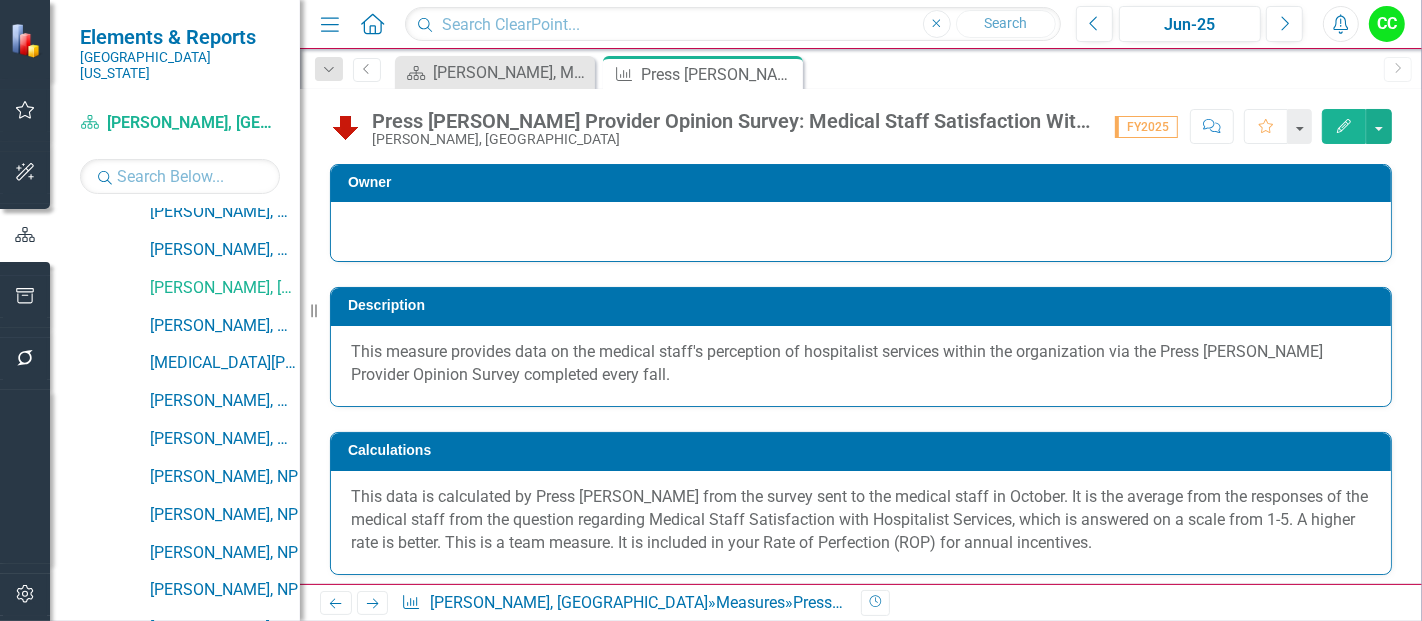 scroll, scrollTop: 25, scrollLeft: 0, axis: vertical 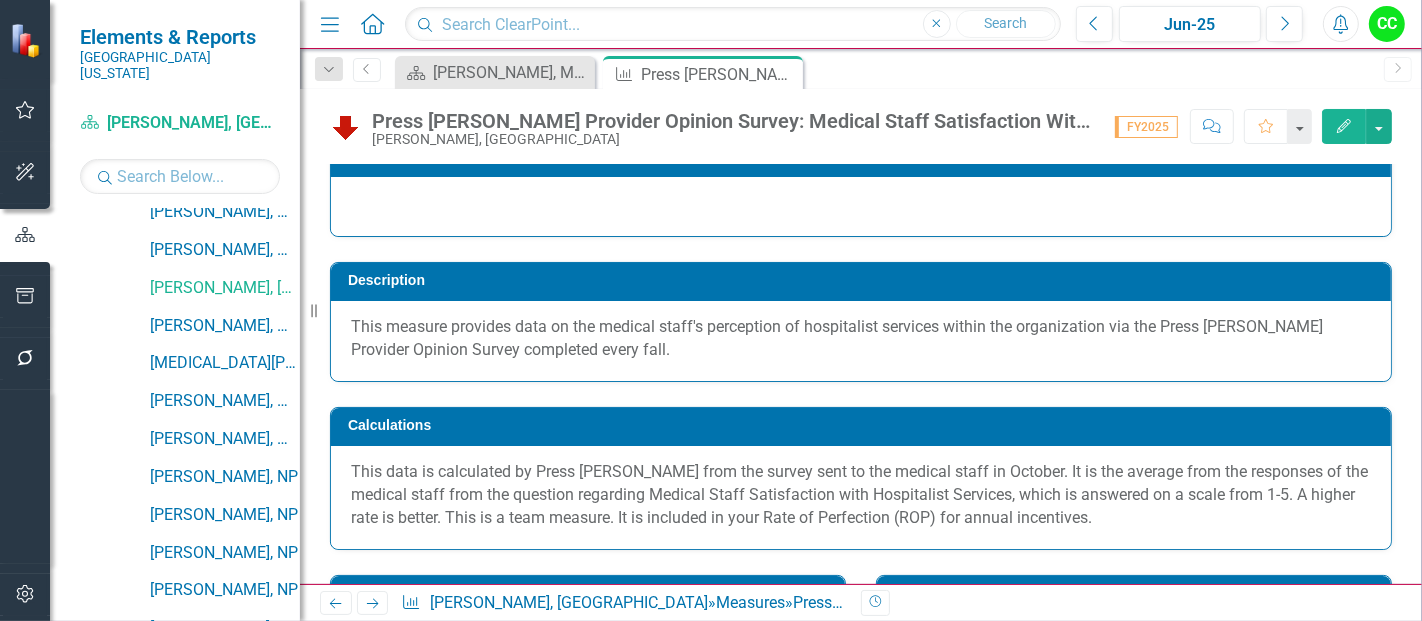 click on "Edit" at bounding box center [1344, 126] 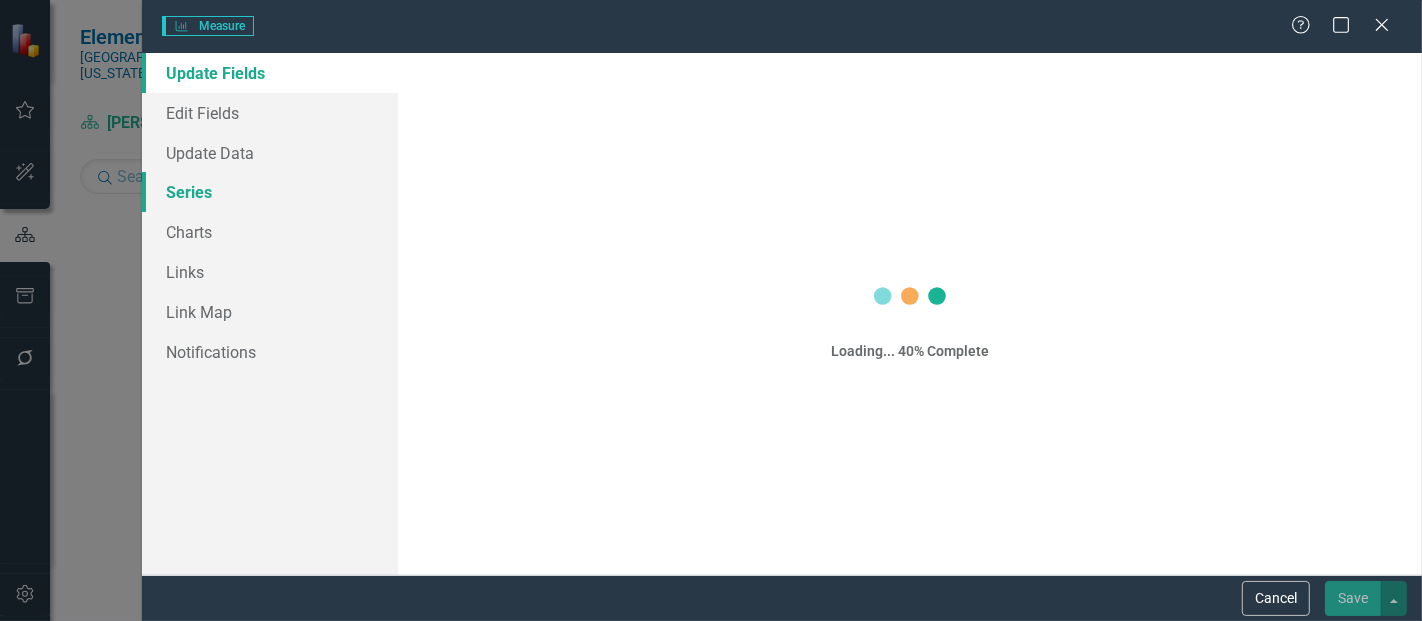 click on "Series" at bounding box center [270, 192] 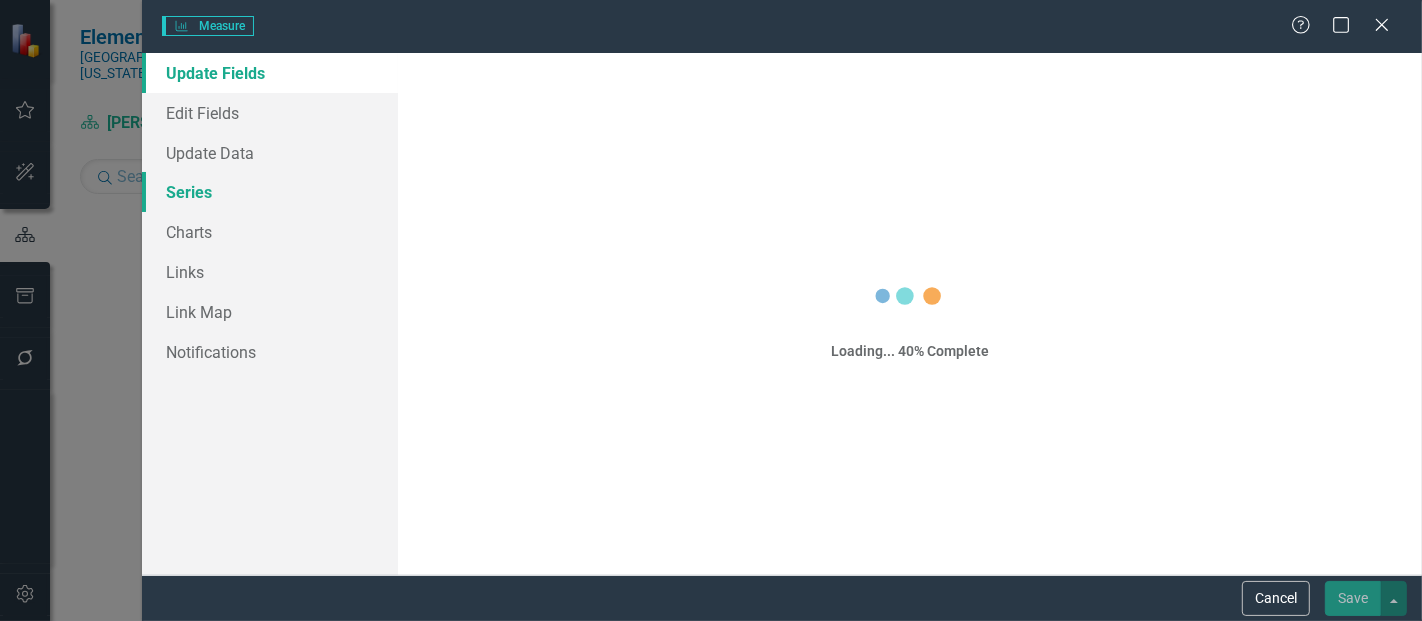 click on "Series" at bounding box center (270, 192) 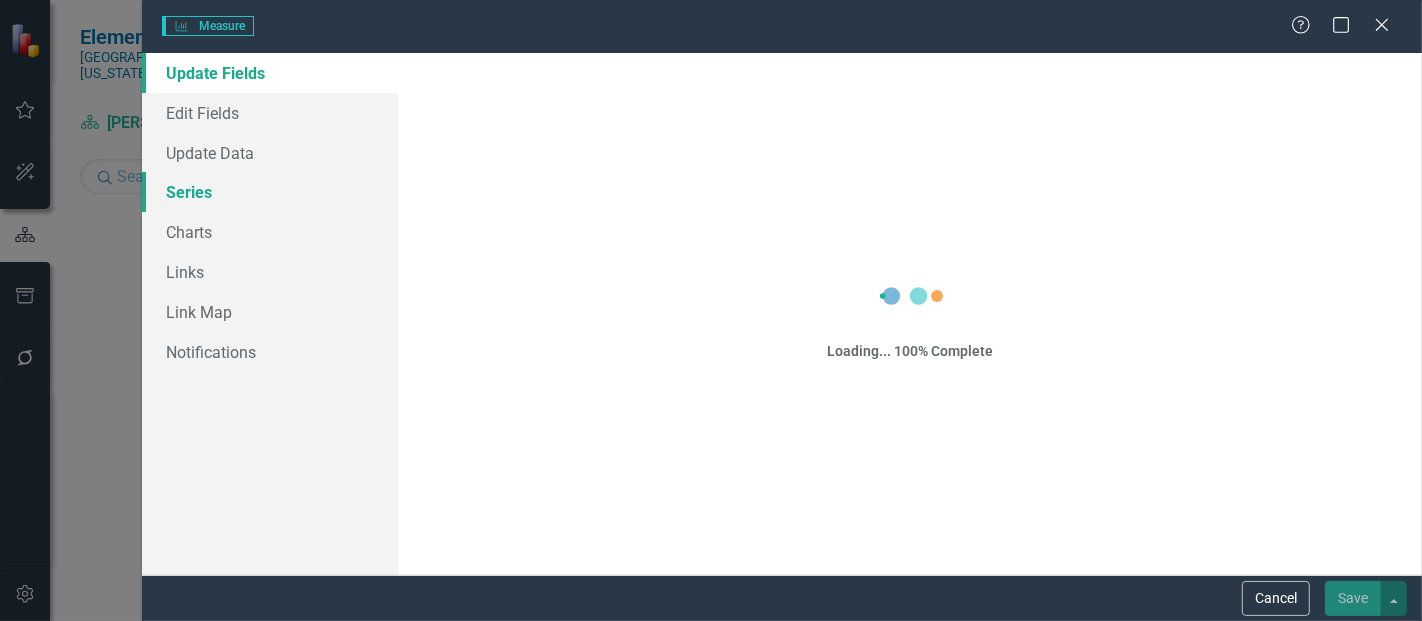 click on "Series" at bounding box center (270, 192) 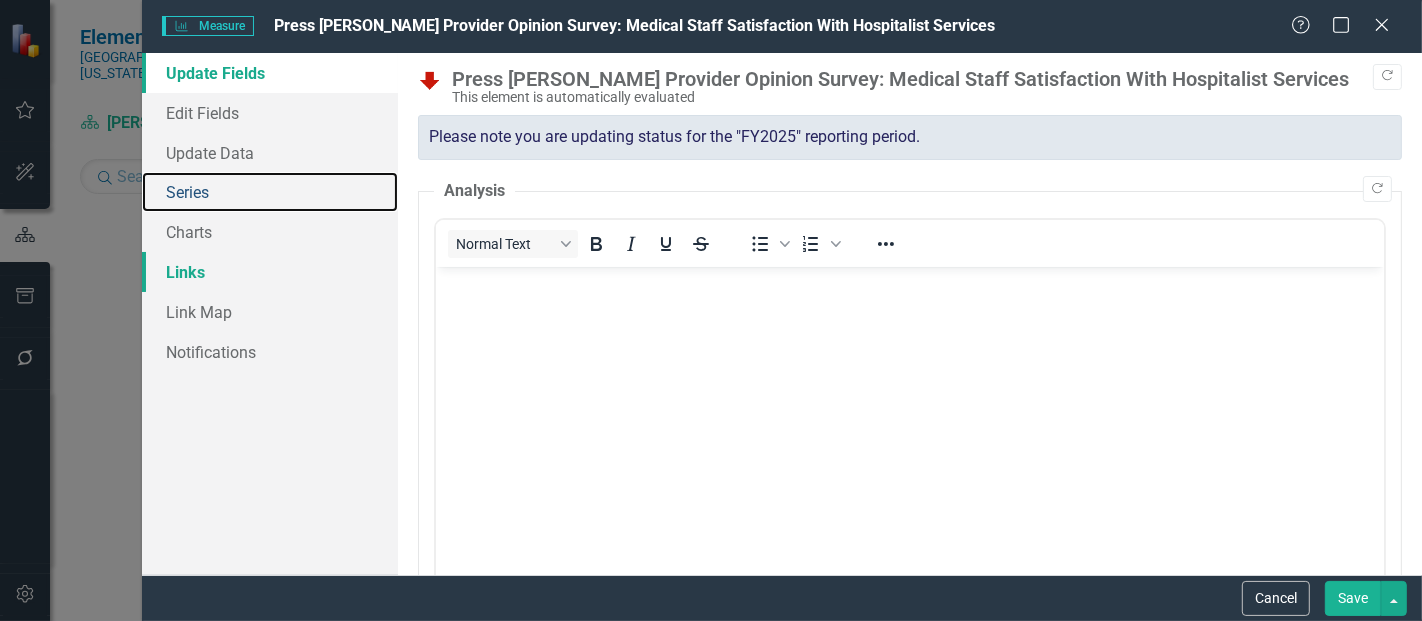 scroll, scrollTop: 0, scrollLeft: 0, axis: both 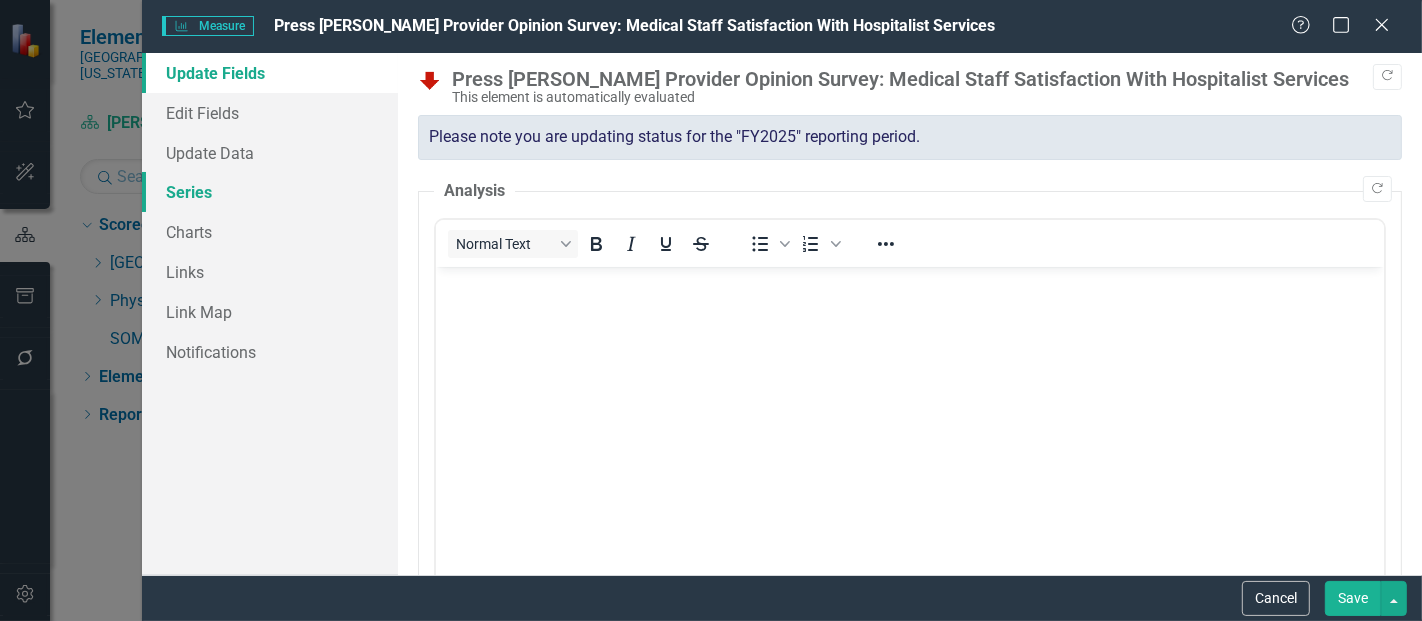 click on "Series" at bounding box center (270, 192) 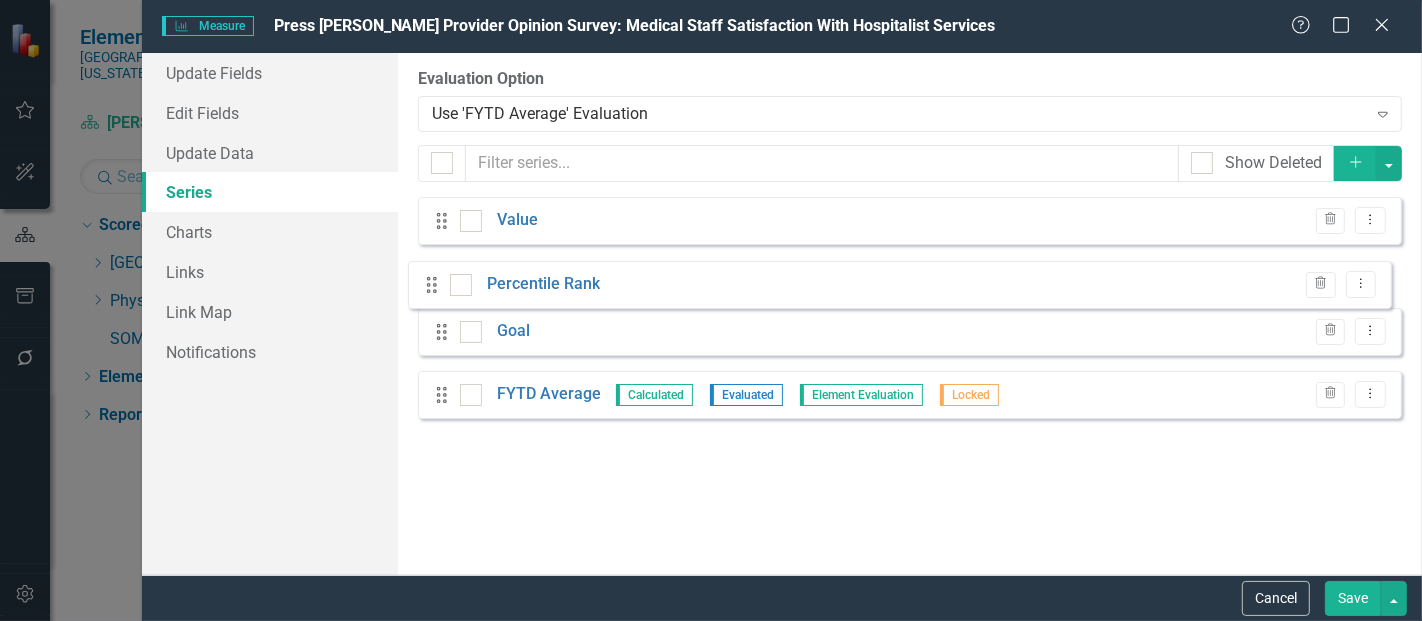 drag, startPoint x: 442, startPoint y: 419, endPoint x: 431, endPoint y: 295, distance: 124.486946 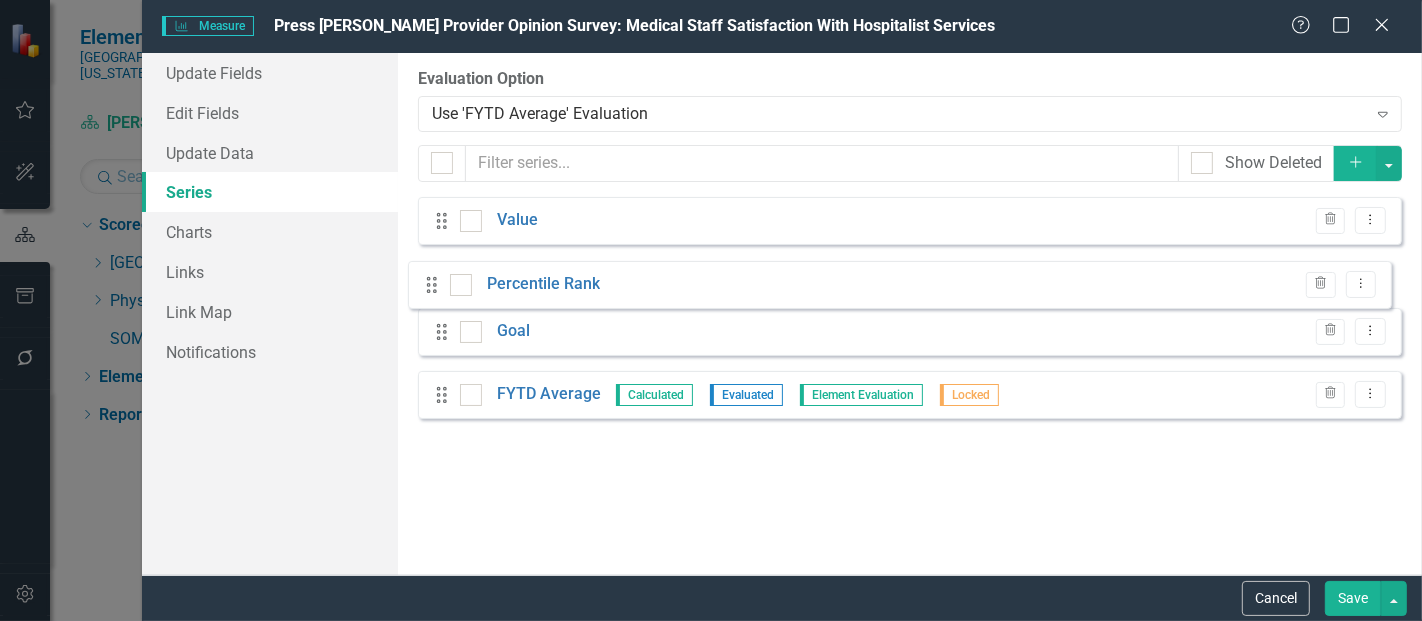 click on "Drag Value Trash Dropdown Menu Drag Goal Trash Dropdown Menu Drag FYTD Average Calculated Evaluated Element Evaluation Locked Trash Dropdown Menu Drag Percentile Rank Trash Dropdown Menu" at bounding box center [910, 315] 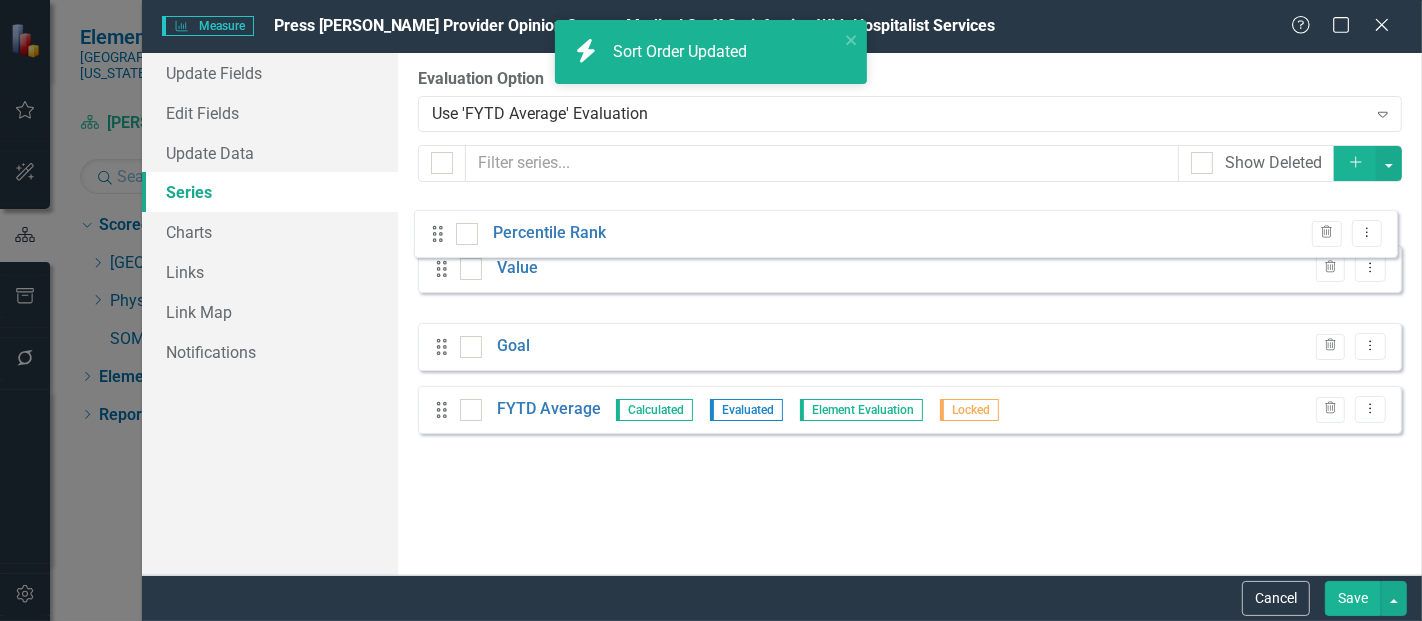 drag, startPoint x: 435, startPoint y: 278, endPoint x: 431, endPoint y: 229, distance: 49.162994 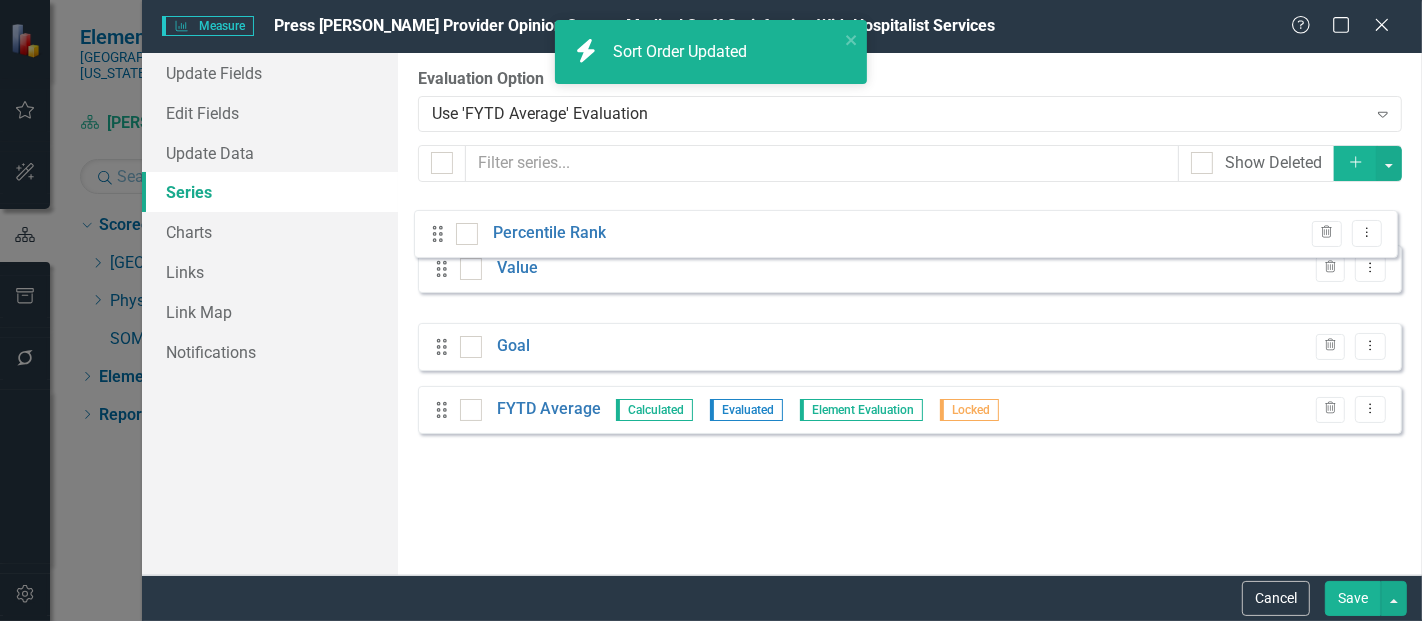 click on "Drag Value Trash Dropdown Menu Drag Percentile Rank Trash Dropdown Menu Drag Goal Trash Dropdown Menu Drag FYTD Average Calculated Evaluated Element Evaluation Locked Trash Dropdown Menu" at bounding box center (910, 315) 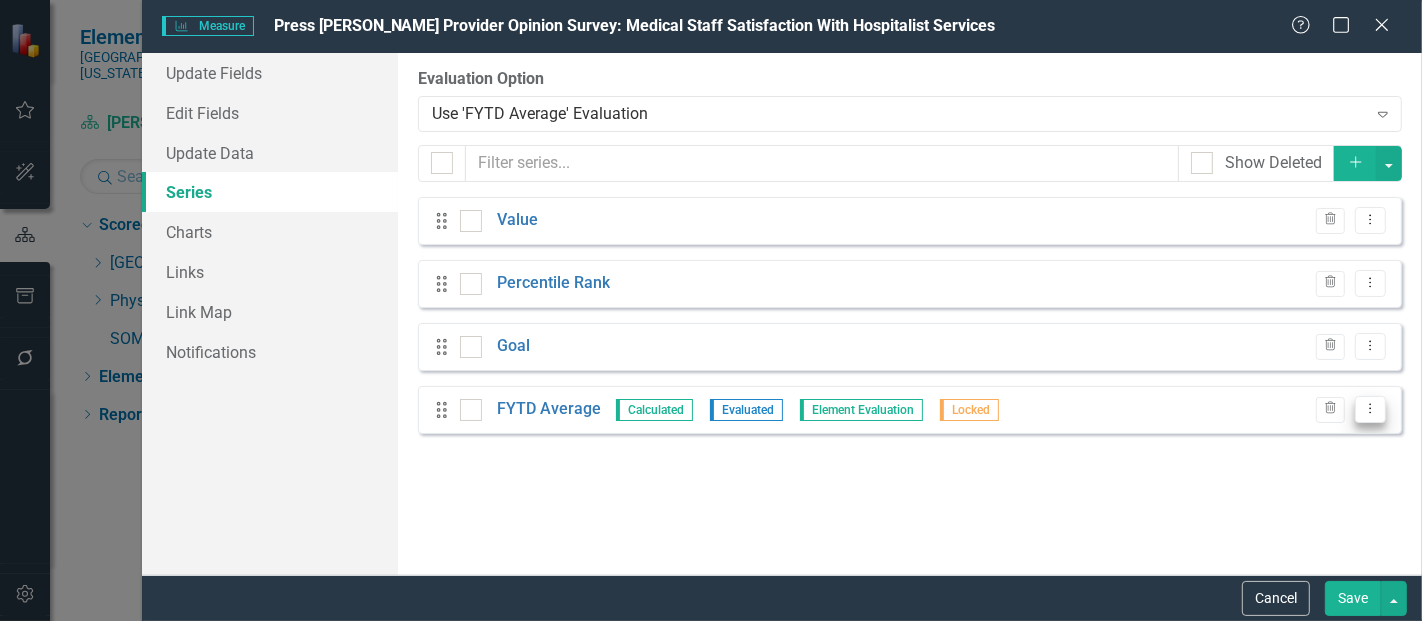 click on "Dropdown Menu" 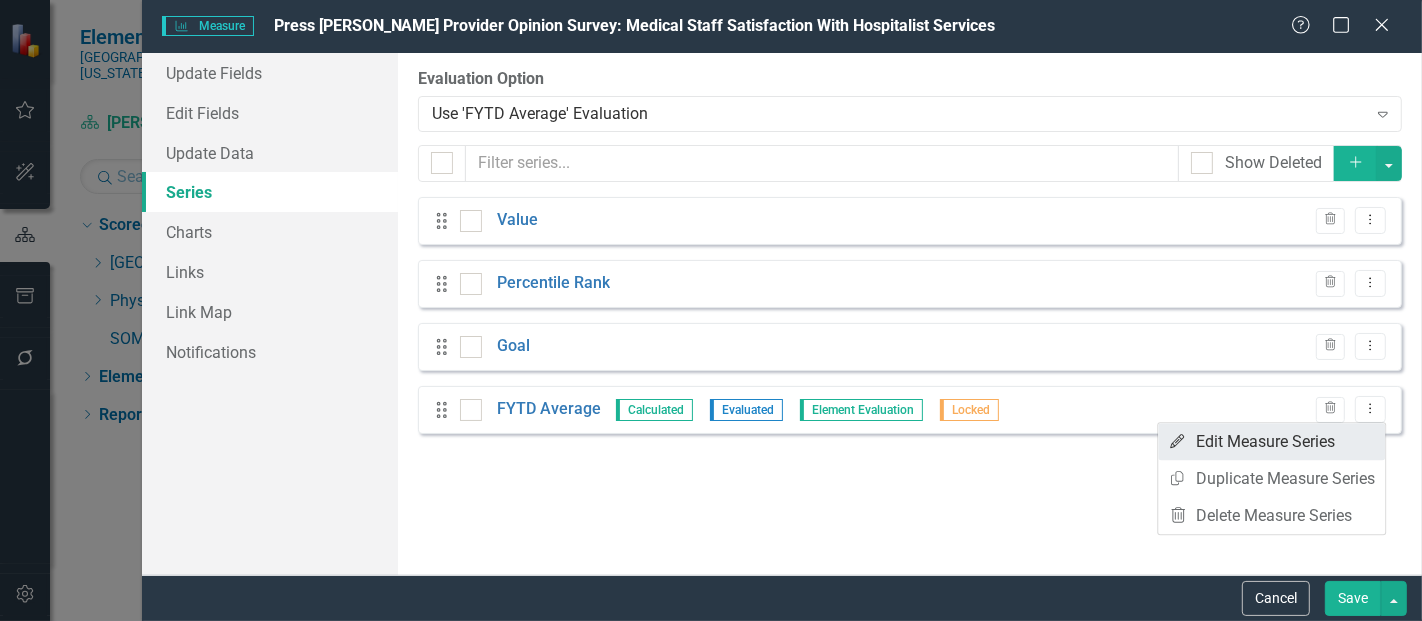 click on "Edit Edit Measure Series" at bounding box center (1271, 441) 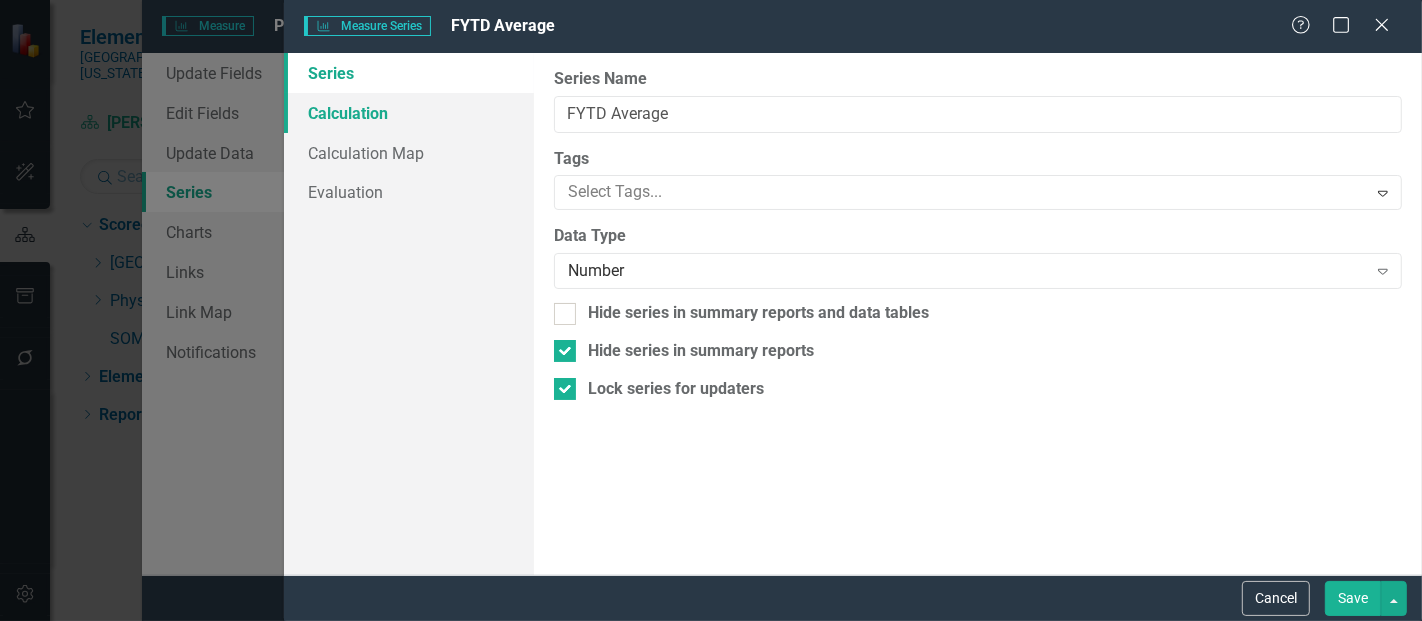 click on "Calculation" at bounding box center [409, 113] 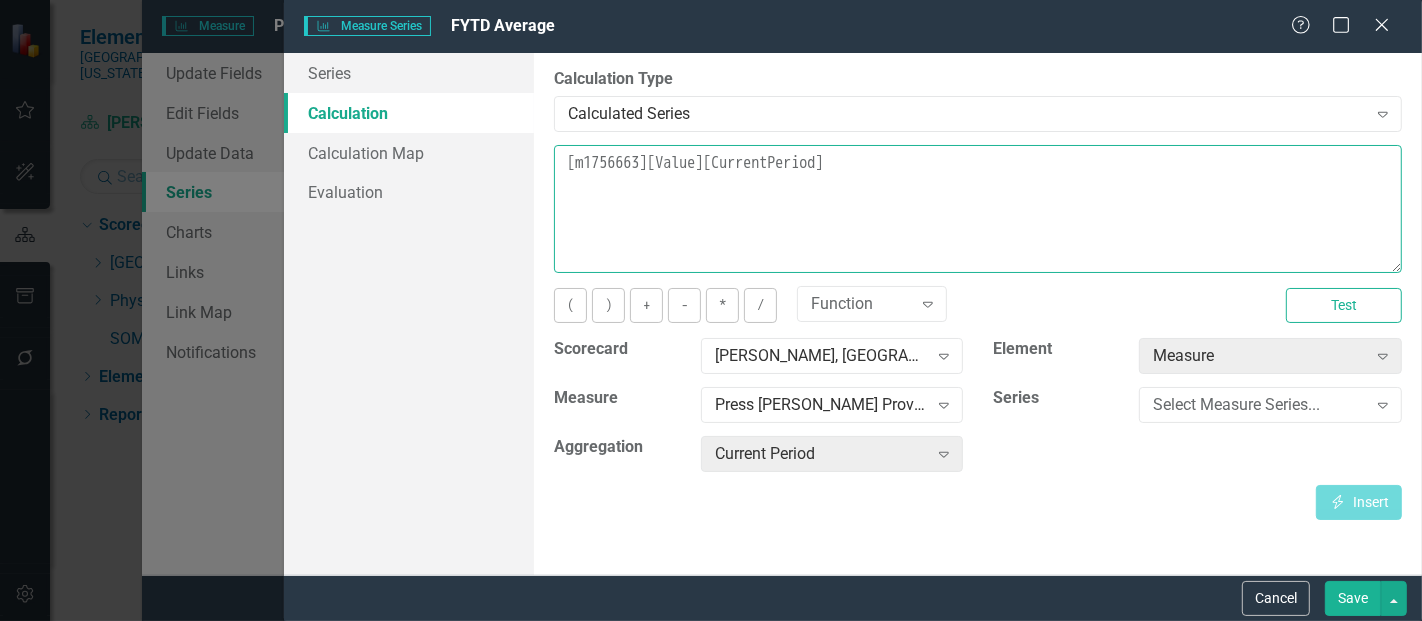 click on "[m1756663][Value][CurrentPeriod]" at bounding box center [978, 209] 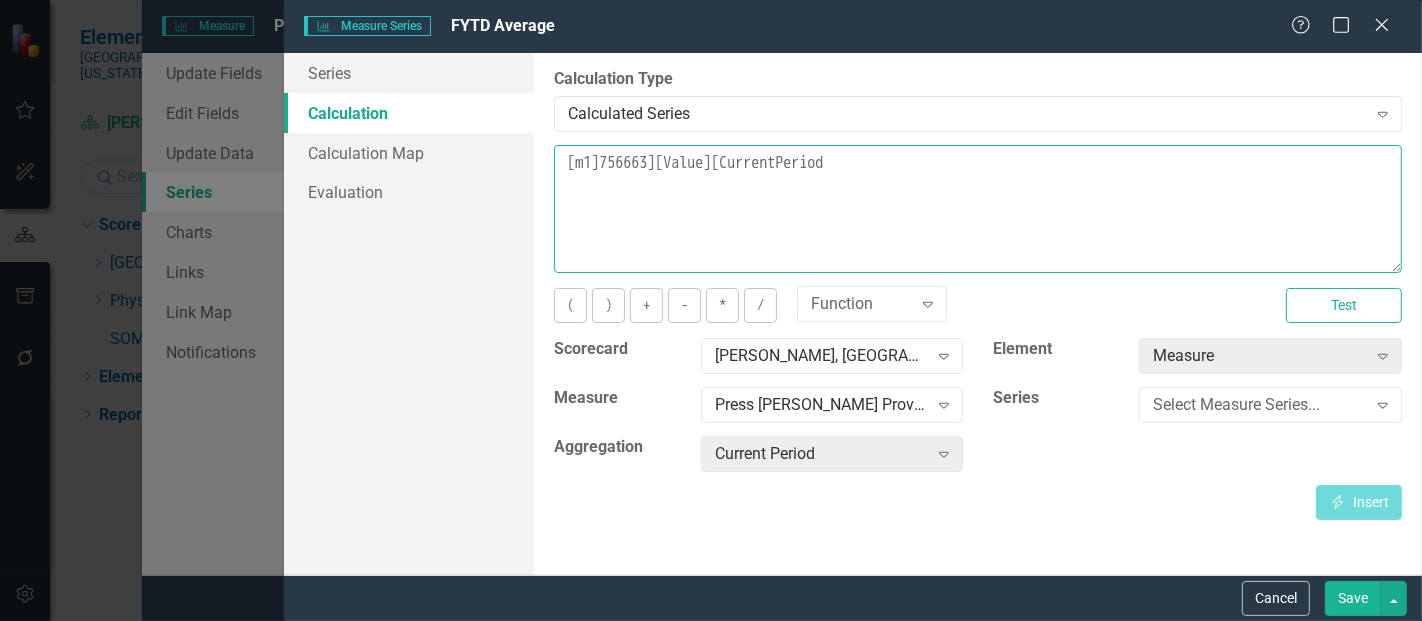 click on "[m1]756663][Value][CurrentPeriod" at bounding box center (978, 209) 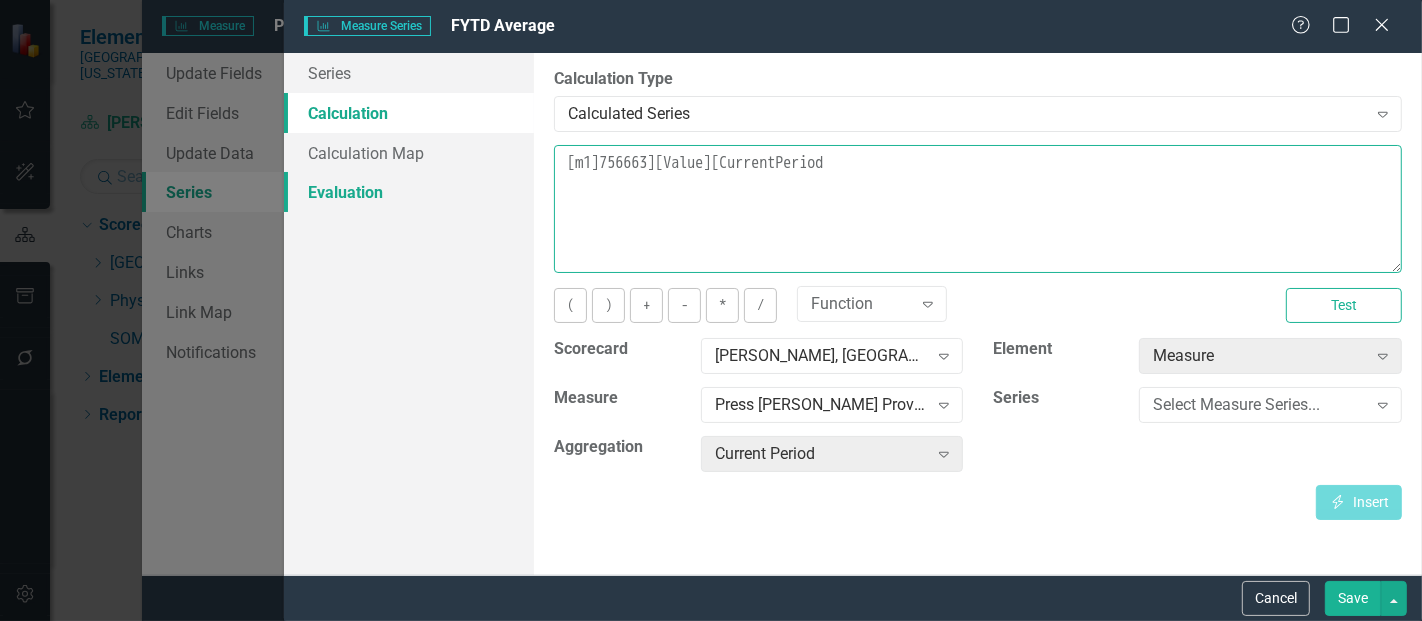 drag, startPoint x: 897, startPoint y: 155, endPoint x: 482, endPoint y: 181, distance: 415.81366 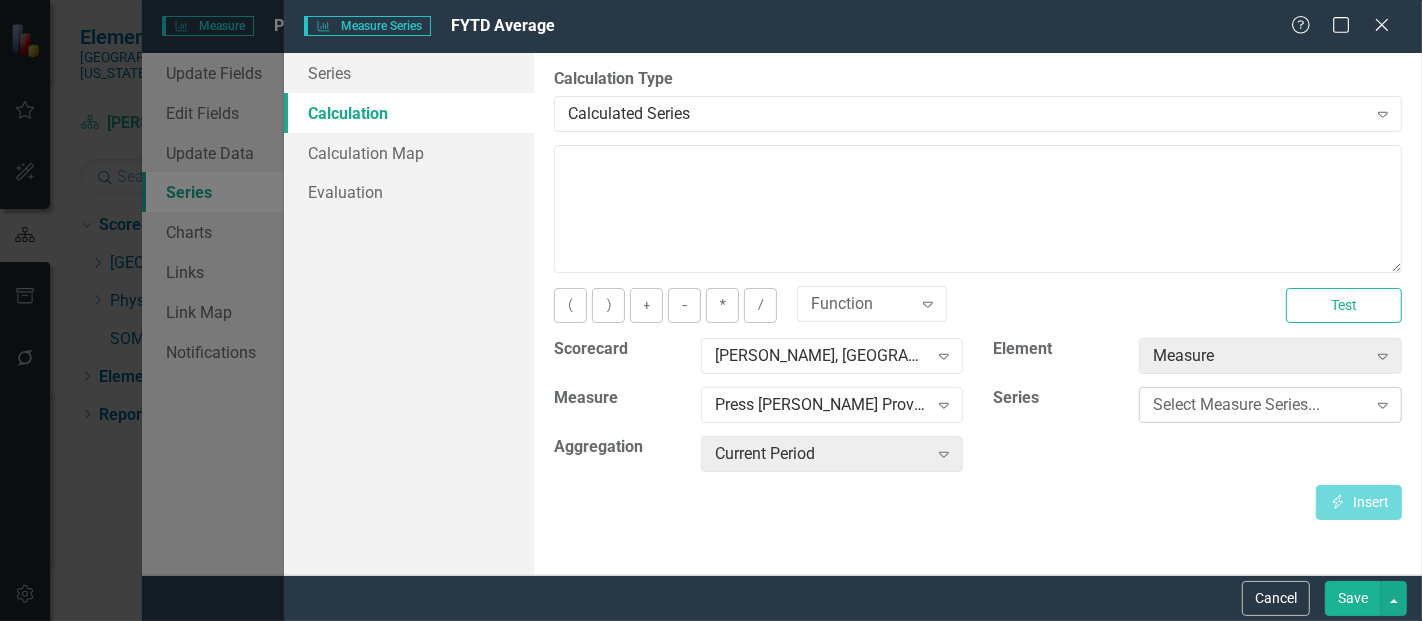 click on "Select Measure Series..." at bounding box center (1259, 405) 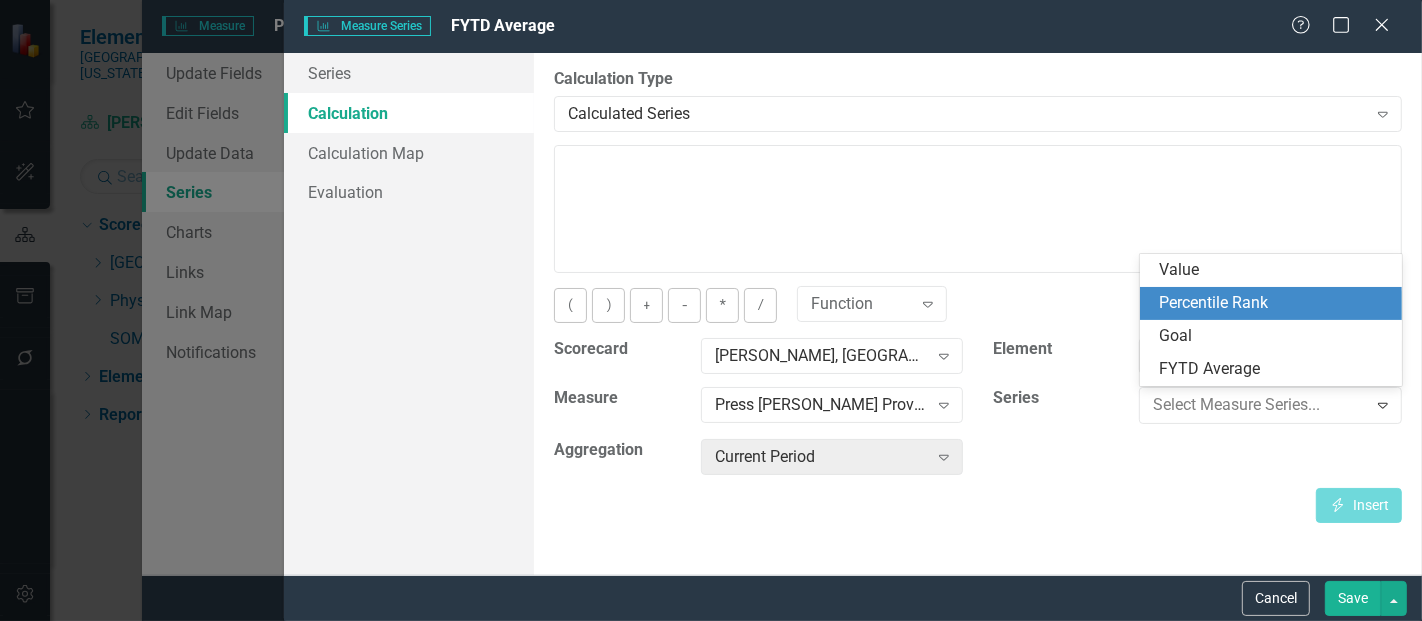 click on "Percentile Rank" at bounding box center (1275, 303) 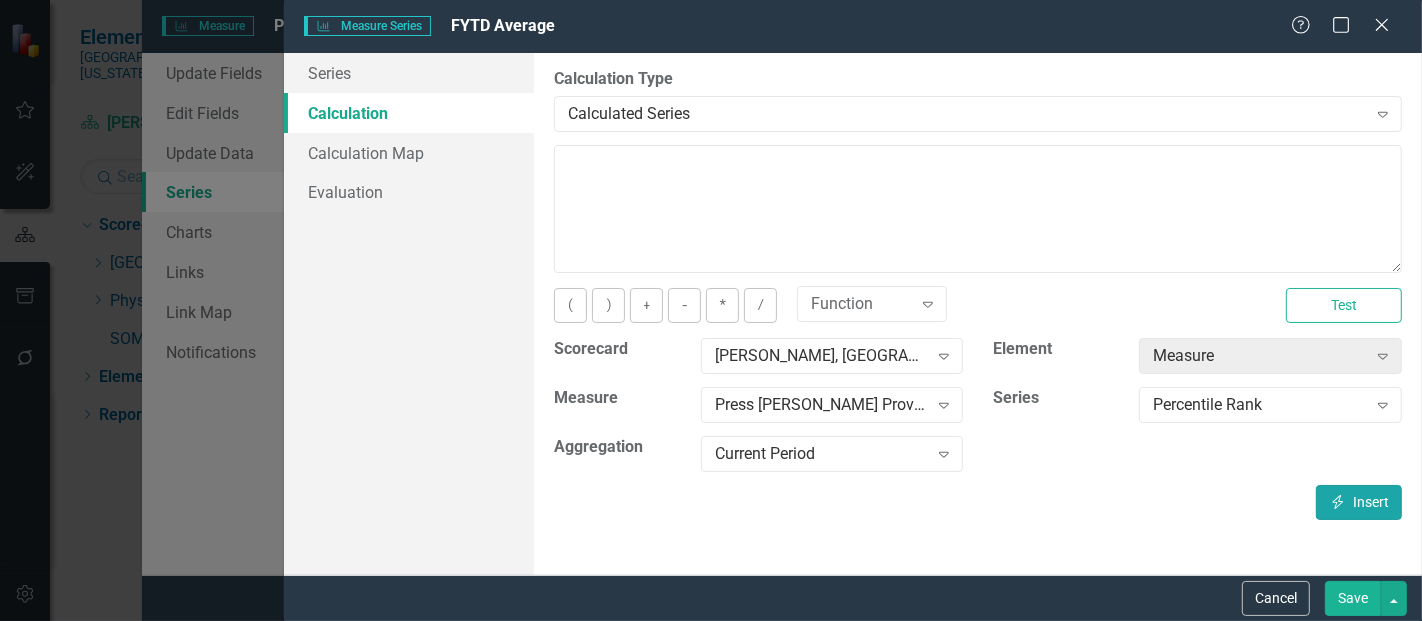 click on "Insert    Insert" at bounding box center (1359, 502) 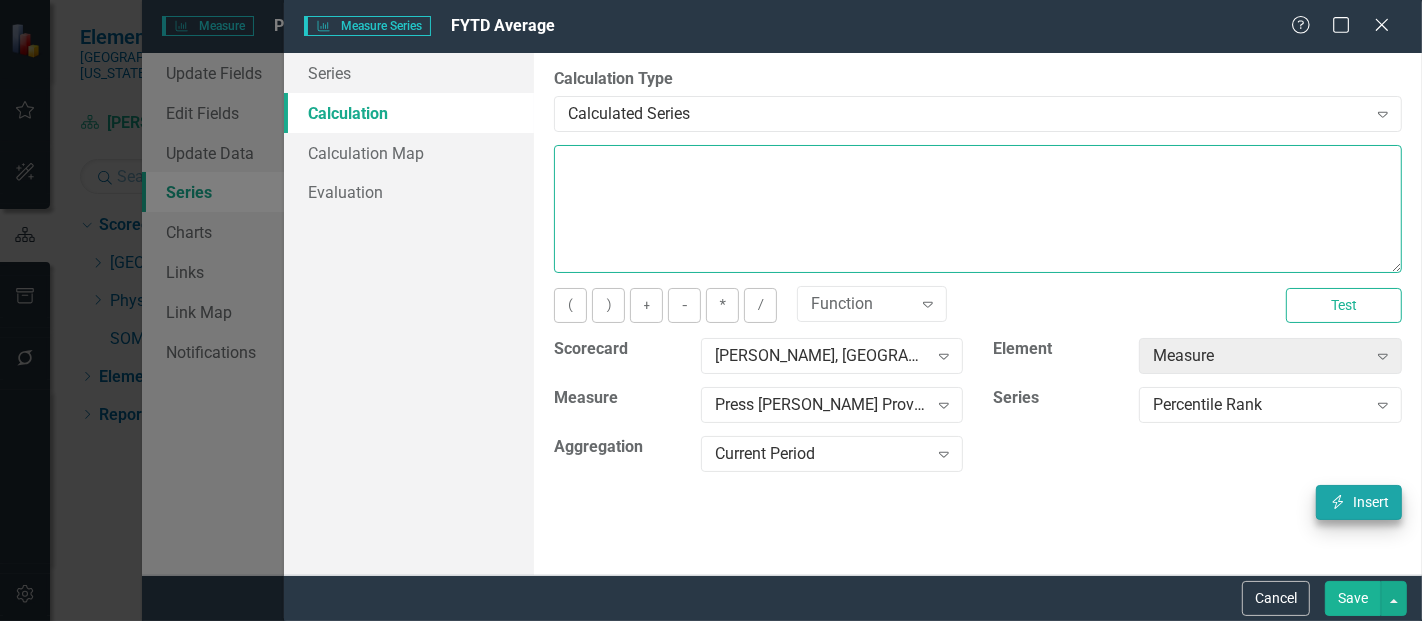 type on "[m1756663][Percentile Rank][CurrentPeriod]" 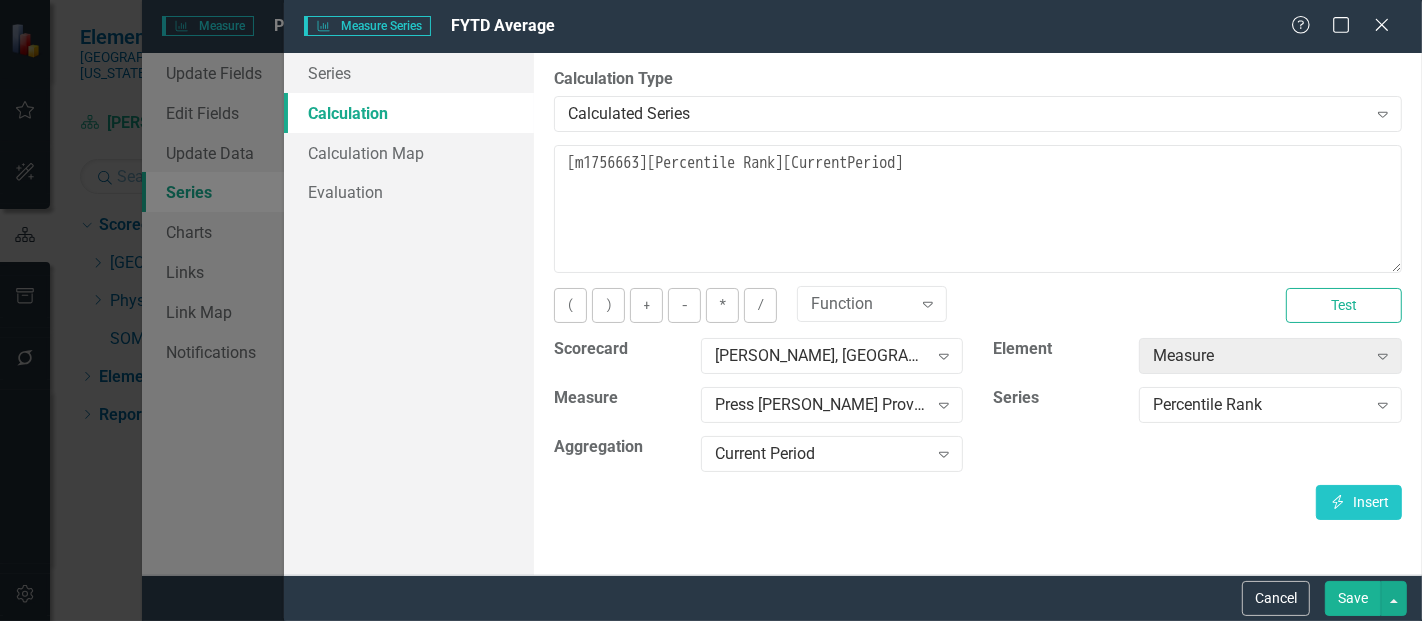 click on "Save" at bounding box center [1353, 598] 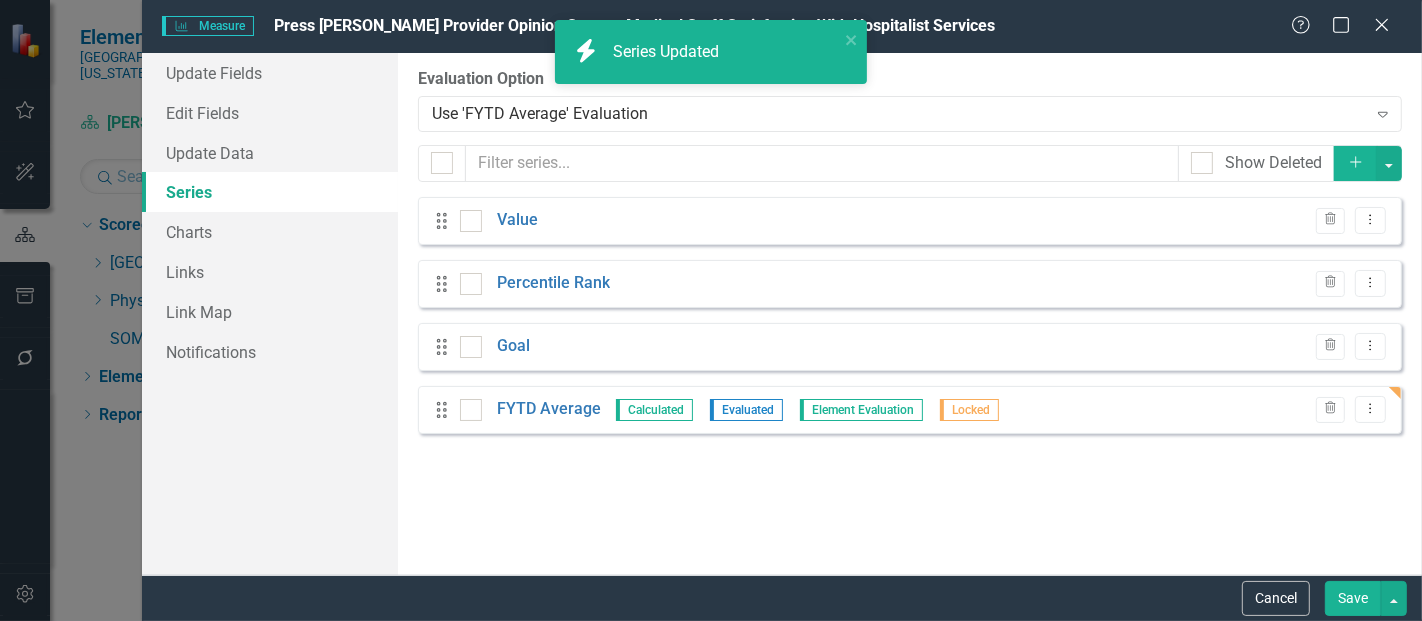 click on "Save" at bounding box center (1353, 598) 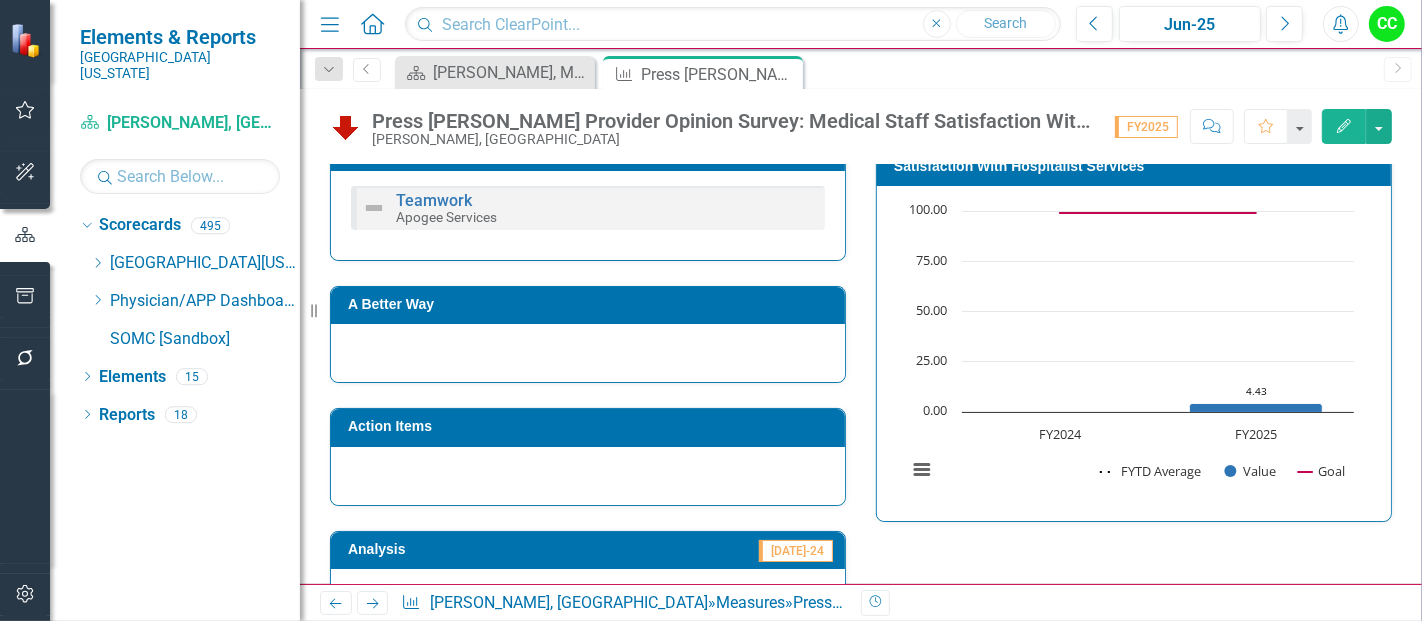 scroll, scrollTop: 395, scrollLeft: 0, axis: vertical 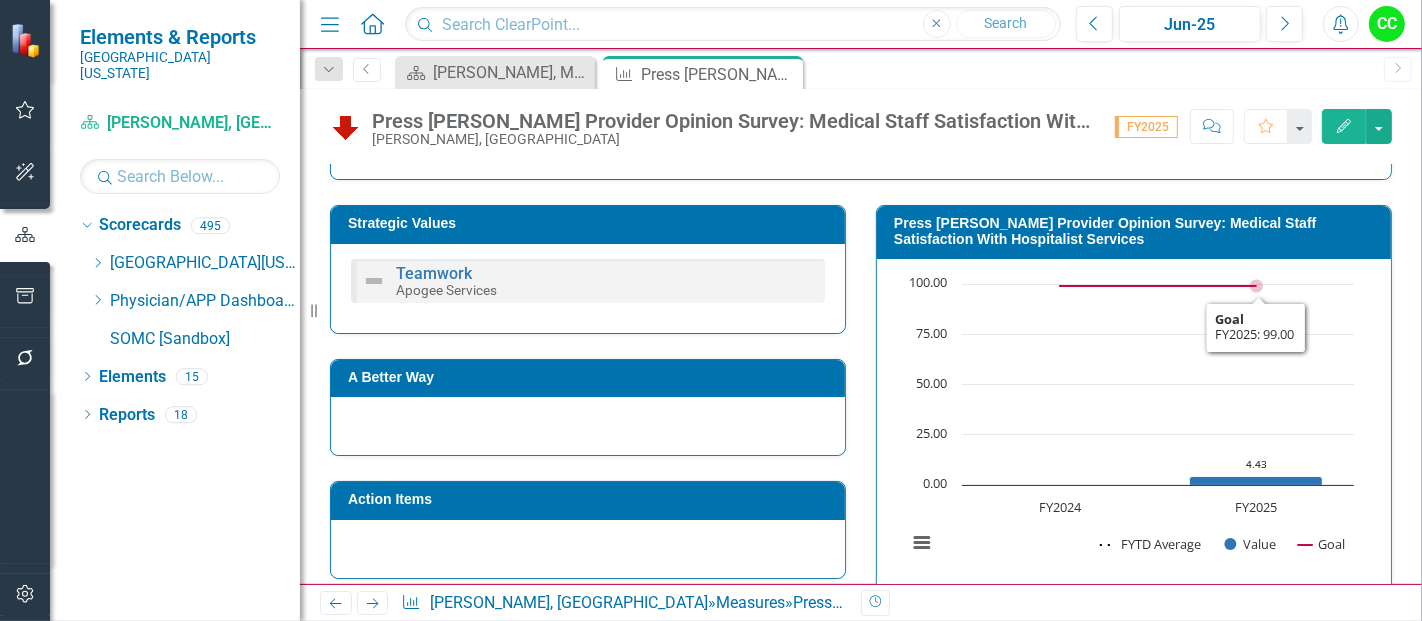 click on "Press [PERSON_NAME] Provider Opinion Survey: Medical Staff Satisfaction With Hospitalist Services" at bounding box center [1137, 231] 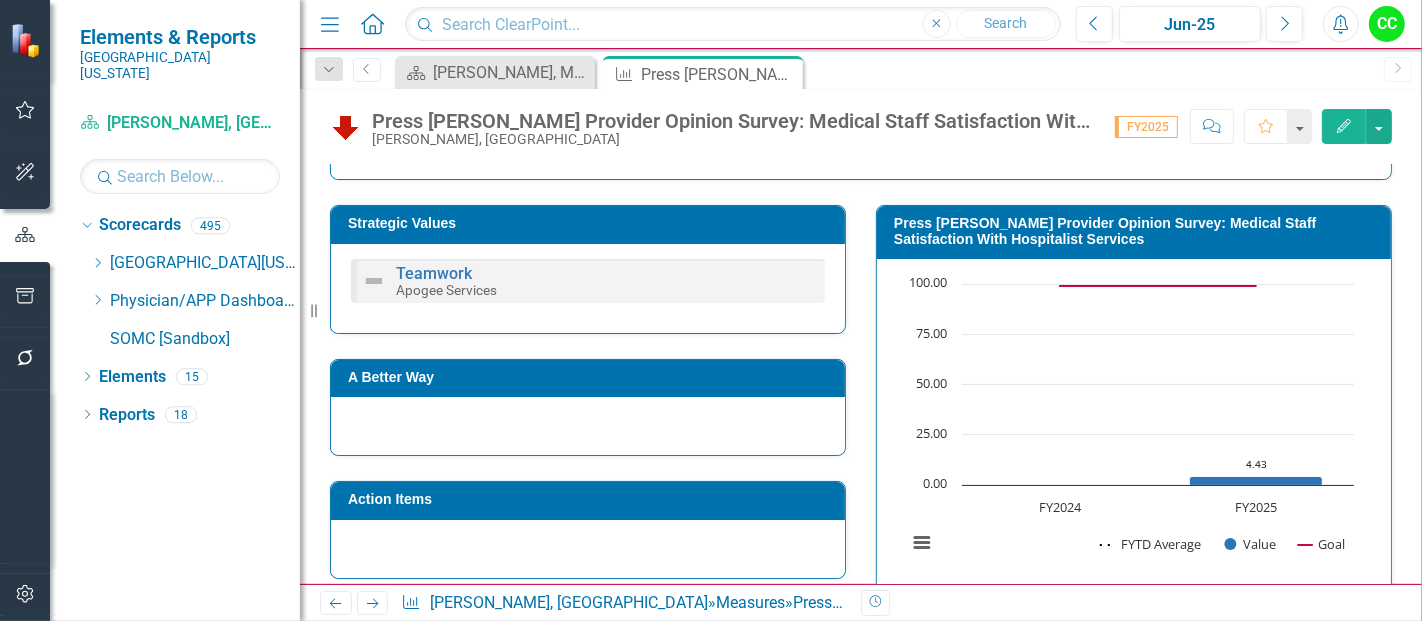 click on "Press [PERSON_NAME] Provider Opinion Survey: Medical Staff Satisfaction With Hospitalist Services" at bounding box center [1137, 231] 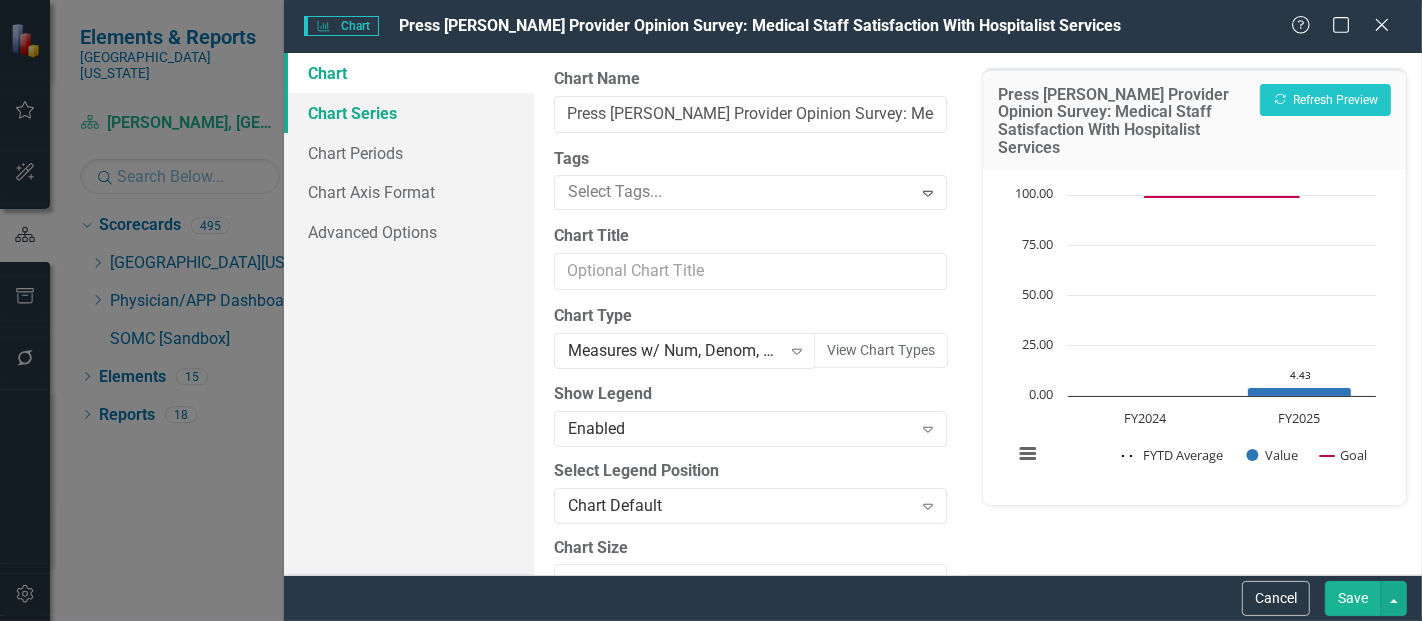 click on "Chart Series" at bounding box center [409, 113] 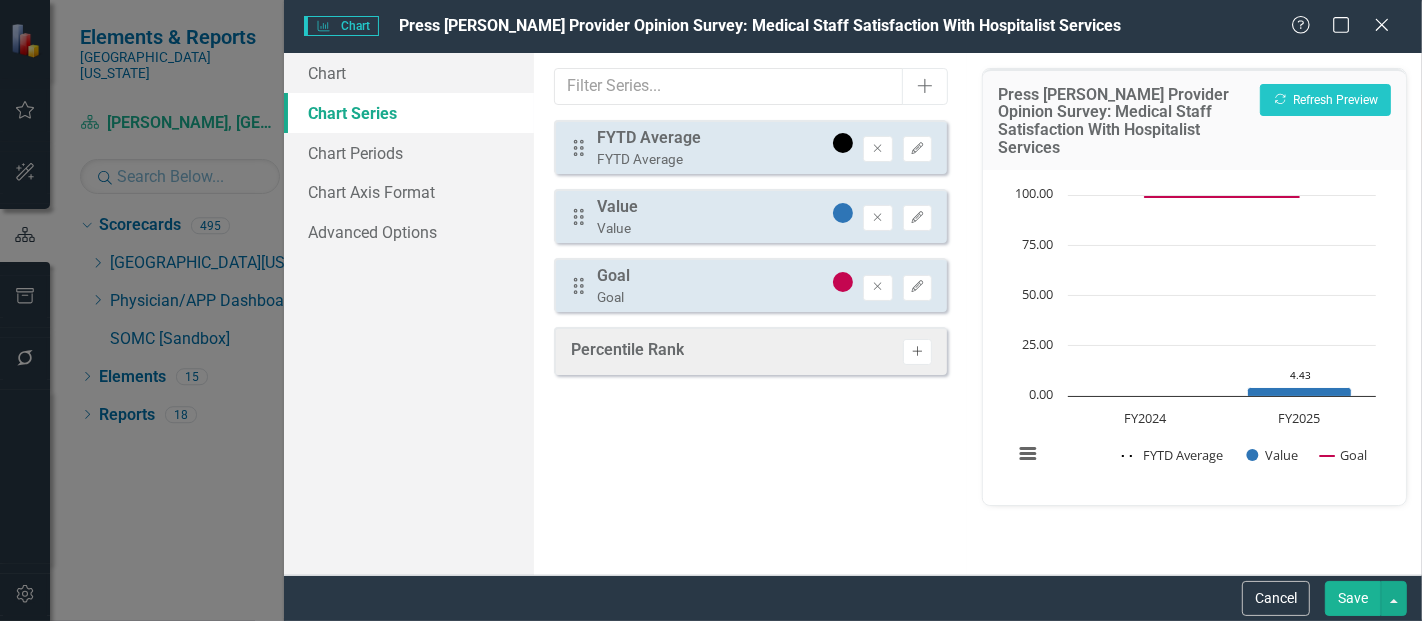 click on "Activate" 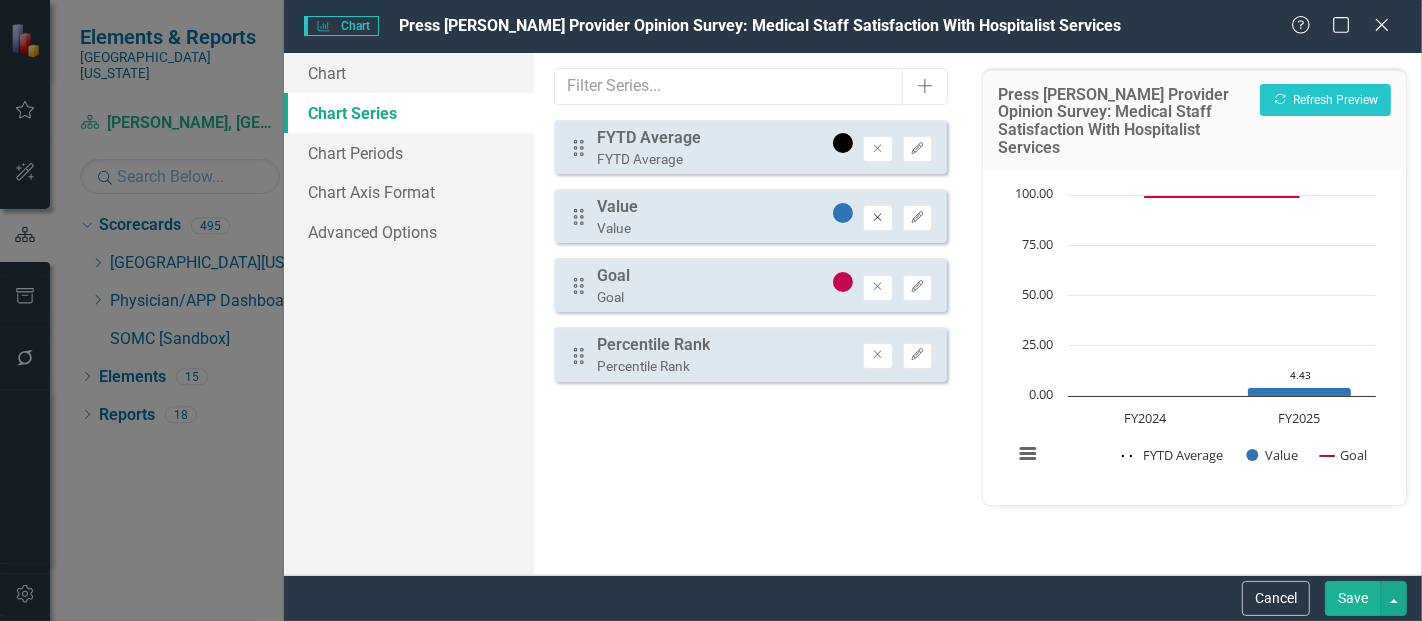 click on "Remove" at bounding box center [877, 218] 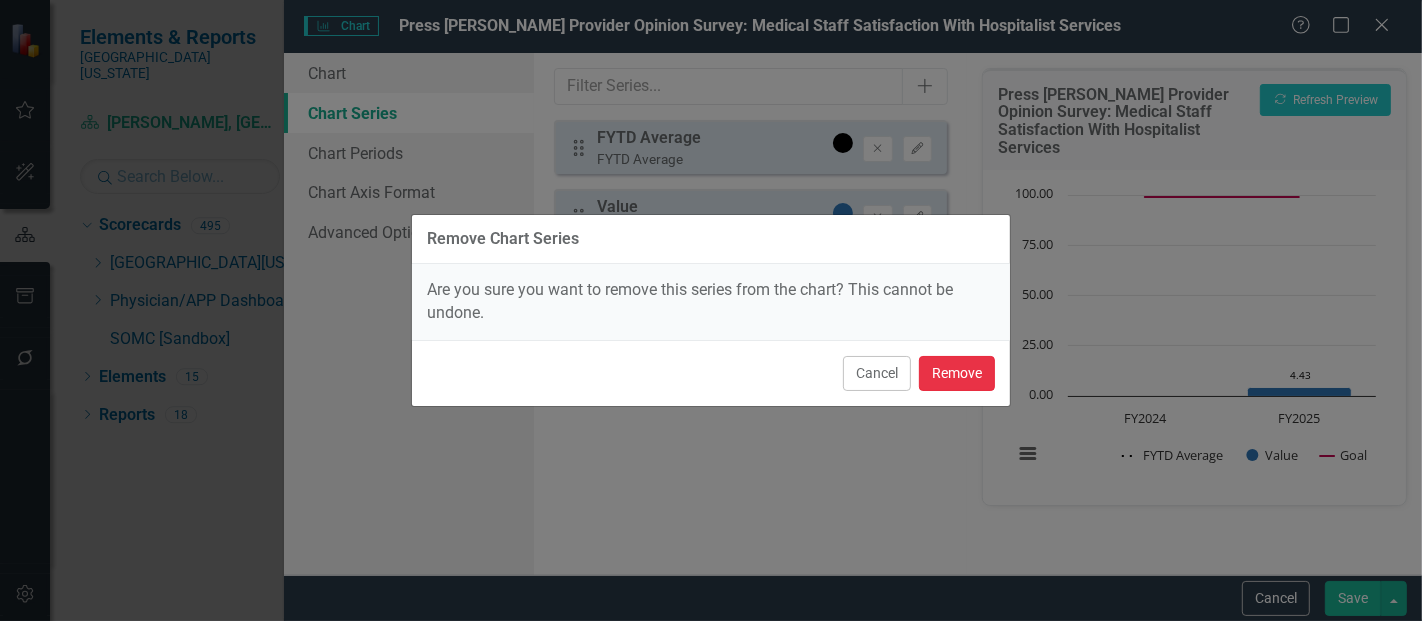 click on "Remove" at bounding box center [957, 373] 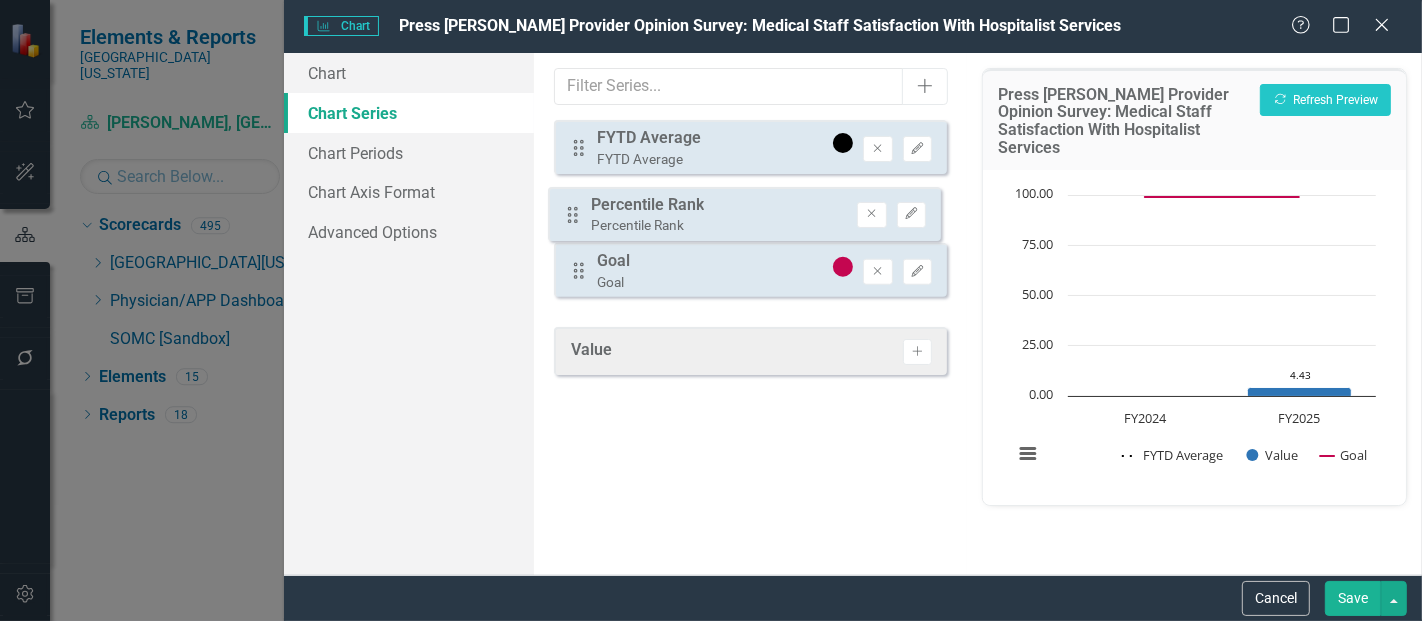drag, startPoint x: 579, startPoint y: 285, endPoint x: 574, endPoint y: 214, distance: 71.17584 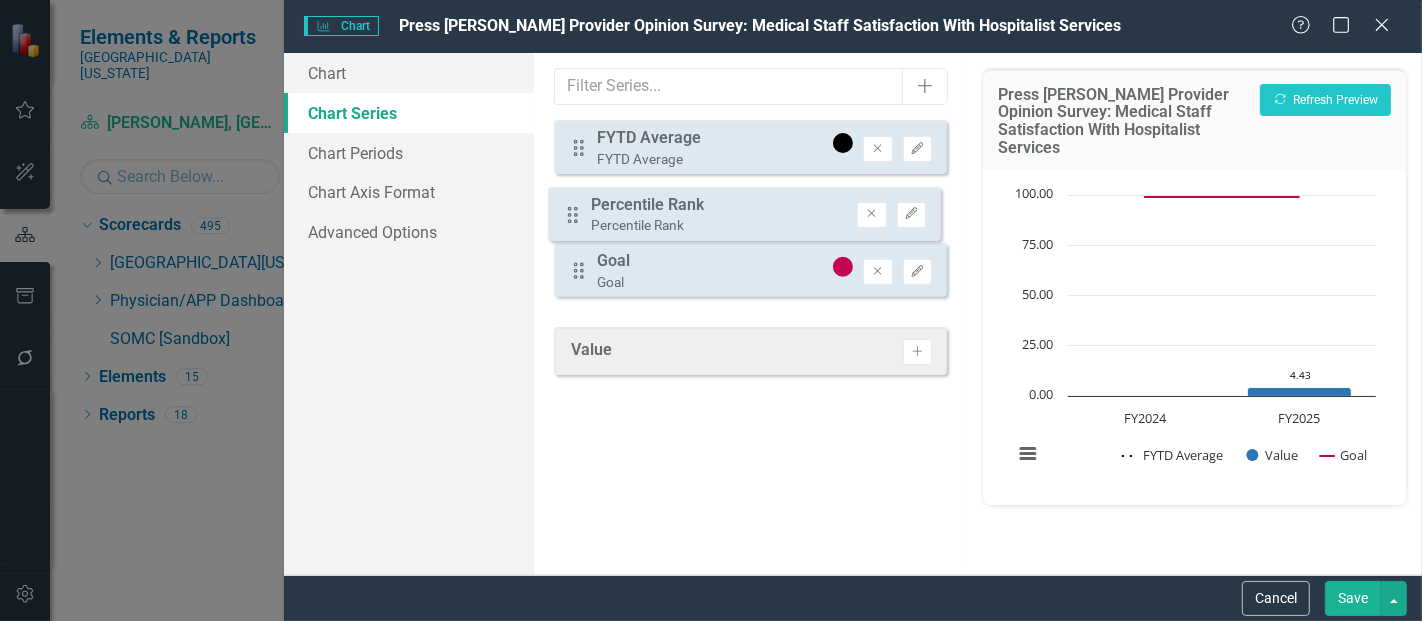 click on "Drag FYTD Average FYTD Average Remove Edit Drag Goal Goal Remove Edit Drag Percentile Rank Percentile Rank Remove Edit" at bounding box center [750, 216] 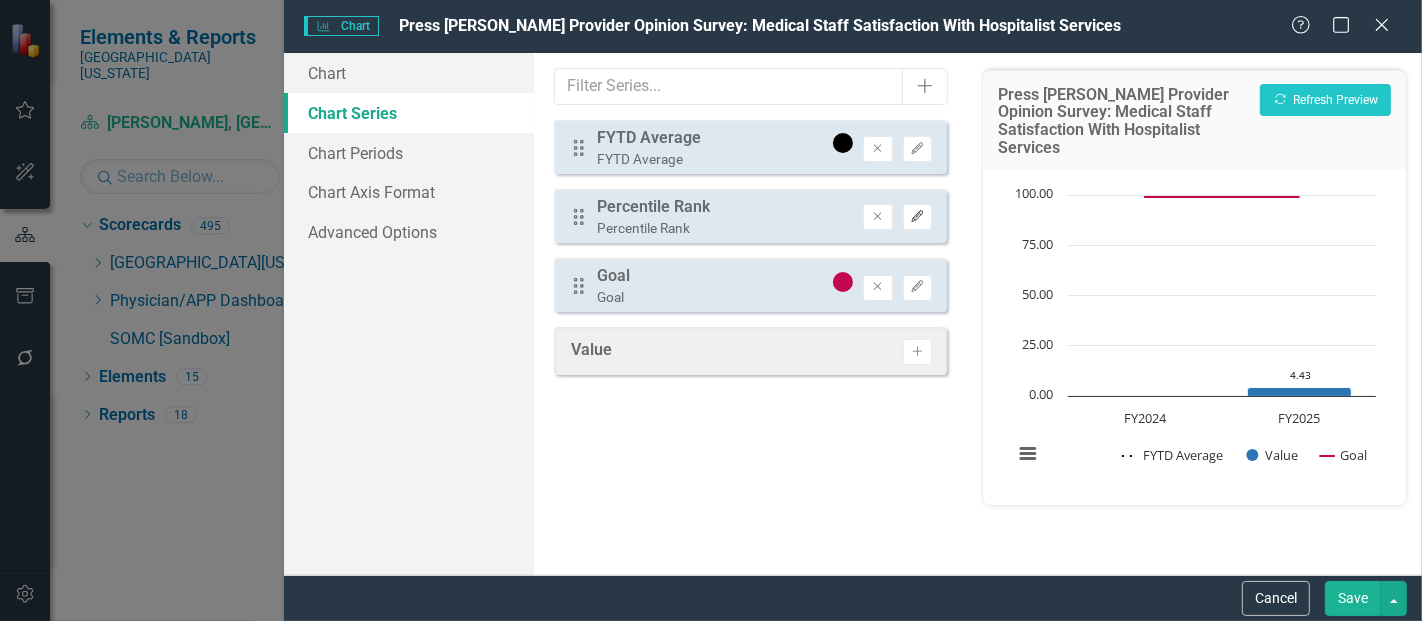 click on "Edit" 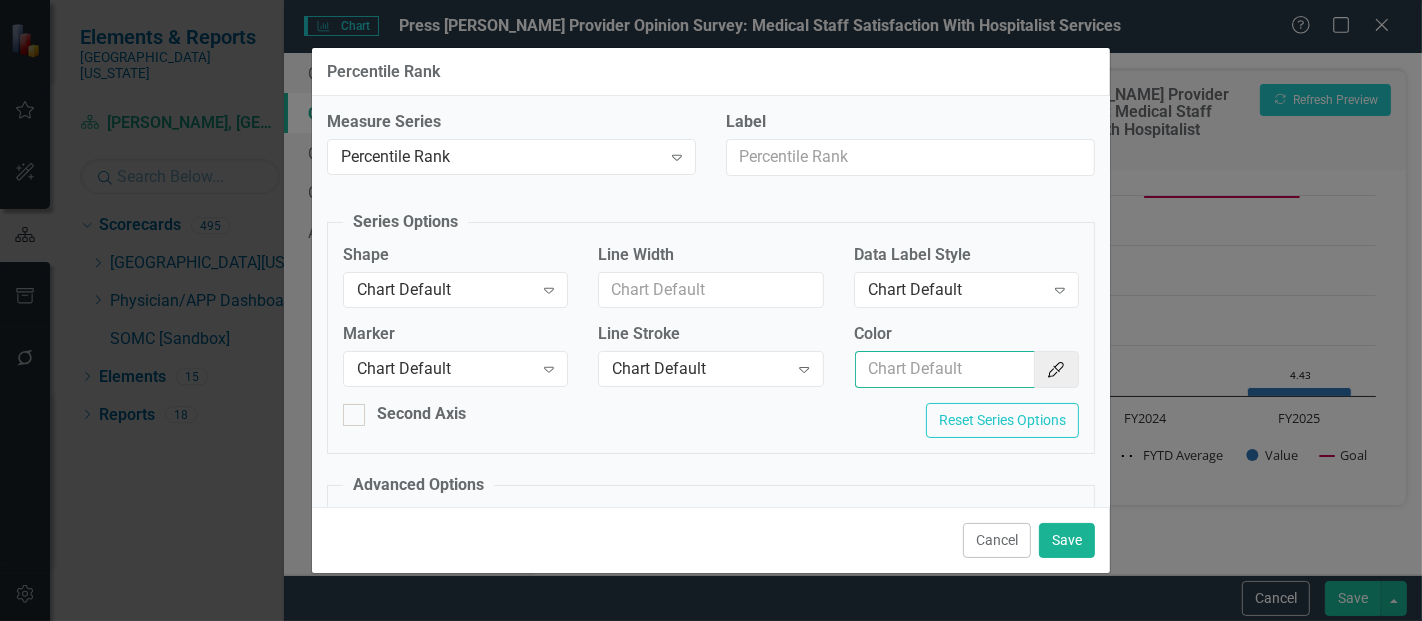 click on "Color" at bounding box center [945, 369] 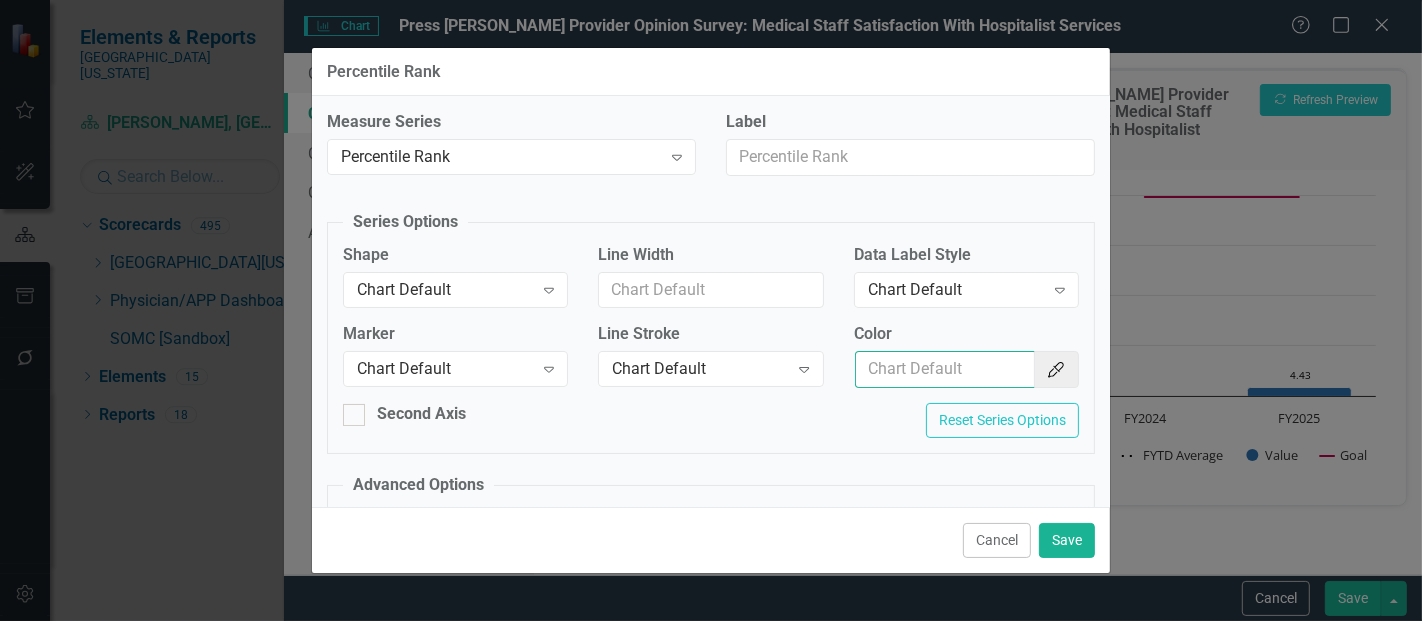 type on "#2e75b6" 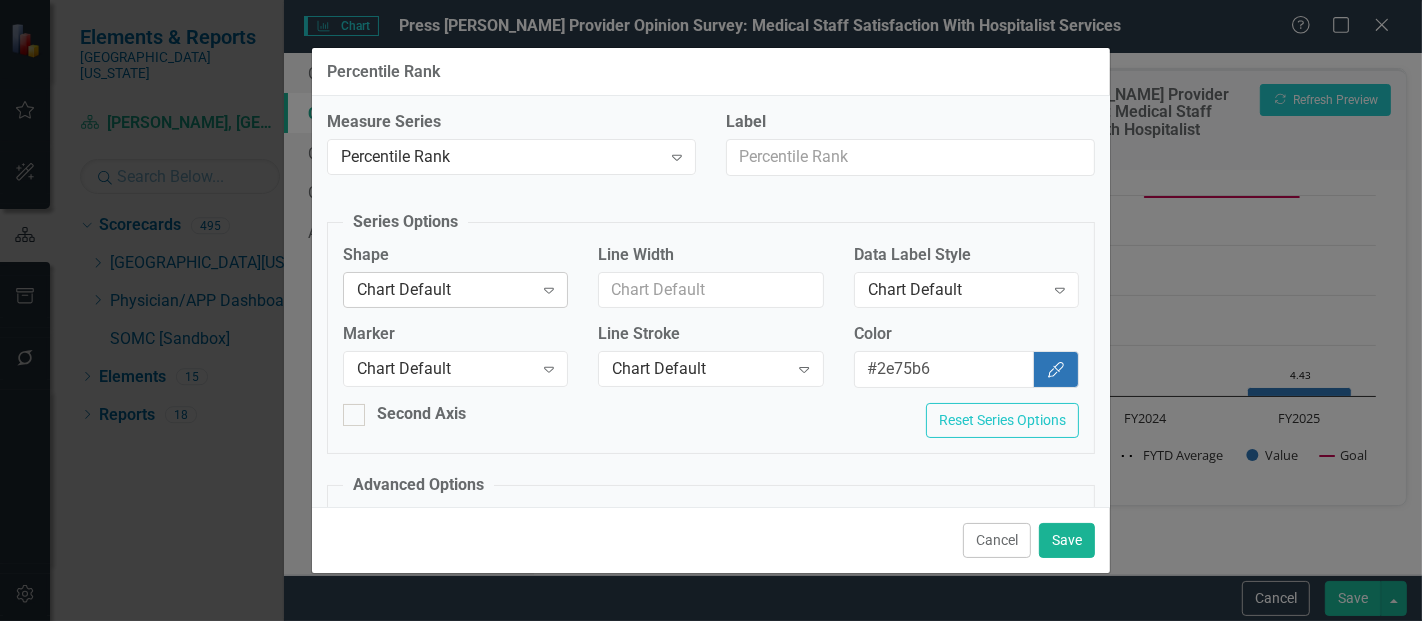 click on "Chart Default" at bounding box center (445, 289) 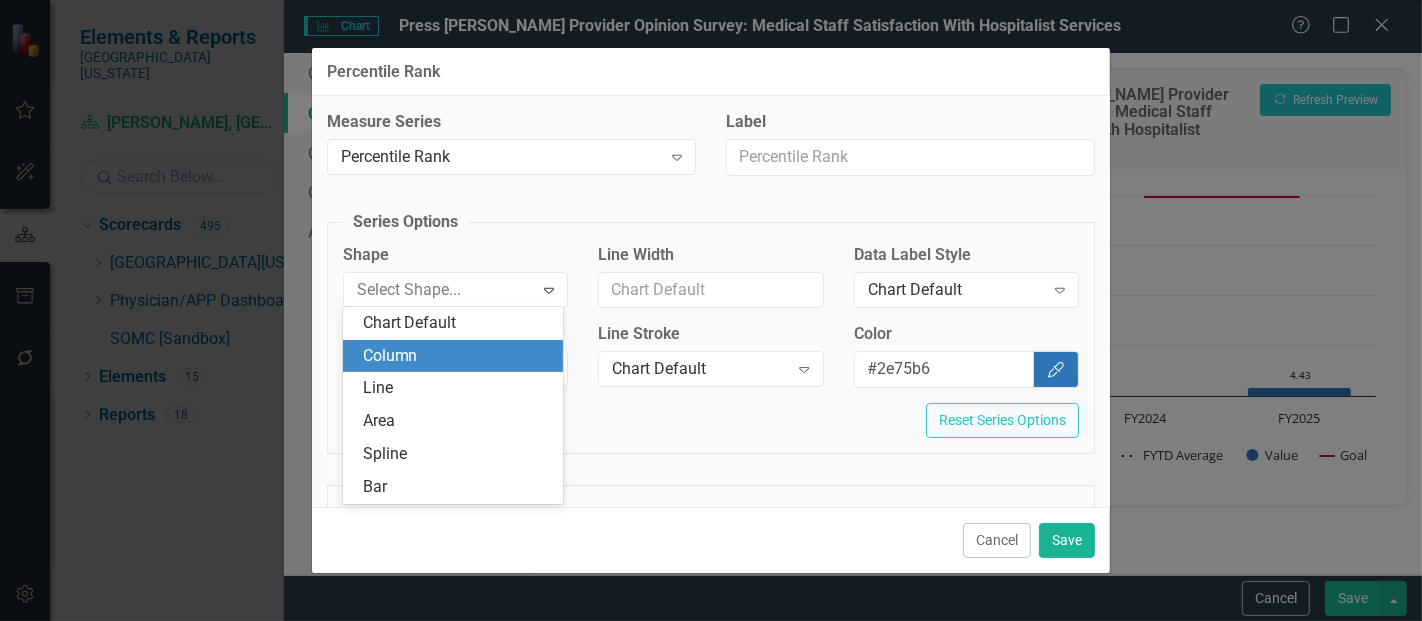 click on "Column" at bounding box center (457, 356) 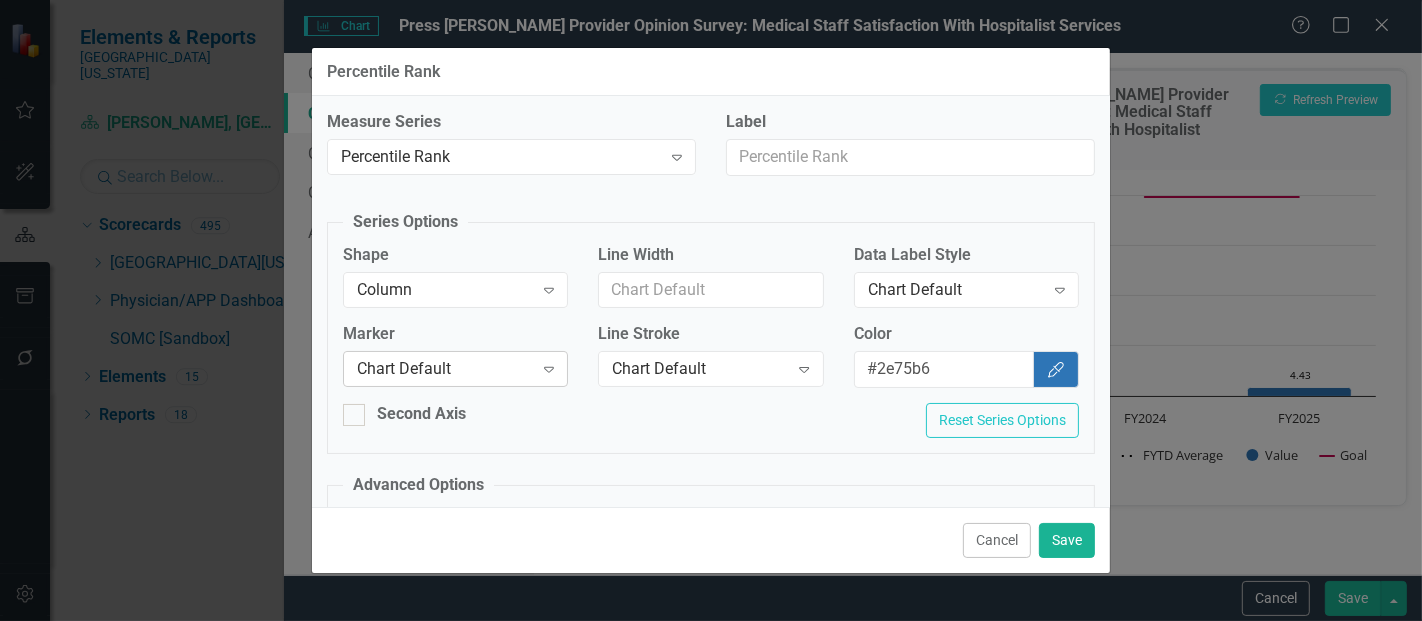 click on "Chart Default" at bounding box center [445, 369] 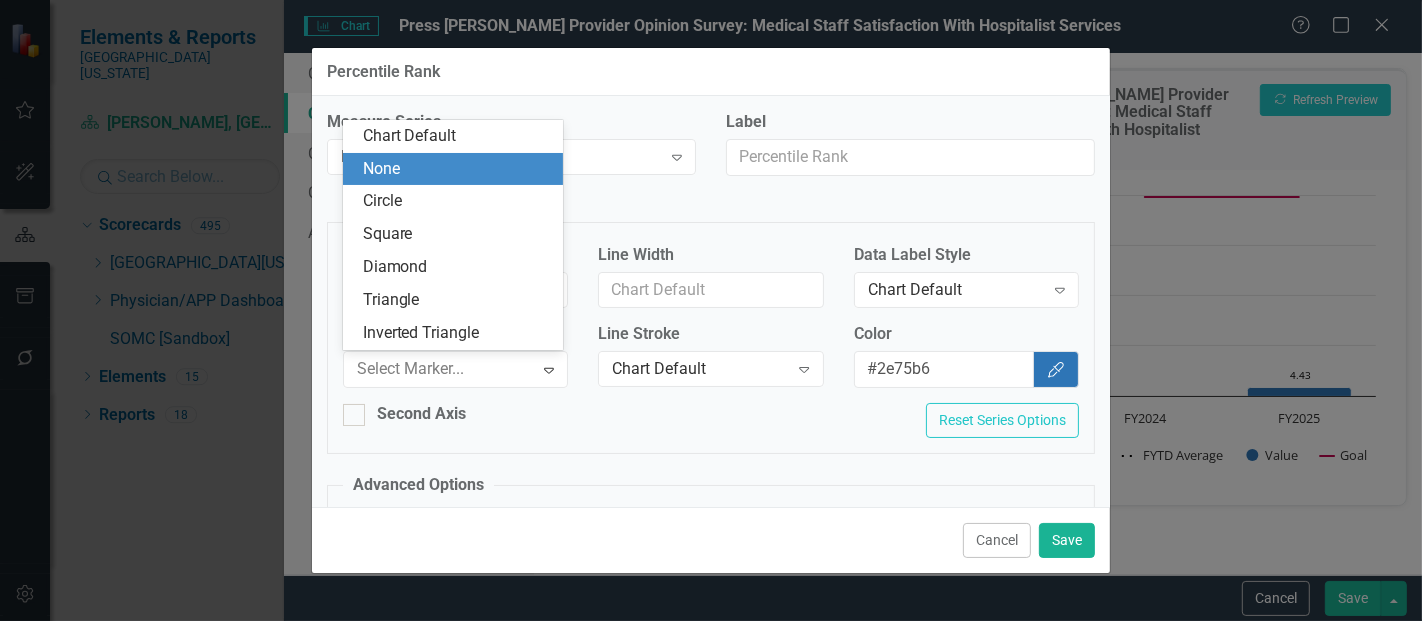 click on "None" at bounding box center (457, 169) 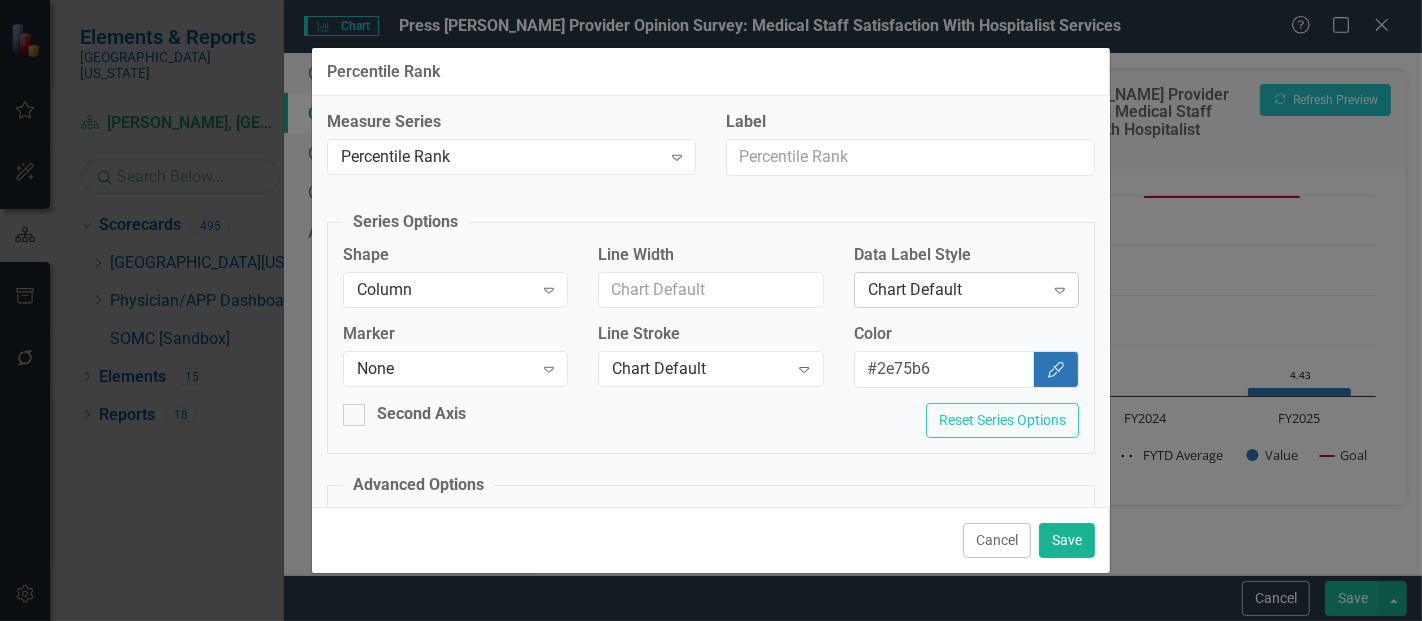 click on "Chart Default" at bounding box center [956, 289] 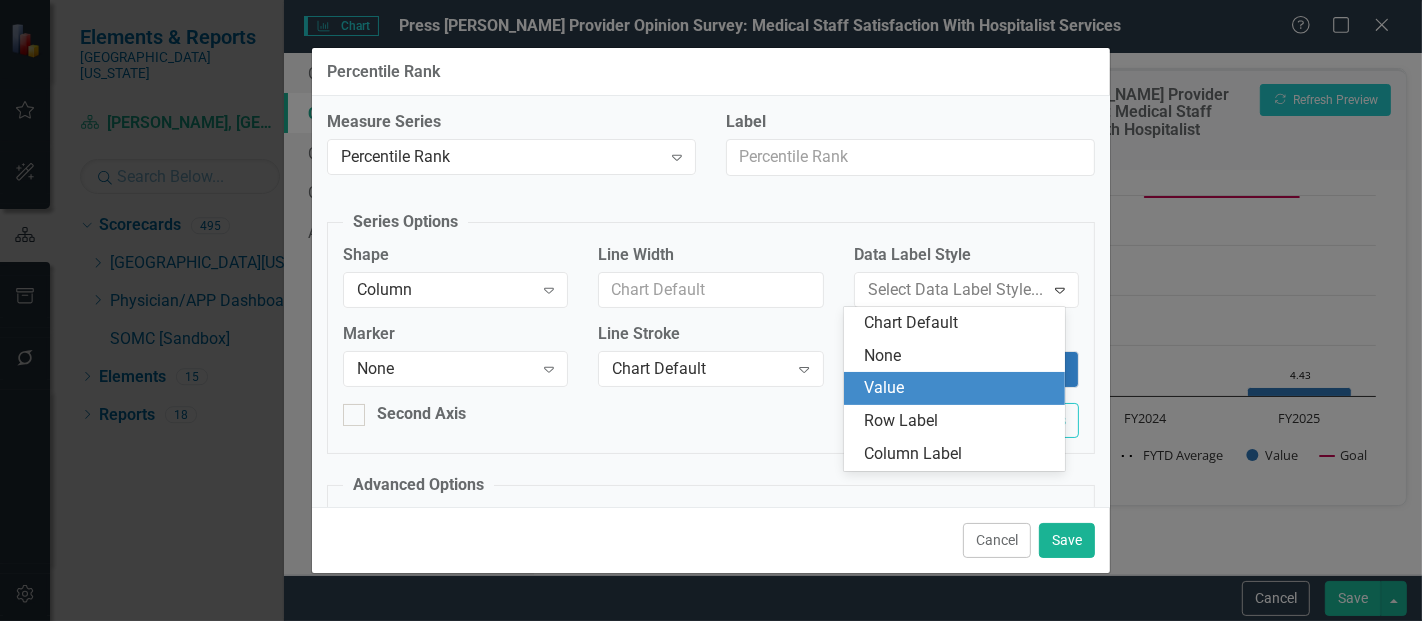 click on "Value" at bounding box center (958, 388) 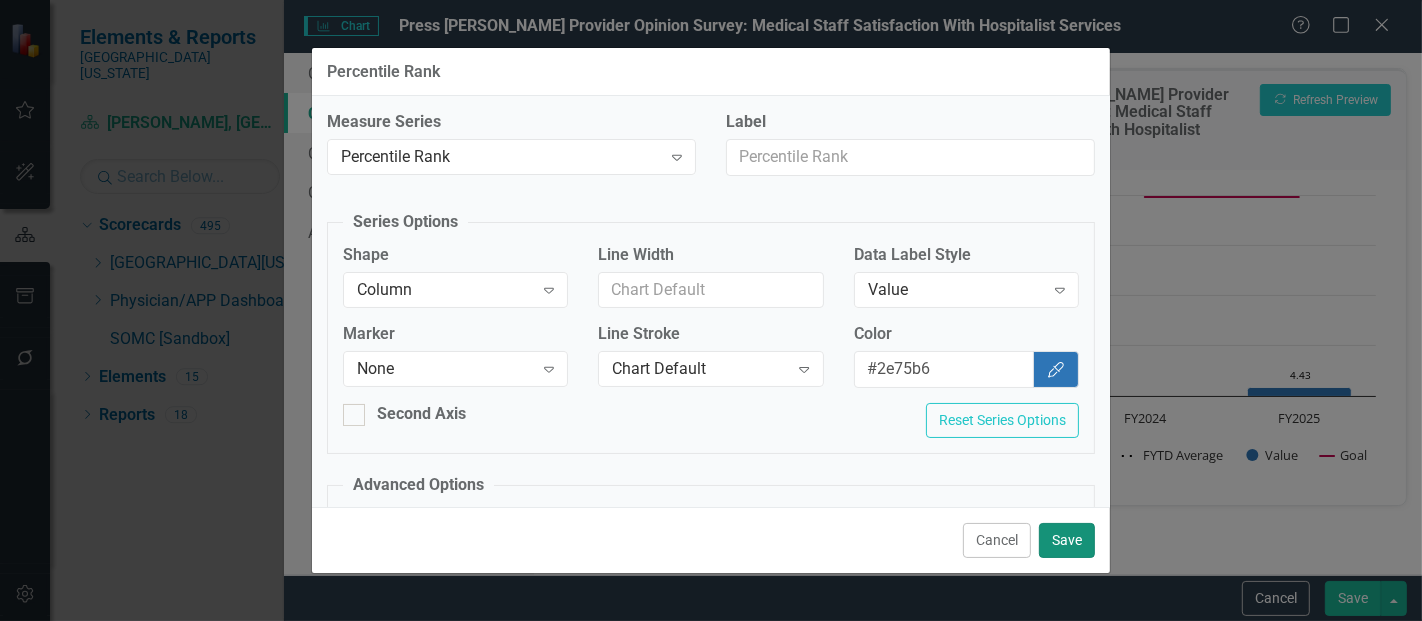 click on "Save" at bounding box center (1067, 540) 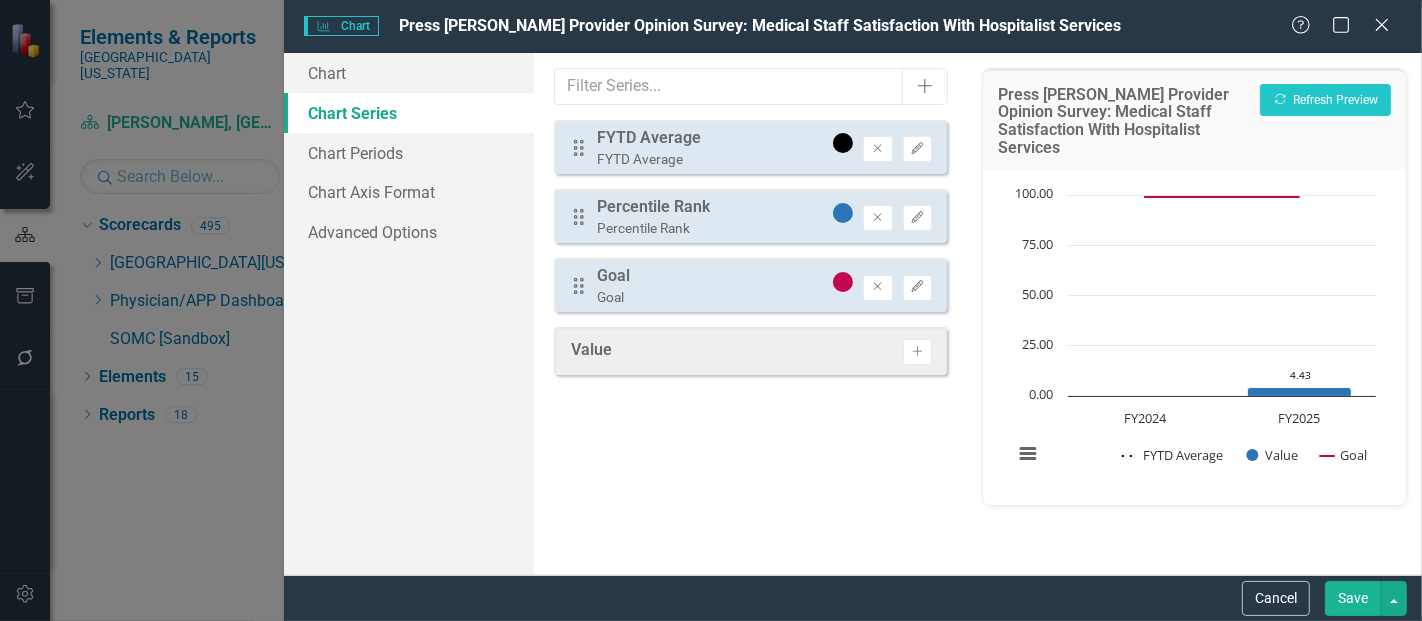 click on "Save" at bounding box center (1353, 598) 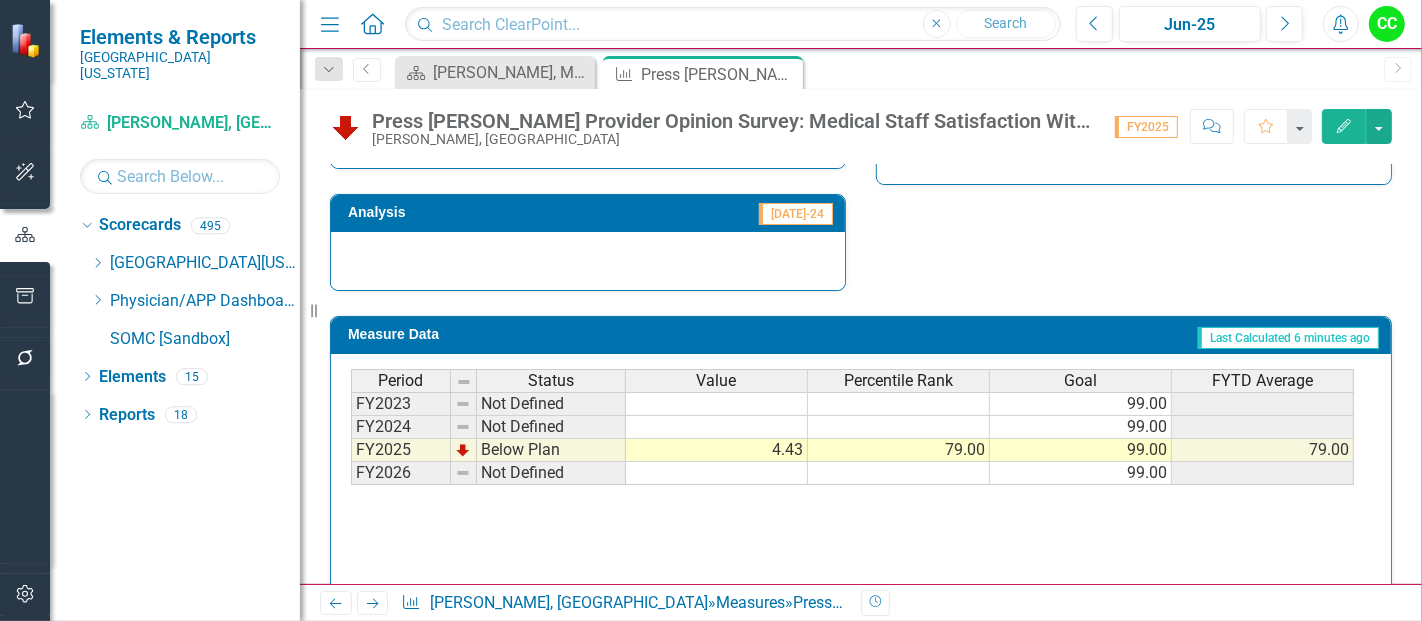 scroll, scrollTop: 834, scrollLeft: 0, axis: vertical 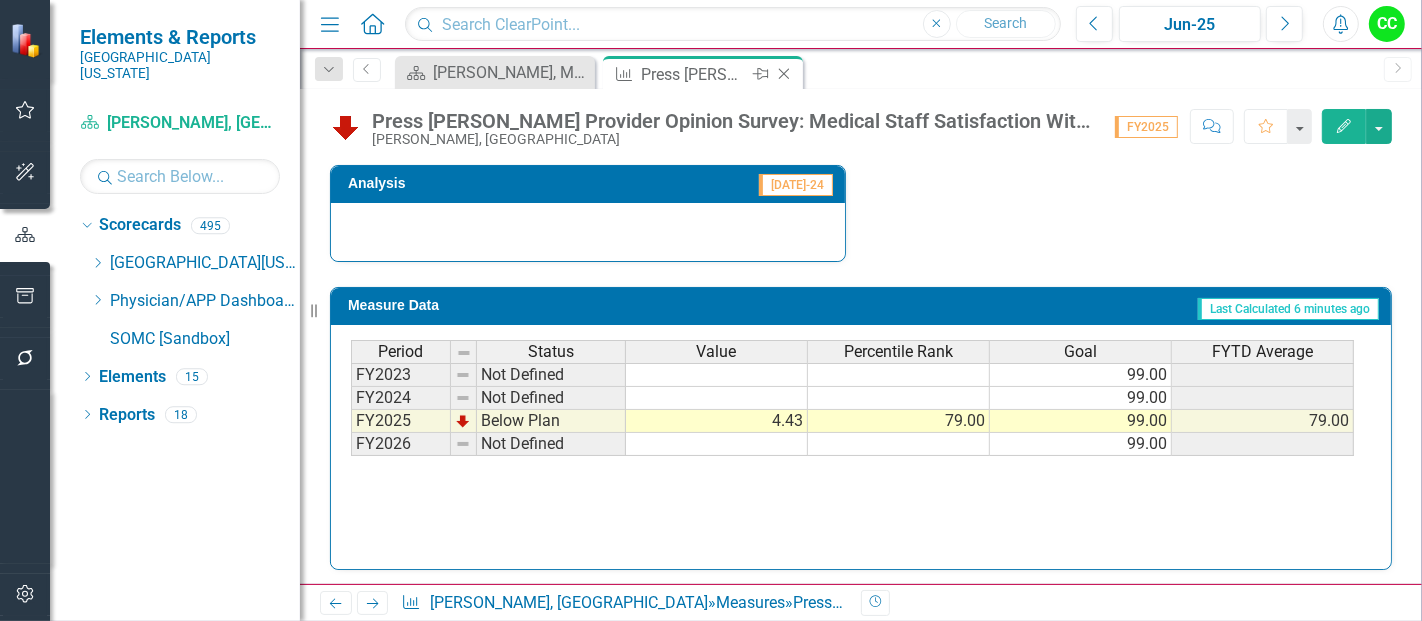 click on "Close" 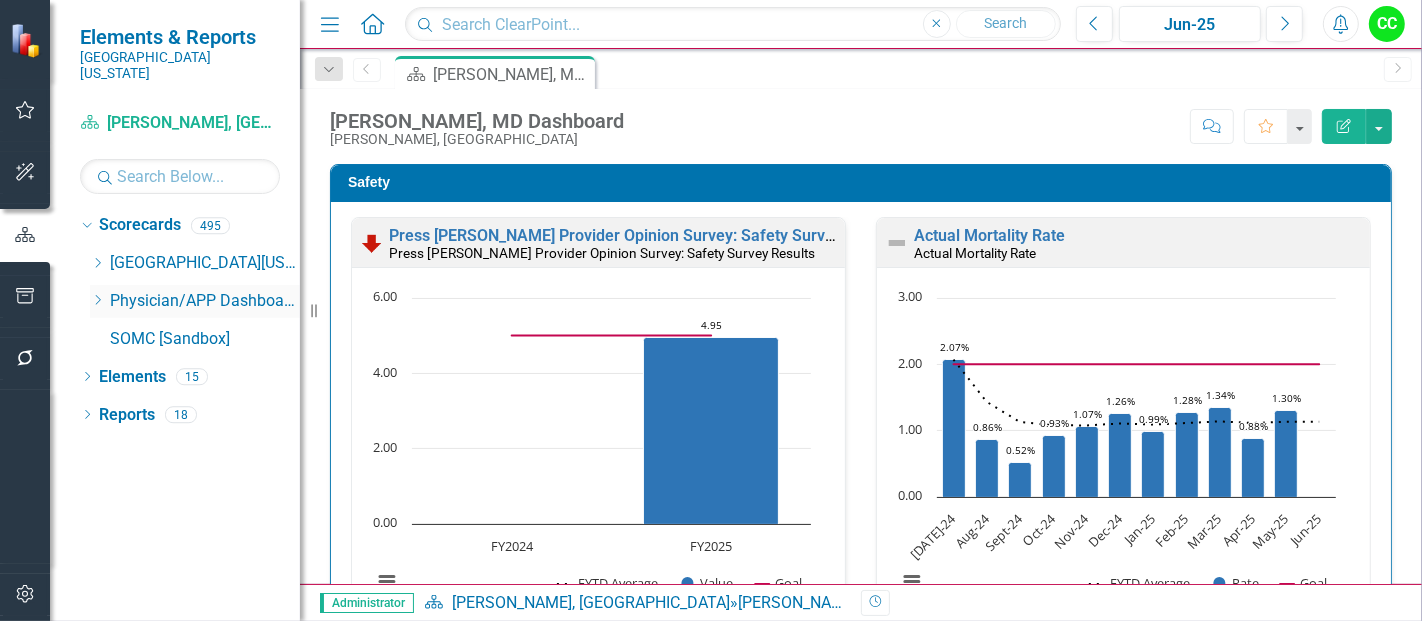 click on "Dropdown" 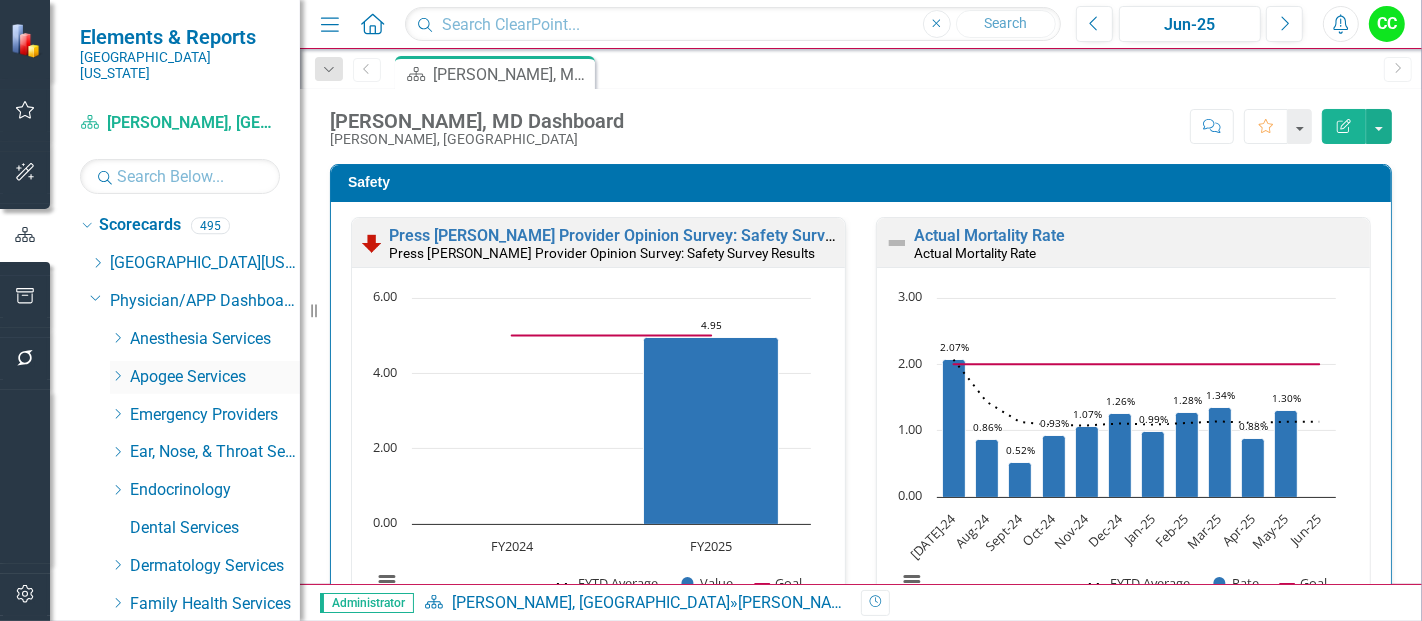click 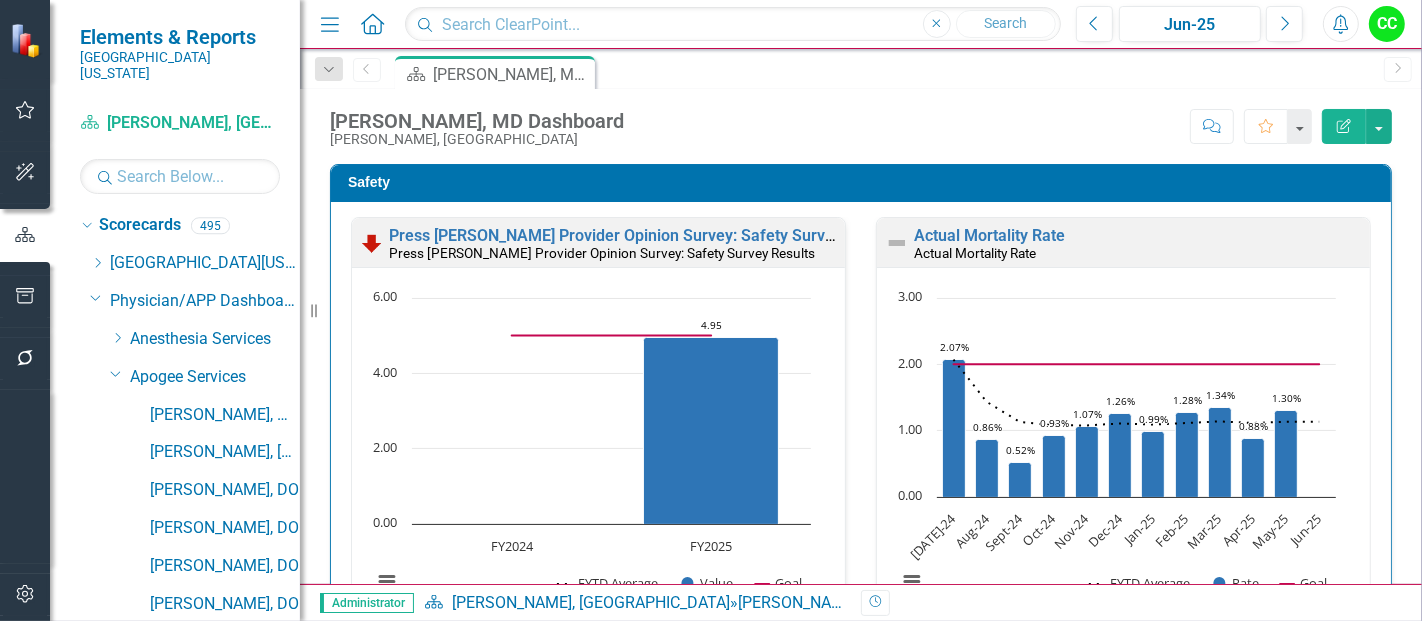 click on "[PERSON_NAME], MD" at bounding box center [225, 907] 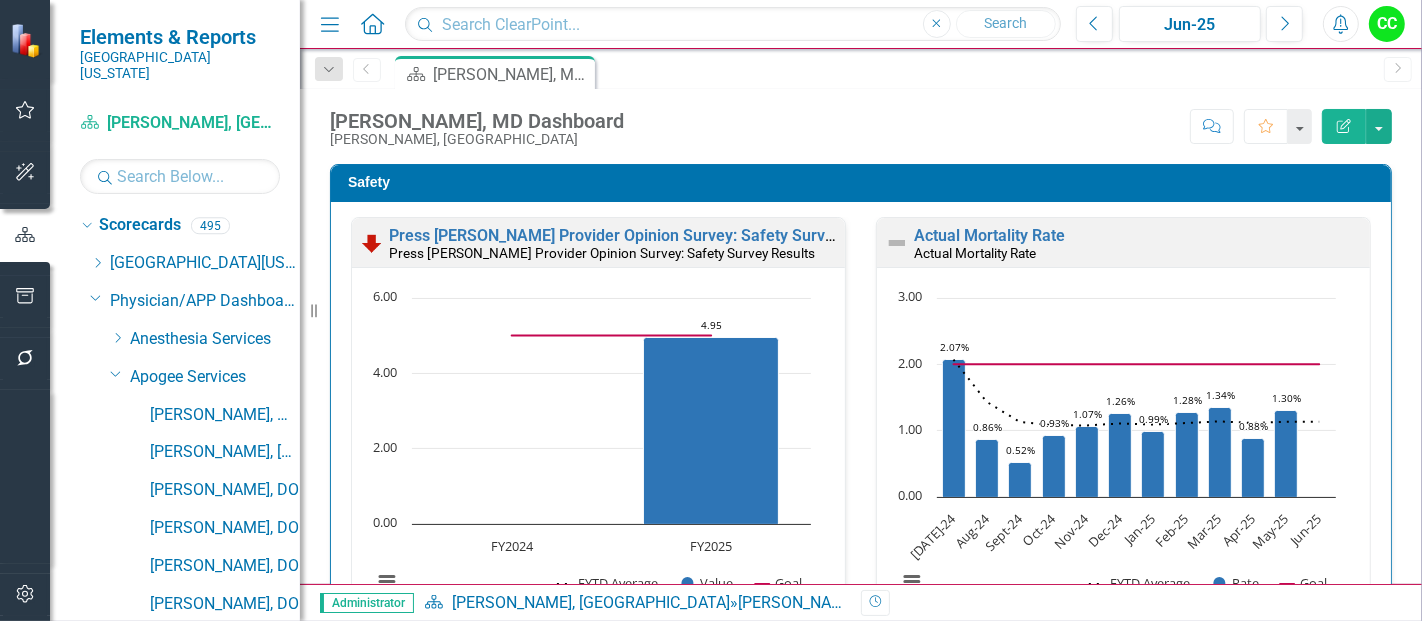 scroll, scrollTop: 584, scrollLeft: 0, axis: vertical 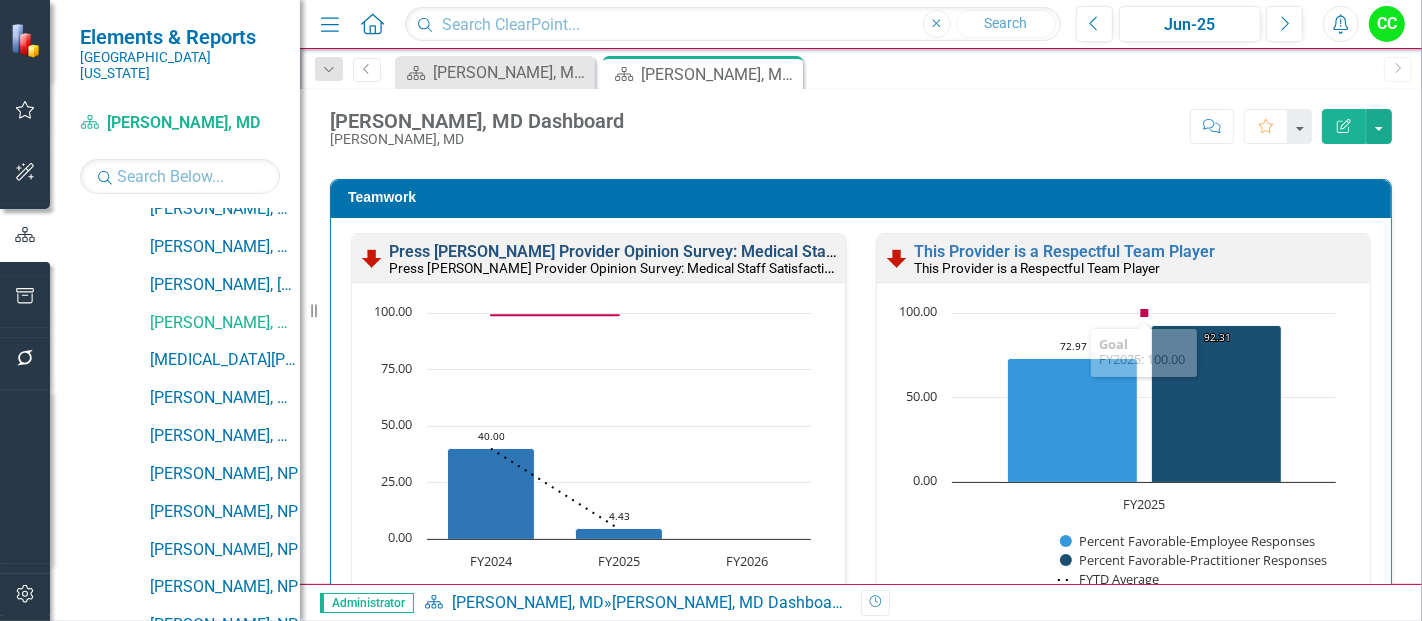 click on "Press [PERSON_NAME] Provider Opinion Survey: Medical Staff Satisfaction With Hospitalist Services" at bounding box center (749, 251) 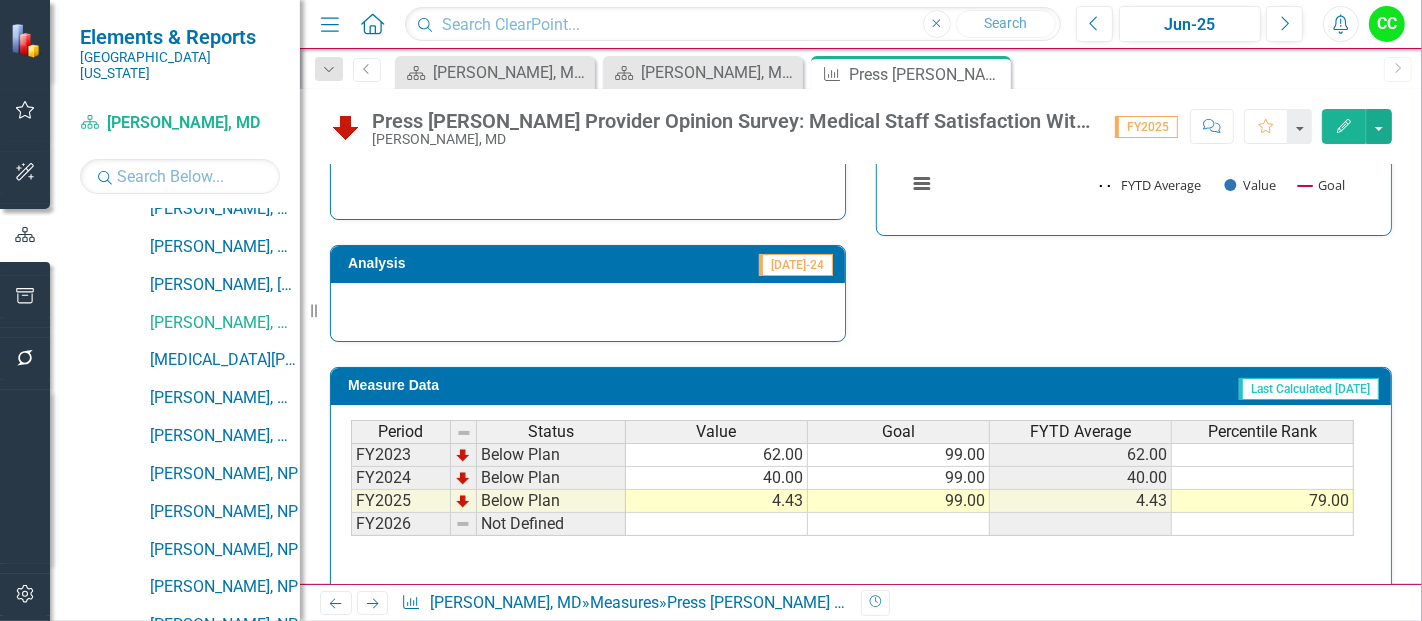 scroll, scrollTop: 834, scrollLeft: 0, axis: vertical 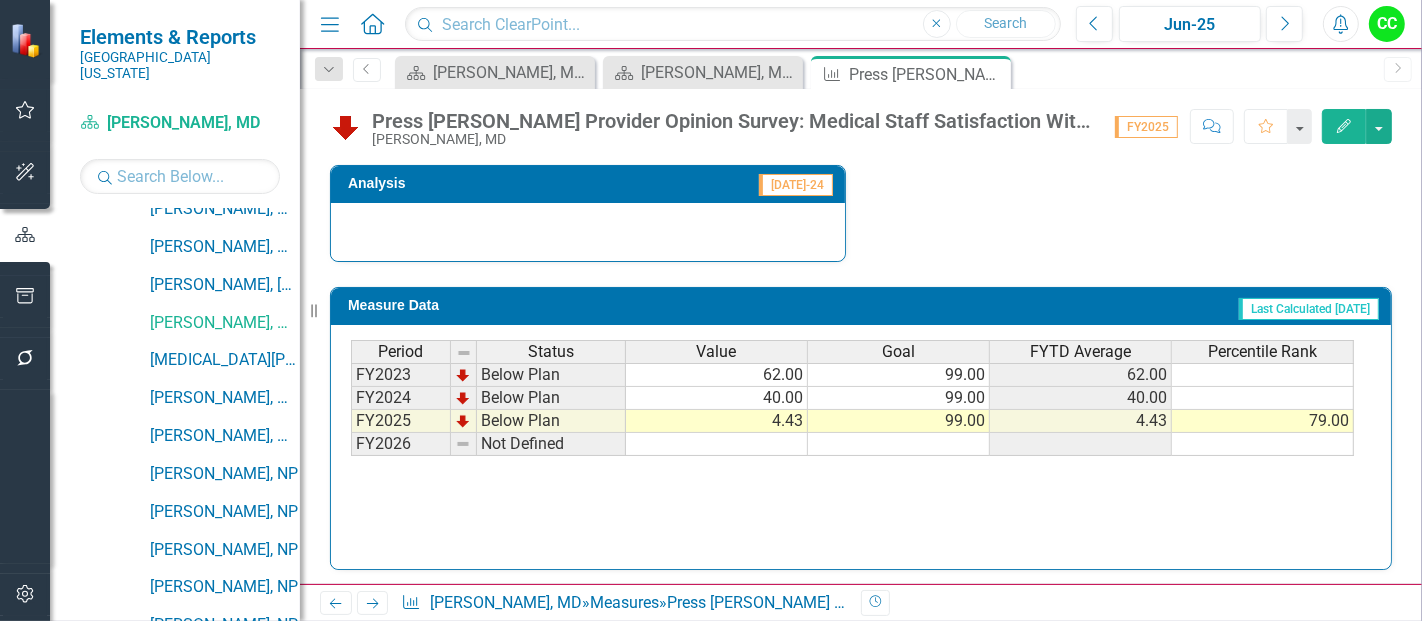 click at bounding box center [899, 444] 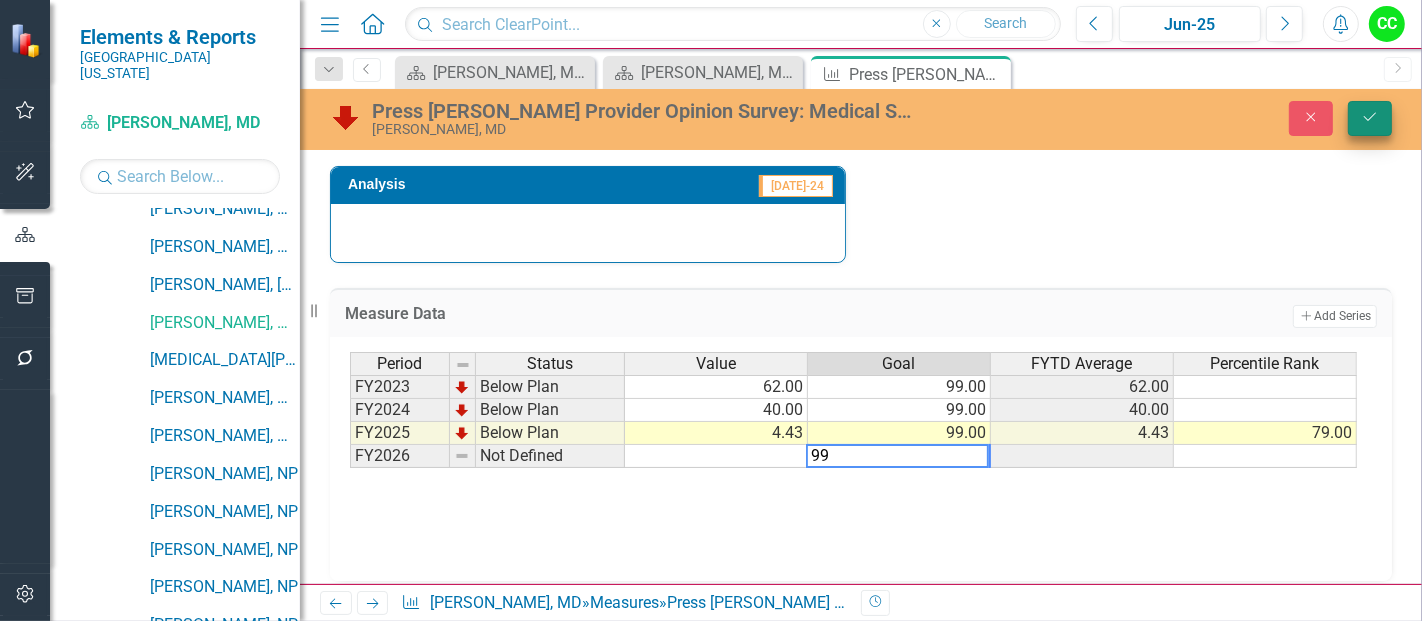 type on "99" 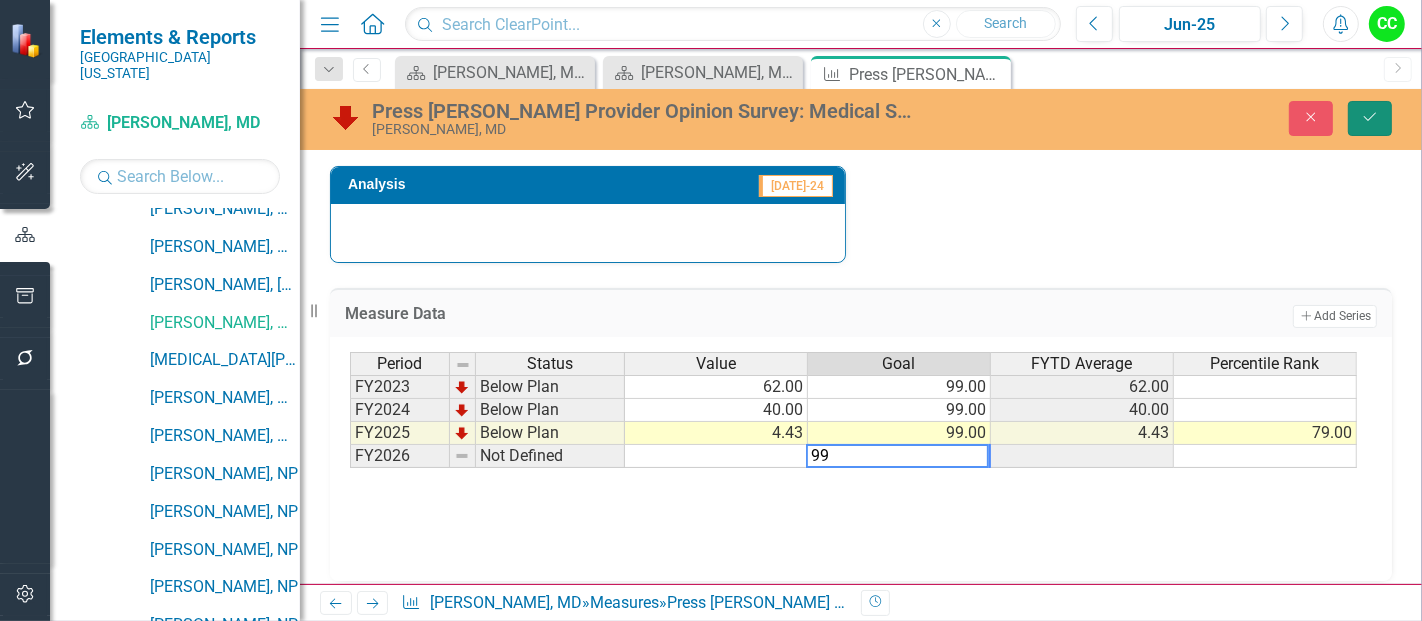 click on "Save" 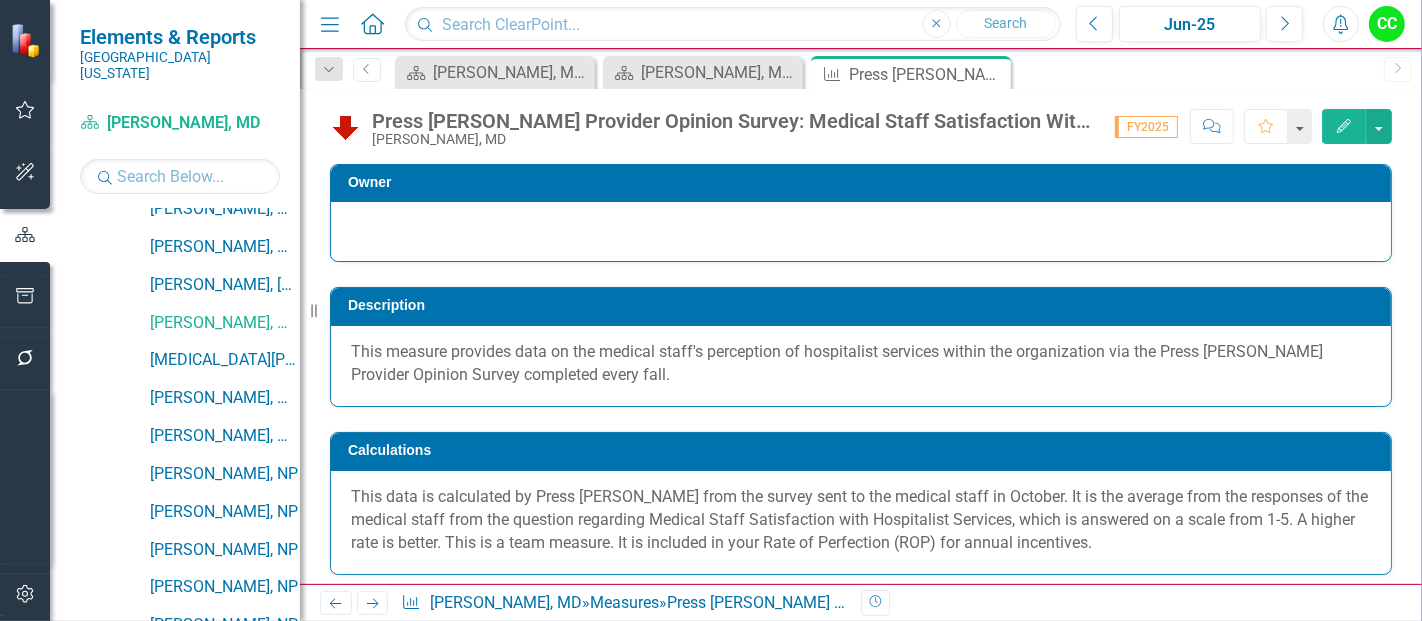 click on "Edit" 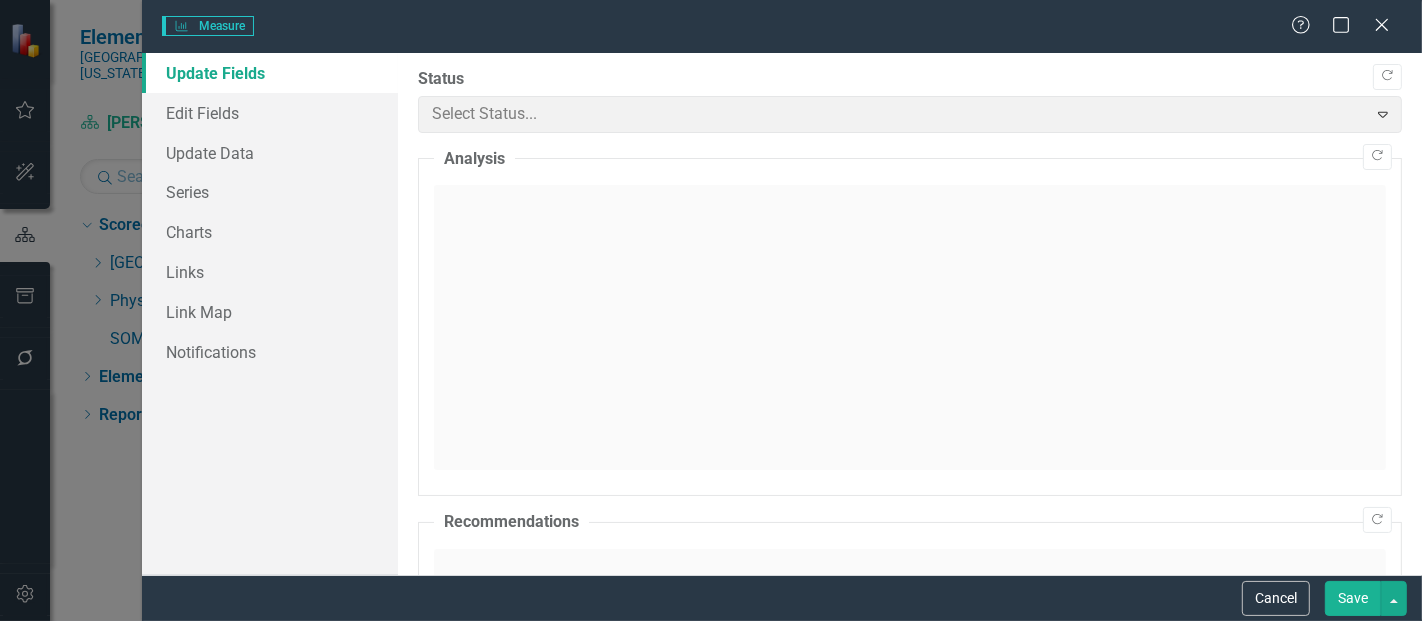 scroll, scrollTop: 0, scrollLeft: 0, axis: both 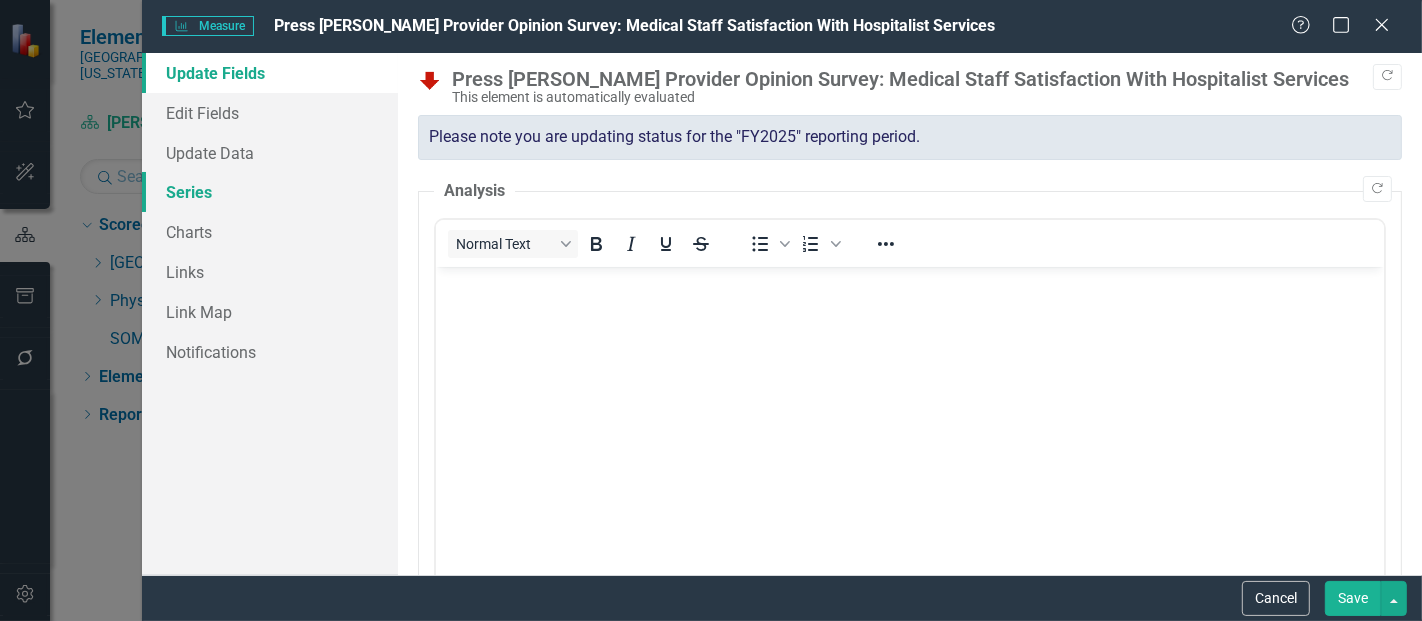 click on "Series" at bounding box center (270, 192) 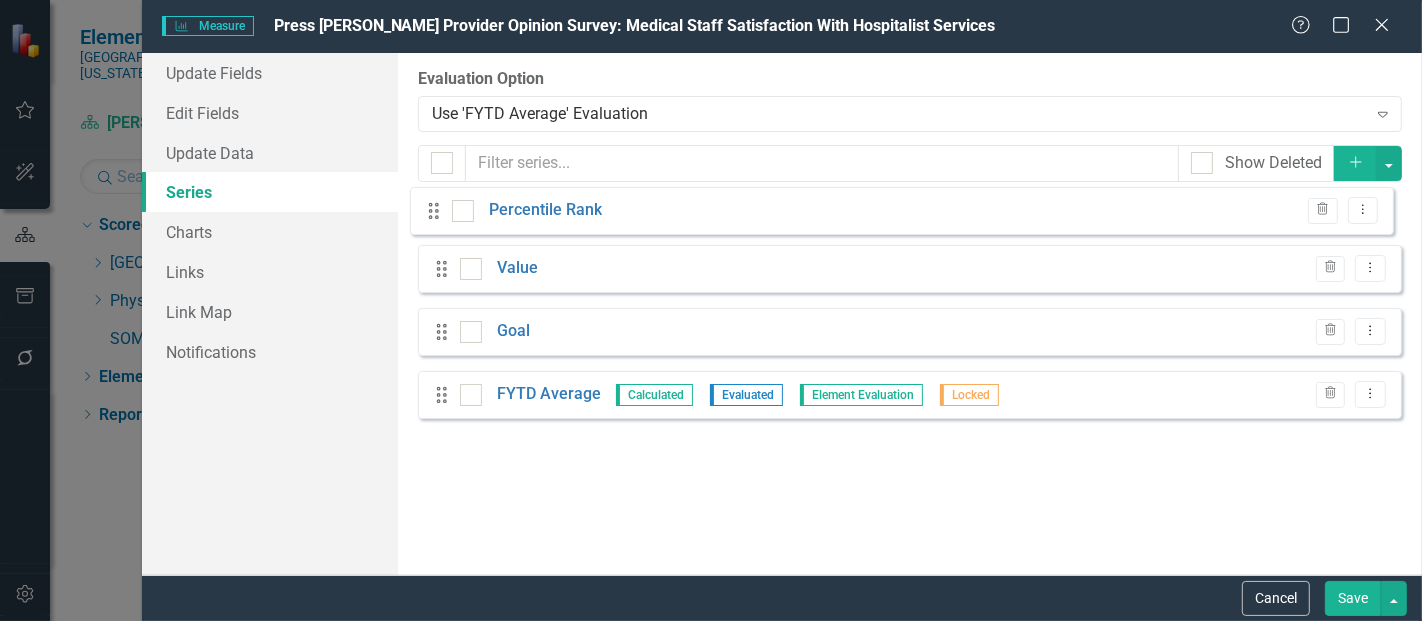 drag, startPoint x: 445, startPoint y: 412, endPoint x: 436, endPoint y: 213, distance: 199.20341 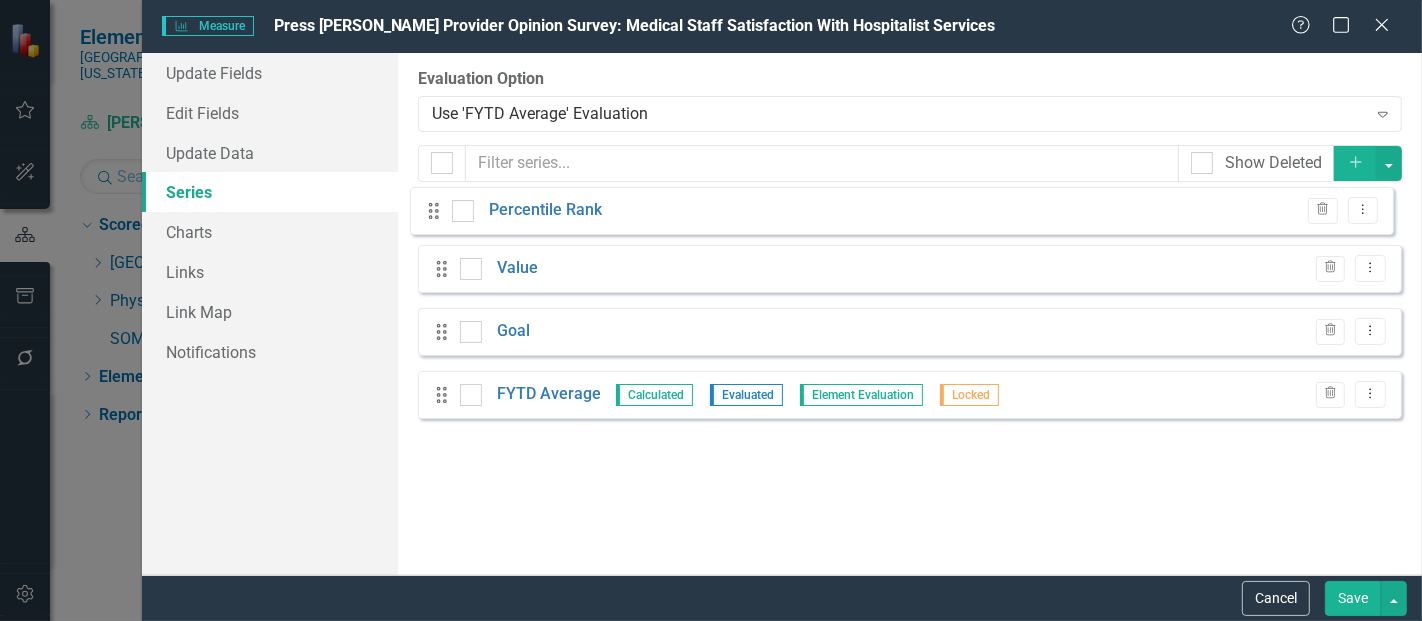 click on "Drag Value Trash Dropdown Menu Drag Goal Trash Dropdown Menu Drag FYTD Average Calculated Evaluated Element Evaluation Locked Trash Dropdown Menu Drag Percentile Rank Trash Dropdown Menu" at bounding box center [910, 315] 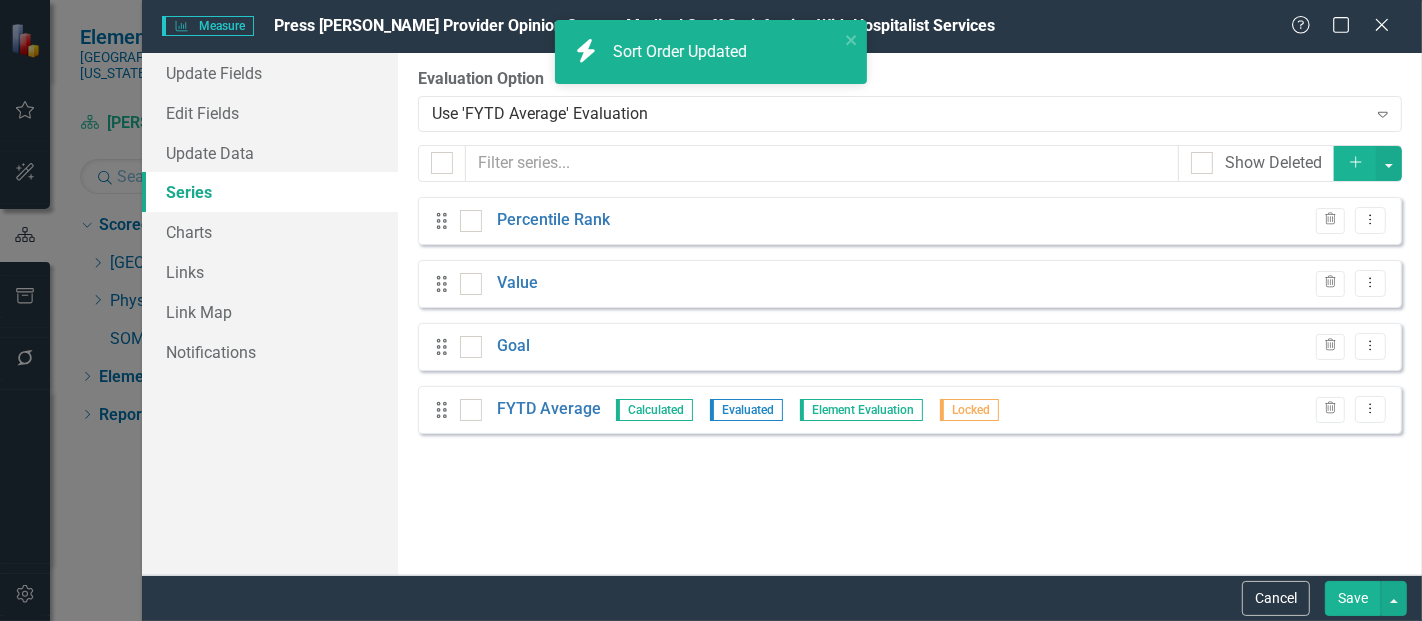 click on "Dropdown Menu" at bounding box center (1370, 409) 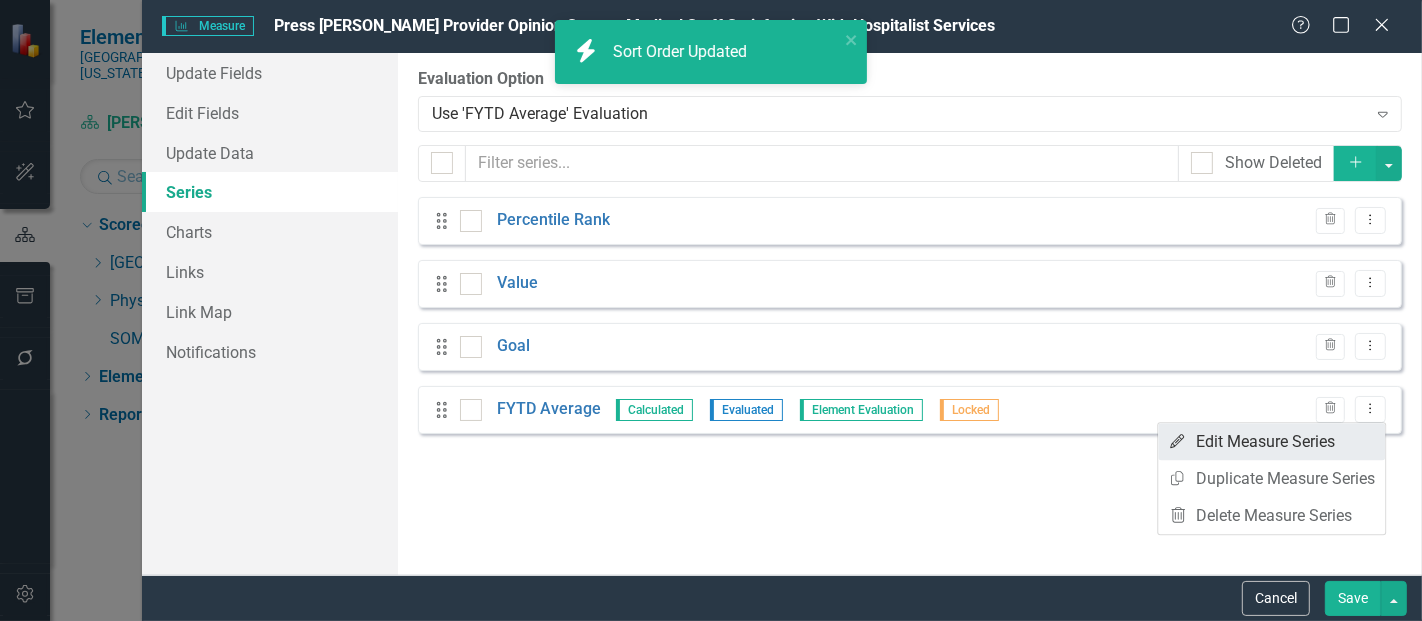 click on "Edit Edit Measure Series" at bounding box center (1271, 441) 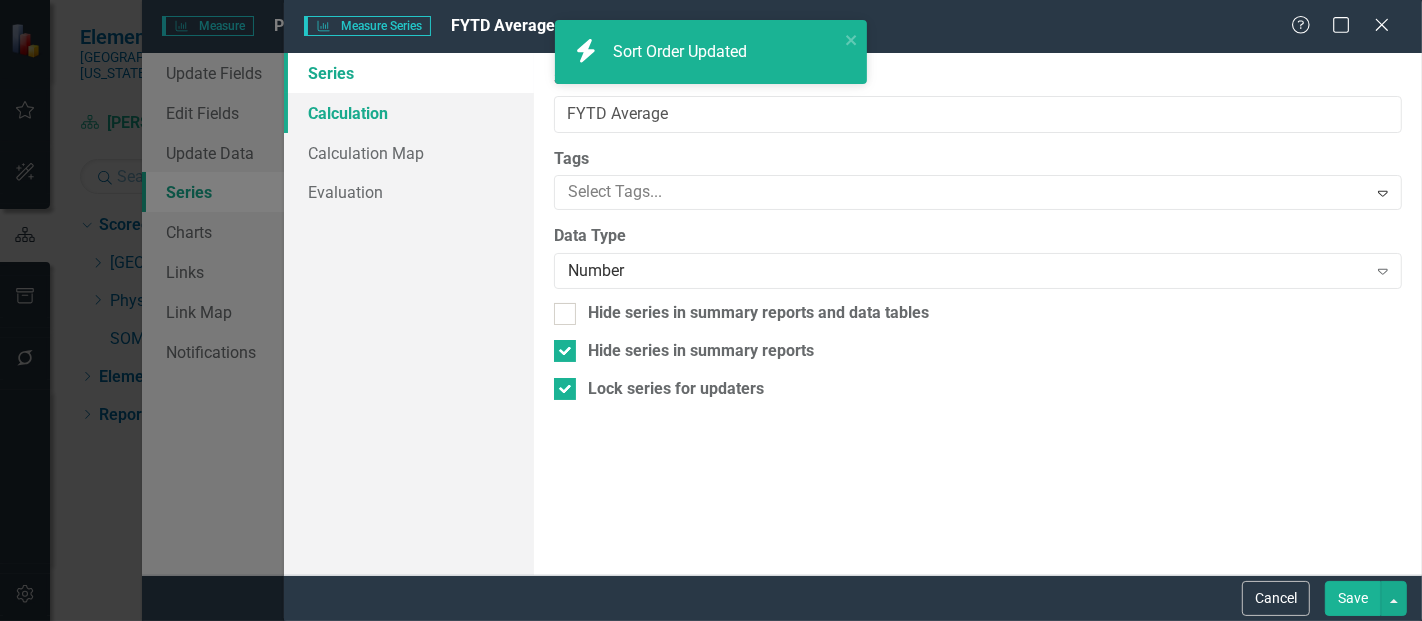 click on "Calculation" at bounding box center (409, 113) 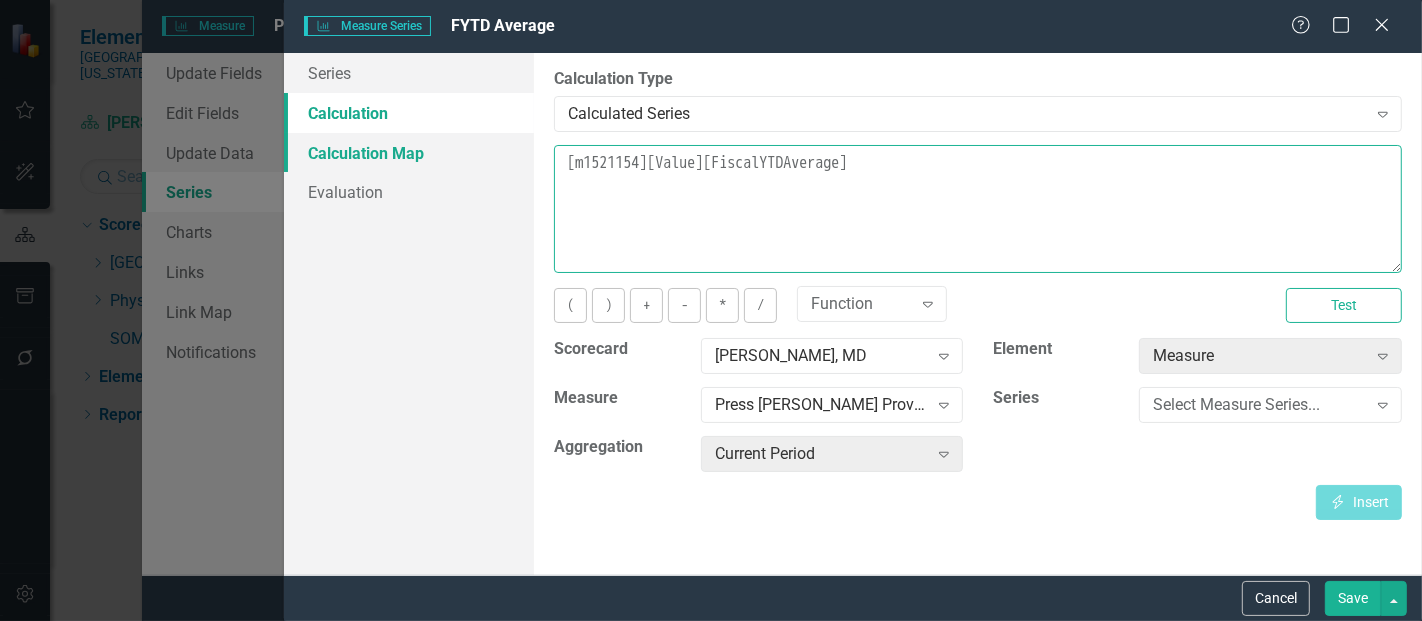 drag, startPoint x: 932, startPoint y: 198, endPoint x: 489, endPoint y: 165, distance: 444.22742 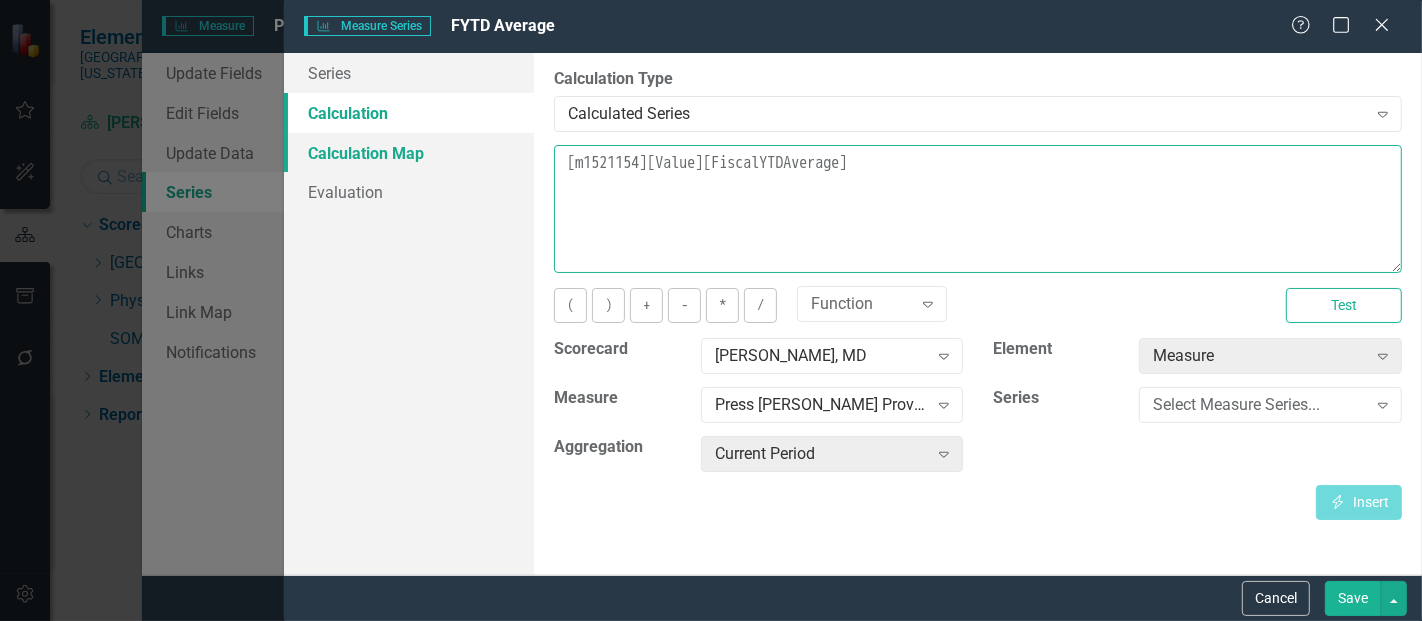click on "Series Calculation Calculation Map Evaluation From this page, you can edit the name, type, and visibility options of your series.   Learn more in the ClearPoint Support Center. Close Help Series Name FYTD Average Tags Select Tags... Expand Data Type Number Expand Hide series in summary reports and data tables Hide series in summary reports Lock series for updaters By default, series in ClearPoint are not calculated. So, if you leave the form below blank, you can manually enter (or upload) data into this series. However, if you want to calculate the series, you can use the drop-downs below to reference any other series value in ClearPoint, and (optionally) add aggregations. Standard mathematical operators and logical functions are also supported.    Learn more in the ClearPoint Support Center. Close Help Calculation Type Calculated Series Expand   Learn more in the ClearPoint Support Center. Close Help [m1521154][Value][FiscalYTDAverage] ( ) + - * / Function Expand Test Scorecard Jarryd Rivera, MD Expand" at bounding box center [853, 314] 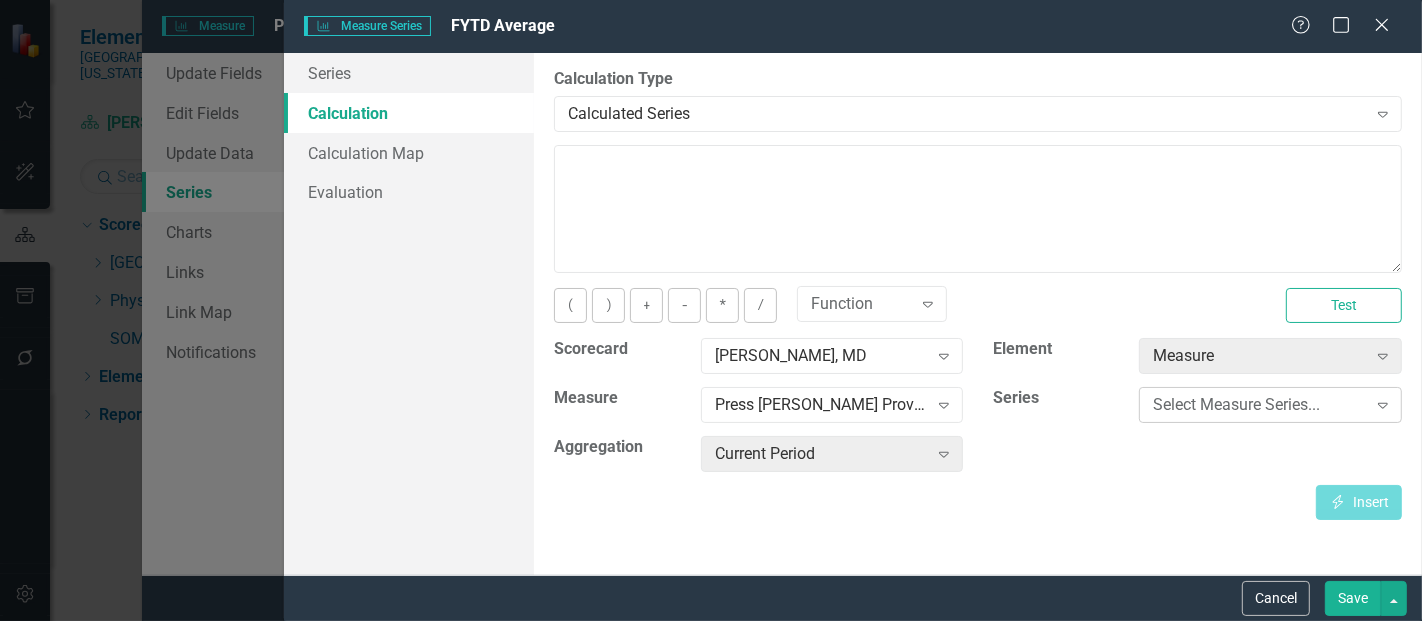 click on "Select Measure Series..." at bounding box center (1259, 405) 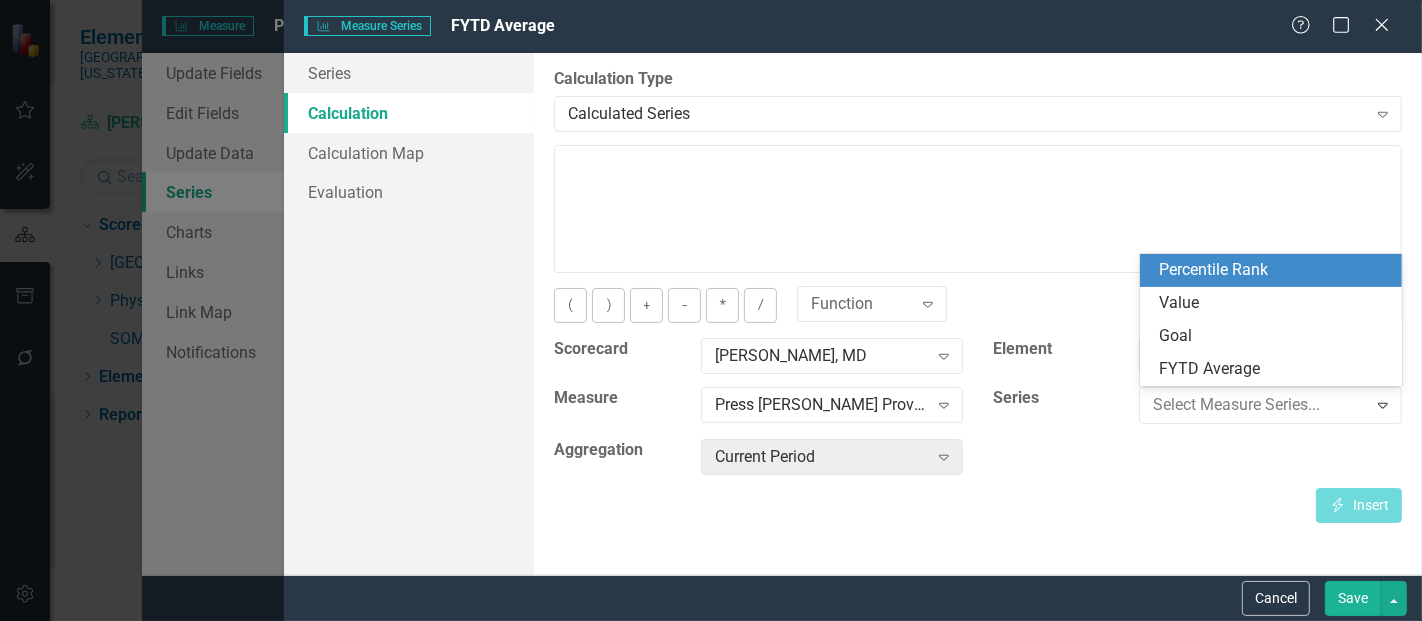 click on "Percentile Rank" at bounding box center (1271, 270) 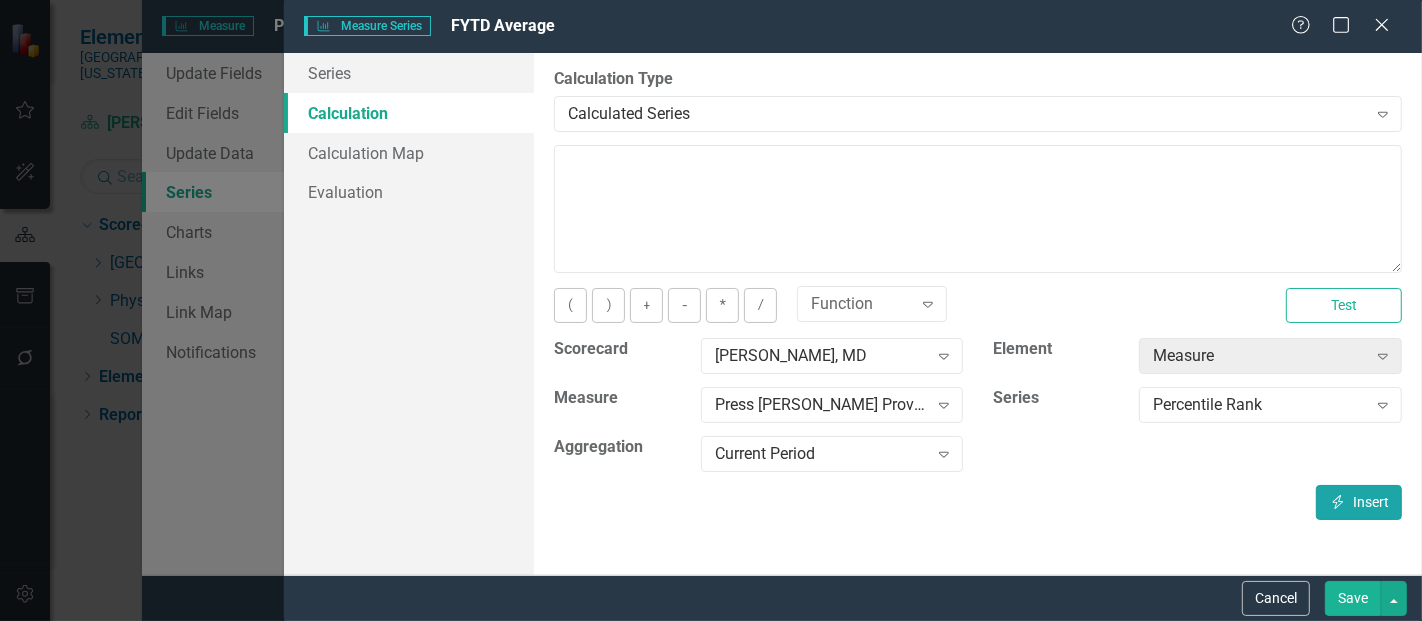 click on "Insert    Insert" at bounding box center [1359, 502] 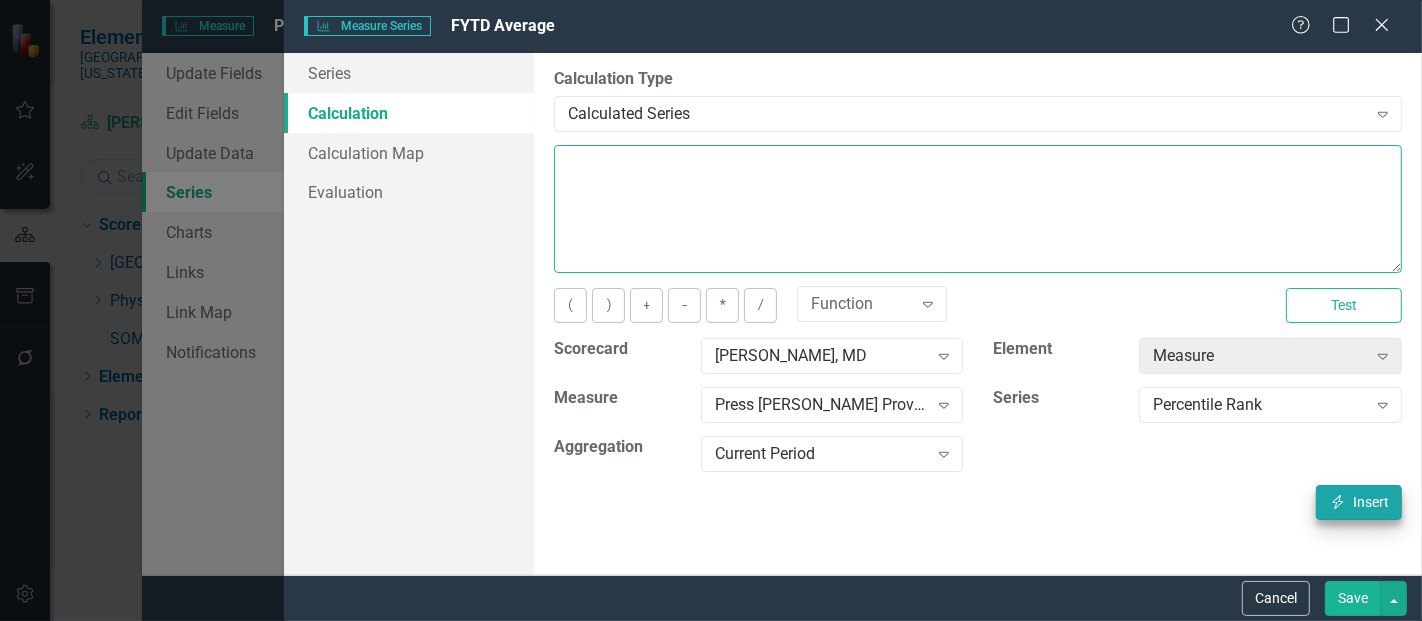 type on "[m1521154][Percentile Rank][CurrentPeriod]" 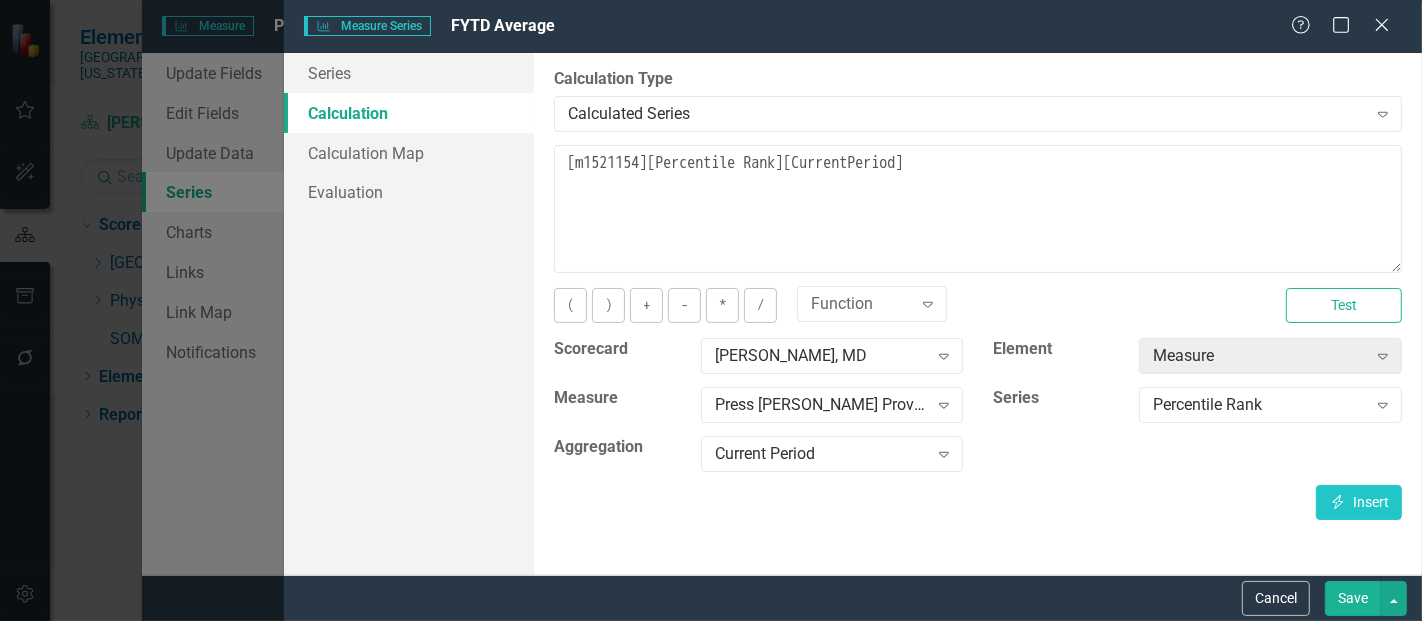 click on "Save" at bounding box center (1353, 598) 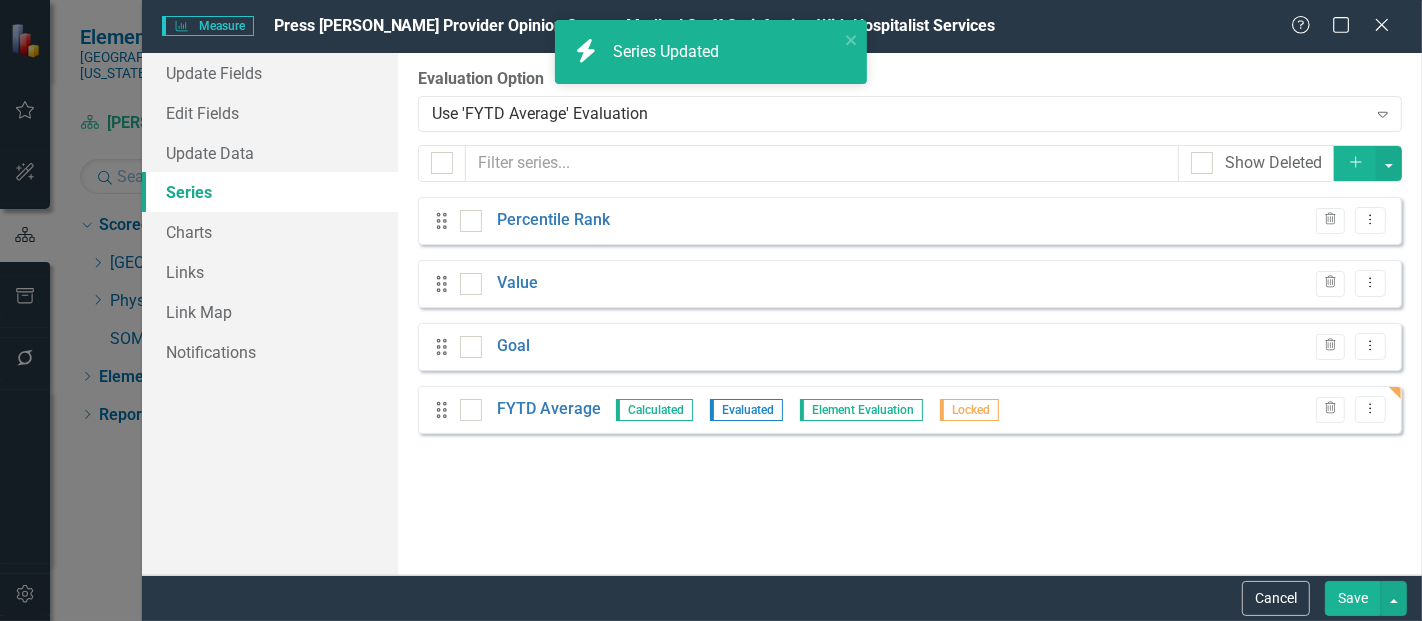 click on "Save" at bounding box center (1353, 598) 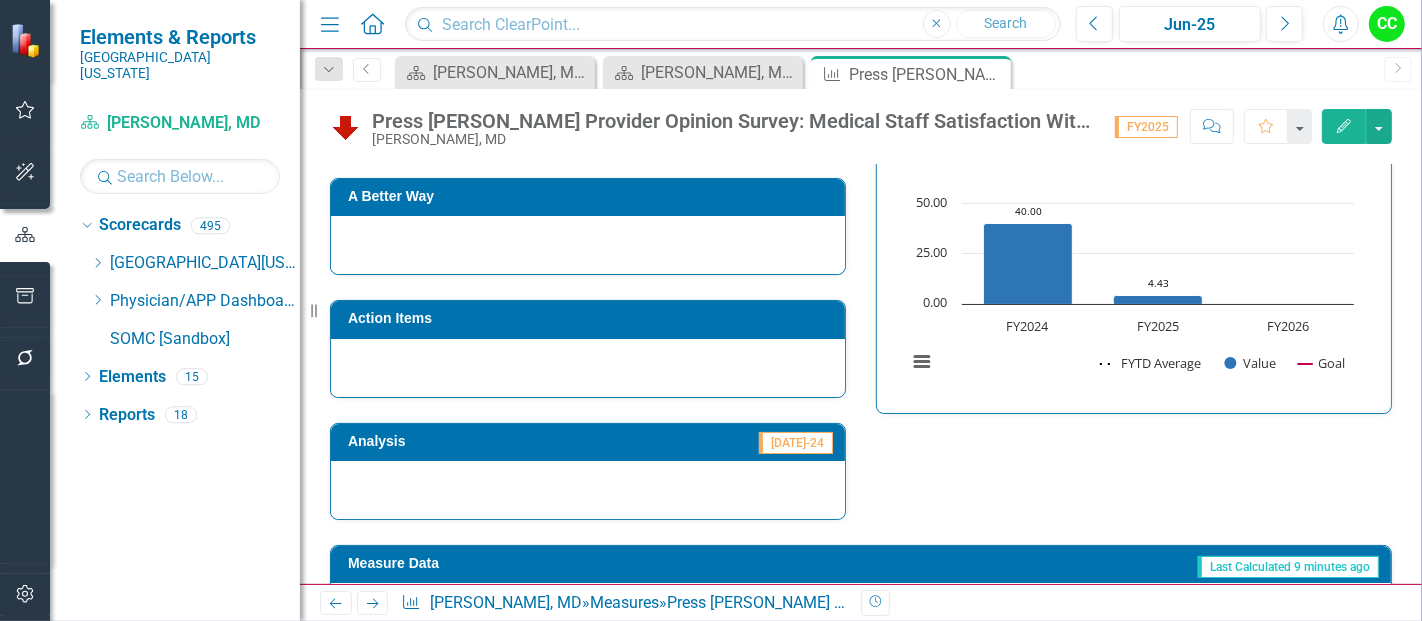 scroll, scrollTop: 429, scrollLeft: 0, axis: vertical 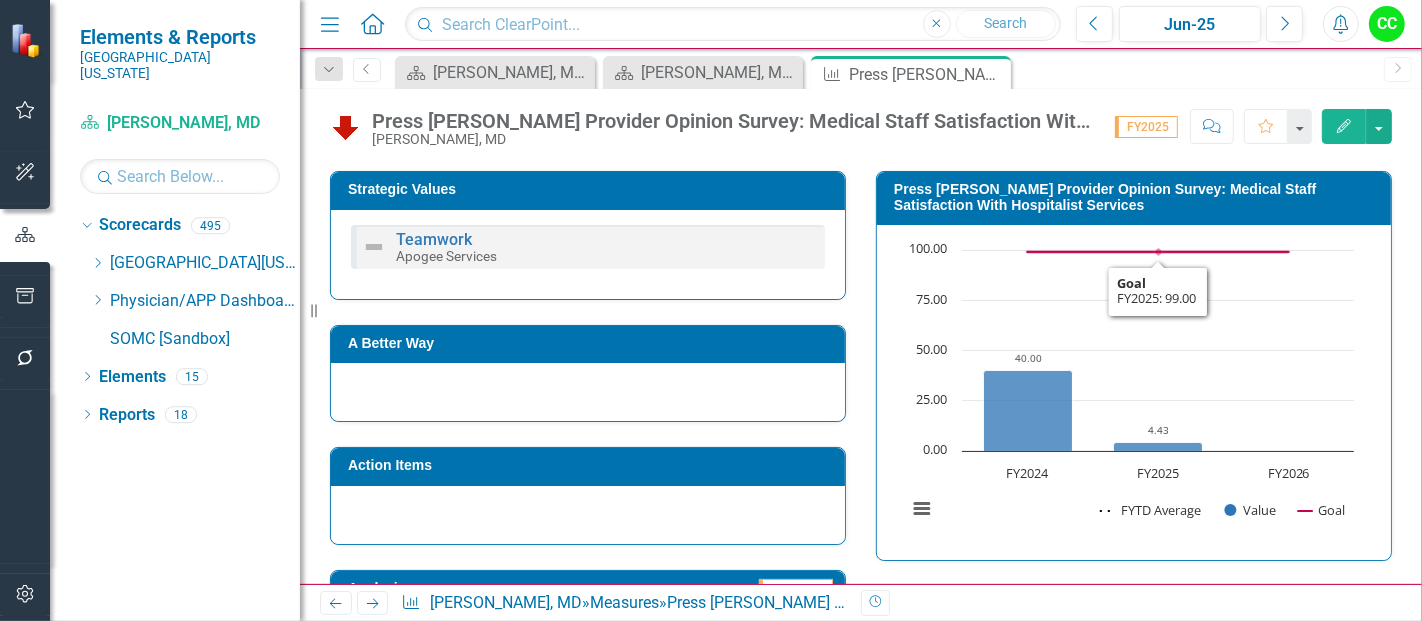 click on "Press [PERSON_NAME] Provider Opinion Survey: Medical Staff Satisfaction With Hospitalist Services" at bounding box center (1137, 197) 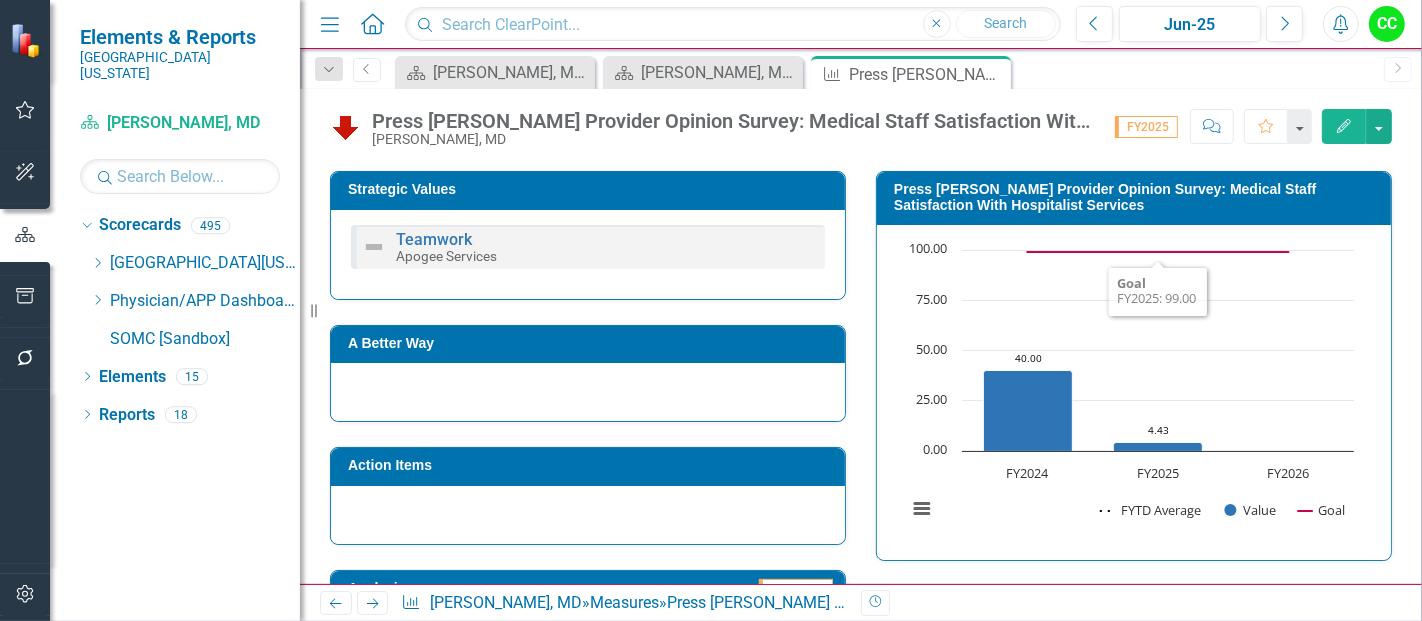 click on "Press [PERSON_NAME] Provider Opinion Survey: Medical Staff Satisfaction With Hospitalist Services" at bounding box center [1137, 197] 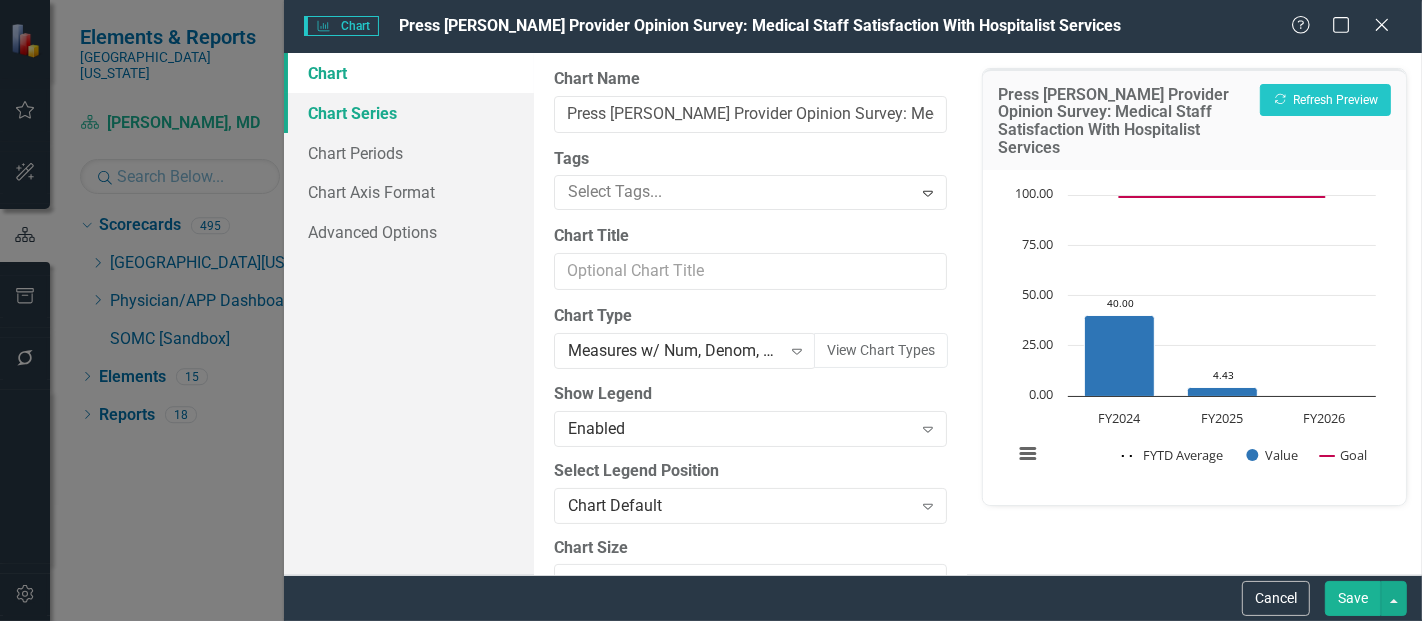 click on "Chart Series" at bounding box center (409, 113) 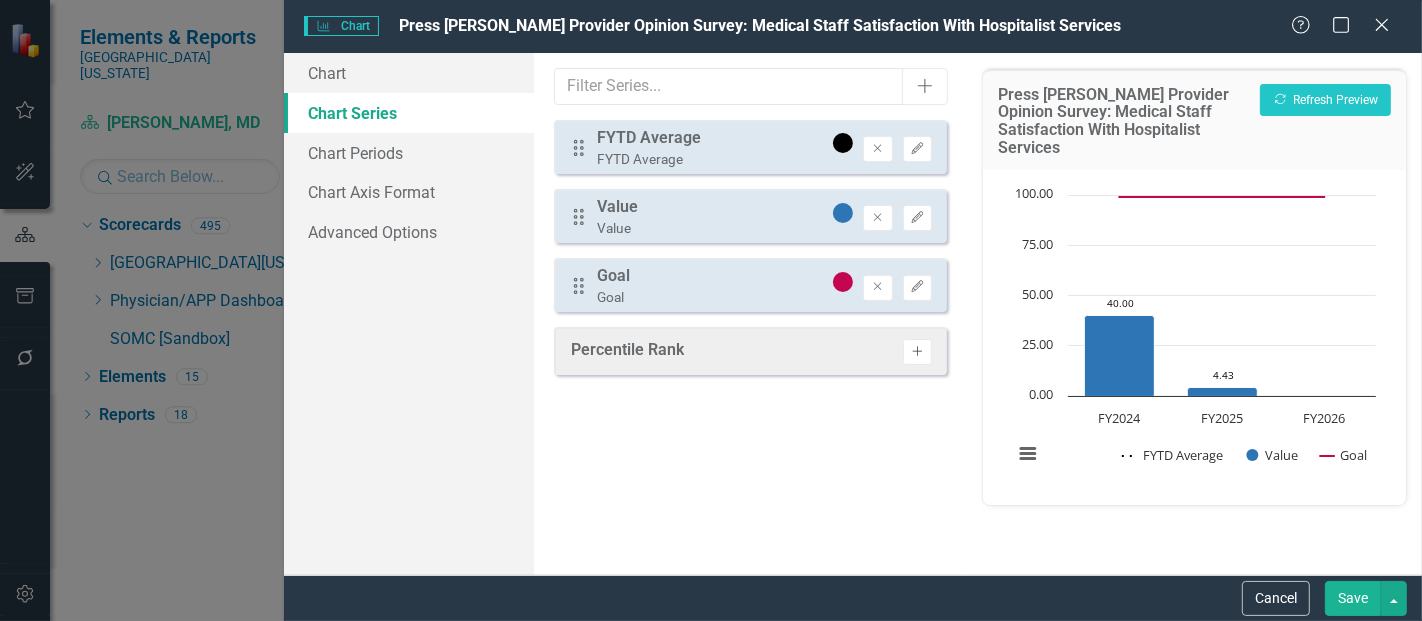 click on "Activate" 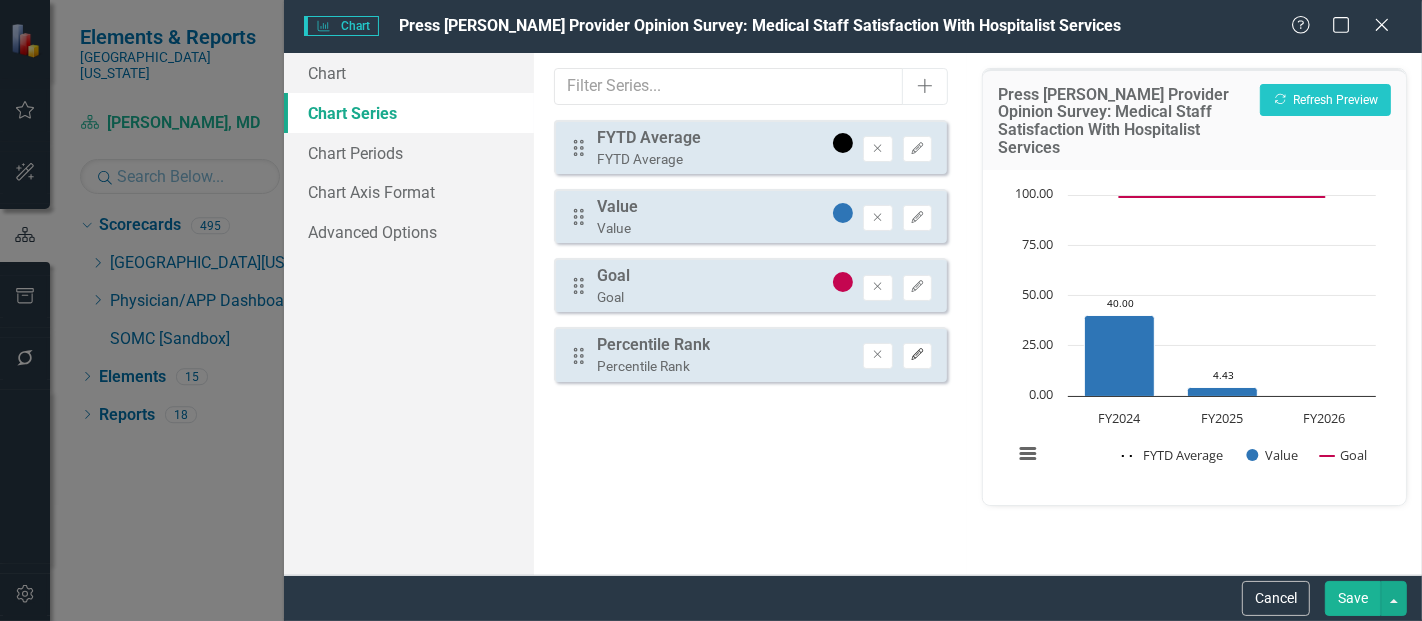 click on "Edit" at bounding box center [917, 356] 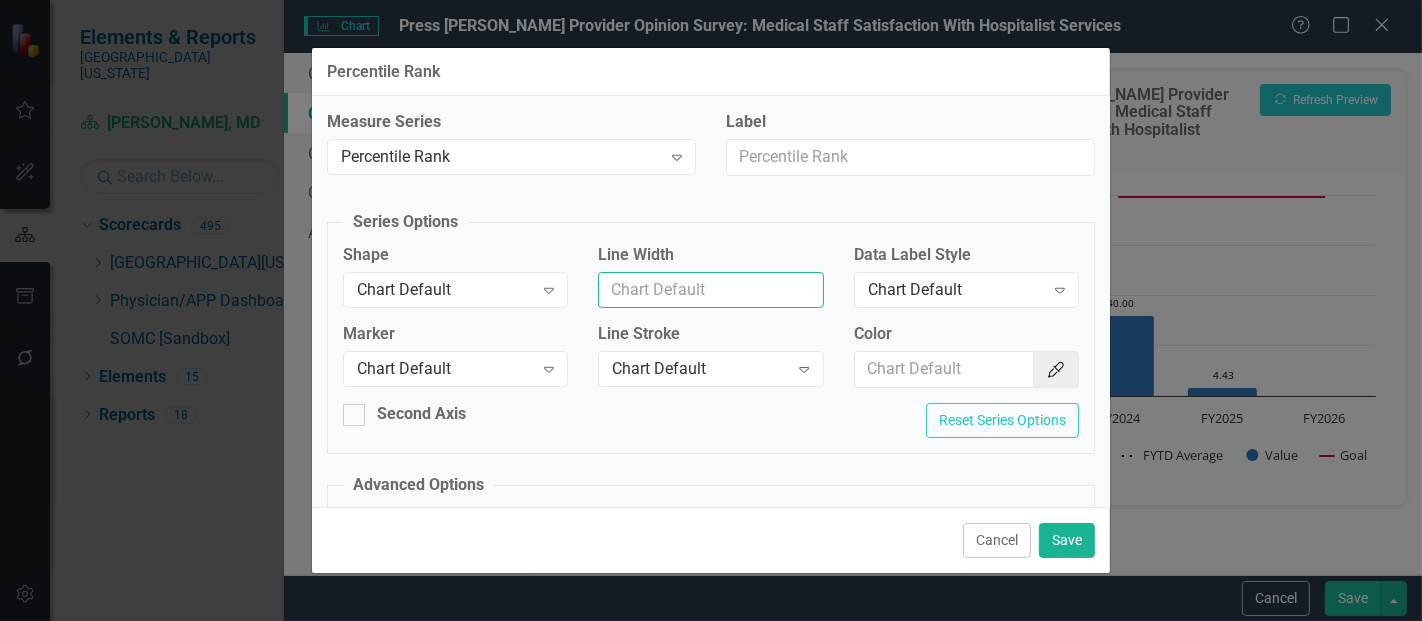 click on "Line Width" at bounding box center (710, 290) 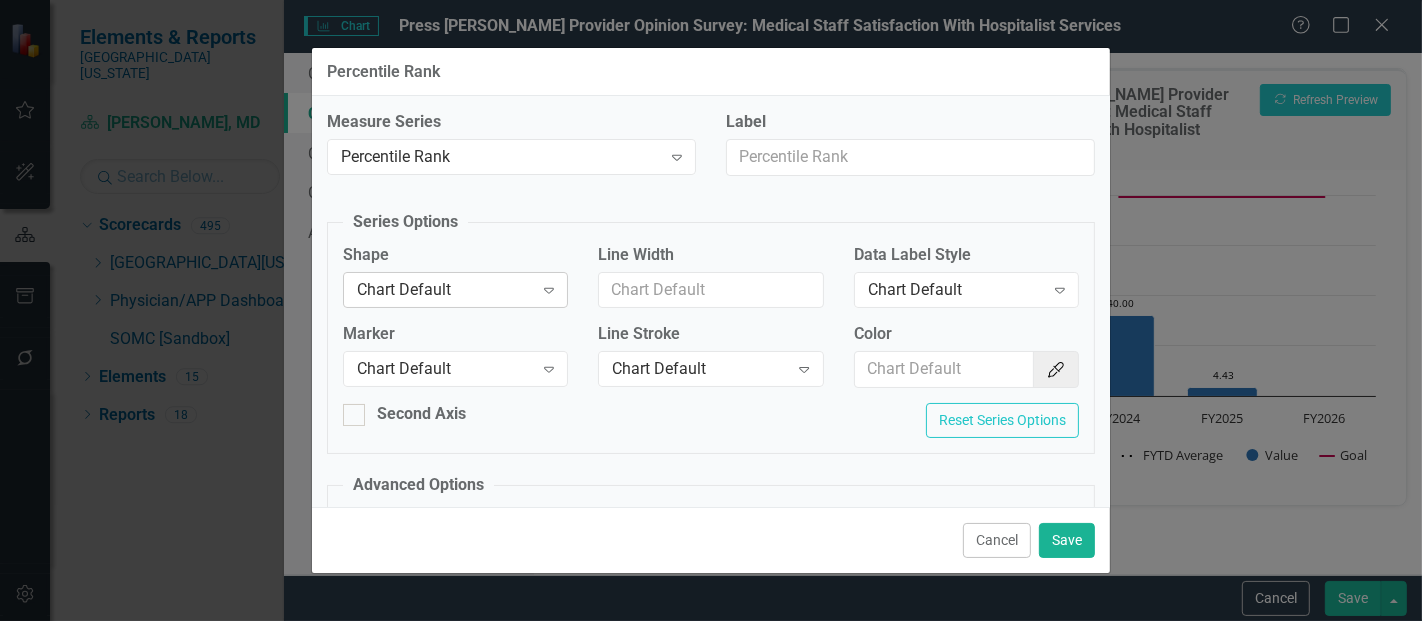 click on "Chart Default" at bounding box center (445, 289) 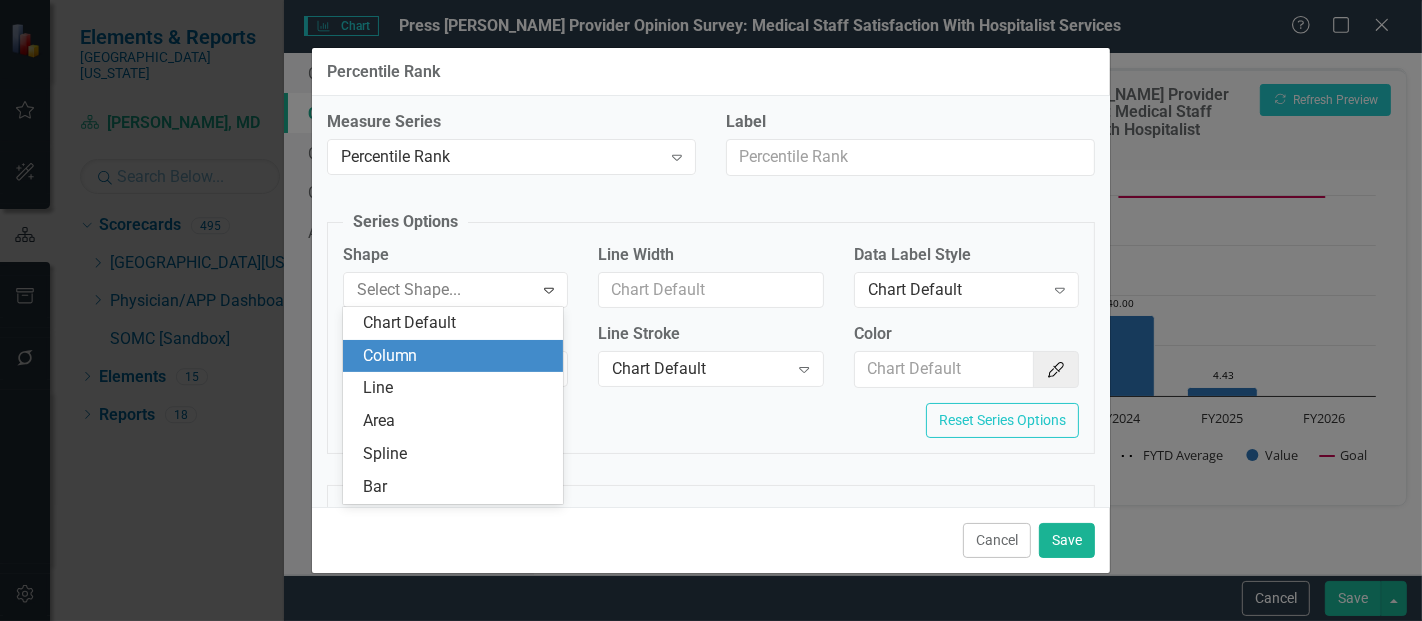 click on "Column" at bounding box center [457, 356] 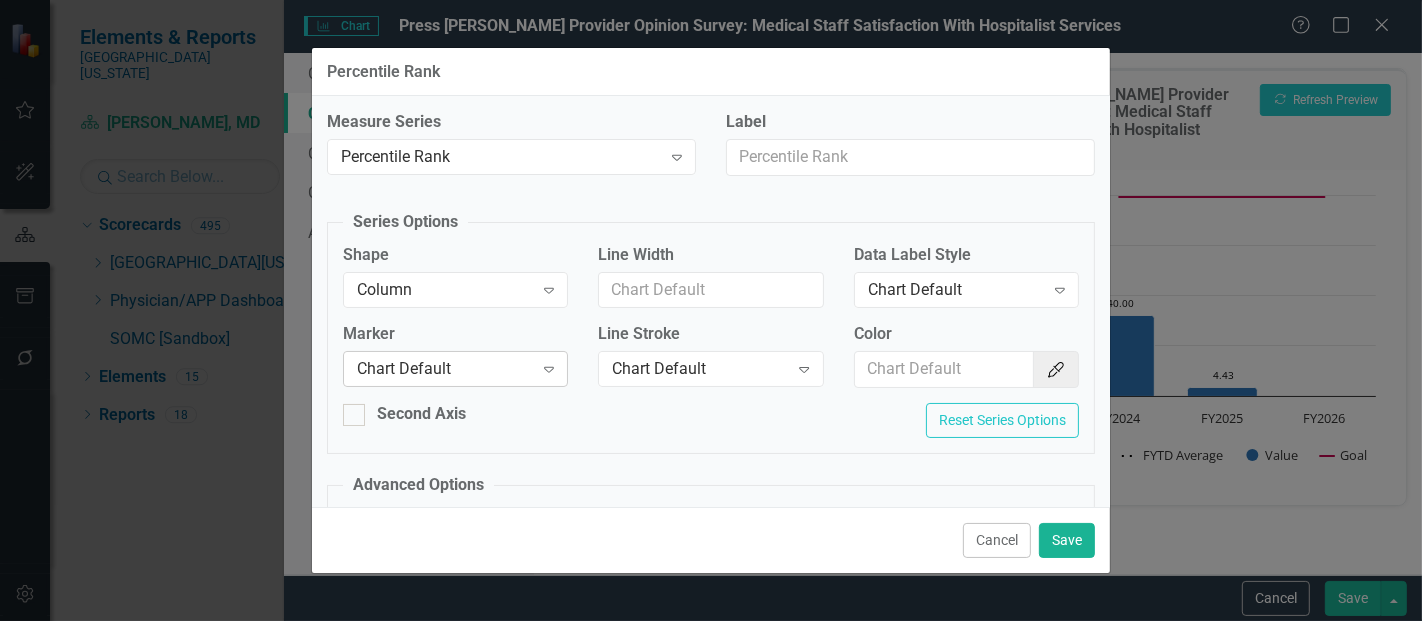 click on "Chart Default" at bounding box center [445, 369] 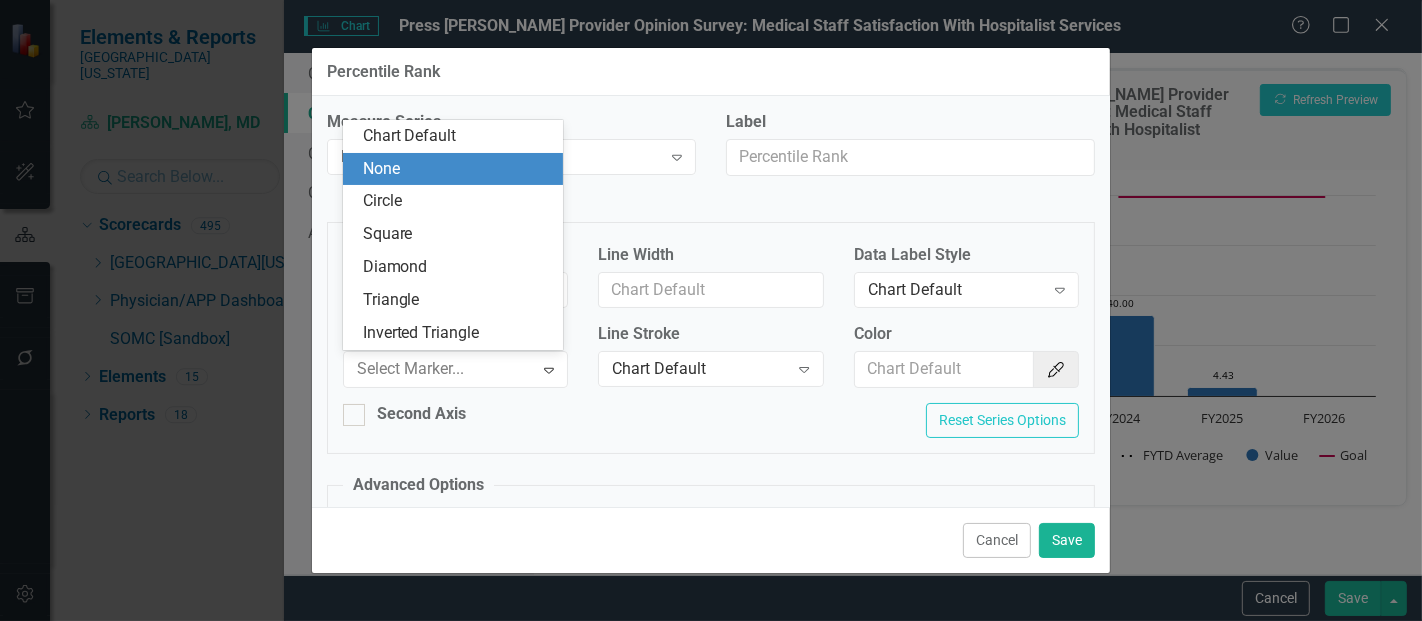 click on "None" at bounding box center (457, 169) 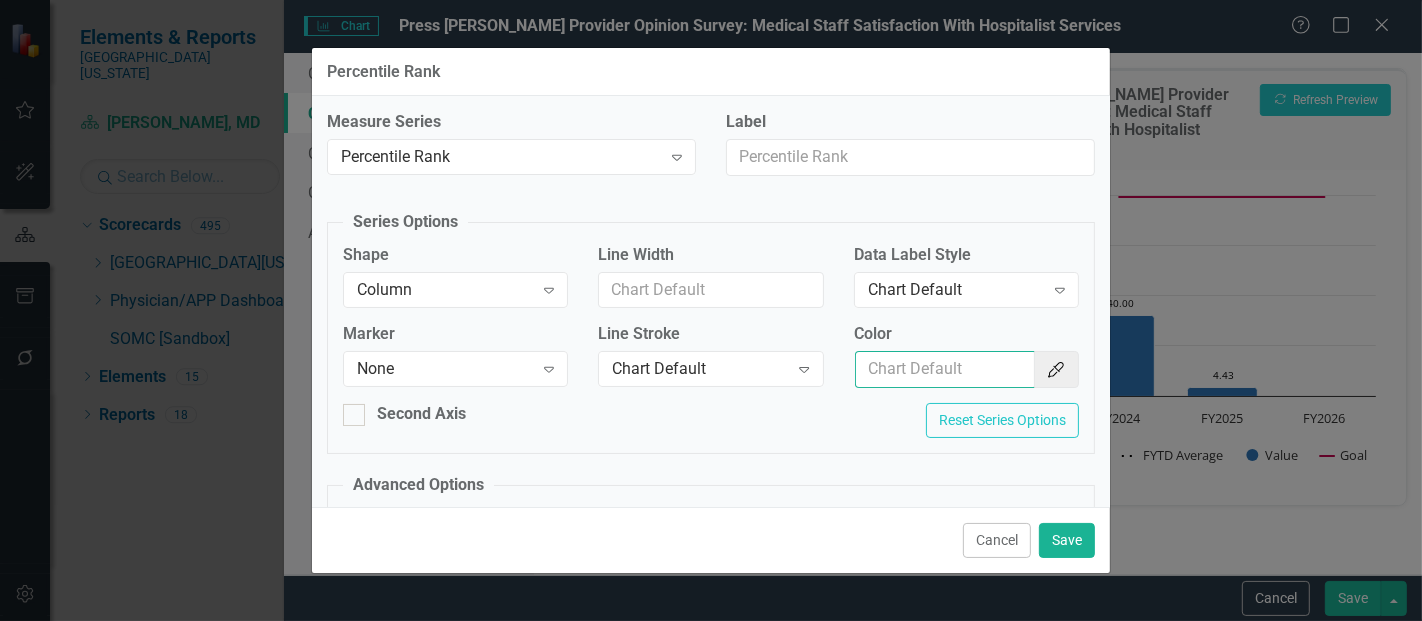 click on "Color" at bounding box center [945, 369] 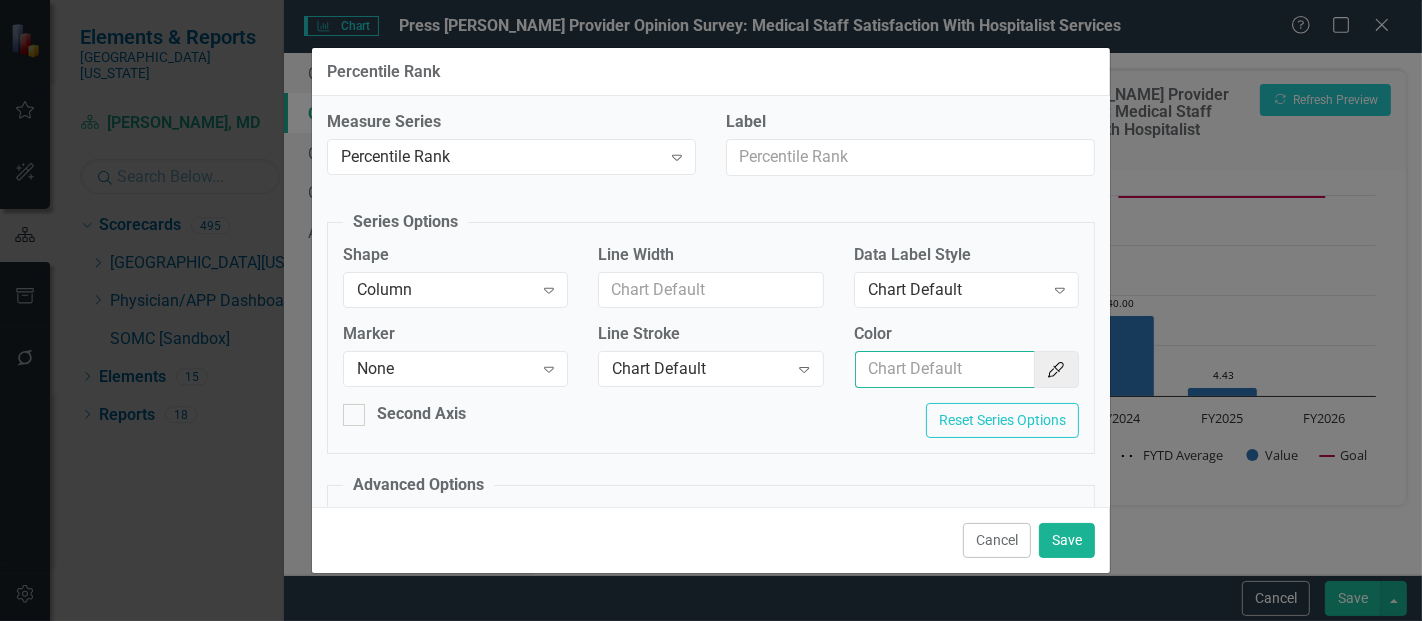 type on "#2e75b6" 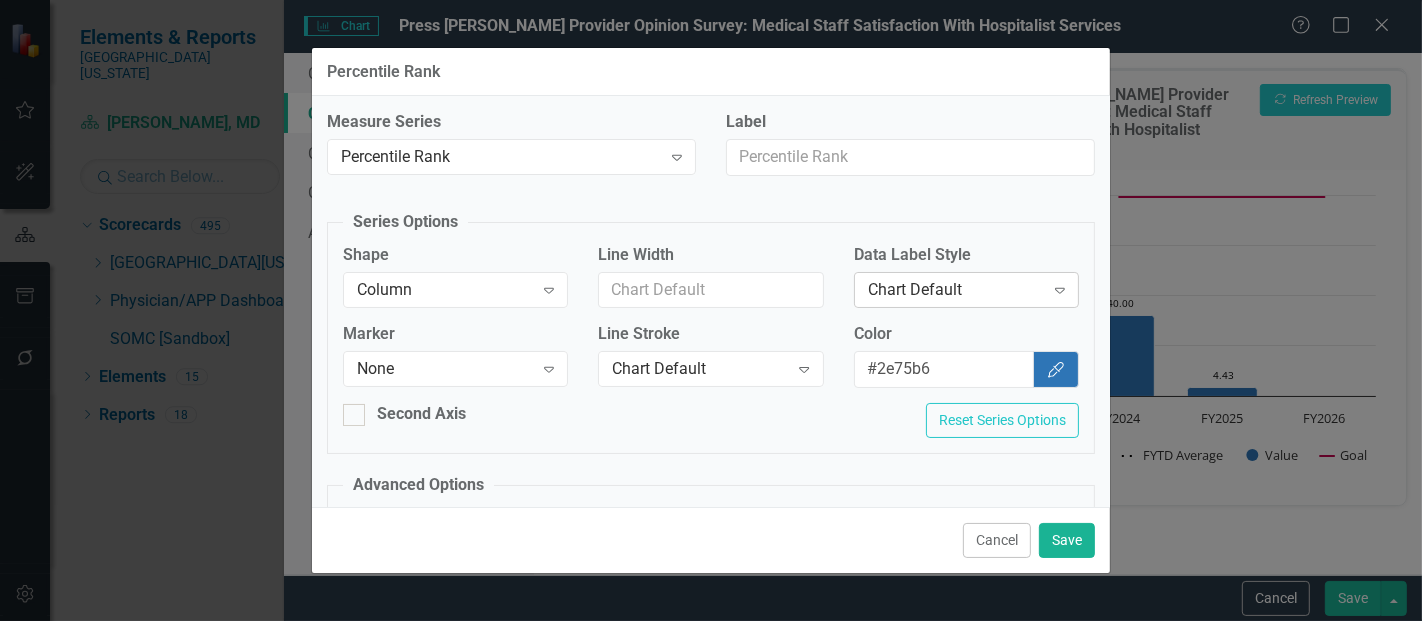 click on "Chart Default" at bounding box center (956, 289) 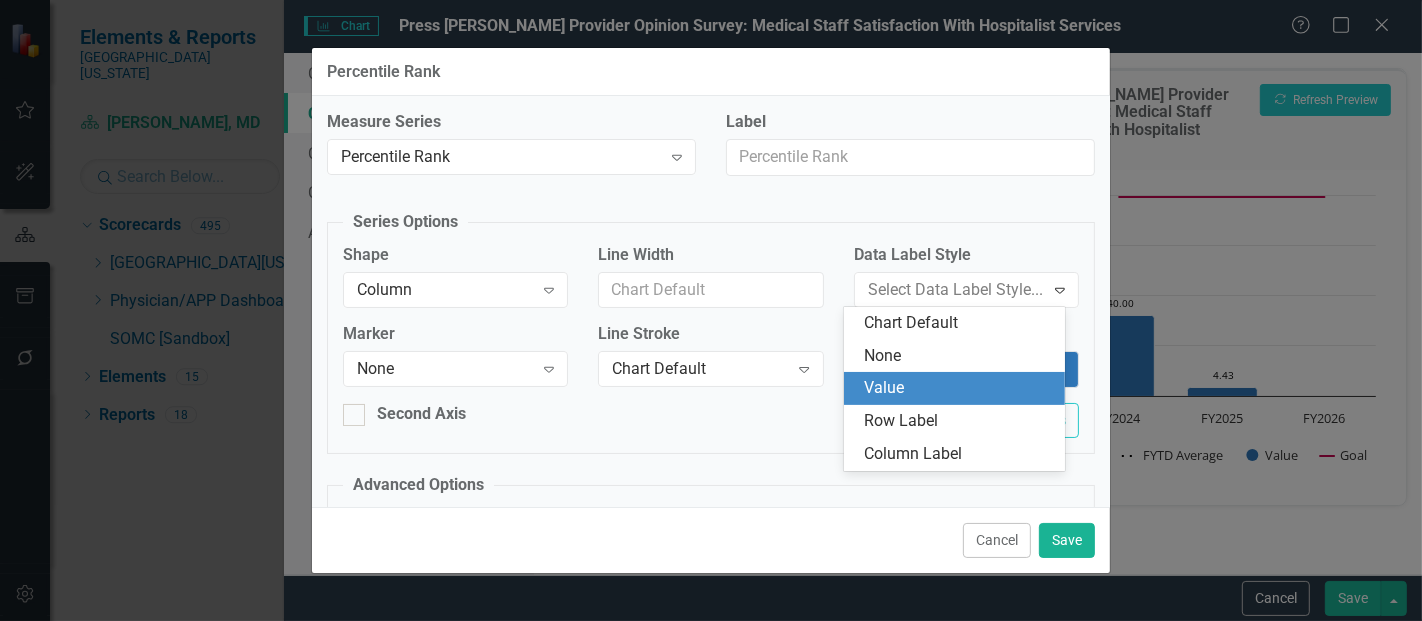 click on "Value" at bounding box center [958, 388] 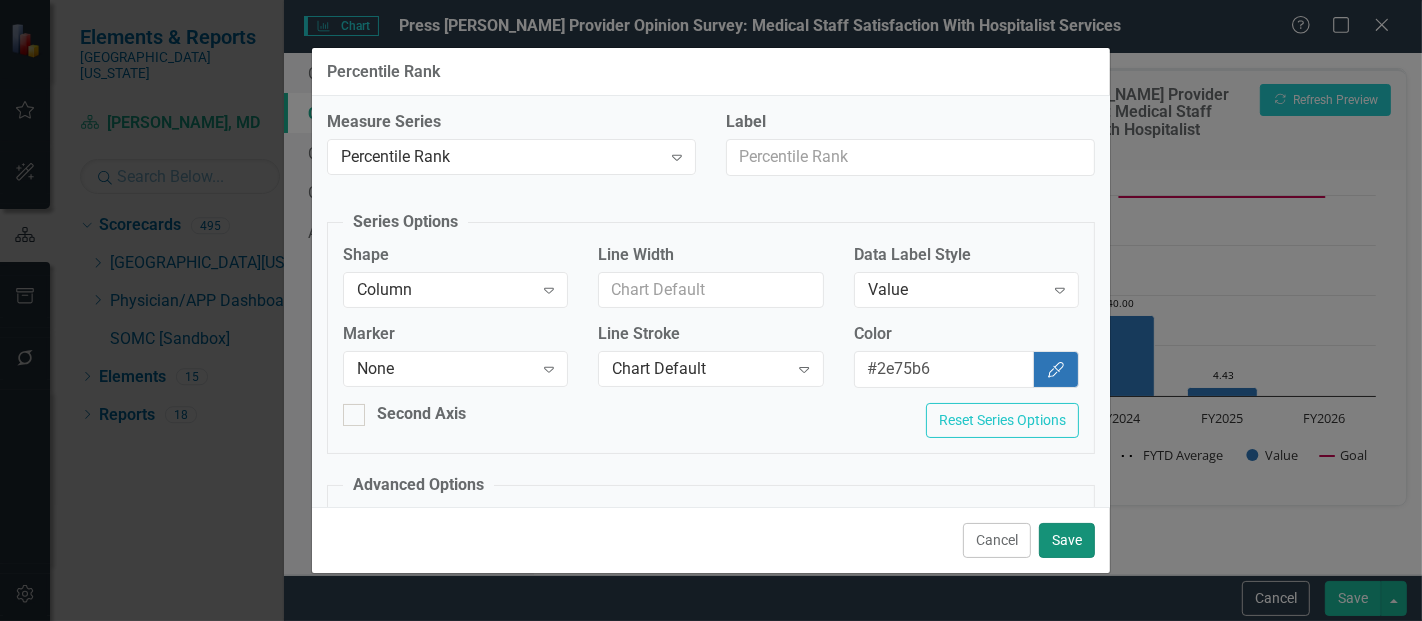 click on "Save" at bounding box center [1067, 540] 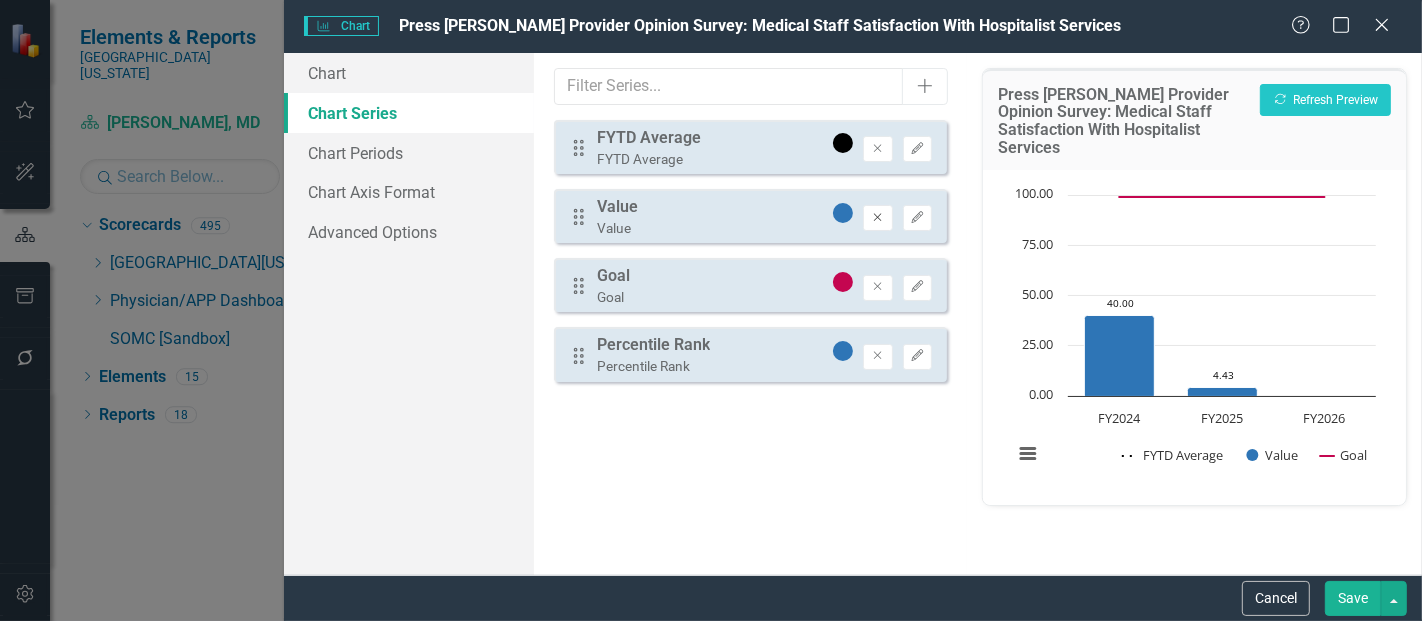 click on "Remove" at bounding box center (877, 218) 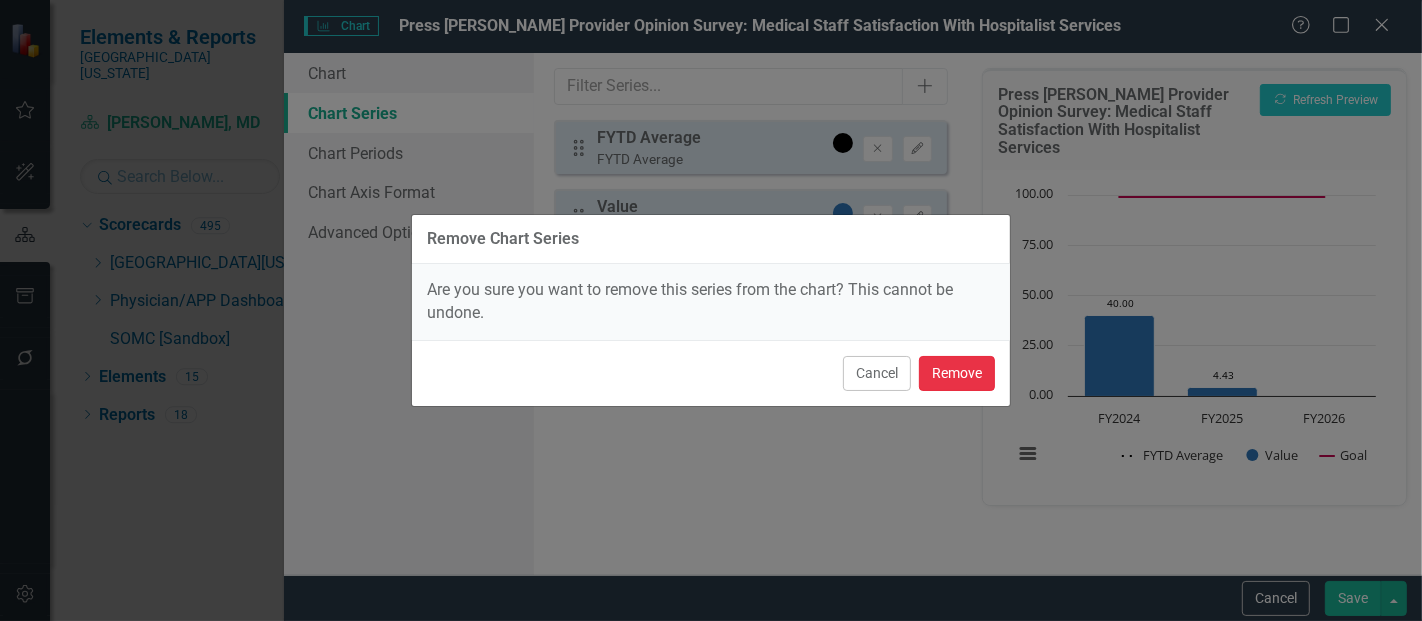click on "Remove" at bounding box center [957, 373] 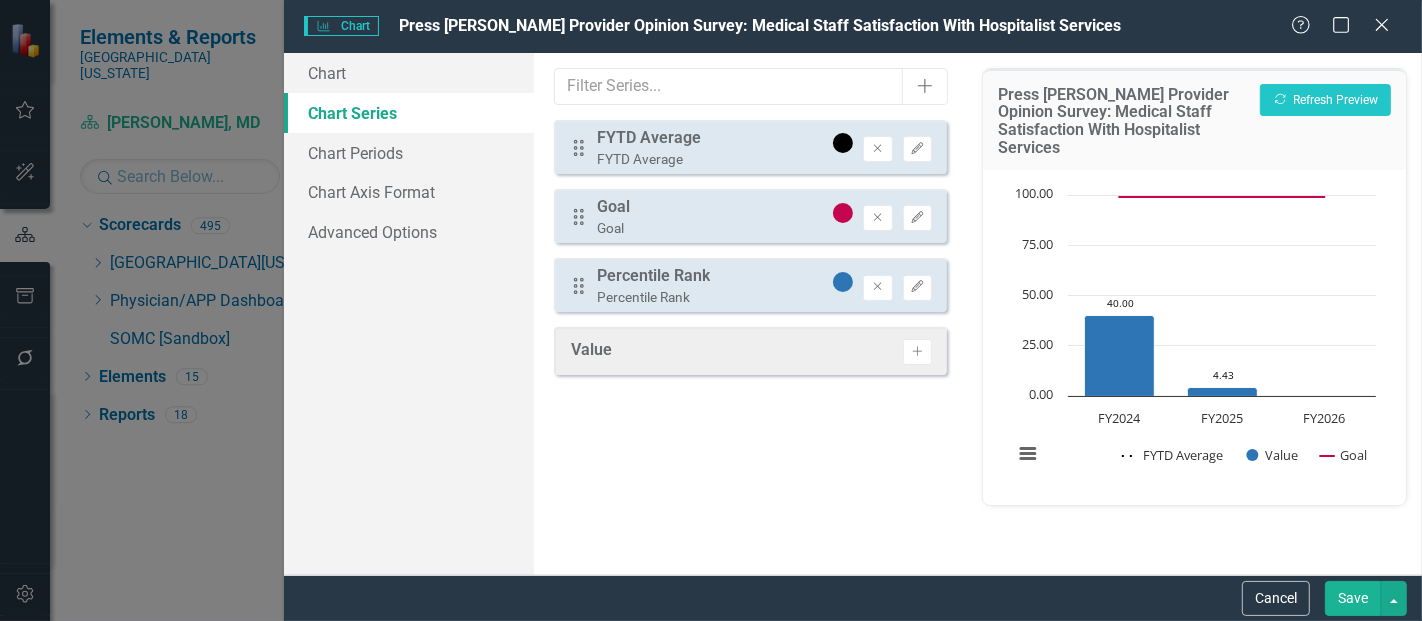 drag, startPoint x: 582, startPoint y: 287, endPoint x: 588, endPoint y: 218, distance: 69.260376 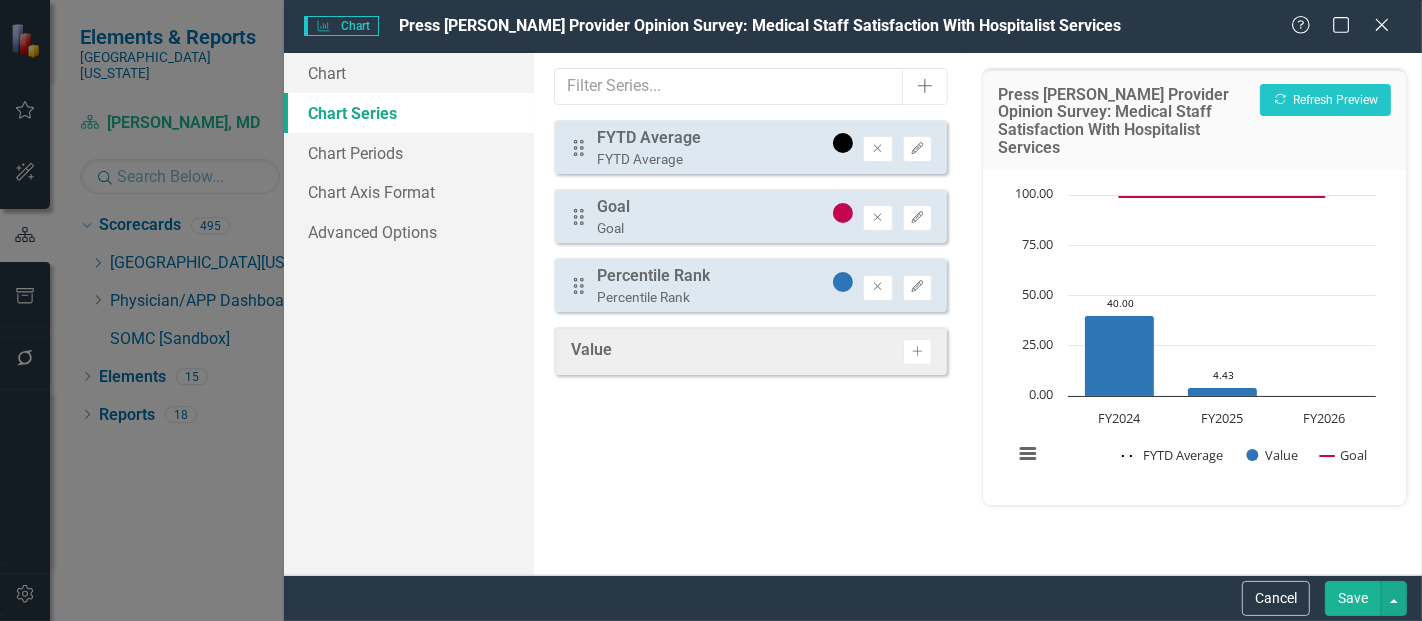 click on "Drag FYTD Average FYTD Average Remove Edit Drag Goal Goal Remove Edit Drag Percentile Rank Percentile Rank Remove Edit" at bounding box center (750, 216) 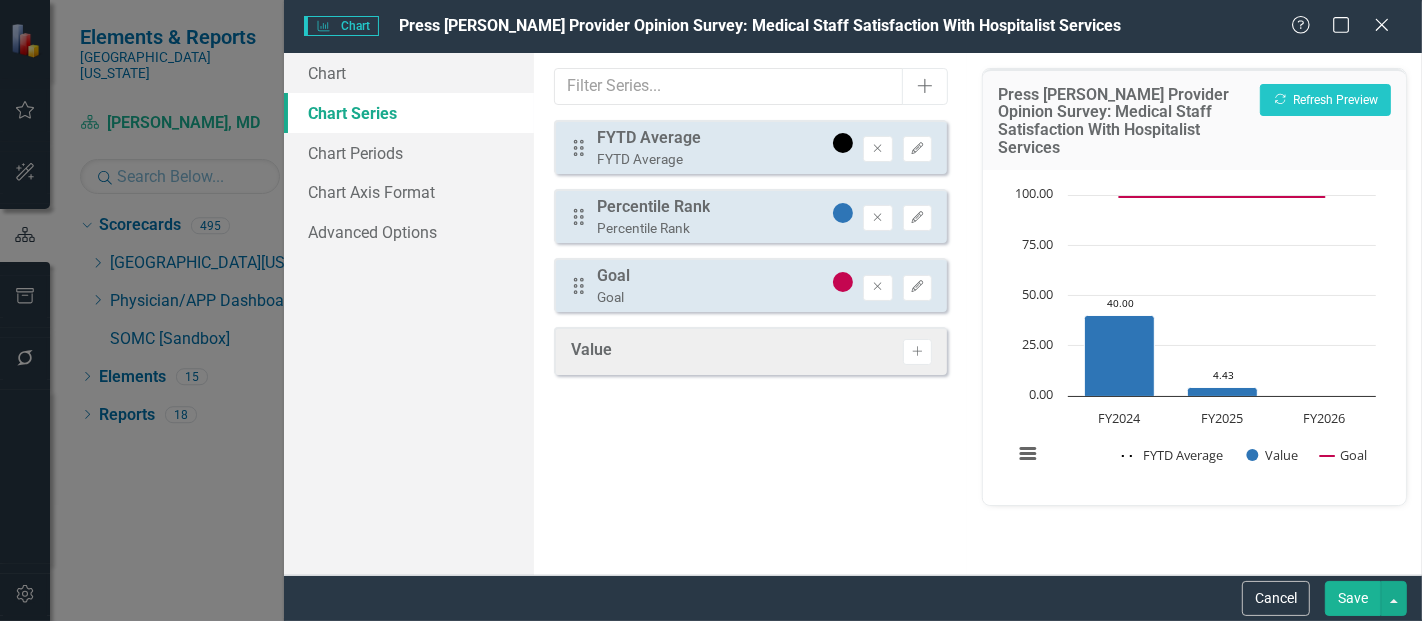 click on "Save" at bounding box center [1353, 598] 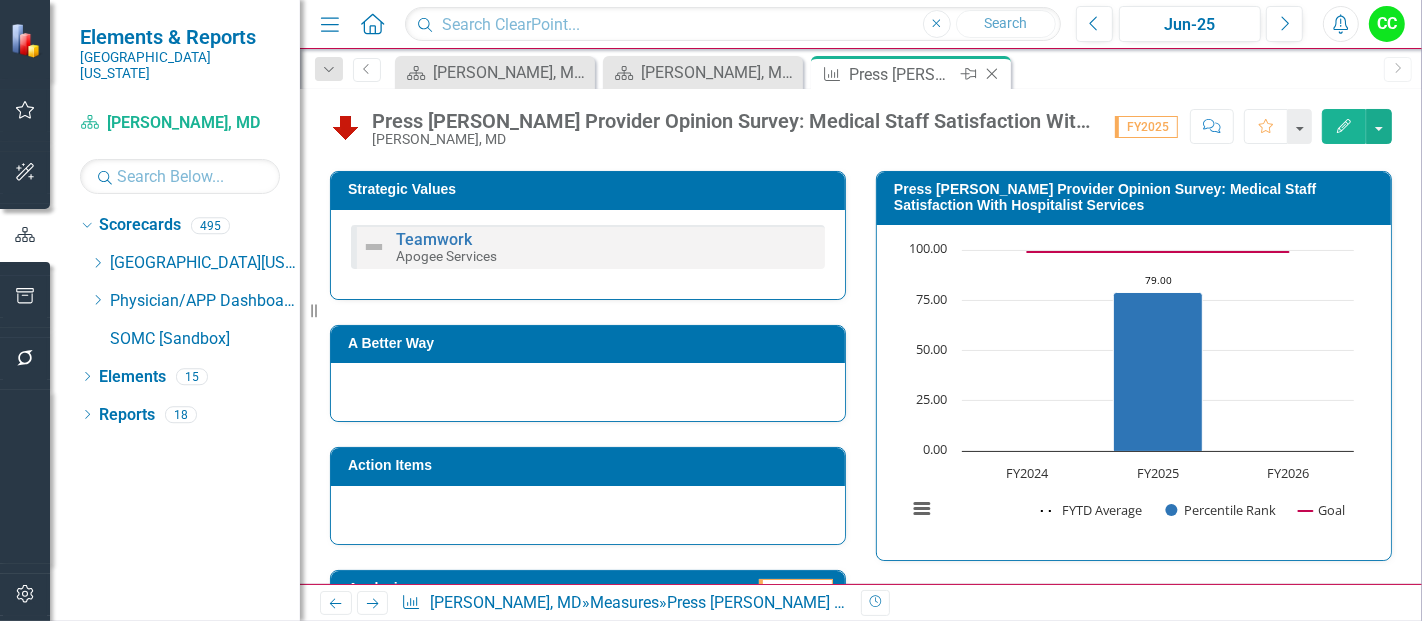 click 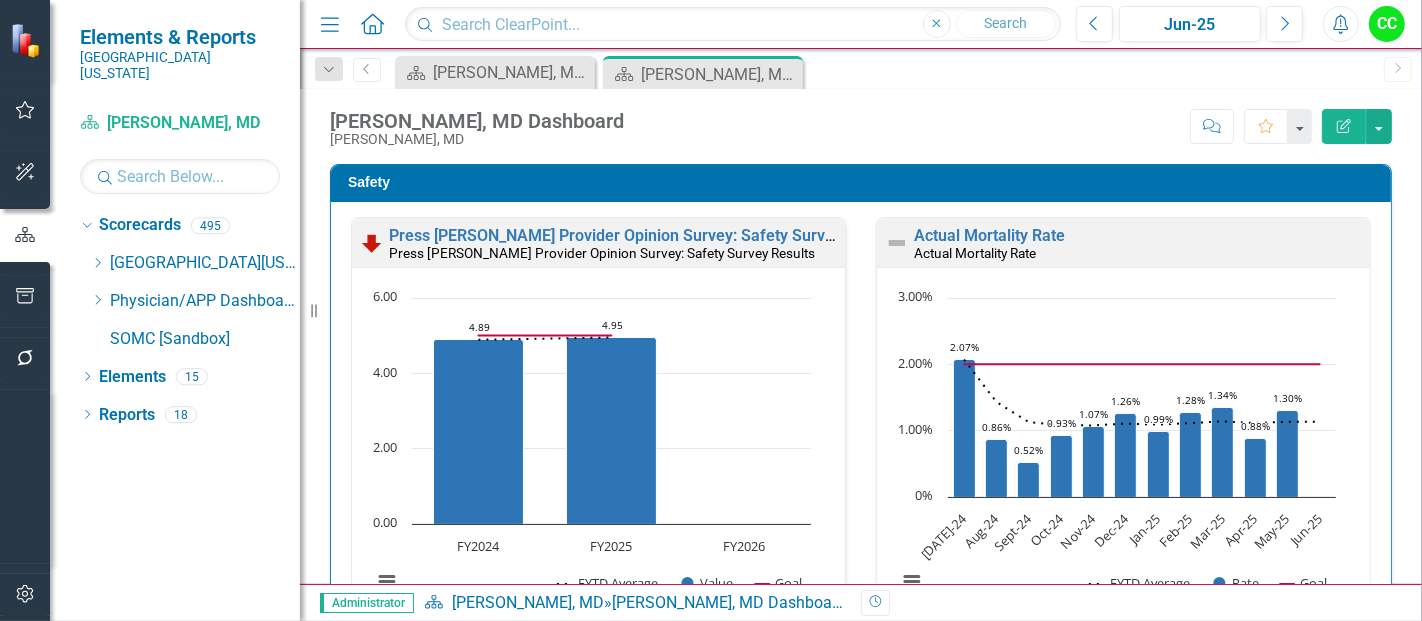 click 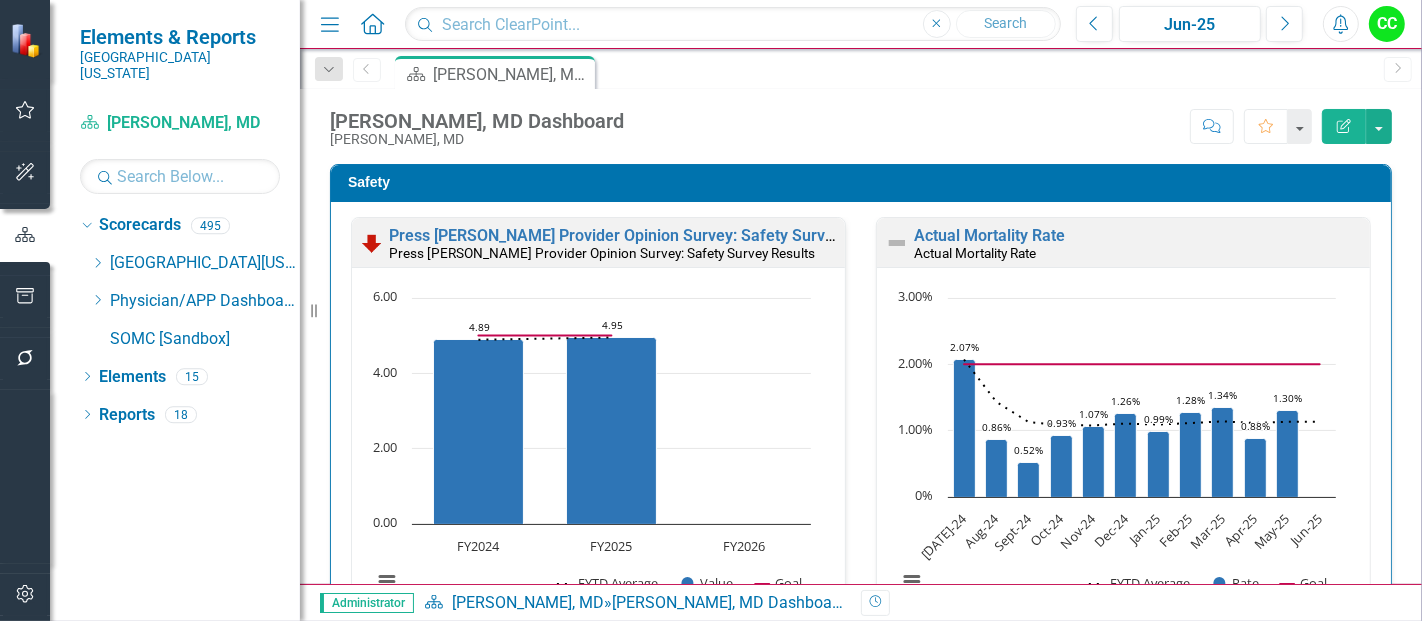 click on "Dropdown Scorecards 495 Dropdown Southern Ohio Medical Center Safety Quality Teamwork Service Finance Dropdown Community Health & Athletic Training Athletic Training Community Health & Wellness Life Center Dropdown Community Relations Services Community Relations Development Volunteers Dropdown Critical Care & Heart and Vascular Services Cardiovascular Testing Heart Care Unit Intensive Care Unit Cardiopulmonary Rehab Cath Lab Dialysis - DCI (Contracted Staff) Hicuity Health (Contracted Staff) Wound Center Dropdown Emergency Services Emergency Department Envision Dropdown Environmental Services Team Environmental Services Dropdown Financial Accounting Accounting Accounts Payable Treasury Decision Support Dropdown Health Information Management Services Health Information Management UR Case Management Dropdown Hospice Services Hospice Hospice Center Dropdown Human Resources Services Human Resources Workforce Development Employee Health & Wellness Dropdown Information Services Team Information Services Dropdown" at bounding box center [190, 284] 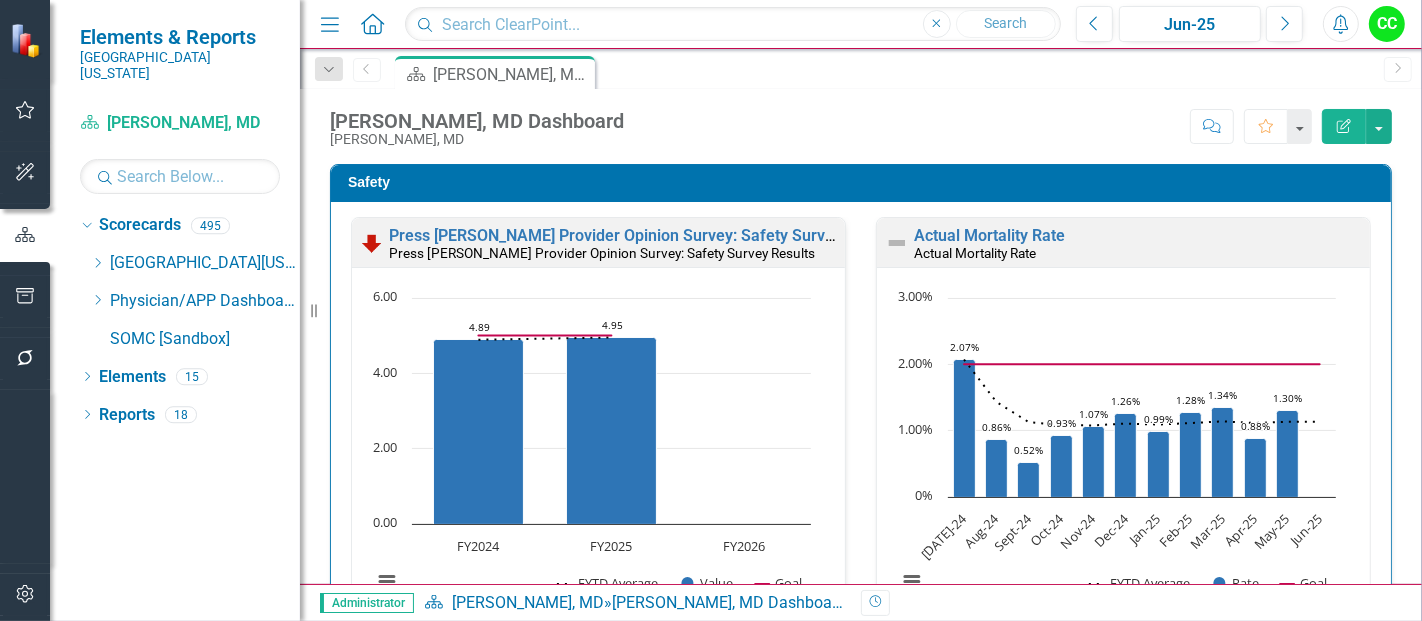 click on "Dropdown" 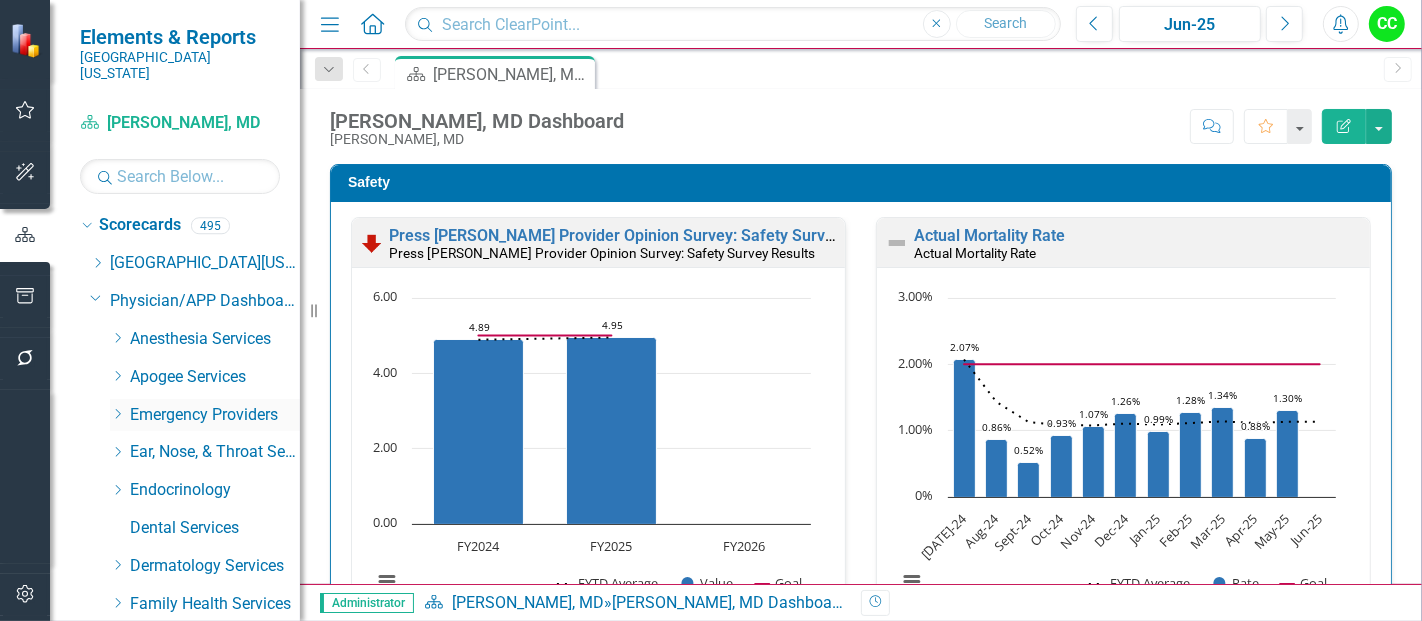 scroll, scrollTop: 110, scrollLeft: 0, axis: vertical 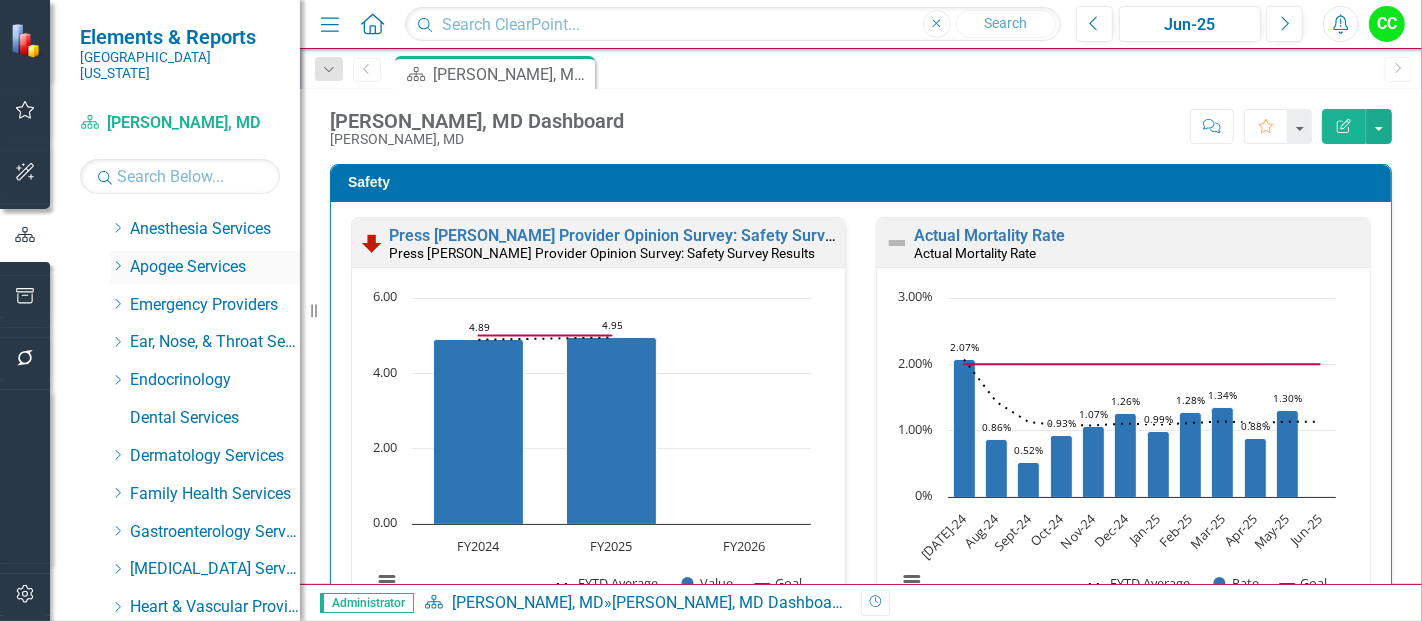 click on "Dropdown" 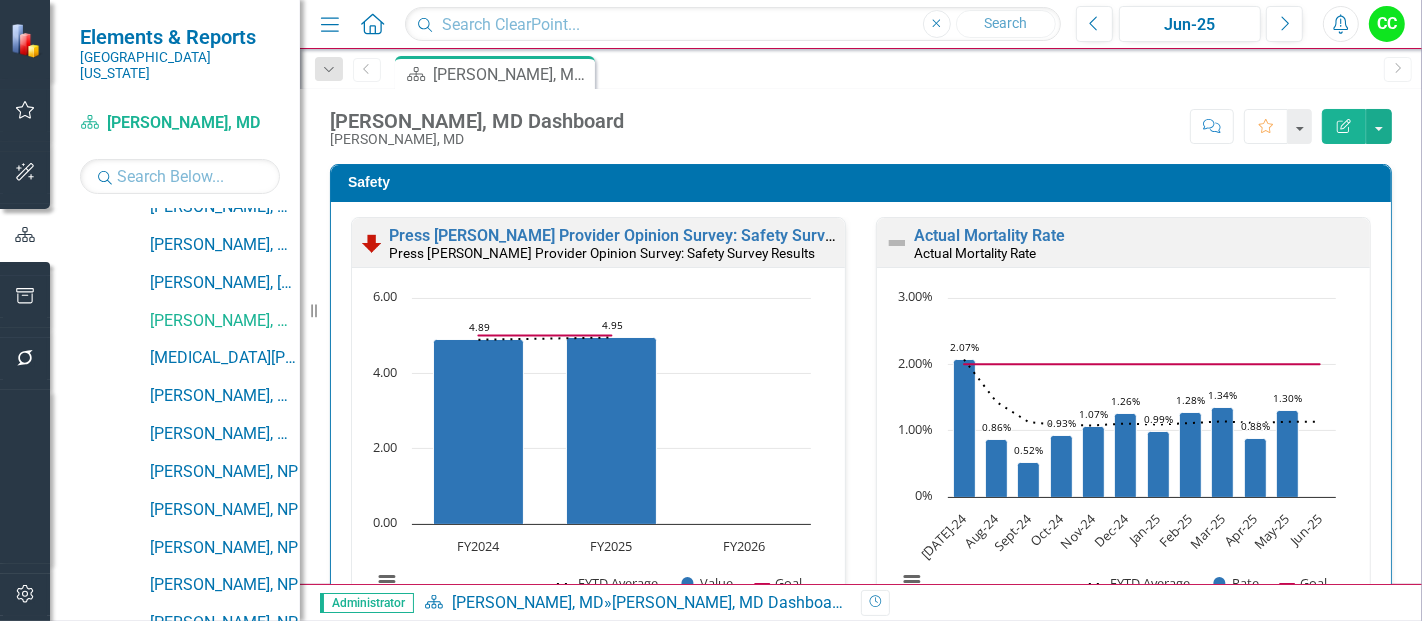 scroll, scrollTop: 593, scrollLeft: 0, axis: vertical 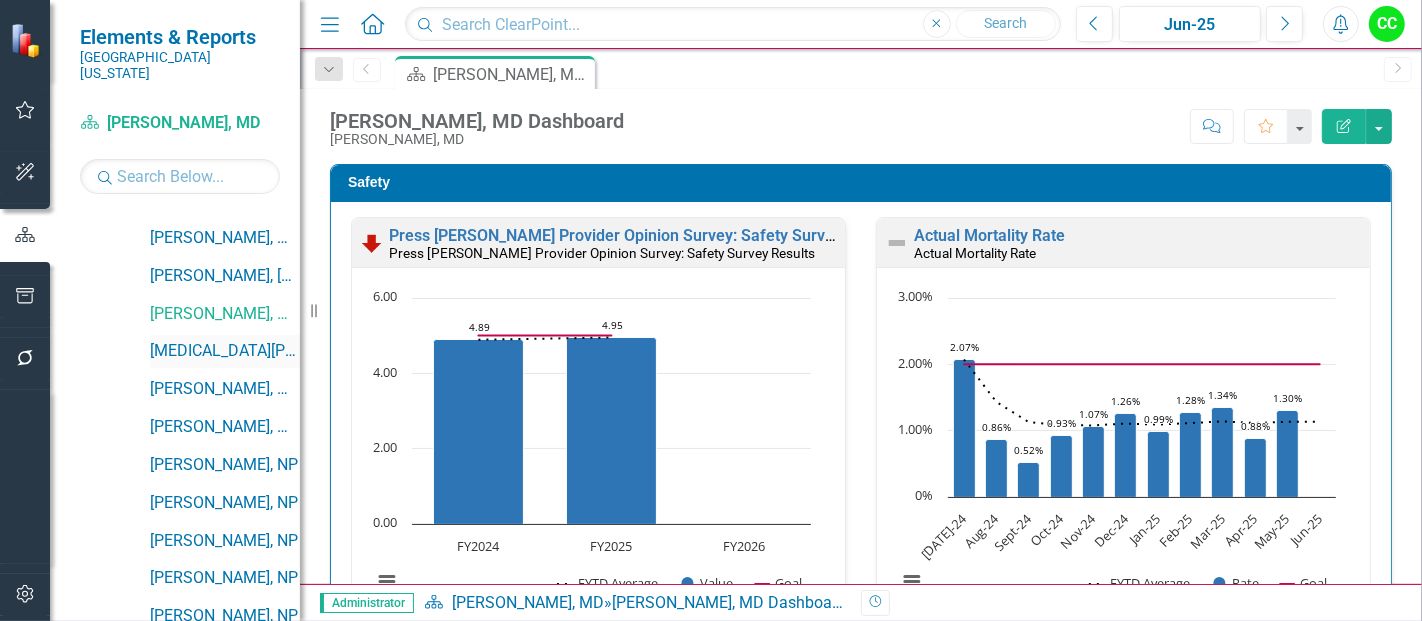 click on "[MEDICAL_DATA][PERSON_NAME], [GEOGRAPHIC_DATA]" at bounding box center [225, 351] 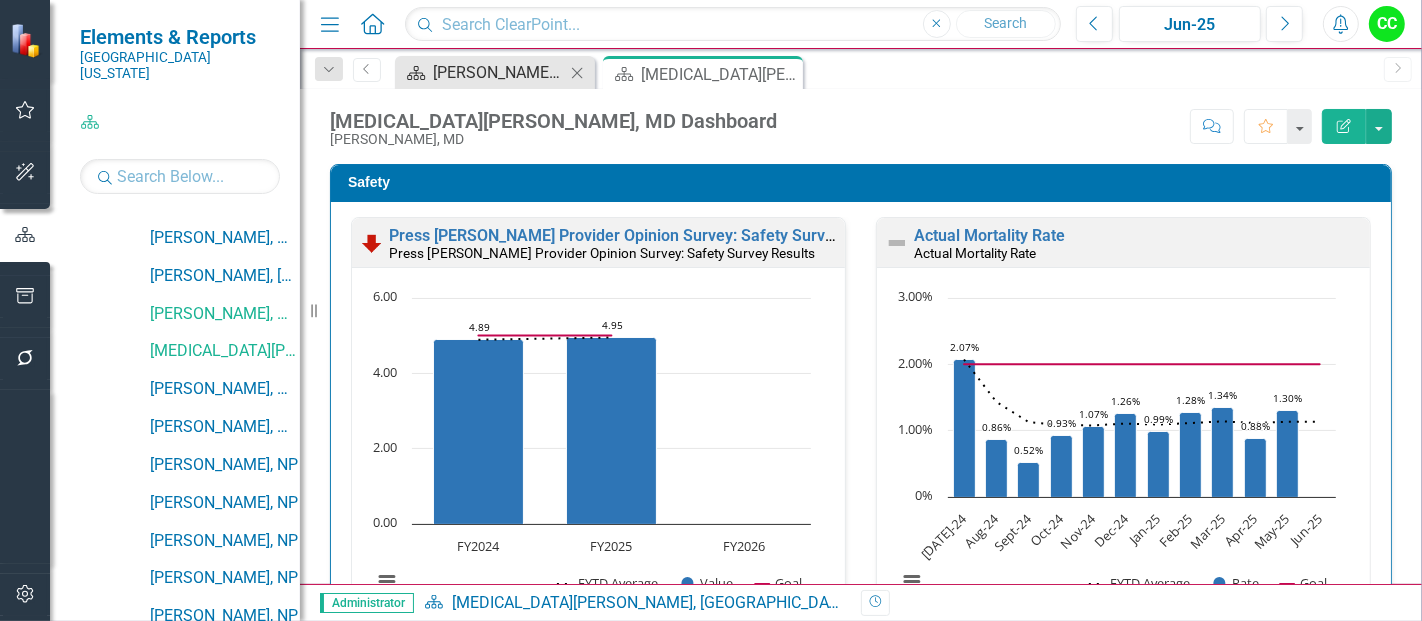 click on "Close" 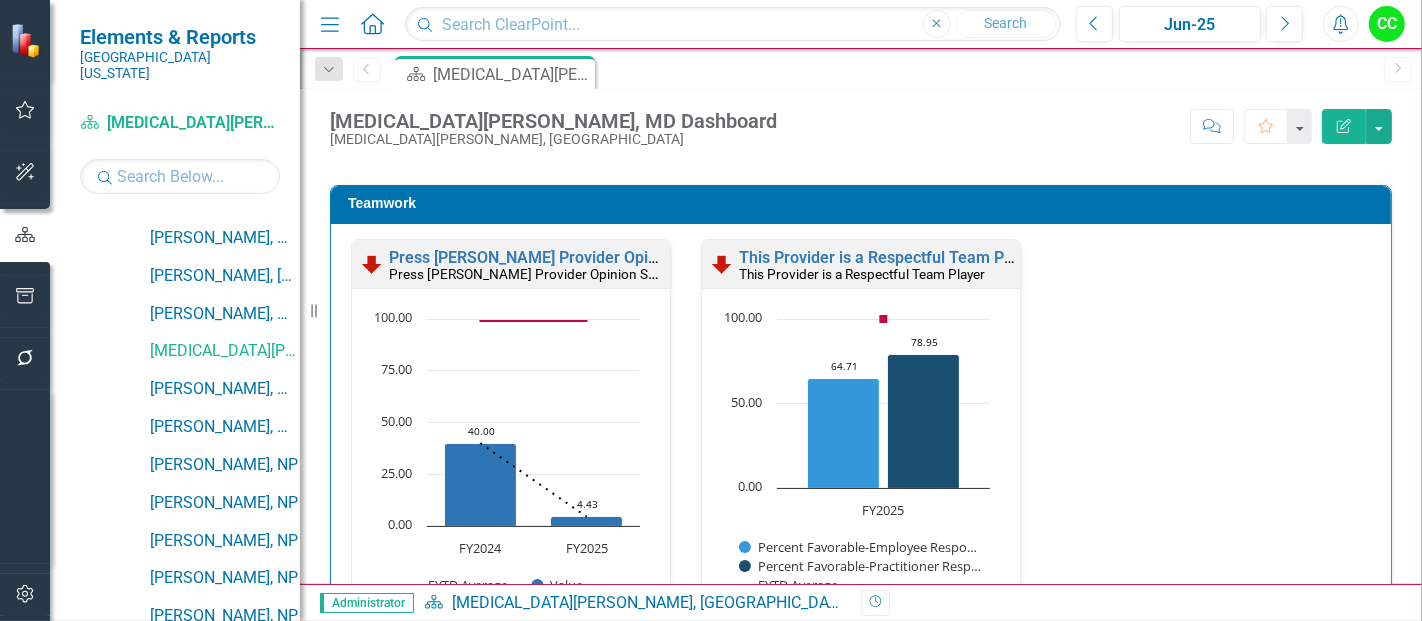 scroll, scrollTop: 2557, scrollLeft: 0, axis: vertical 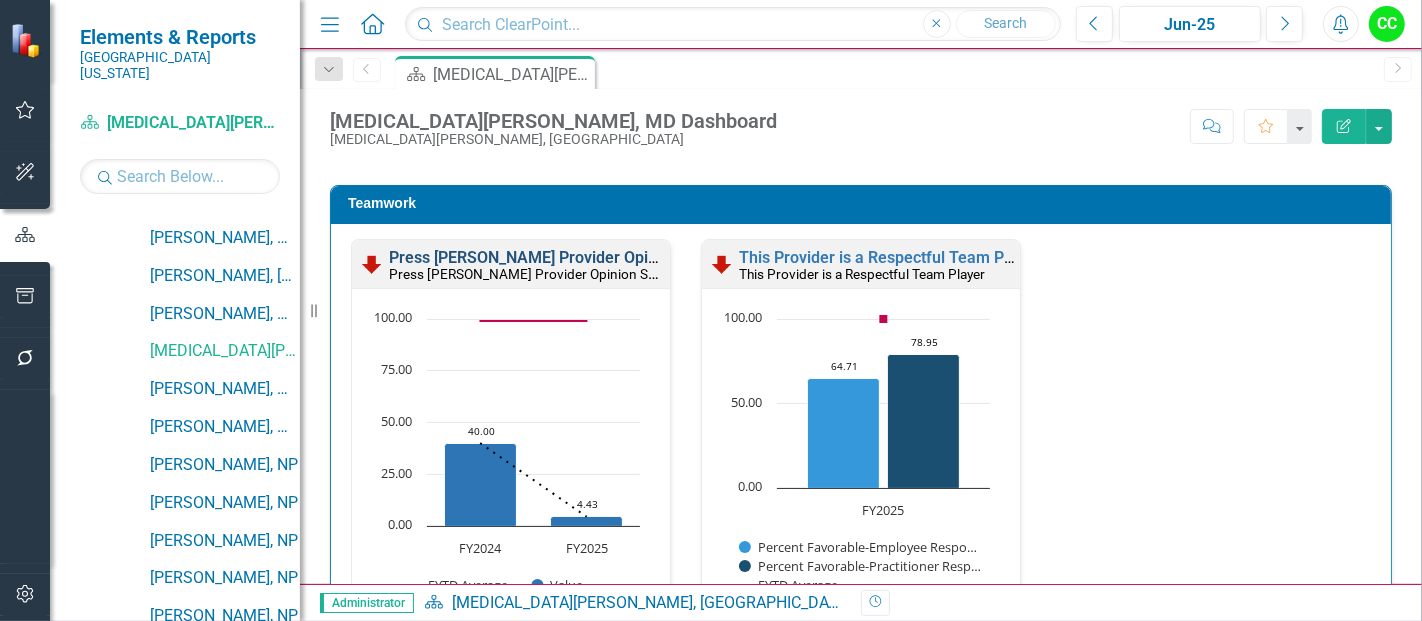 click on "Press [PERSON_NAME] Provider Opinion Survey: Medical Staff Satisfaction With Hospitalist Services" at bounding box center [749, 257] 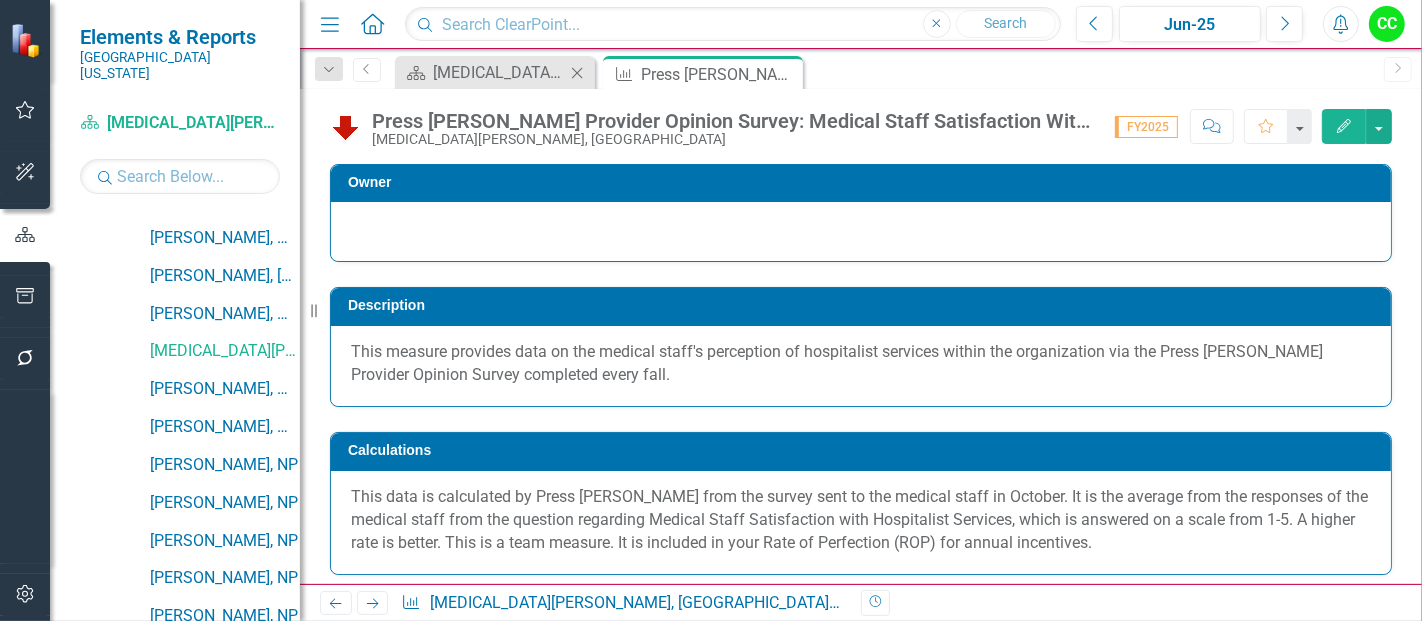 click on "Close" 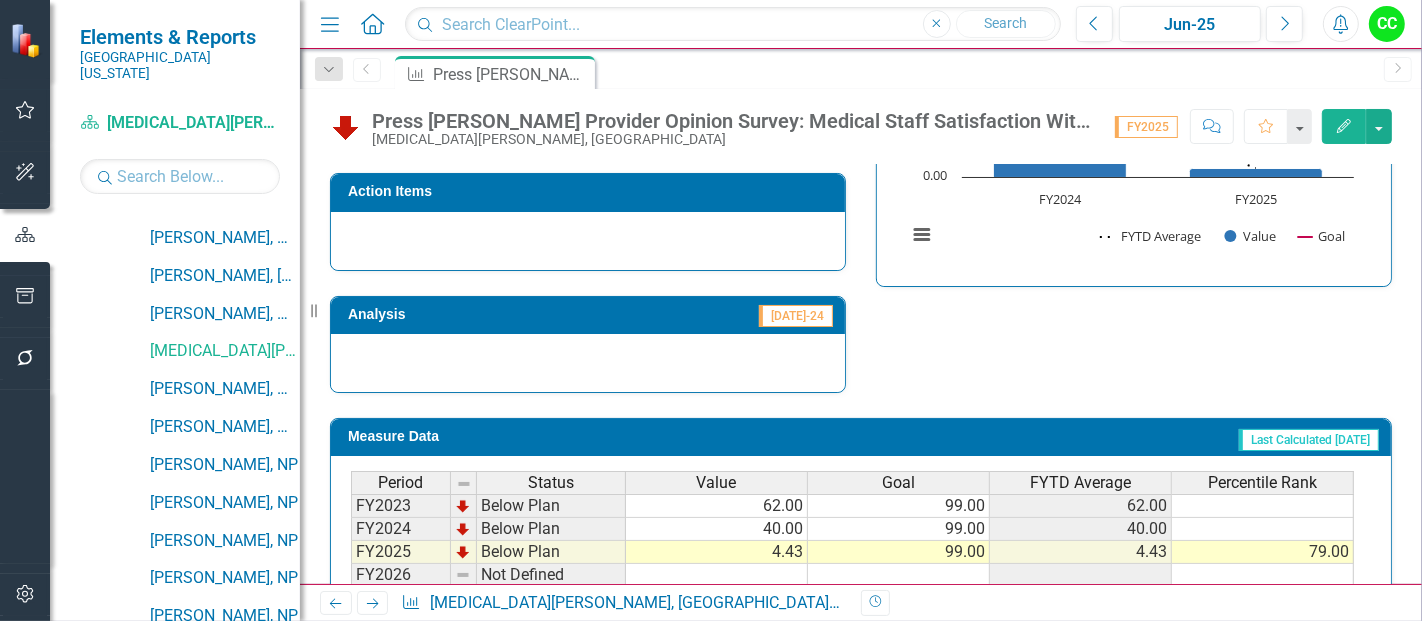 scroll, scrollTop: 834, scrollLeft: 0, axis: vertical 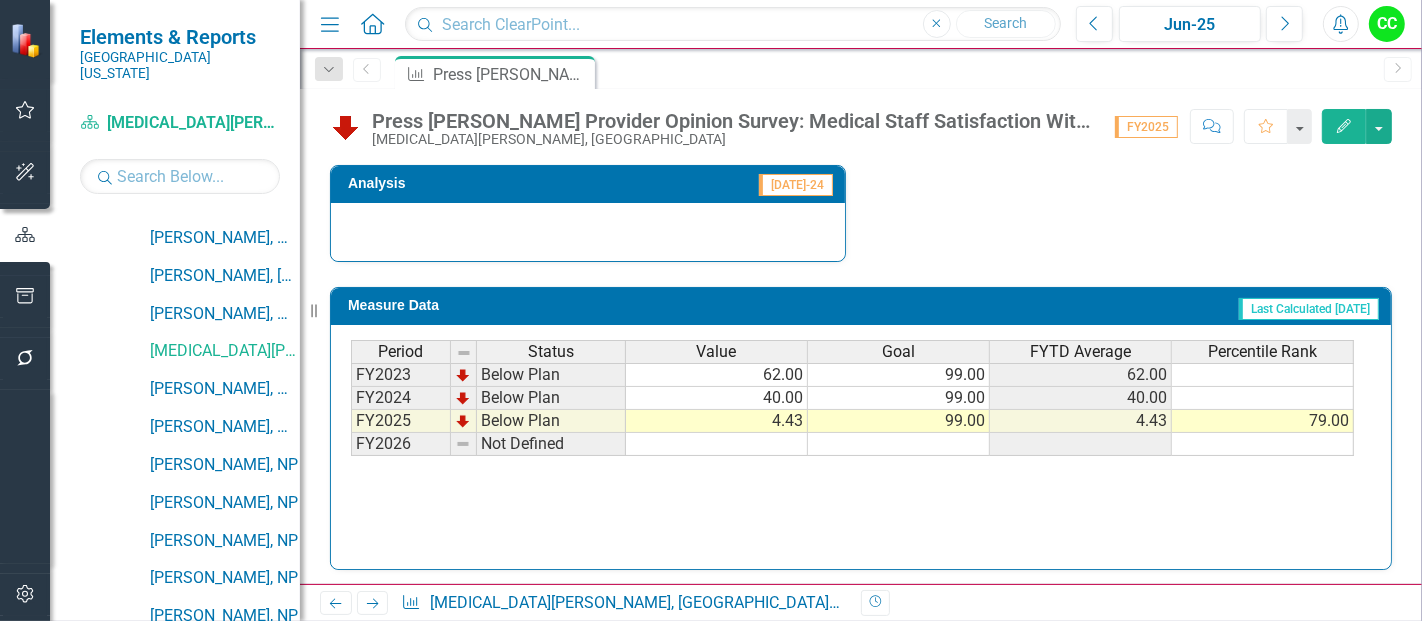 click at bounding box center (899, 444) 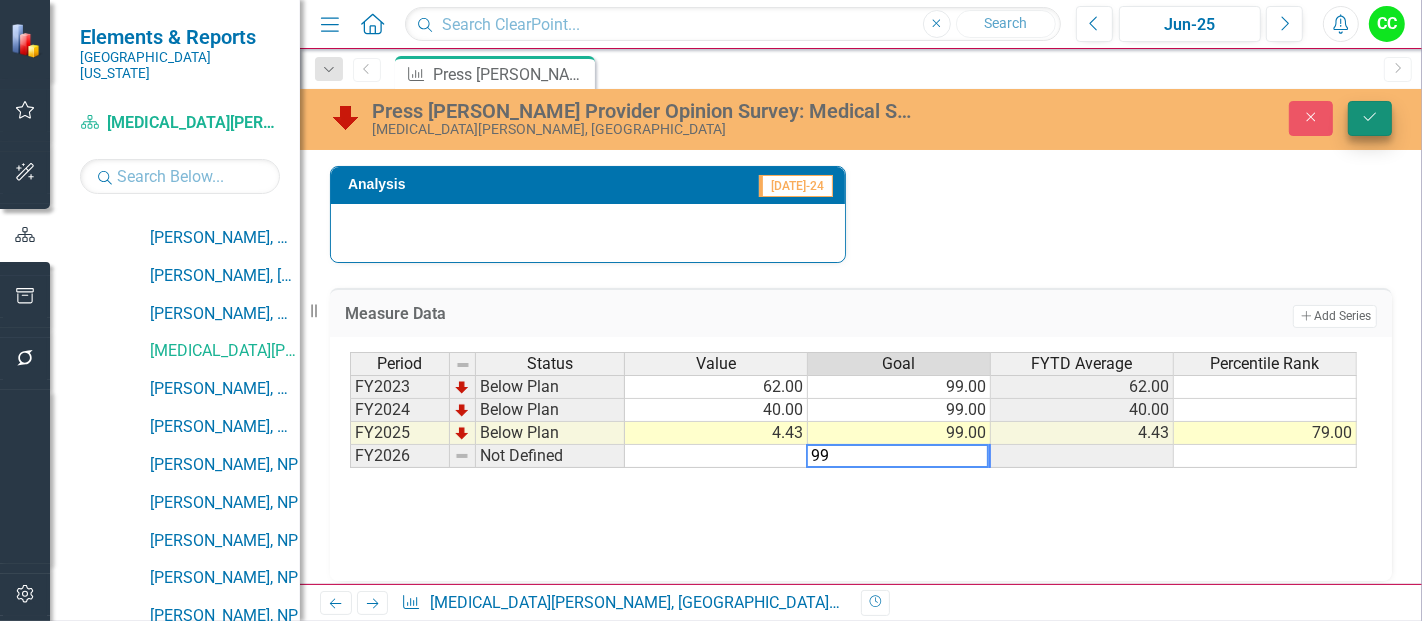 type on "99" 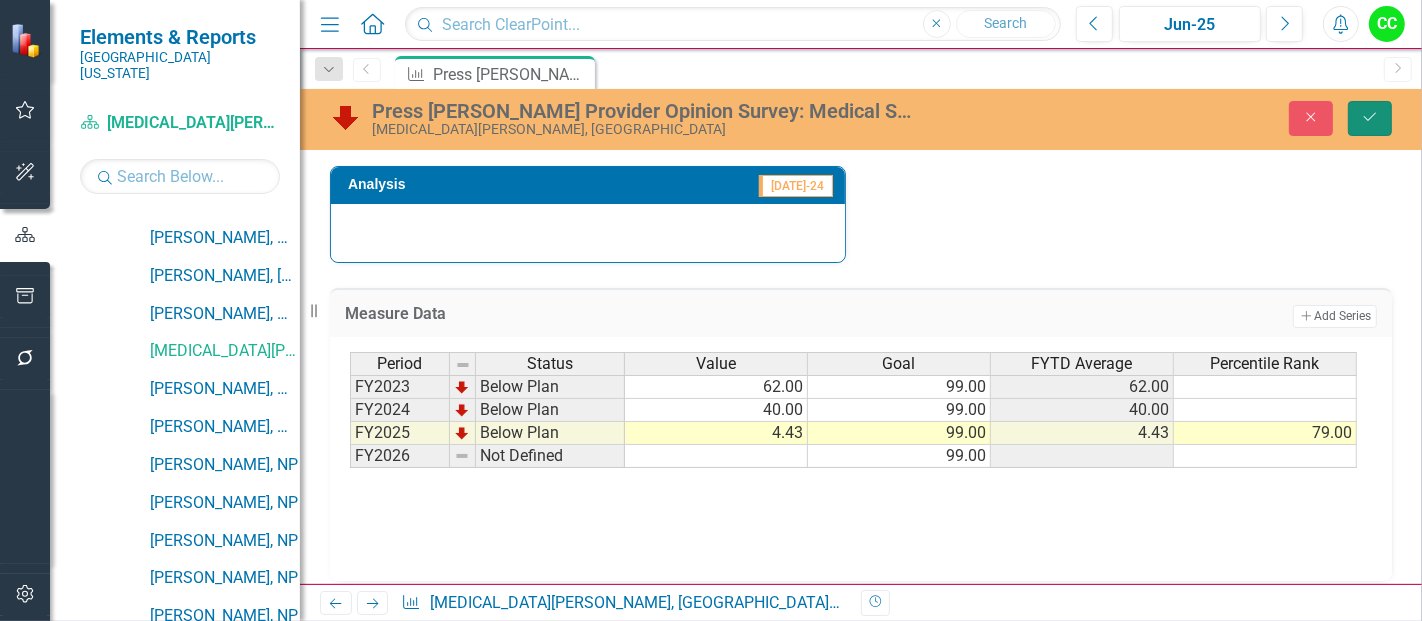click on "Save" at bounding box center [1370, 118] 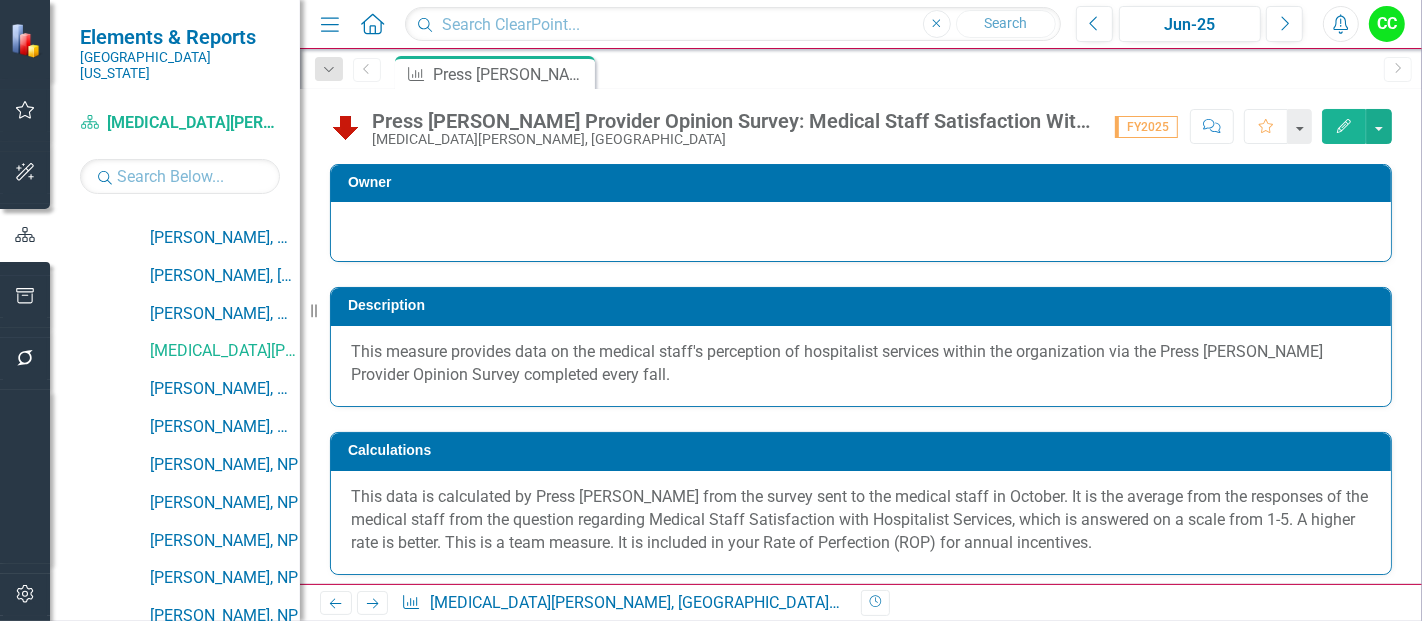 click on "Edit" 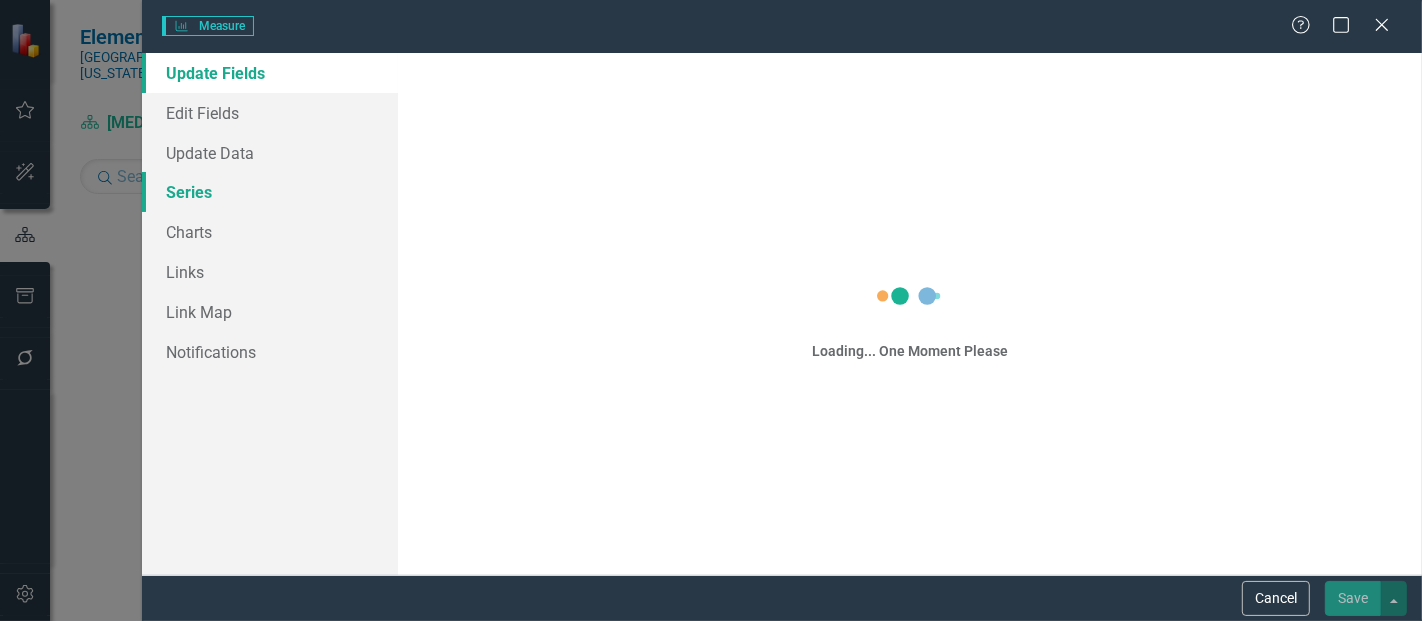 click on "Series" at bounding box center (270, 192) 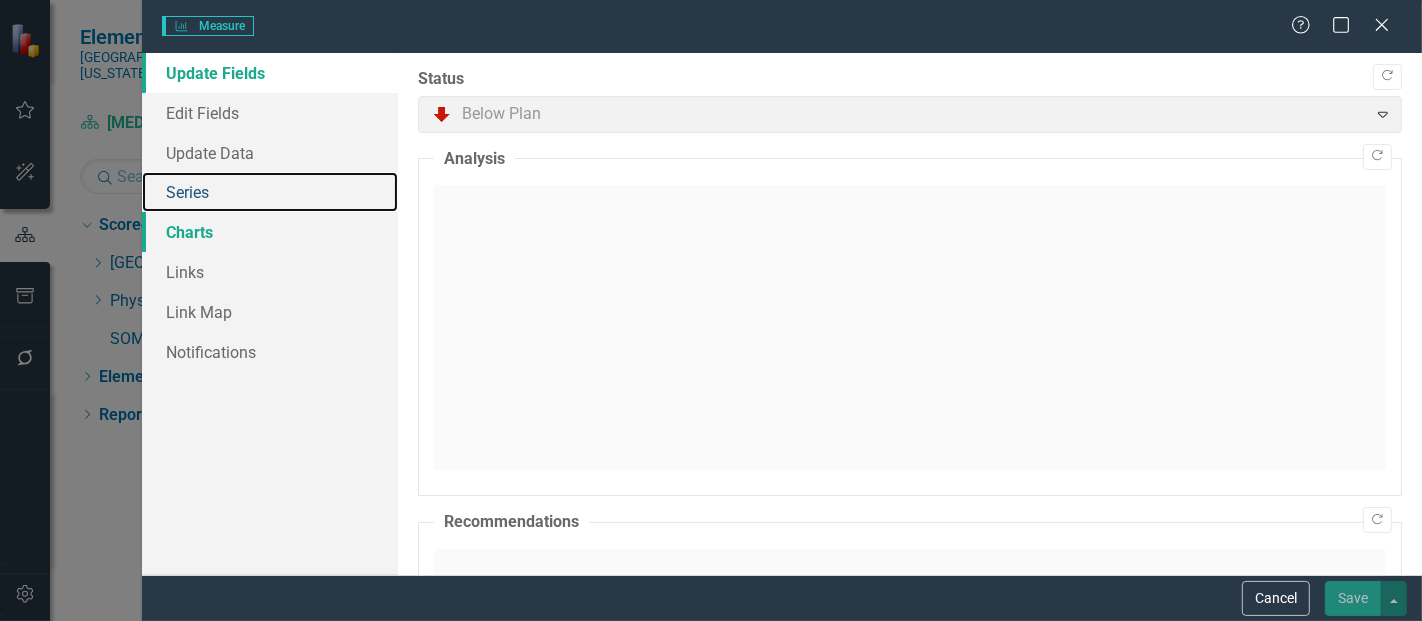 scroll, scrollTop: 0, scrollLeft: 0, axis: both 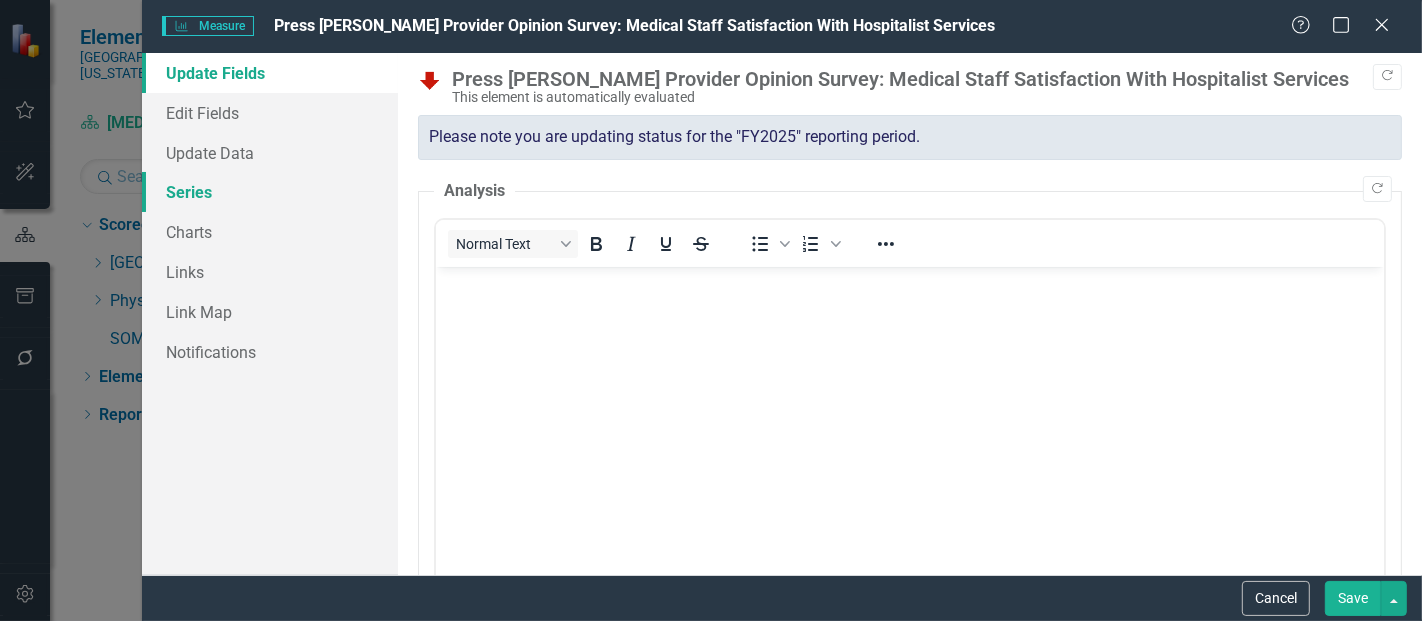 click on "Series" at bounding box center [270, 192] 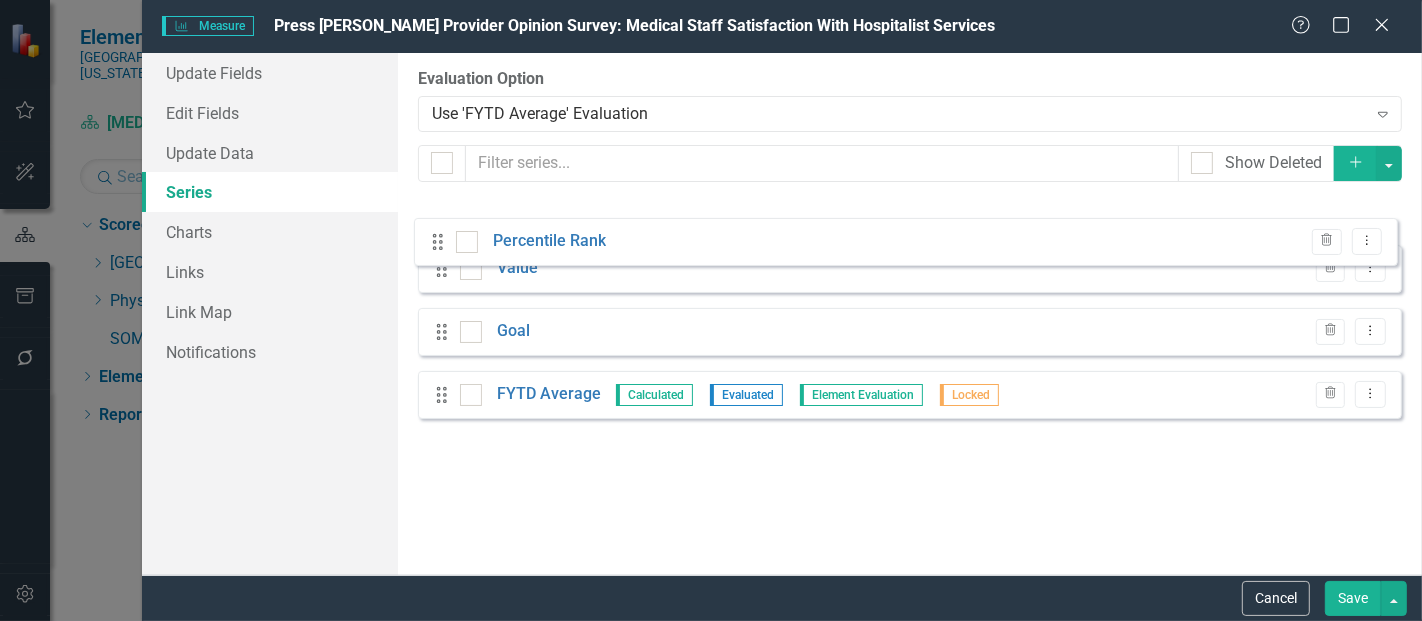 drag, startPoint x: 440, startPoint y: 415, endPoint x: 436, endPoint y: 247, distance: 168.0476 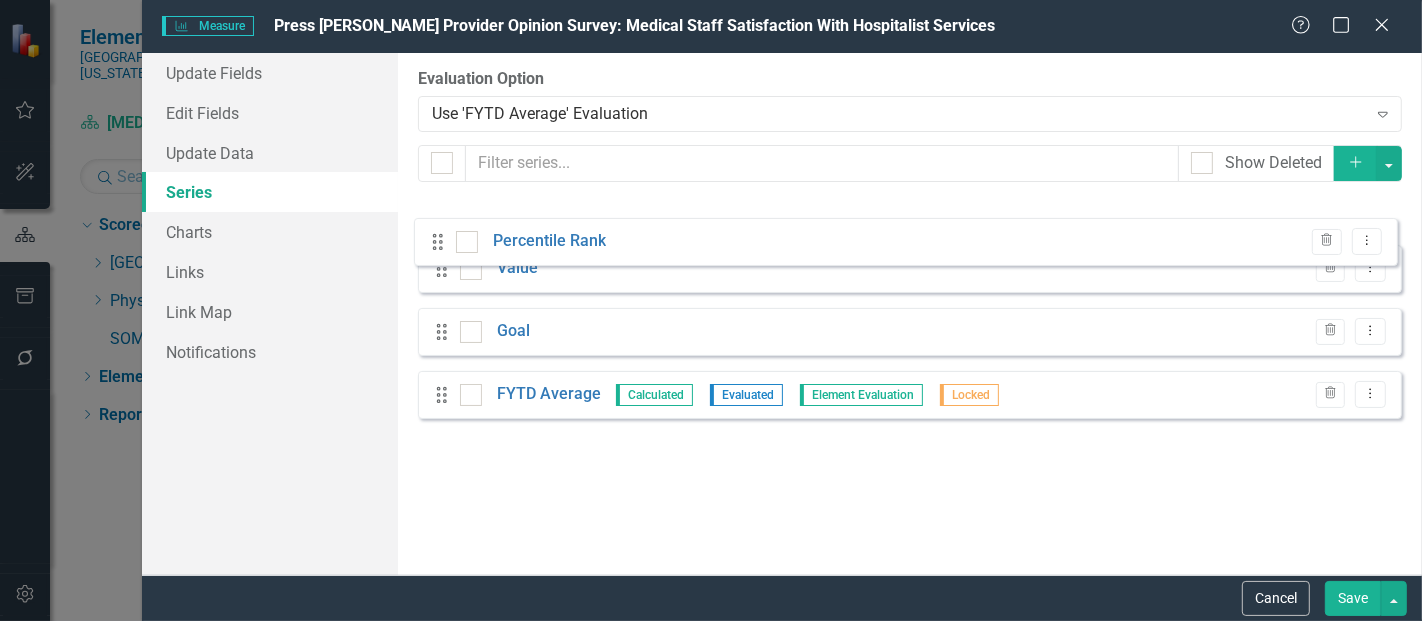 click on "Drag Value Trash Dropdown Menu Drag Goal Trash Dropdown Menu Drag FYTD Average Calculated Evaluated Element Evaluation Locked Trash Dropdown Menu Drag Percentile Rank Trash Dropdown Menu" at bounding box center (910, 315) 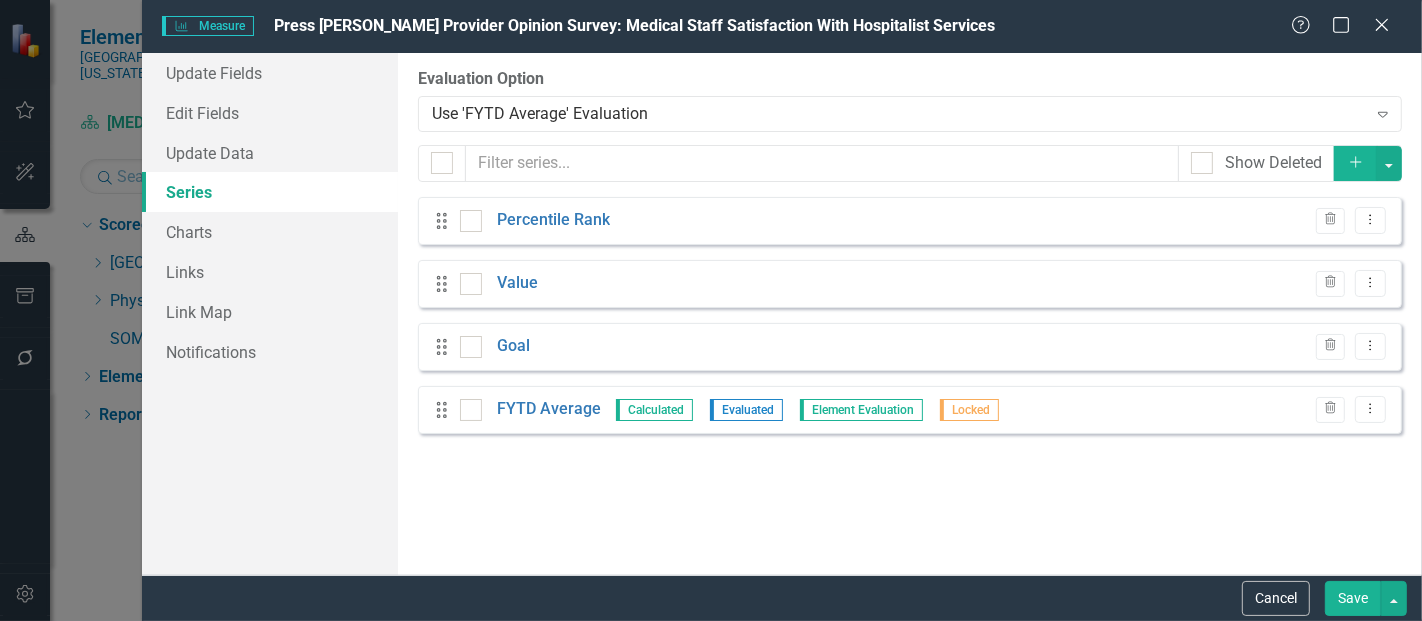 click on "Drag Percentile Rank Trash Dropdown Menu" at bounding box center (910, 221) 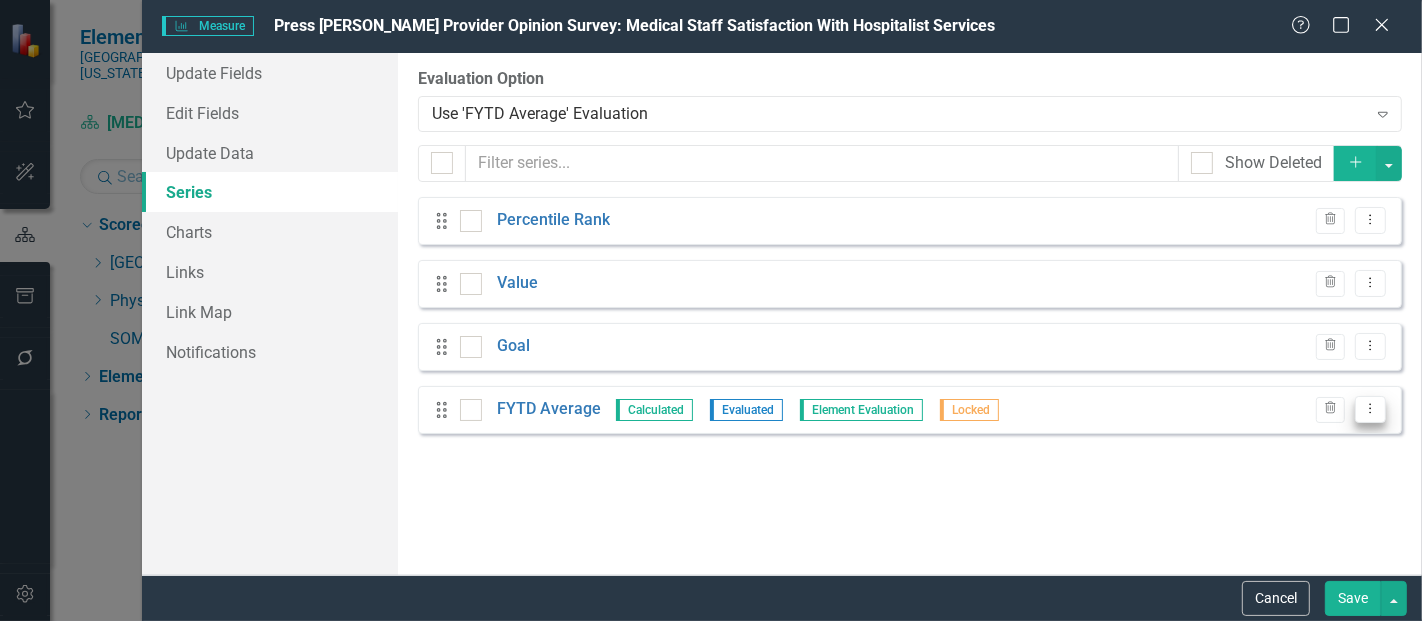 click on "Dropdown Menu" 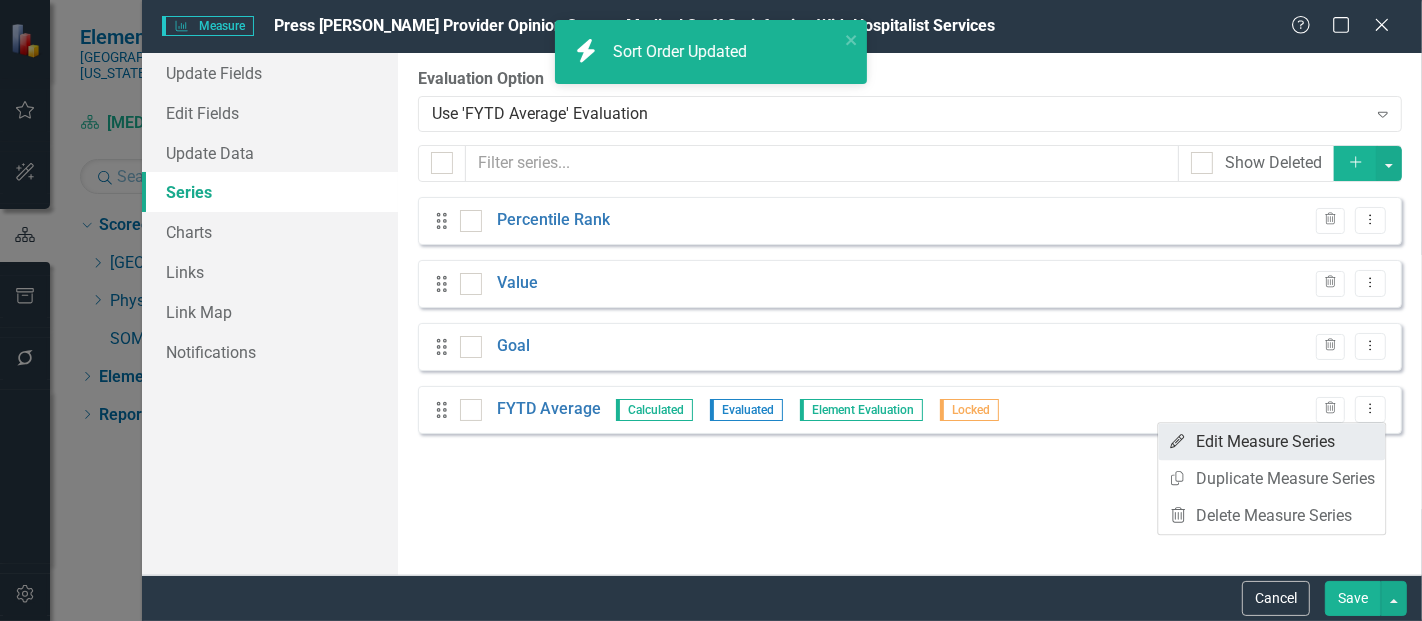 click on "Edit Edit Measure Series" at bounding box center (1271, 441) 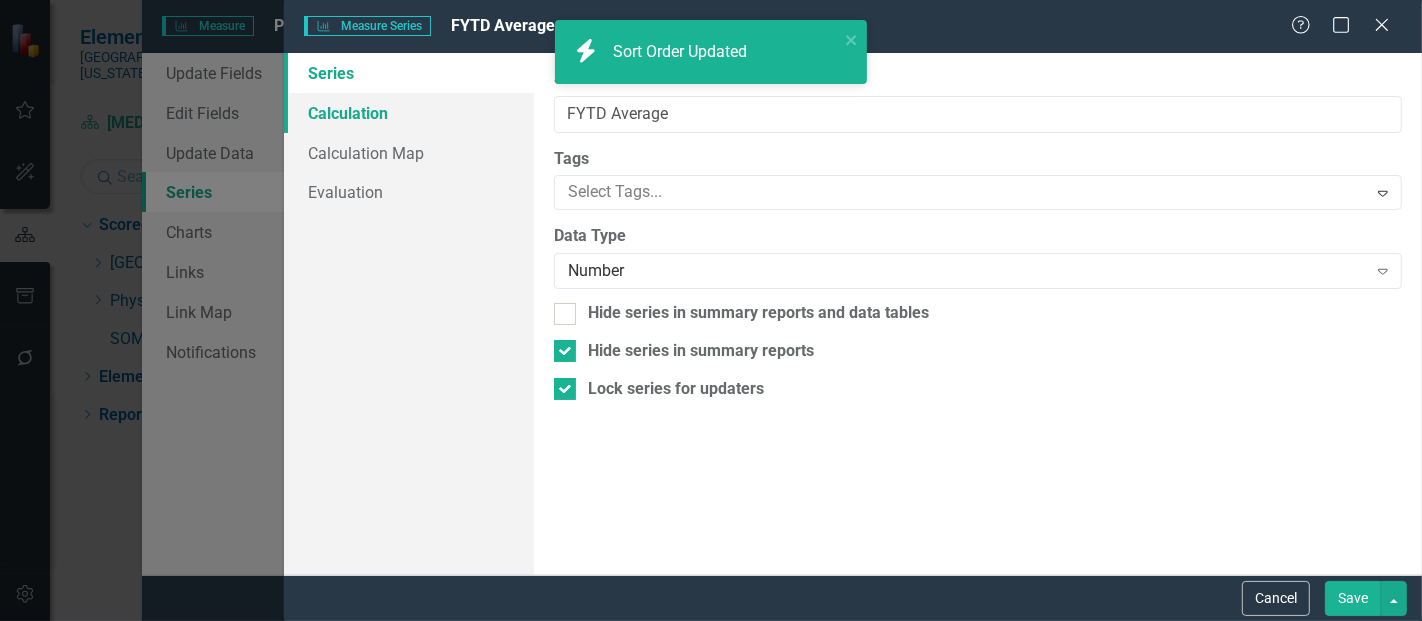 click on "Calculation" at bounding box center [409, 113] 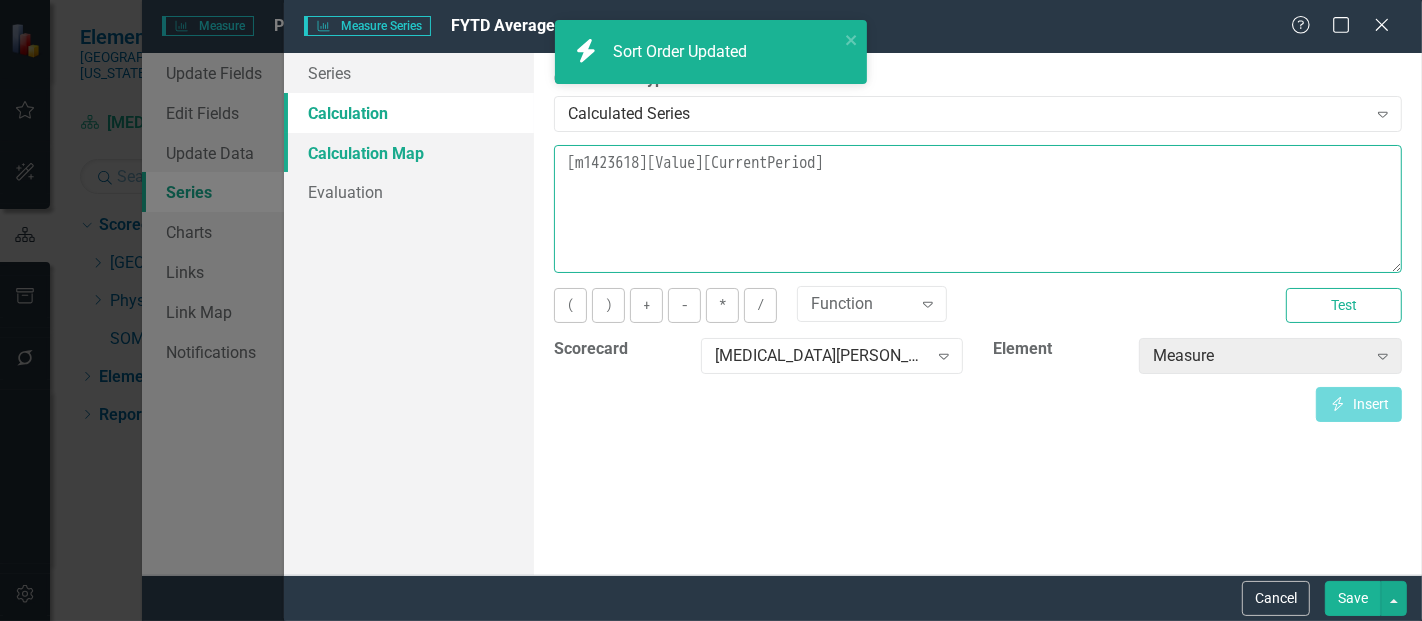 drag, startPoint x: 888, startPoint y: 166, endPoint x: 514, endPoint y: 148, distance: 374.4329 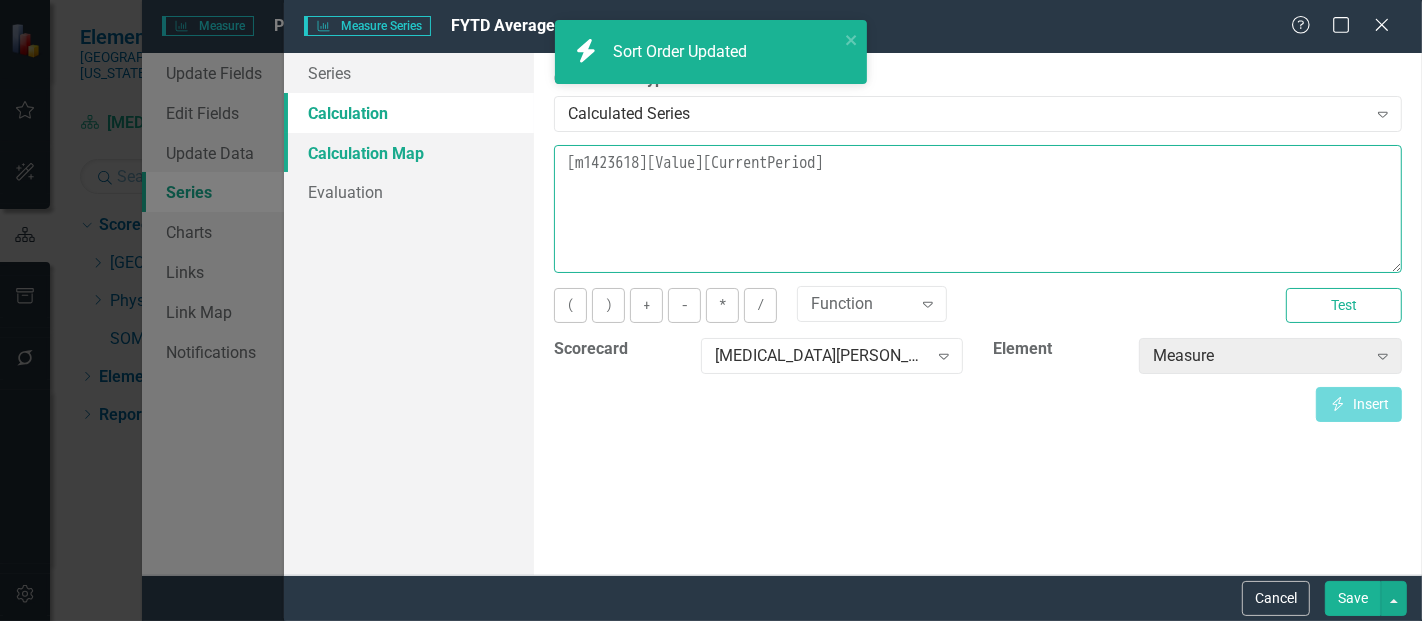 click on "Series Calculation Calculation Map Evaluation From this page, you can edit the name, type, and visibility options of your series.   Learn more in the ClearPoint Support Center. Close Help Series Name FYTD Average Tags Select Tags... Expand Data Type Number Expand Hide series in summary reports and data tables Hide series in summary reports Lock series for updaters By default, series in ClearPoint are not calculated. So, if you leave the form below blank, you can manually enter (or upload) data into this series. However, if you want to calculate the series, you can use the drop-downs below to reference any other series value in ClearPoint, and (optionally) add aggregations. Standard mathematical operators and logical functions are also supported.    Learn more in the ClearPoint Support Center. Close Help Calculation Type Calculated Series Expand   Learn more in the ClearPoint Support Center. Close Help [m1423618][Value][CurrentPeriod] ( ) + - * / Function Expand Test Scorecard Tobi Taiwo, MD Expand Element" at bounding box center (853, 314) 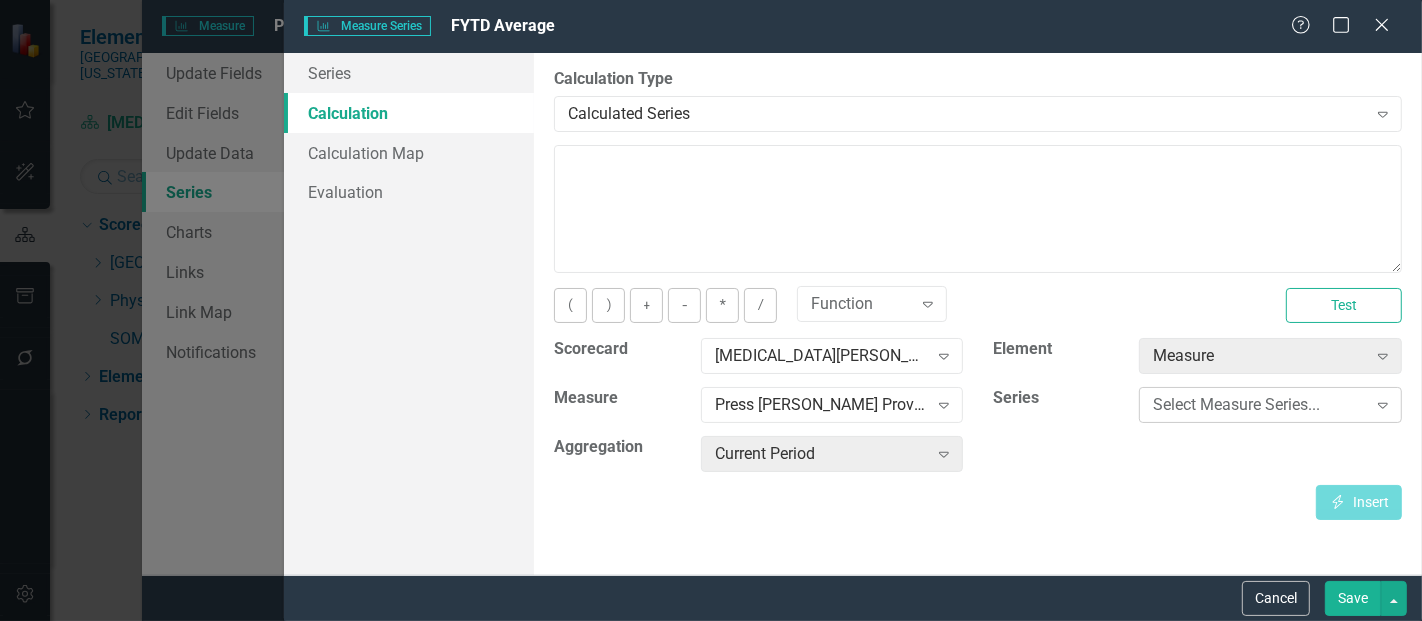 click on "Select Measure Series..." at bounding box center [1259, 405] 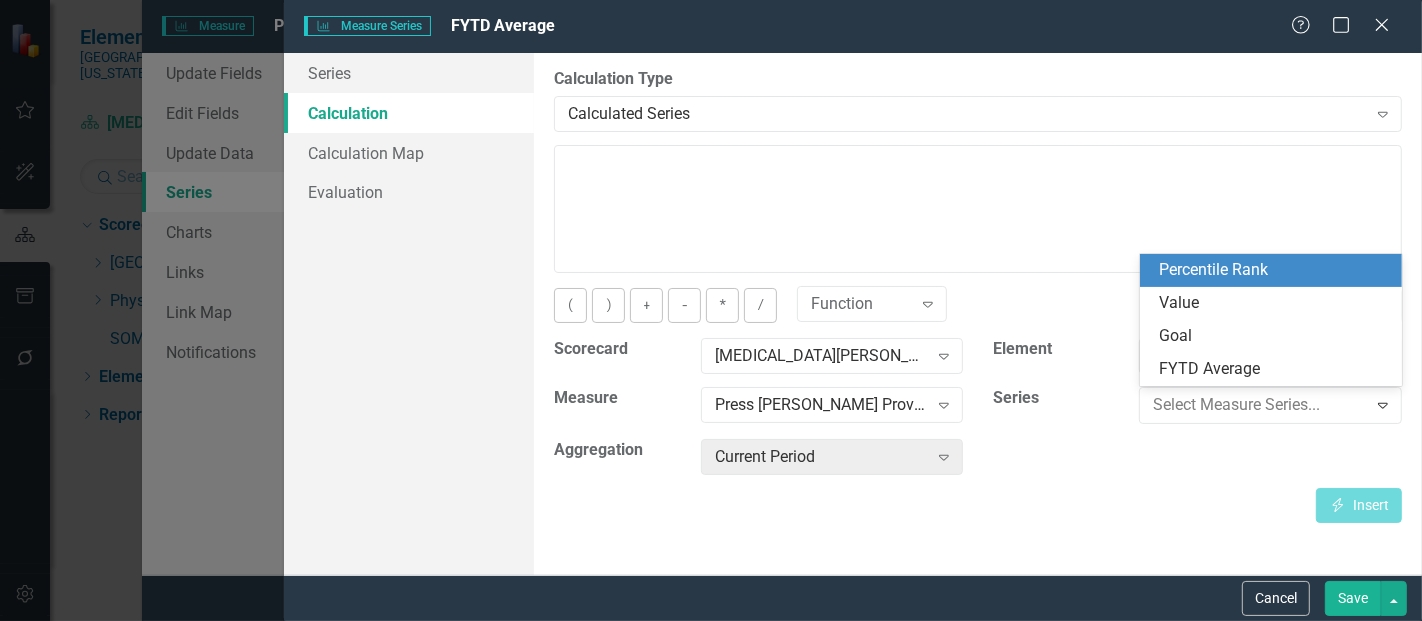 click on "Percentile Rank" at bounding box center [1275, 270] 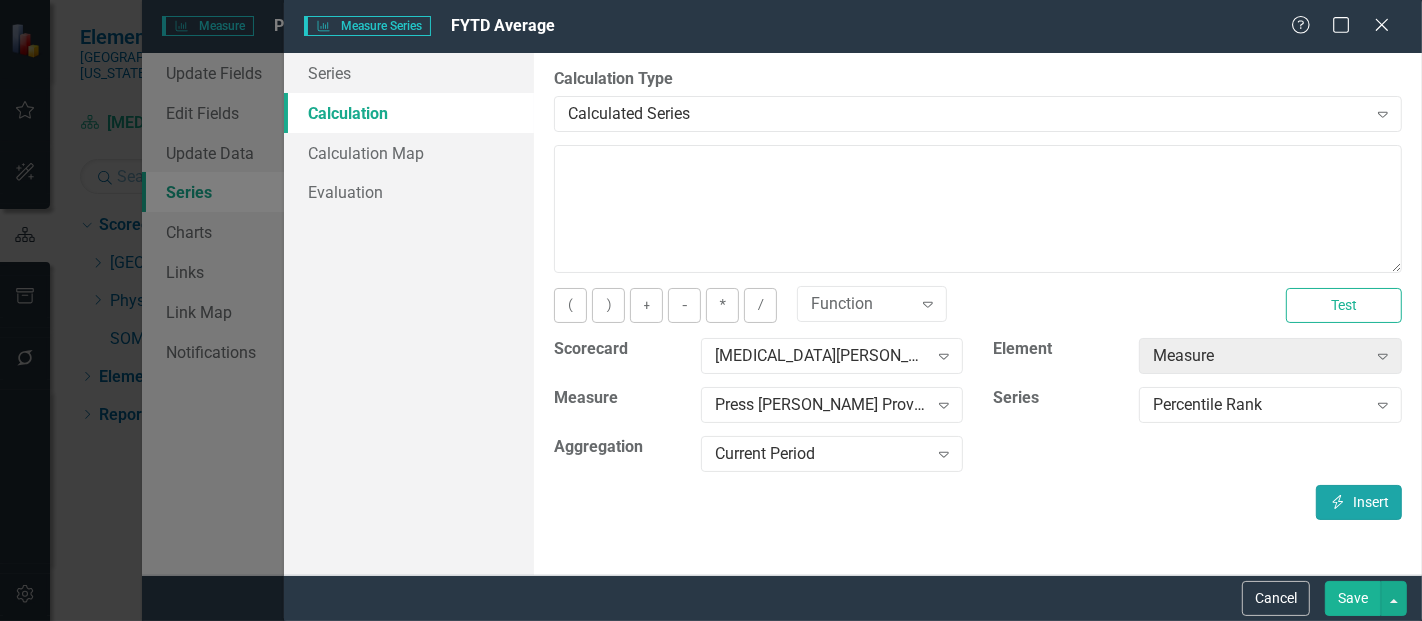 click on "Insert" 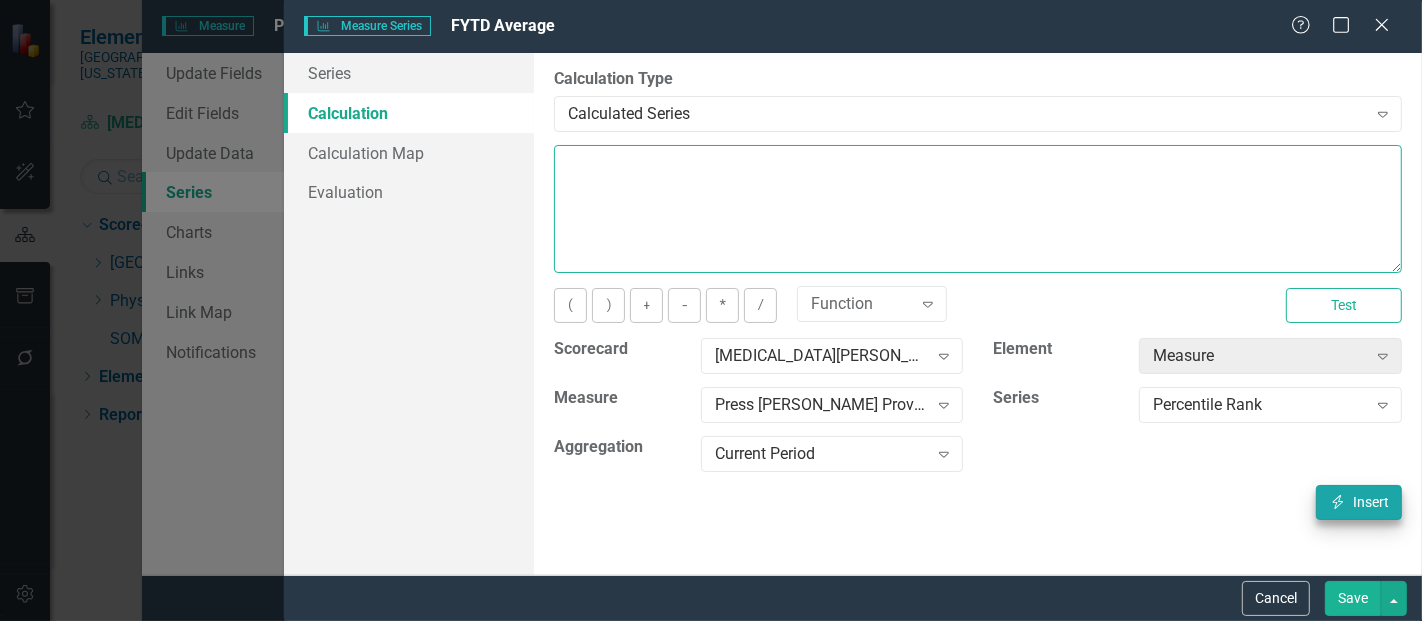 type on "[m1423618][Percentile Rank][CurrentPeriod]" 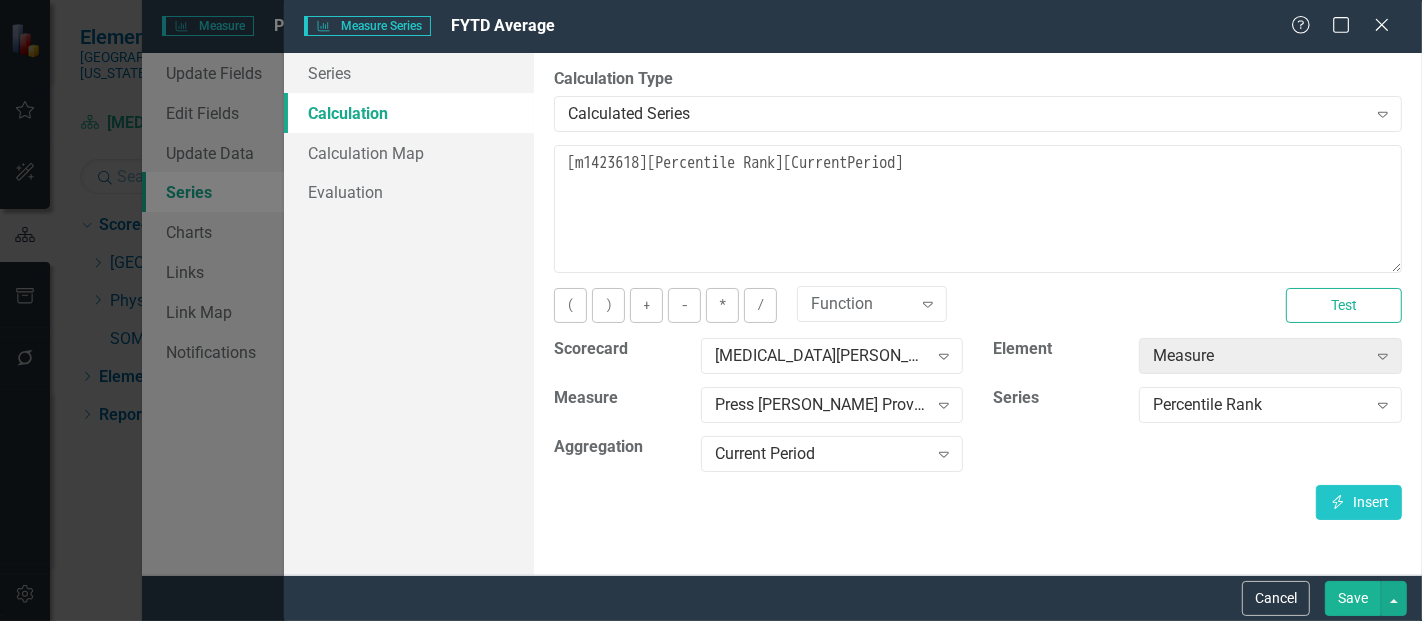click on "Save" at bounding box center (1353, 598) 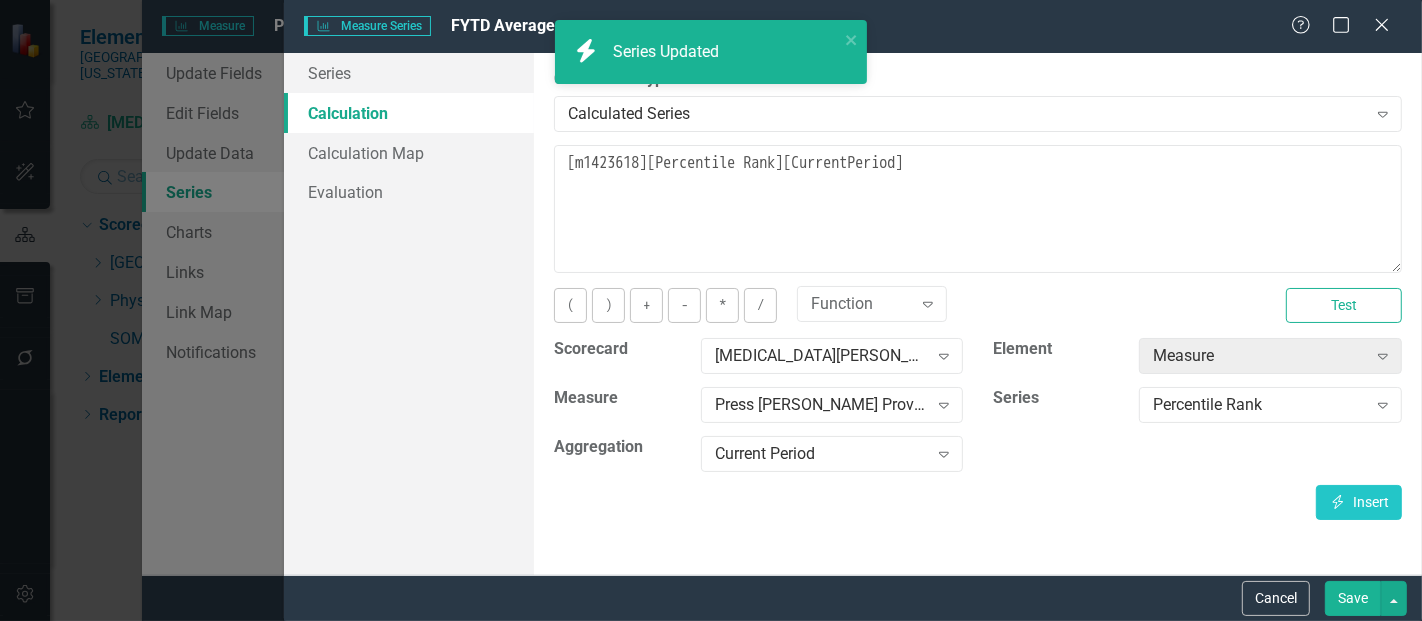 click on "Save" at bounding box center [1353, 598] 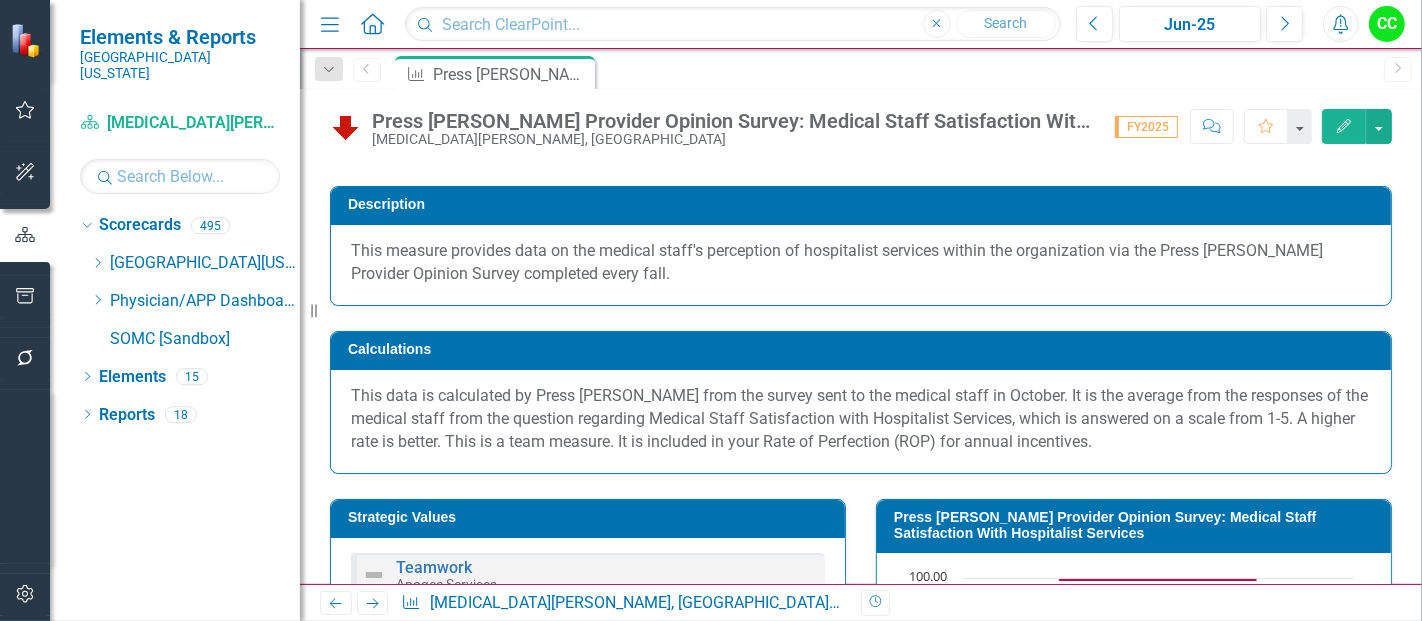 scroll, scrollTop: 102, scrollLeft: 0, axis: vertical 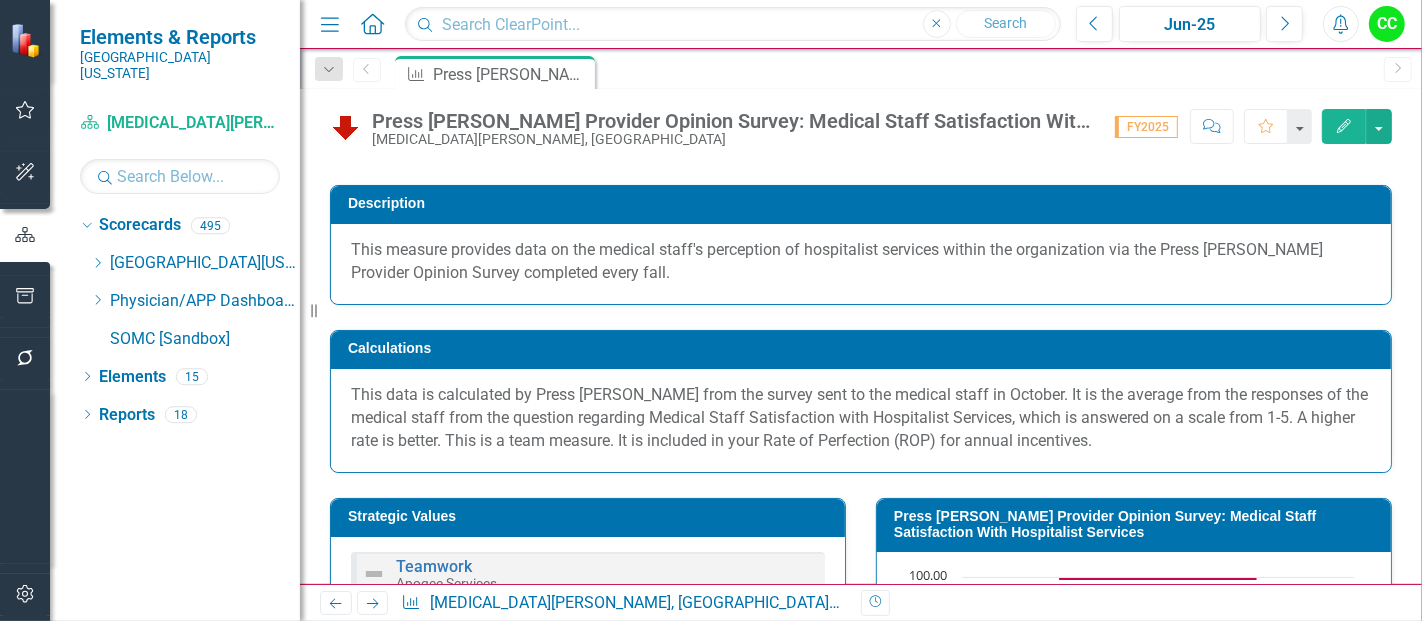 type 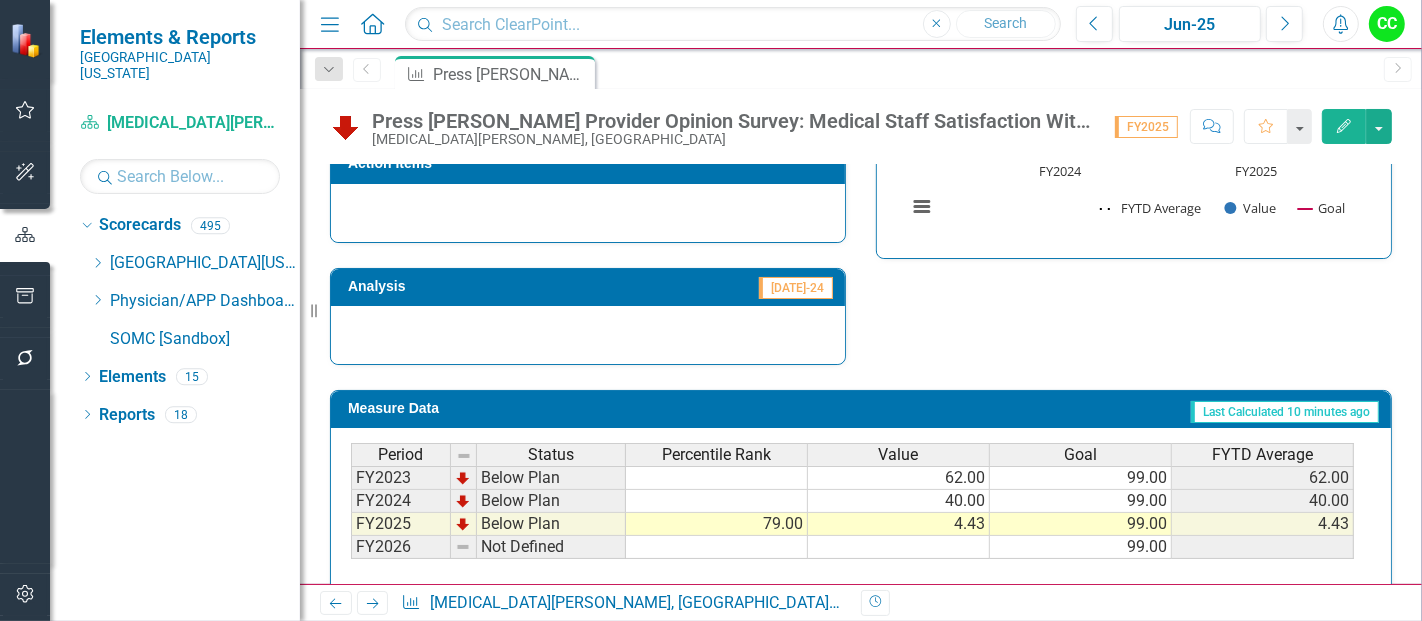scroll, scrollTop: 834, scrollLeft: 0, axis: vertical 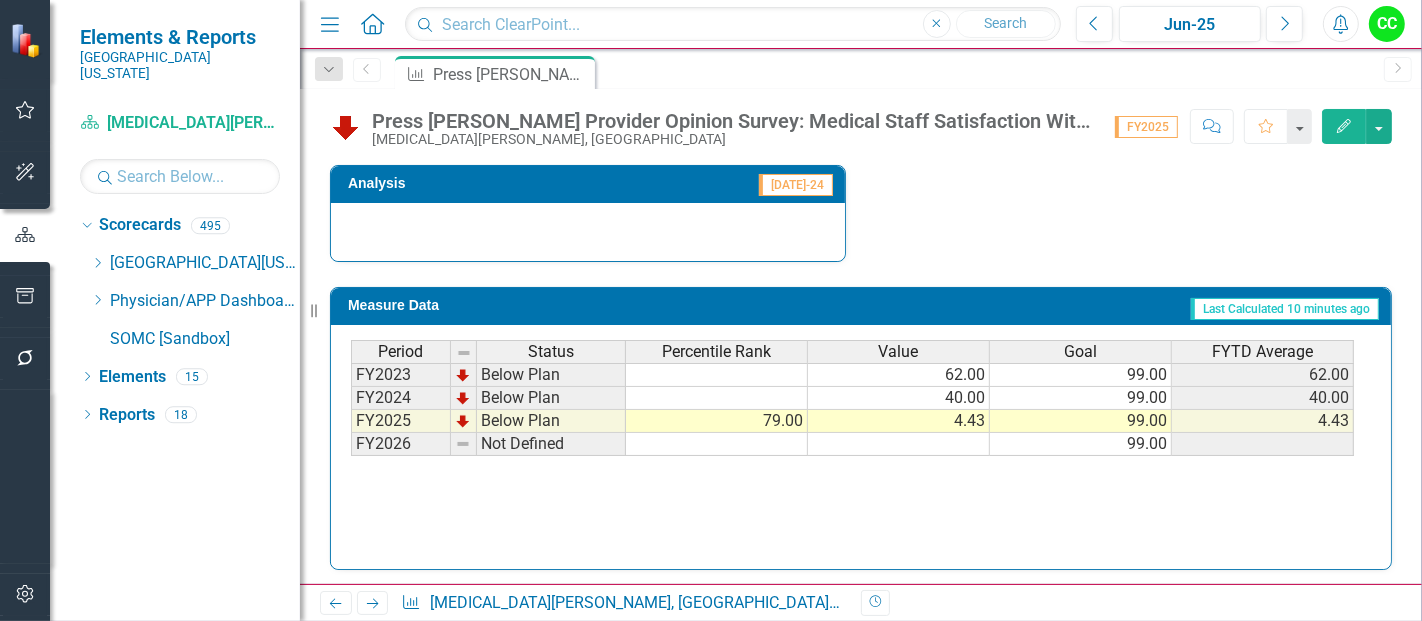 click on "Edit" 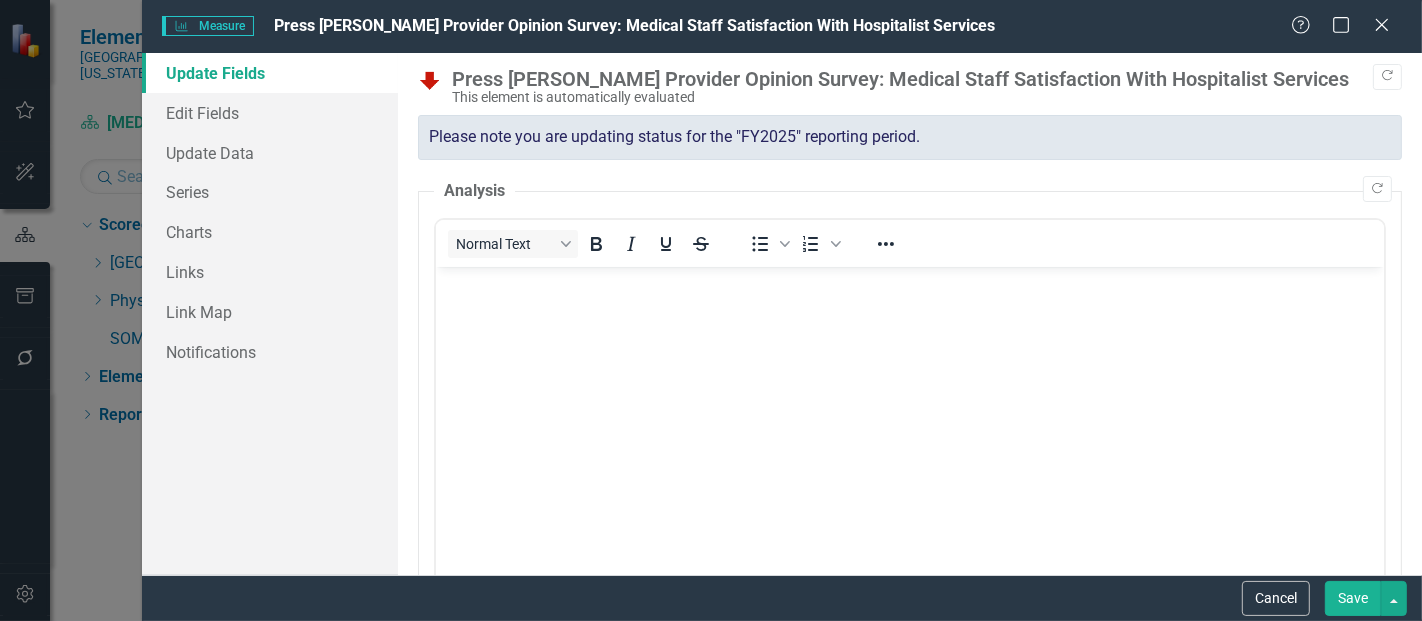 scroll, scrollTop: 0, scrollLeft: 0, axis: both 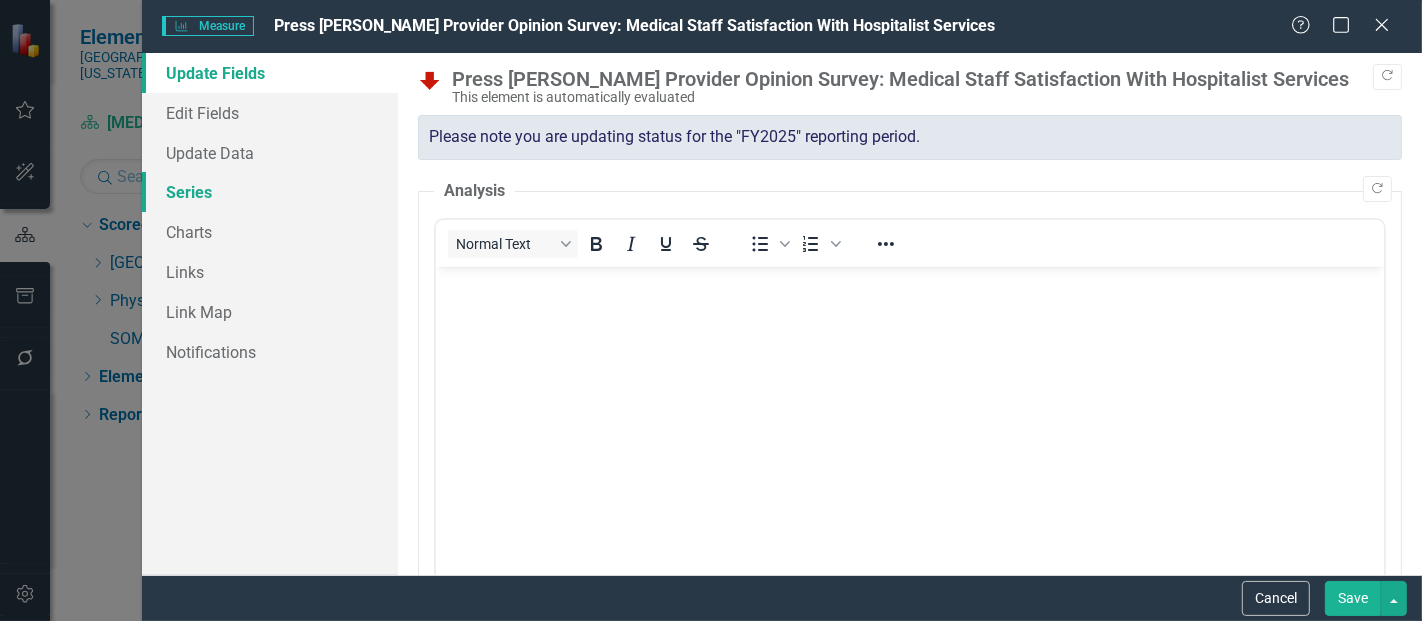 click on "Series" at bounding box center (270, 192) 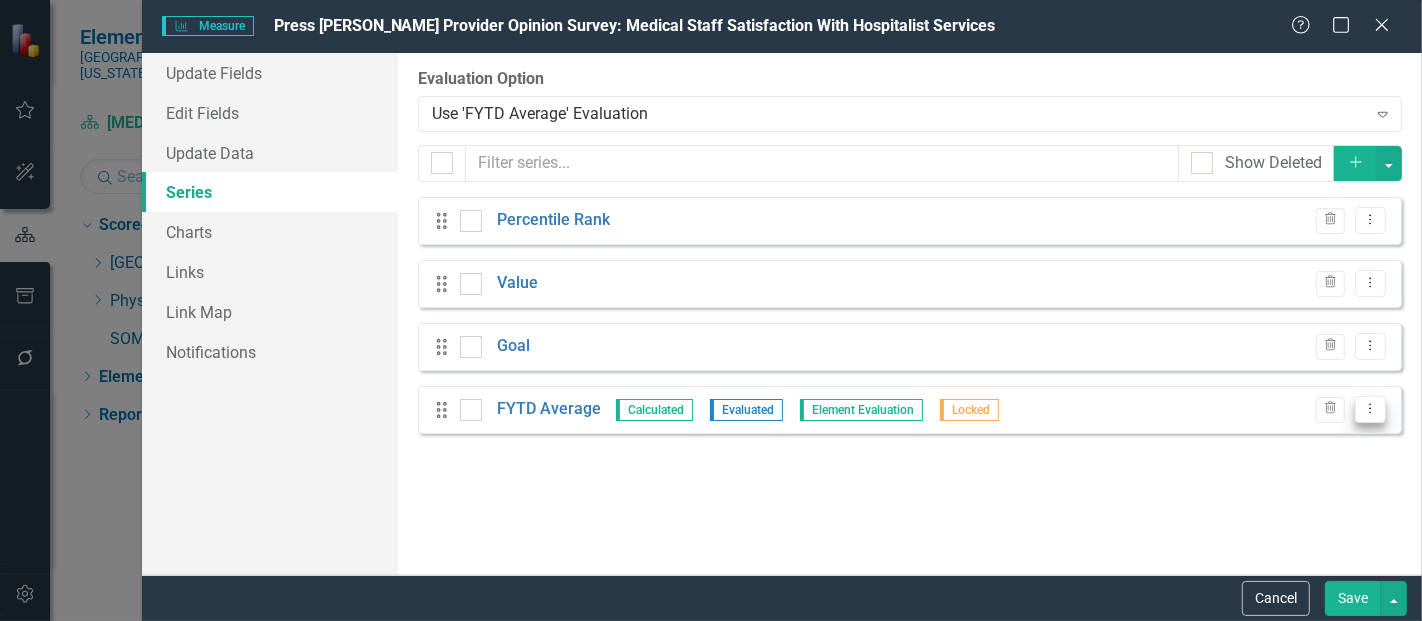click 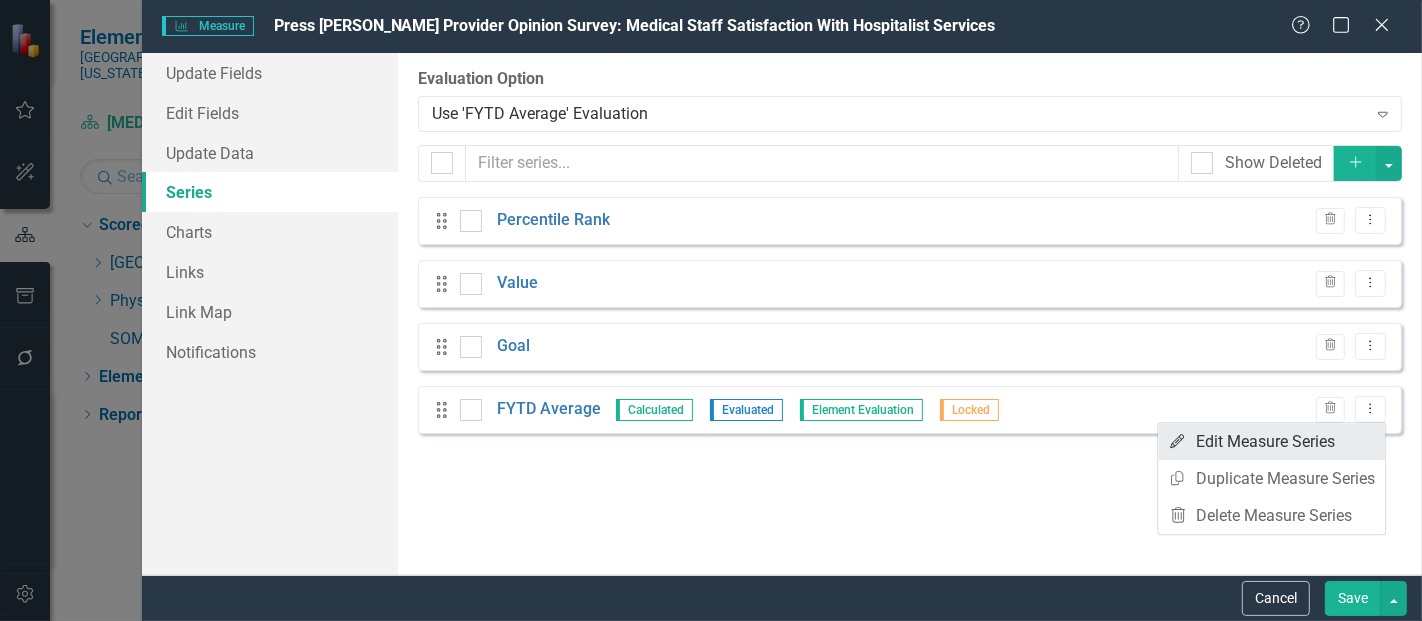 click on "Edit Edit Measure Series" at bounding box center (1271, 441) 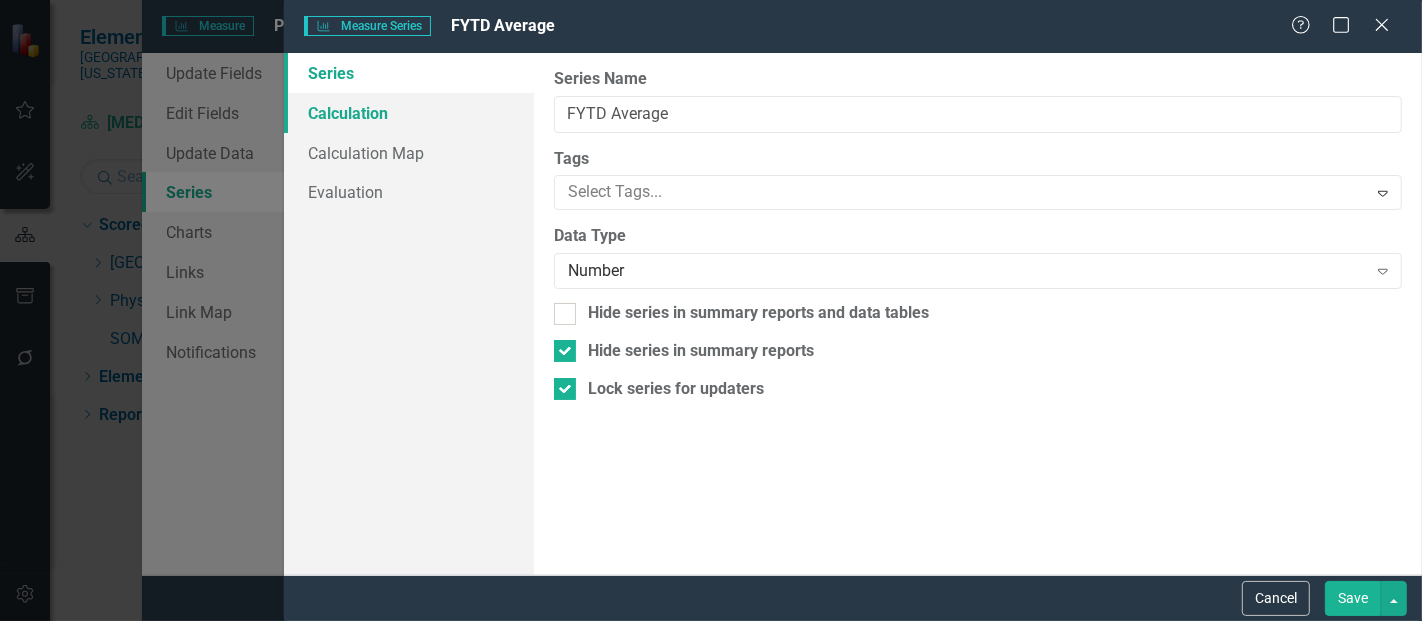 click on "Calculation" at bounding box center [409, 113] 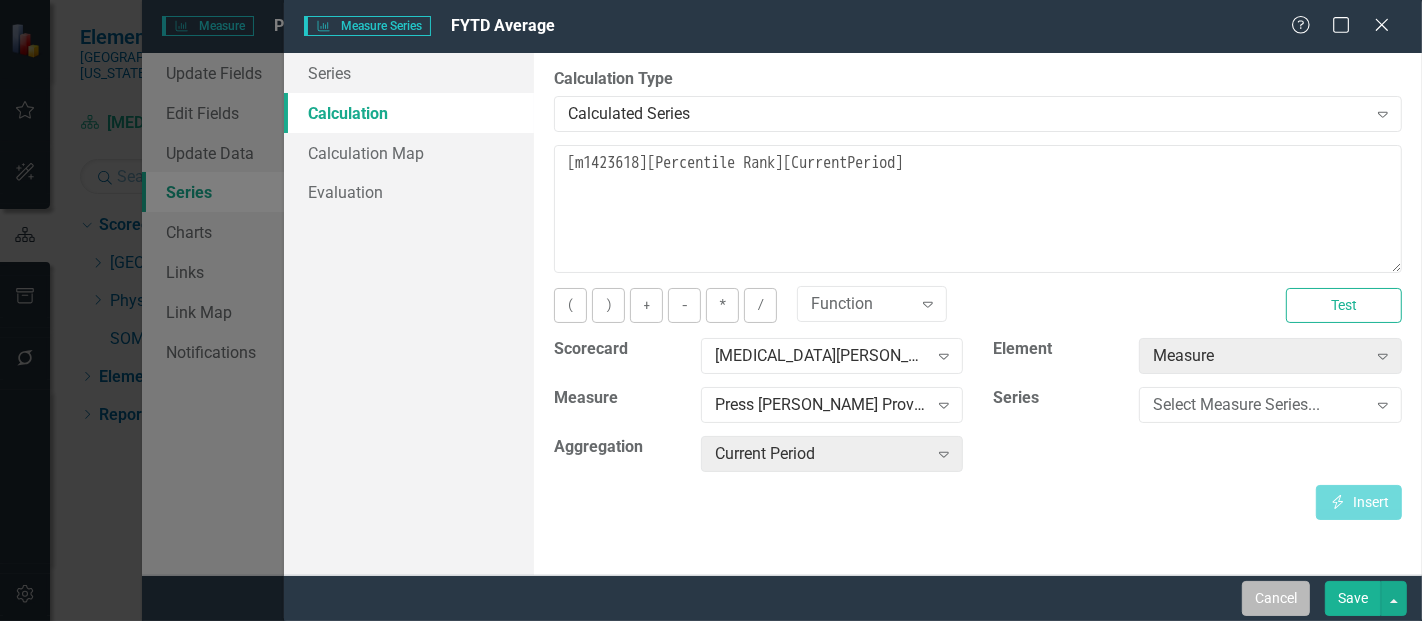 click on "Cancel" at bounding box center [1276, 598] 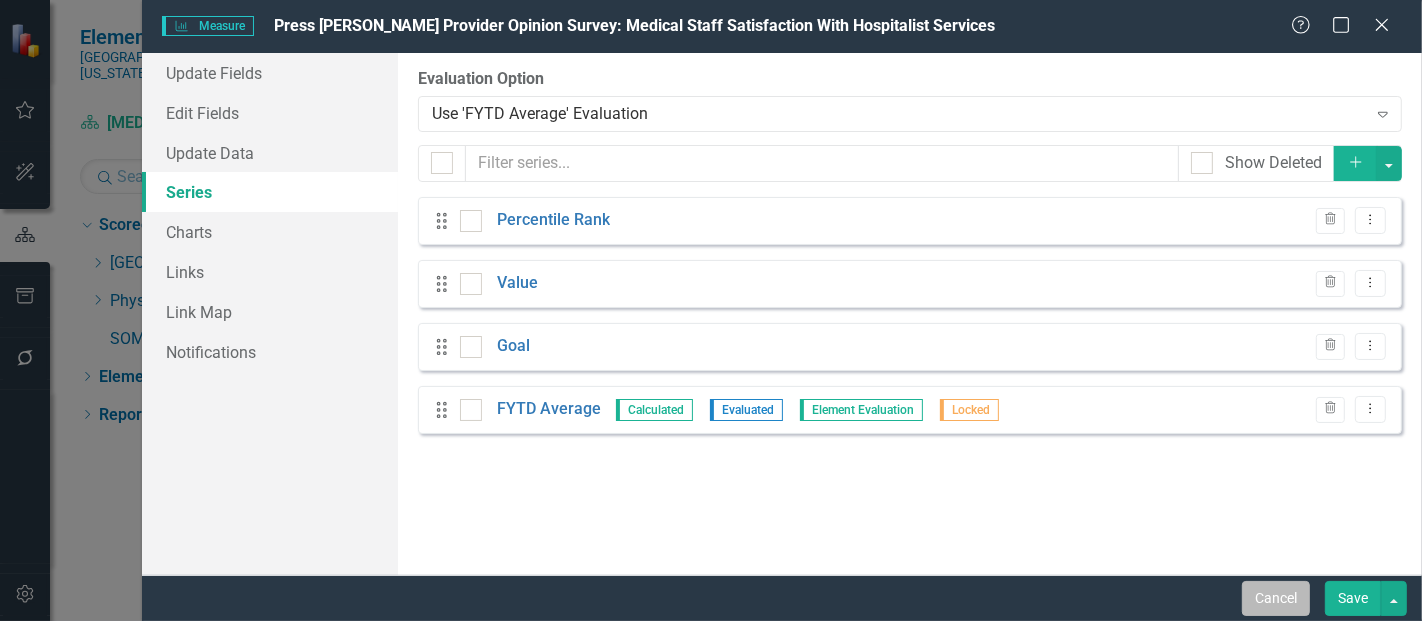 click on "Cancel" at bounding box center (1276, 598) 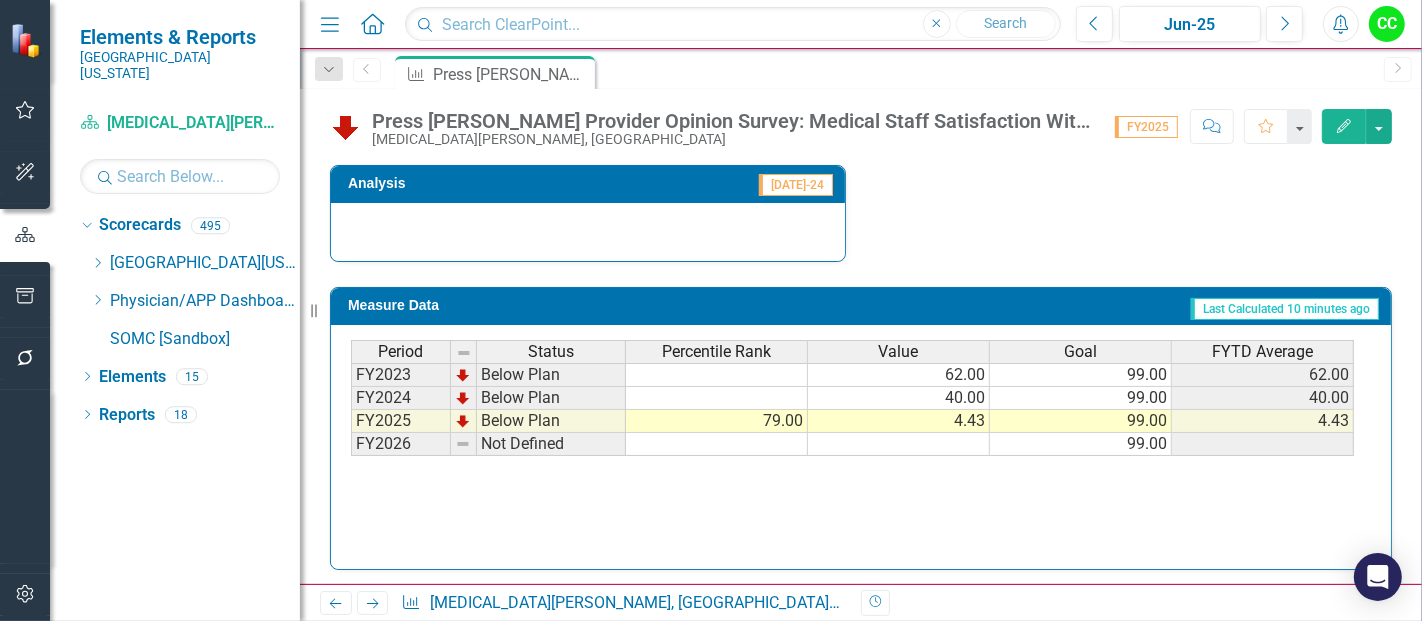 click on "Press [PERSON_NAME] Provider Opinion Survey: Medical Staff Satisfaction With Hospitalist Services" at bounding box center [1137, -208] 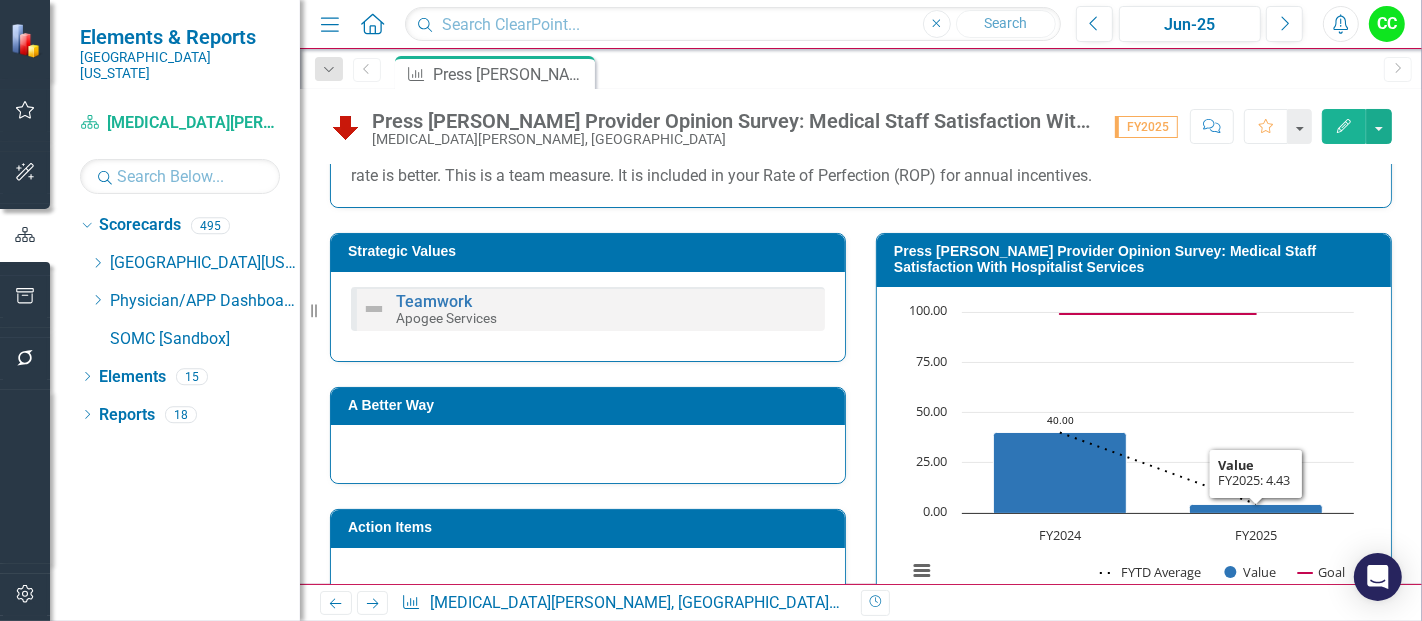 click on "Press [PERSON_NAME] Provider Opinion Survey: Medical Staff Satisfaction With Hospitalist Services" at bounding box center [1137, 259] 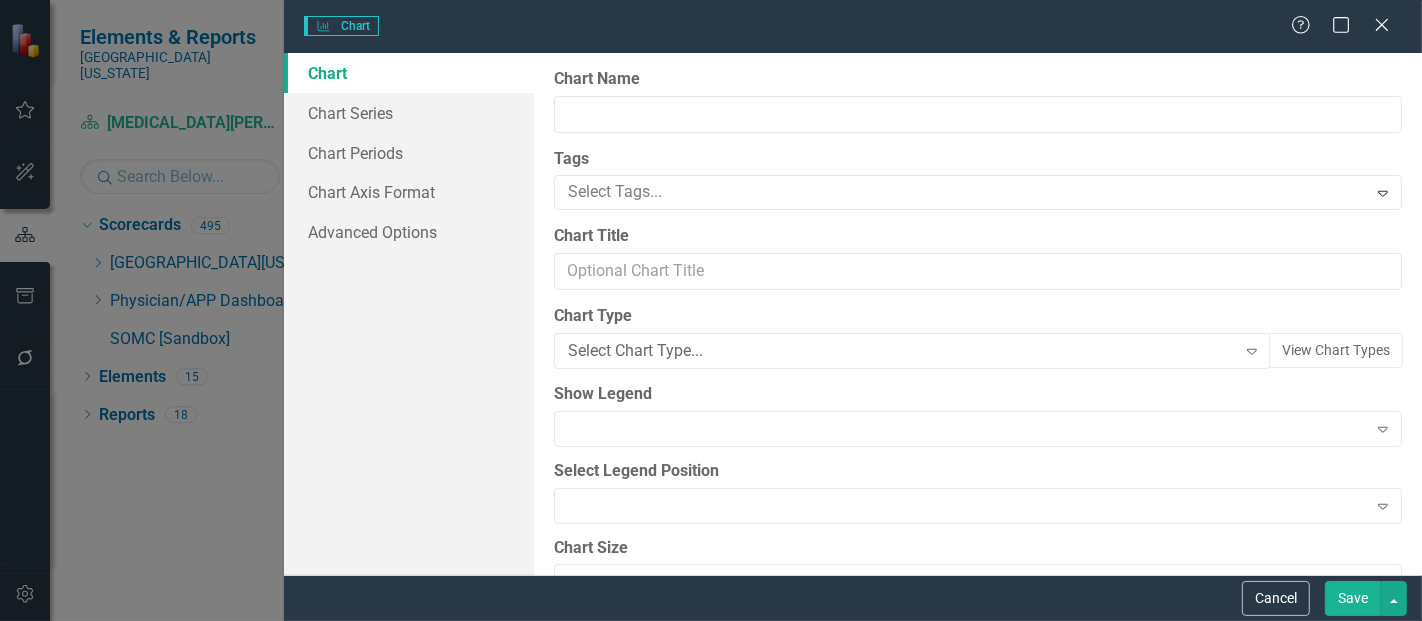 type on "Press [PERSON_NAME] Provider Opinion Survey: Medical Staff Satisfaction With Hospitalist Services" 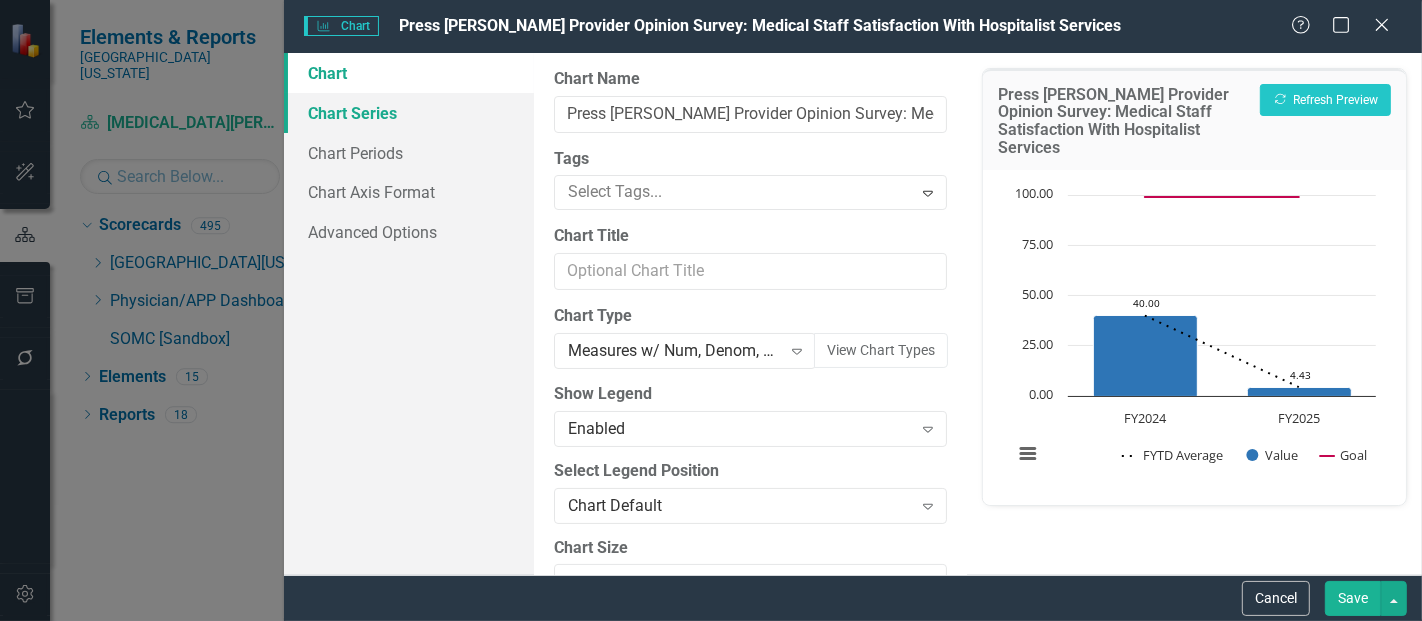 click on "Chart Series" at bounding box center (409, 113) 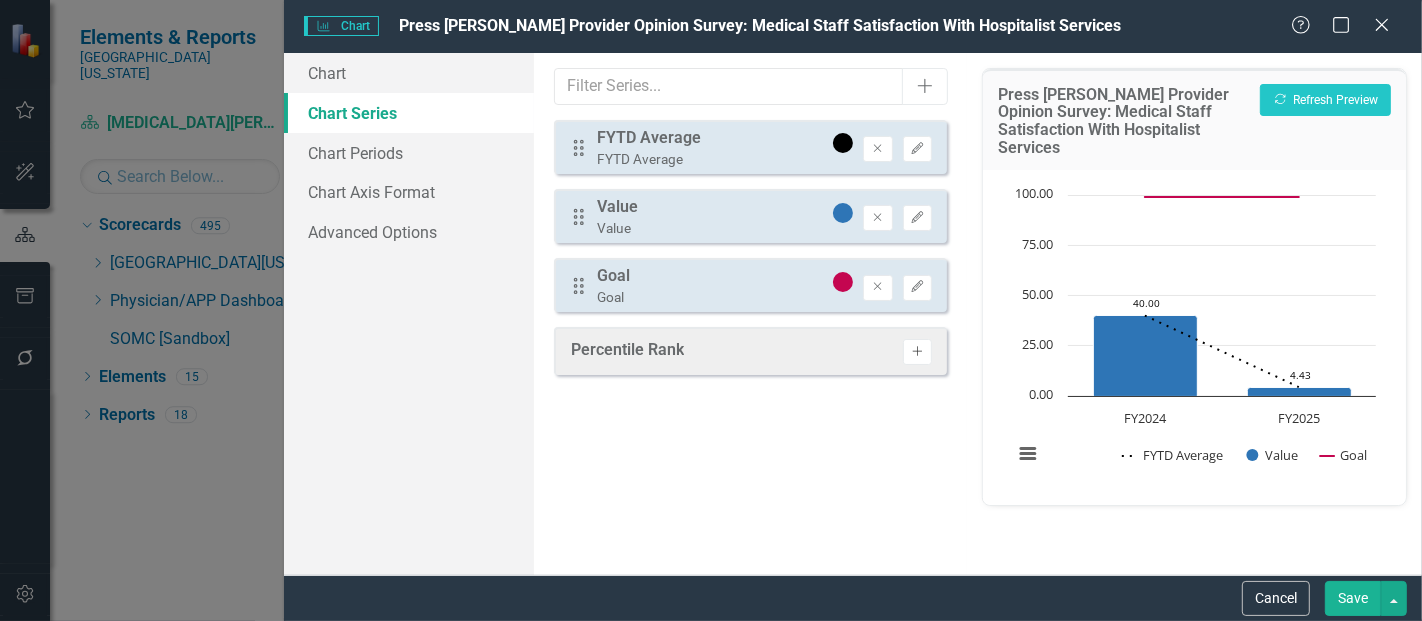 click on "Activate" 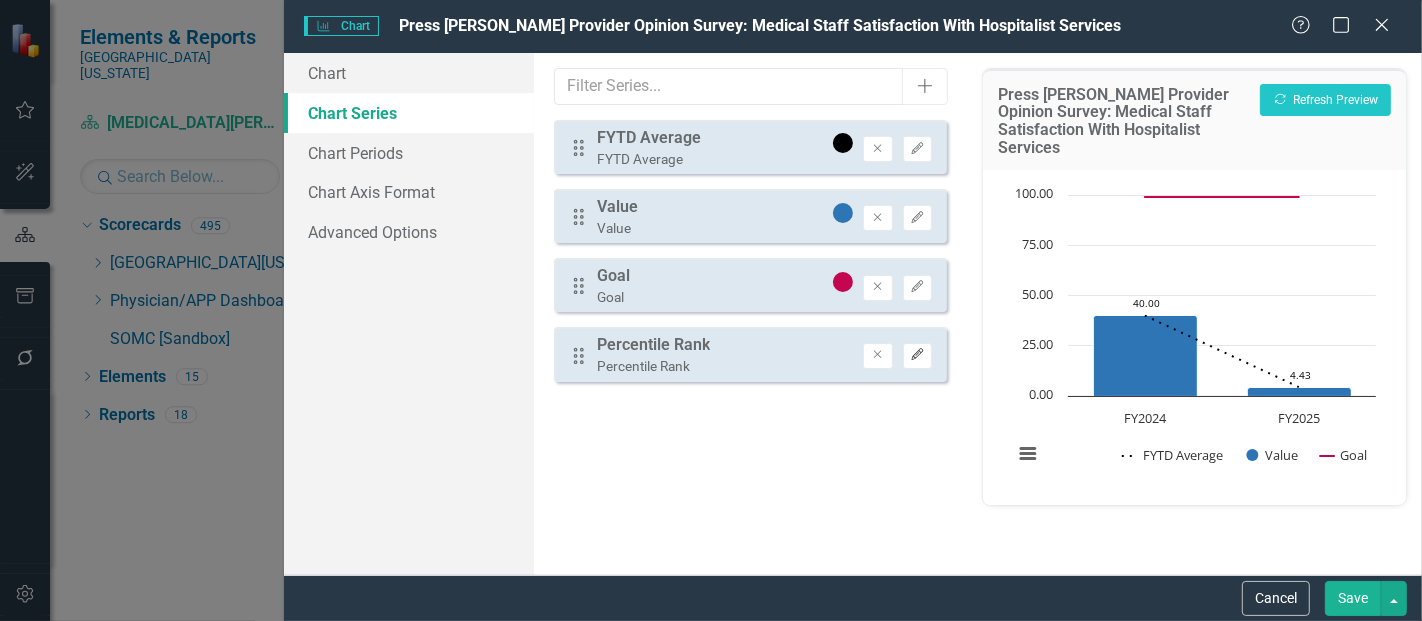 click on "Edit" 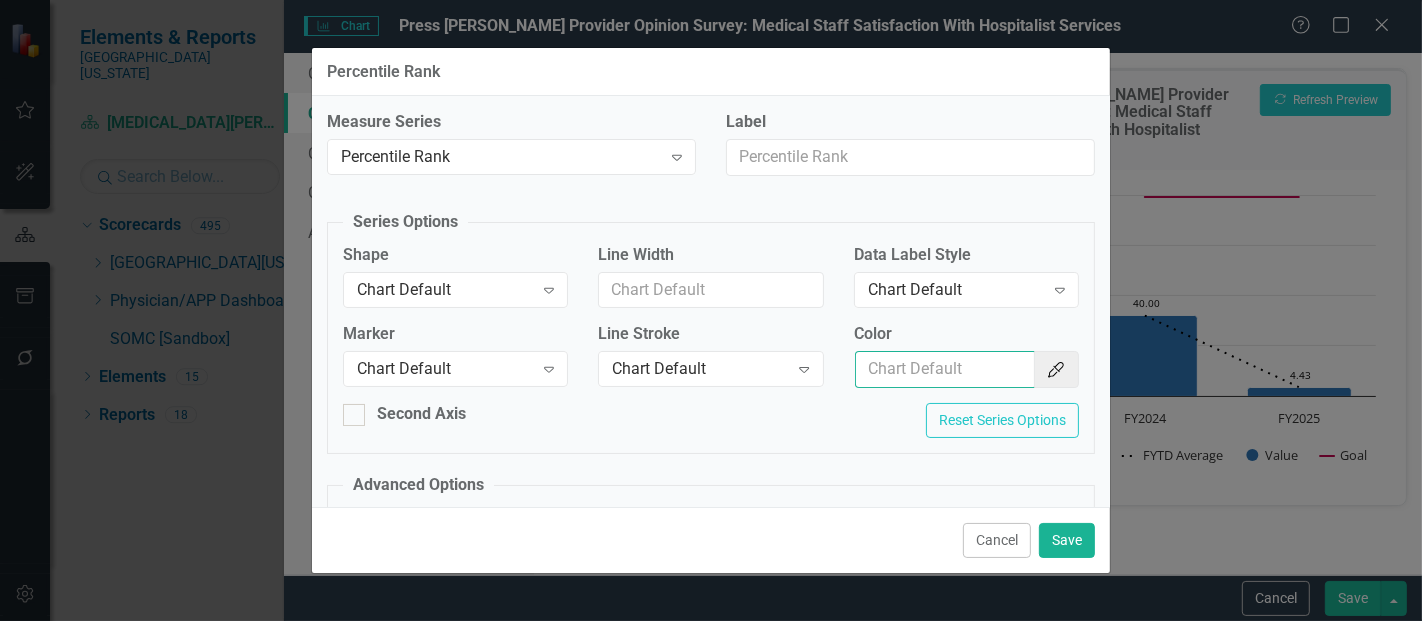 click on "Color" at bounding box center [945, 369] 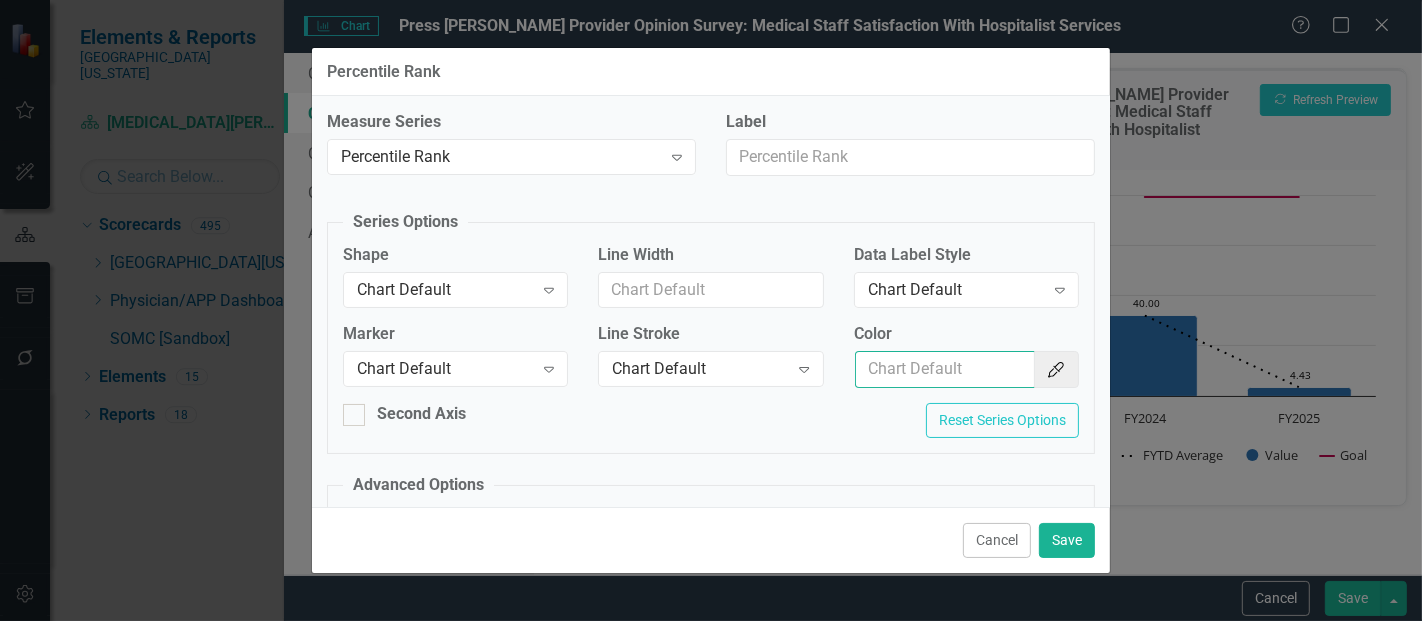 type on "#2e75b6" 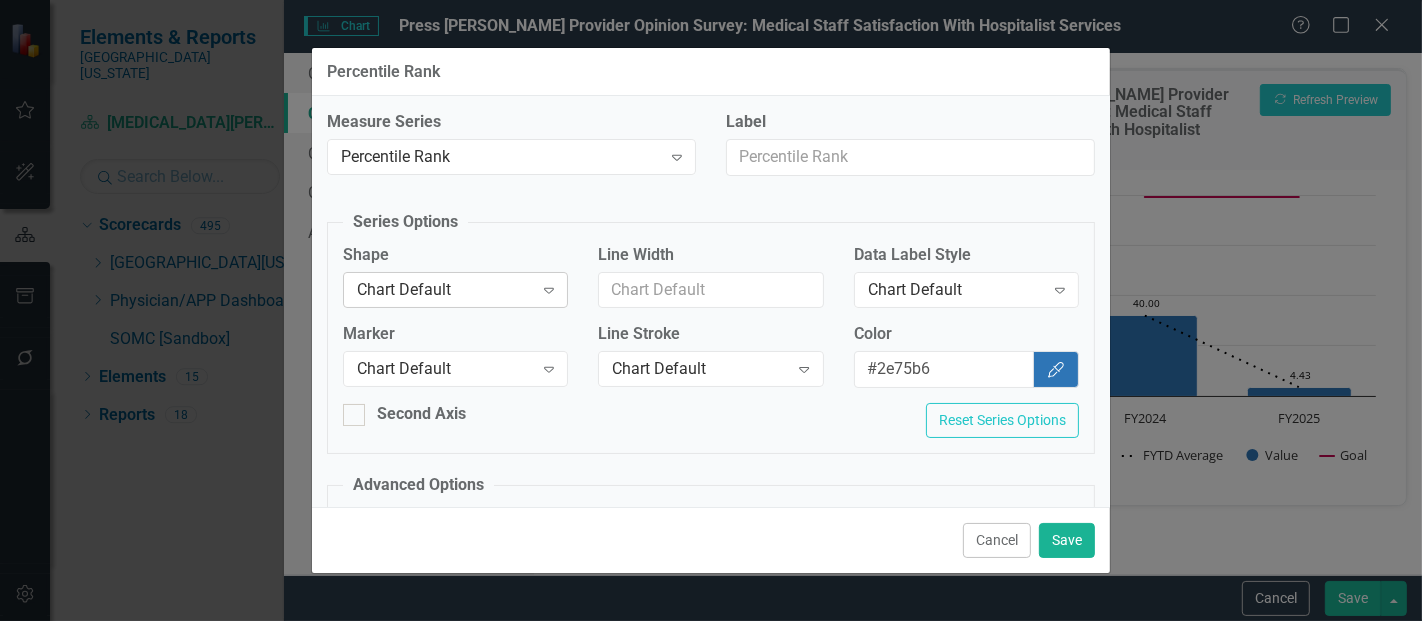 click on "Chart Default" at bounding box center (445, 289) 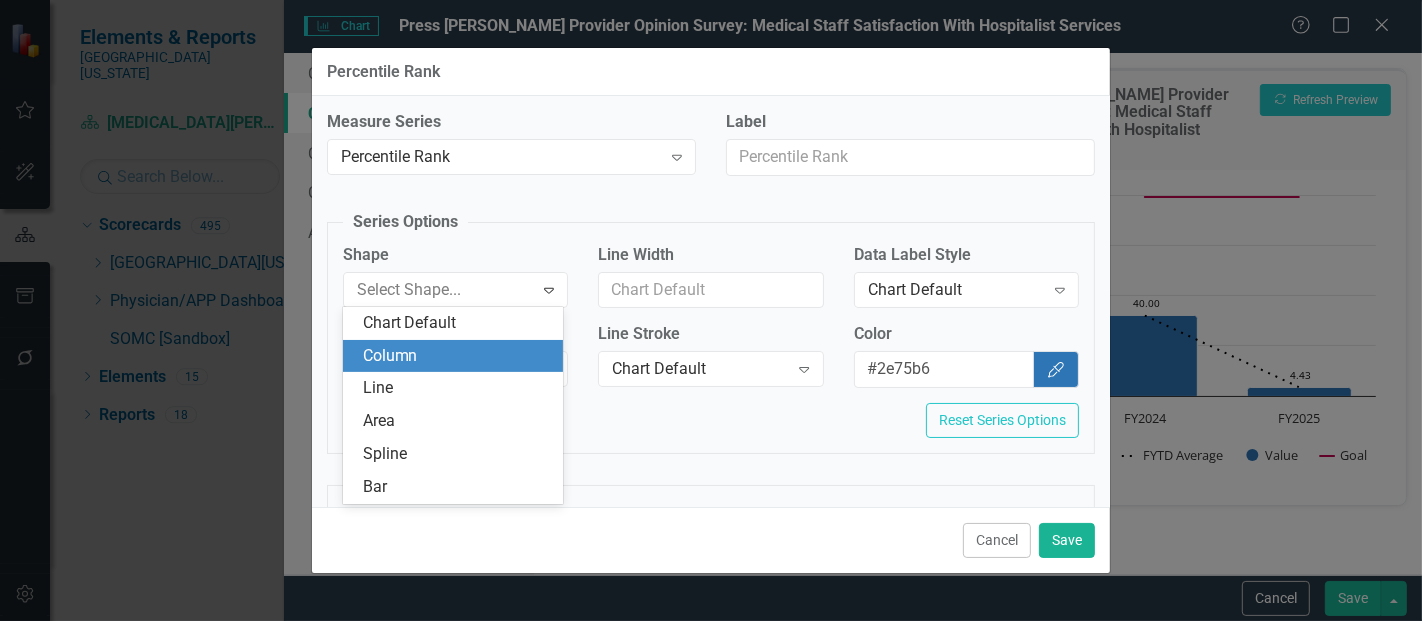 click on "Column" at bounding box center [457, 356] 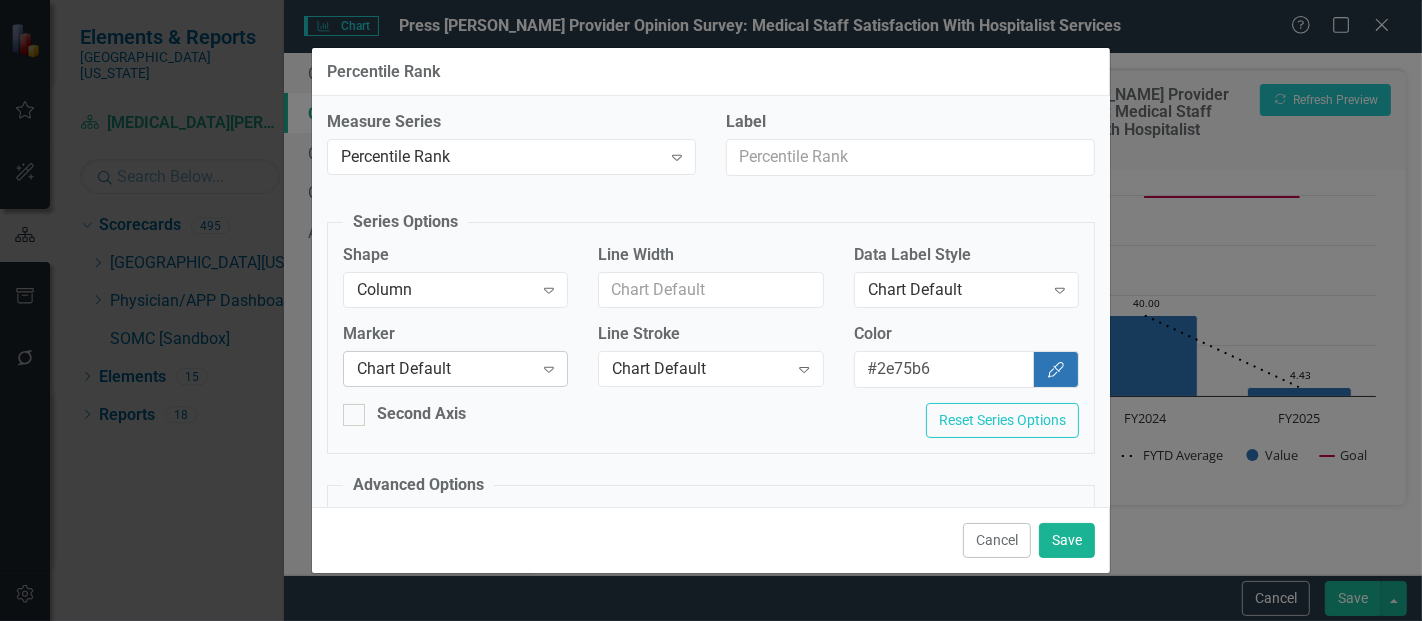 click on "Chart Default" at bounding box center (445, 369) 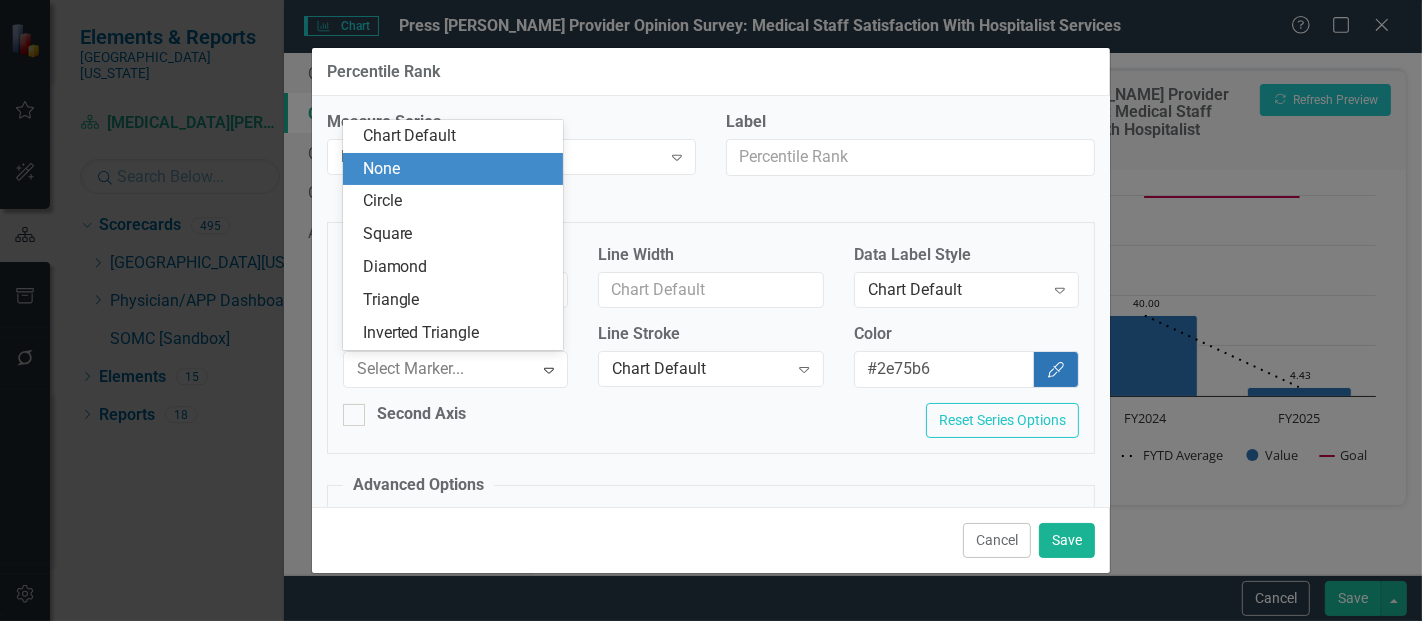 click on "None" at bounding box center (457, 169) 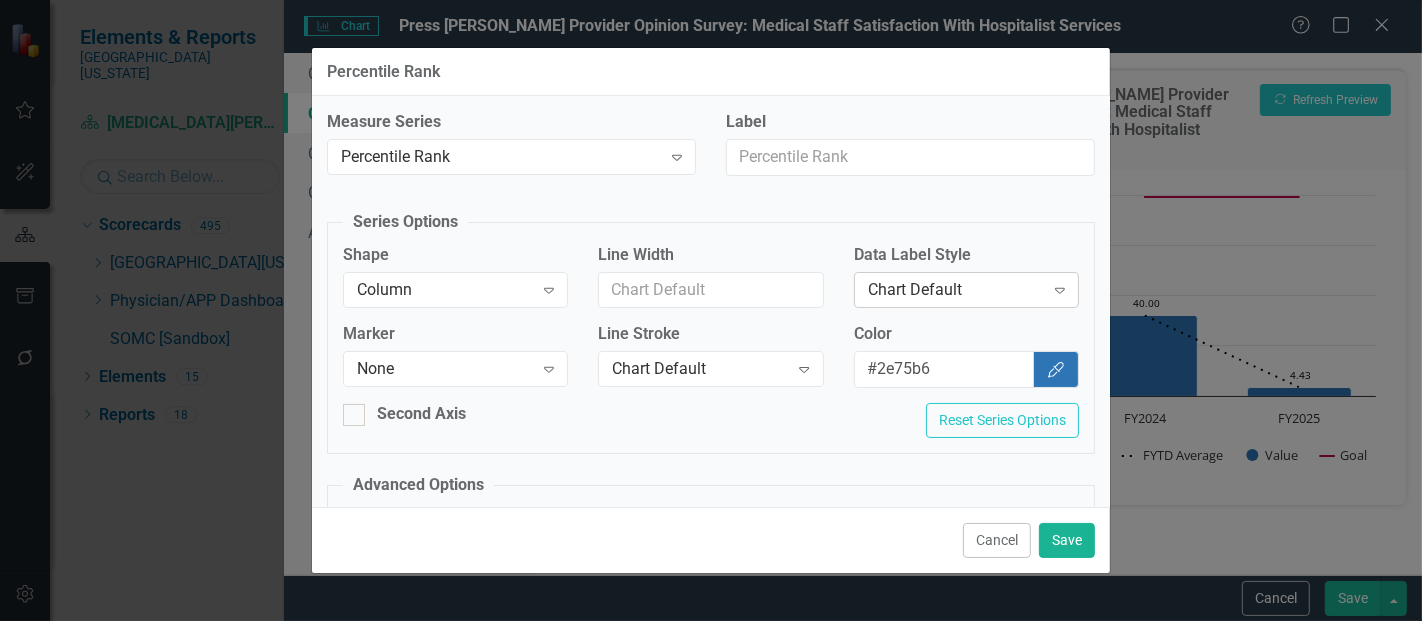 click on "Chart Default" at bounding box center (956, 289) 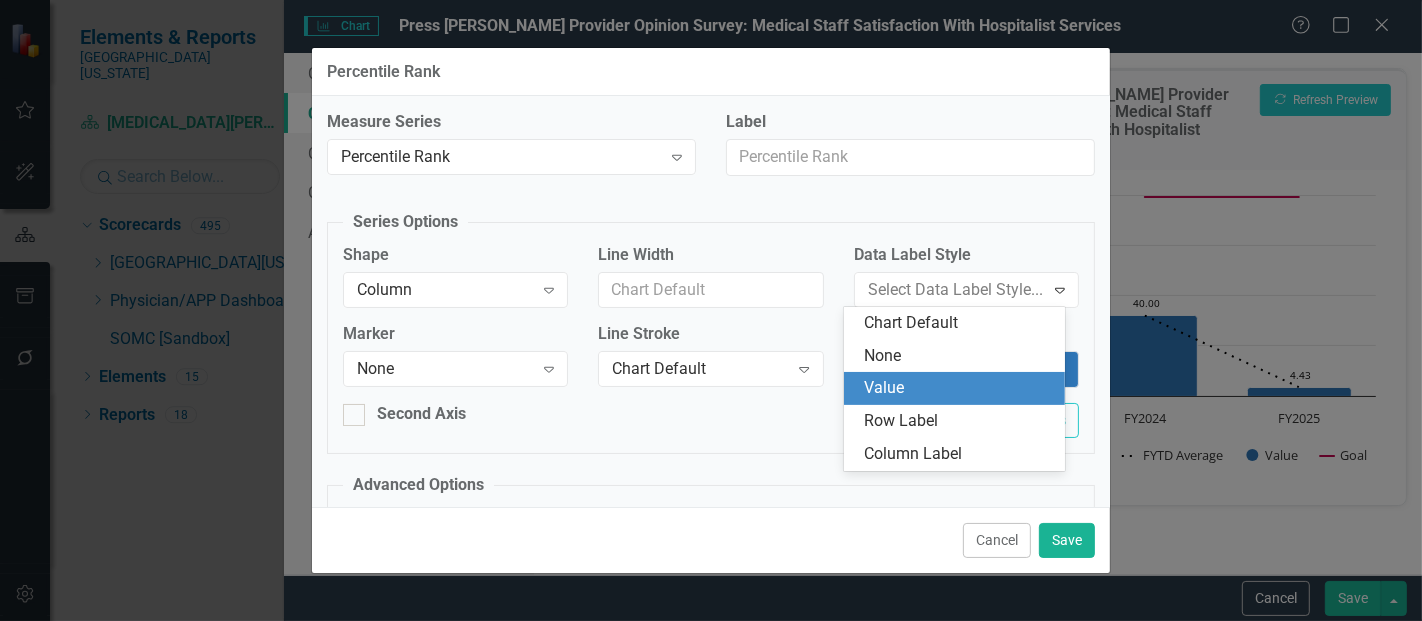 click on "Value" at bounding box center [958, 388] 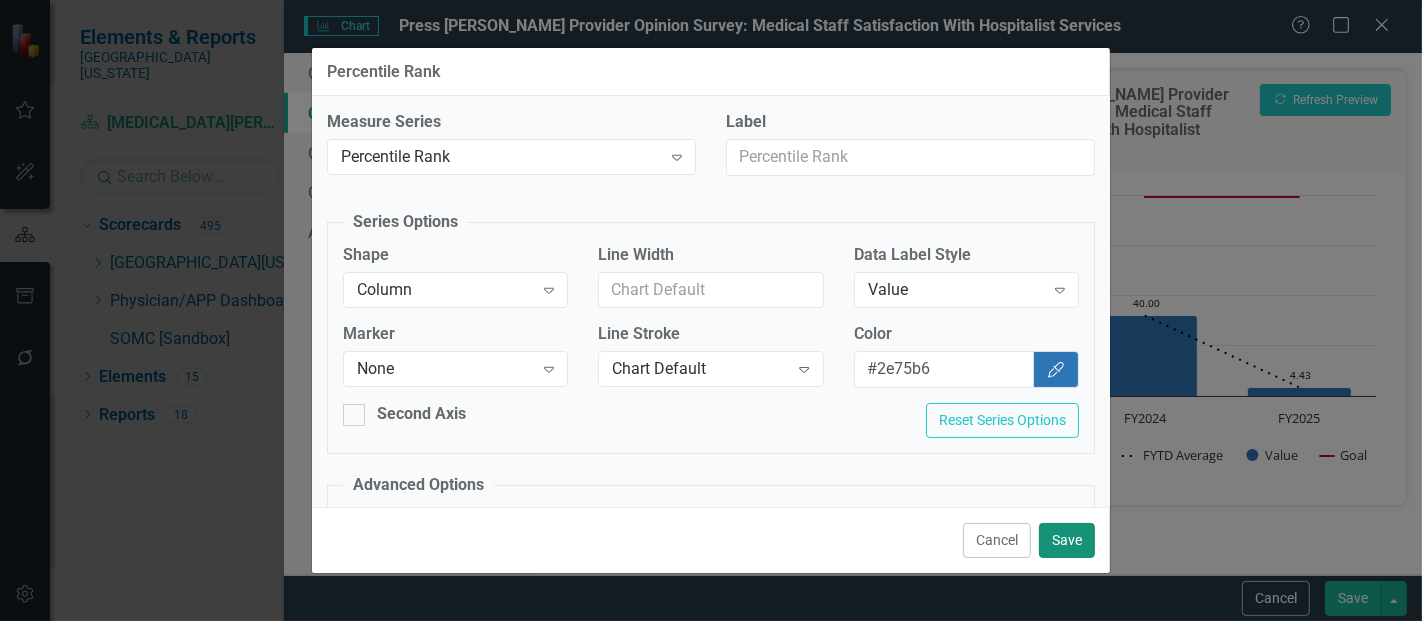 click on "Save" at bounding box center [1067, 540] 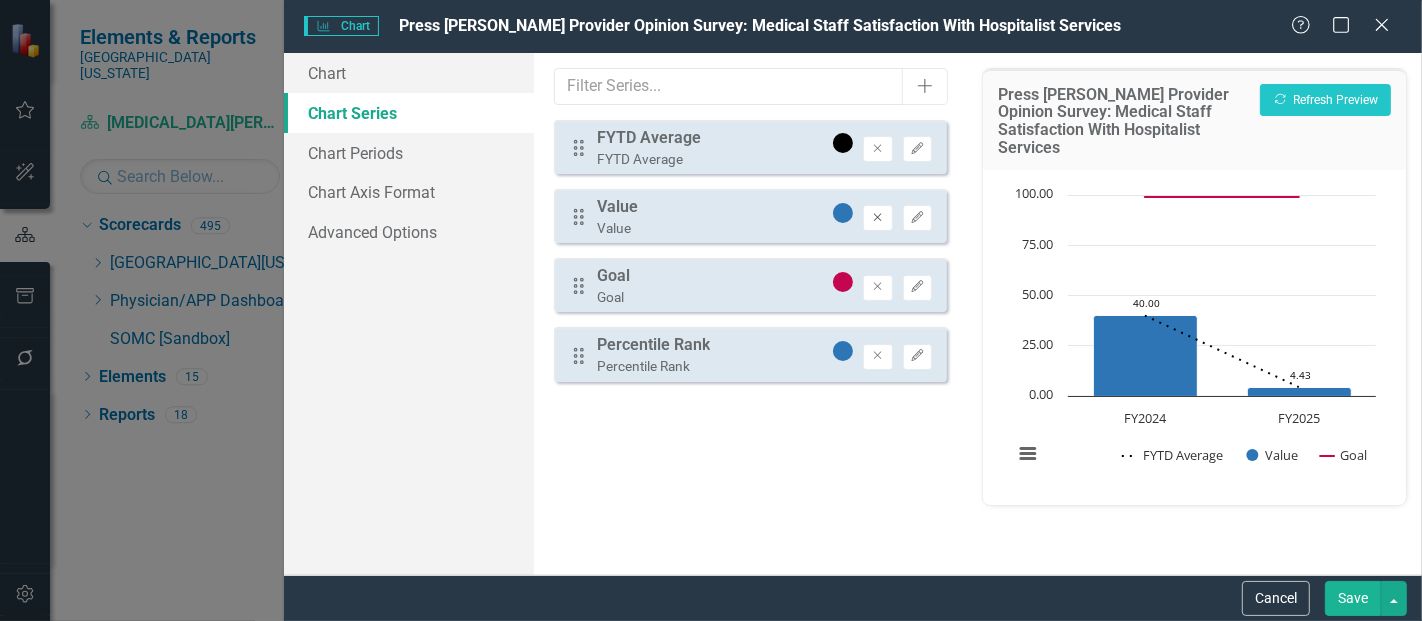 click on "Remove" at bounding box center (877, 218) 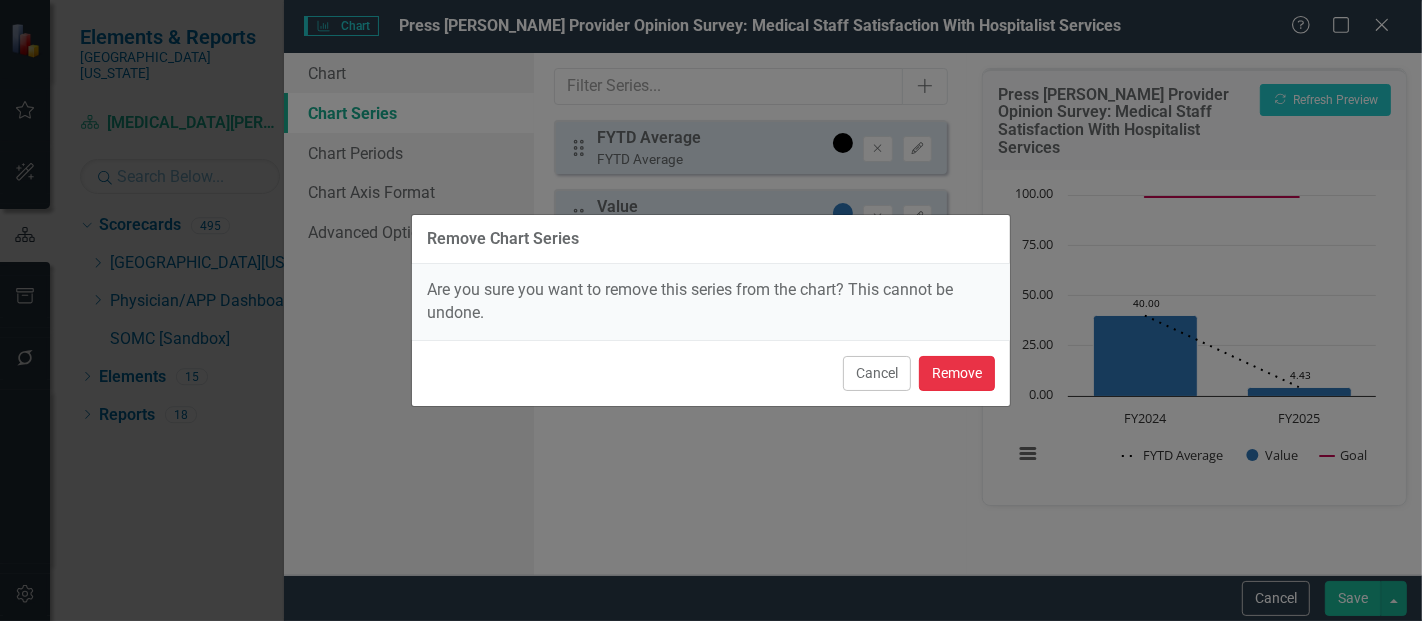 click on "Remove" at bounding box center [957, 373] 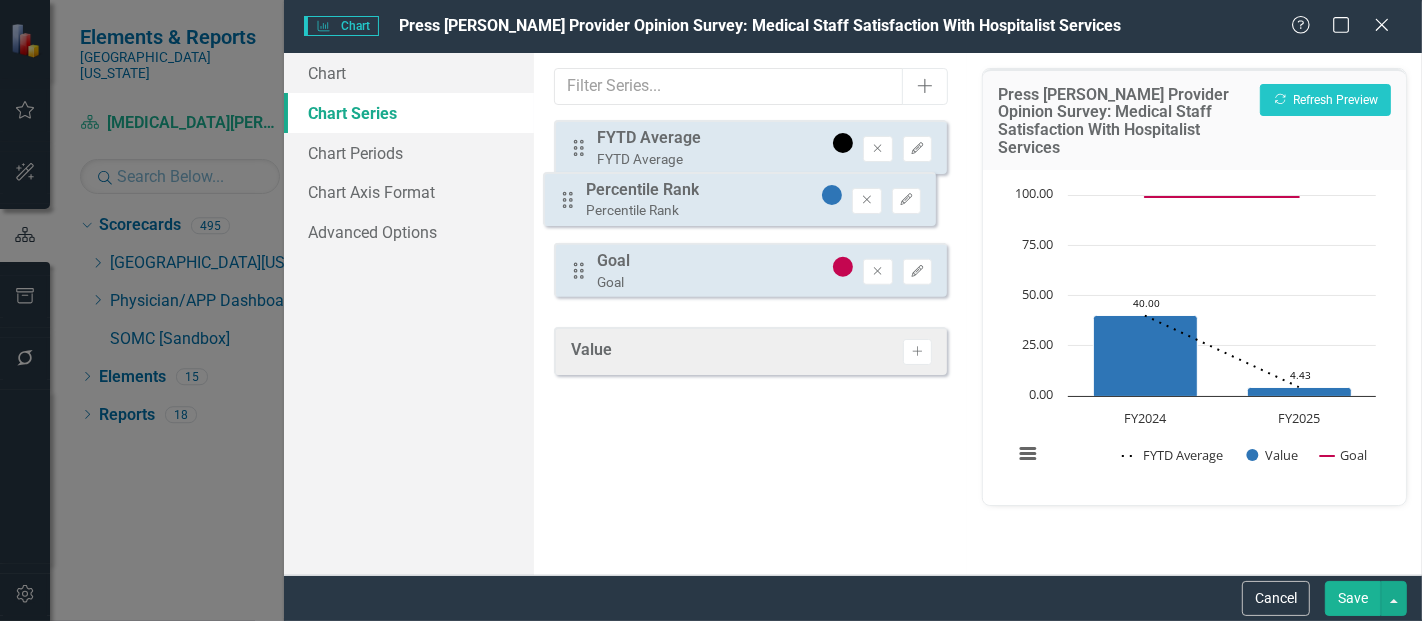 drag, startPoint x: 582, startPoint y: 292, endPoint x: 571, endPoint y: 207, distance: 85.70881 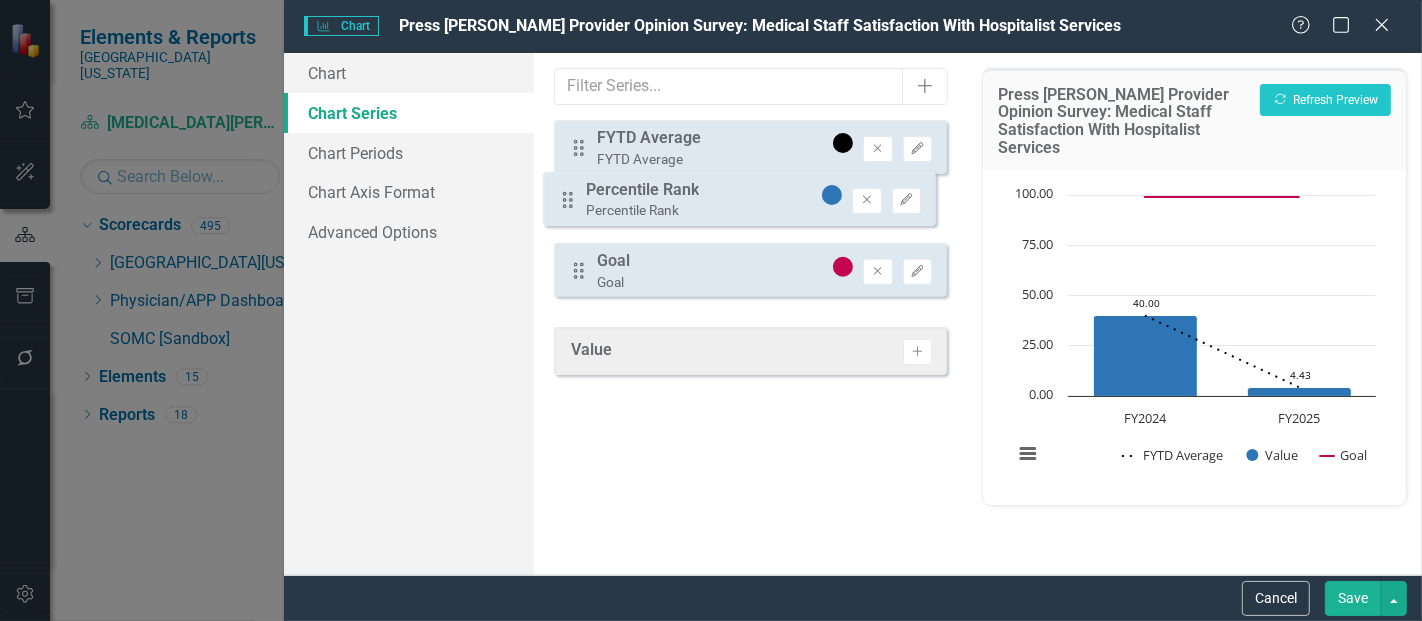 click on "Drag FYTD Average FYTD Average Remove Edit Drag Goal Goal Remove Edit Drag Percentile Rank Percentile Rank Remove Edit" at bounding box center (750, 216) 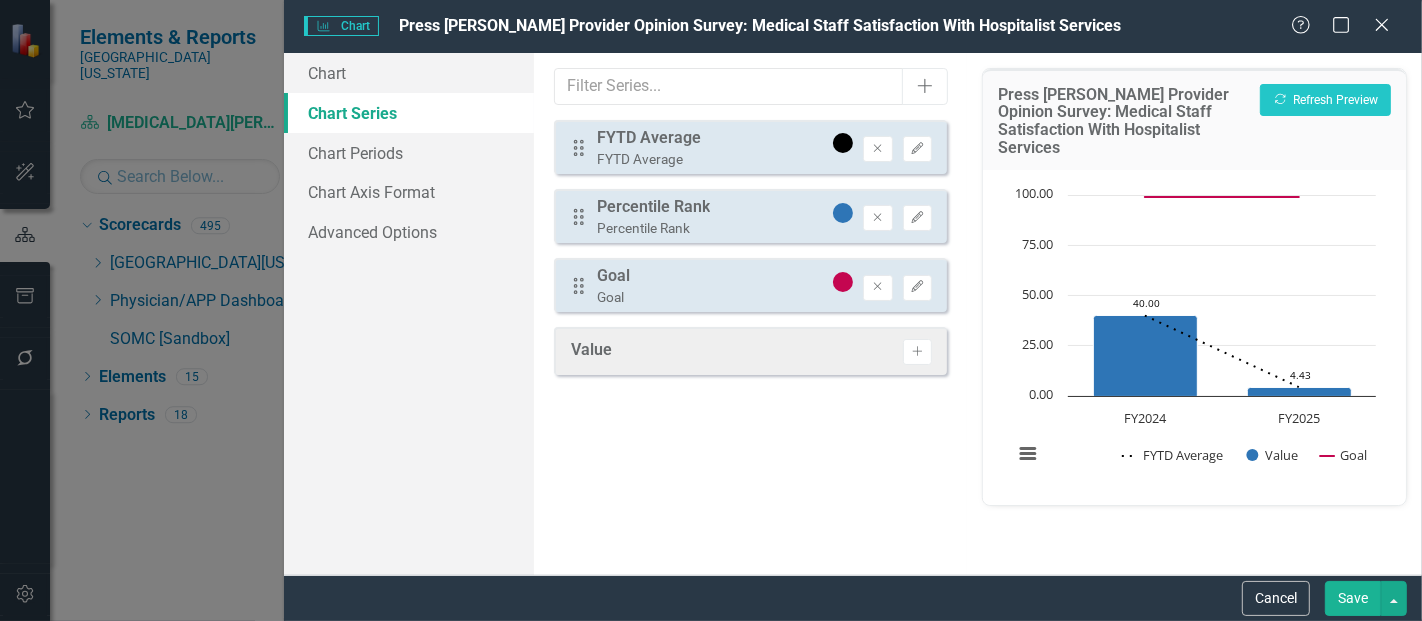 click on "Save" at bounding box center [1353, 598] 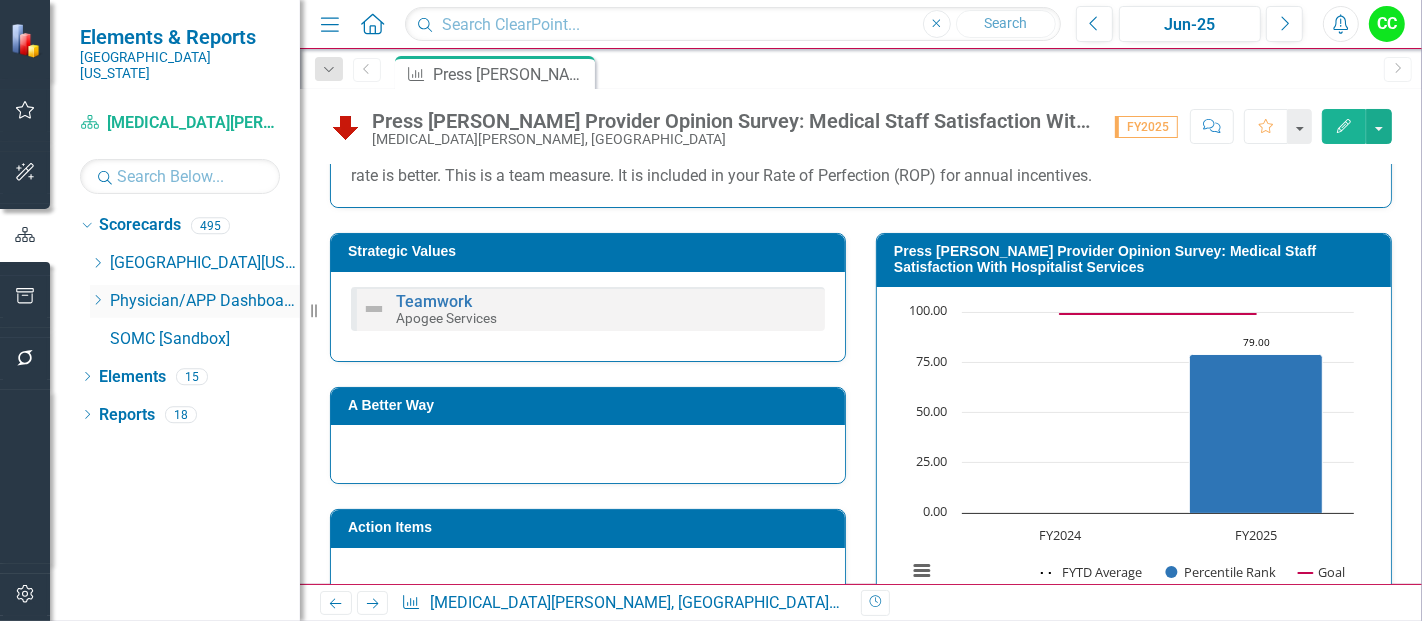 click on "Dropdown" 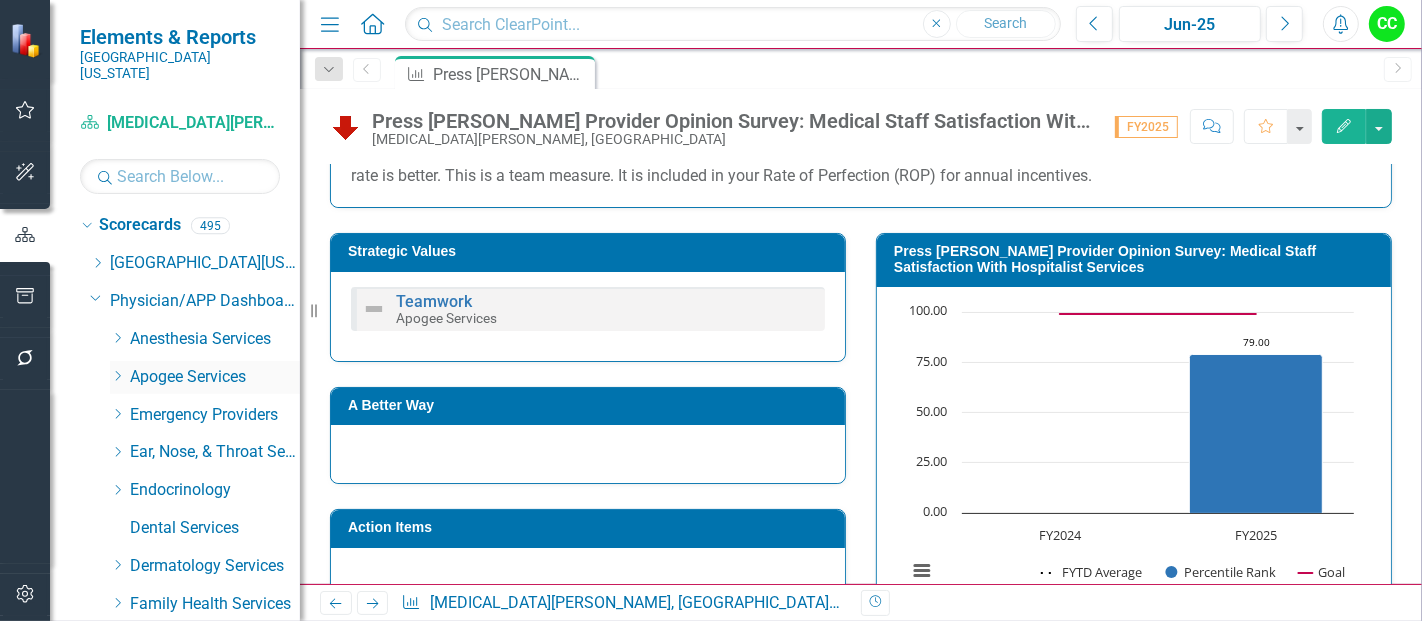 scroll, scrollTop: 15, scrollLeft: 0, axis: vertical 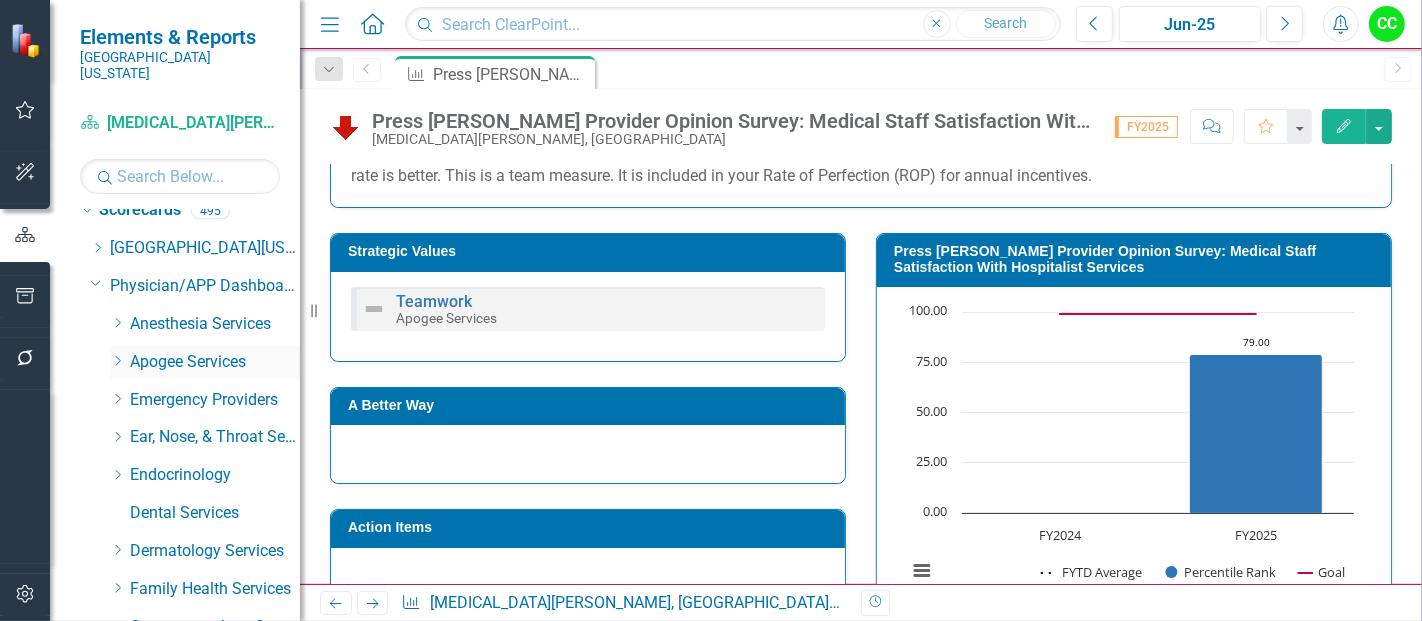 click on "Dropdown" 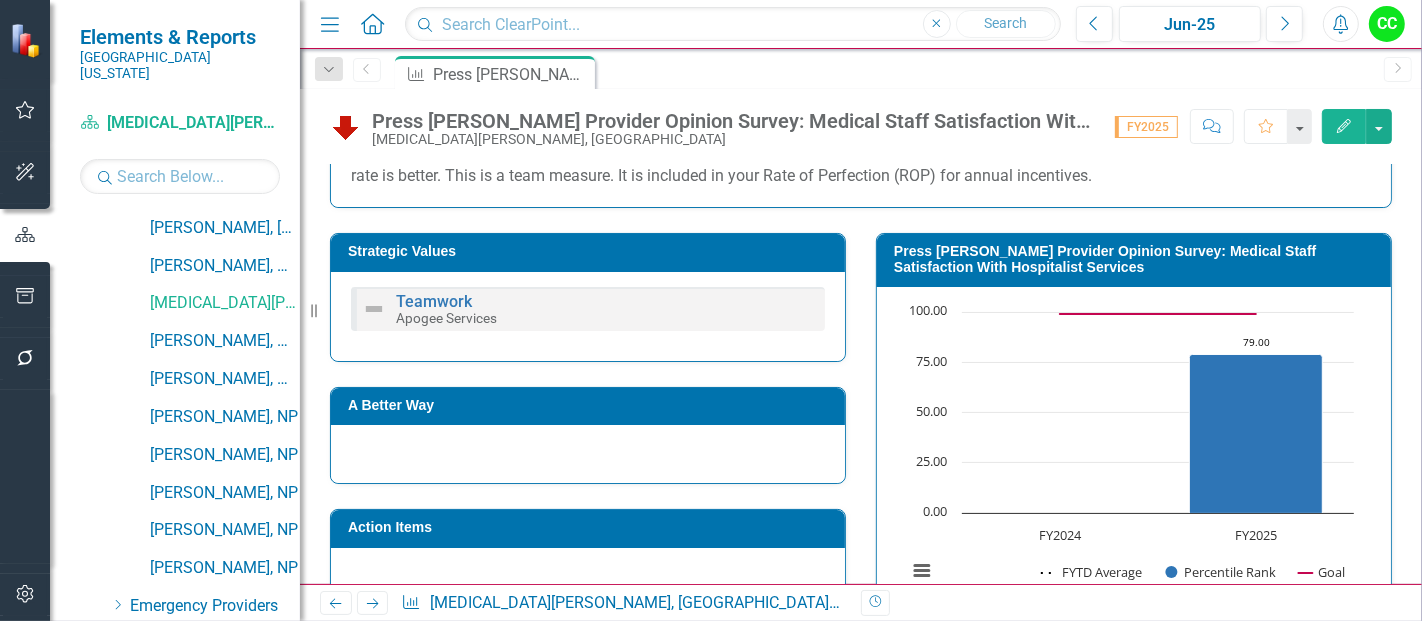 scroll, scrollTop: 642, scrollLeft: 0, axis: vertical 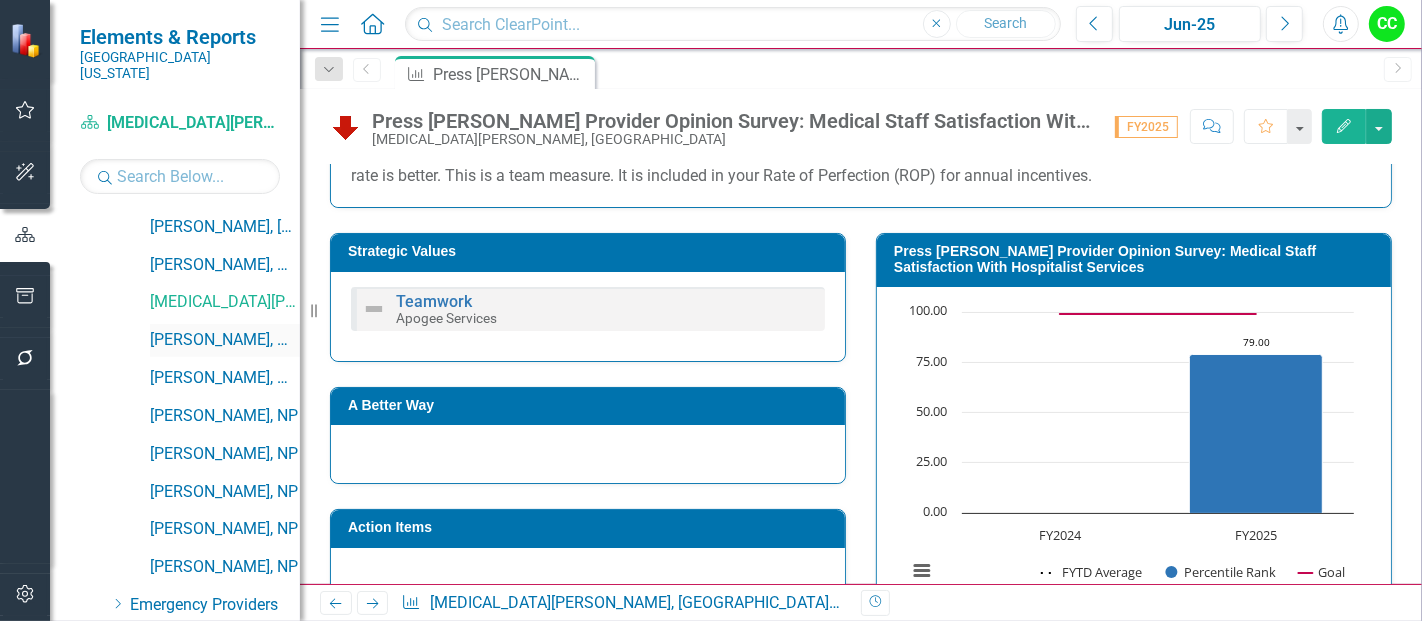 click on "[PERSON_NAME], MD" at bounding box center (225, 340) 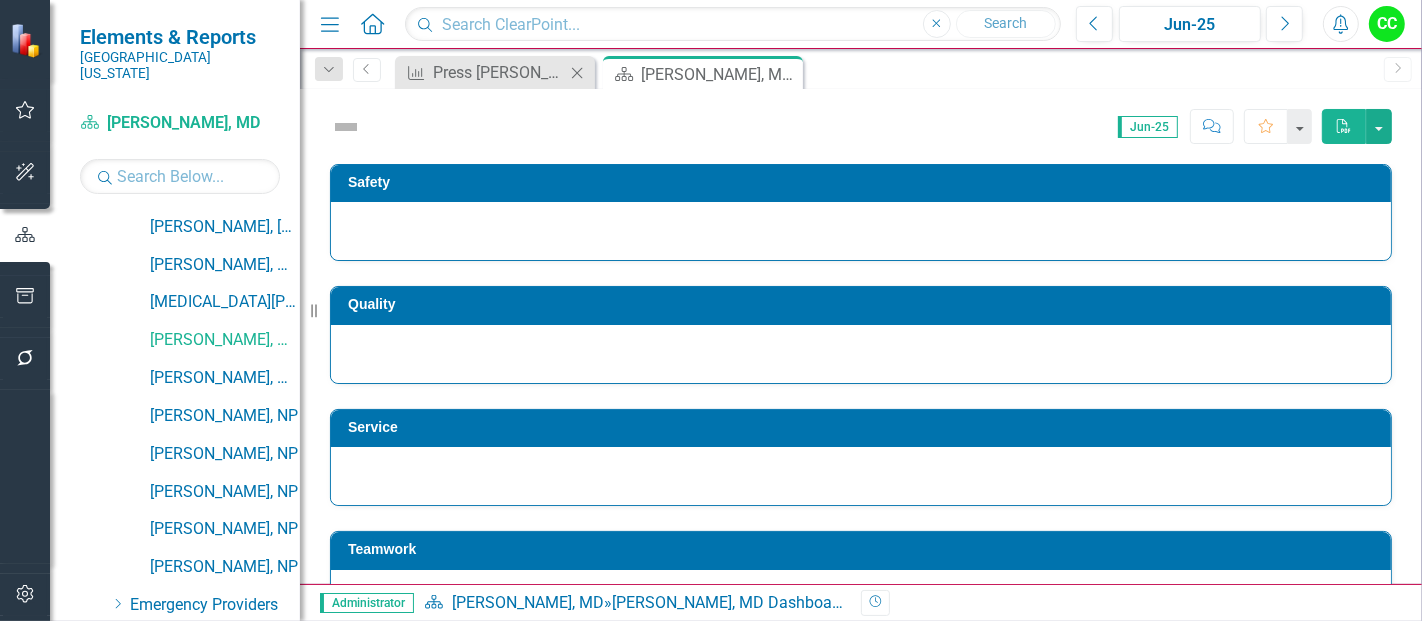 click on "Close" 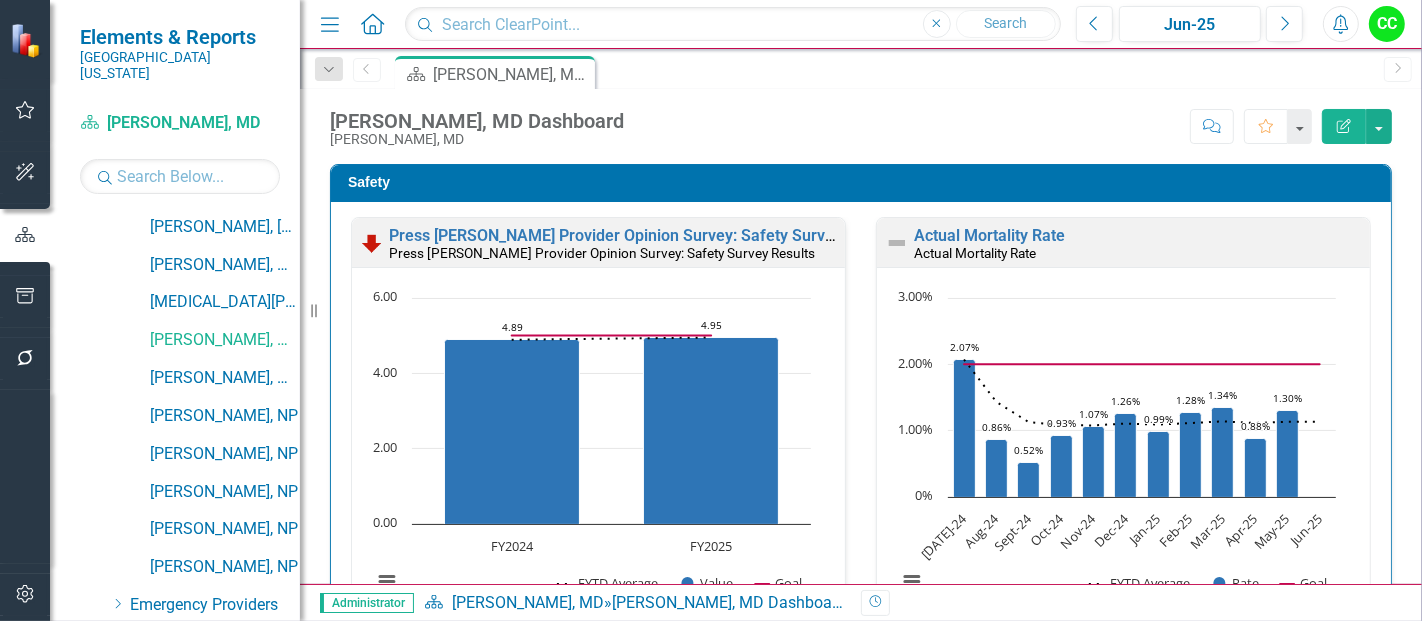scroll, scrollTop: 92, scrollLeft: 0, axis: vertical 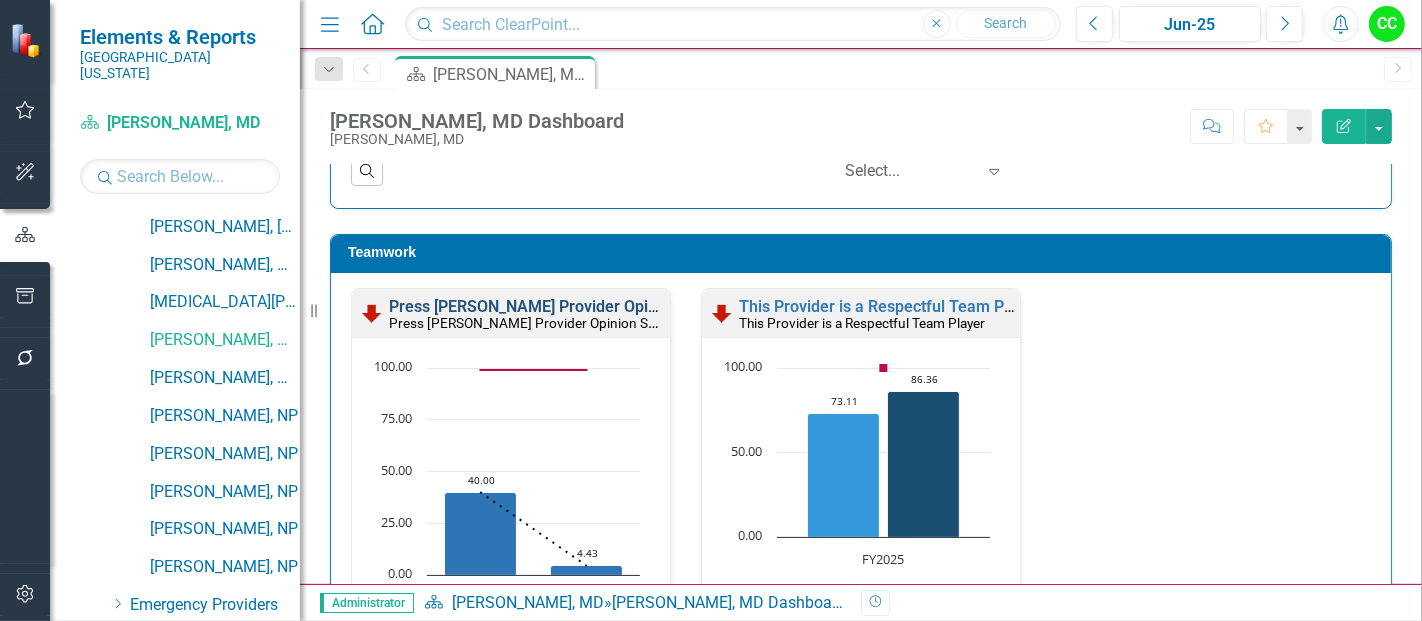 click on "Press [PERSON_NAME] Provider Opinion Survey: Medical Staff Satisfaction With Hospitalist Services" at bounding box center (749, 306) 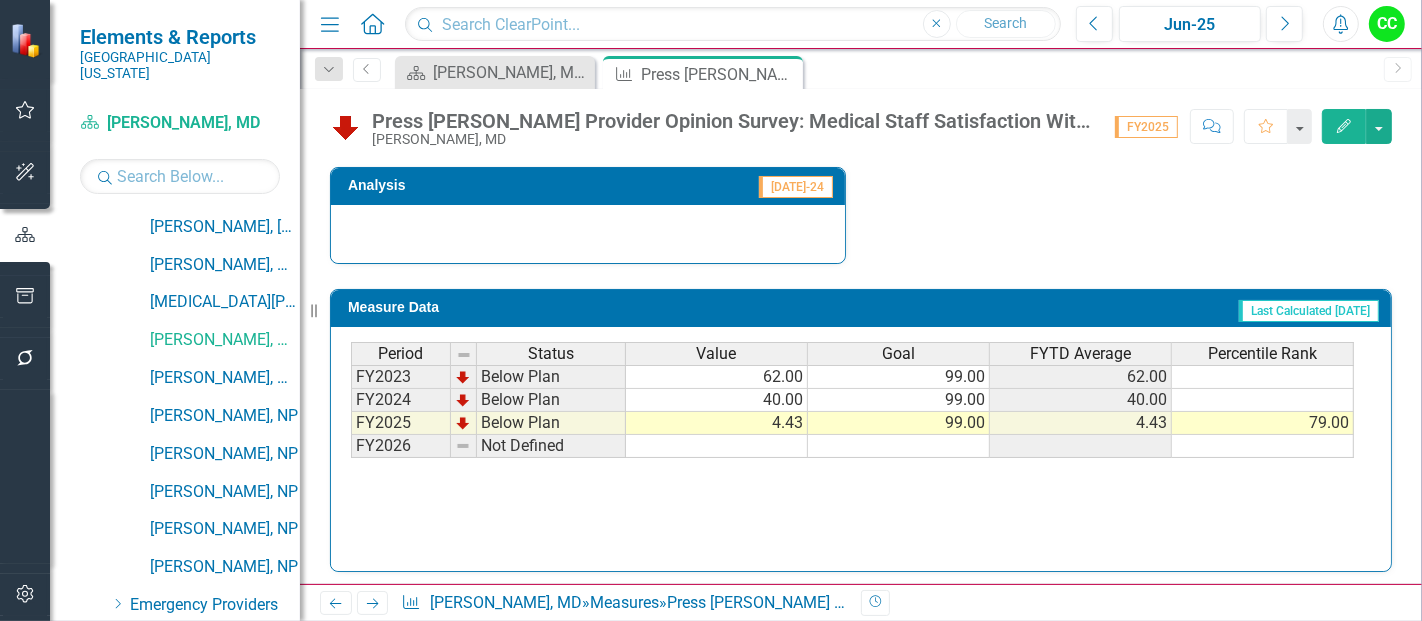 scroll, scrollTop: 834, scrollLeft: 0, axis: vertical 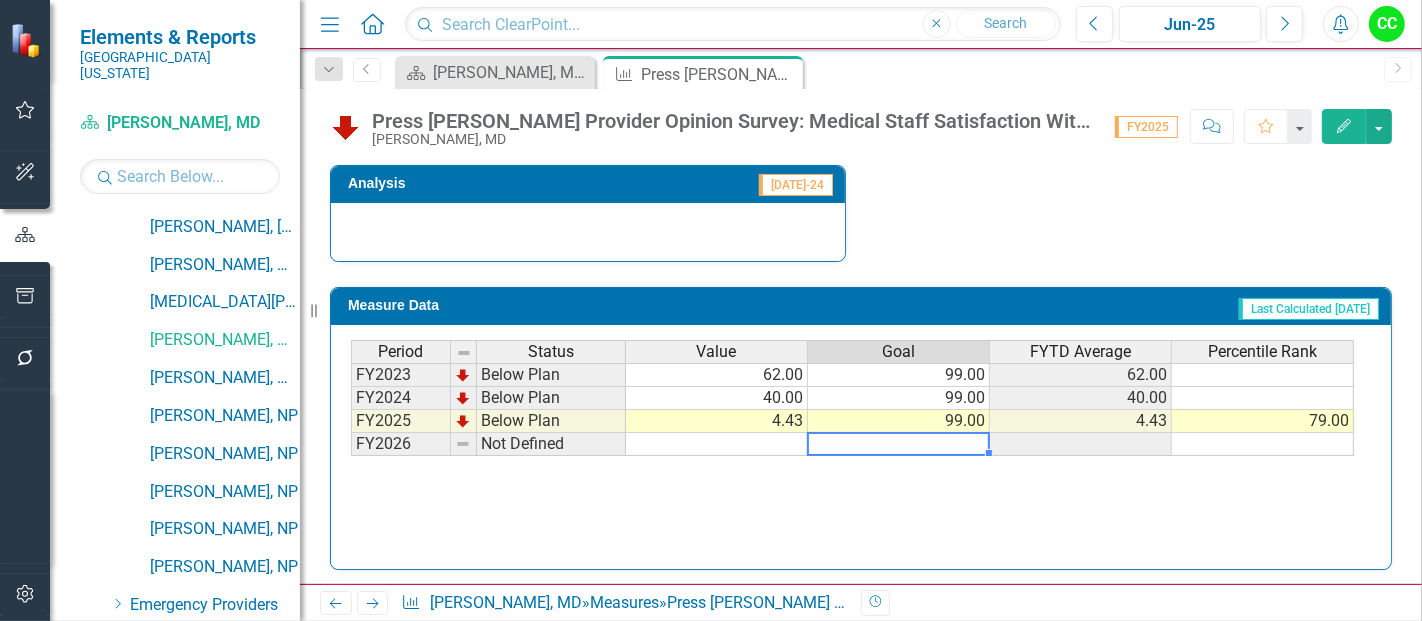 click at bounding box center (899, 444) 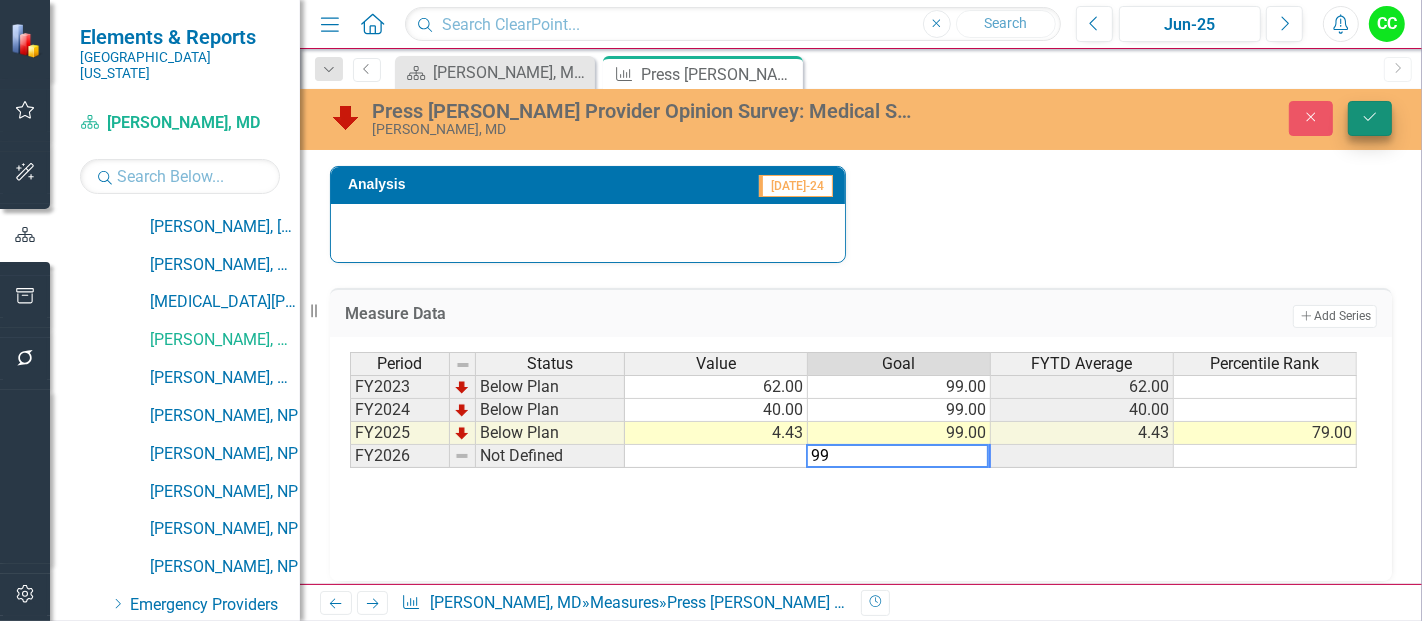 type on "99" 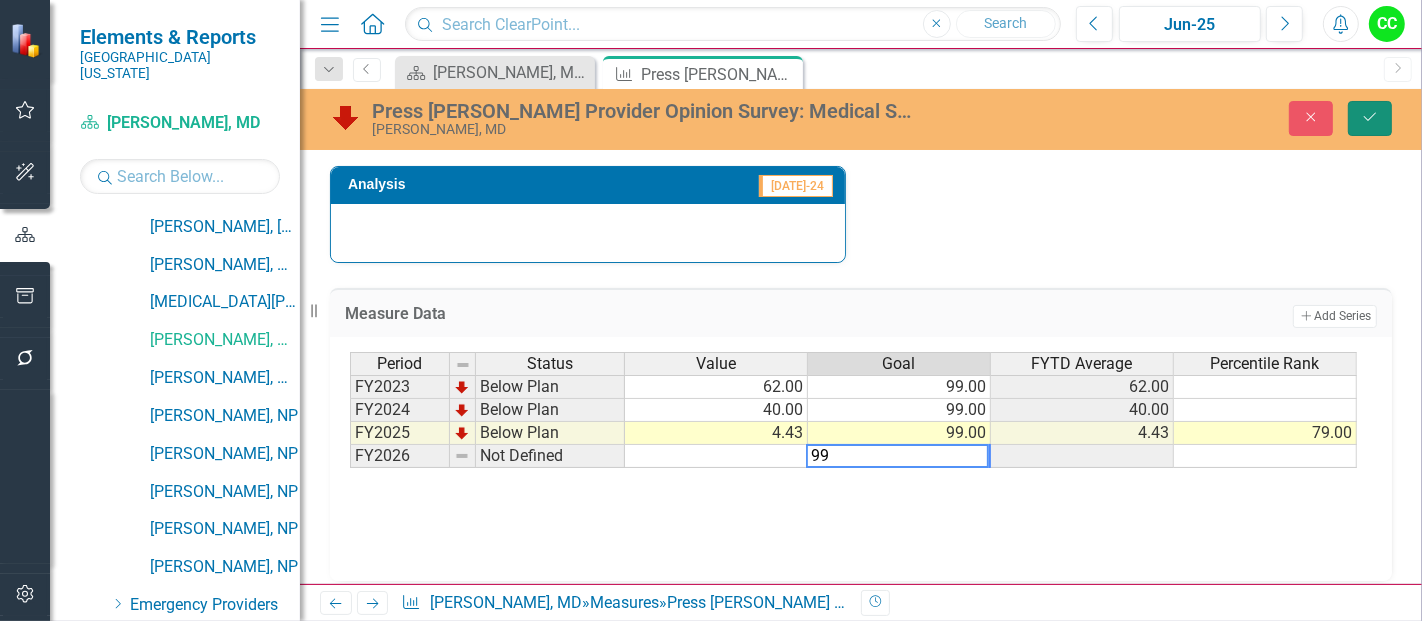 click on "Save" at bounding box center (1370, 118) 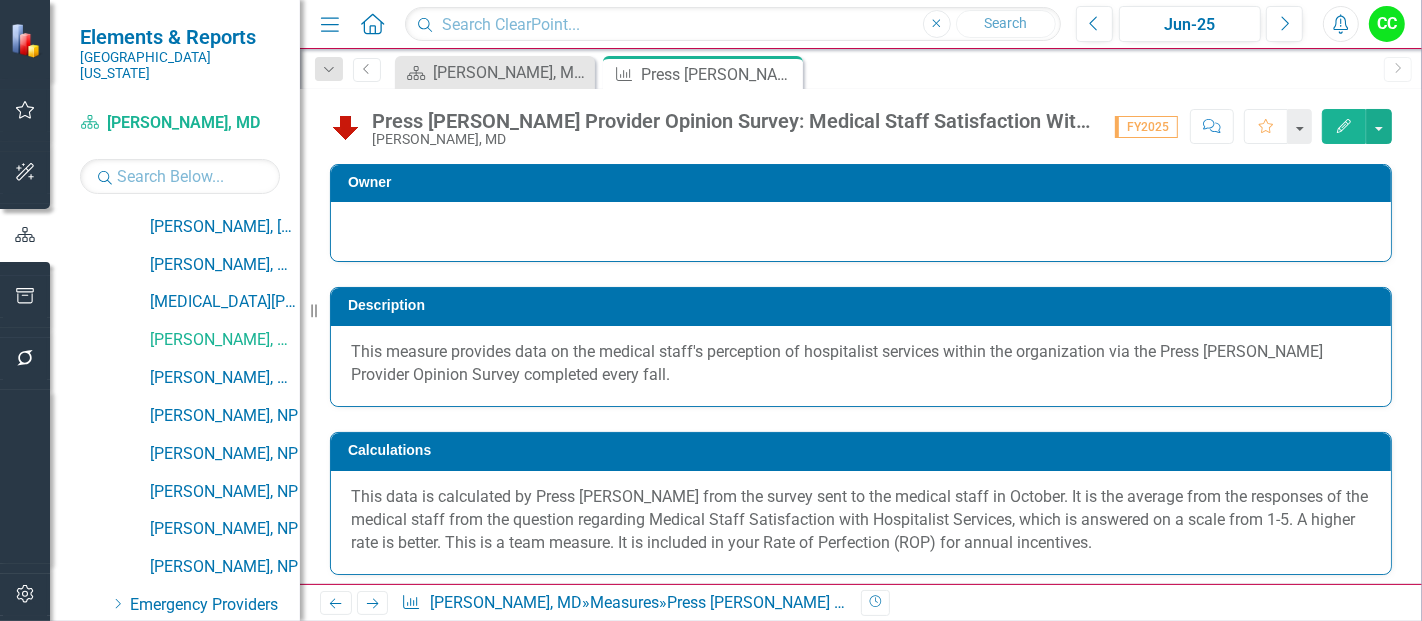 scroll, scrollTop: 250, scrollLeft: 0, axis: vertical 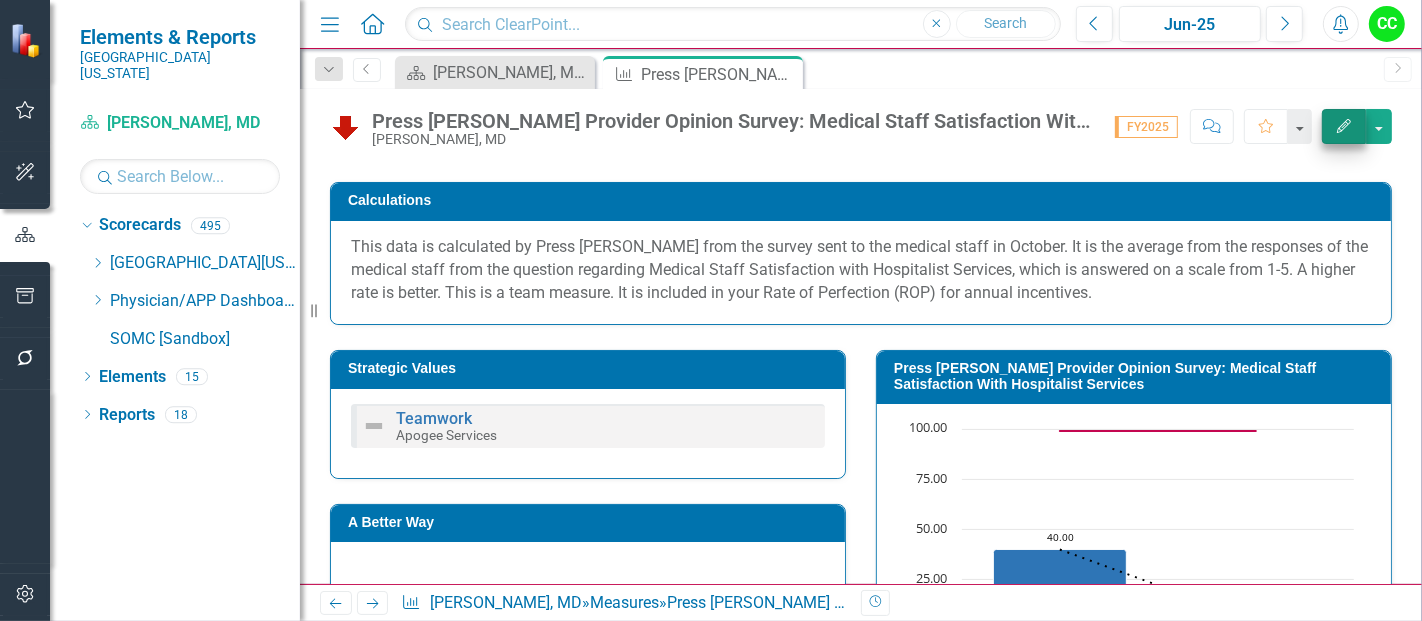click on "Chart Combination chart with 3 data series. Press Ganey Provider Opinion Survey: Medical Staff Satisfaction With Hospitalist Services (Chart Type: Line Chart)
Plot Bands
FY2024
FYTD Average: 40.00	Value: 40.00	Goal: 99.00
FY2025
FYTD Average: 4.43	Value: 4.43	Goal: 99.00 The chart has 1 X axis displaying categories.  The chart has 1 Y axis displaying values. Data ranges from 4.43 to 99. Created with Highcharts 11.4.8 Chart context menu 40.00 ​ 40.00 4.43 ​ 4.43 FYTD Average Value Goal FY2024 FY2025 0.00 25.00 50.00 75.00 100.00 End of interactive chart." at bounding box center [1134, 571] 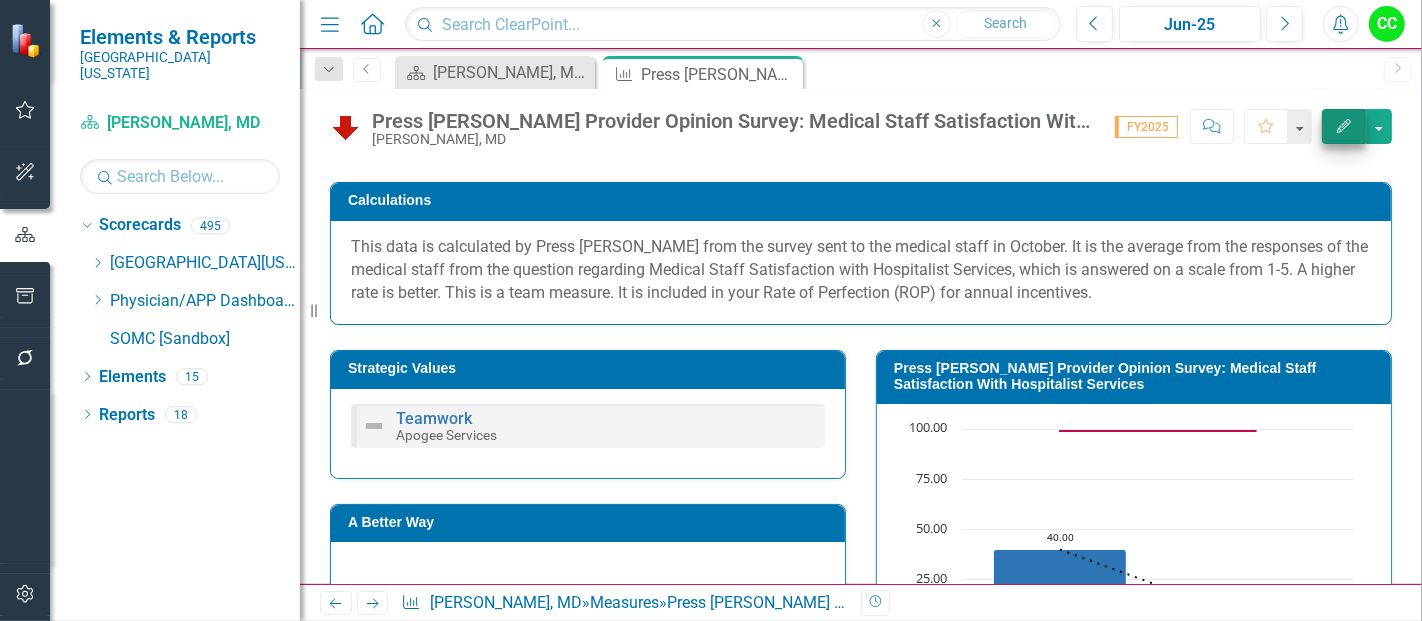 scroll, scrollTop: 0, scrollLeft: 0, axis: both 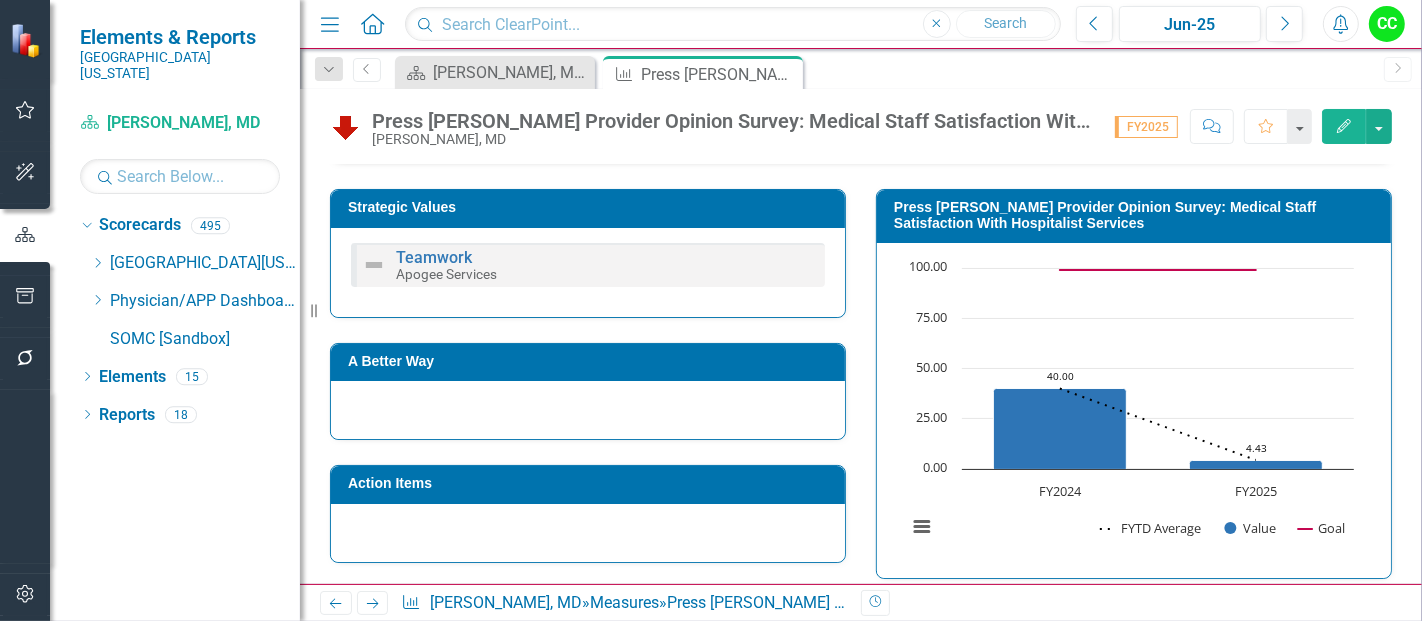 click on "Edit" at bounding box center (1344, 126) 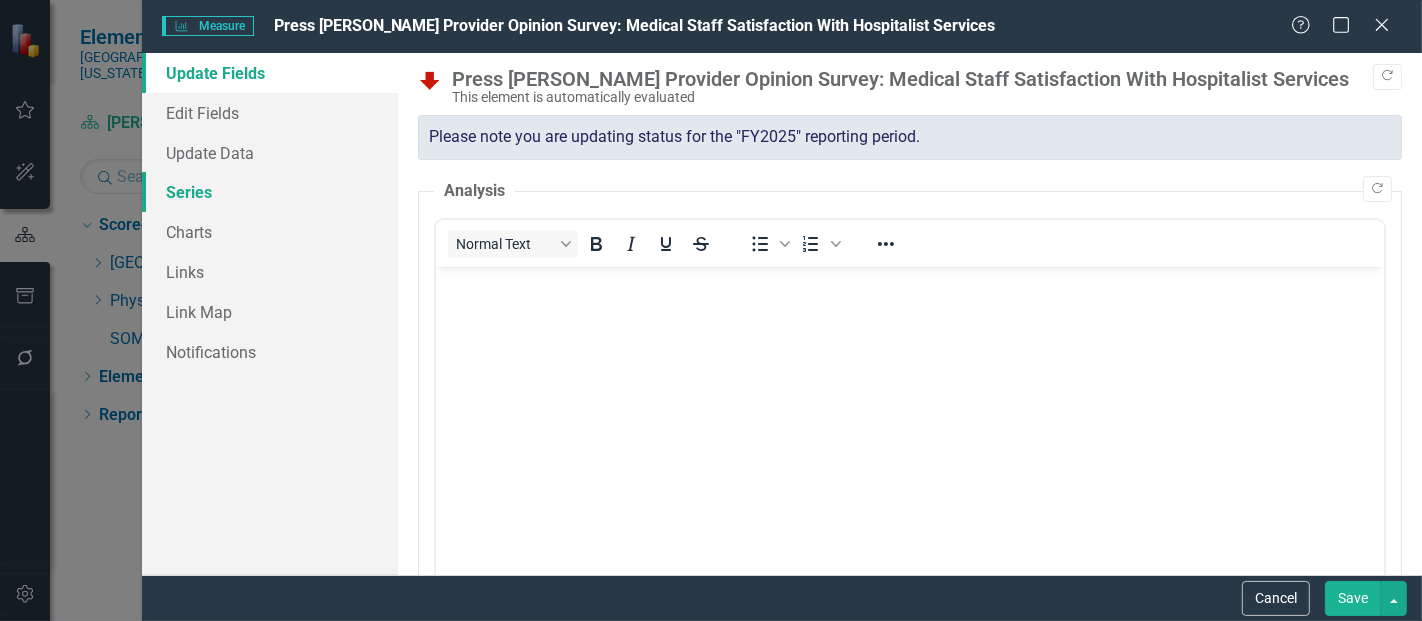 click on "Series" at bounding box center [270, 192] 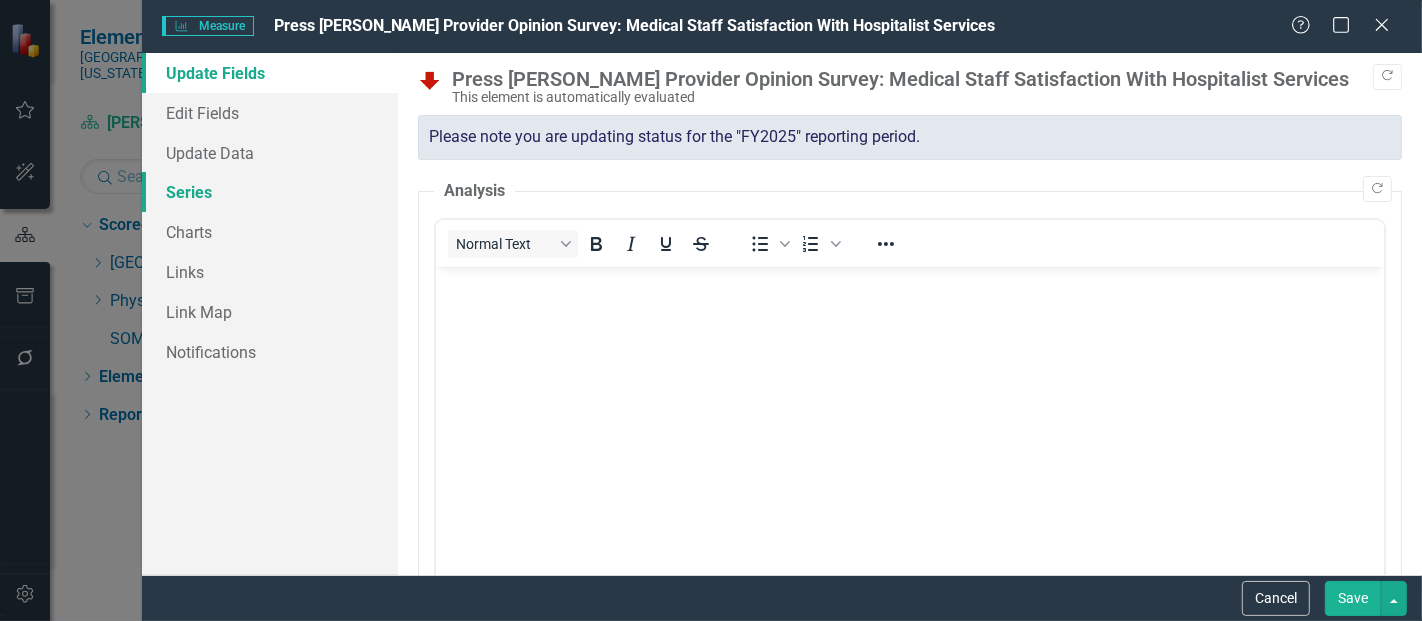 scroll, scrollTop: 0, scrollLeft: 0, axis: both 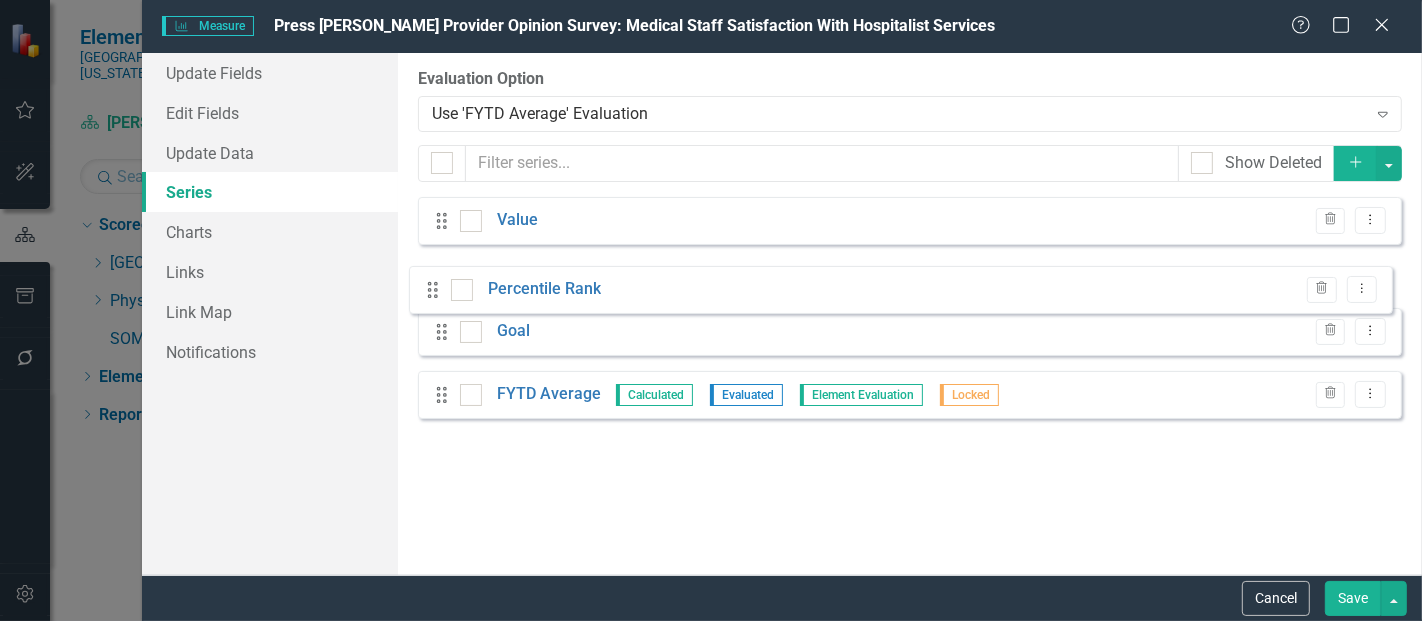 drag, startPoint x: 440, startPoint y: 405, endPoint x: 431, endPoint y: 285, distance: 120.33703 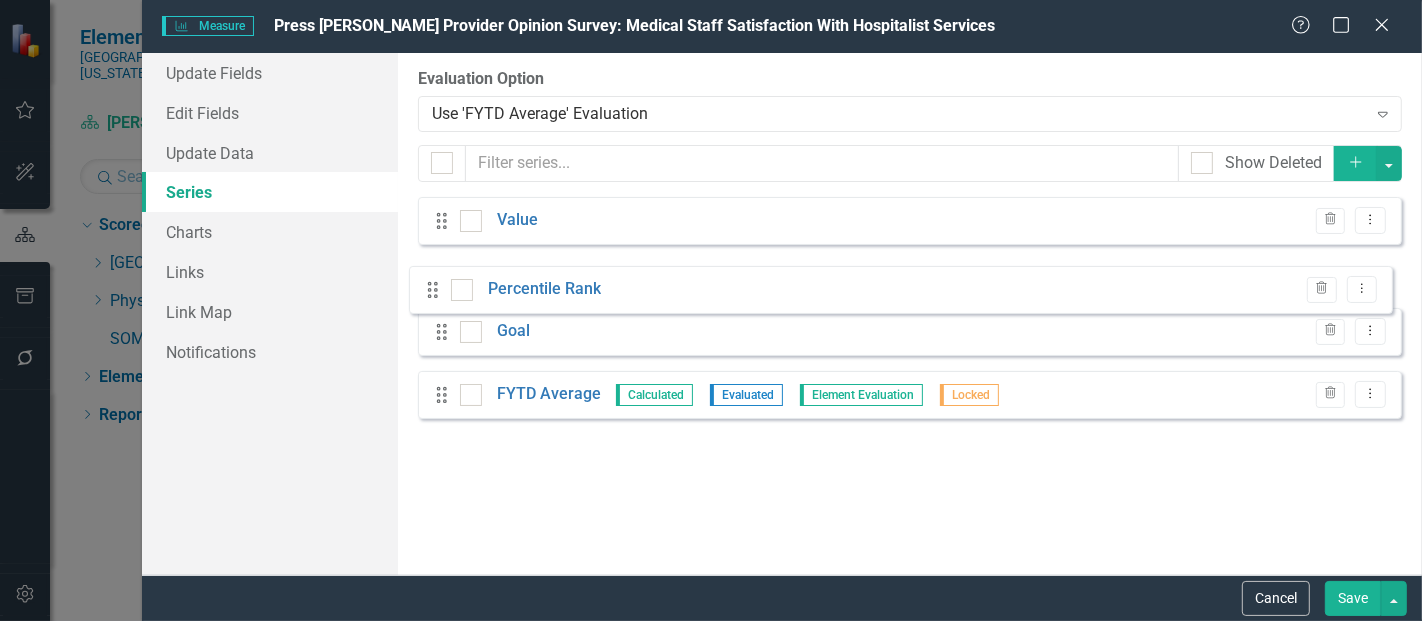 click on "Drag Value Trash Dropdown Menu Drag Goal Trash Dropdown Menu Drag FYTD Average Calculated Evaluated Element Evaluation Locked Trash Dropdown Menu Drag Percentile Rank Trash Dropdown Menu" at bounding box center (910, 315) 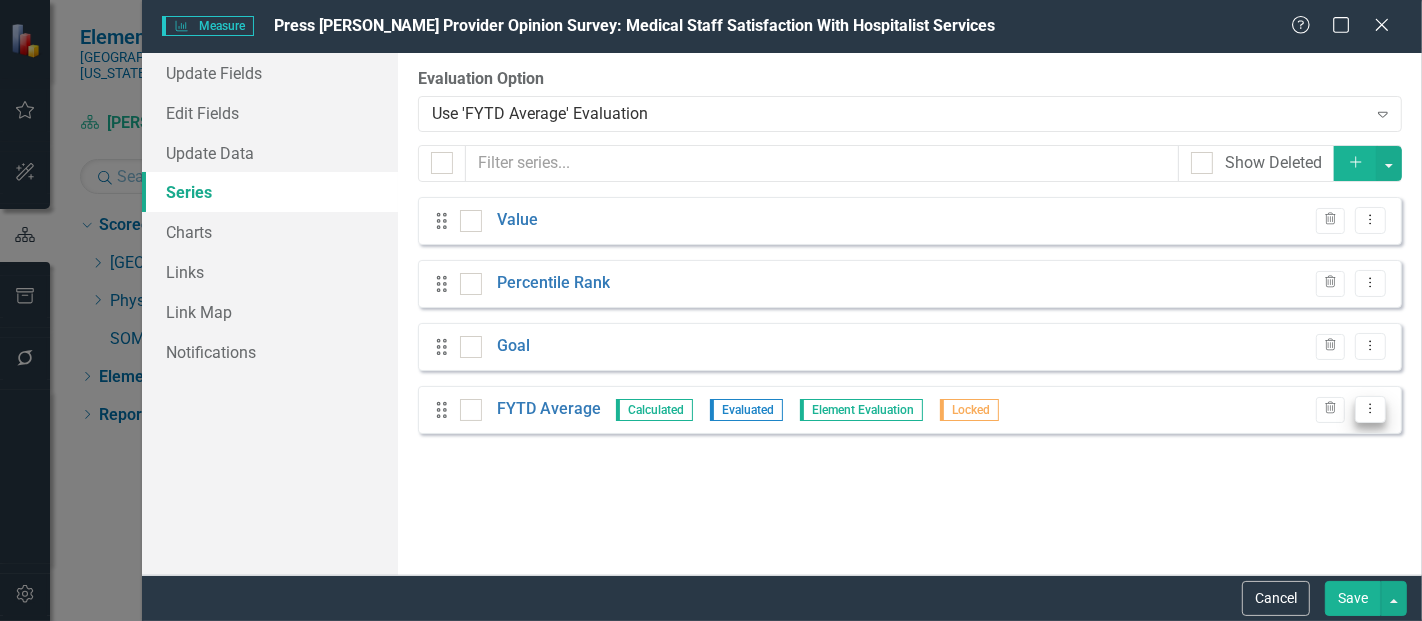 click 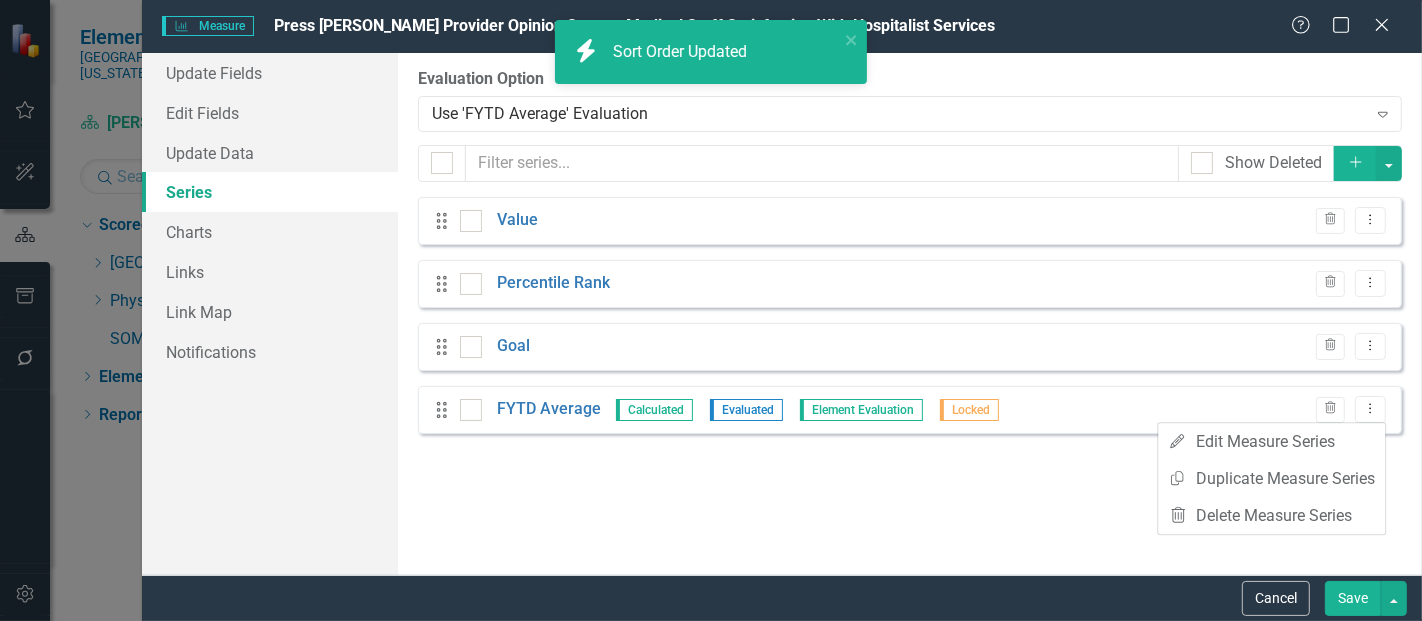 drag, startPoint x: 1371, startPoint y: 410, endPoint x: 1234, endPoint y: 435, distance: 139.26234 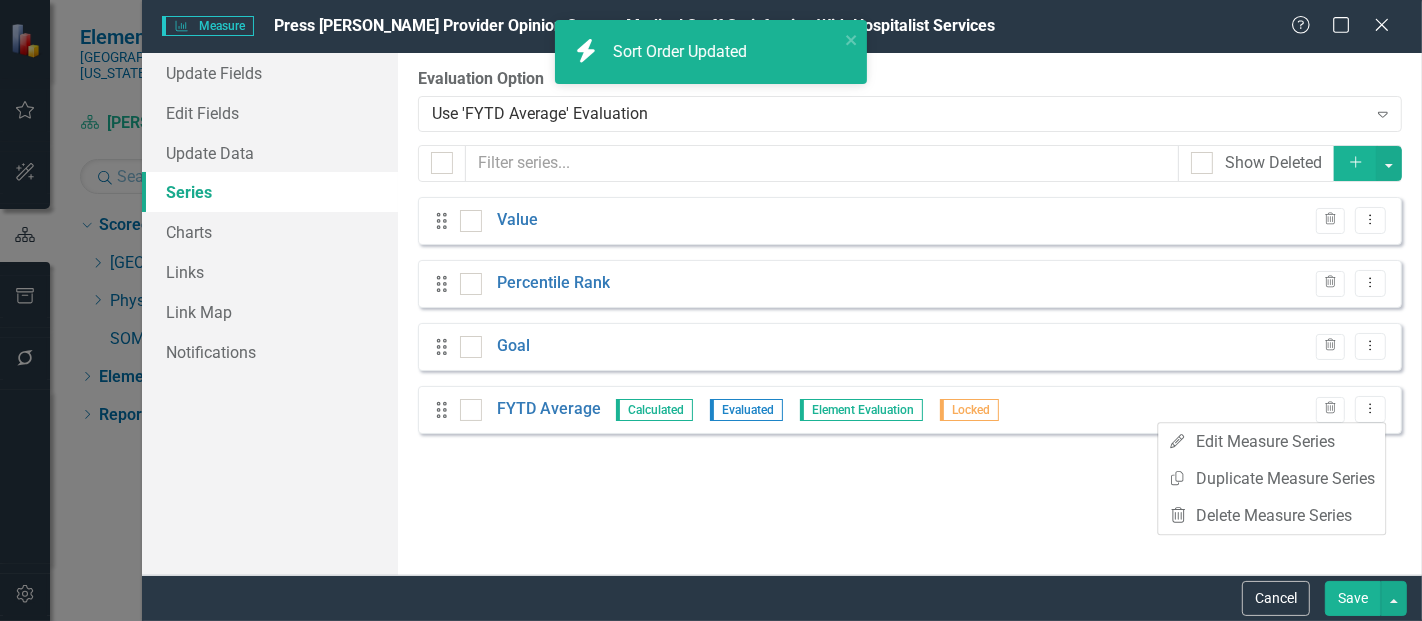 click on "icon.bolt Sort Order Updated Elements & Reports Southern Ohio Medical Center Scorecard Theodore Tanke, MD Search Dropdown Scorecards 495 Dropdown Southern Ohio Medical Center Safety Quality Teamwork Service Finance Dropdown Community Health & Athletic Training Athletic Training Community Health & Wellness Life Center Dropdown Community Relations Services Community Relations Development Volunteers Dropdown Critical Care & Heart and Vascular Services Cardiovascular Testing Heart Care Unit Intensive Care Unit Cardiopulmonary Rehab Cath Lab Dialysis - DCI (Contracted Staff) Hicuity Health (Contracted Staff) Wound Center Dropdown Emergency Services Emergency Department Envision Dropdown Environmental Services Team Environmental Services Dropdown Financial Accounting Accounting Accounts Payable Treasury Decision Support Dropdown Health Information Management Services Health Information Management UR Case Management Dropdown Hospice Services Hospice Hospice Center Dropdown Human Resources Services Dropdown 1" at bounding box center (711, 310) 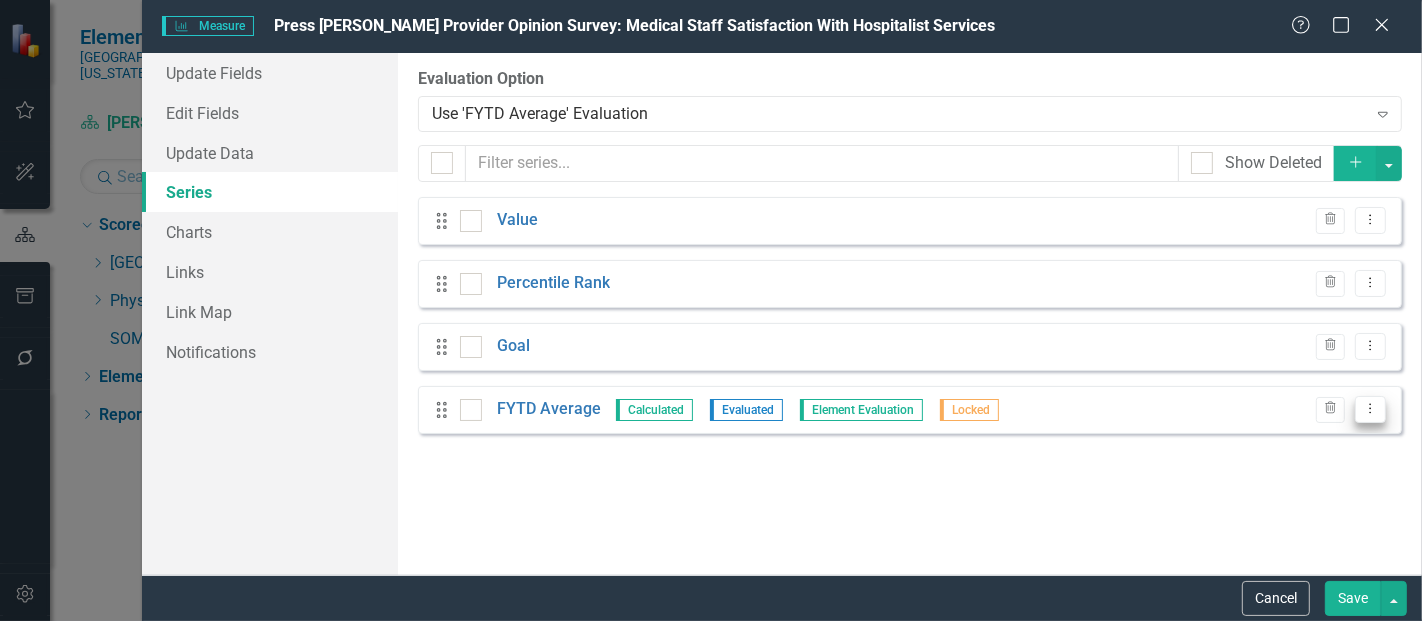 click on "Dropdown Menu" 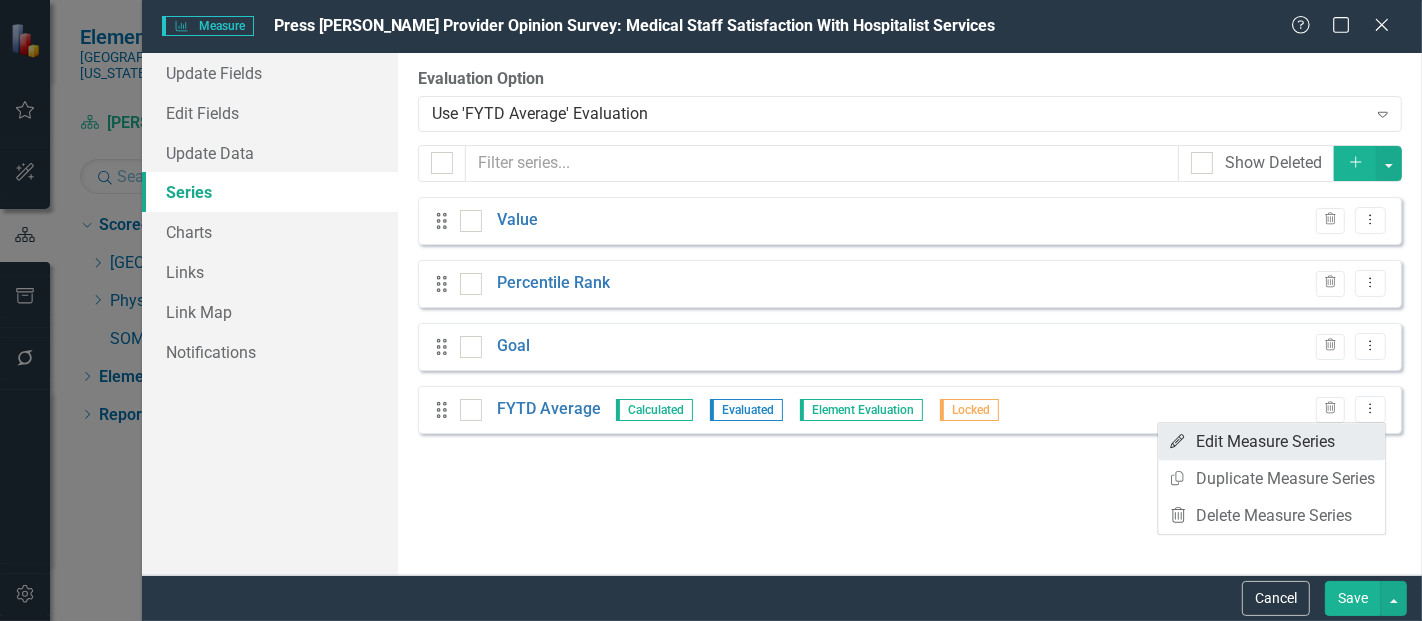 click on "Edit Edit Measure Series" at bounding box center [1271, 441] 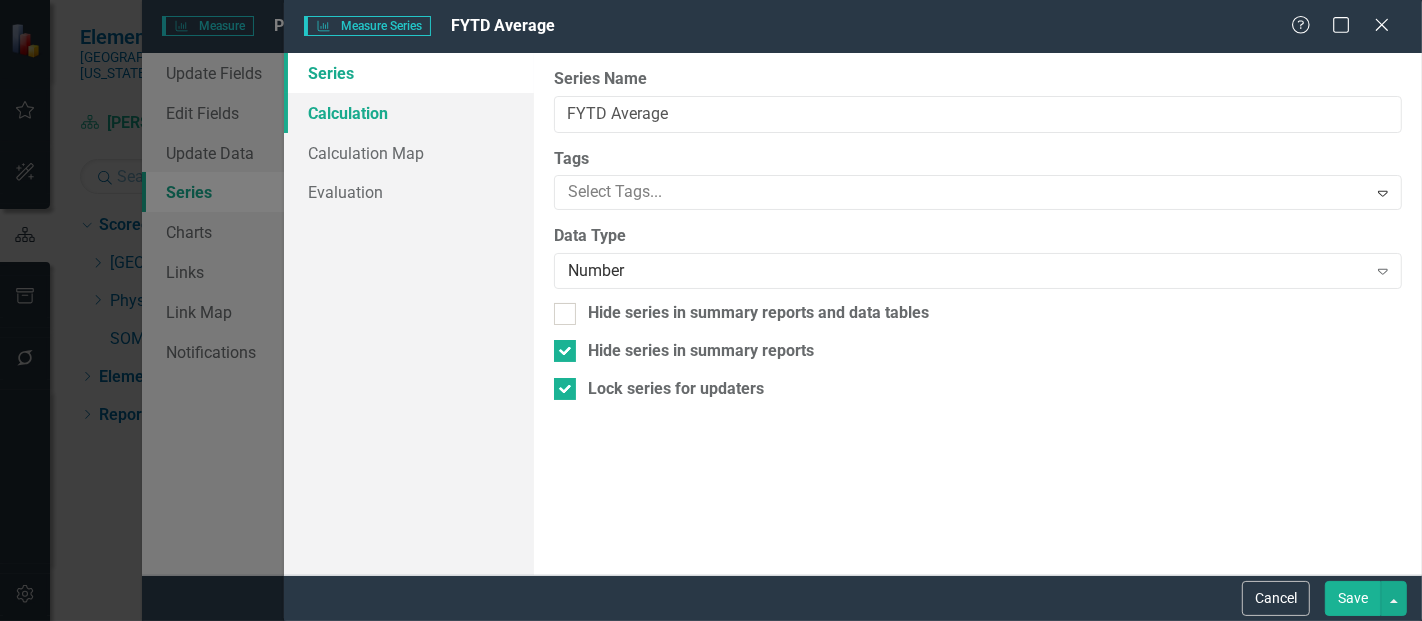 click on "Calculation" at bounding box center [409, 113] 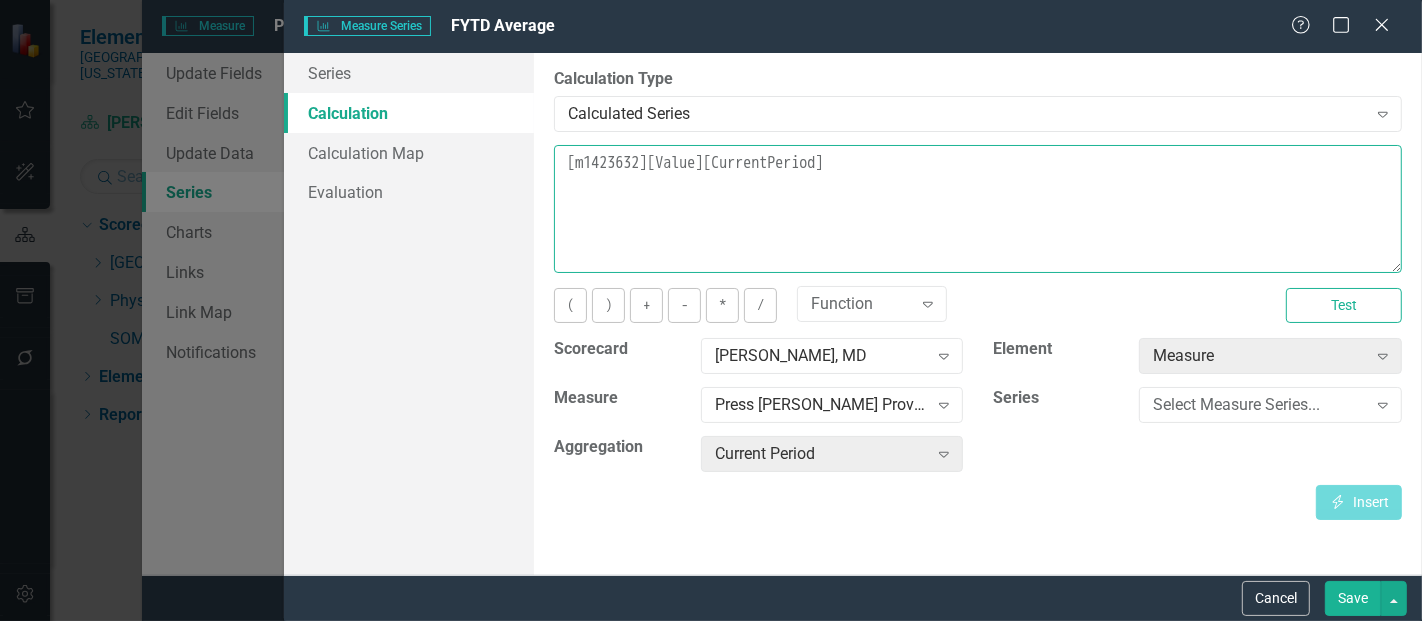 drag, startPoint x: 901, startPoint y: 187, endPoint x: 621, endPoint y: 170, distance: 280.5156 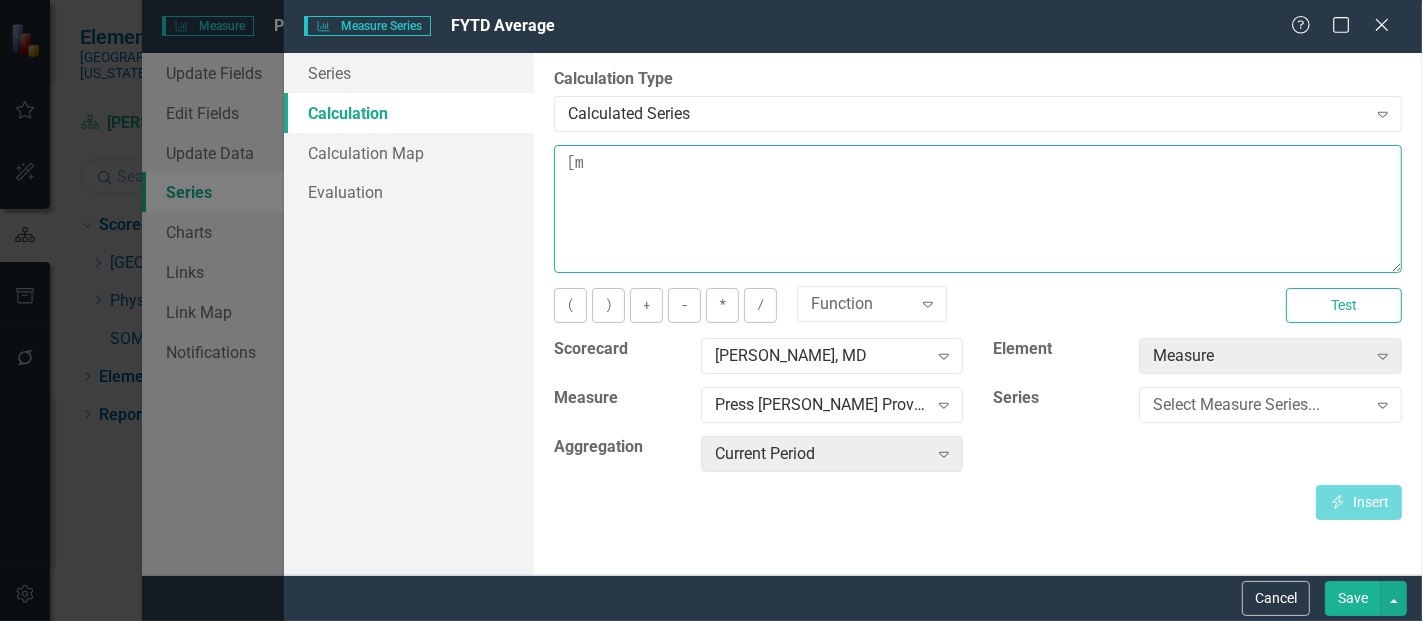 type on "[" 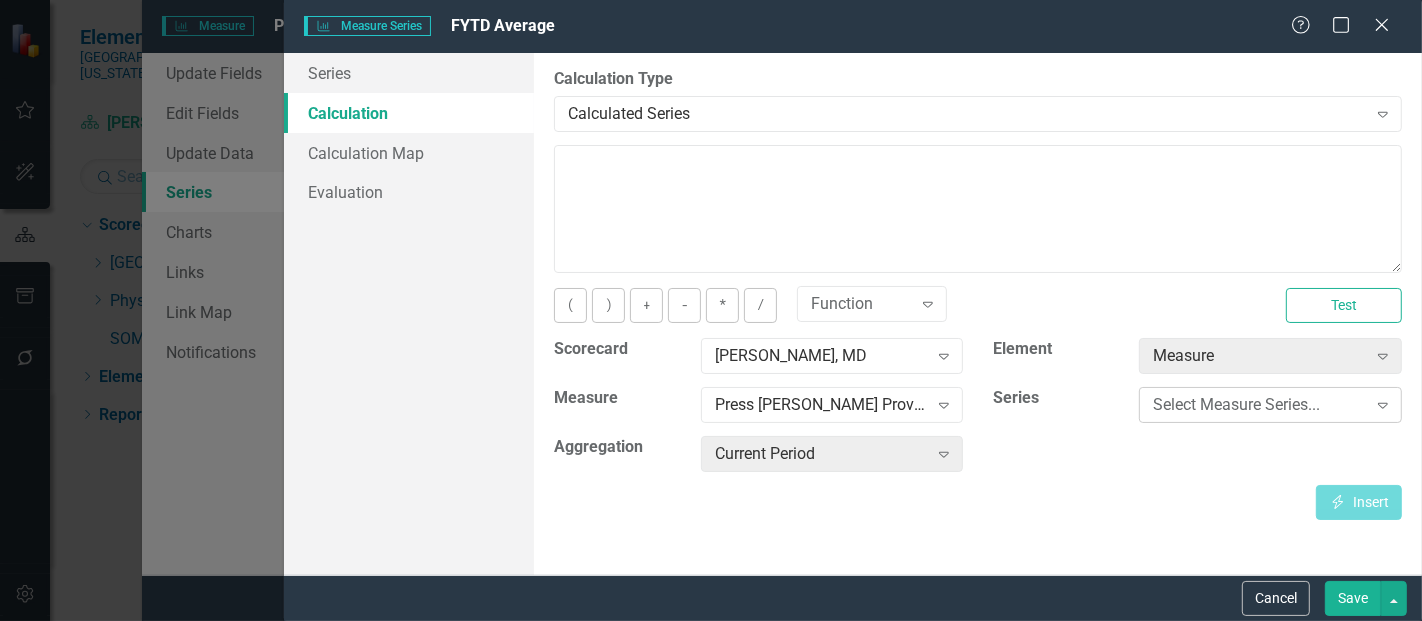 click on "Select Measure Series..." at bounding box center [1259, 405] 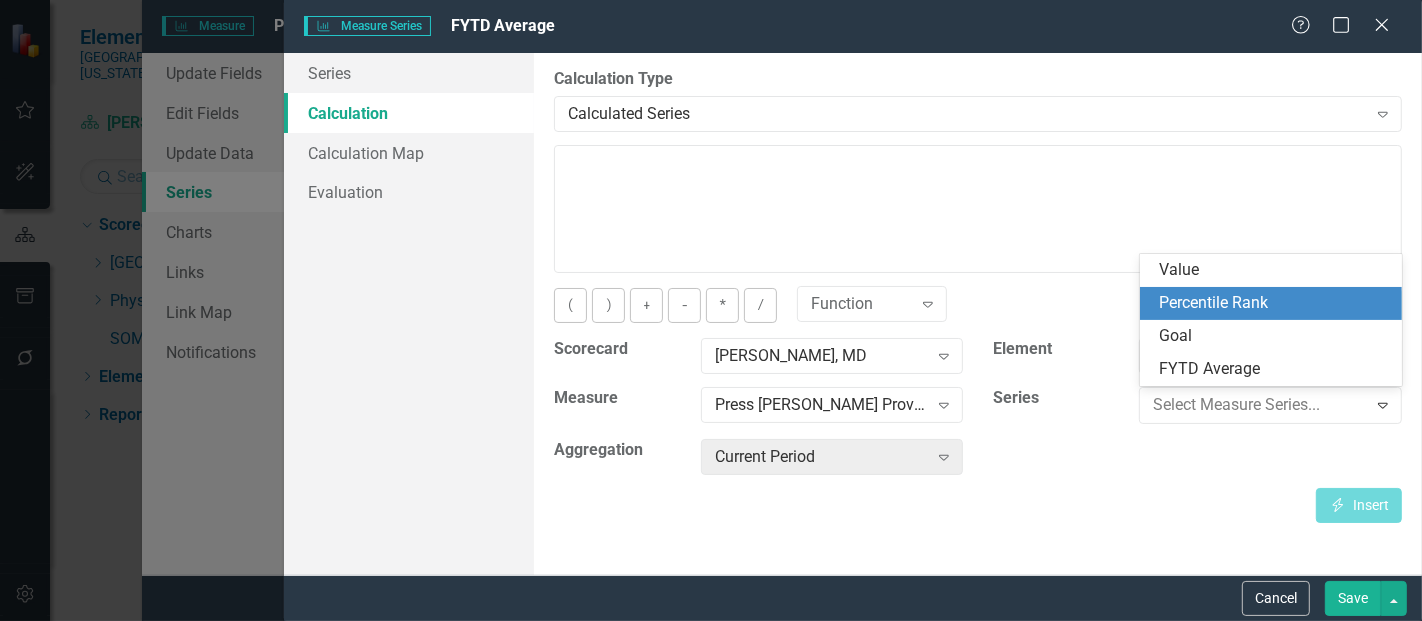 click on "Percentile Rank" at bounding box center (1275, 303) 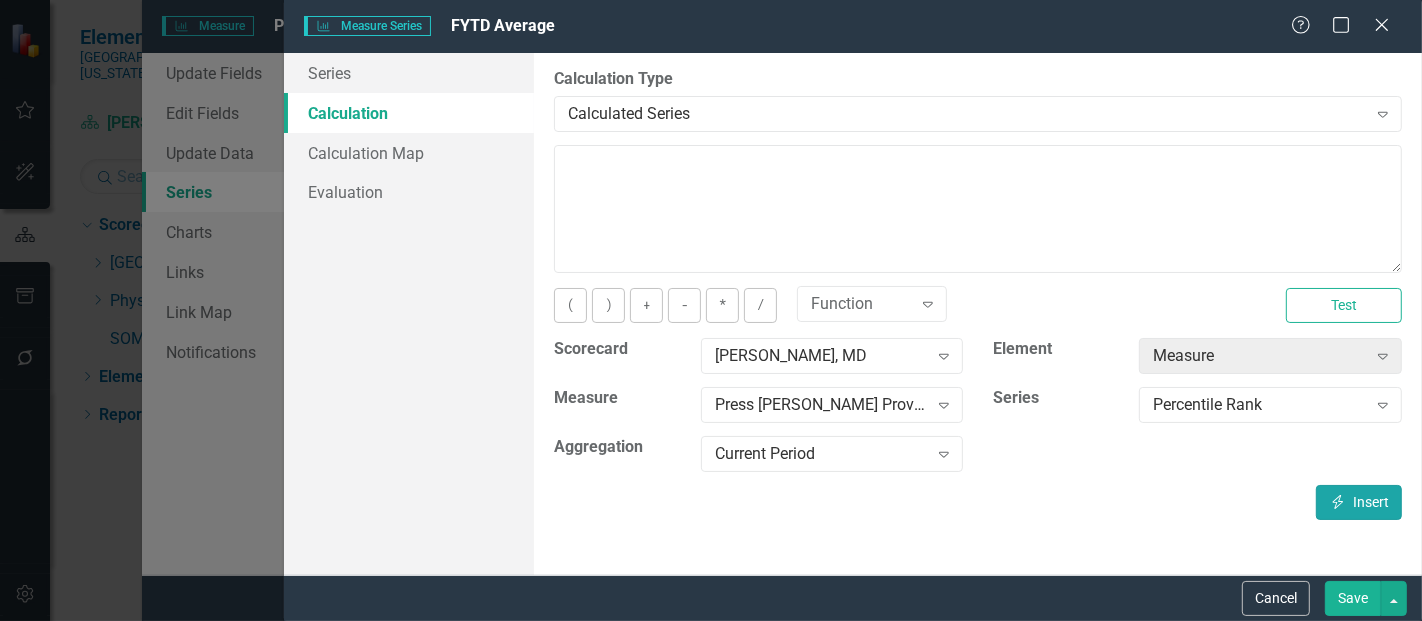 click on "Insert    Insert" at bounding box center [1359, 502] 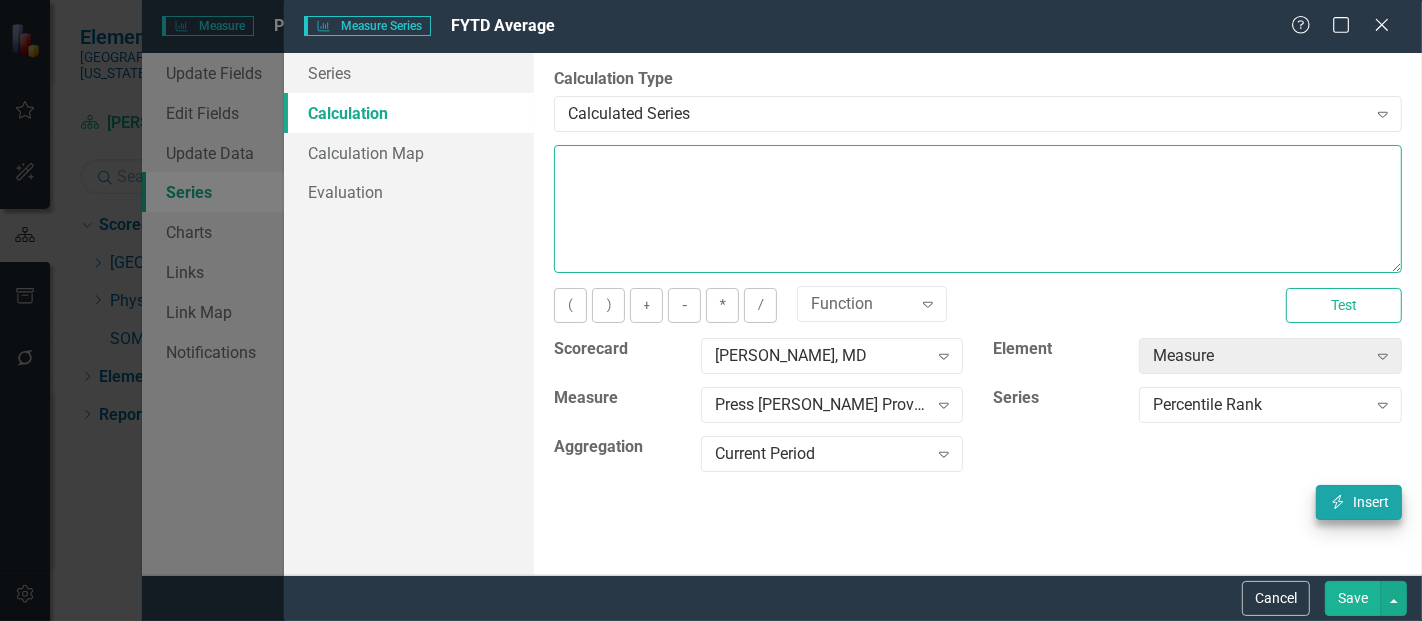type on "[m1423632][Percentile Rank][CurrentPeriod]" 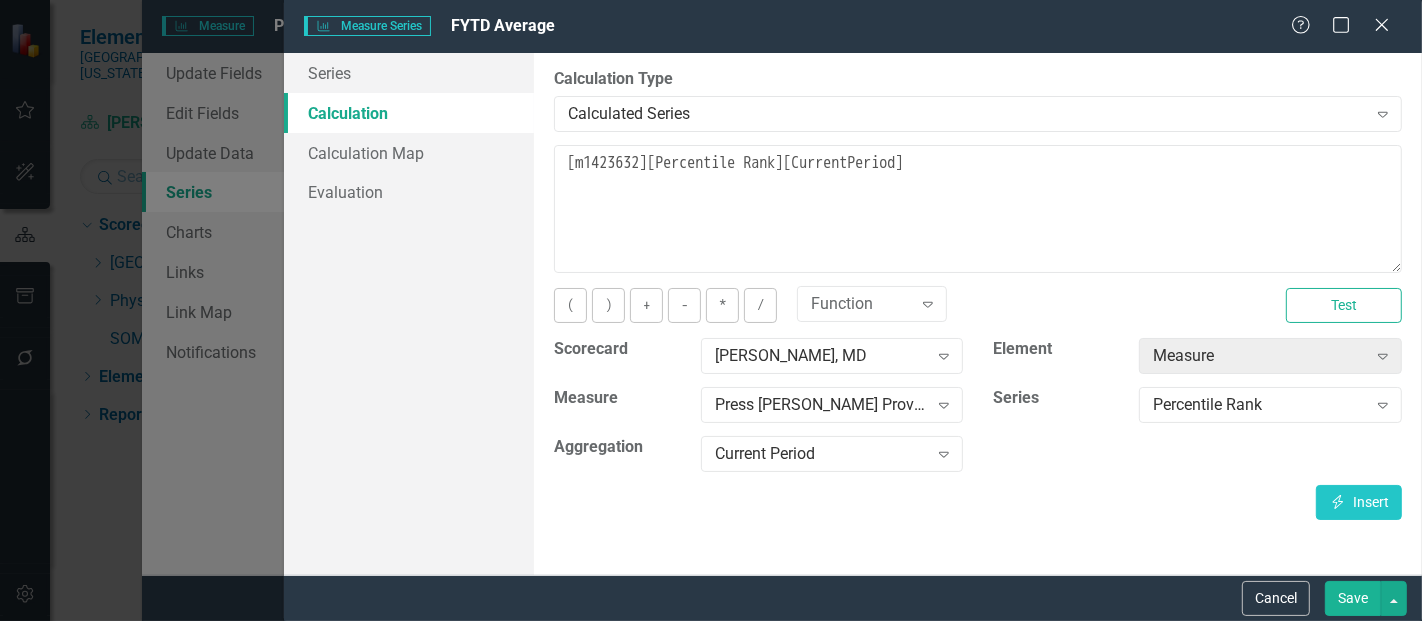 click on "Save" at bounding box center [1353, 598] 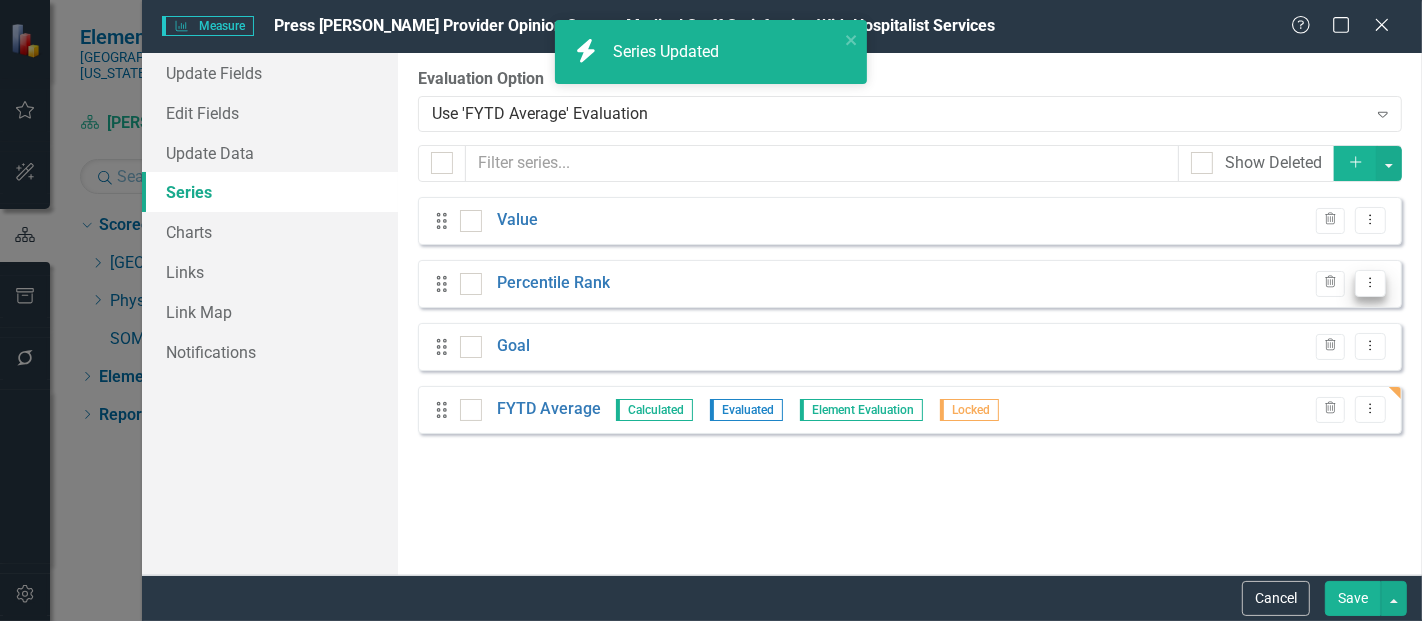 click on "Dropdown Menu" at bounding box center (1370, 283) 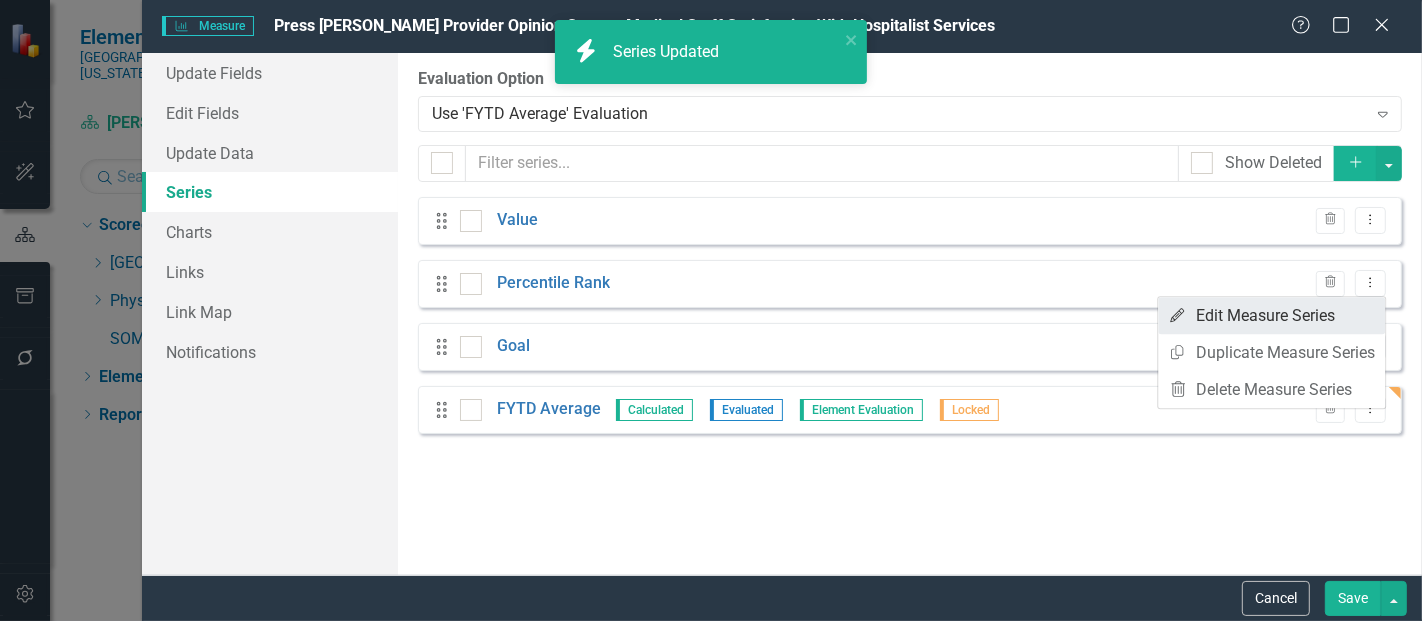 click on "Edit Edit Measure Series" at bounding box center [1271, 315] 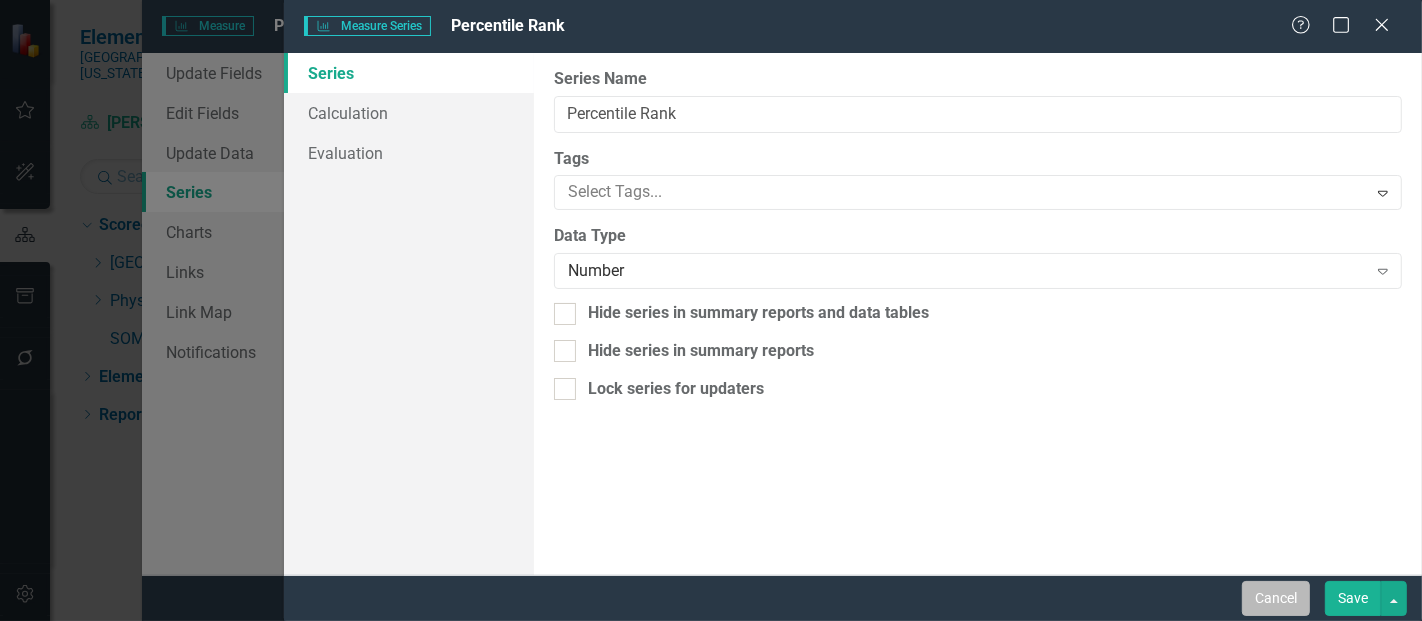 click on "Cancel" at bounding box center [1276, 598] 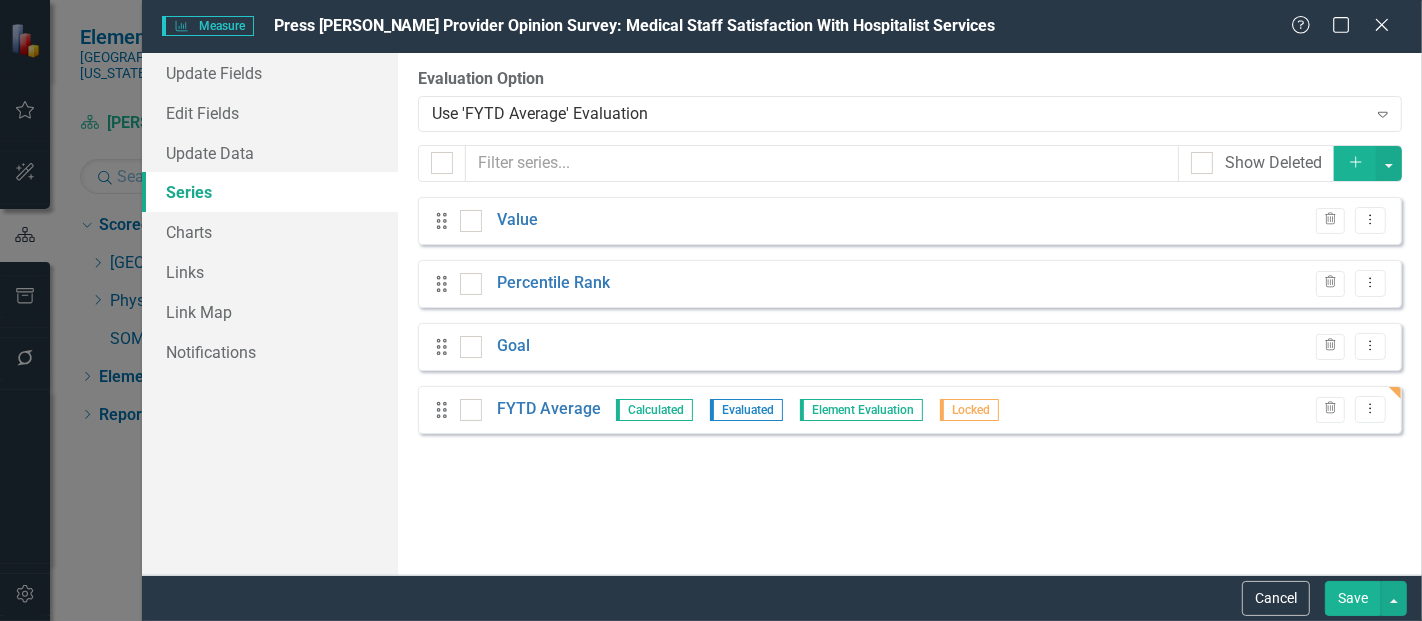 click on "Save" at bounding box center [1353, 598] 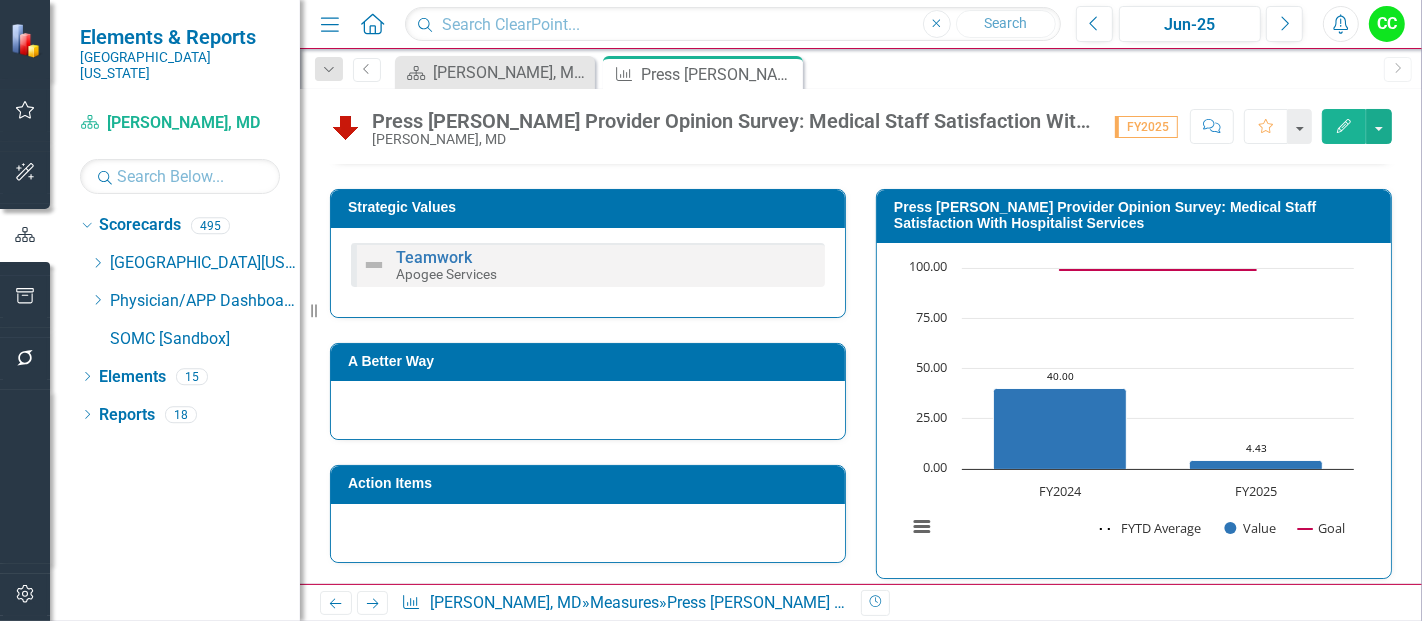 scroll, scrollTop: 834, scrollLeft: 0, axis: vertical 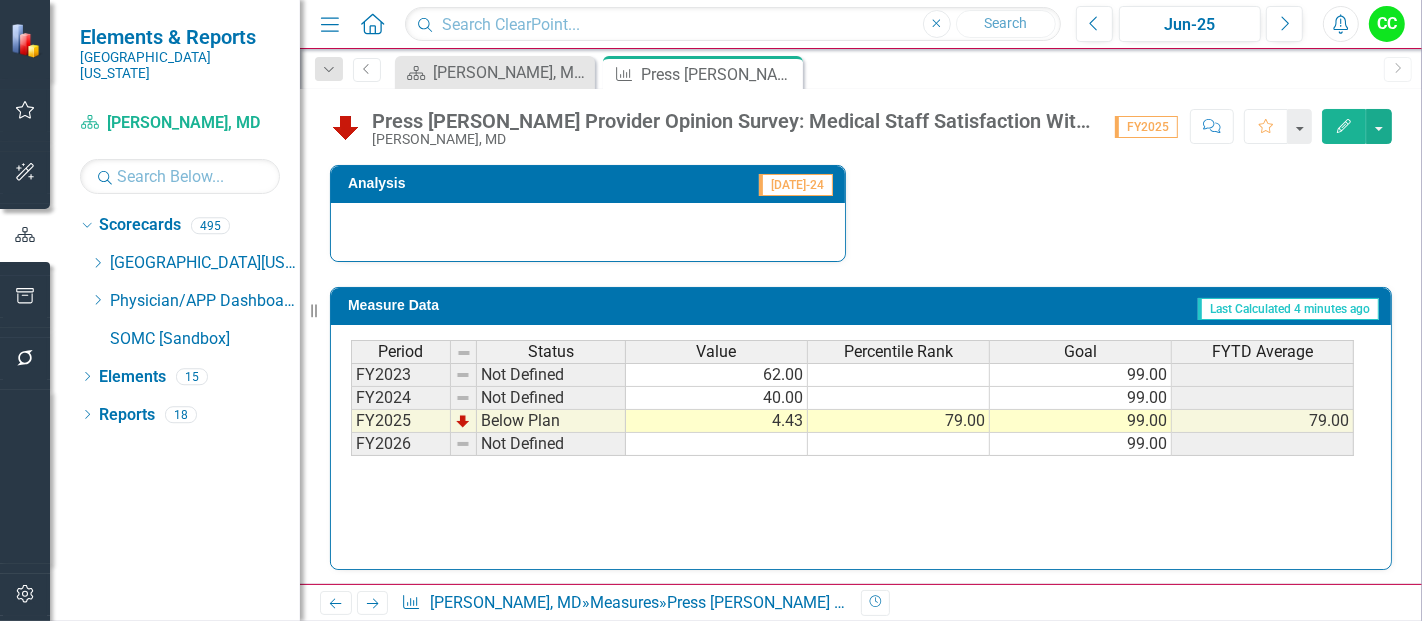 click on "Edit" 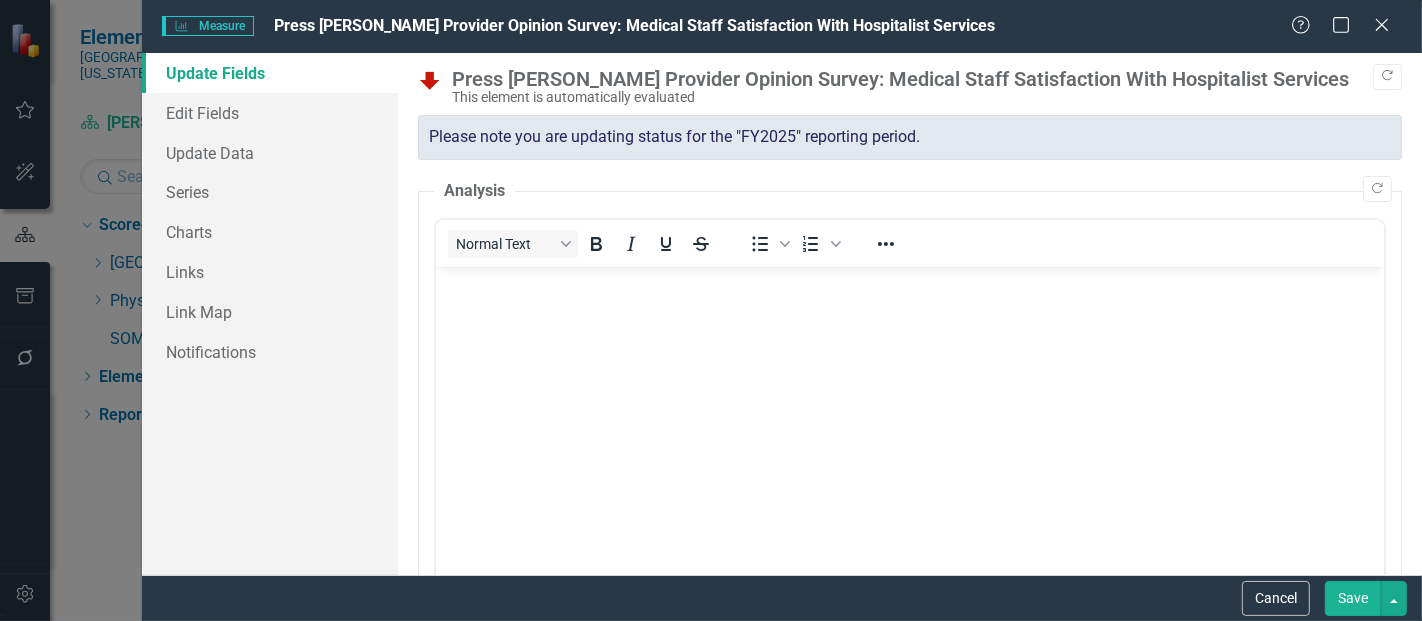 scroll, scrollTop: 0, scrollLeft: 0, axis: both 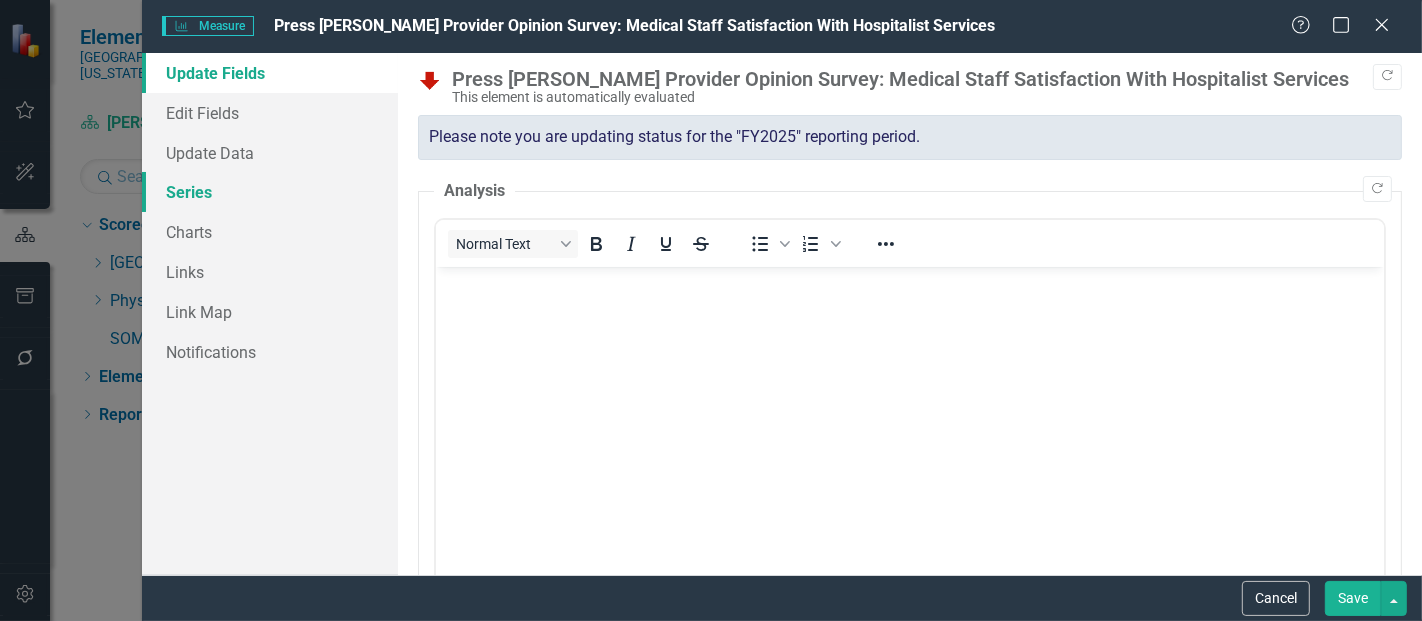 click on "Series" at bounding box center [270, 192] 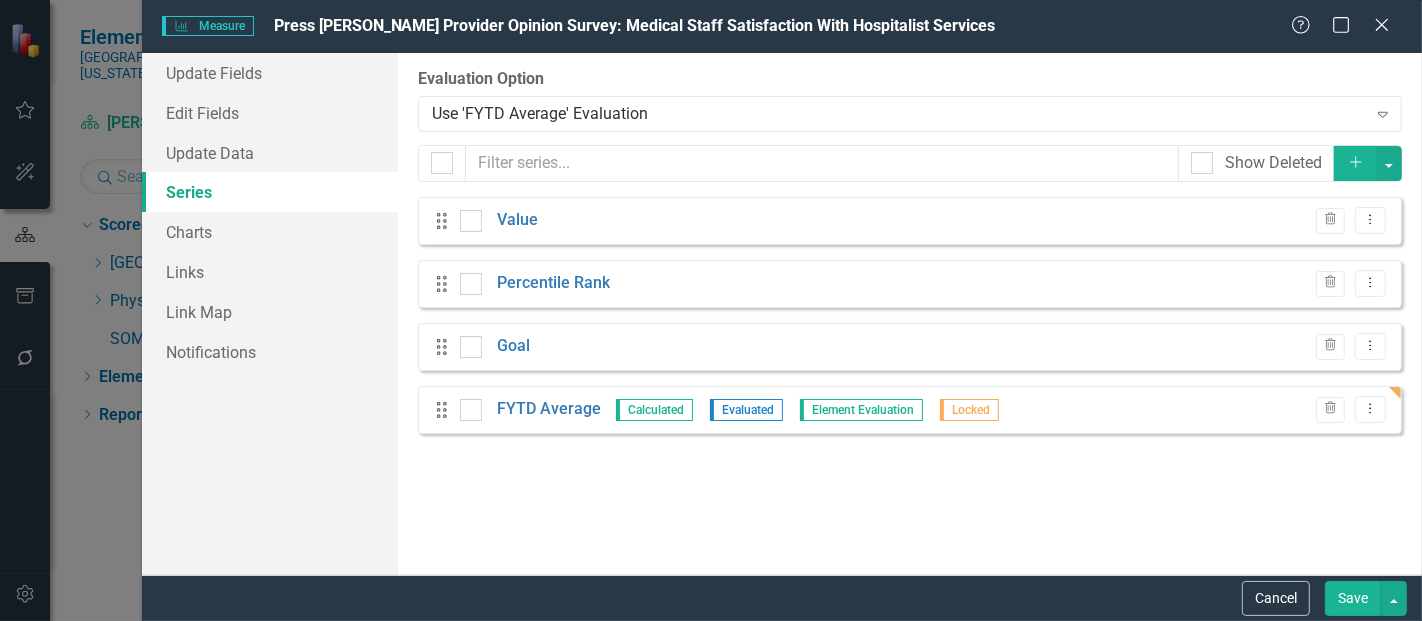 scroll, scrollTop: 0, scrollLeft: 0, axis: both 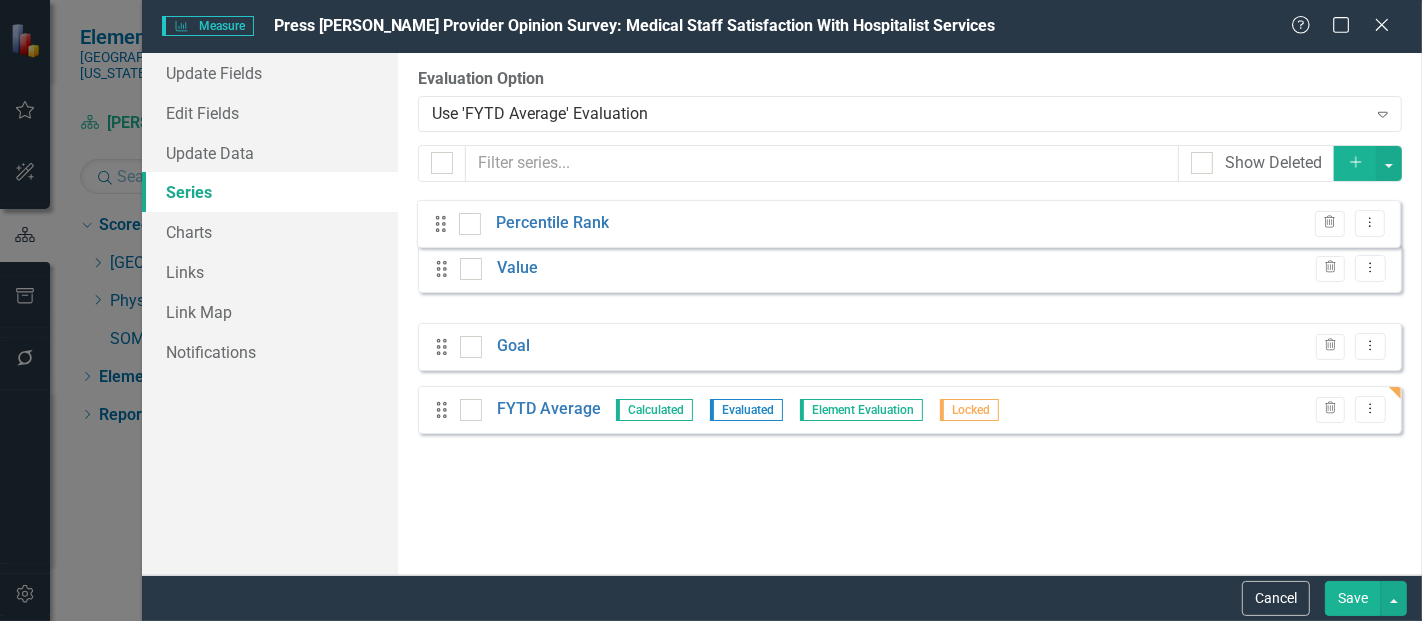 drag, startPoint x: 441, startPoint y: 283, endPoint x: 441, endPoint y: 220, distance: 63 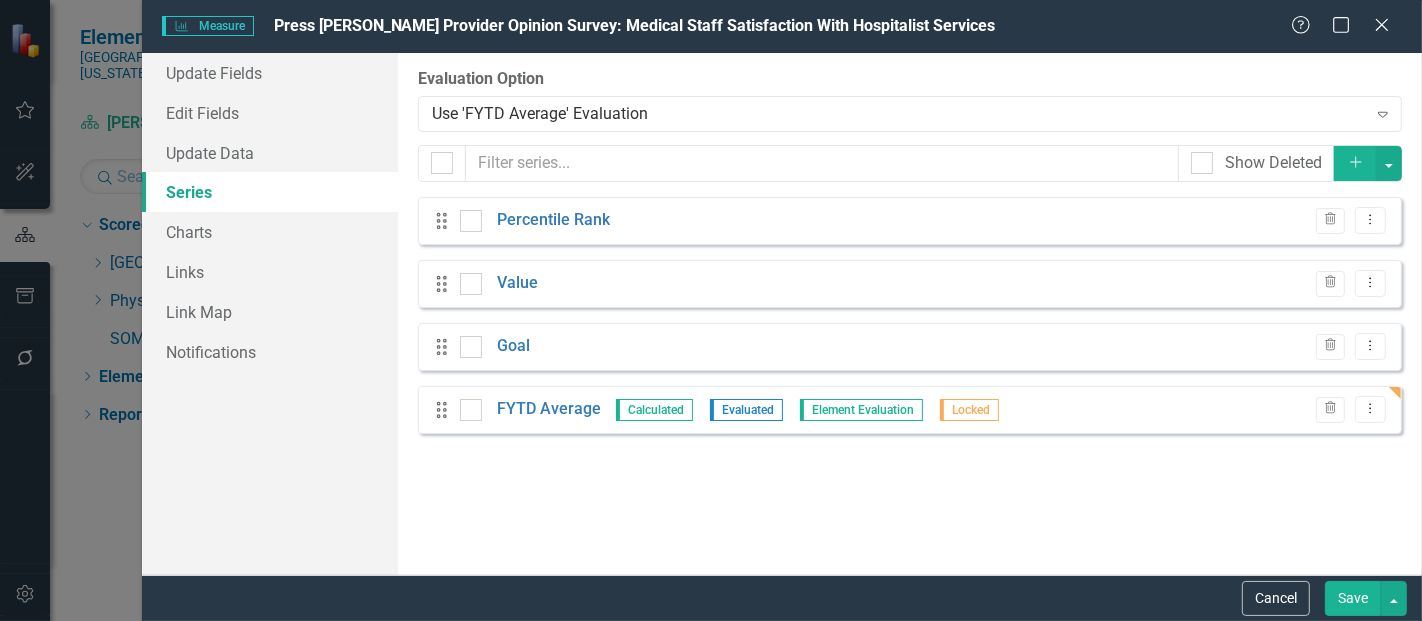 click on "Save" at bounding box center (1353, 598) 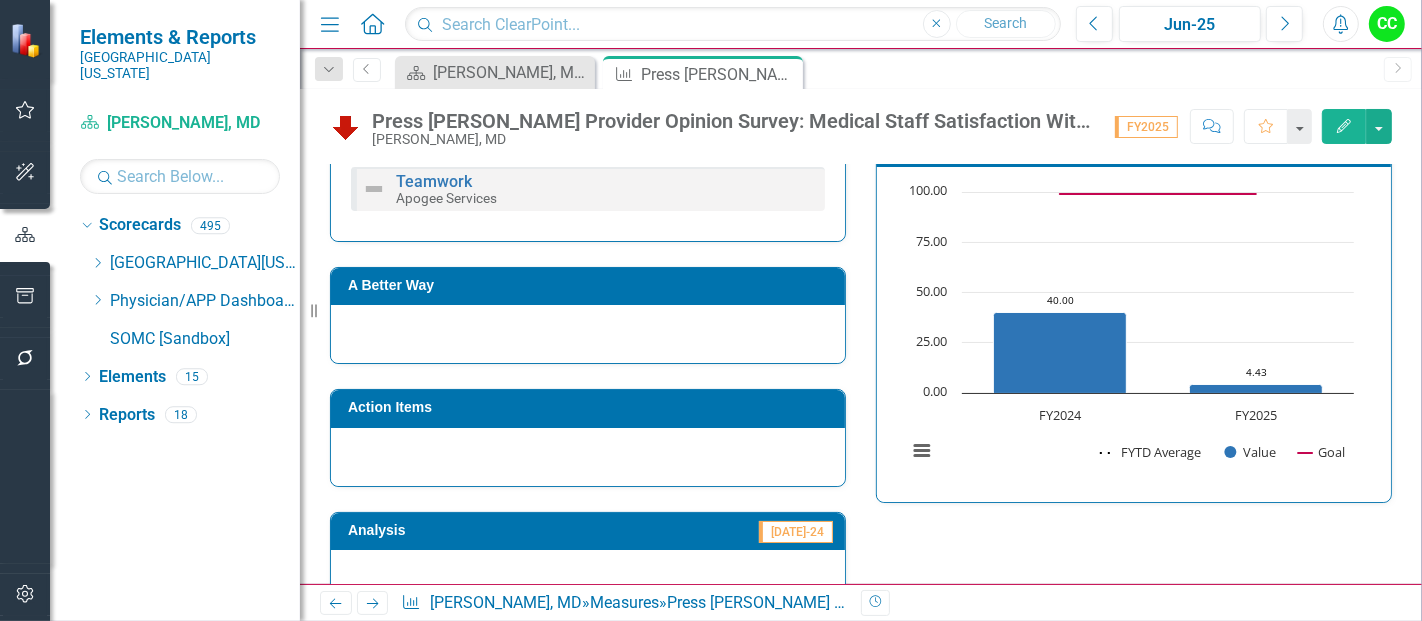 scroll, scrollTop: 436, scrollLeft: 0, axis: vertical 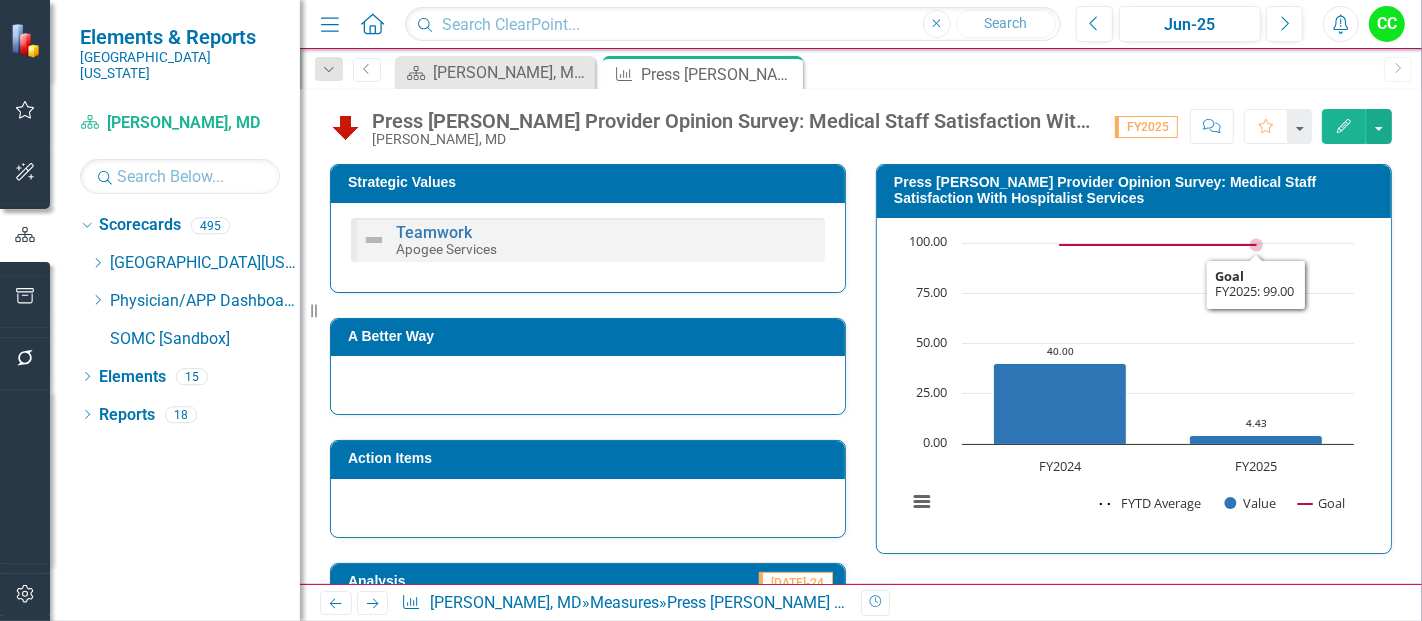 click on "Press [PERSON_NAME] Provider Opinion Survey: Medical Staff Satisfaction With Hospitalist Services" at bounding box center (1137, 190) 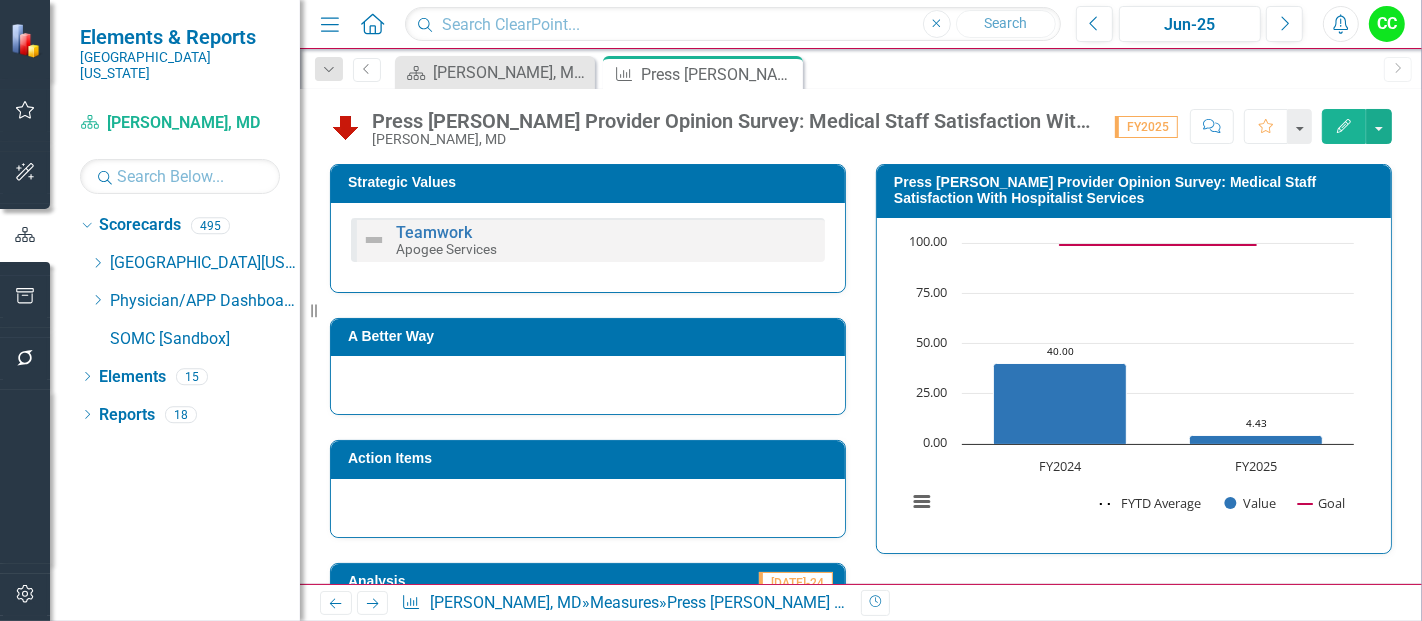 click on "Press [PERSON_NAME] Provider Opinion Survey: Medical Staff Satisfaction With Hospitalist Services" at bounding box center (1137, 190) 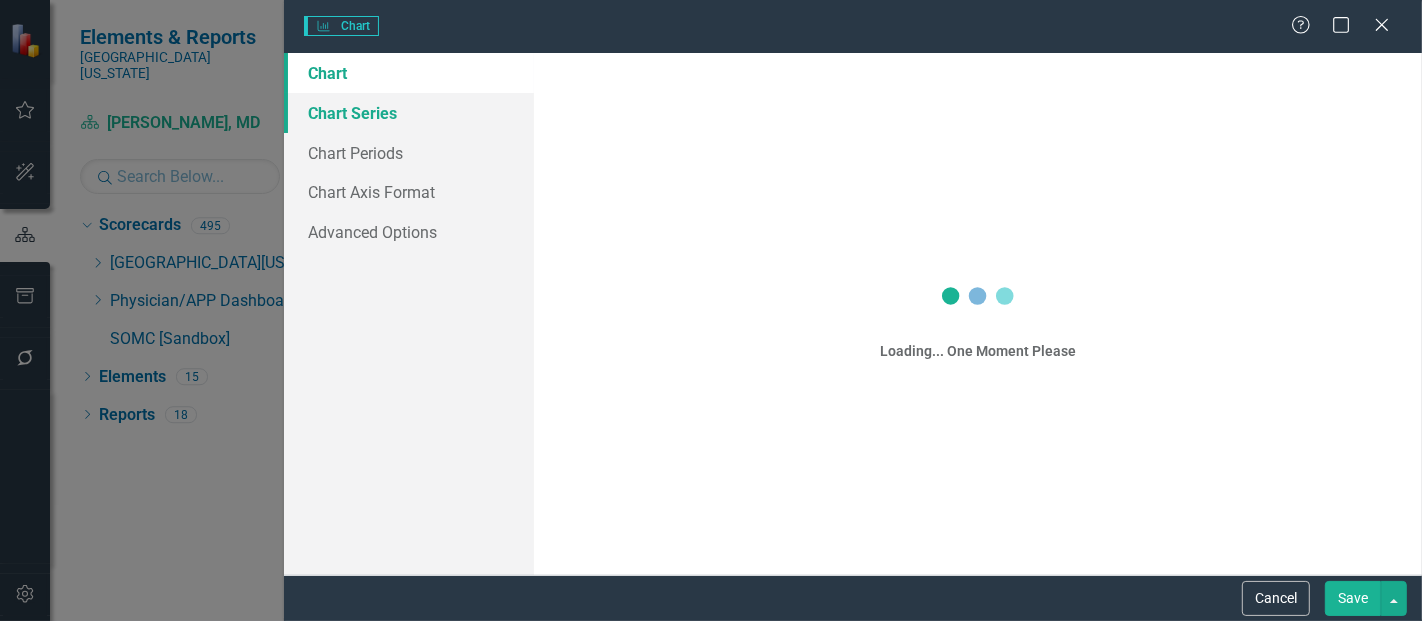 click on "Chart Series" at bounding box center (409, 113) 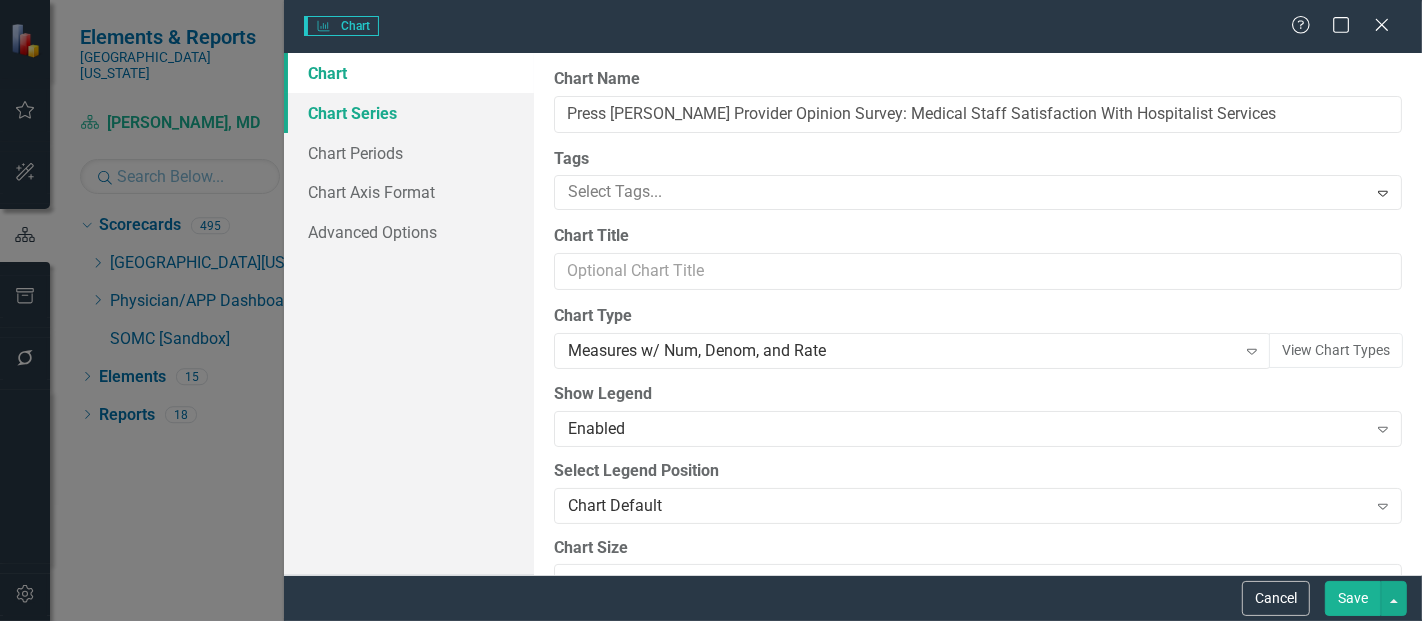 click on "Chart Series" at bounding box center [409, 113] 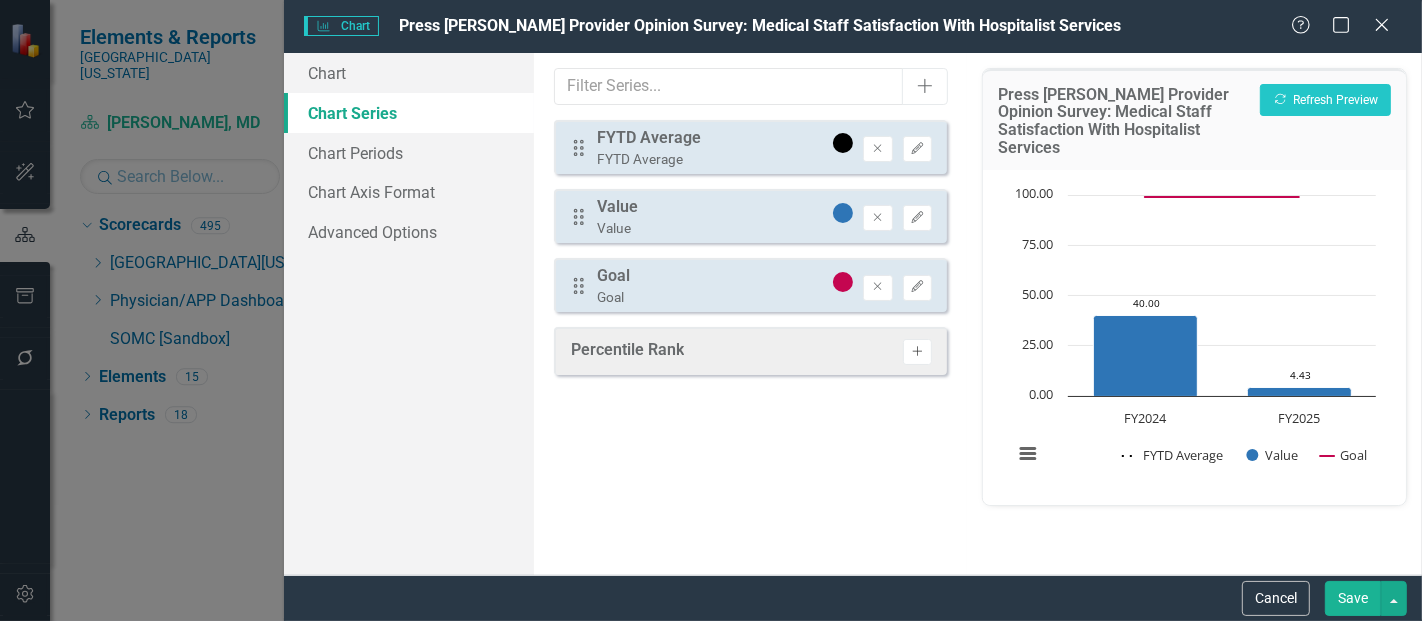 click on "Activate" 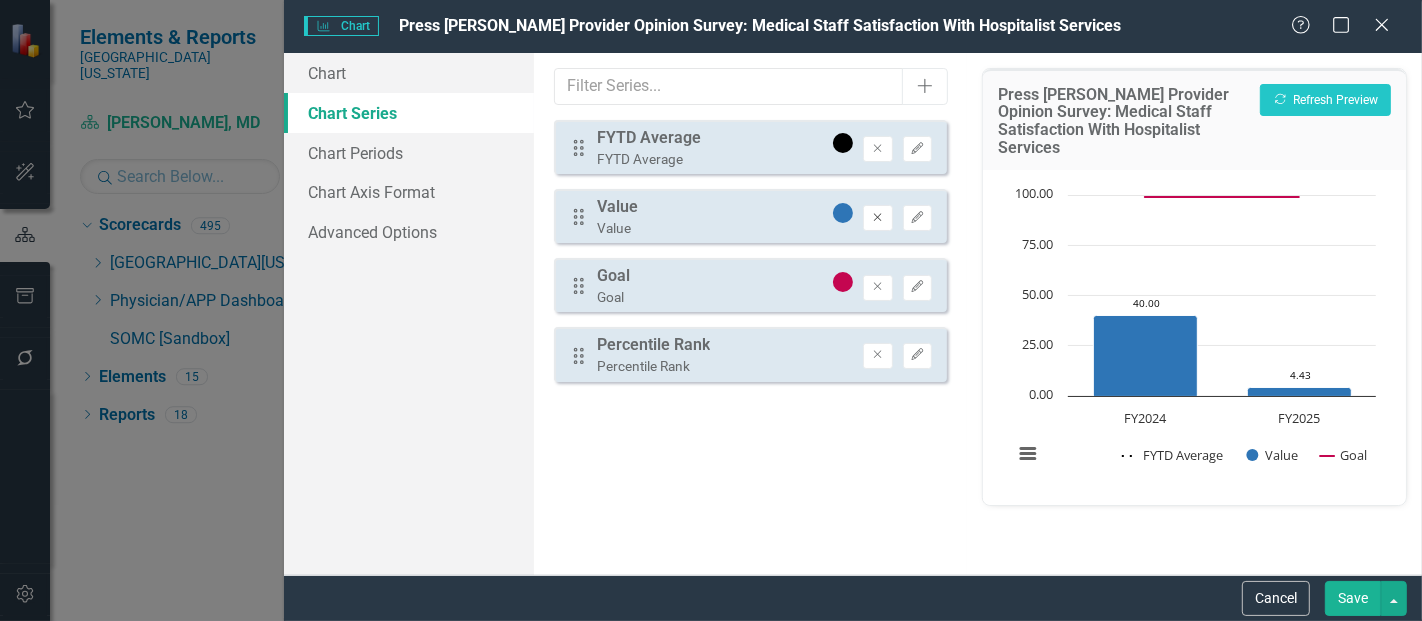 click on "Remove" 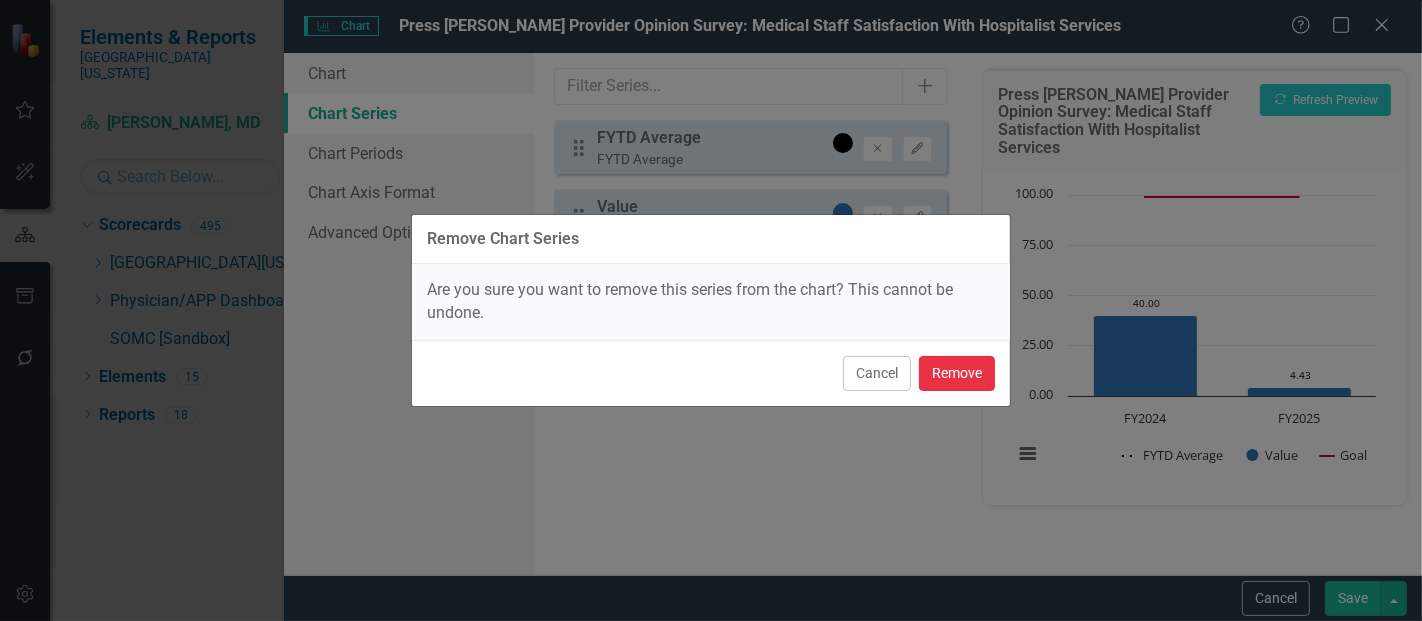 click on "Remove" at bounding box center [957, 373] 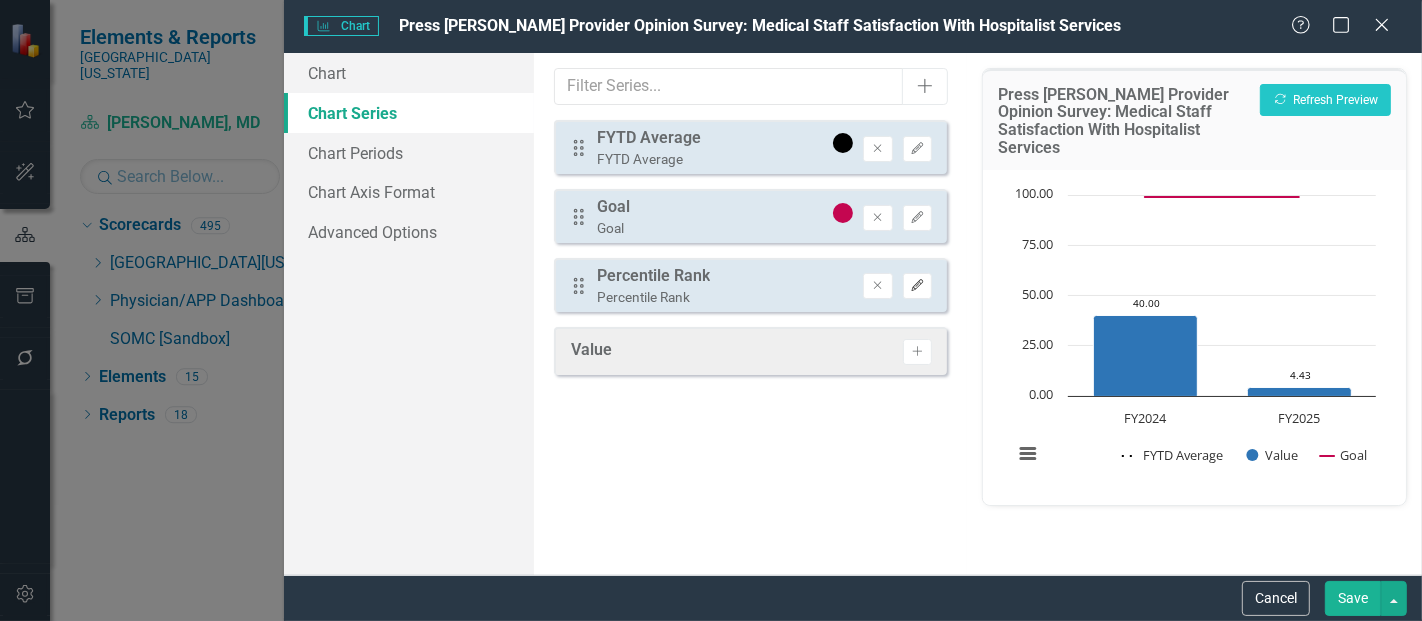 click on "Edit" 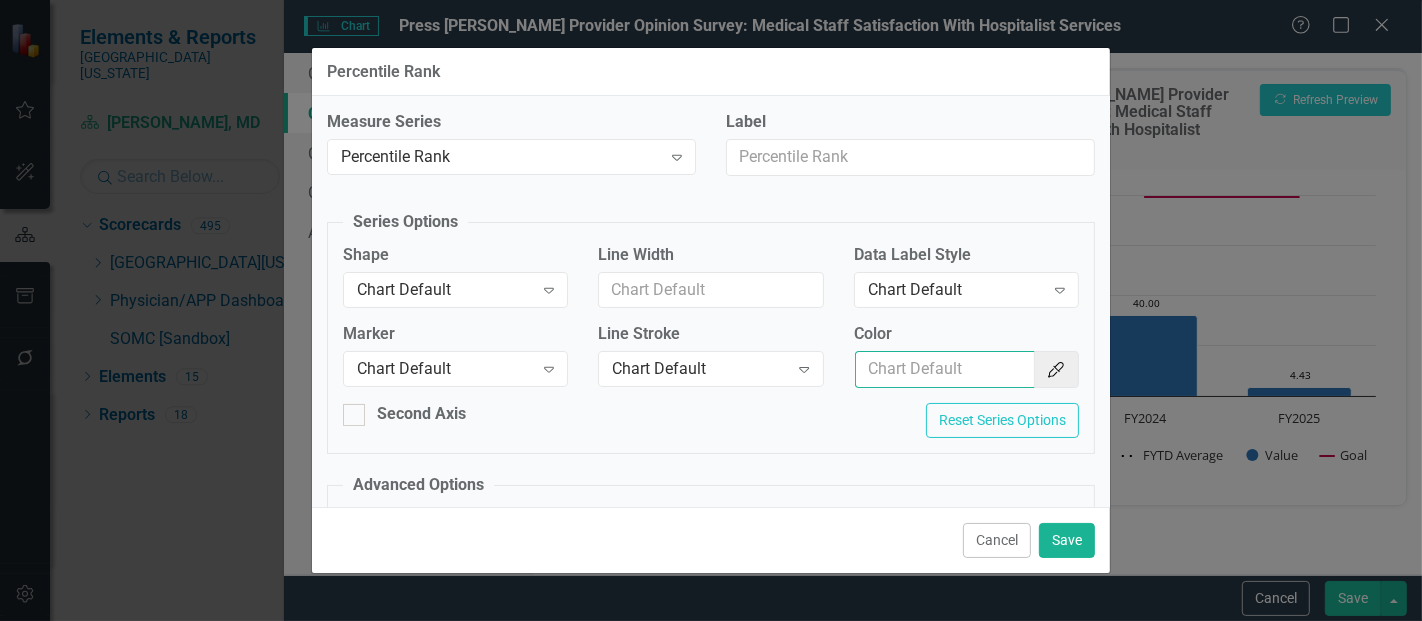 click on "Color" at bounding box center [945, 369] 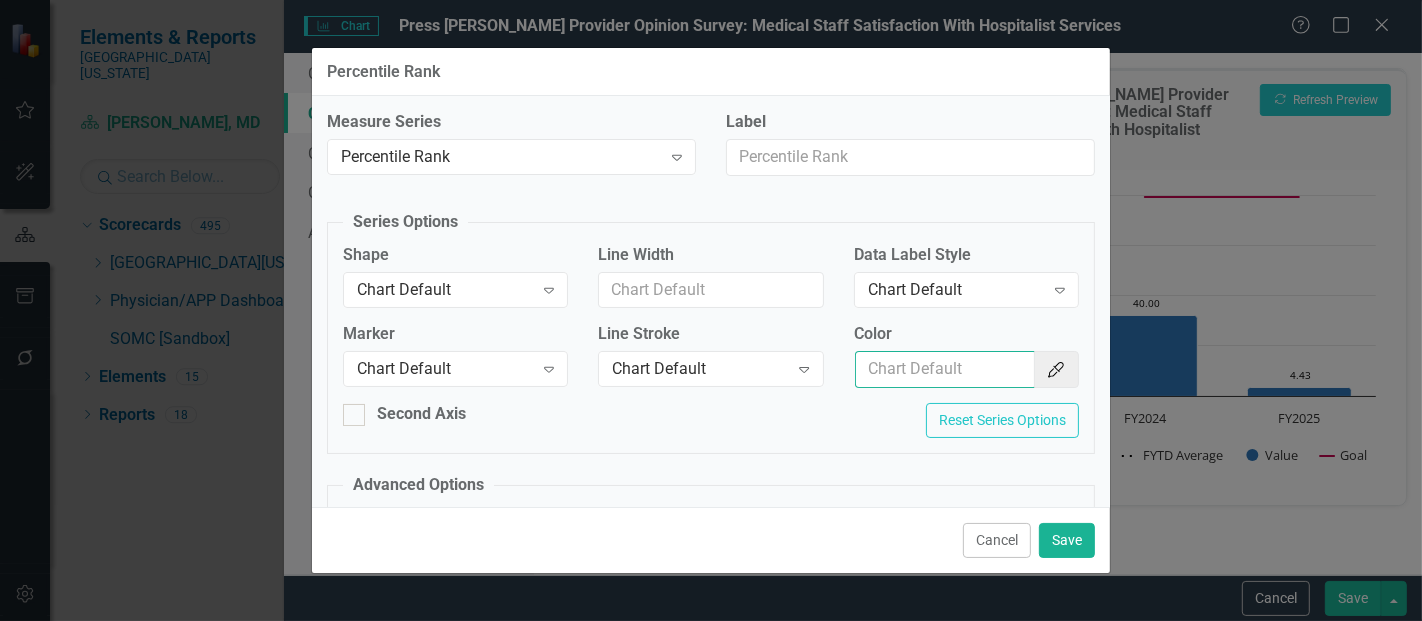 type on "#2e75b6" 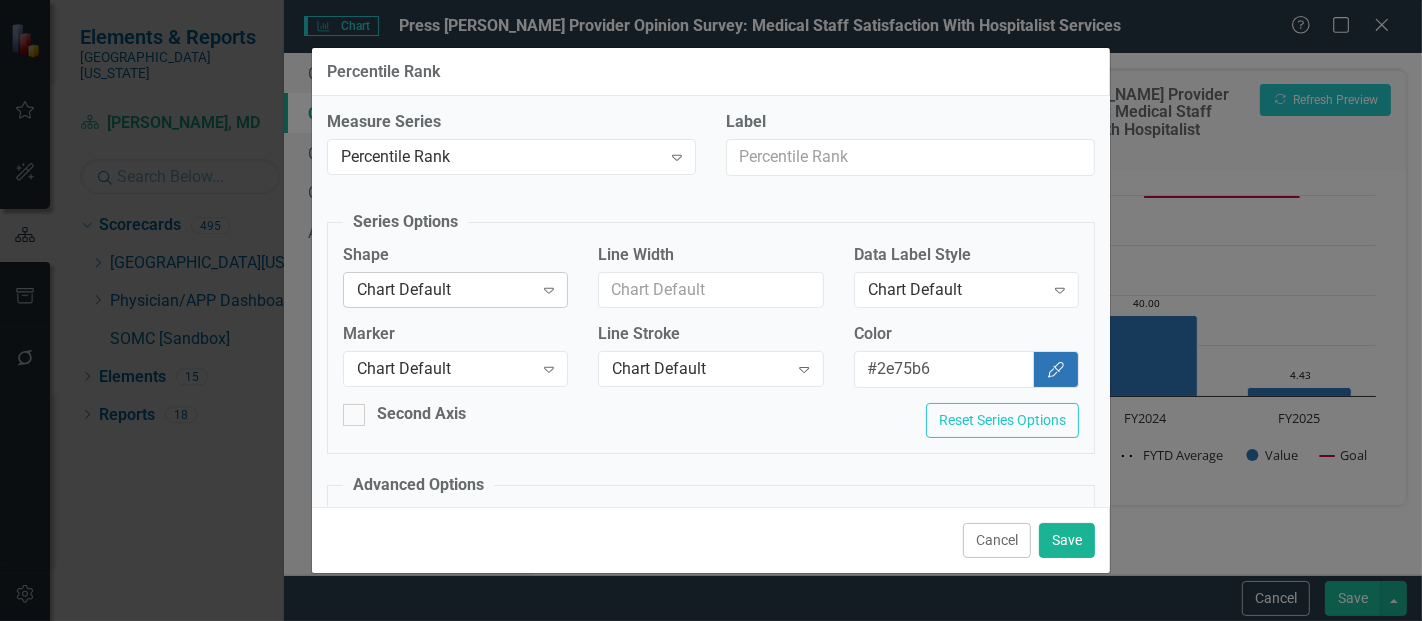 click on "Chart Default" at bounding box center [445, 289] 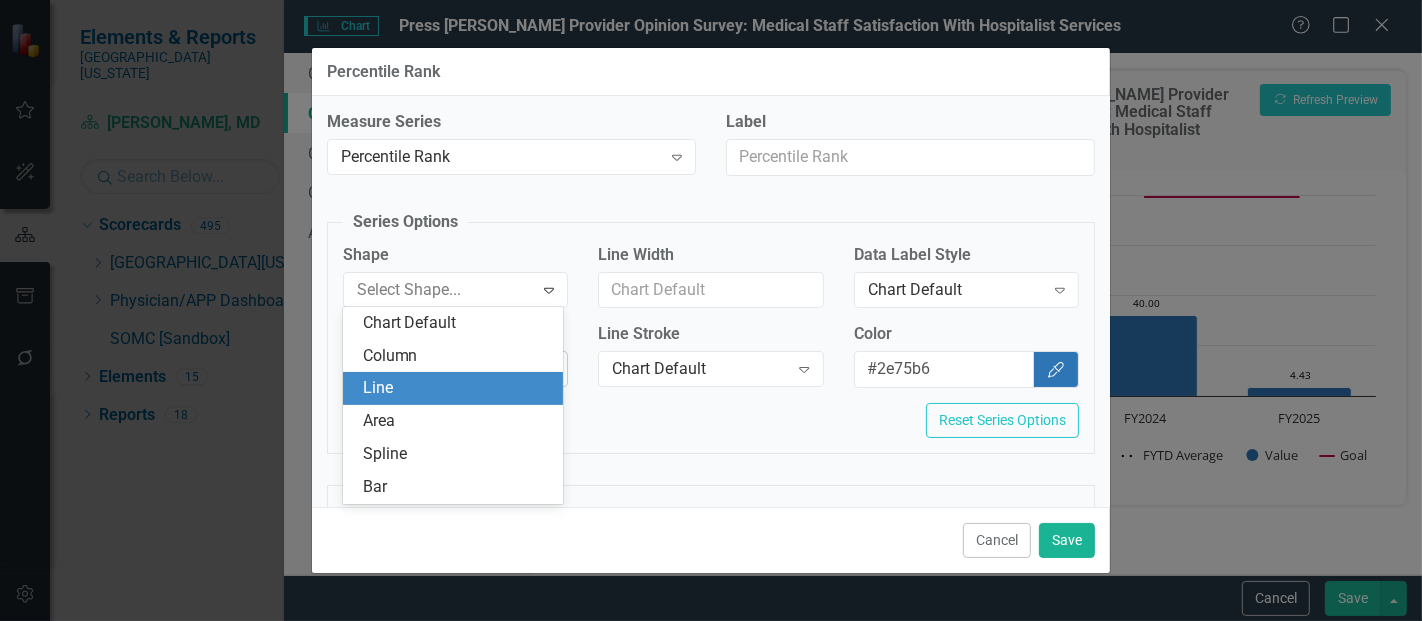drag, startPoint x: 433, startPoint y: 371, endPoint x: 431, endPoint y: 382, distance: 11.18034 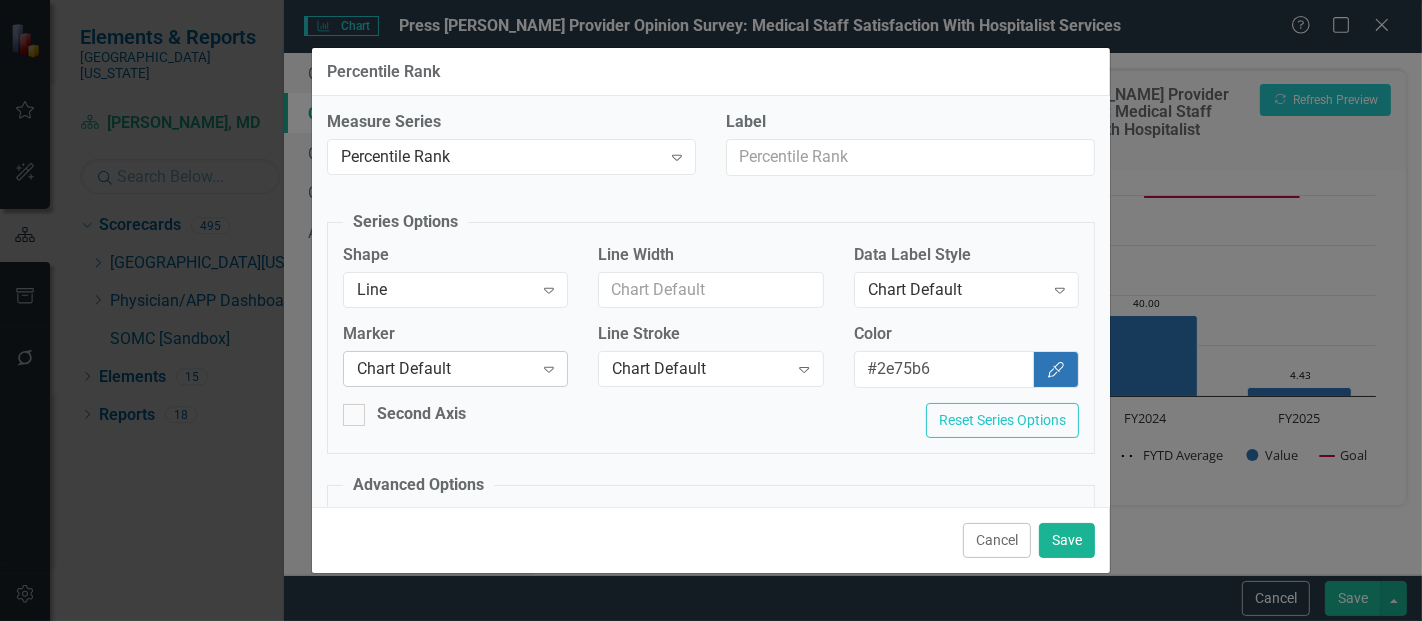 click on "Chart Default" at bounding box center [445, 369] 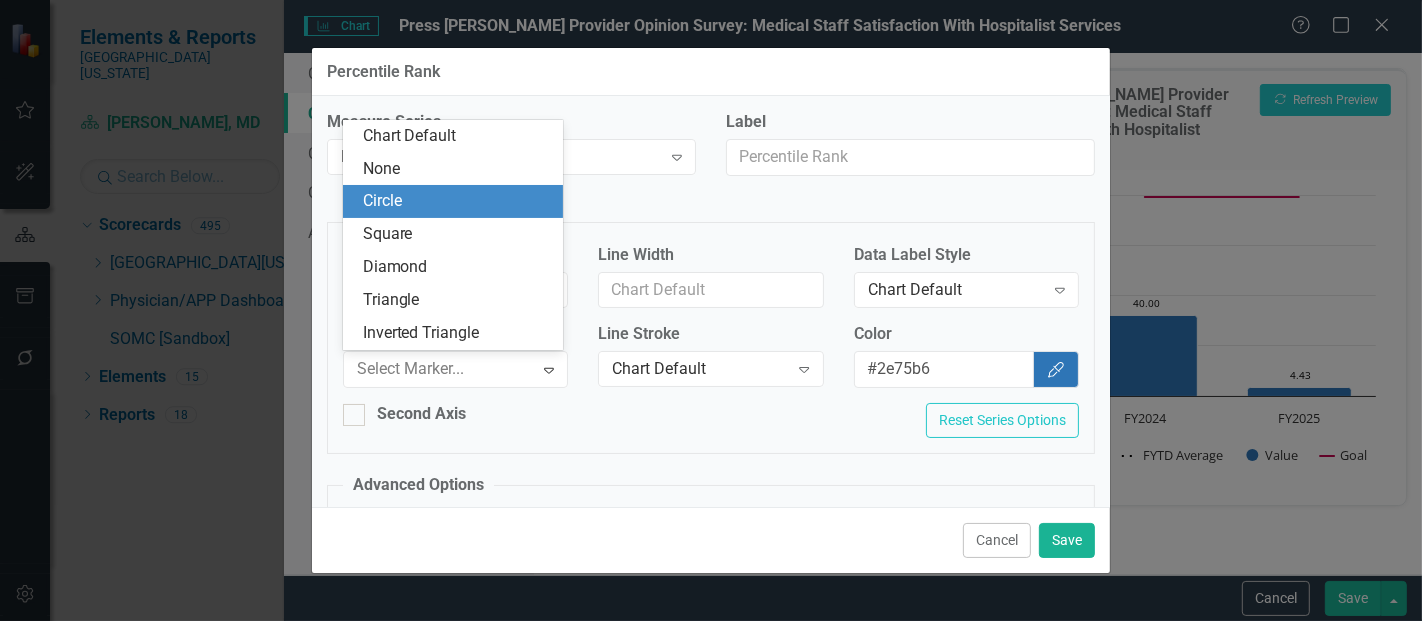 click on "None" at bounding box center (457, 169) 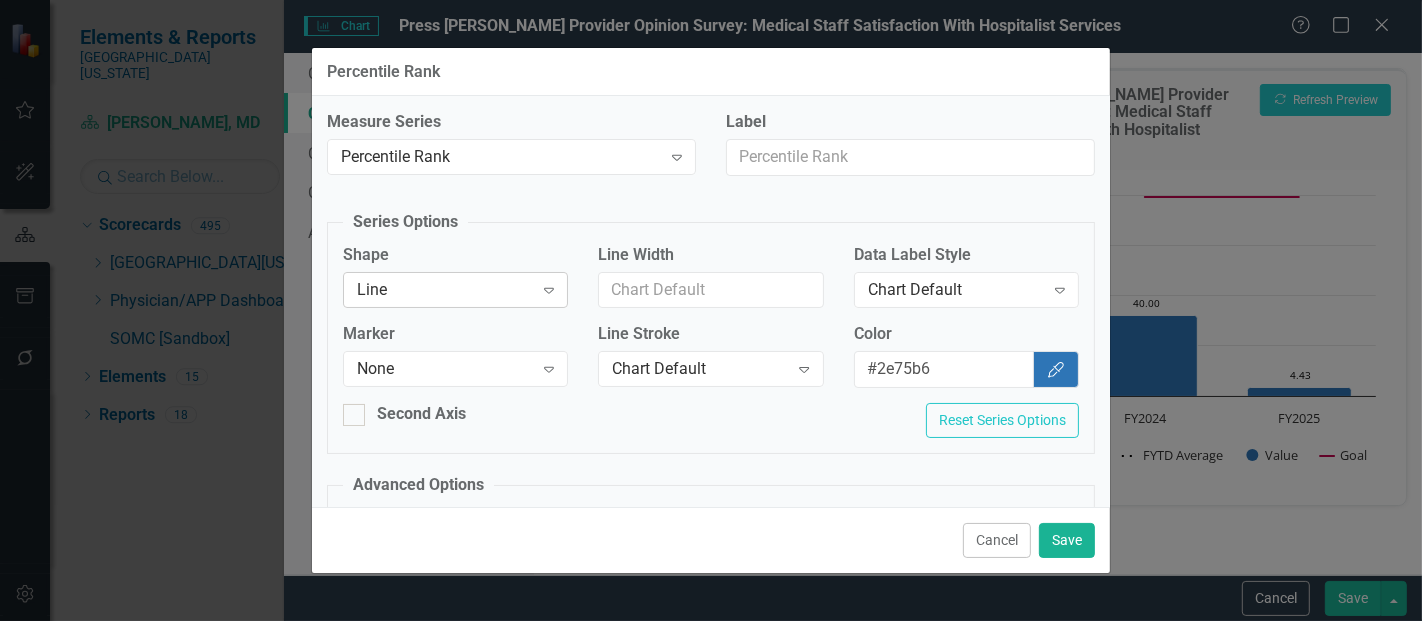 click on "Line Expand" at bounding box center [455, 290] 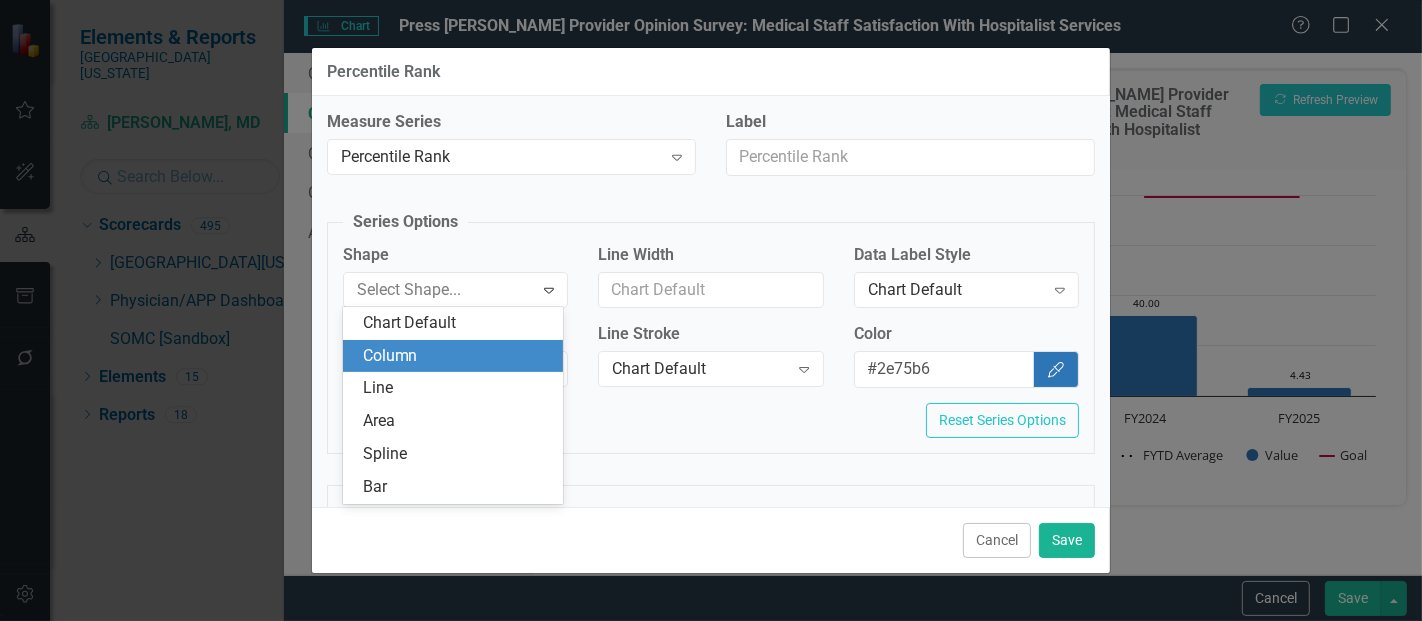 click on "Column" at bounding box center [457, 356] 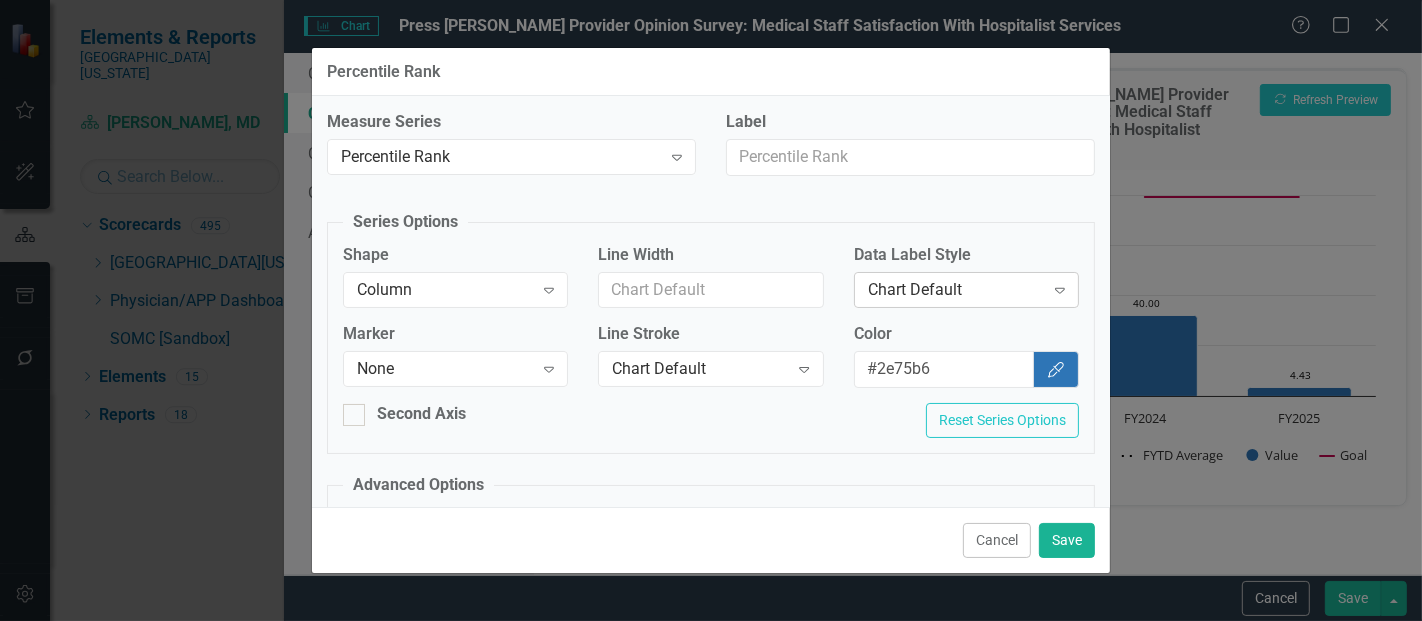 click on "Chart Default Expand" at bounding box center [966, 290] 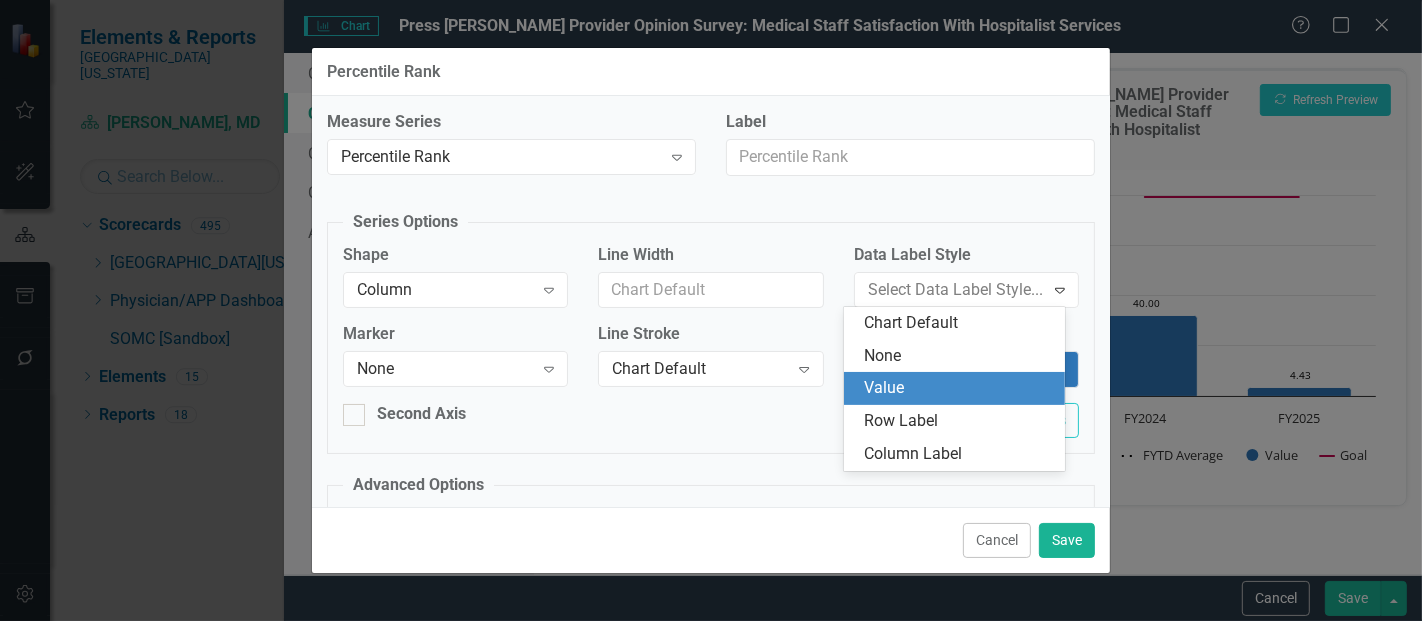 click on "Value" at bounding box center [958, 388] 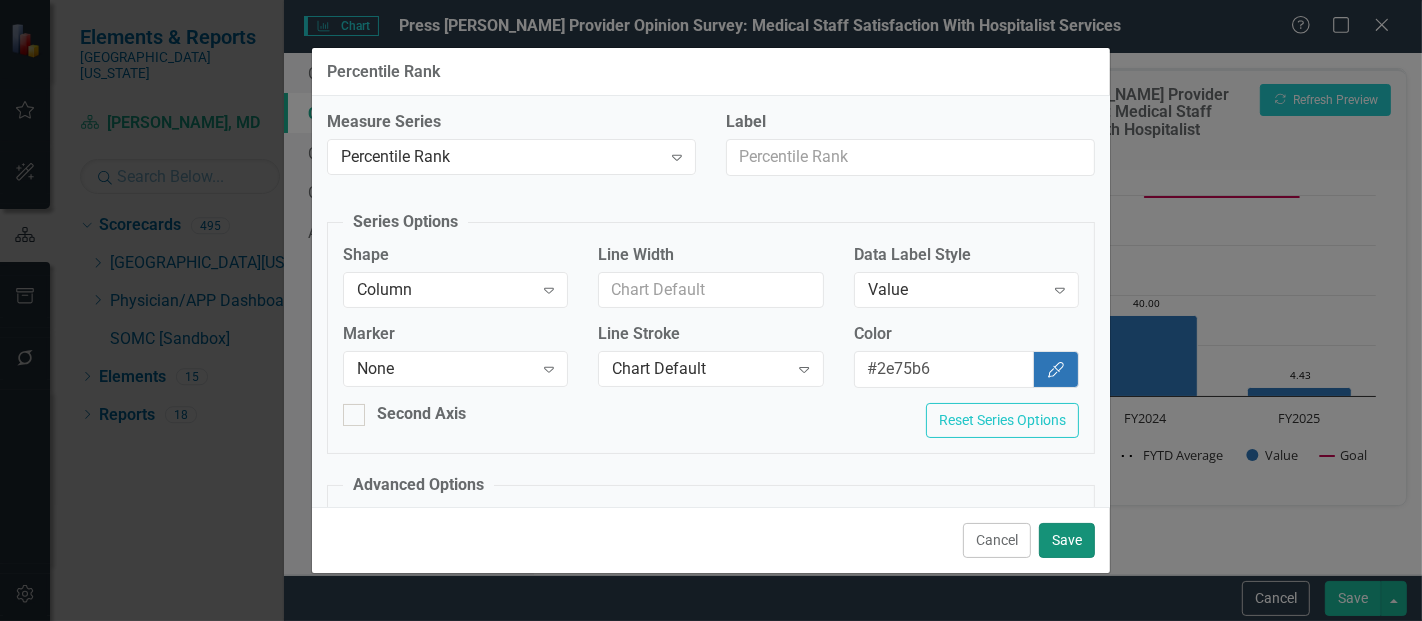 click on "Save" at bounding box center [1067, 540] 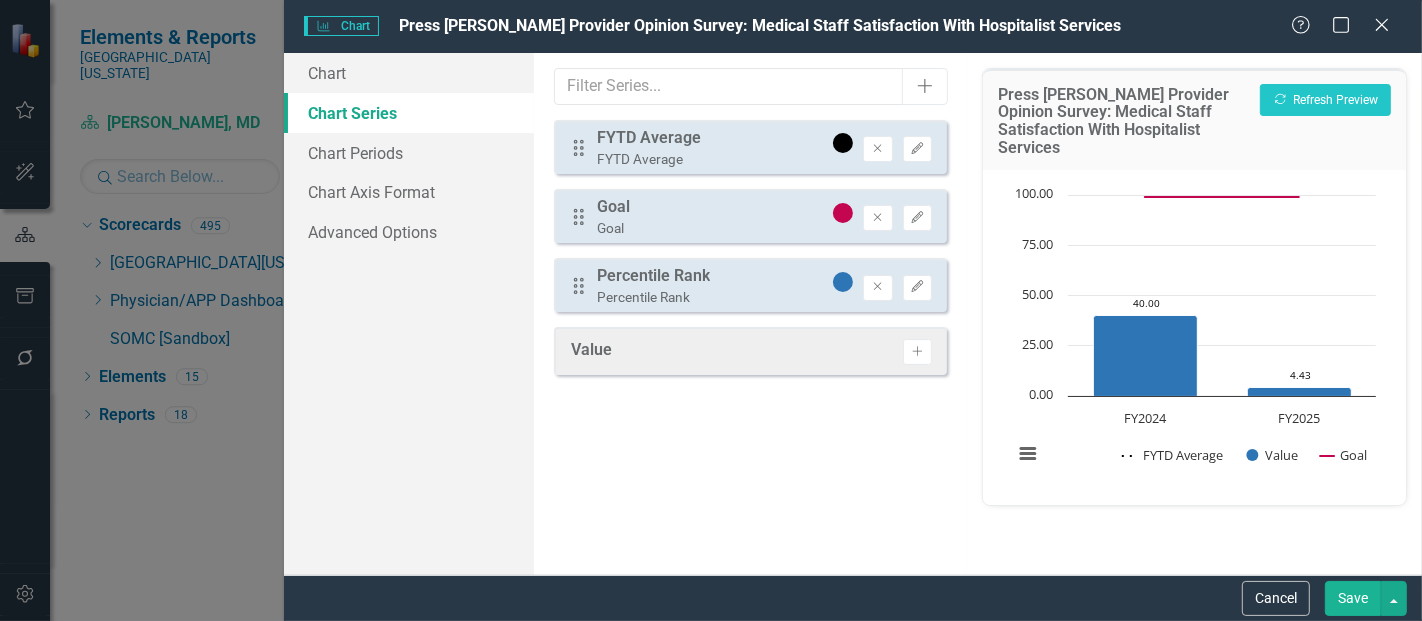 click on "Save" at bounding box center [1353, 598] 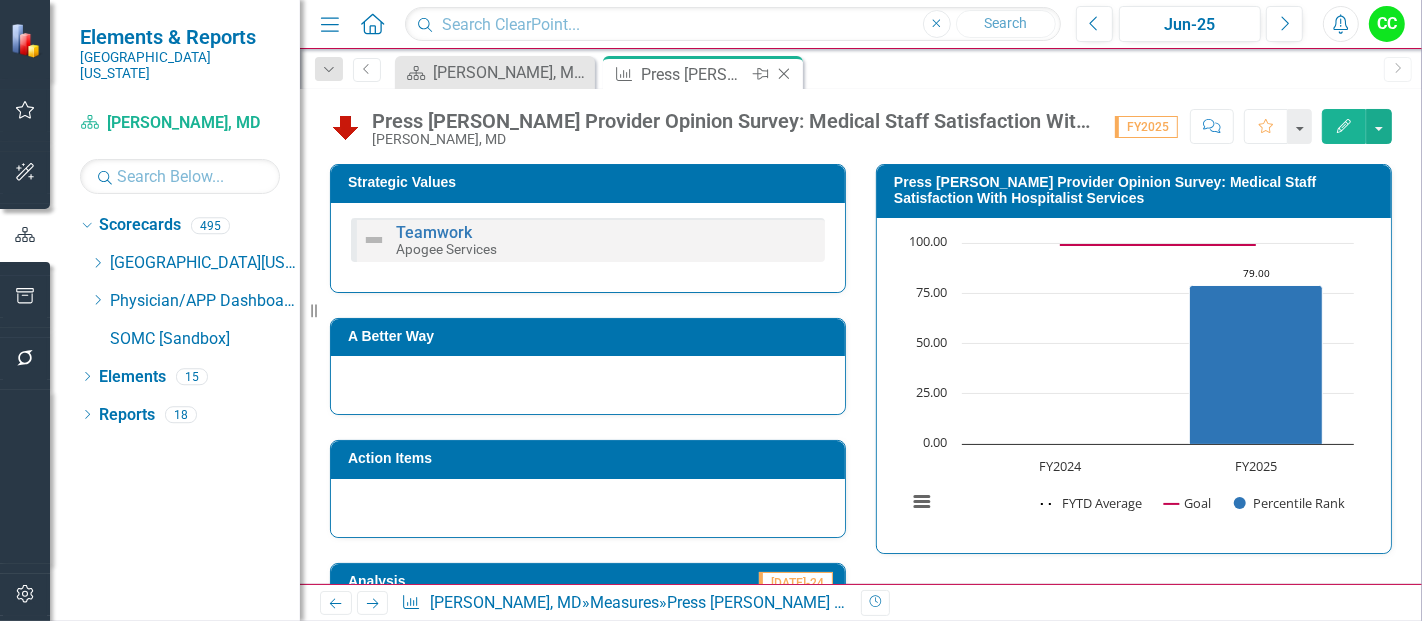 click on "Close" 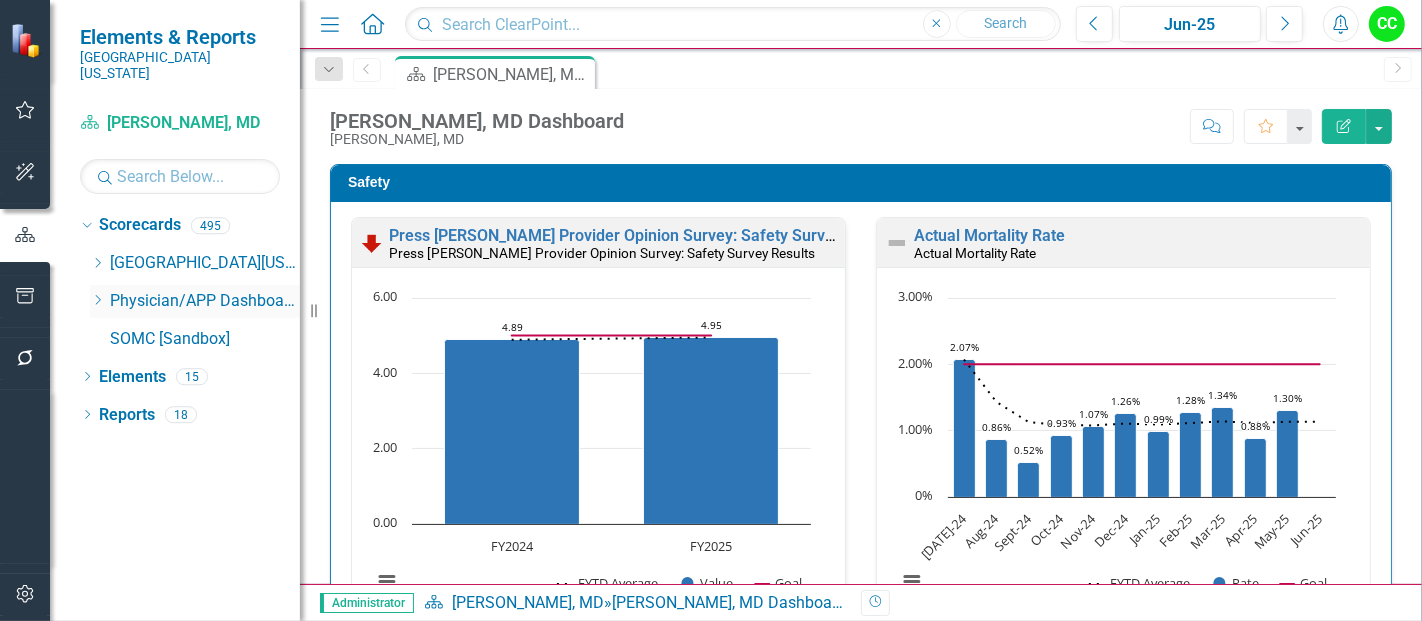 click on "Dropdown" at bounding box center (97, 301) 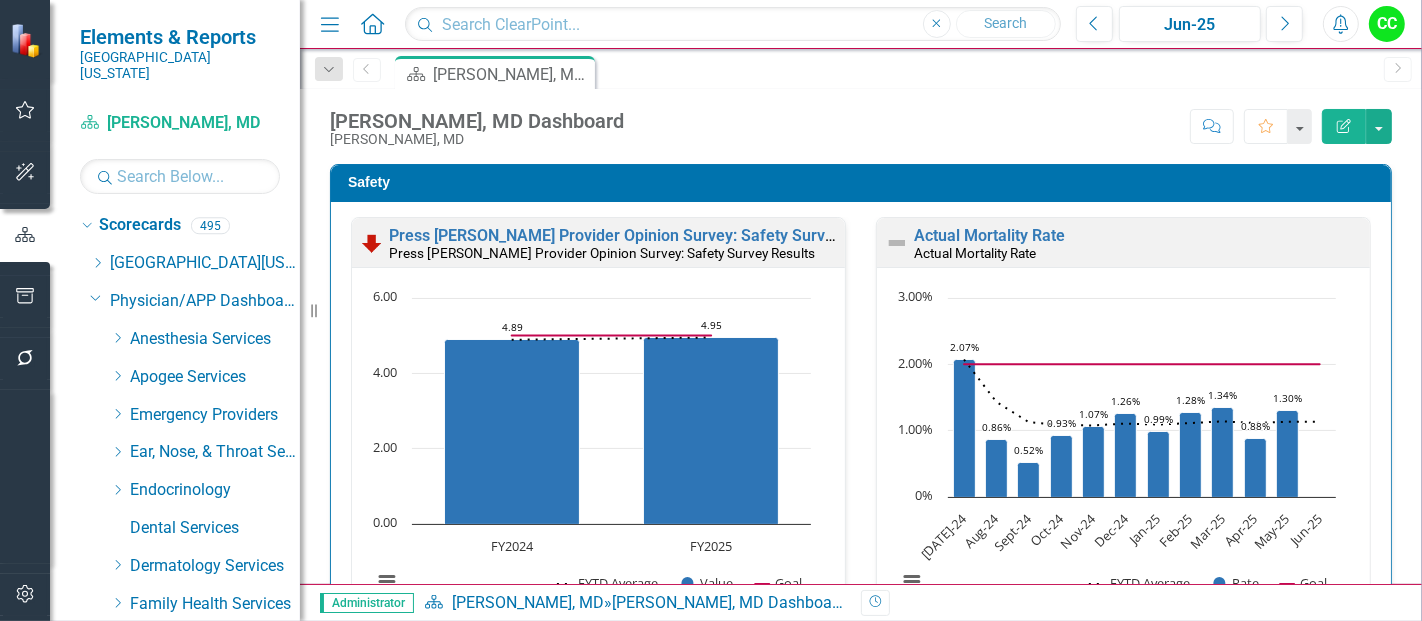 click on "Dropdown" 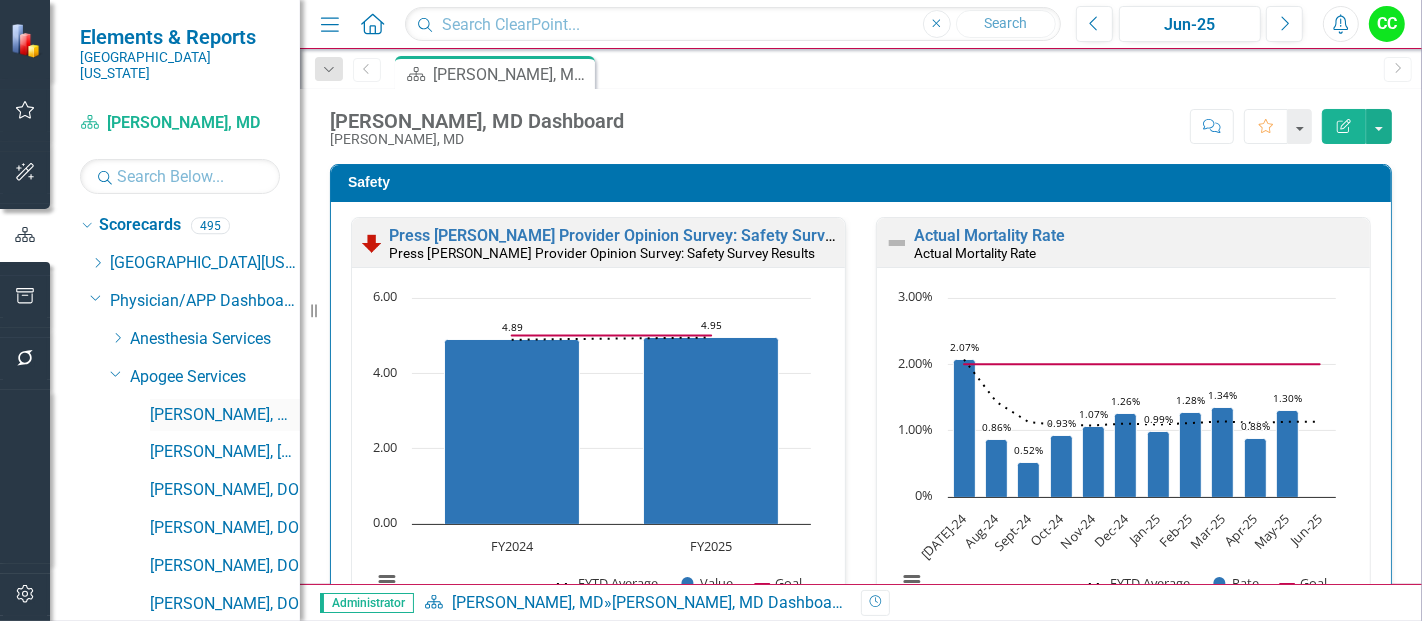 scroll, scrollTop: 328, scrollLeft: 0, axis: vertical 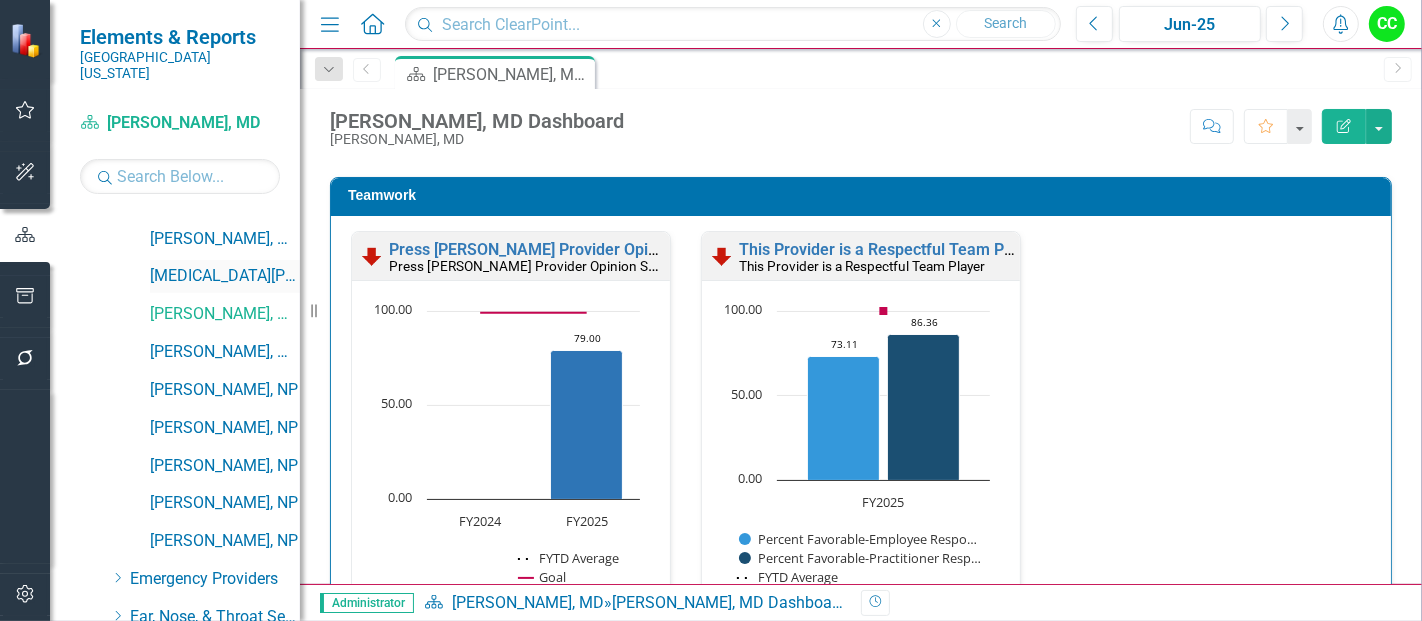 click on "[MEDICAL_DATA][PERSON_NAME], [GEOGRAPHIC_DATA]" at bounding box center (225, 276) 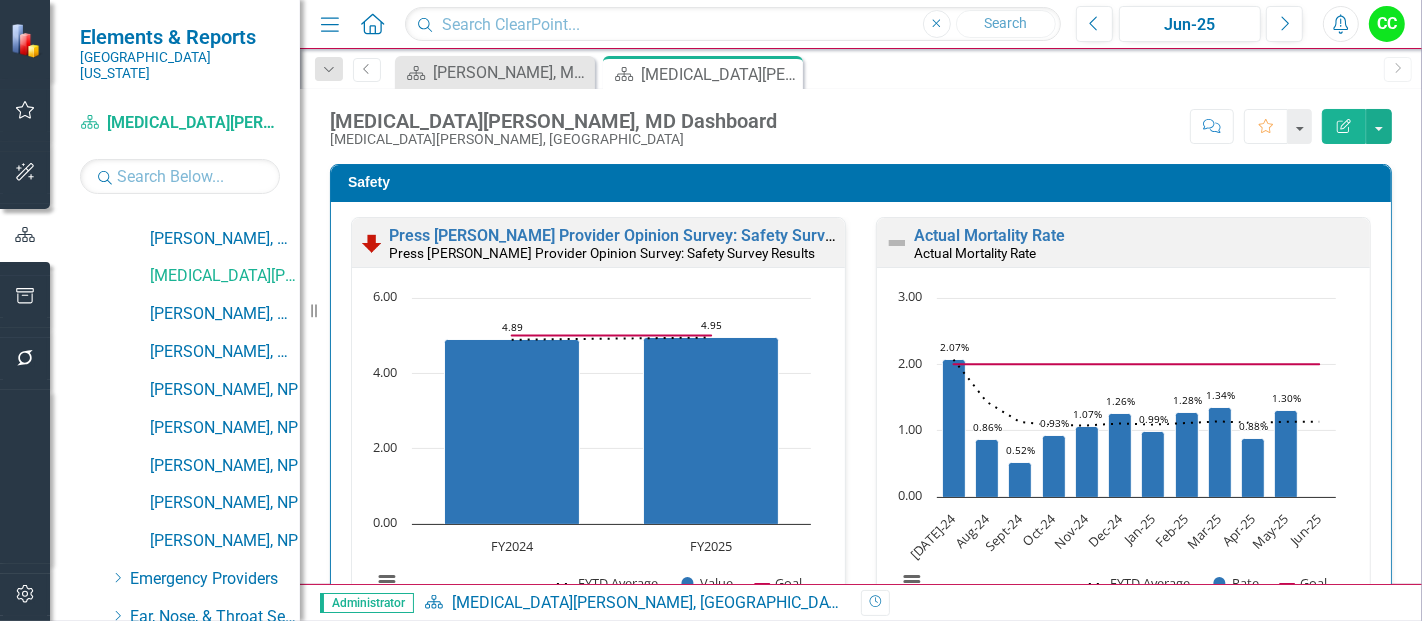 scroll, scrollTop: 898, scrollLeft: 0, axis: vertical 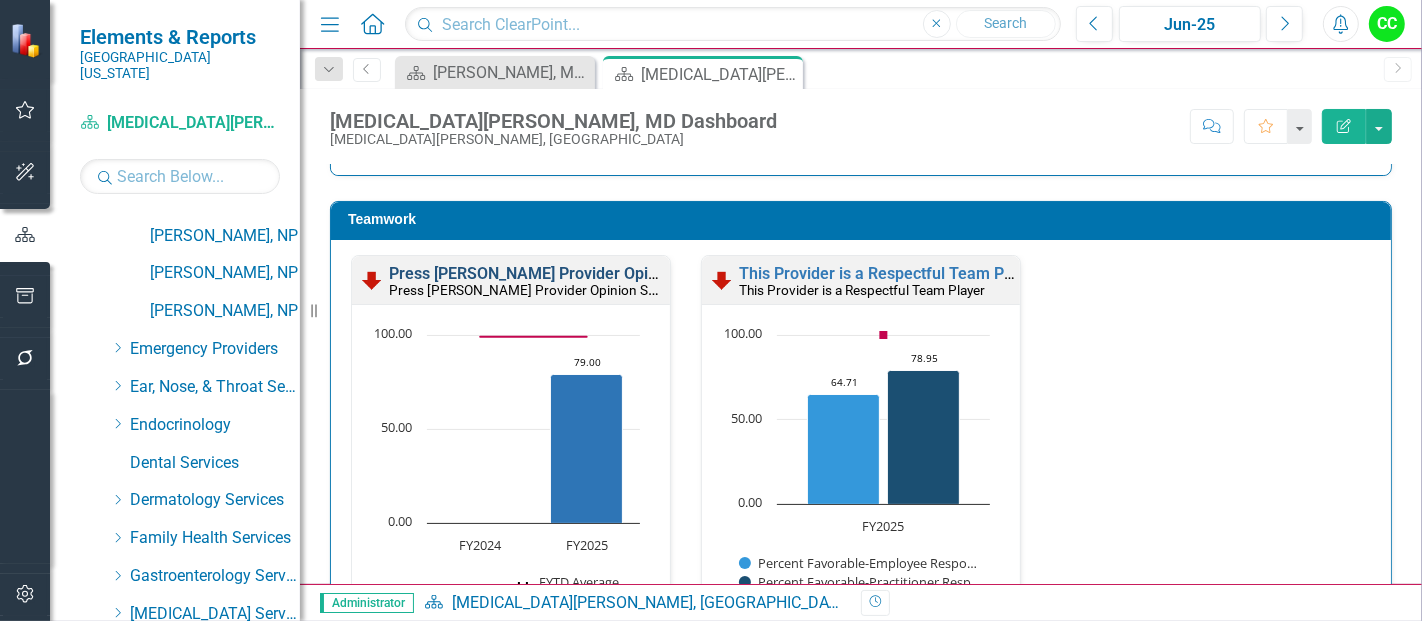 click on "Press [PERSON_NAME] Provider Opinion Survey: Medical Staff Satisfaction With Hospitalist Services" at bounding box center (749, 273) 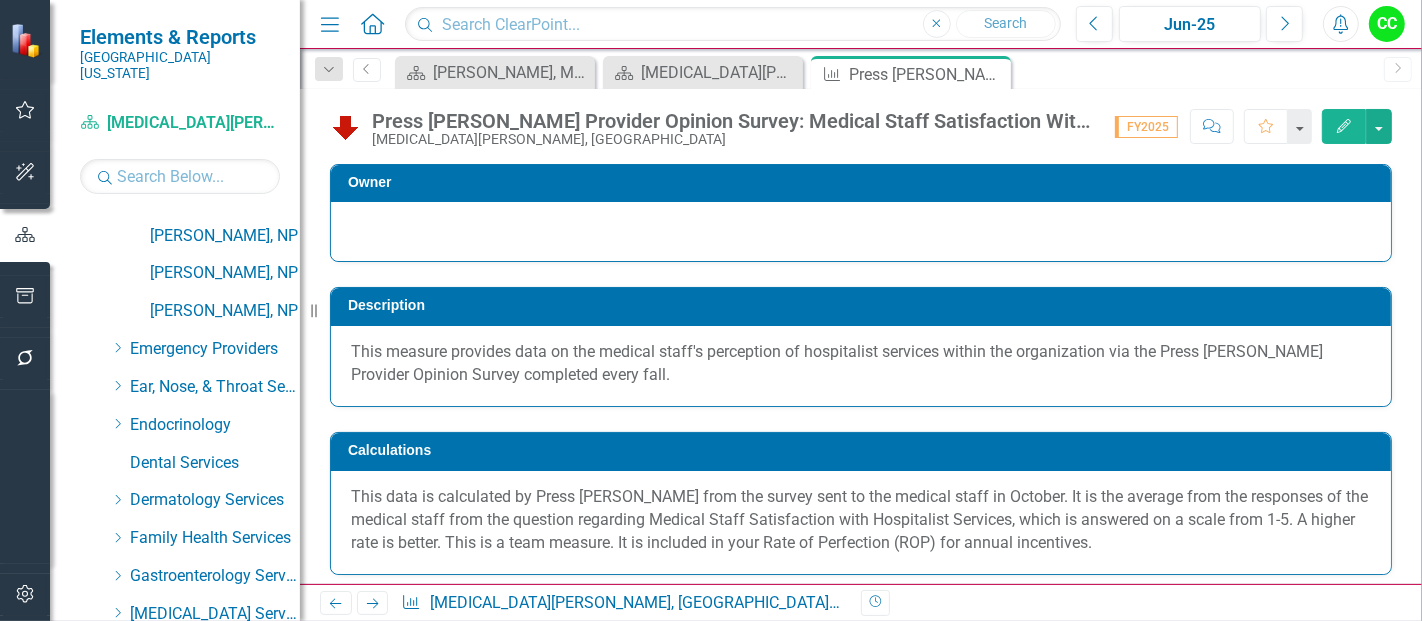 scroll, scrollTop: 834, scrollLeft: 0, axis: vertical 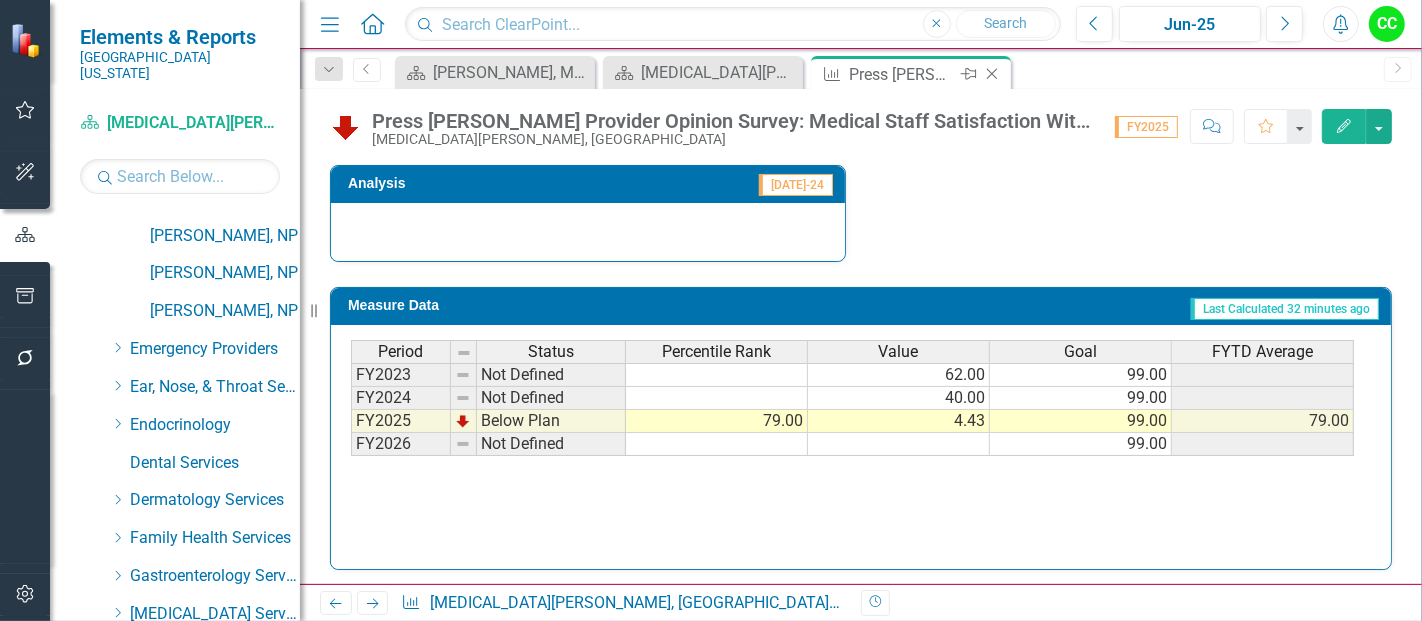 click 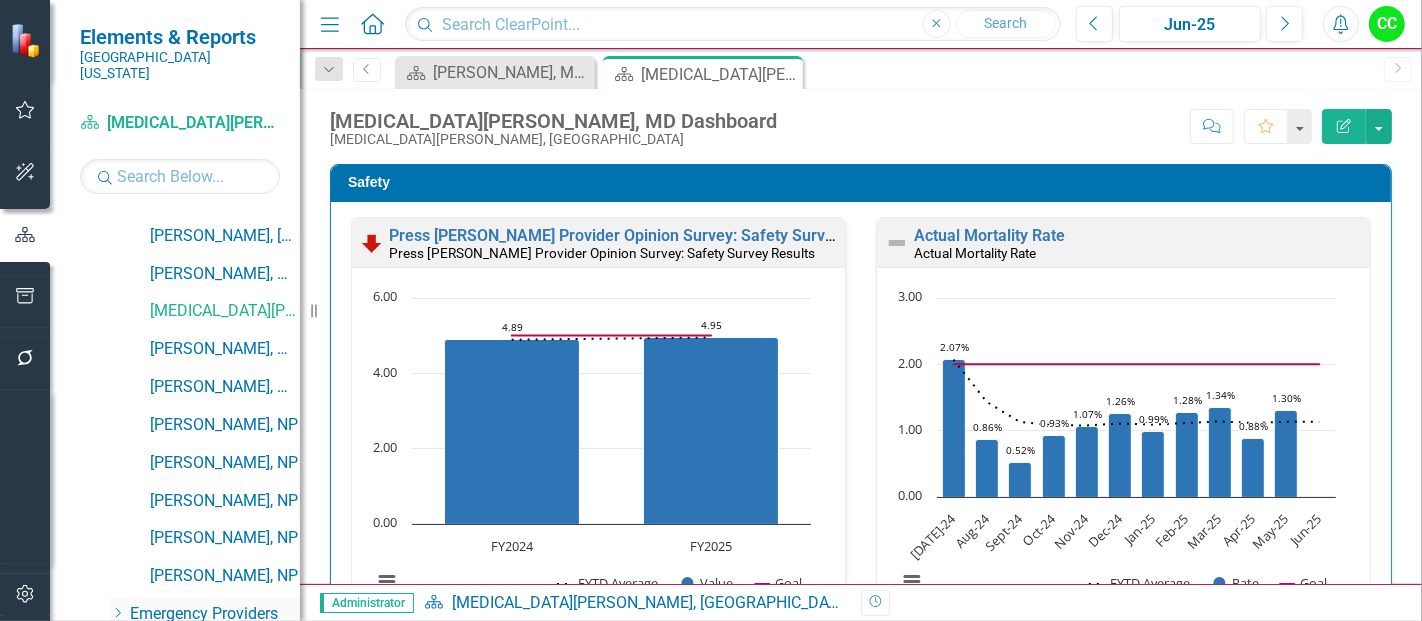 scroll, scrollTop: 631, scrollLeft: 0, axis: vertical 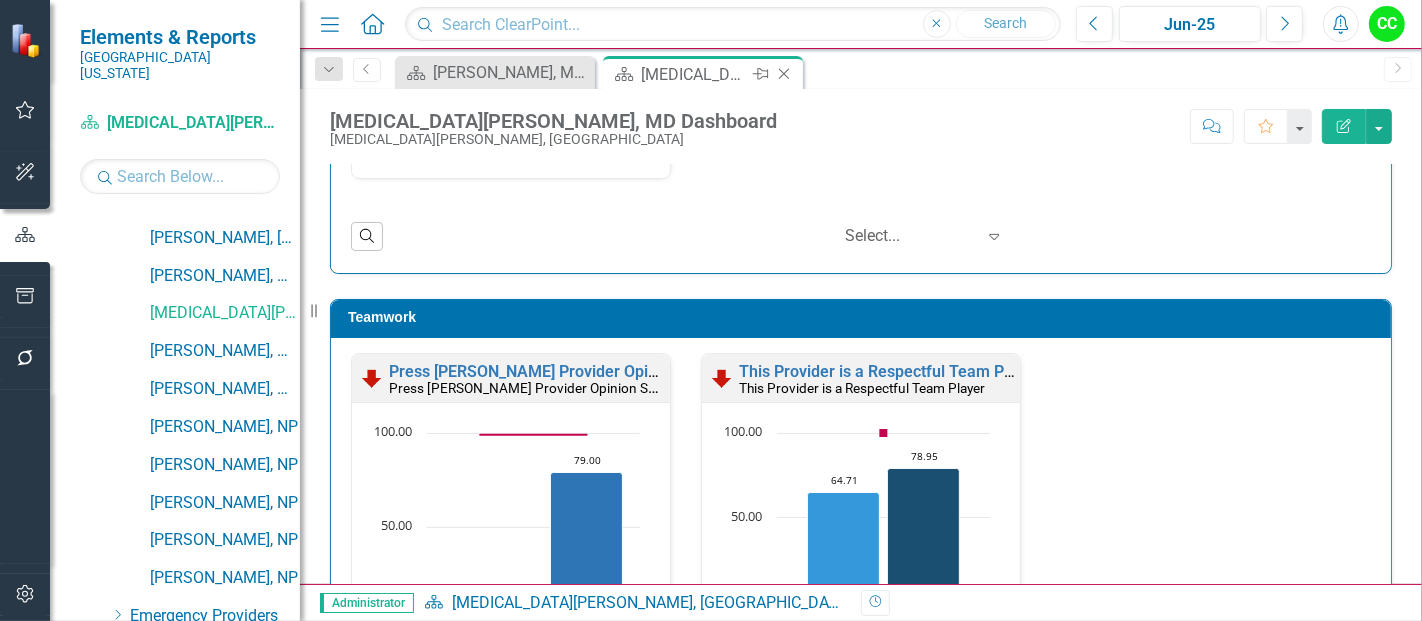 click 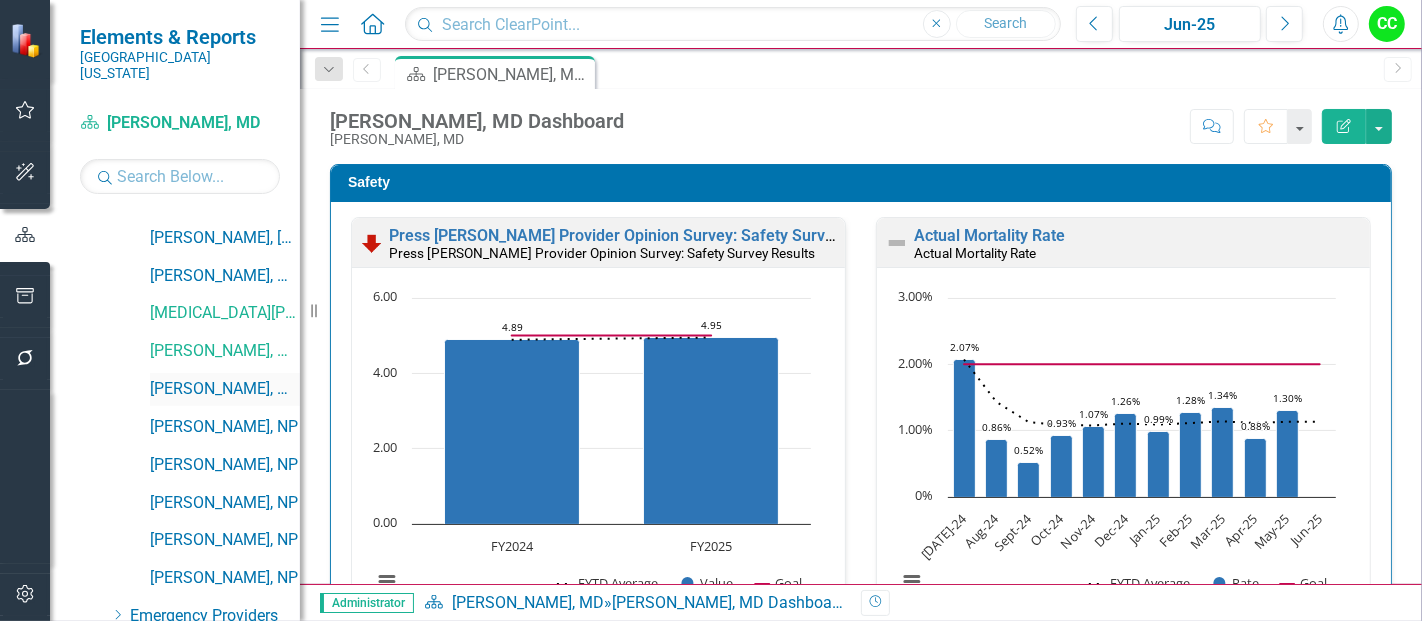 click on "[PERSON_NAME], MD" at bounding box center [225, 389] 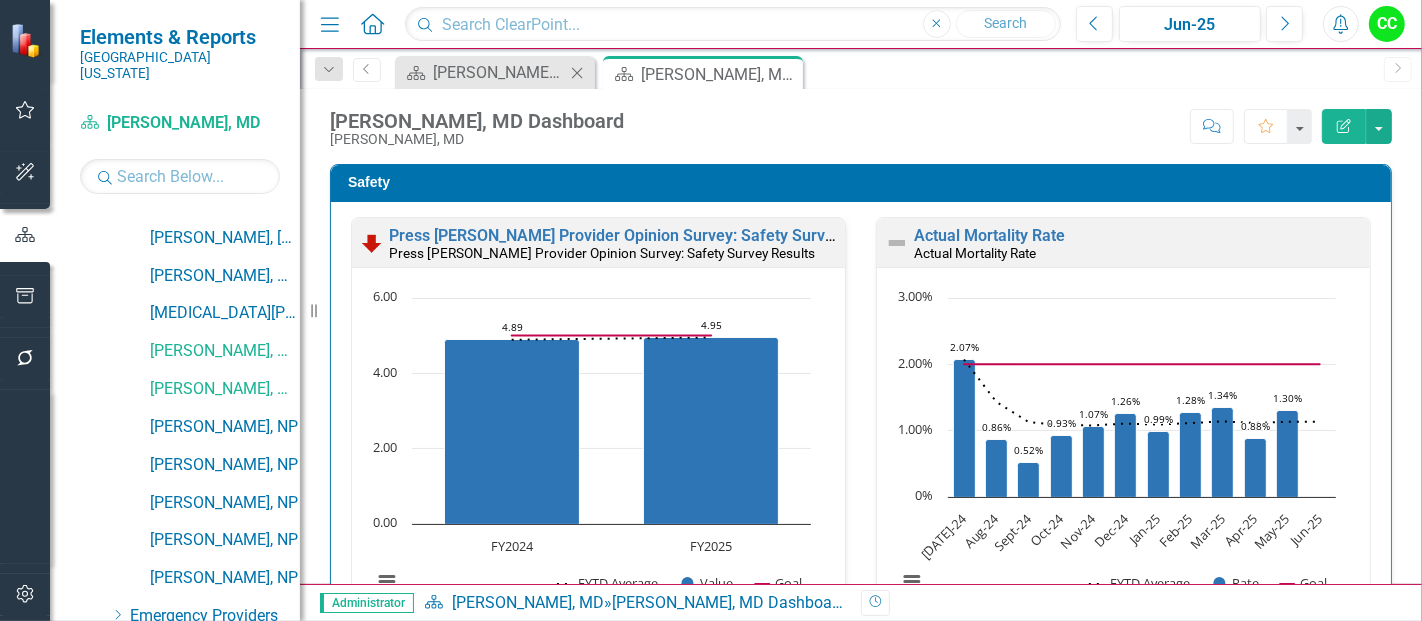 click on "Close" 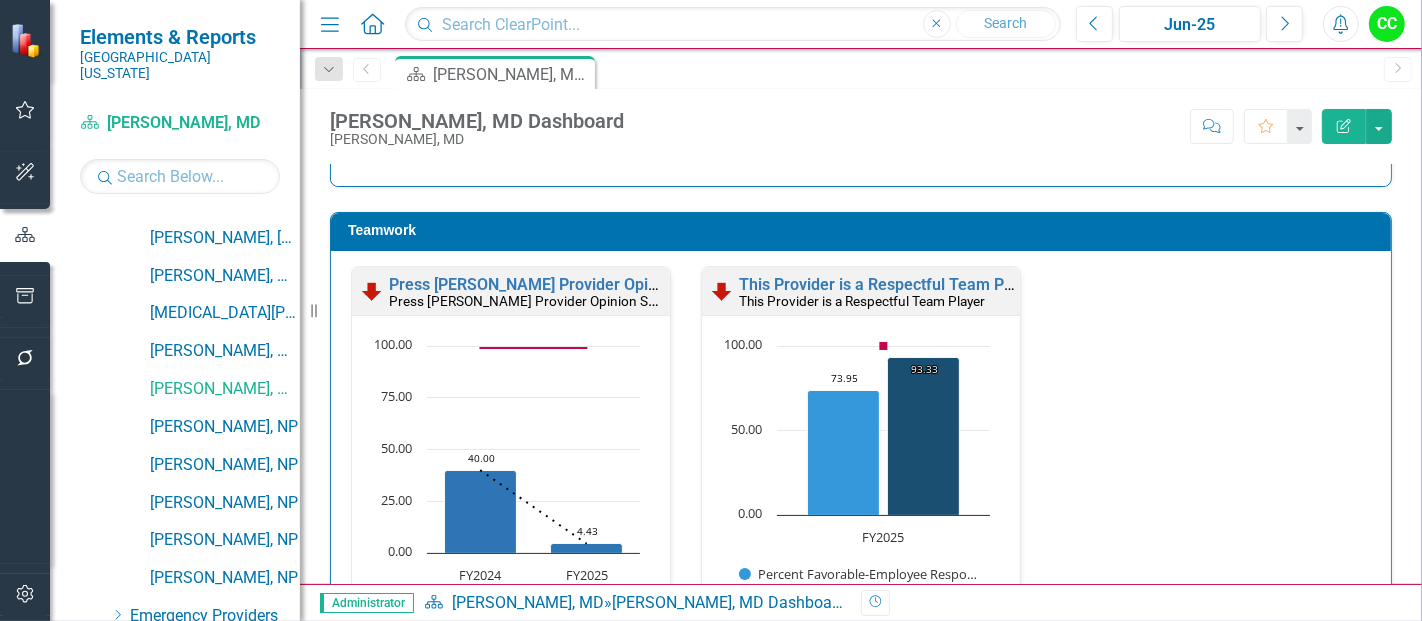 scroll, scrollTop: 2532, scrollLeft: 0, axis: vertical 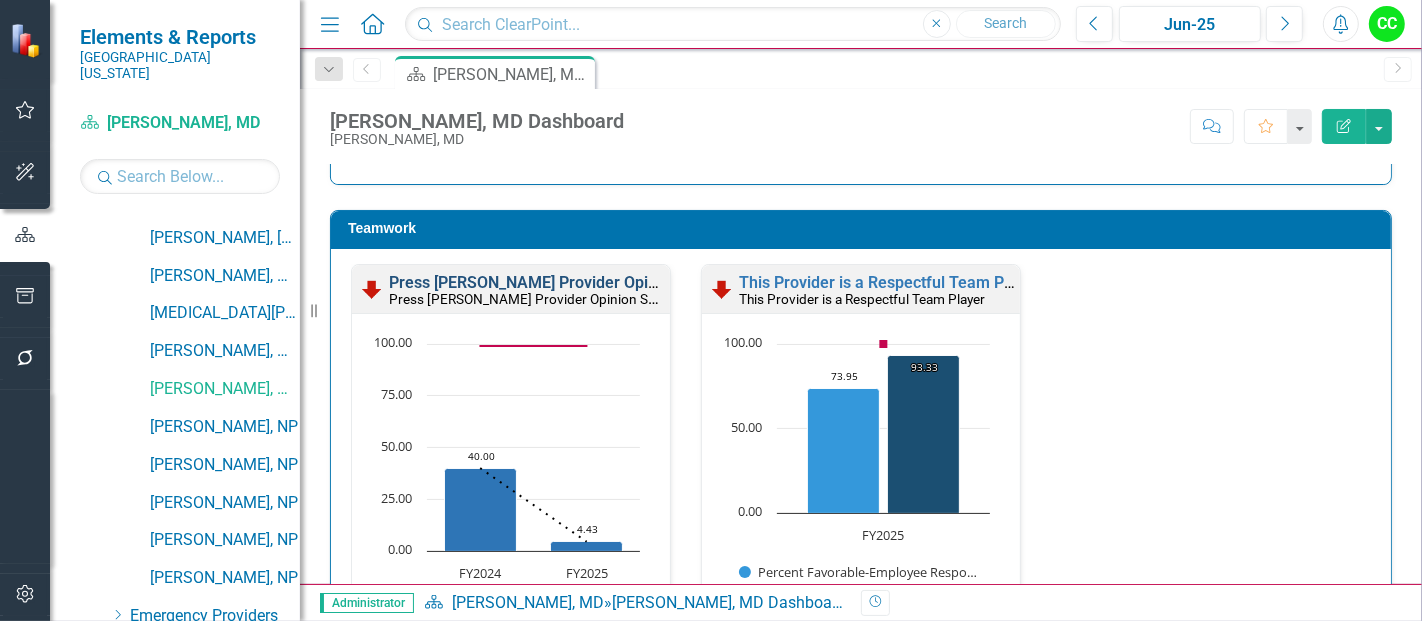 click on "Press [PERSON_NAME] Provider Opinion Survey: Medical Staff Satisfaction With Hospitalist Services" at bounding box center [749, 282] 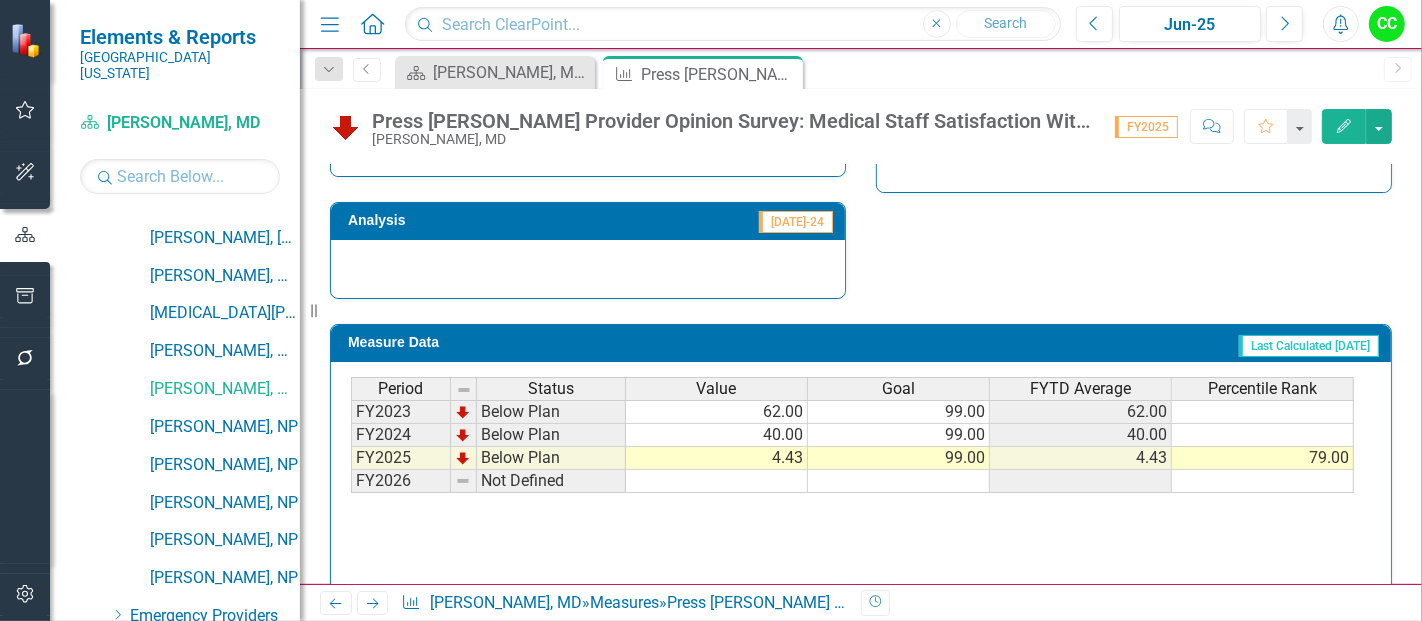 scroll, scrollTop: 834, scrollLeft: 0, axis: vertical 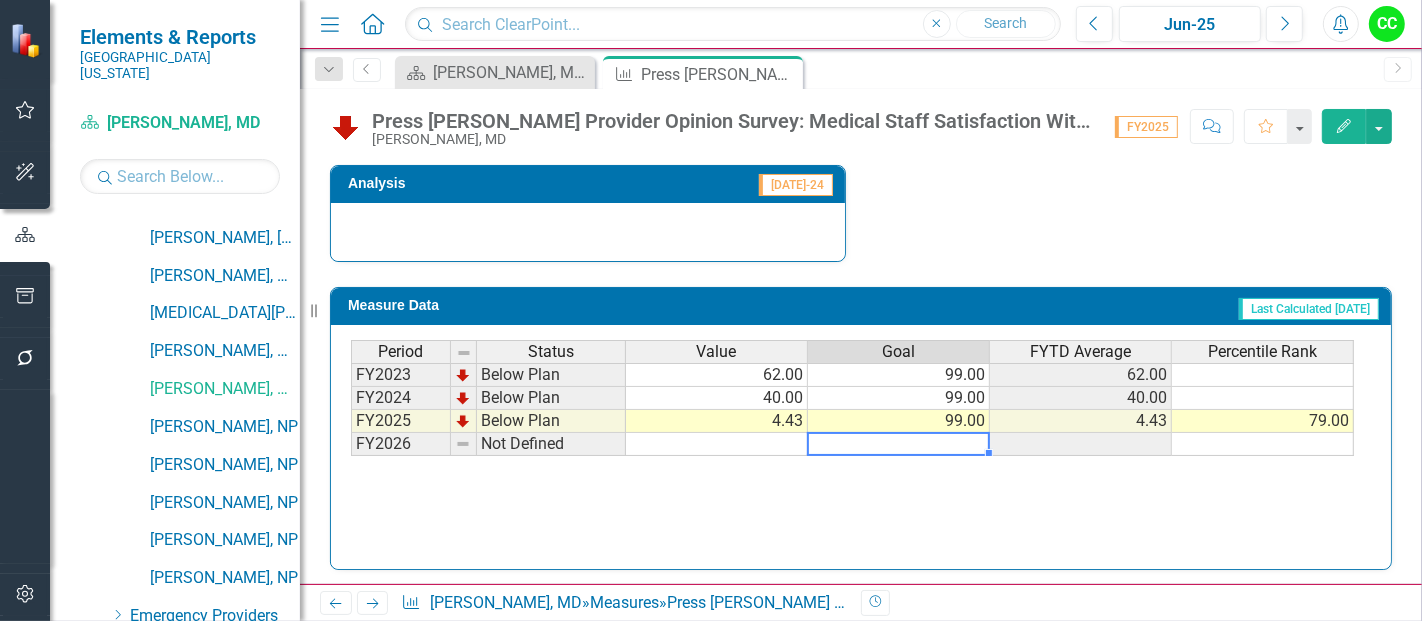 click at bounding box center (899, 444) 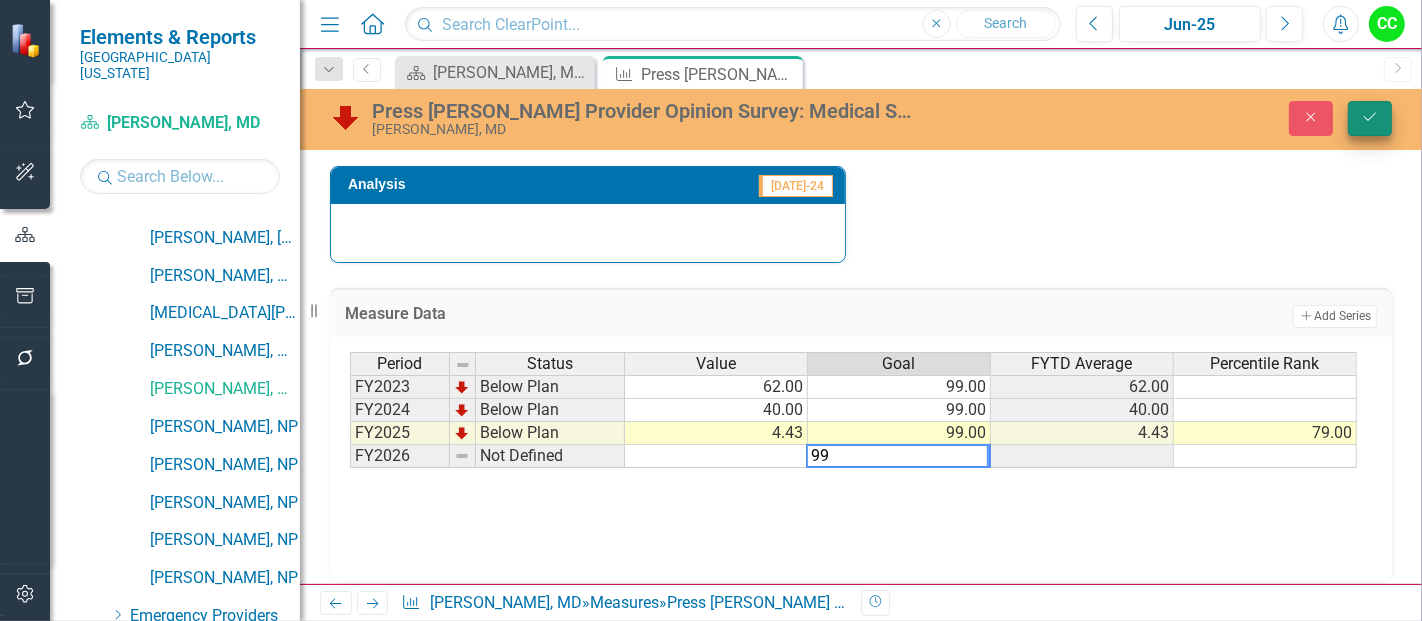 type on "99" 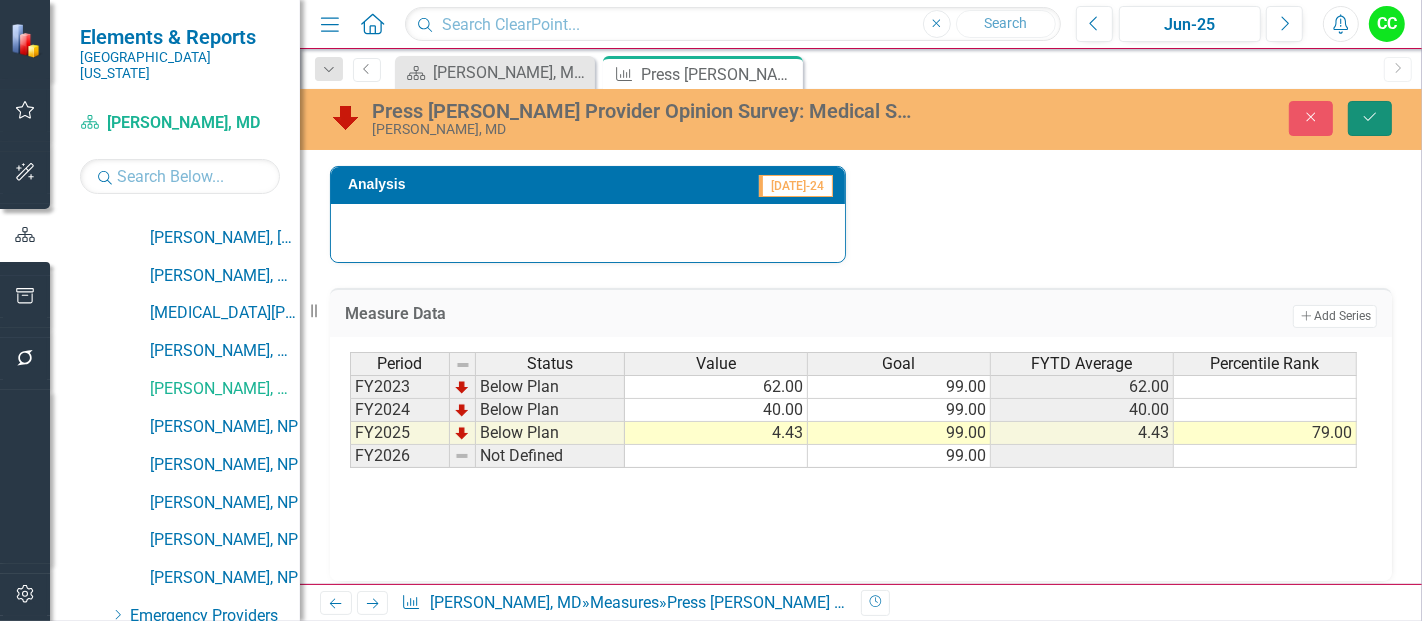 click on "Save" 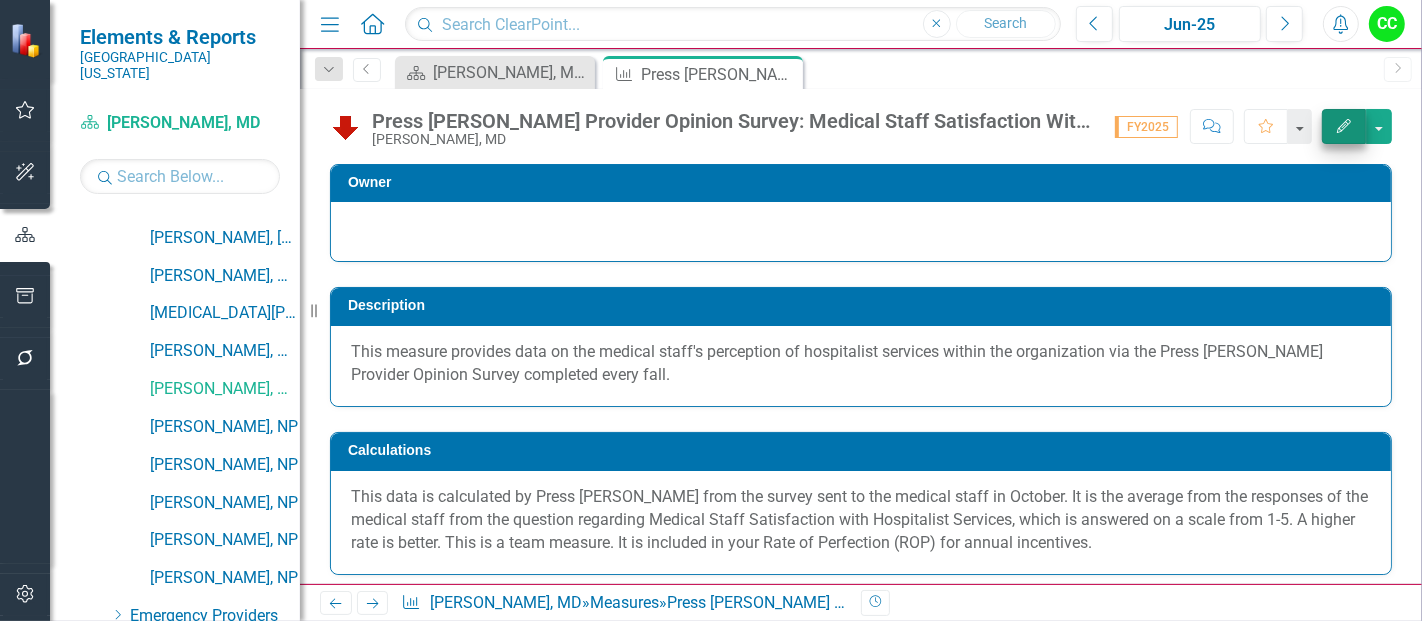 click on "Edit" 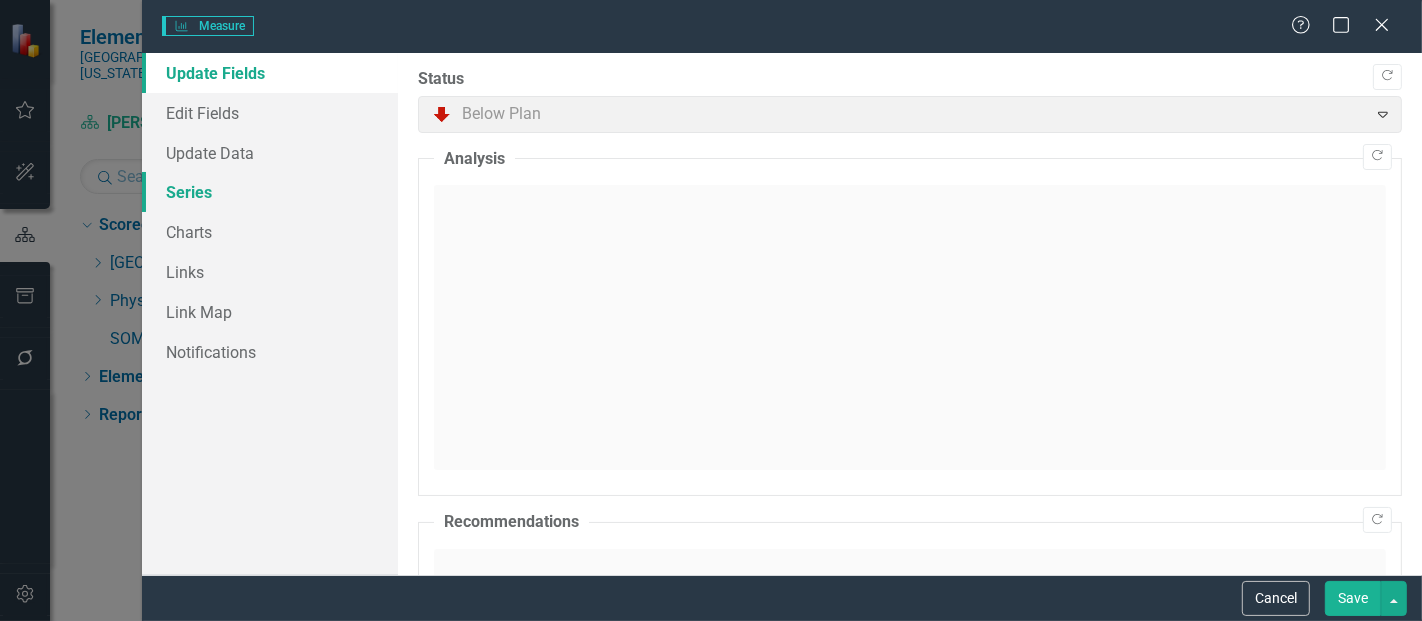 scroll, scrollTop: 0, scrollLeft: 0, axis: both 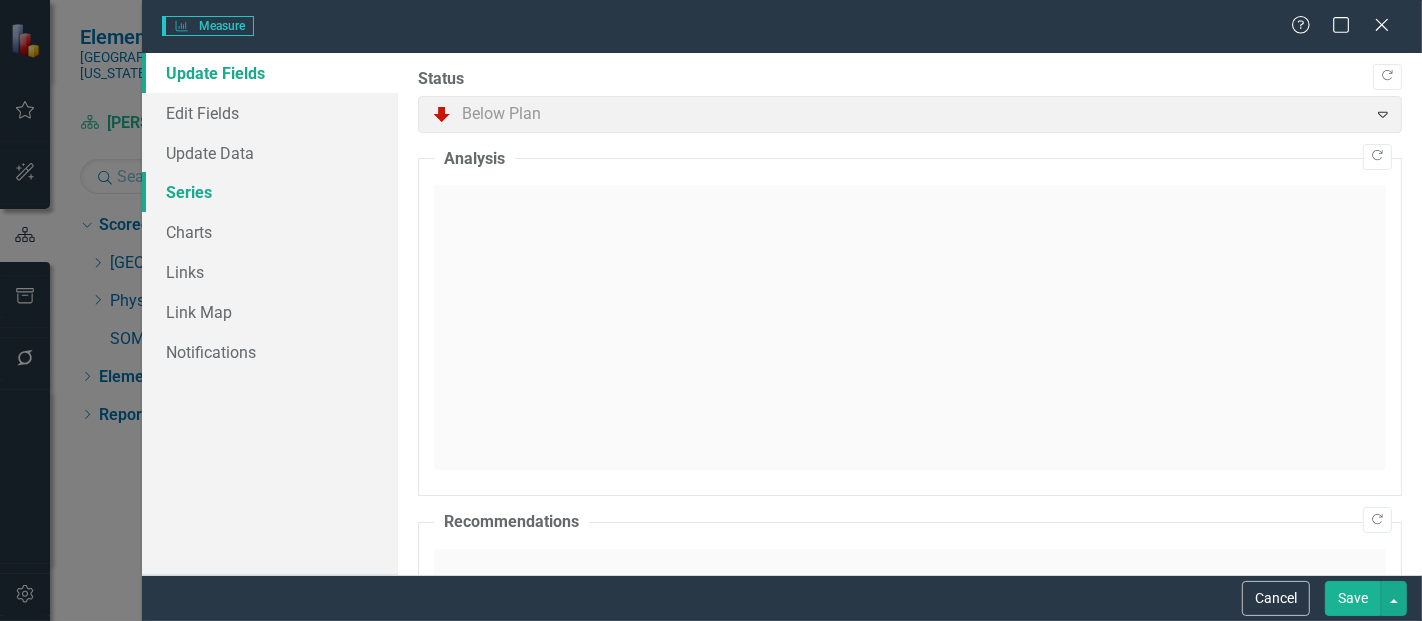 click on "Series" at bounding box center [270, 192] 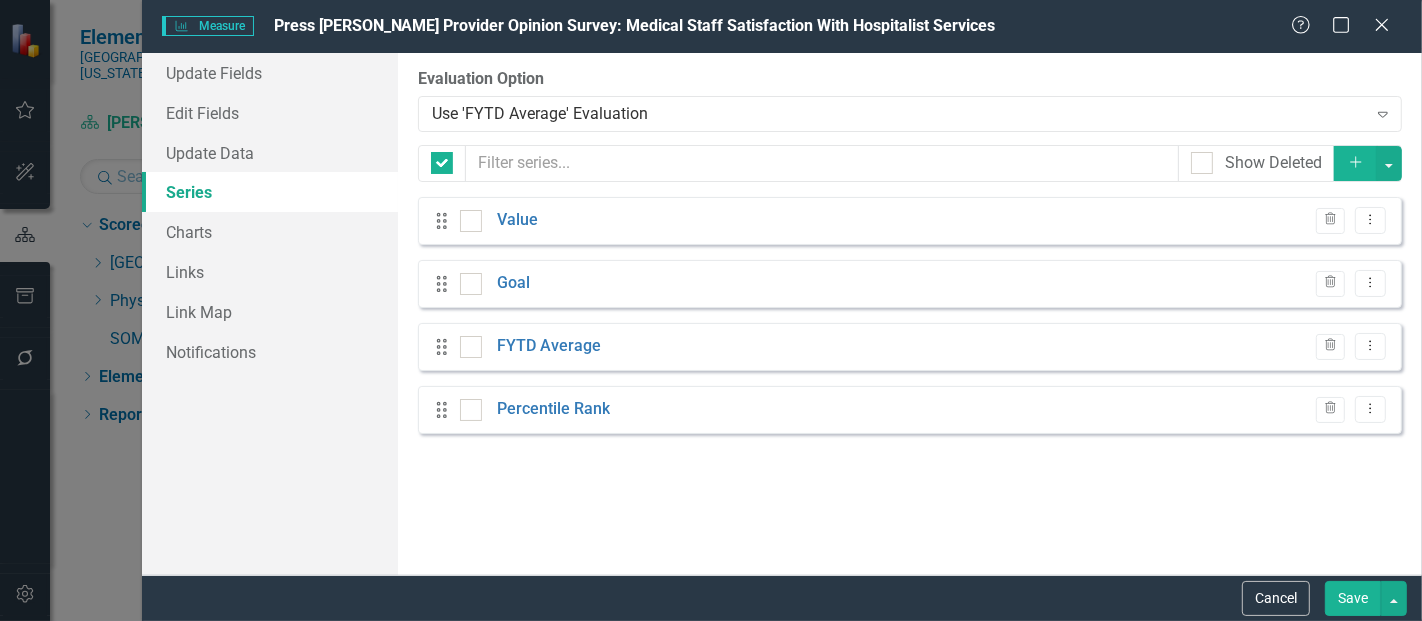 checkbox on "false" 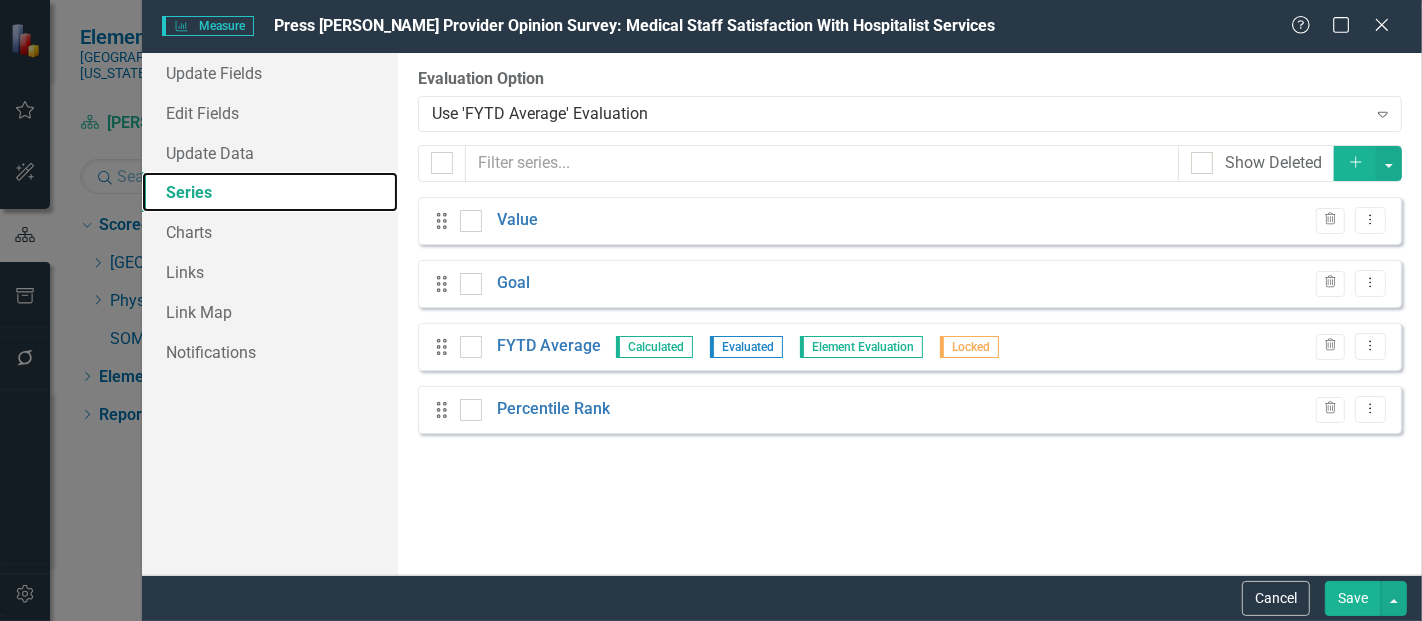 scroll, scrollTop: 0, scrollLeft: 0, axis: both 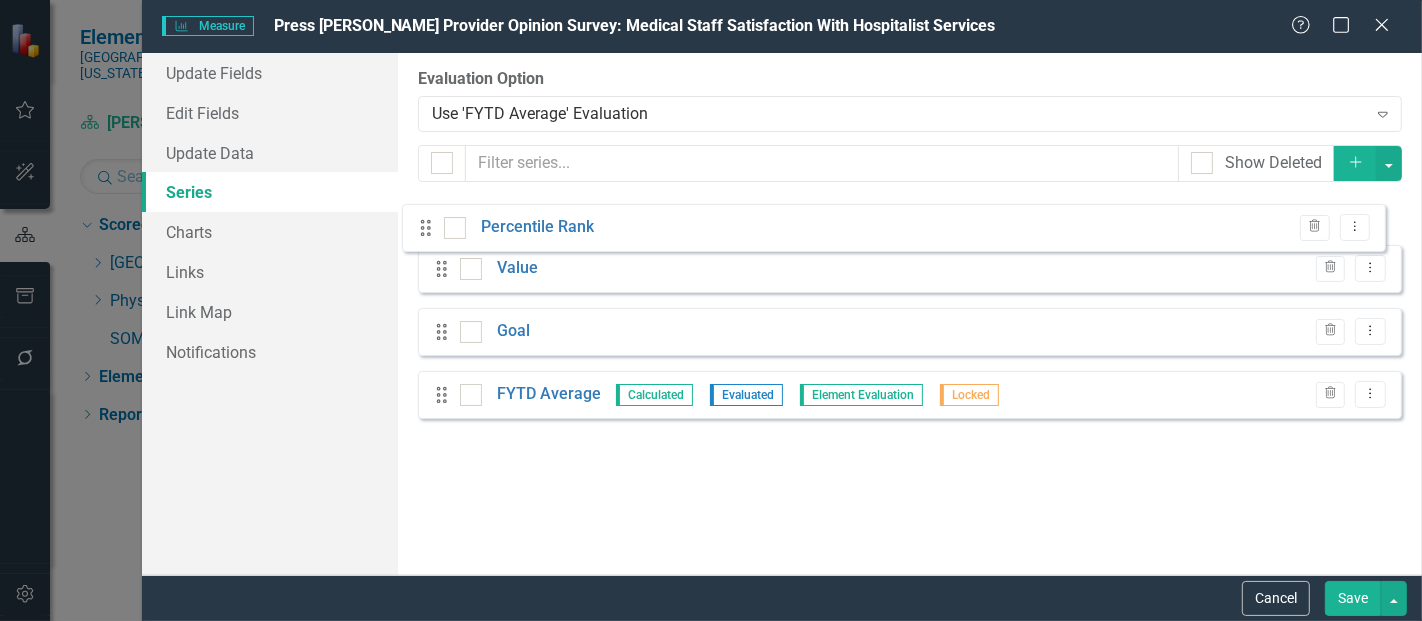 drag, startPoint x: 440, startPoint y: 412, endPoint x: 424, endPoint y: 229, distance: 183.69812 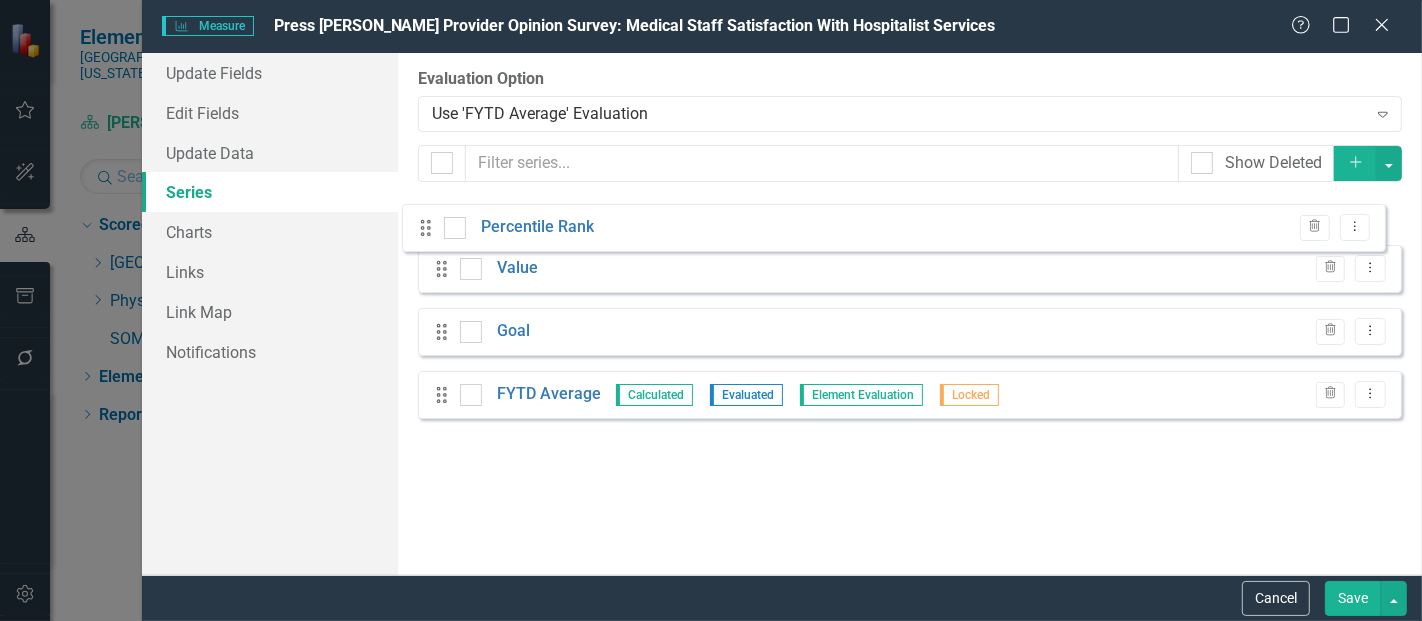 click on "Drag Value Trash Dropdown Menu Drag Goal Trash Dropdown Menu Drag FYTD Average Calculated Evaluated Element Evaluation Locked Trash Dropdown Menu Drag Percentile Rank Trash Dropdown Menu" at bounding box center (910, 315) 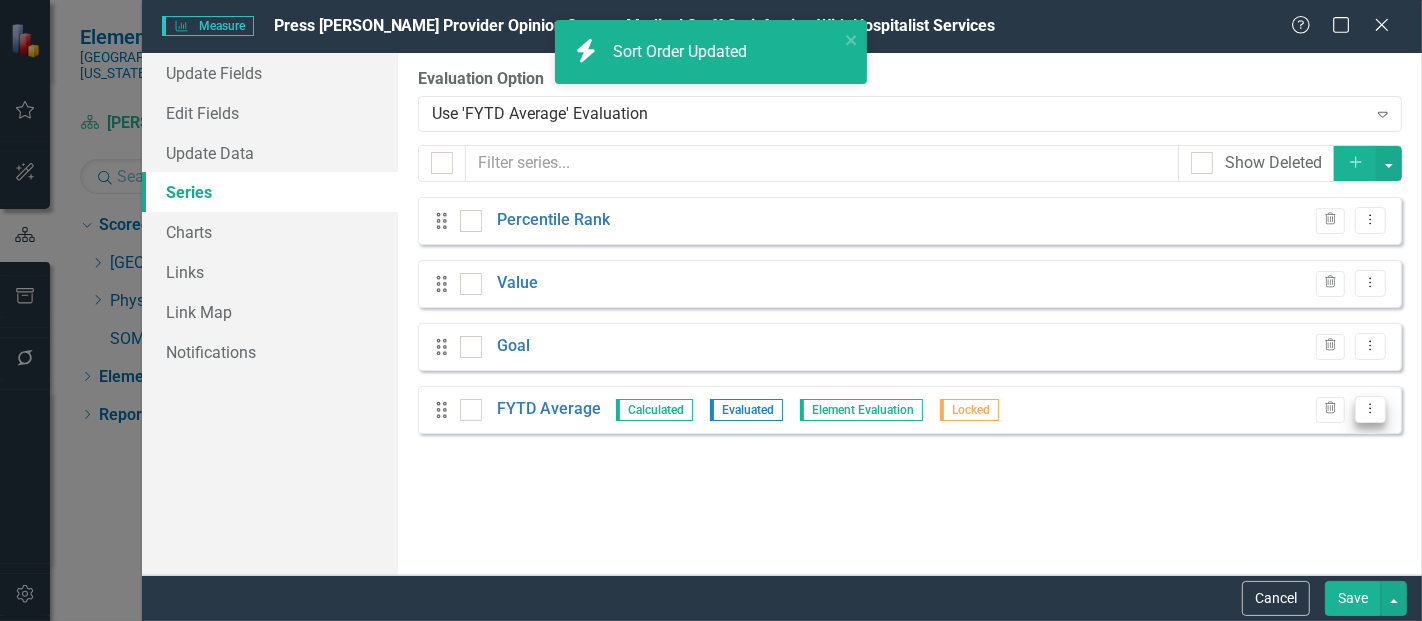 click on "Dropdown Menu" 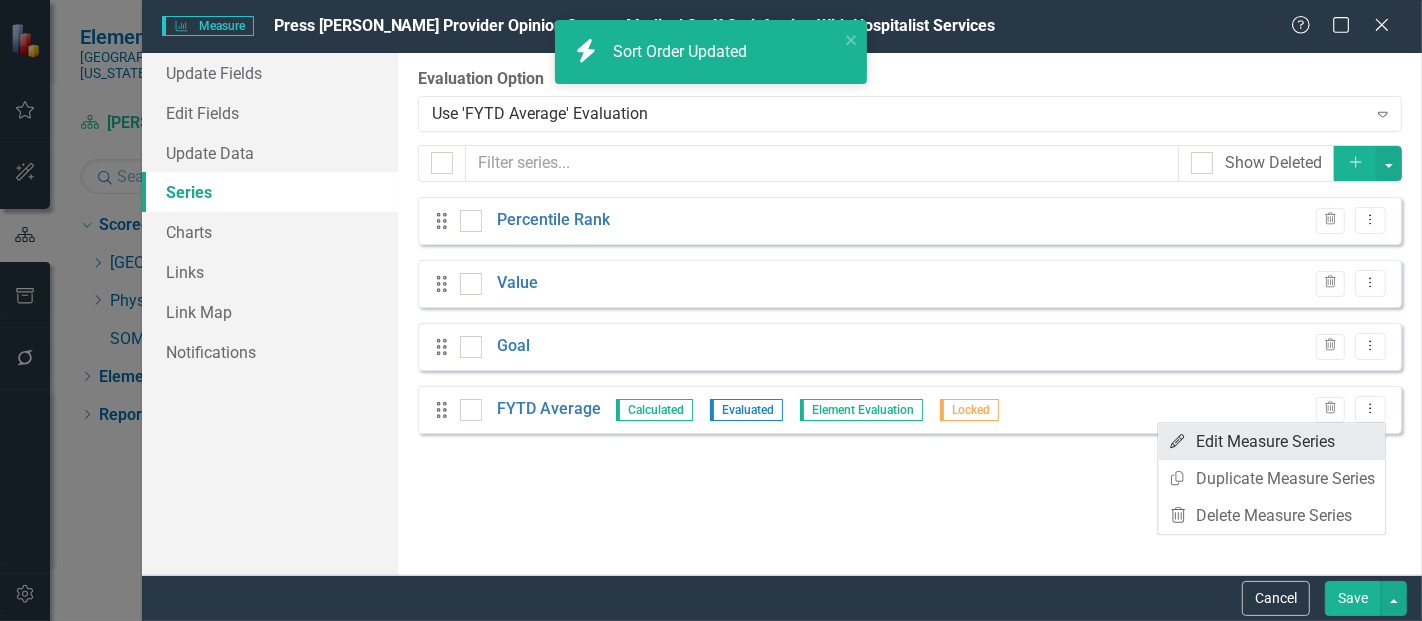 click on "Edit Edit Measure Series" at bounding box center (1271, 441) 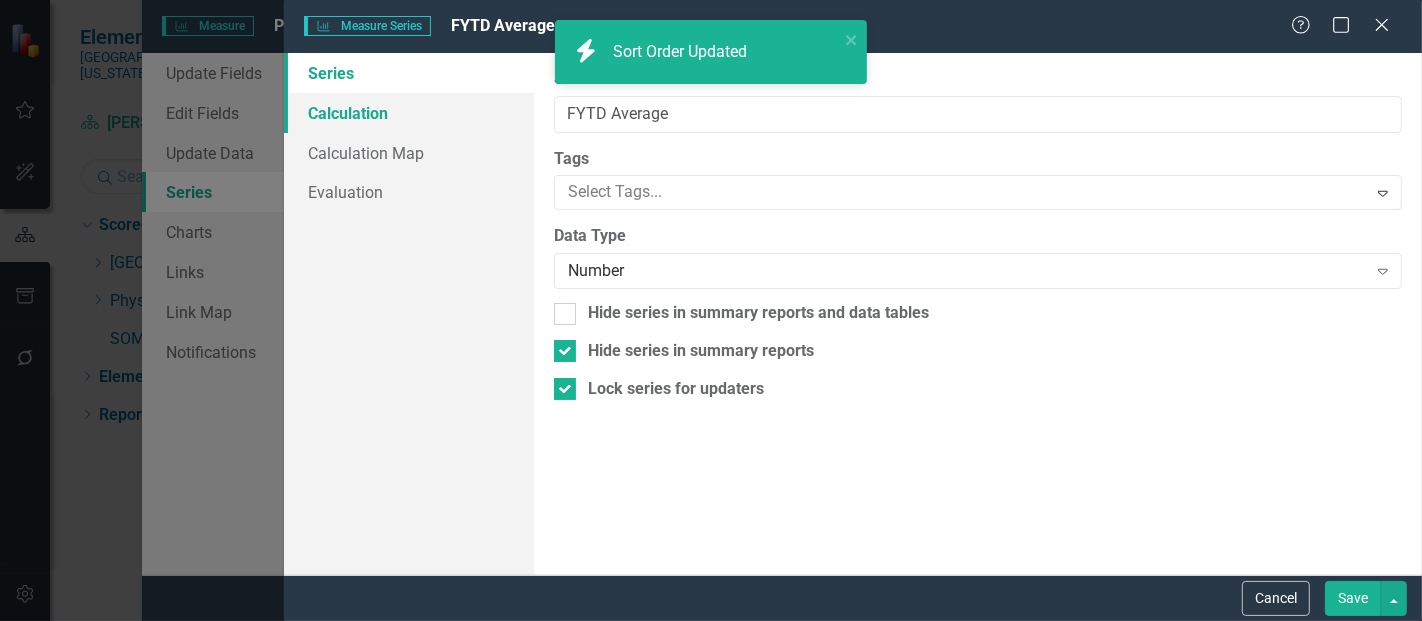 click on "Calculation" at bounding box center (409, 113) 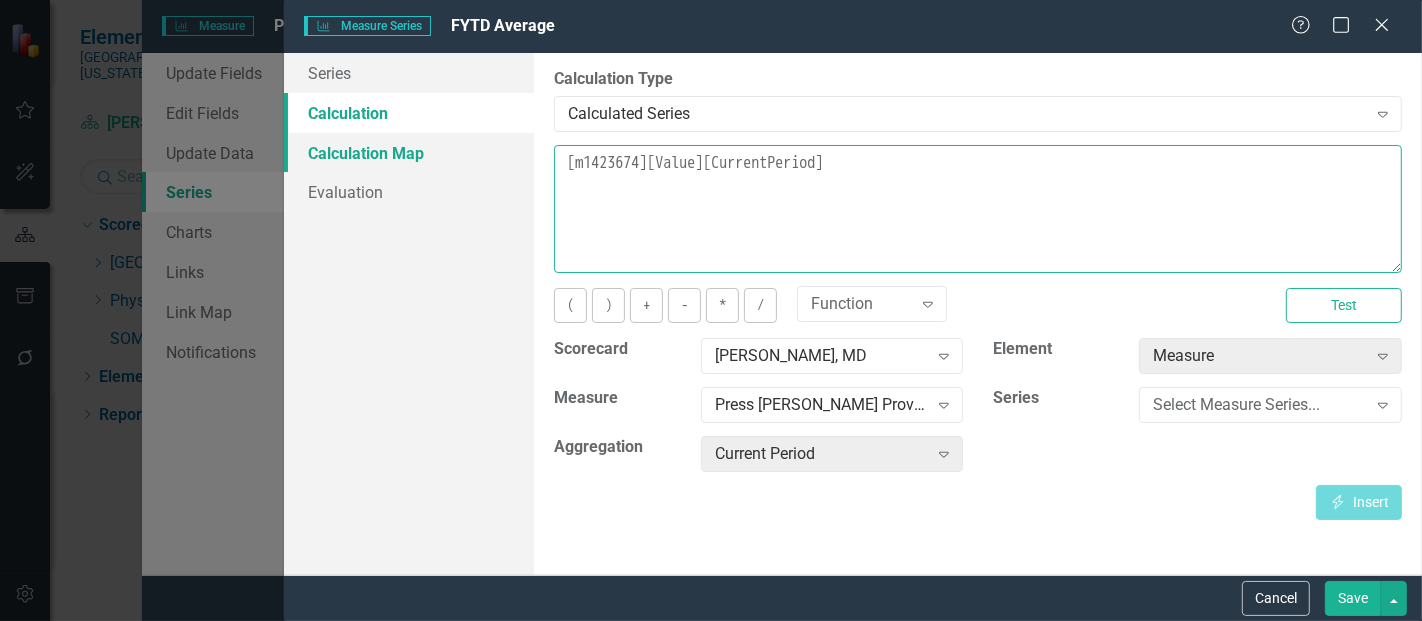 drag, startPoint x: 906, startPoint y: 178, endPoint x: 526, endPoint y: 164, distance: 380.2578 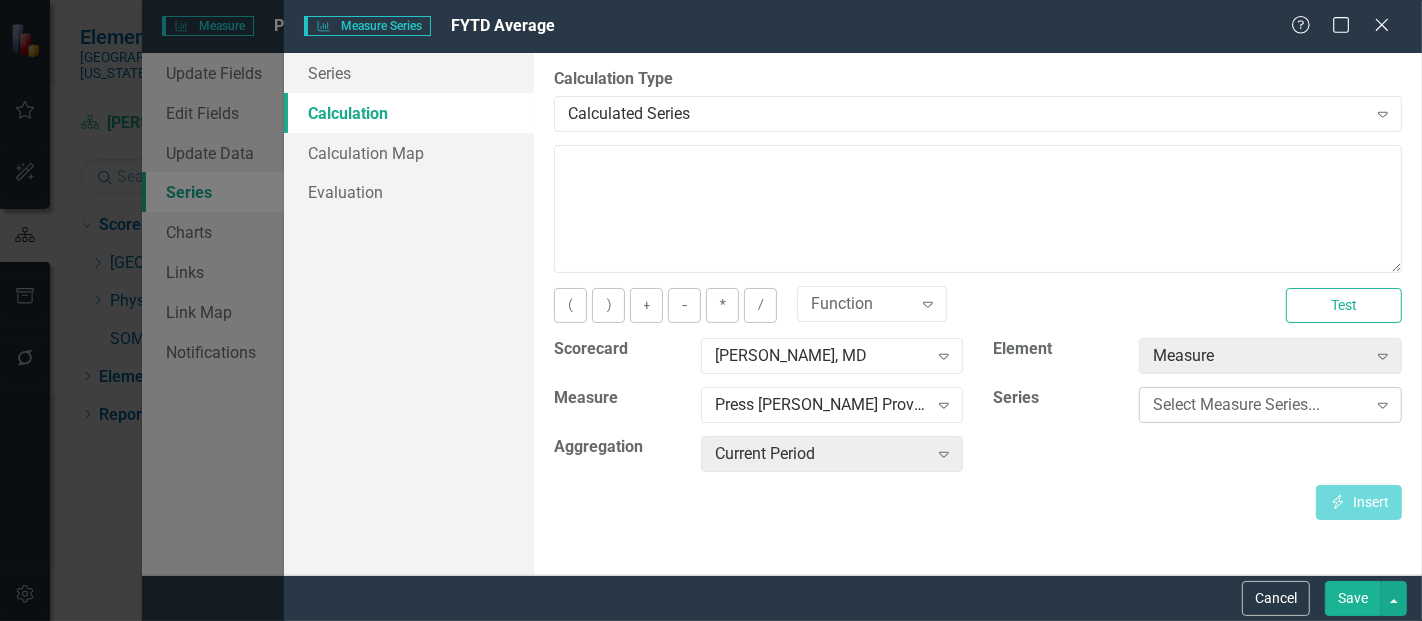 click on "Select Measure Series... Expand" at bounding box center (1270, 405) 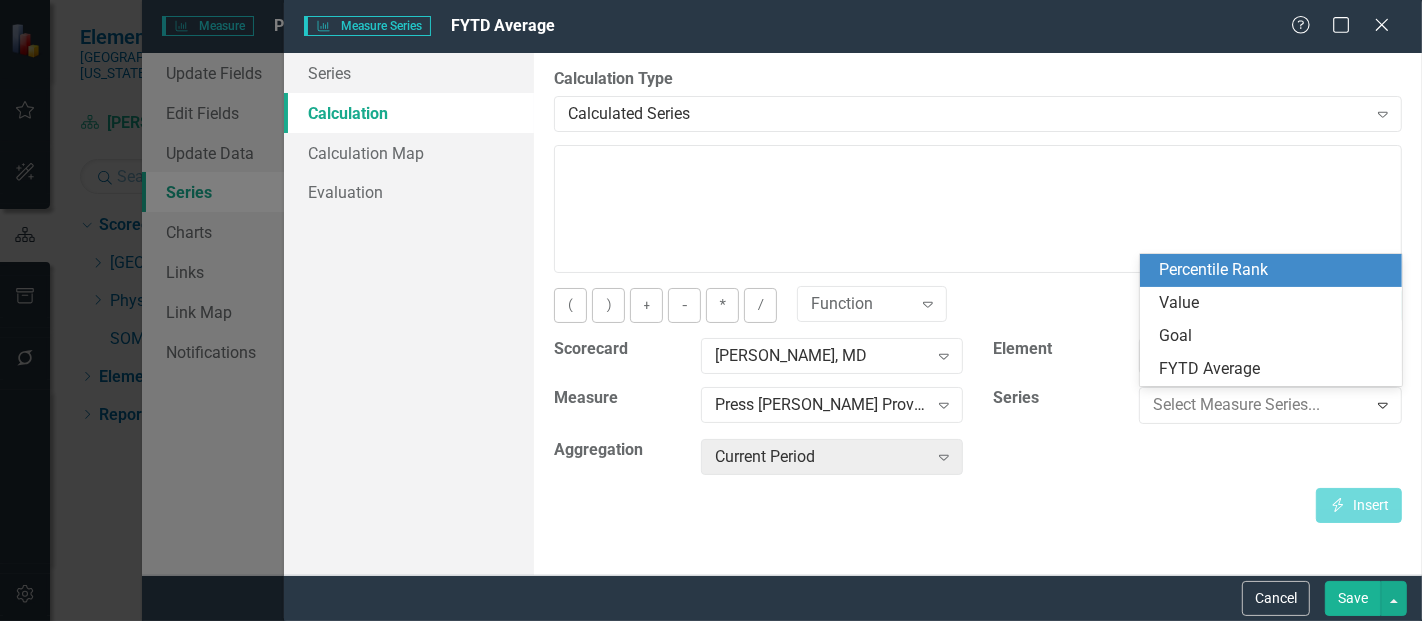 click on "Percentile Rank" at bounding box center [1275, 270] 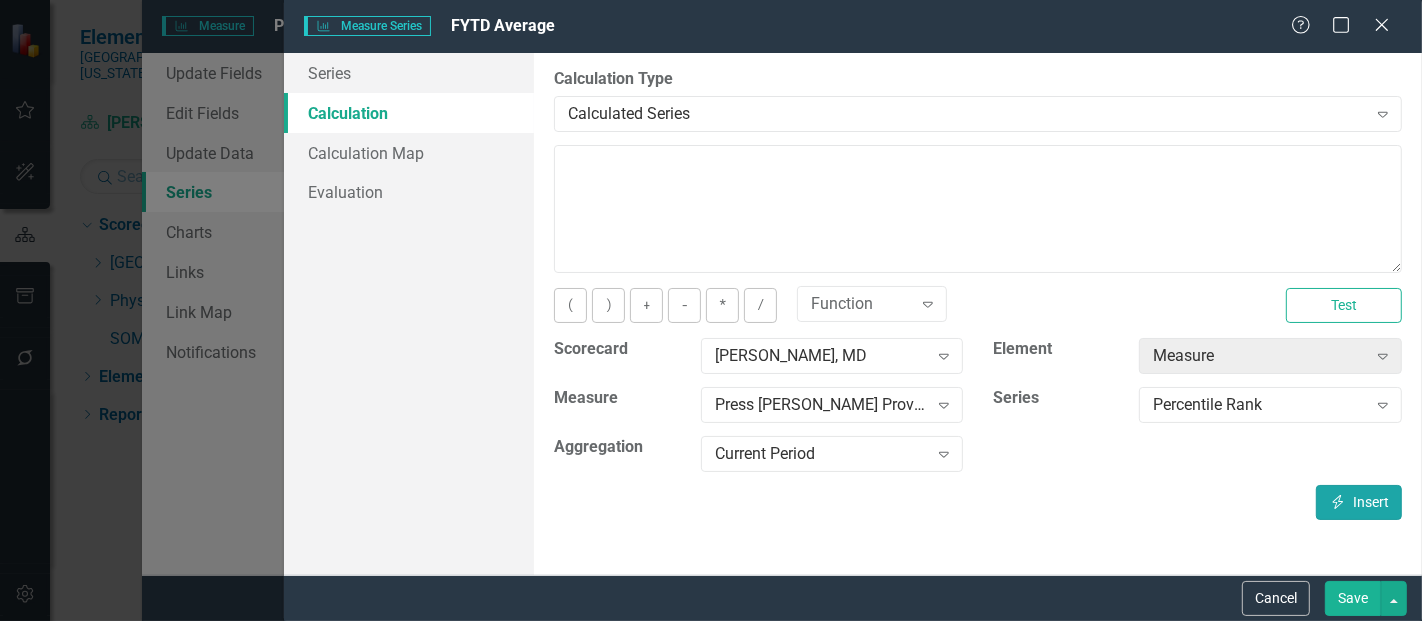 click on "Insert    Insert" at bounding box center [1359, 502] 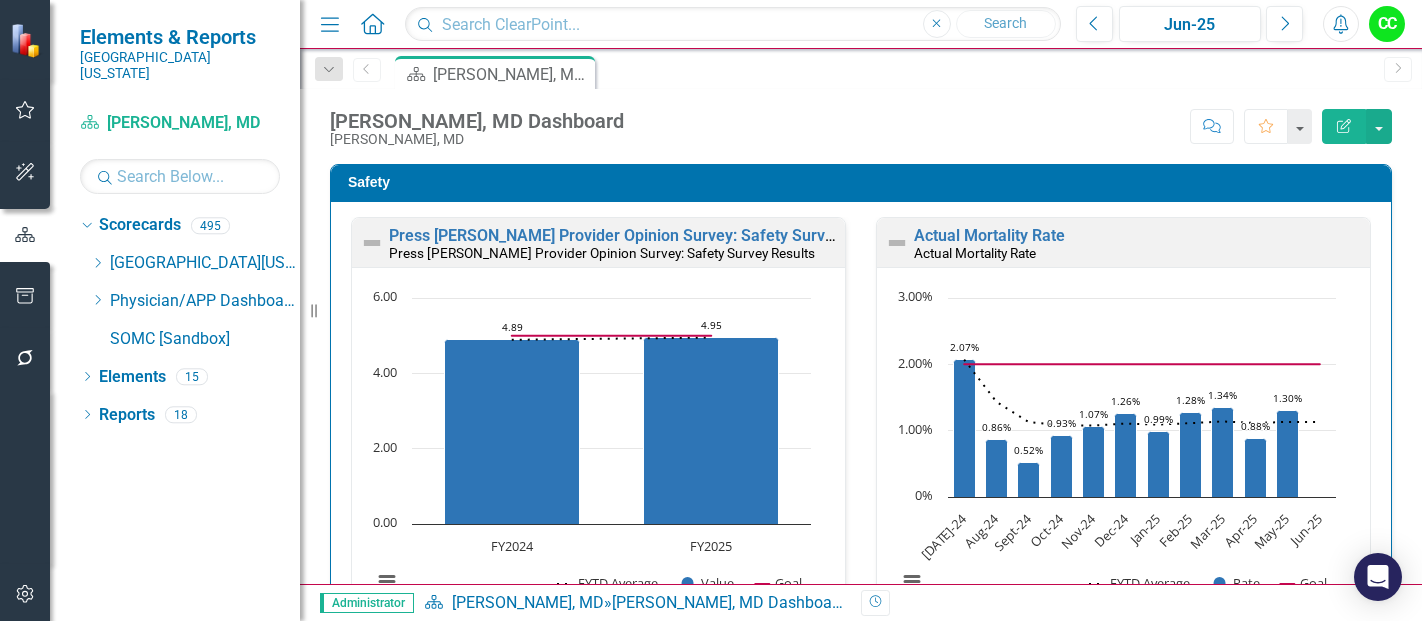 scroll, scrollTop: 0, scrollLeft: 0, axis: both 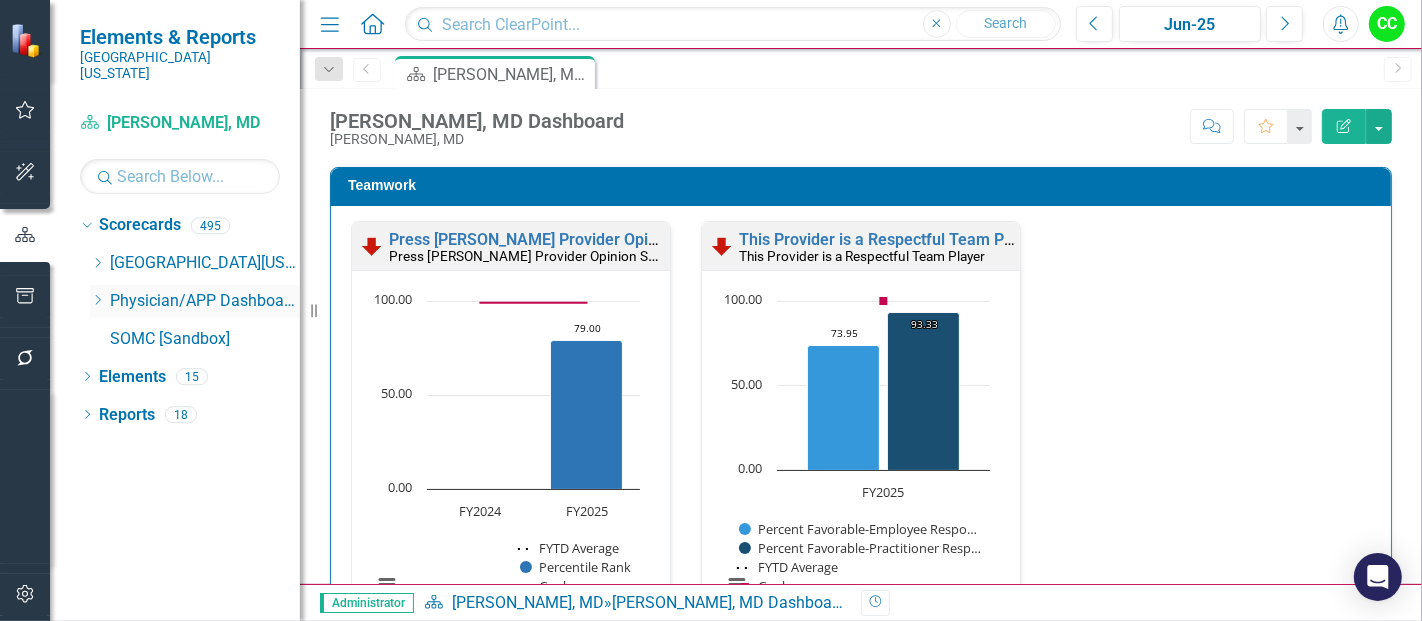 click on "Dropdown" 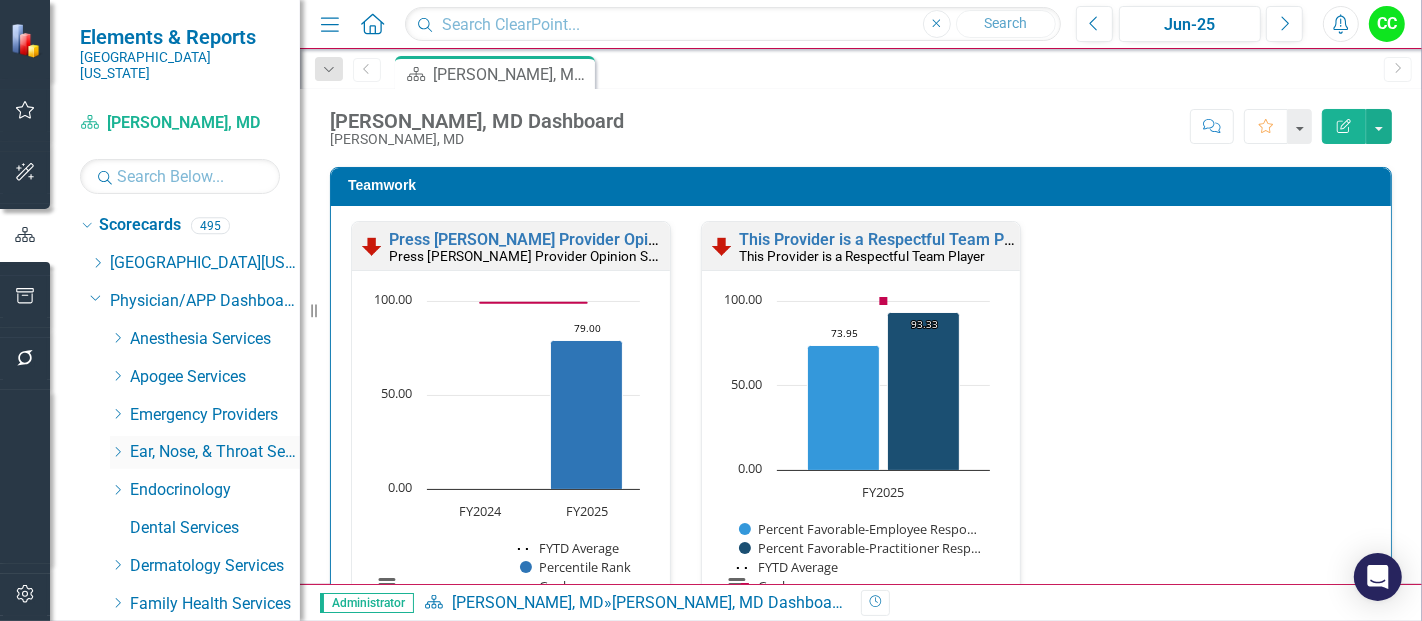 scroll, scrollTop: 17, scrollLeft: 0, axis: vertical 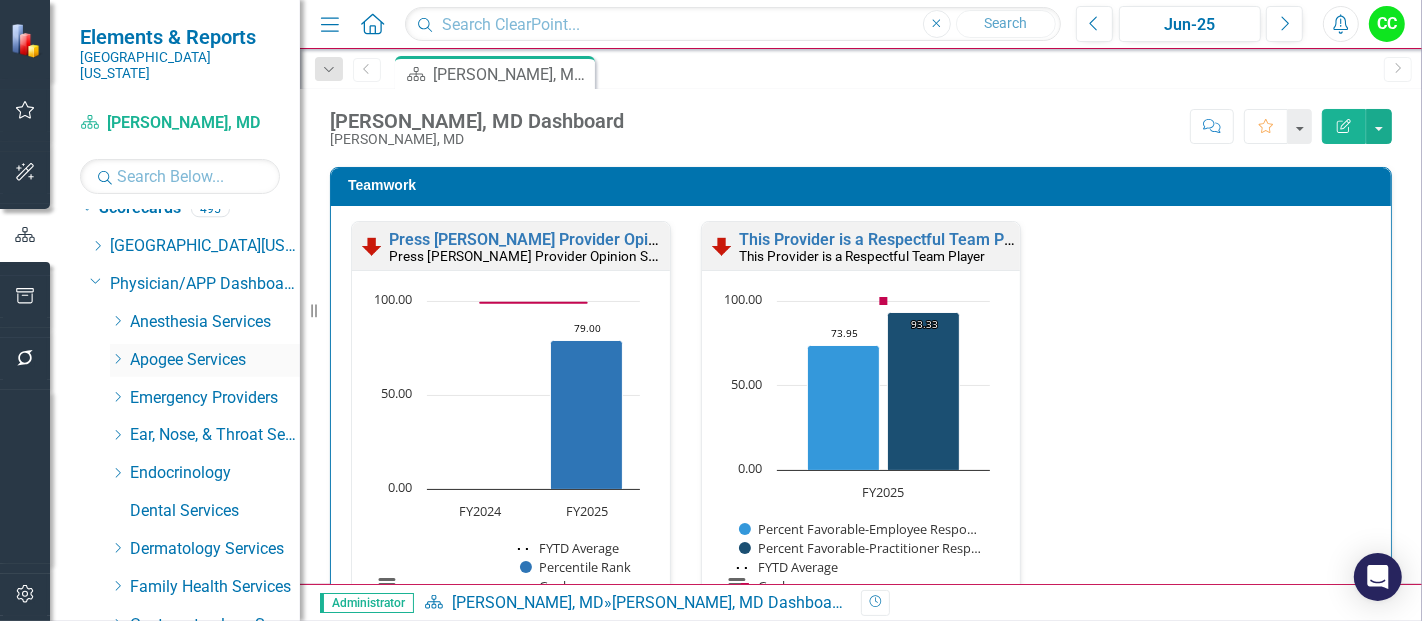 click on "Dropdown" 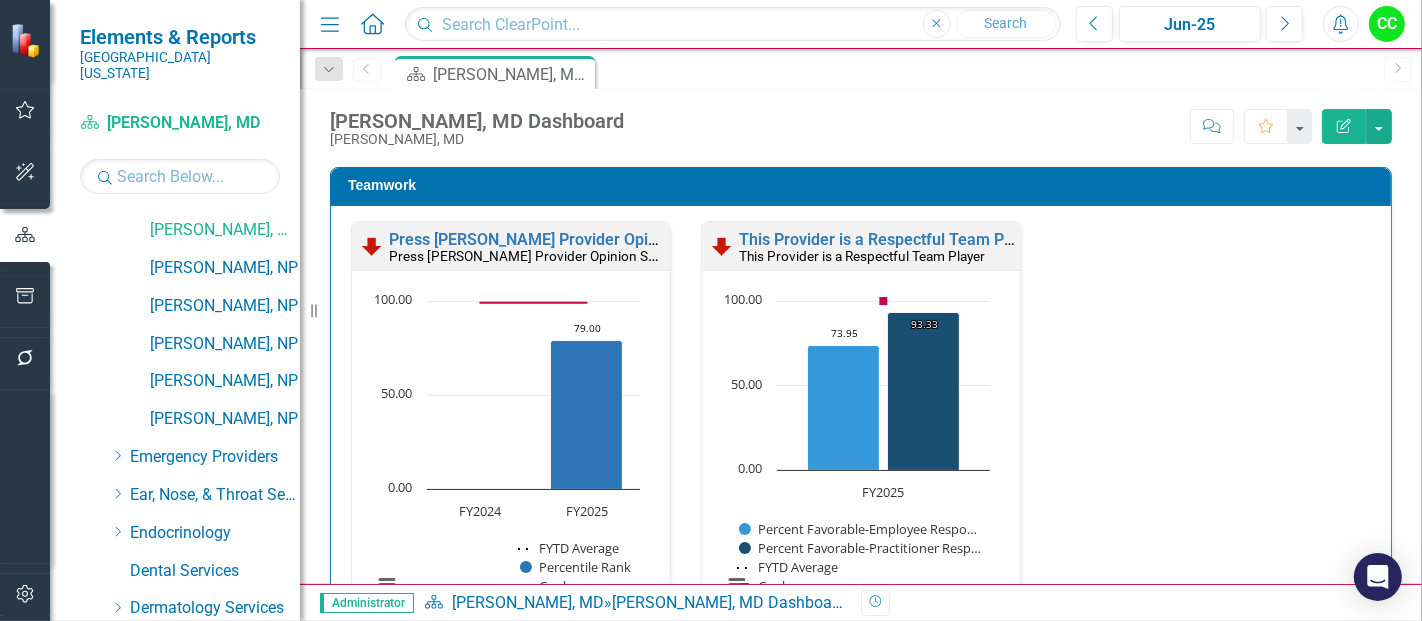 scroll, scrollTop: 784, scrollLeft: 0, axis: vertical 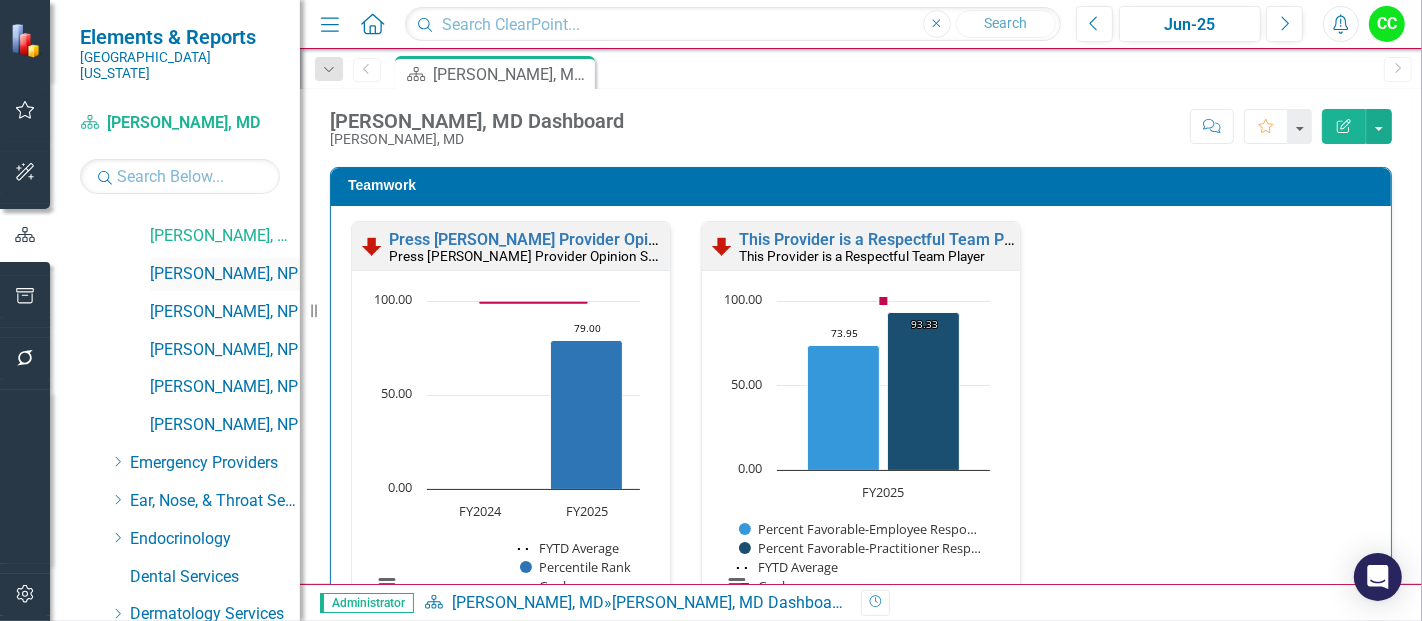 click on "[PERSON_NAME], NP" at bounding box center [225, 274] 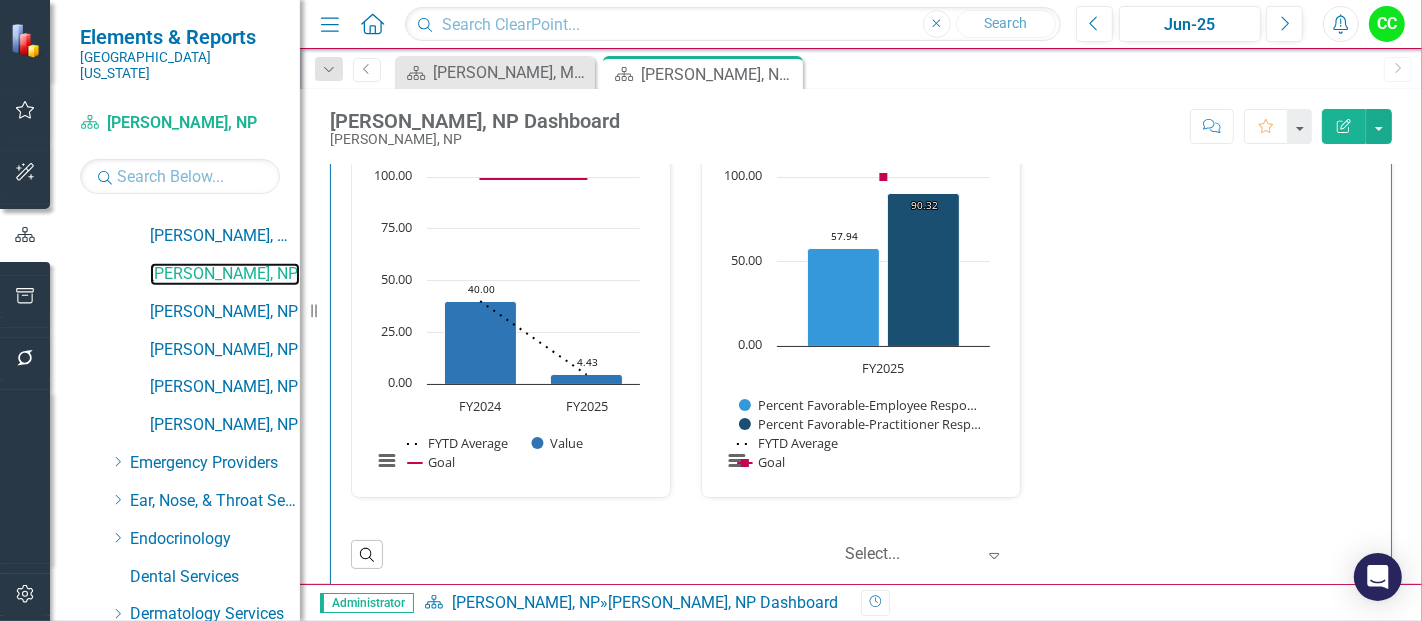 scroll, scrollTop: 2200, scrollLeft: 0, axis: vertical 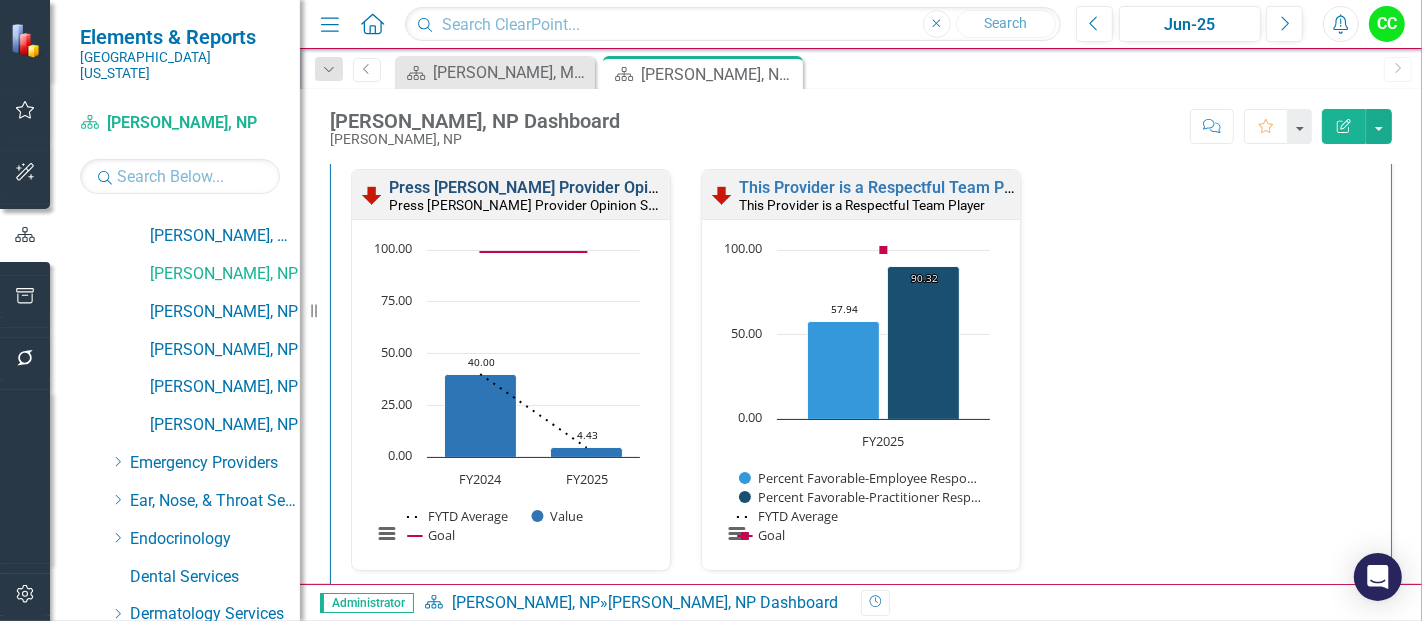 click on "Press [PERSON_NAME] Provider Opinion Survey: Medical Staff Satisfaction With Hospitalist Services" at bounding box center (749, 187) 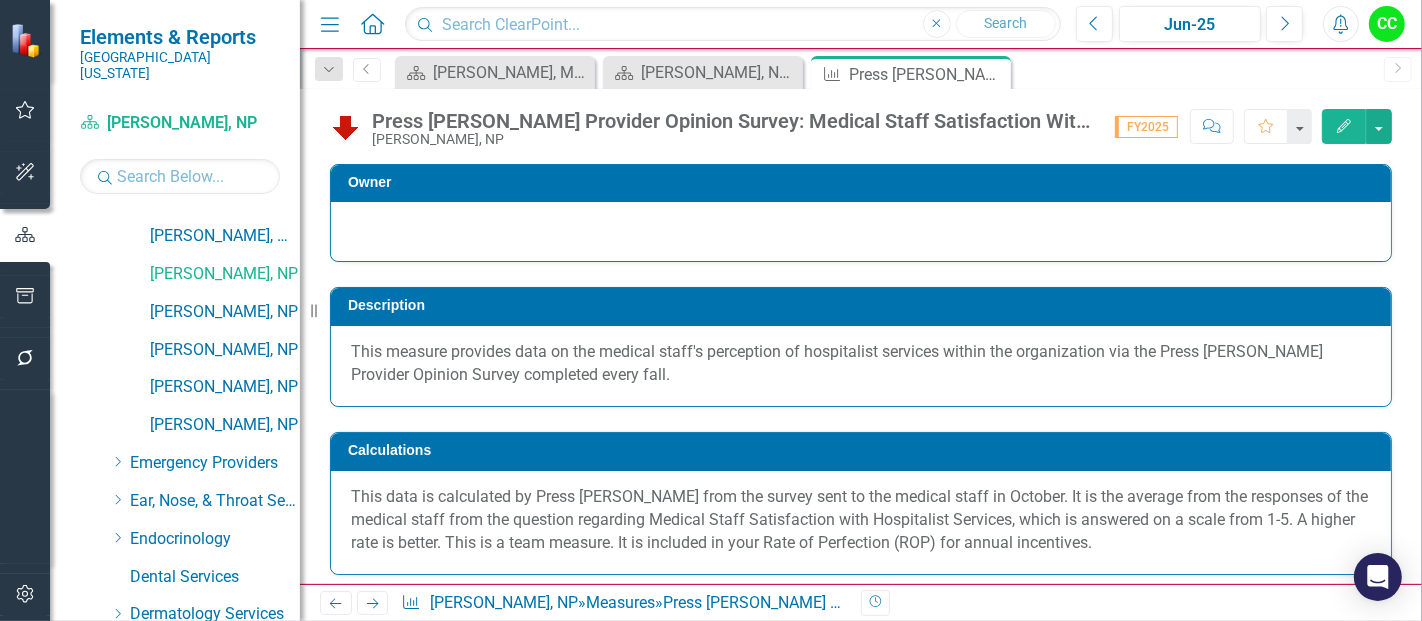 click on "Owner" at bounding box center [864, 182] 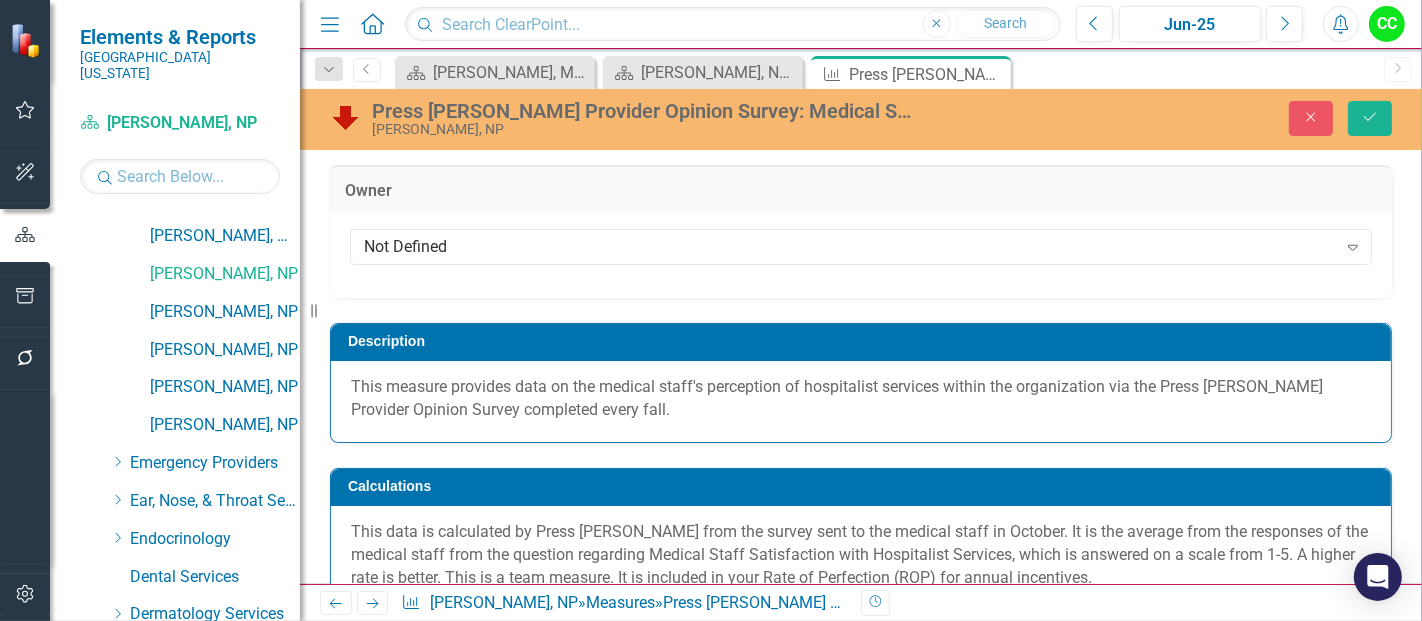 click on "Owner" at bounding box center (861, 193) 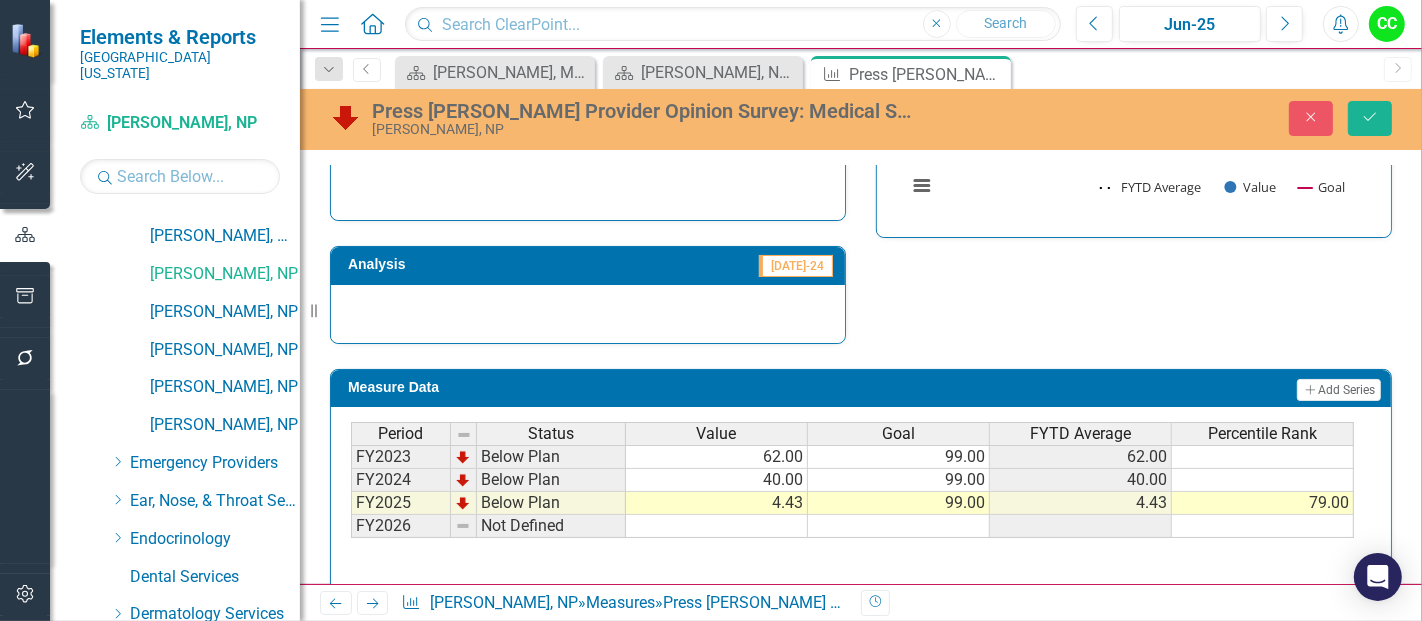 scroll, scrollTop: 854, scrollLeft: 0, axis: vertical 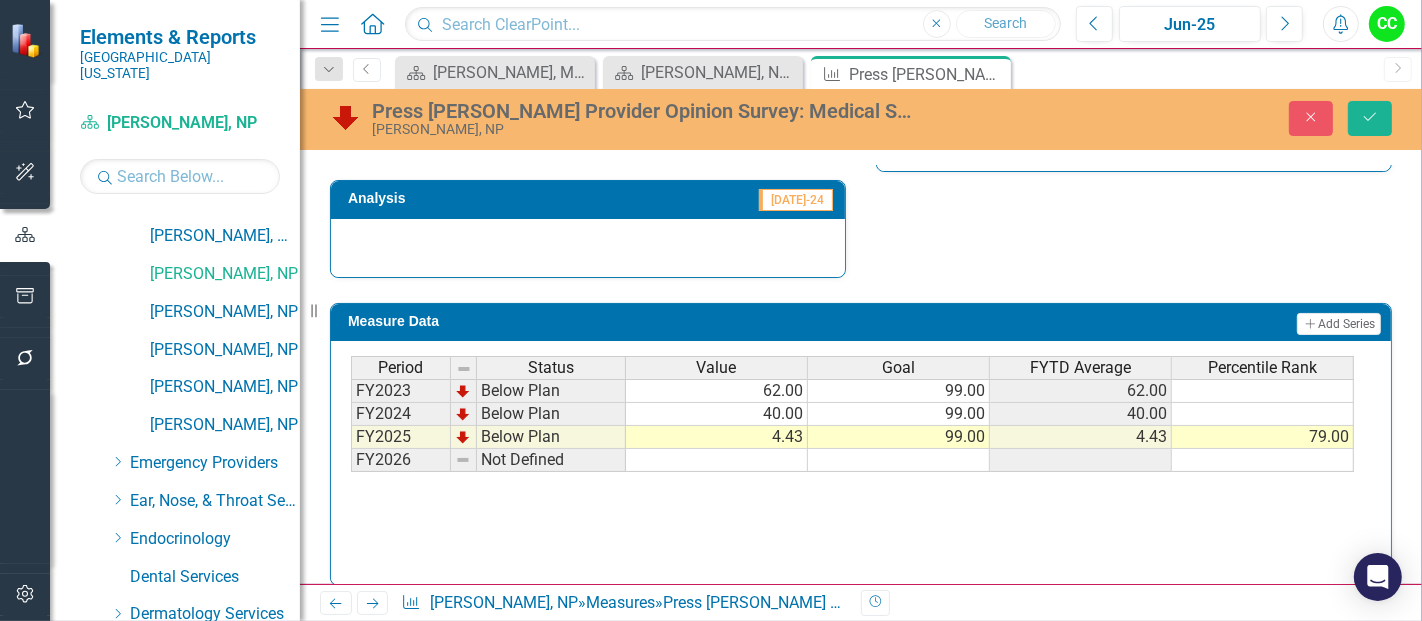 click at bounding box center [899, 460] 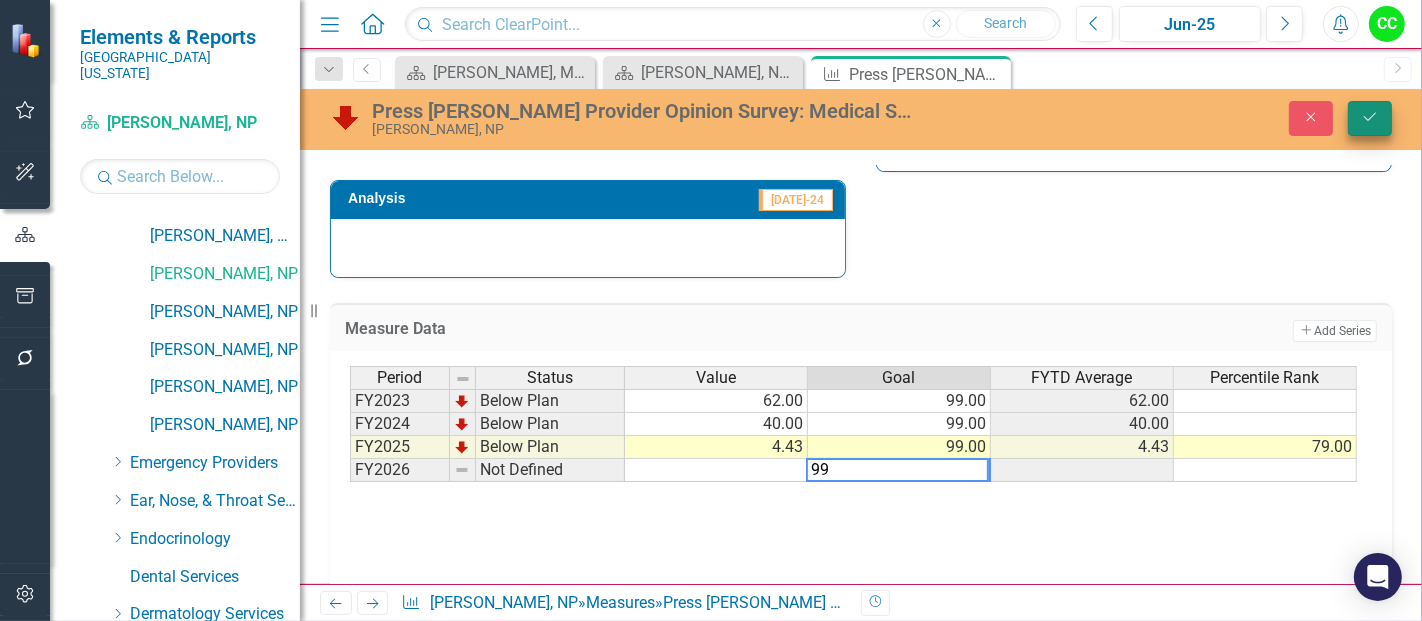 type on "99" 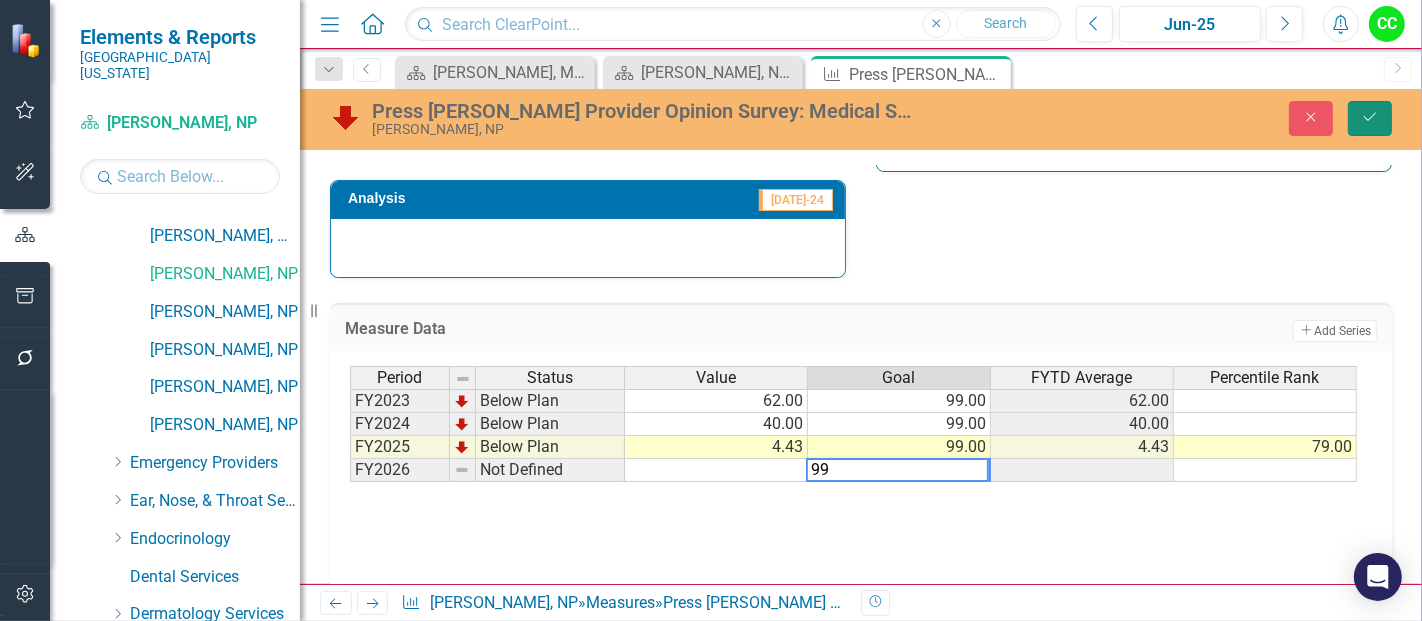 click on "Save" 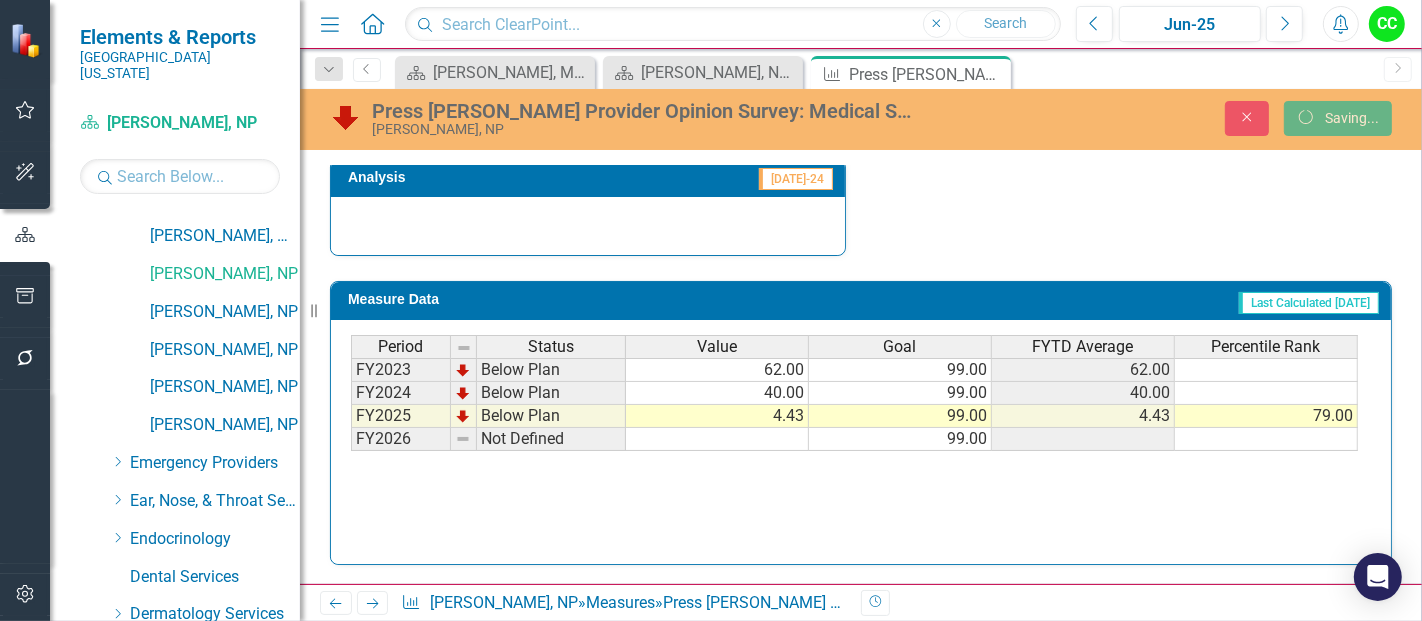 scroll, scrollTop: 835, scrollLeft: 0, axis: vertical 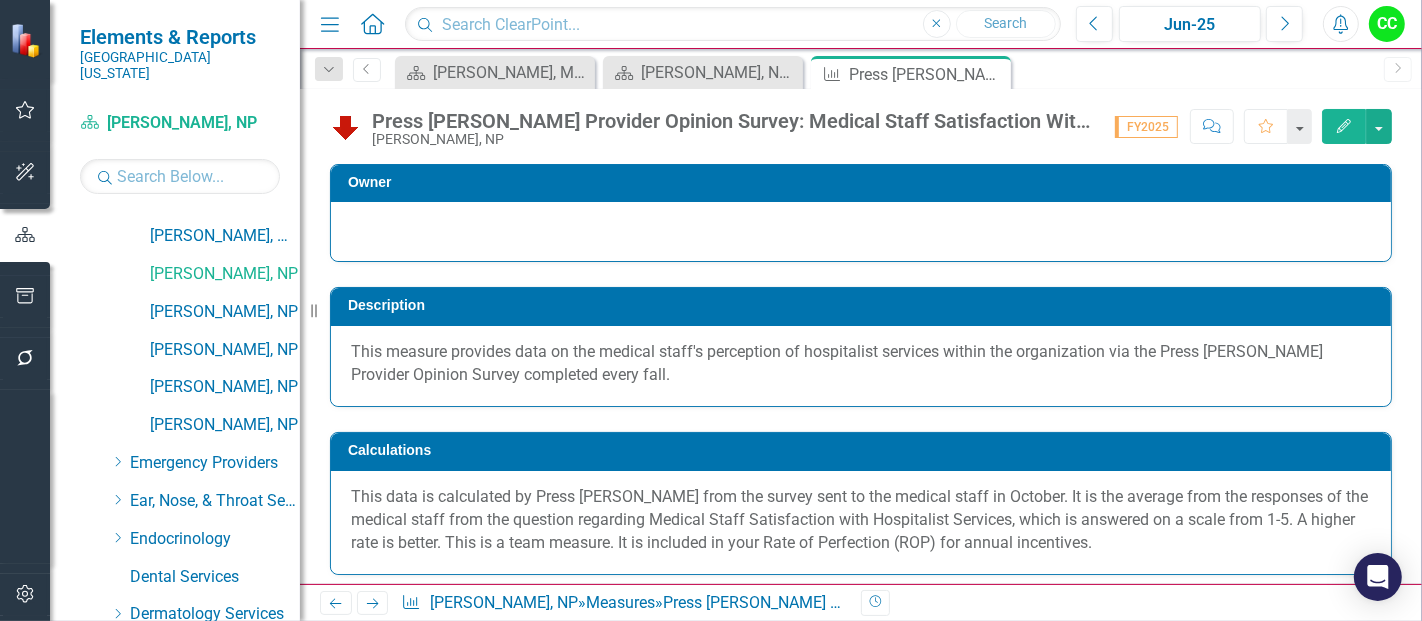 click on "Edit" at bounding box center [1344, 126] 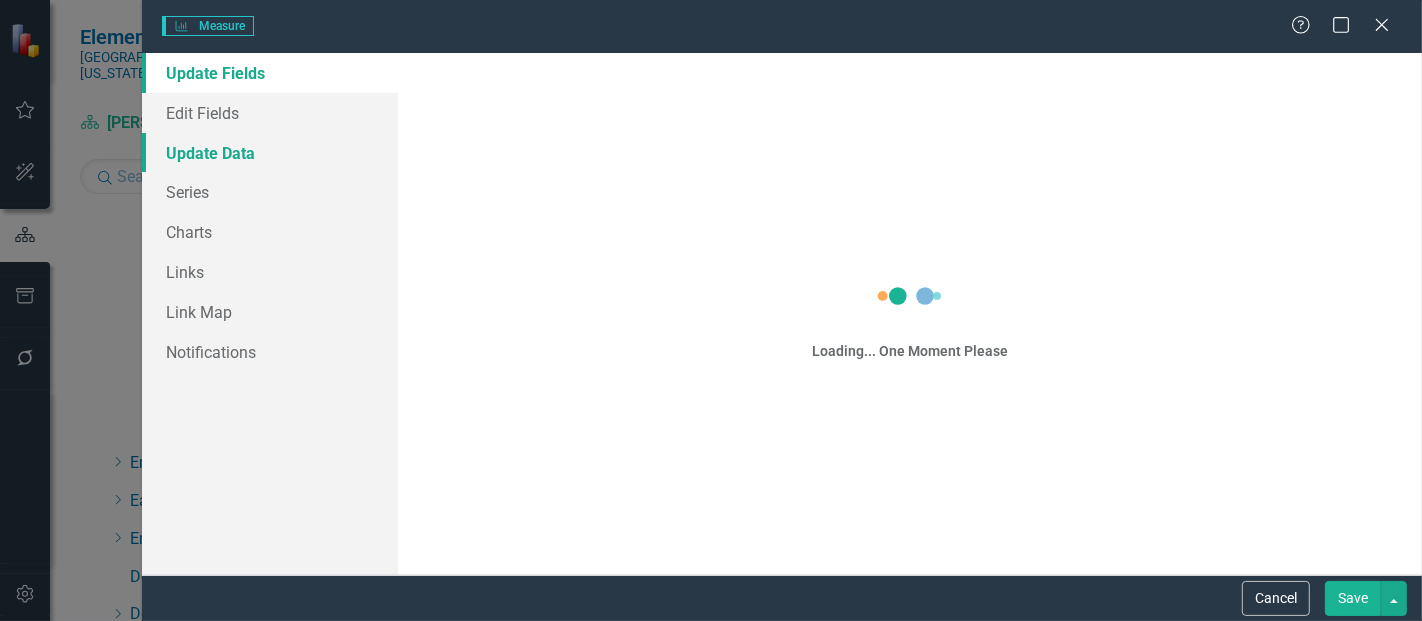 scroll, scrollTop: 0, scrollLeft: 0, axis: both 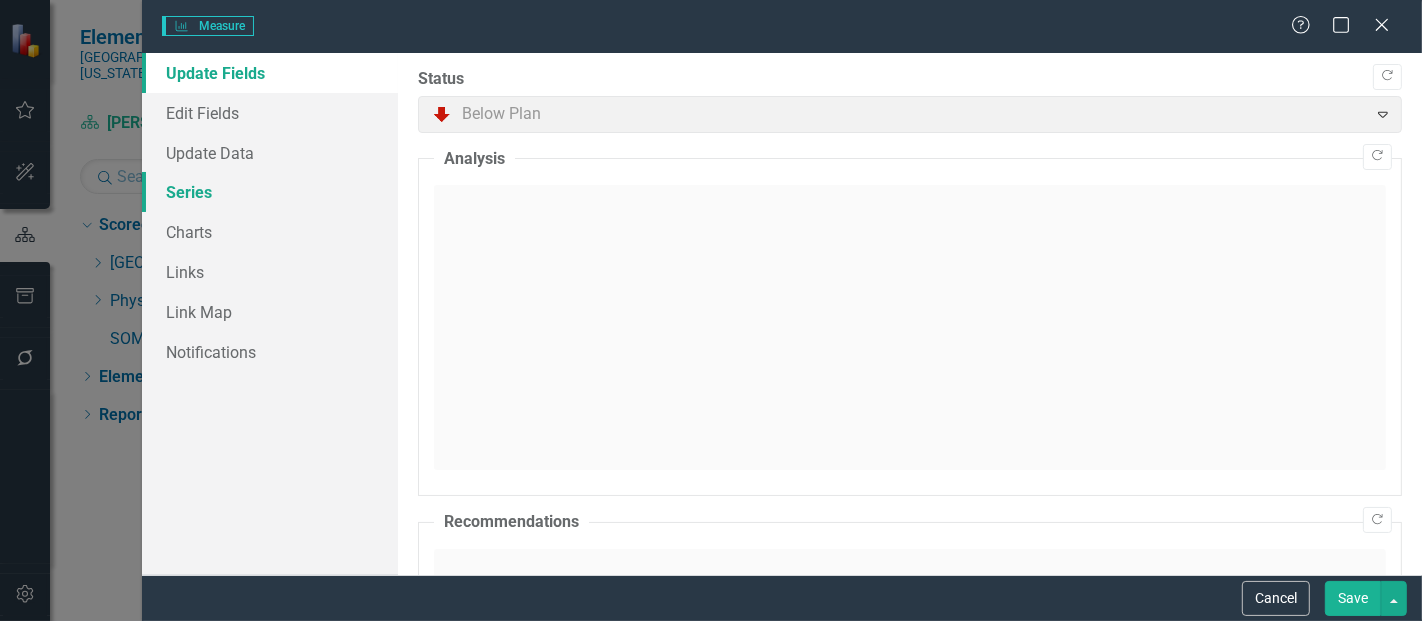 click on "Series" at bounding box center [270, 192] 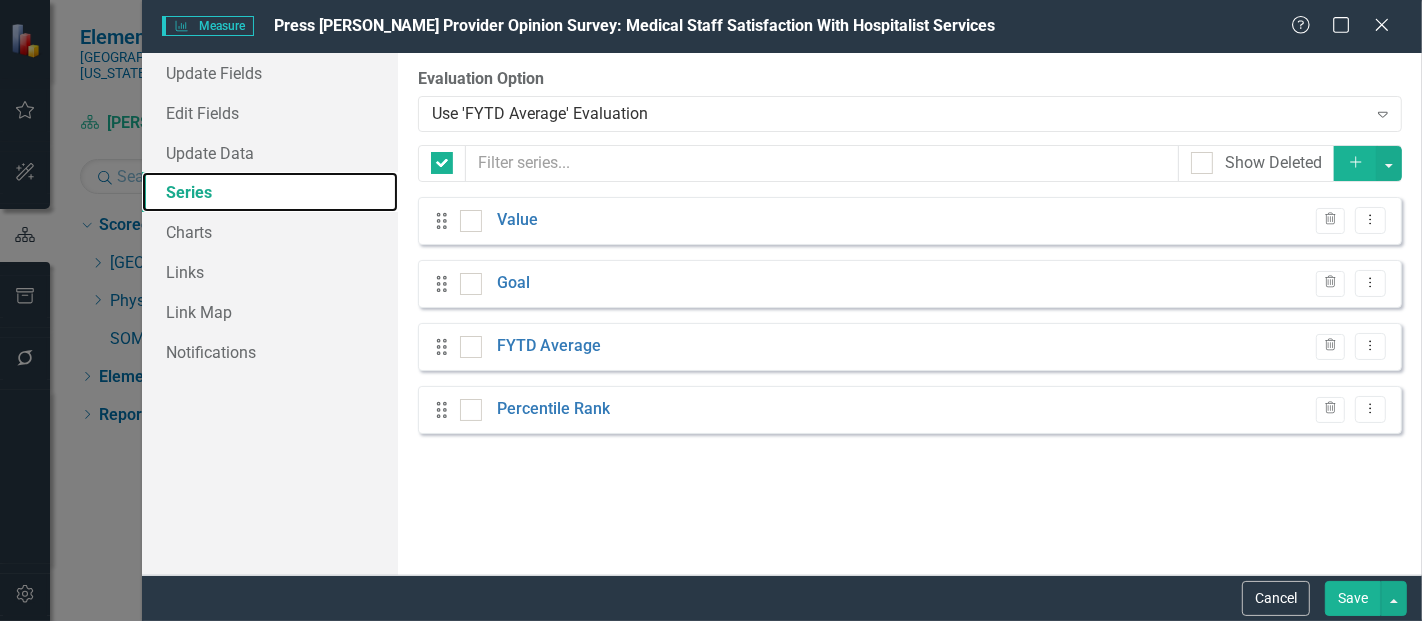 checkbox on "false" 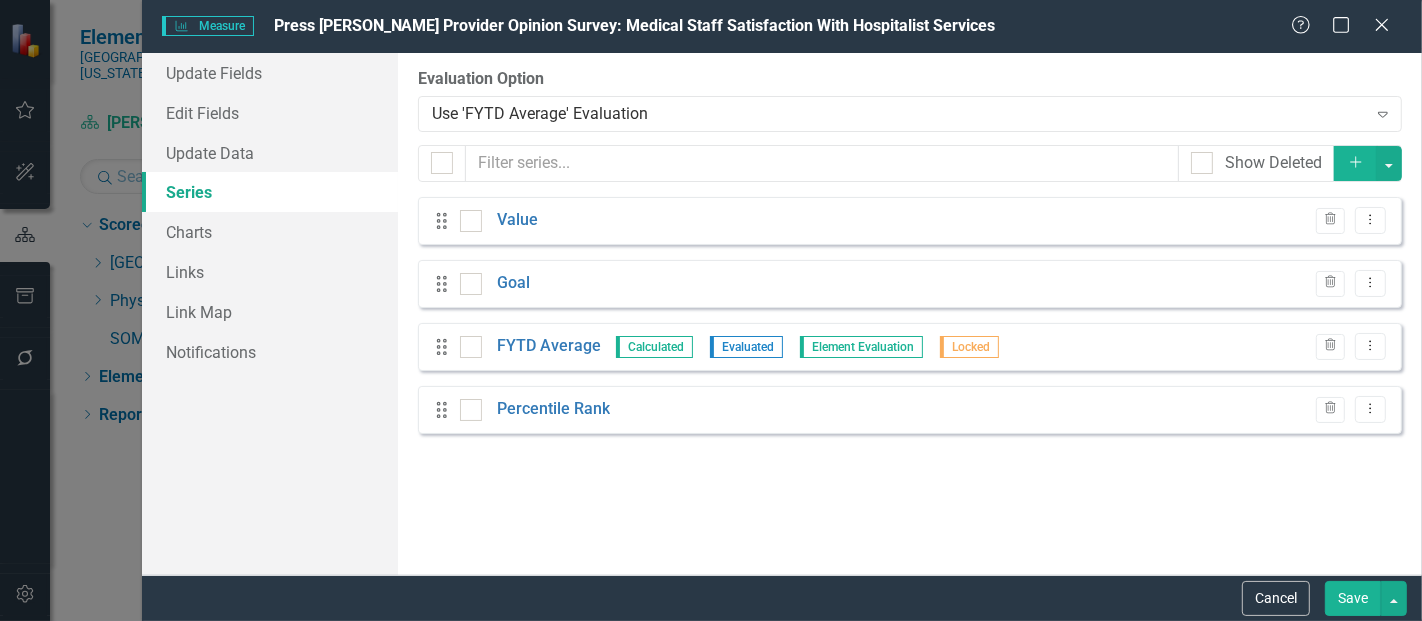 scroll, scrollTop: 0, scrollLeft: 0, axis: both 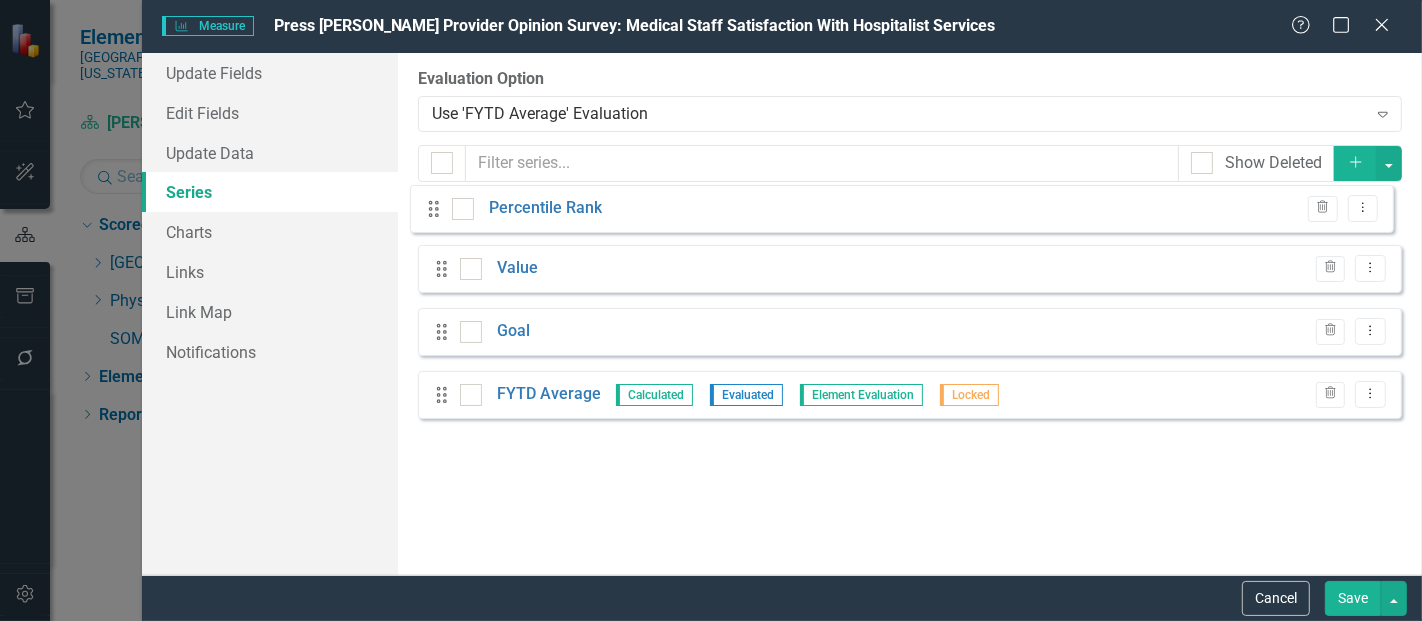drag, startPoint x: 445, startPoint y: 410, endPoint x: 437, endPoint y: 209, distance: 201.15913 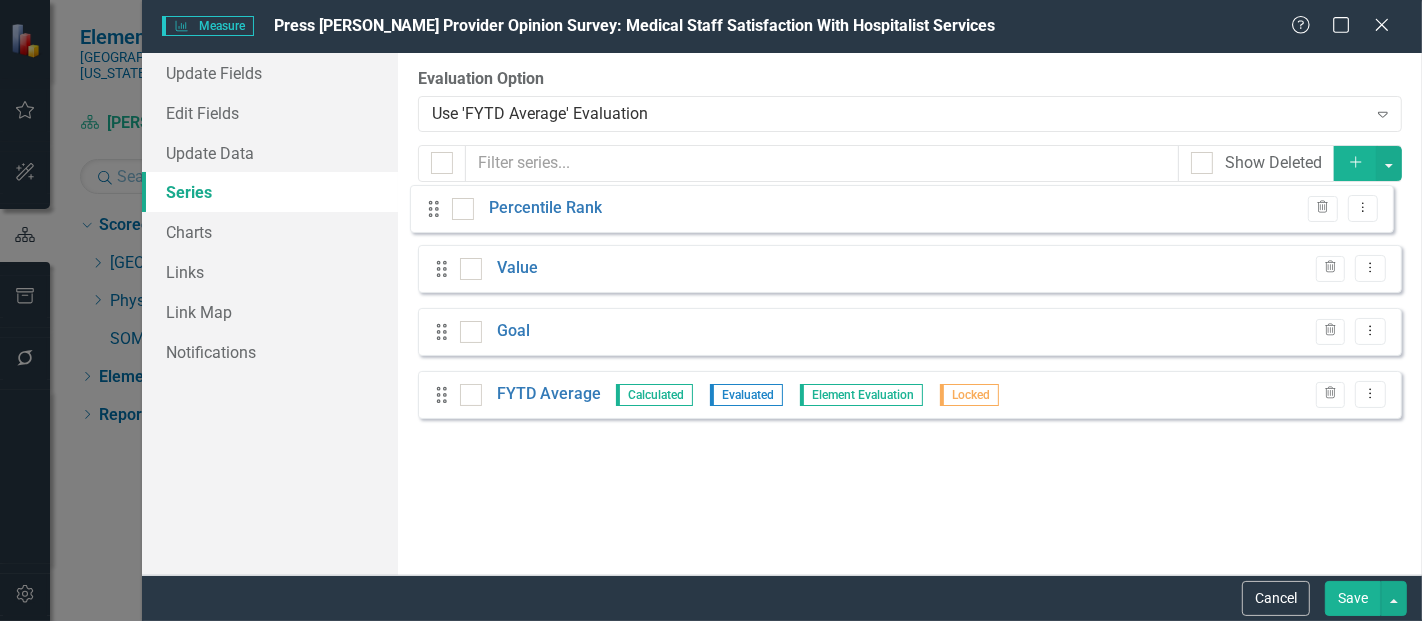 click on "Drag Value Trash Dropdown Menu Drag Goal Trash Dropdown Menu Drag FYTD Average Calculated Evaluated Element Evaluation Locked Trash Dropdown Menu Drag Percentile Rank Trash Dropdown Menu" at bounding box center [910, 315] 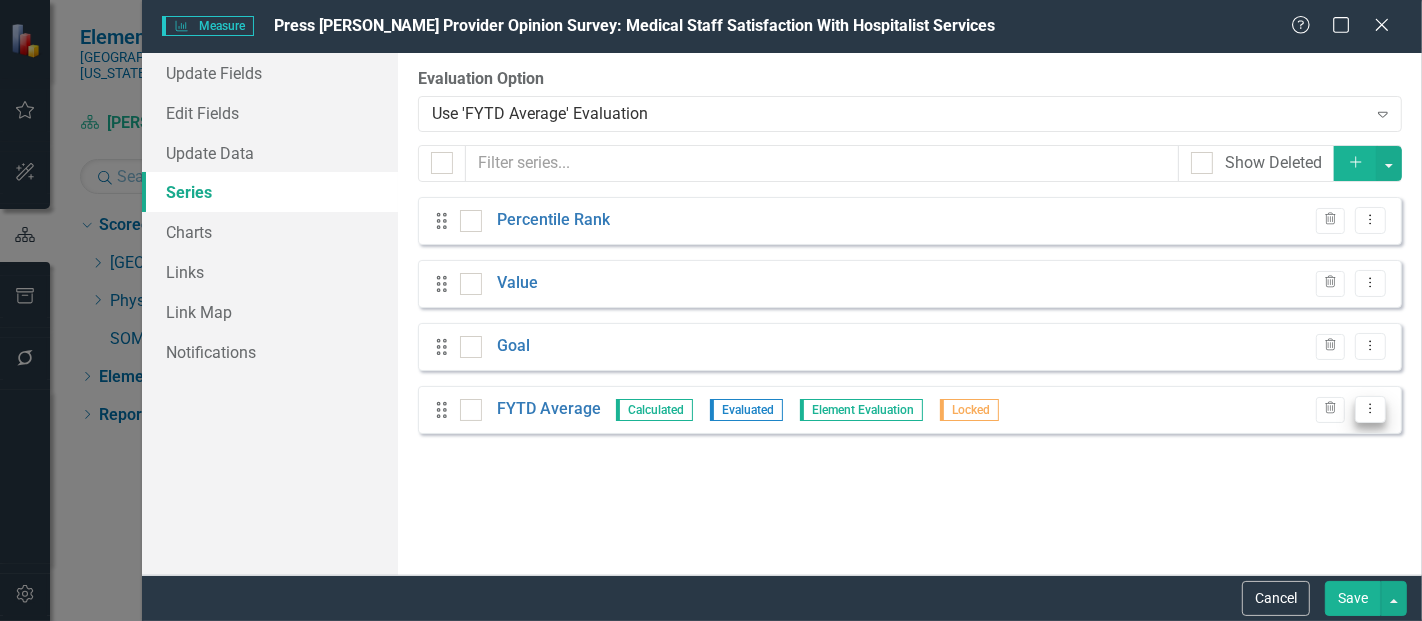 click on "Dropdown Menu" 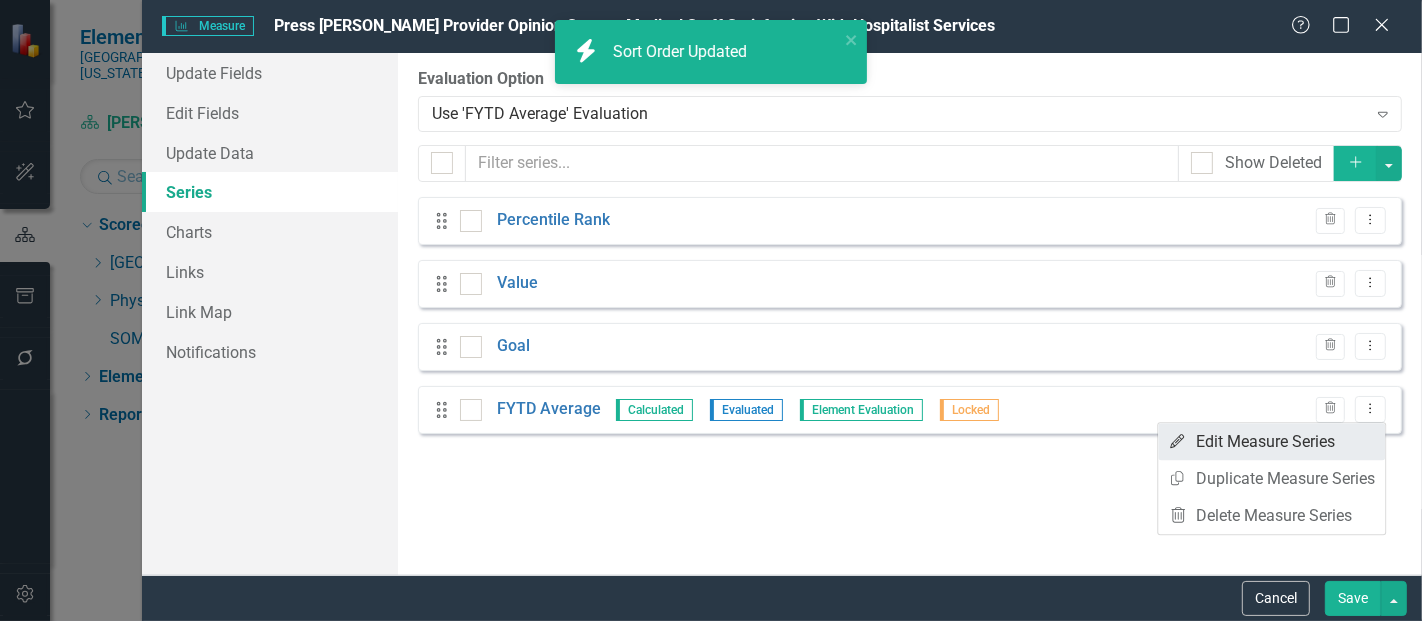 click on "Edit Edit Measure Series" at bounding box center (1271, 441) 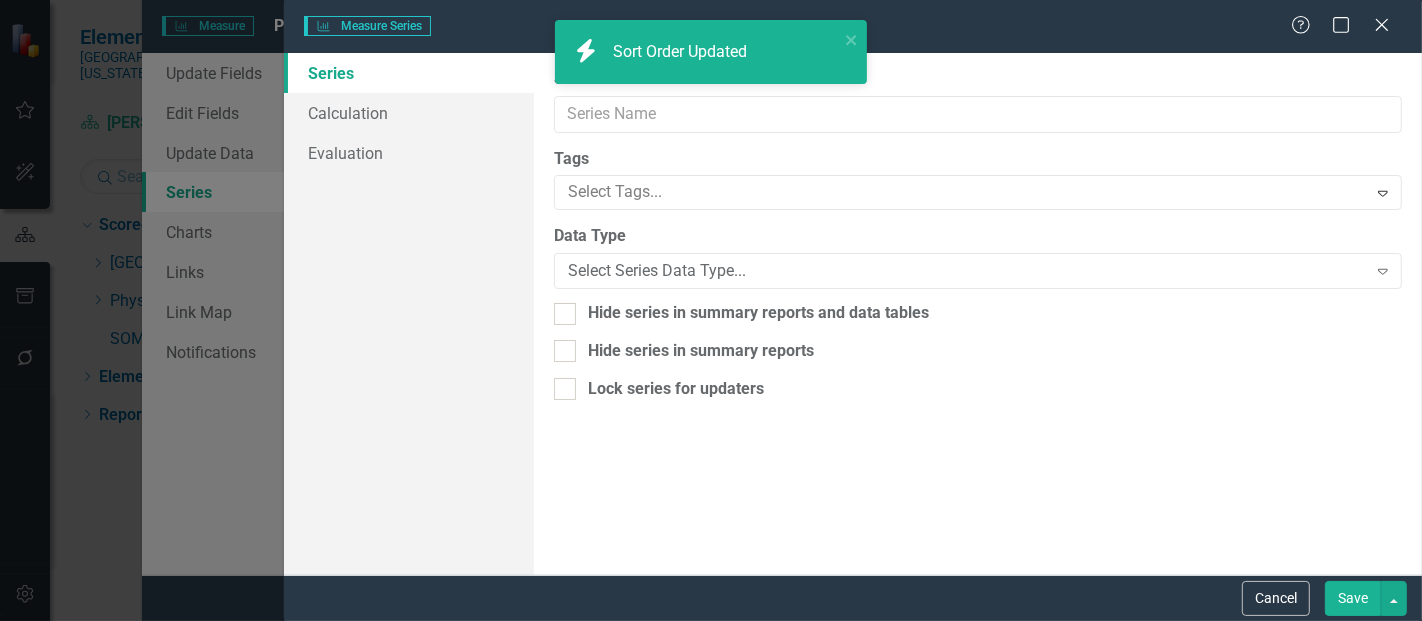 type on "FYTD Average" 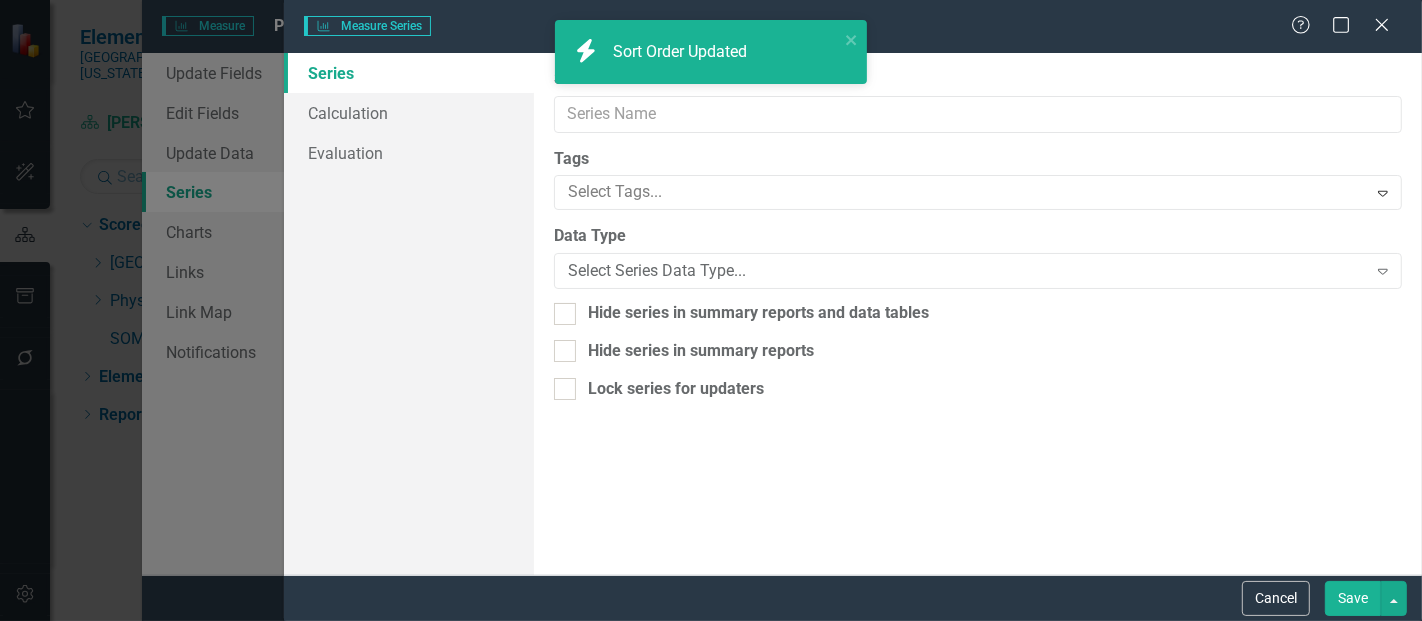 checkbox on "true" 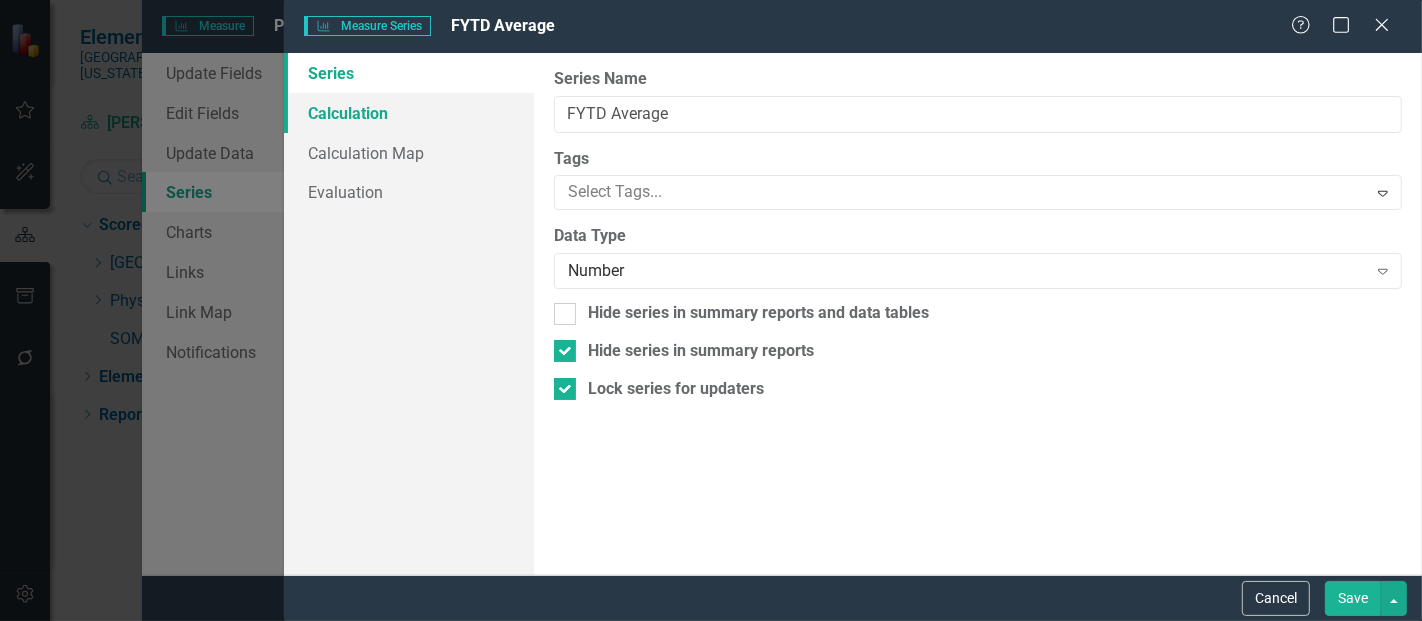 click on "Calculation" at bounding box center [409, 113] 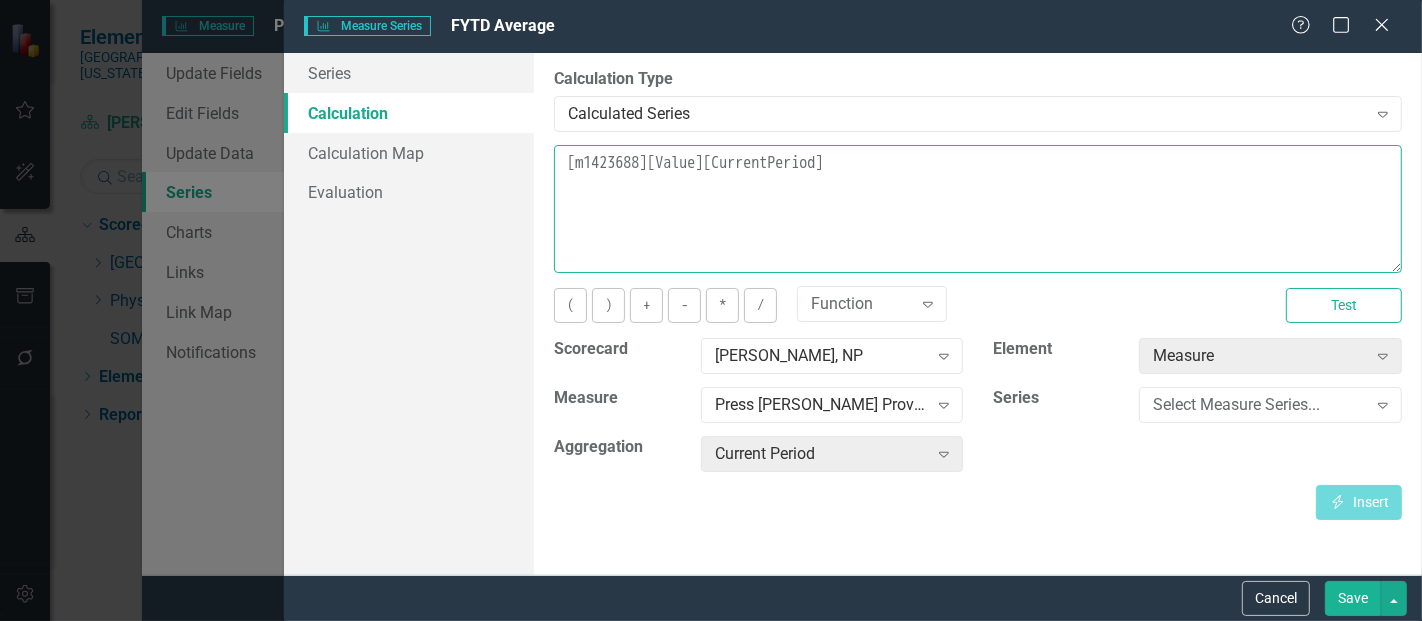 drag, startPoint x: 908, startPoint y: 188, endPoint x: 536, endPoint y: 172, distance: 372.34393 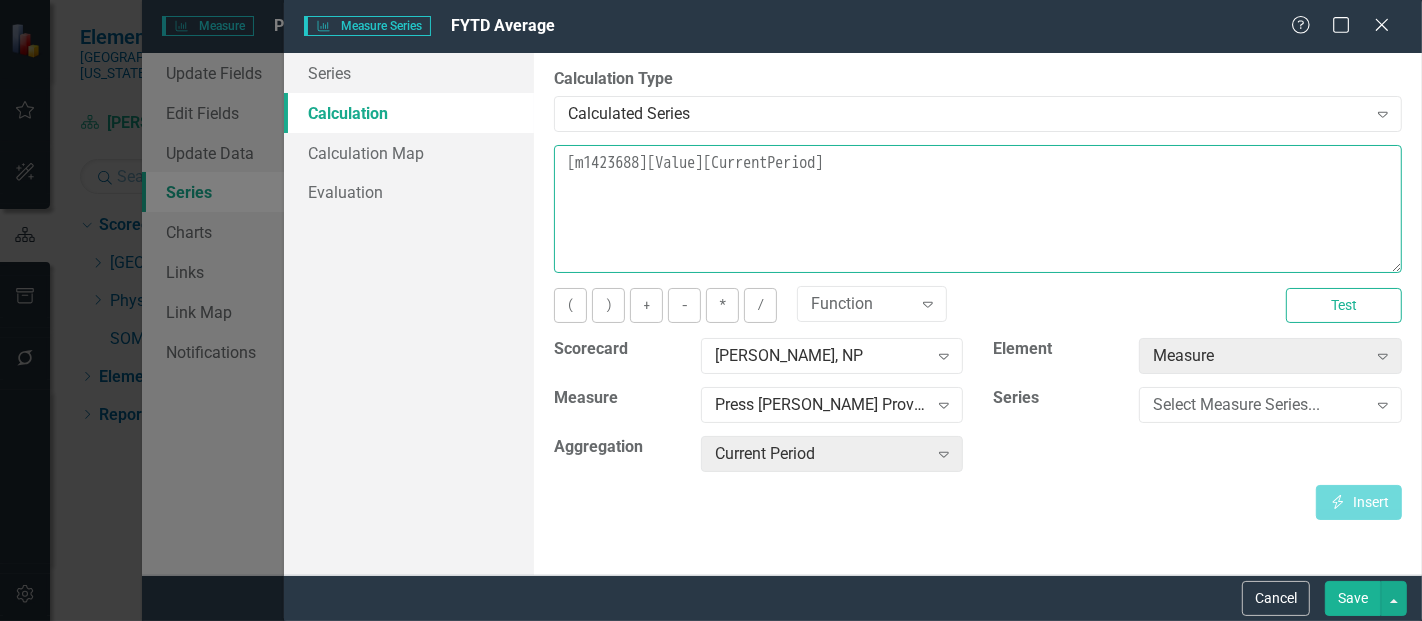 click on "[m1423688][Value][CurrentPeriod]" at bounding box center (978, 209) 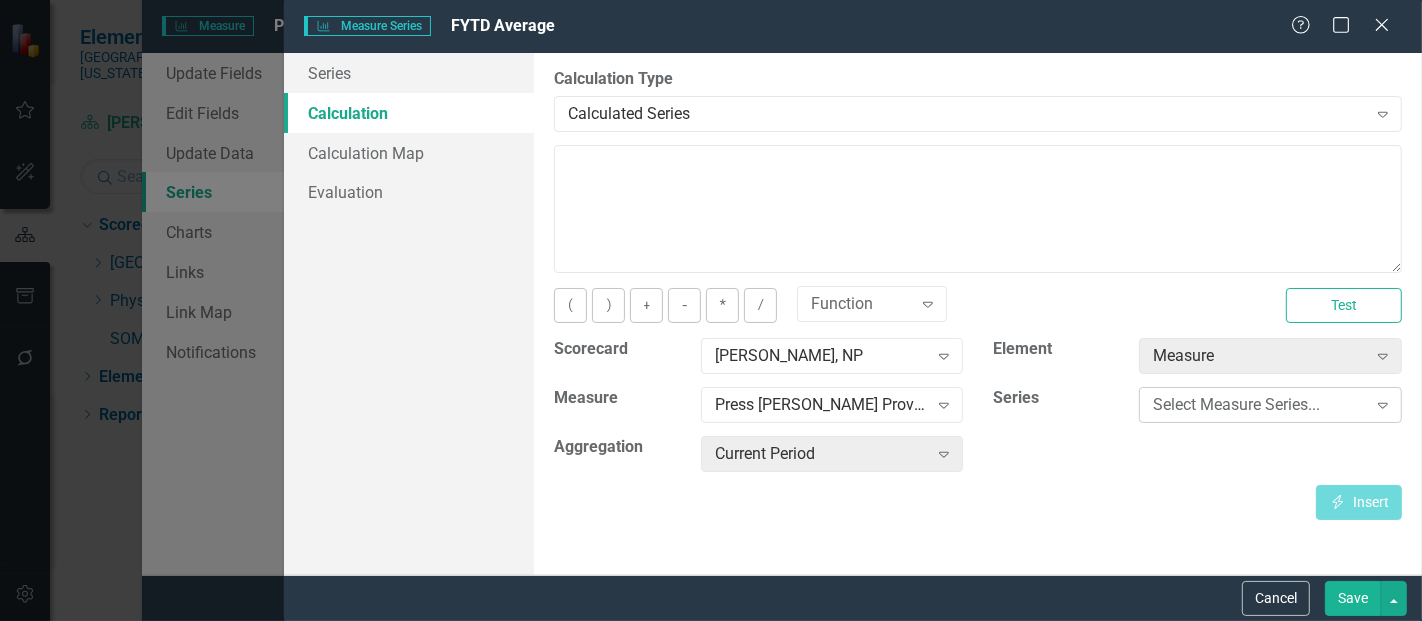 click on "Select Measure Series... Expand" at bounding box center [1270, 405] 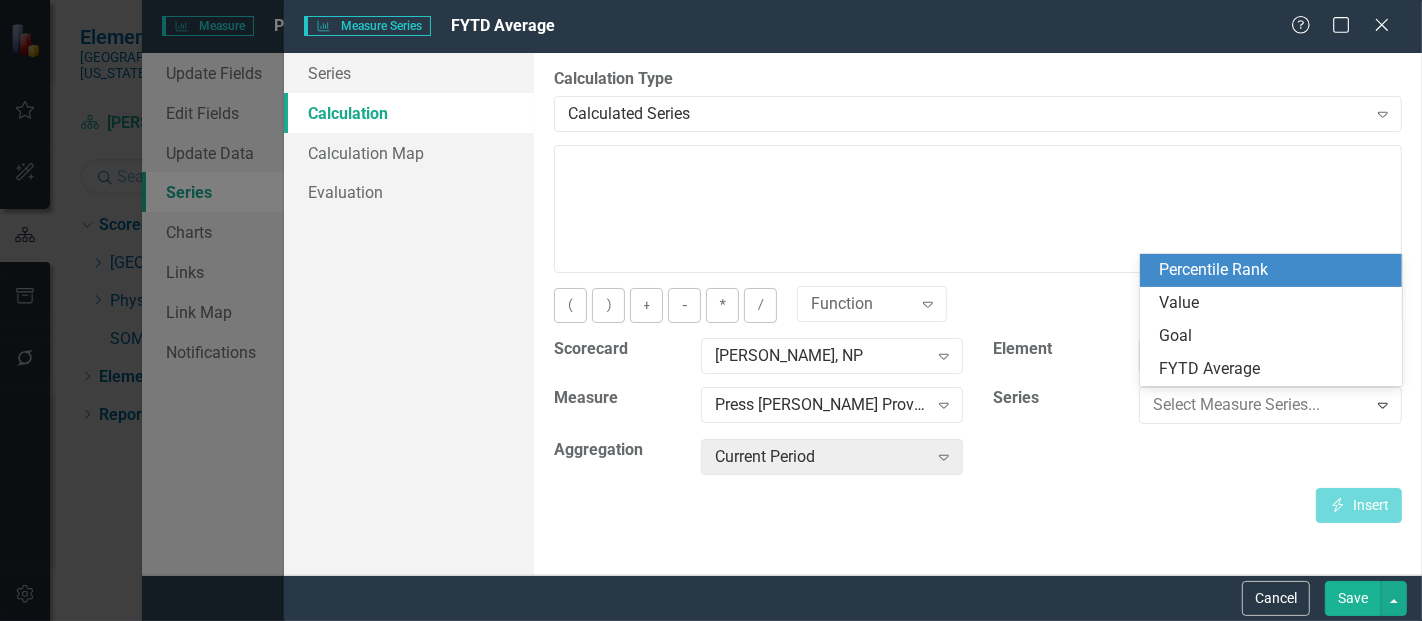 click on "Percentile Rank" at bounding box center (1275, 270) 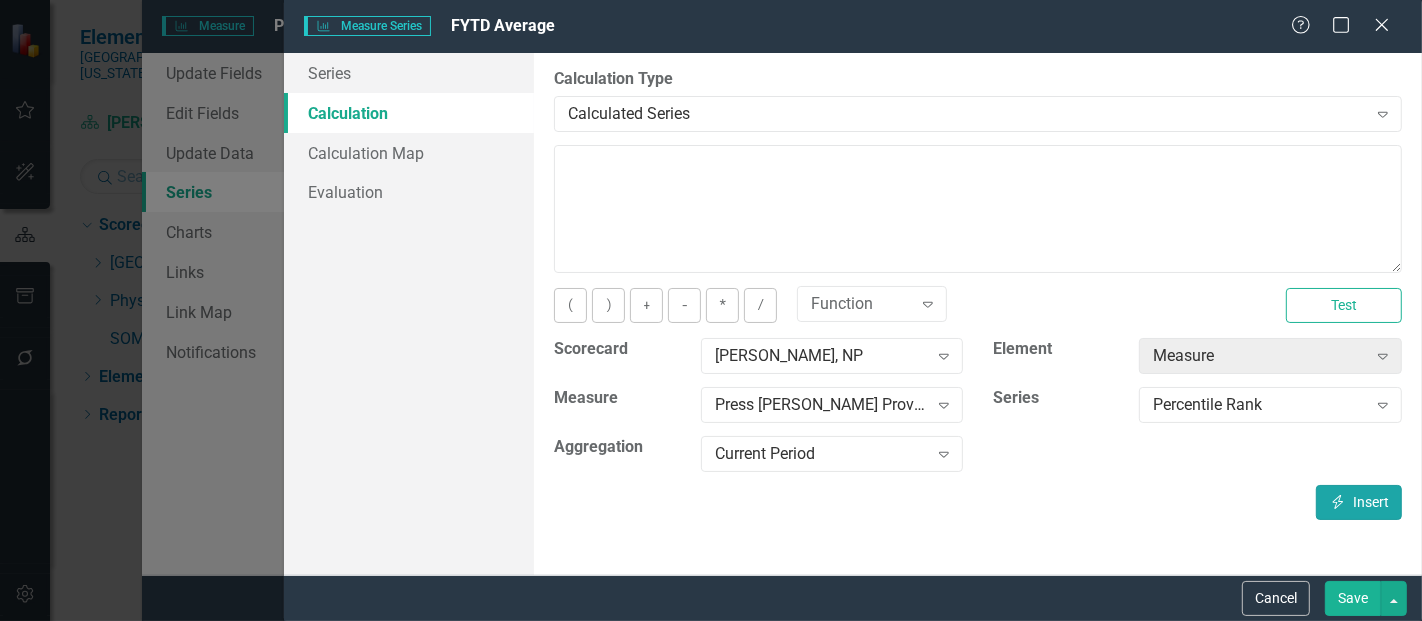 click on "Insert    Insert" at bounding box center (1359, 502) 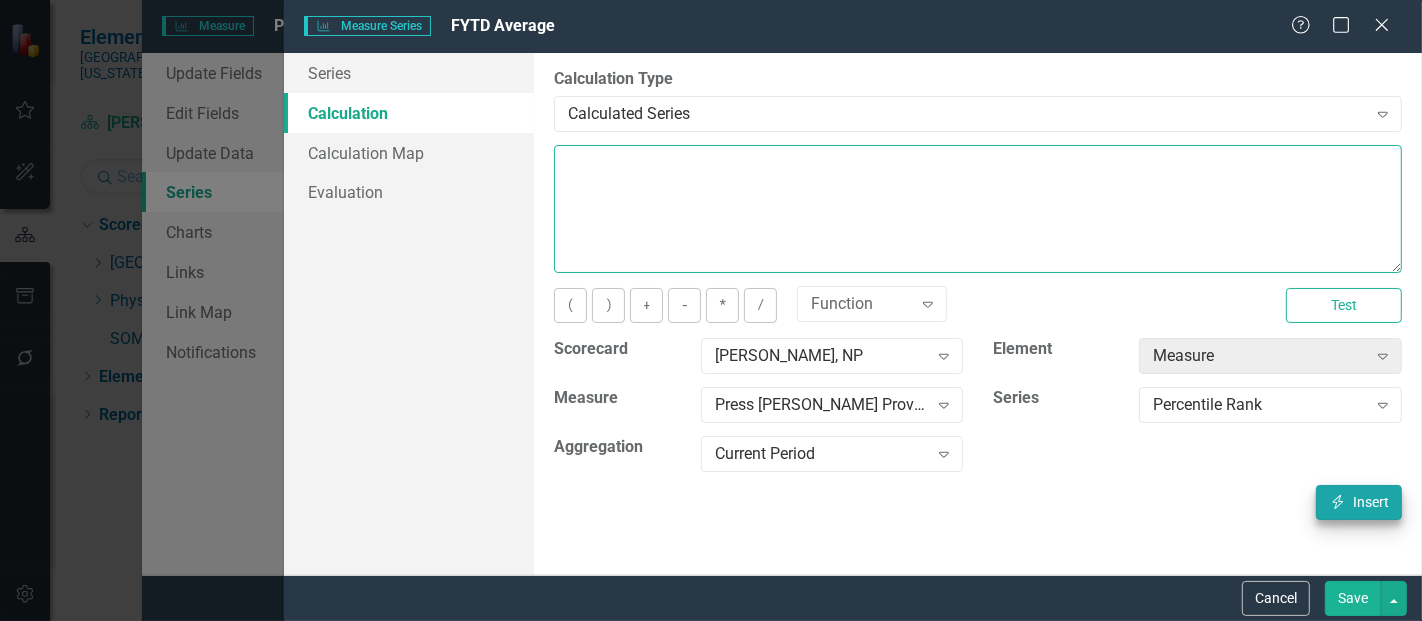 type on "[m1423688][Percentile Rank][CurrentPeriod]" 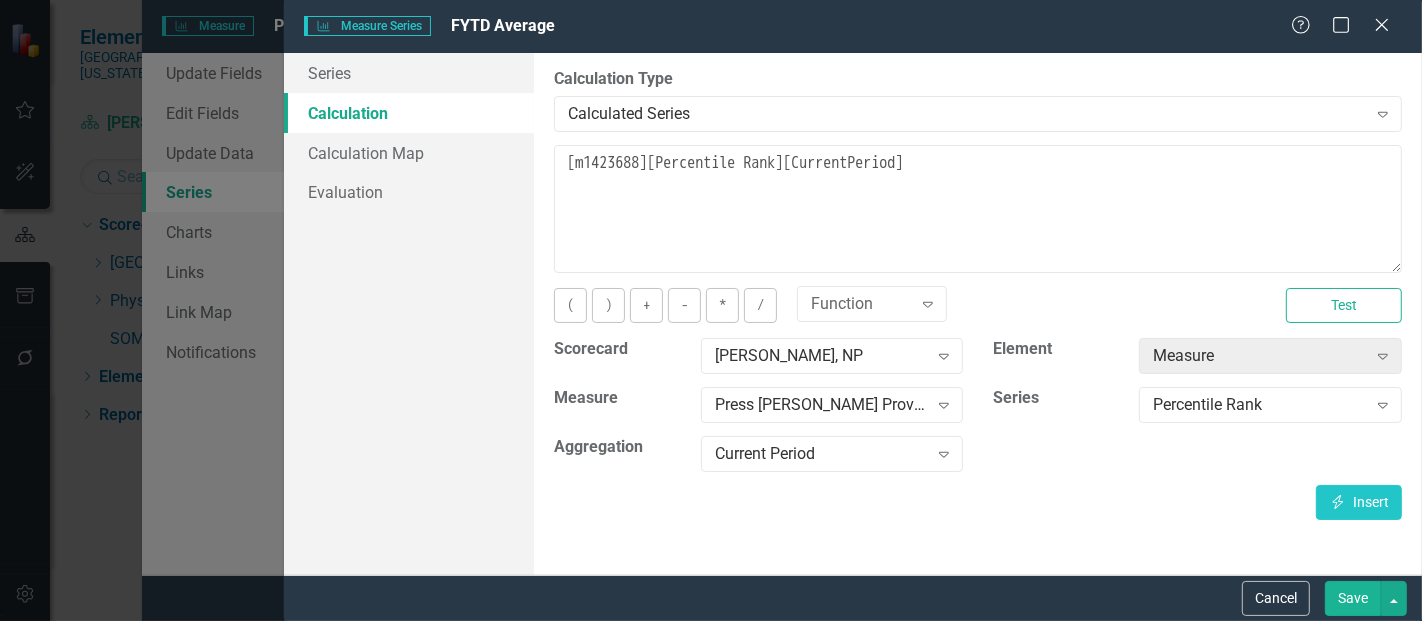 click on "Save" at bounding box center [1353, 598] 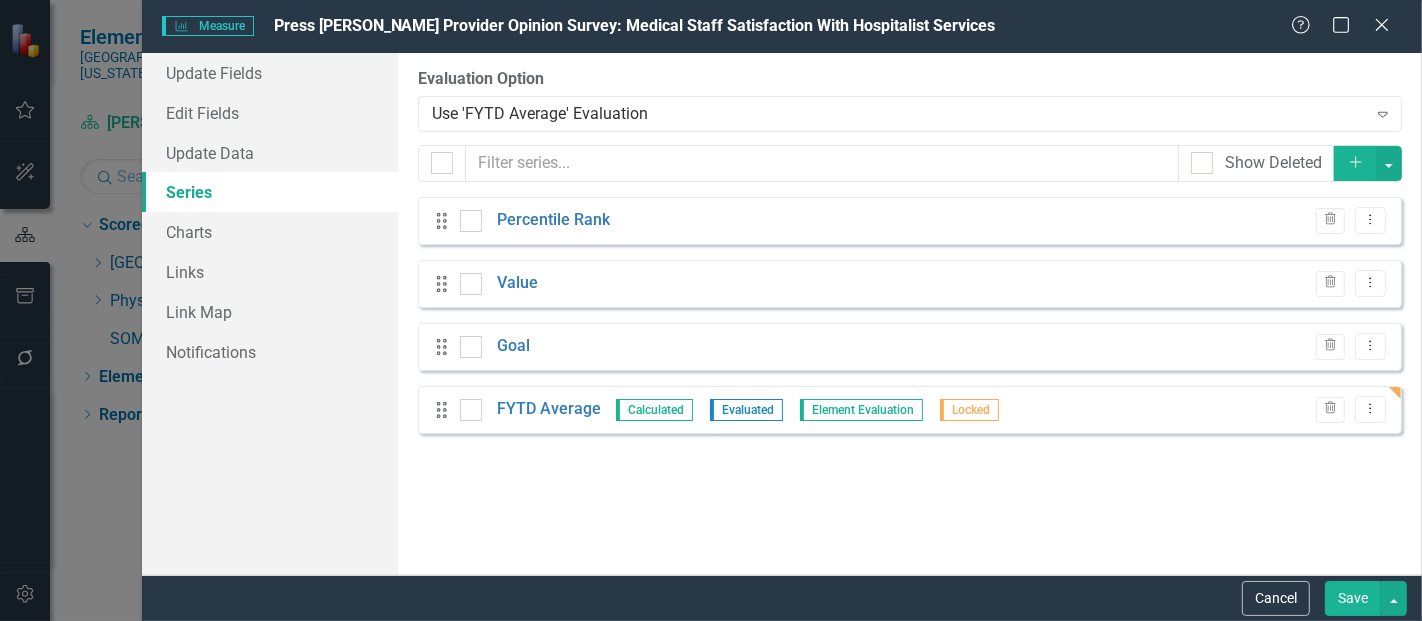 click on "Save" at bounding box center [1353, 598] 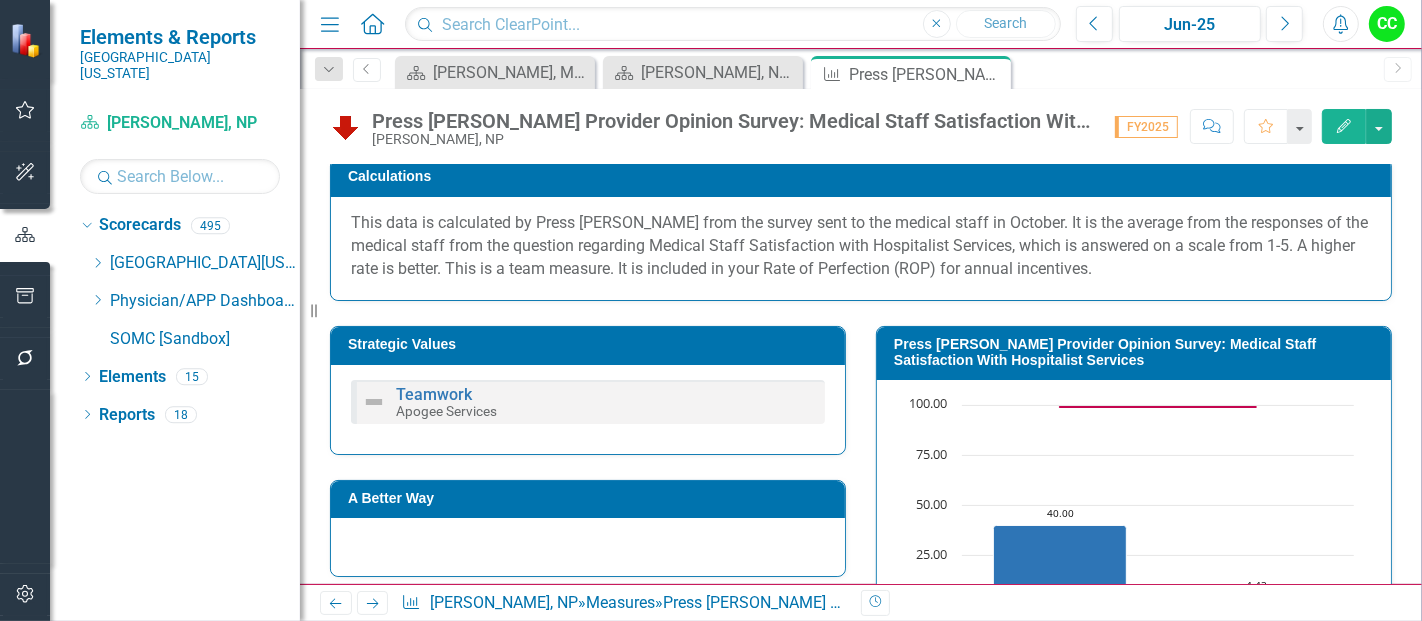 scroll, scrollTop: 346, scrollLeft: 0, axis: vertical 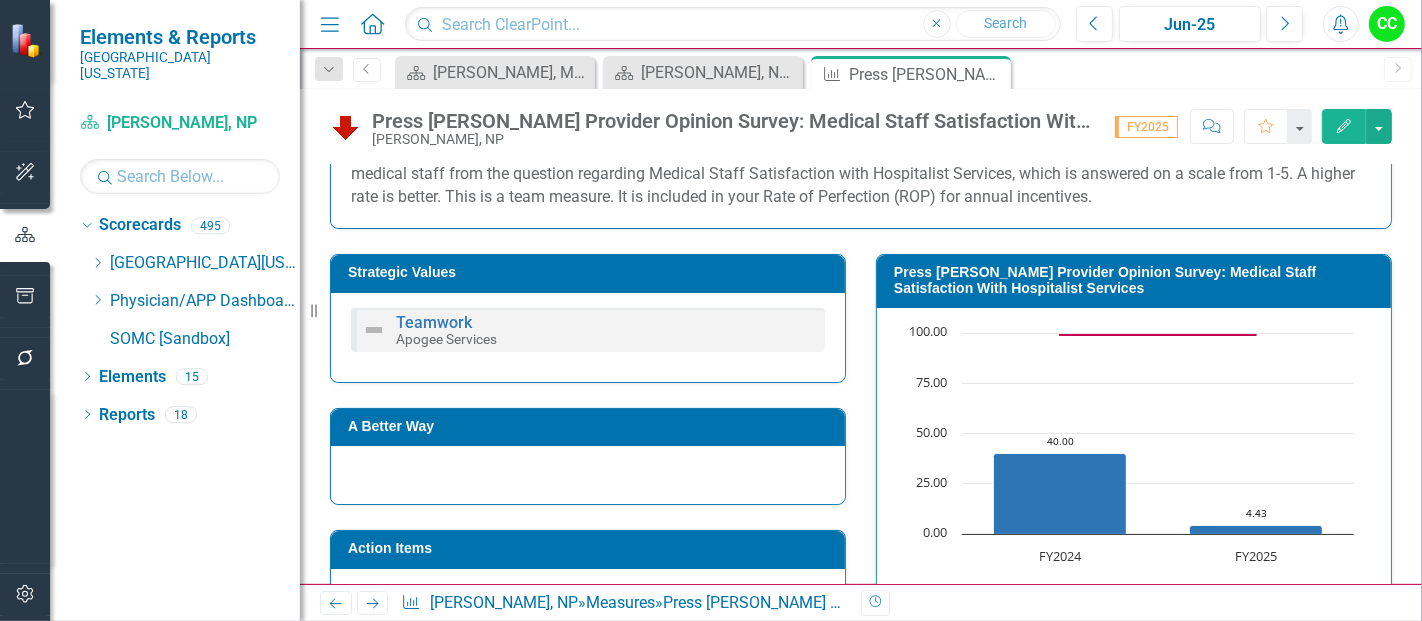 click on "Press [PERSON_NAME] Provider Opinion Survey: Medical Staff Satisfaction With Hospitalist Services" at bounding box center [1137, 280] 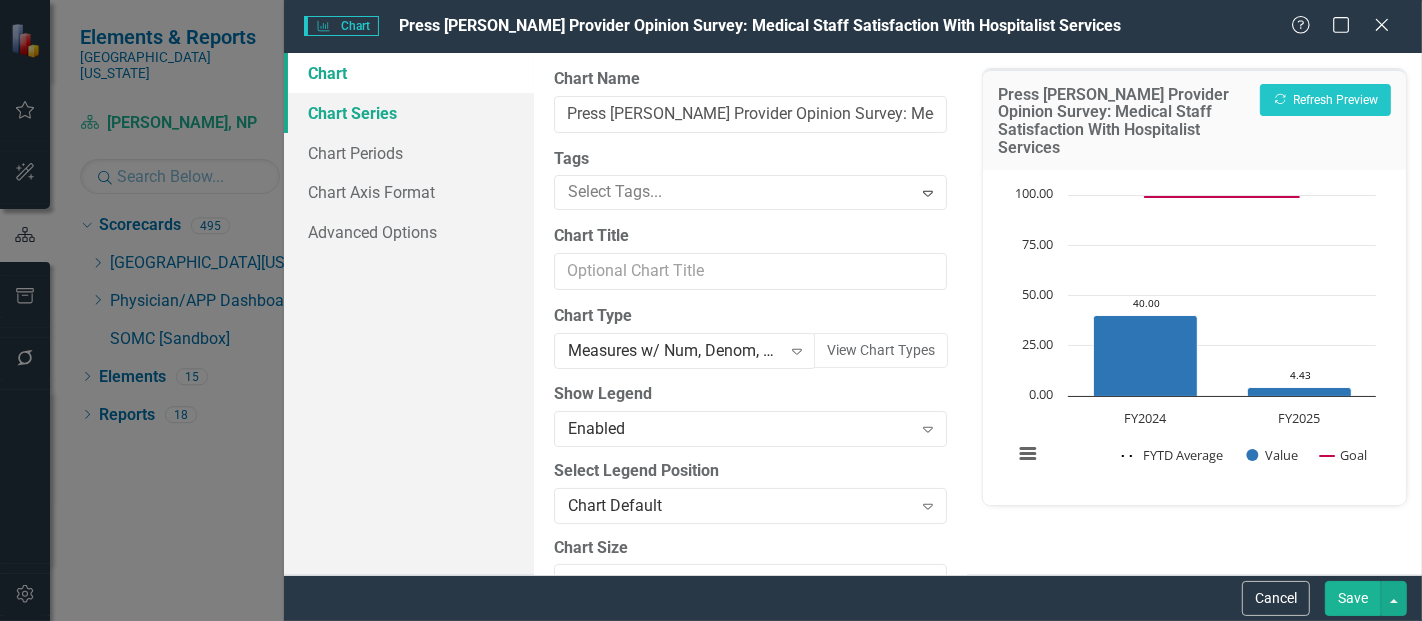 click on "Chart Series" at bounding box center (409, 113) 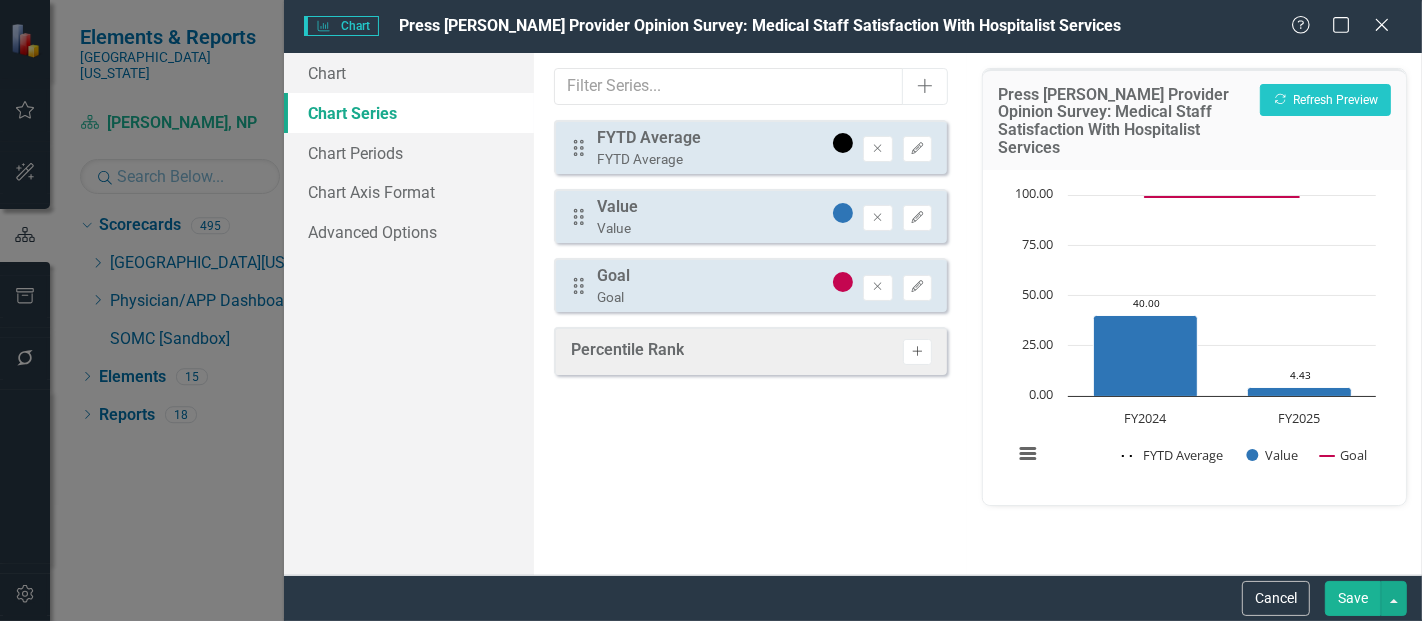 click on "Activate" at bounding box center (917, 352) 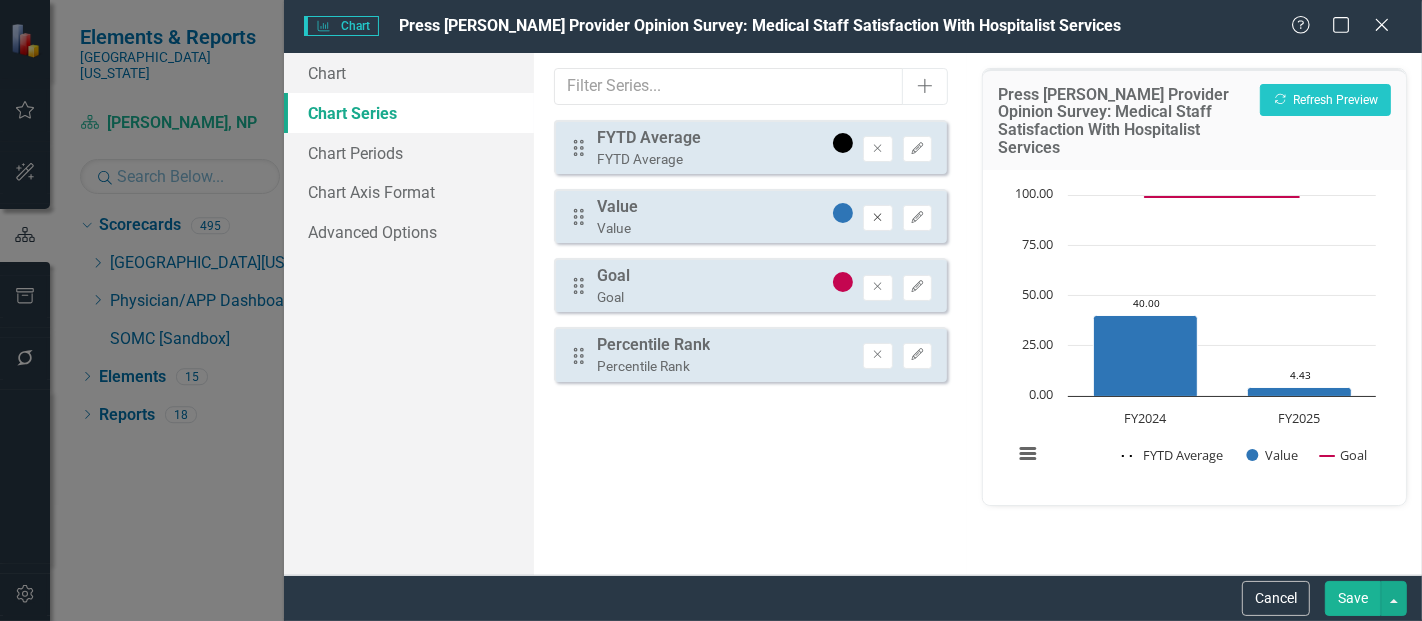 click on "Remove" at bounding box center (877, 218) 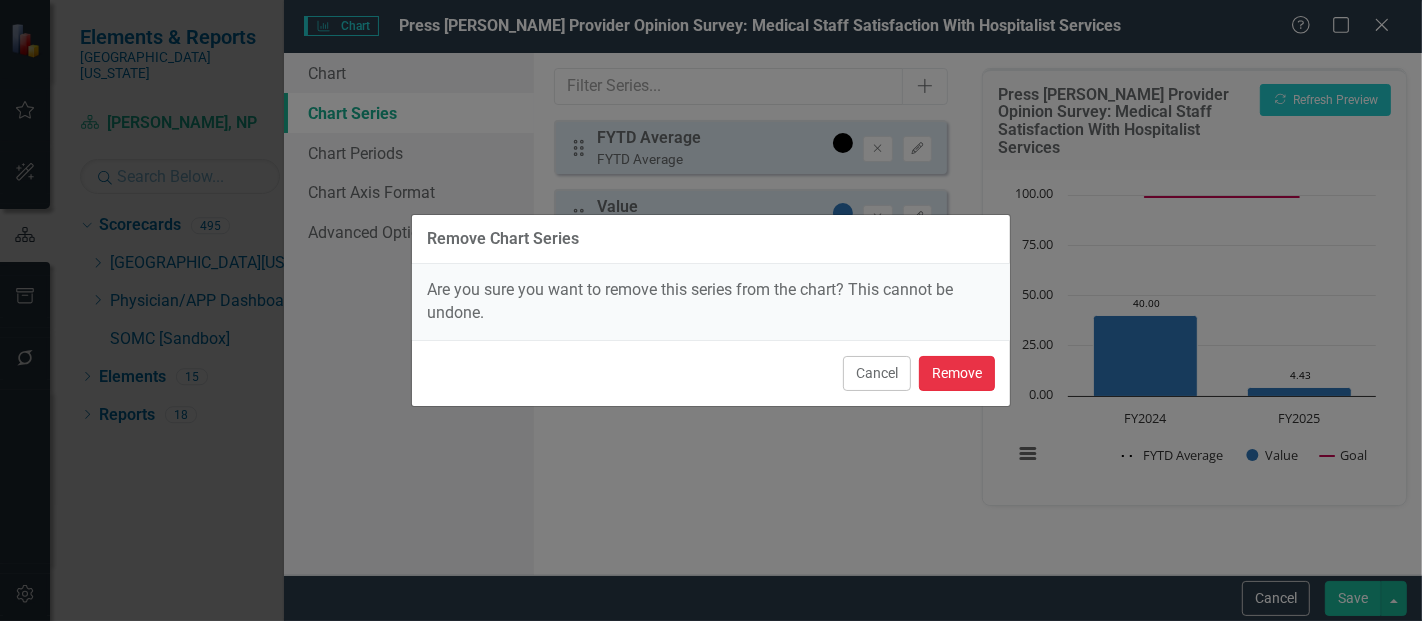 click on "Remove" at bounding box center (957, 373) 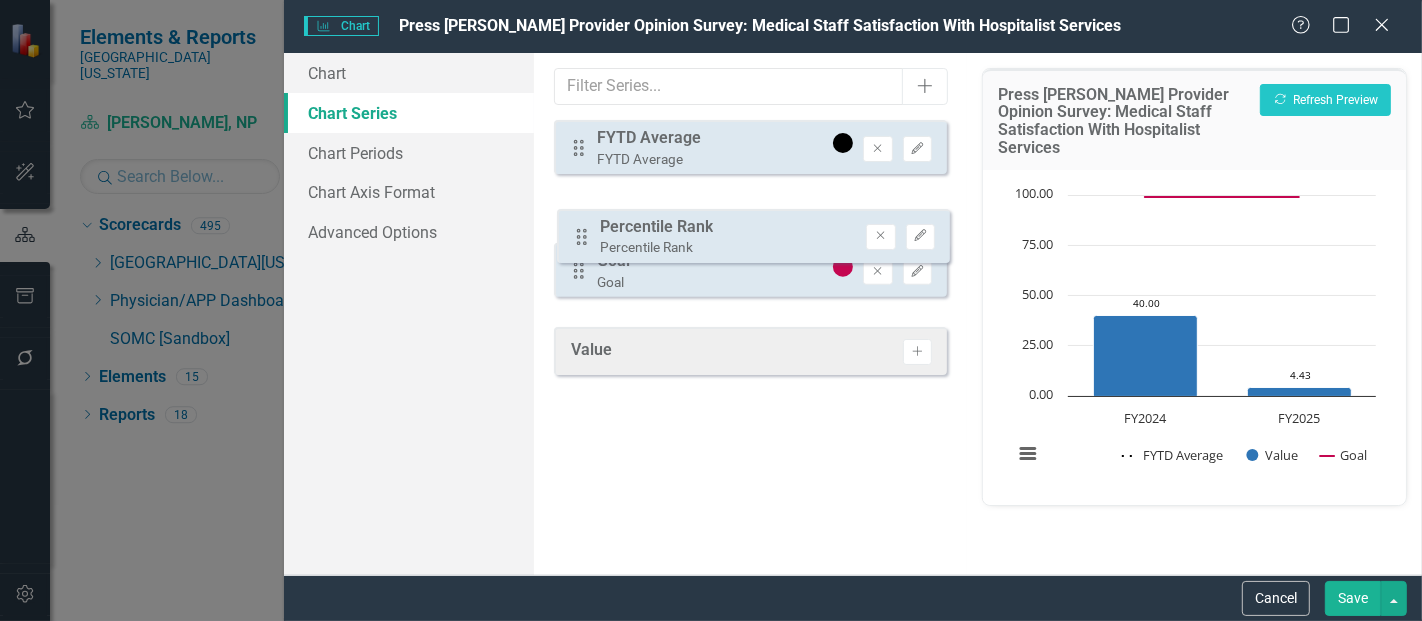 drag, startPoint x: 571, startPoint y: 284, endPoint x: 576, endPoint y: 233, distance: 51.24451 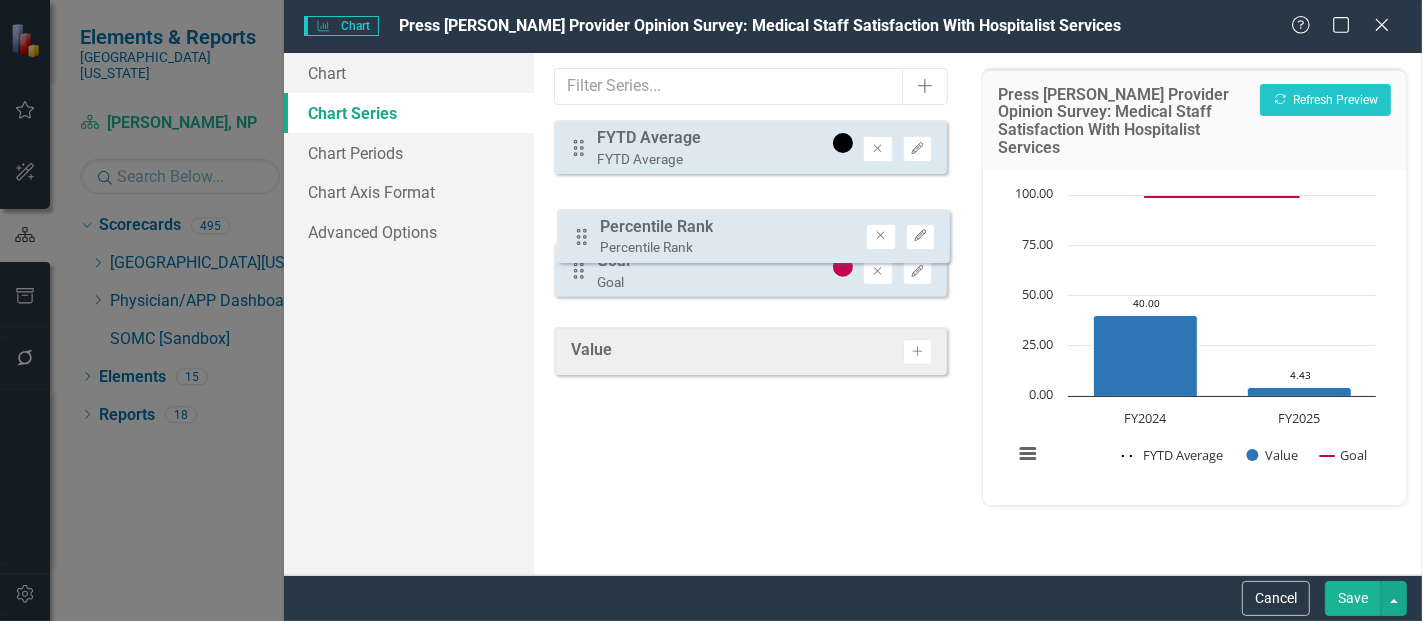 click on "Drag FYTD Average FYTD Average Remove Edit Drag Goal Goal Remove Edit Drag Percentile Rank Percentile Rank Remove Edit" at bounding box center [750, 216] 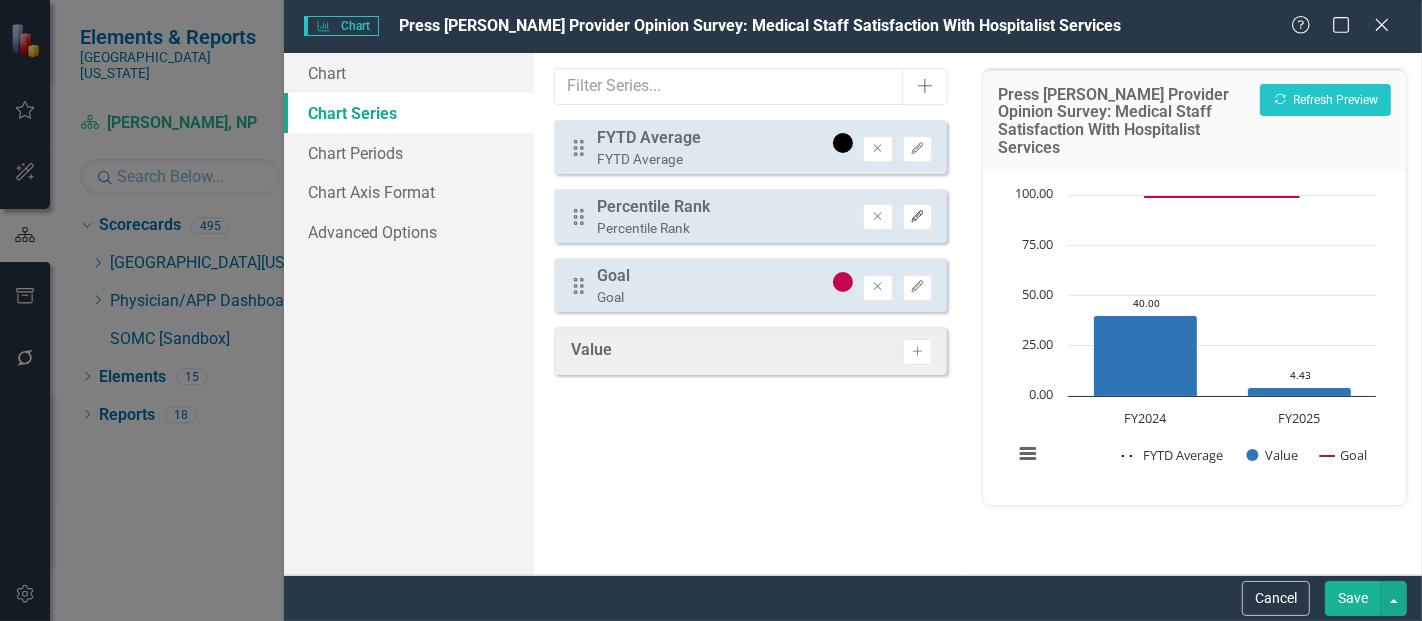click on "Edit" at bounding box center [917, 217] 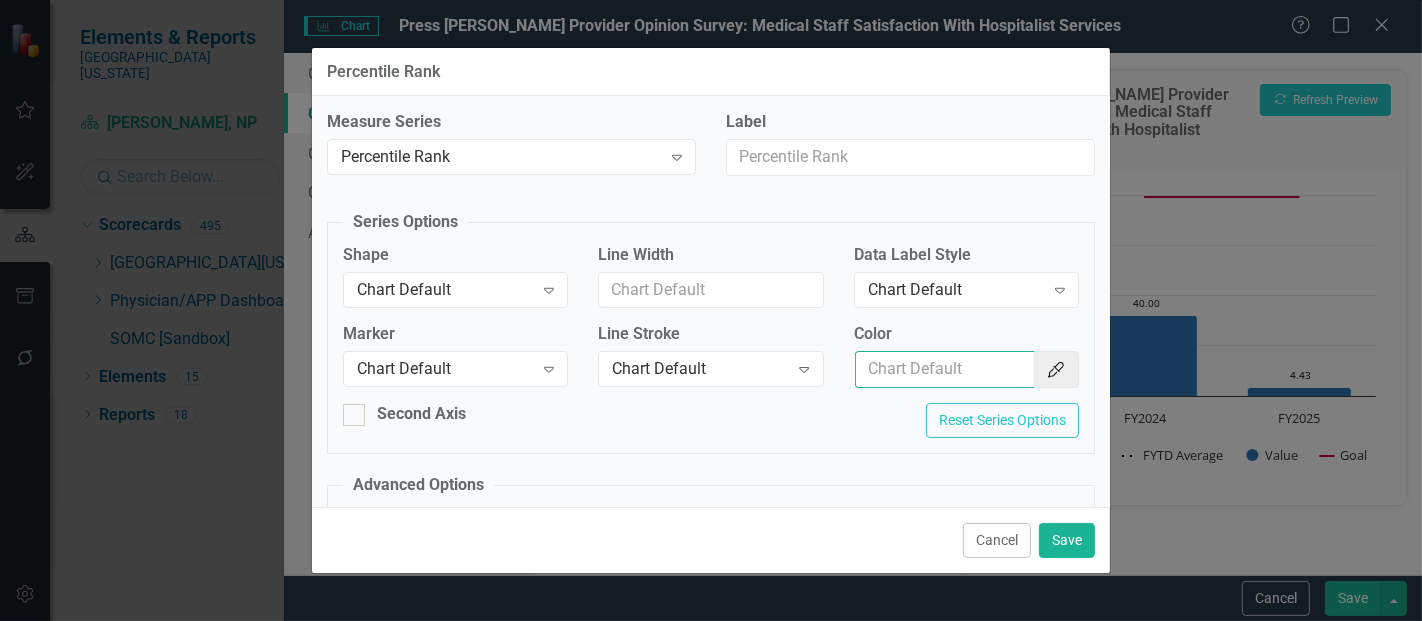 click on "Color" at bounding box center (945, 369) 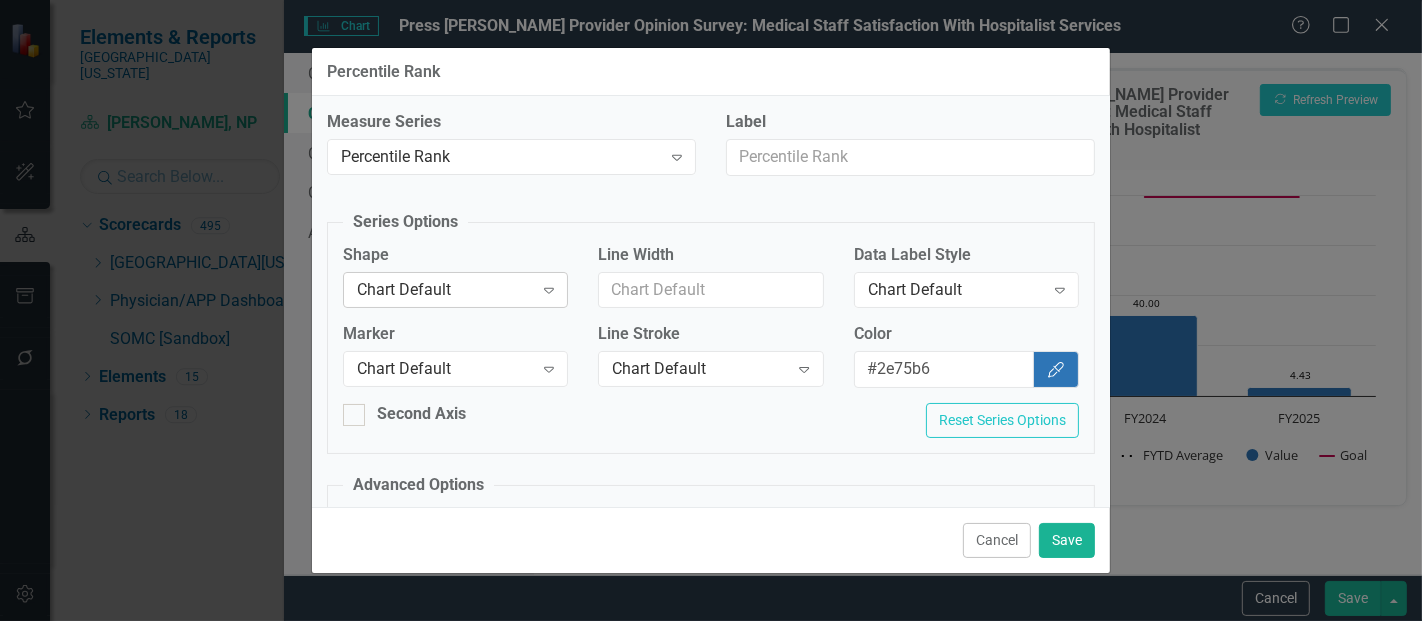 click on "Chart Default" at bounding box center [445, 289] 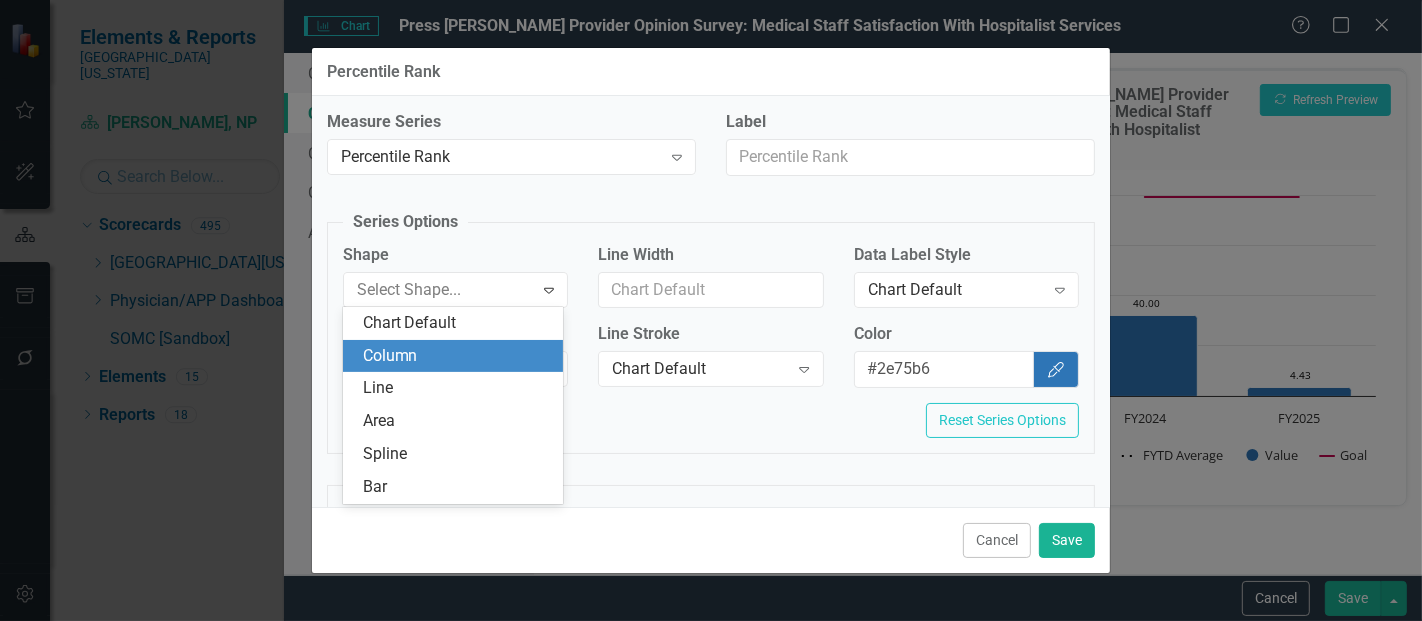 click on "Column" at bounding box center (457, 356) 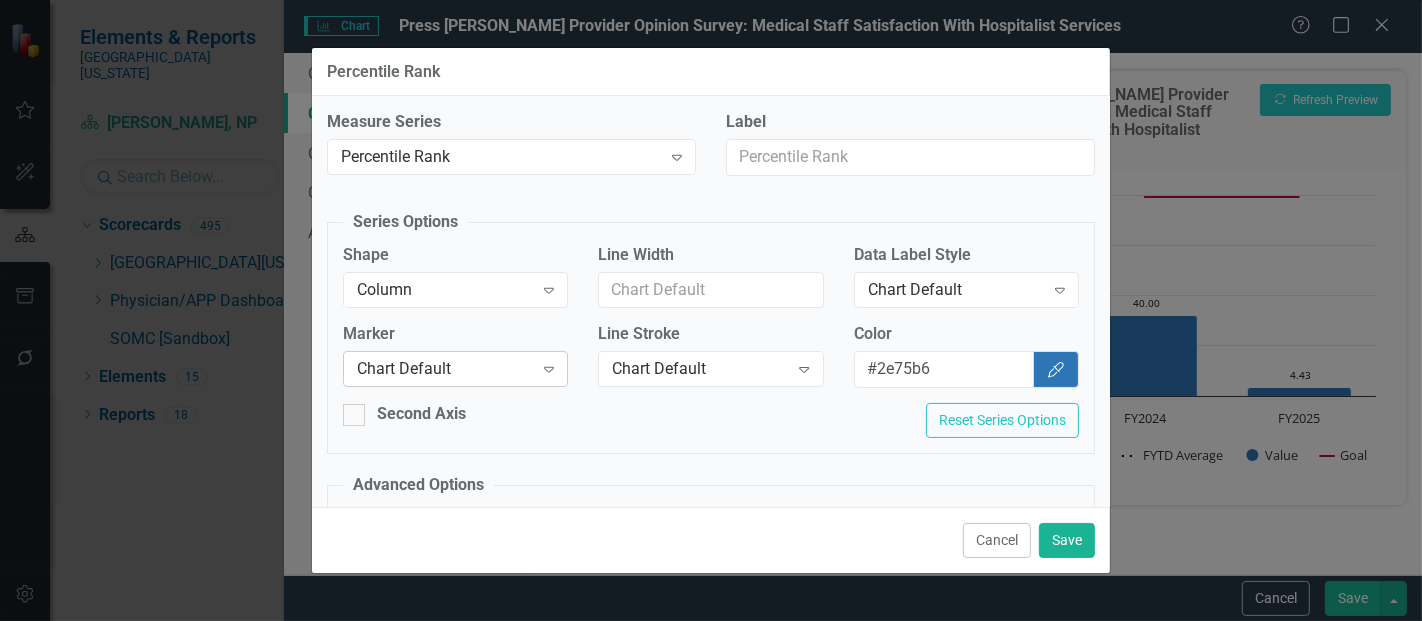 click on "Chart Default" at bounding box center (445, 369) 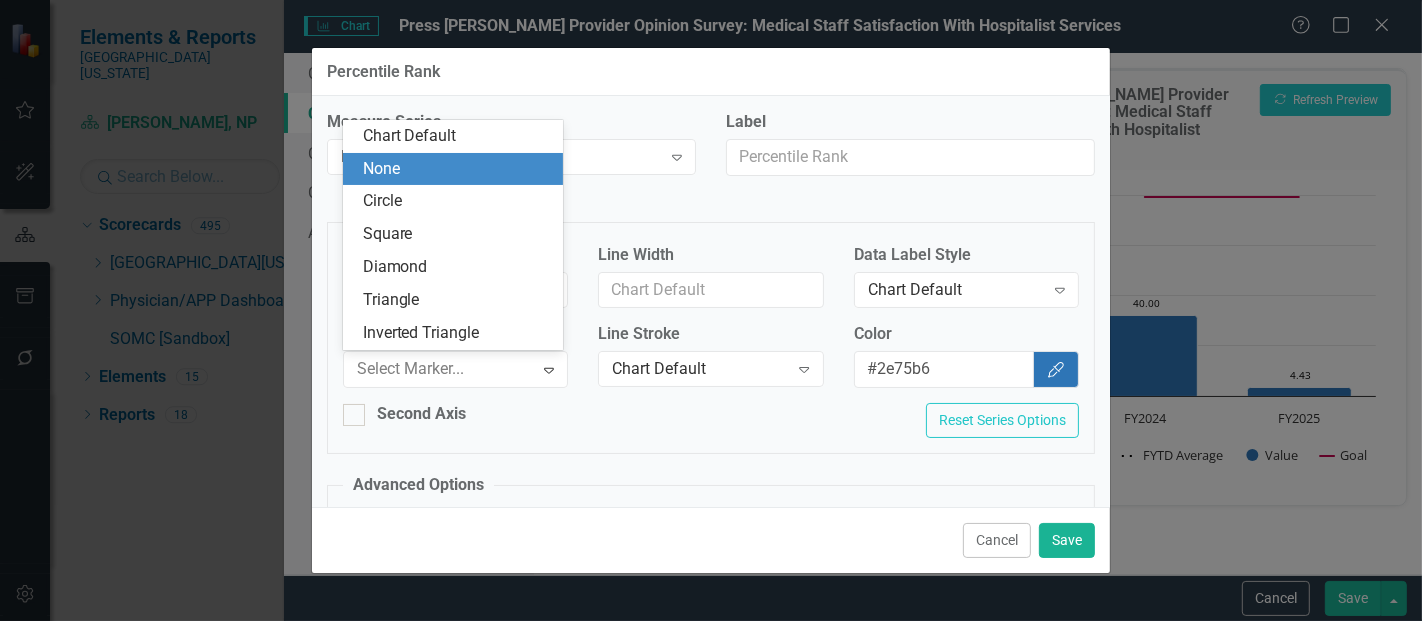 click on "None" at bounding box center (457, 169) 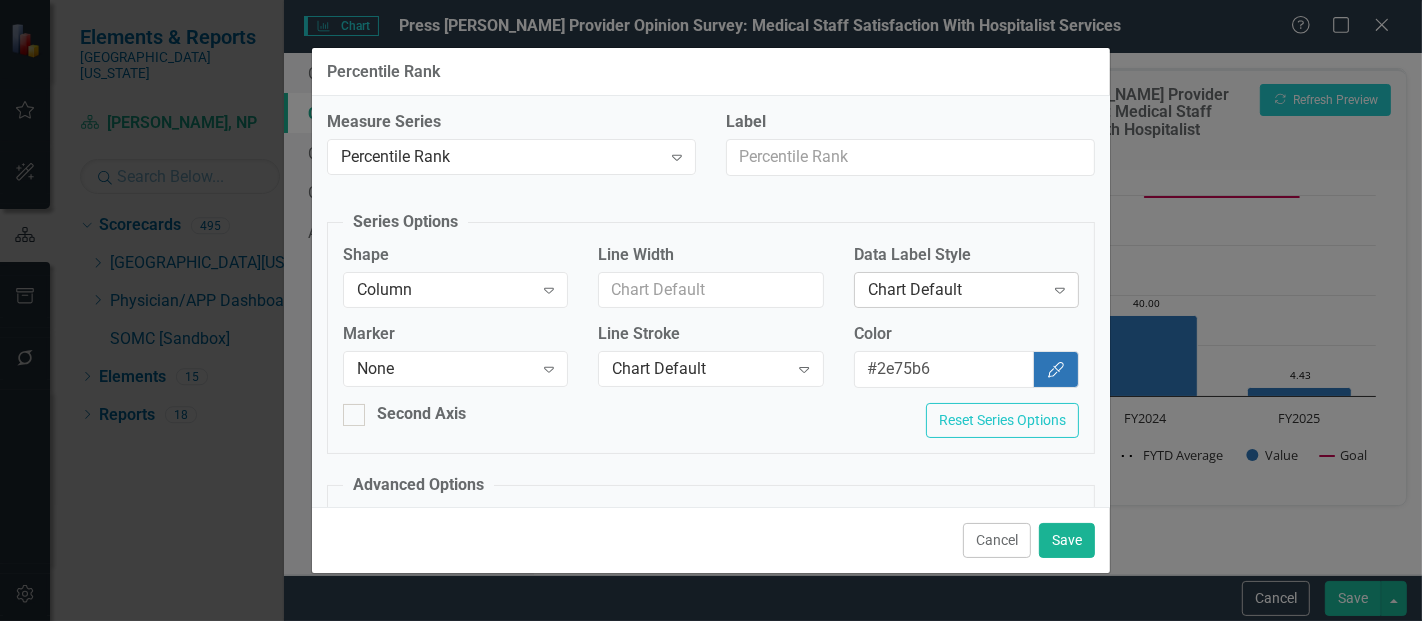 click on "Chart Default" at bounding box center (956, 289) 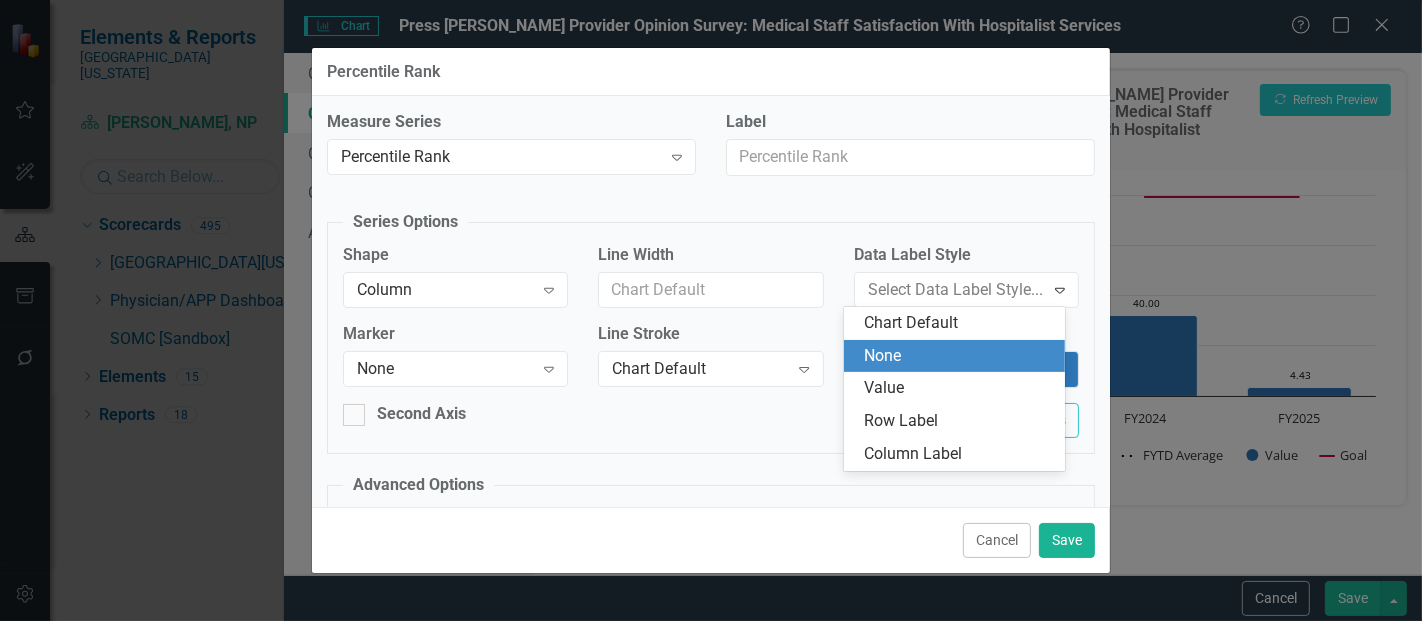 click on "Value" at bounding box center [958, 388] 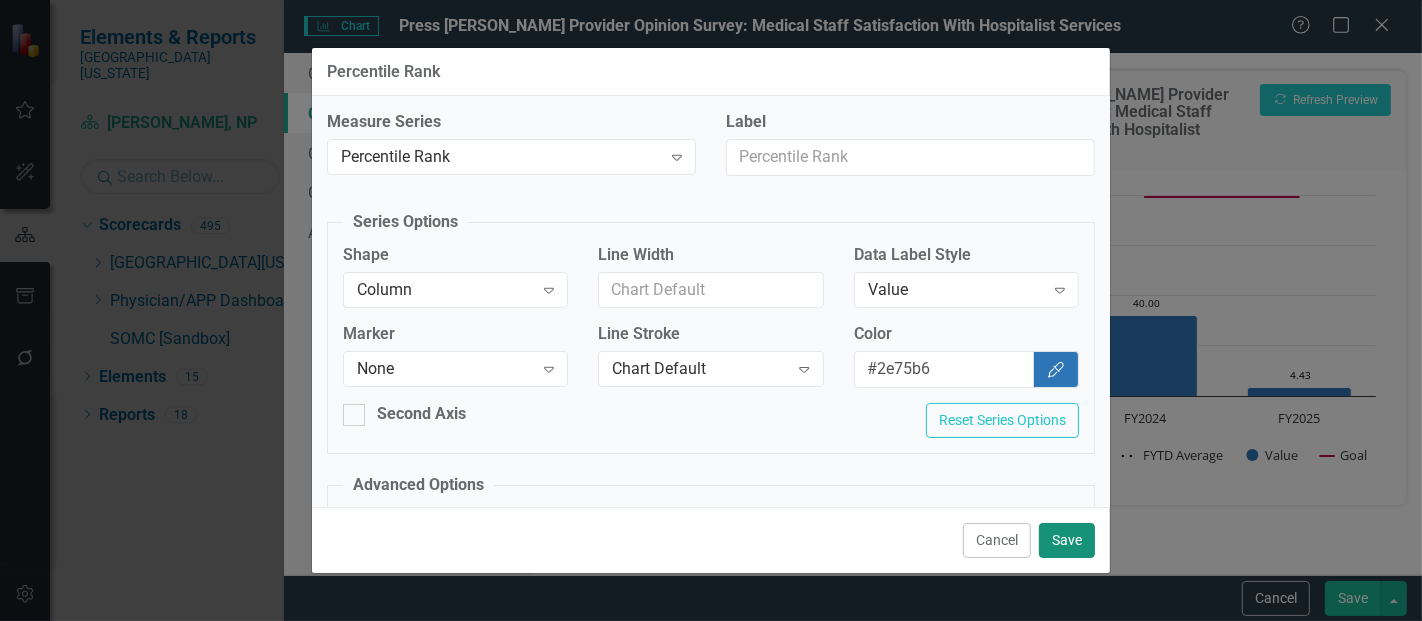 click on "Save" at bounding box center (1067, 540) 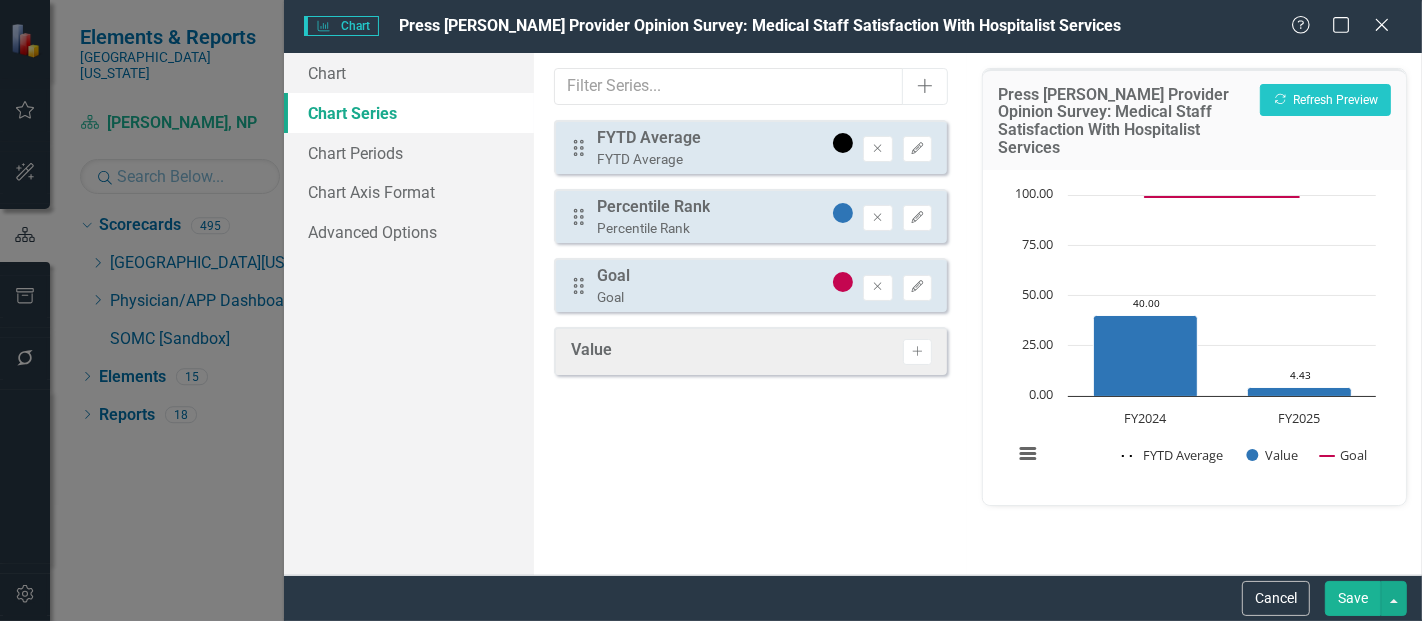 click on "Save" at bounding box center (1353, 598) 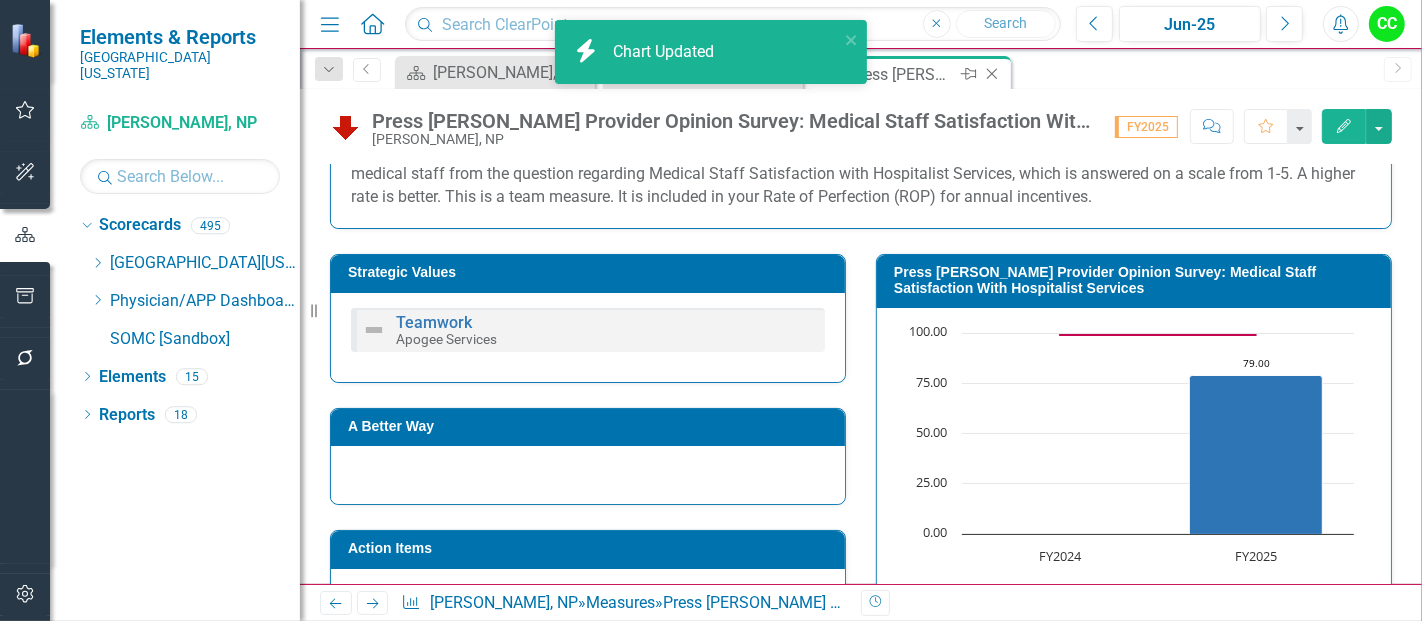 click on "Close" 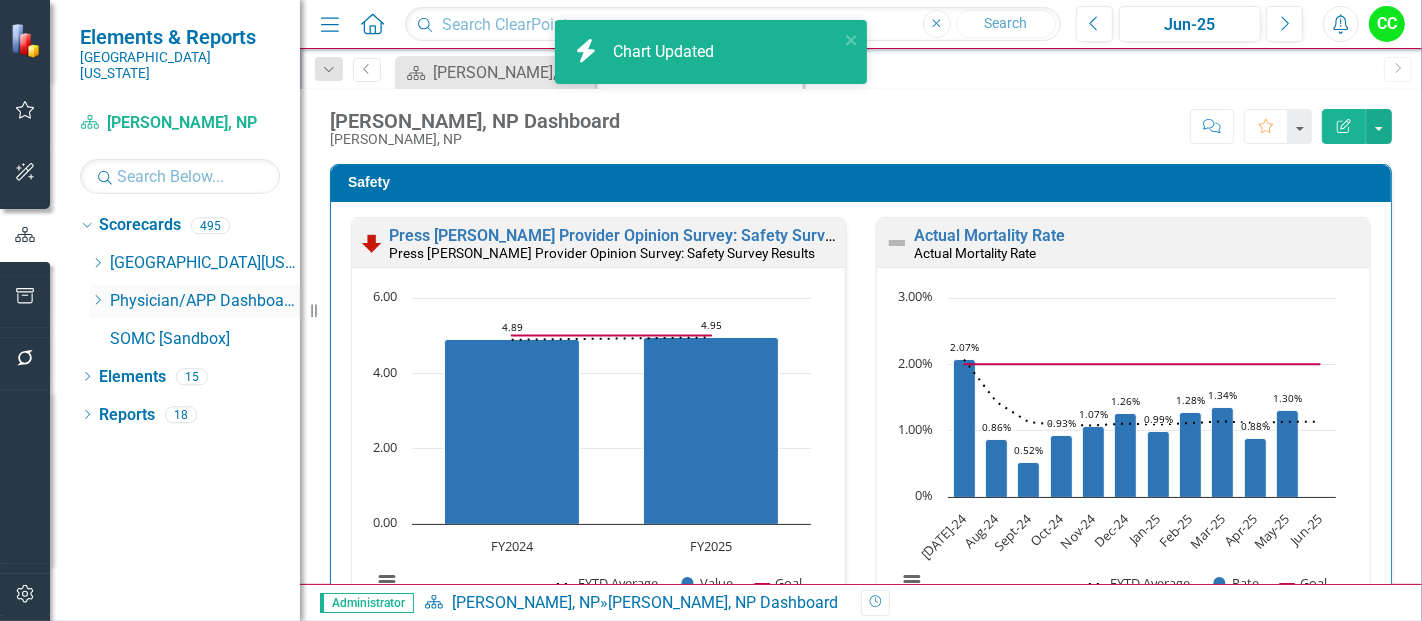 click on "Dropdown" 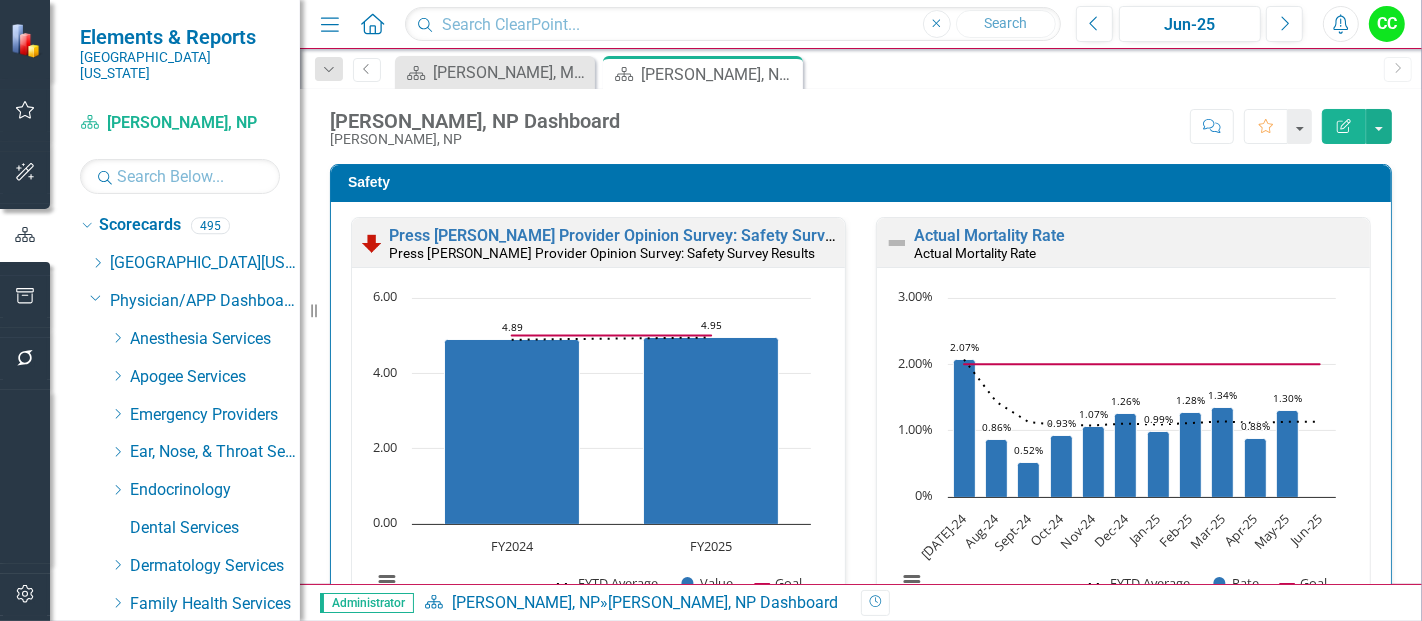 click on "Dropdown" 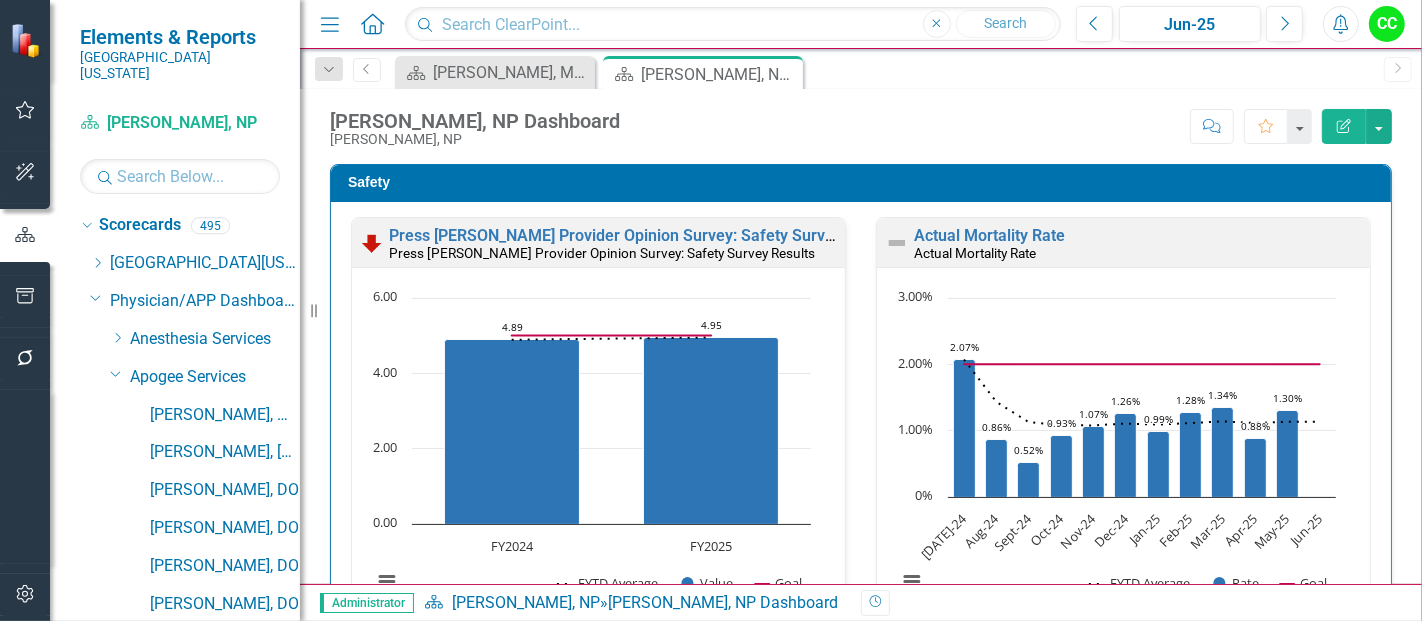 scroll, scrollTop: 259, scrollLeft: 0, axis: vertical 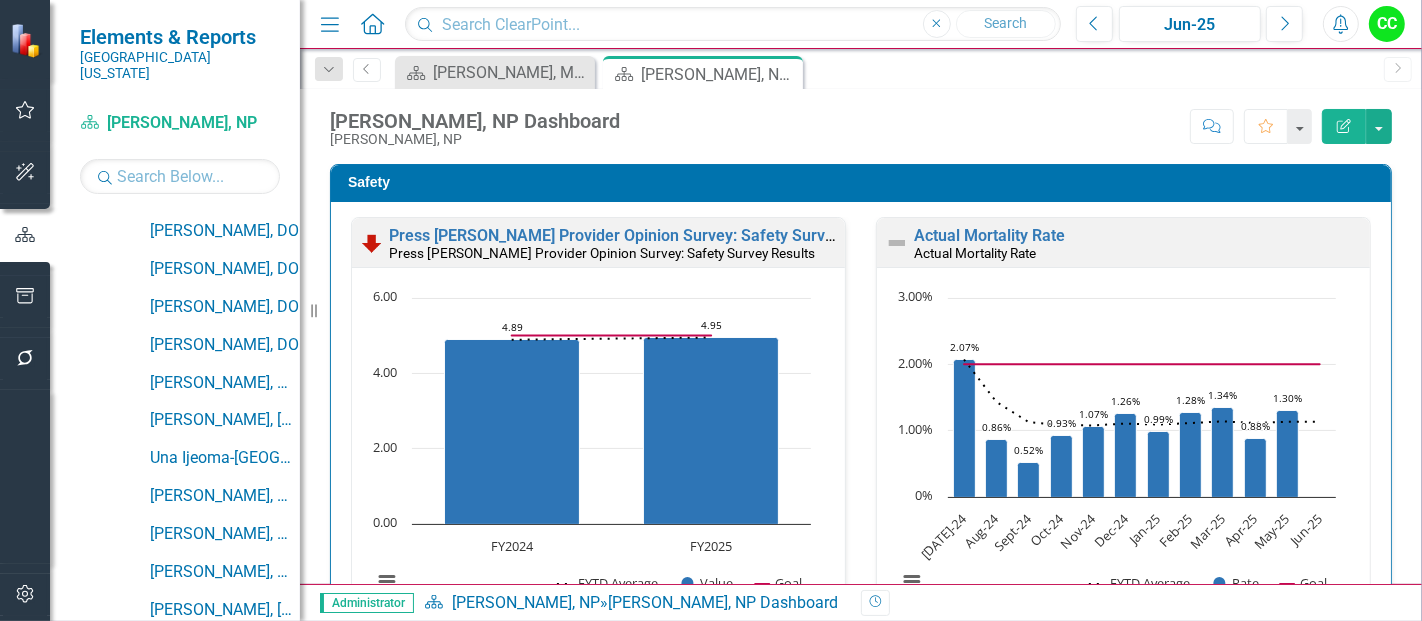 click on "[PERSON_NAME], NP" at bounding box center [225, 837] 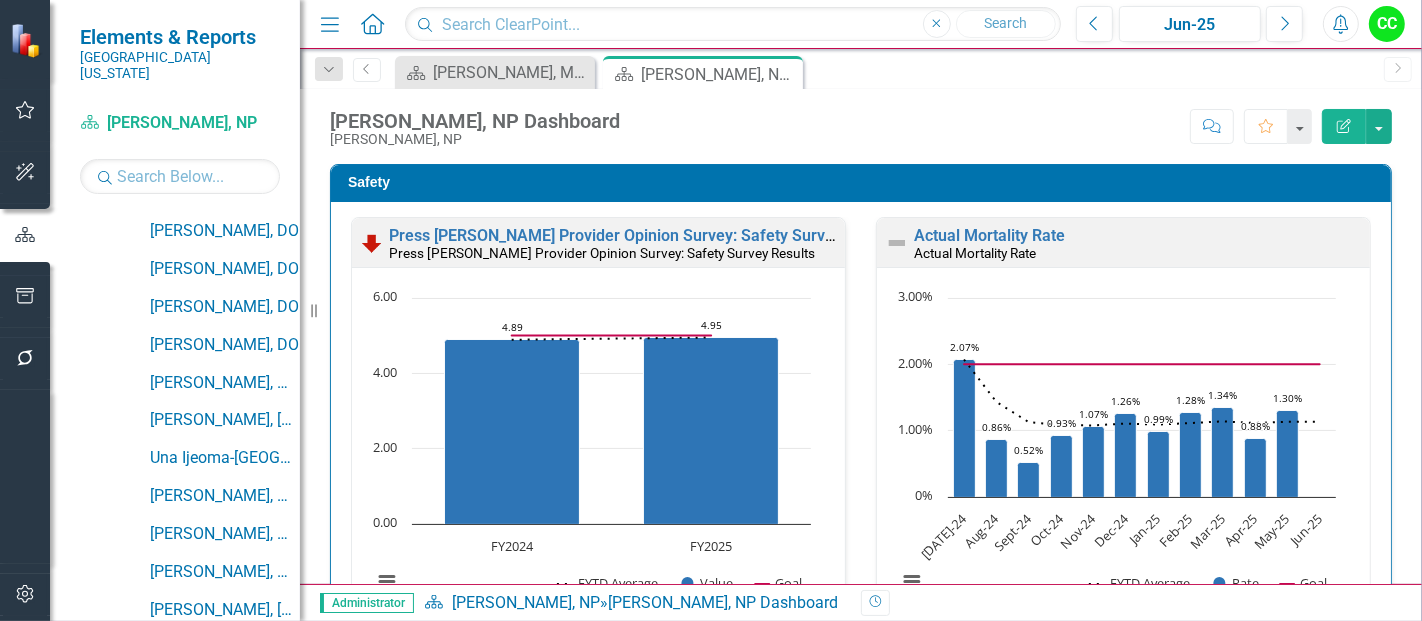 scroll, scrollTop: 775, scrollLeft: 0, axis: vertical 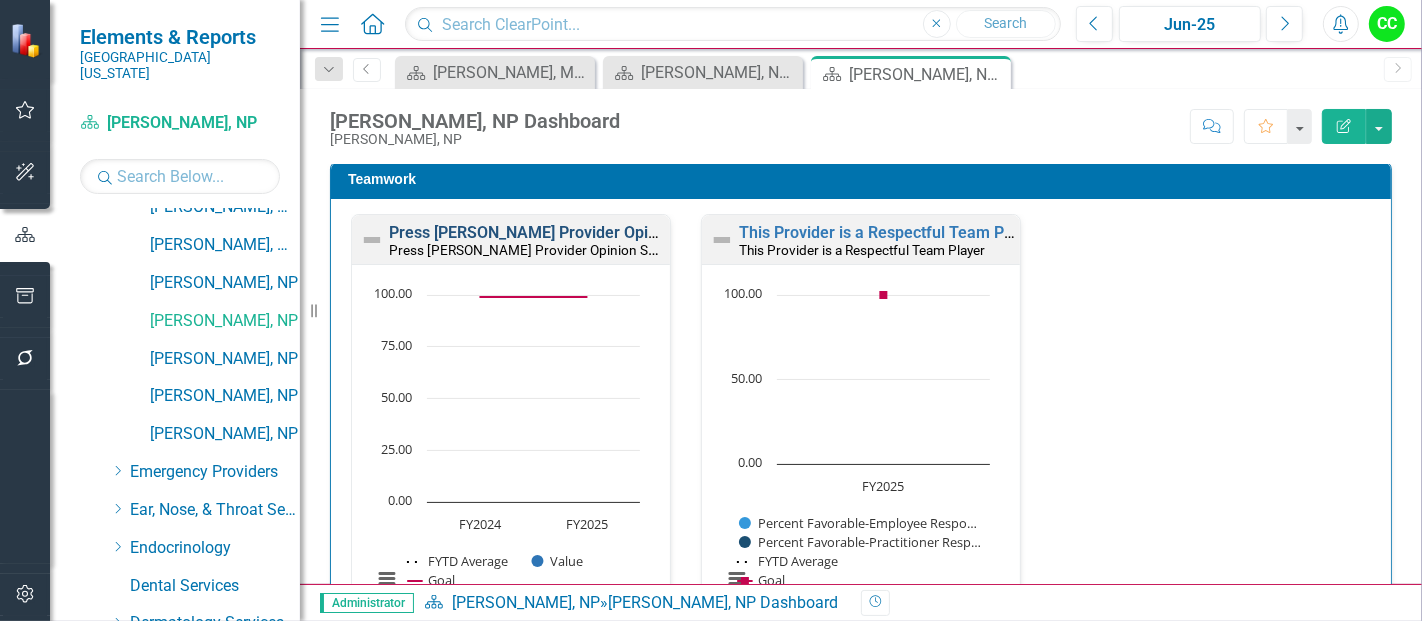 click on "Press [PERSON_NAME] Provider Opinion Survey: Medical Staff Satisfaction With Hospitalist Services" at bounding box center [749, 232] 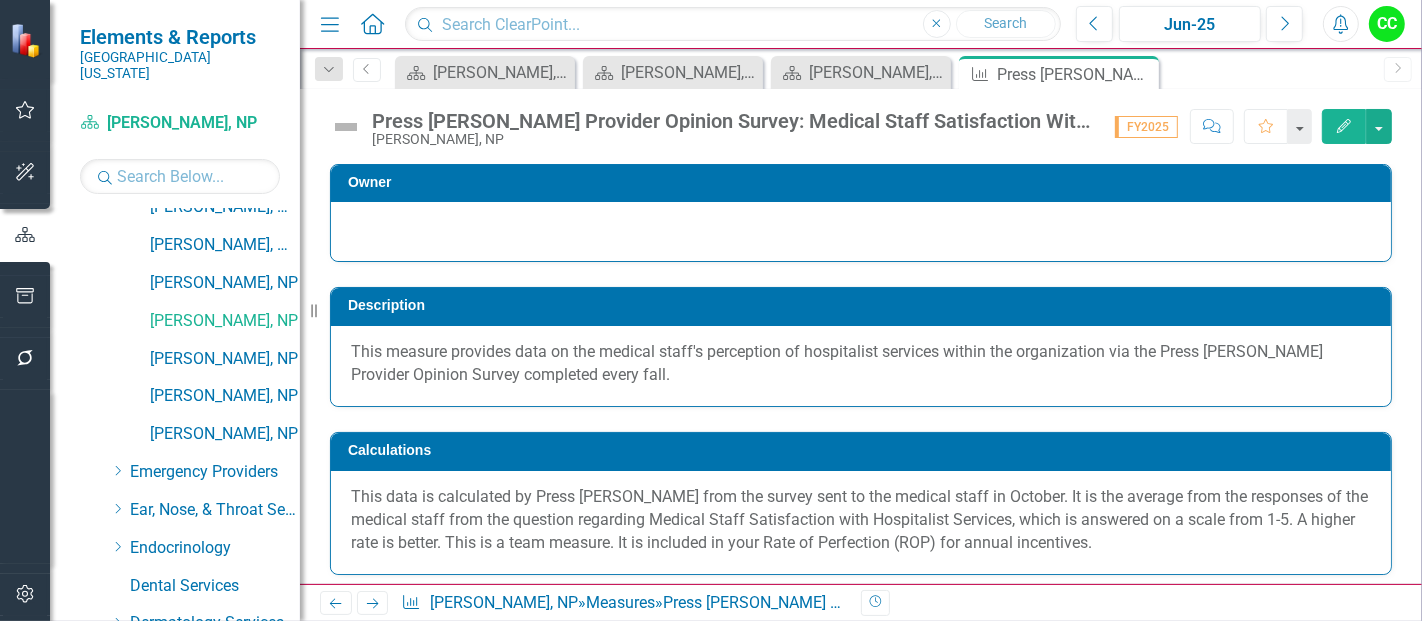 scroll, scrollTop: 834, scrollLeft: 0, axis: vertical 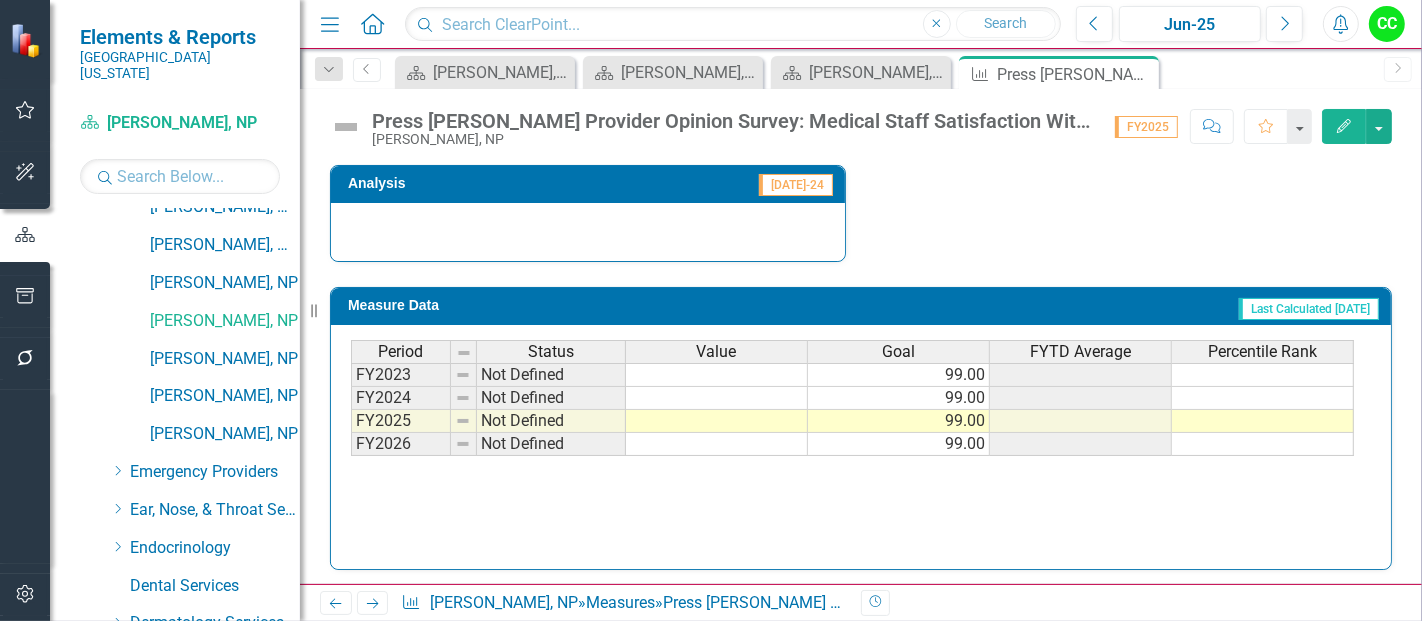 click on "Edit" at bounding box center [1344, 126] 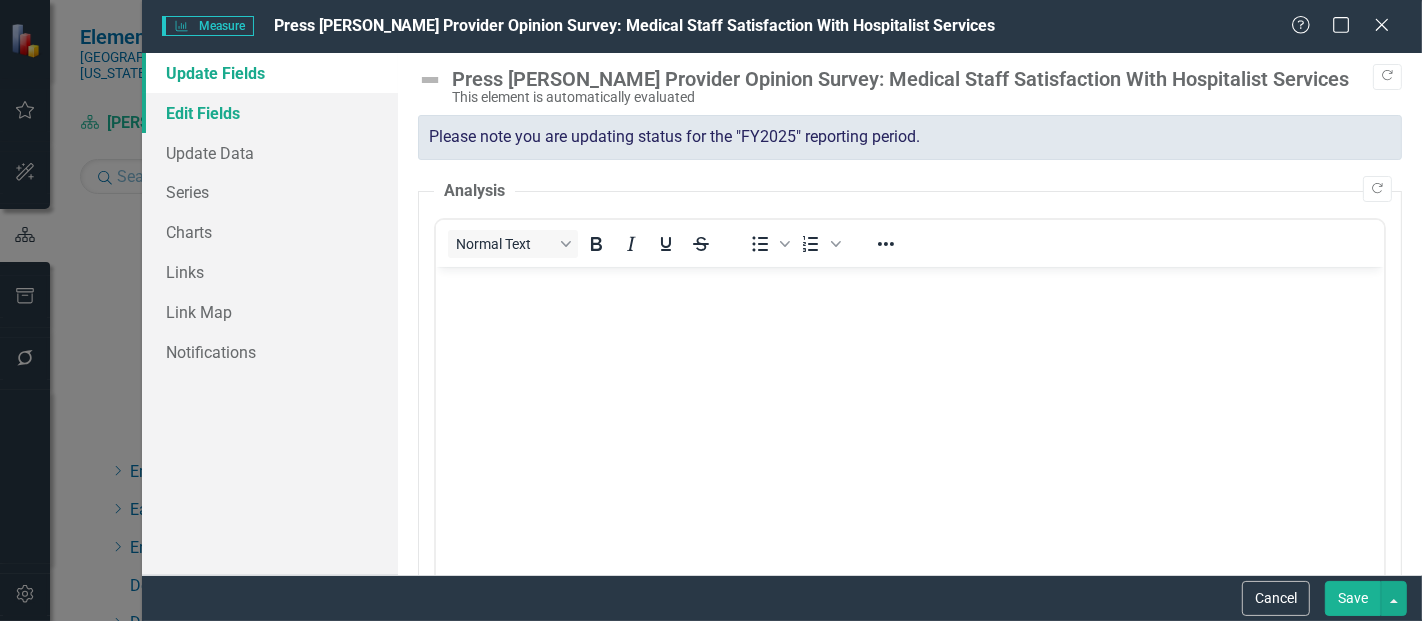 scroll, scrollTop: 0, scrollLeft: 0, axis: both 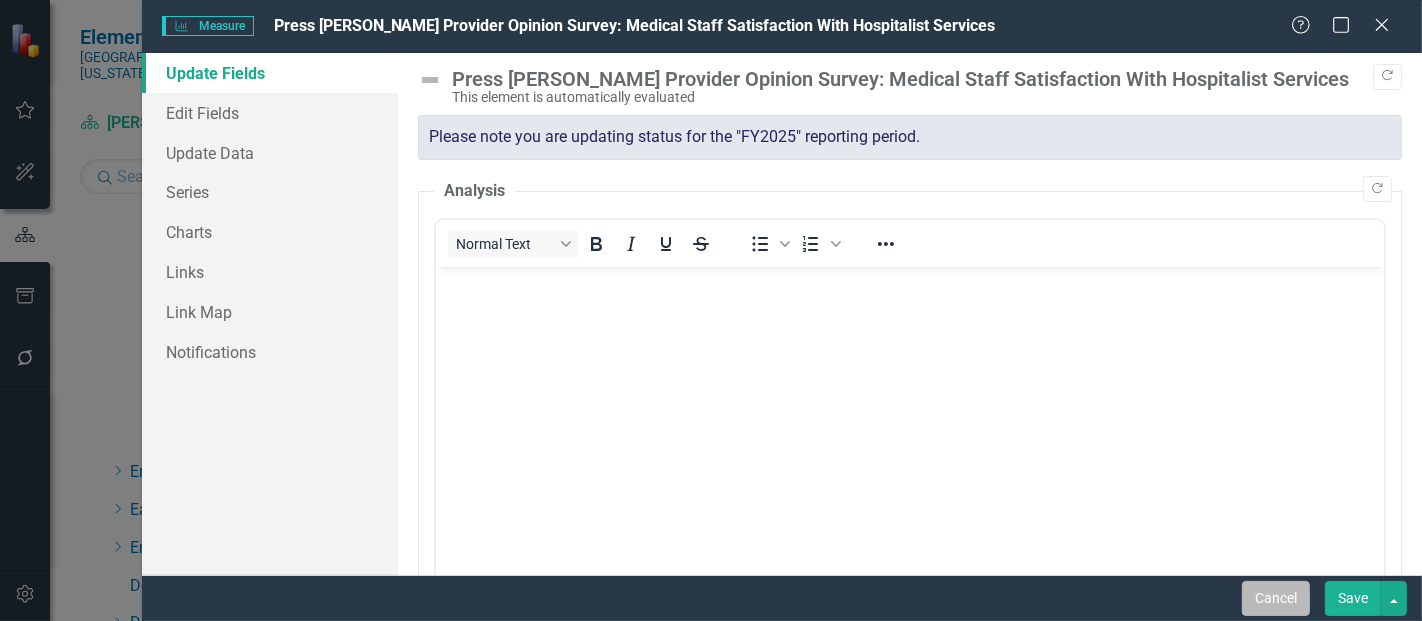 click on "Cancel" at bounding box center [1276, 598] 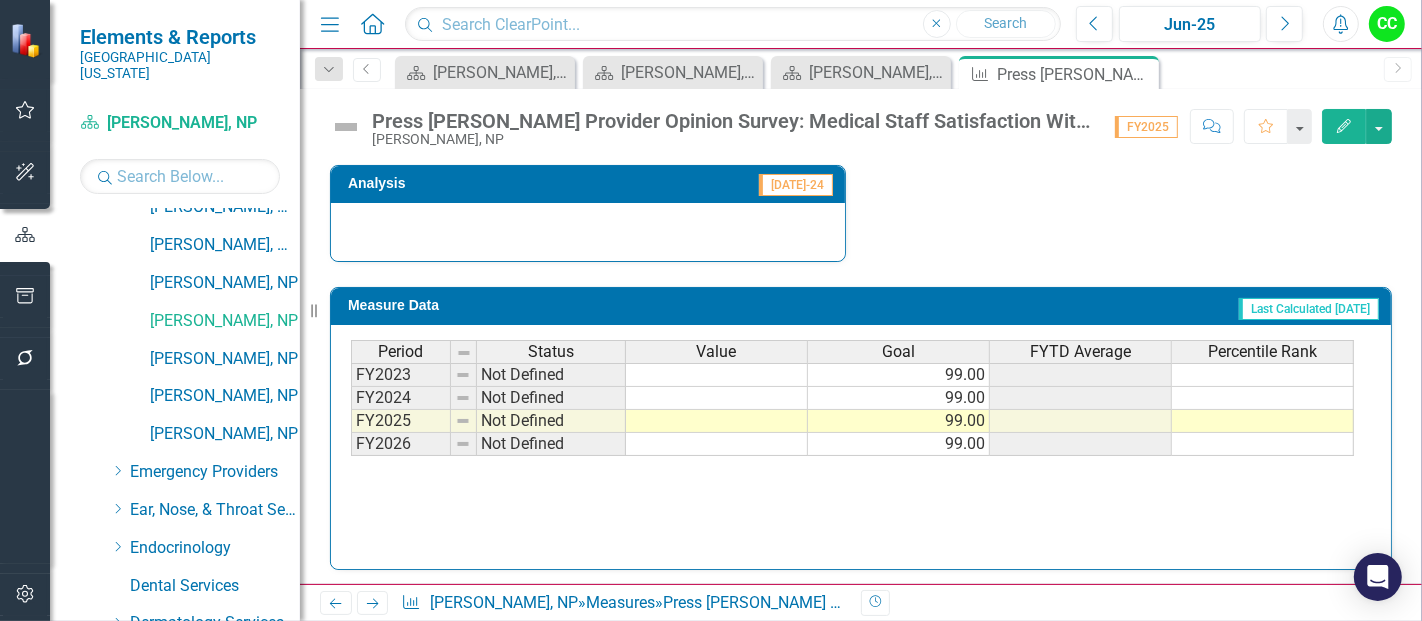click on "Edit" 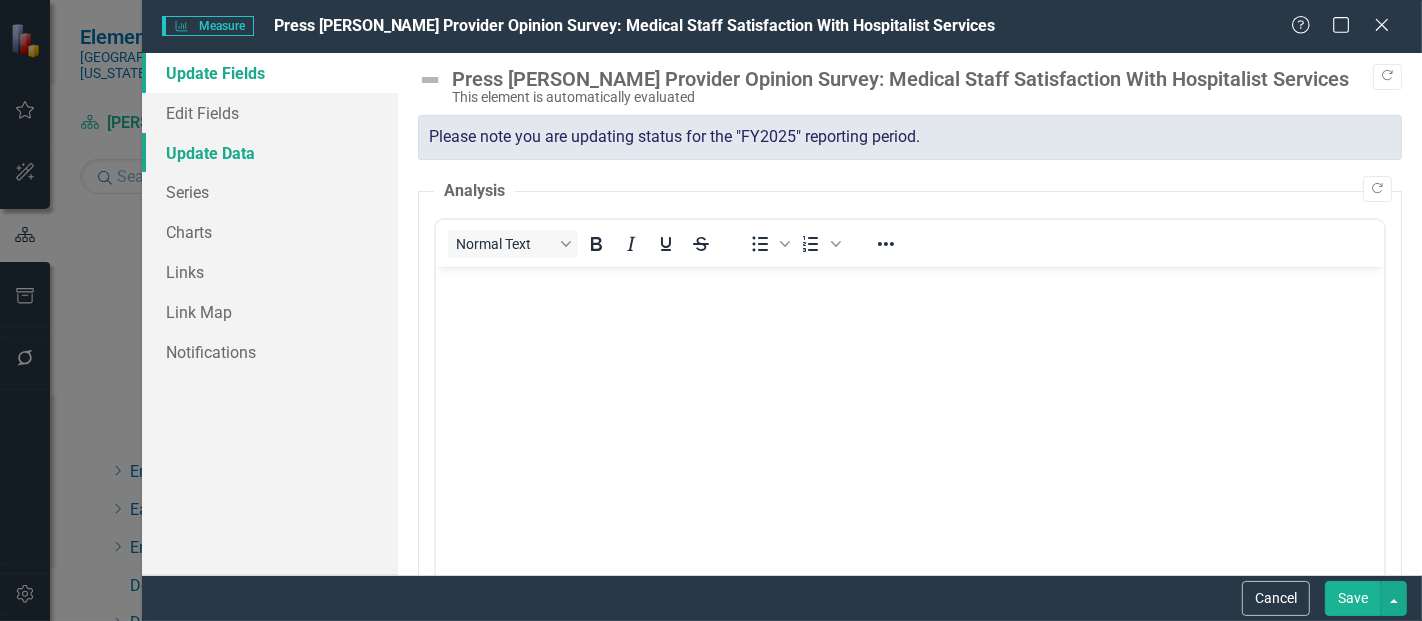 scroll, scrollTop: 0, scrollLeft: 0, axis: both 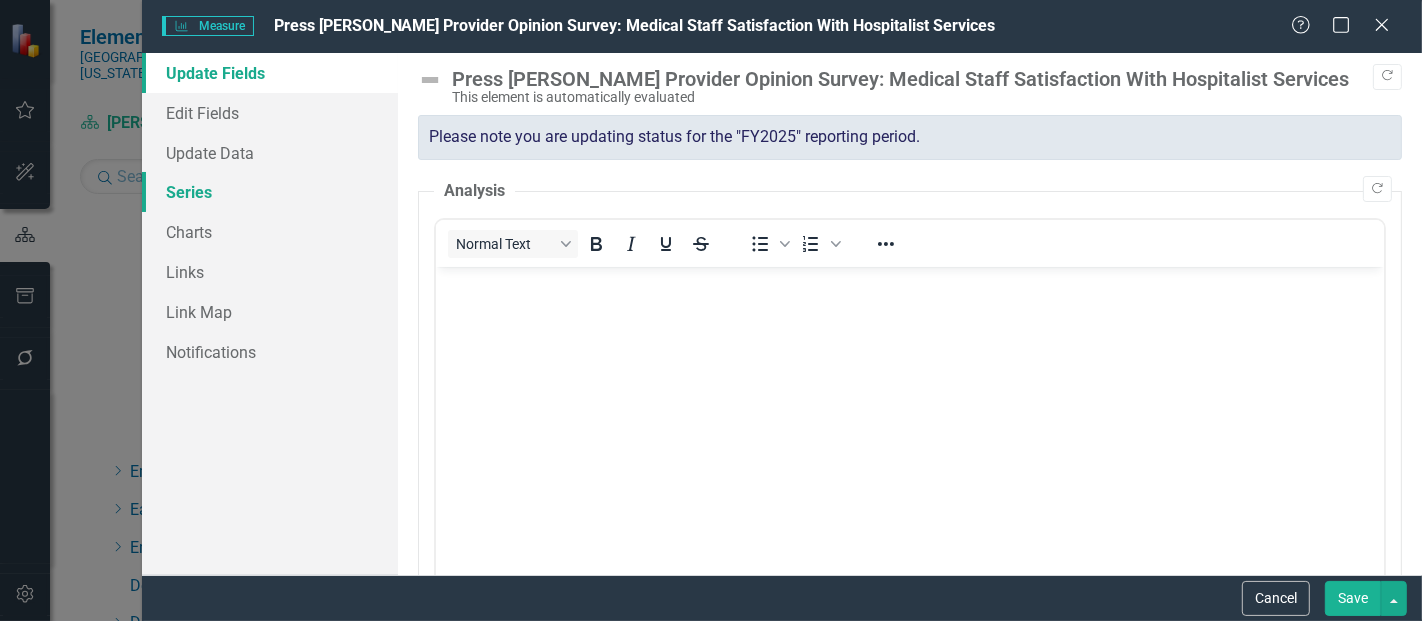 click on "Series" at bounding box center (270, 192) 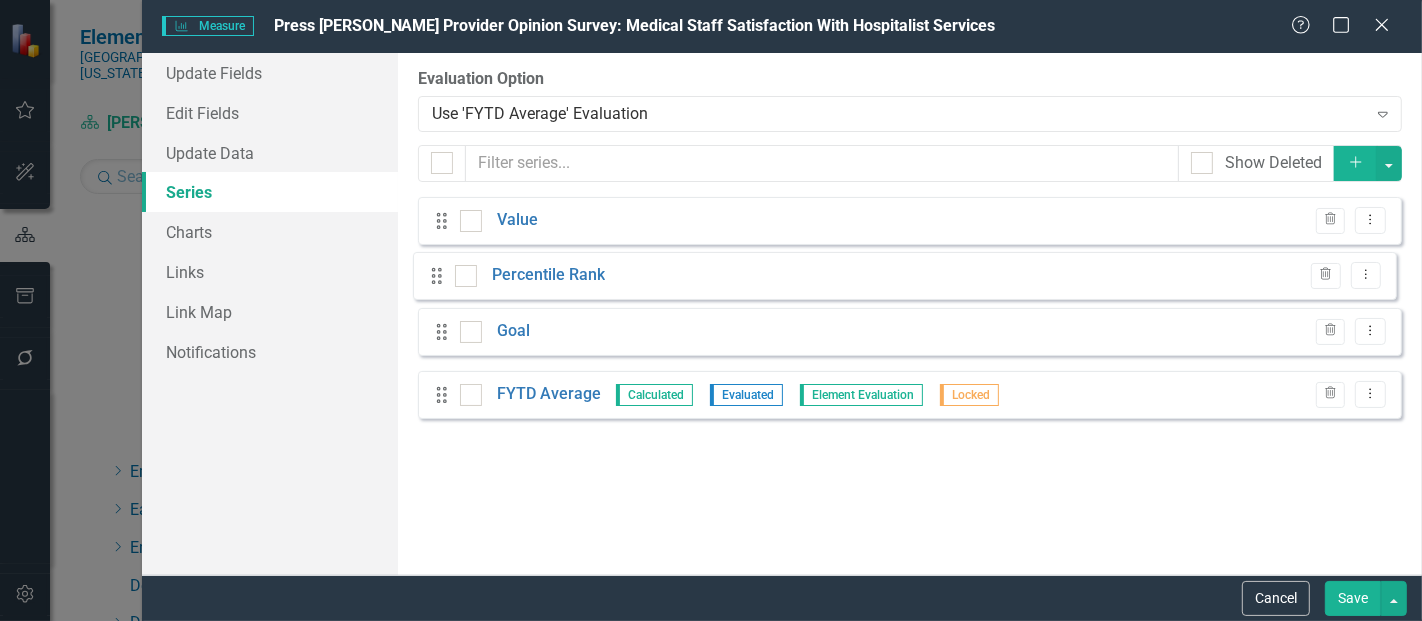 drag, startPoint x: 445, startPoint y: 411, endPoint x: 440, endPoint y: 278, distance: 133.09395 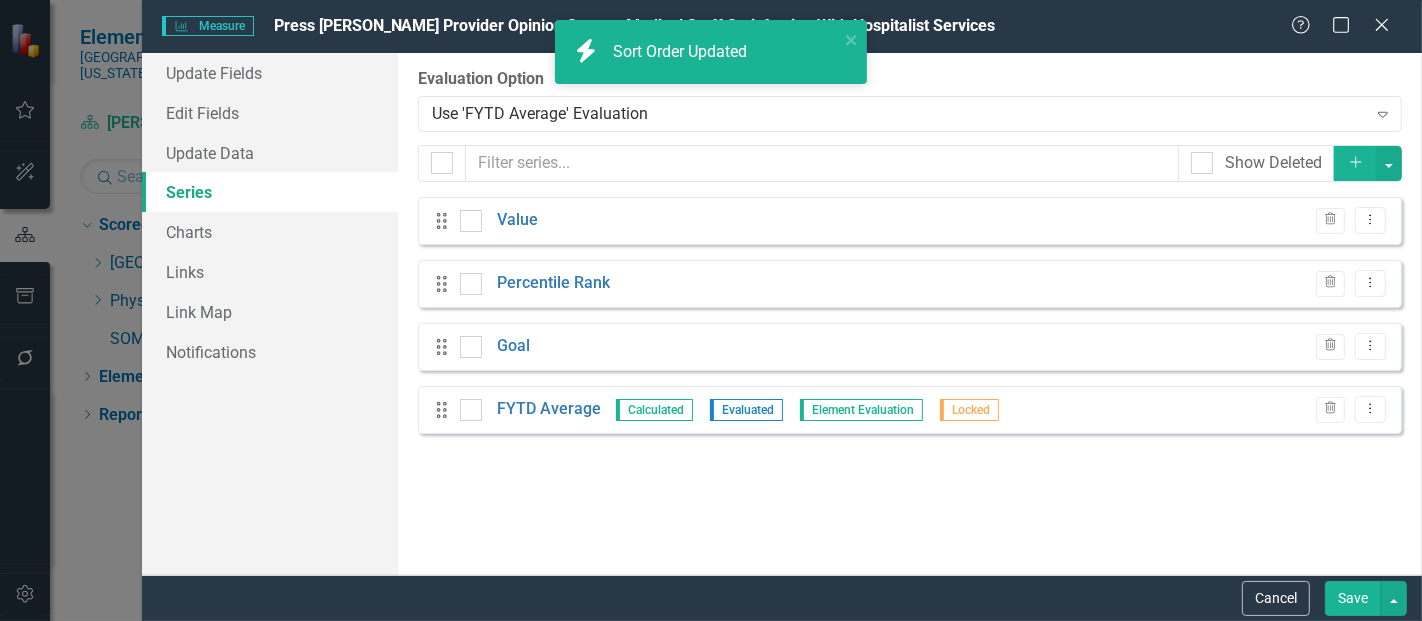 scroll, scrollTop: 0, scrollLeft: 0, axis: both 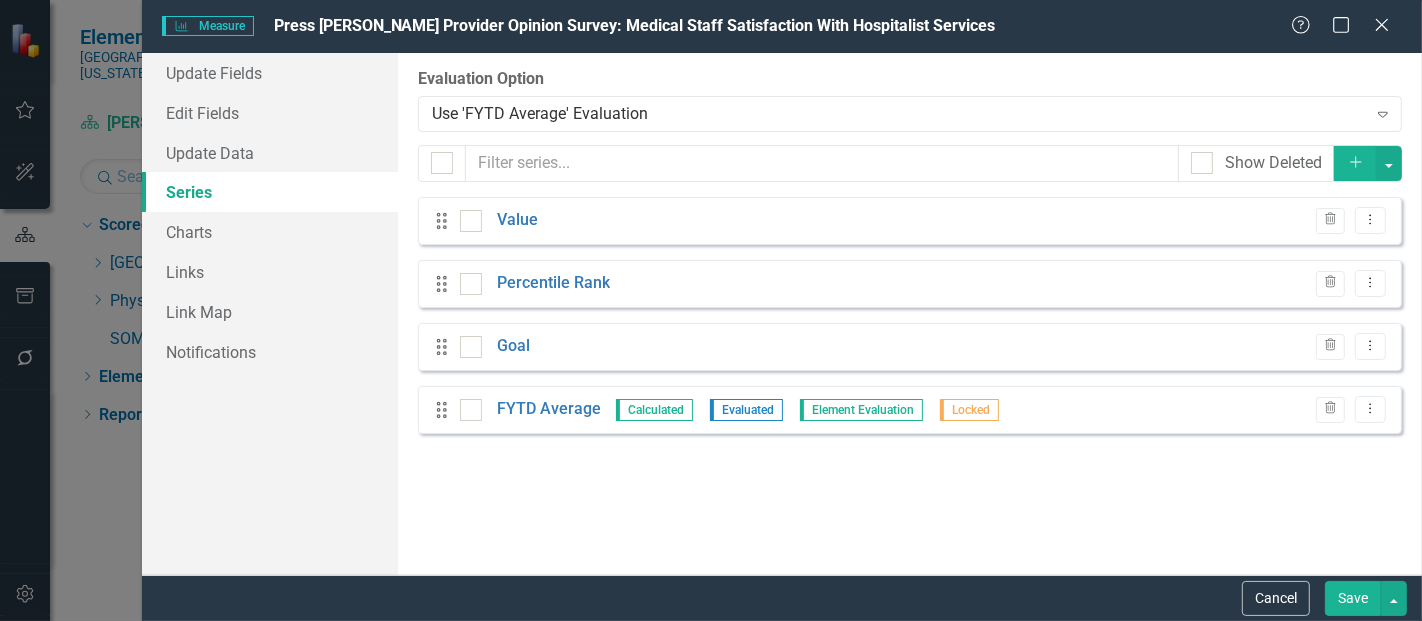 click on "Save" at bounding box center [1353, 598] 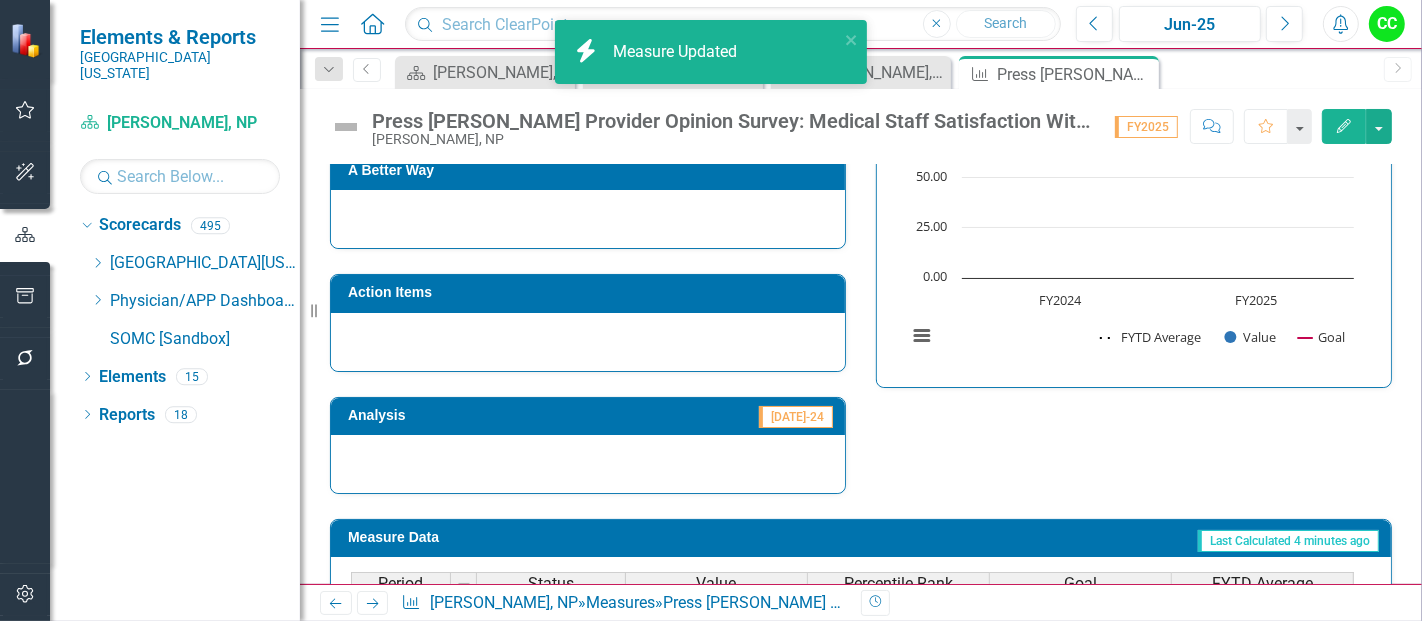 scroll, scrollTop: 334, scrollLeft: 0, axis: vertical 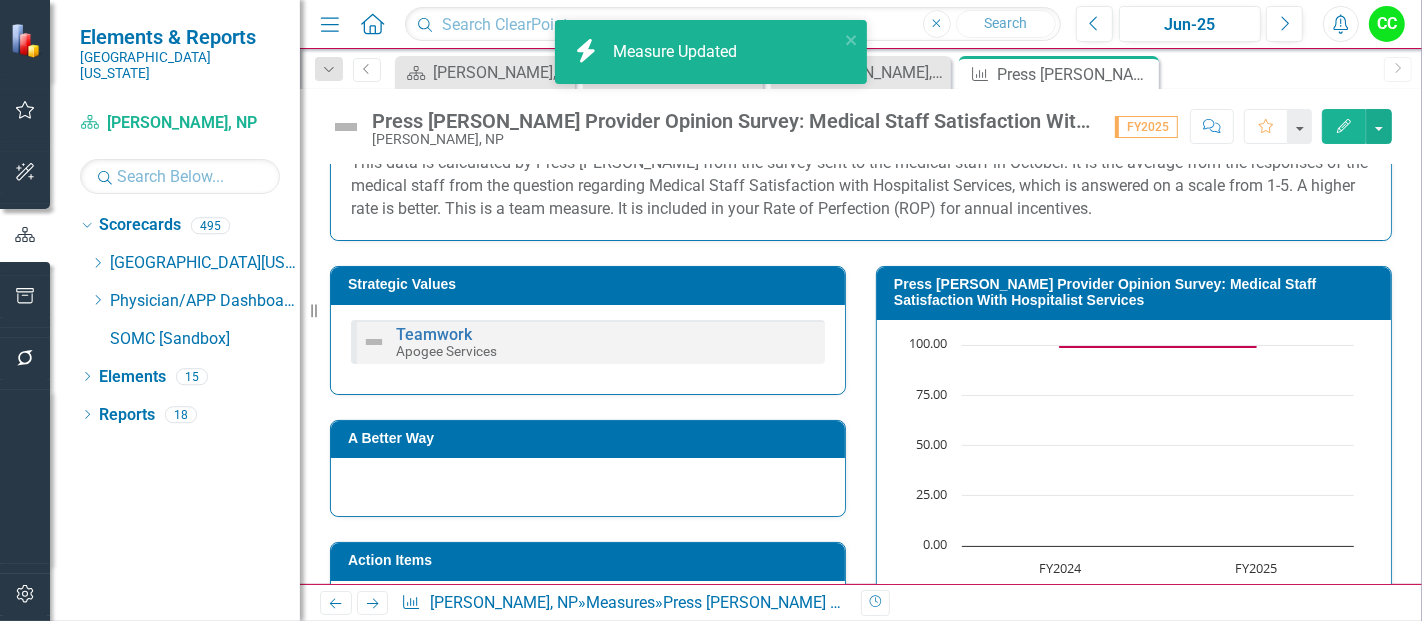 click on "Press [PERSON_NAME] Provider Opinion Survey: Medical Staff Satisfaction With Hospitalist Services" at bounding box center [1137, 292] 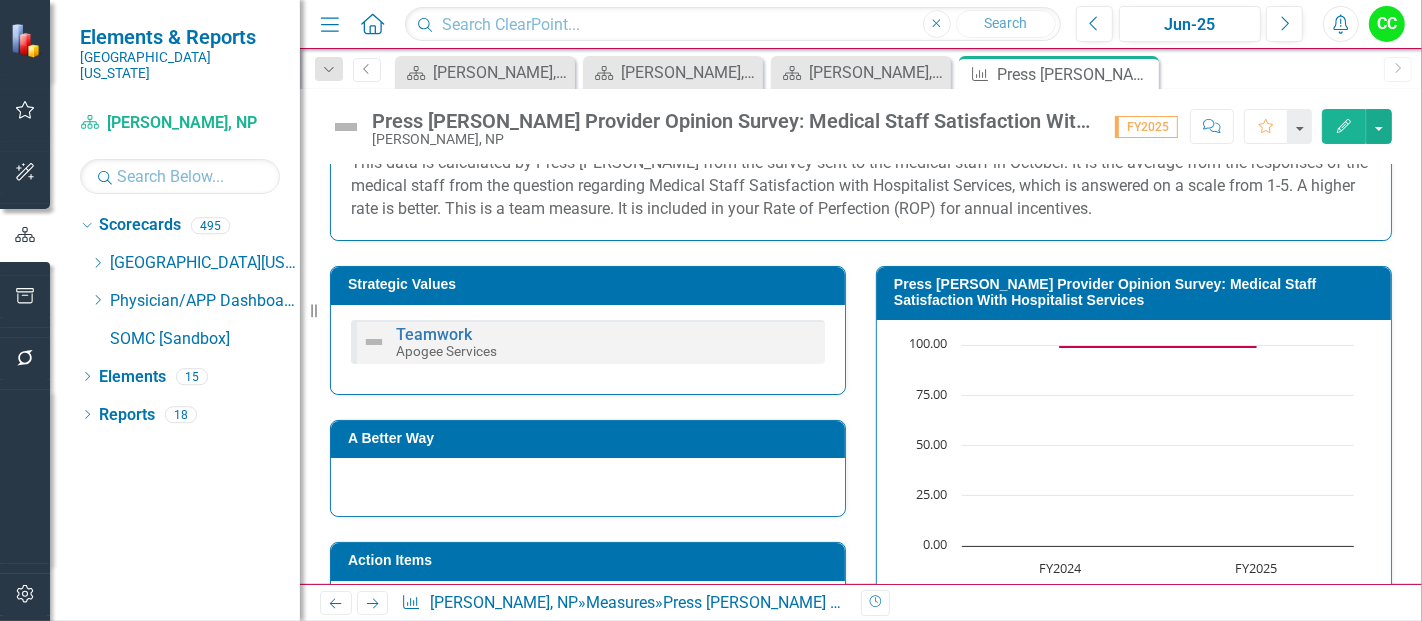 click on "Press [PERSON_NAME] Provider Opinion Survey: Medical Staff Satisfaction With Hospitalist Services" at bounding box center [1137, 292] 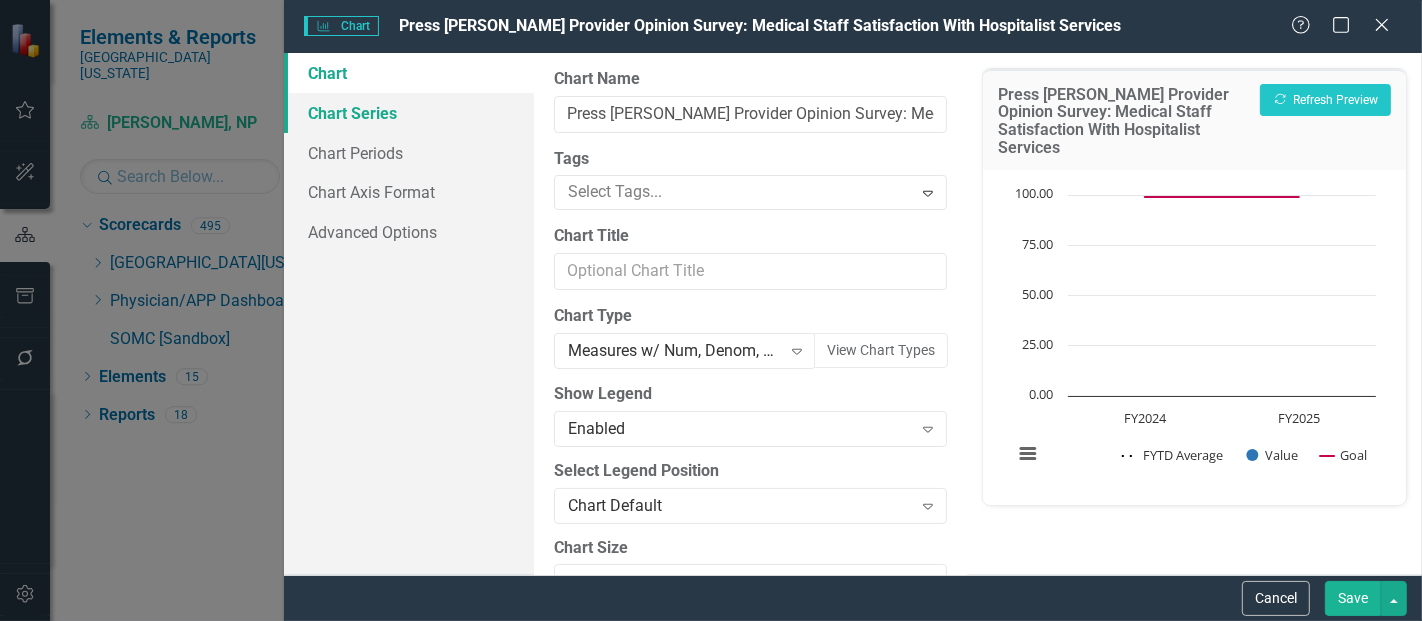 click on "Chart Series" at bounding box center (409, 113) 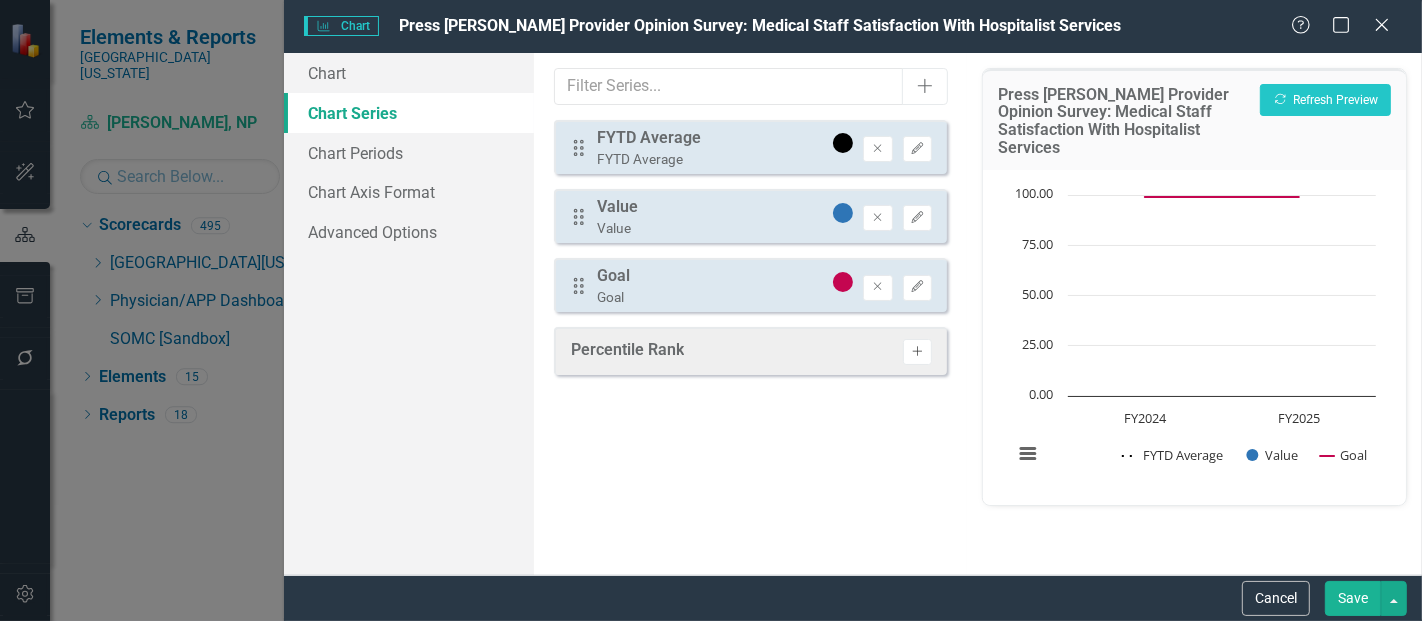 click on "Activate" at bounding box center [917, 352] 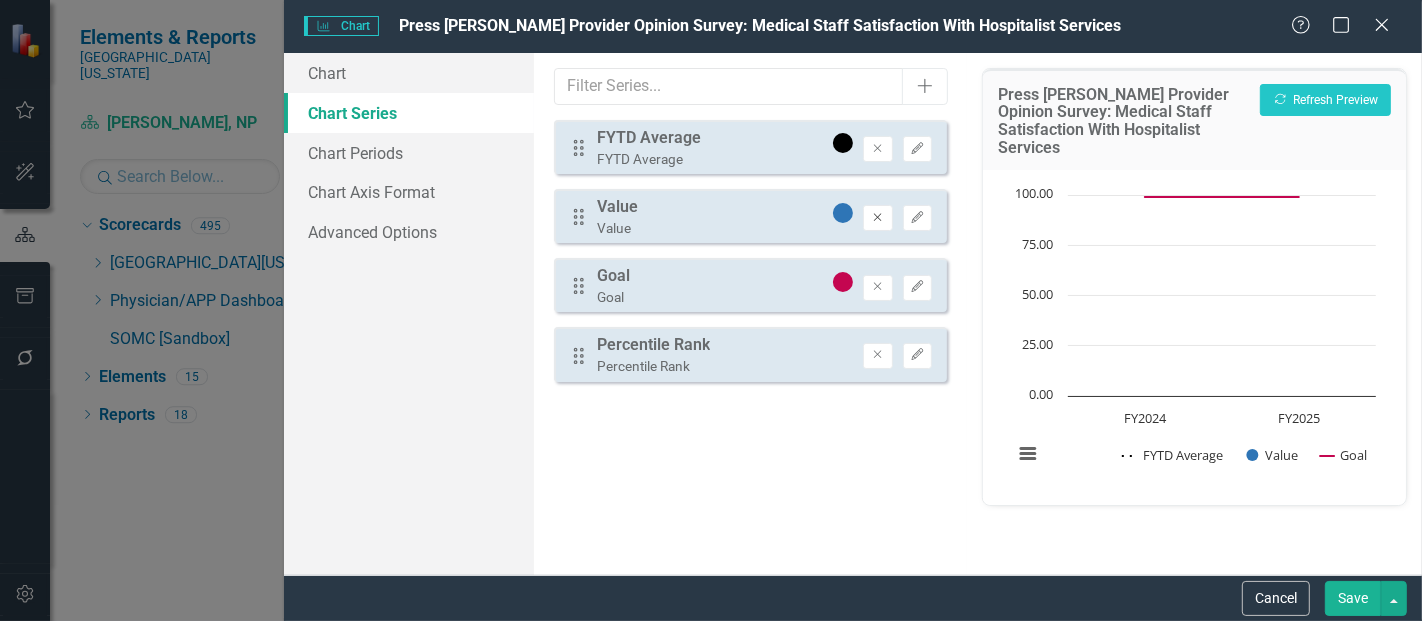 click on "Remove" 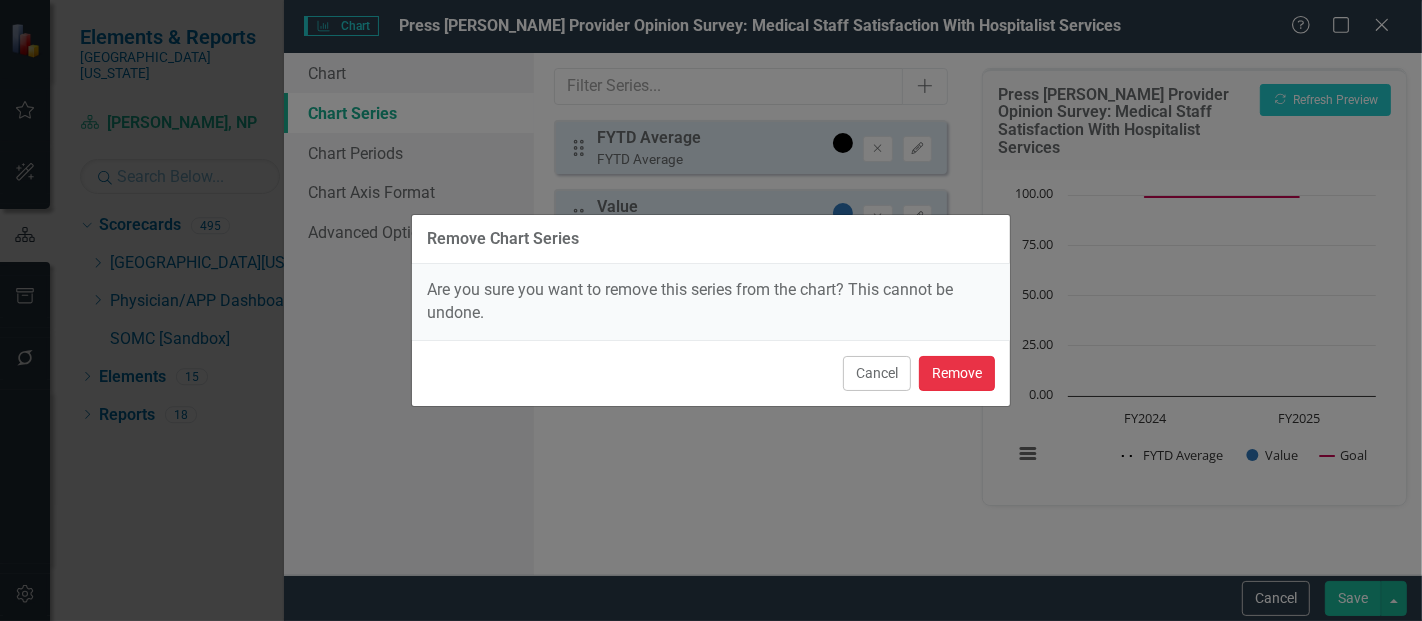 click on "Remove" at bounding box center [957, 373] 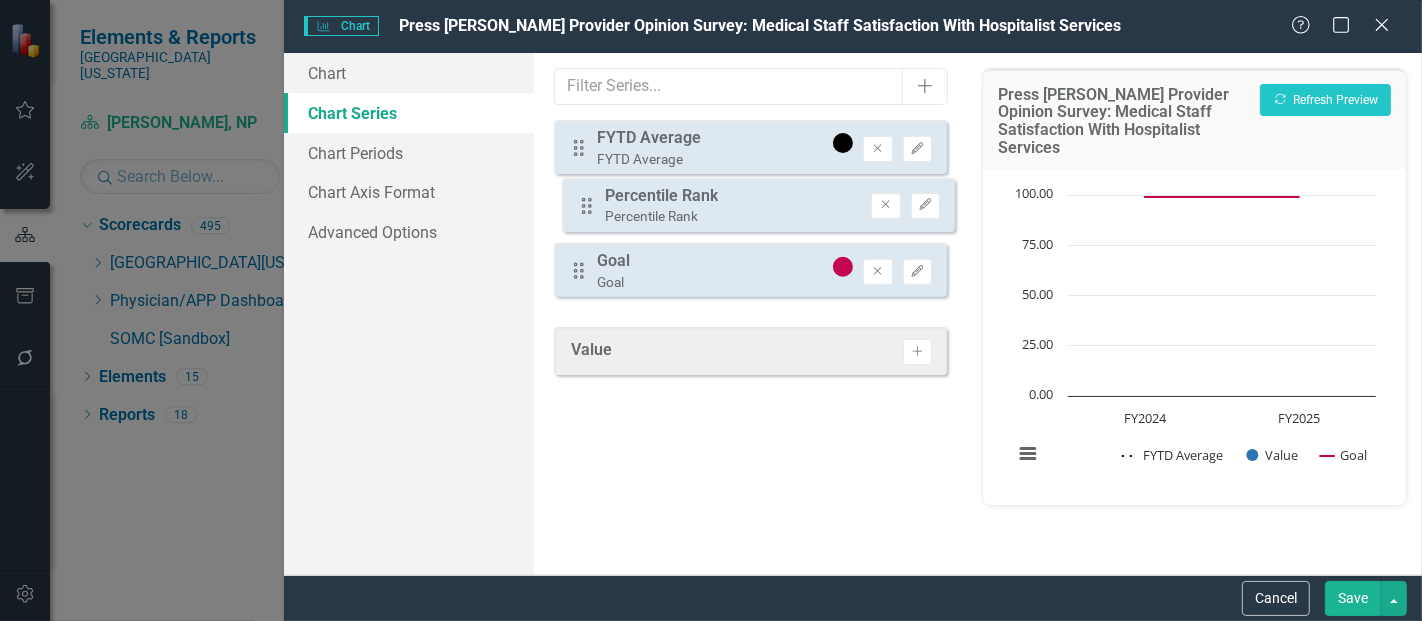 drag, startPoint x: 572, startPoint y: 285, endPoint x: 580, endPoint y: 206, distance: 79.40403 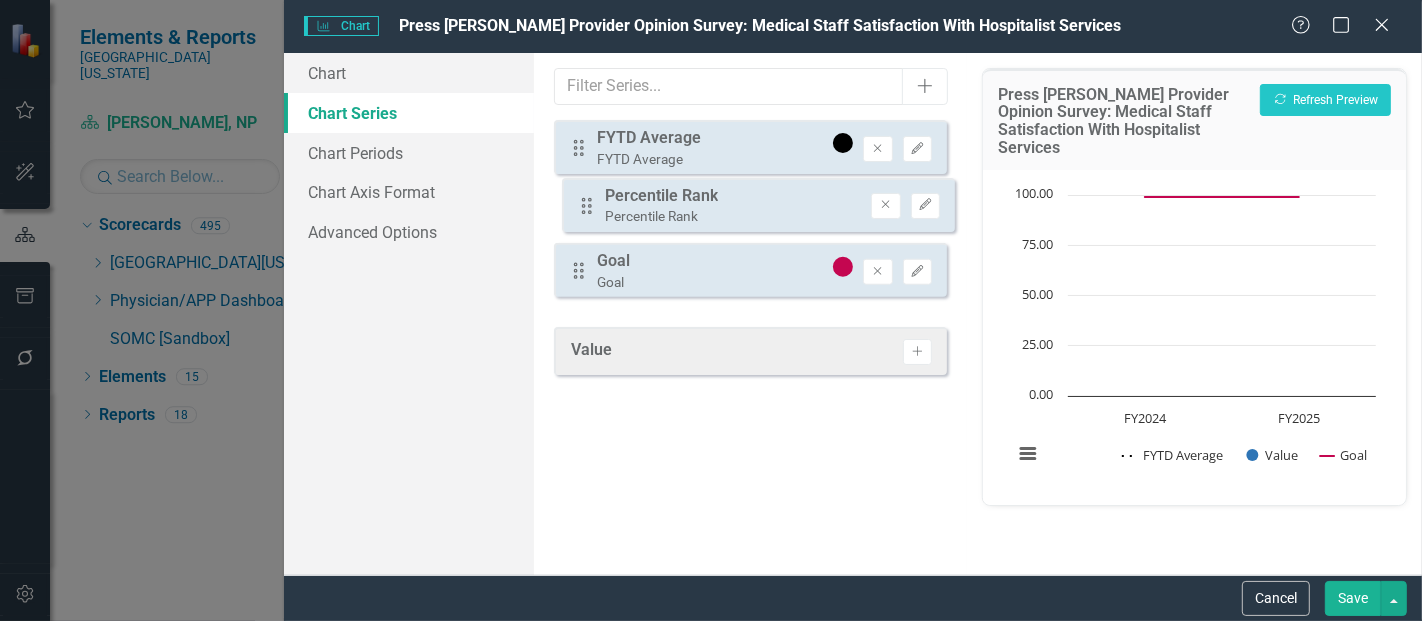 click on "Drag FYTD Average FYTD Average Remove Edit Drag Goal Goal Remove Edit Drag Percentile Rank Percentile Rank Remove Edit" at bounding box center (750, 216) 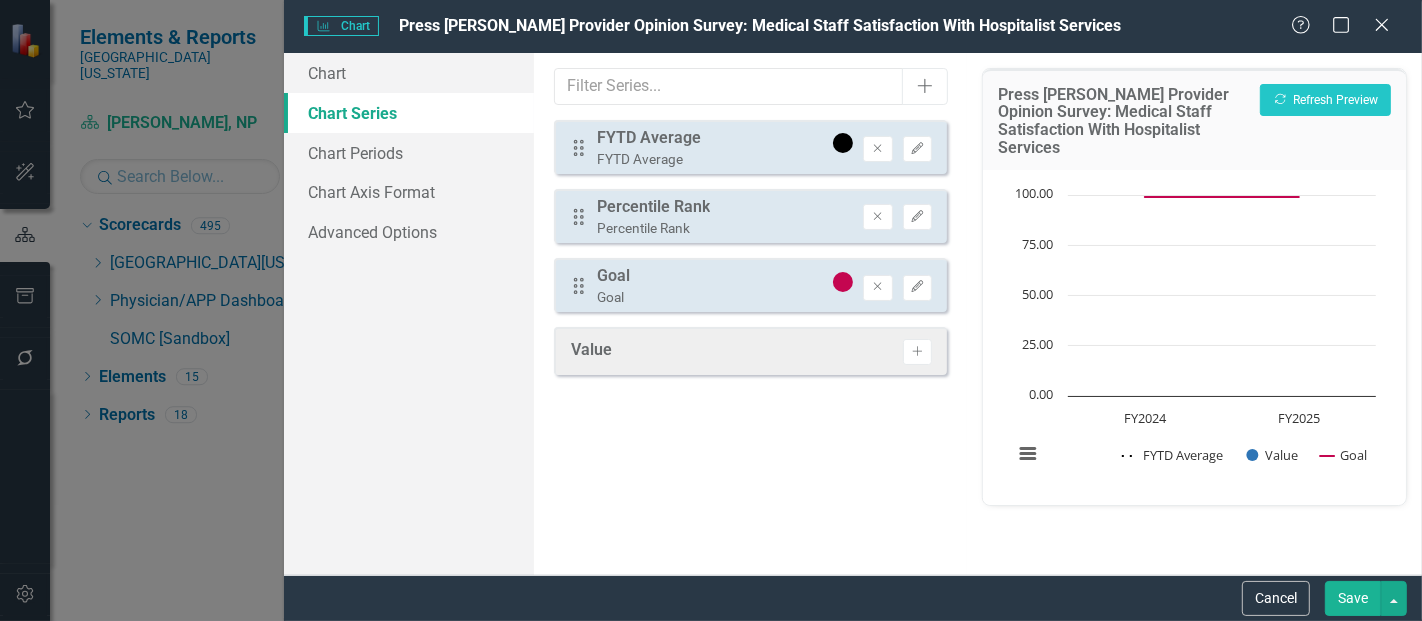 click on "Drag Percentile Rank Percentile Rank Remove Edit" at bounding box center (750, 216) 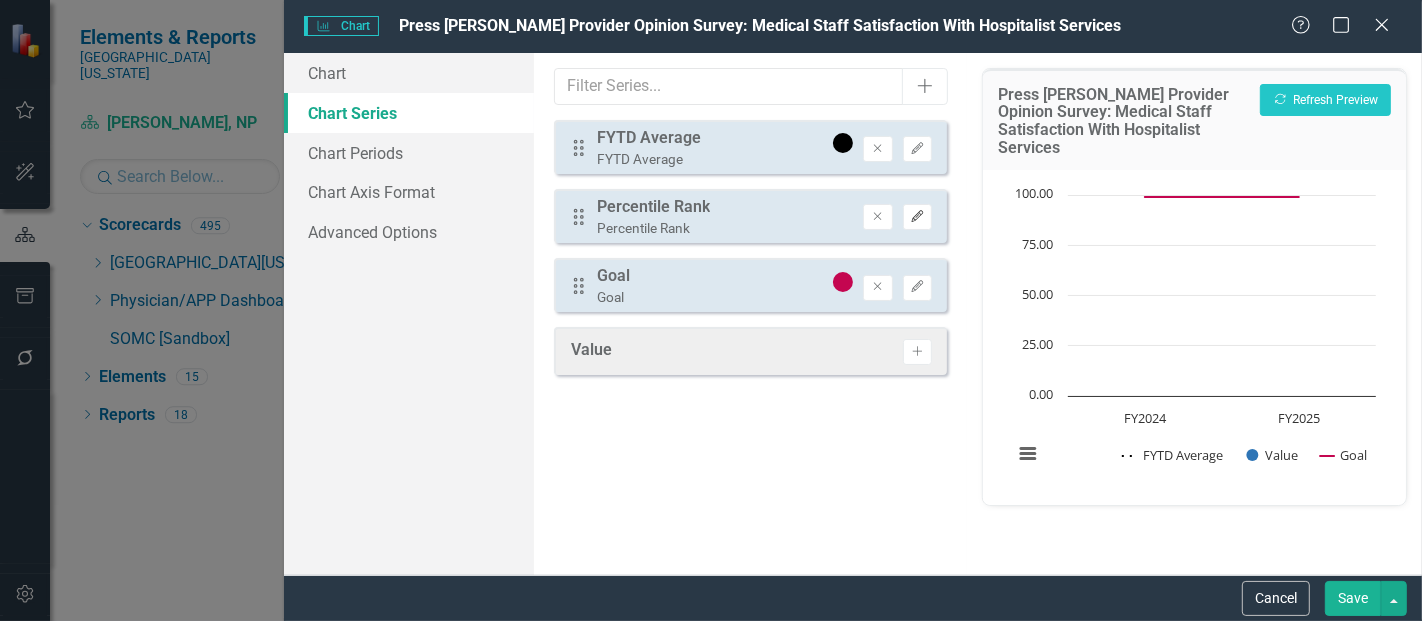 click on "Edit" 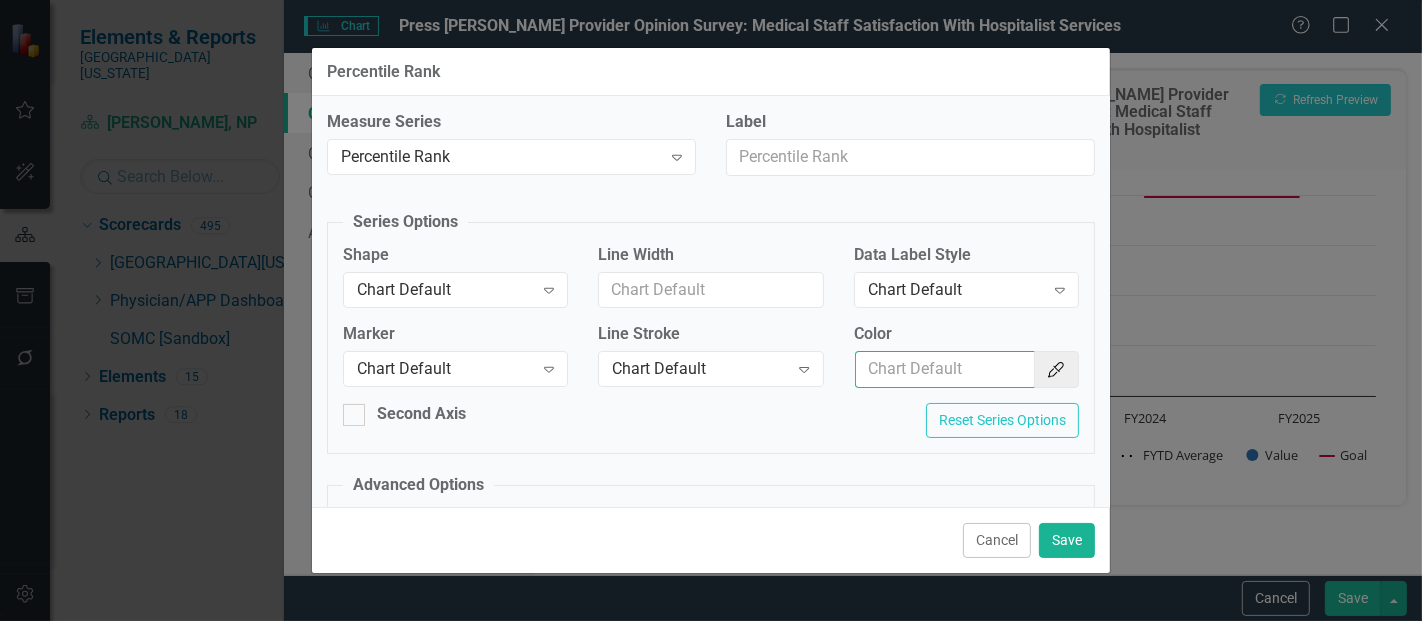 click on "Color" at bounding box center [945, 369] 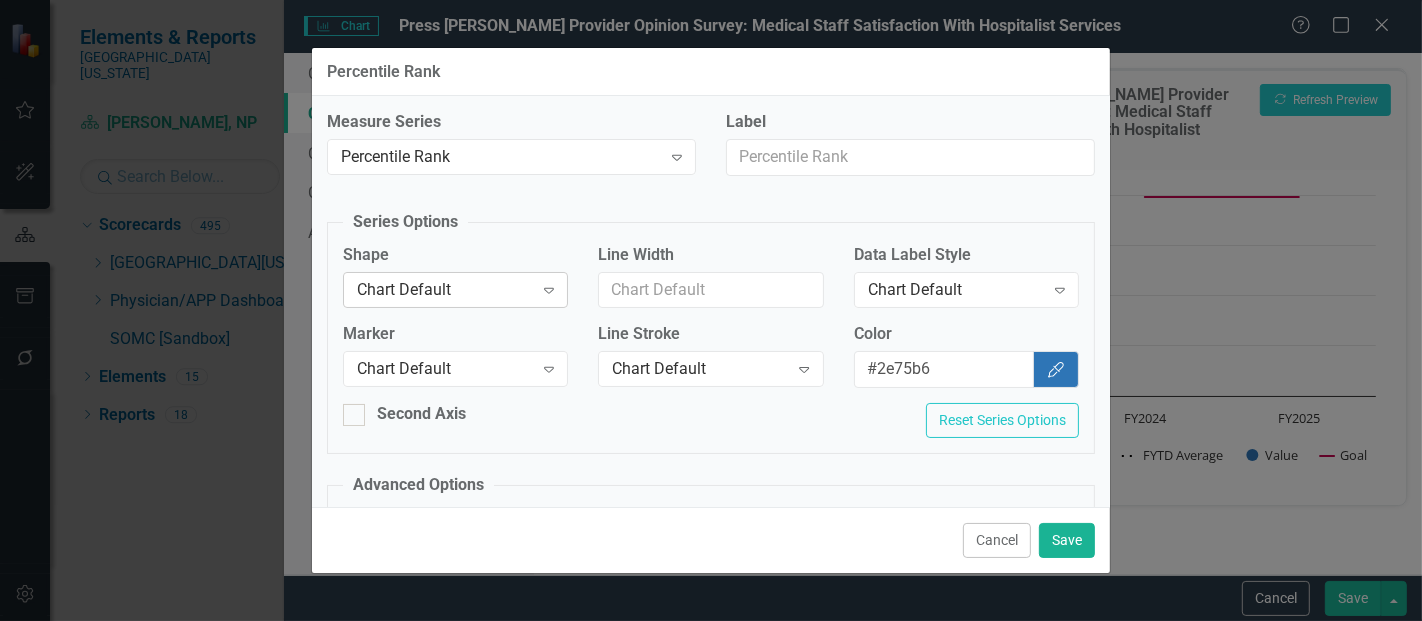 click on "Chart Default Expand" at bounding box center [455, 290] 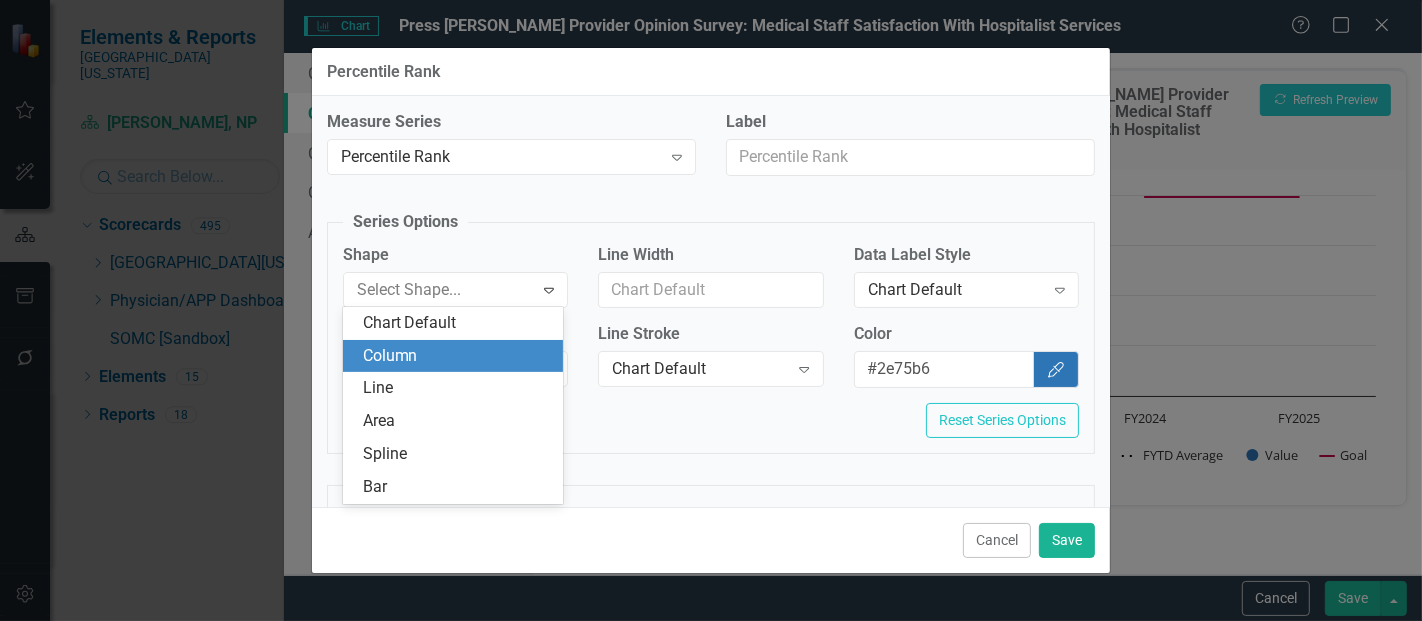 click on "Column" at bounding box center [457, 356] 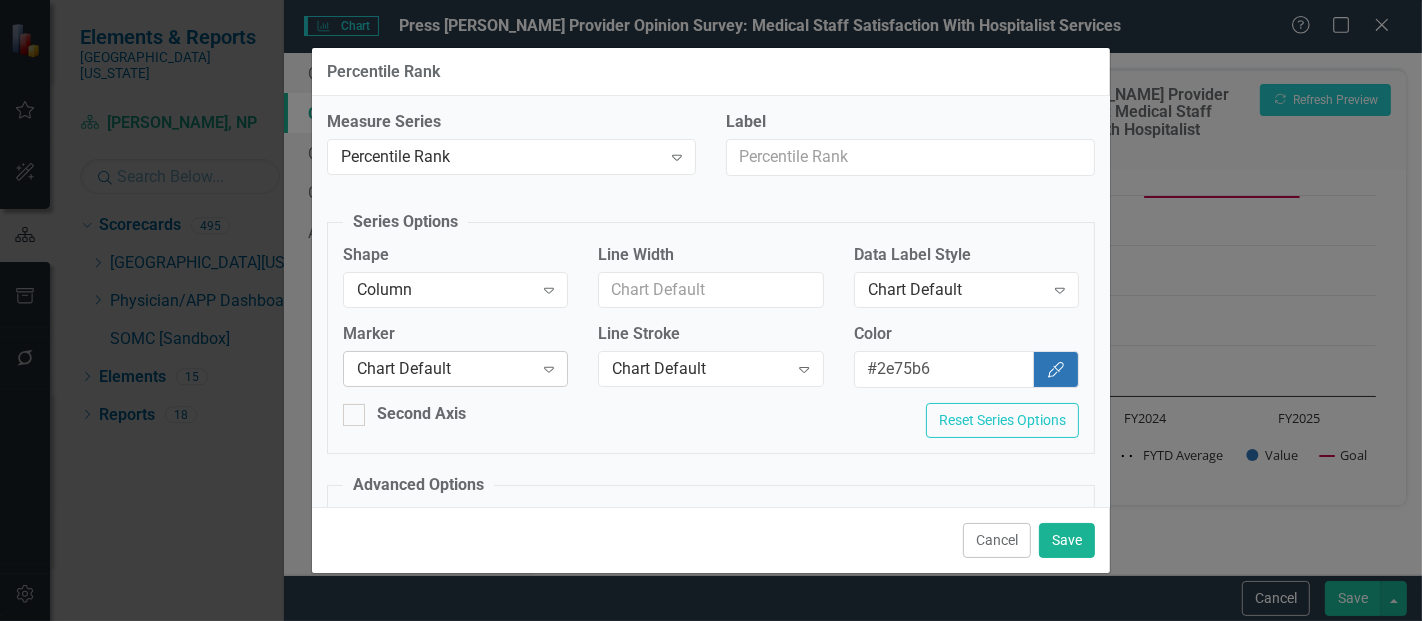 click on "Chart Default" at bounding box center [445, 369] 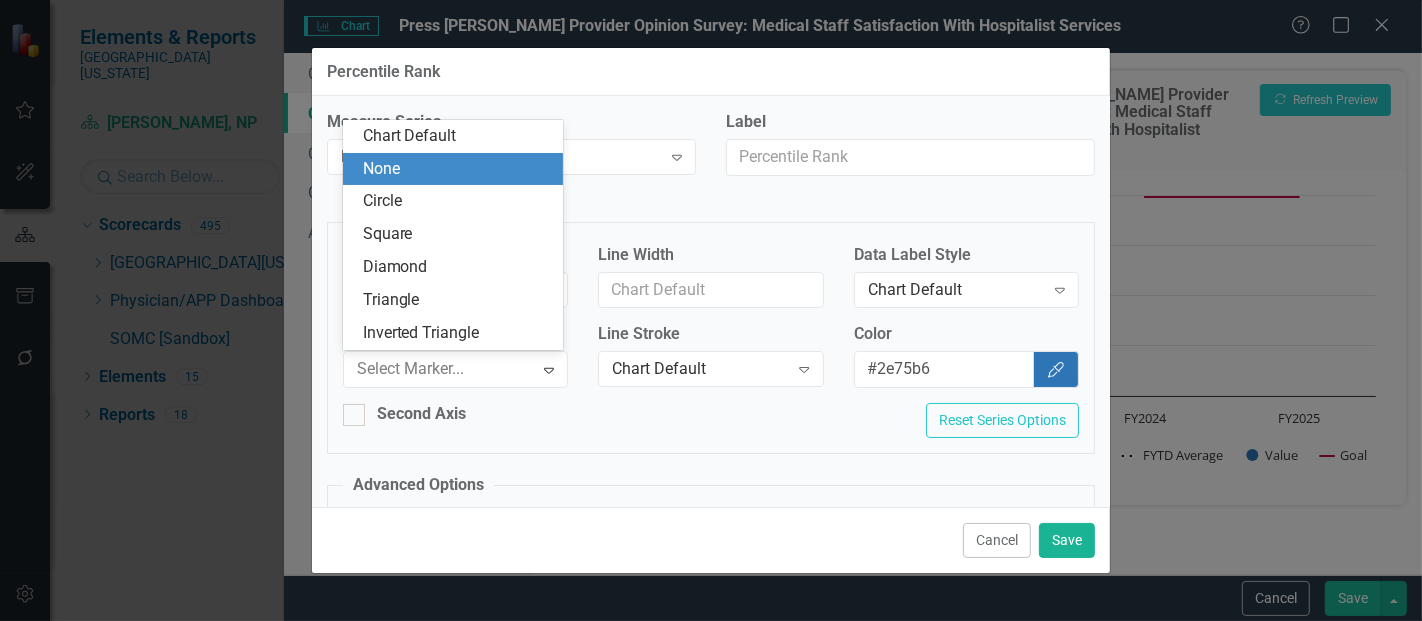 click on "None" at bounding box center [457, 169] 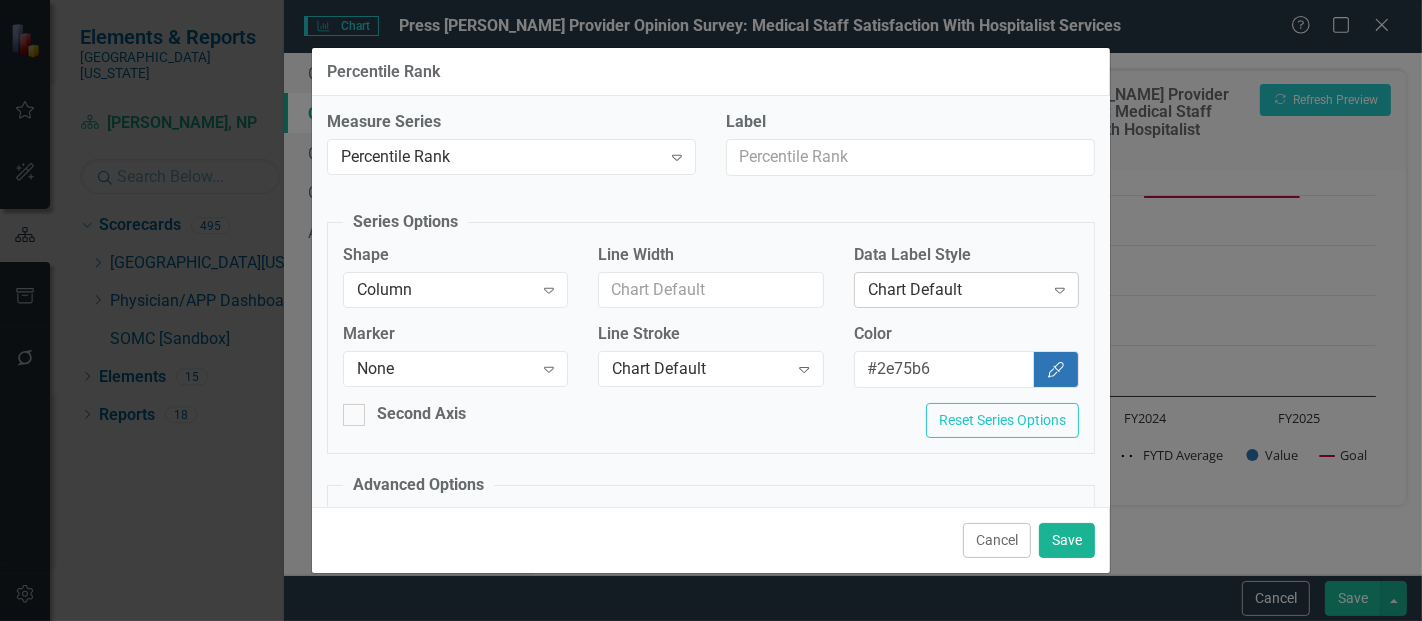 click on "Chart Default Expand" at bounding box center (966, 290) 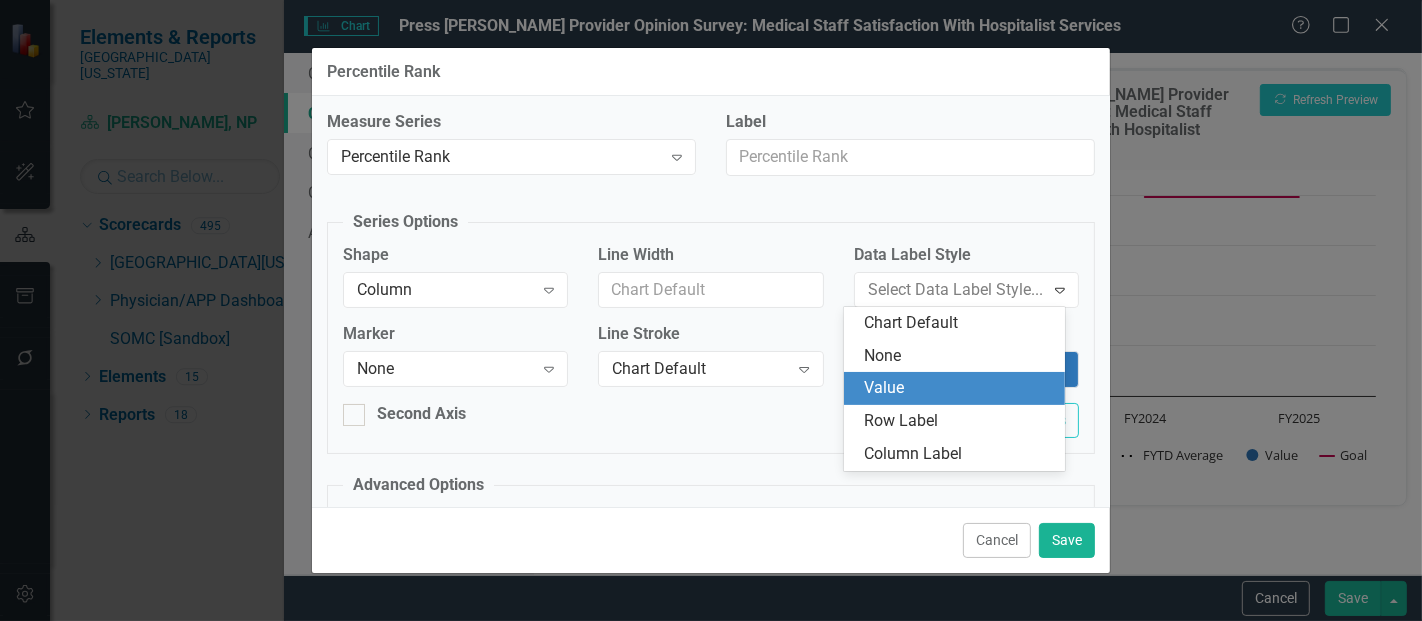 click on "Value" at bounding box center [958, 388] 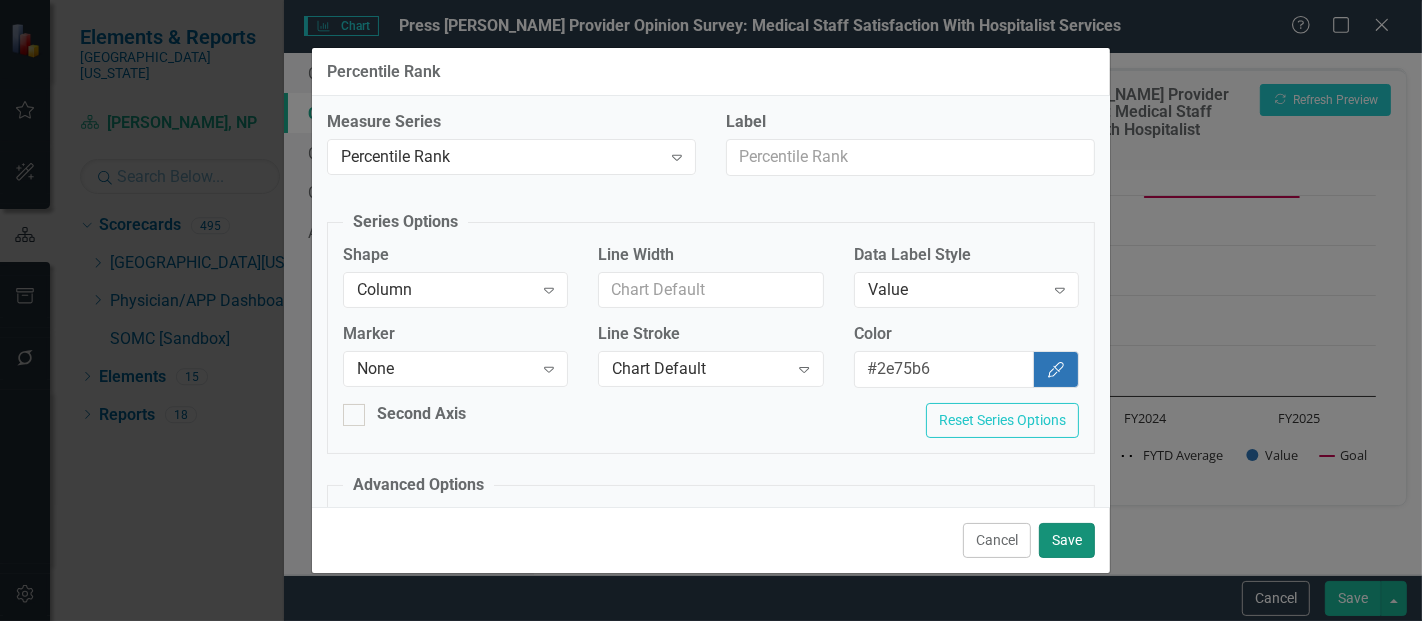 click on "Save" at bounding box center [1067, 540] 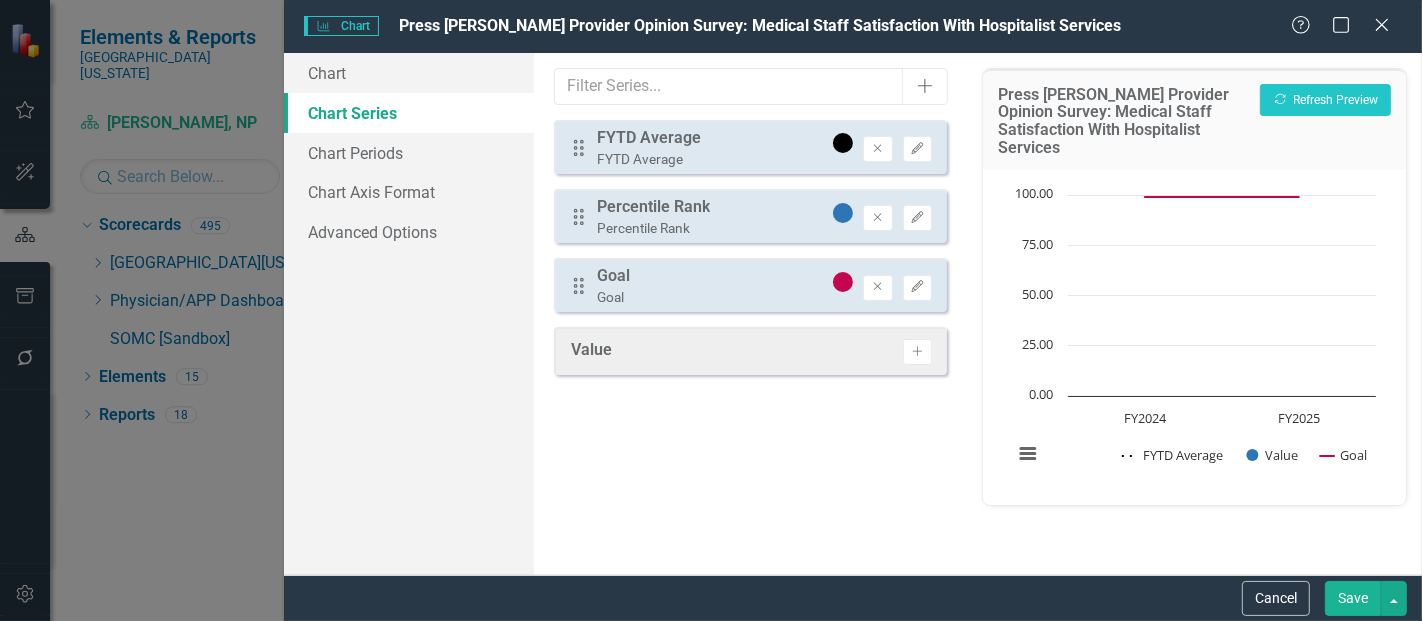 click on "Save" at bounding box center [1353, 598] 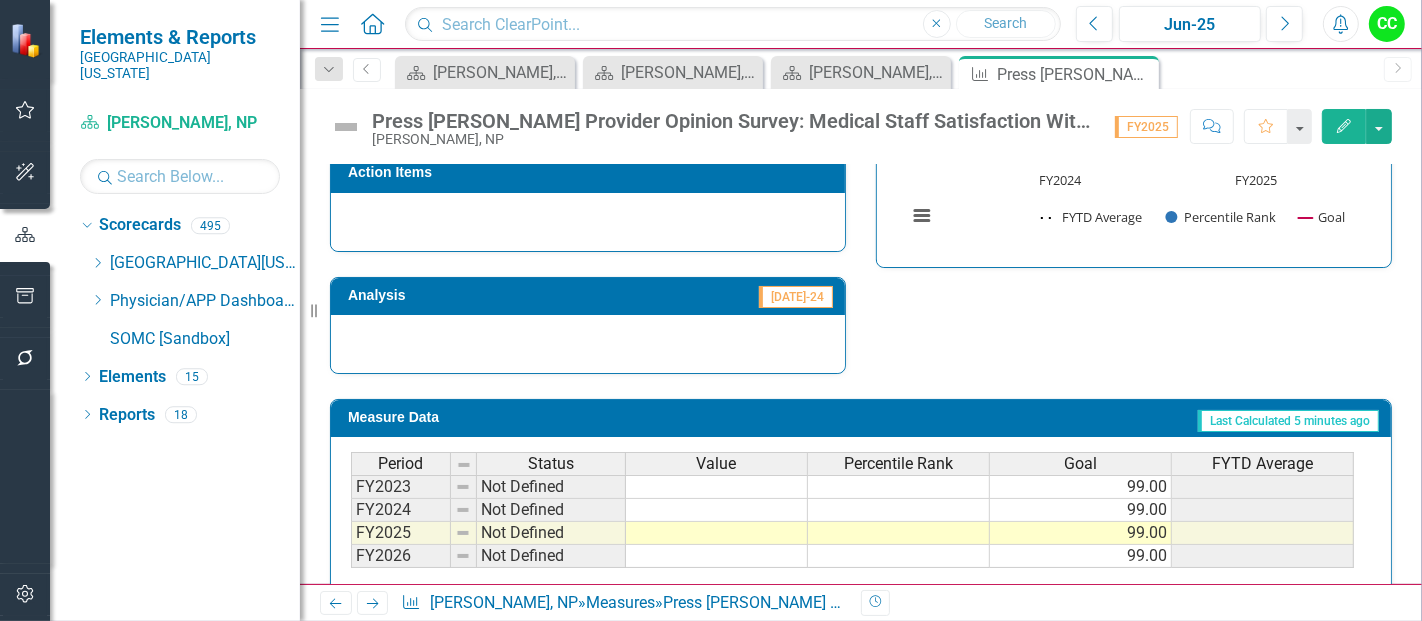 scroll, scrollTop: 731, scrollLeft: 0, axis: vertical 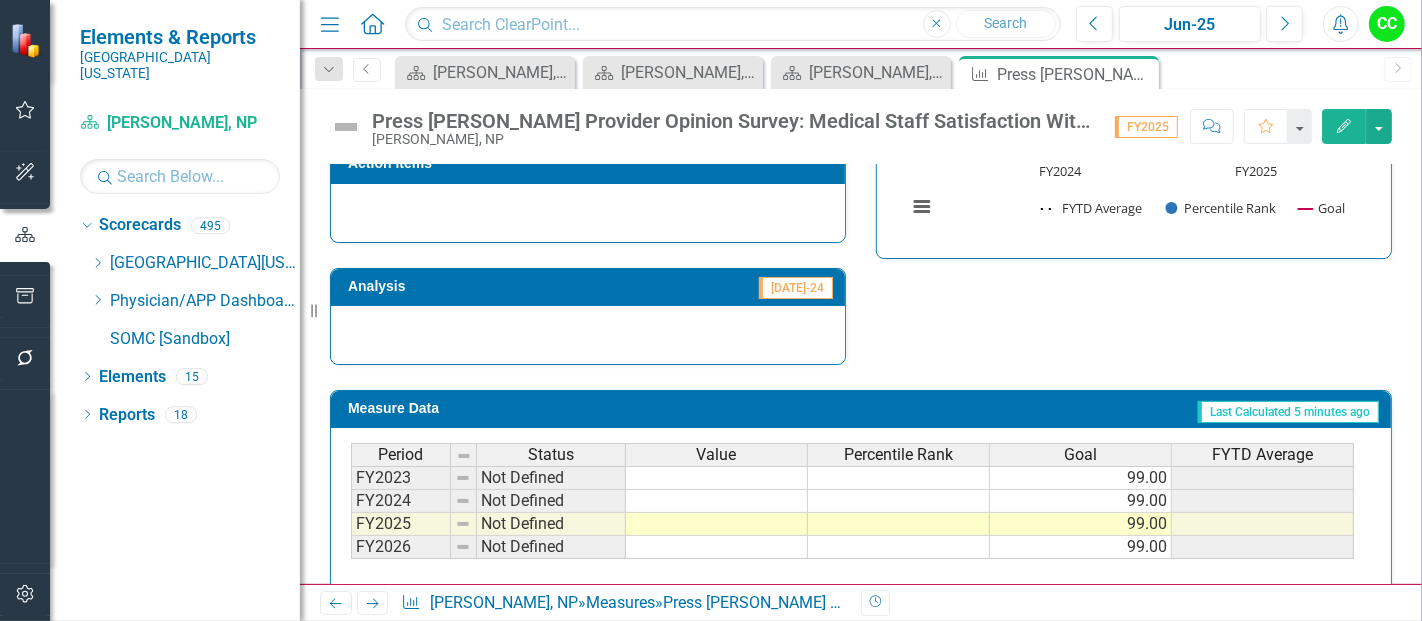 click on "Edit" 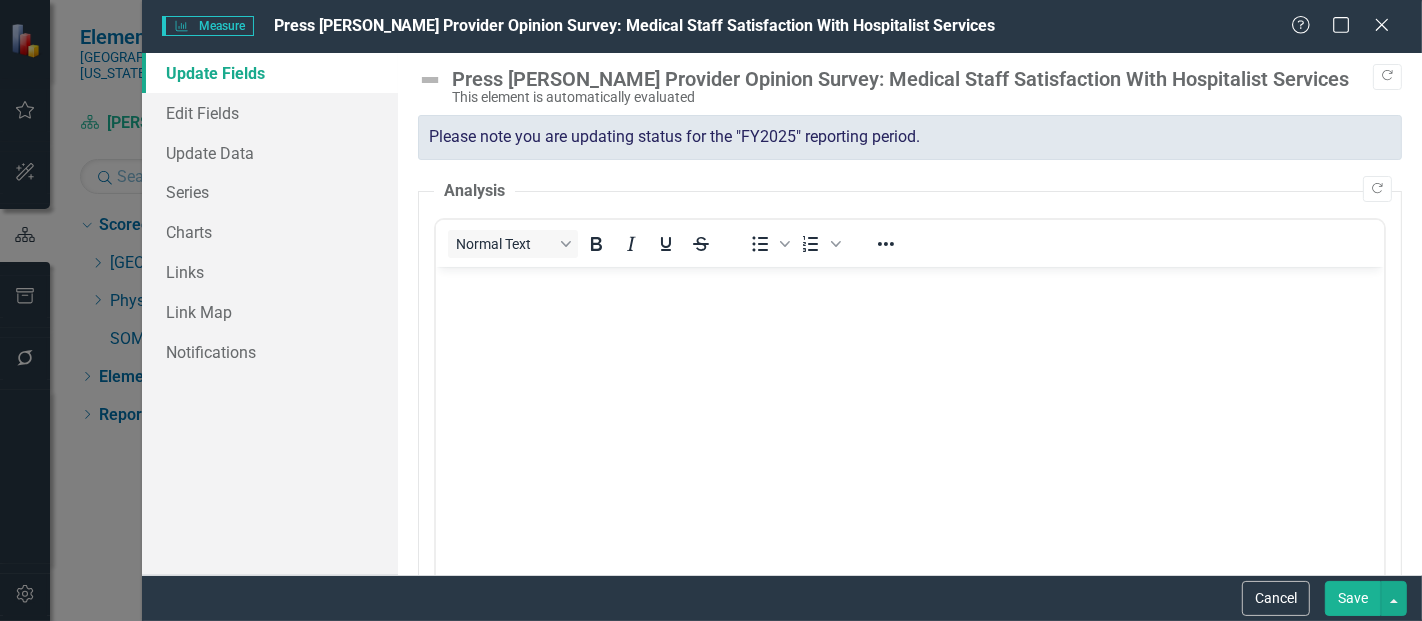 scroll, scrollTop: 0, scrollLeft: 0, axis: both 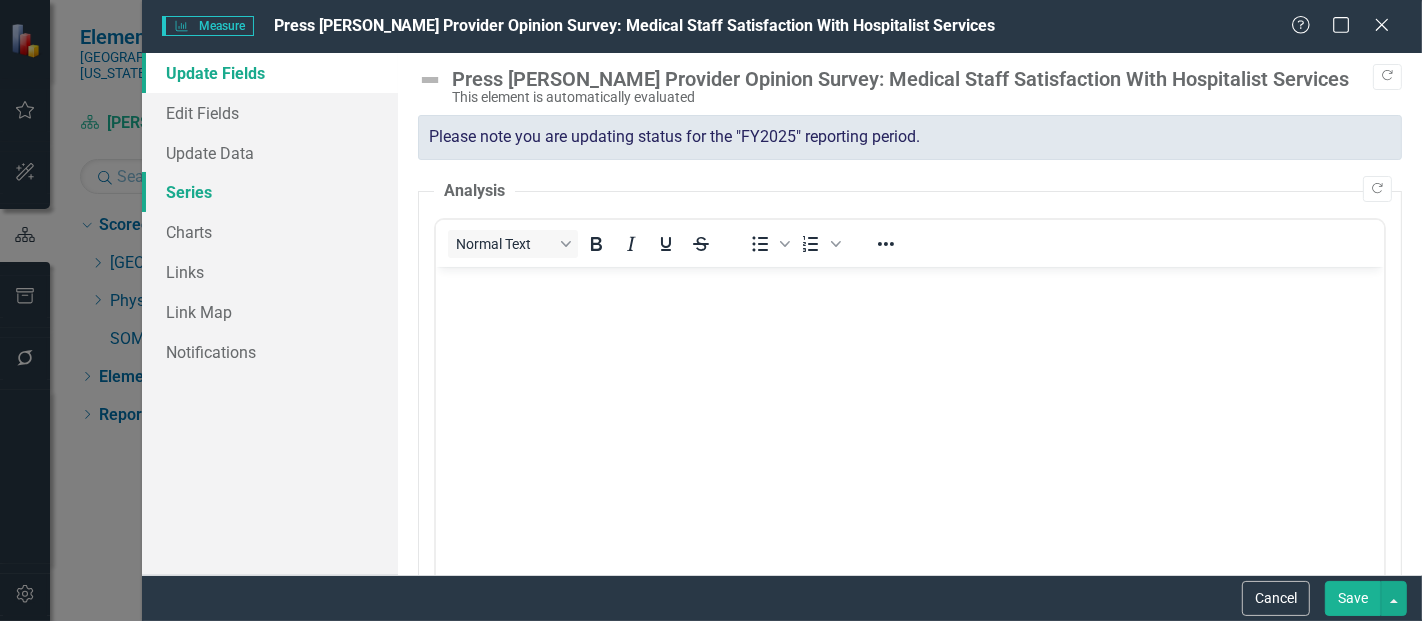 click on "Series" at bounding box center (270, 192) 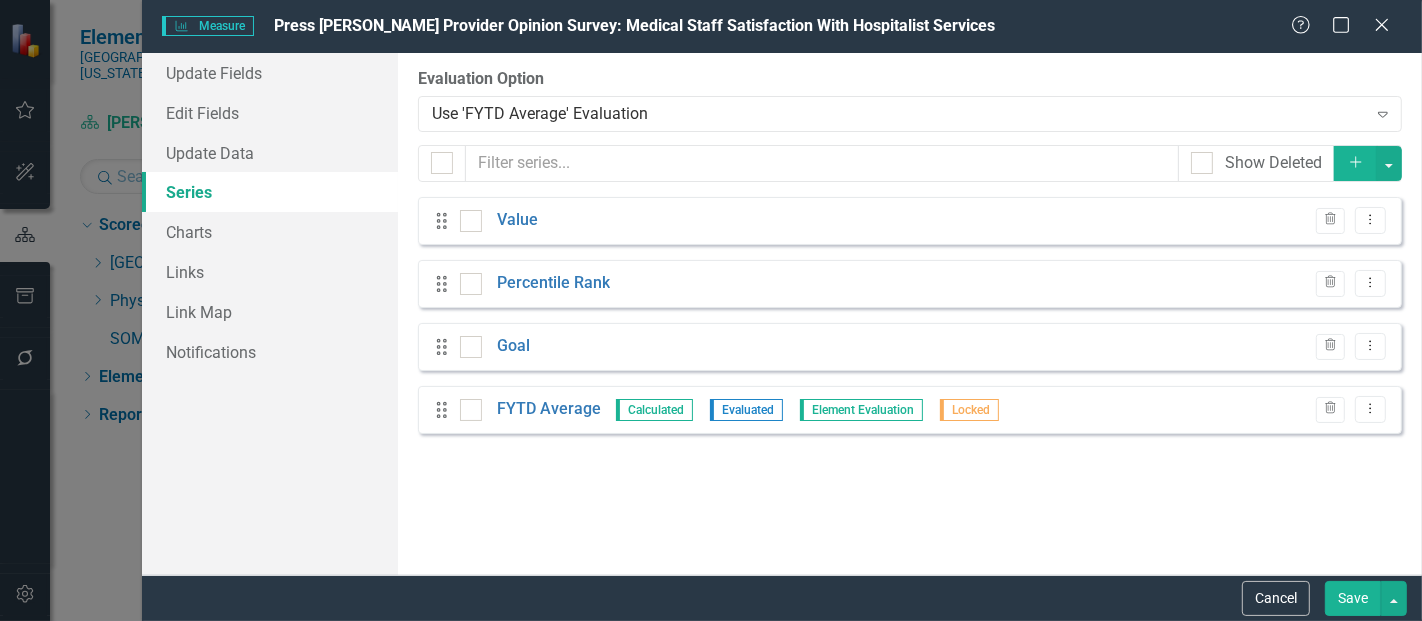 drag, startPoint x: 442, startPoint y: 290, endPoint x: 431, endPoint y: 231, distance: 60.016663 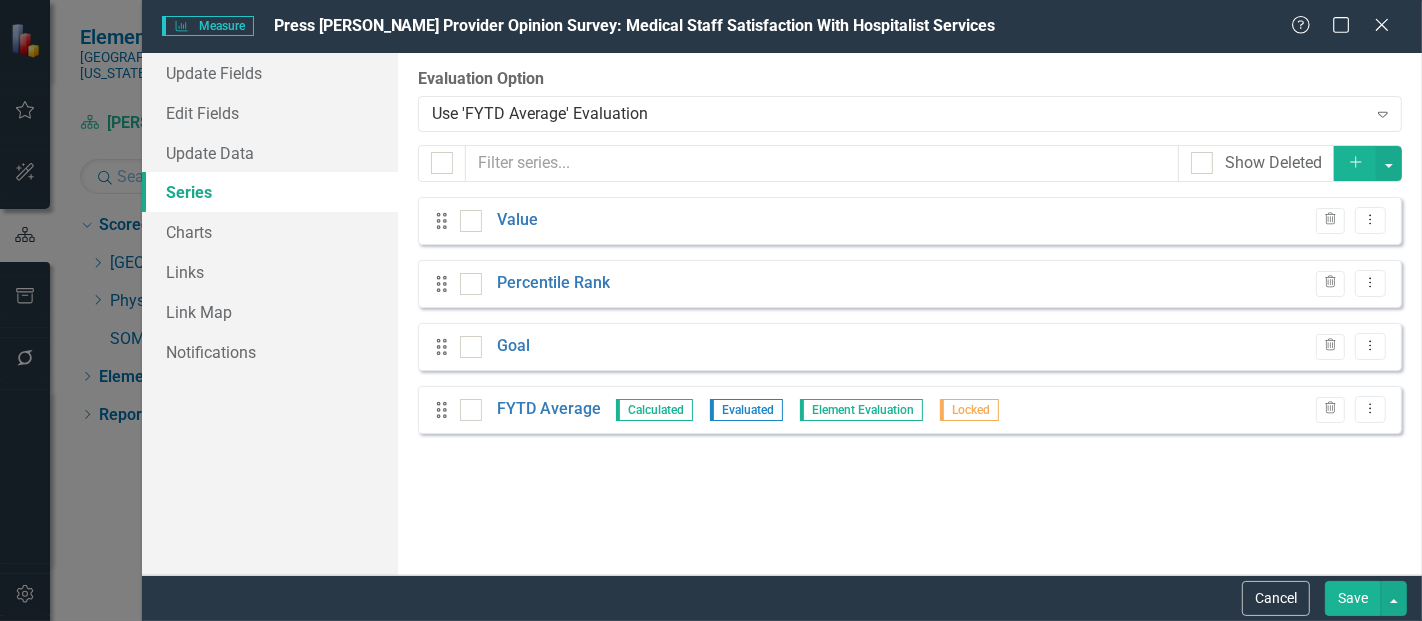 click on "Drag Value Trash Dropdown Menu Drag Percentile Rank Trash Dropdown Menu Drag Goal Trash Dropdown Menu Drag FYTD Average Calculated Evaluated Element Evaluation Locked Trash Dropdown Menu" at bounding box center [910, 315] 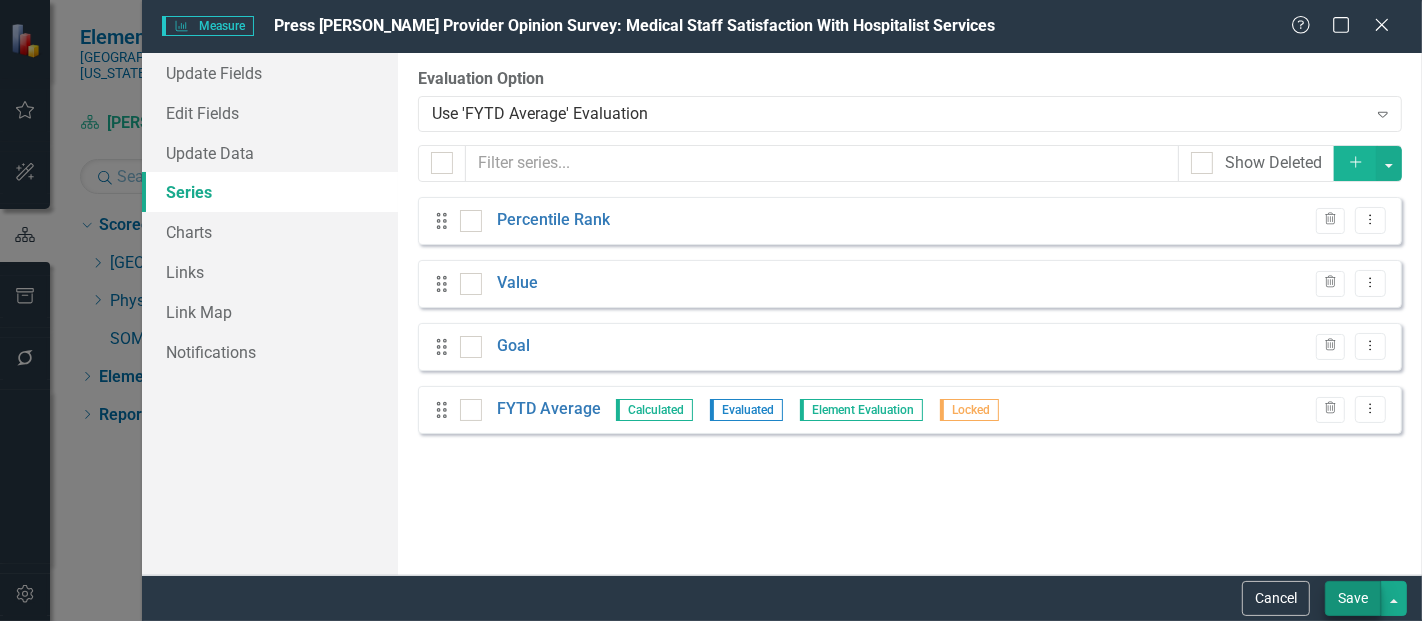click on "Save" at bounding box center (1353, 598) 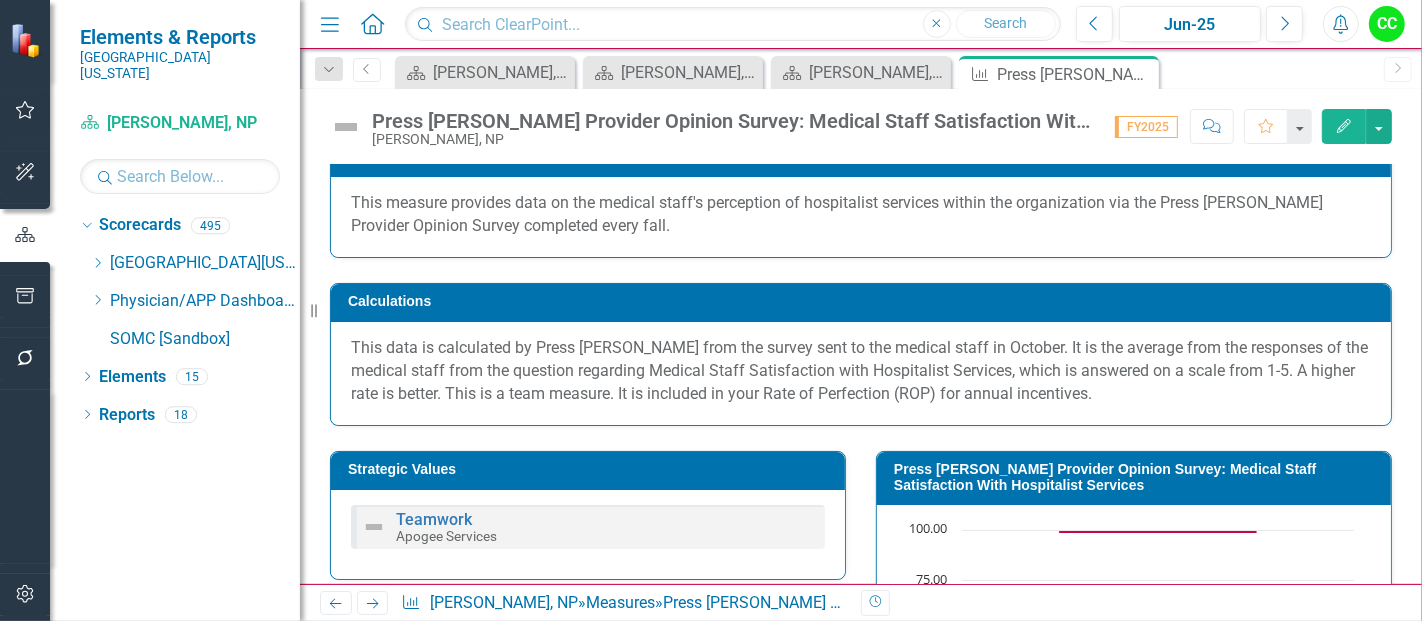 scroll, scrollTop: 122, scrollLeft: 0, axis: vertical 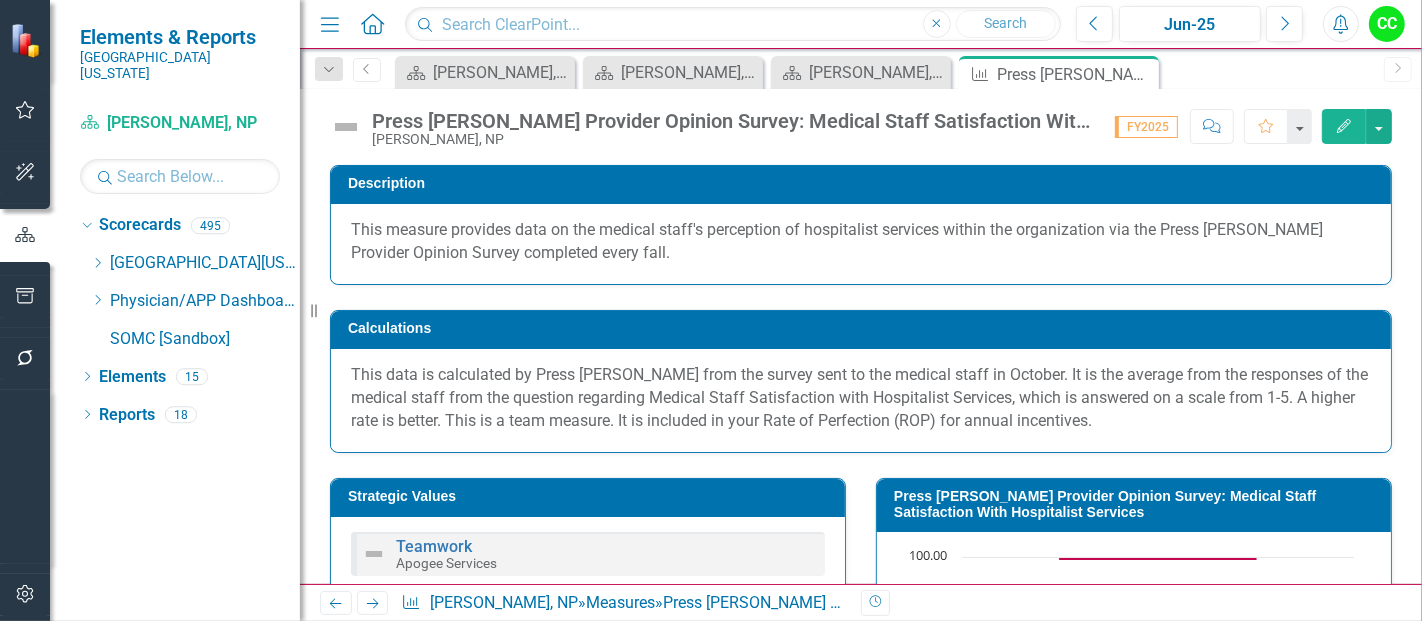 click on "Press [PERSON_NAME] Provider Opinion Survey: Medical Staff Satisfaction With Hospitalist Services" at bounding box center (1137, 504) 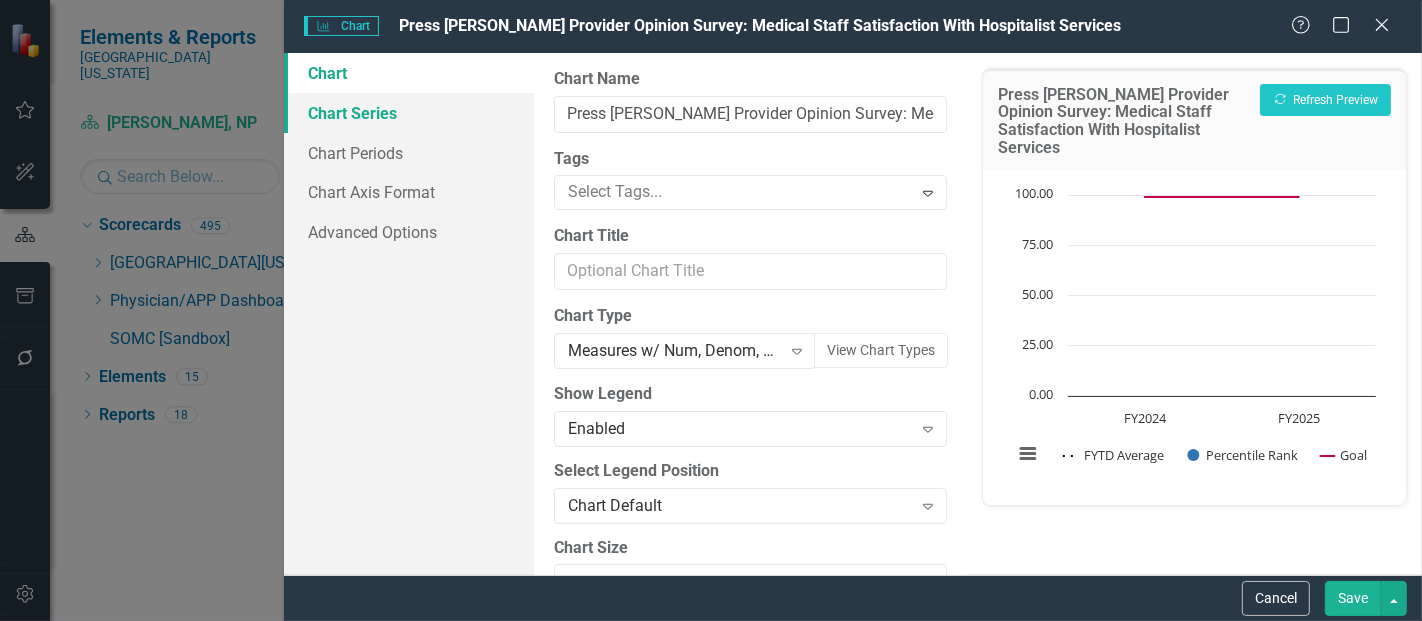 click on "Chart Series" at bounding box center (409, 113) 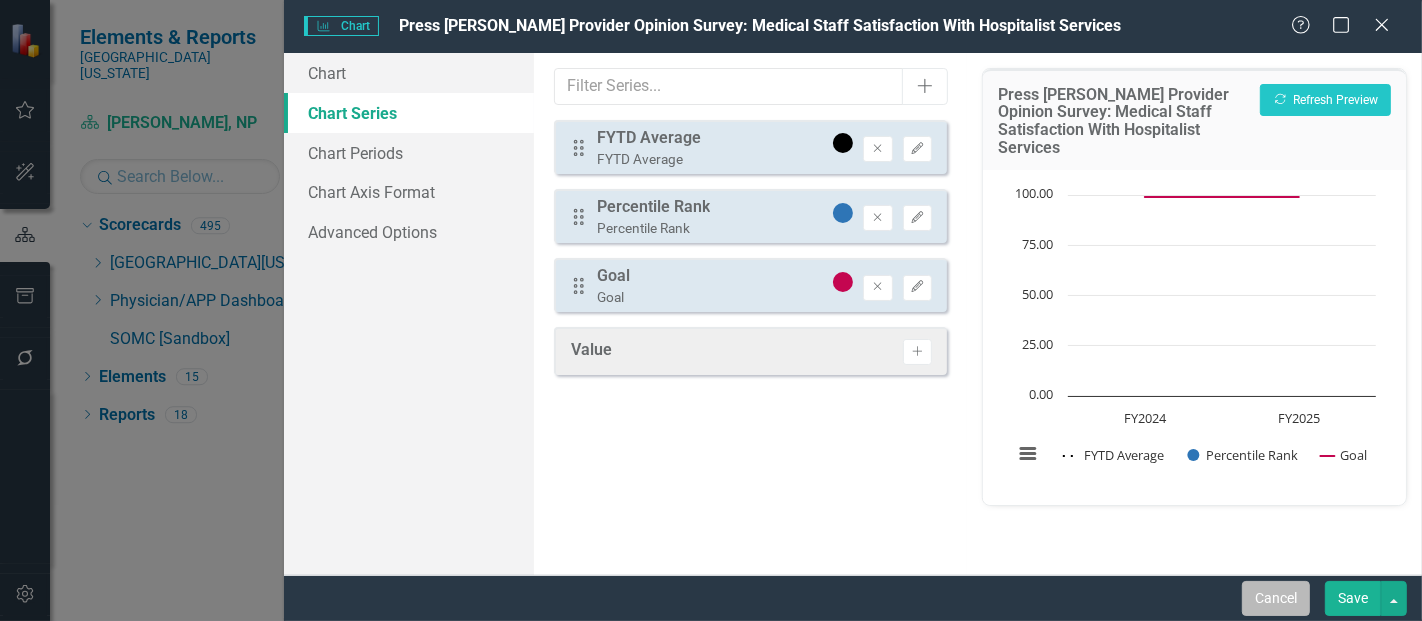 click on "Cancel" at bounding box center (1276, 598) 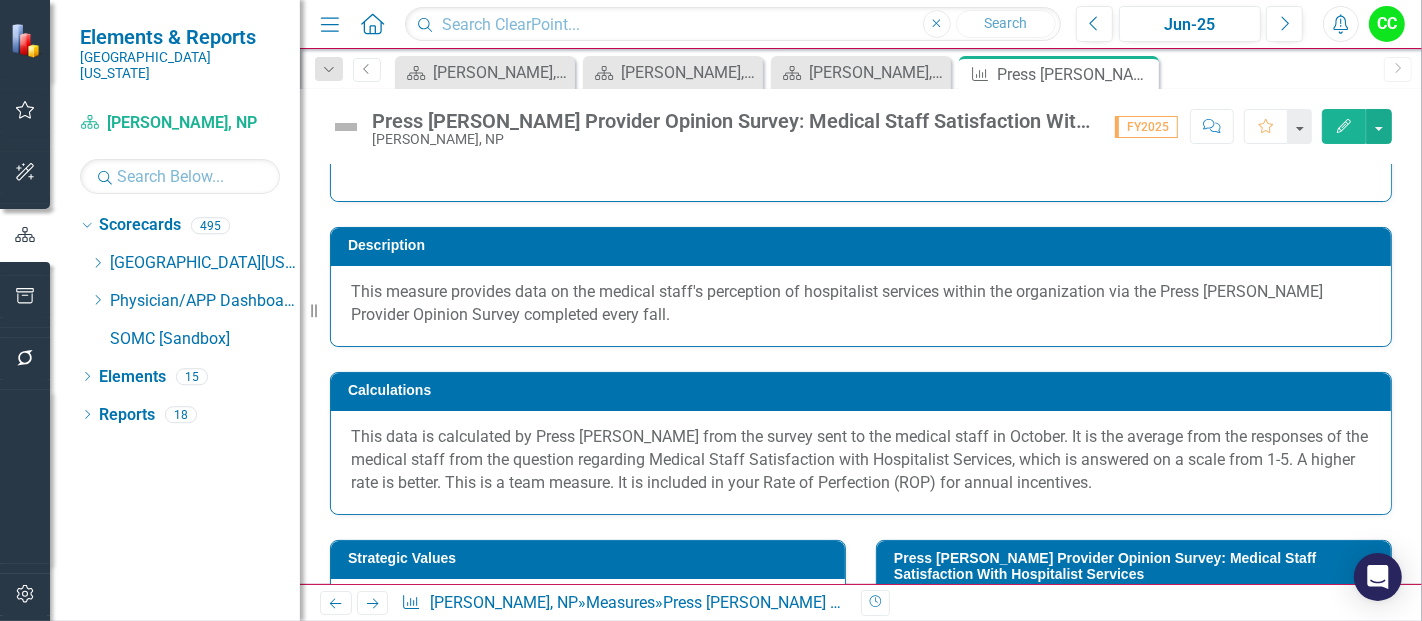 scroll, scrollTop: 55, scrollLeft: 0, axis: vertical 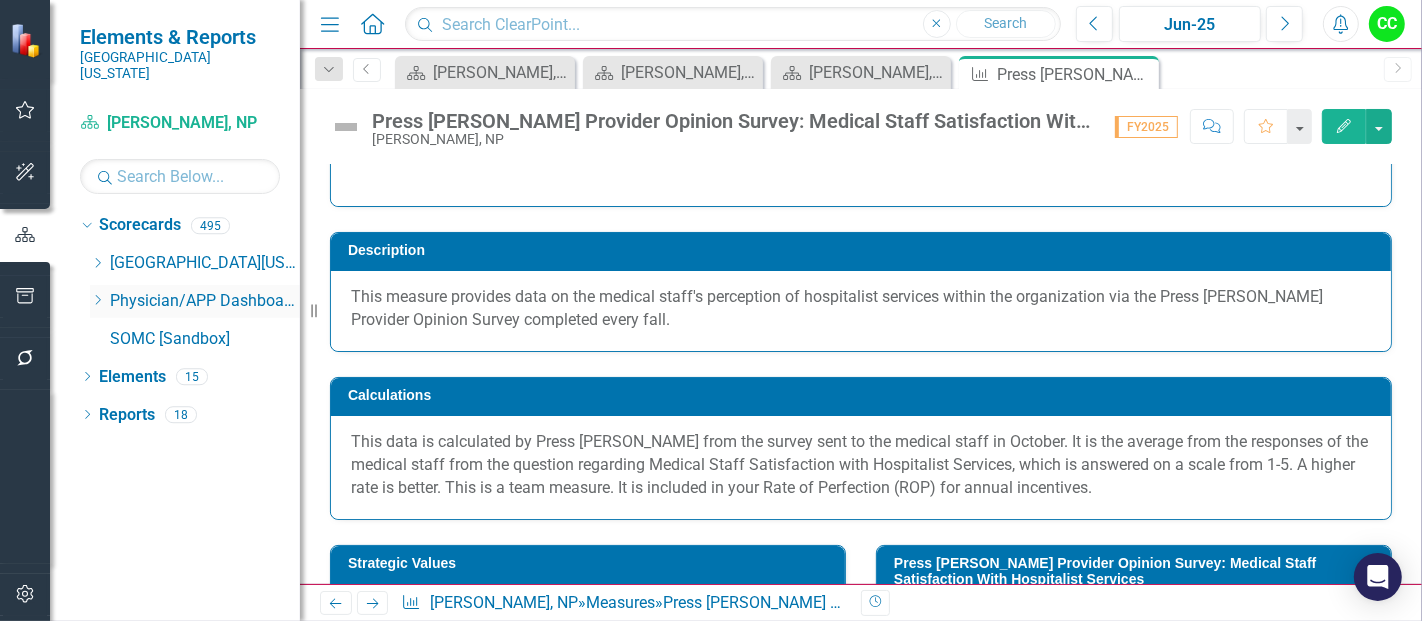 click on "Dropdown" 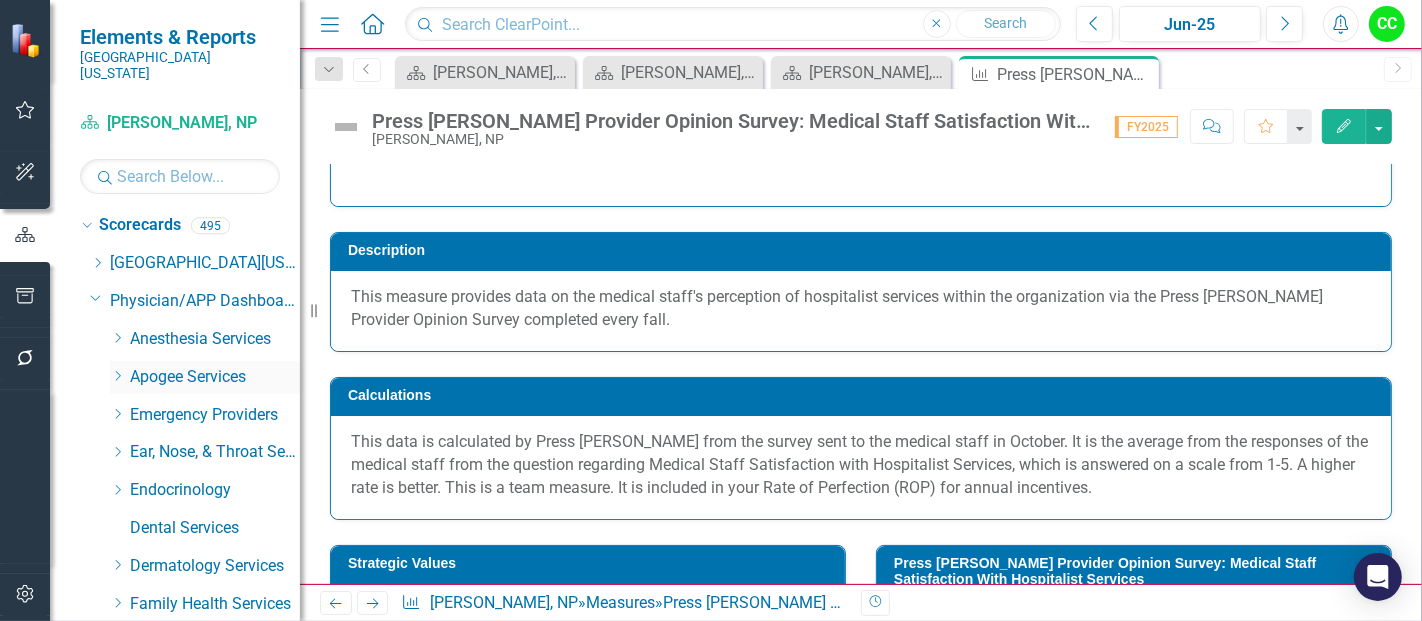 click on "Dropdown" 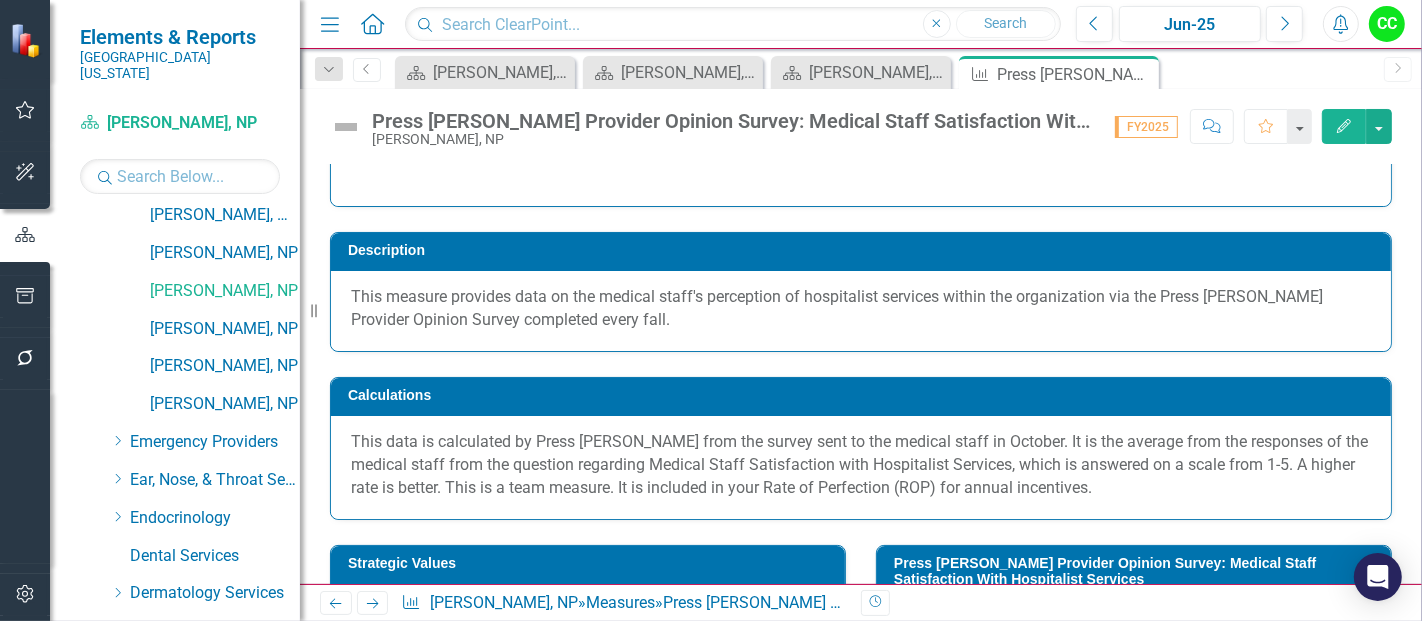 scroll, scrollTop: 808, scrollLeft: 0, axis: vertical 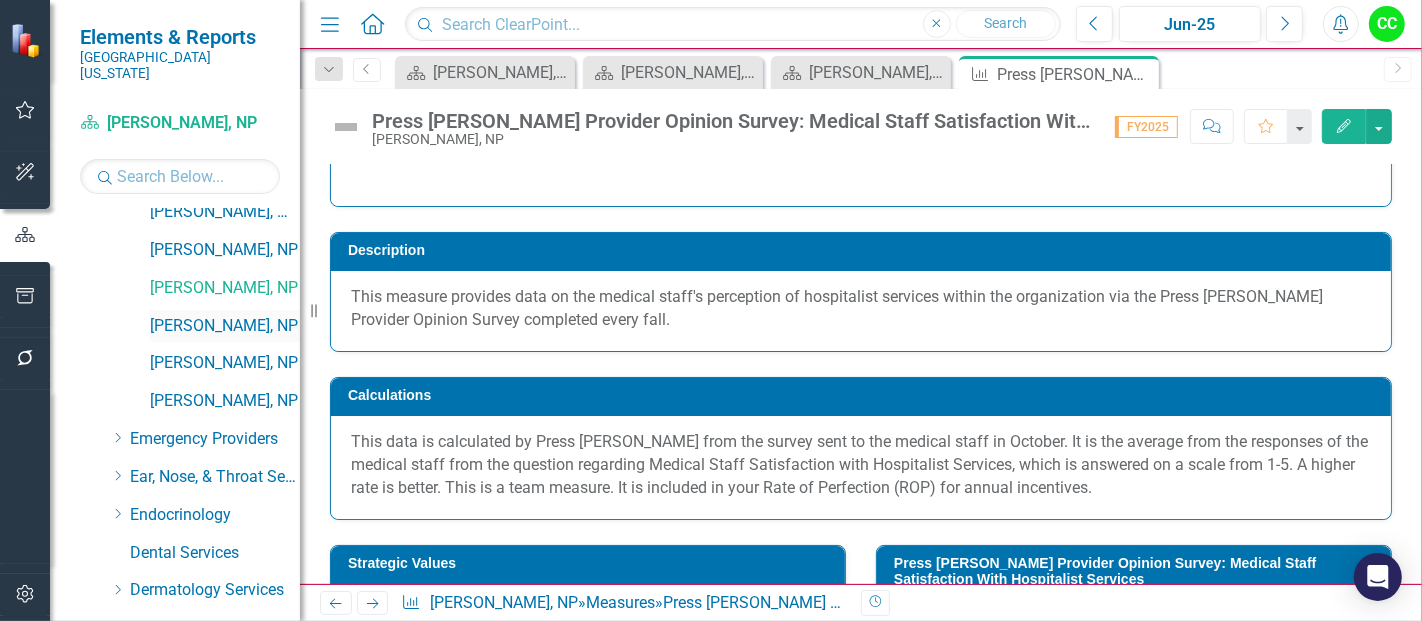 click on "[PERSON_NAME], NP" at bounding box center [225, 326] 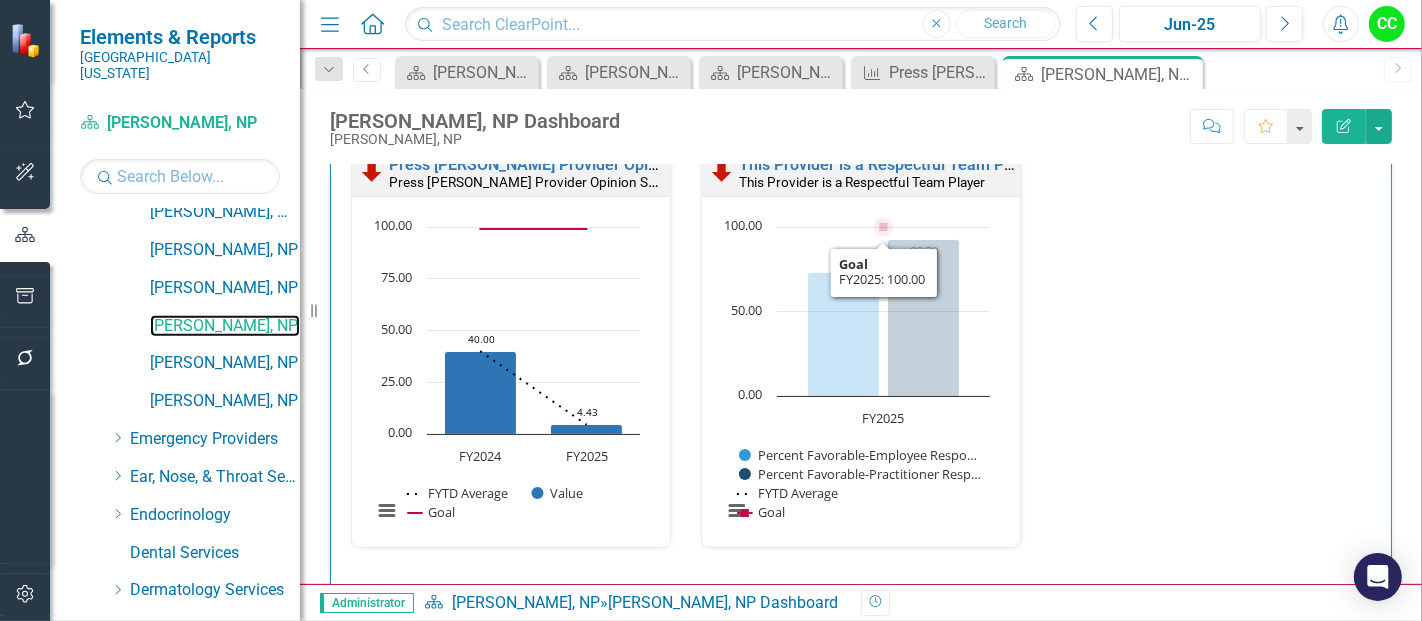 scroll, scrollTop: 2117, scrollLeft: 0, axis: vertical 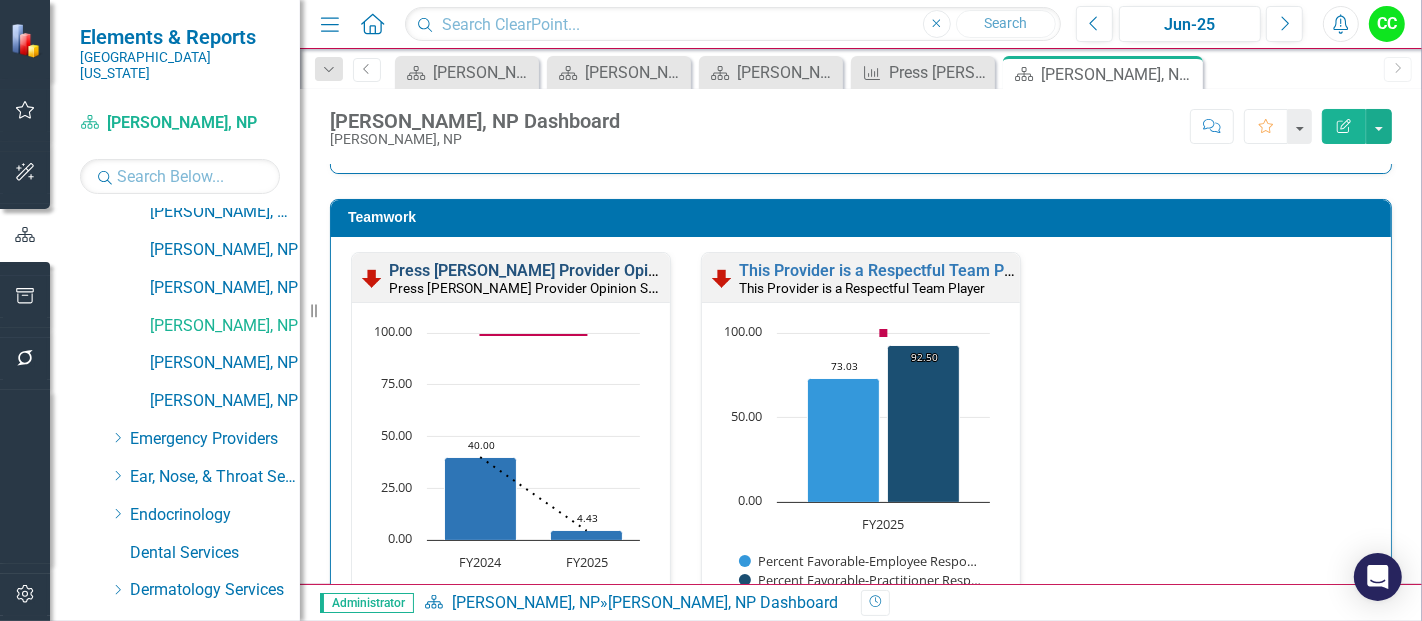 click on "Press [PERSON_NAME] Provider Opinion Survey: Medical Staff Satisfaction With Hospitalist Services" at bounding box center (749, 270) 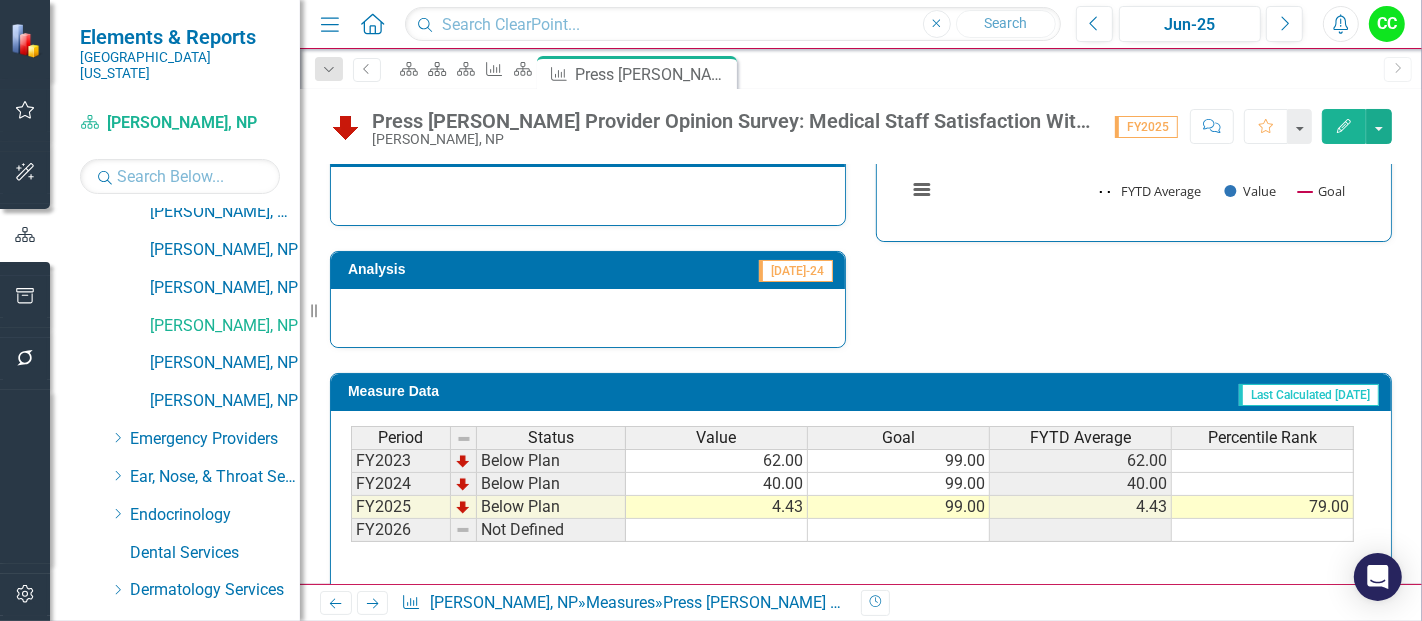 scroll, scrollTop: 834, scrollLeft: 0, axis: vertical 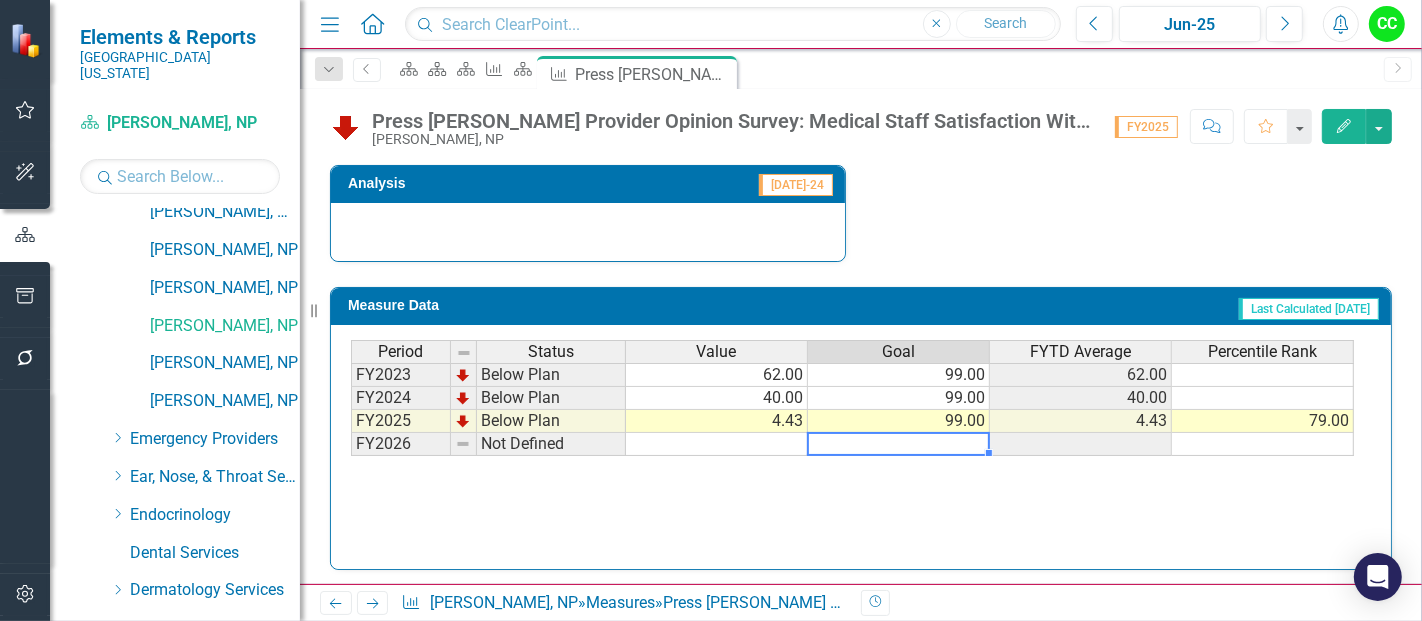 click at bounding box center (899, 444) 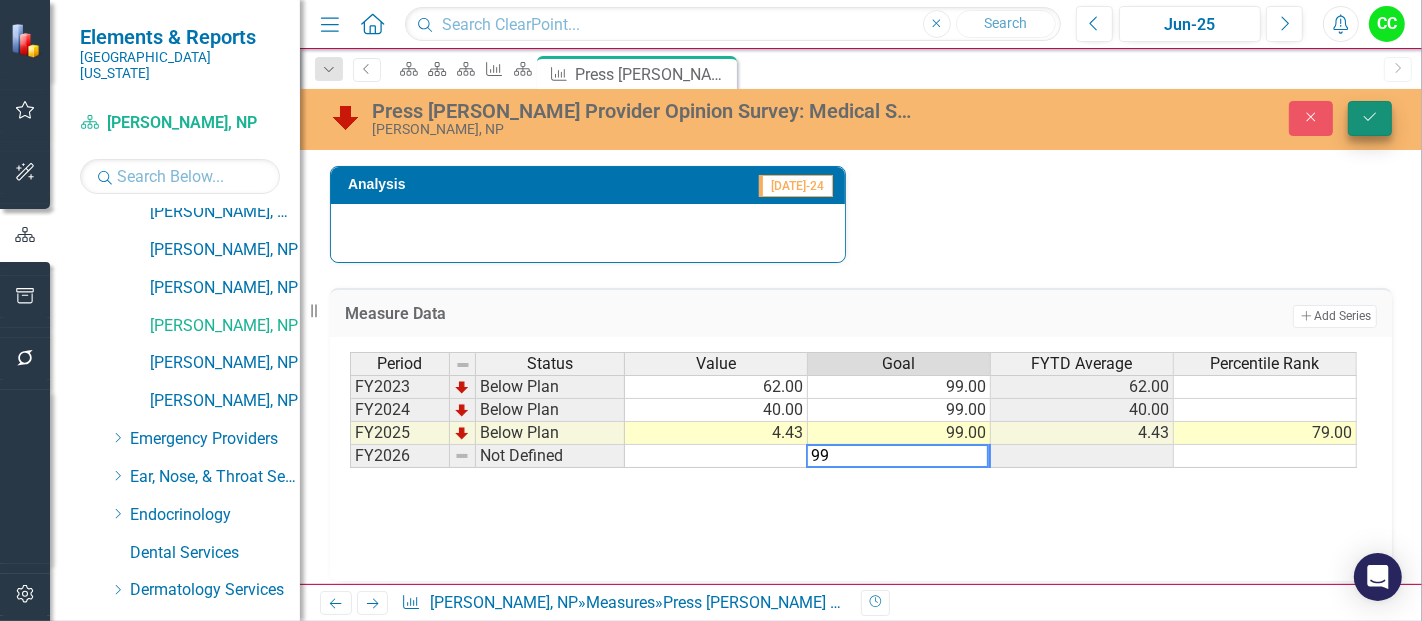 type on "99" 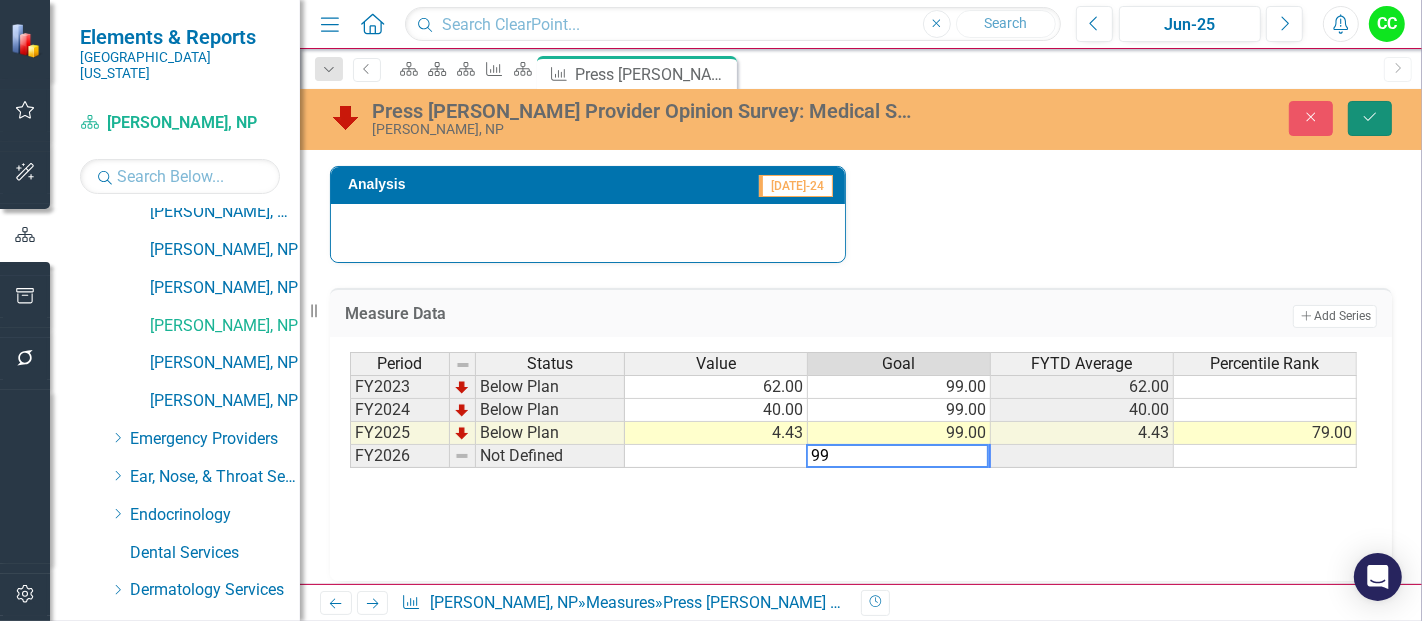 click on "Save" at bounding box center (1370, 118) 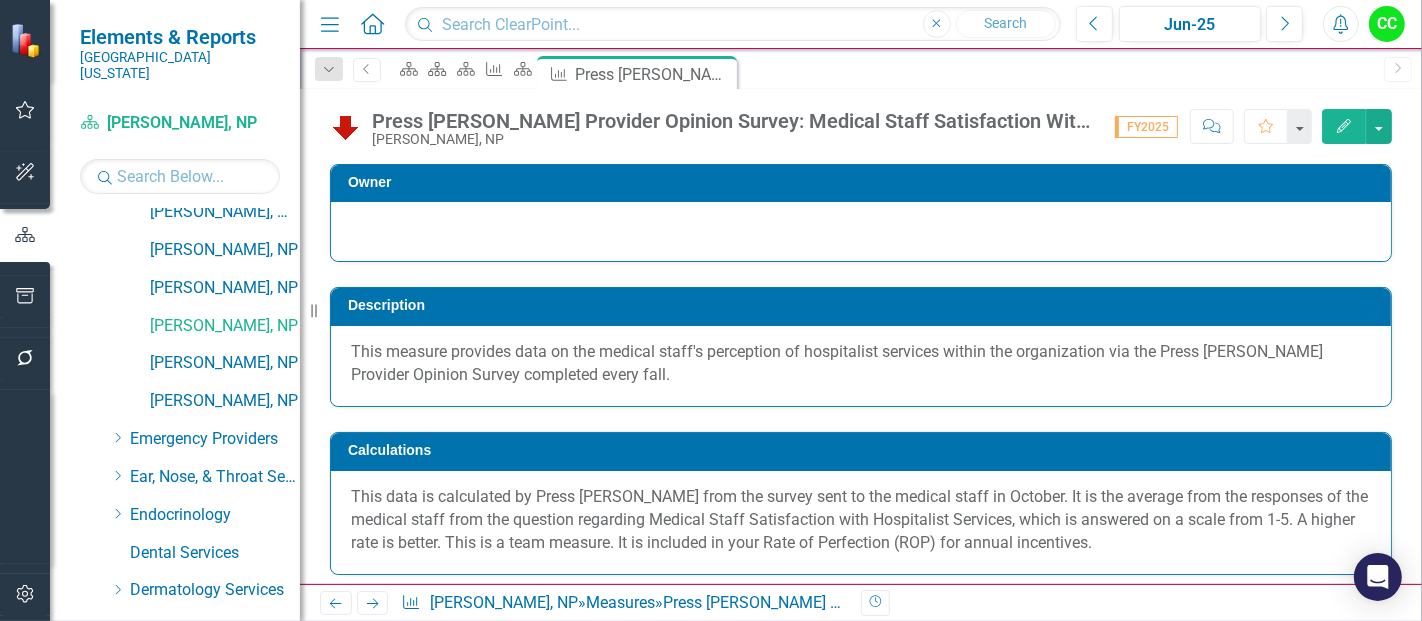 click on "Edit" 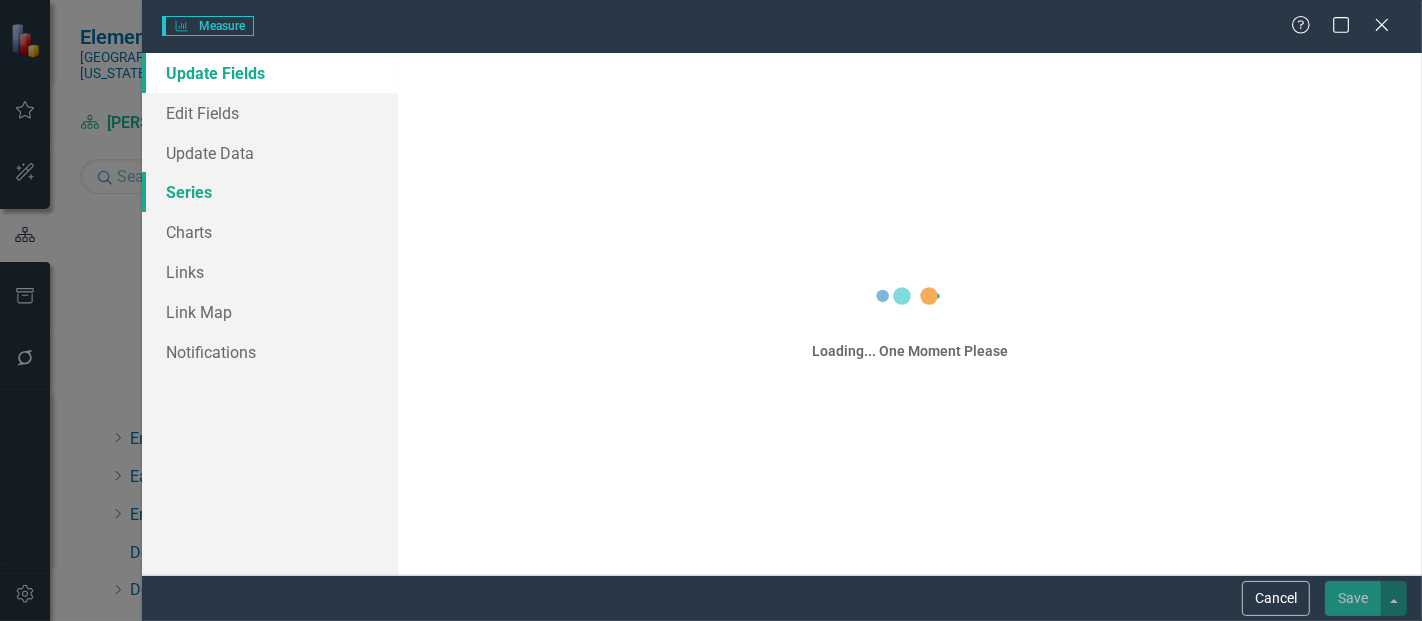 click on "Series" at bounding box center [270, 192] 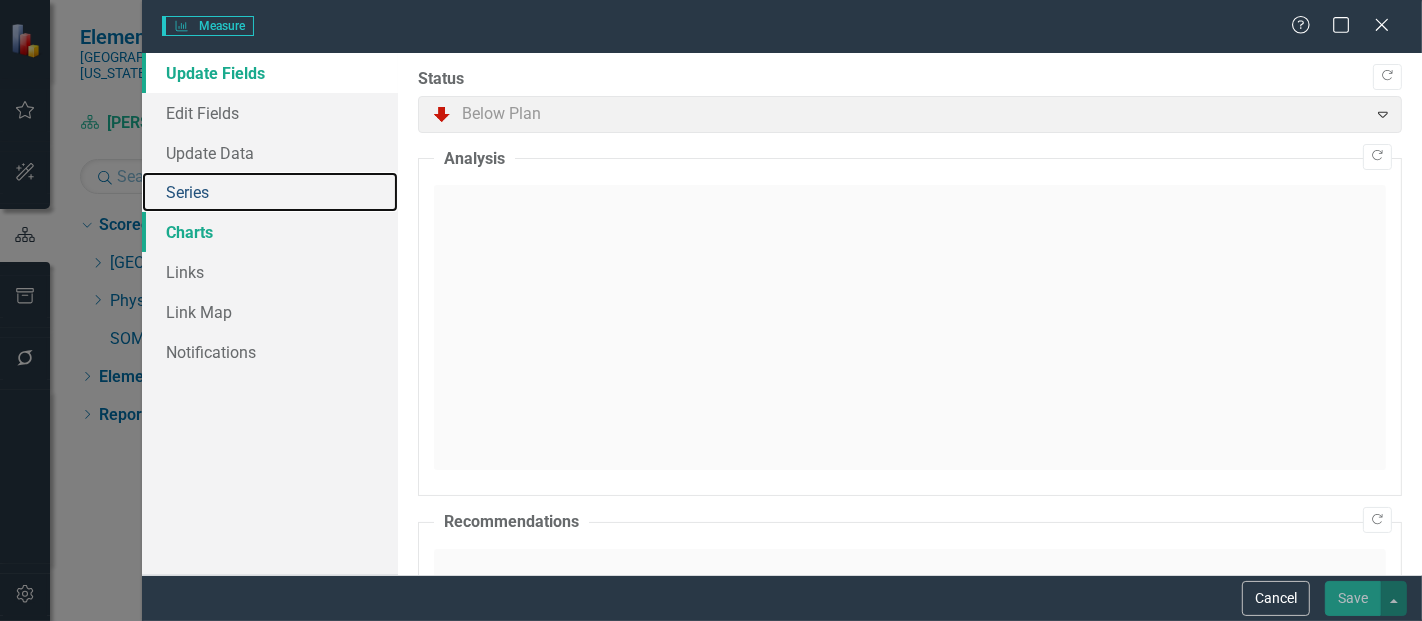 scroll, scrollTop: 0, scrollLeft: 0, axis: both 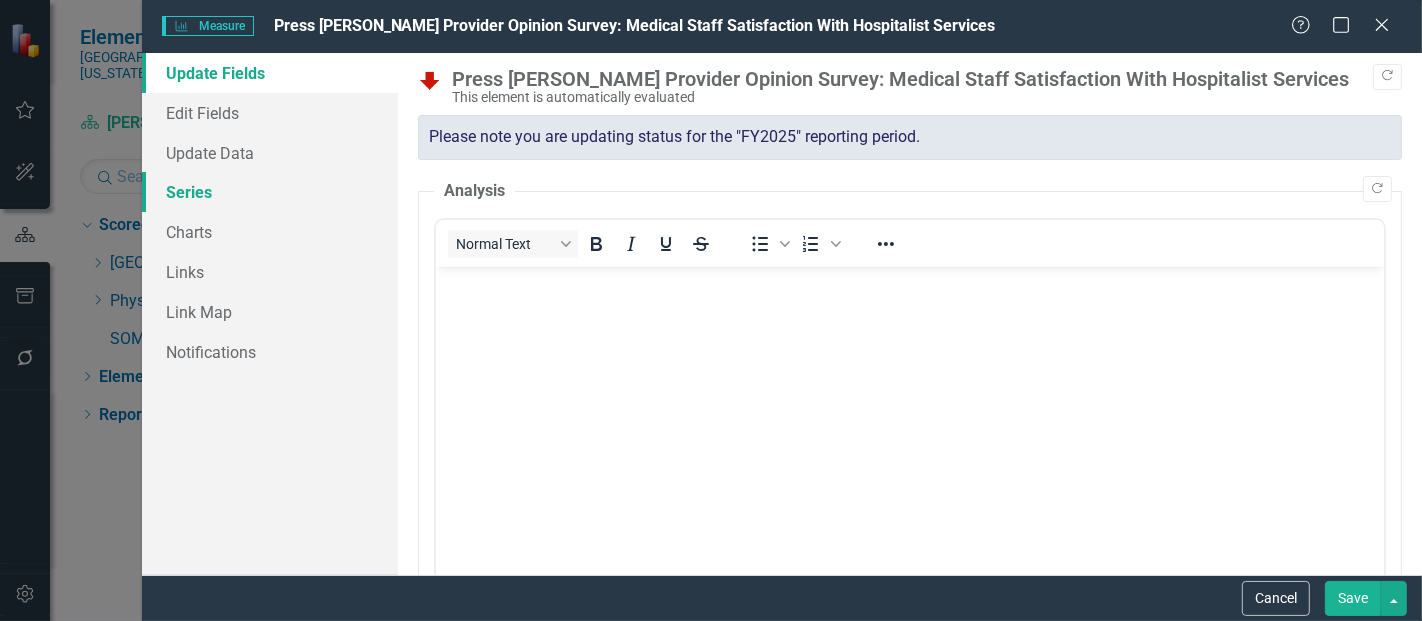 click on "Series" at bounding box center [270, 192] 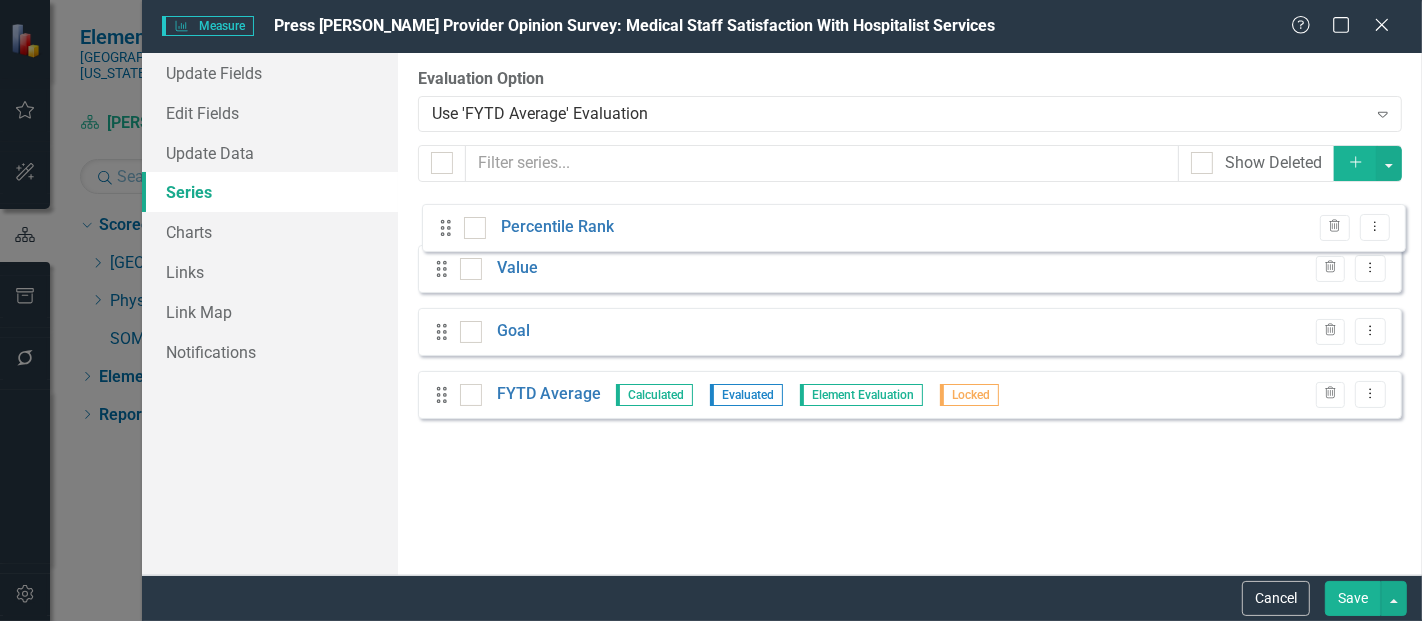 drag, startPoint x: 439, startPoint y: 414, endPoint x: 443, endPoint y: 232, distance: 182.04395 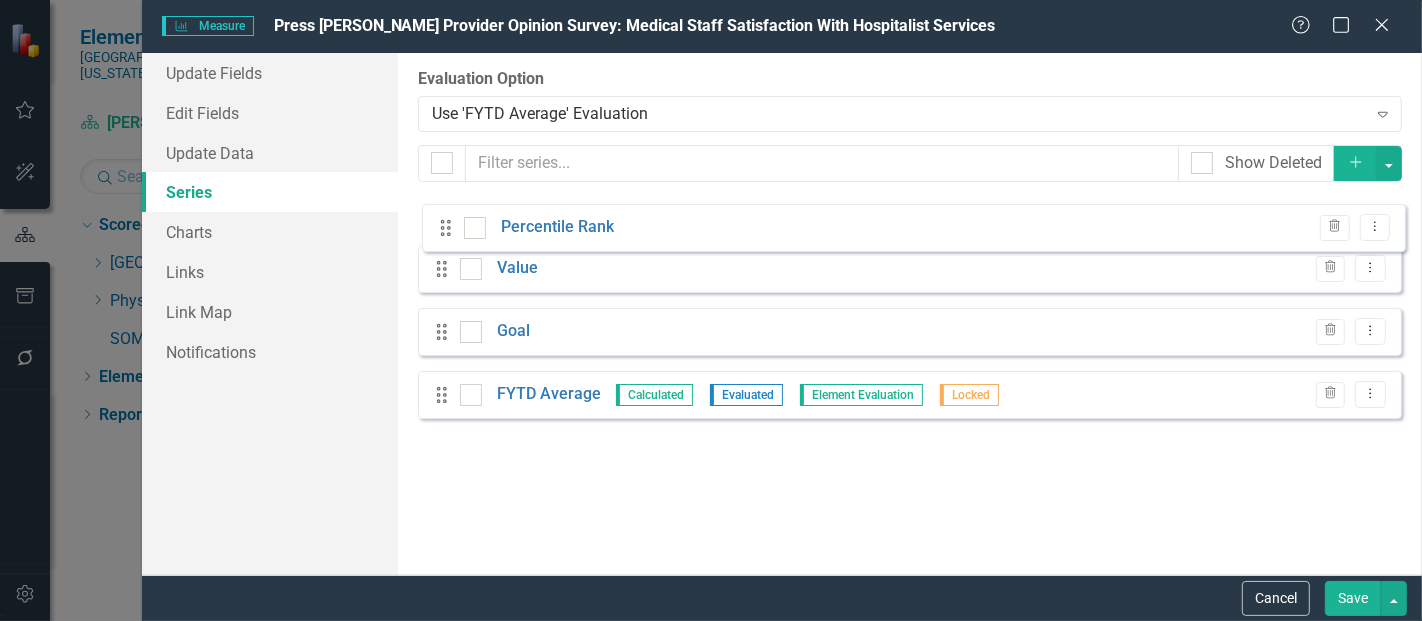 click on "Drag Value Trash Dropdown Menu Drag Goal Trash Dropdown Menu Drag FYTD Average Calculated Evaluated Element Evaluation Locked Trash Dropdown Menu Drag Percentile Rank Trash Dropdown Menu" at bounding box center [910, 315] 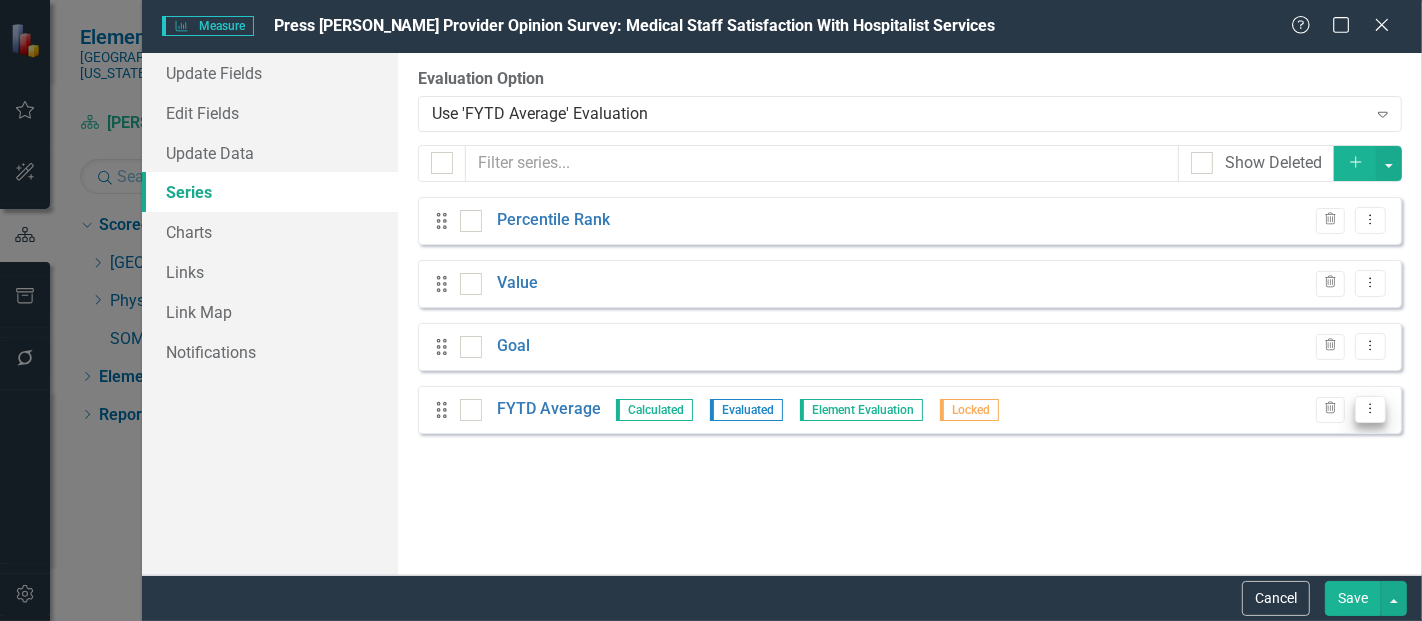 click on "Dropdown Menu" at bounding box center (1370, 409) 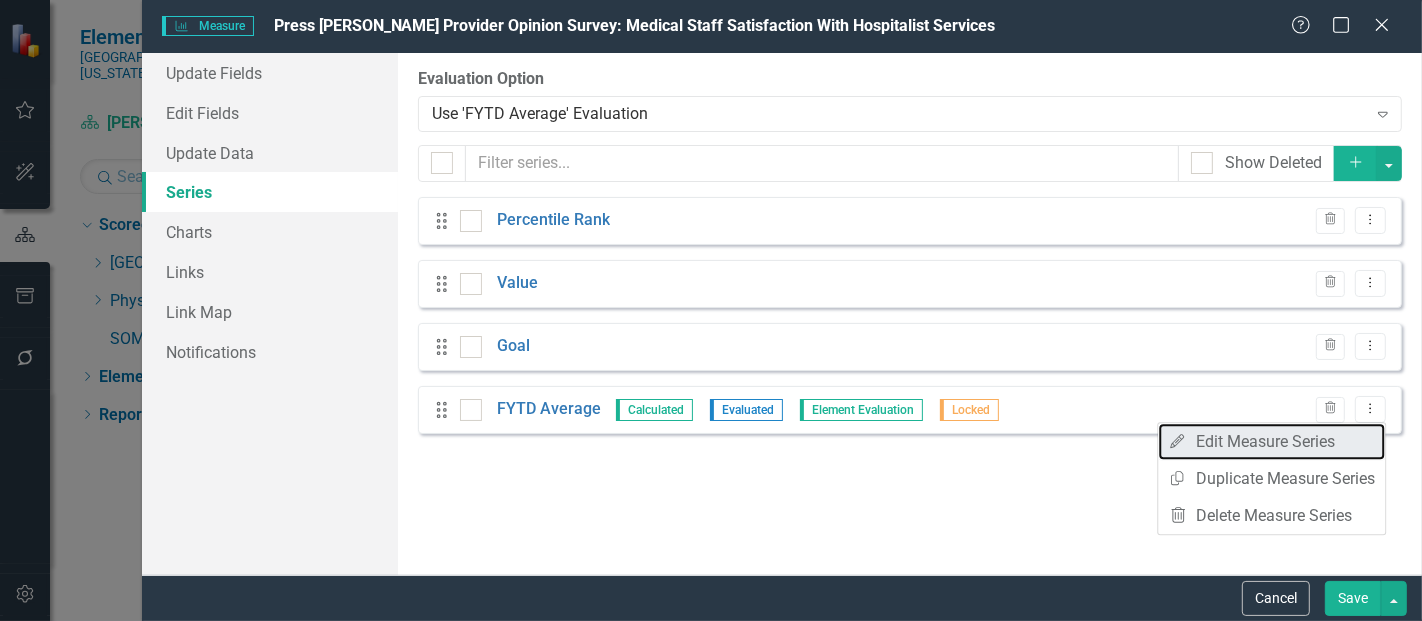 click on "Edit Edit Measure Series" at bounding box center (1271, 441) 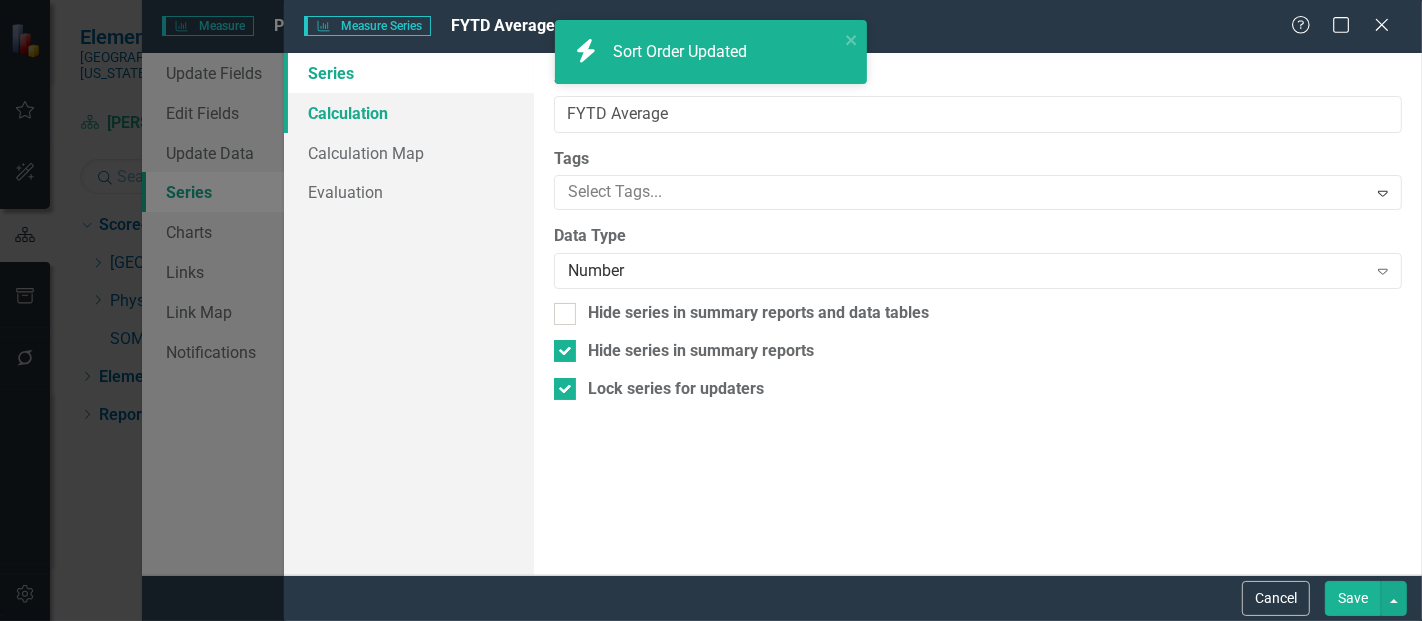 click on "Calculation" at bounding box center [409, 113] 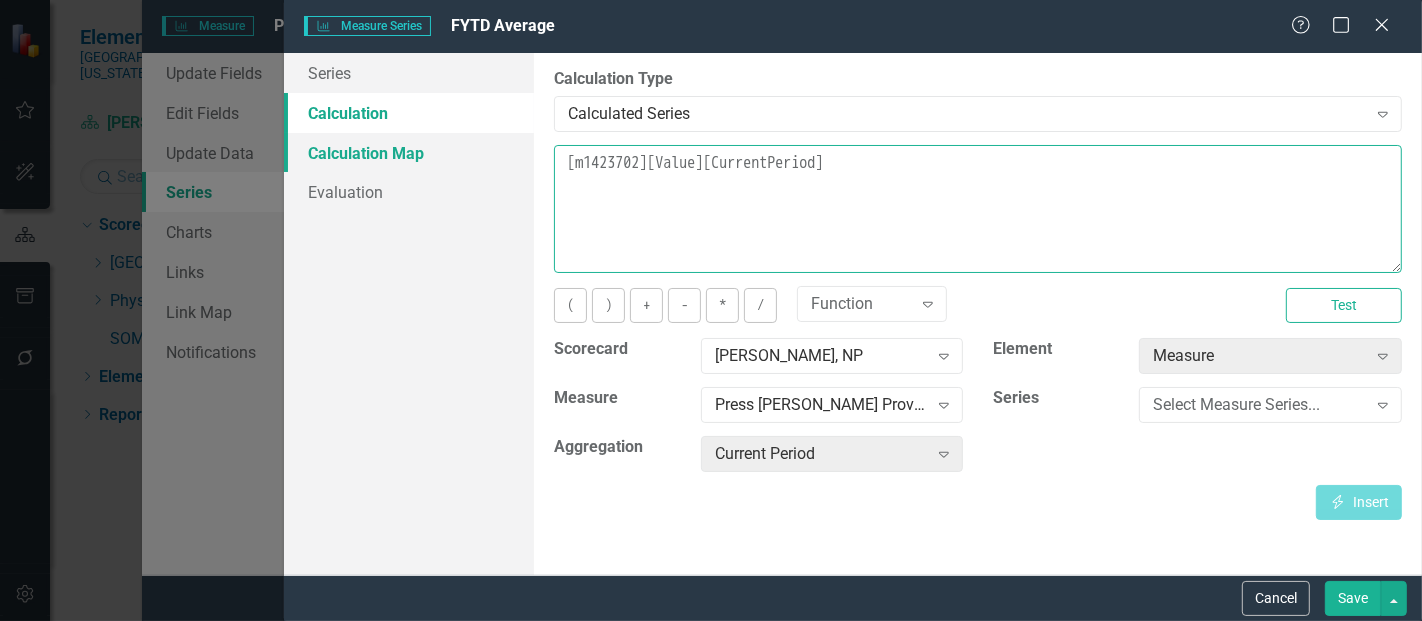 drag, startPoint x: 902, startPoint y: 167, endPoint x: 445, endPoint y: 168, distance: 457.0011 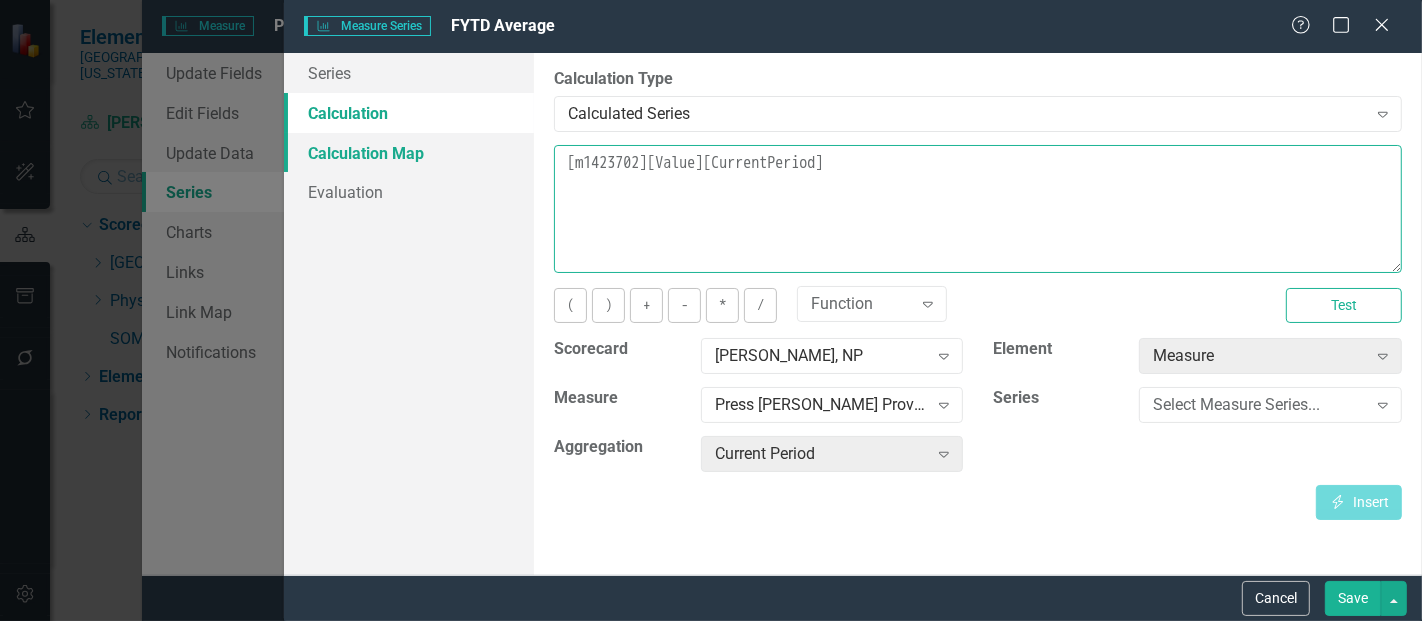 click on "Series Calculation Calculation Map Evaluation From this page, you can edit the name, type, and visibility options of your series.   Learn more in the ClearPoint Support Center. Close Help Series Name FYTD Average Tags Select Tags... Expand Data Type Number Expand Hide series in summary reports and data tables Hide series in summary reports Lock series for updaters By default, series in ClearPoint are not calculated. So, if you leave the form below blank, you can manually enter (or upload) data into this series. However, if you want to calculate the series, you can use the drop-downs below to reference any other series value in ClearPoint, and (optionally) add aggregations. Standard mathematical operators and logical functions are also supported.    Learn more in the ClearPoint Support Center. Close Help Calculation Type Calculated Series Expand   Learn more in the ClearPoint Support Center. Close Help [m1423702][Value][CurrentPeriod] ( ) + - * / Function Expand Test Scorecard Ashley Horner, NP Expand" at bounding box center [853, 314] 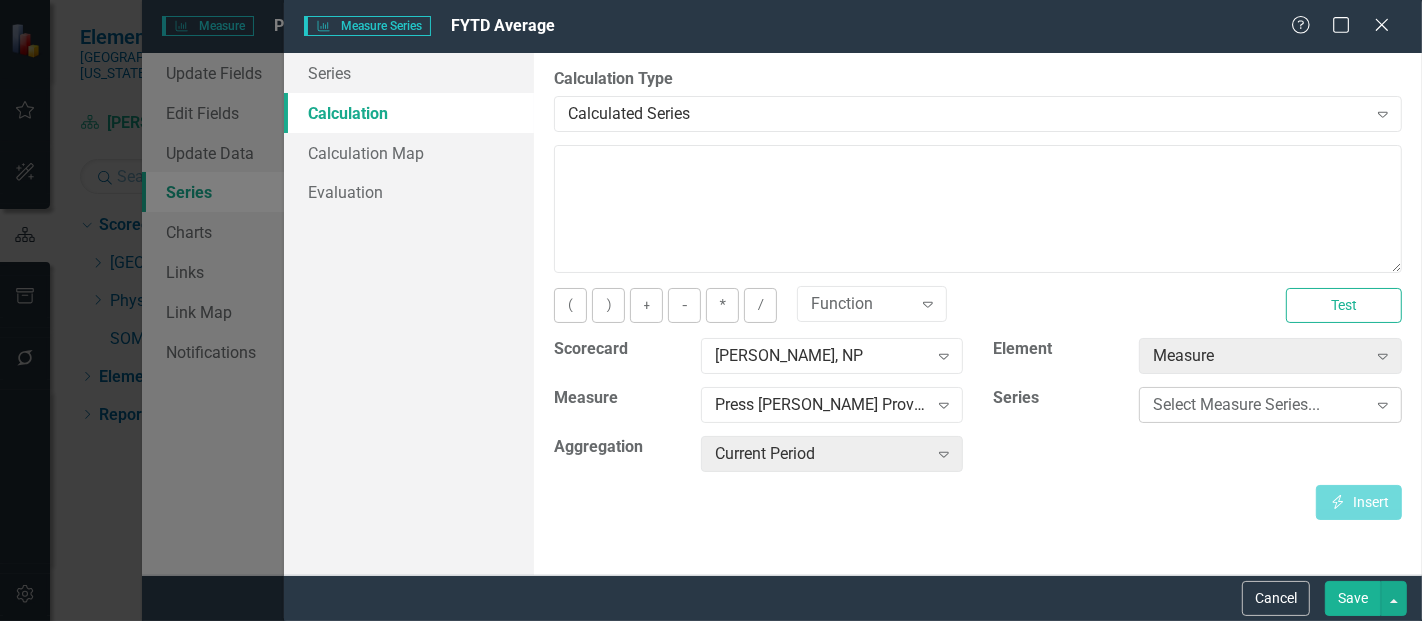 click on "Select Measure Series..." at bounding box center (1259, 405) 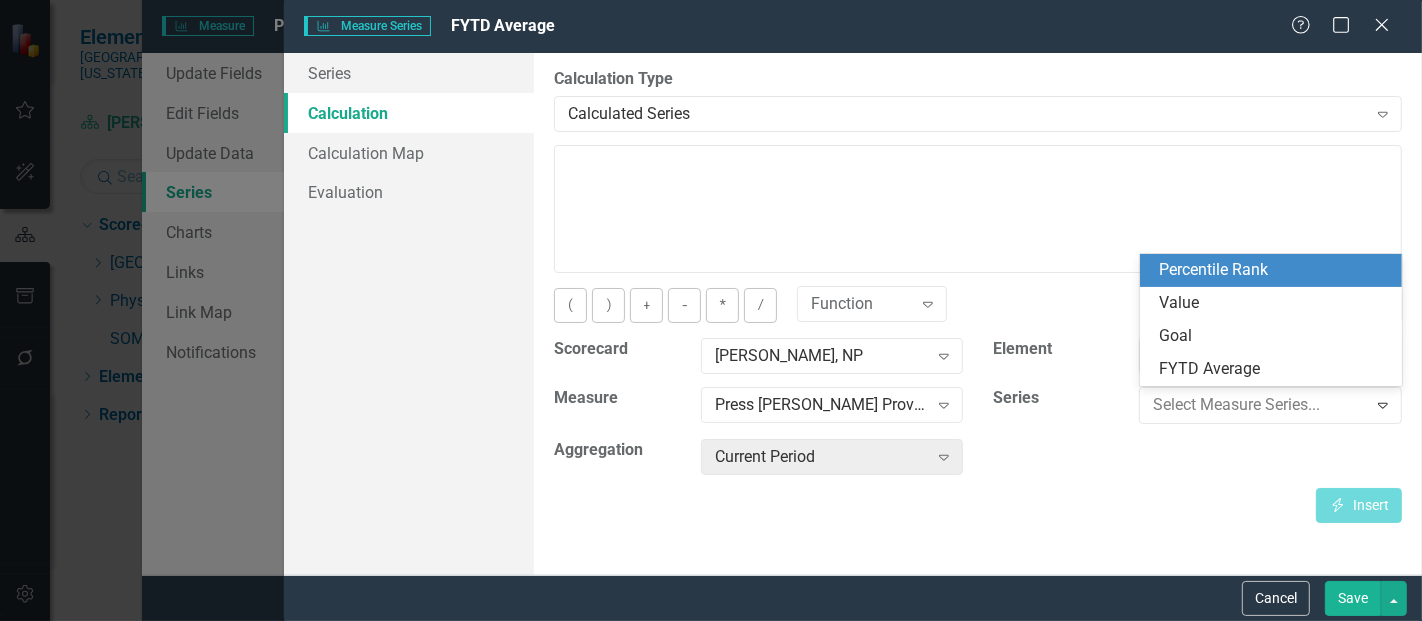 click on "Percentile Rank" at bounding box center (1275, 270) 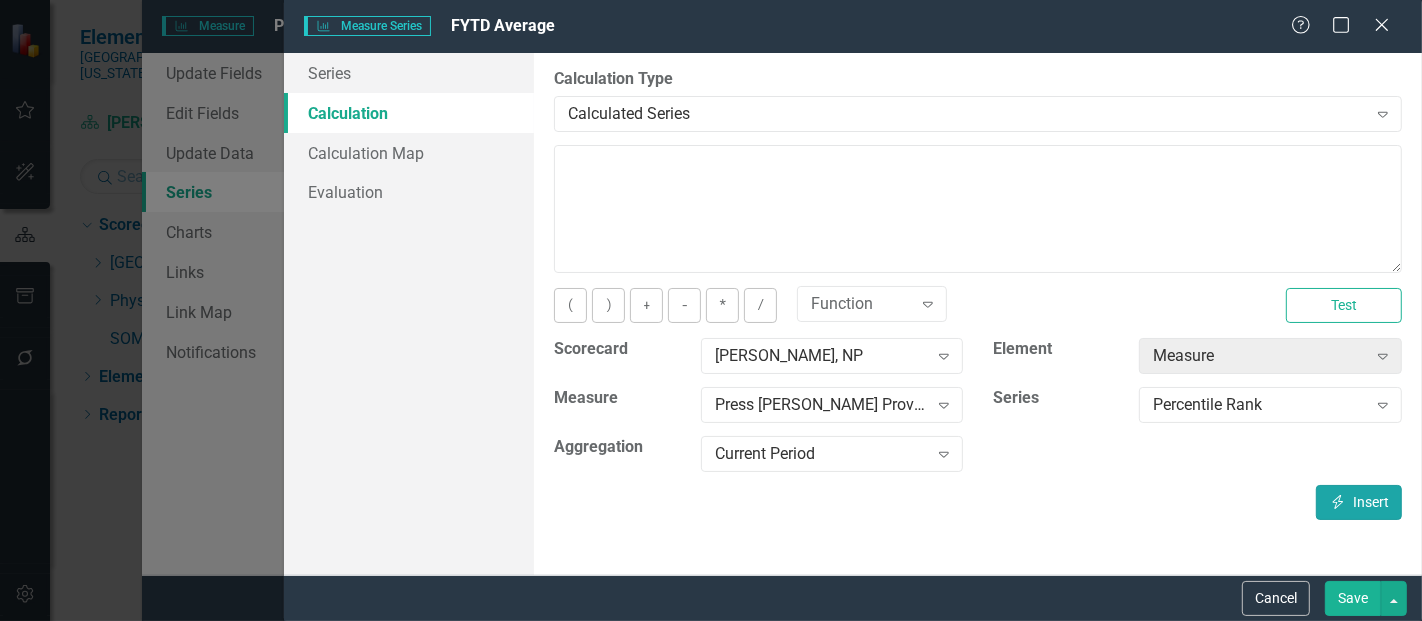 click on "Insert    Insert" at bounding box center [1359, 502] 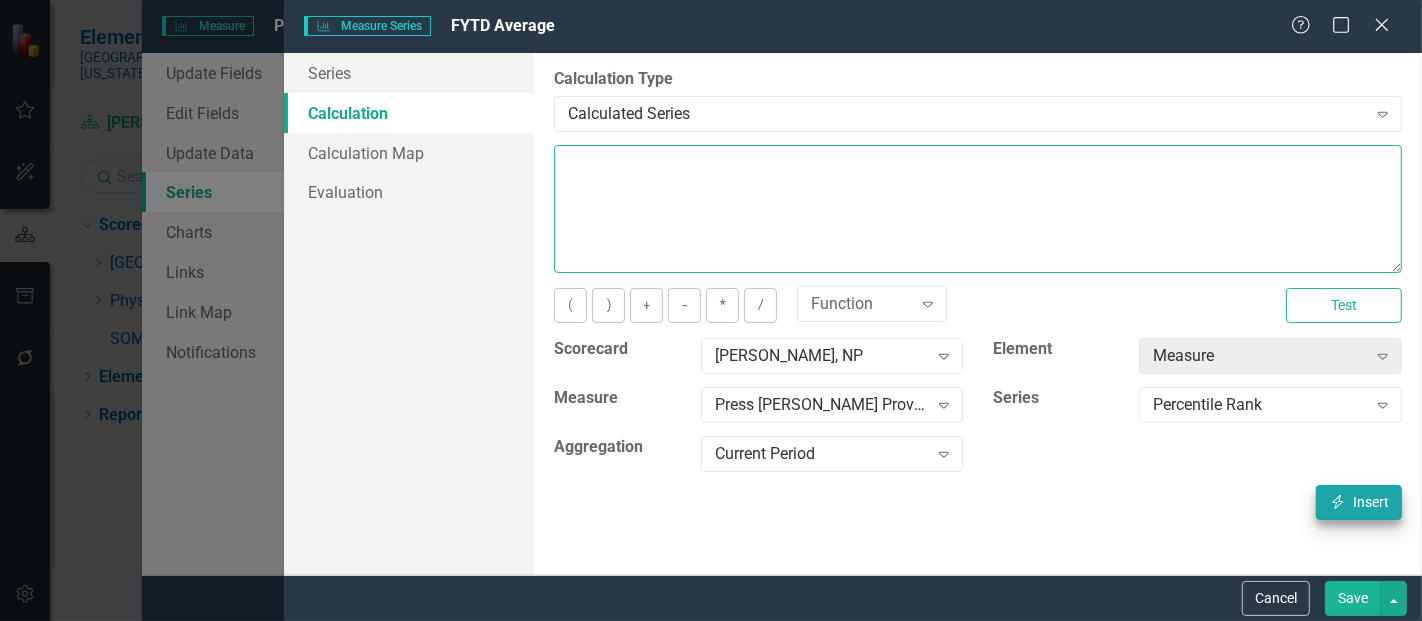 type on "[m1423702][Percentile Rank][CurrentPeriod]" 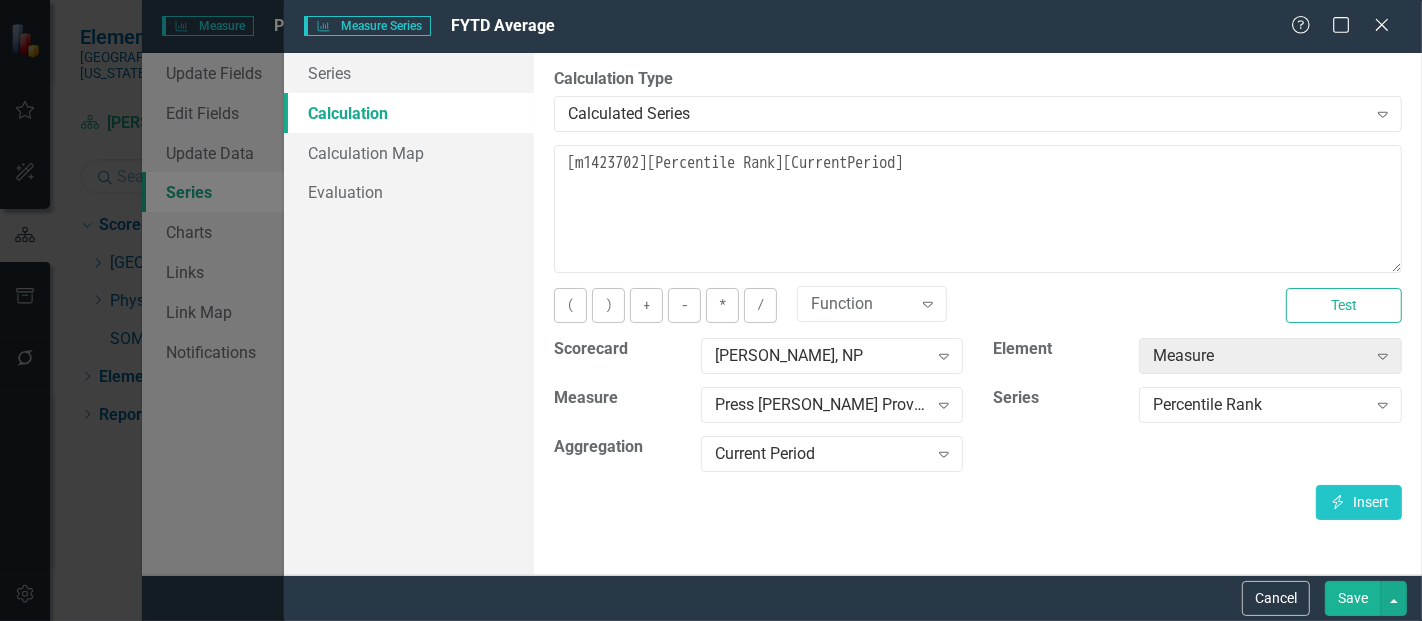 click on "Save" at bounding box center (1353, 598) 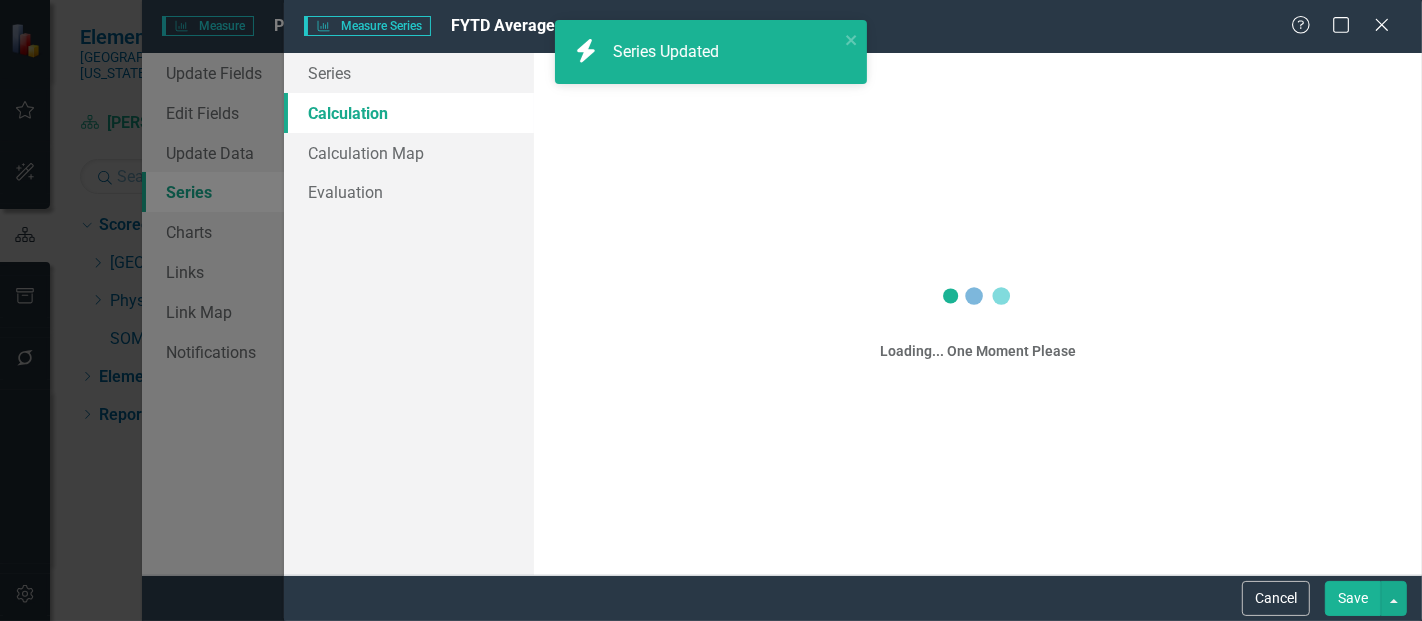 click on "Save" at bounding box center [1353, 598] 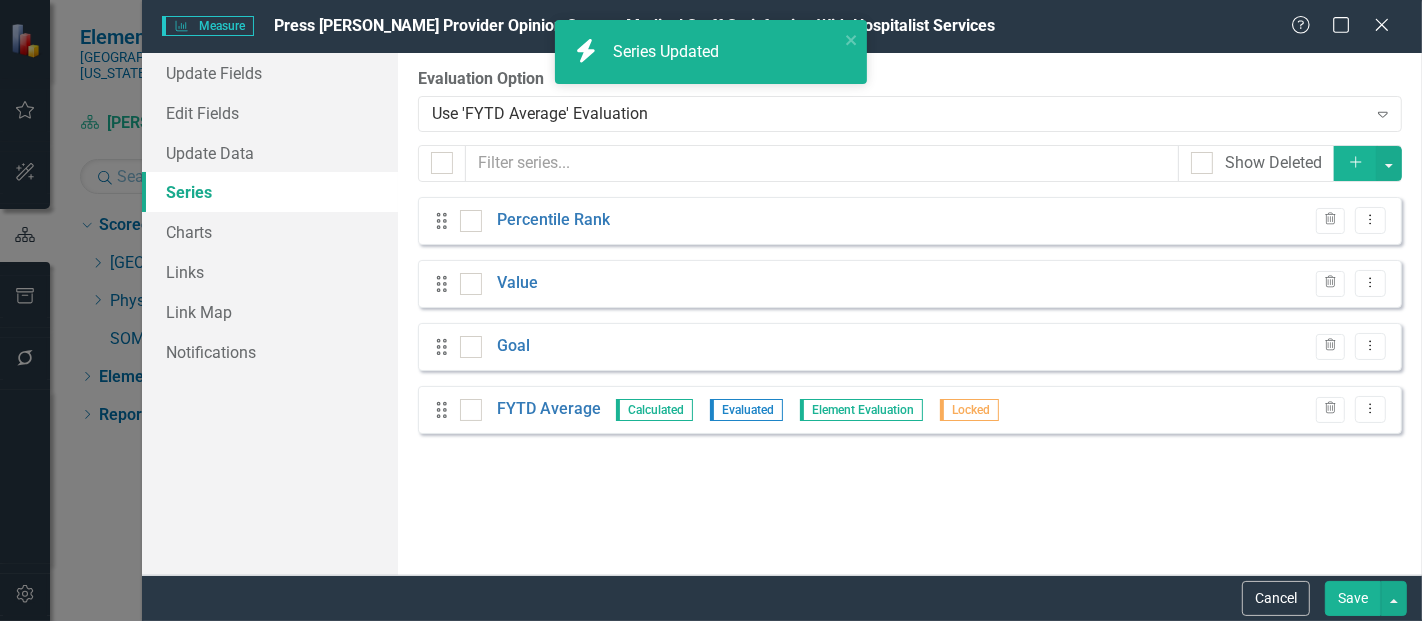 click on "Save" at bounding box center (1353, 598) 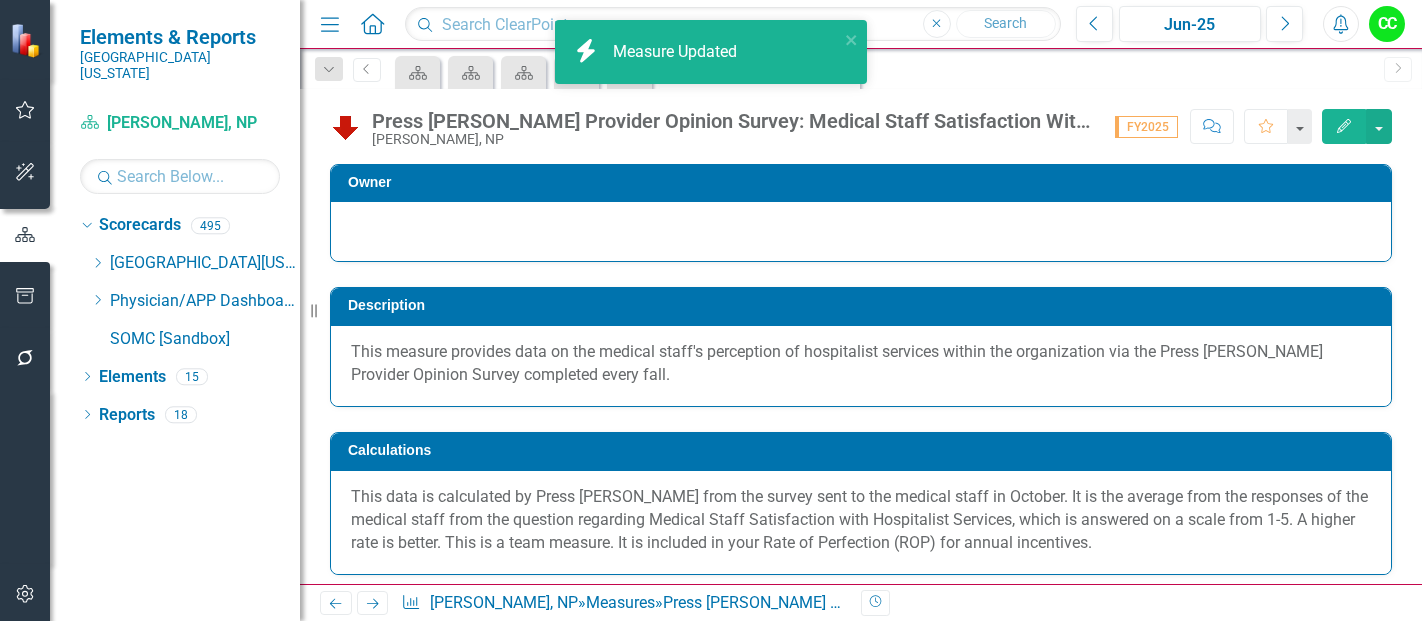 scroll, scrollTop: 0, scrollLeft: 0, axis: both 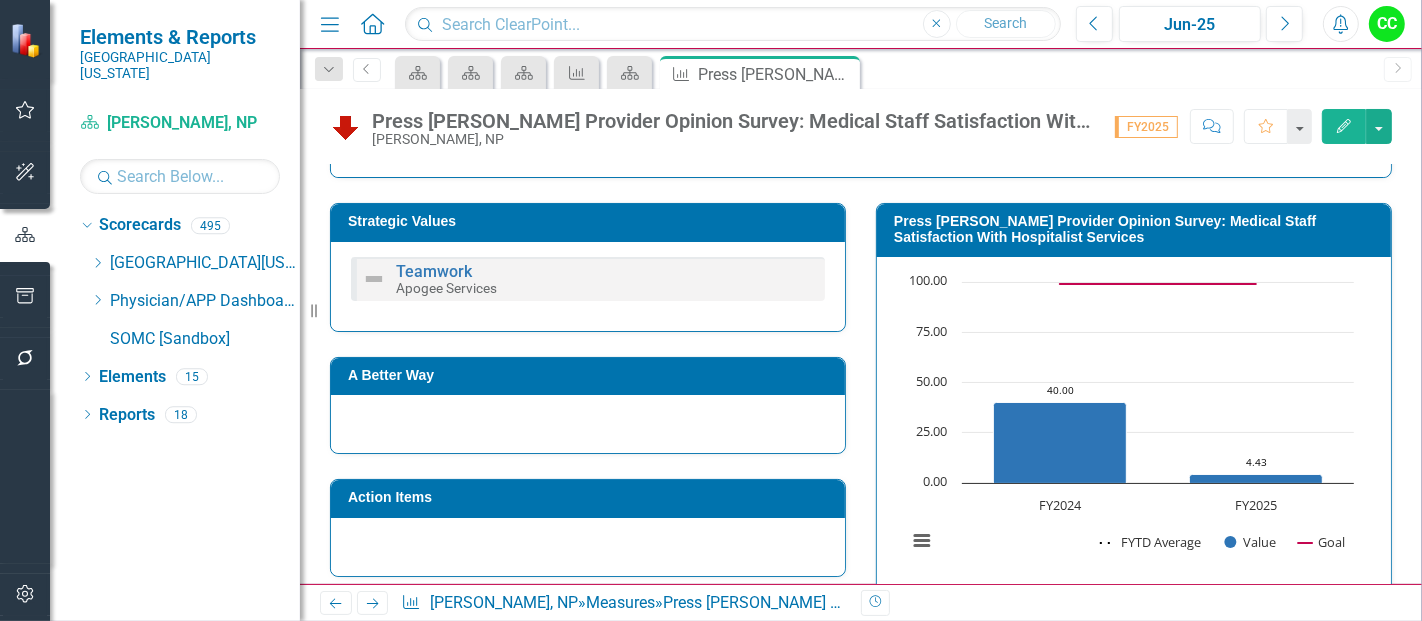 click on "Press [PERSON_NAME] Provider Opinion Survey: Medical Staff Satisfaction With Hospitalist Services" at bounding box center [1137, 229] 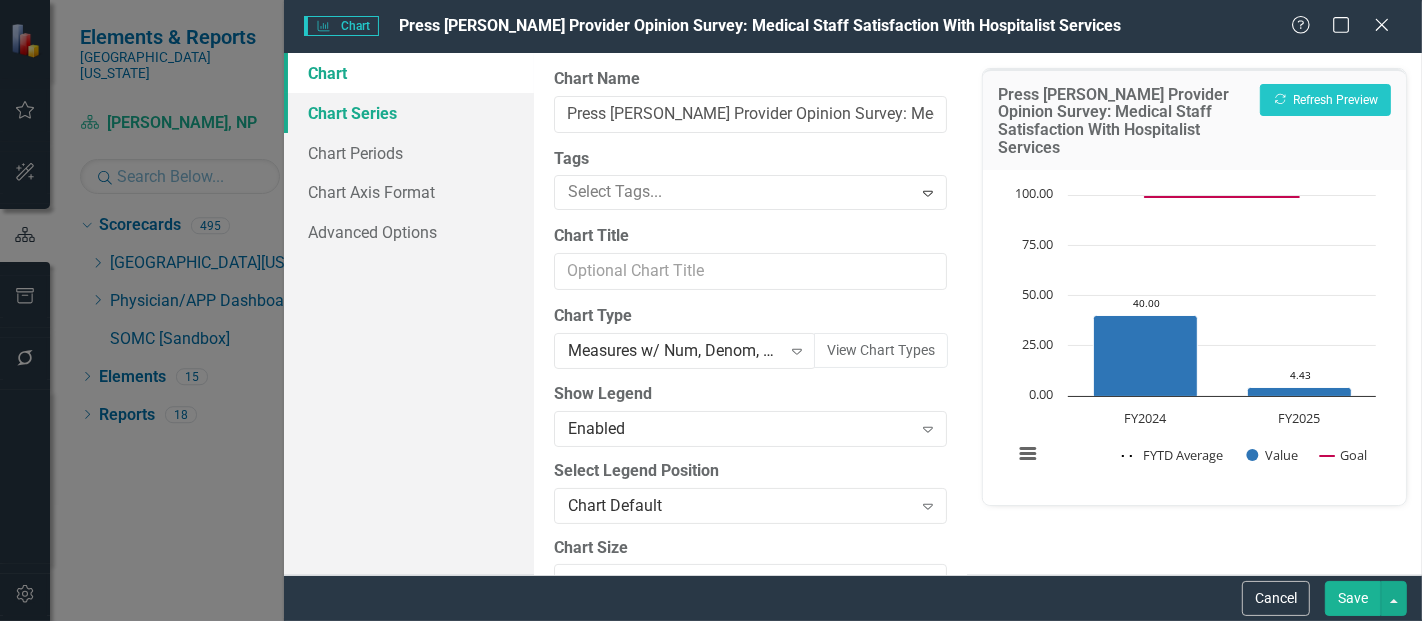 click on "Chart Series" at bounding box center (409, 113) 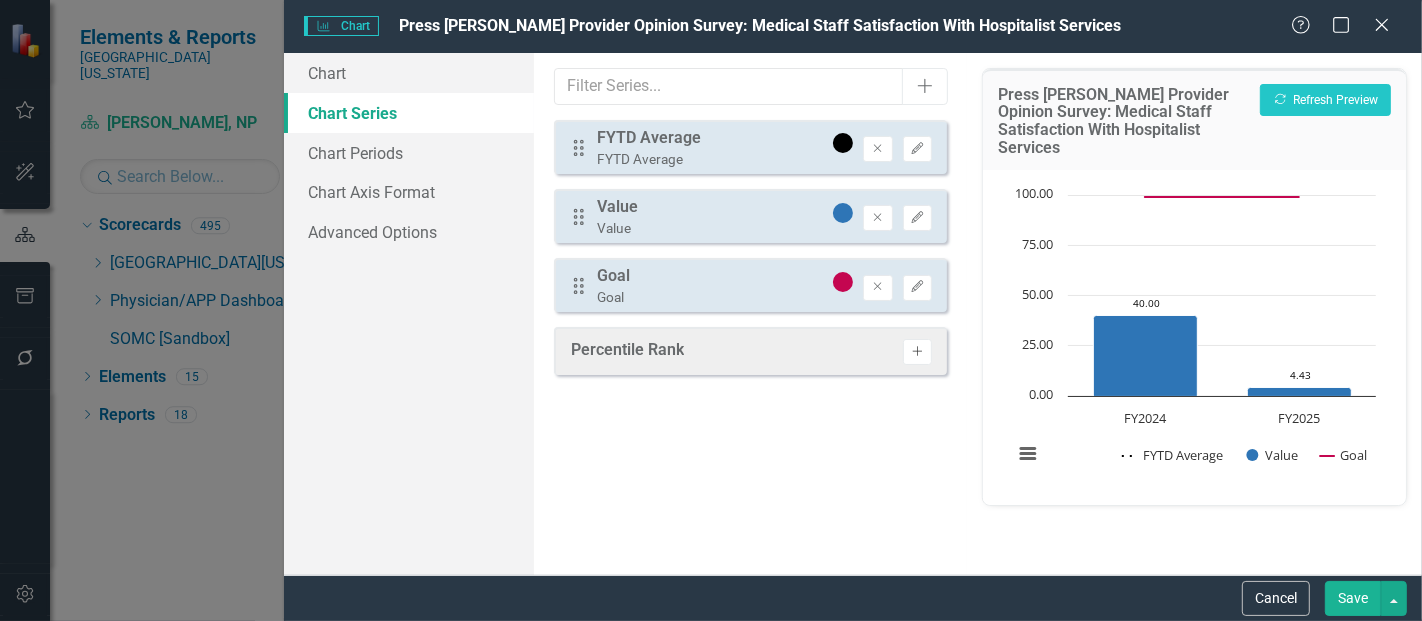 click on "Activate" 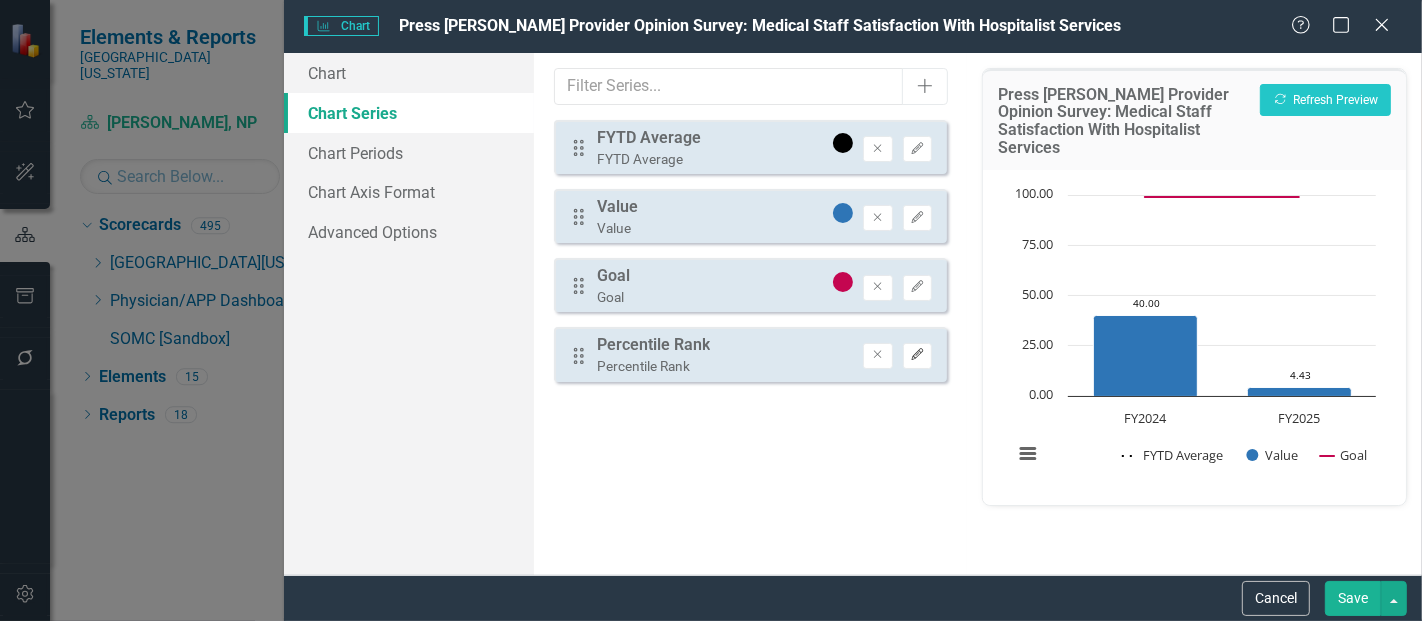 click on "Edit" 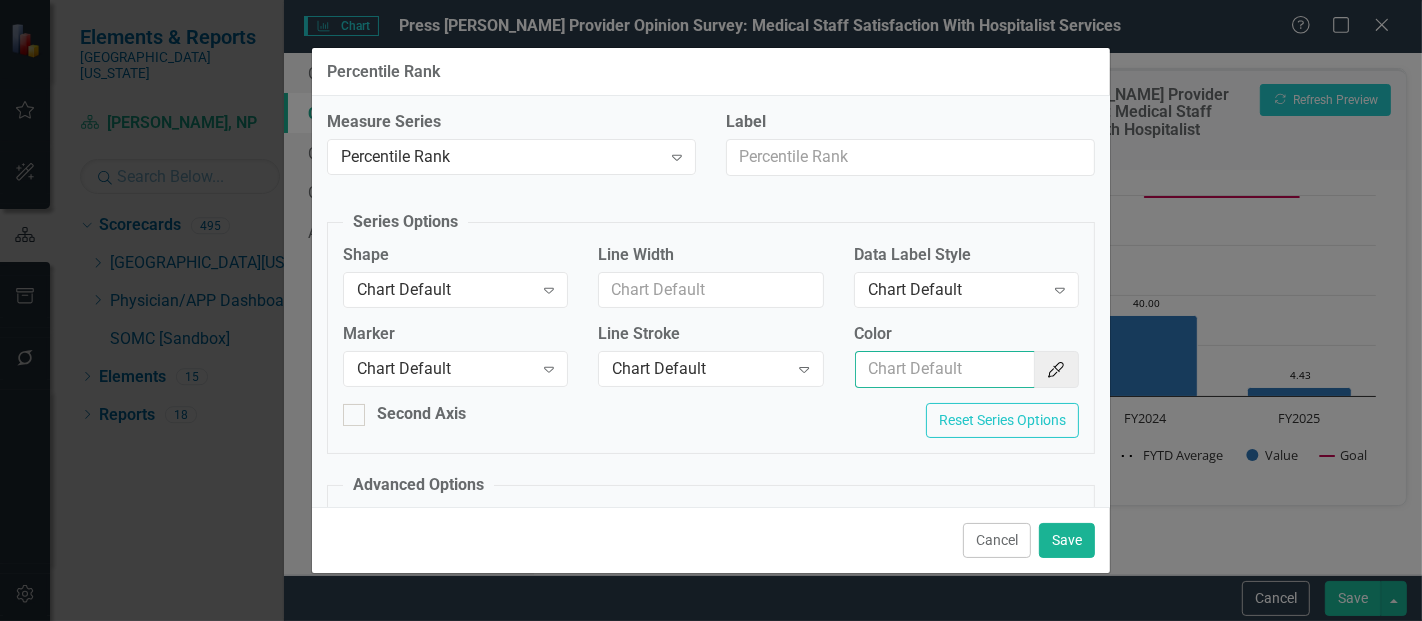 click on "Color" at bounding box center (945, 369) 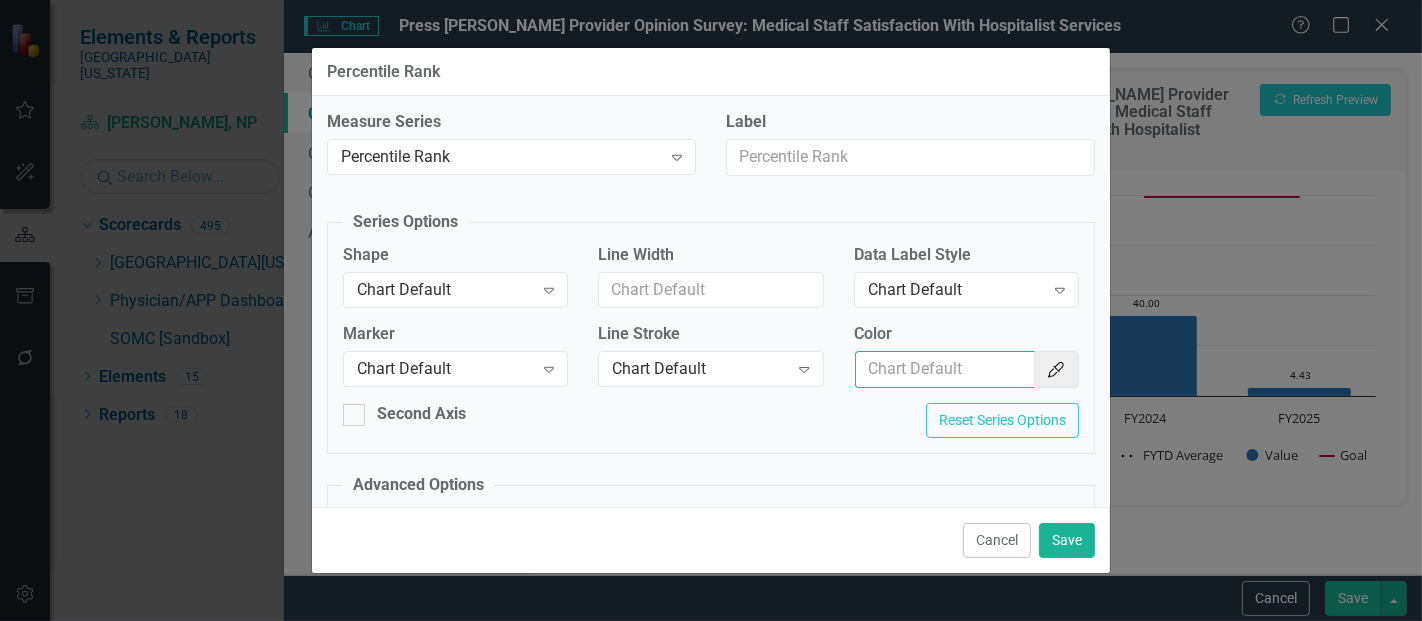 type on "#2e75b6" 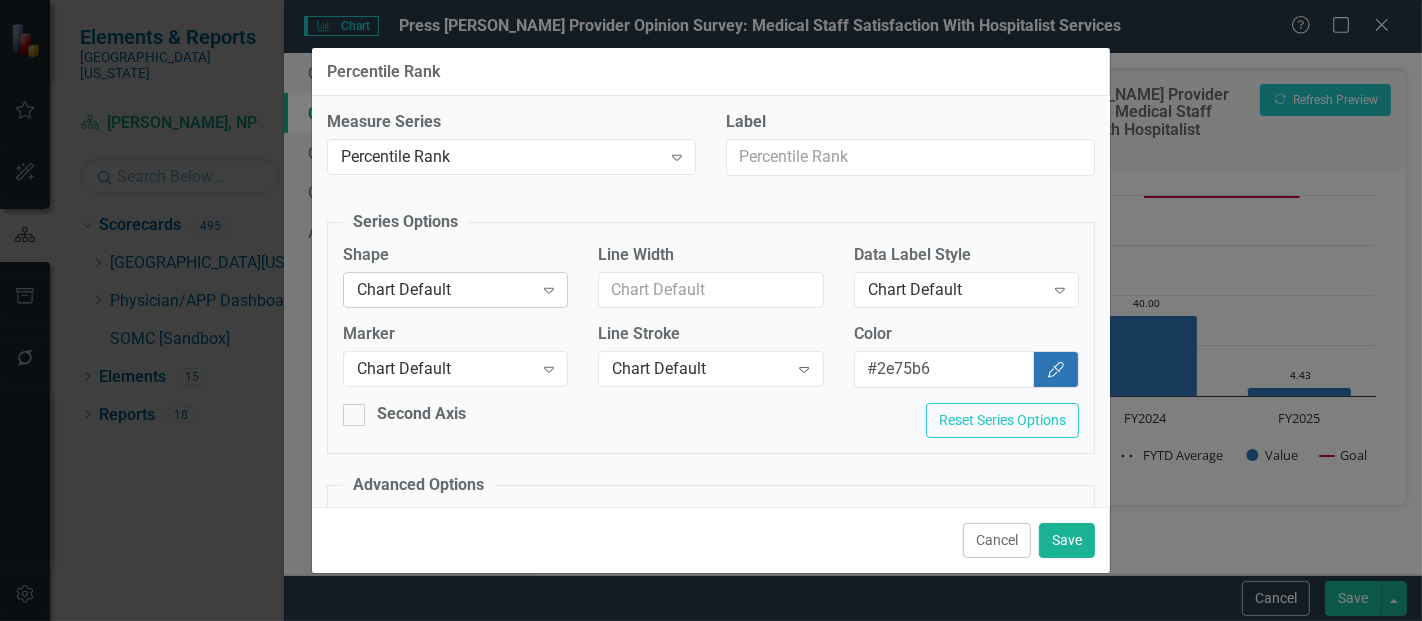 click on "Chart Default" at bounding box center [445, 289] 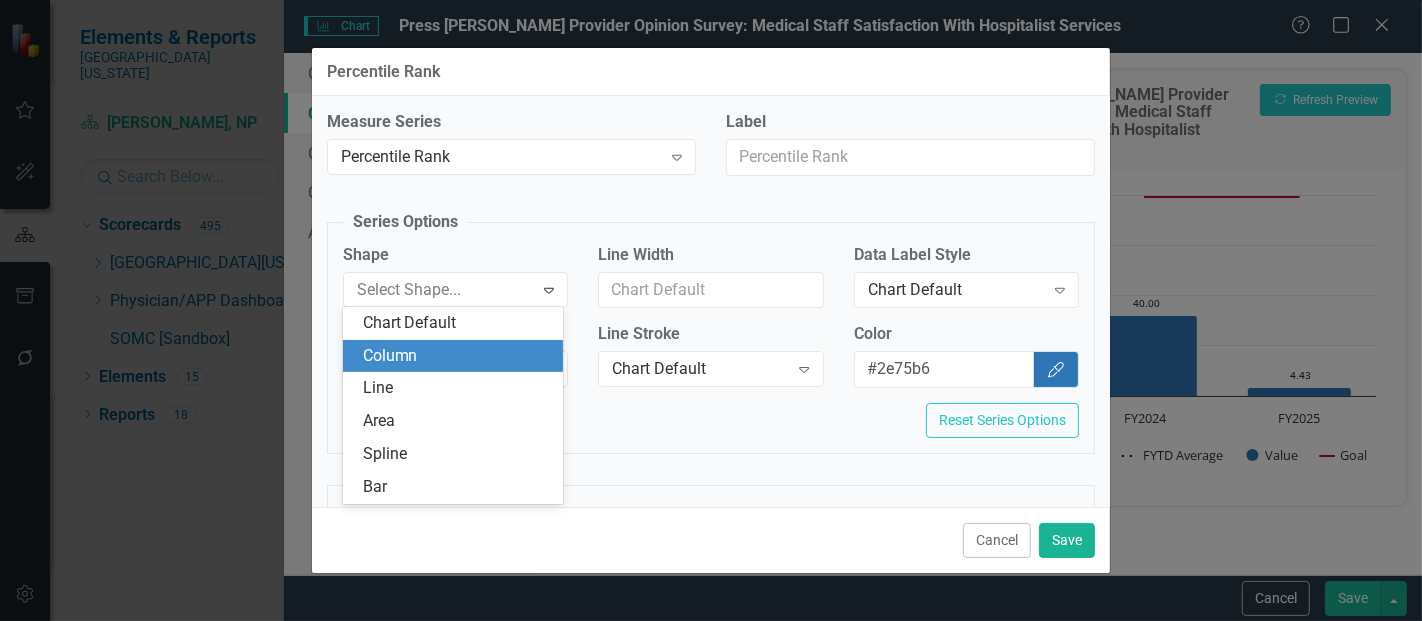 click on "Column" at bounding box center (457, 356) 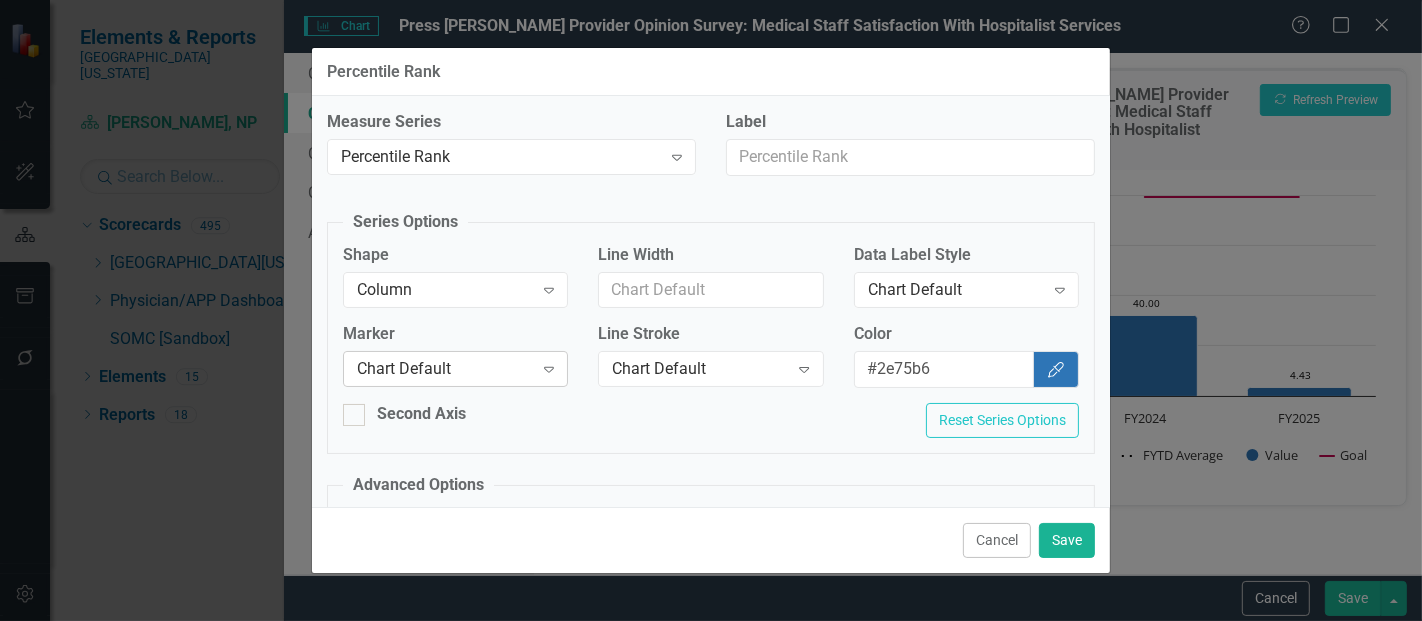 click on "Chart Default" at bounding box center (445, 369) 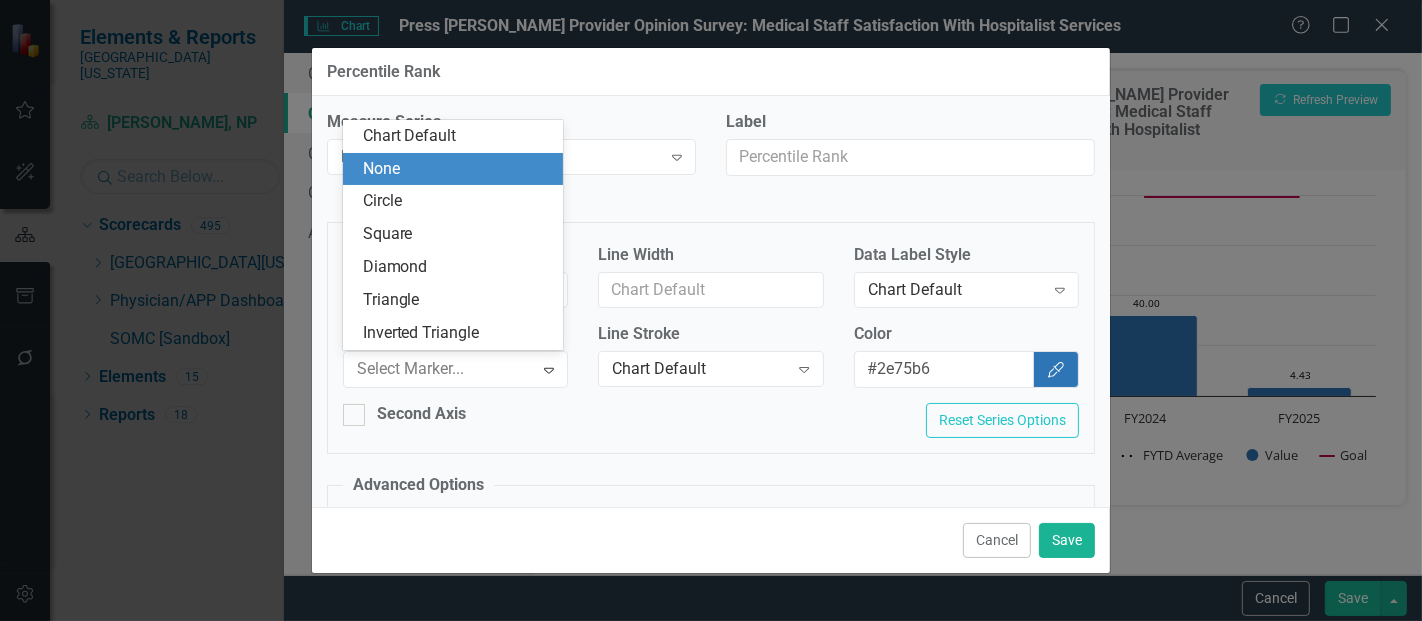 click on "None" at bounding box center [453, 169] 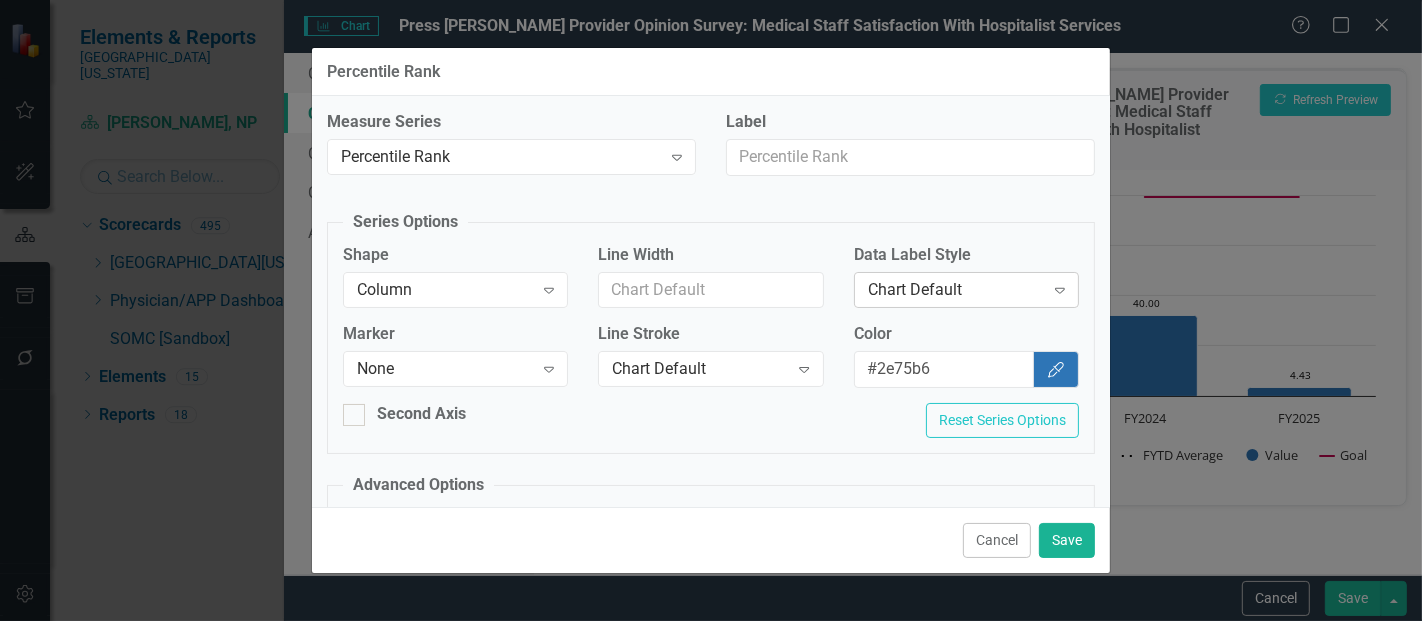 click on "Chart Default" at bounding box center [956, 289] 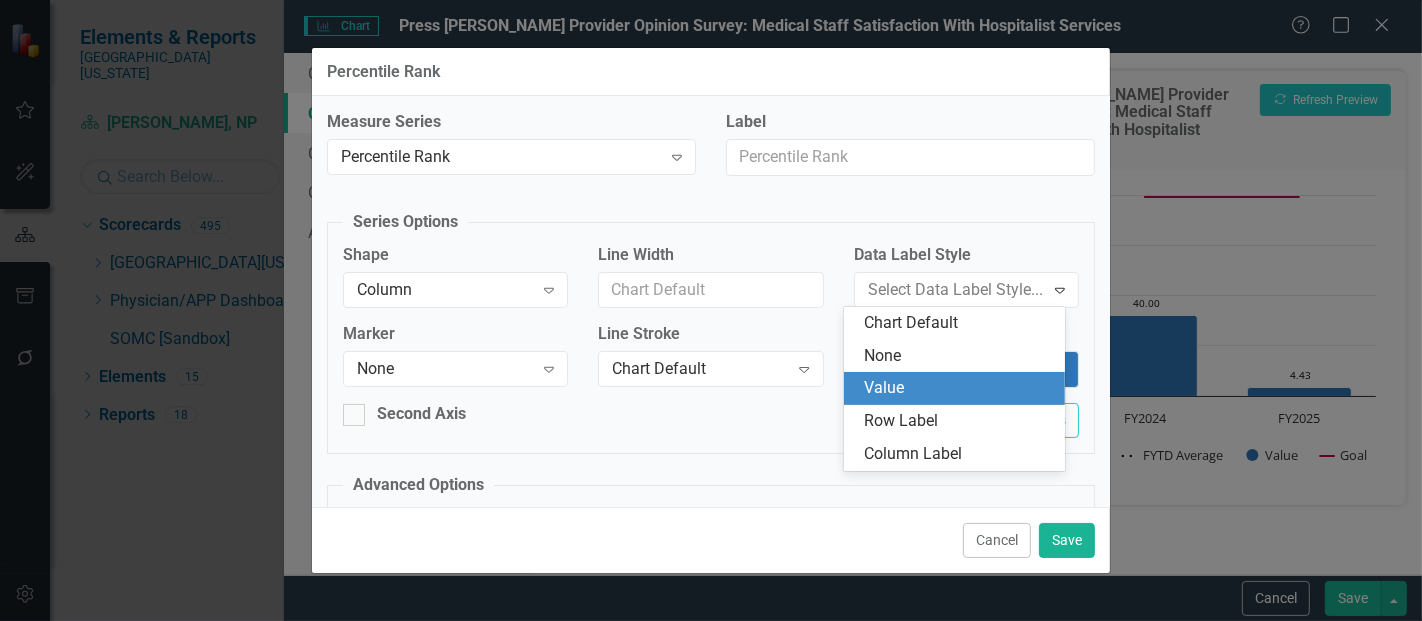 click on "Value" at bounding box center [958, 388] 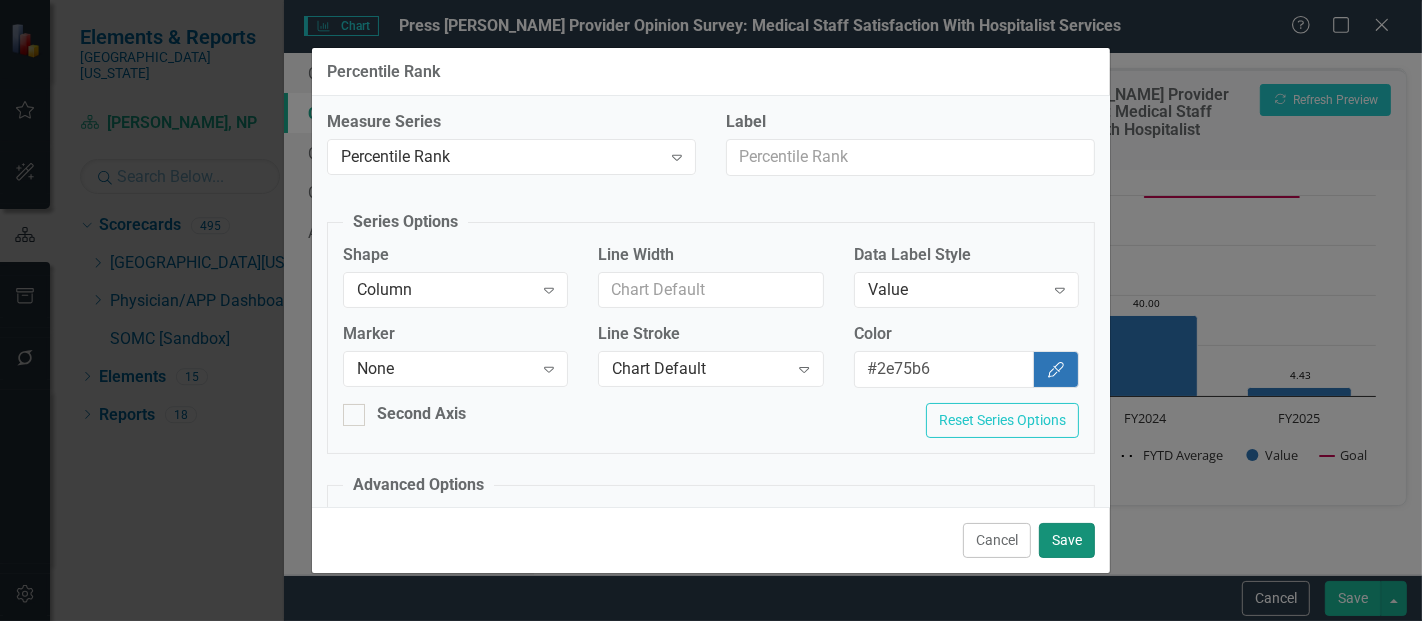 click on "Save" at bounding box center [1067, 540] 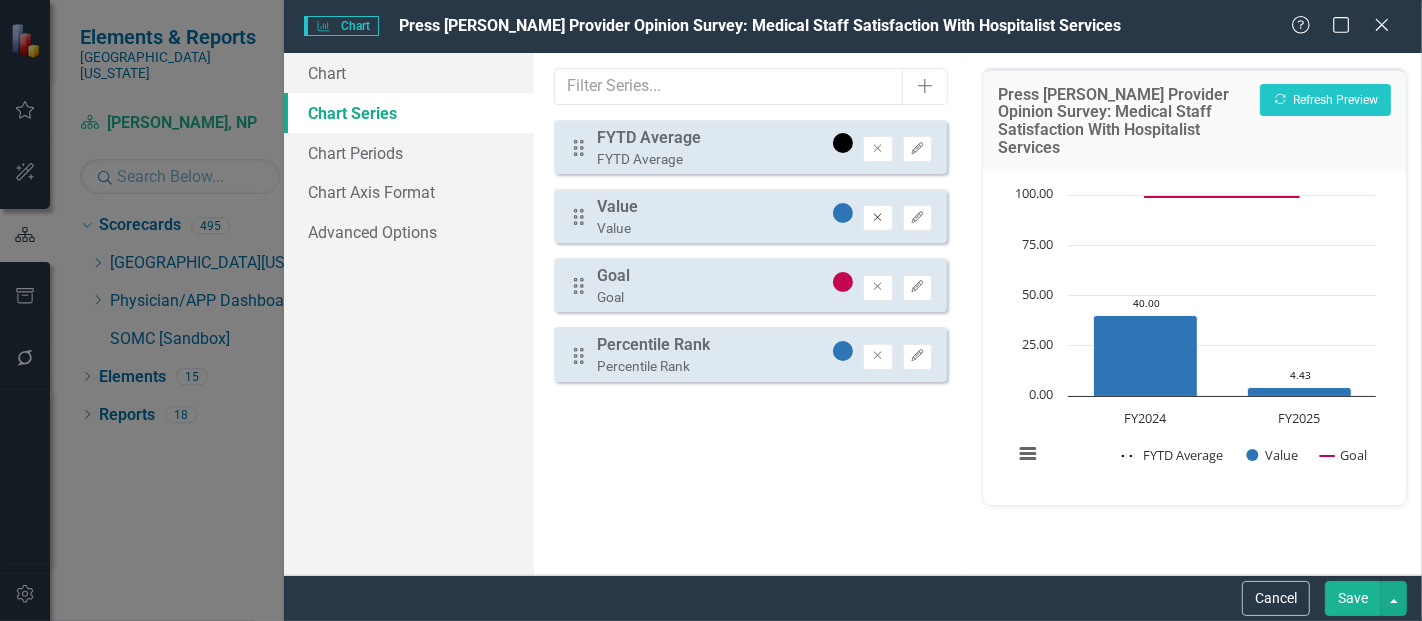 click on "Remove" 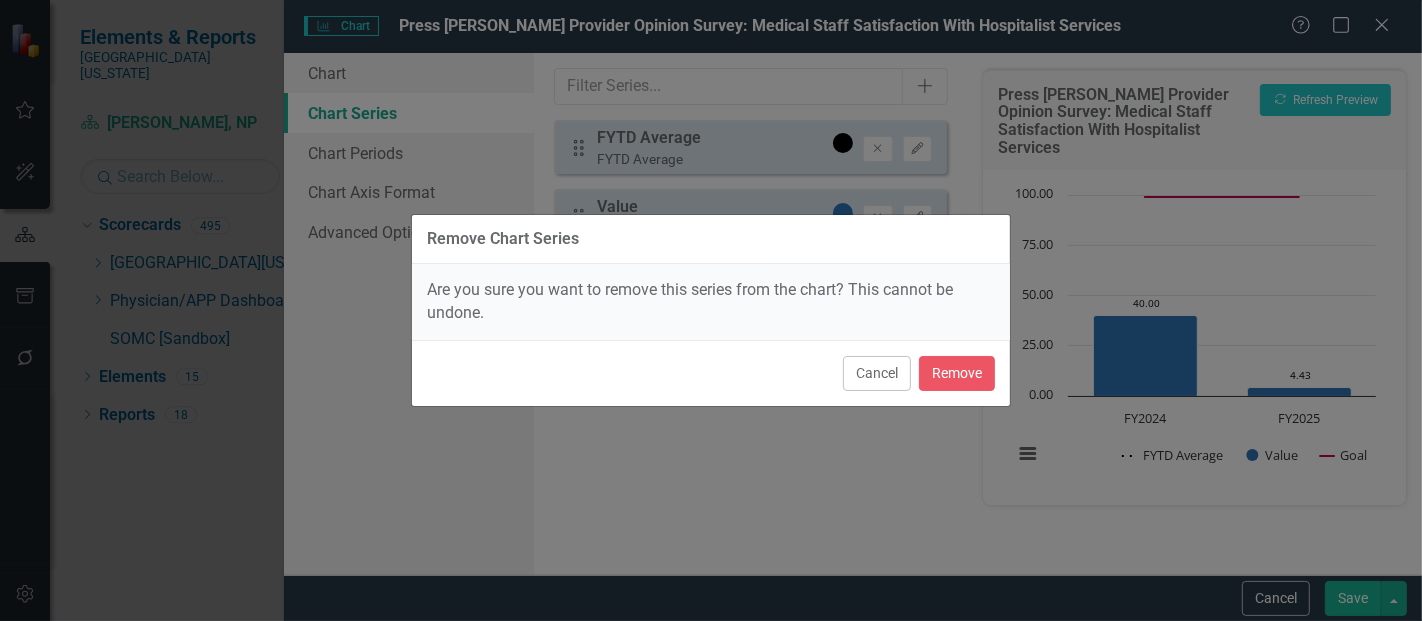 click on "Cancel Remove" at bounding box center (711, 373) 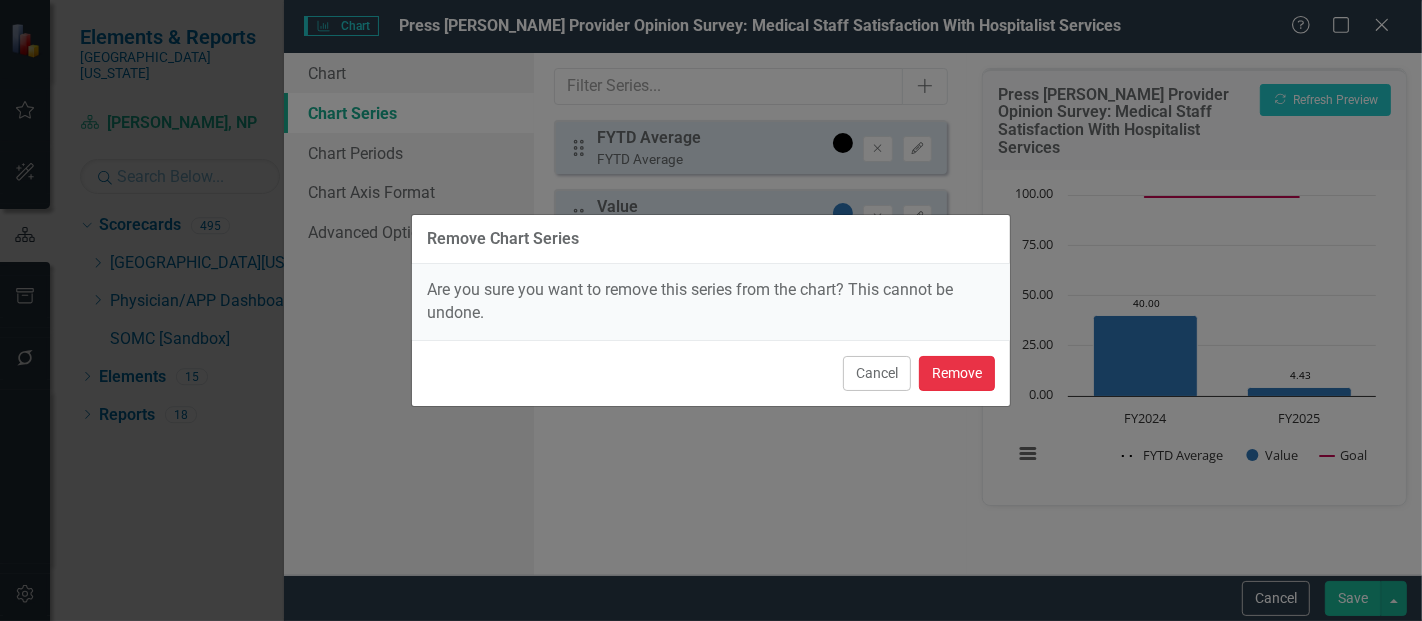 click on "Remove" at bounding box center [957, 373] 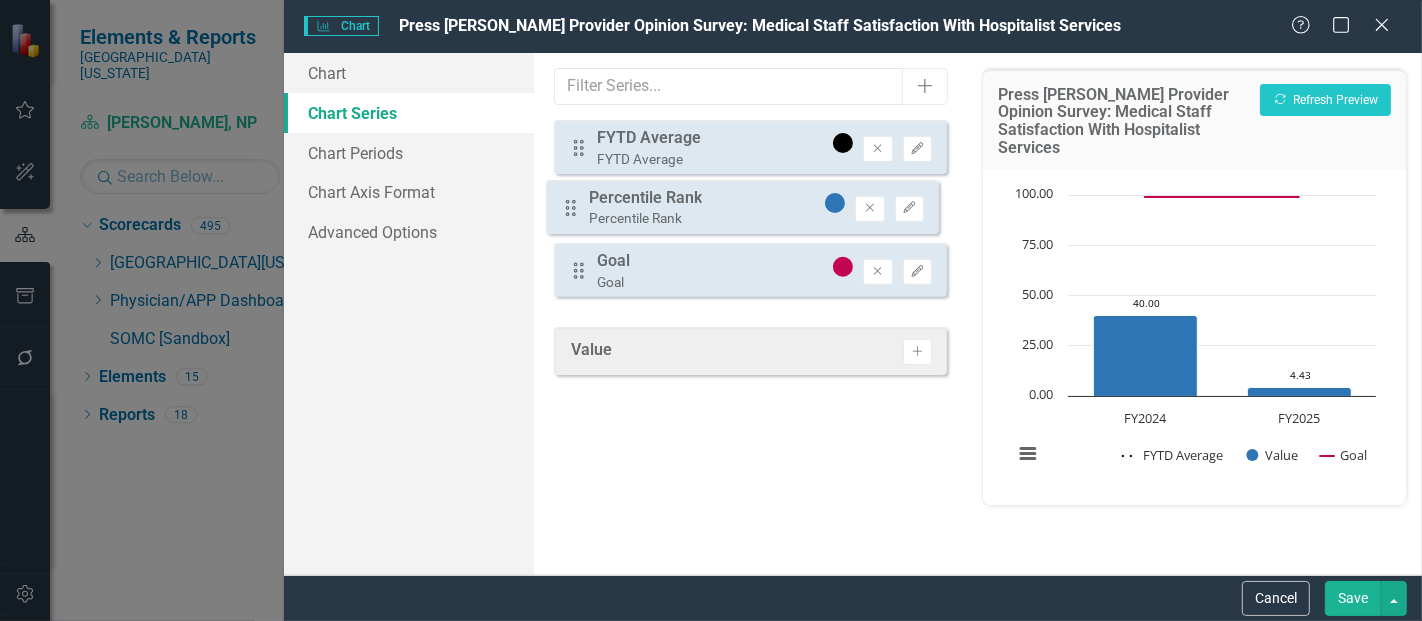 drag, startPoint x: 573, startPoint y: 283, endPoint x: 565, endPoint y: 204, distance: 79.40403 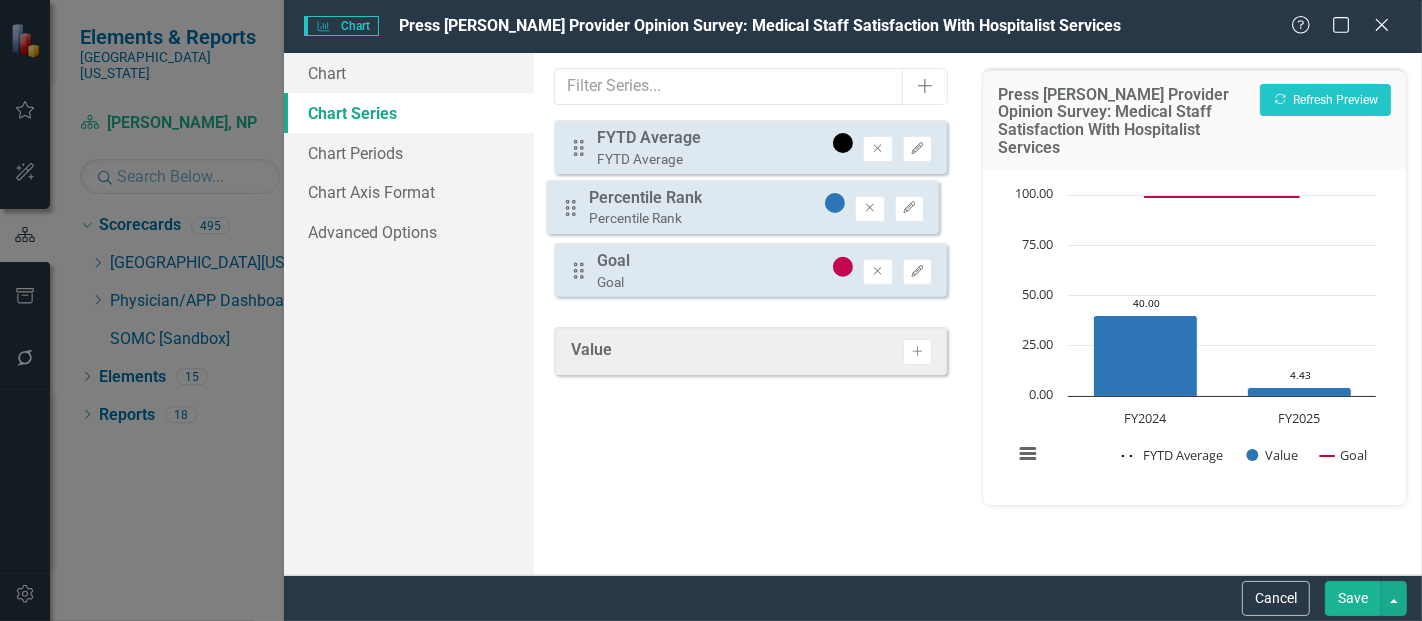 click on "Drag FYTD Average FYTD Average Remove Edit Drag Goal Goal Remove Edit Drag Percentile Rank Percentile Rank Remove Edit" at bounding box center (750, 216) 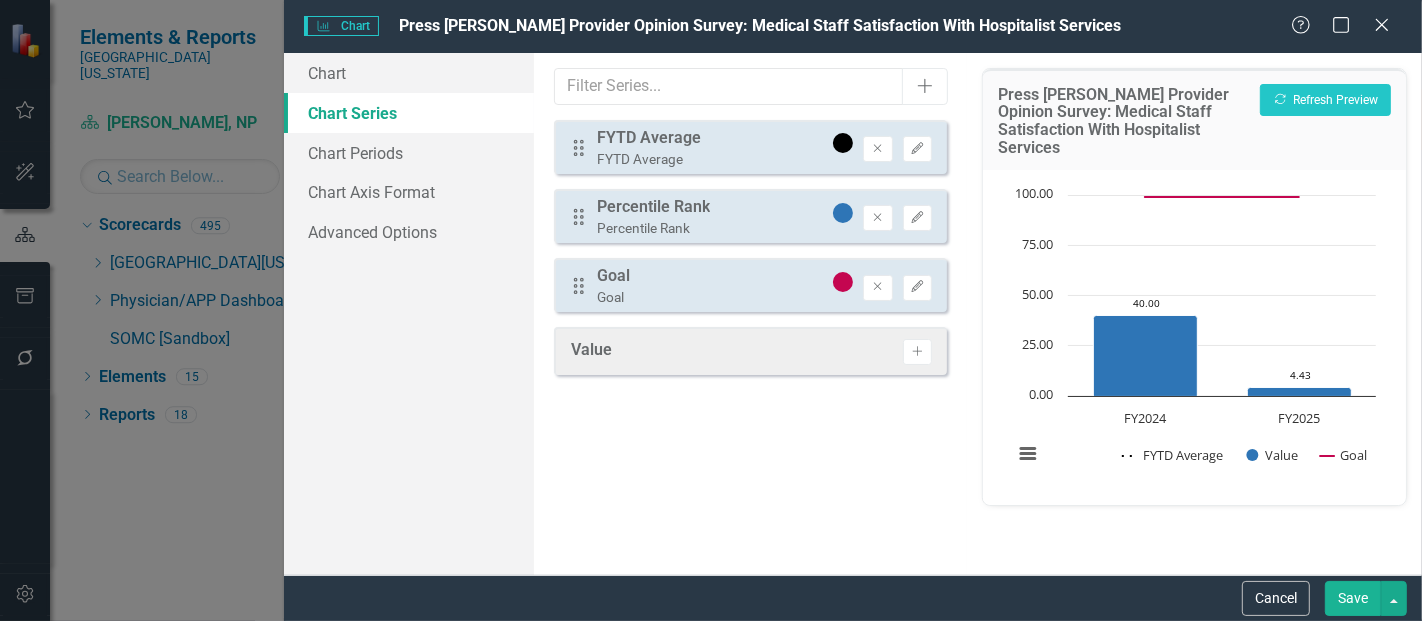 click on "Save" at bounding box center (1353, 598) 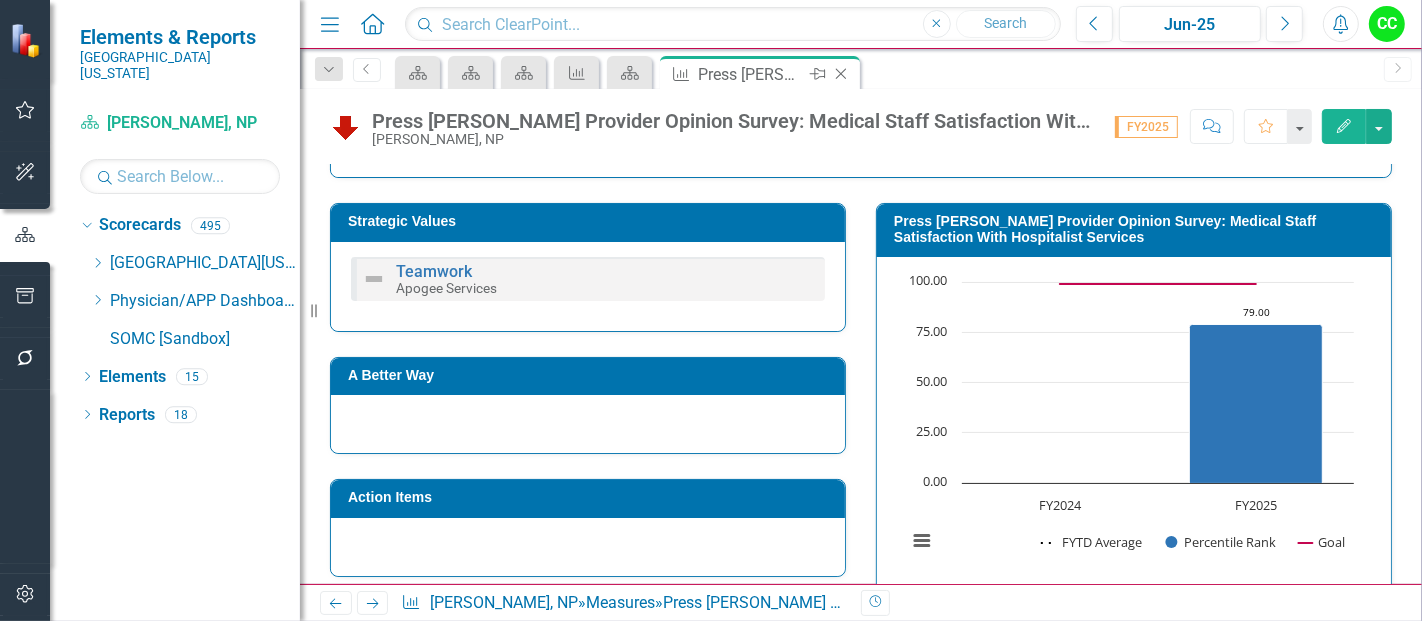 click on "Close" 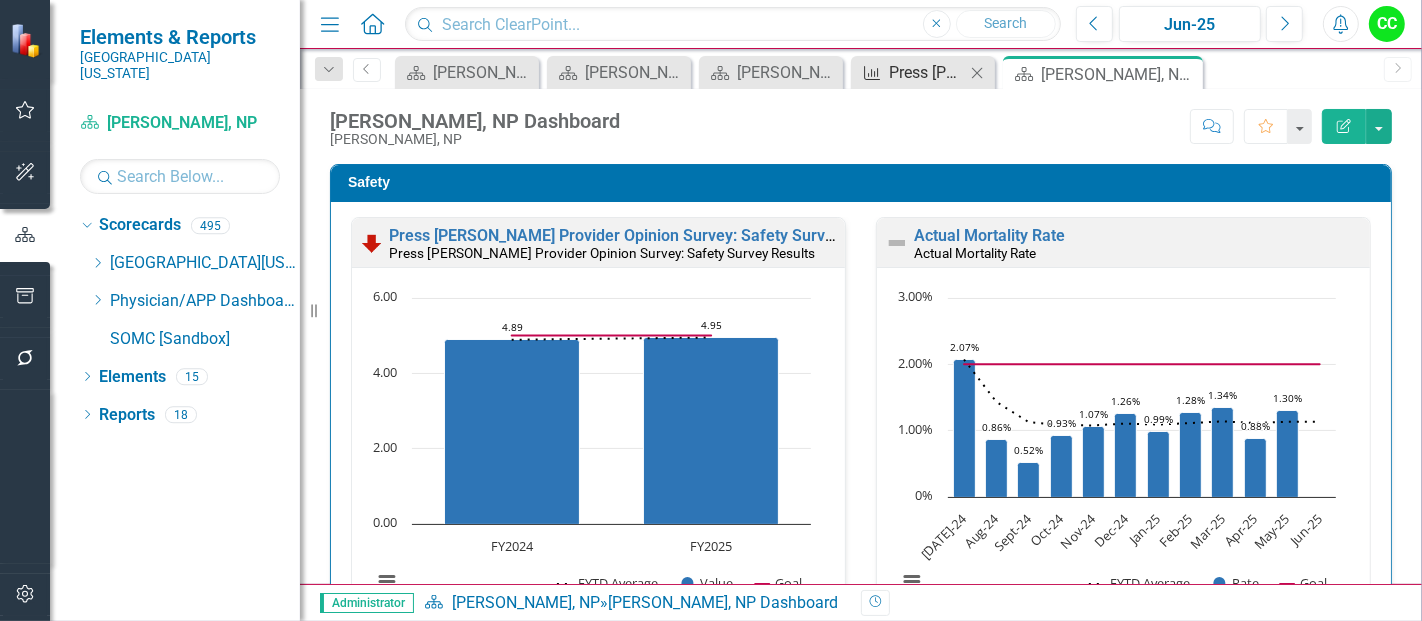 click on "Press [PERSON_NAME] Provider Opinion Survey: Medical Staff Satisfaction With Hospitalist Services" at bounding box center (927, 72) 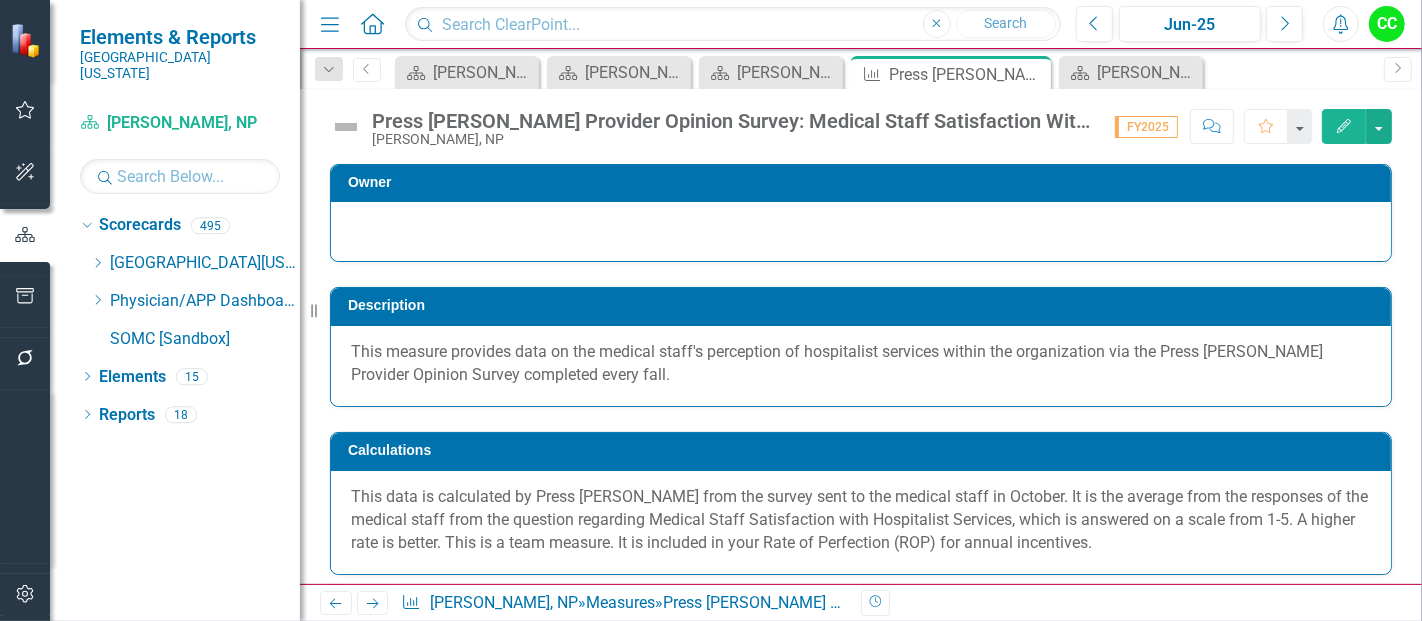 scroll, scrollTop: 834, scrollLeft: 0, axis: vertical 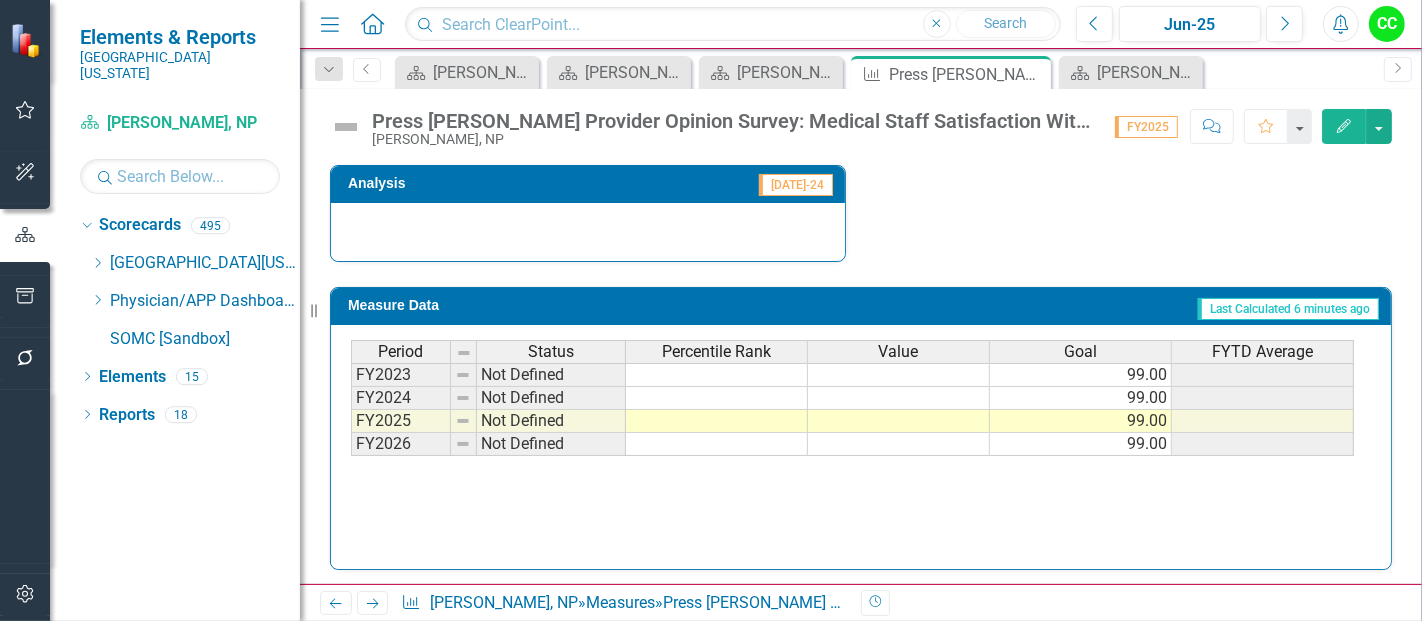 click on "Edit" 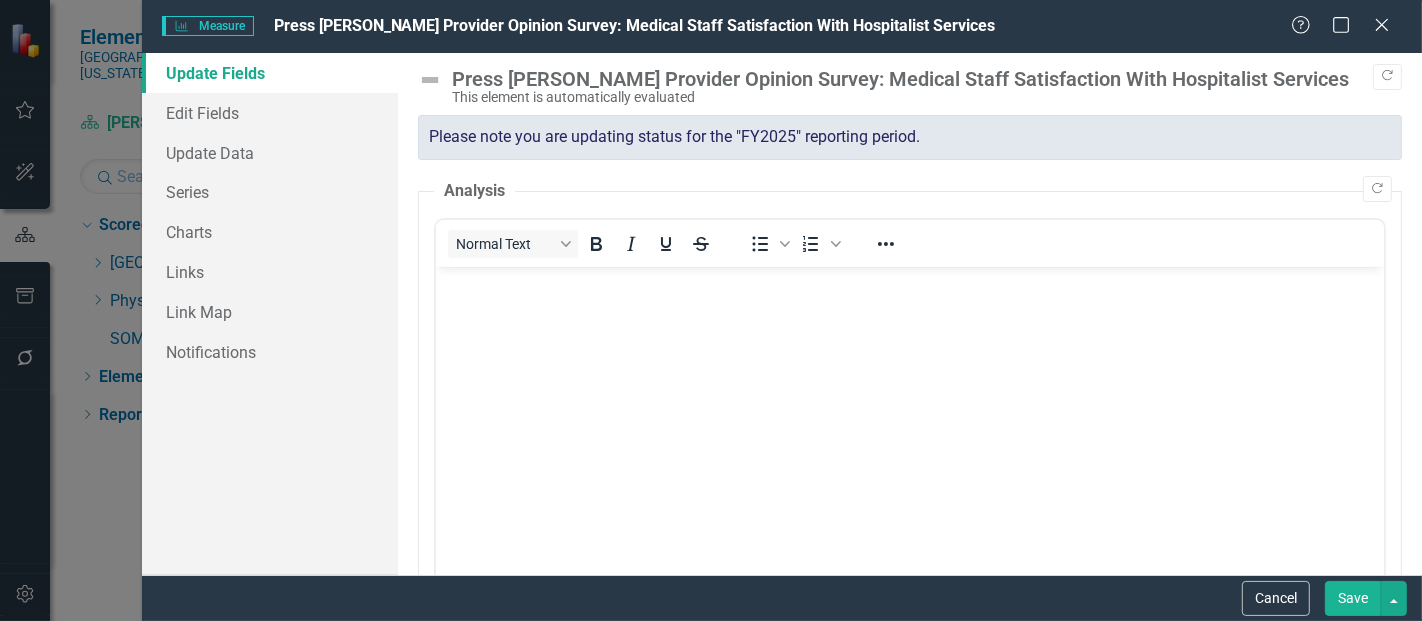 scroll, scrollTop: 0, scrollLeft: 0, axis: both 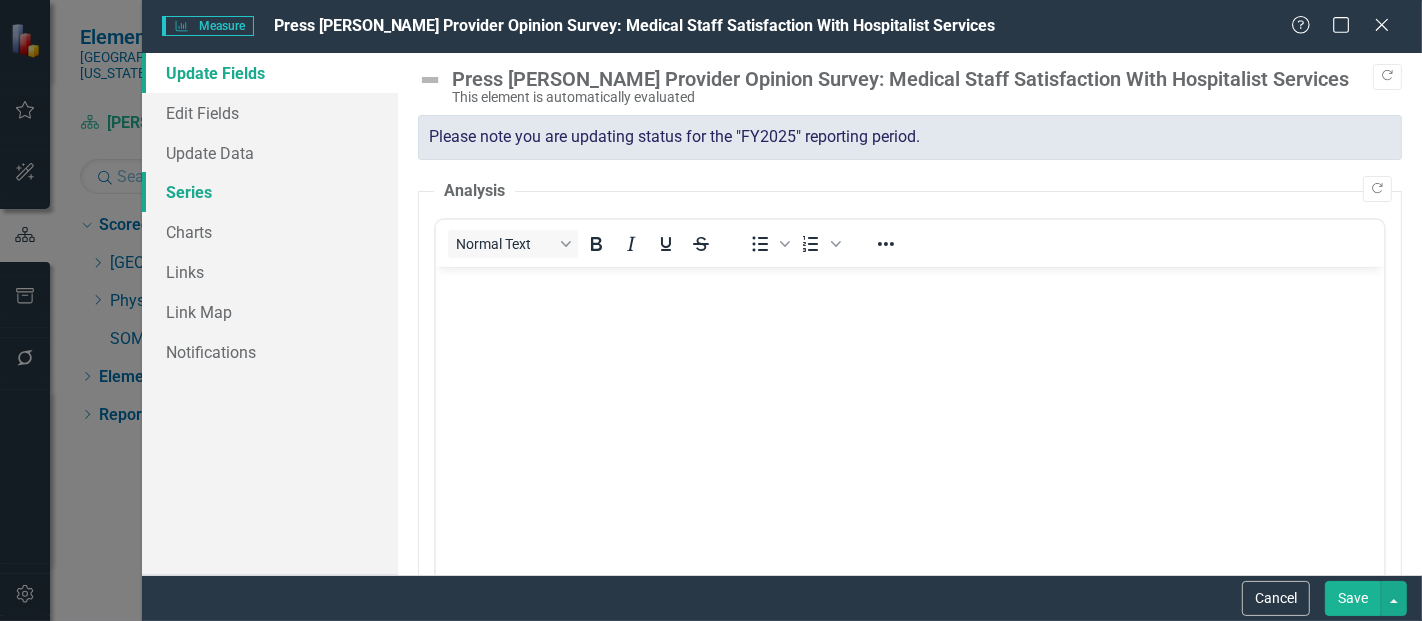 click on "Series" at bounding box center [270, 192] 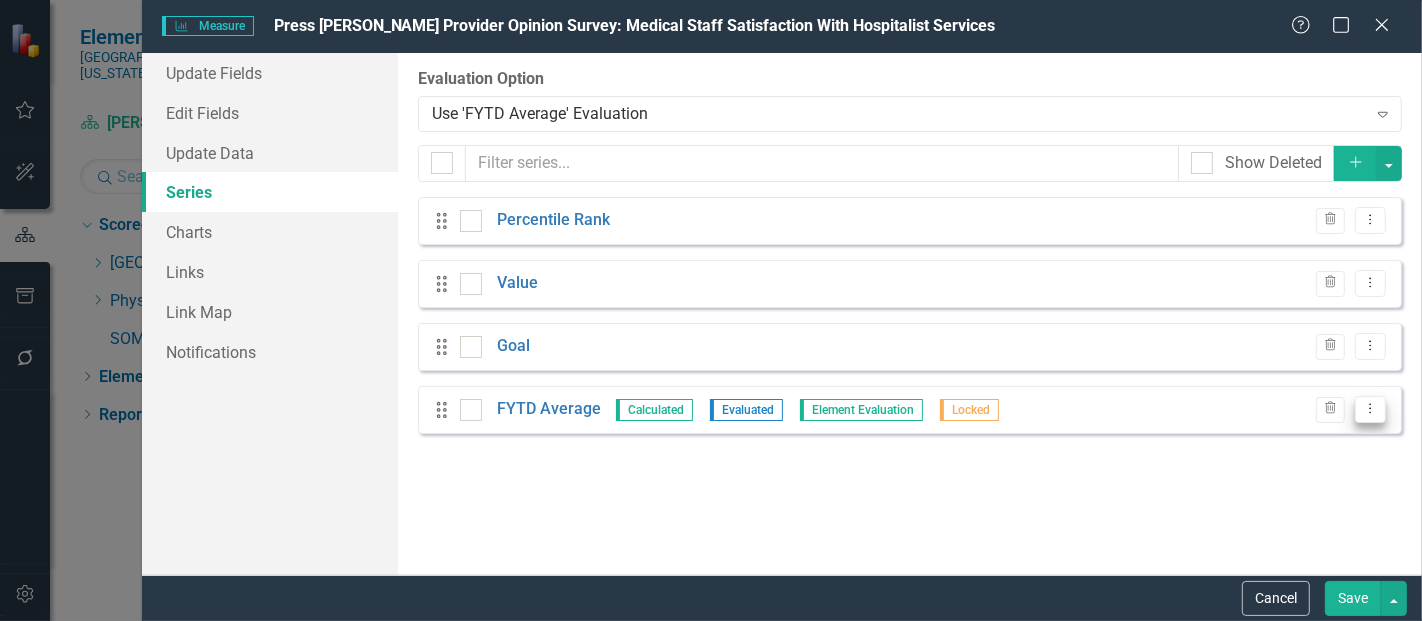 click on "Dropdown Menu" at bounding box center [1370, 409] 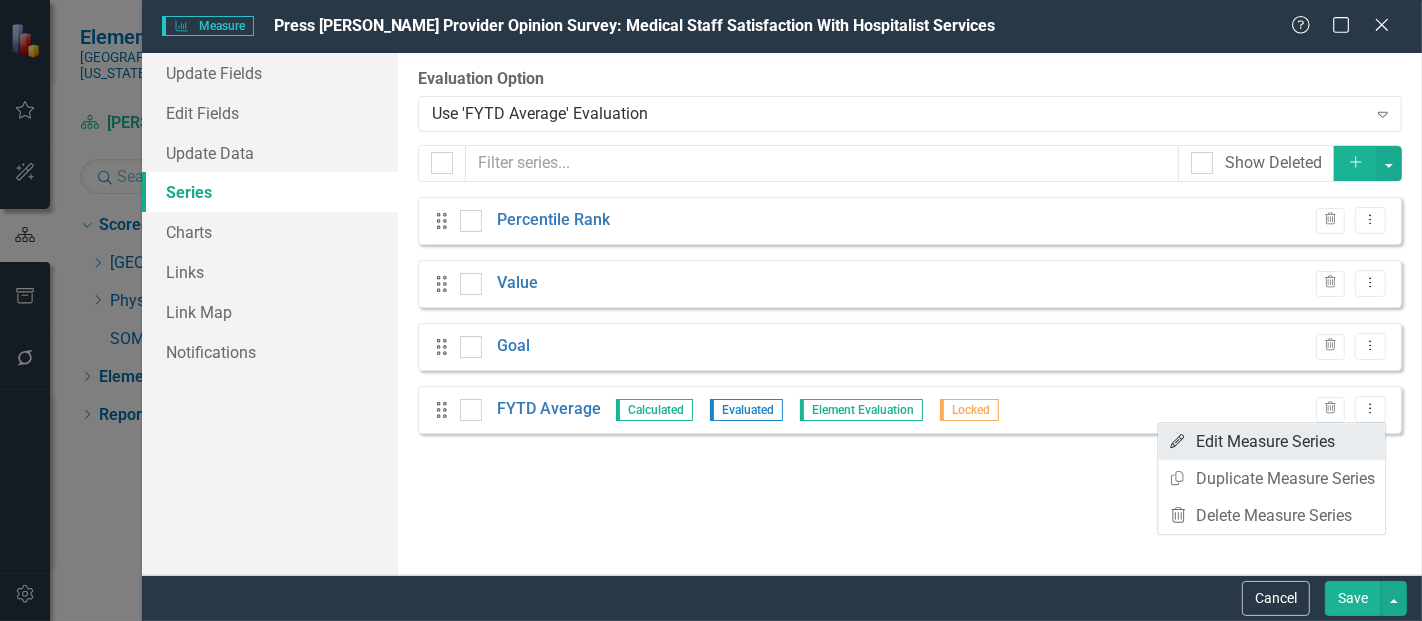 click on "Edit Edit Measure Series" at bounding box center [1271, 441] 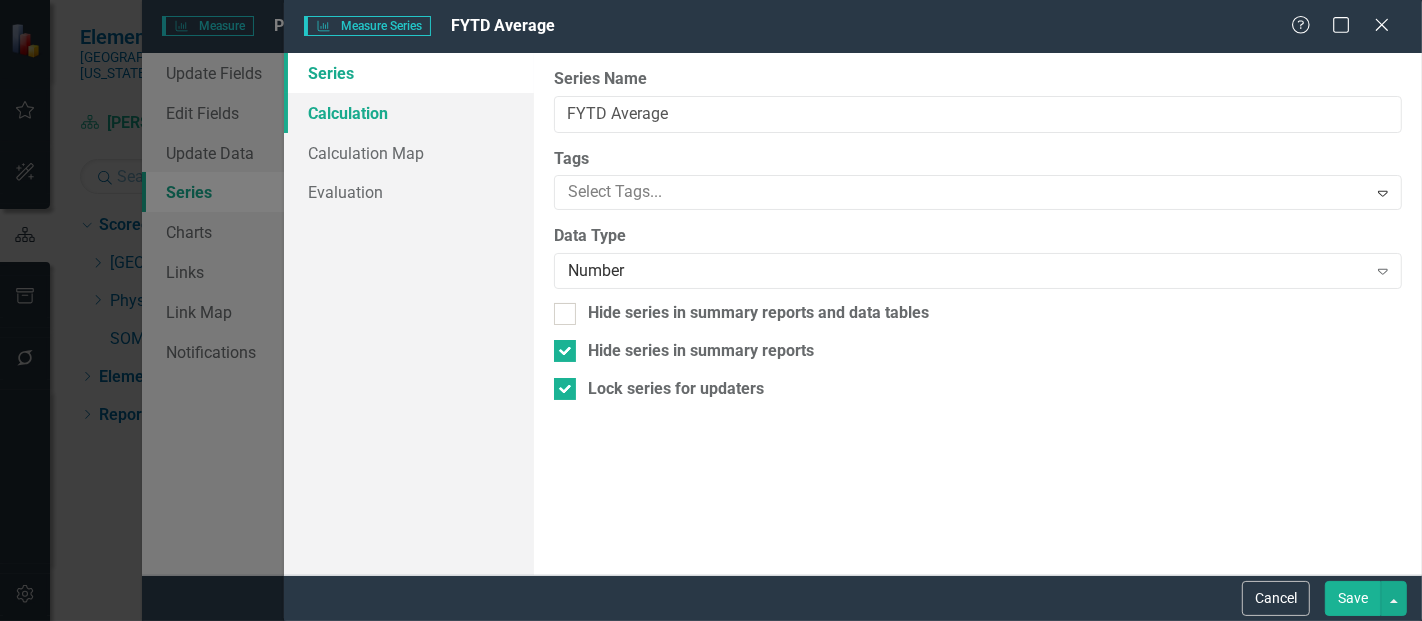 click on "Calculation" at bounding box center (409, 113) 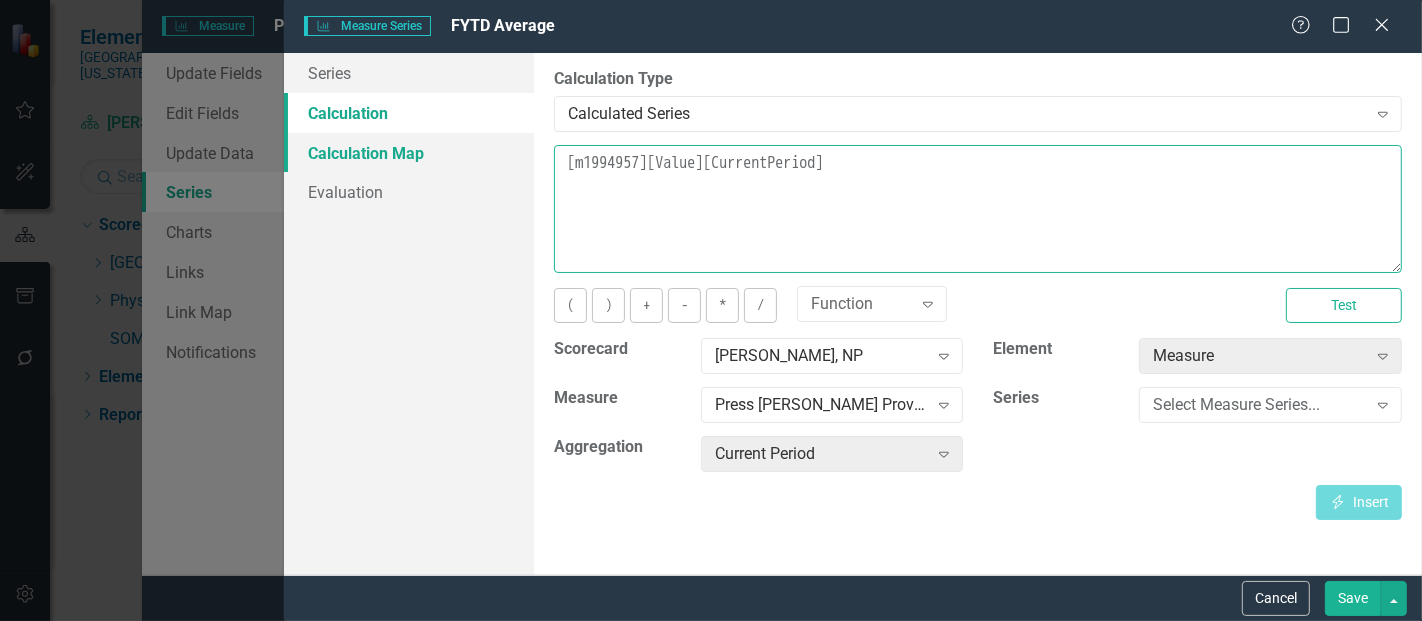 drag, startPoint x: 930, startPoint y: 176, endPoint x: 500, endPoint y: 163, distance: 430.19647 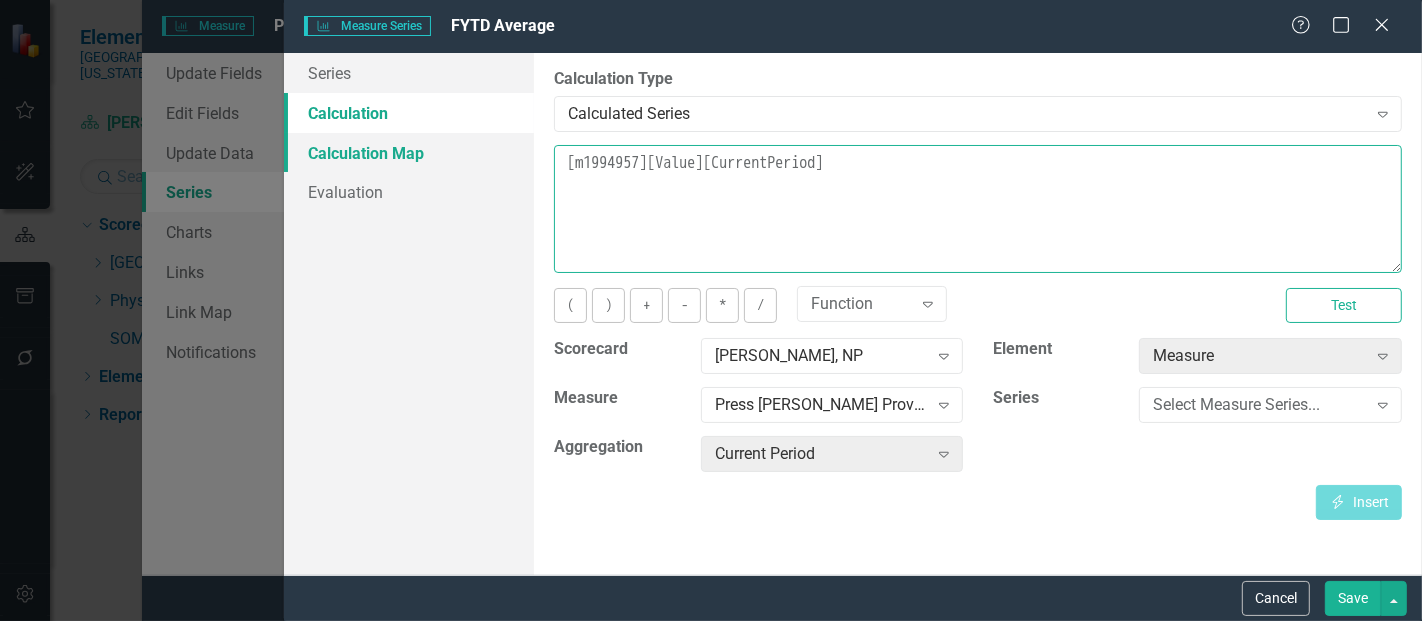 click on "Series Calculation Calculation Map Evaluation From this page, you can edit the name, type, and visibility options of your series.   Learn more in the ClearPoint Support Center. Close Help Series Name FYTD Average Tags Select Tags... Expand Data Type Number Expand Hide series in summary reports and data tables Hide series in summary reports Lock series for updaters By default, series in ClearPoint are not calculated. So, if you leave the form below blank, you can manually enter (or upload) data into this series. However, if you want to calculate the series, you can use the drop-downs below to reference any other series value in ClearPoint, and (optionally) add aggregations. Standard mathematical operators and logical functions are also supported.    Learn more in the ClearPoint Support Center. Close Help Calculation Type Calculated Series Expand   Learn more in the ClearPoint Support Center. Close Help [m1994957][Value][CurrentPeriod] ( ) + - * / Function Expand Test Scorecard Jessica Sarajlic, NP Expand" at bounding box center (853, 314) 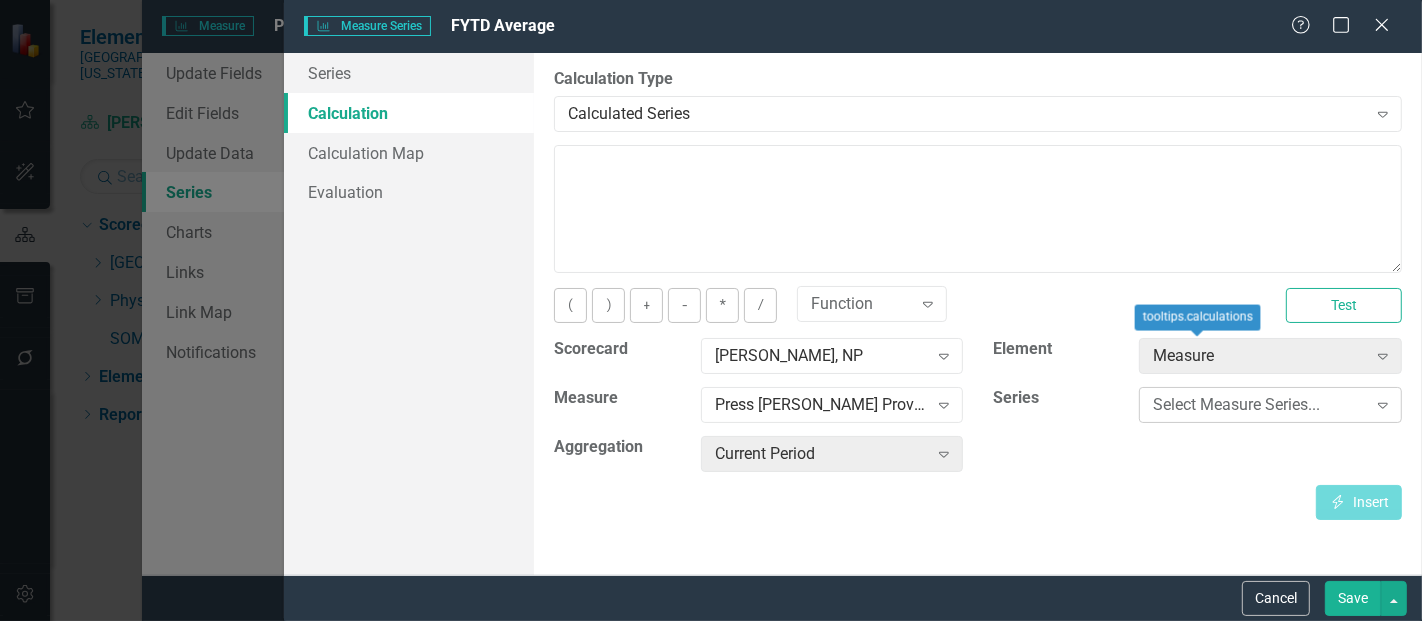 click on "Select Measure Series..." at bounding box center (1259, 405) 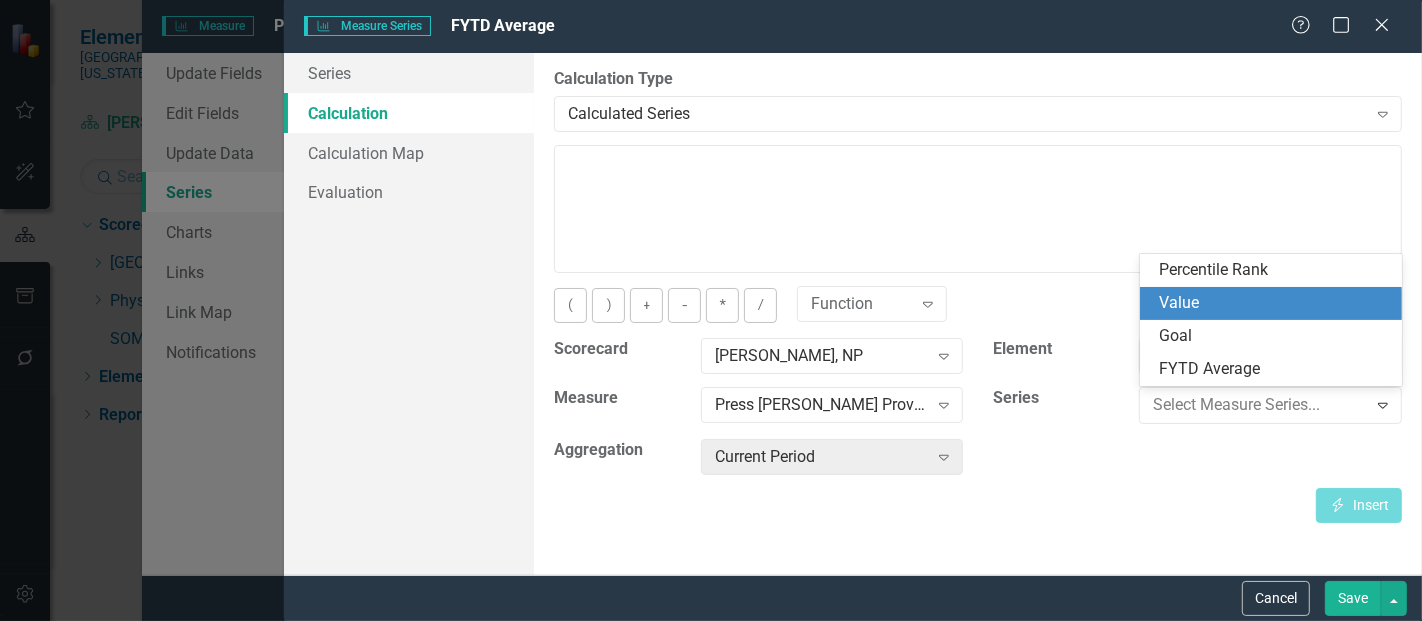 click on "Value" at bounding box center (1271, 303) 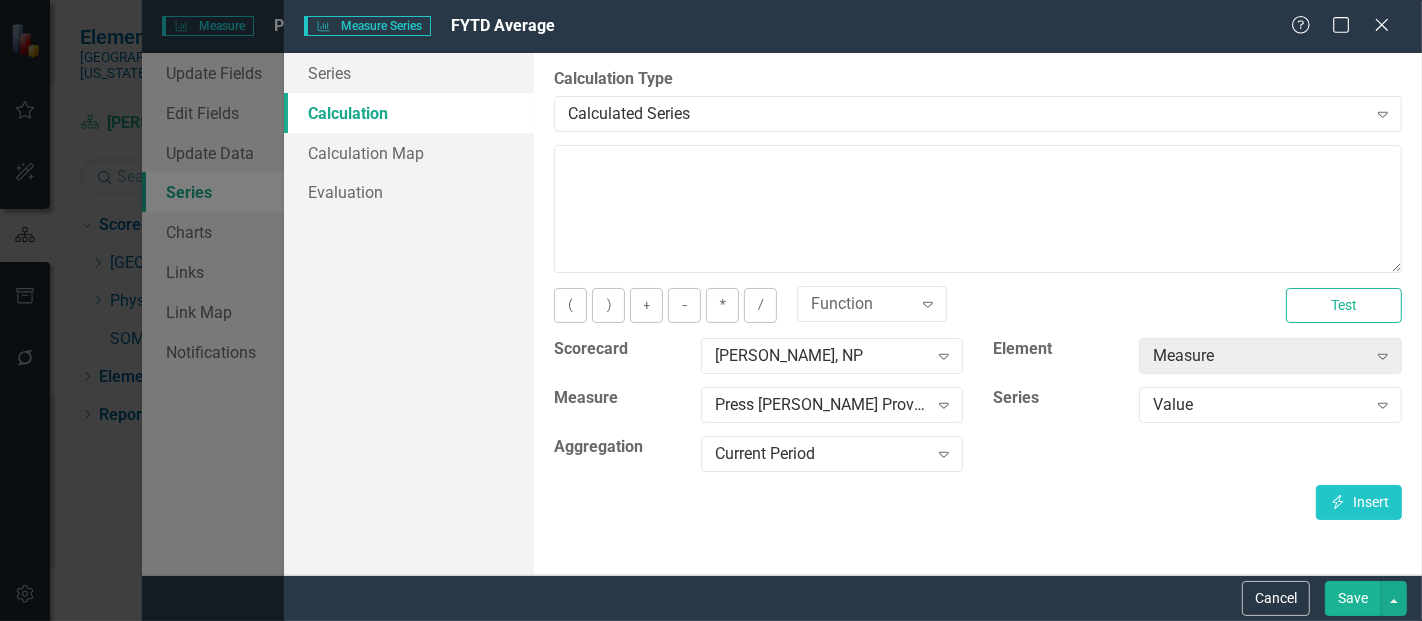 click on "Value Expand" at bounding box center [1270, 411] 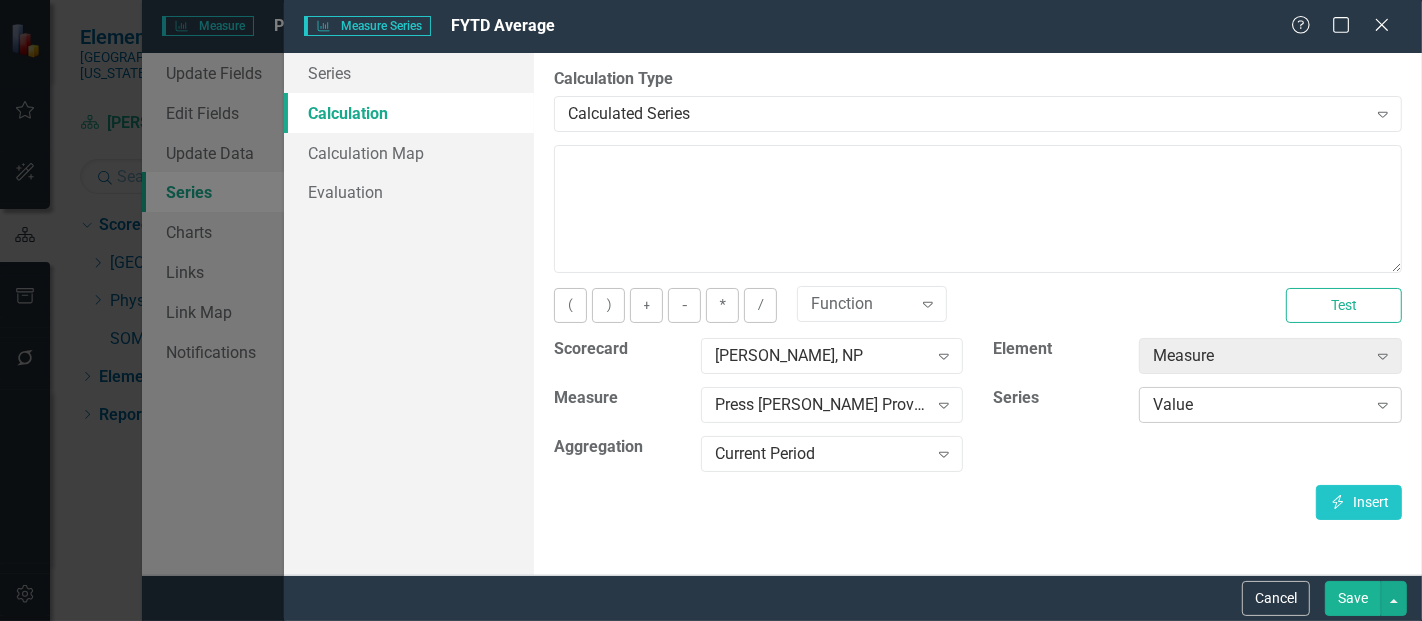 click on "Value" at bounding box center [1259, 405] 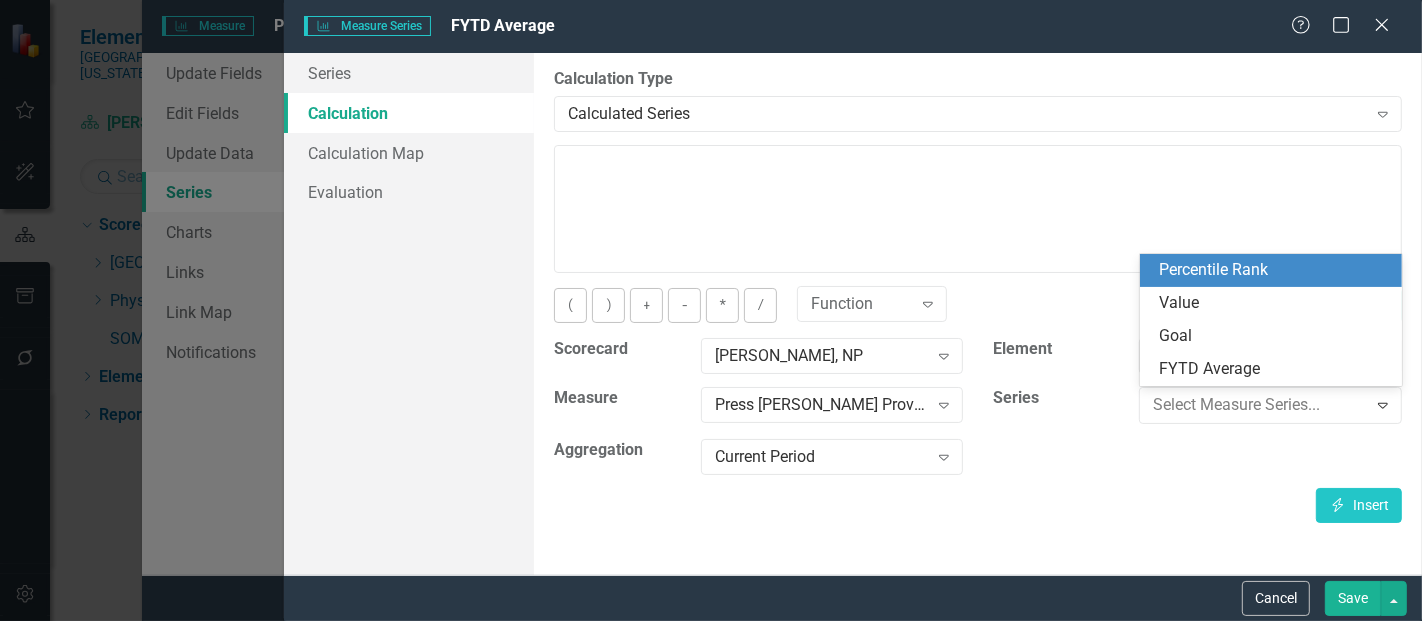 click on "Percentile Rank" at bounding box center [1275, 270] 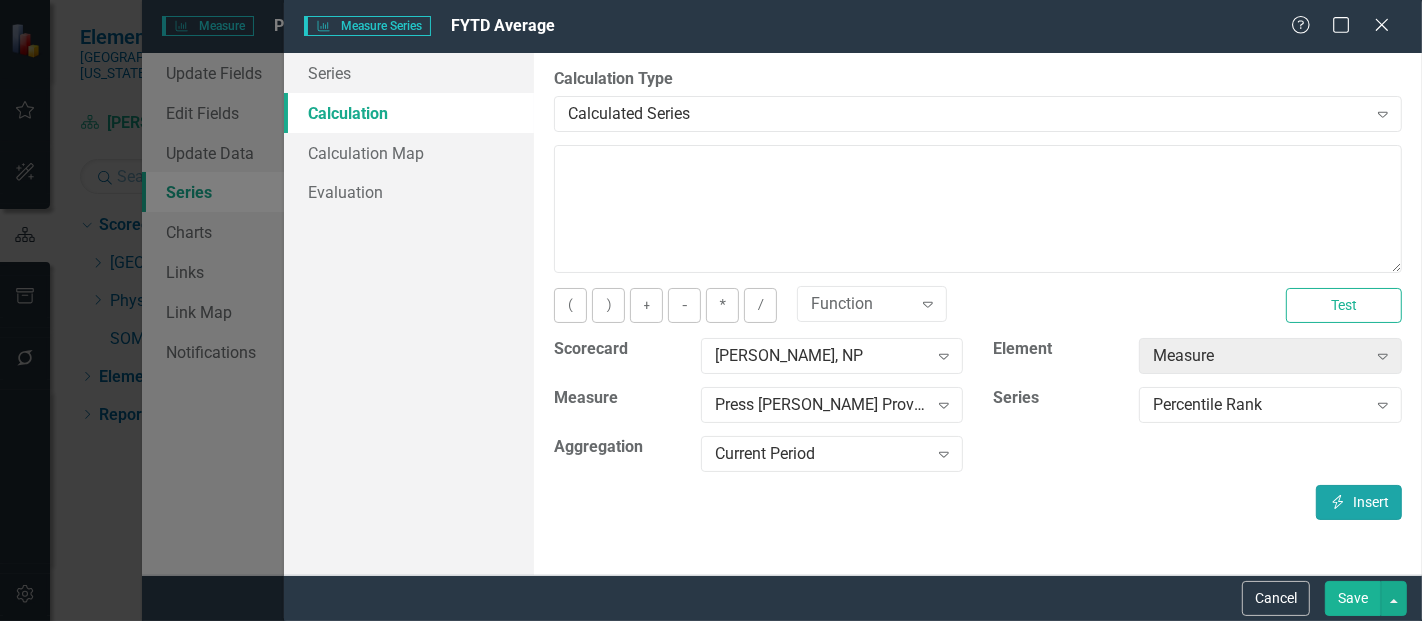click on "Insert    Insert" at bounding box center (1359, 502) 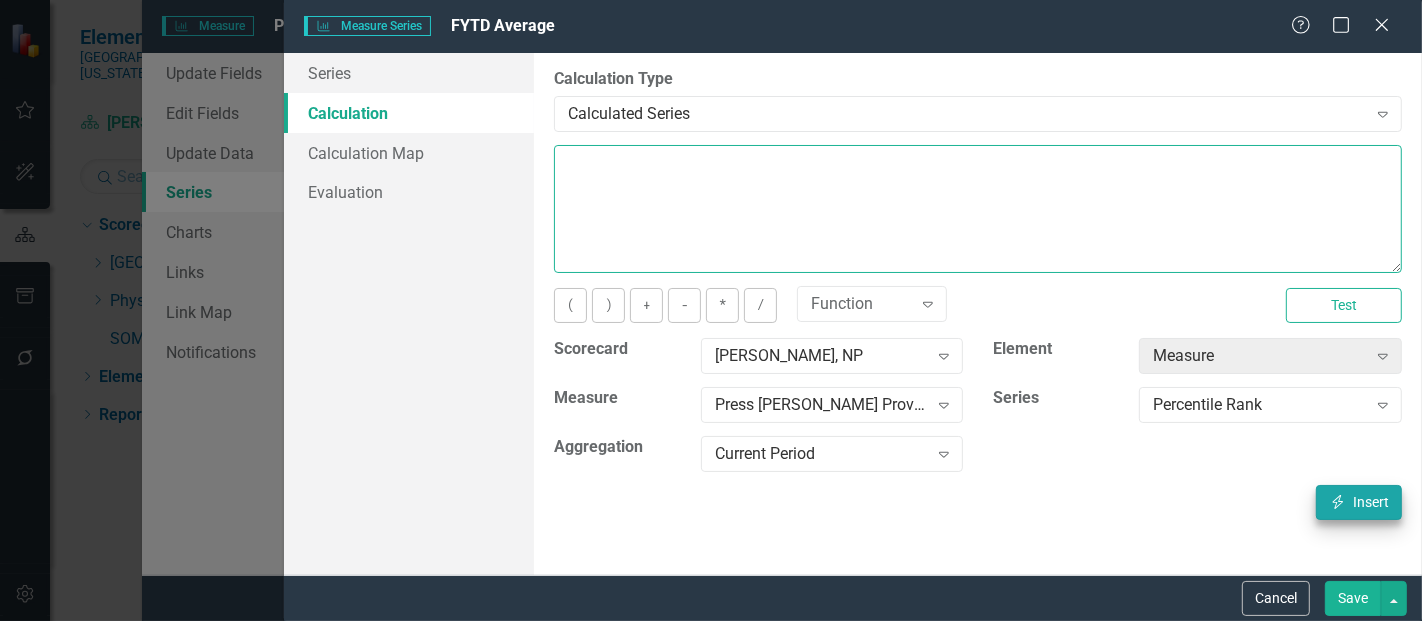 type on "[m1994957][Percentile Rank][CurrentPeriod]" 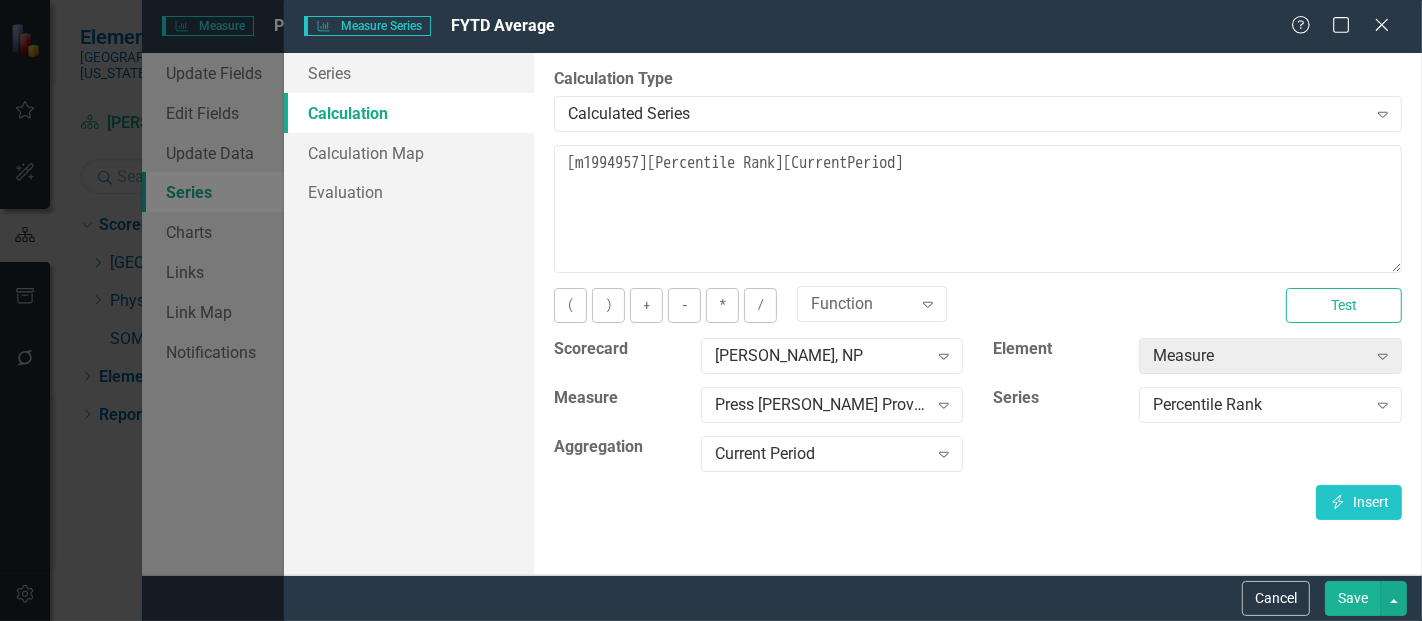 click on "Save" at bounding box center (1353, 598) 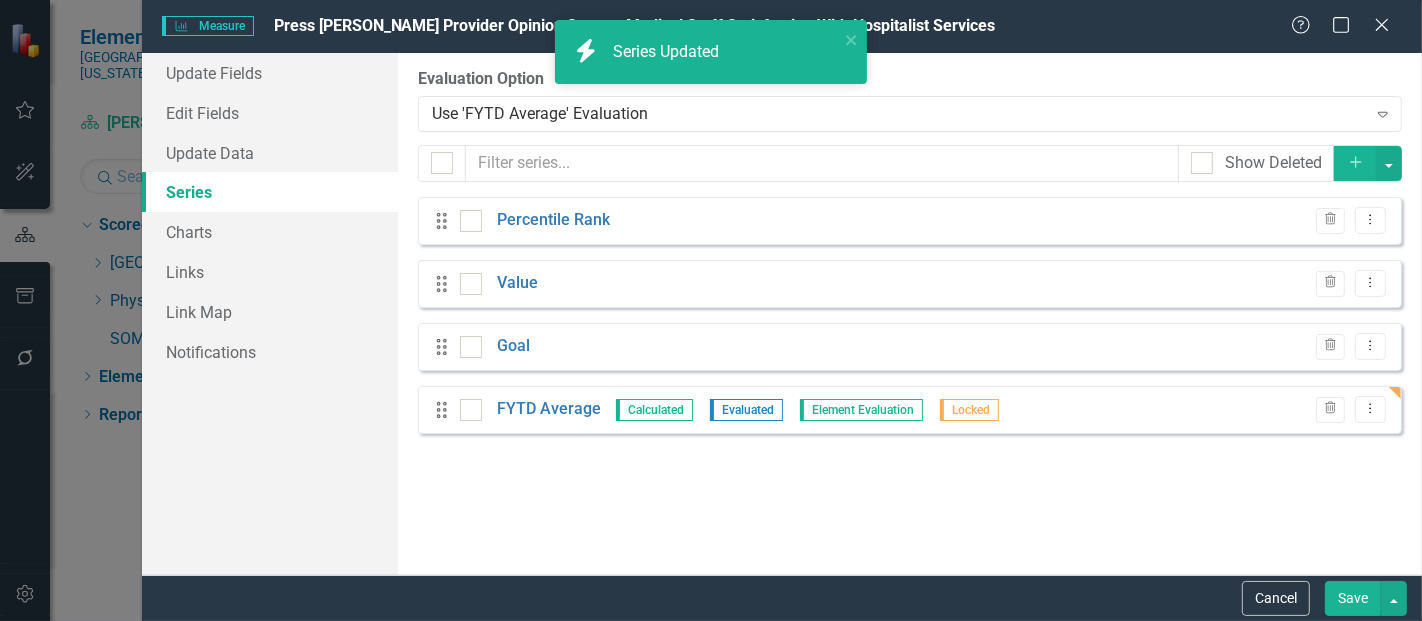 click on "Save" at bounding box center (1353, 598) 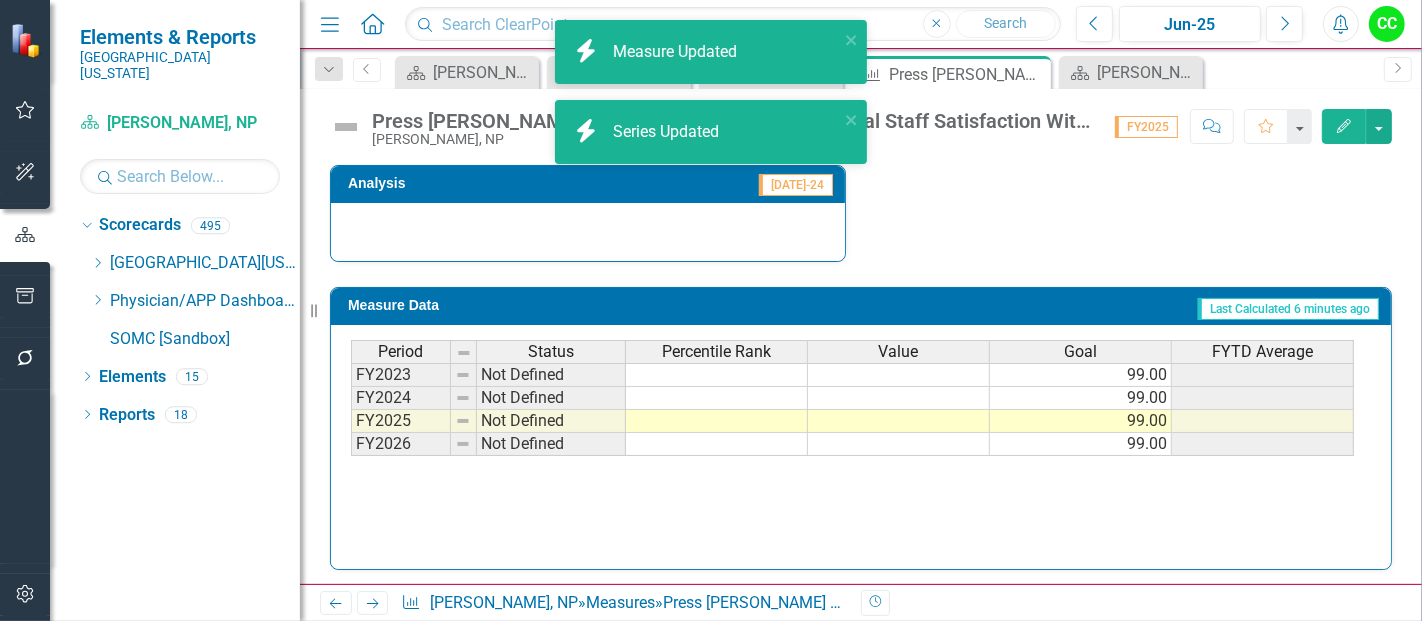 click on "Last Calculated 6 minutes ago" at bounding box center [1036, 308] 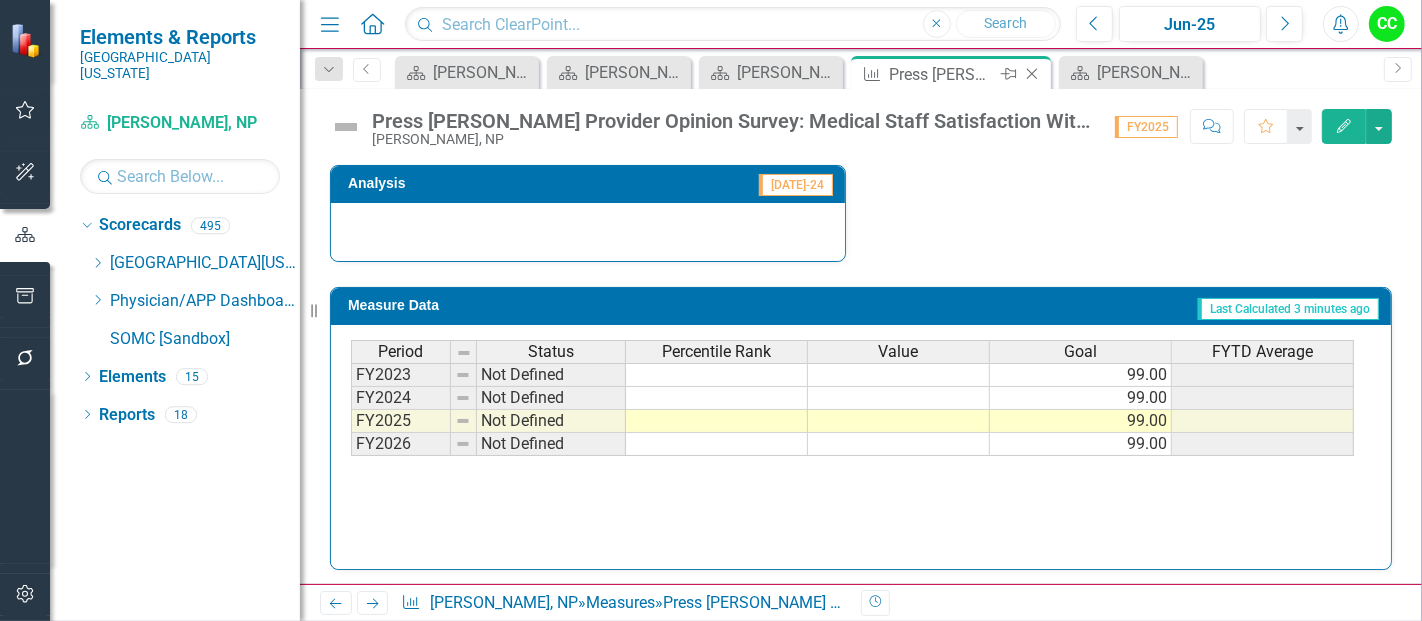 click on "Close" 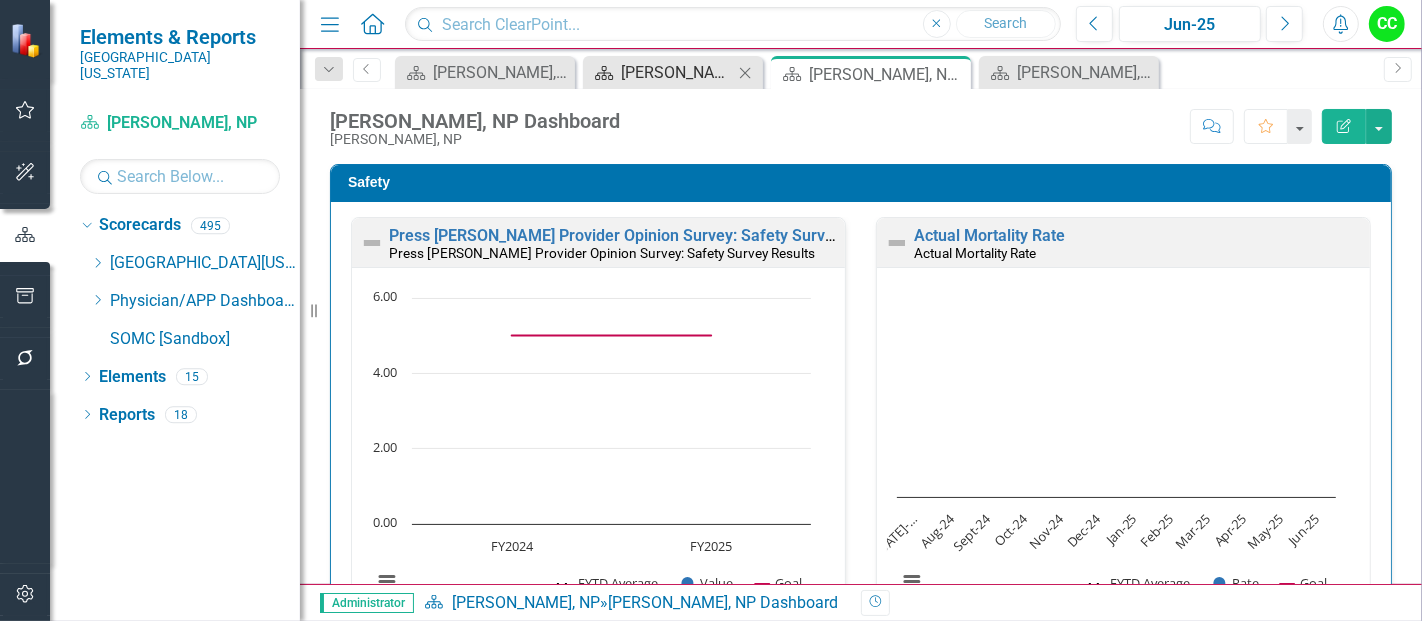 click on "[PERSON_NAME], NP Dashboard" at bounding box center [677, 72] 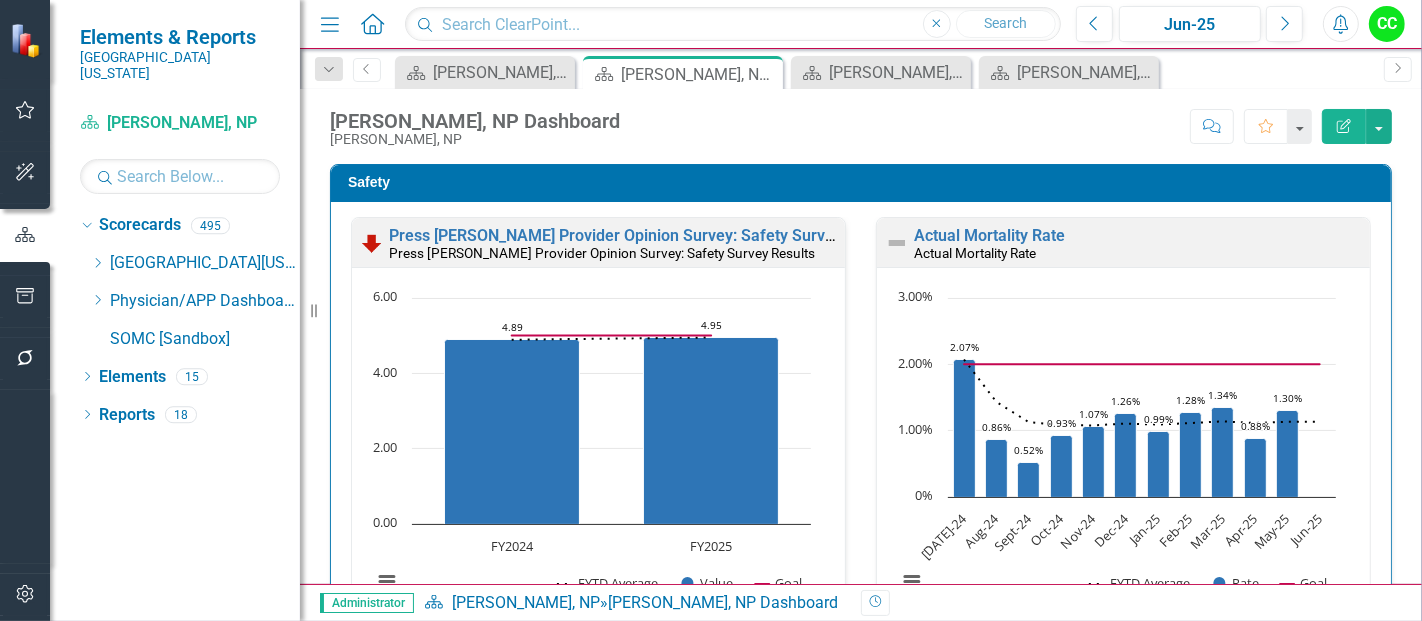 scroll, scrollTop: 1, scrollLeft: 0, axis: vertical 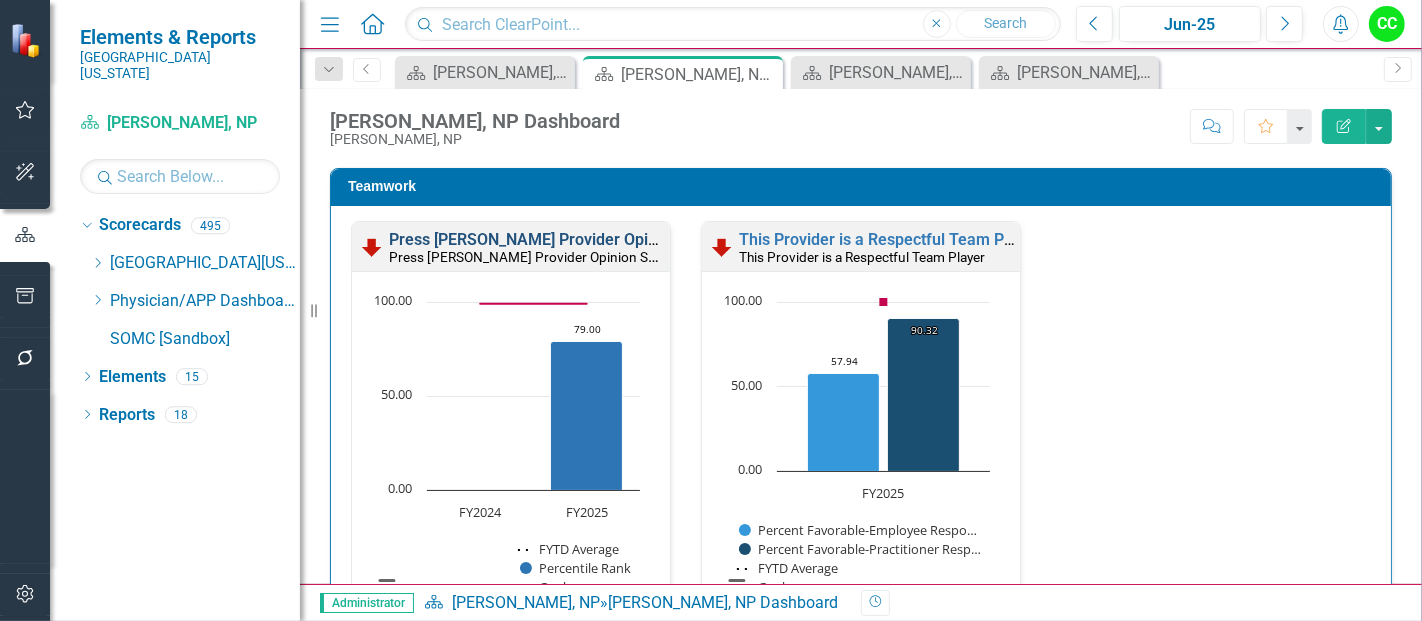 click on "Press [PERSON_NAME] Provider Opinion Survey: Medical Staff Satisfaction With Hospitalist Services" at bounding box center (749, 239) 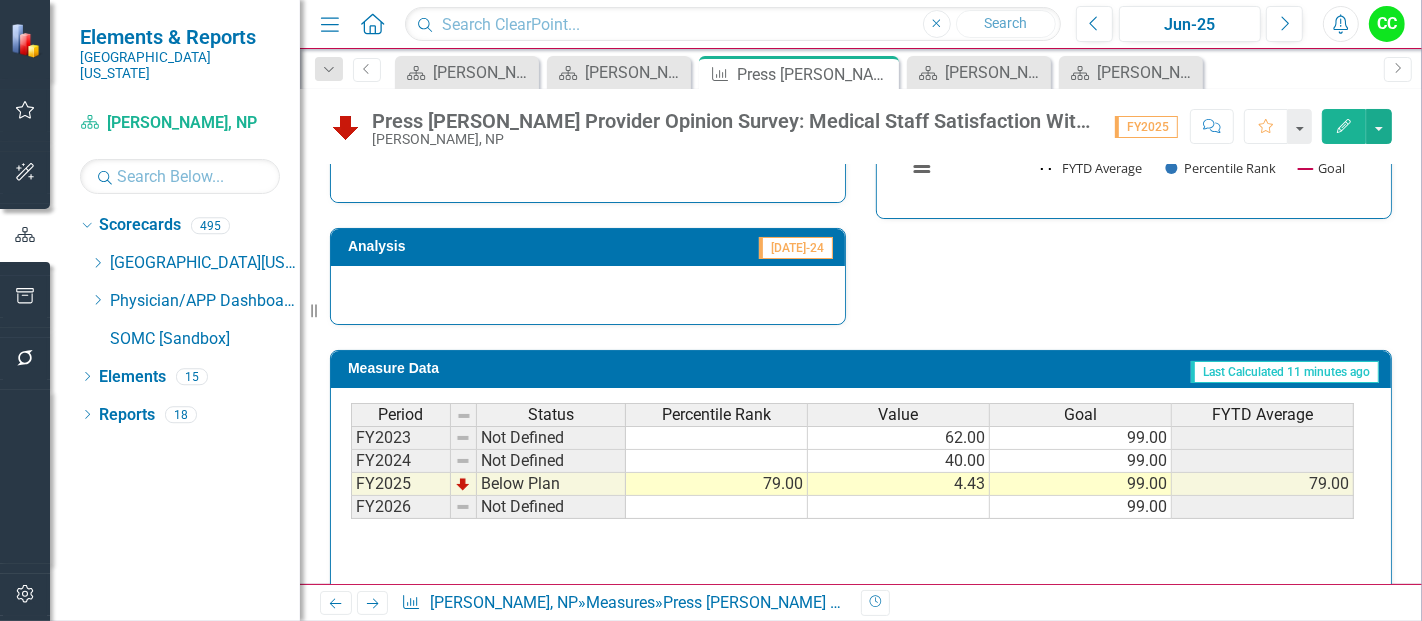 scroll, scrollTop: 834, scrollLeft: 0, axis: vertical 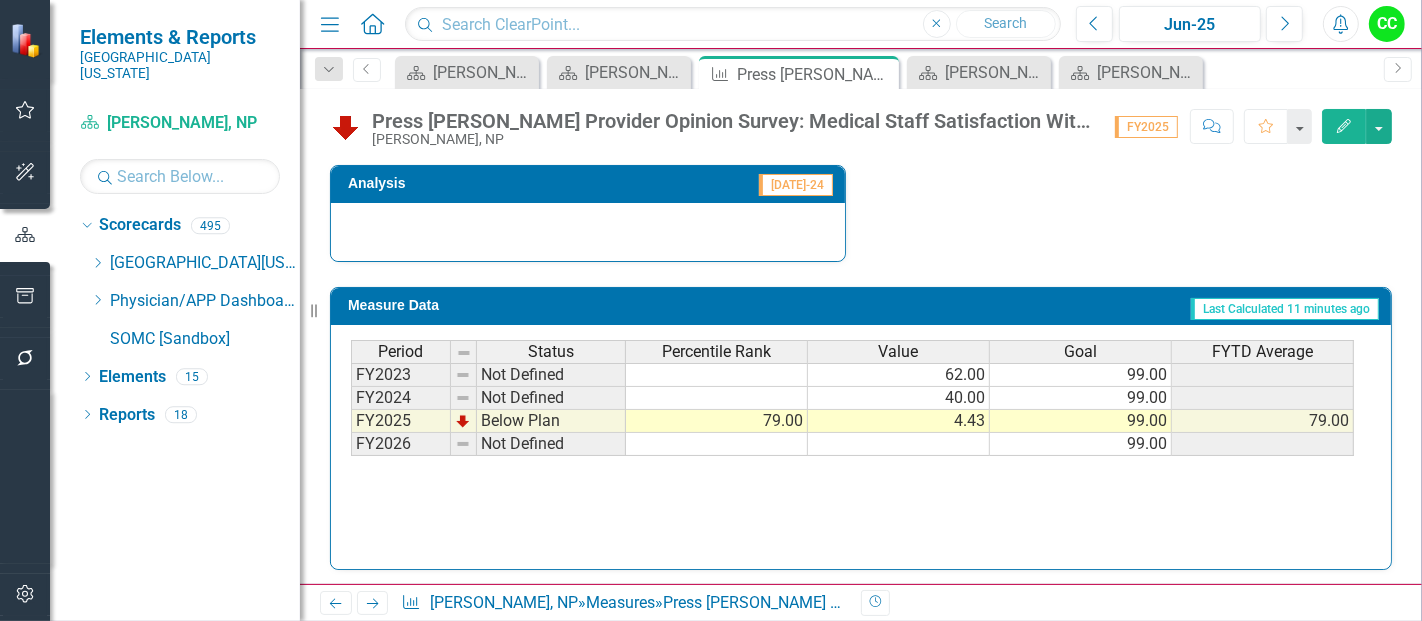 click on "Edit" at bounding box center [1344, 126] 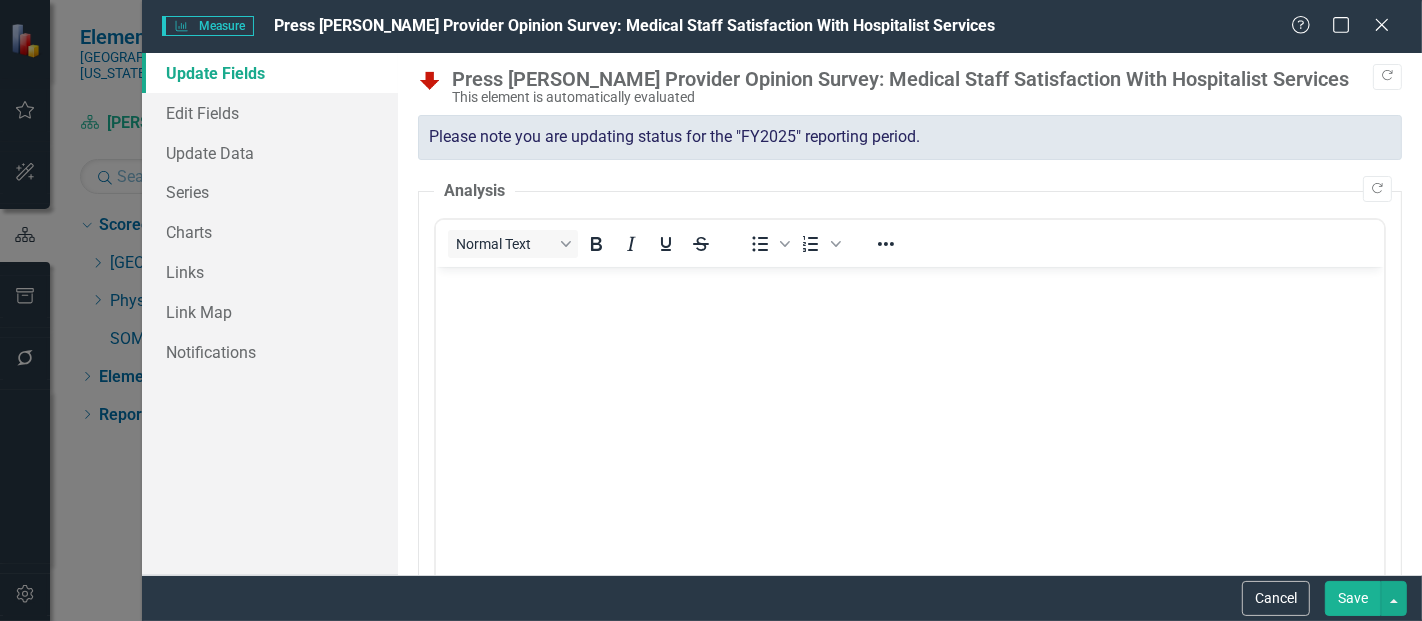 scroll, scrollTop: 0, scrollLeft: 0, axis: both 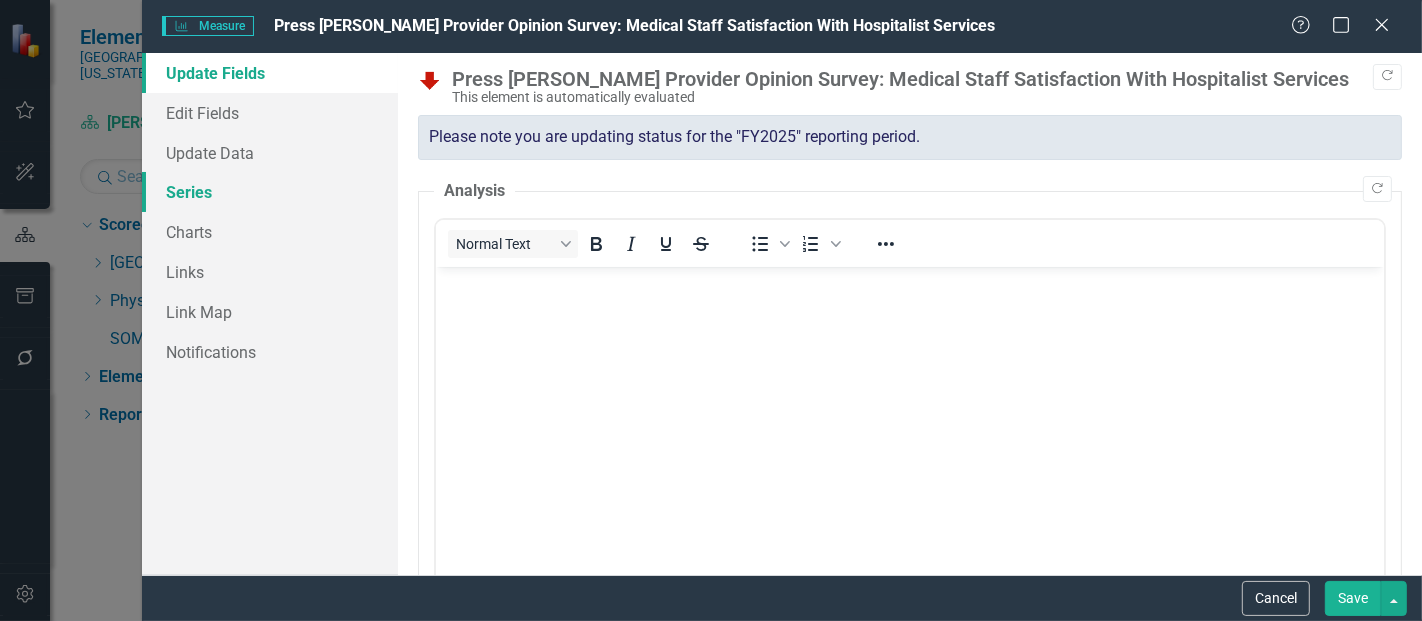 click on "Series" at bounding box center [270, 192] 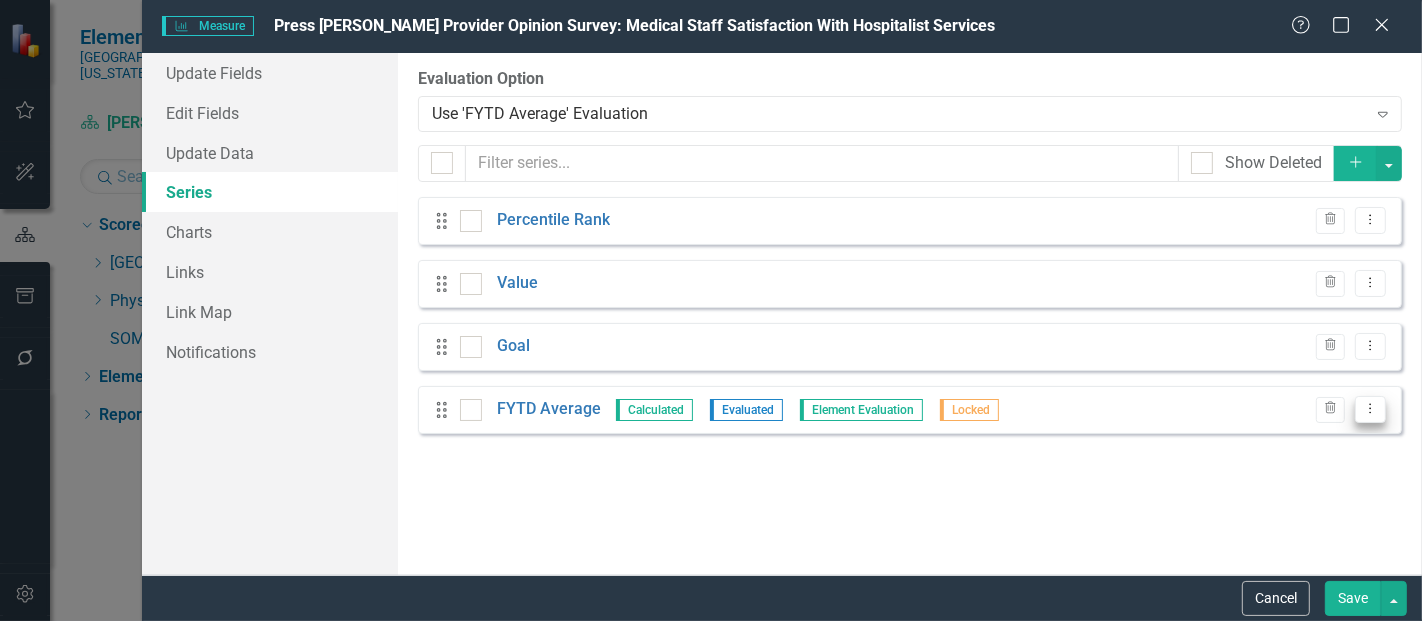 click on "Dropdown Menu" 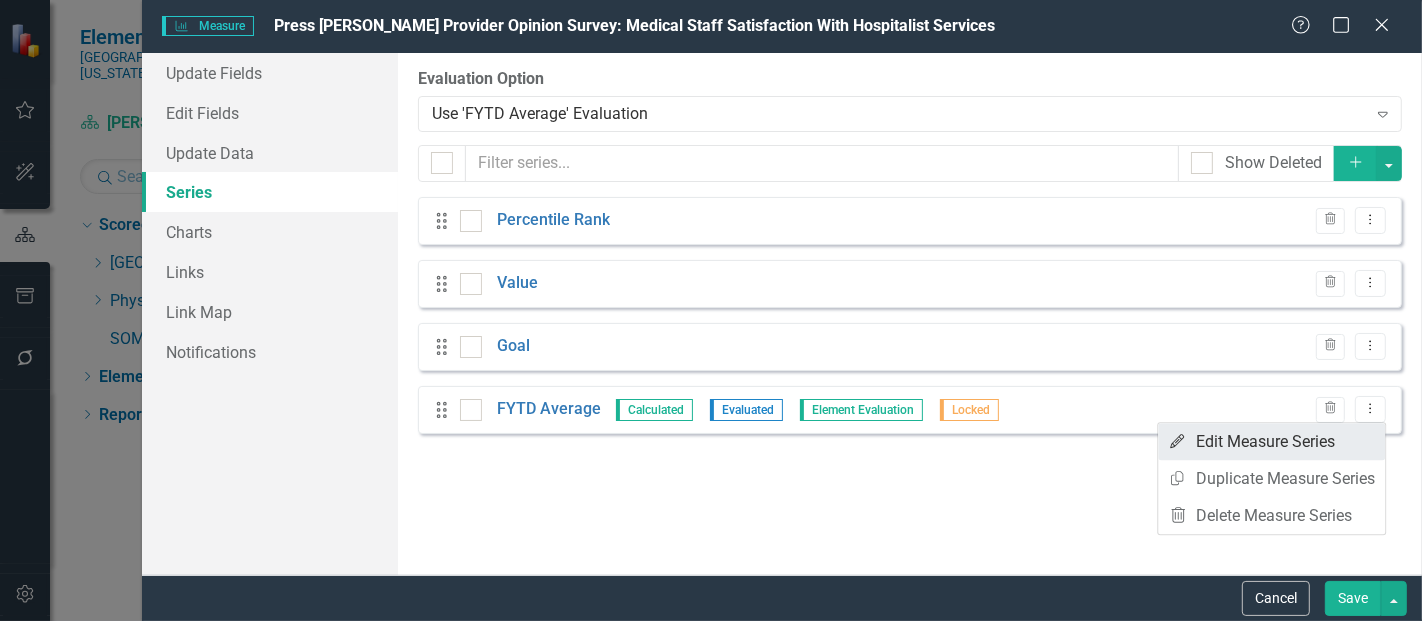 click on "Edit Edit Measure Series" at bounding box center [1271, 441] 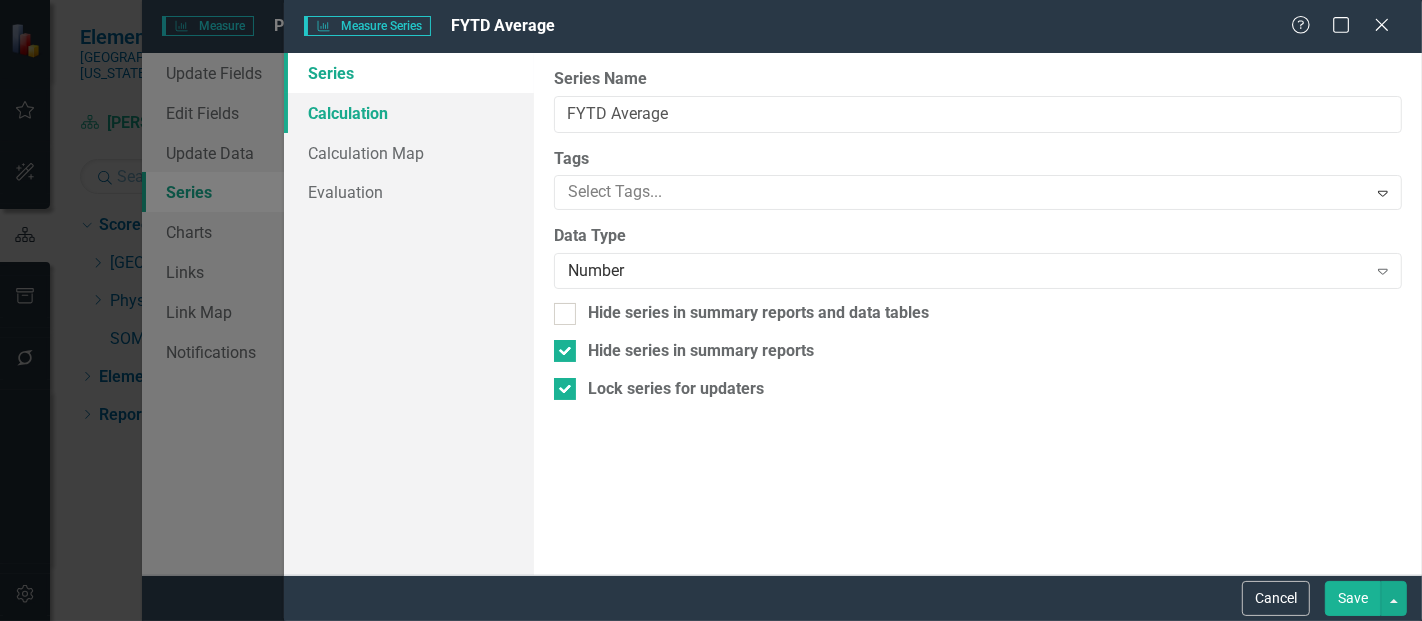 click on "Calculation" at bounding box center [409, 113] 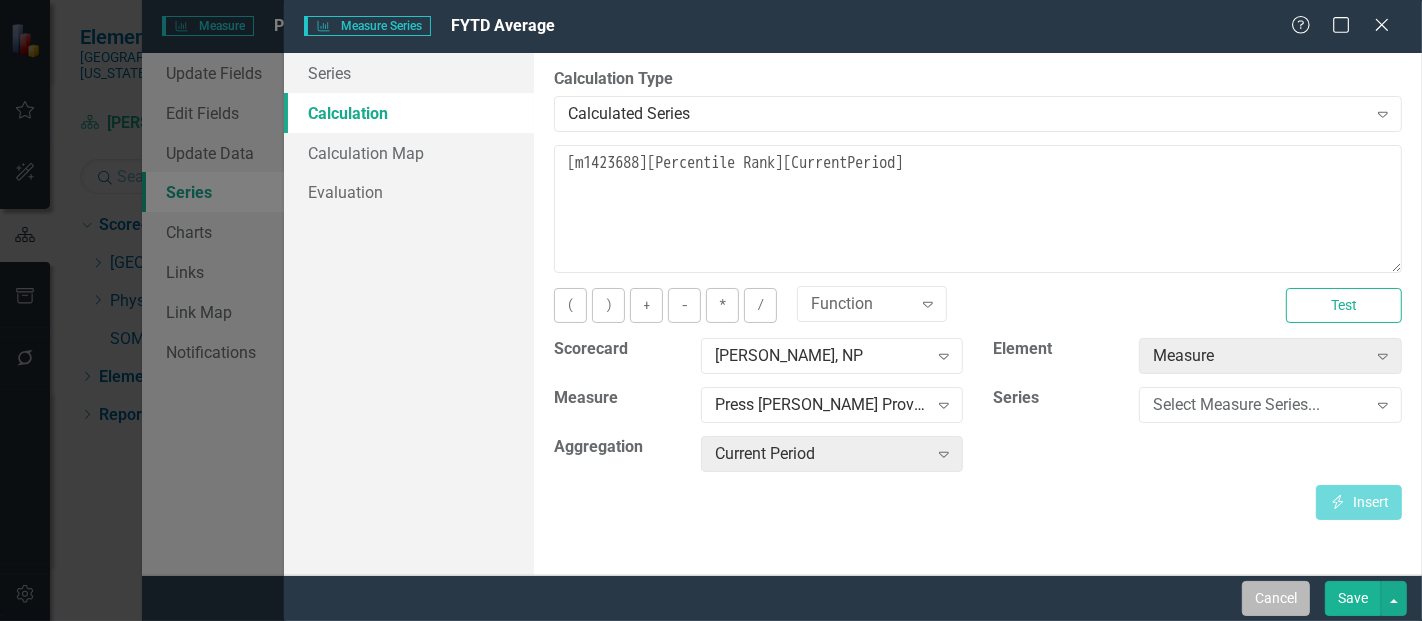 click on "Cancel" at bounding box center (1276, 598) 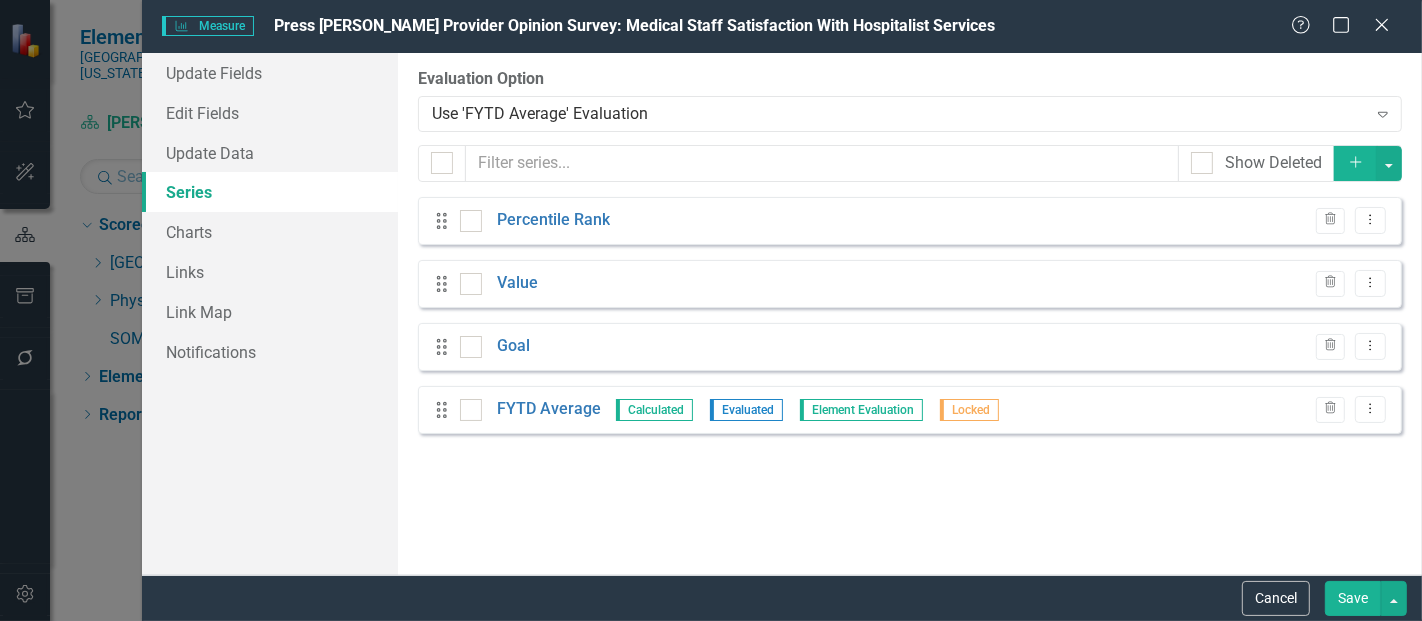 click on "Save" at bounding box center (1353, 598) 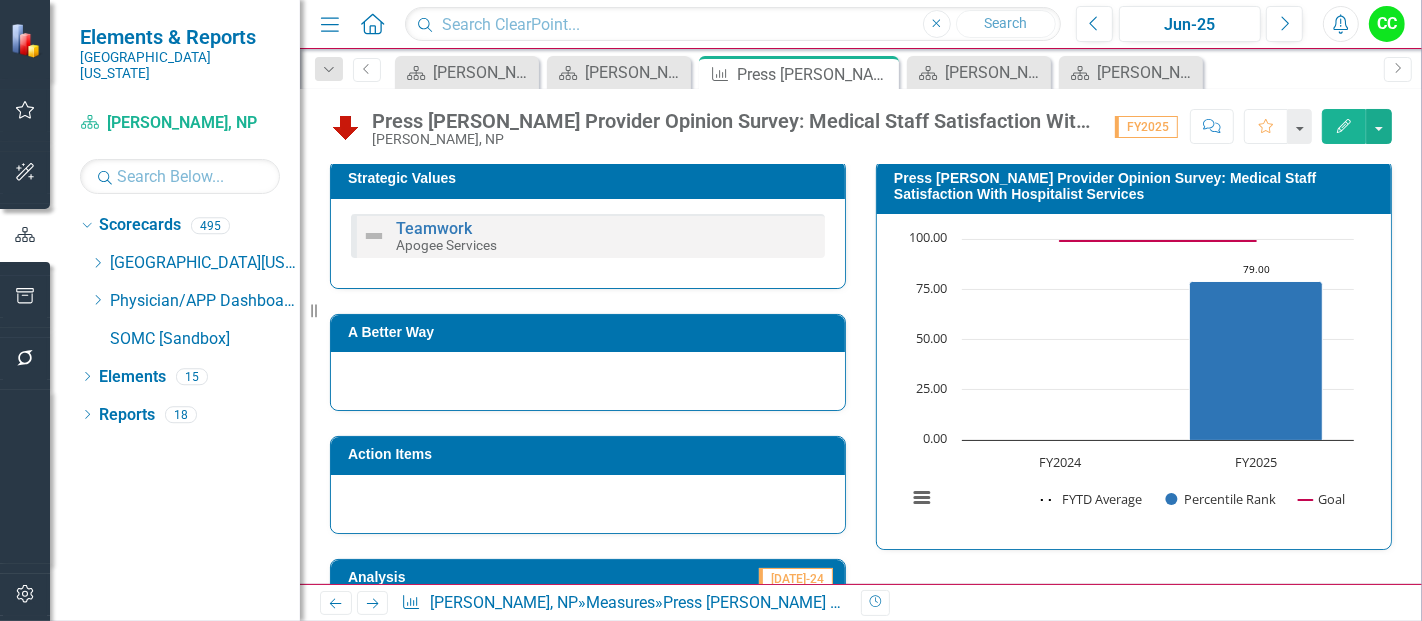 scroll, scrollTop: 342, scrollLeft: 0, axis: vertical 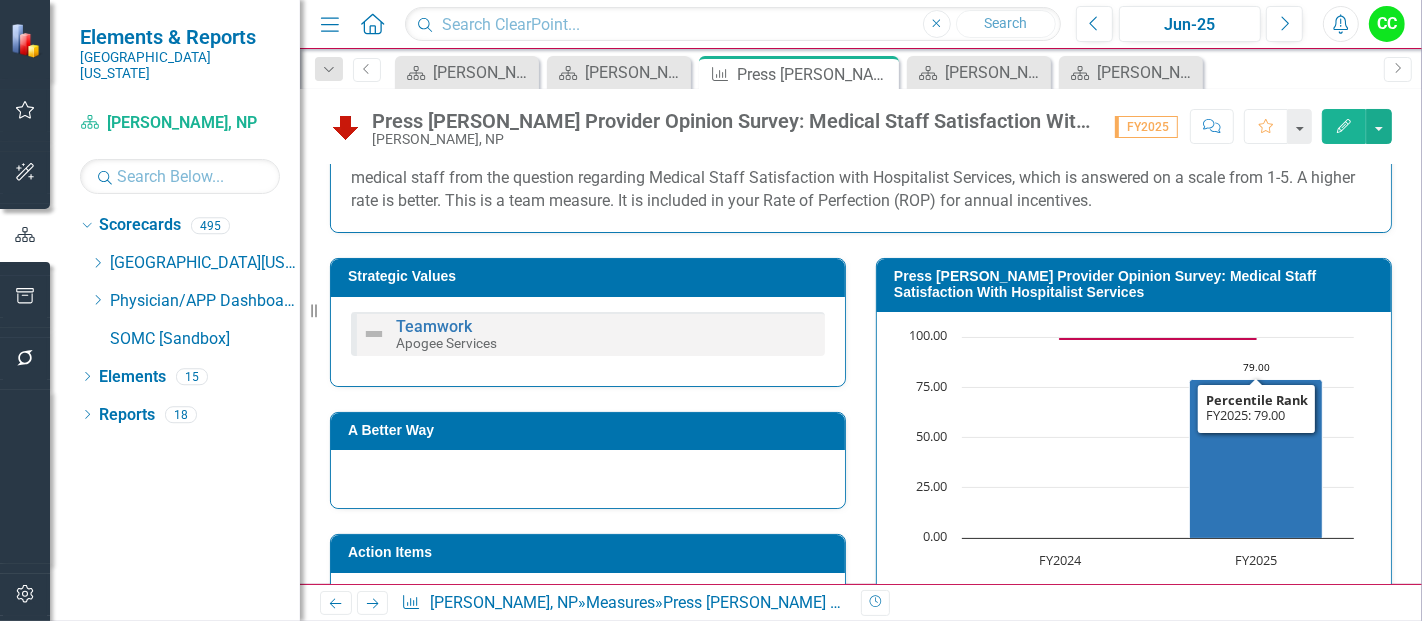 click on "Press [PERSON_NAME] Provider Opinion Survey: Medical Staff Satisfaction With Hospitalist Services" at bounding box center (1137, 284) 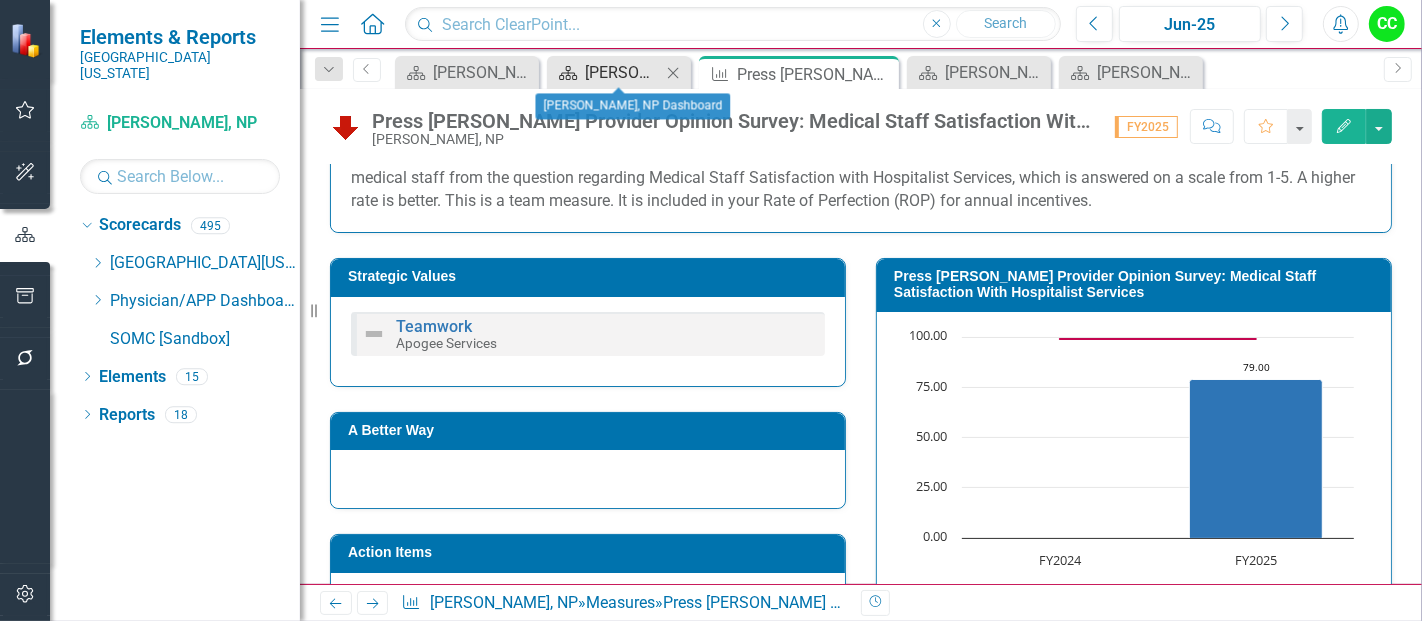click on "Scorecard Aaron Butler, NP Dashboard" at bounding box center (606, 72) 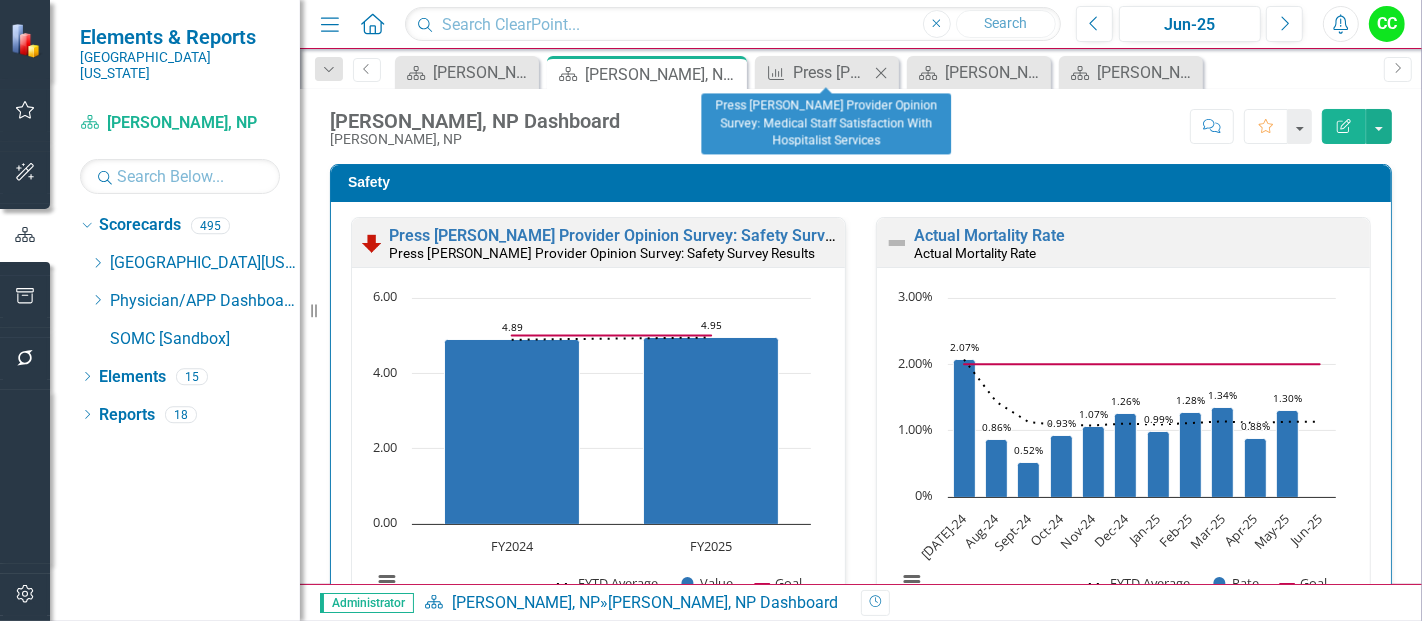 click on "Close" 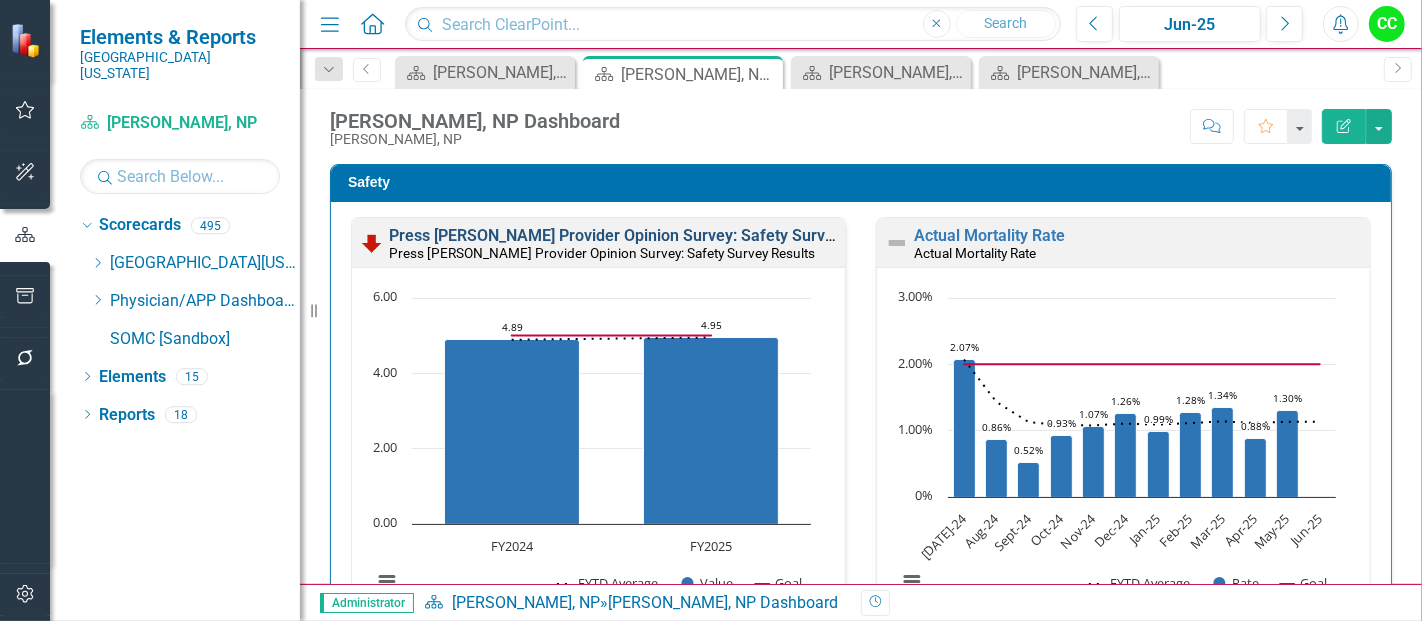 scroll, scrollTop: 1, scrollLeft: 0, axis: vertical 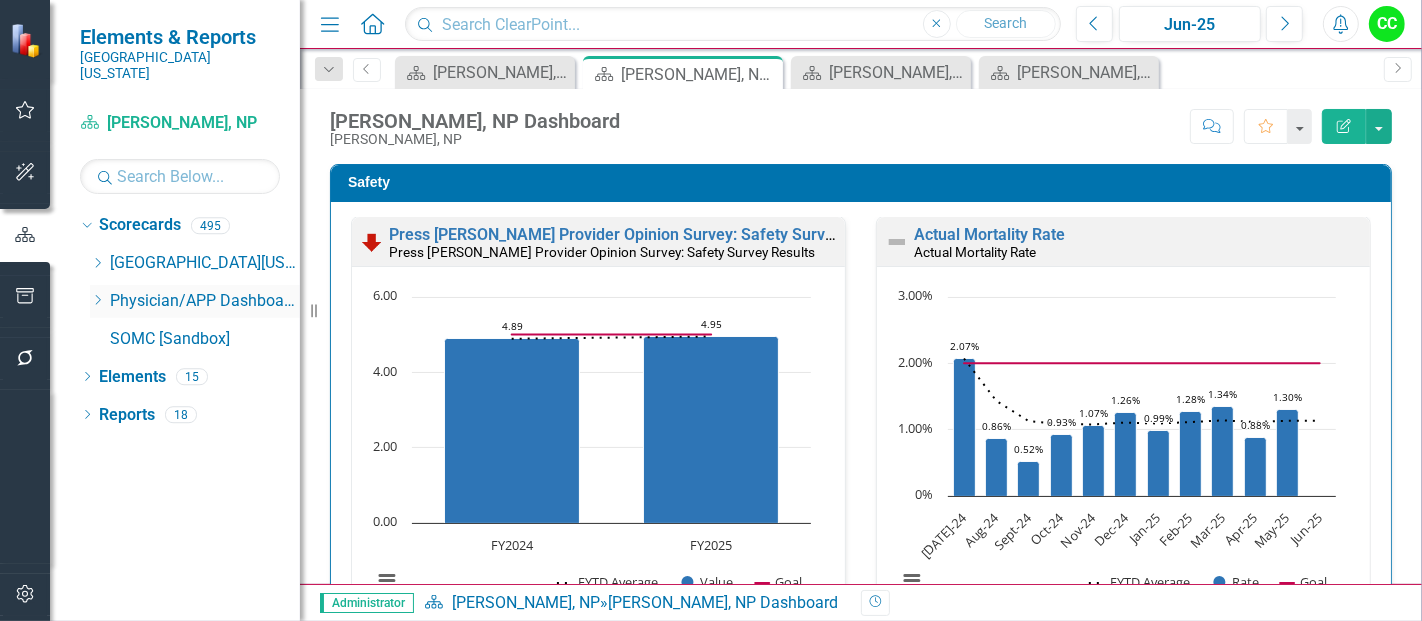 click on "Dropdown" 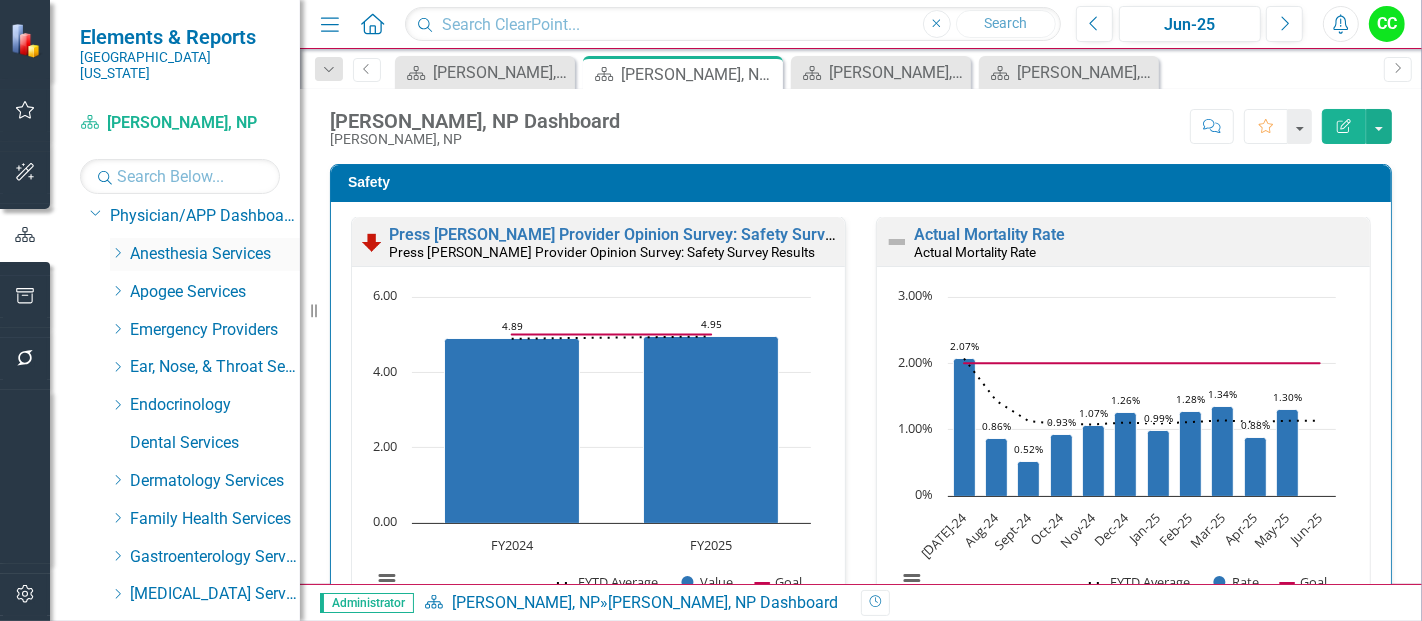 scroll, scrollTop: 83, scrollLeft: 0, axis: vertical 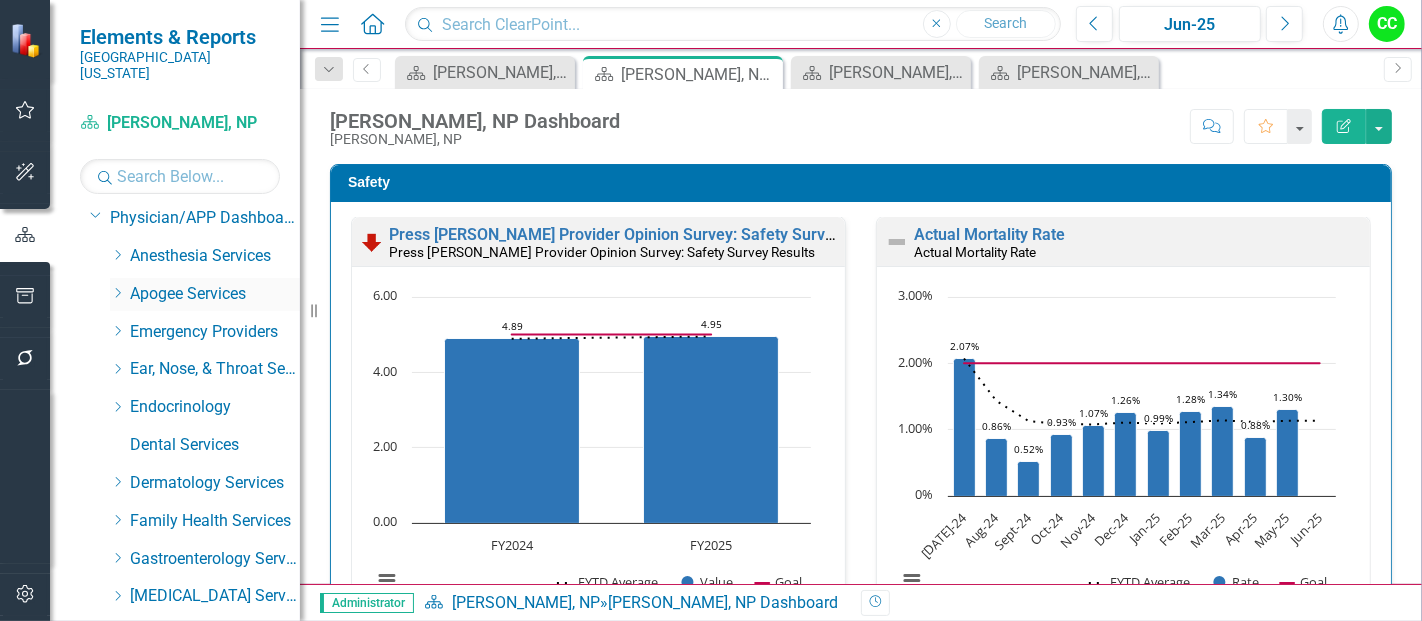 click on "Dropdown" 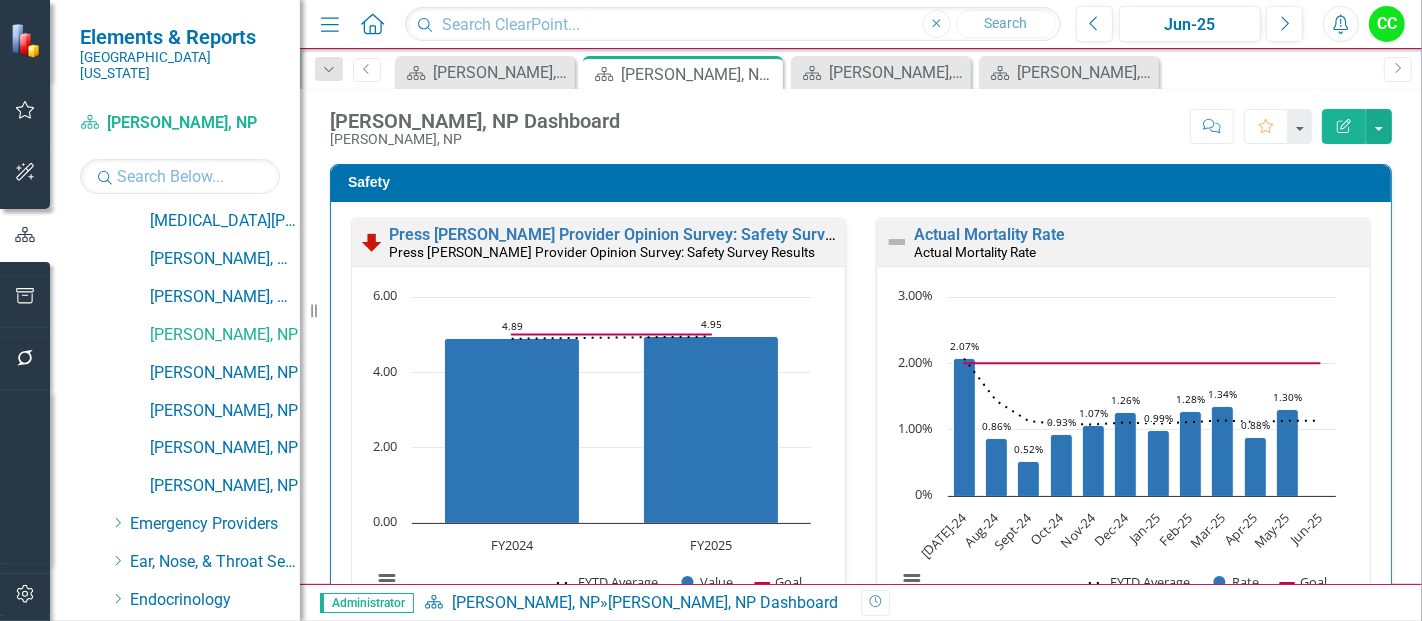 scroll, scrollTop: 752, scrollLeft: 0, axis: vertical 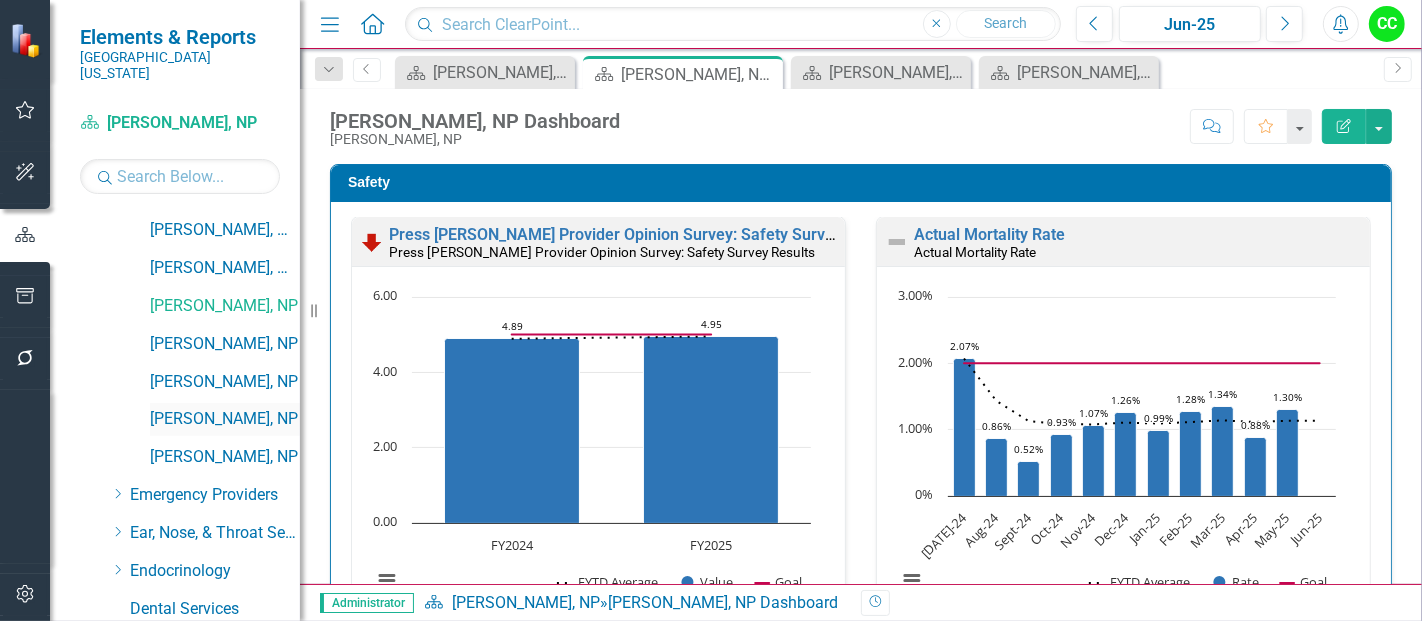 click on "[PERSON_NAME], NP" at bounding box center (225, 419) 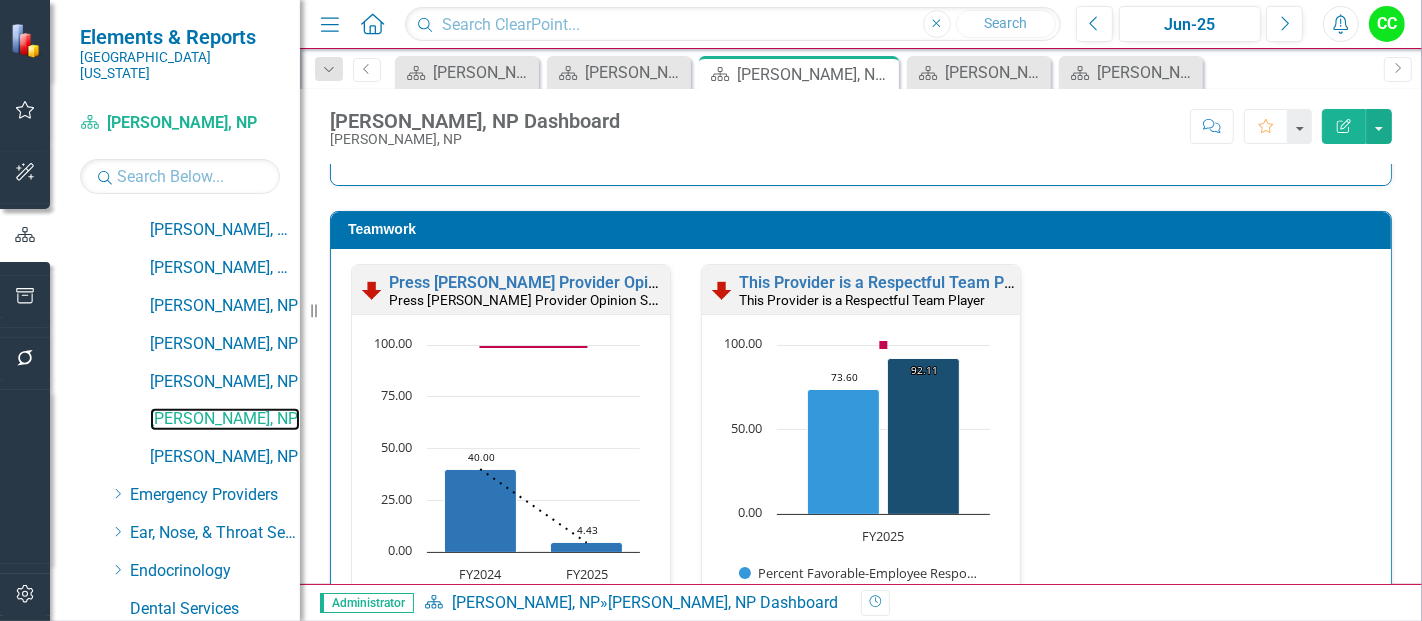 scroll, scrollTop: 2125, scrollLeft: 0, axis: vertical 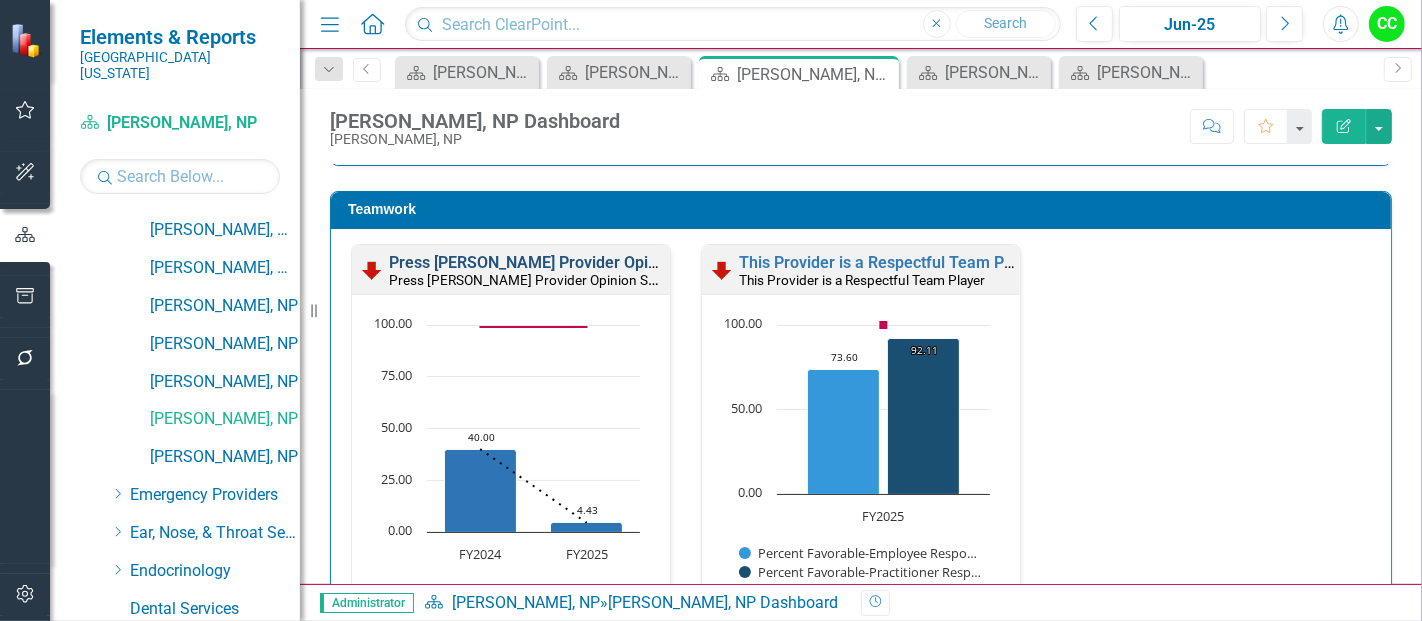 click on "Press [PERSON_NAME] Provider Opinion Survey: Medical Staff Satisfaction With Hospitalist Services" at bounding box center [749, 262] 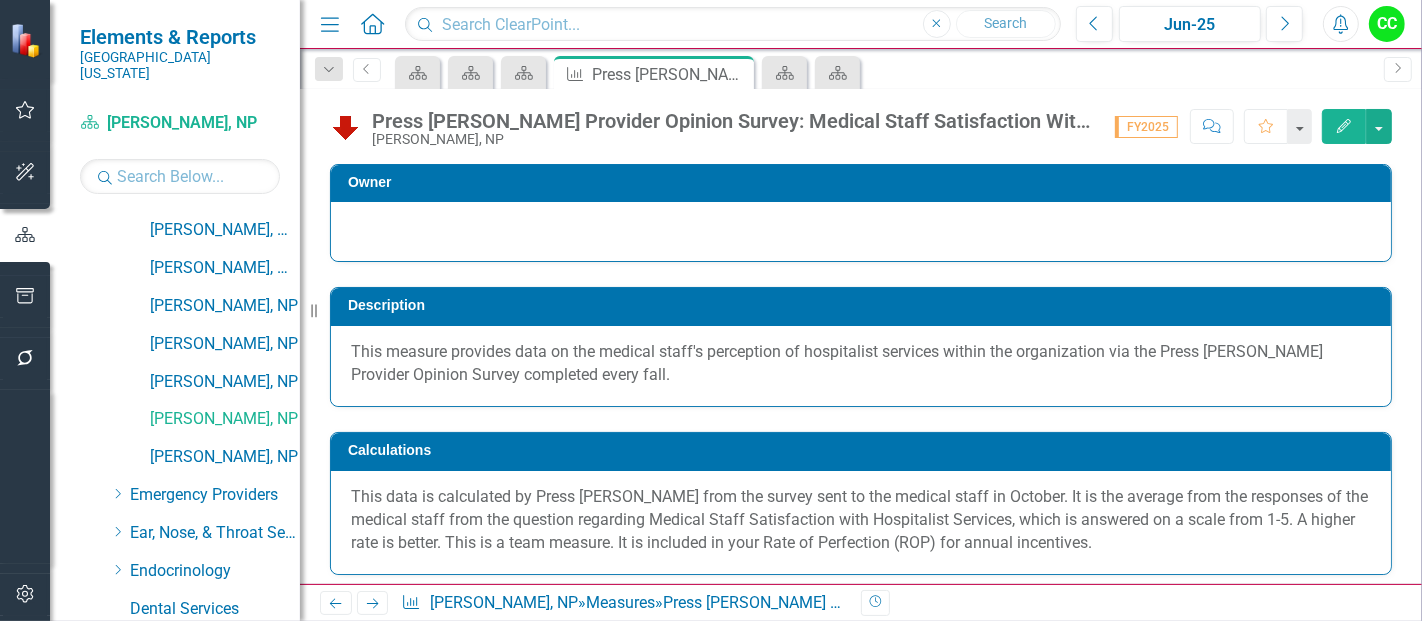 scroll, scrollTop: 834, scrollLeft: 0, axis: vertical 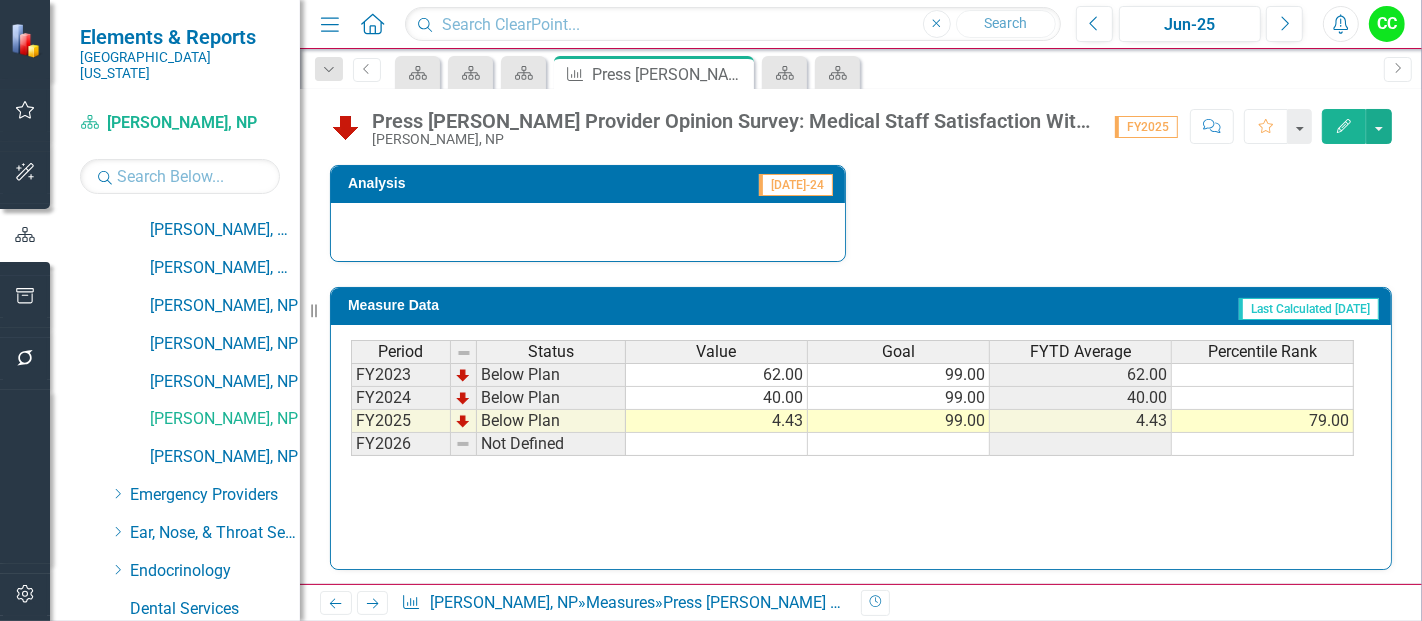 click at bounding box center (899, 444) 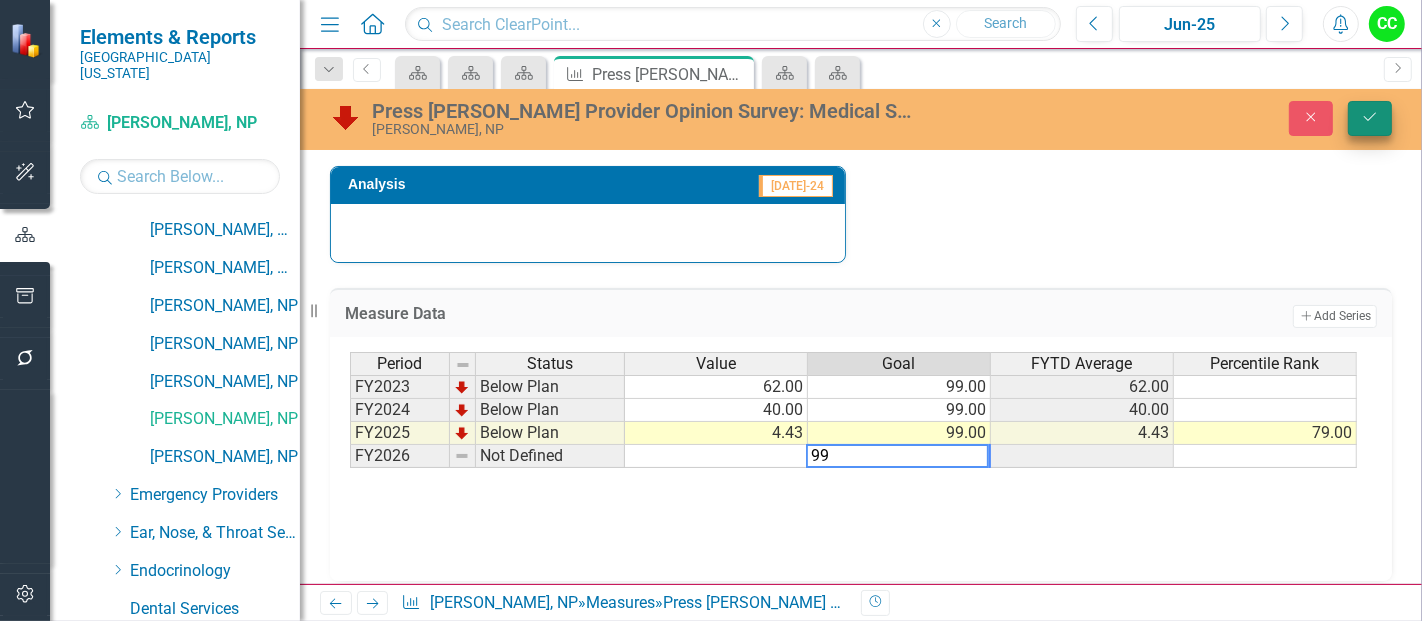 type on "99" 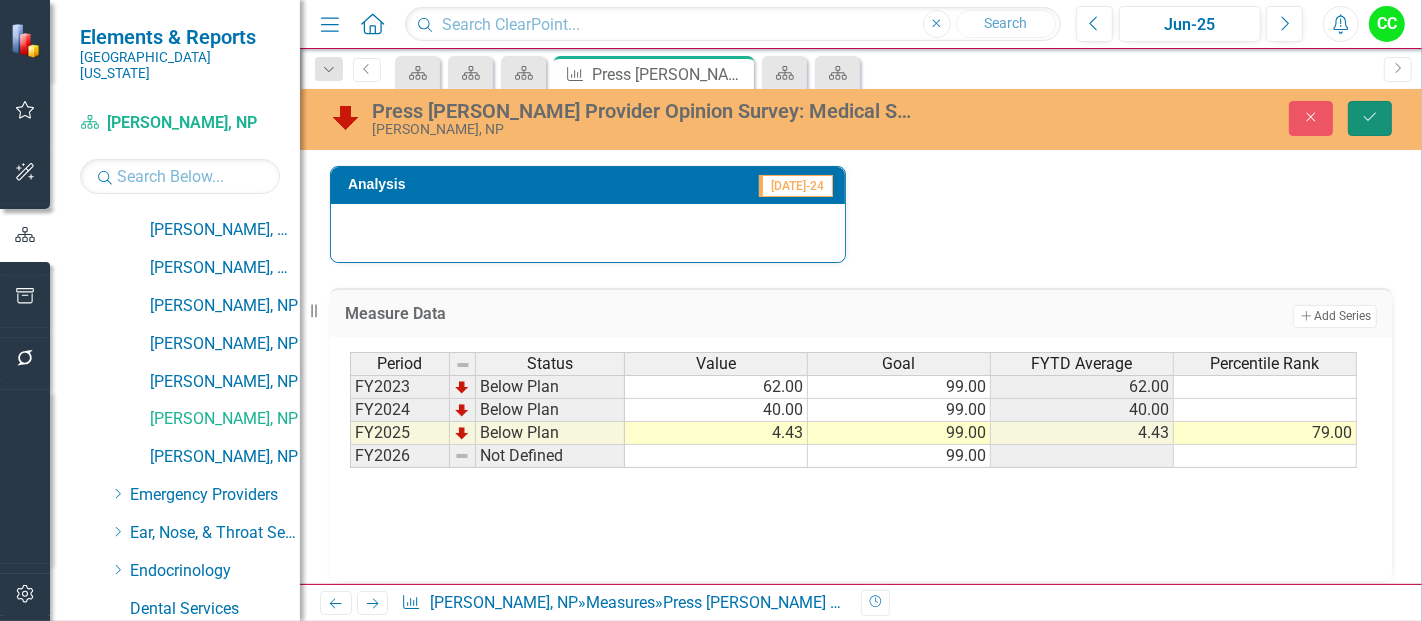 click on "Save" 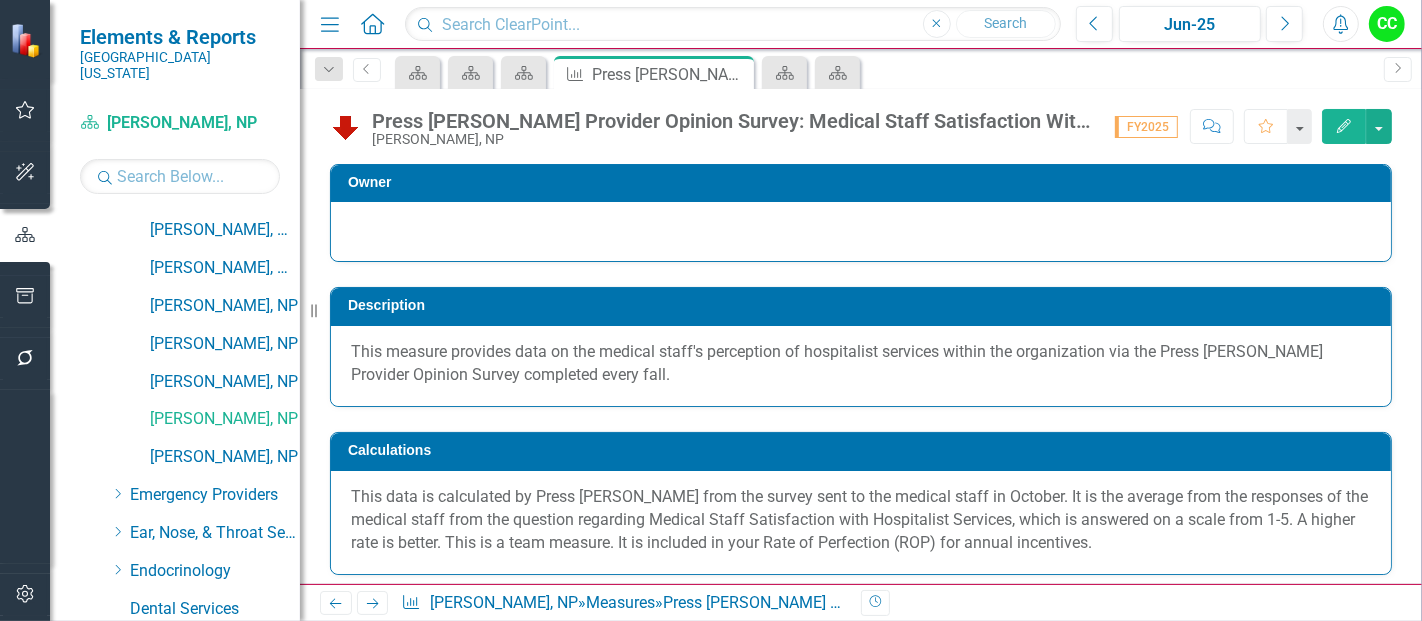 click on "Edit" 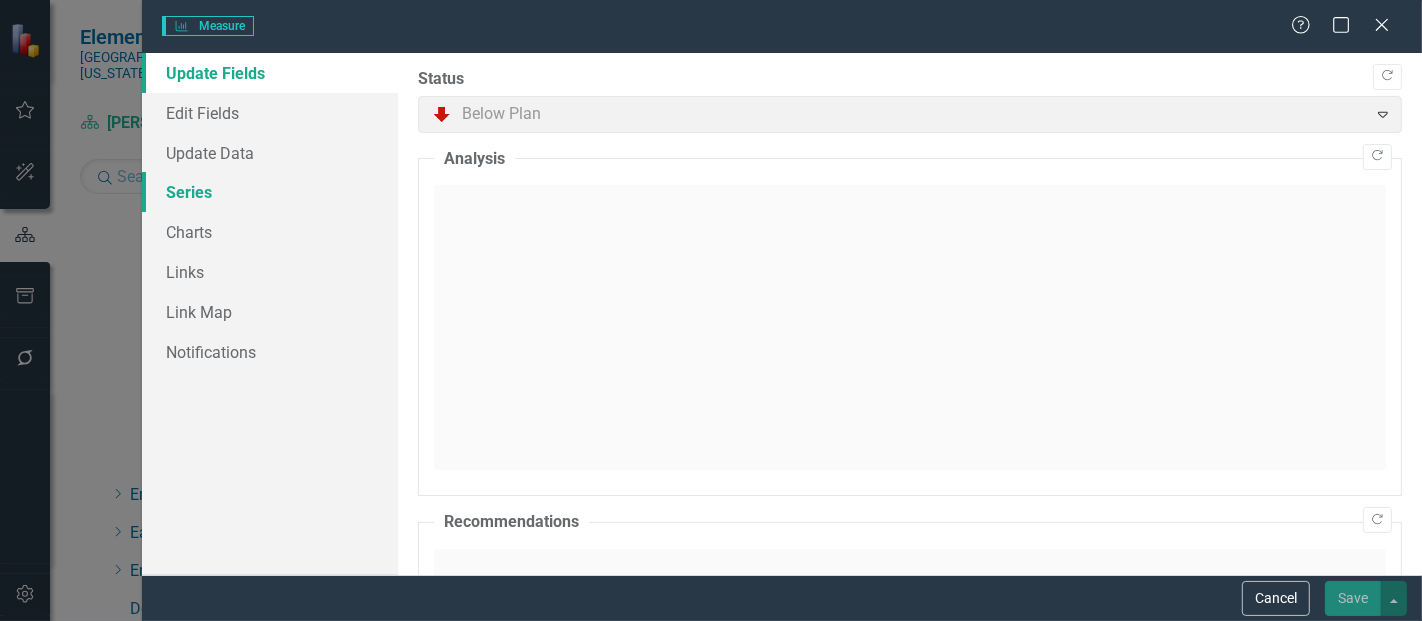 click on "Series" at bounding box center (270, 192) 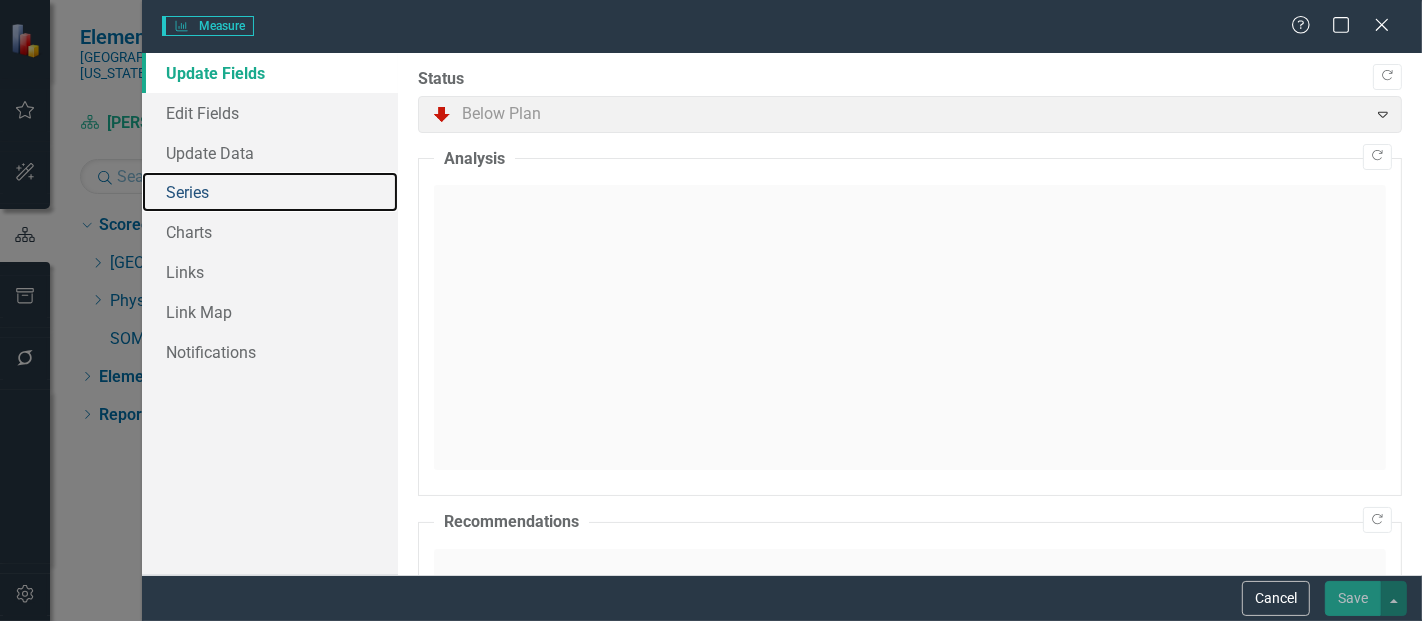 scroll, scrollTop: 0, scrollLeft: 0, axis: both 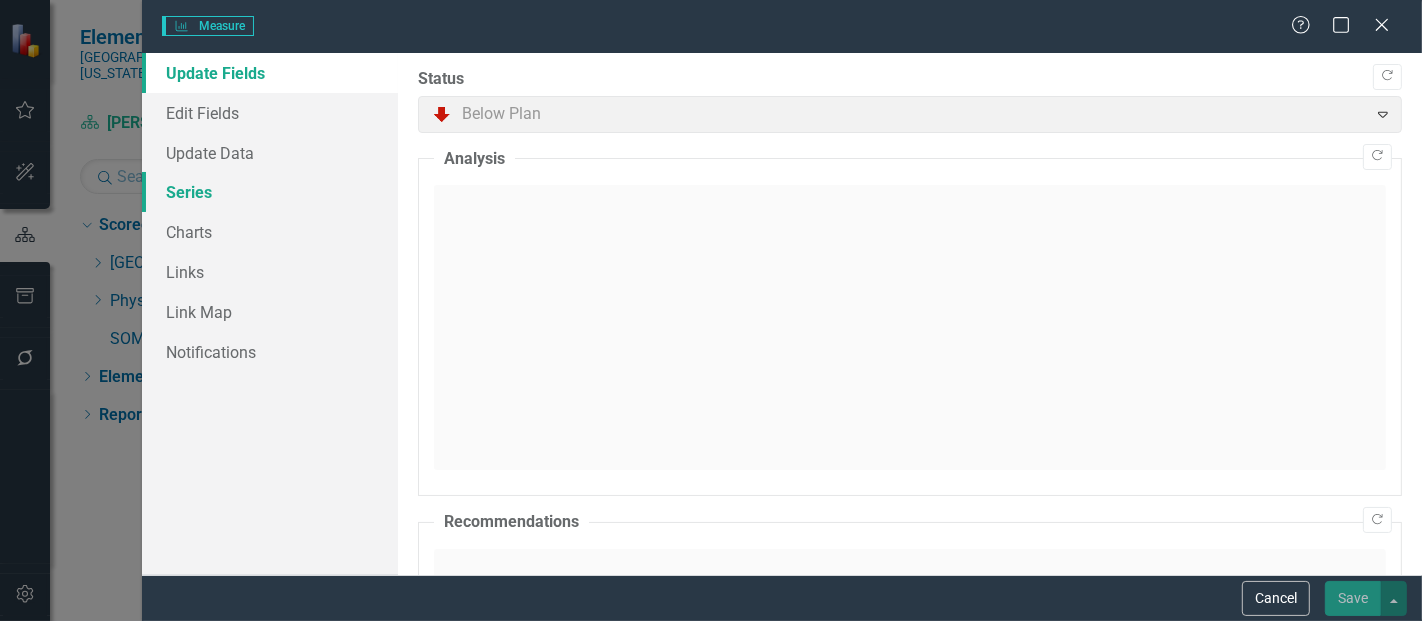 click on "Series" at bounding box center (270, 192) 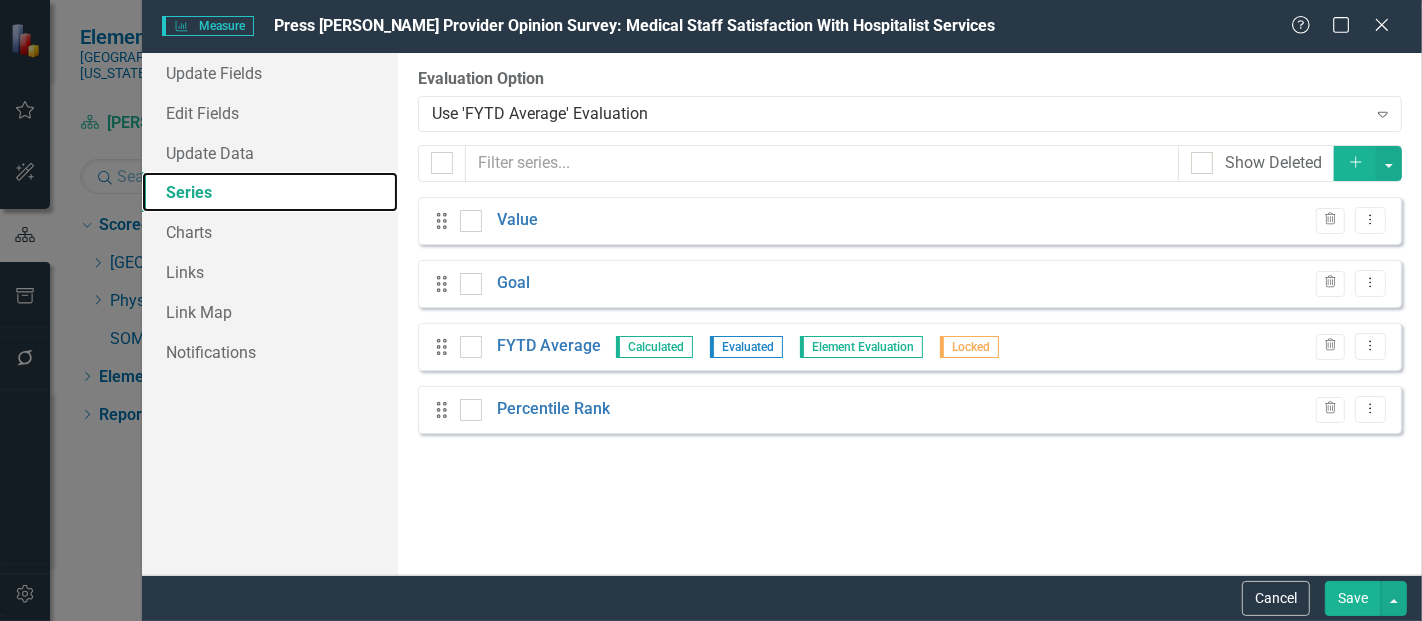 scroll, scrollTop: 0, scrollLeft: 0, axis: both 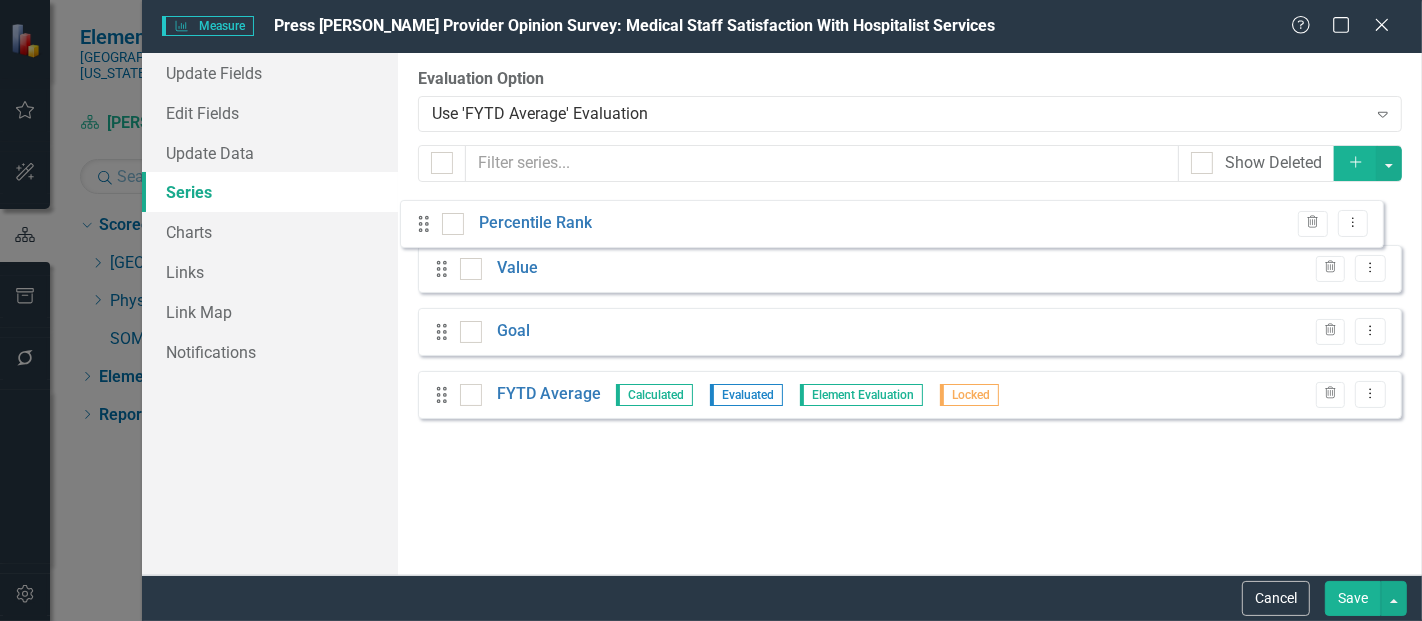 drag, startPoint x: 445, startPoint y: 413, endPoint x: 427, endPoint y: 227, distance: 186.86894 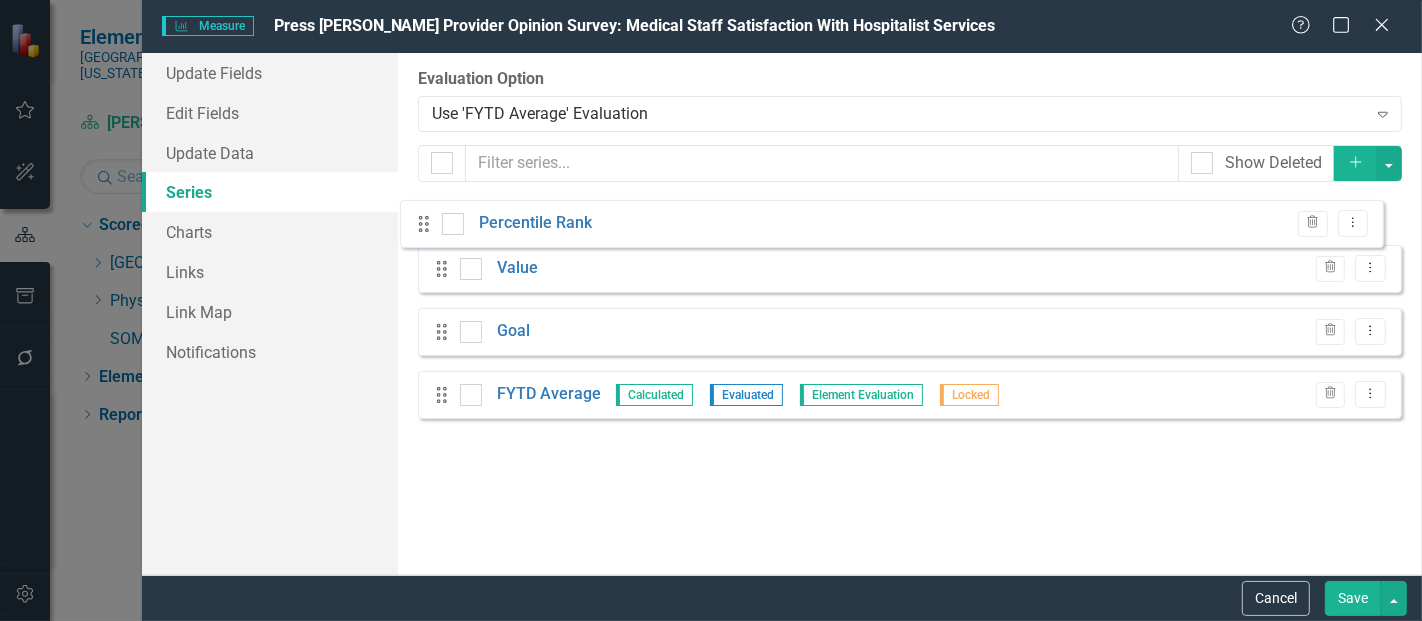 click on "Drag Value Trash Dropdown Menu Drag Goal Trash Dropdown Menu Drag FYTD Average Calculated Evaluated Element Evaluation Locked Trash Dropdown Menu Drag Percentile Rank Trash Dropdown Menu" at bounding box center (910, 315) 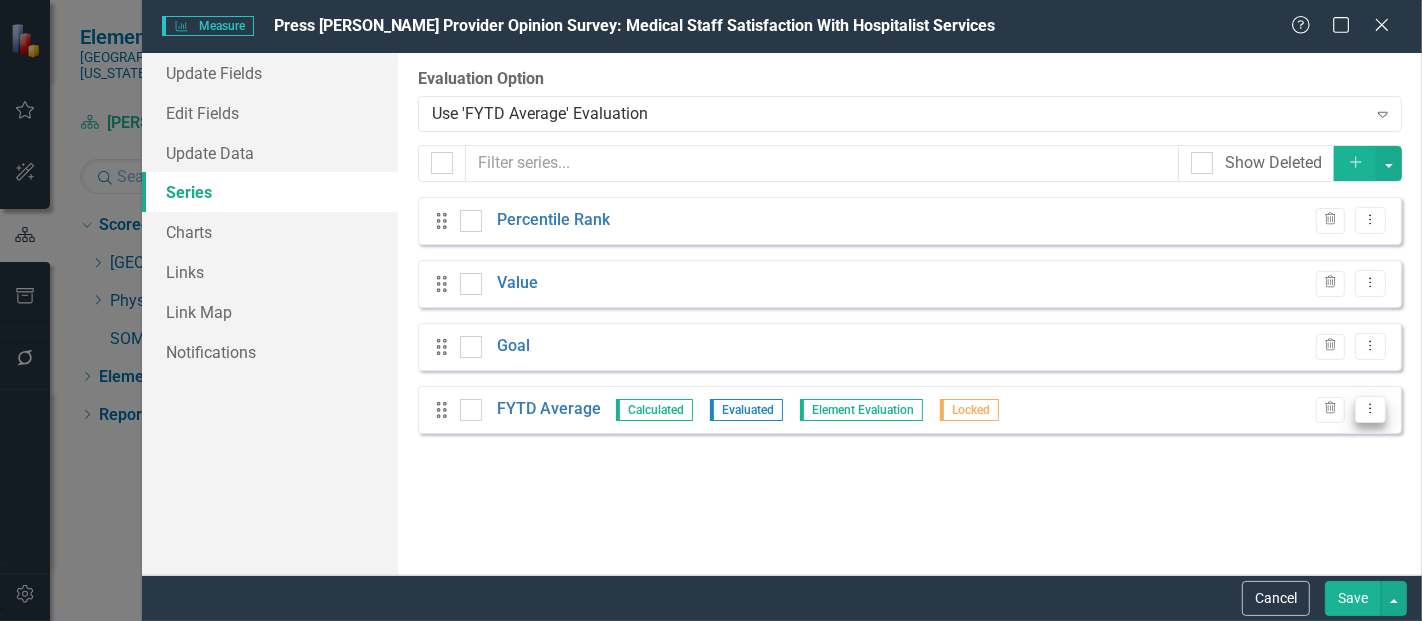 click on "Drag FYTD Average Calculated Evaluated Element Evaluation Locked Trash Dropdown Menu" at bounding box center (910, 410) 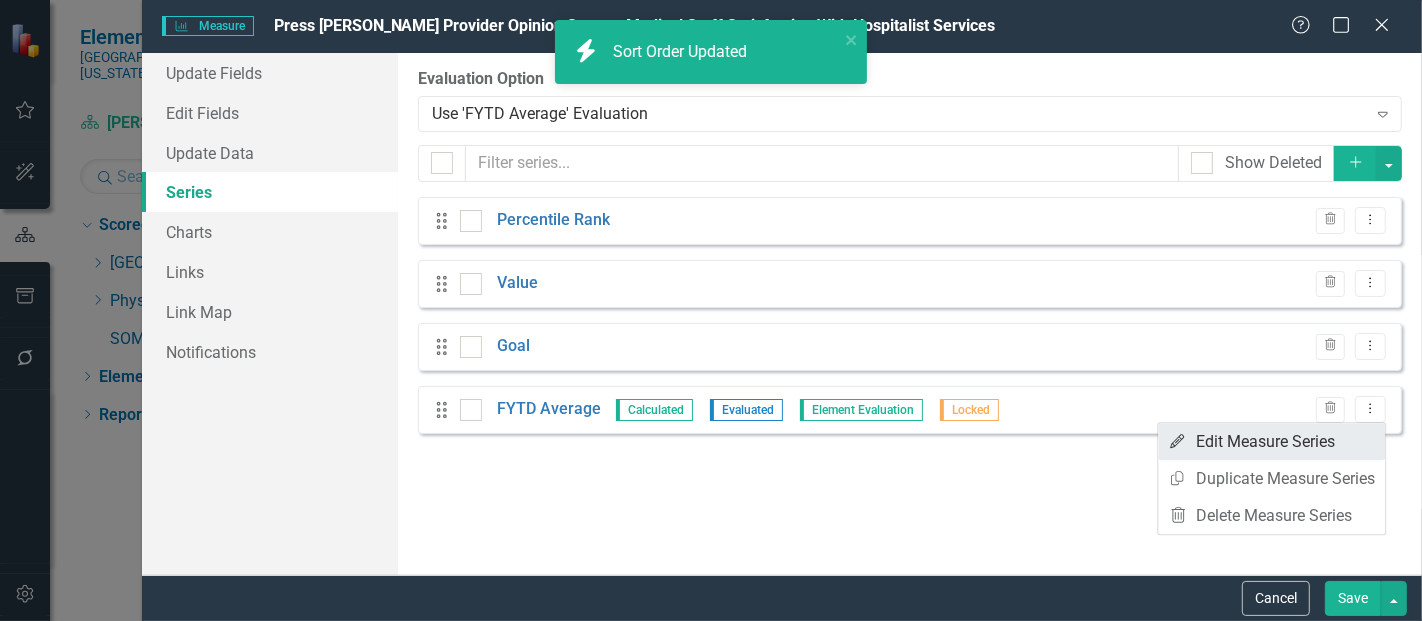 click on "Edit Edit Measure Series" at bounding box center (1271, 441) 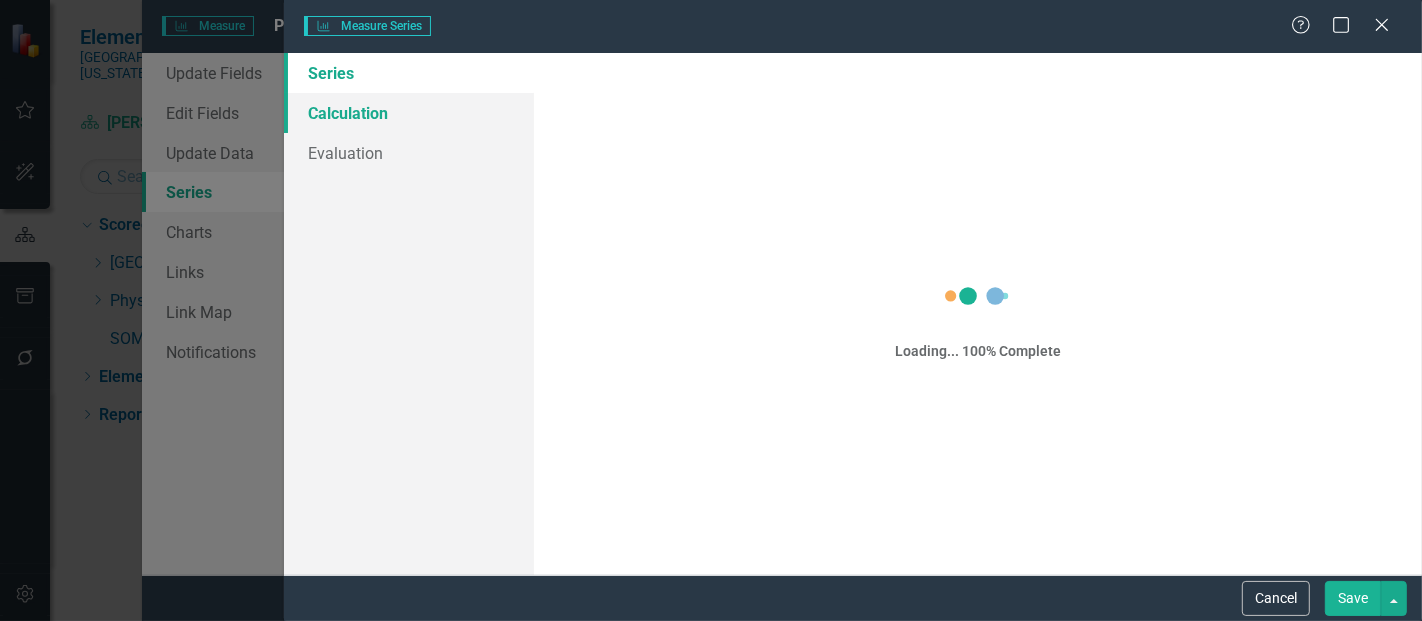 click on "Calculation" at bounding box center (409, 113) 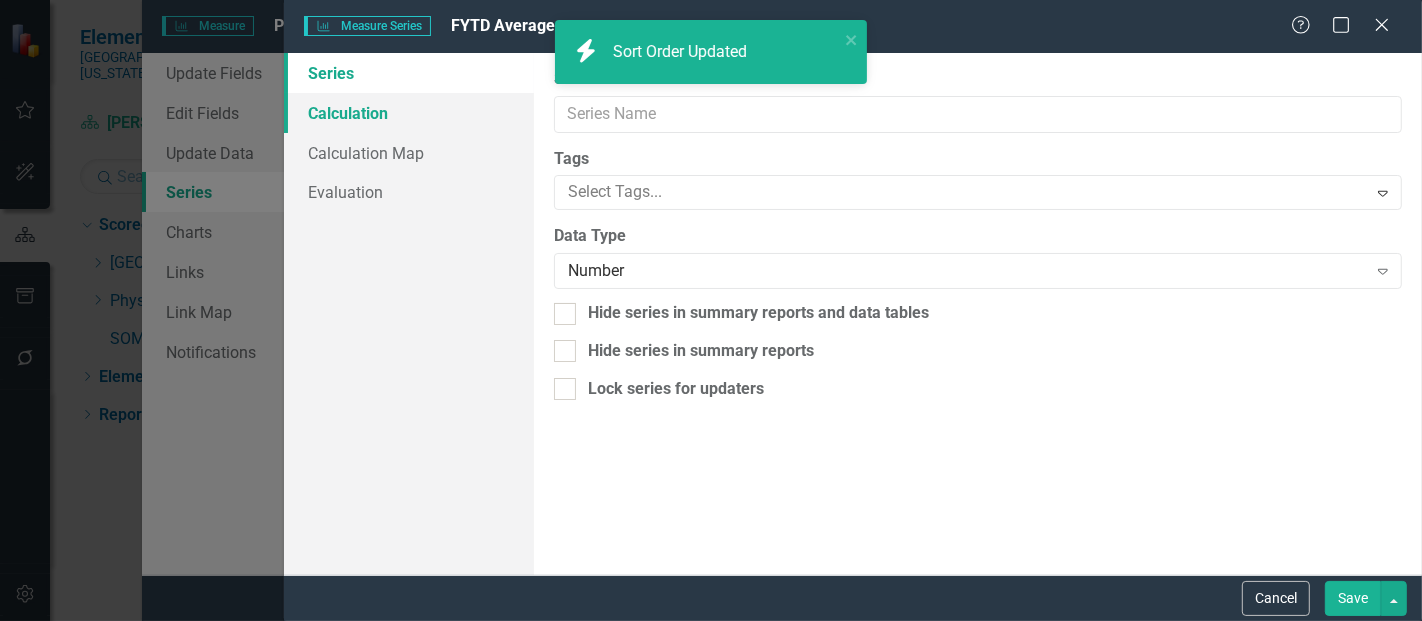 type on "FYTD Average" 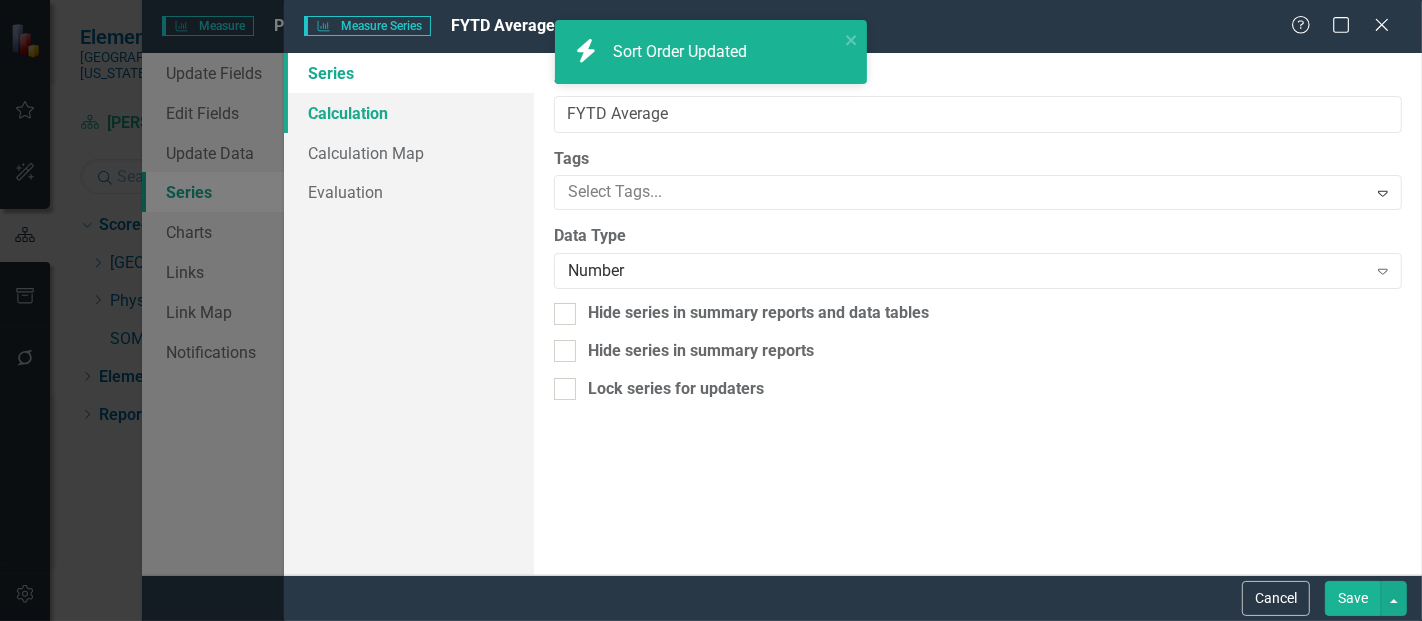 checkbox on "true" 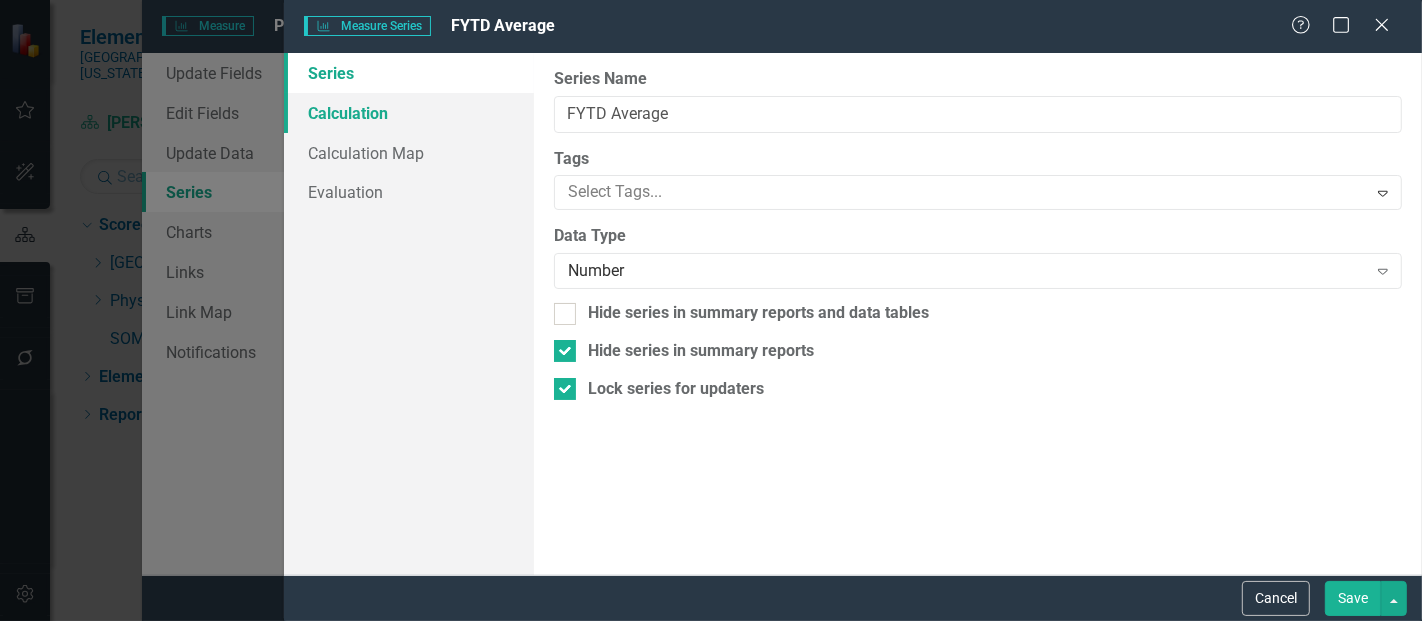 click on "Calculation" at bounding box center (409, 113) 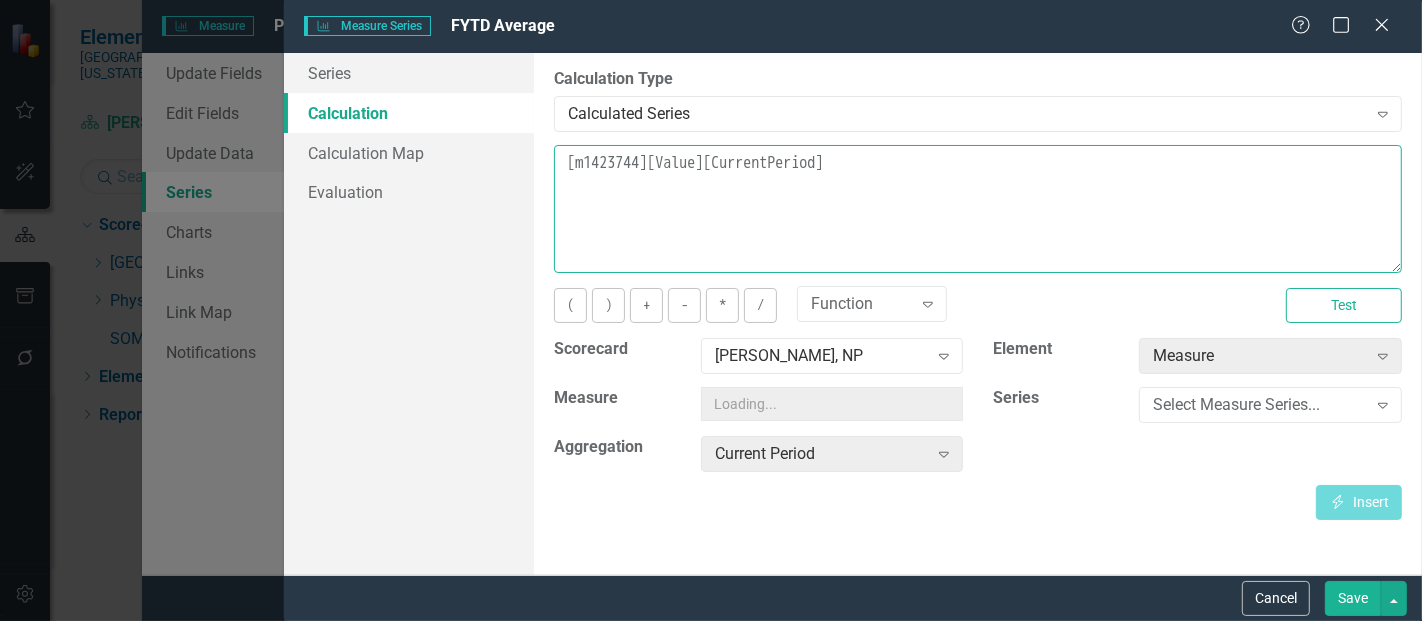 drag, startPoint x: 893, startPoint y: 178, endPoint x: 480, endPoint y: 125, distance: 416.38684 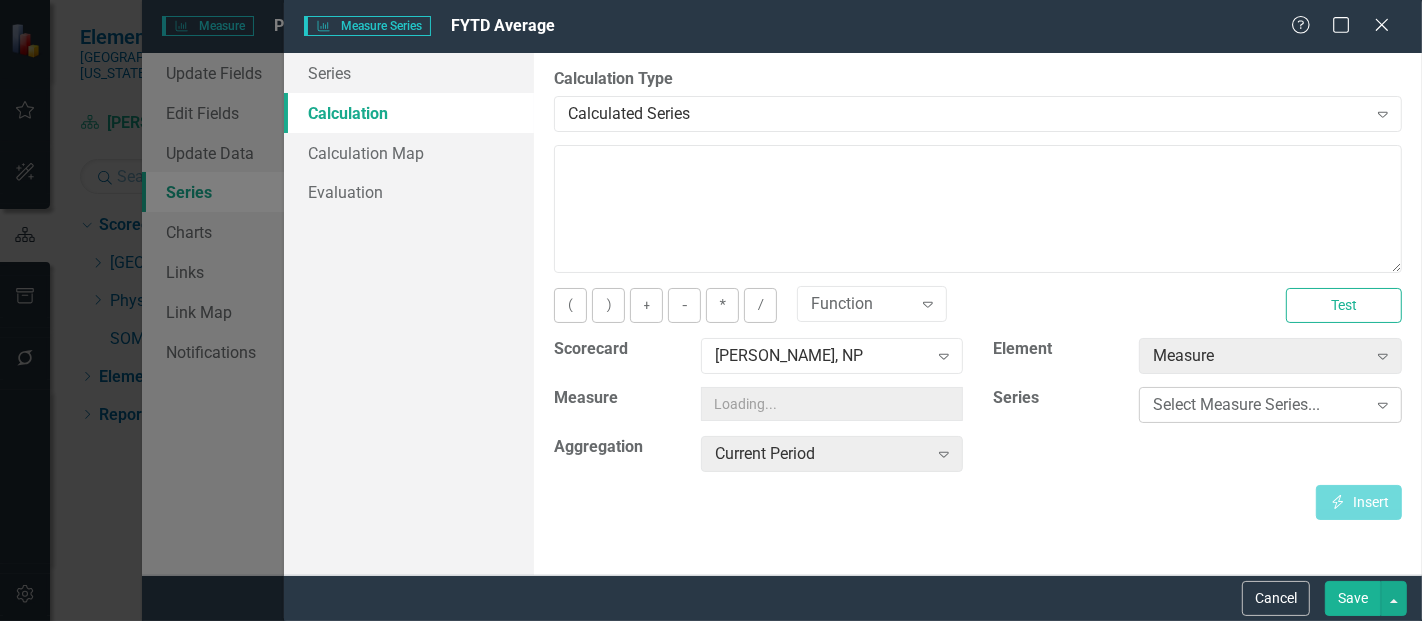 click on "Select Measure Series..." at bounding box center [1253, 405] 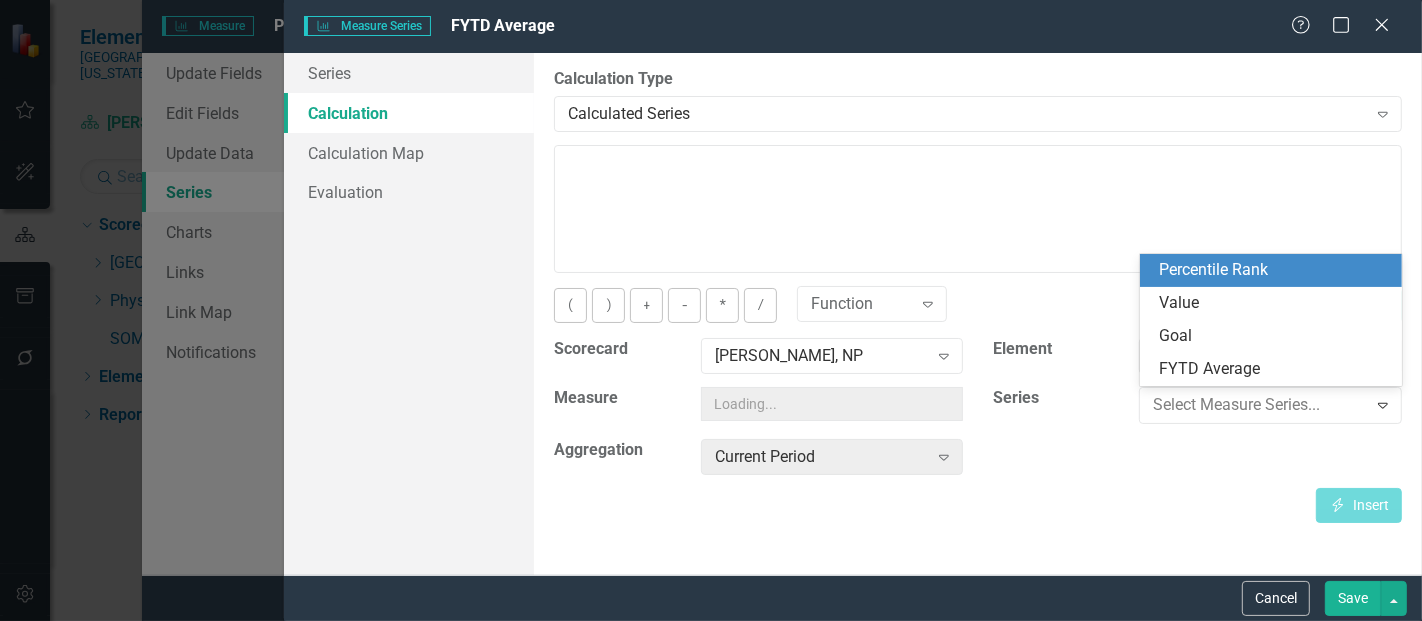 click on "Percentile Rank" at bounding box center (1275, 270) 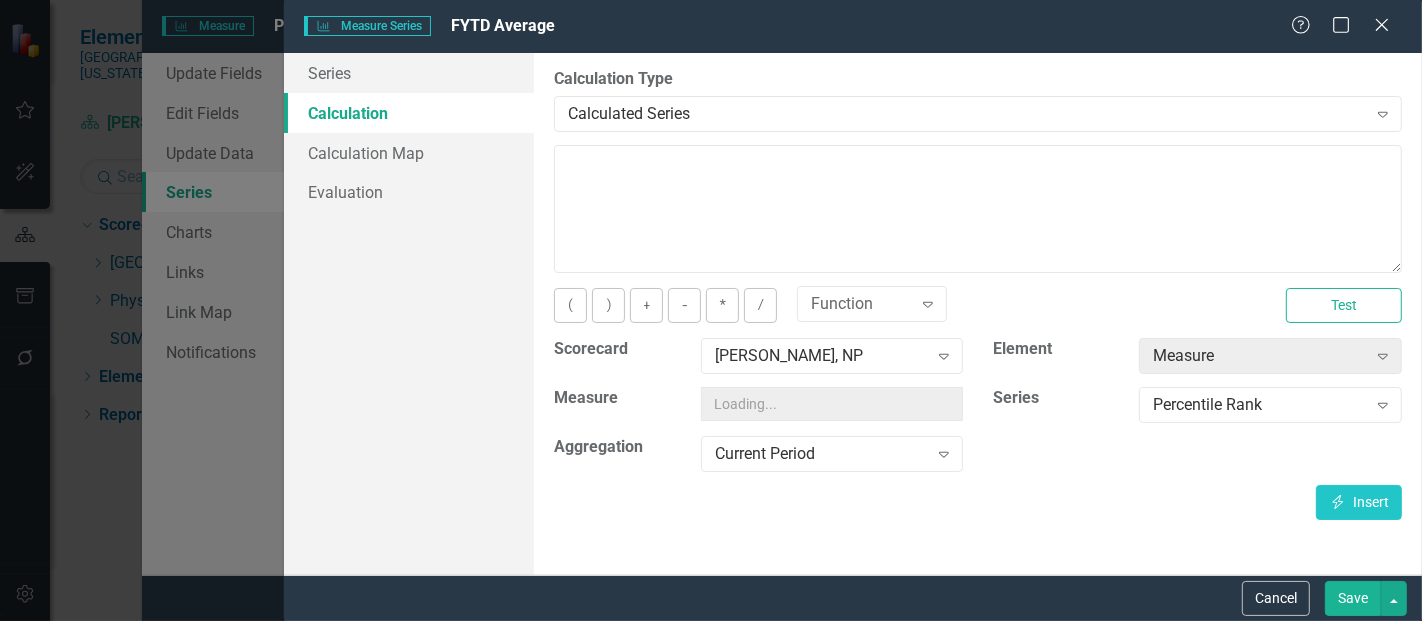 click on "By default, series in ClearPoint are not calculated. So, if you leave the form below blank, you can manually enter (or upload) data into this series. However, if you want to calculate the series, you can use the drop-downs below to reference any other series value in ClearPoint, and (optionally) add aggregations. Standard mathematical operators and logical functions are also supported.    Learn more in the ClearPoint Support Center. Close Help Calculation Type Calculated Series Expand You can define a default calculation for this series by referencing other series in this measure like so: [m][Actual]. You can also reference existing measure series by using the standard [m123][Actual] notation. All series must exist or the calculation will be invalid.    Learn more in the ClearPoint Support Center. Close Help ( ) + - * / Function Expand Test Scorecard Aaron Meenach, NP Expand Element Measure Expand Measure 1423744 Series Percentile Rank Expand Aggregation Current Period Expand Insert    Insert" at bounding box center [978, 314] 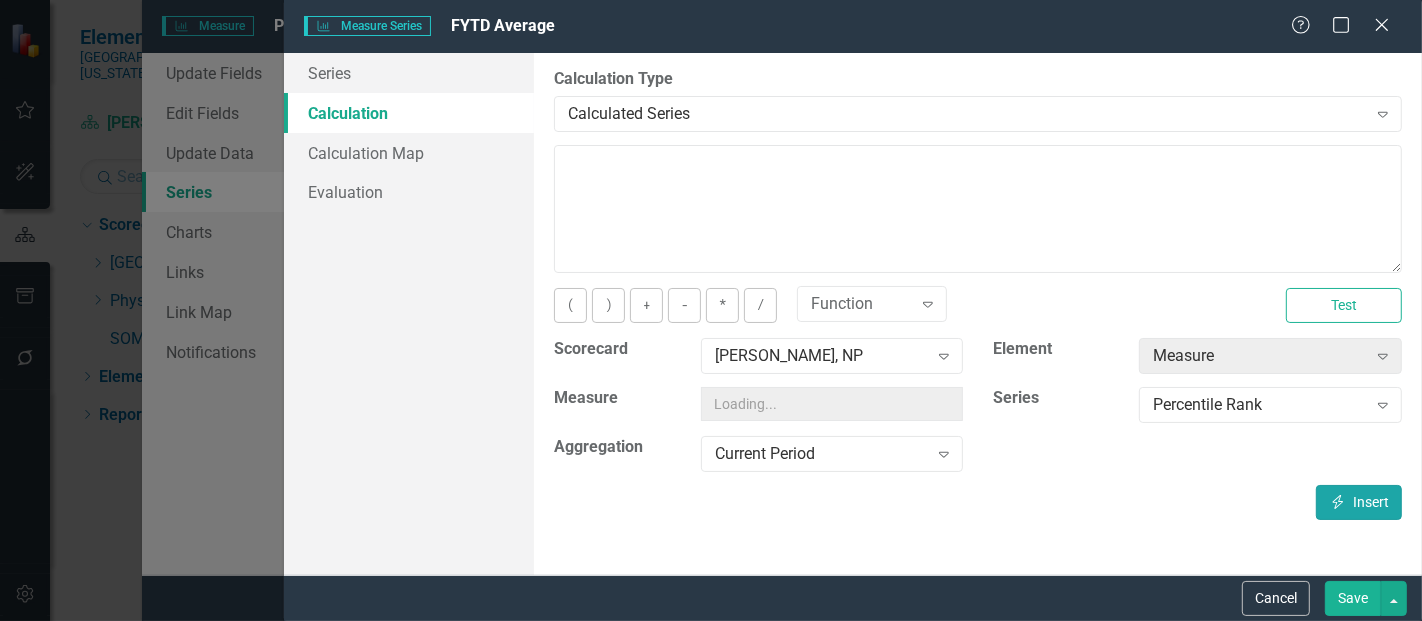 click on "Insert    Insert" at bounding box center [1359, 502] 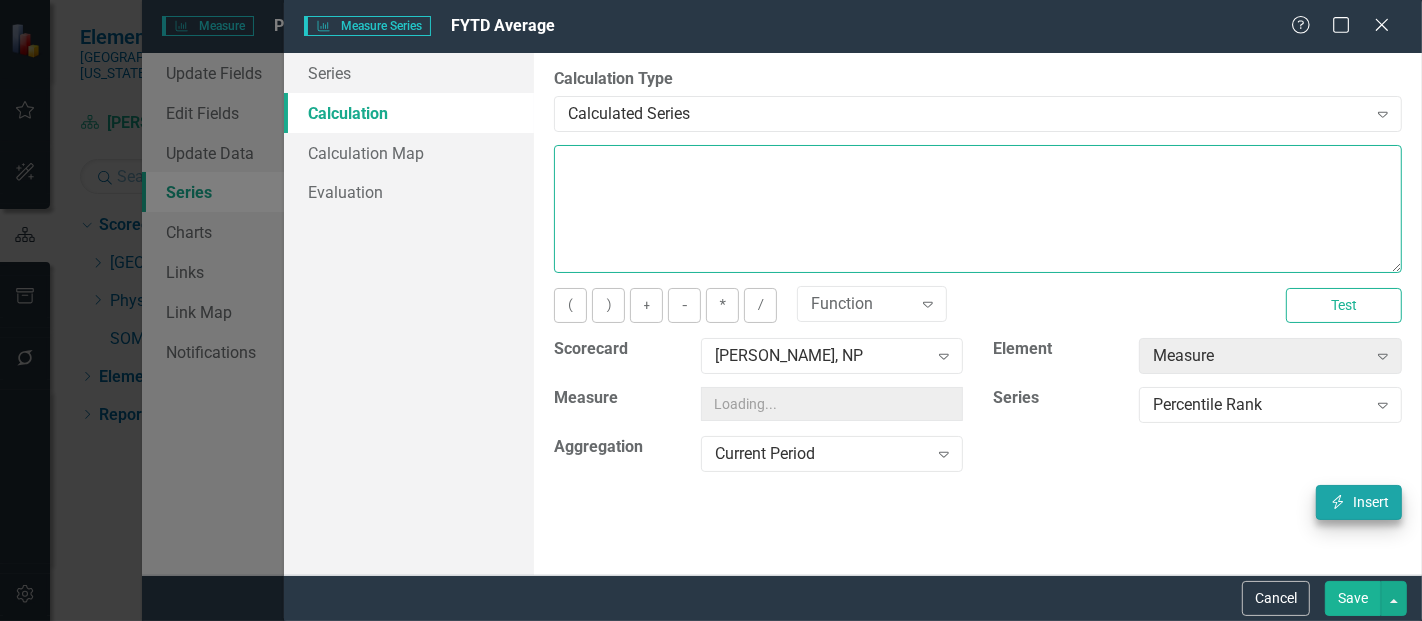 type on "[m1423744][Percentile Rank][CurrentPeriod]" 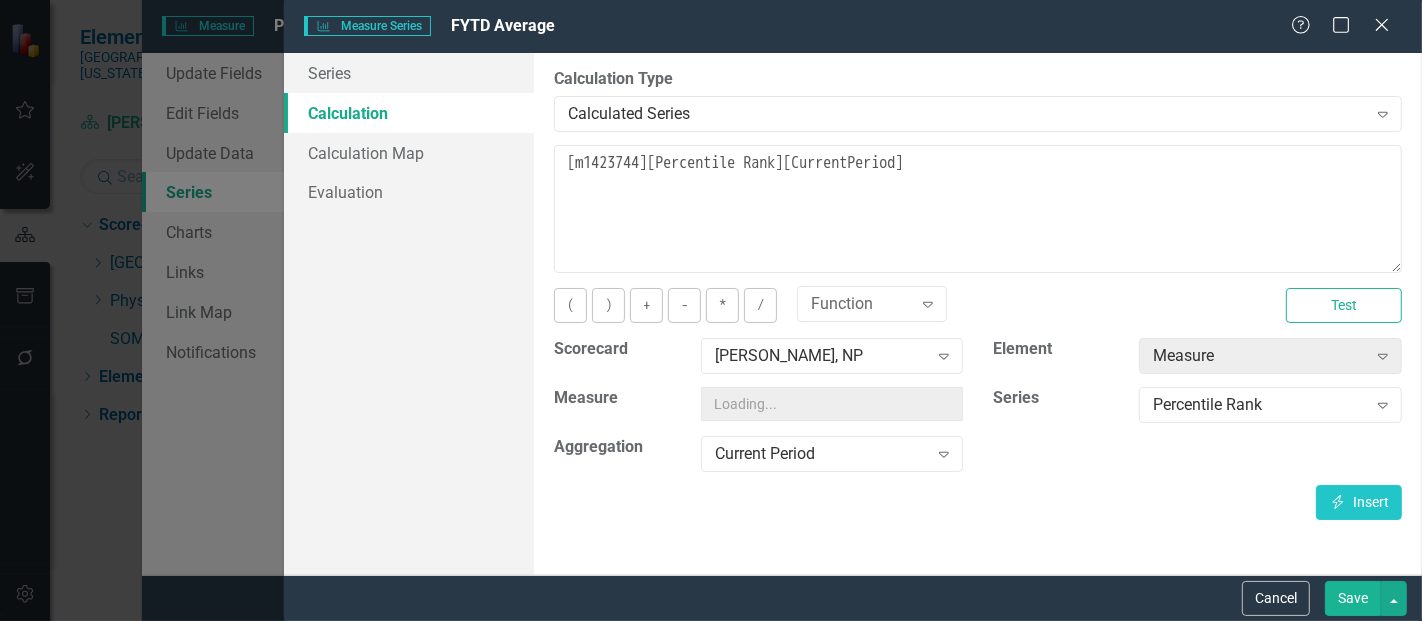 click on "Save" at bounding box center [1353, 598] 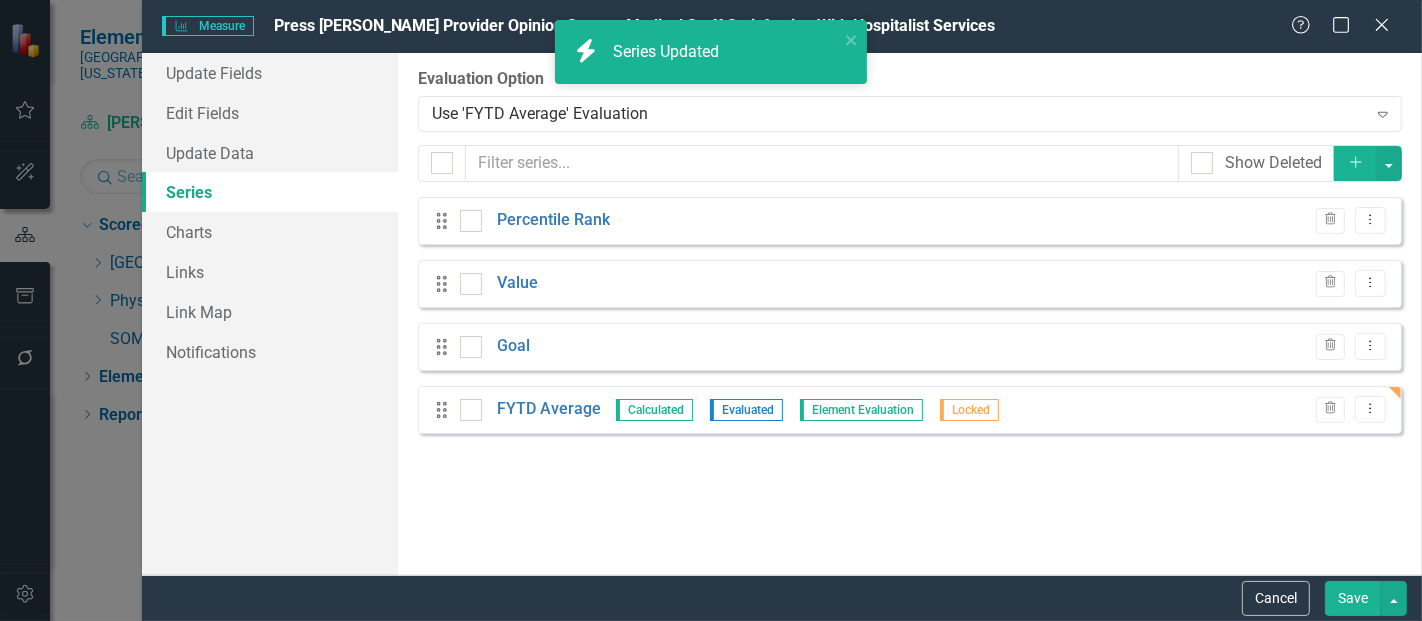 click on "Save" at bounding box center [1353, 598] 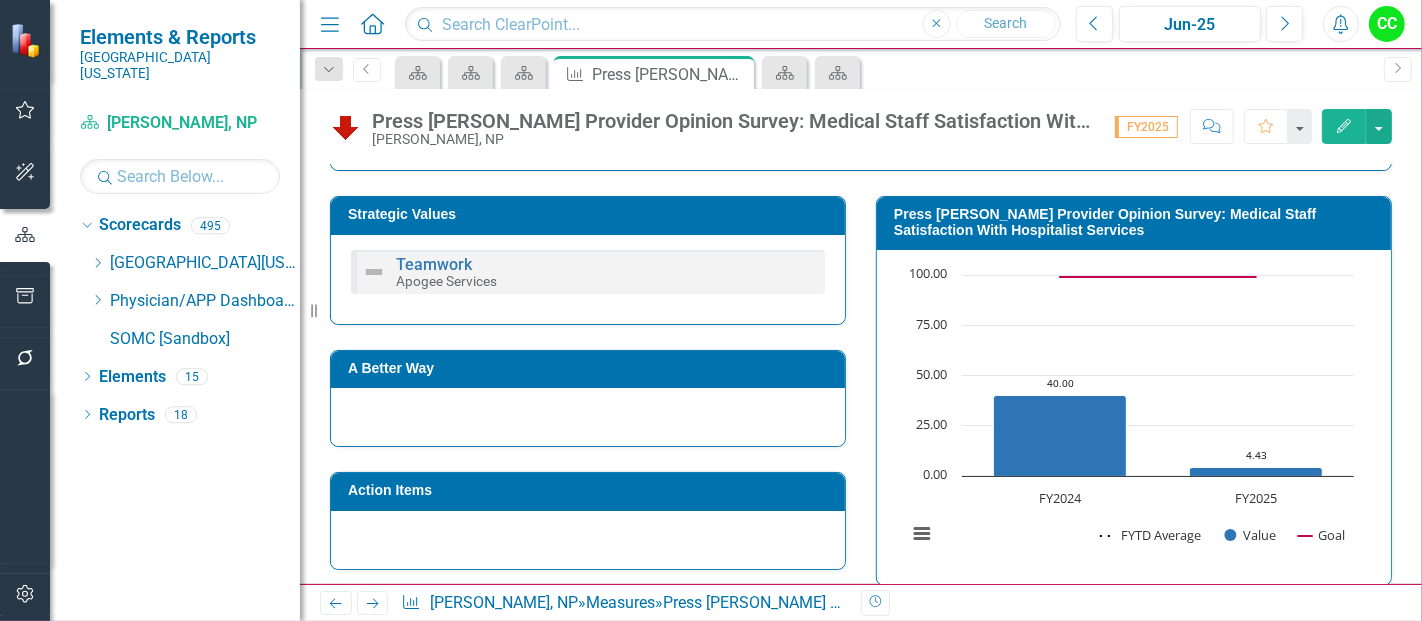 scroll, scrollTop: 400, scrollLeft: 0, axis: vertical 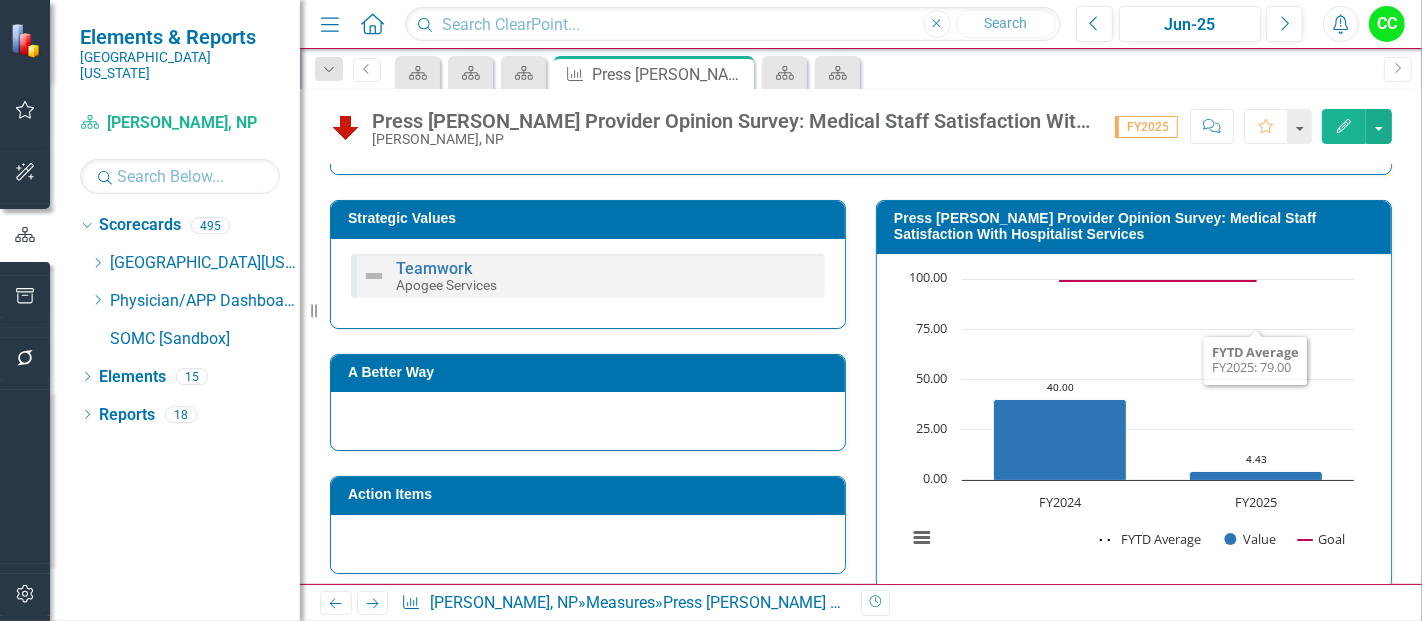 click on "Press [PERSON_NAME] Provider Opinion Survey: Medical Staff Satisfaction With Hospitalist Services" at bounding box center (1137, 226) 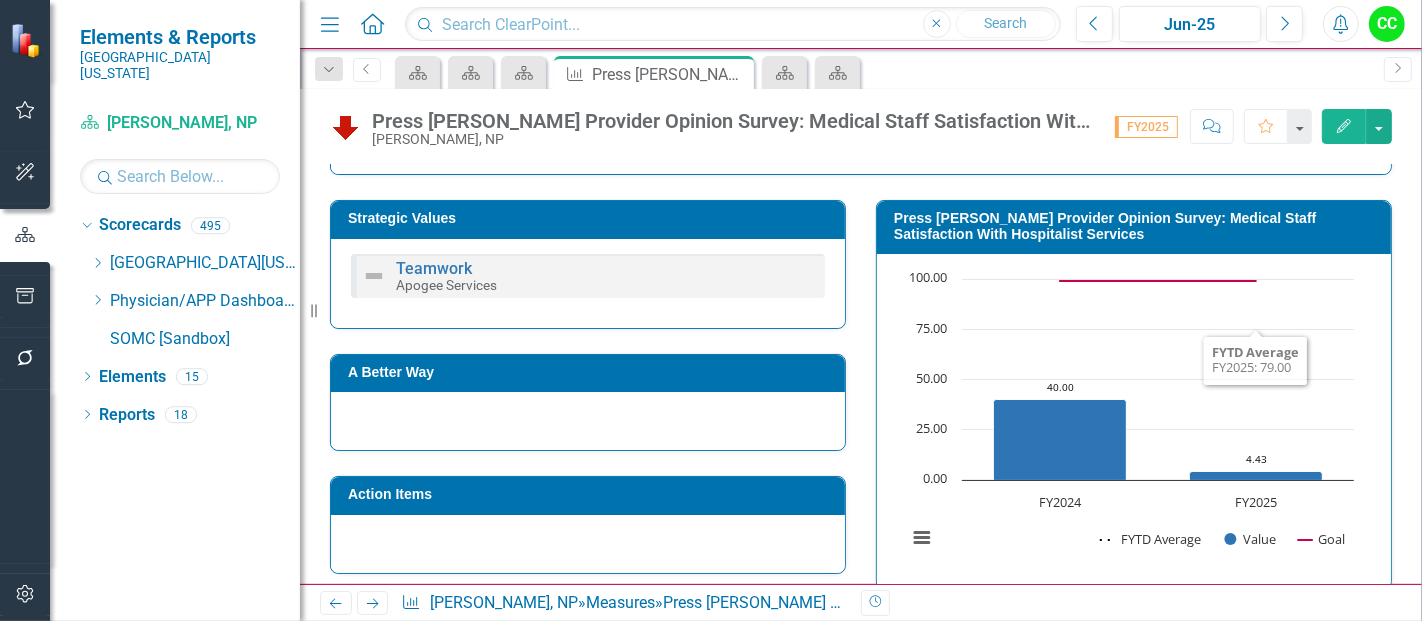 click on "Press [PERSON_NAME] Provider Opinion Survey: Medical Staff Satisfaction With Hospitalist Services" at bounding box center (1137, 226) 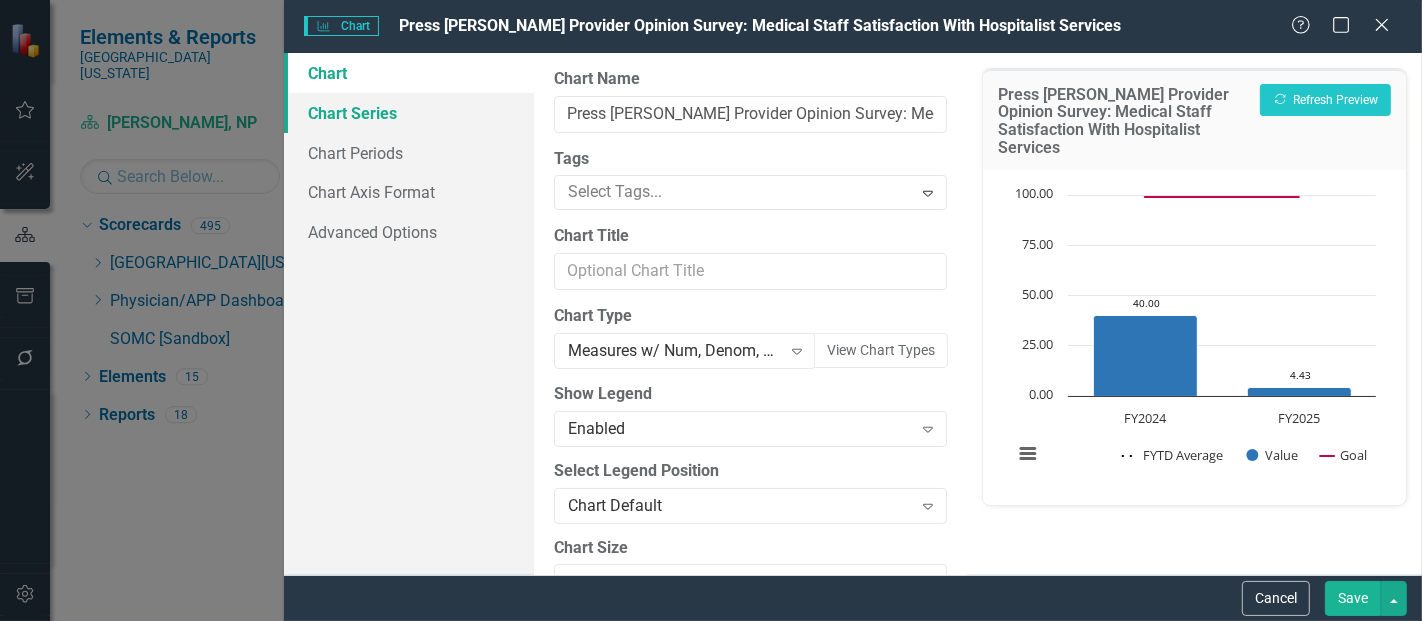 click on "Chart Series" at bounding box center (409, 113) 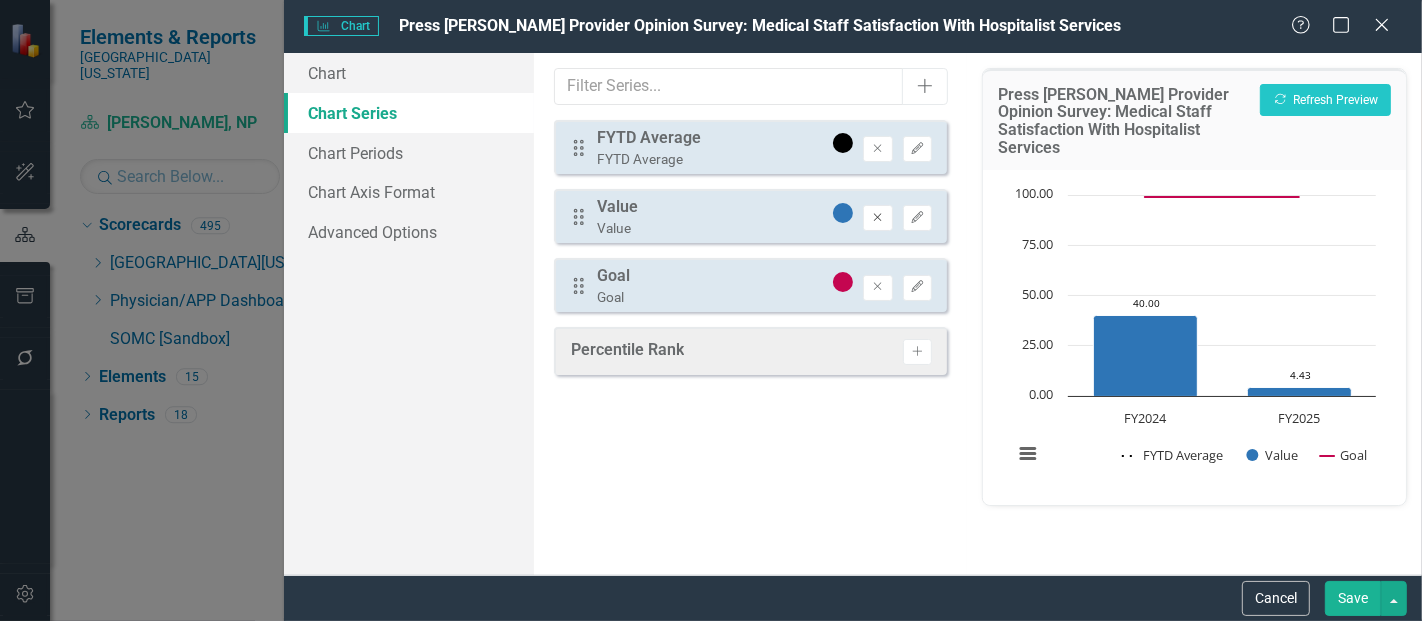 click on "Remove" 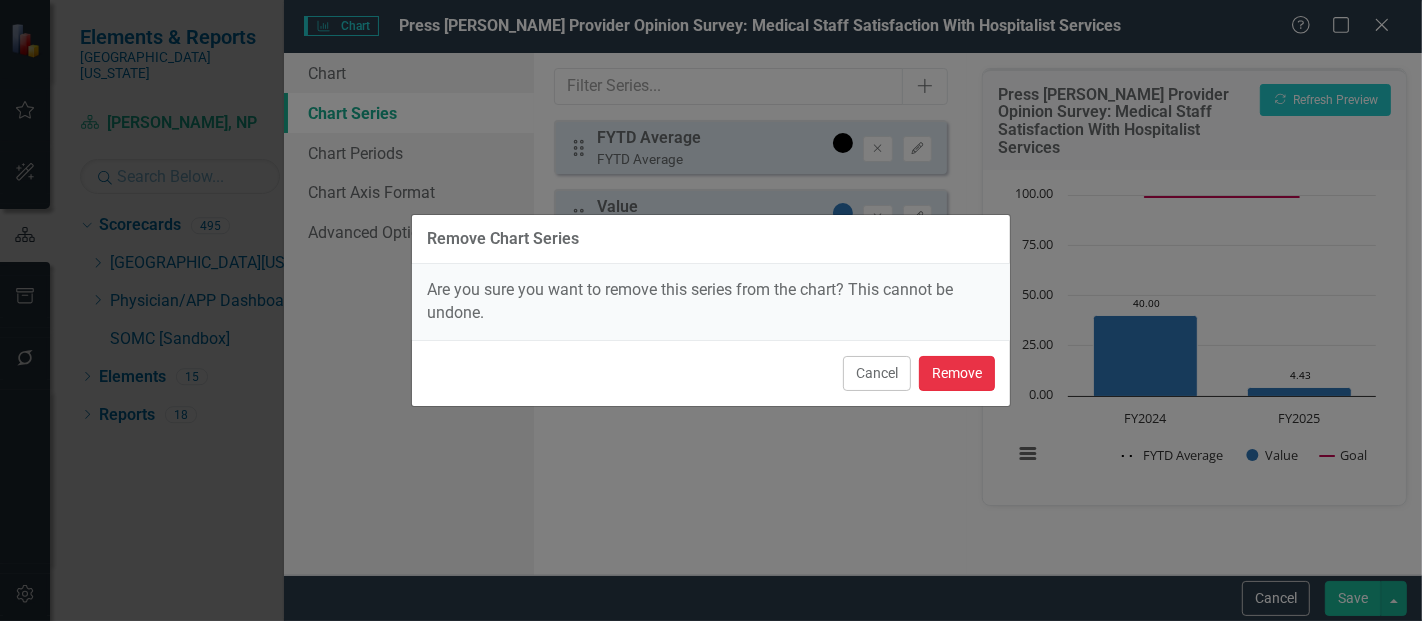 click on "Remove" at bounding box center (957, 373) 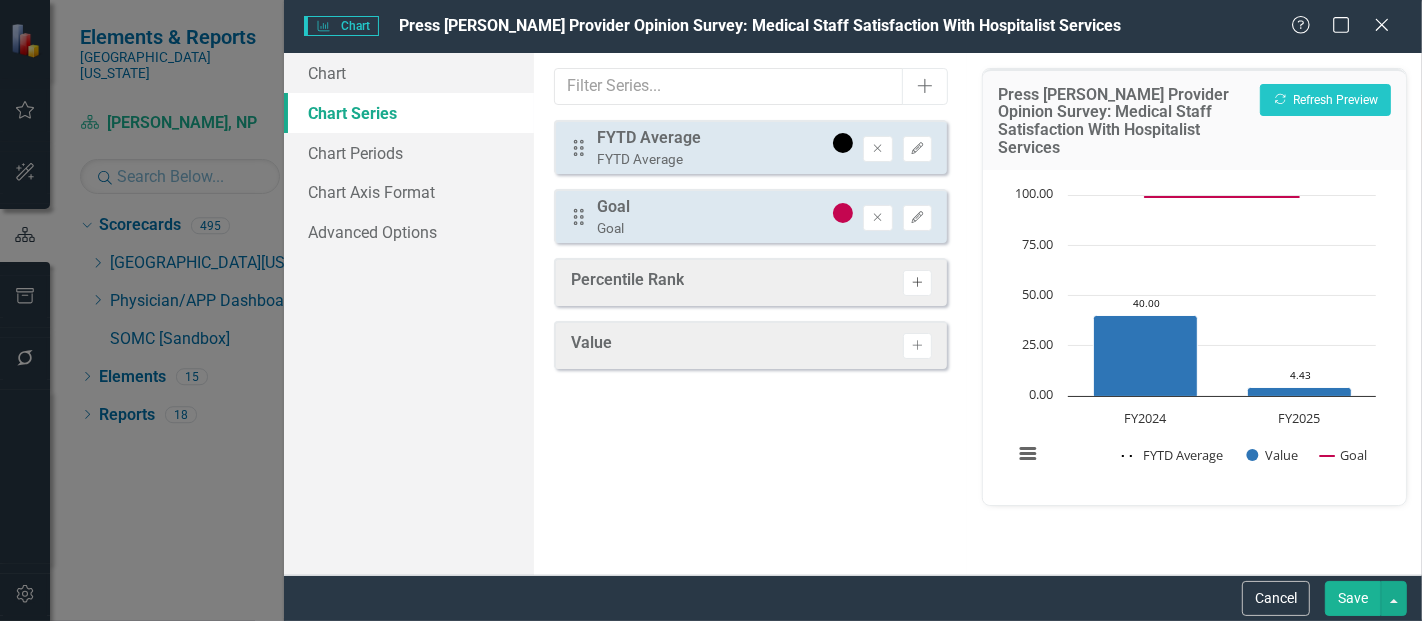 click on "Activate" 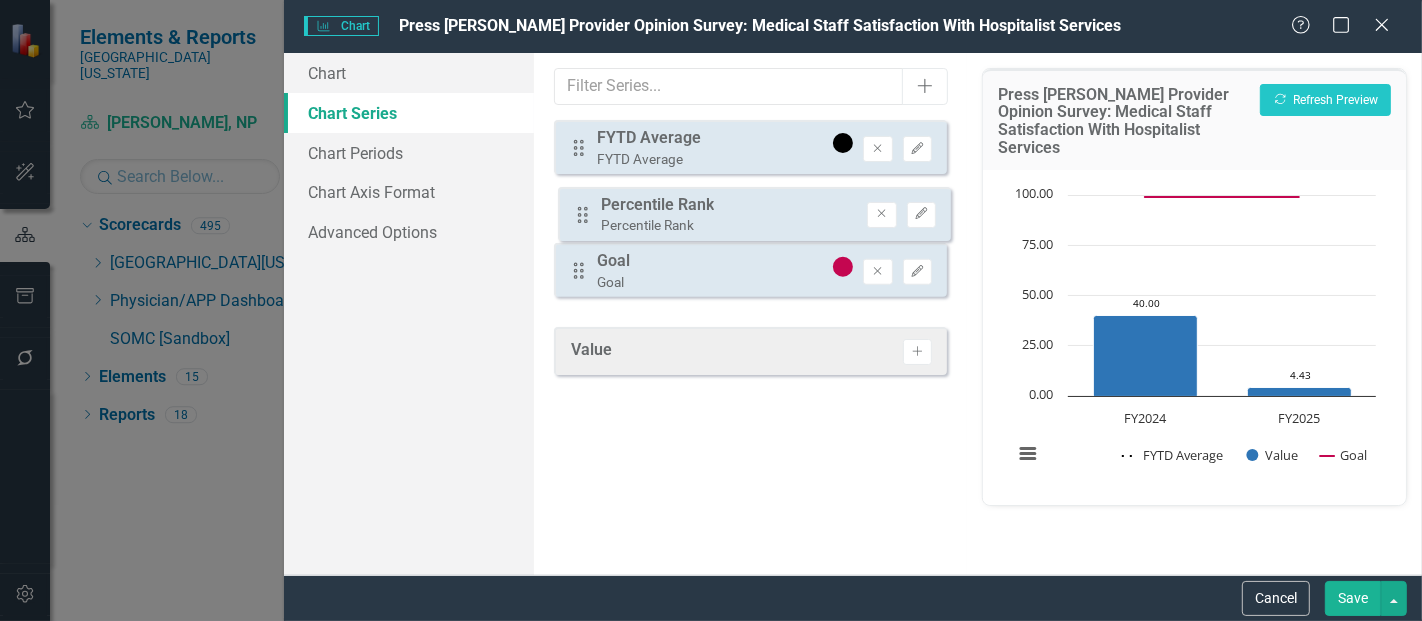 drag, startPoint x: 573, startPoint y: 285, endPoint x: 577, endPoint y: 215, distance: 70.11419 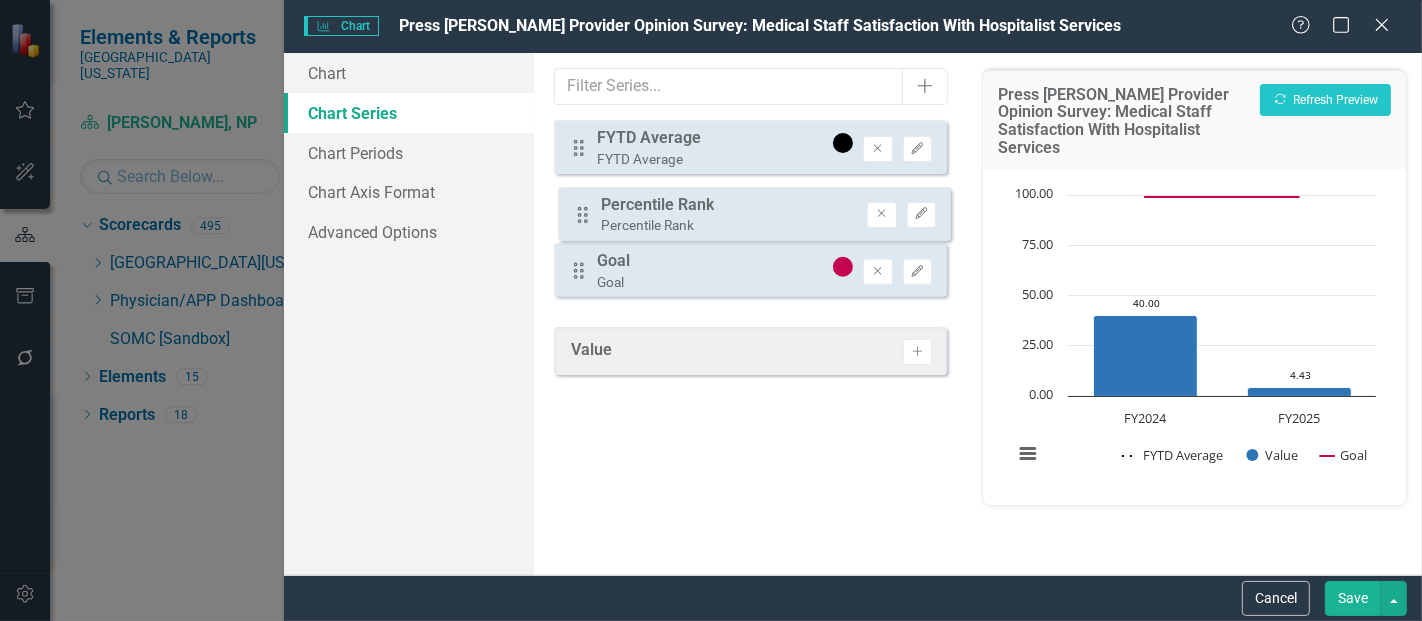 click on "Drag FYTD Average FYTD Average Remove Edit Drag Goal Goal Remove Edit Drag Percentile Rank Percentile Rank Remove Edit" at bounding box center (750, 216) 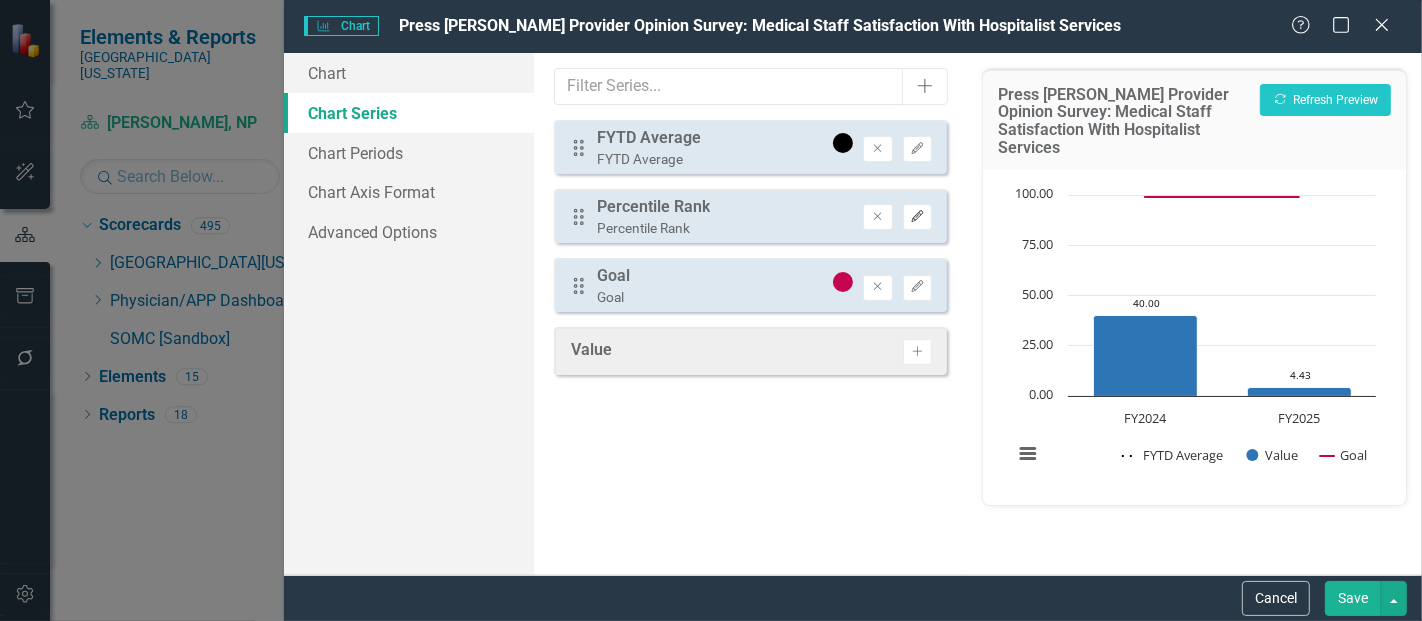 click on "Edit" 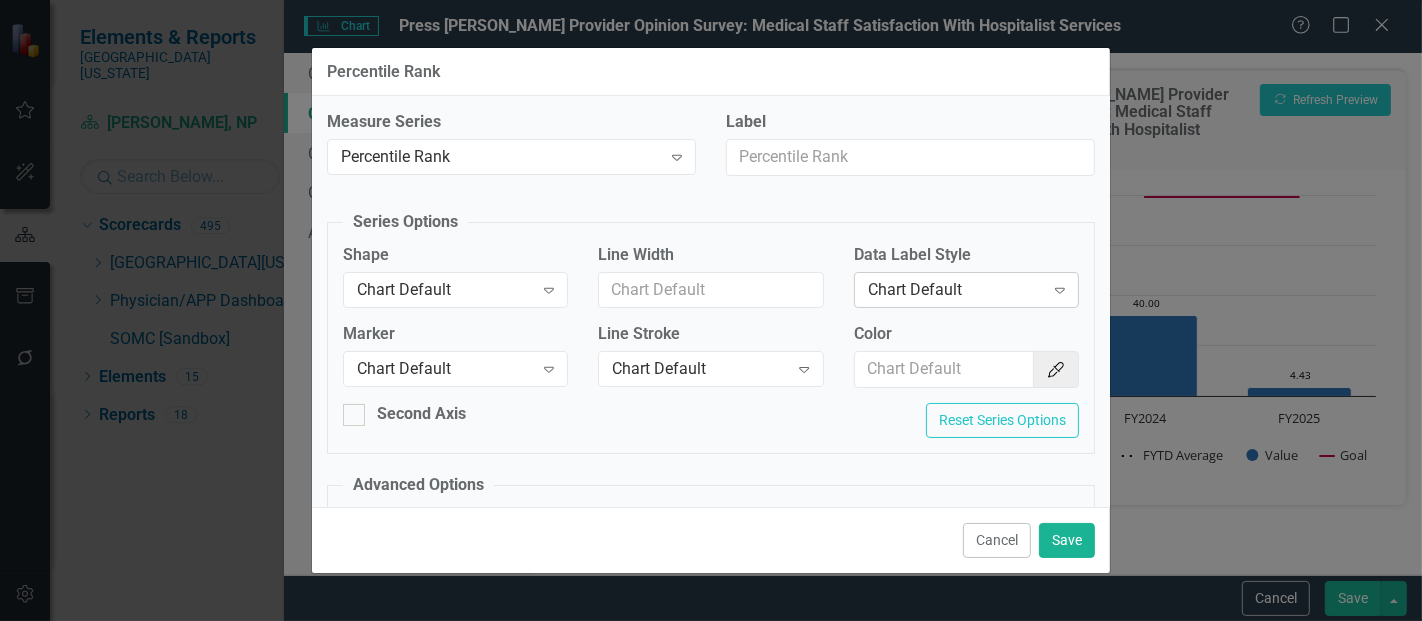 click on "Chart Default" at bounding box center [956, 289] 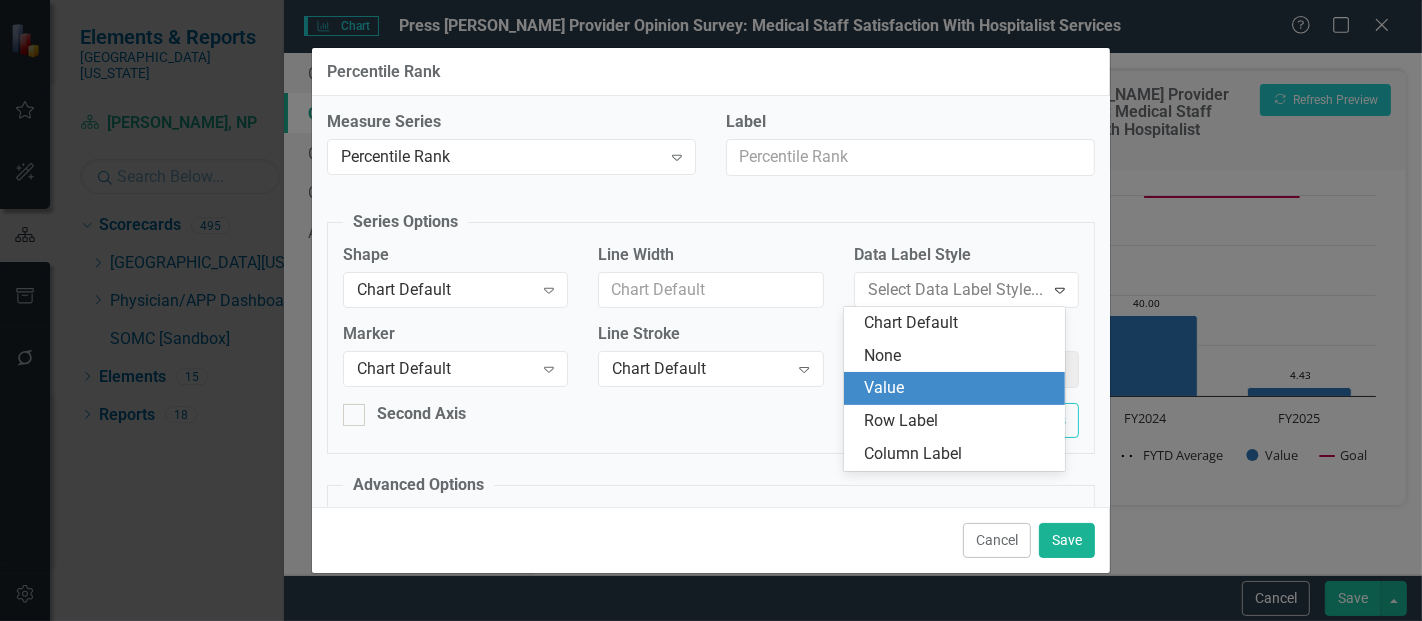 click on "Value" at bounding box center [958, 388] 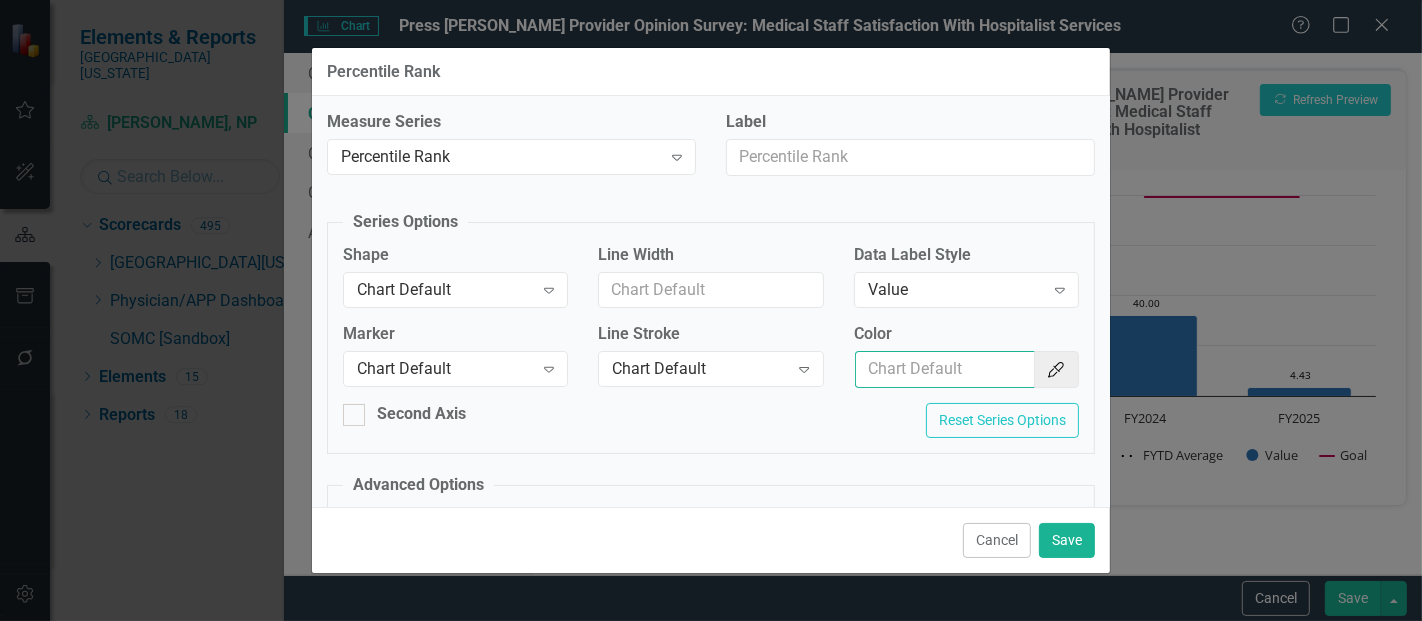 click on "Color" at bounding box center (945, 369) 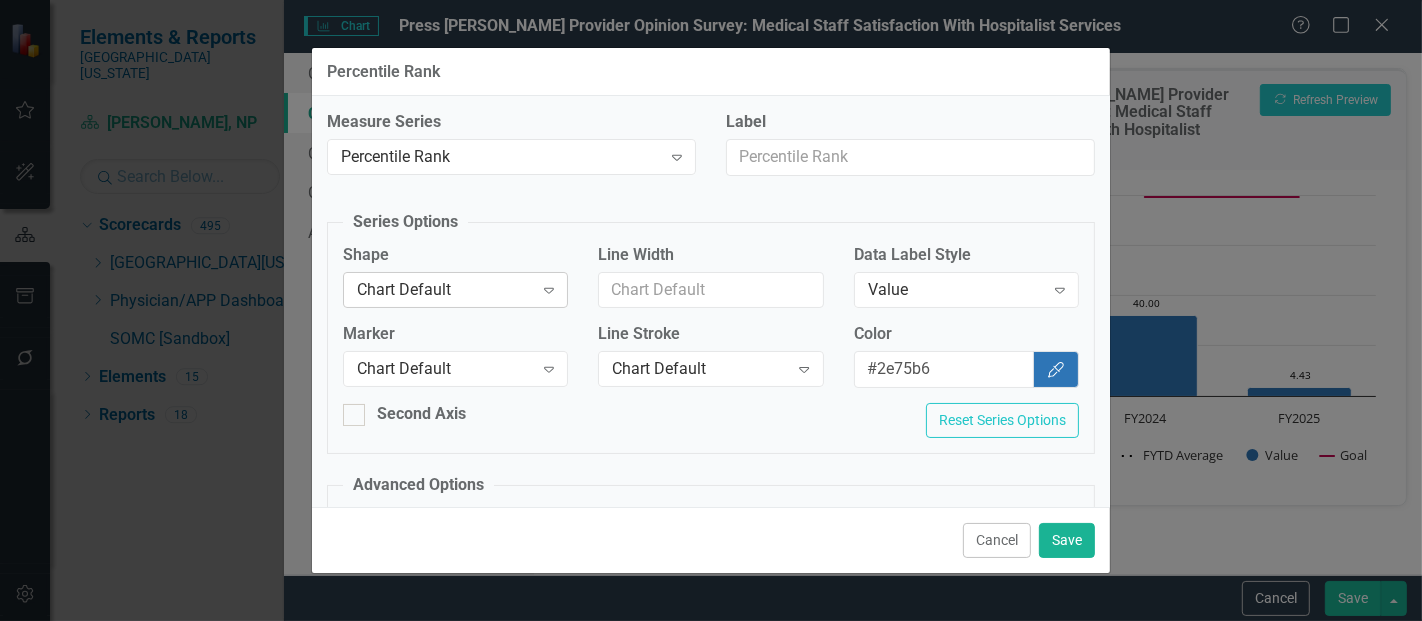 click on "Chart Default" at bounding box center [445, 289] 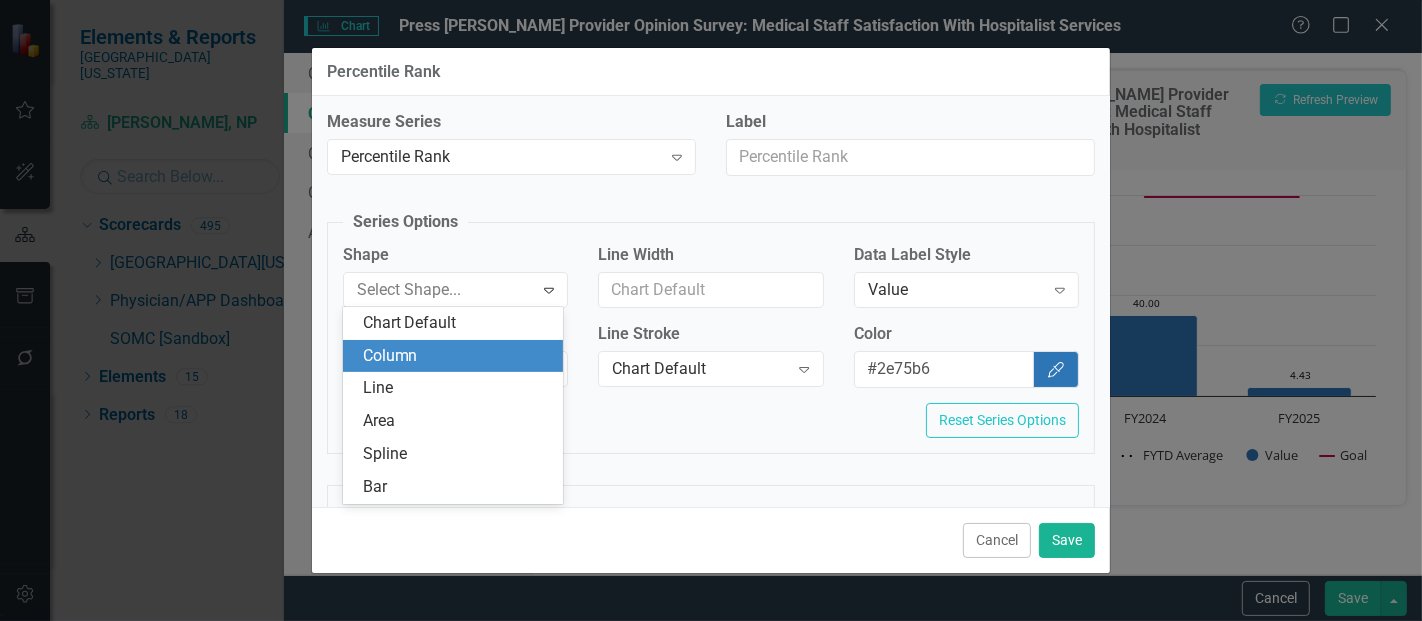 click on "Column" at bounding box center [457, 356] 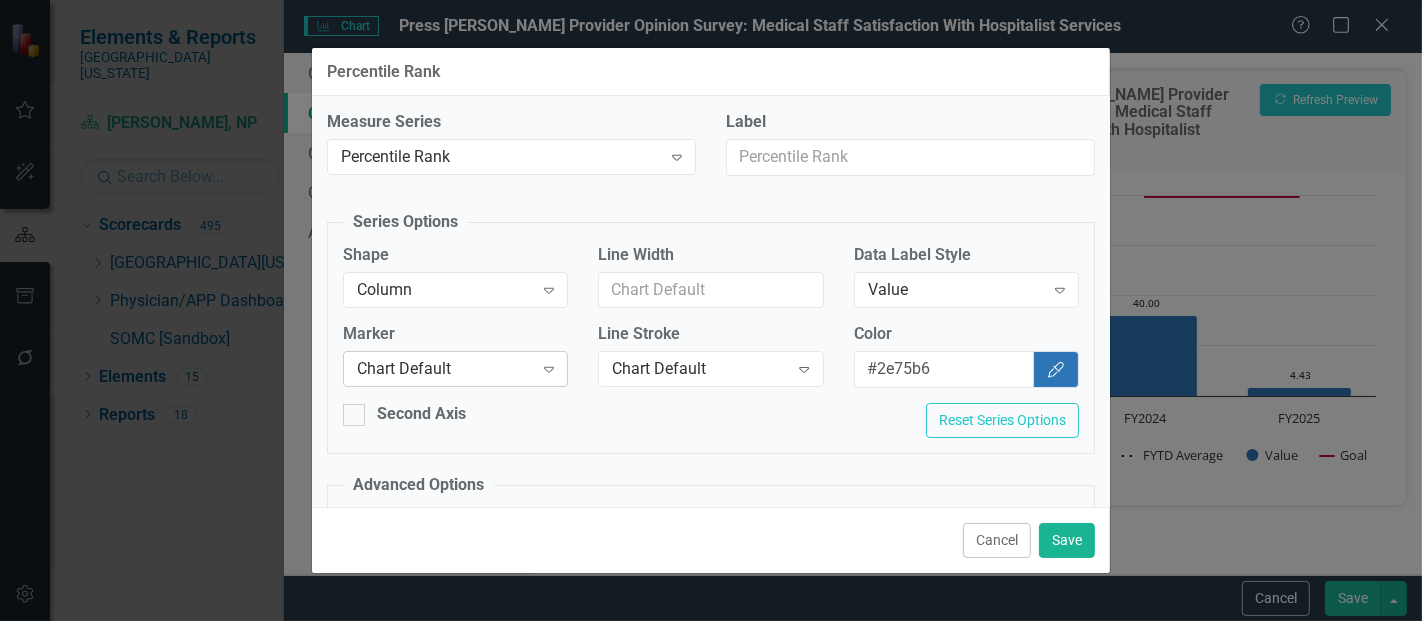 click on "Chart Default" at bounding box center [445, 369] 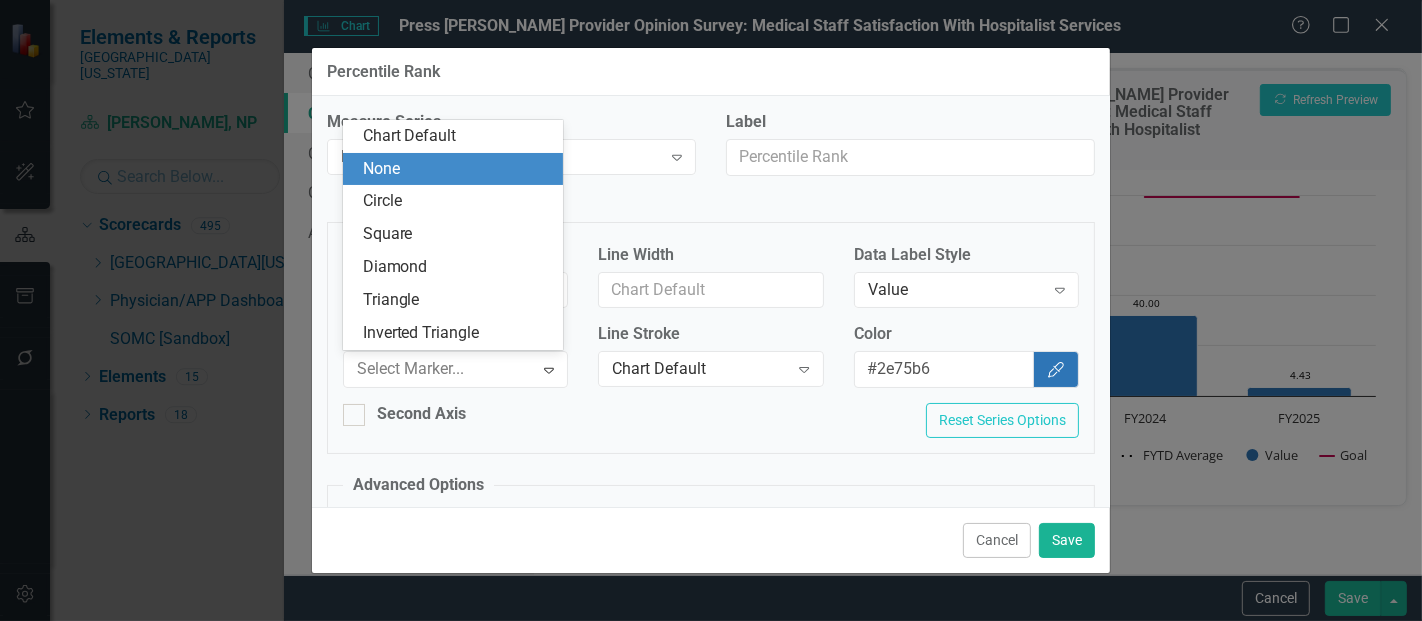 click on "None" at bounding box center [453, 169] 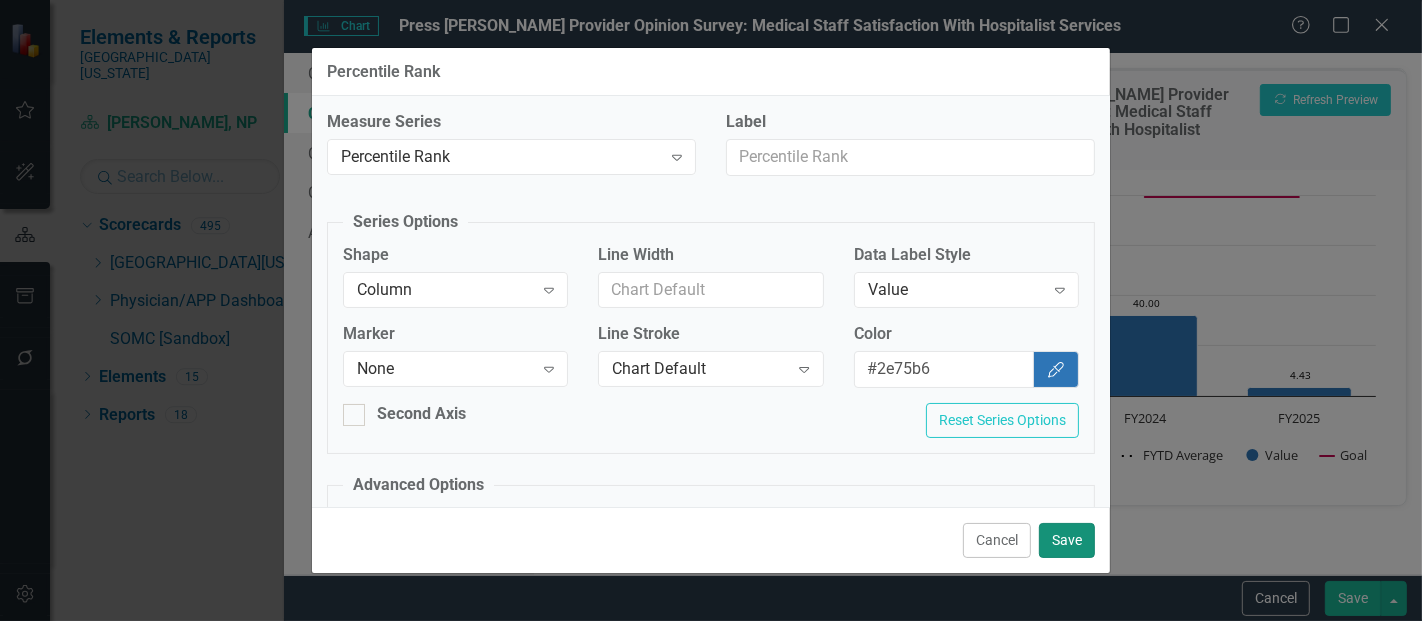 click on "Save" at bounding box center (1067, 540) 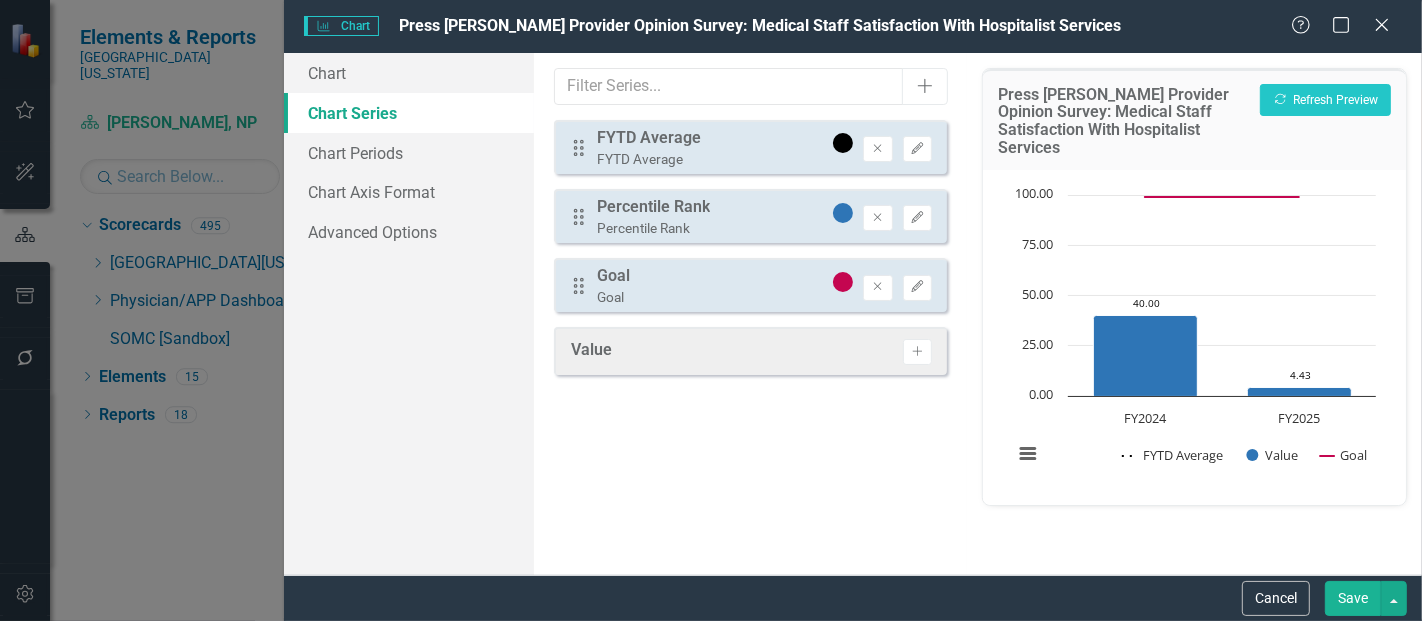 click on "Save" at bounding box center [1353, 598] 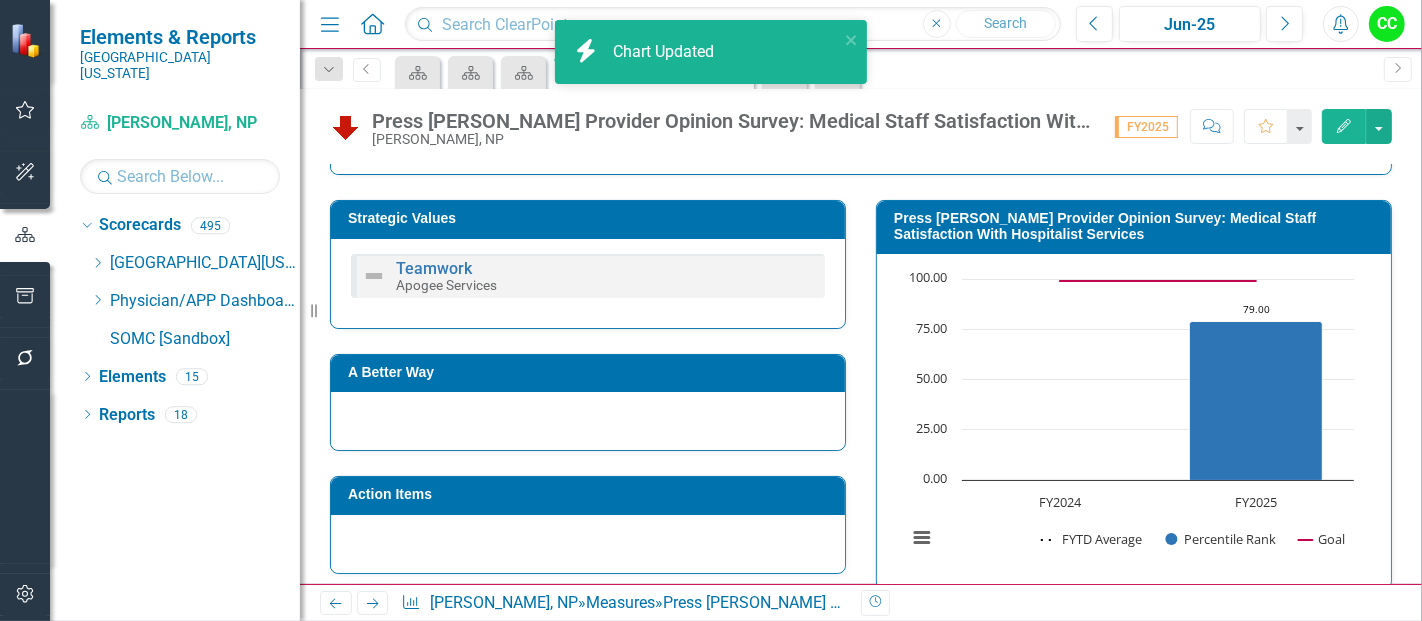 scroll, scrollTop: 834, scrollLeft: 0, axis: vertical 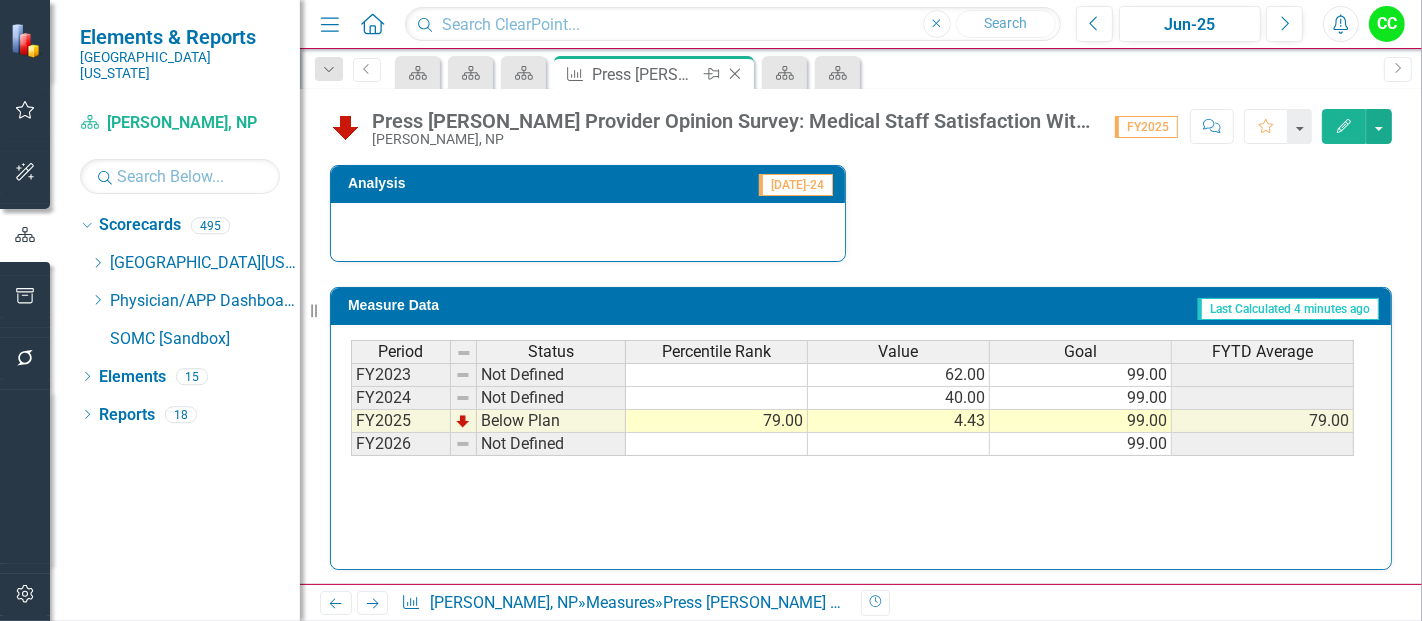 click on "Close" 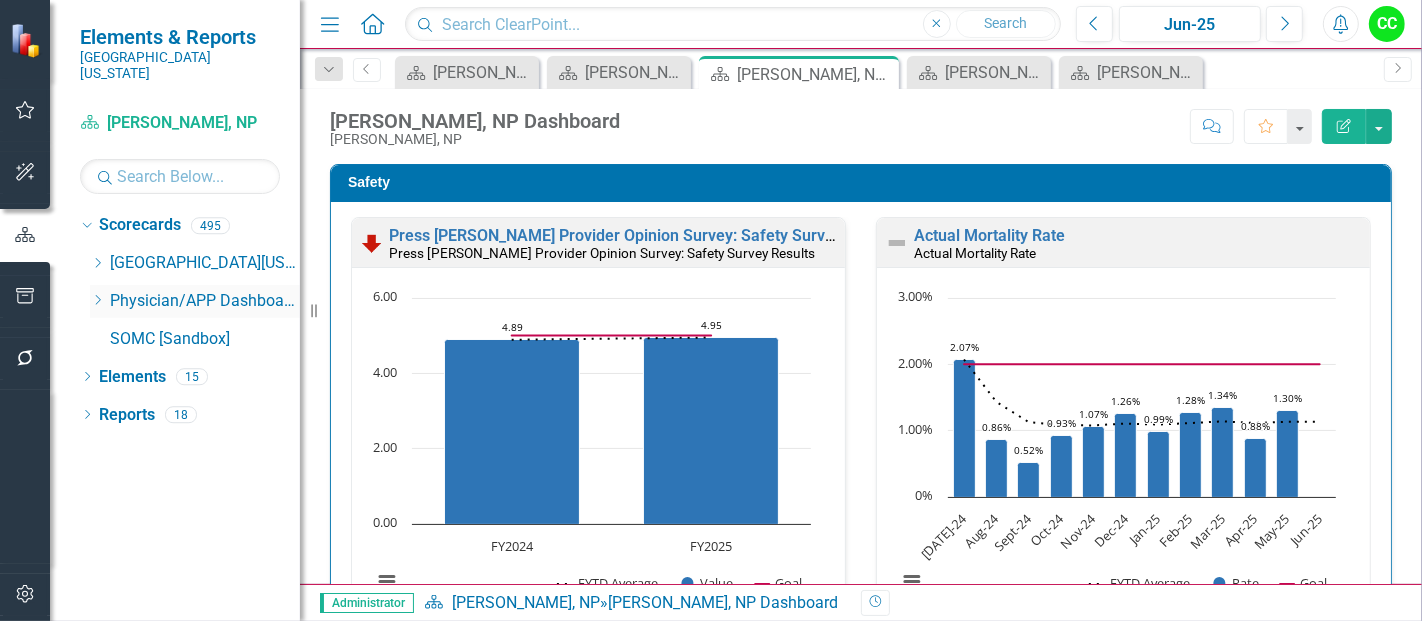 click on "Dropdown" 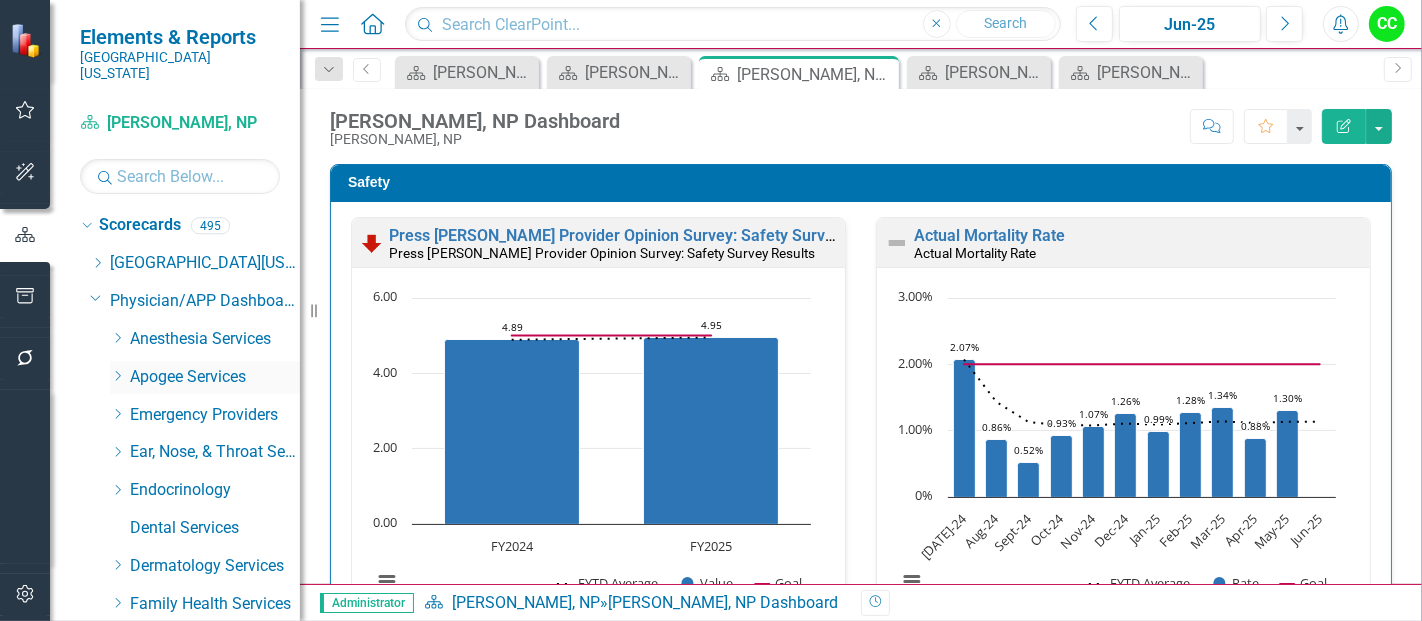 click on "Dropdown" 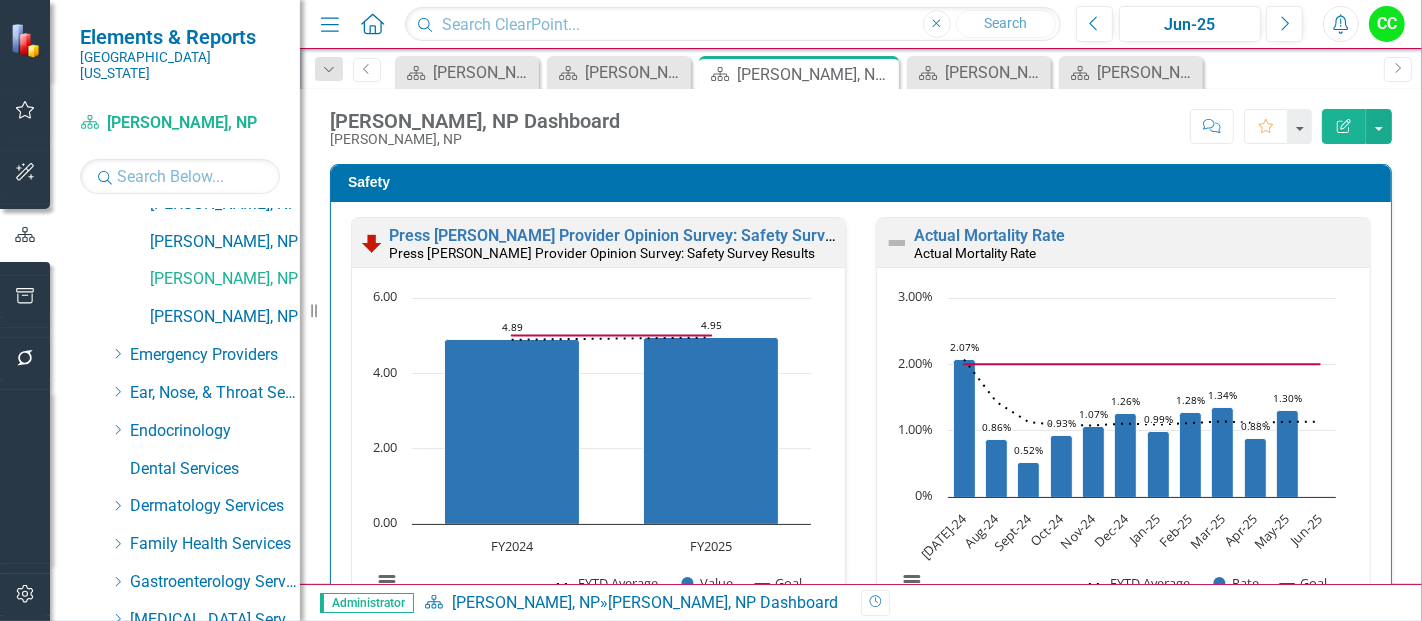 scroll, scrollTop: 866, scrollLeft: 0, axis: vertical 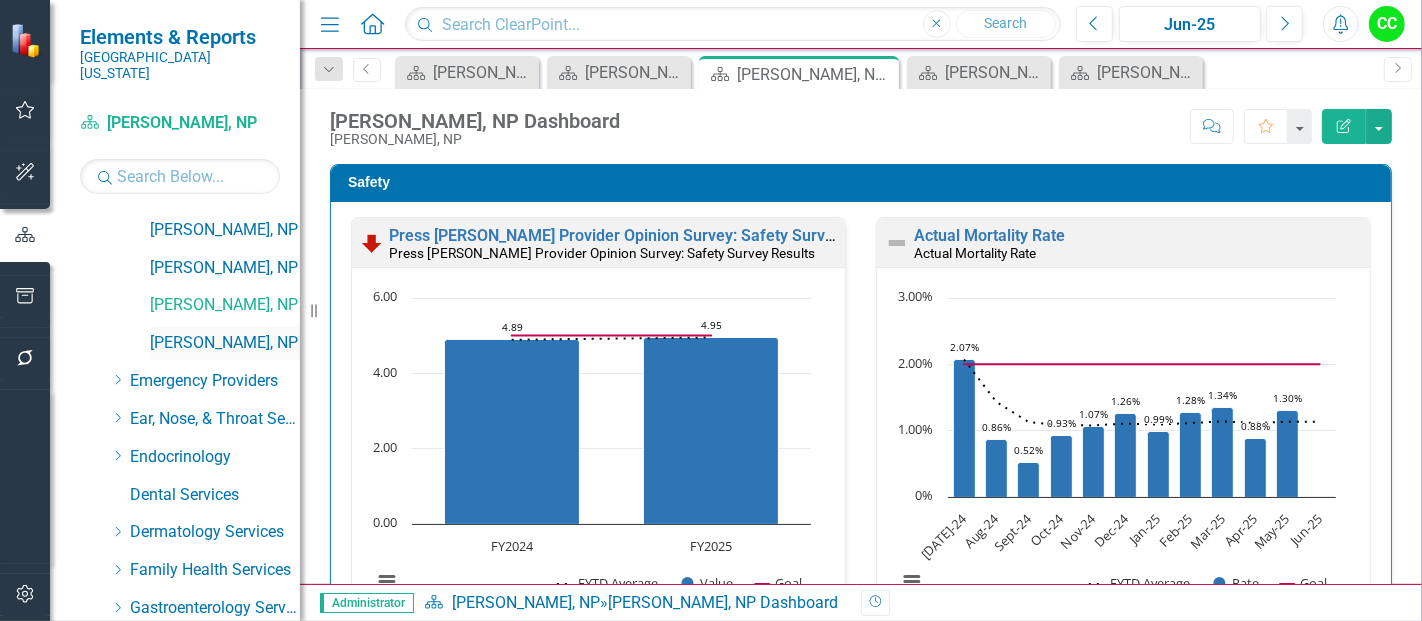 click on "[PERSON_NAME], NP" at bounding box center [225, 343] 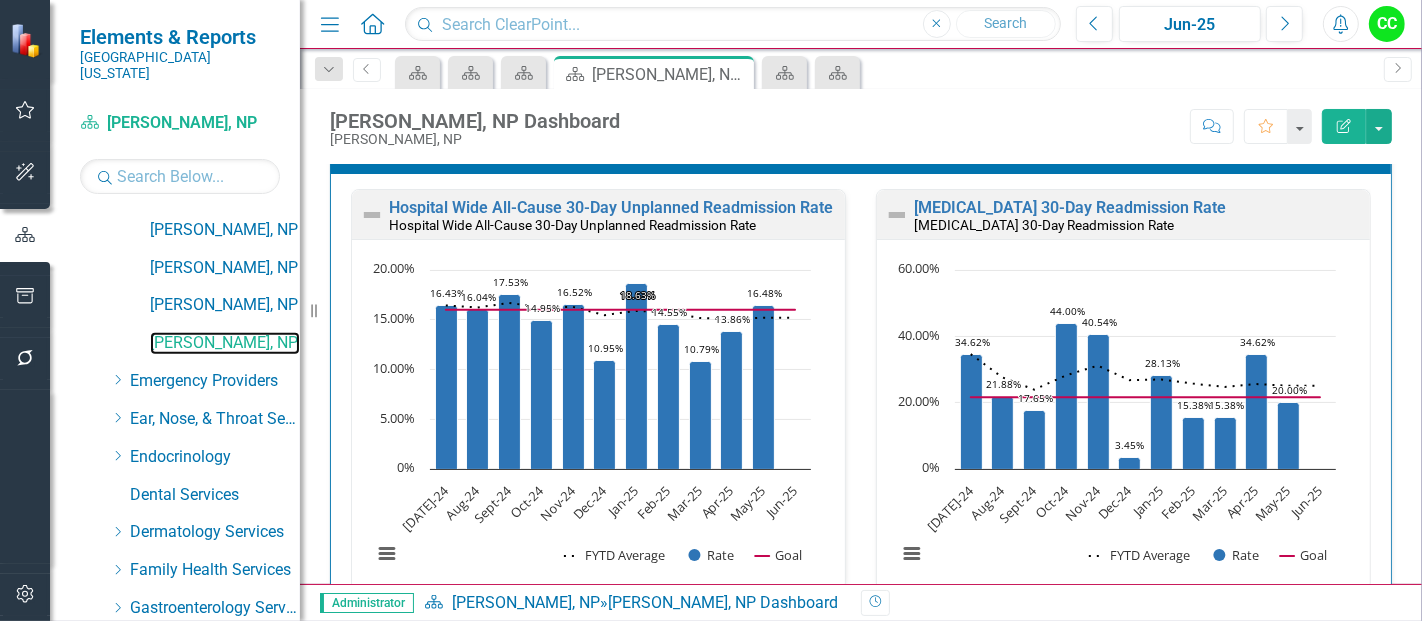 scroll, scrollTop: 1991, scrollLeft: 0, axis: vertical 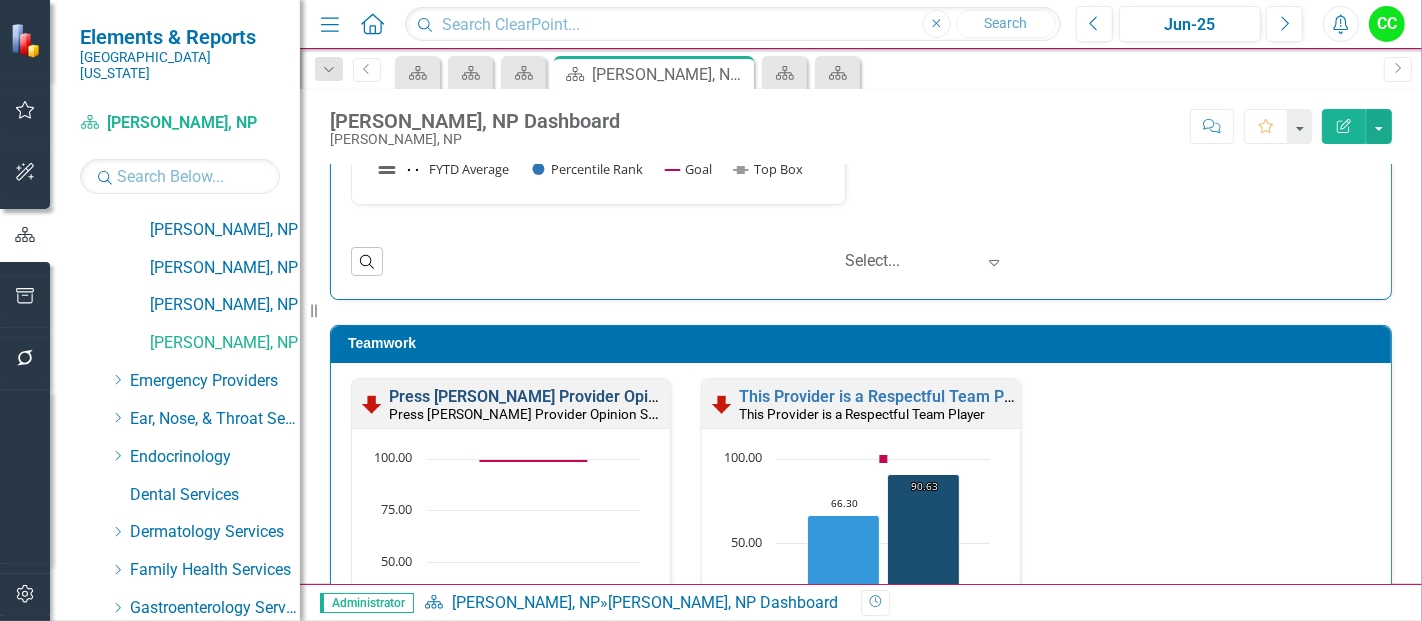 click on "Press [PERSON_NAME] Provider Opinion Survey: Medical Staff Satisfaction With Hospitalist Services" at bounding box center [749, 396] 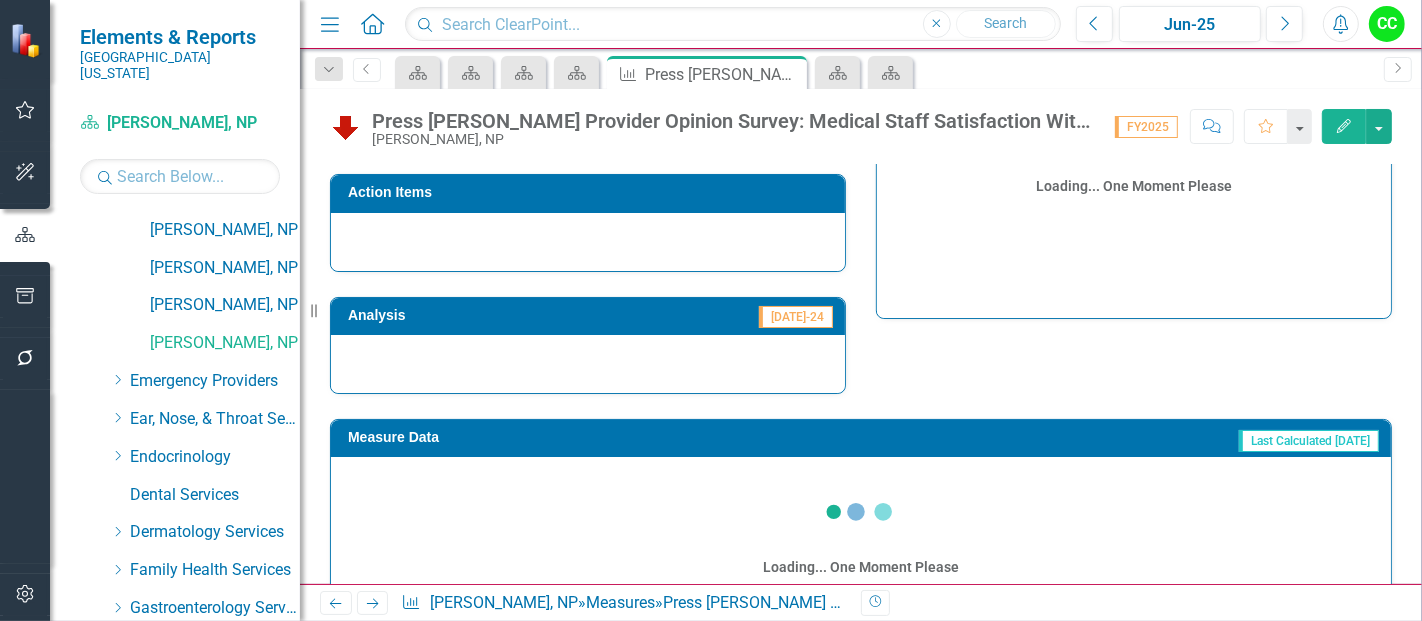 scroll, scrollTop: 674, scrollLeft: 0, axis: vertical 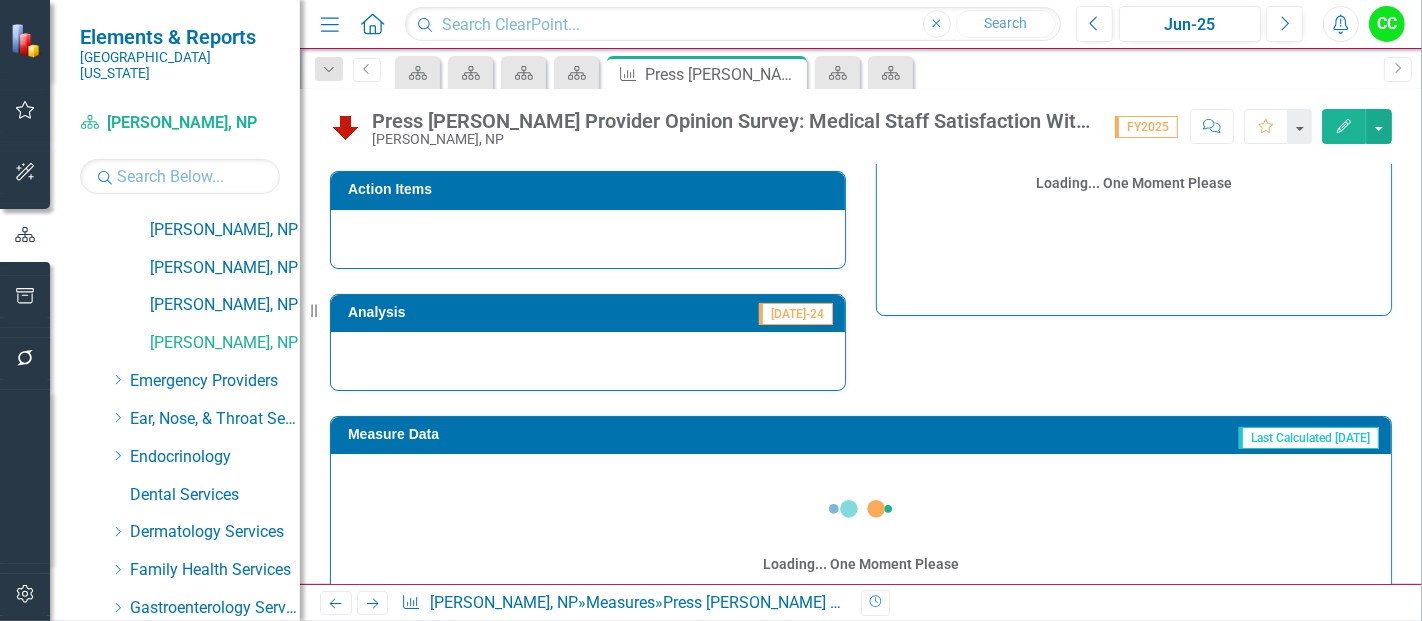 click on "Edit" at bounding box center (1344, 126) 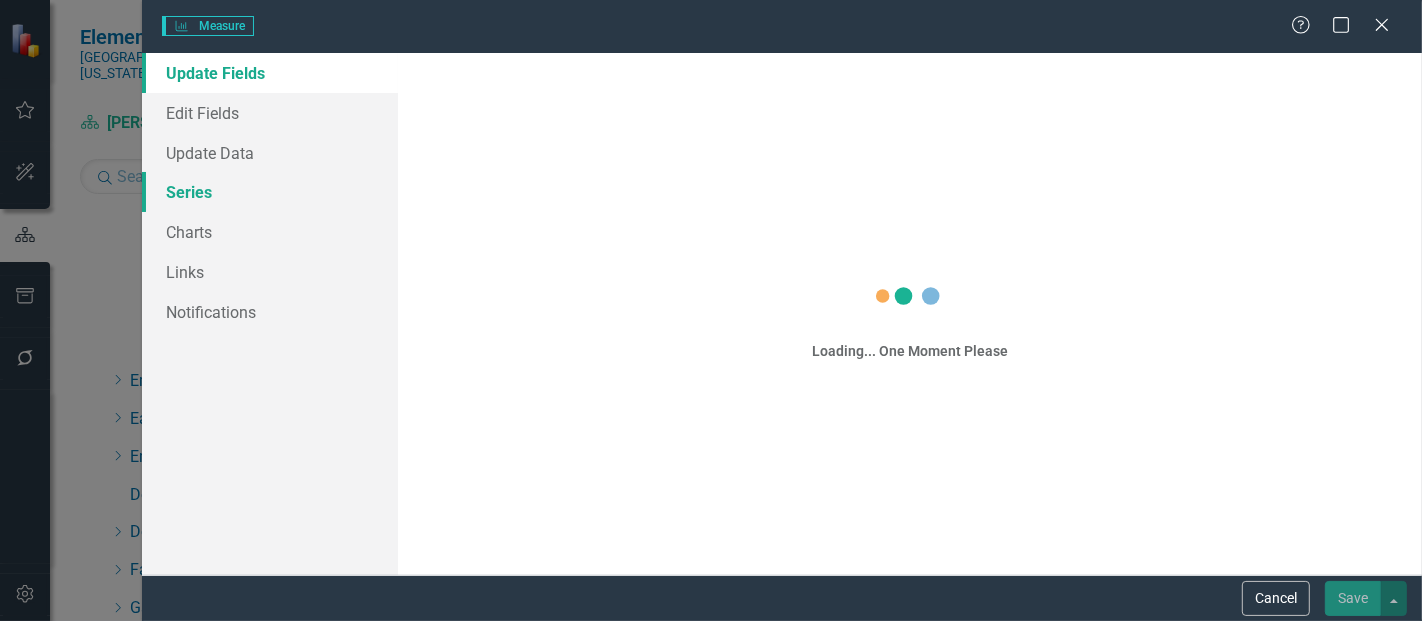 click on "Series" at bounding box center (270, 192) 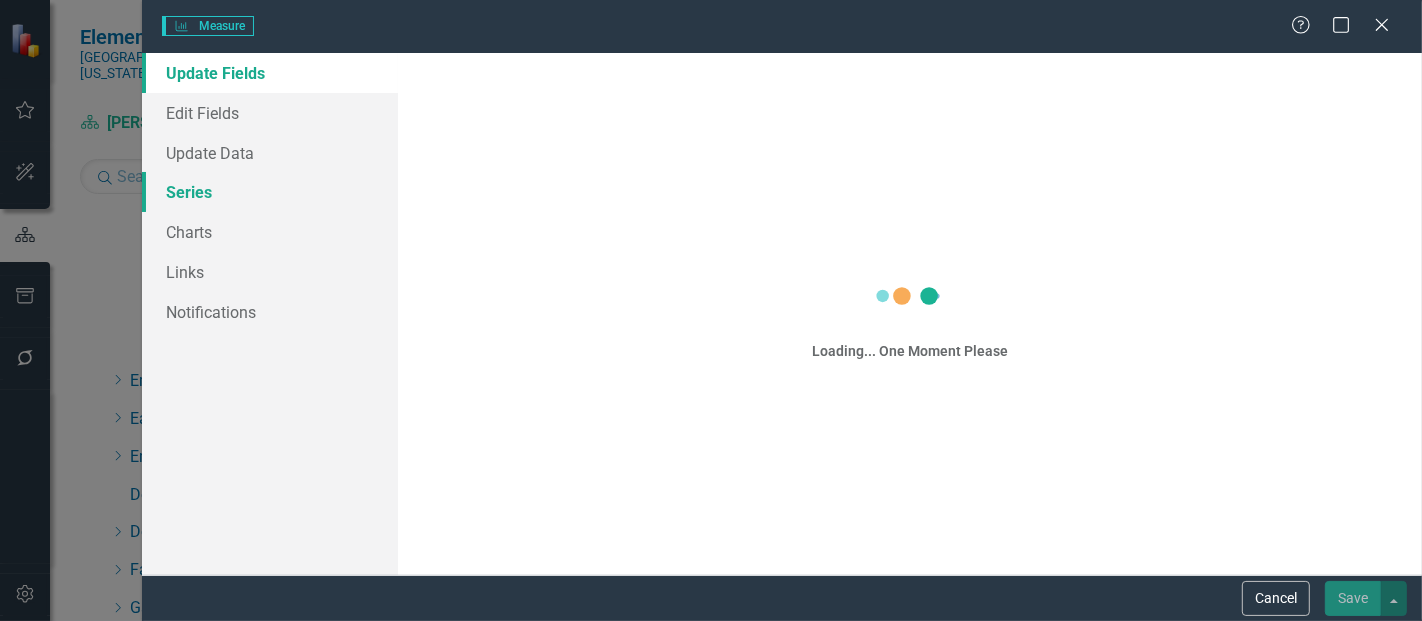 click on "Series" at bounding box center [270, 192] 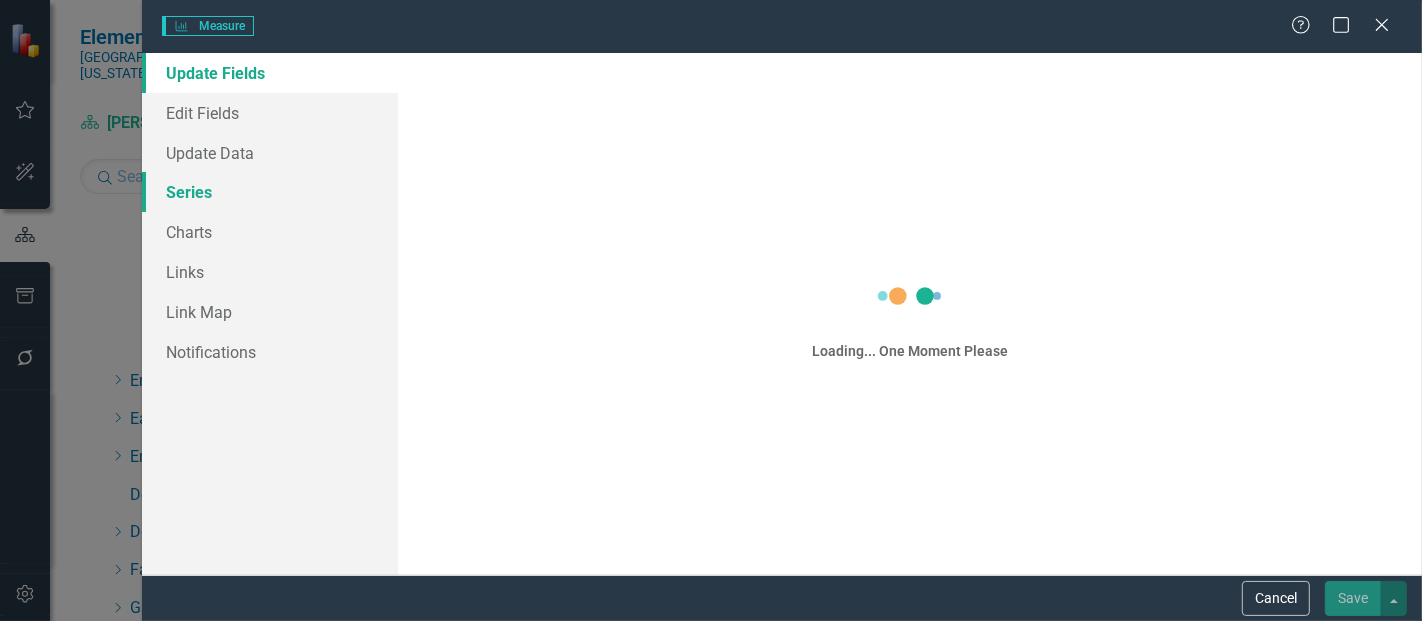scroll, scrollTop: 705, scrollLeft: 0, axis: vertical 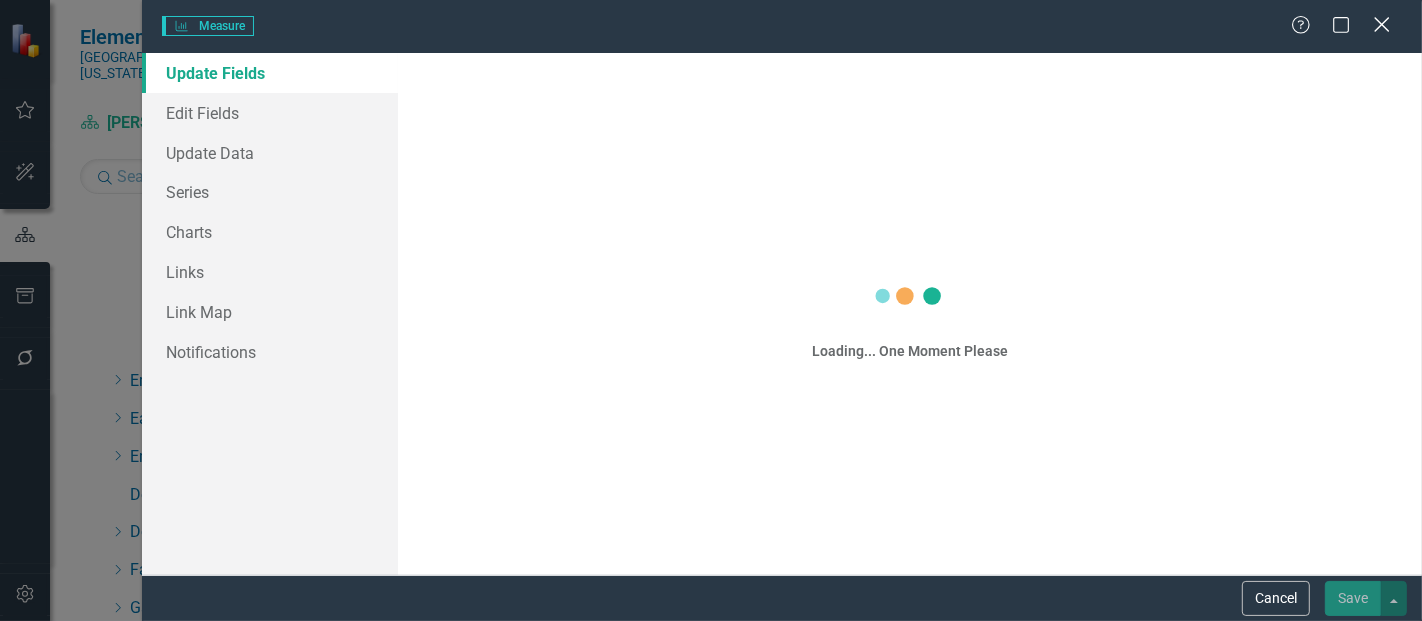 click on "Close" 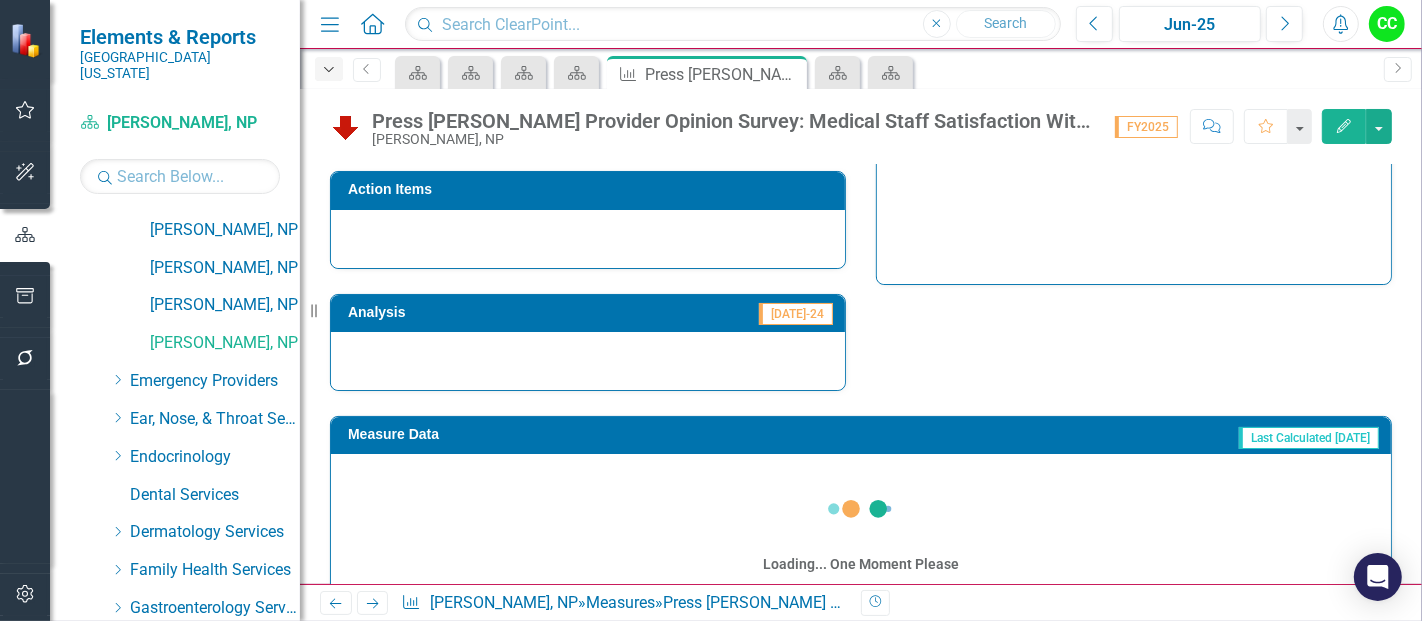 click on "Dropdown" 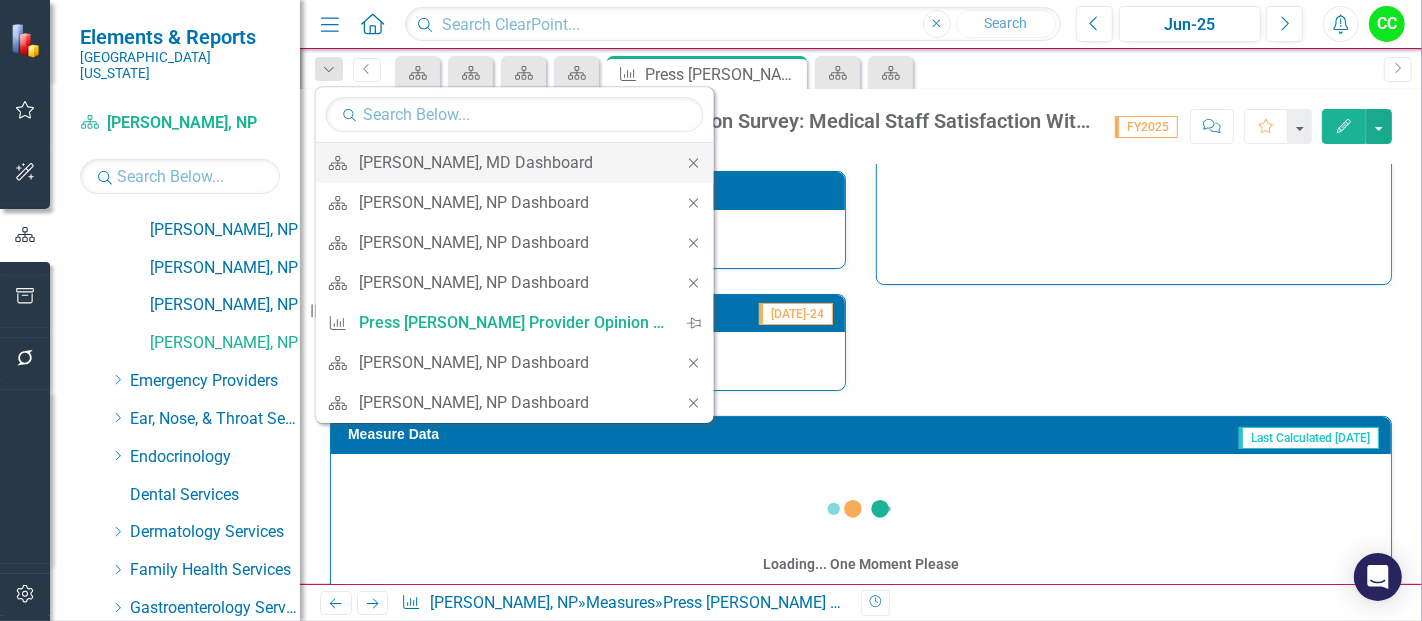 click on "Close" 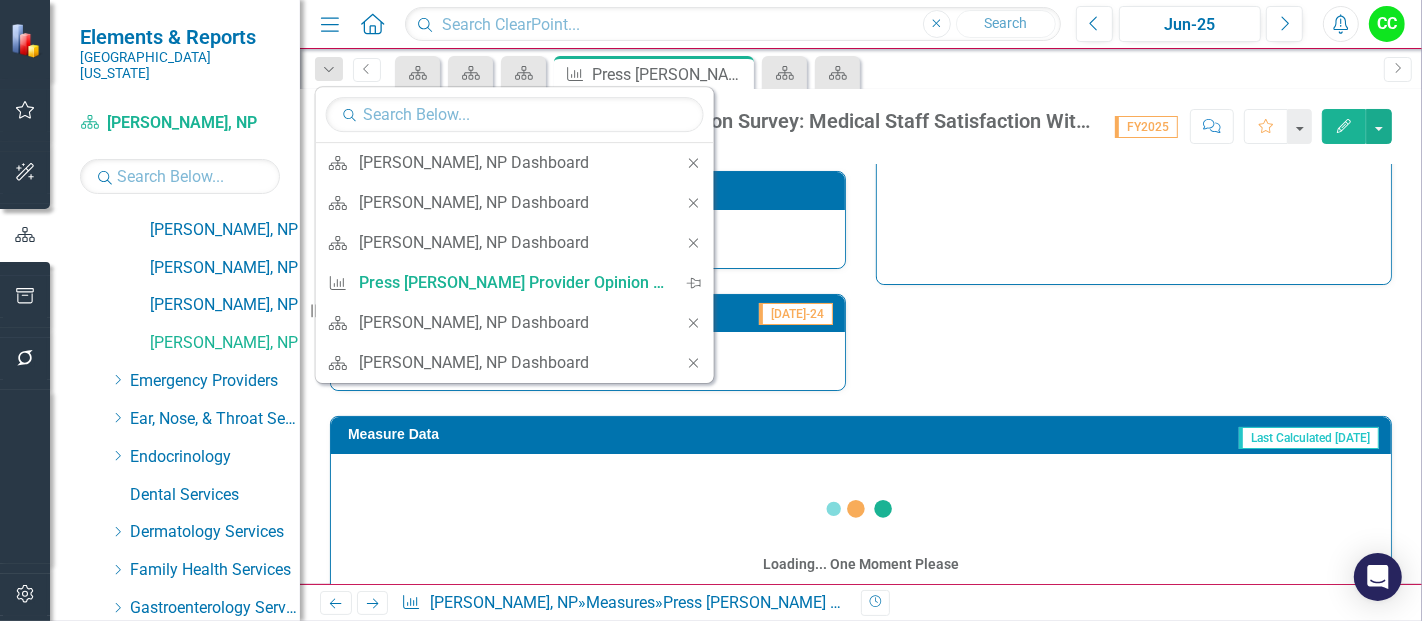 click on "Close" 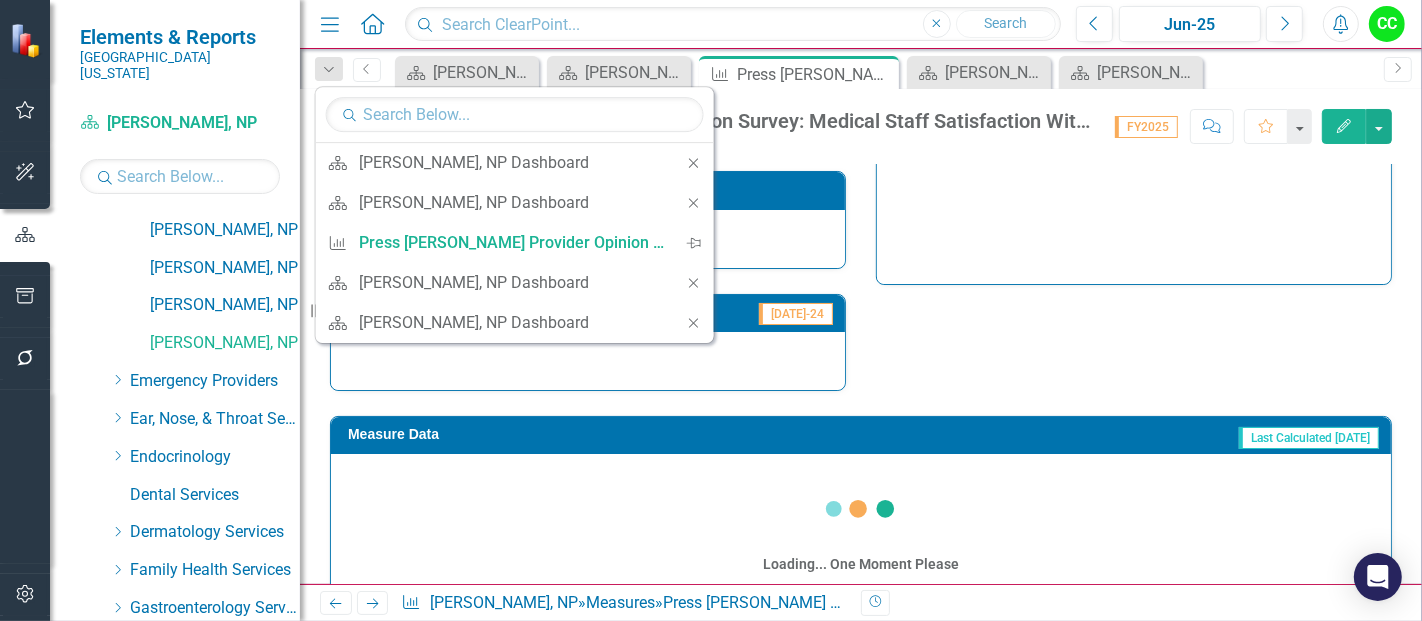click on "Close" 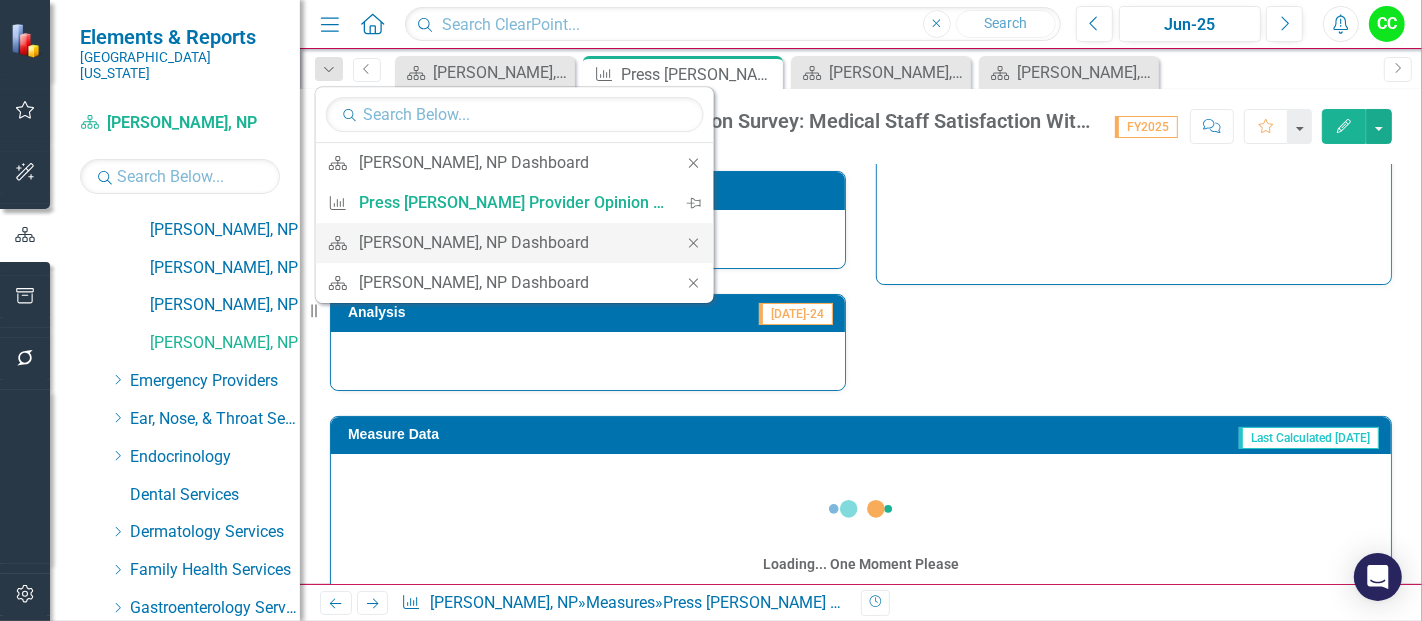 click on "Close" 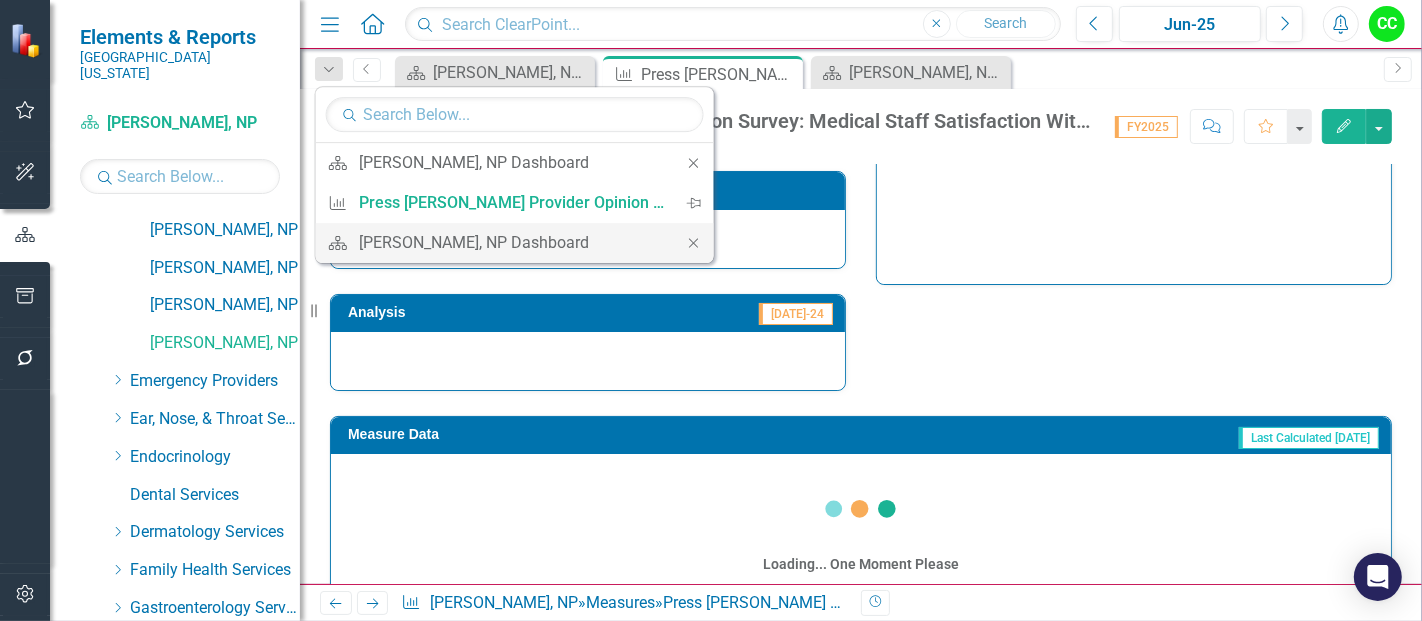 click on "Close" 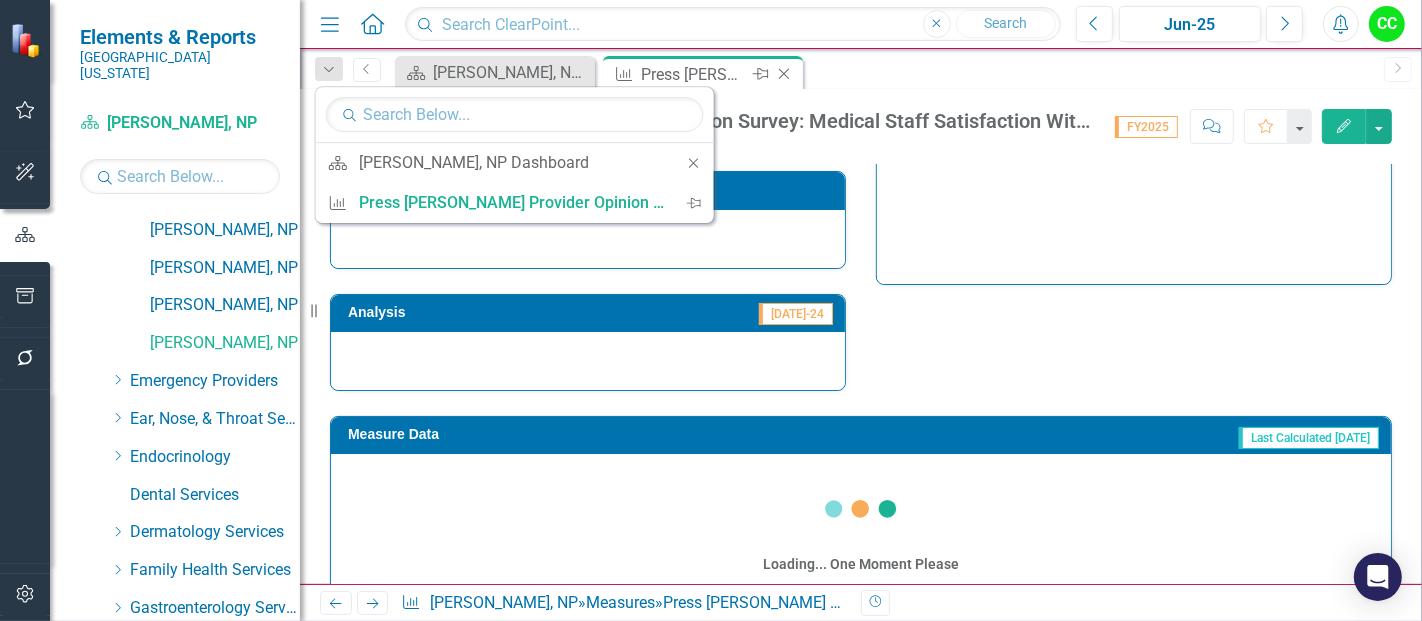 click on "Close" 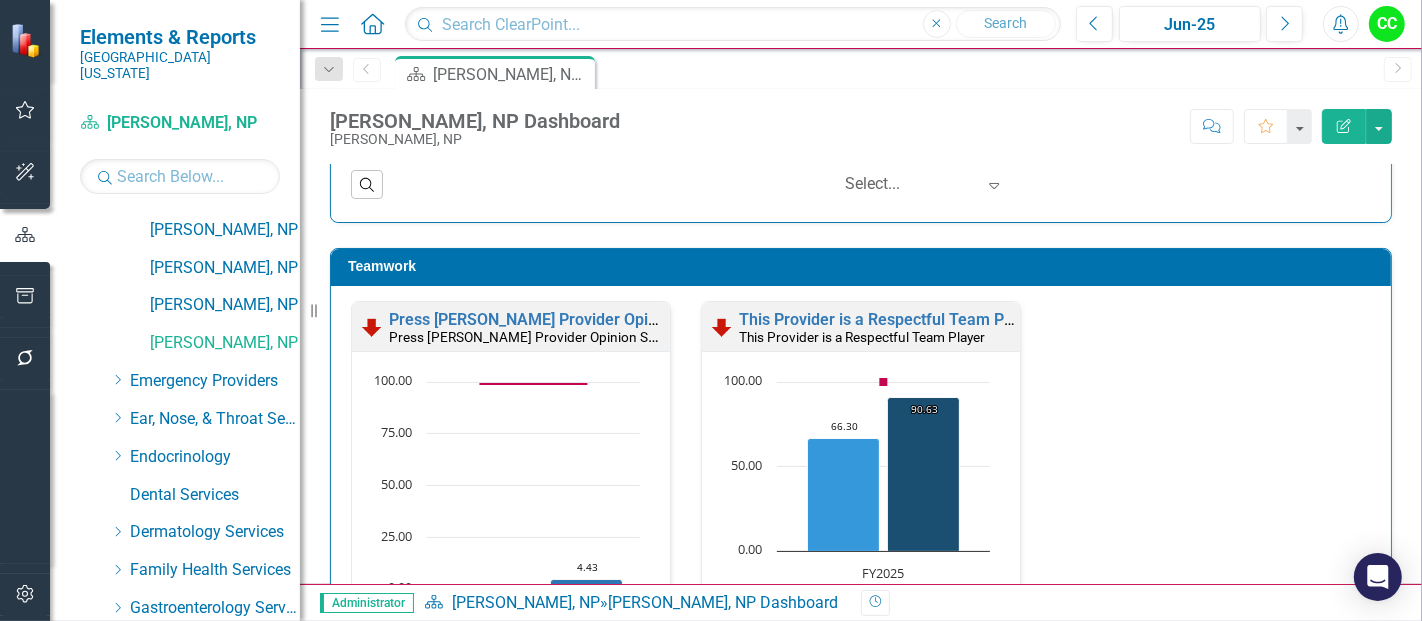 scroll, scrollTop: 2137, scrollLeft: 0, axis: vertical 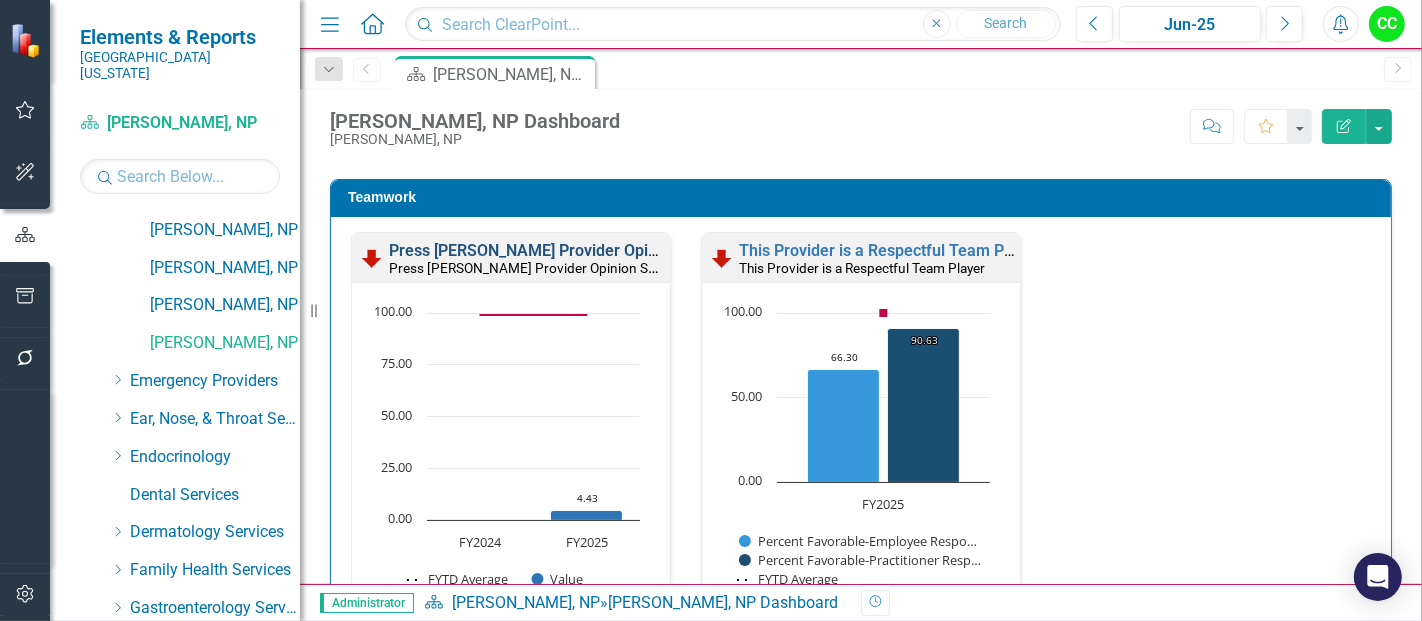 click on "Press [PERSON_NAME] Provider Opinion Survey: Medical Staff Satisfaction With Hospitalist Services" at bounding box center (749, 250) 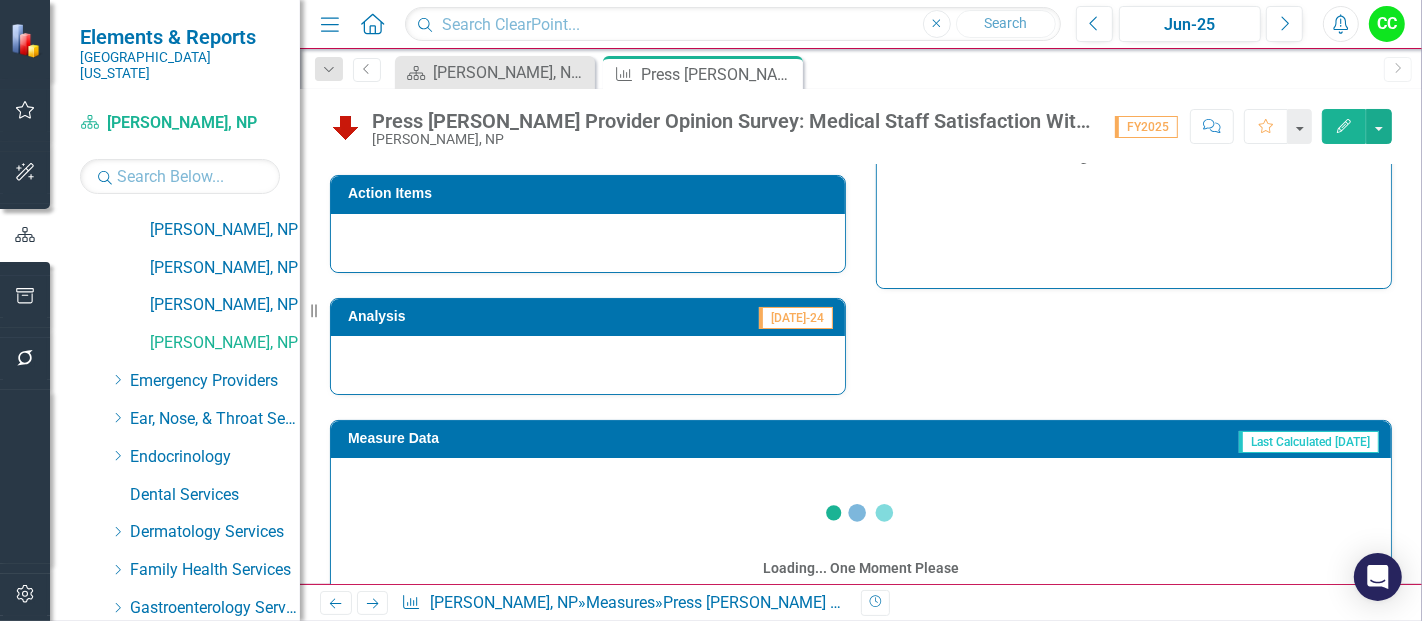 scroll, scrollTop: 748, scrollLeft: 0, axis: vertical 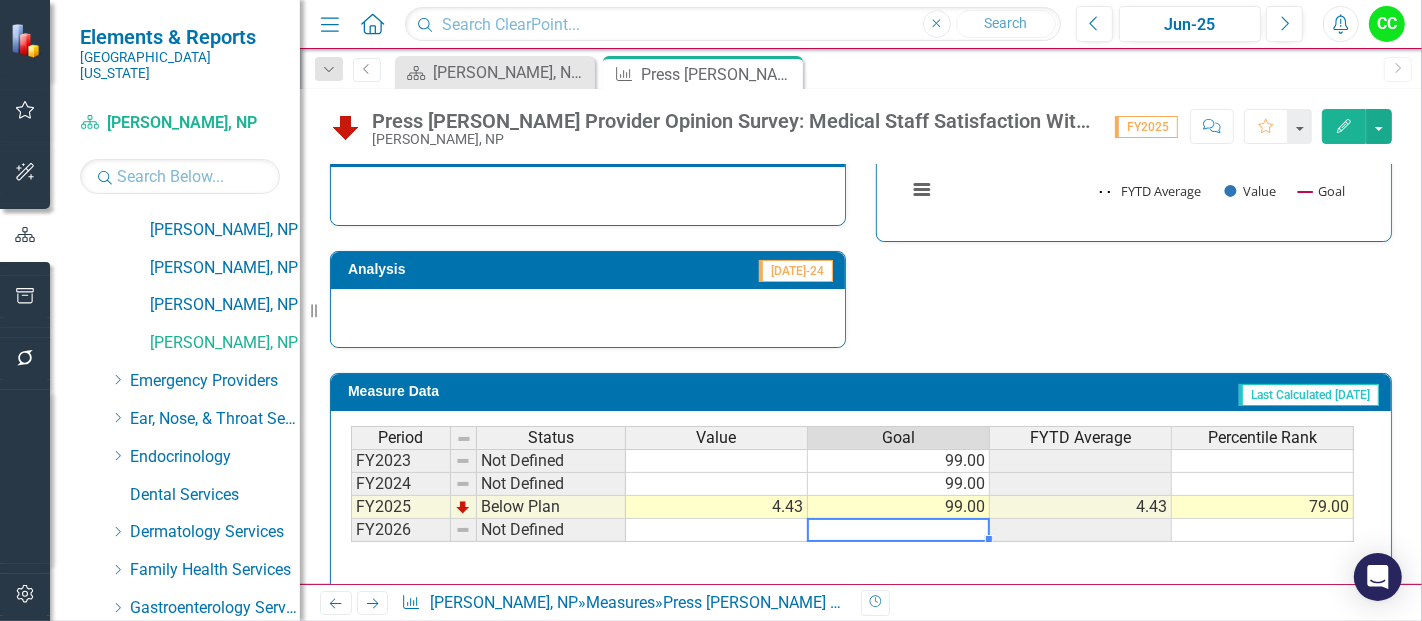 click at bounding box center (899, 530) 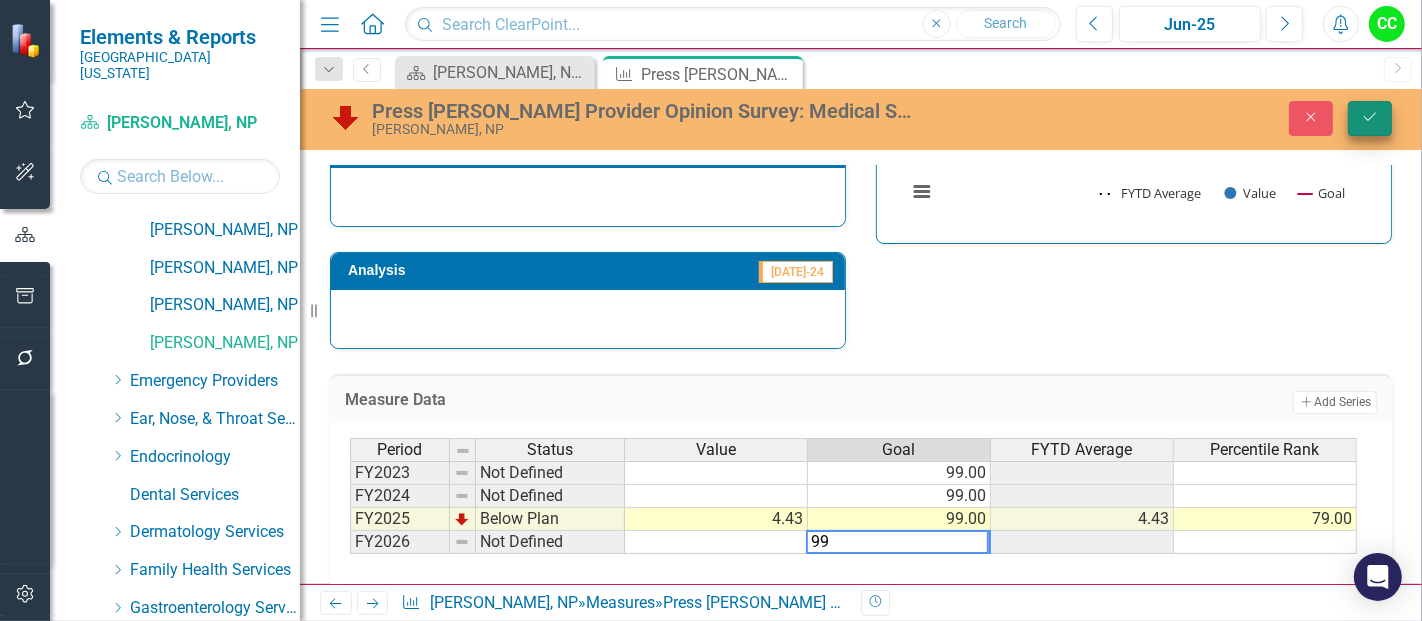 type on "99" 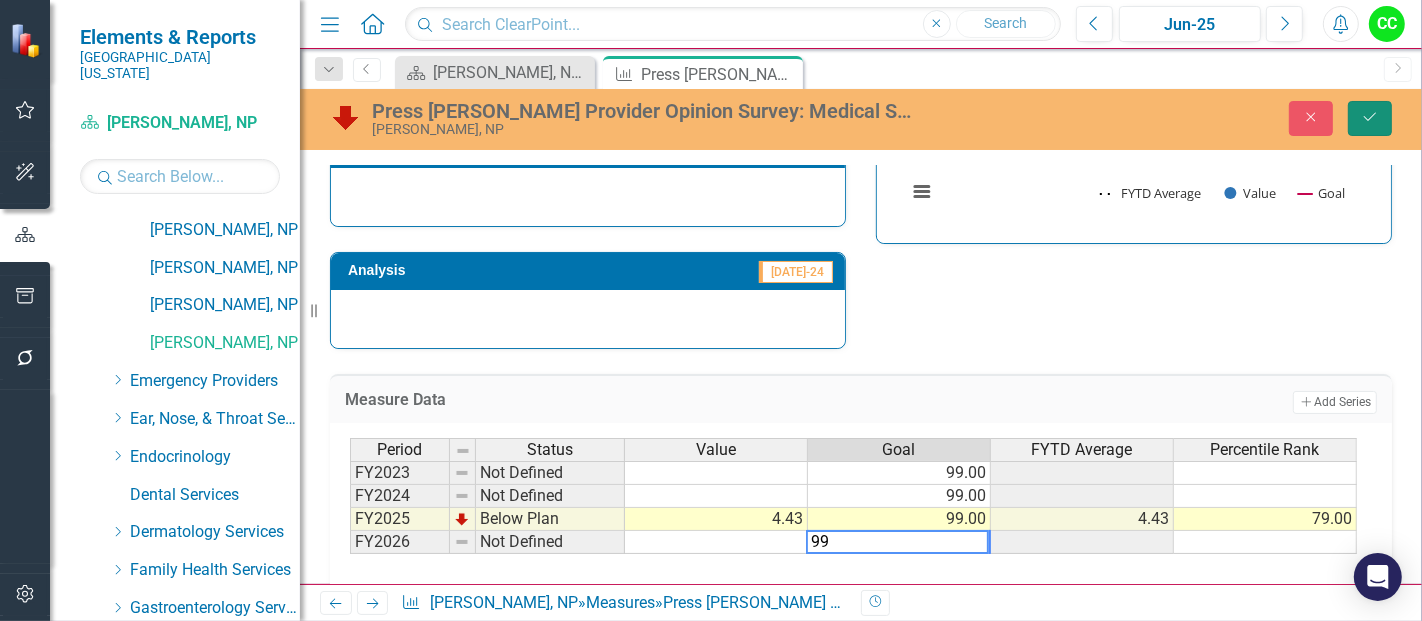 click on "Save" 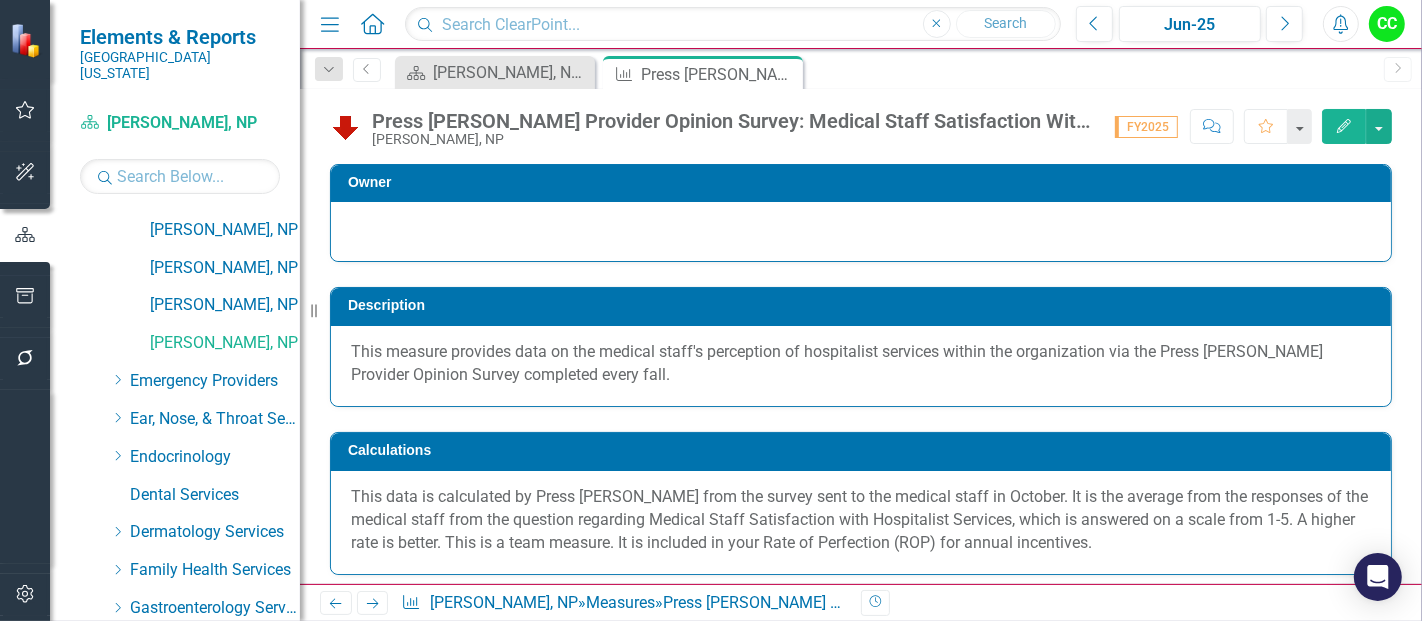 click on "Edit" 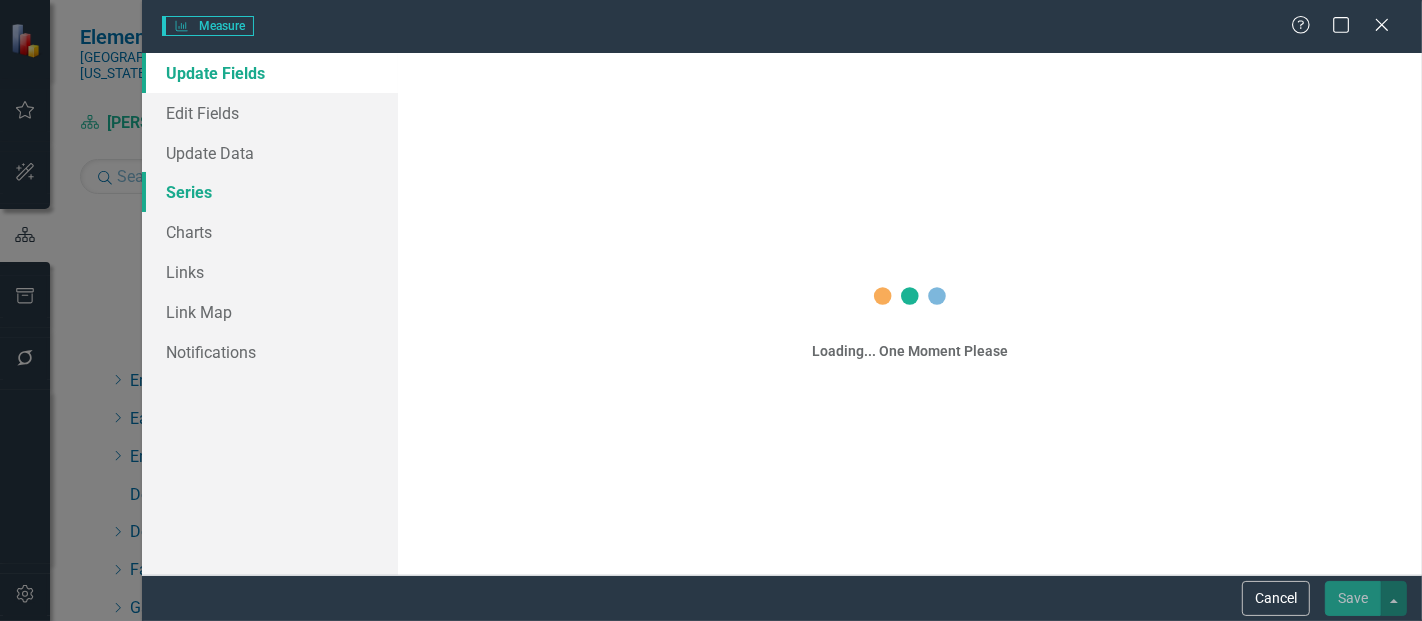 click on "Series" at bounding box center [270, 192] 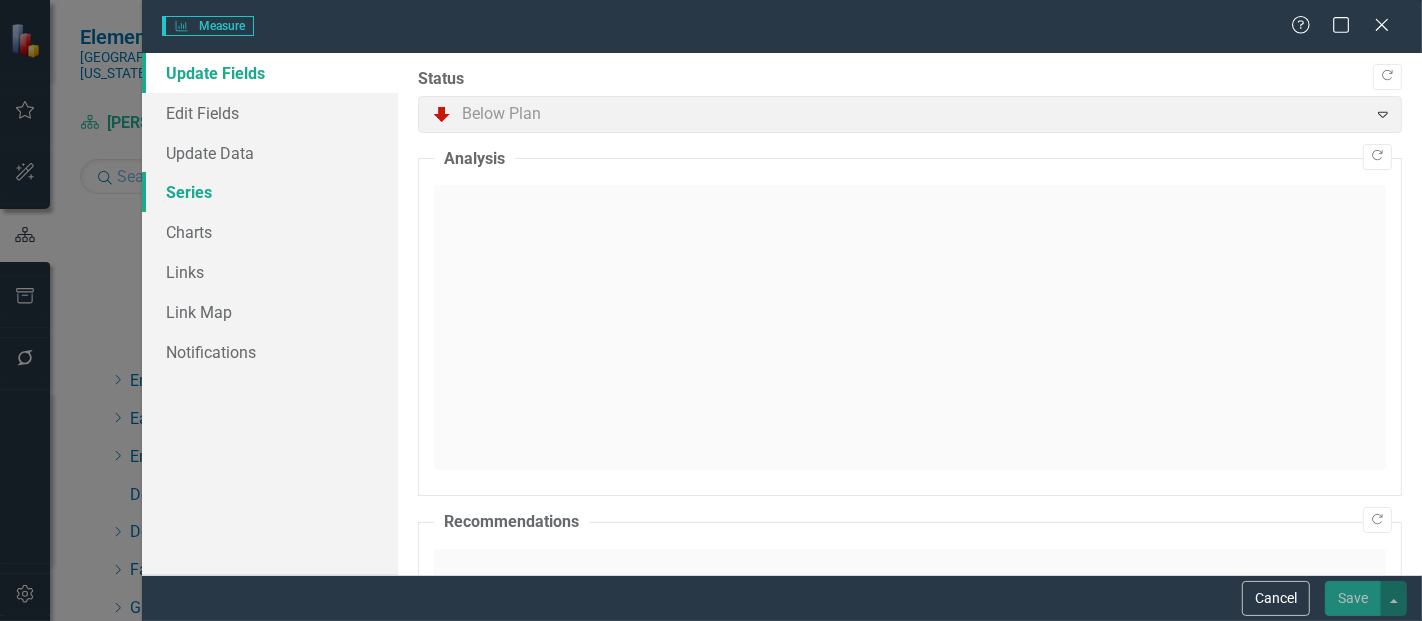 click on "Series" at bounding box center [270, 192] 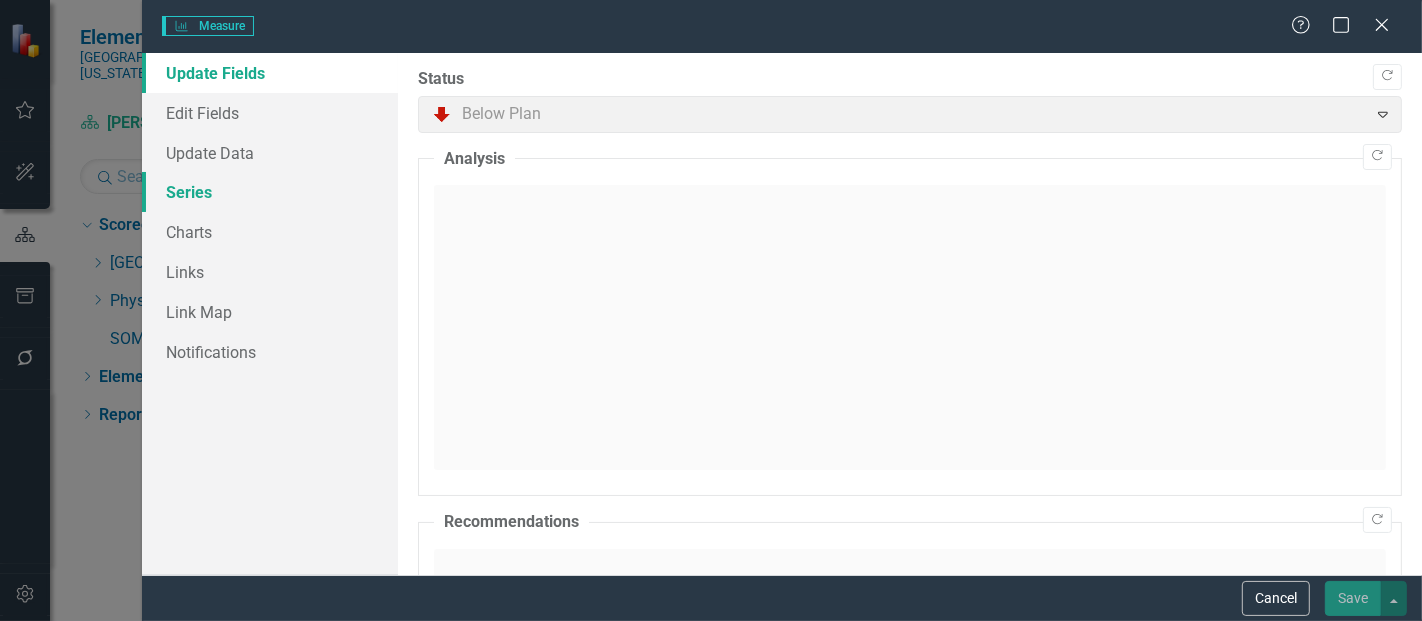 scroll, scrollTop: 0, scrollLeft: 0, axis: both 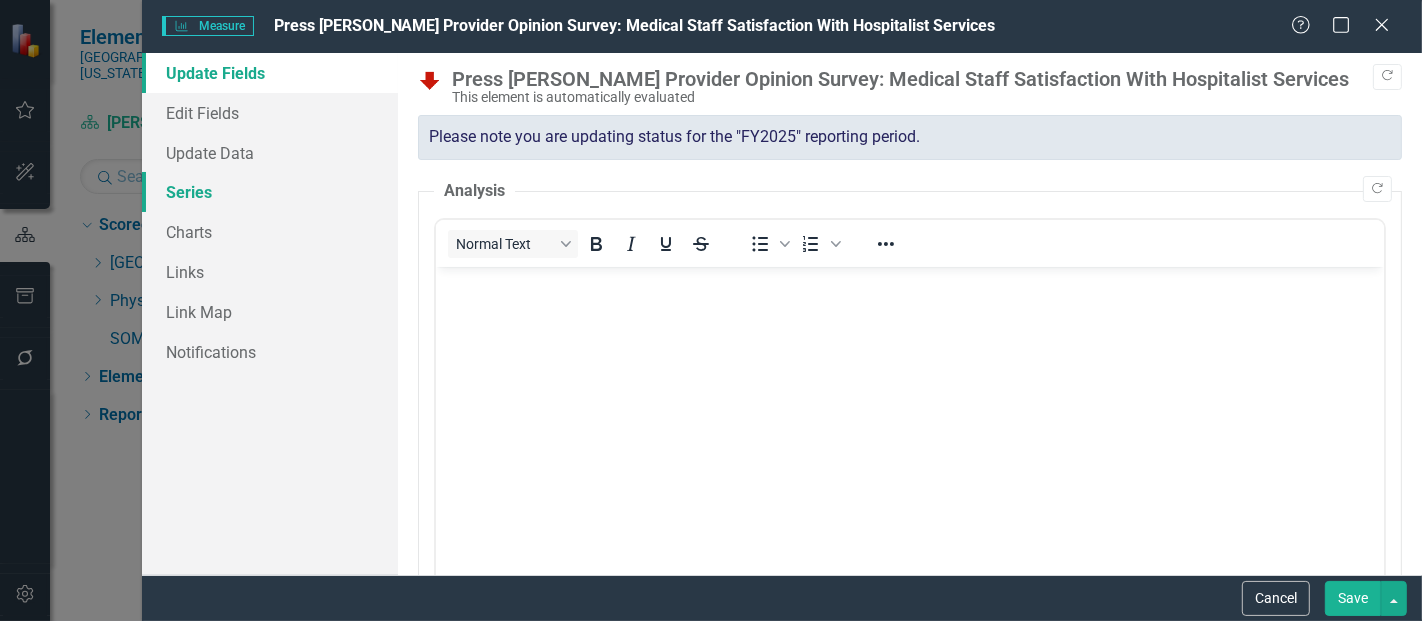click on "Series" at bounding box center [270, 192] 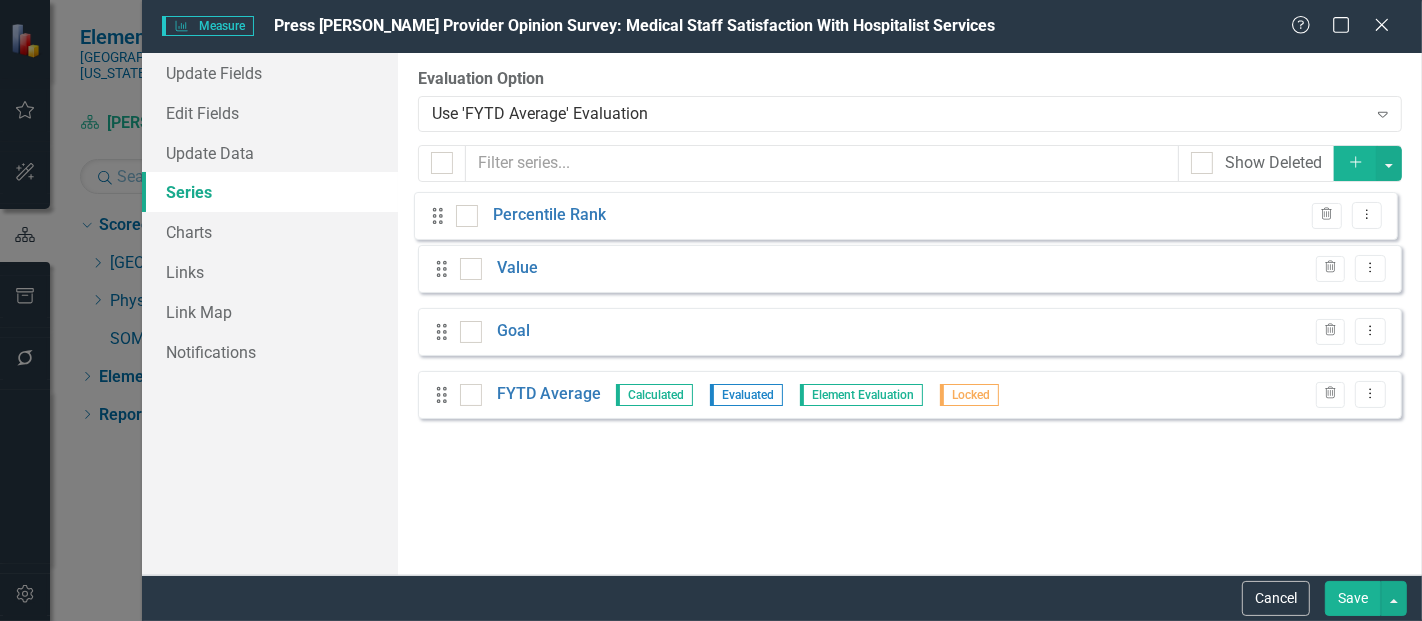 drag, startPoint x: 430, startPoint y: 244, endPoint x: 437, endPoint y: 216, distance: 28.86174 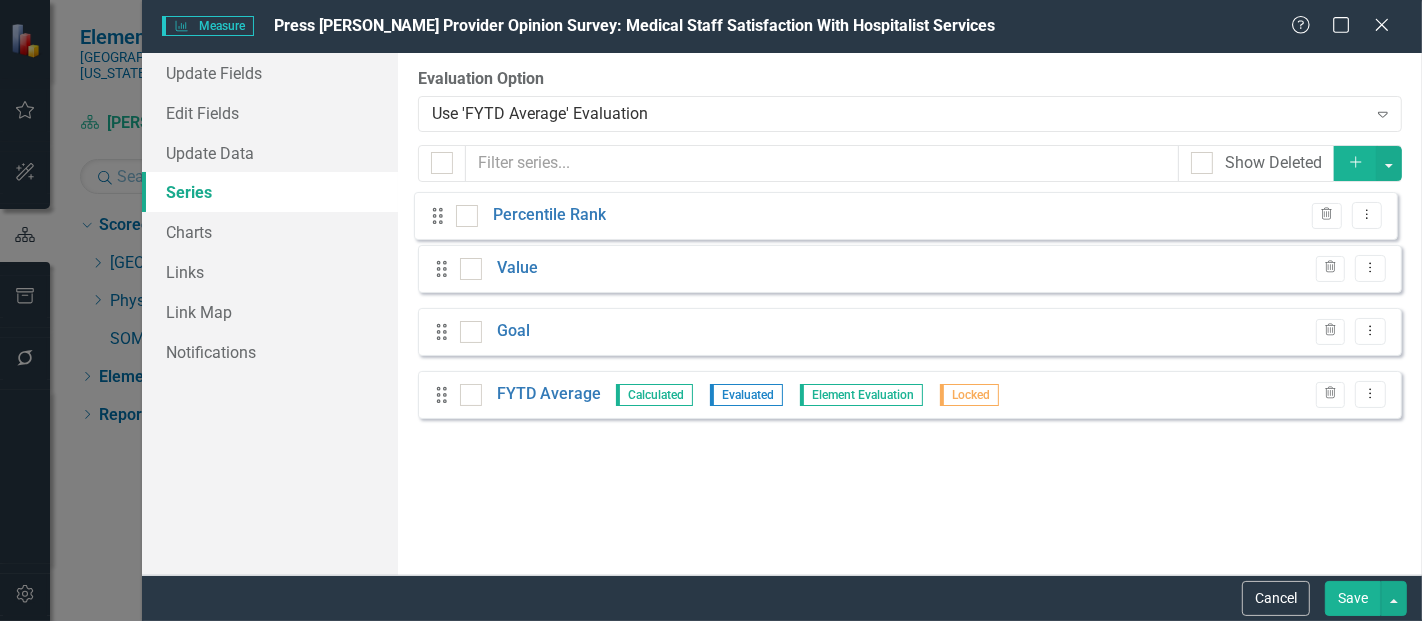 click on "Drag Value Trash Dropdown Menu Drag Goal Trash Dropdown Menu Drag FYTD Average Calculated Evaluated Element Evaluation Locked Trash Dropdown Menu Drag Percentile Rank Trash Dropdown Menu" at bounding box center [910, 315] 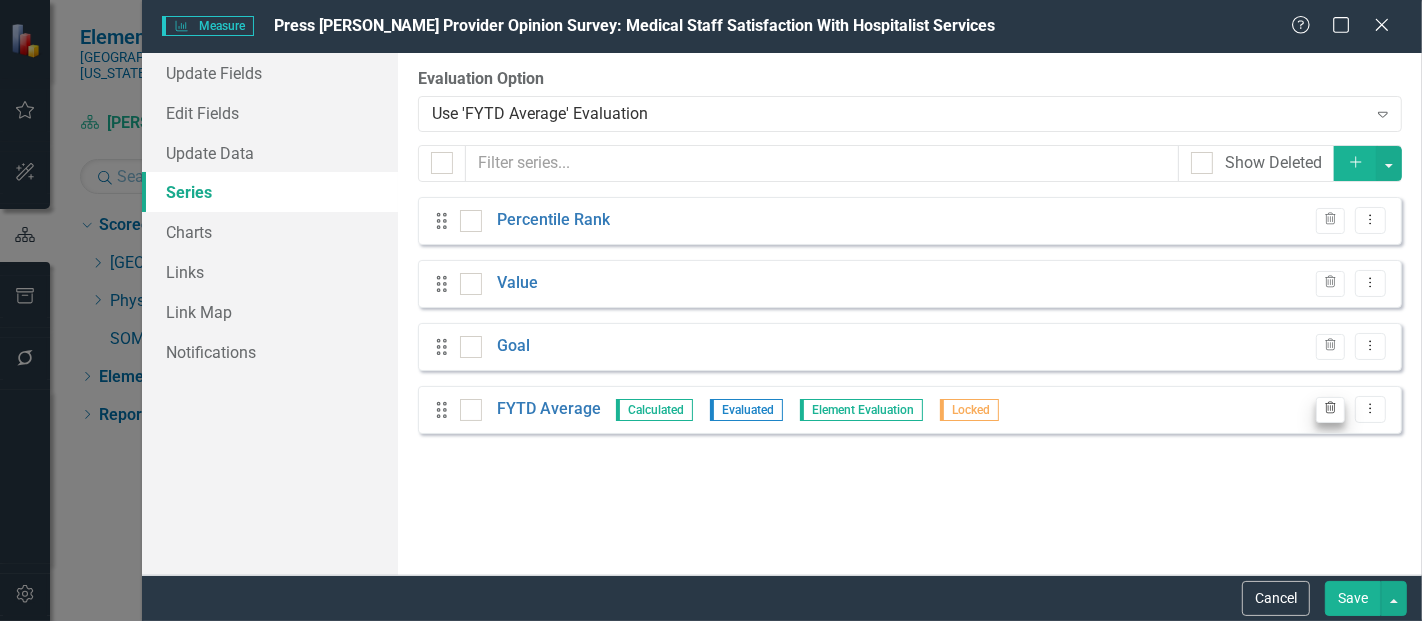 click on "Dropdown Menu" 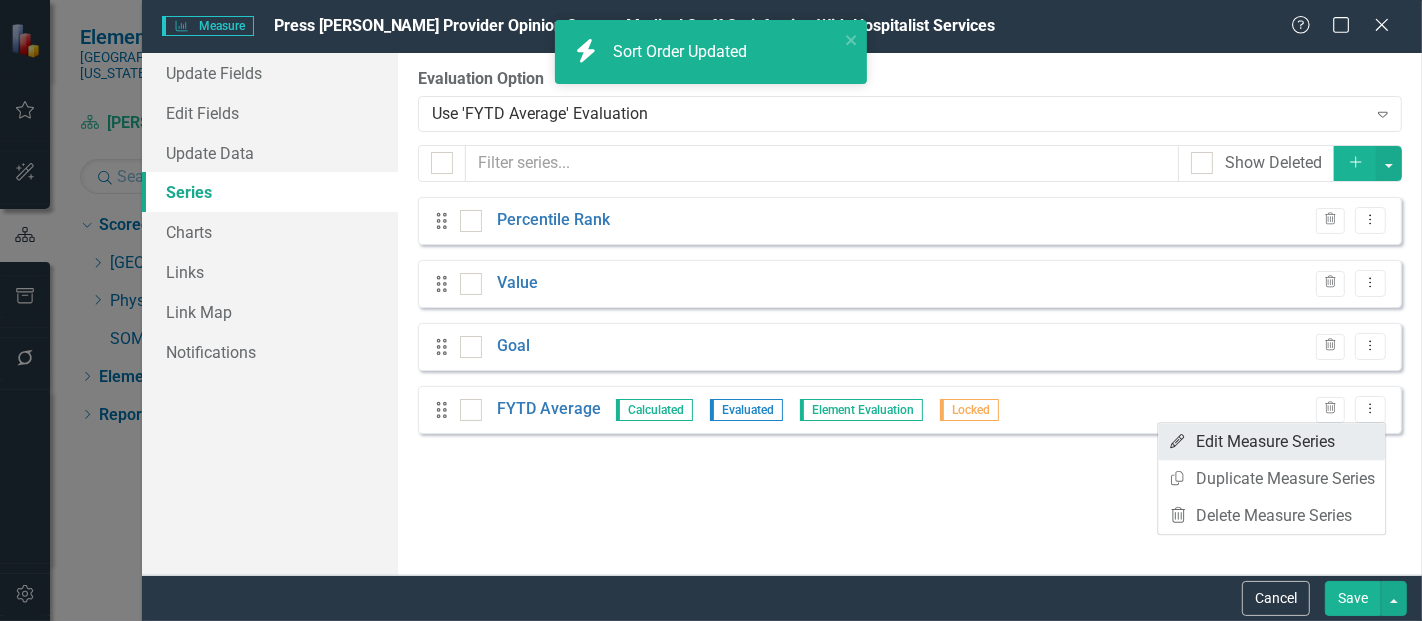 click on "Edit Edit Measure Series" at bounding box center (1271, 441) 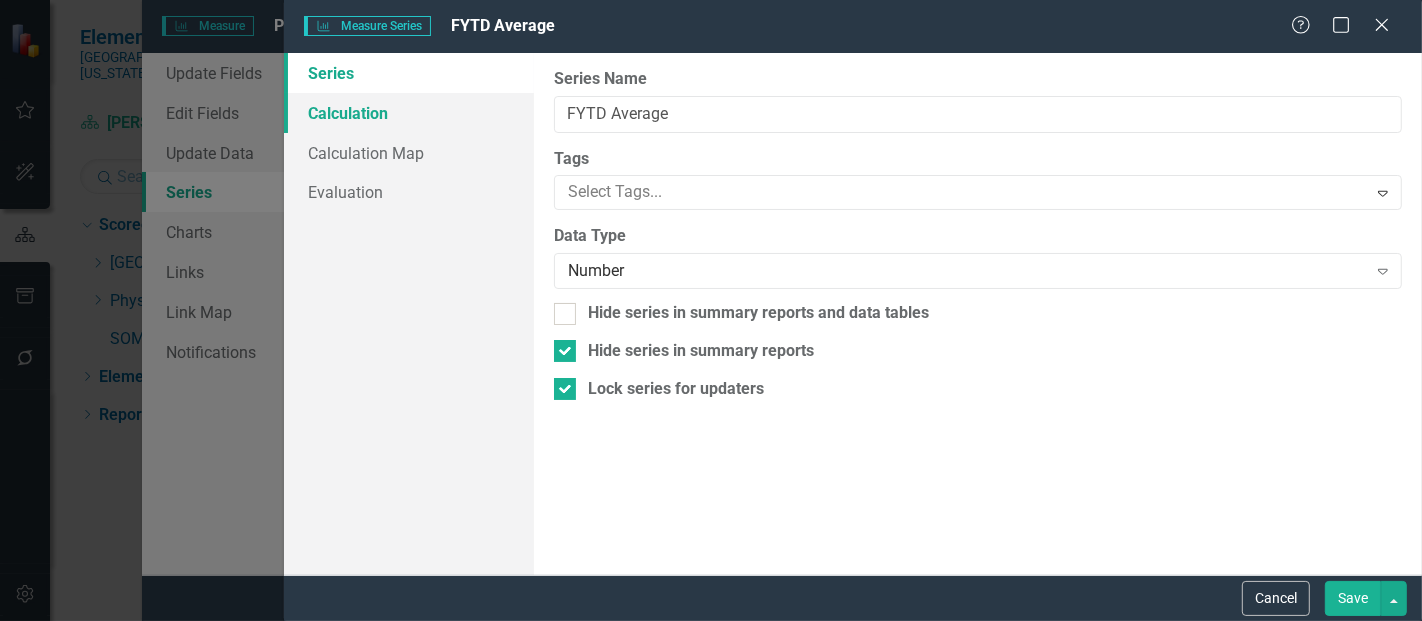 click on "Calculation" at bounding box center [409, 113] 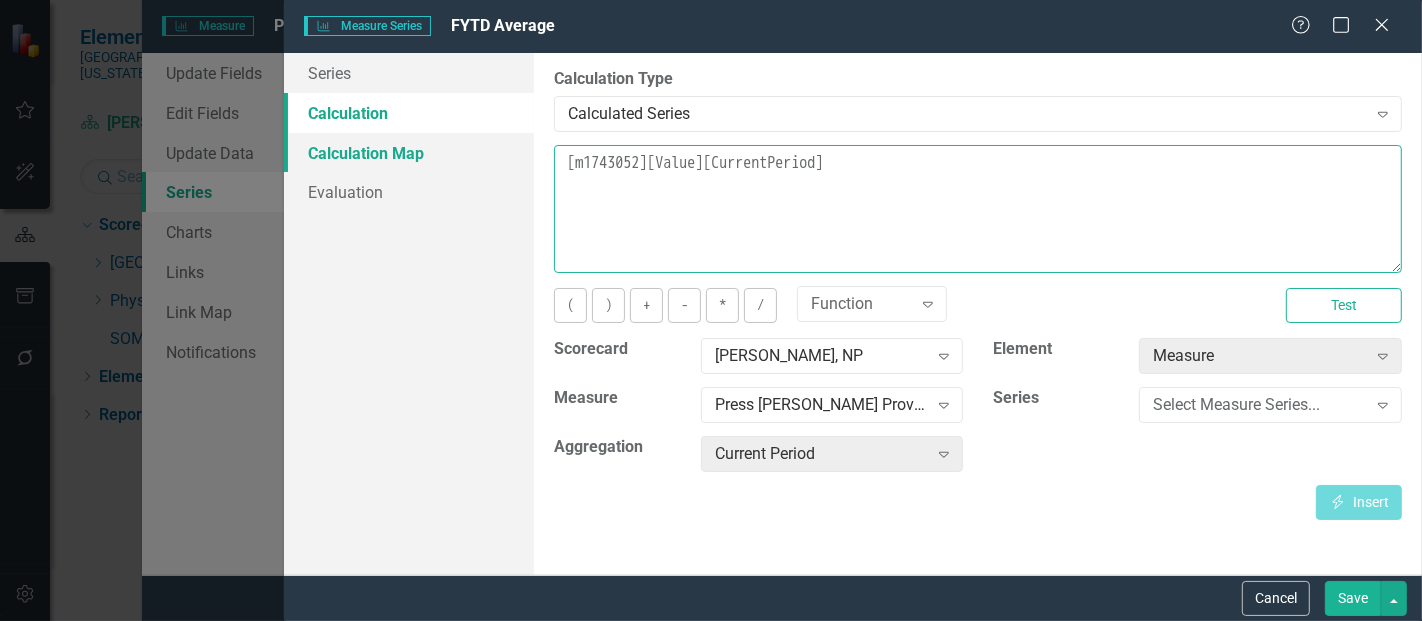 drag, startPoint x: 912, startPoint y: 187, endPoint x: 496, endPoint y: 169, distance: 416.38925 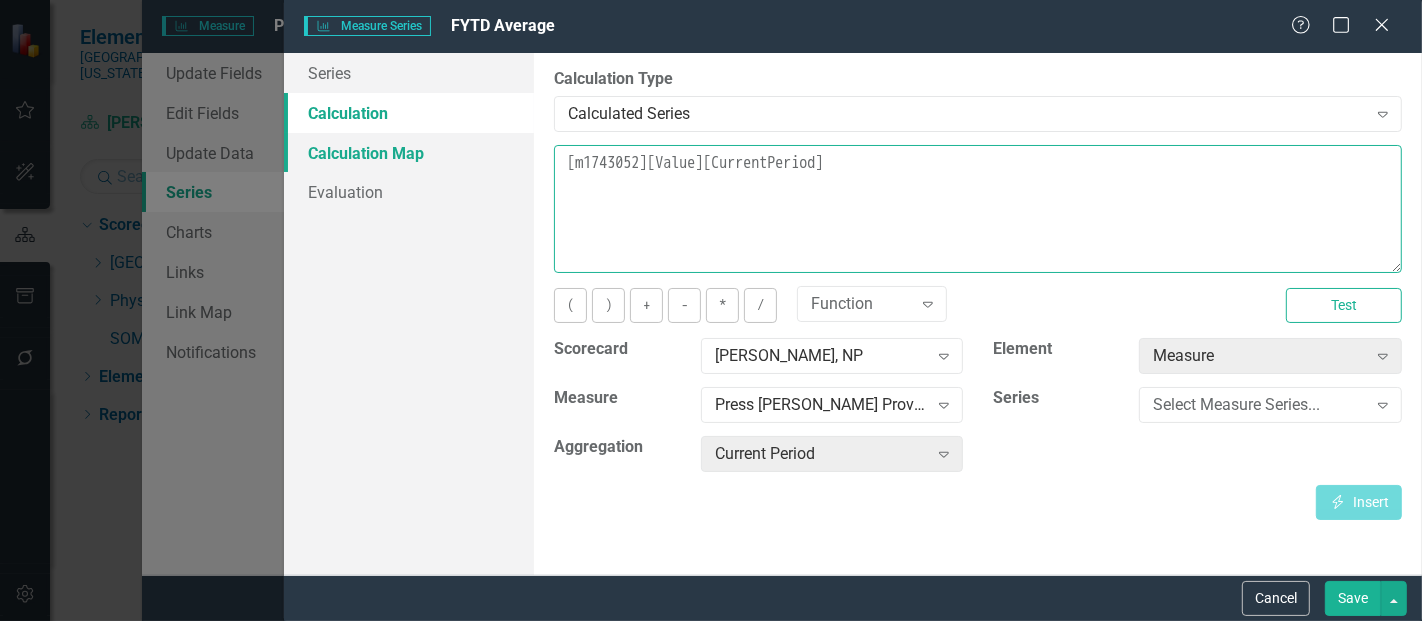click on "Series Calculation Calculation Map Evaluation From this page, you can edit the name, type, and visibility options of your series.   Learn more in the ClearPoint Support Center. Close Help Series Name FYTD Average Tags Select Tags... Expand Data Type Number Expand Hide series in summary reports and data tables Hide series in summary reports Lock series for updaters By default, series in ClearPoint are not calculated. So, if you leave the form below blank, you can manually enter (or upload) data into this series. However, if you want to calculate the series, you can use the drop-downs below to reference any other series value in ClearPoint, and (optionally) add aggregations. Standard mathematical operators and logical functions are also supported.    Learn more in the ClearPoint Support Center. Close Help Calculation Type Calculated Series Expand   Learn more in the ClearPoint Support Center. Close Help [m1743052][Value][CurrentPeriod] ( ) + - * / Function Expand Test Scorecard [PERSON_NAME], NP Expand" at bounding box center (853, 314) 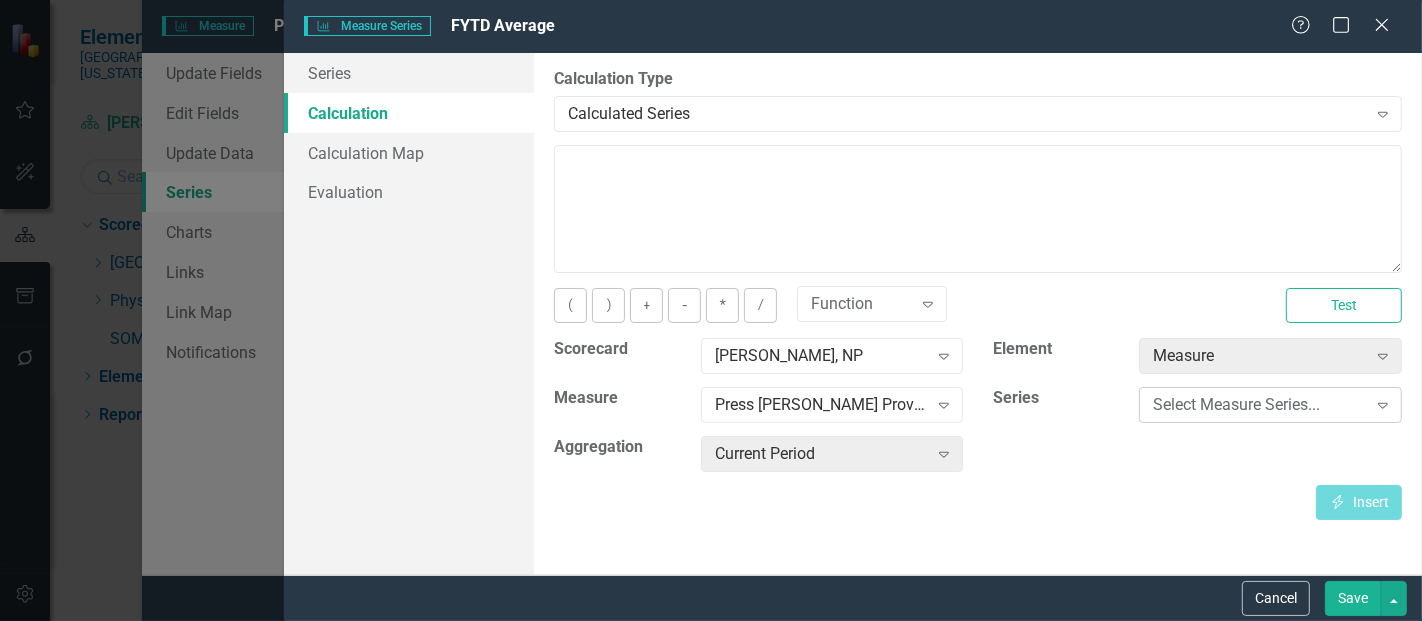 click on "Select Measure Series... Expand" at bounding box center [1270, 405] 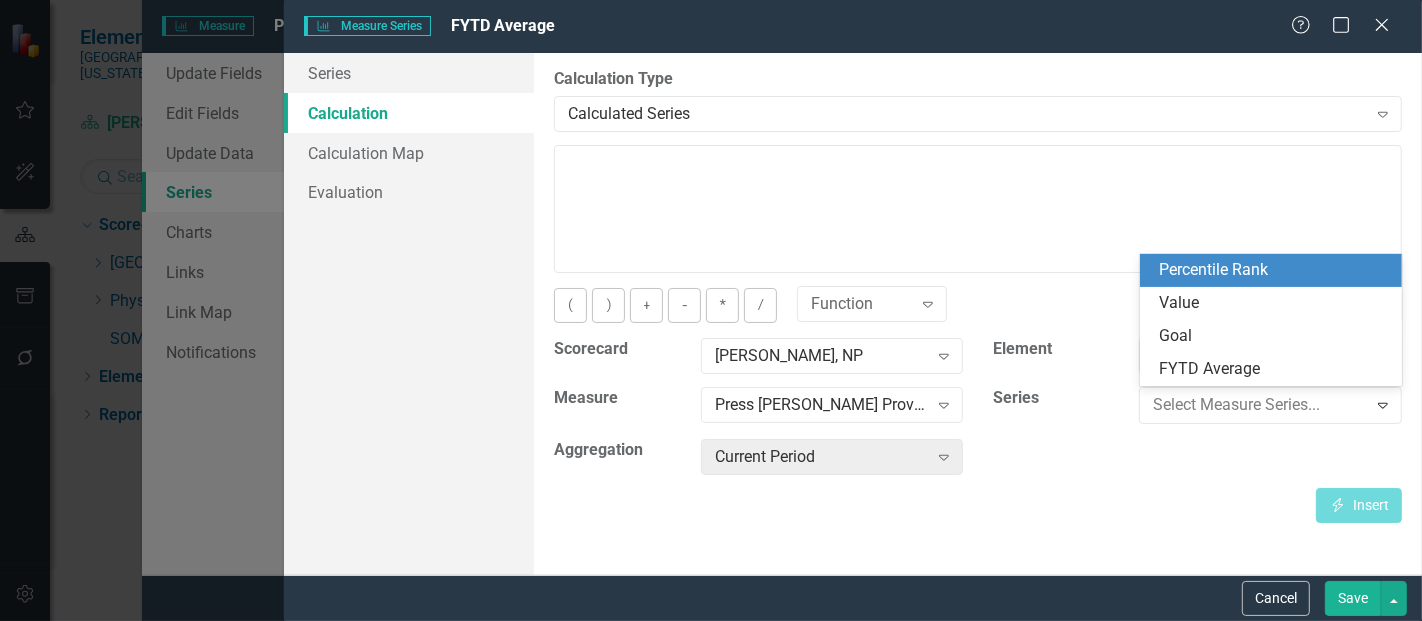 click on "Percentile Rank" at bounding box center (1275, 270) 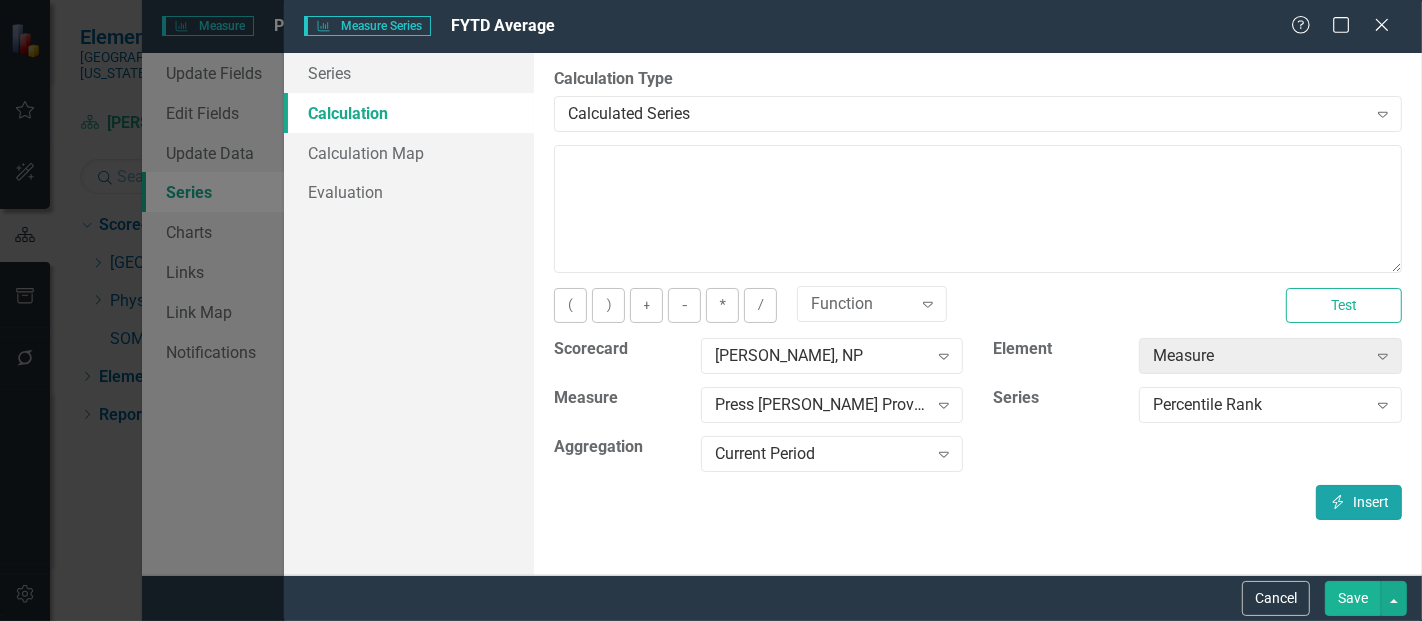 click on "Insert    Insert" at bounding box center (1359, 502) 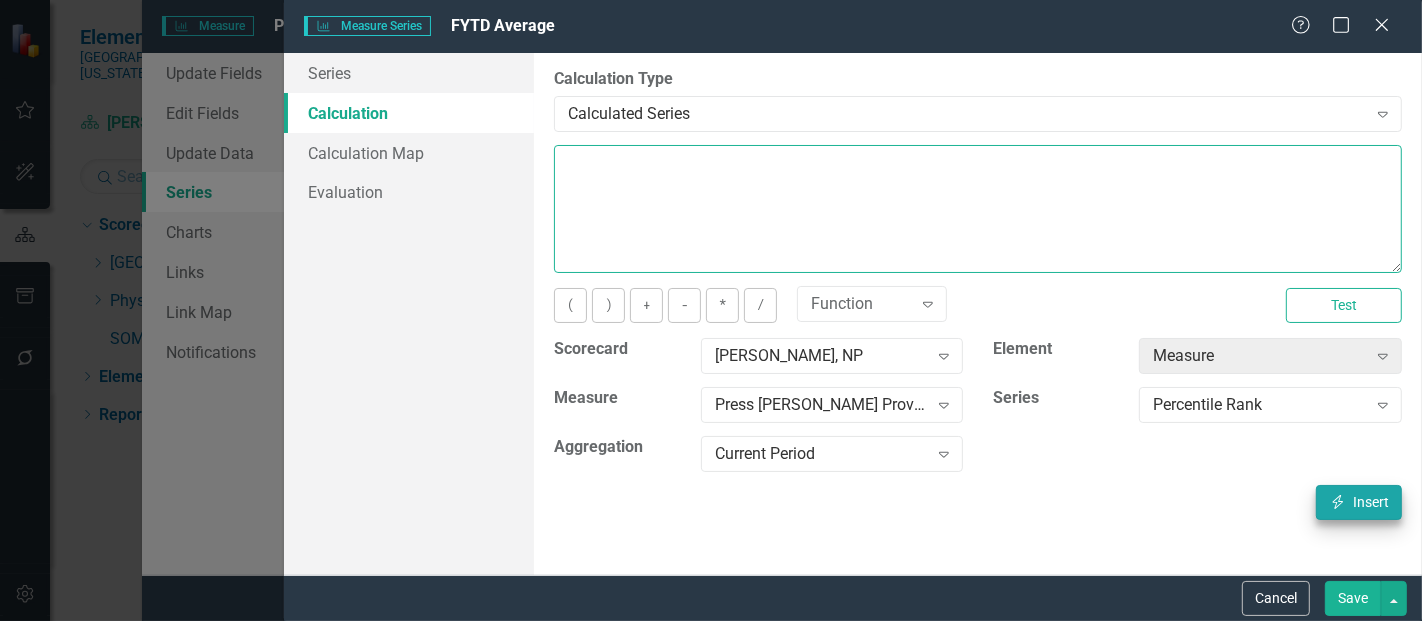 type on "[m1743052][Percentile Rank][CurrentPeriod]" 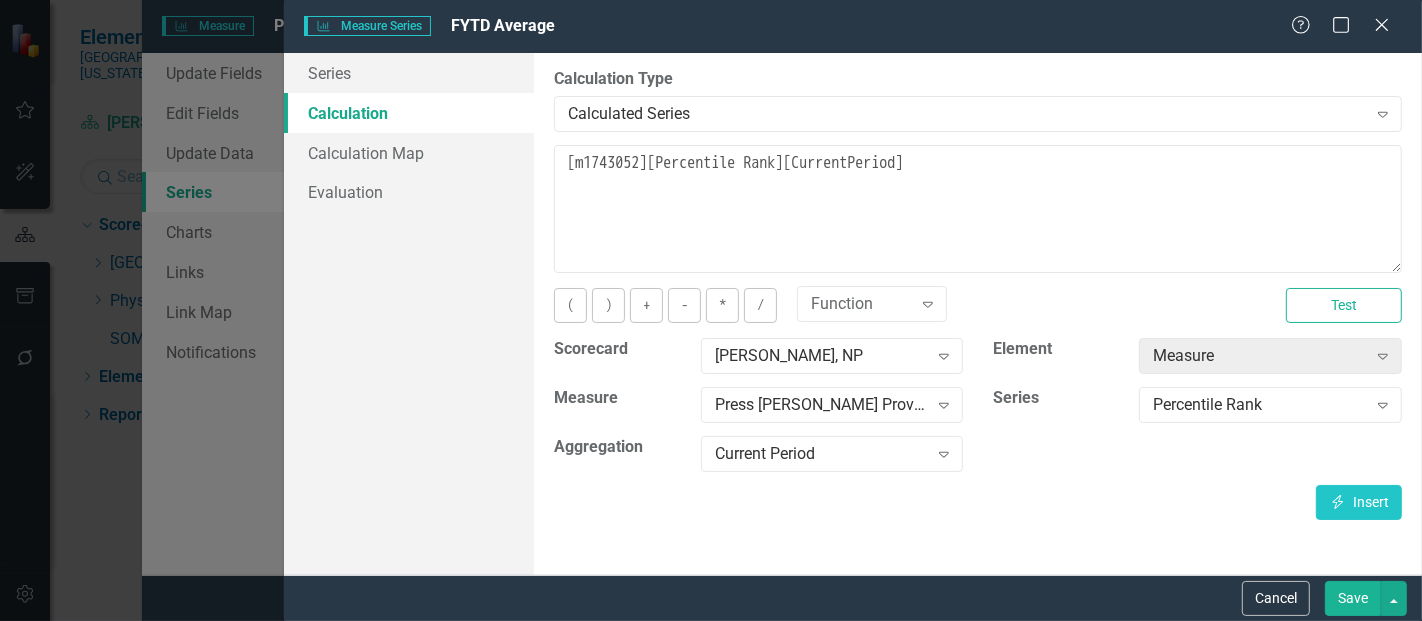 click on "Save" at bounding box center (1353, 598) 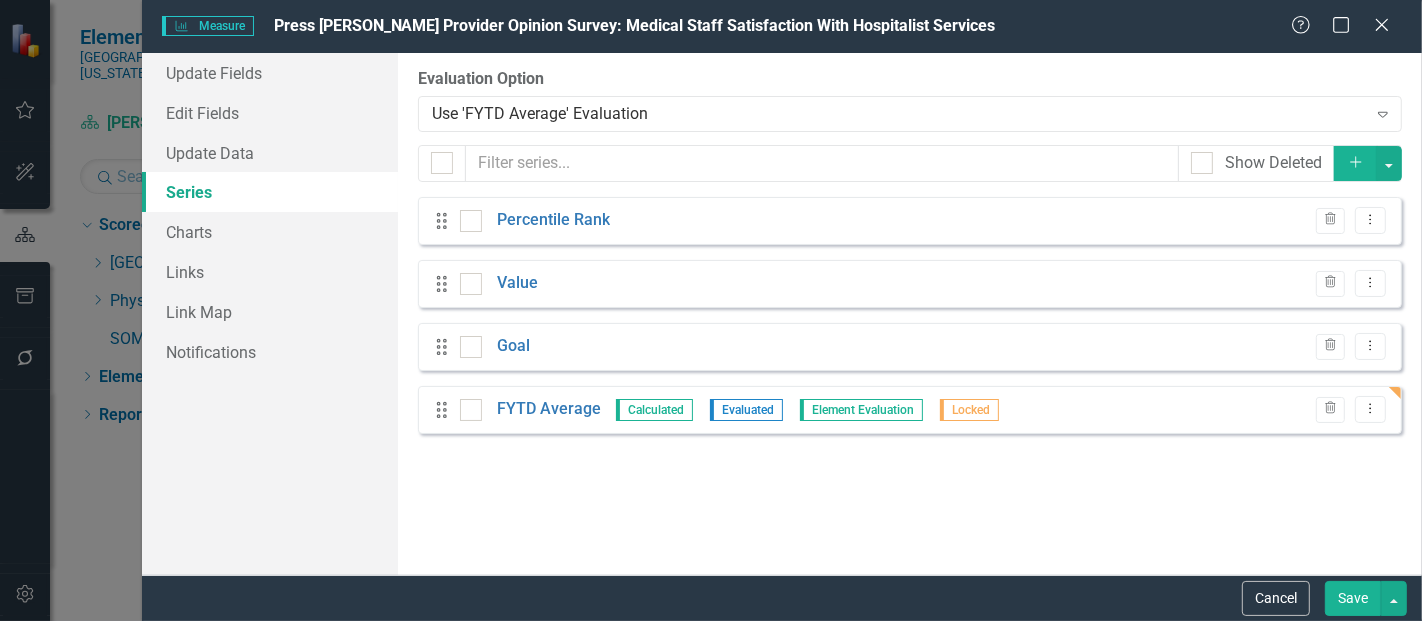 click on "Save" at bounding box center (1353, 598) 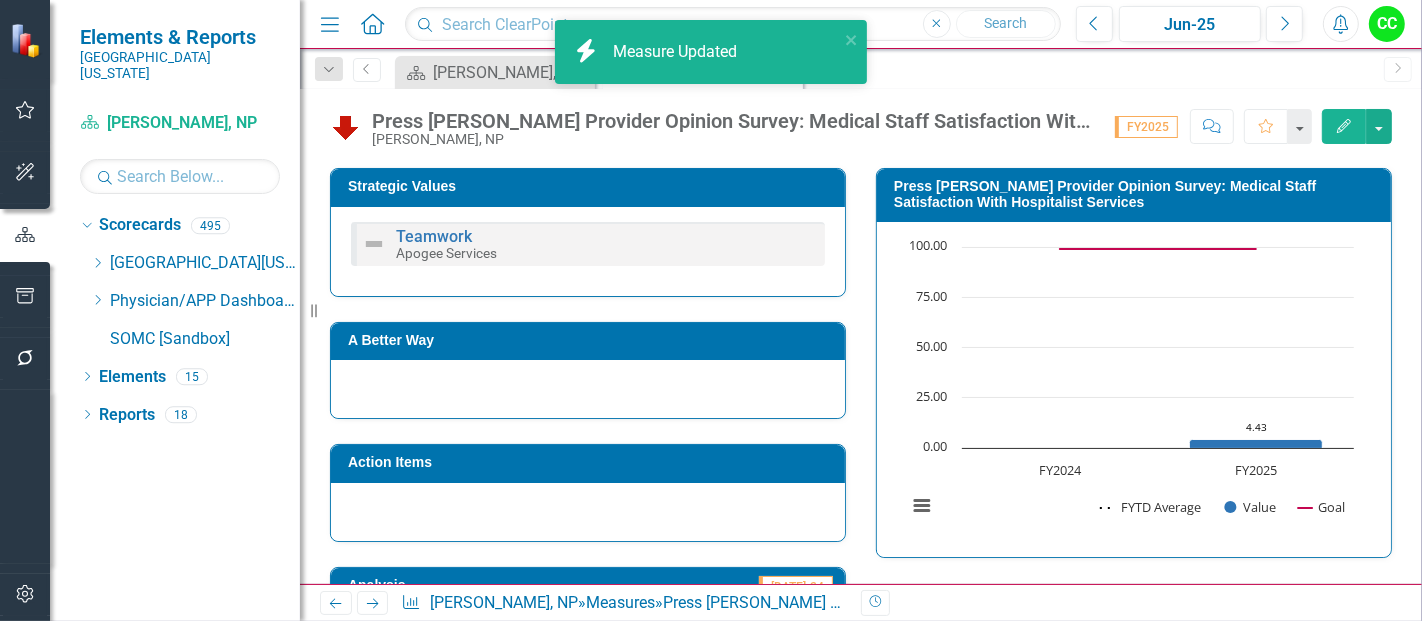 scroll, scrollTop: 435, scrollLeft: 0, axis: vertical 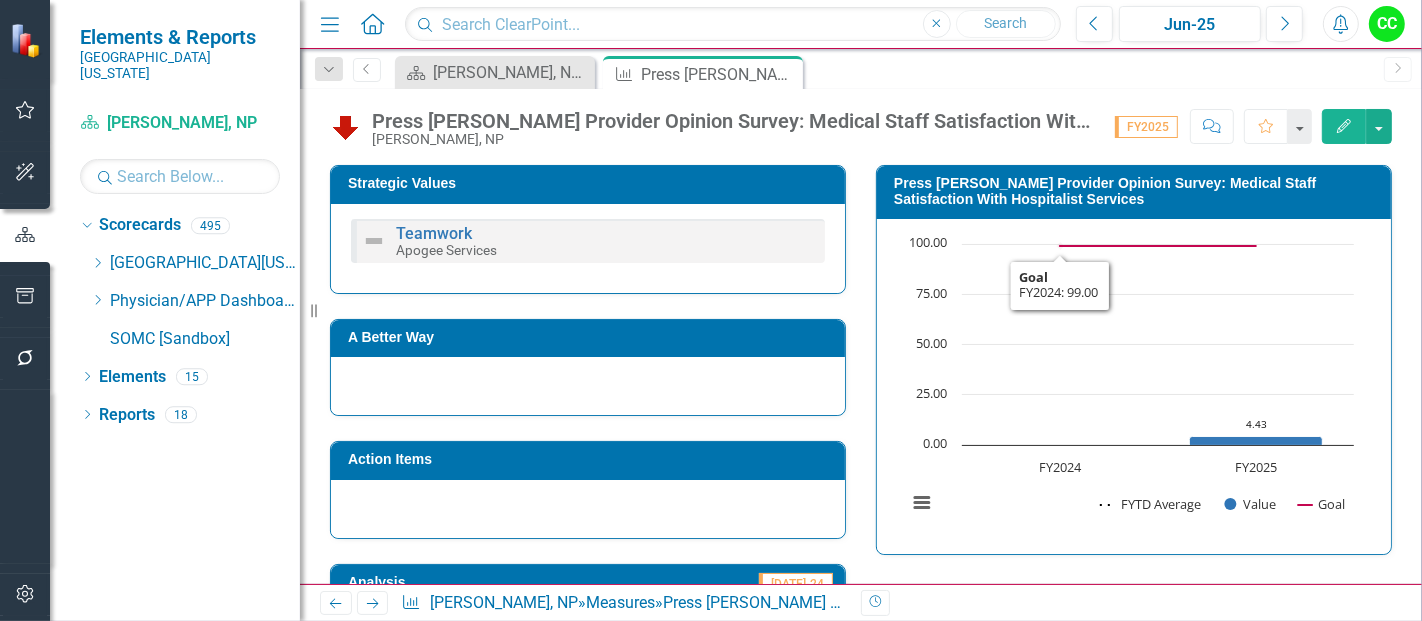 click on "Press [PERSON_NAME] Provider Opinion Survey: Medical Staff Satisfaction With Hospitalist Services [PERSON_NAME], NP Score: 0.00 FY2025 Completed  Comment Favorite Edit Owner Description This measure provides data on the medical staff's perception of hospitalist services within the organization via the Press [PERSON_NAME] Provider Opinion Survey completed every fall. Calculations This data is calculated by Press [PERSON_NAME] from the survey sent to the medical staff in October. It is the average from the responses of the medical staff from the question regarding Medical Staff Satisfaction with Hospitalist Services, which is answered on a scale from 1-5. A higher rate is better. This is a team measure. It is included in your Rate of Perfection (ROP) for annual incentives. Strategic Values Teamwork Apogee Services A Better Way Action Items Analysis [DATE]-24 Press [PERSON_NAME] Provider Opinion Survey: Medical Staff Satisfaction With Hospitalist Services Chart Combination chart with 3 data series. Created with Highcharts 11.4.8 4.43 ​ 4.43" at bounding box center [861, 336] 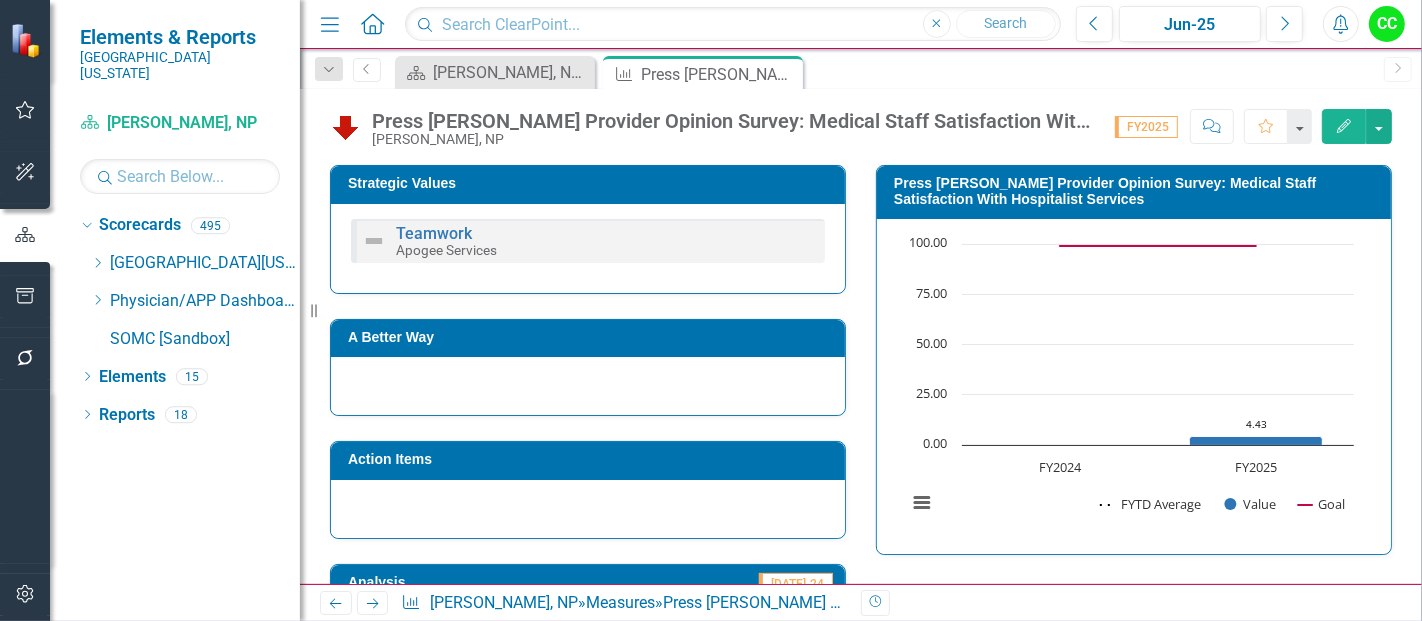 click on "Press [PERSON_NAME] Provider Opinion Survey: Medical Staff Satisfaction With Hospitalist Services" at bounding box center (1137, 191) 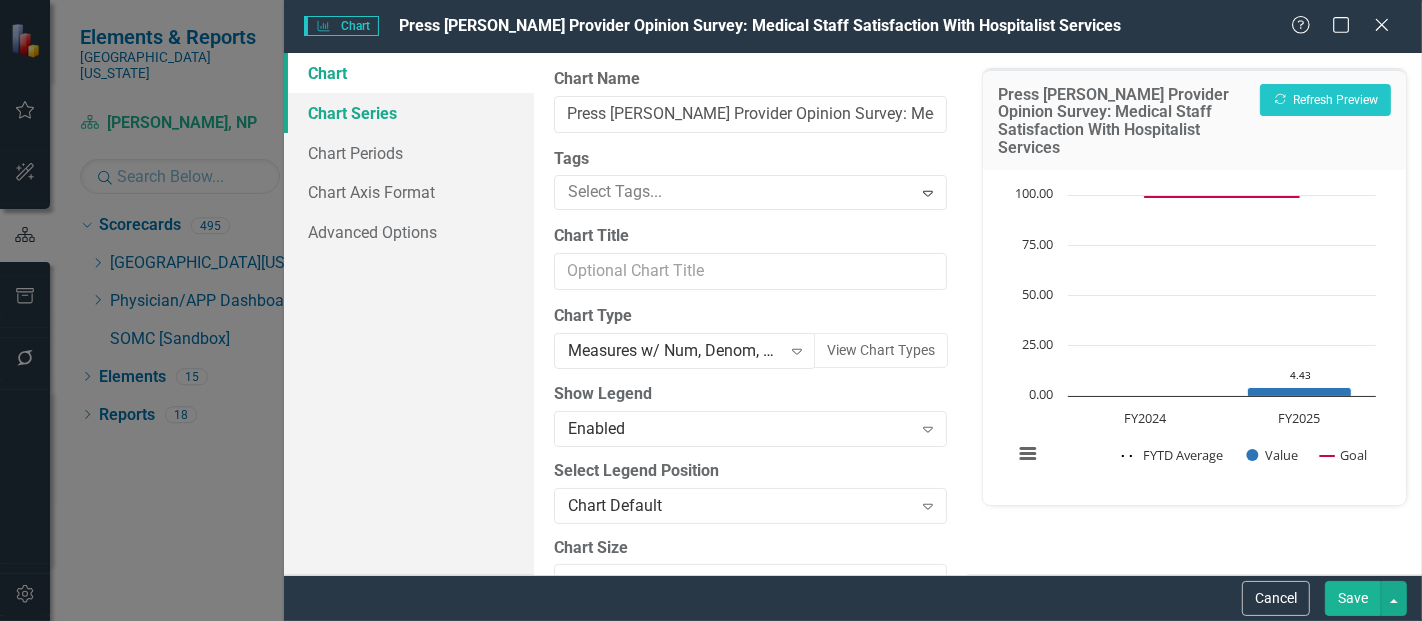 click on "Chart Series" at bounding box center (409, 113) 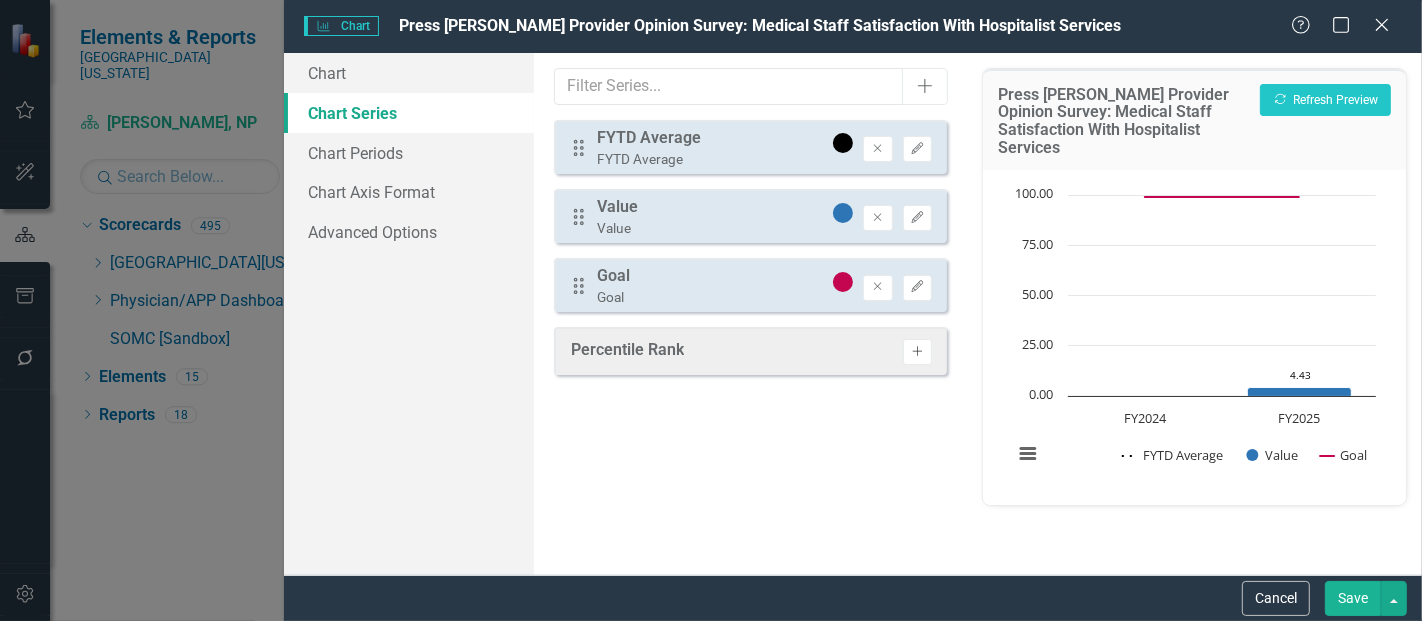 click on "Activate" 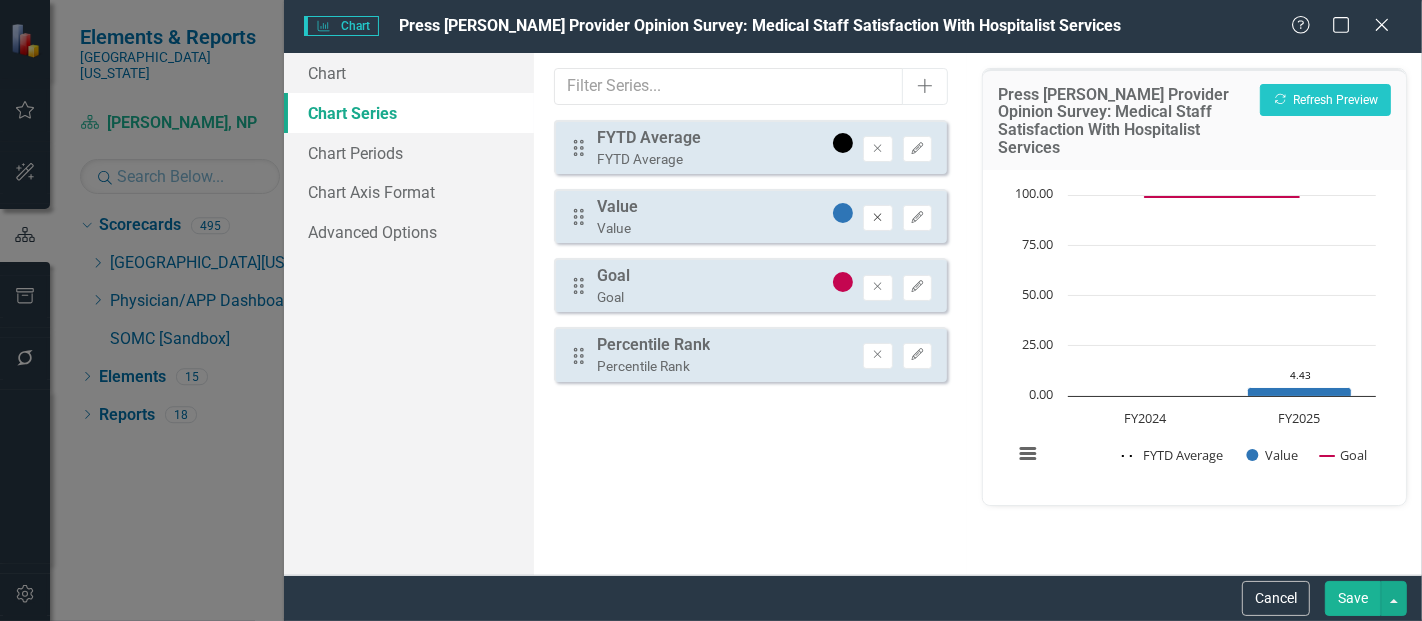 click on "Remove" 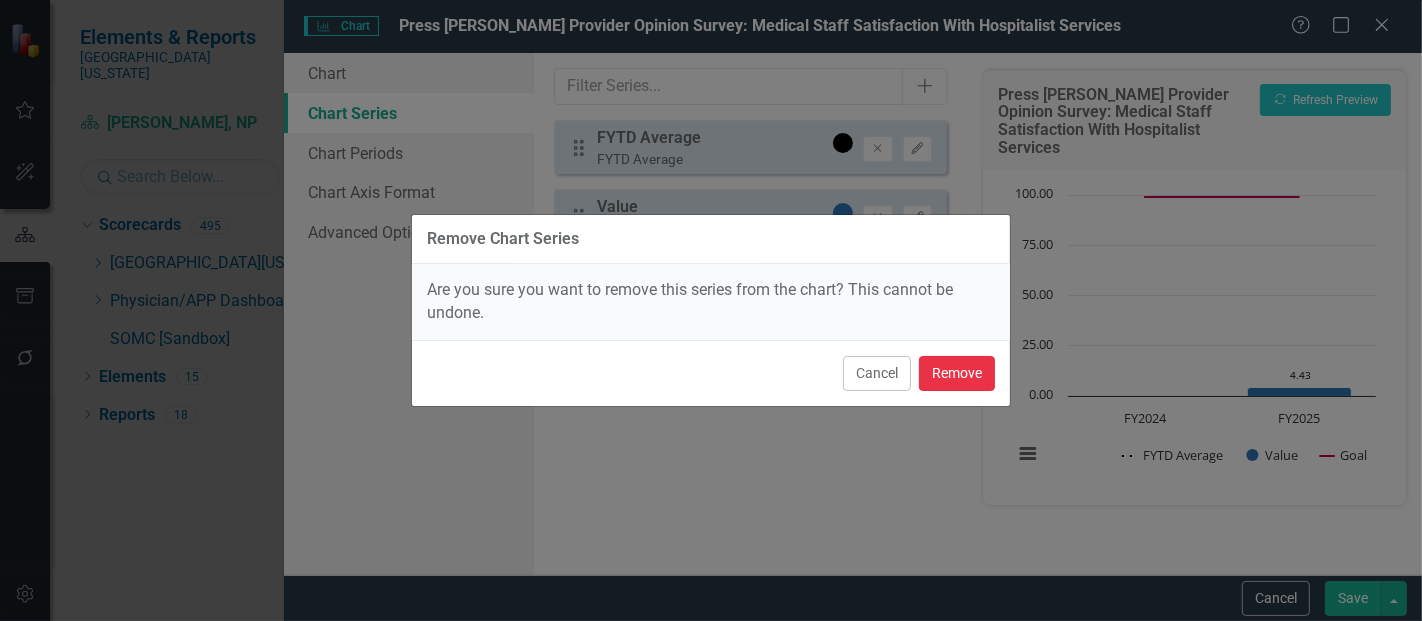 click on "Remove" at bounding box center (957, 373) 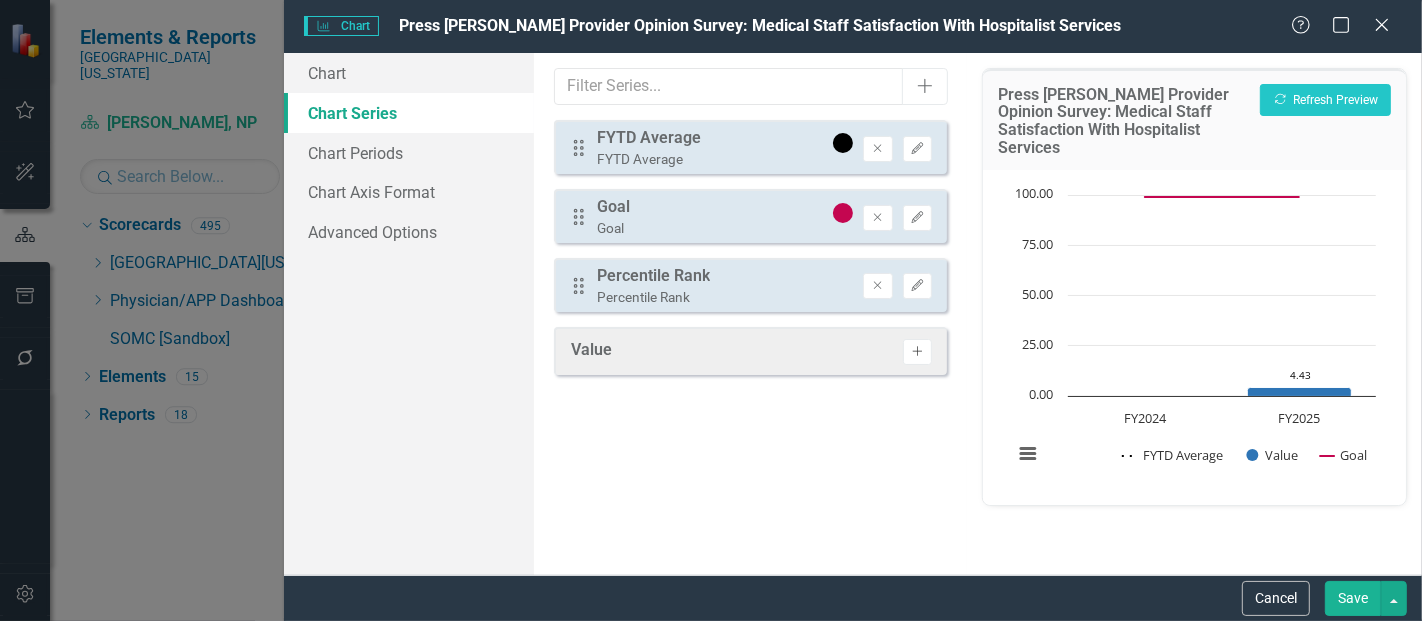 click 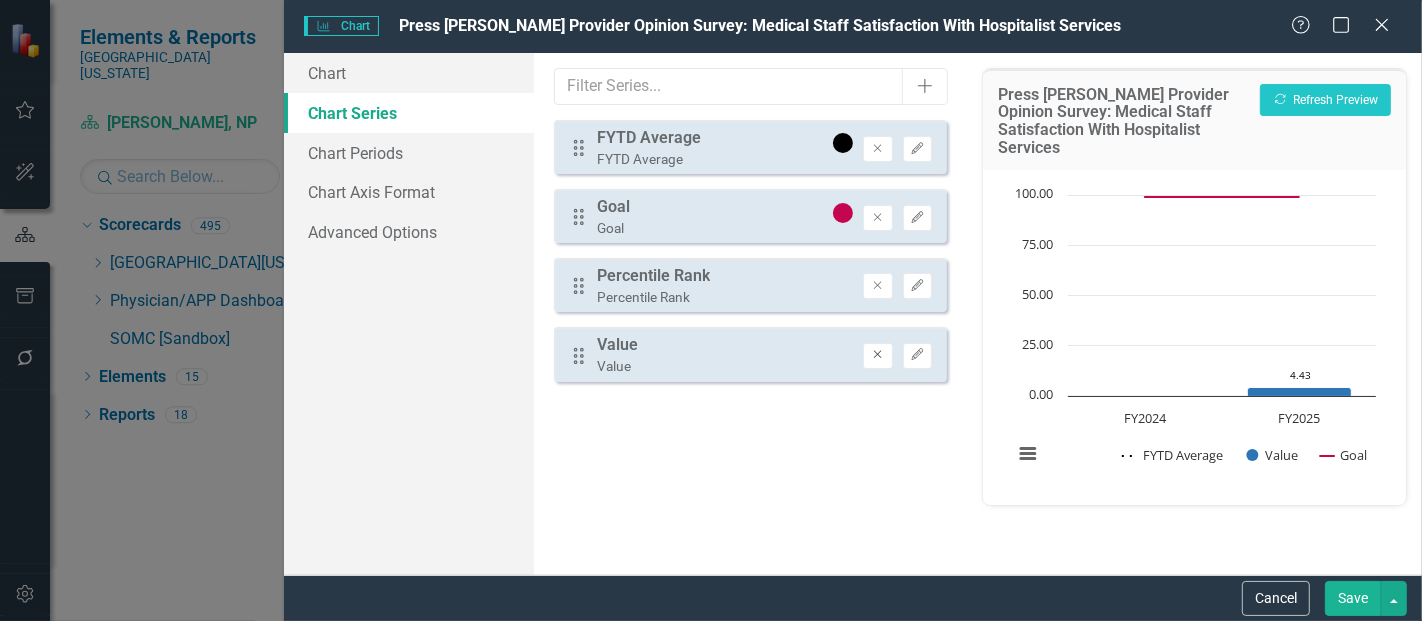 click 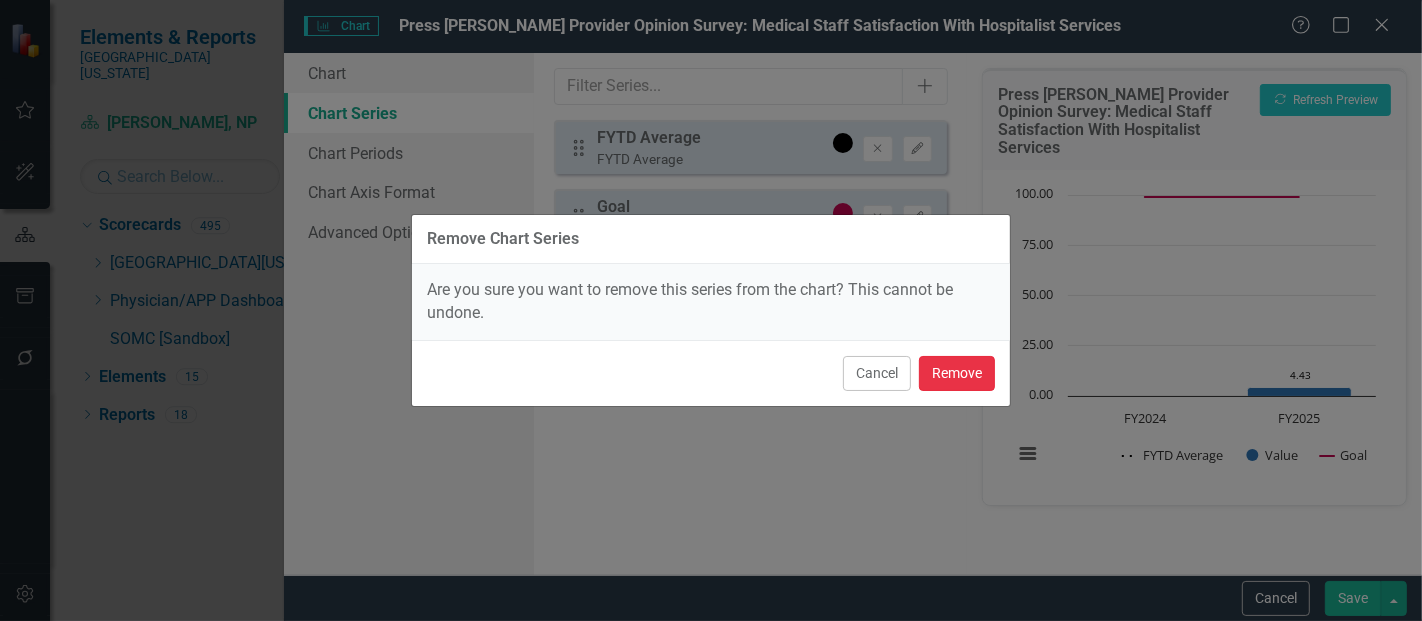 click on "Remove" at bounding box center (957, 373) 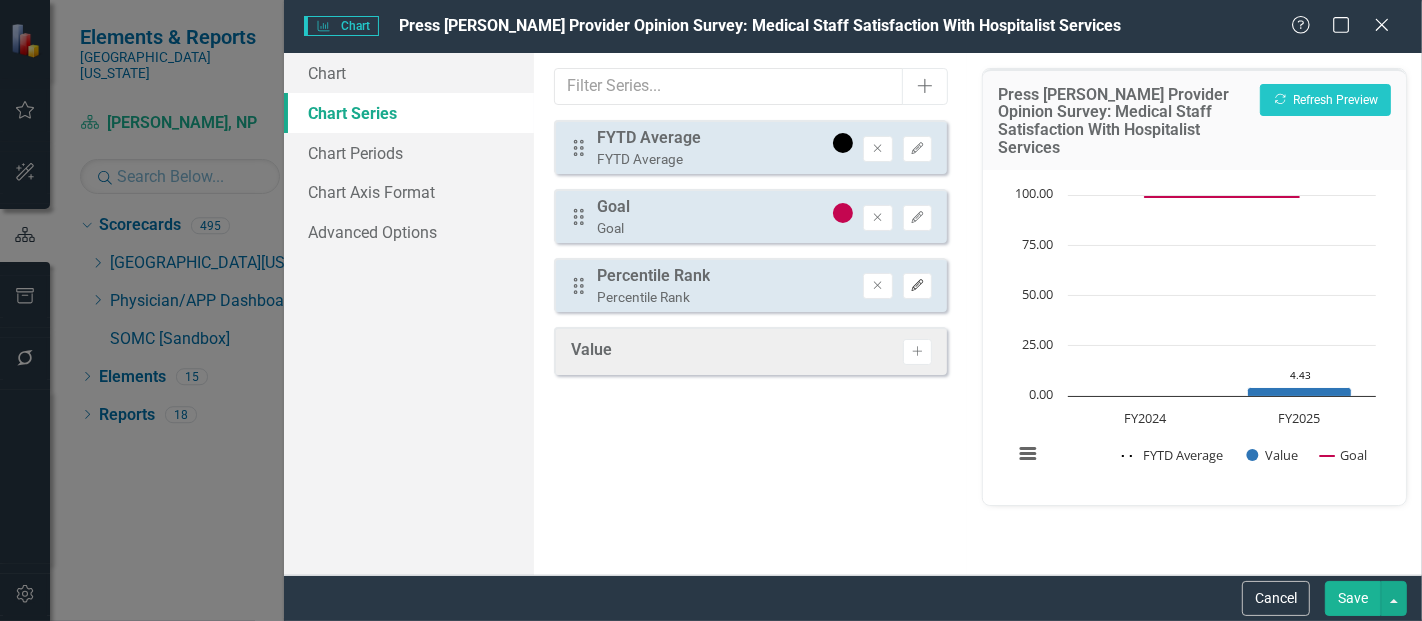 click on "Edit" at bounding box center (917, 286) 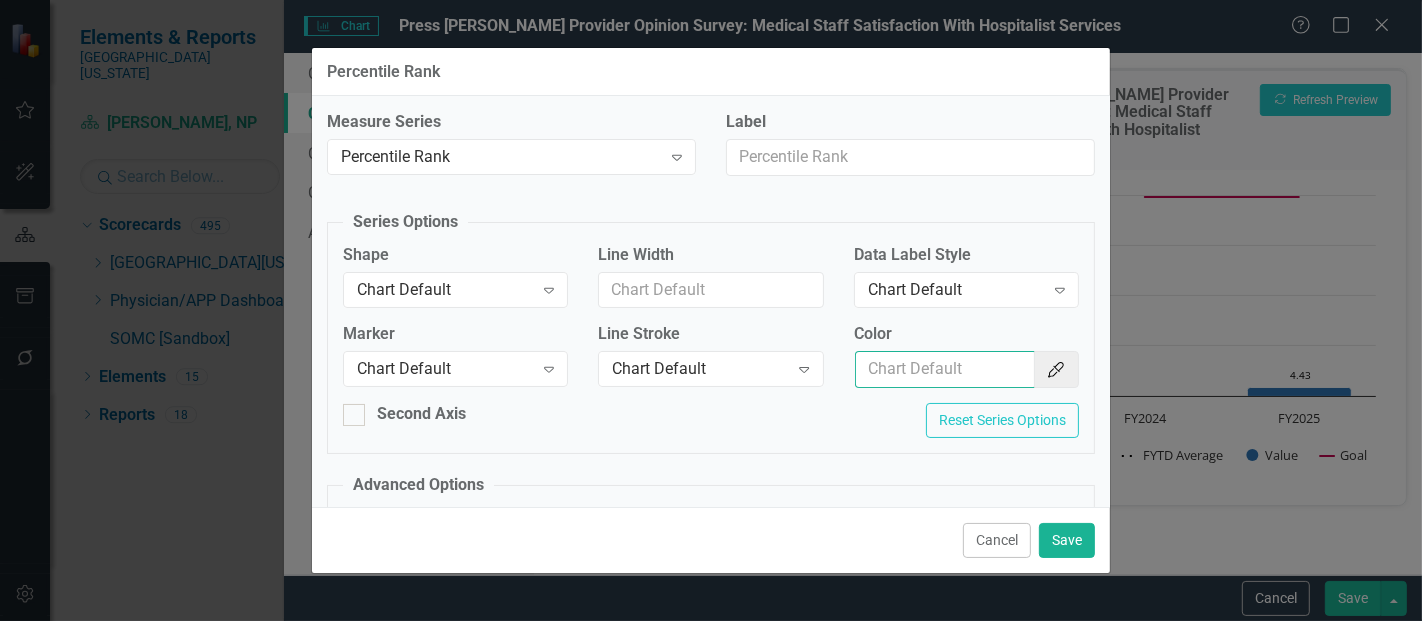 click on "Color" at bounding box center [945, 369] 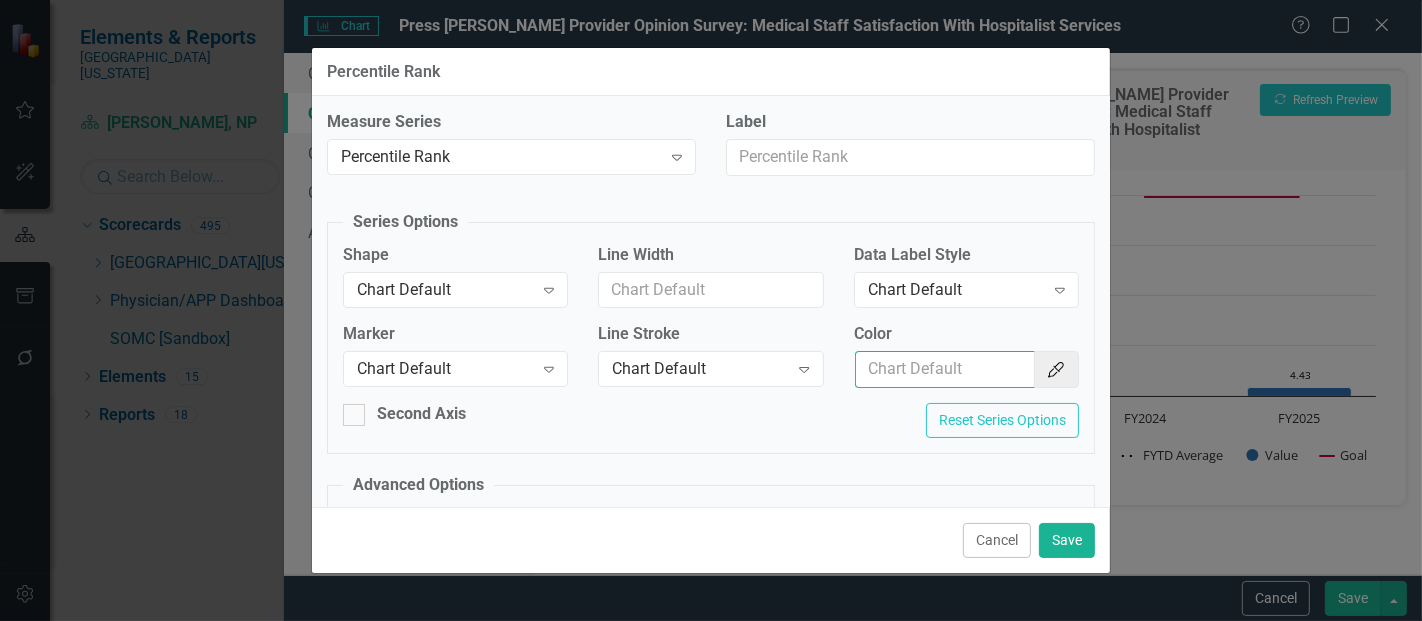 type on "#2e75b6" 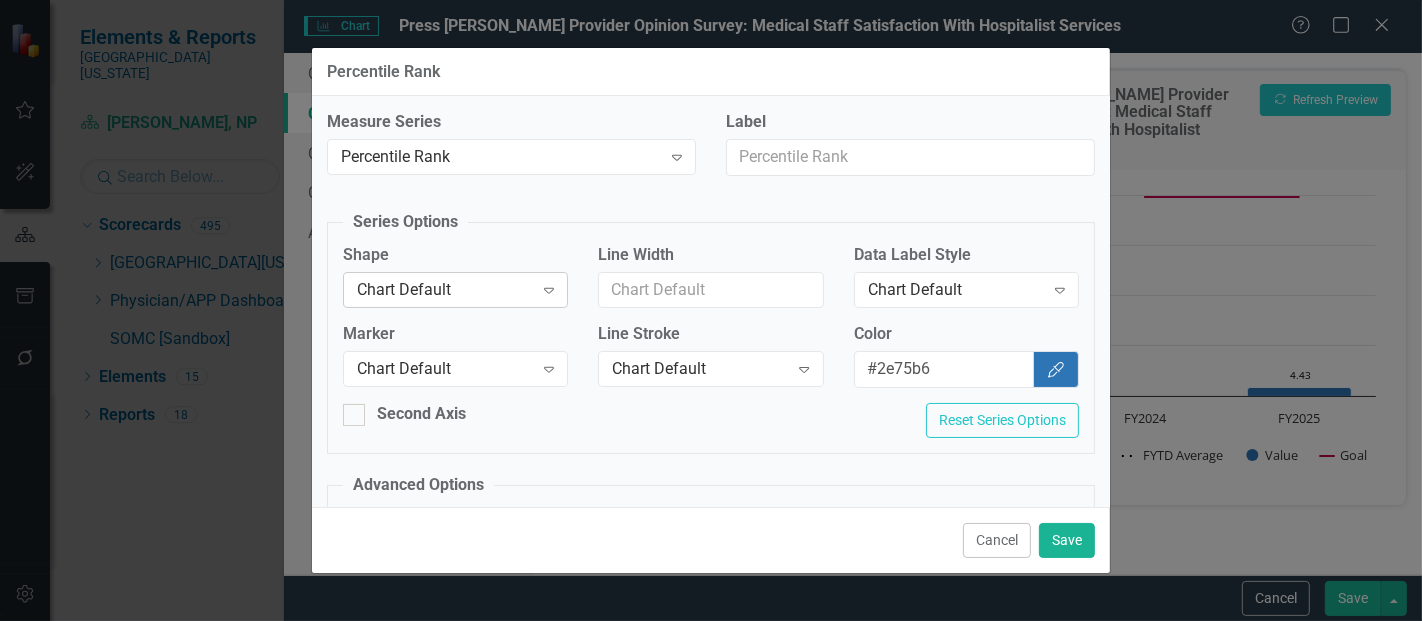 click on "Chart Default" at bounding box center (445, 289) 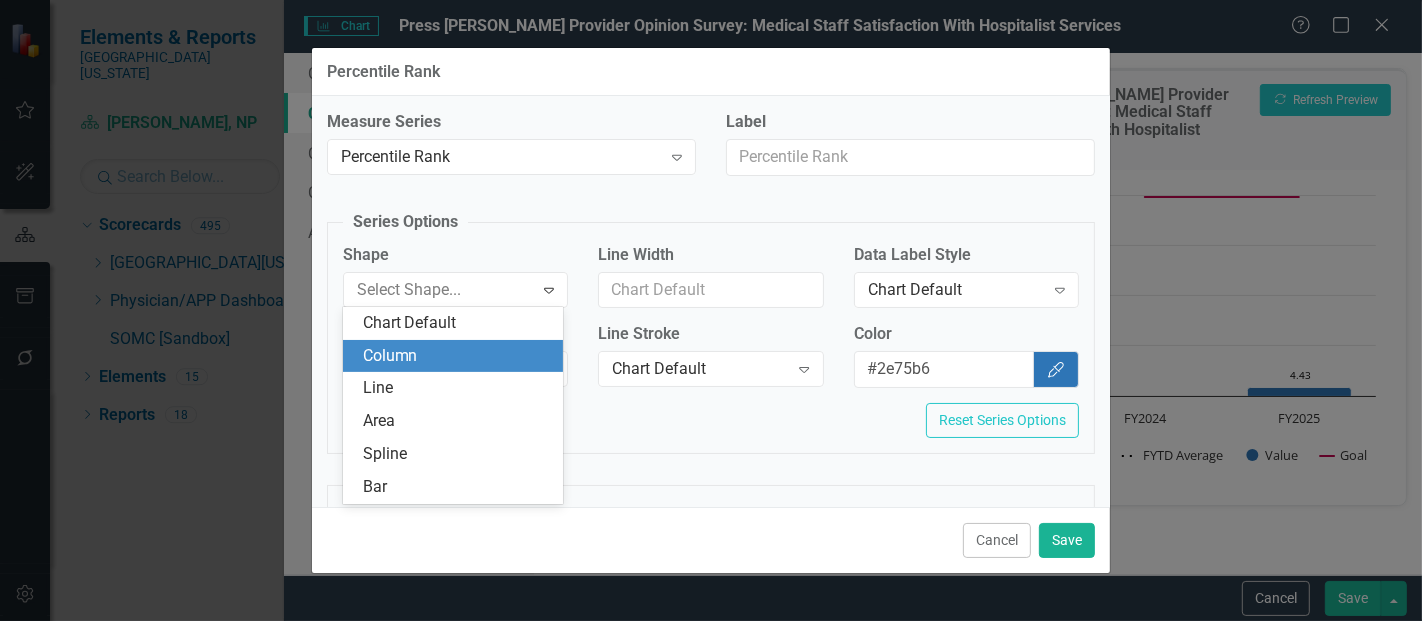 click on "Column" at bounding box center (457, 356) 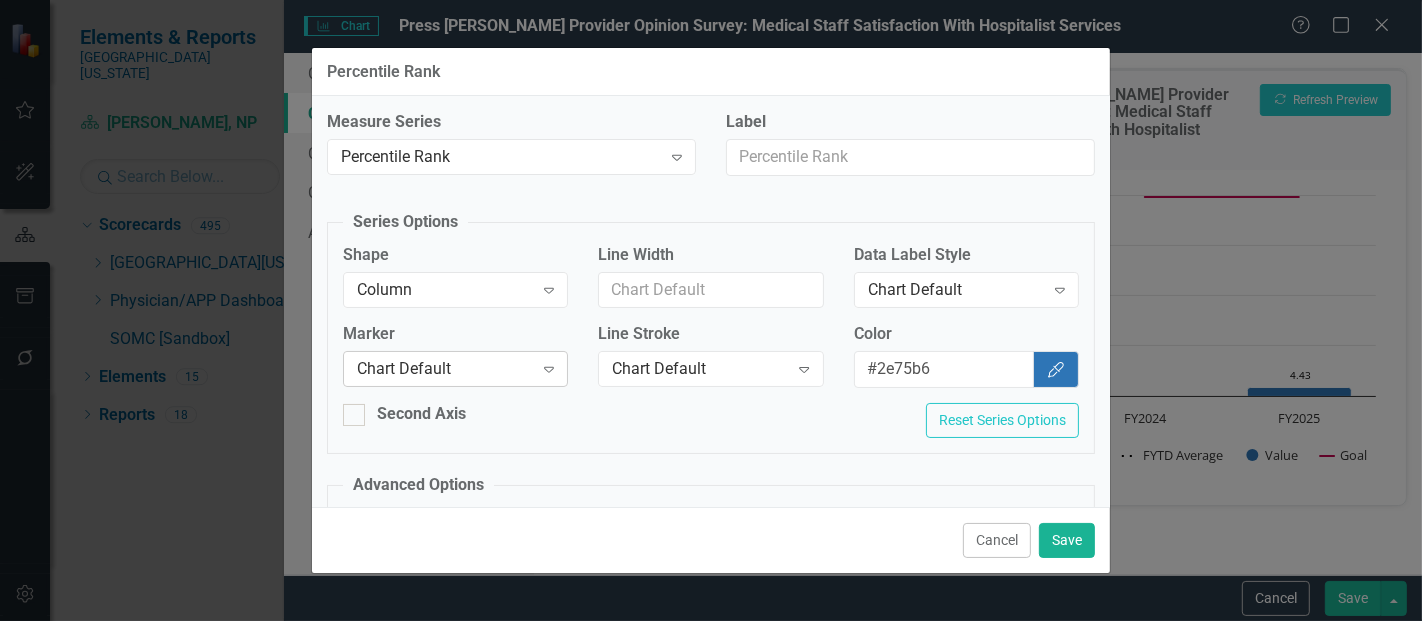 click on "Chart Default Expand" at bounding box center [455, 369] 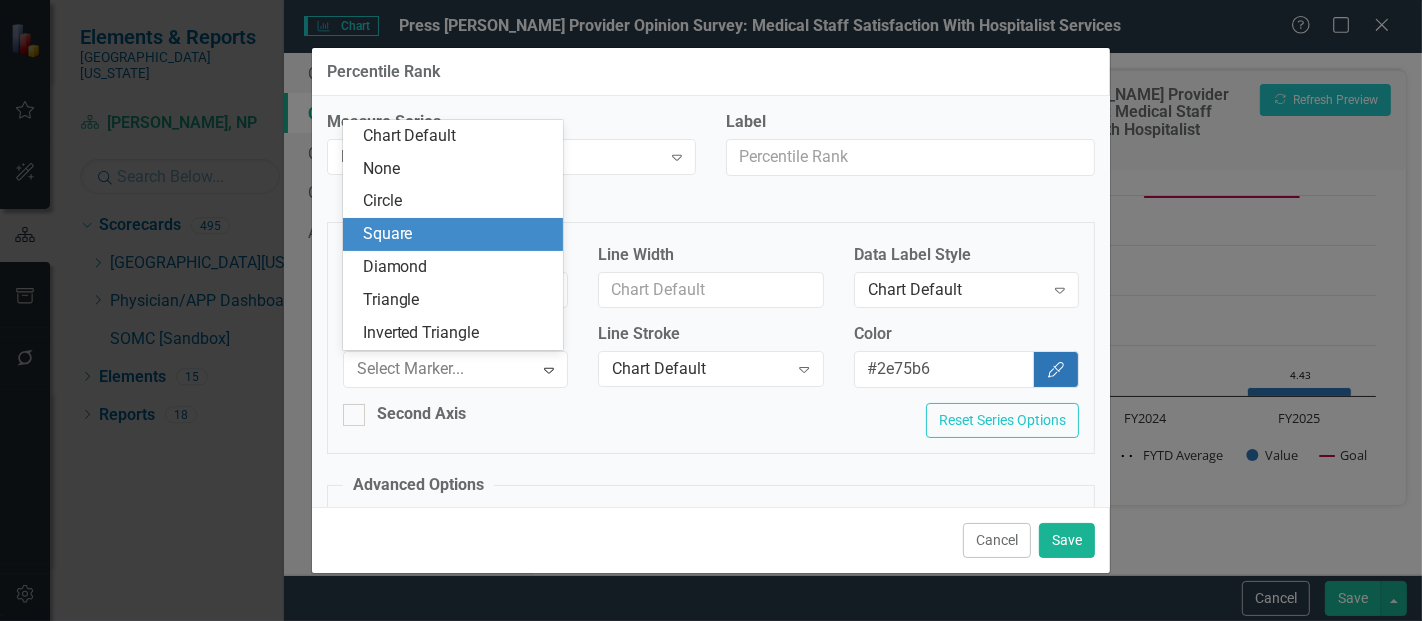 click on "Square" at bounding box center (457, 234) 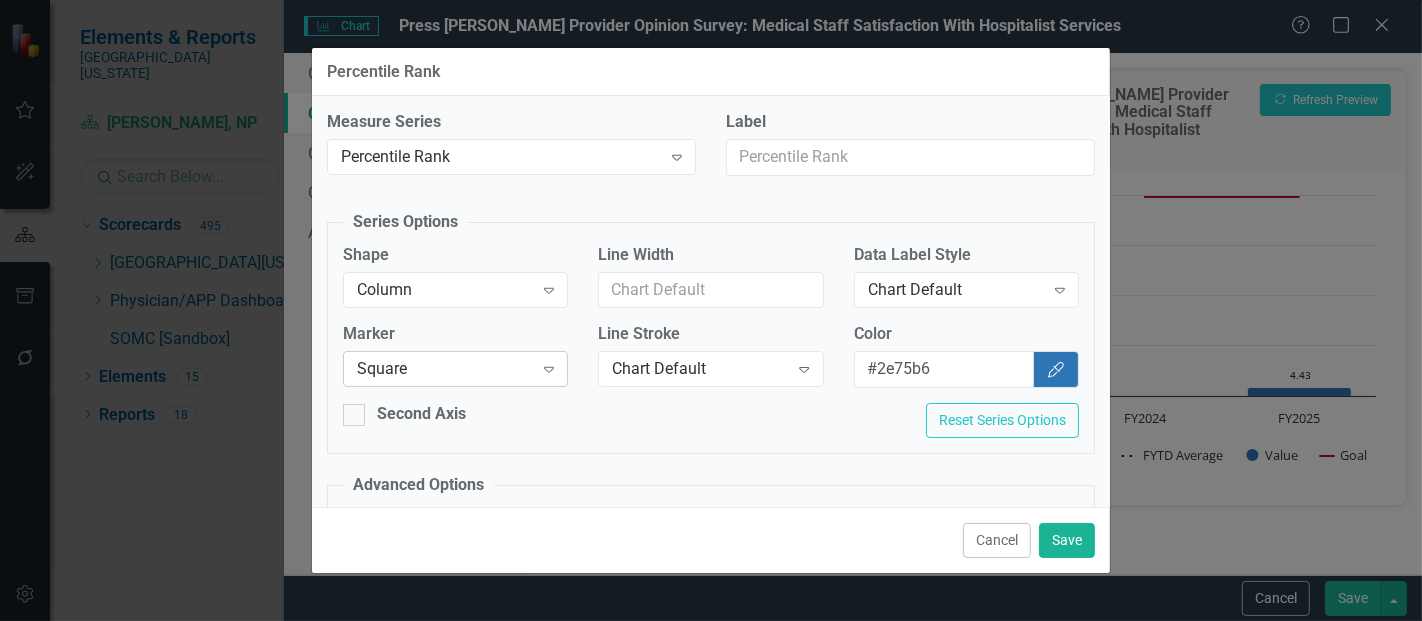 click on "Square" at bounding box center (445, 369) 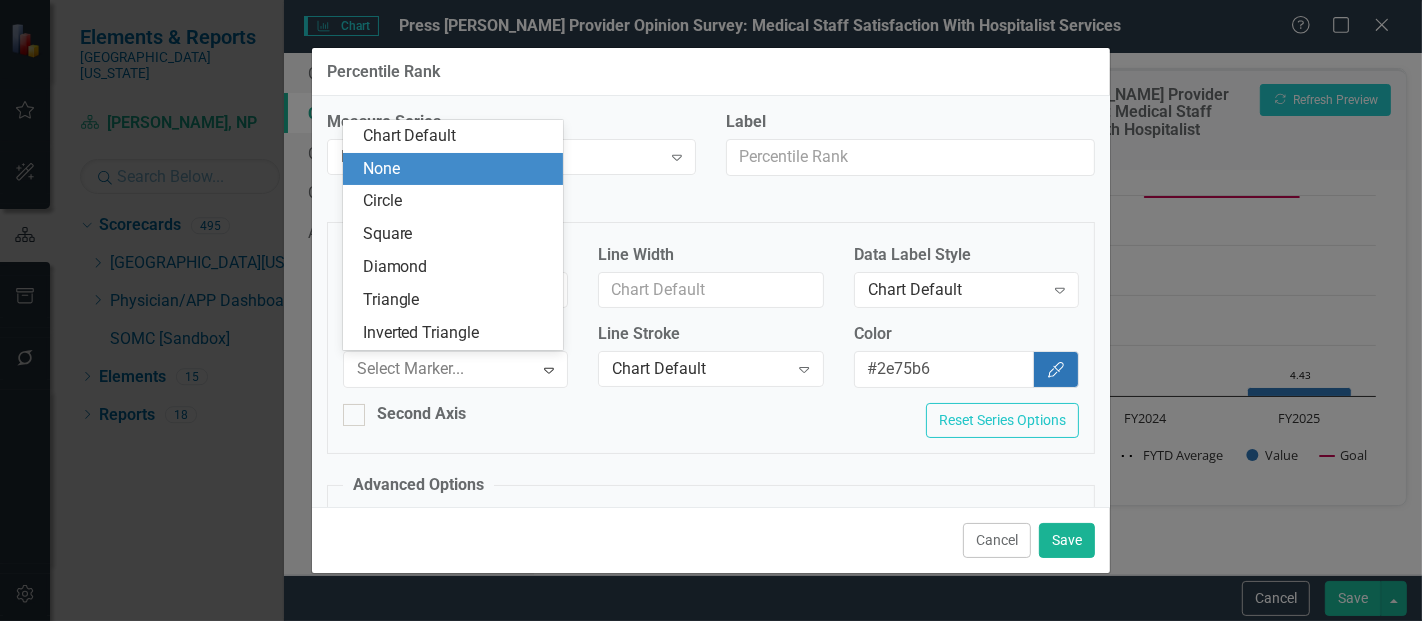 click on "None" at bounding box center (457, 169) 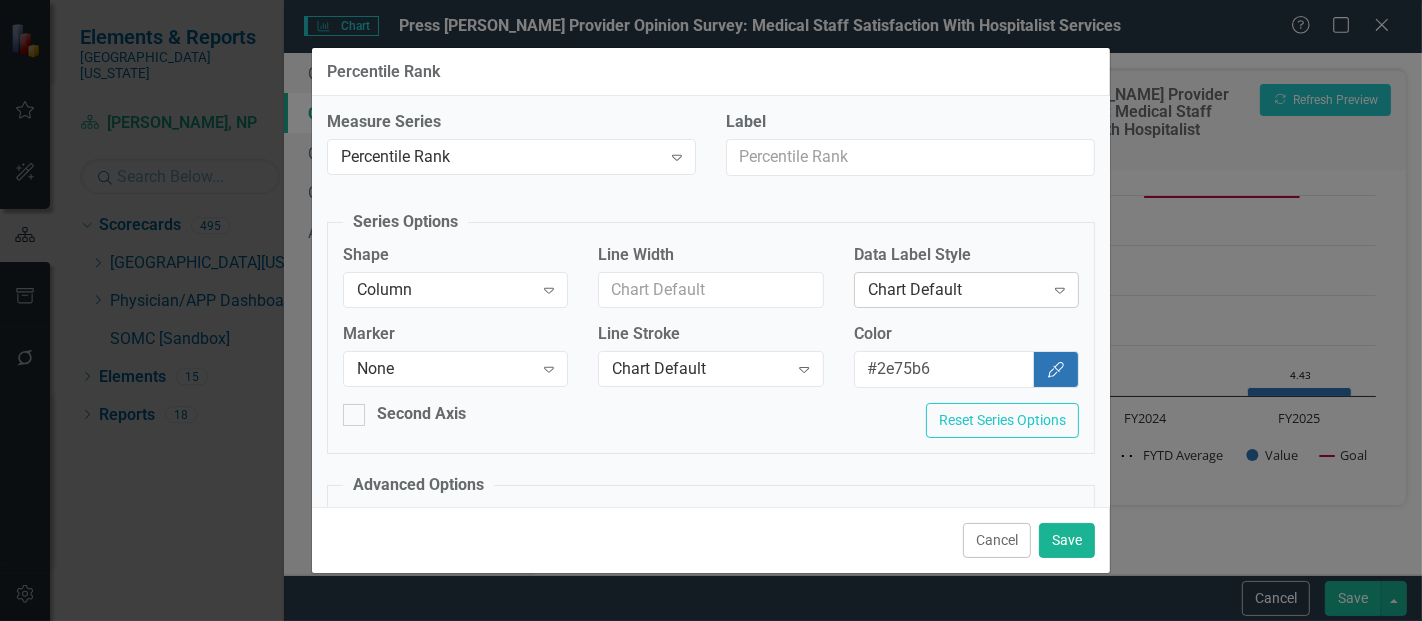 click on "Chart Default Expand" at bounding box center [966, 290] 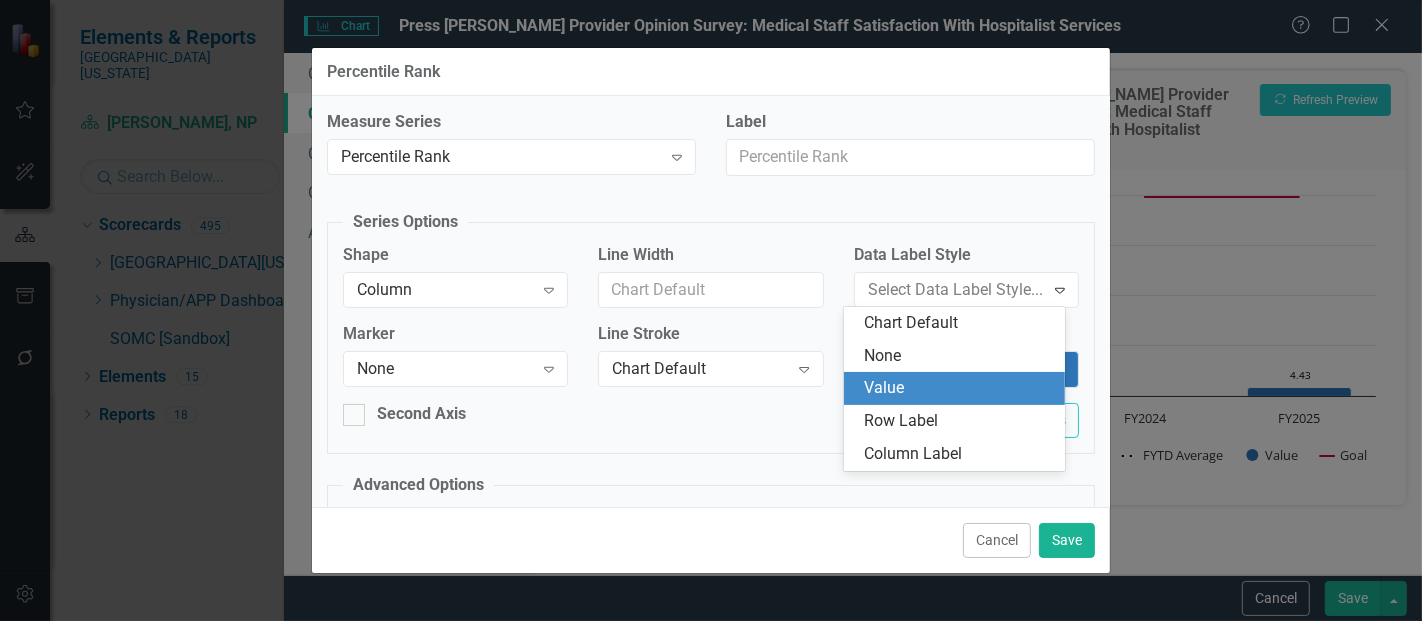 click on "Value" at bounding box center (958, 388) 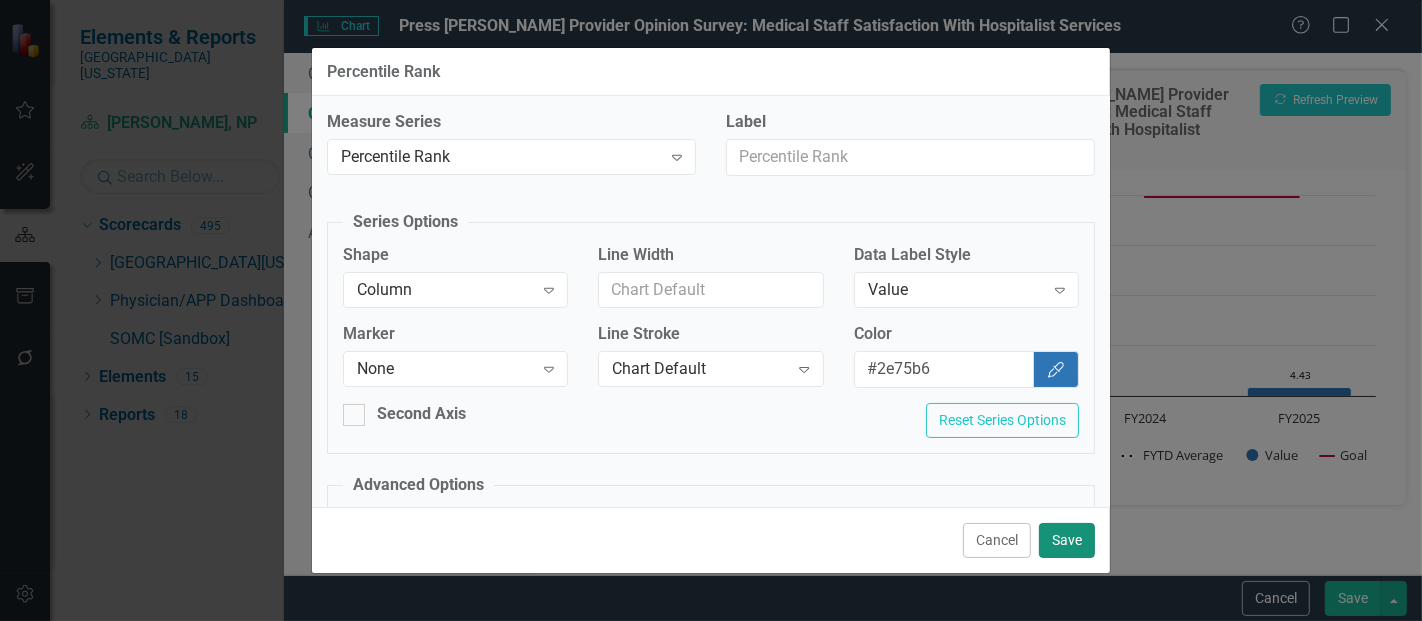 click on "Save" at bounding box center (1067, 540) 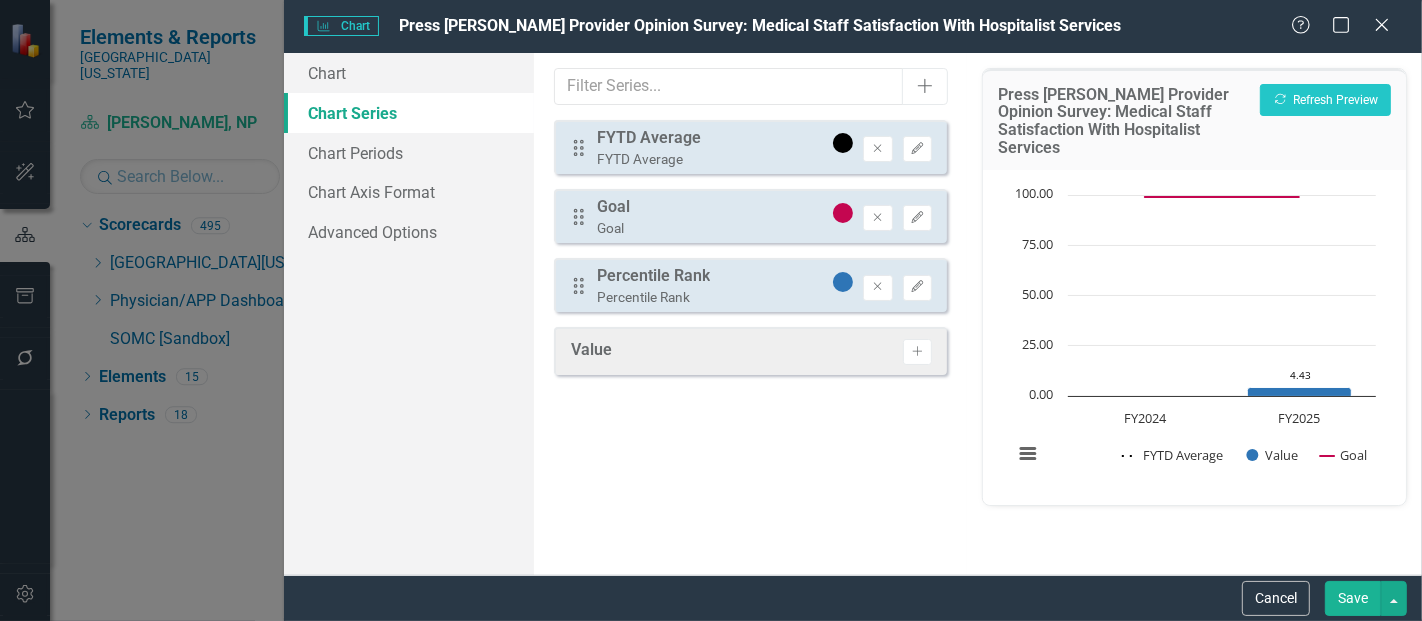 click on "Drag Percentile Rank Percentile Rank Remove Edit" at bounding box center (750, 285) 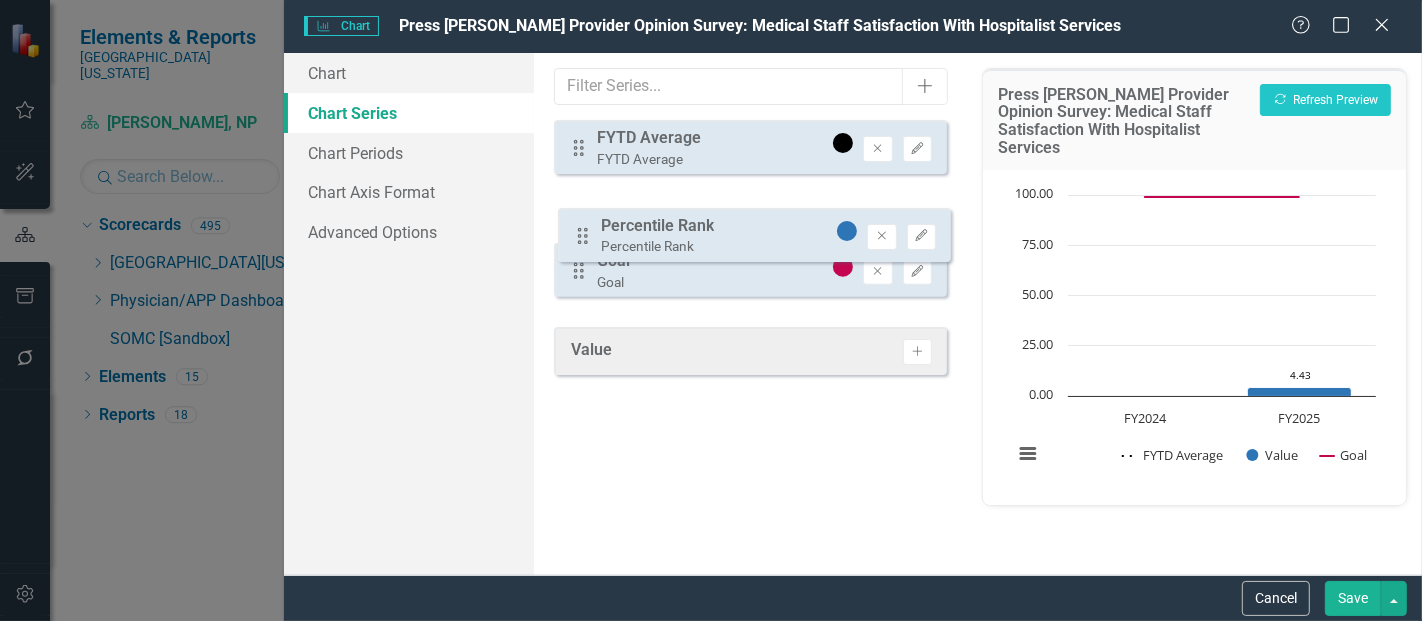 drag, startPoint x: 574, startPoint y: 285, endPoint x: 576, endPoint y: 224, distance: 61.03278 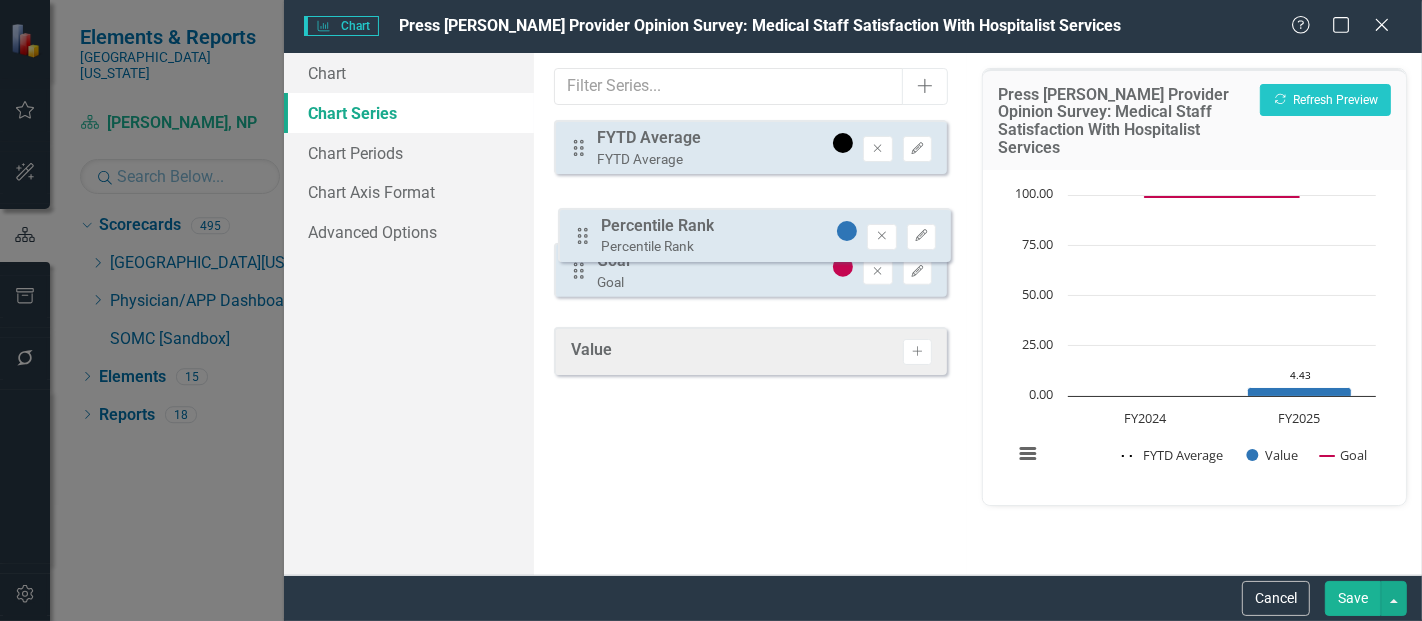 click on "Drag FYTD Average FYTD Average Remove Edit Drag Goal Goal Remove Edit Drag Percentile Rank Percentile Rank Remove Edit" at bounding box center (750, 216) 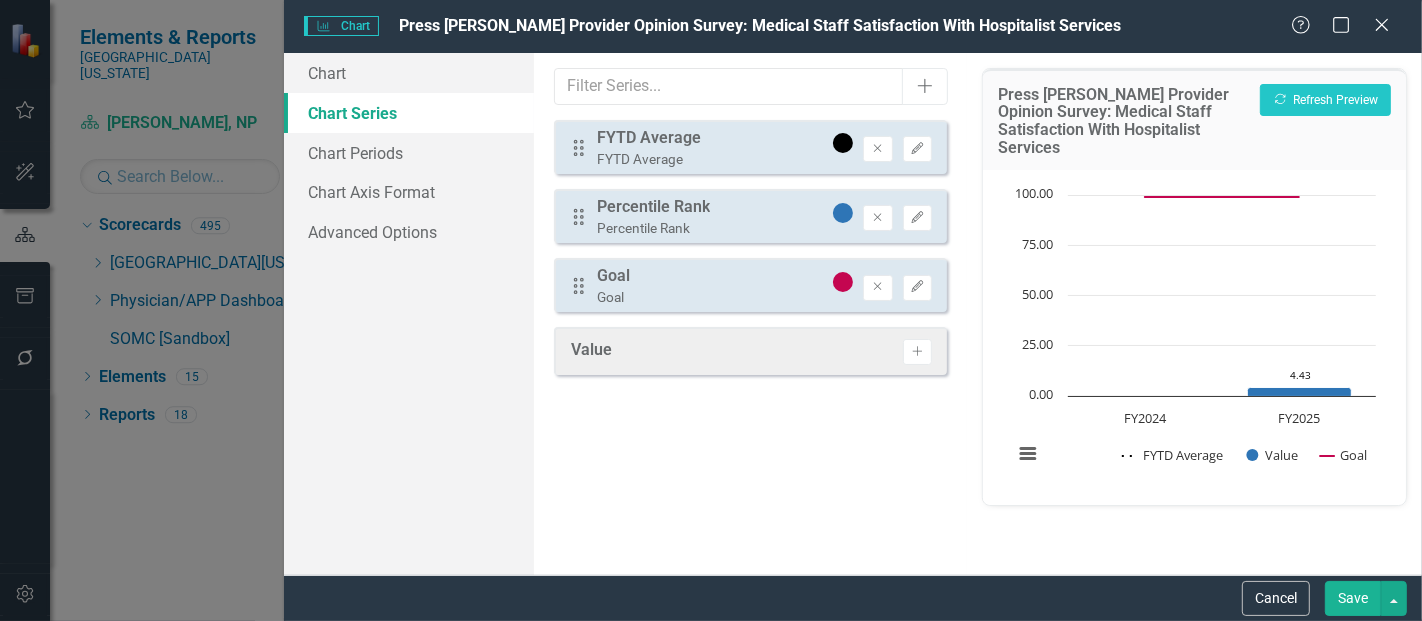 click on "Save" at bounding box center [1353, 598] 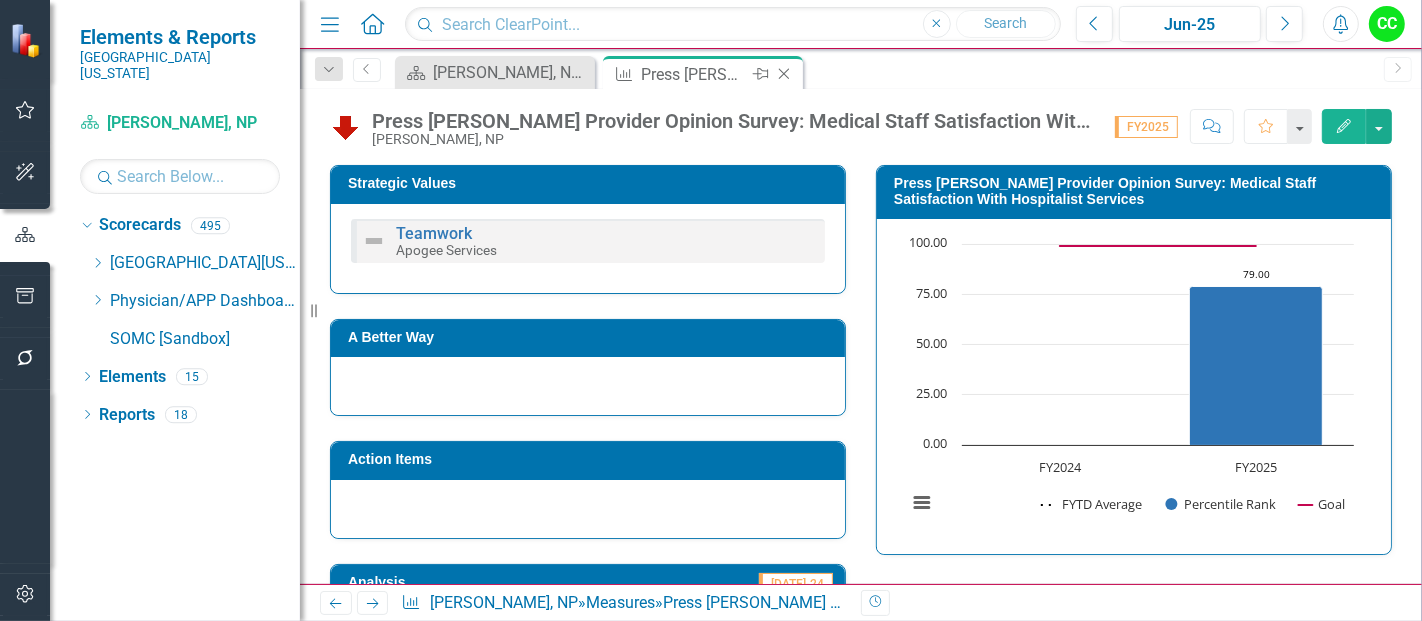 click on "Close" 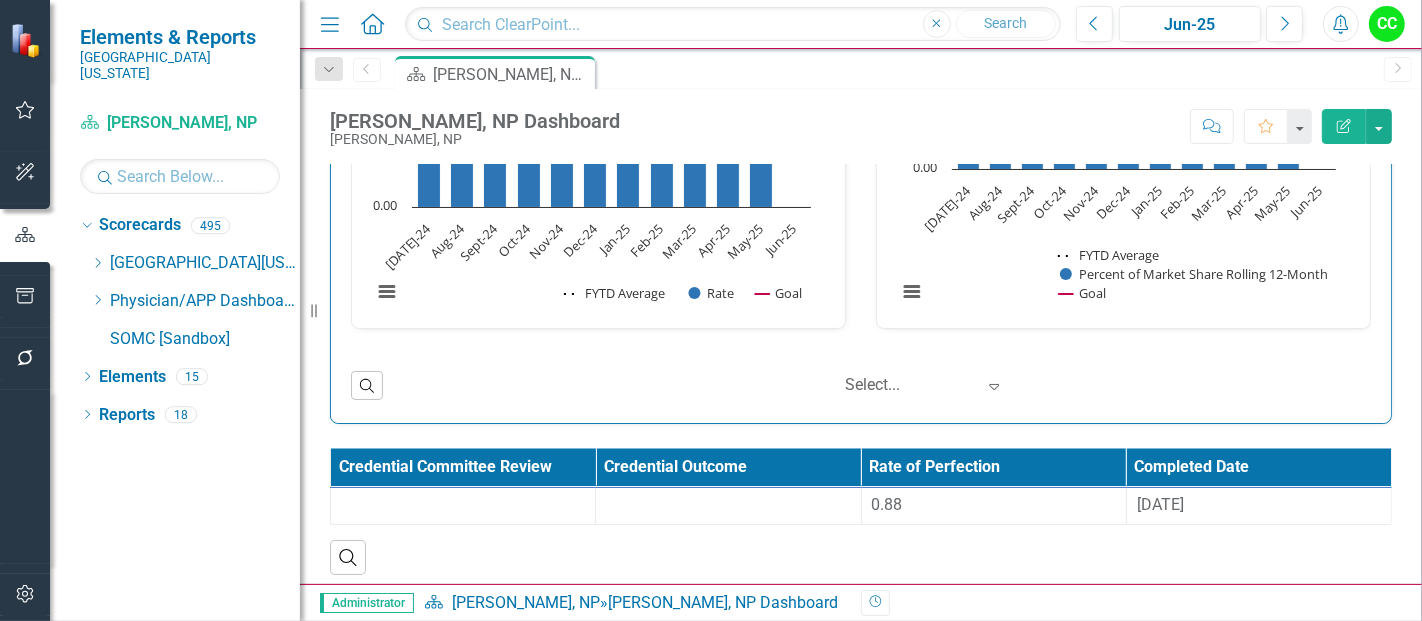 scroll, scrollTop: 1985, scrollLeft: 0, axis: vertical 